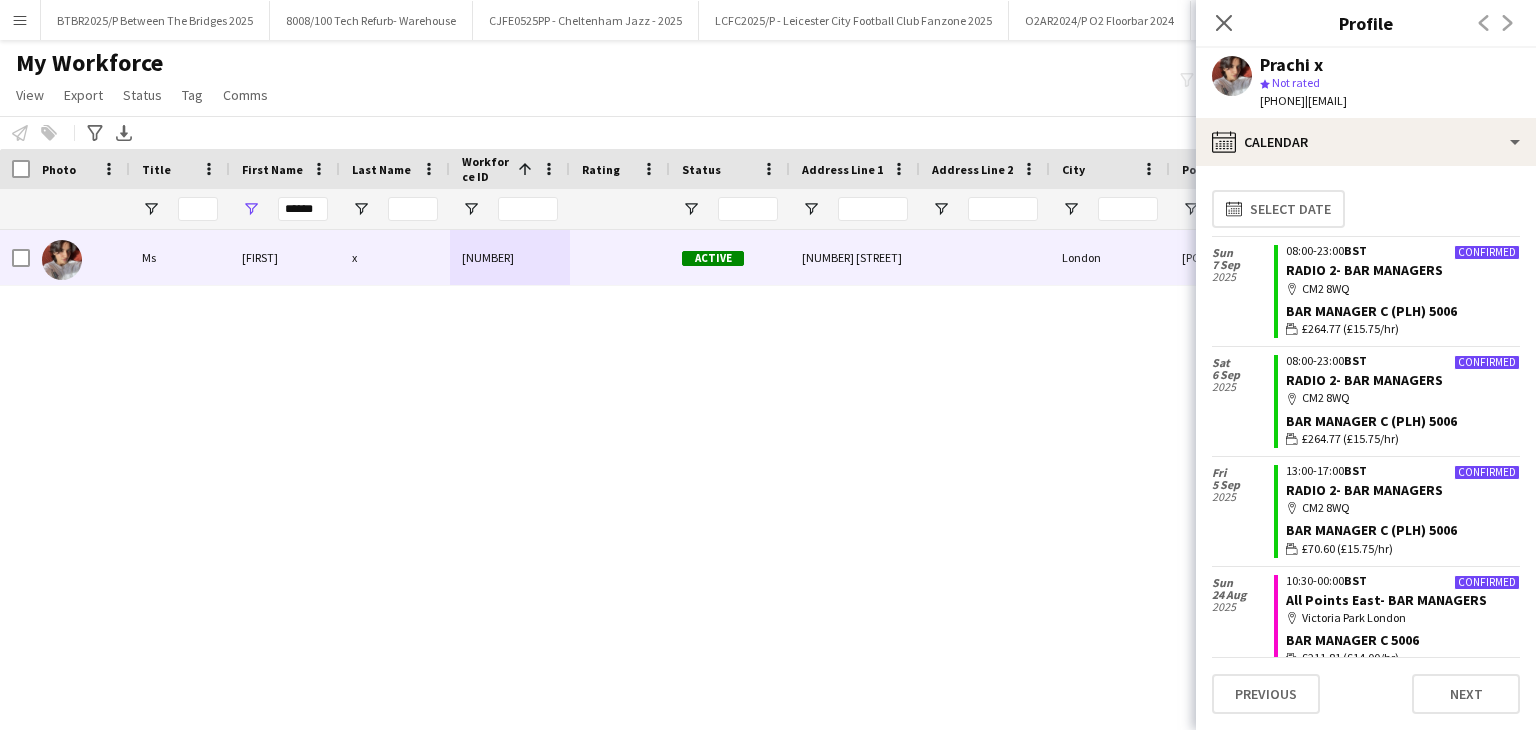 scroll, scrollTop: 0, scrollLeft: 0, axis: both 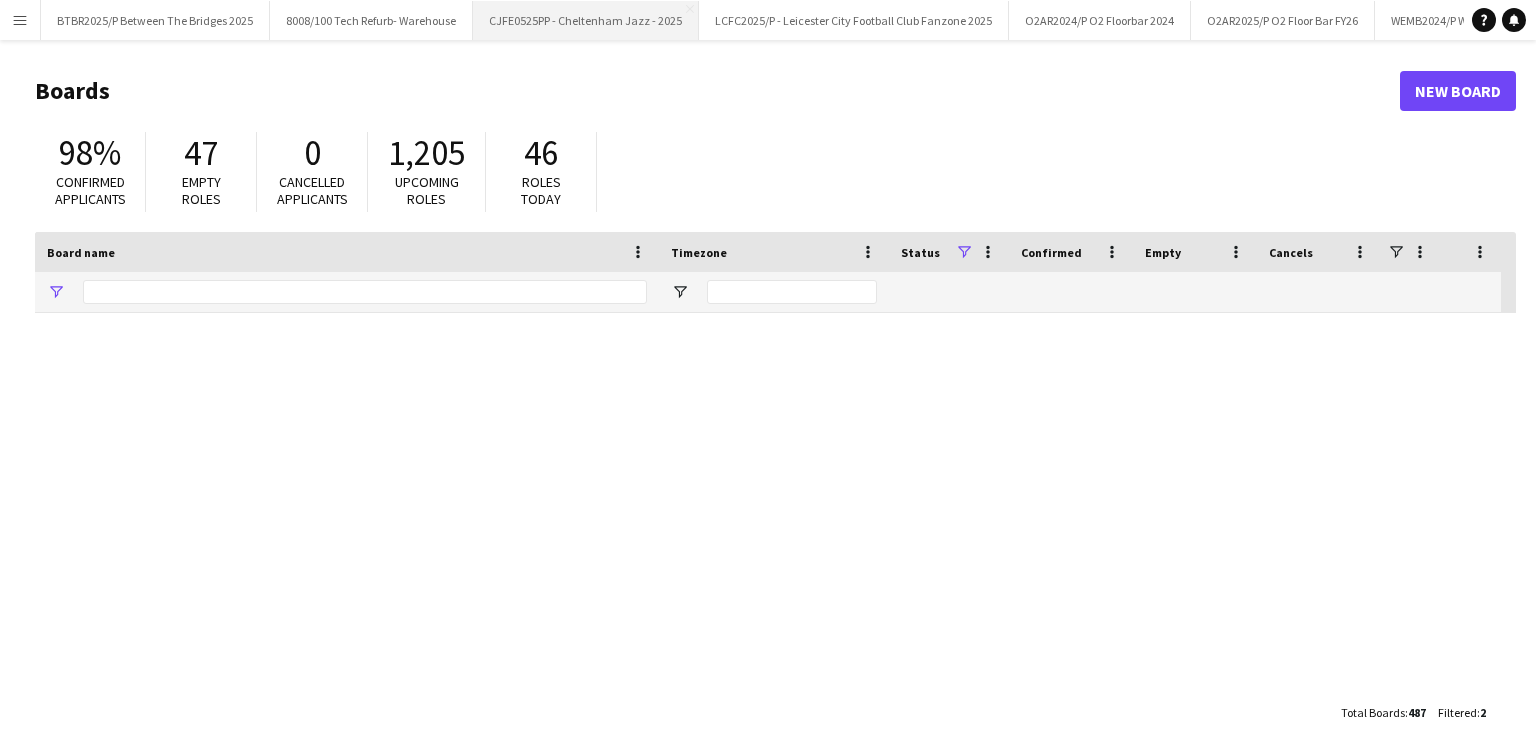 type on "*********" 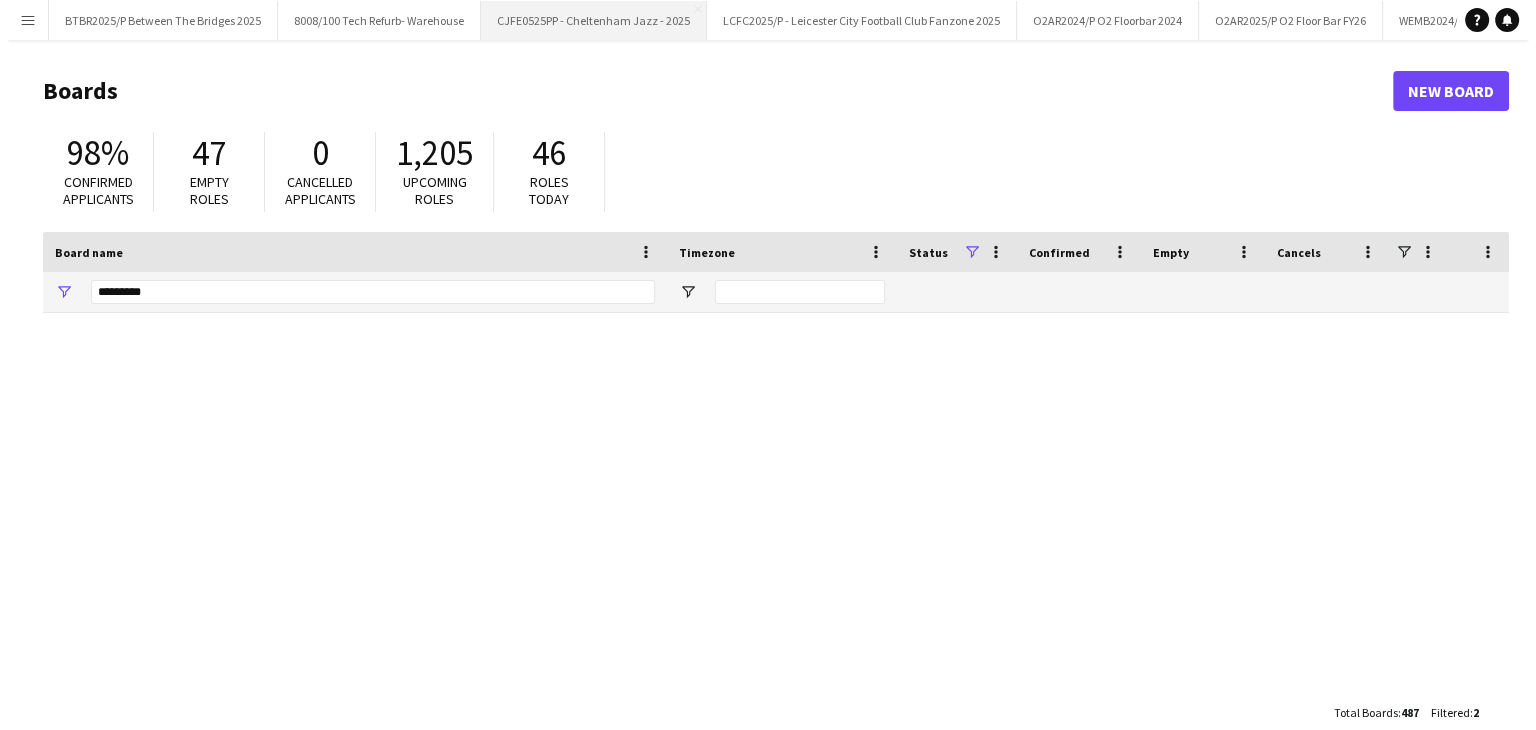 scroll, scrollTop: 0, scrollLeft: 0, axis: both 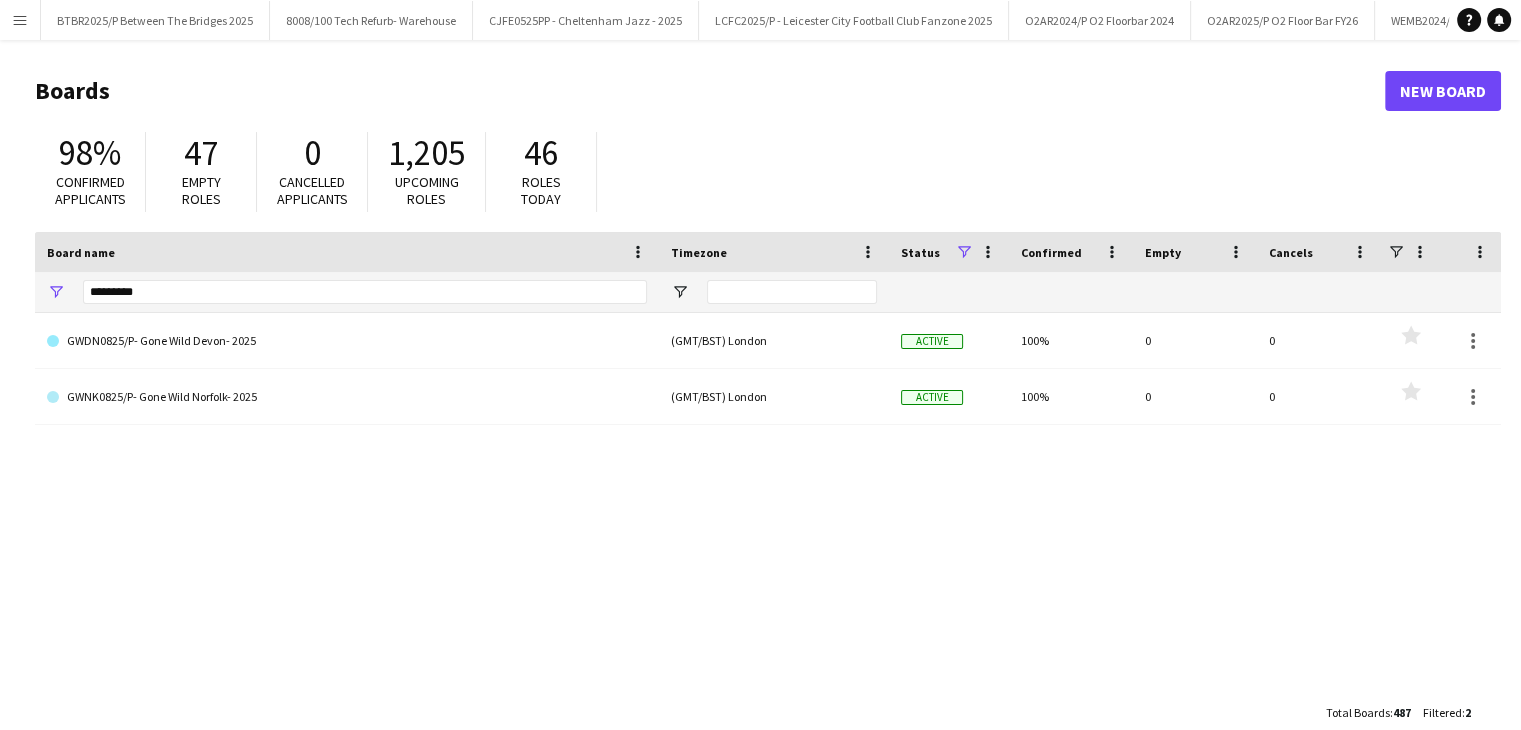 click on "Boards   New Board  98% Confirmed applicants 47 Empty roles 0 Cancelled applicants 1,205 Upcoming roles 46 Roles today
Drag here to set row groups Drag here to set column labels
Board name
Timezone
Status" 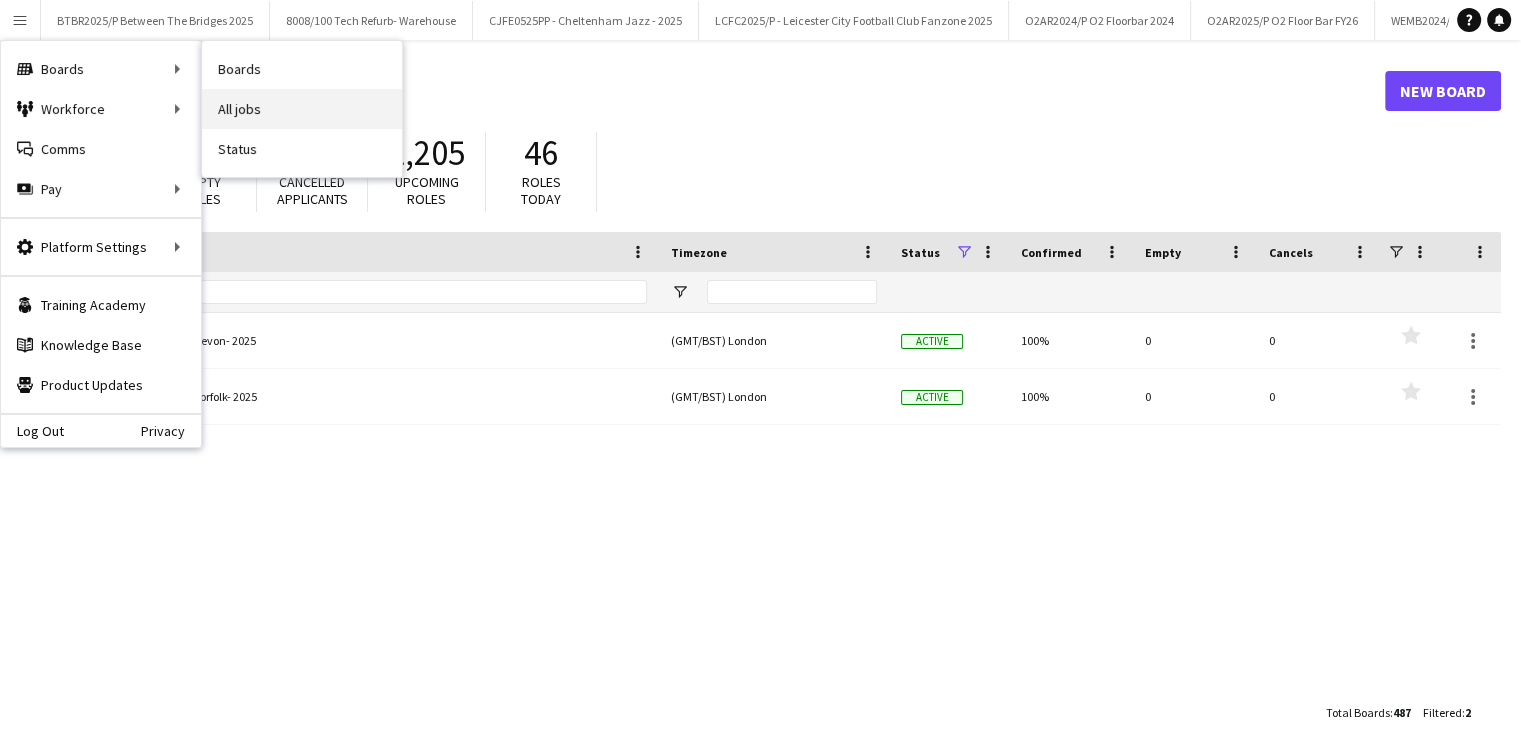 click on "All jobs" at bounding box center [302, 109] 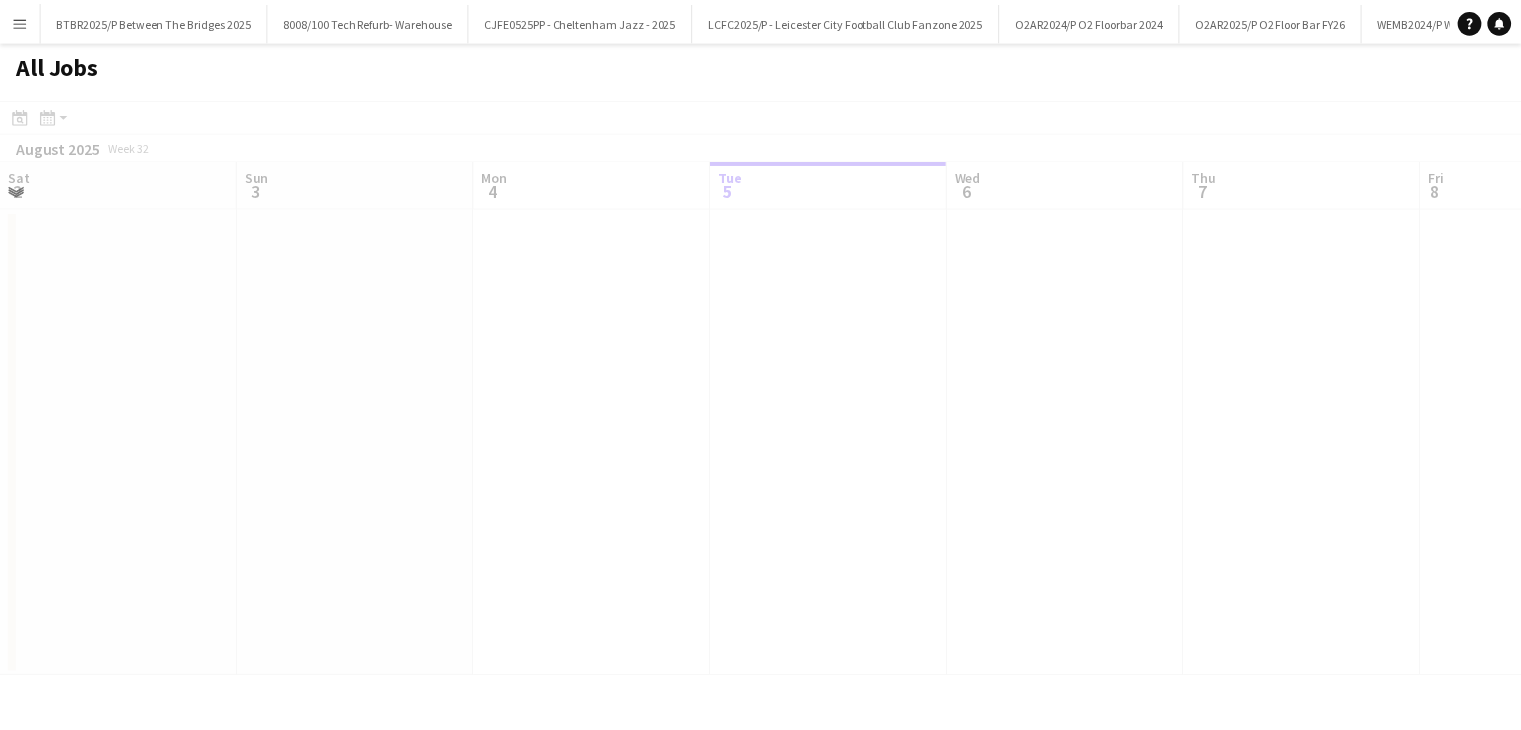 scroll, scrollTop: 0, scrollLeft: 478, axis: horizontal 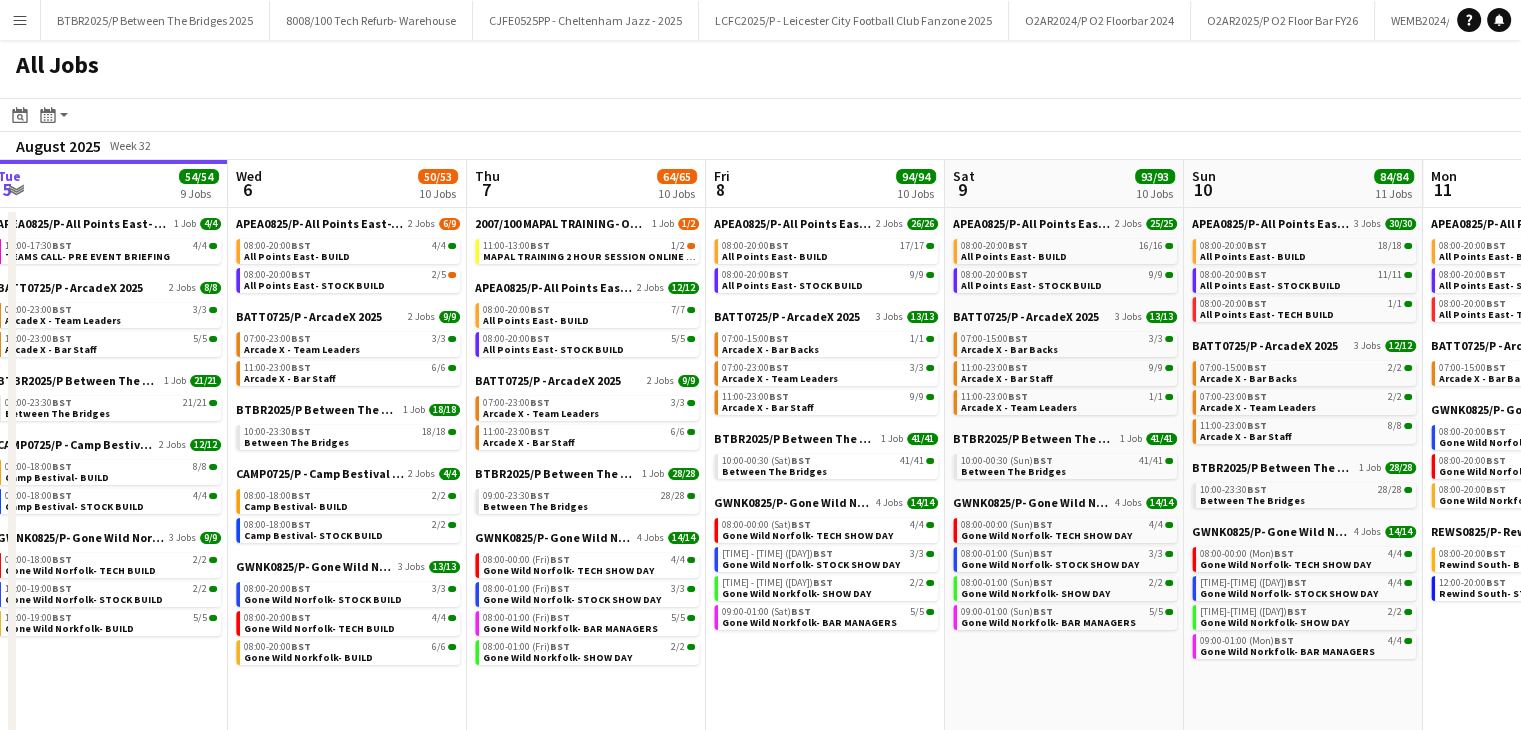 drag, startPoint x: 1050, startPoint y: 196, endPoint x: 836, endPoint y: 231, distance: 216.84326 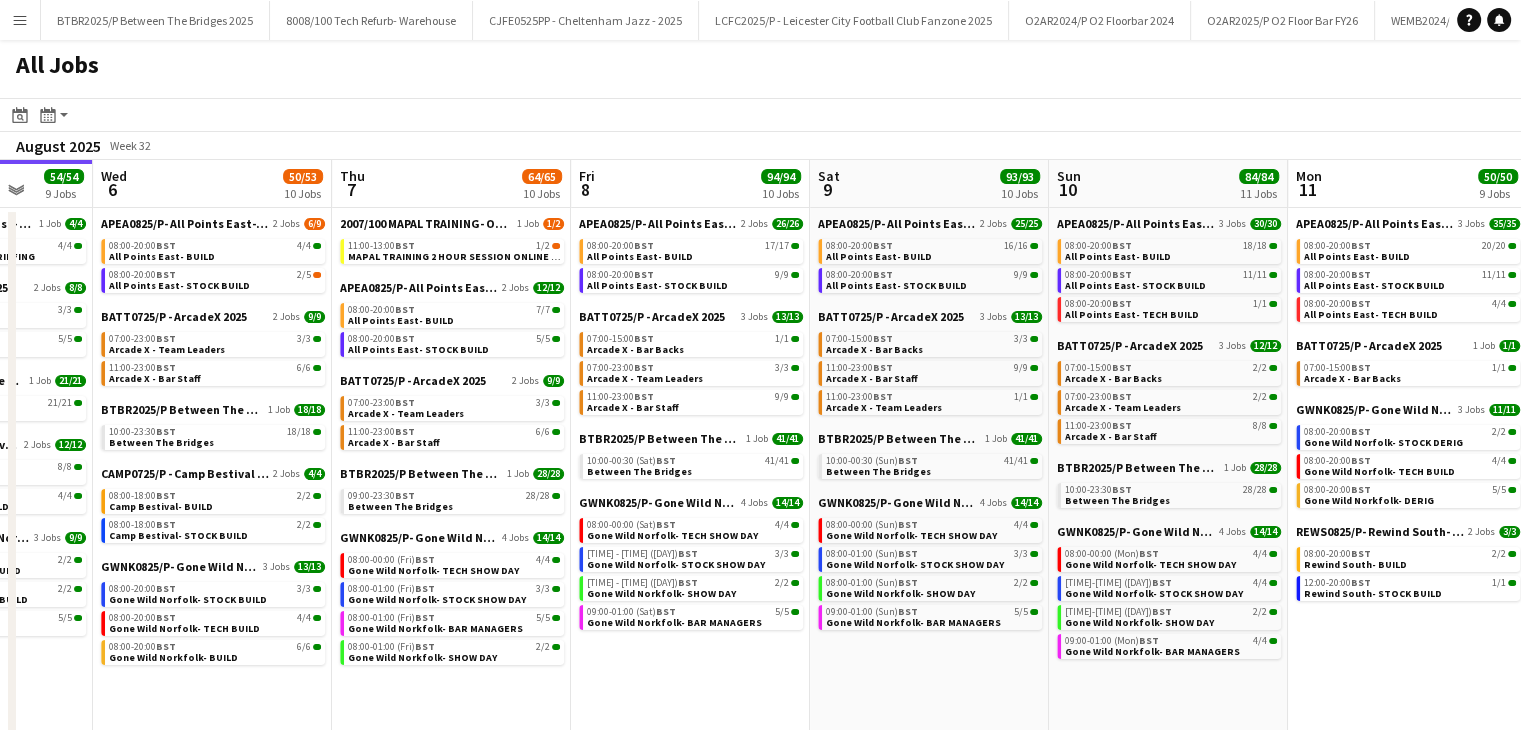 scroll, scrollTop: 0, scrollLeft: 872, axis: horizontal 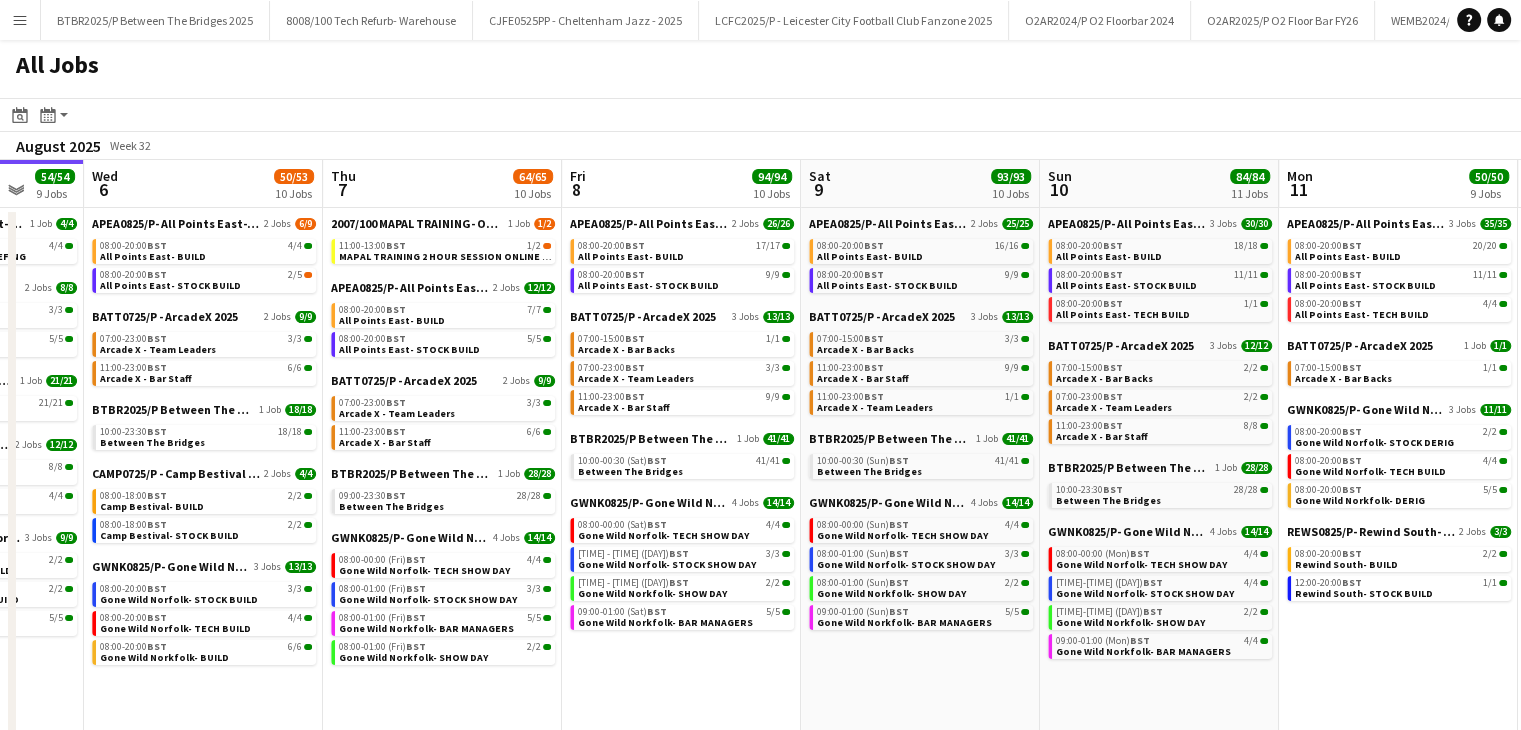 drag, startPoint x: 824, startPoint y: 186, endPoint x: 681, endPoint y: 194, distance: 143.2236 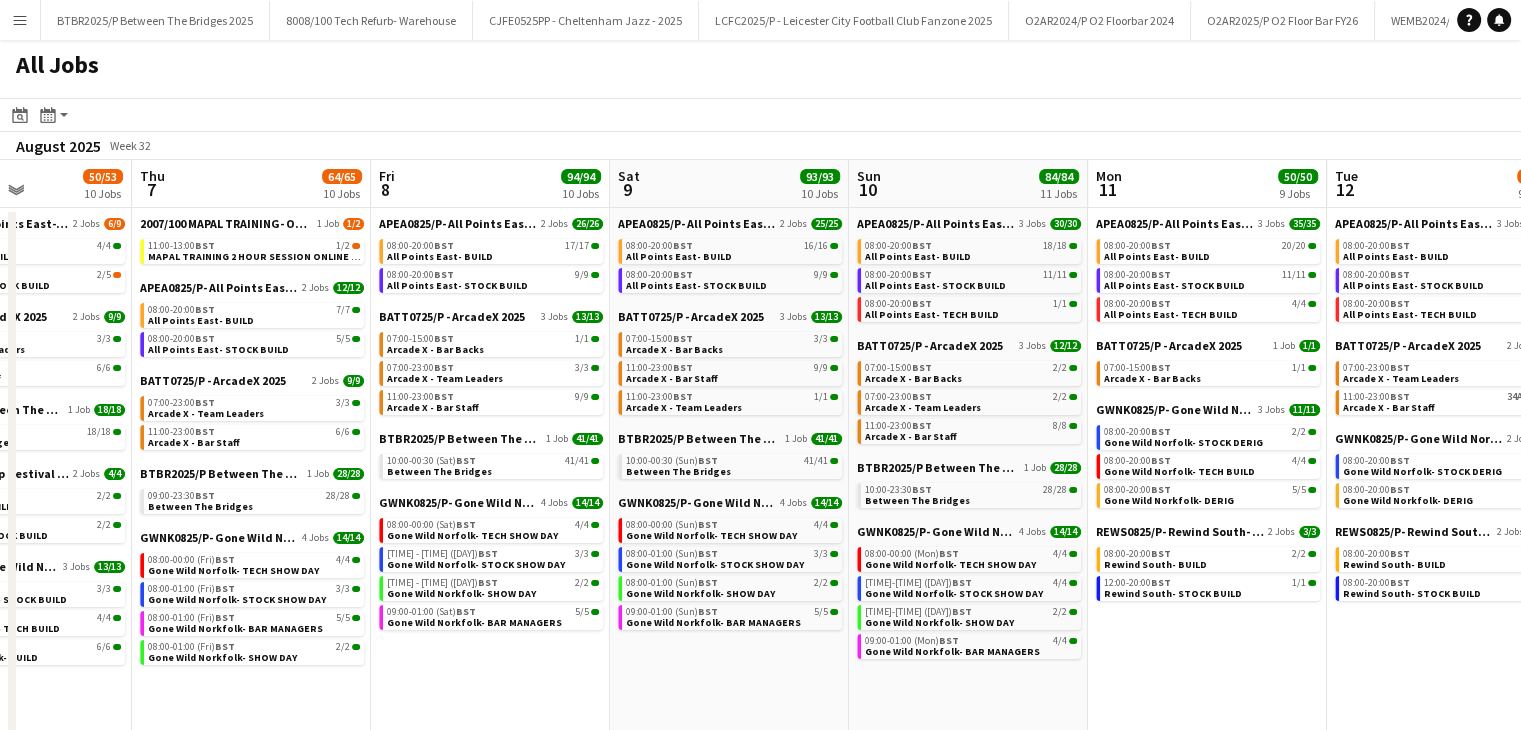 scroll, scrollTop: 0, scrollLeft: 826, axis: horizontal 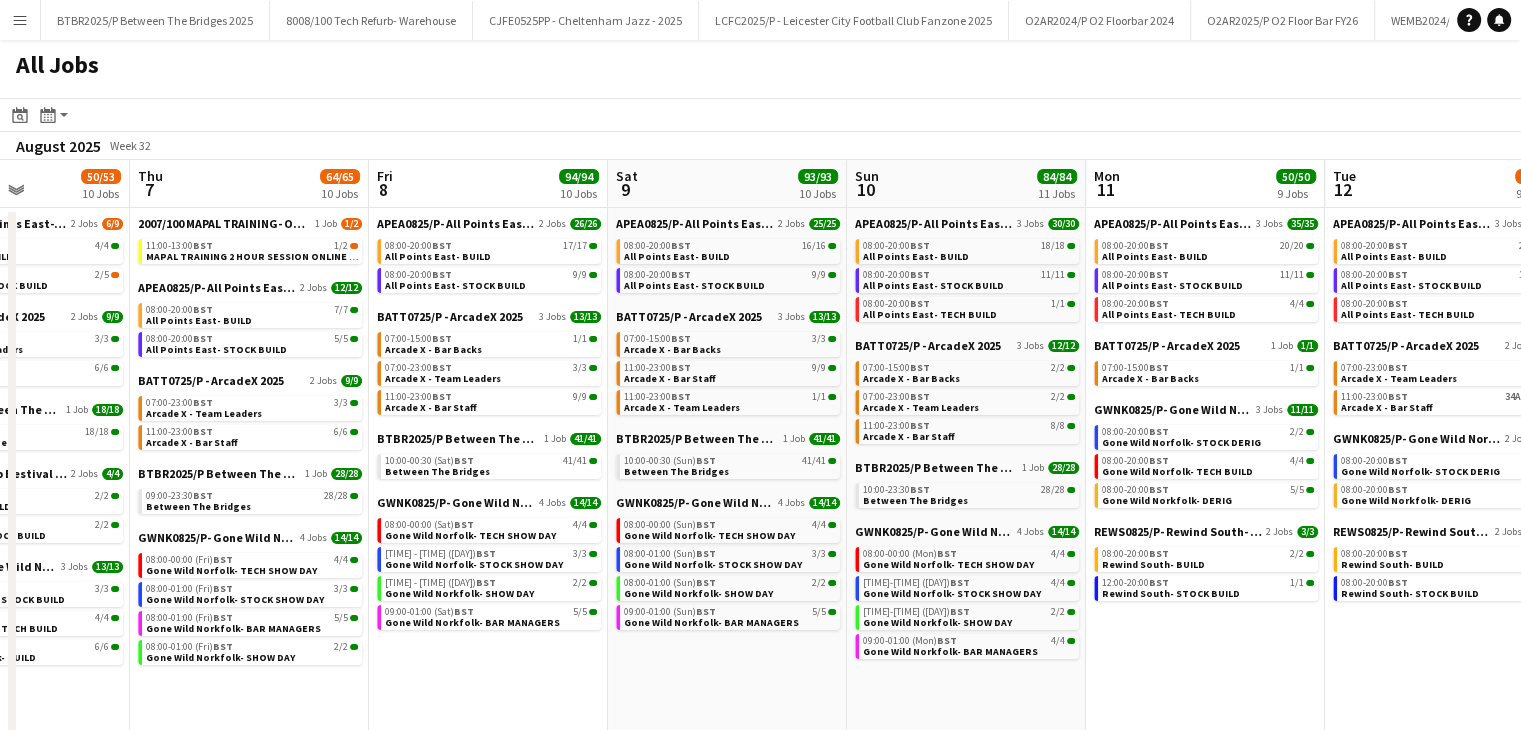 drag, startPoint x: 945, startPoint y: 195, endPoint x: 752, endPoint y: 198, distance: 193.02332 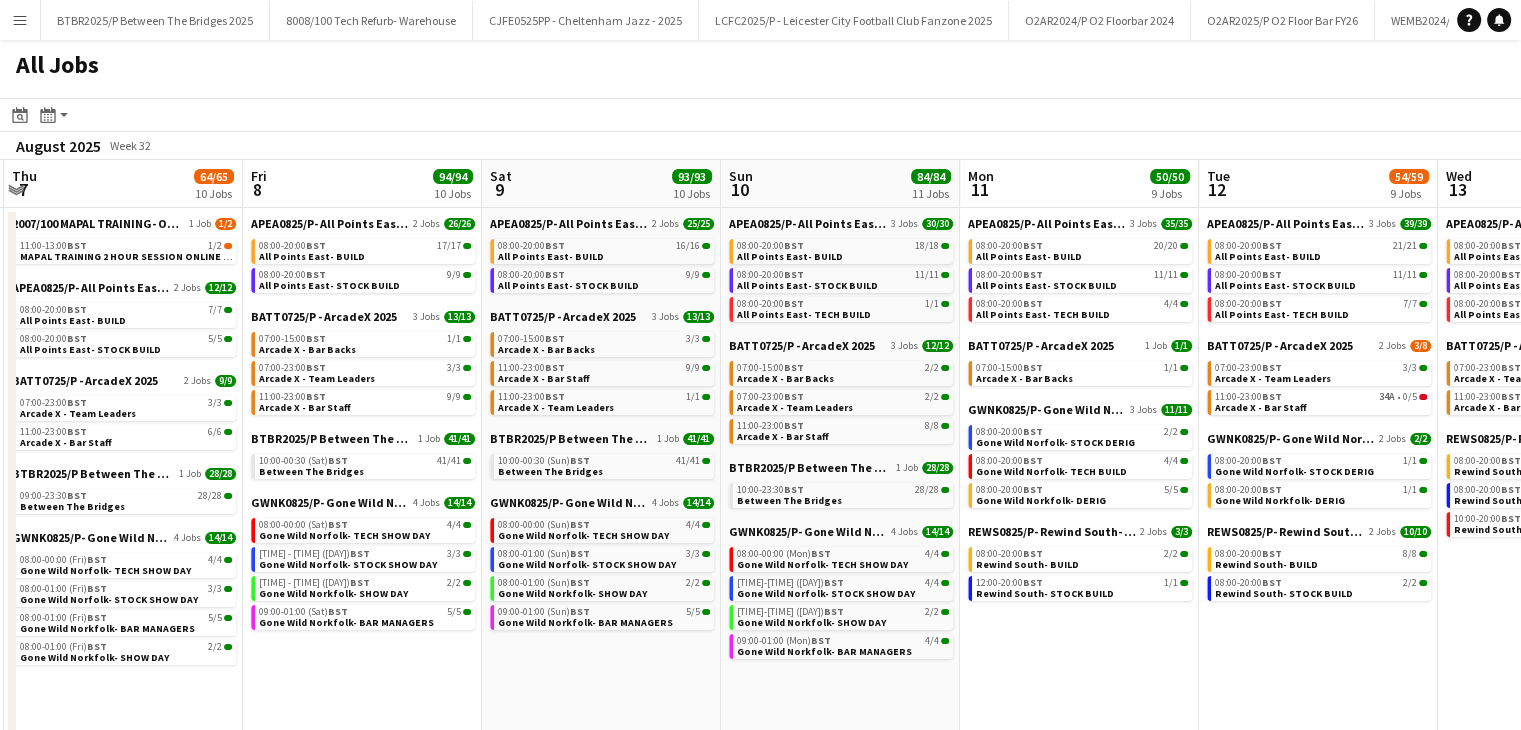 scroll, scrollTop: 0, scrollLeft: 714, axis: horizontal 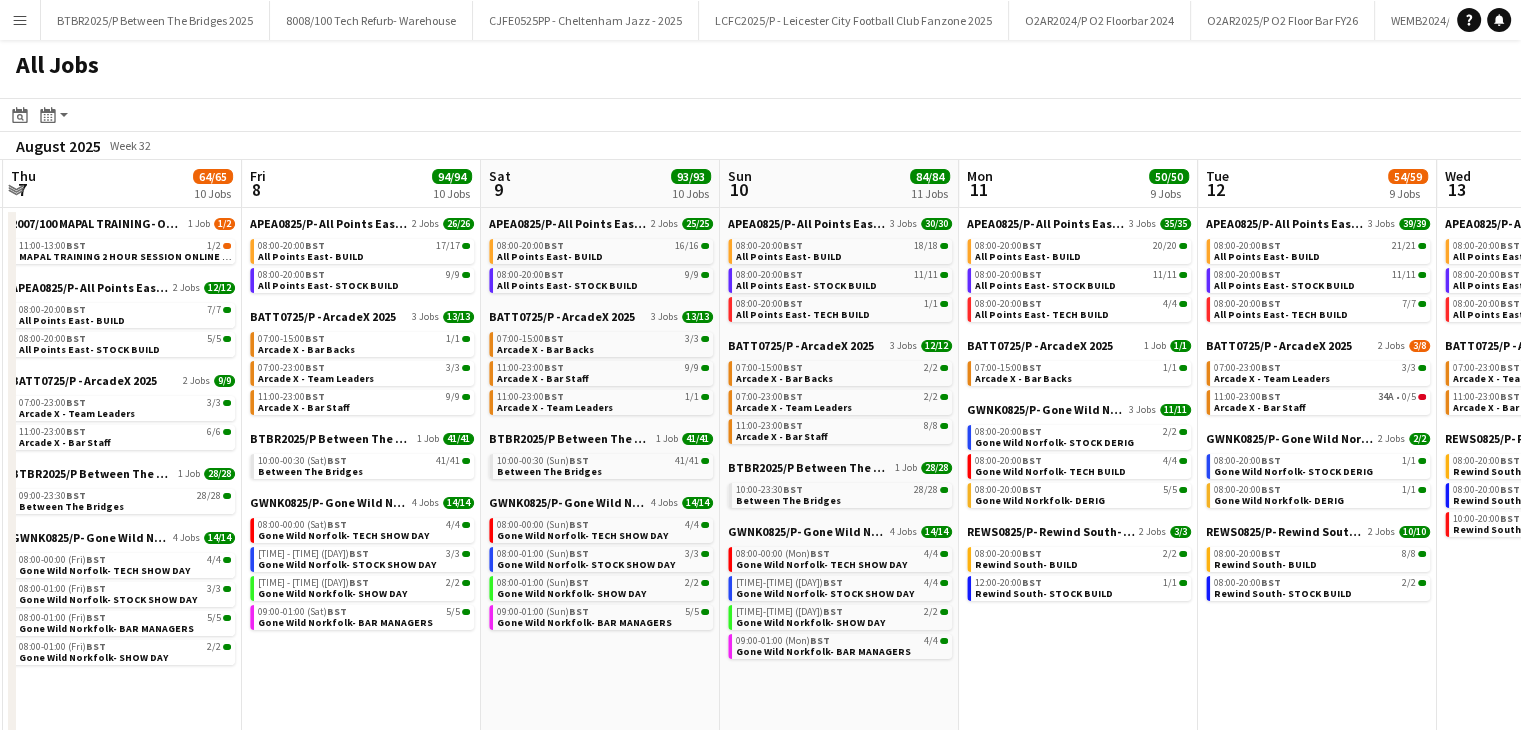 drag, startPoint x: 931, startPoint y: 175, endPoint x: 804, endPoint y: 205, distance: 130.49521 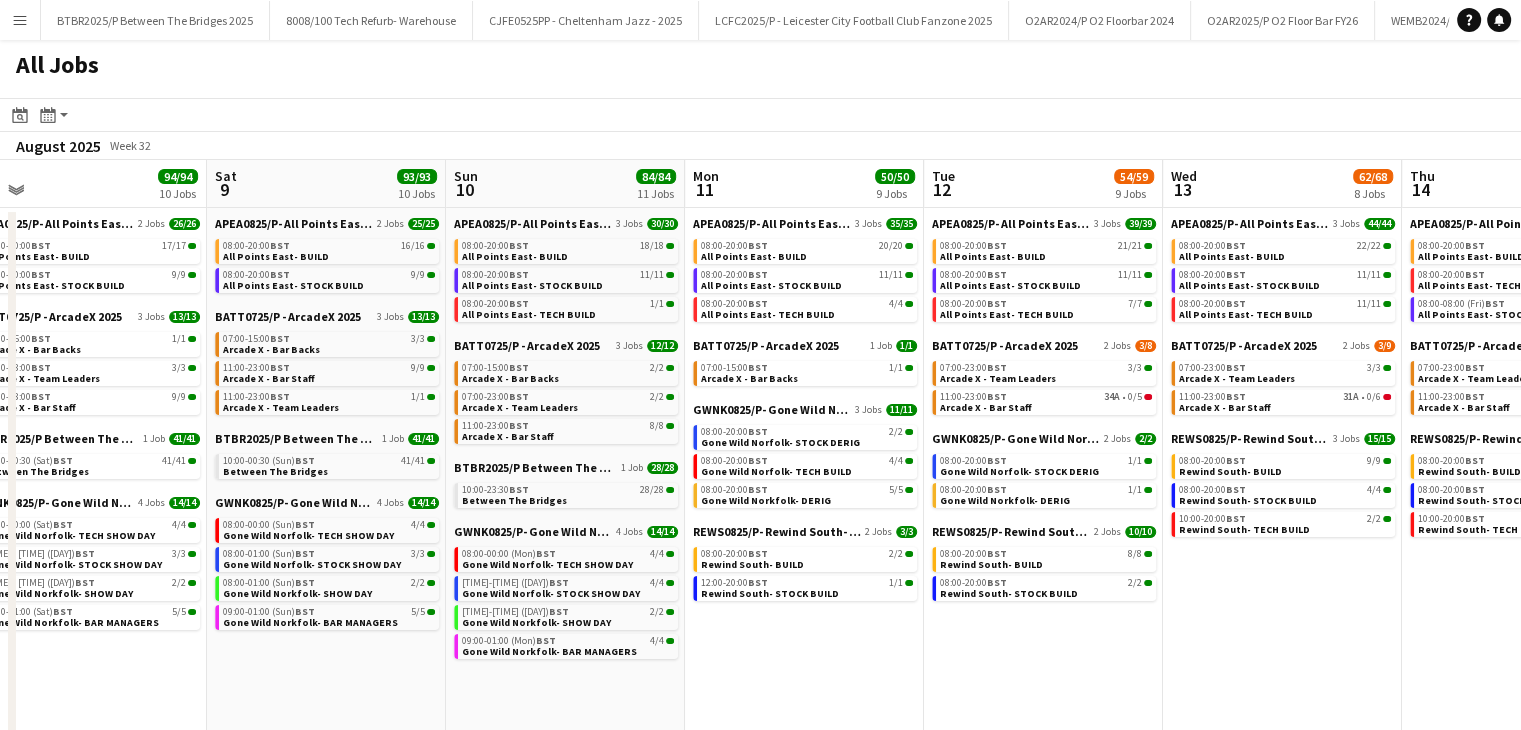 scroll, scrollTop: 0, scrollLeft: 755, axis: horizontal 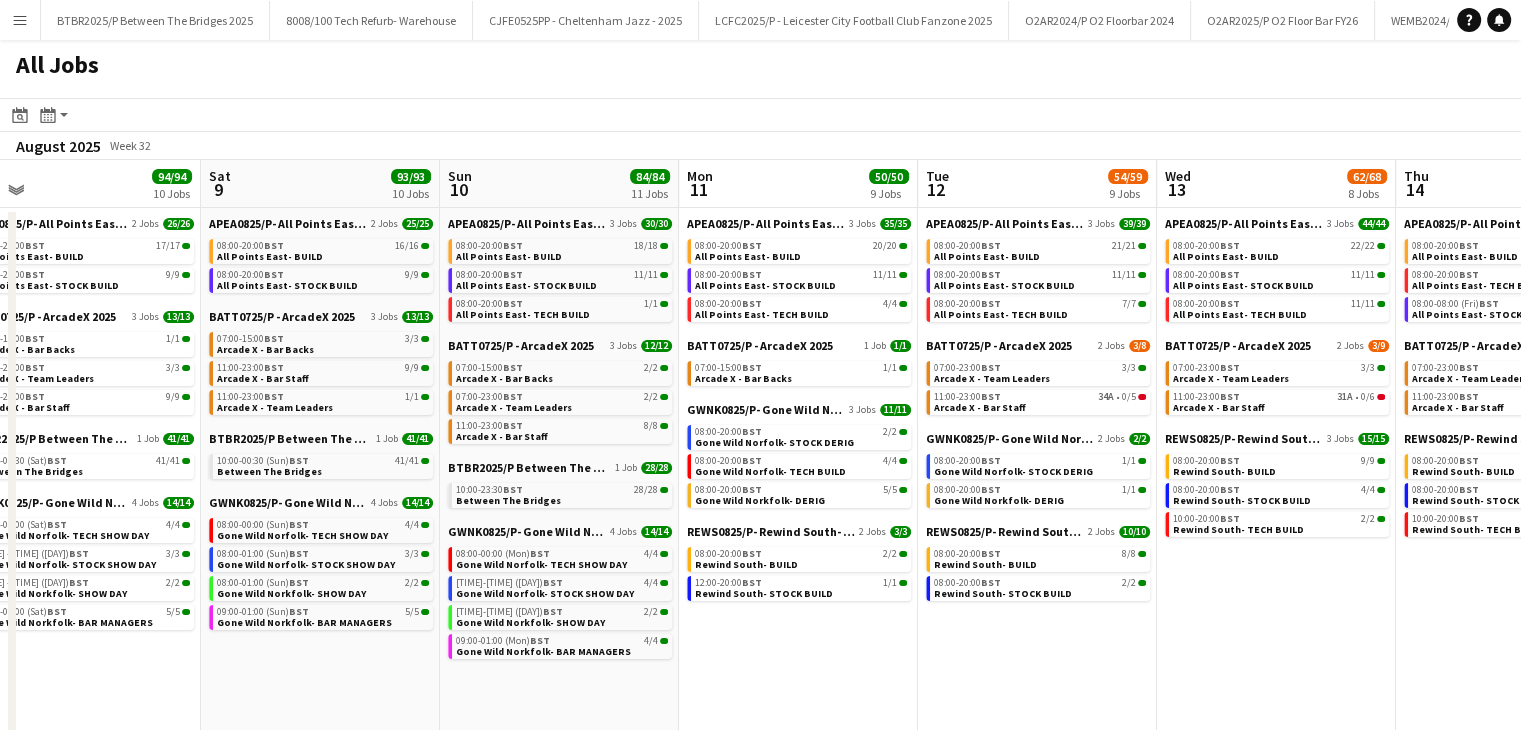 drag, startPoint x: 1022, startPoint y: 179, endPoint x: 742, endPoint y: 195, distance: 280.45676 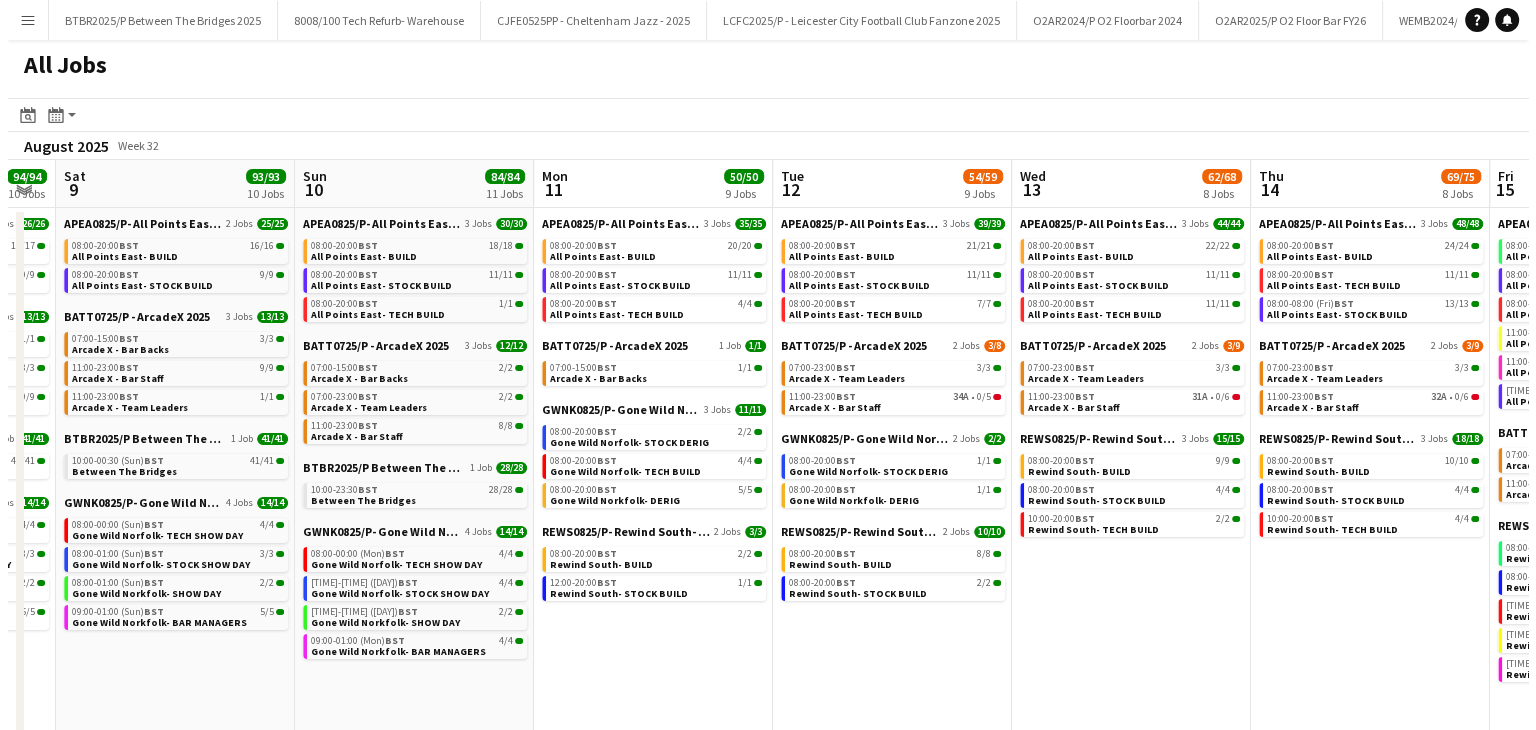 scroll, scrollTop: 0, scrollLeft: 924, axis: horizontal 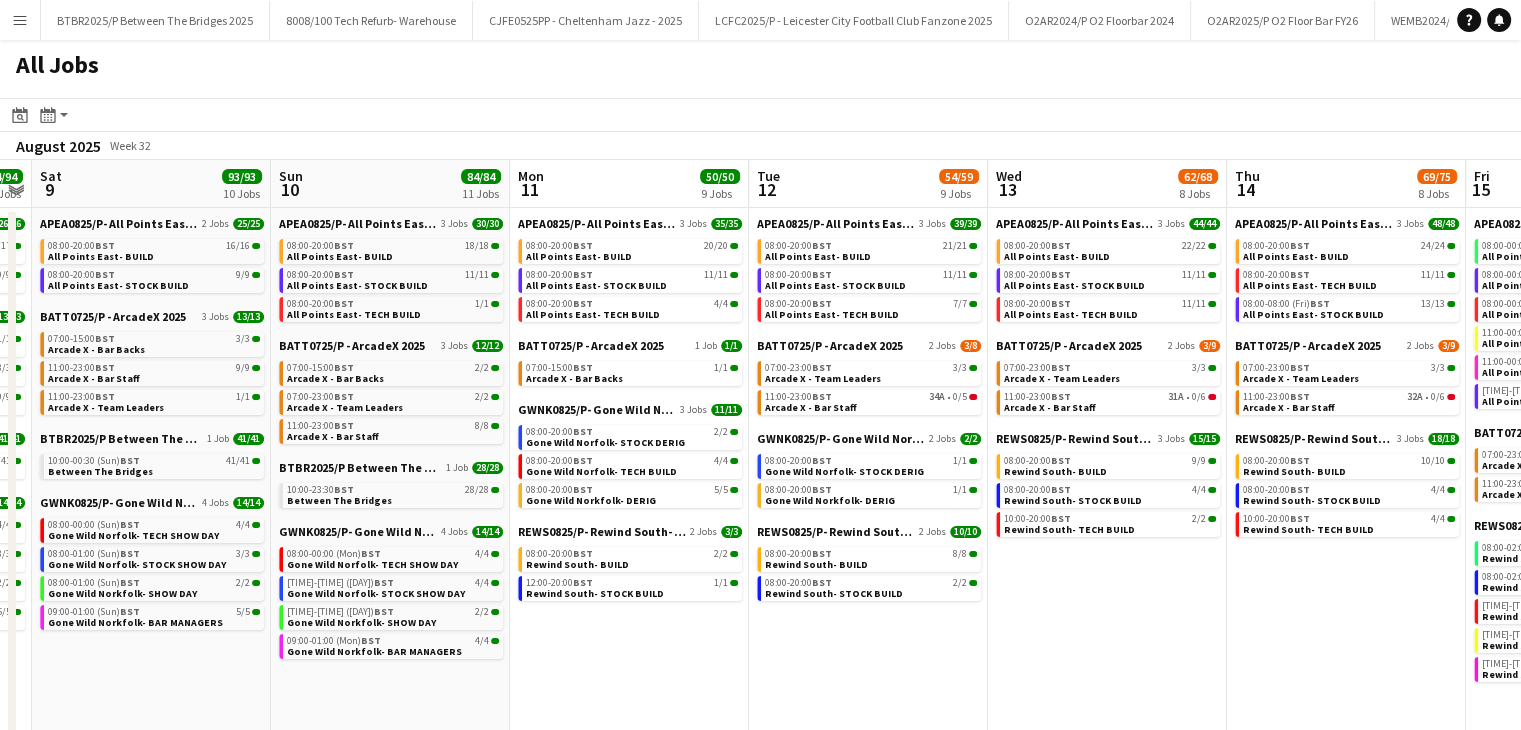 drag, startPoint x: 1005, startPoint y: 190, endPoint x: 836, endPoint y: 201, distance: 169.3576 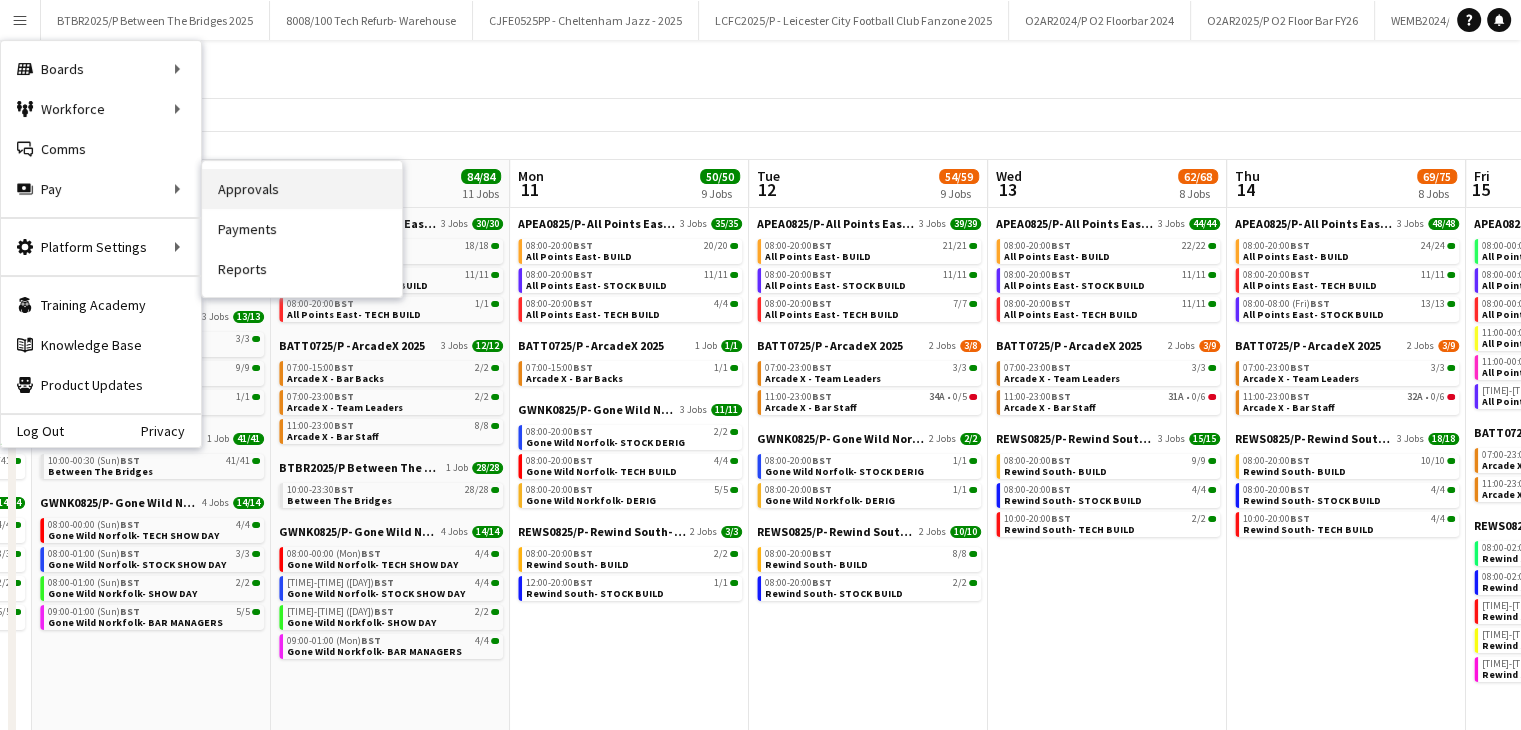 click on "Approvals" at bounding box center [302, 189] 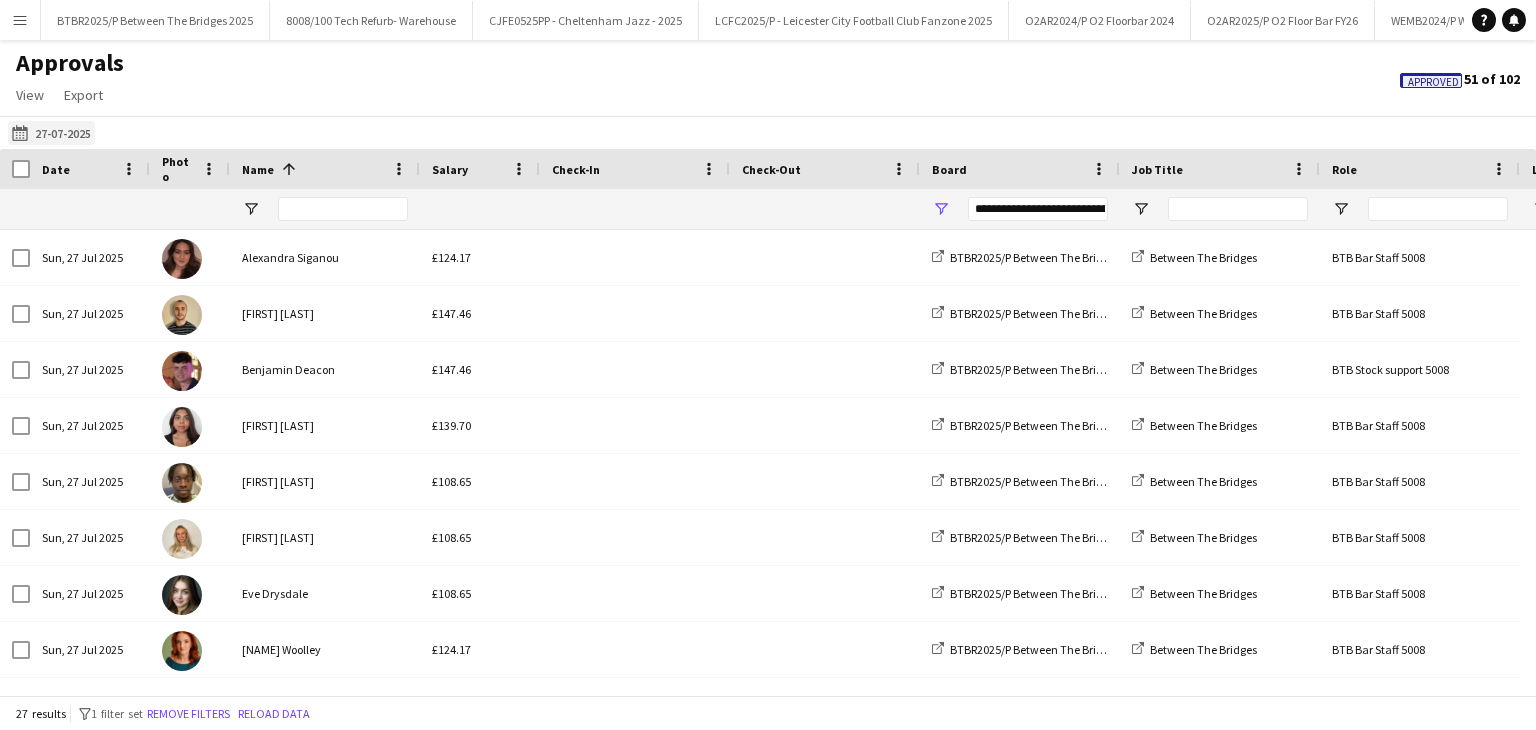 click on "27-07-2025
27-07-2025" 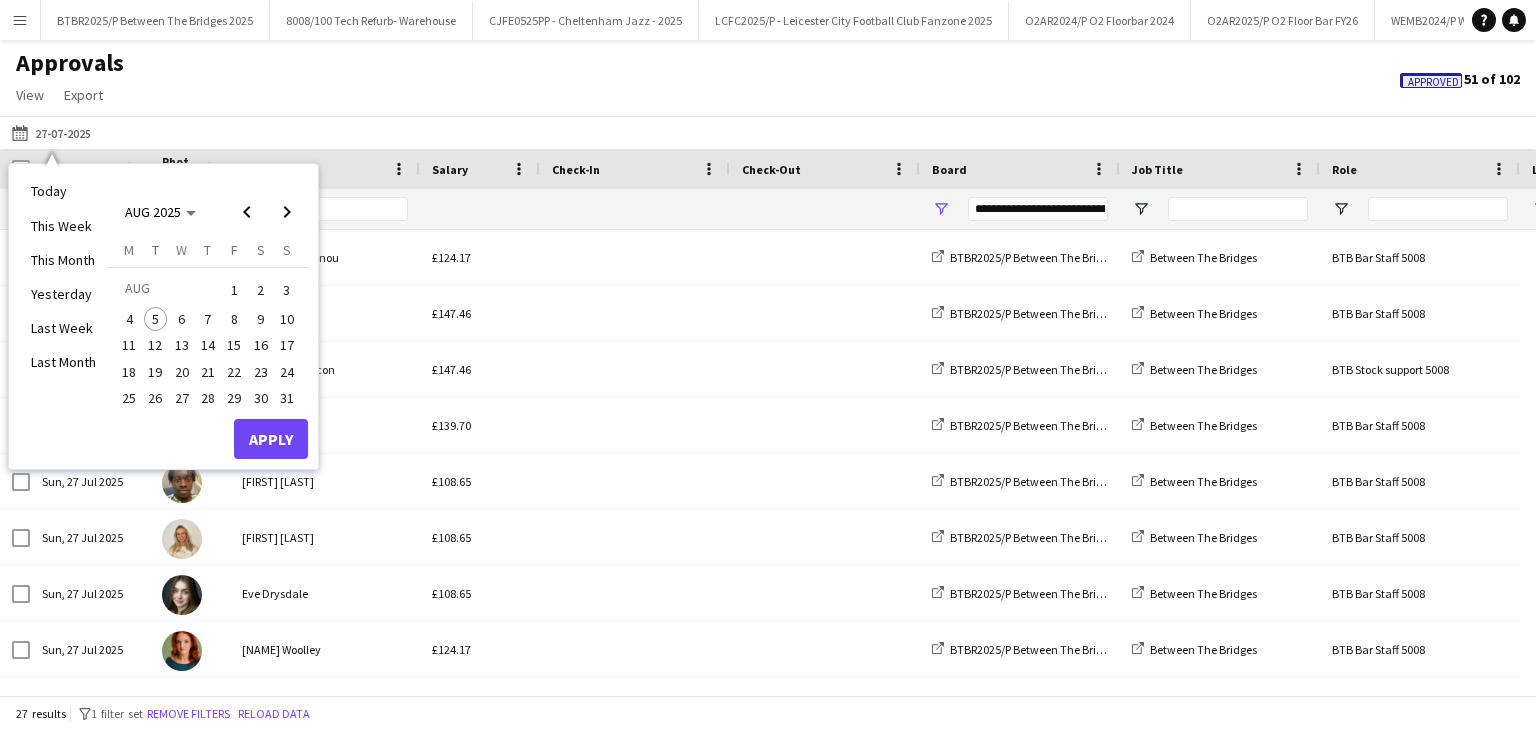 click on "4" at bounding box center [129, 319] 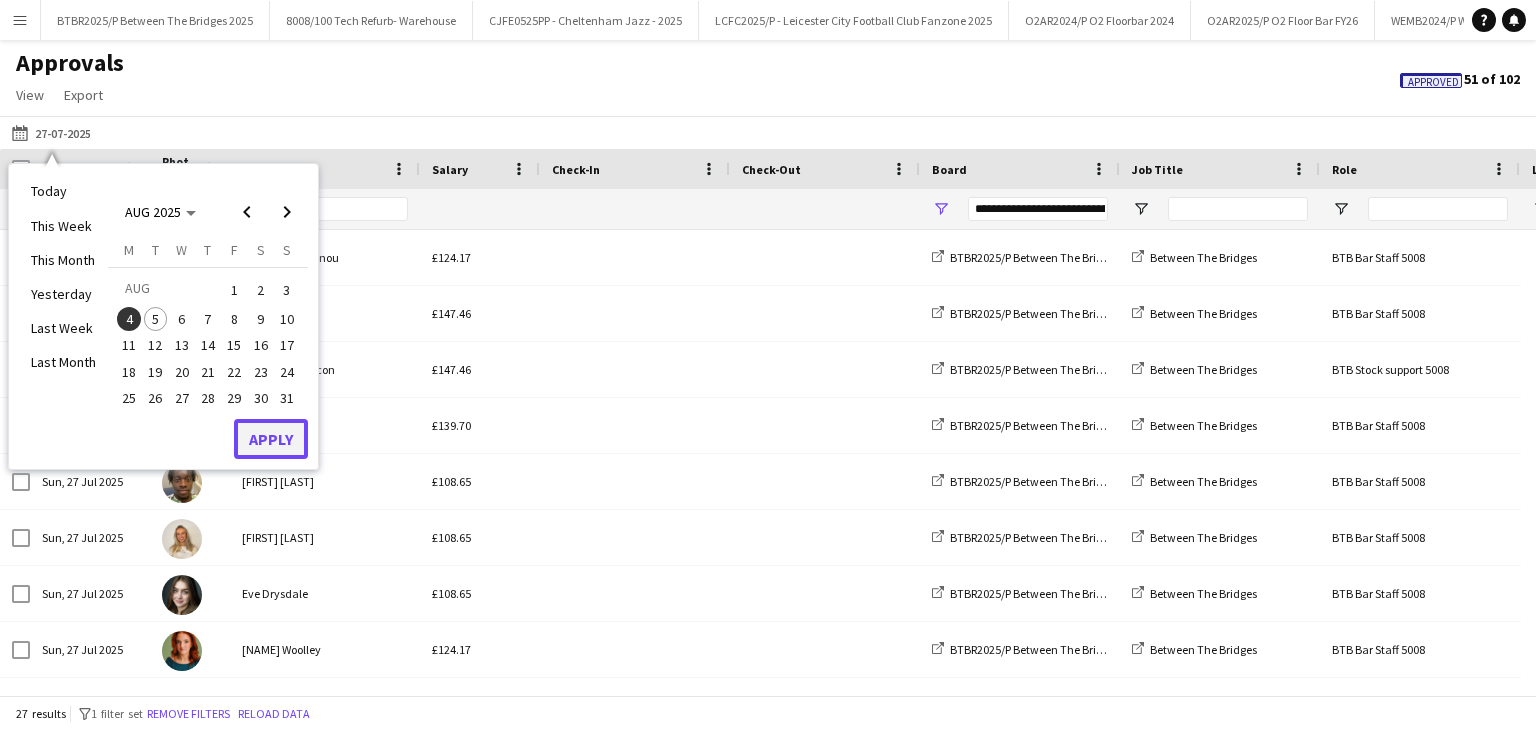click on "Apply" at bounding box center [271, 439] 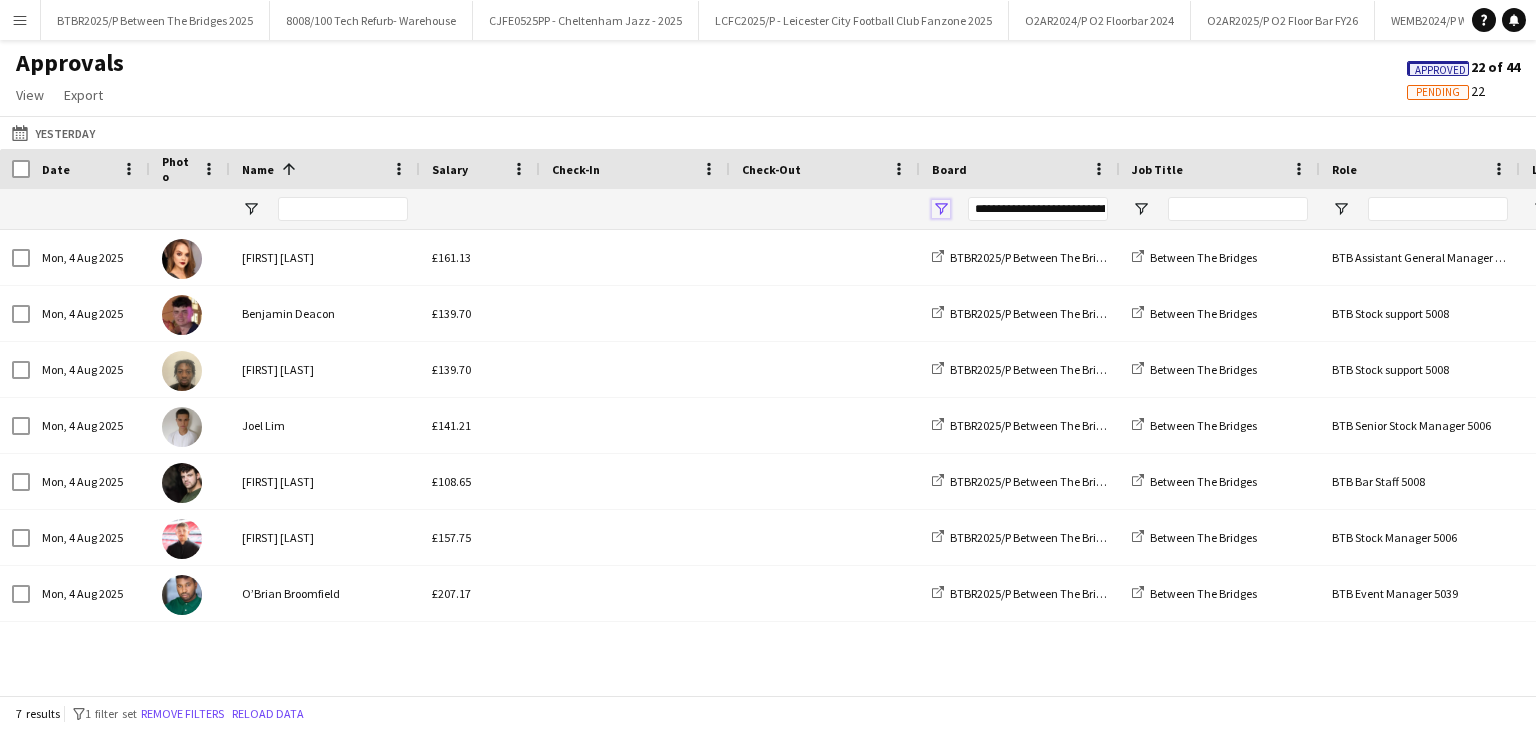 click at bounding box center (941, 209) 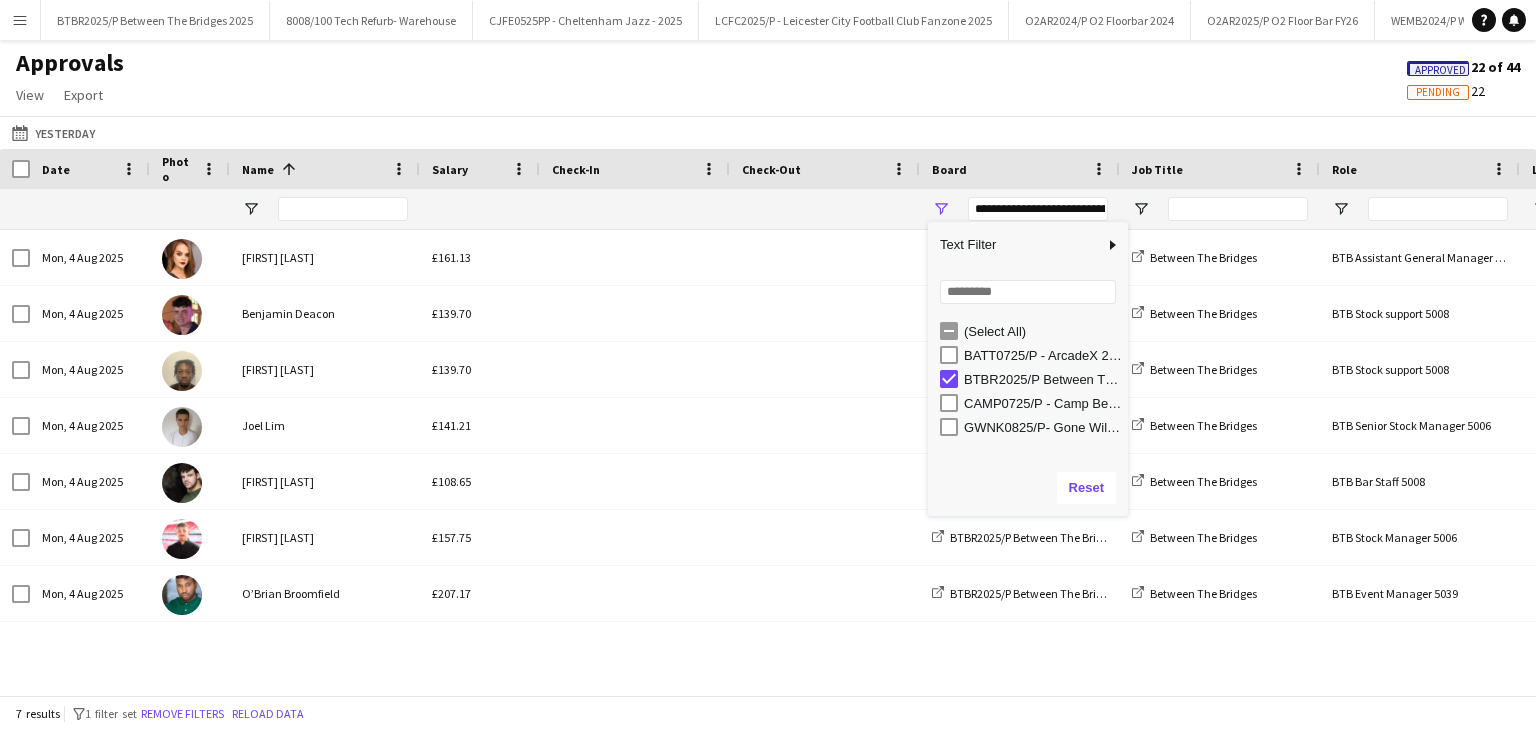 click on "BTBR2025/P  Between The Bridges 2025" at bounding box center [1043, 379] 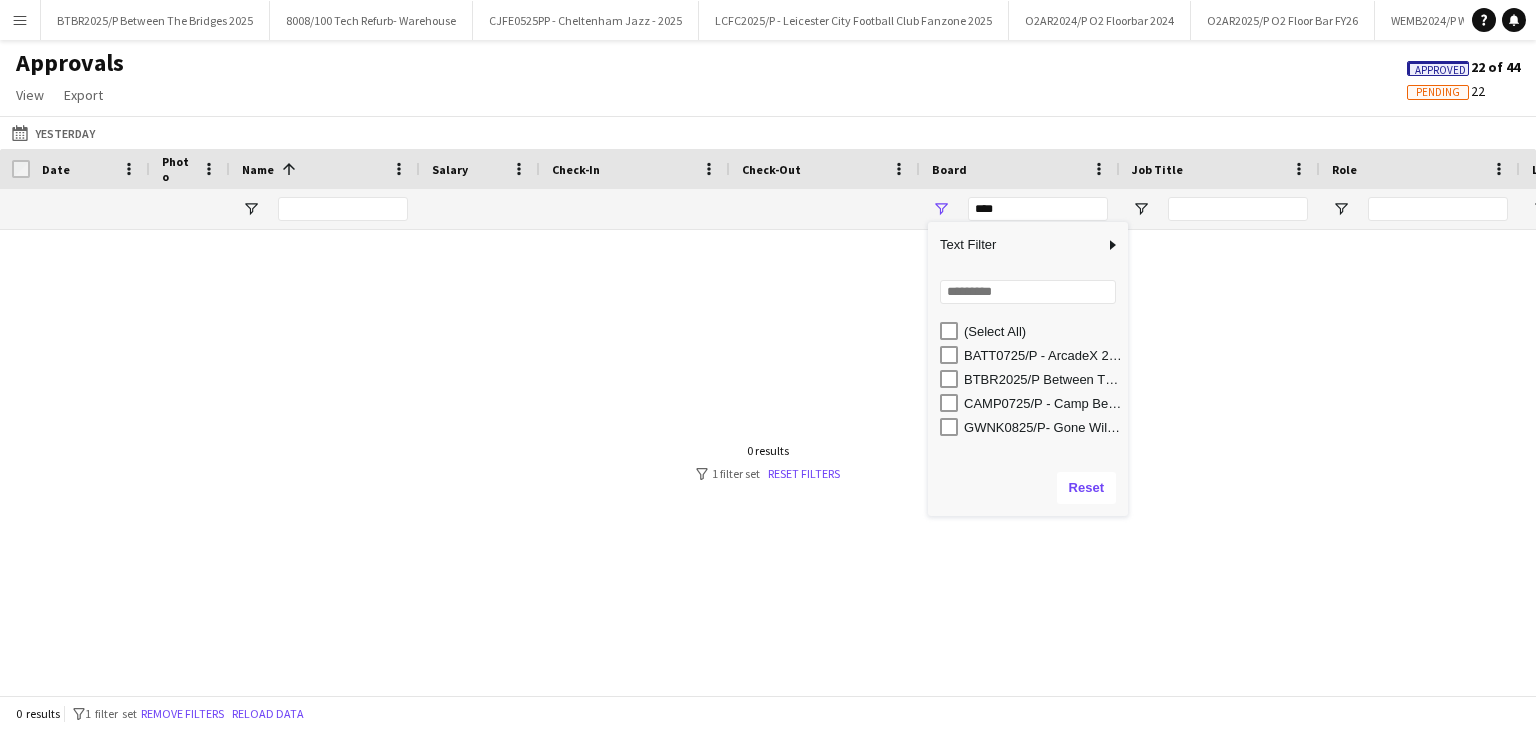 click on "BATT0725/P - ArcadeX 2025" at bounding box center [1043, 355] 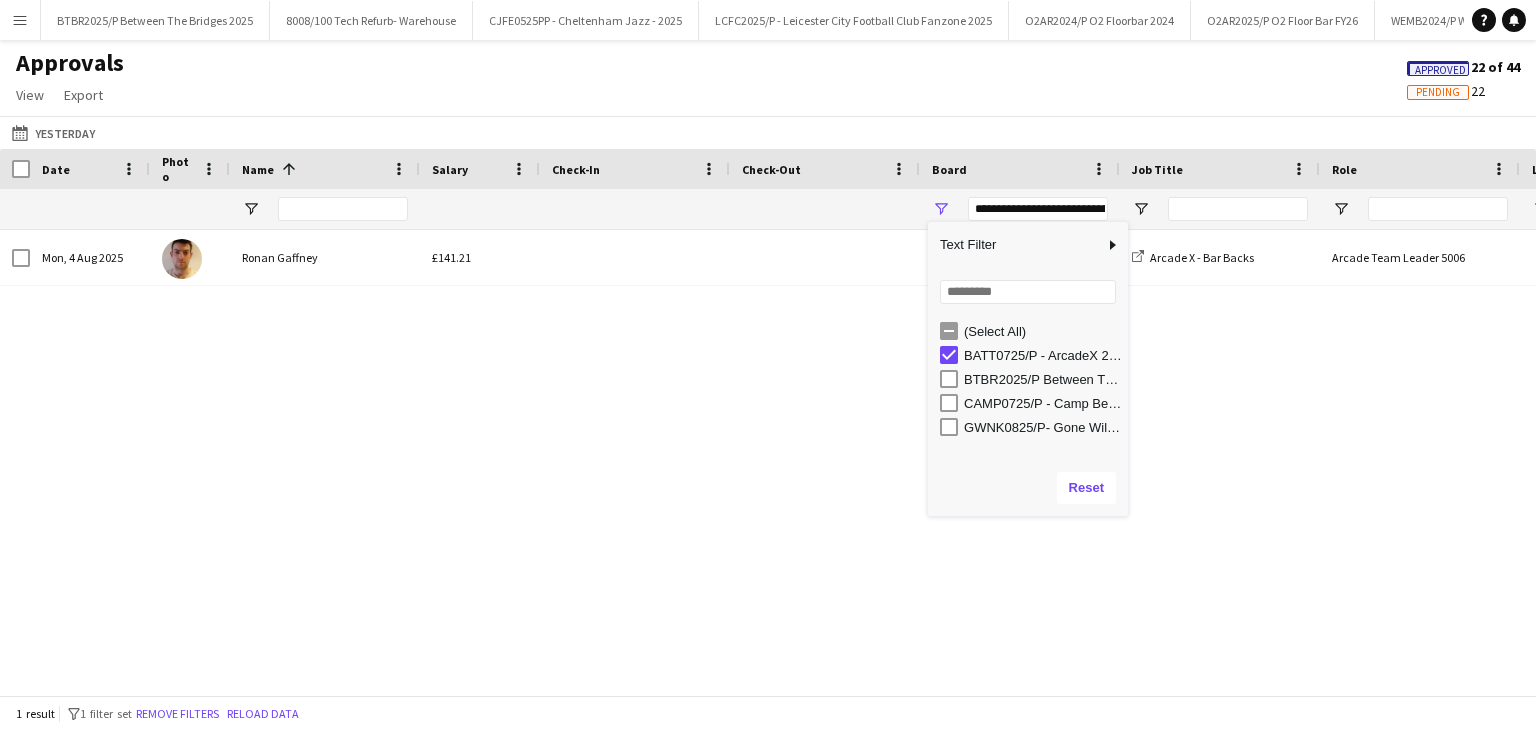 drag, startPoint x: 824, startPoint y: 122, endPoint x: 796, endPoint y: 127, distance: 28.442924 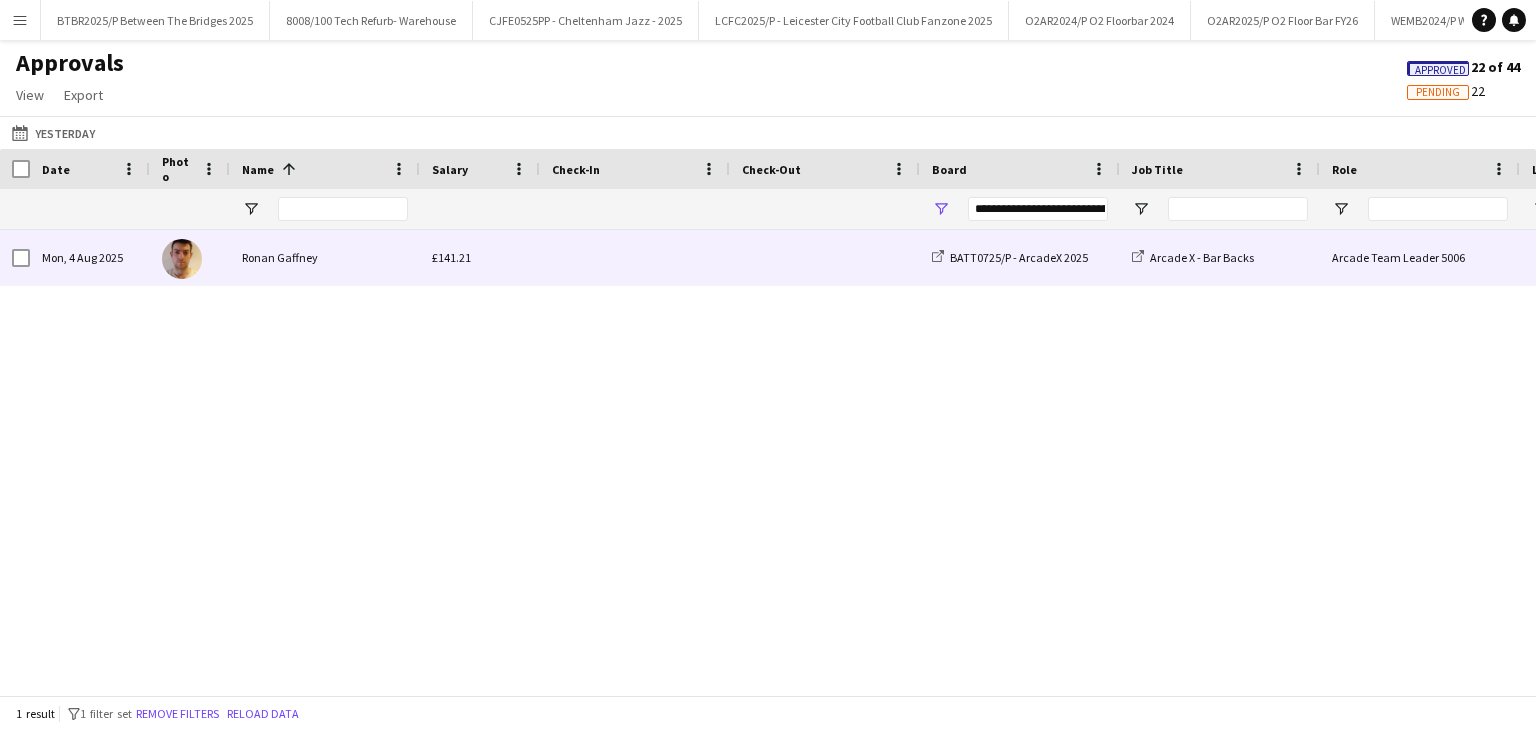 click on "Ronan Gaffney" at bounding box center [325, 257] 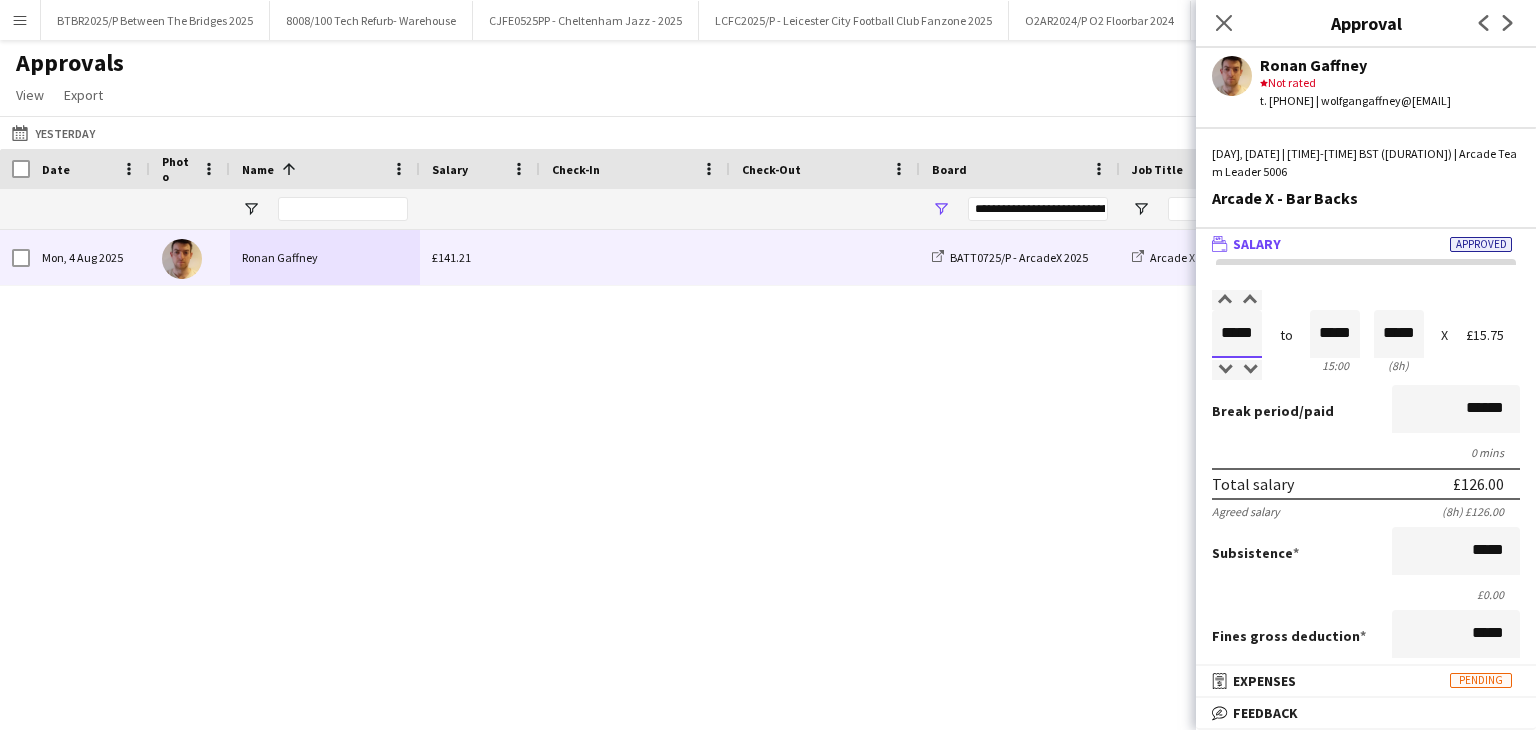click on "*****" at bounding box center [1237, 334] 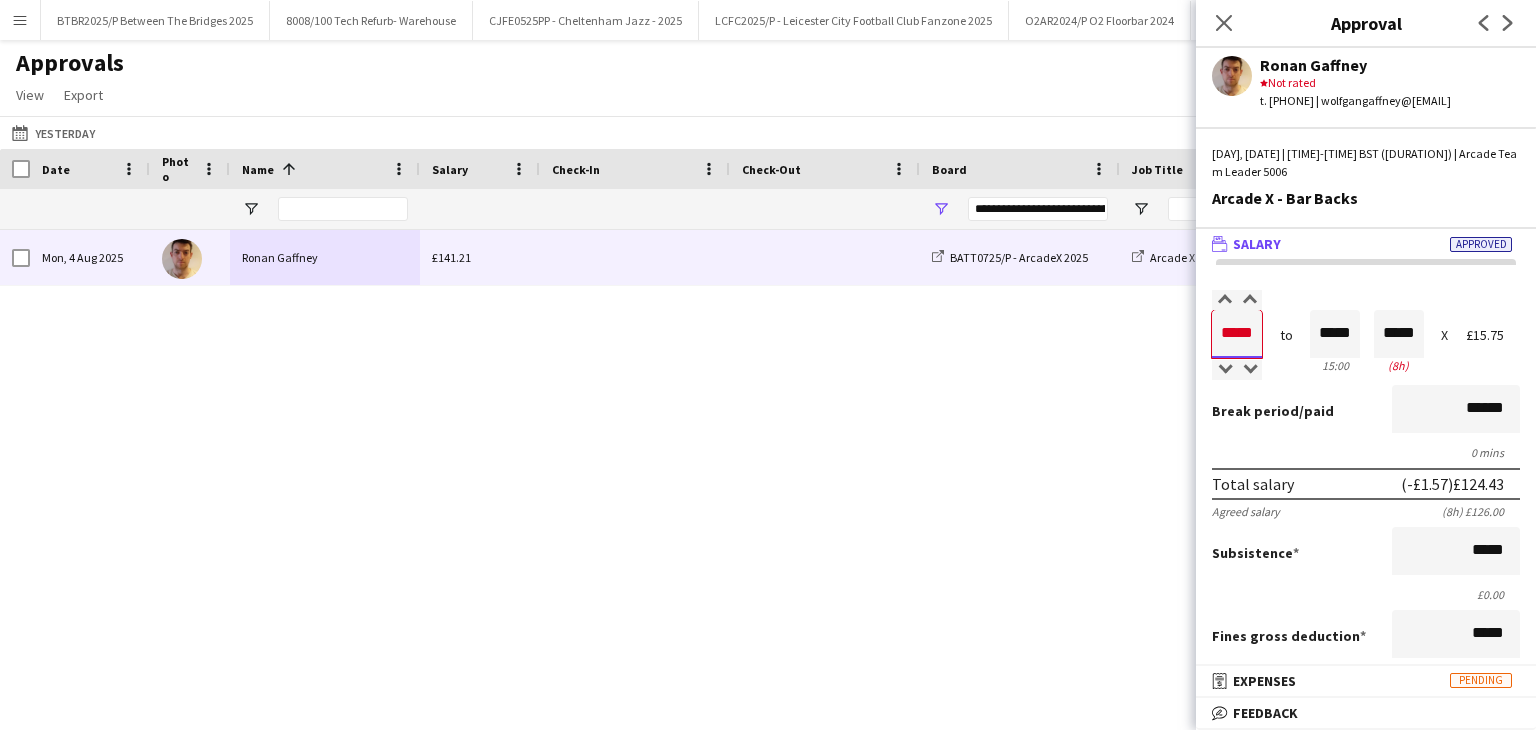 type on "*****" 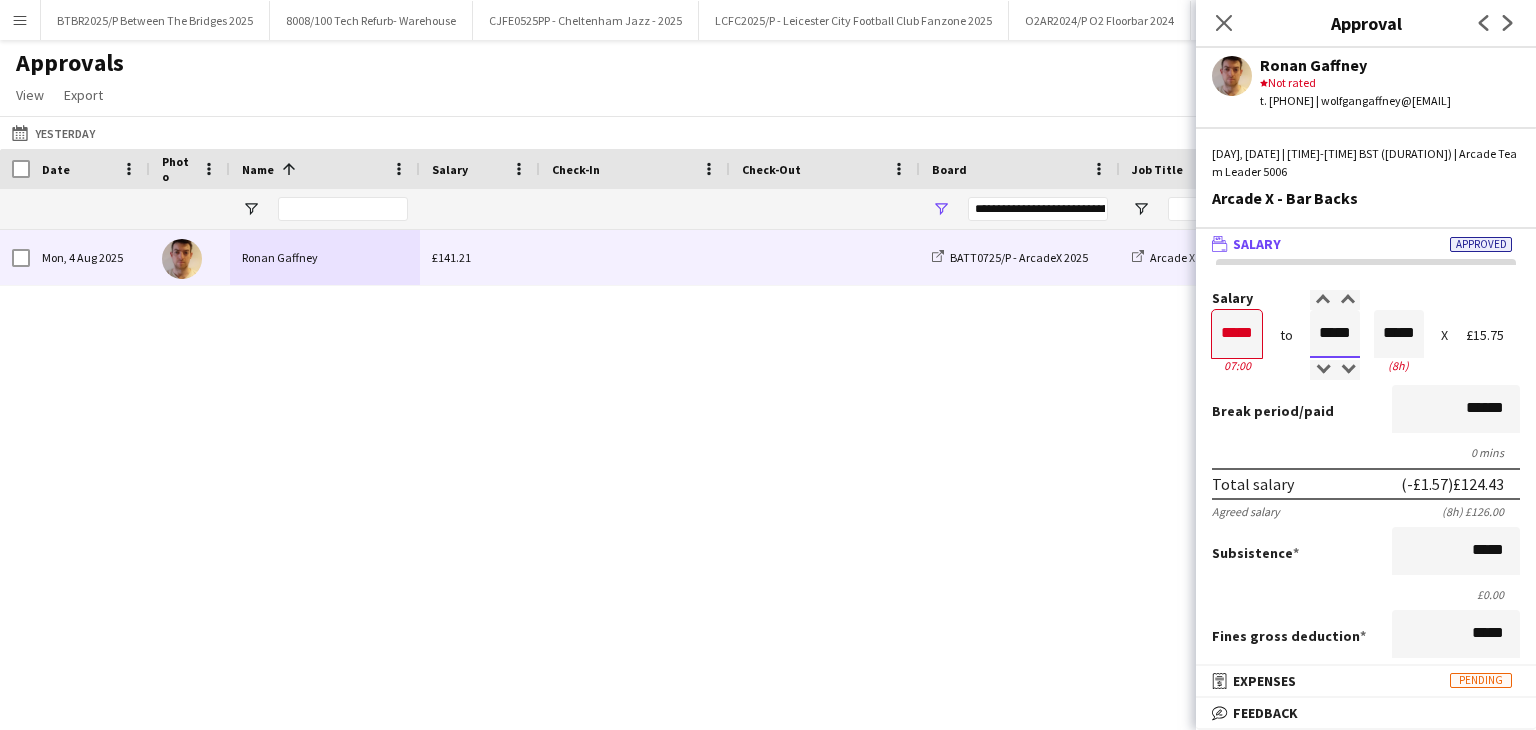type on "*****" 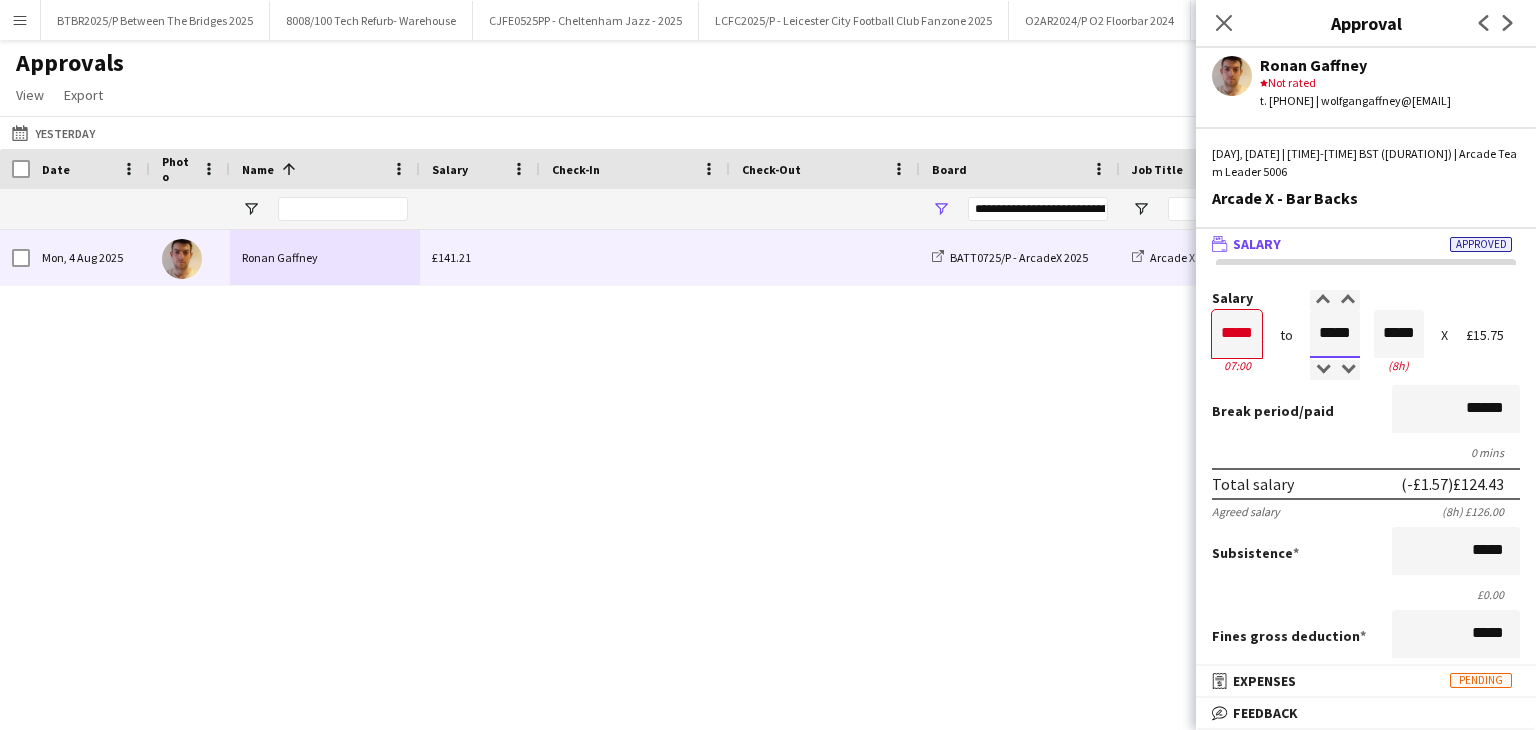 type on "*****" 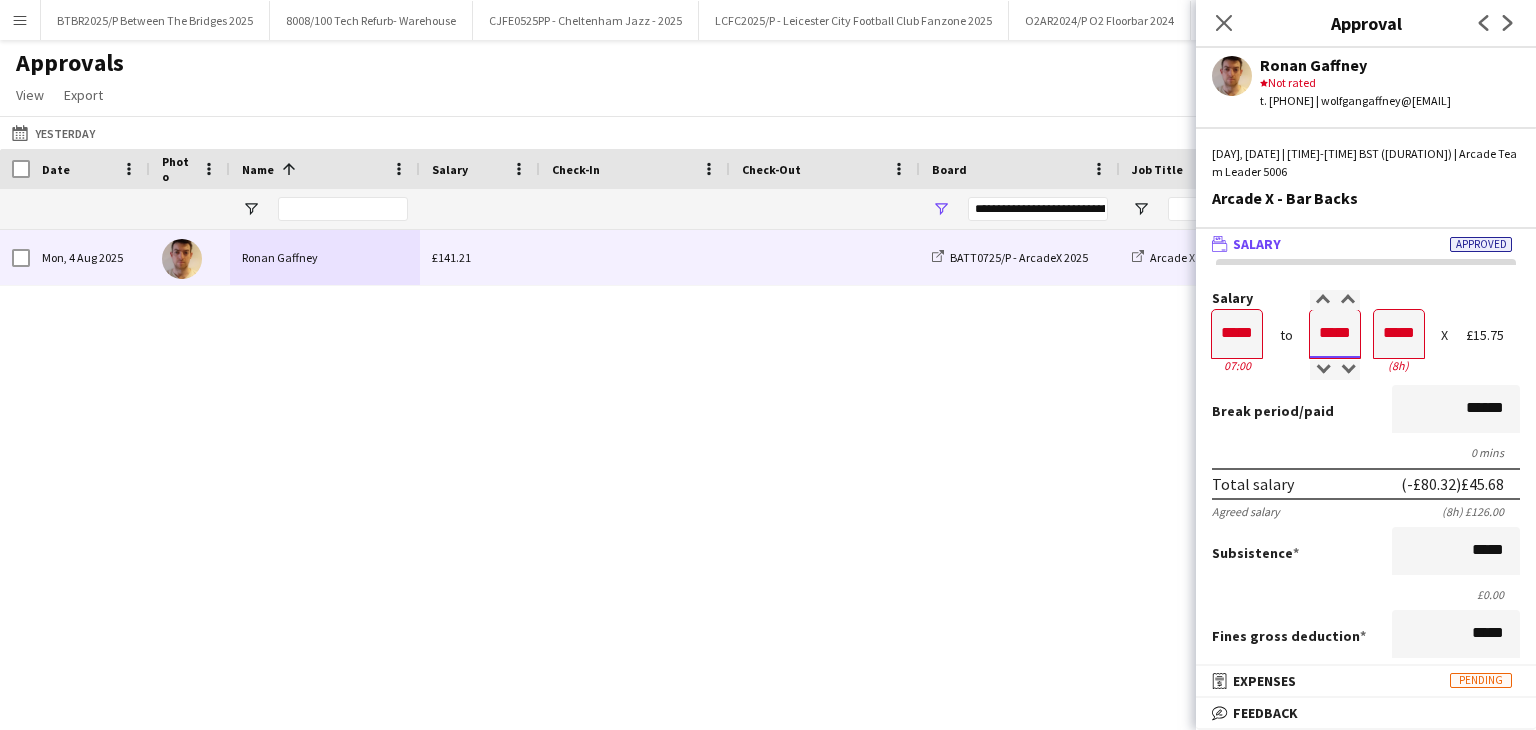 type on "*****" 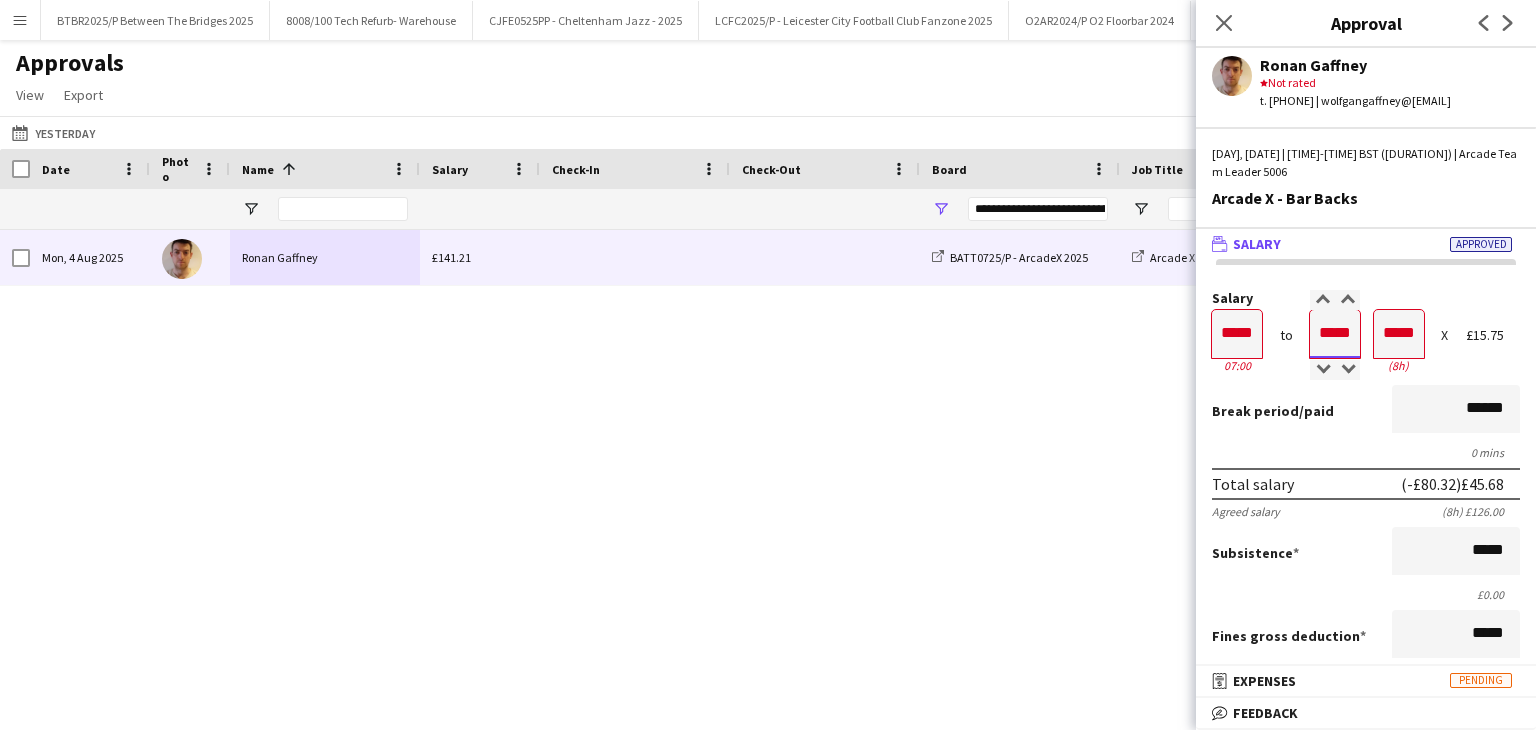 type on "*****" 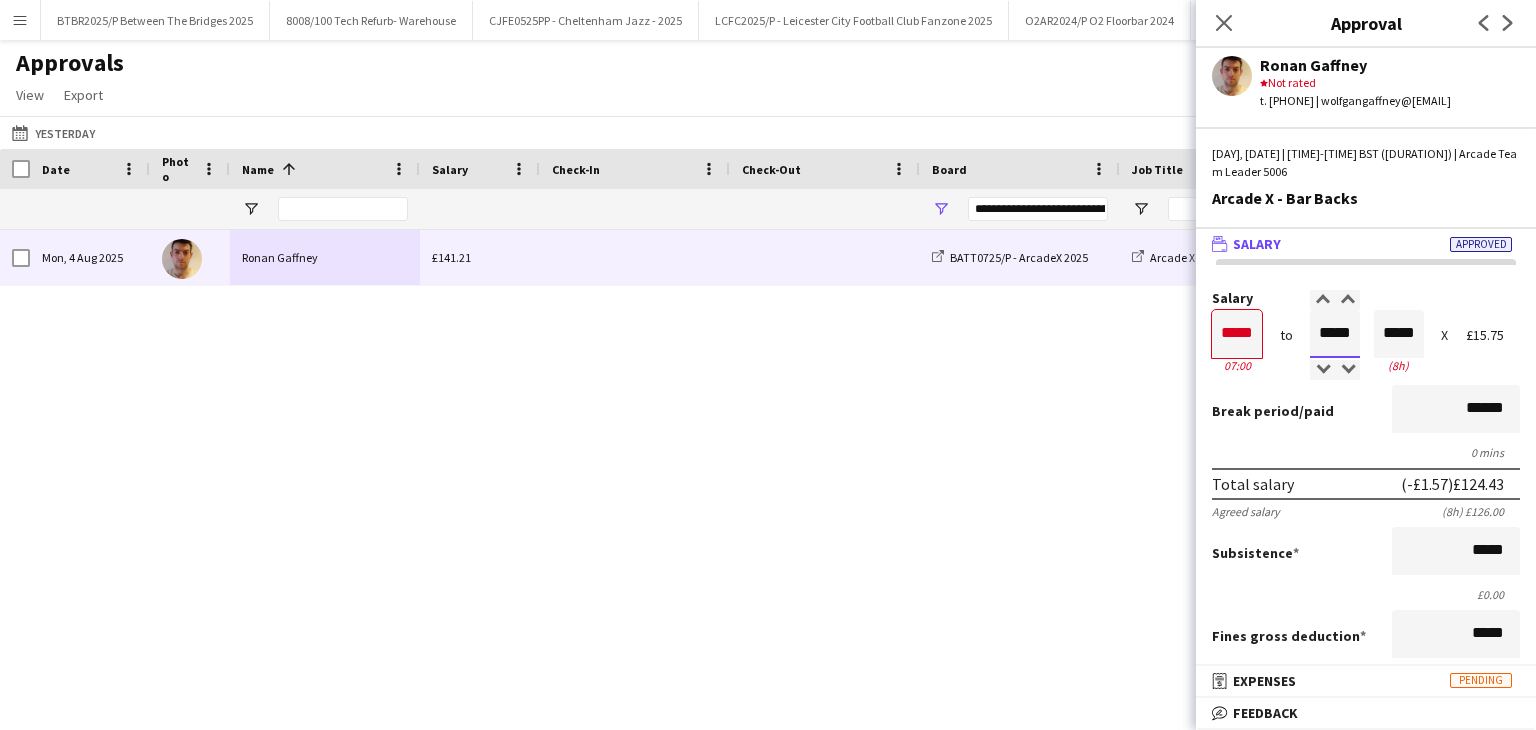 type on "*****" 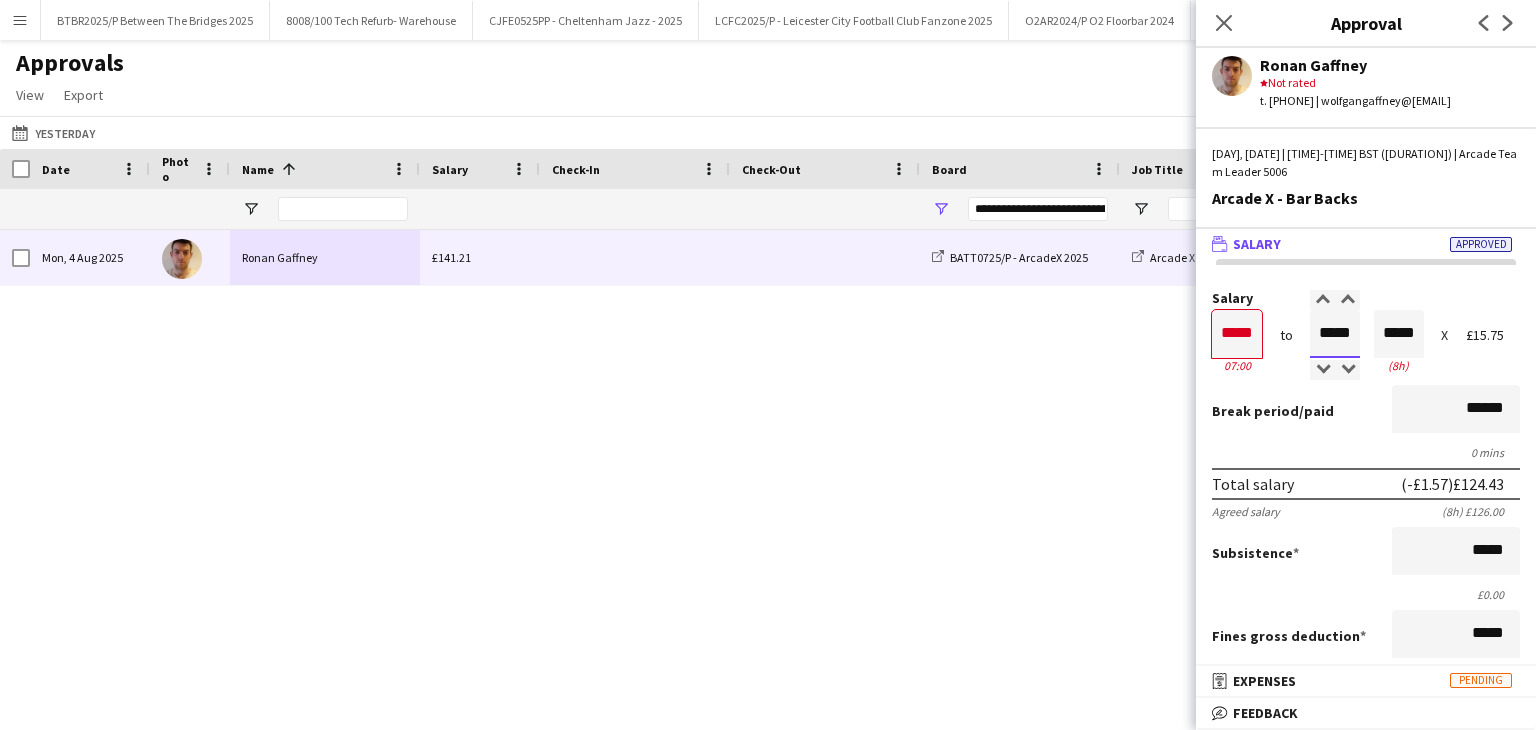 type on "*****" 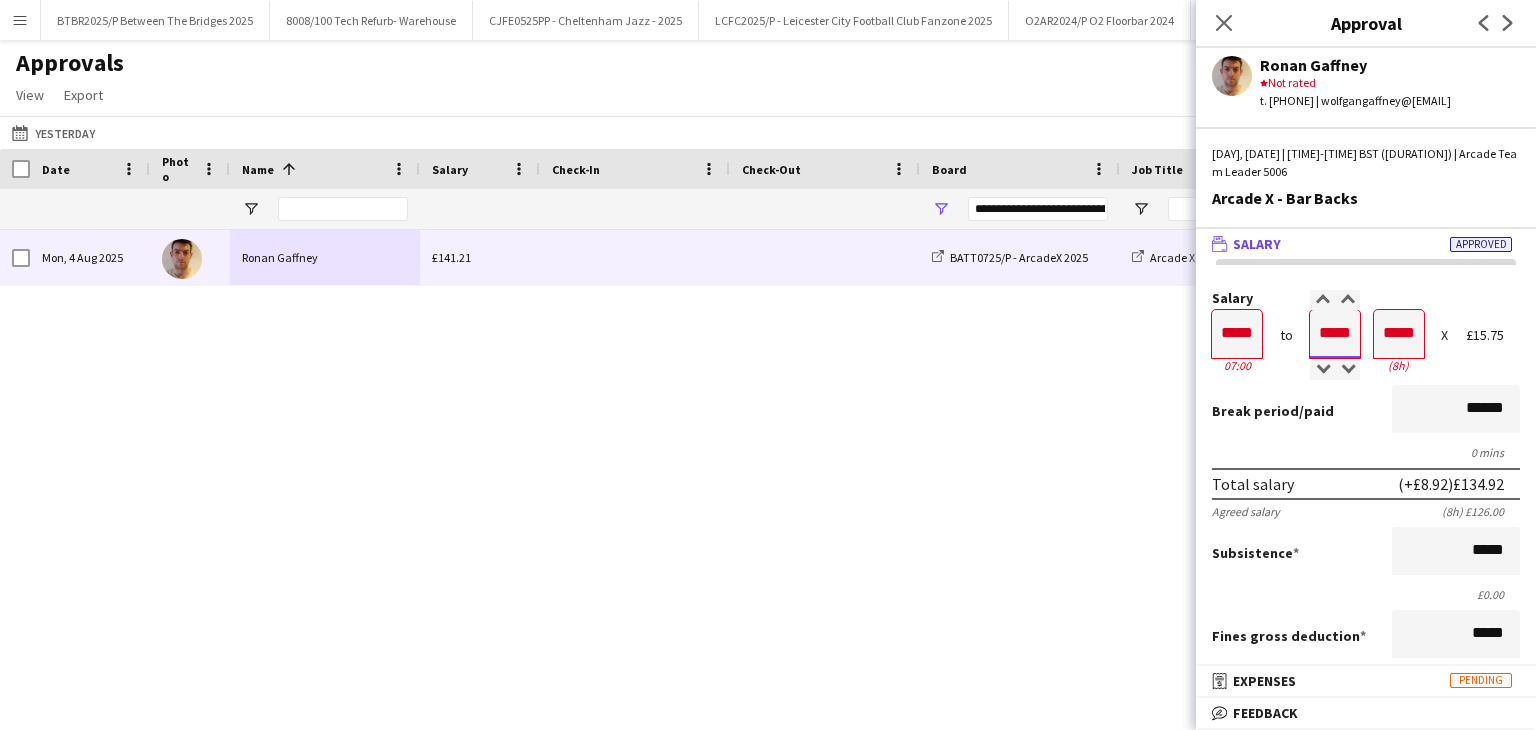 type on "*****" 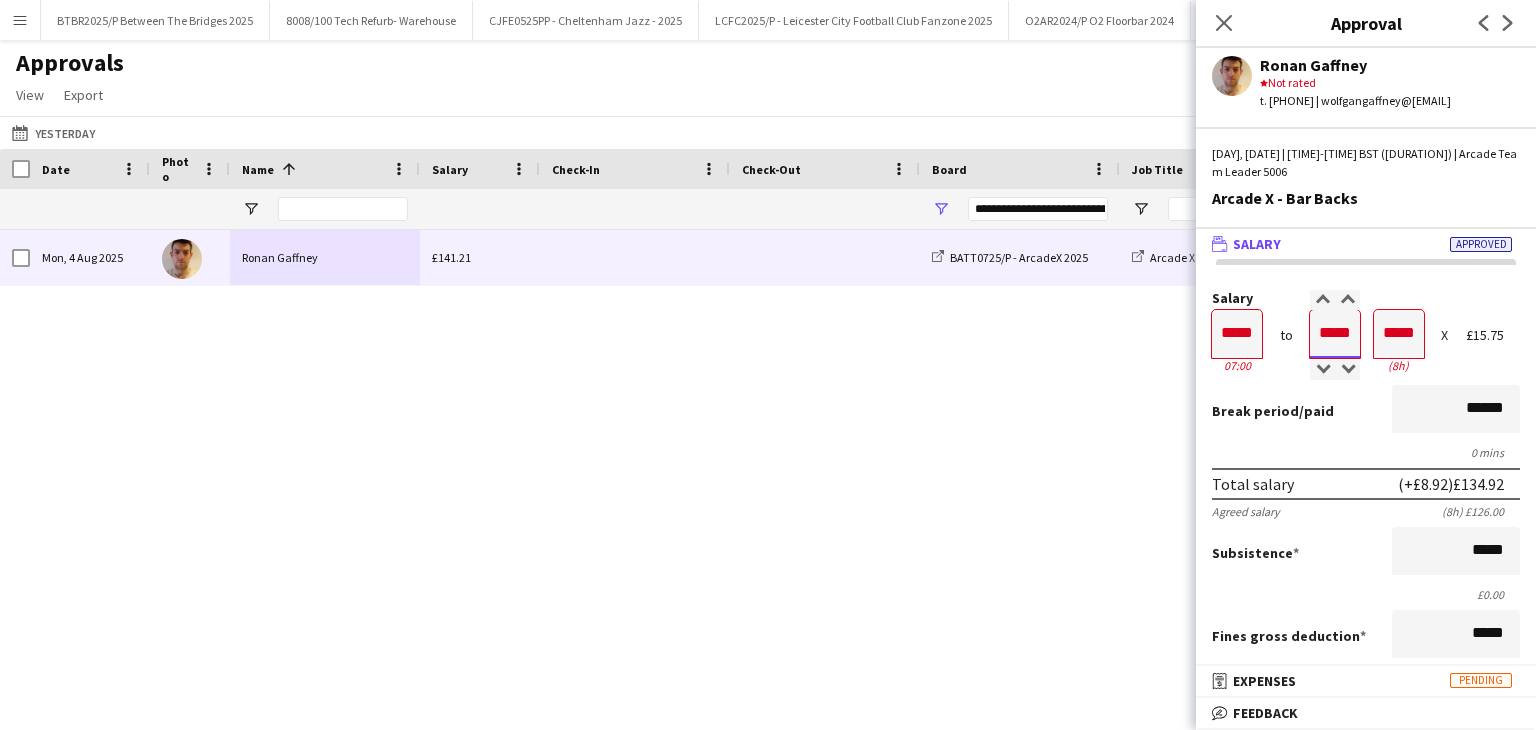 type on "*****" 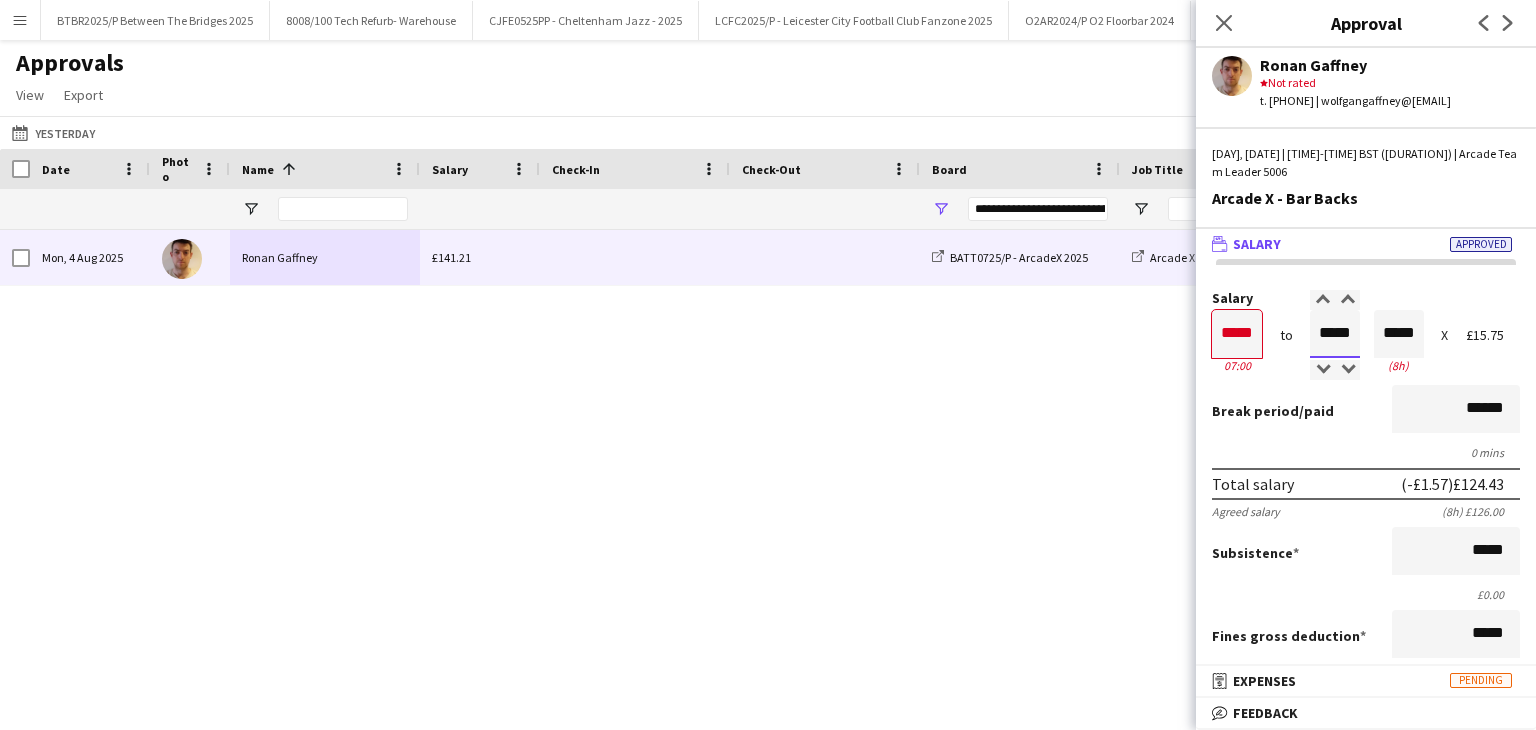 type on "*****" 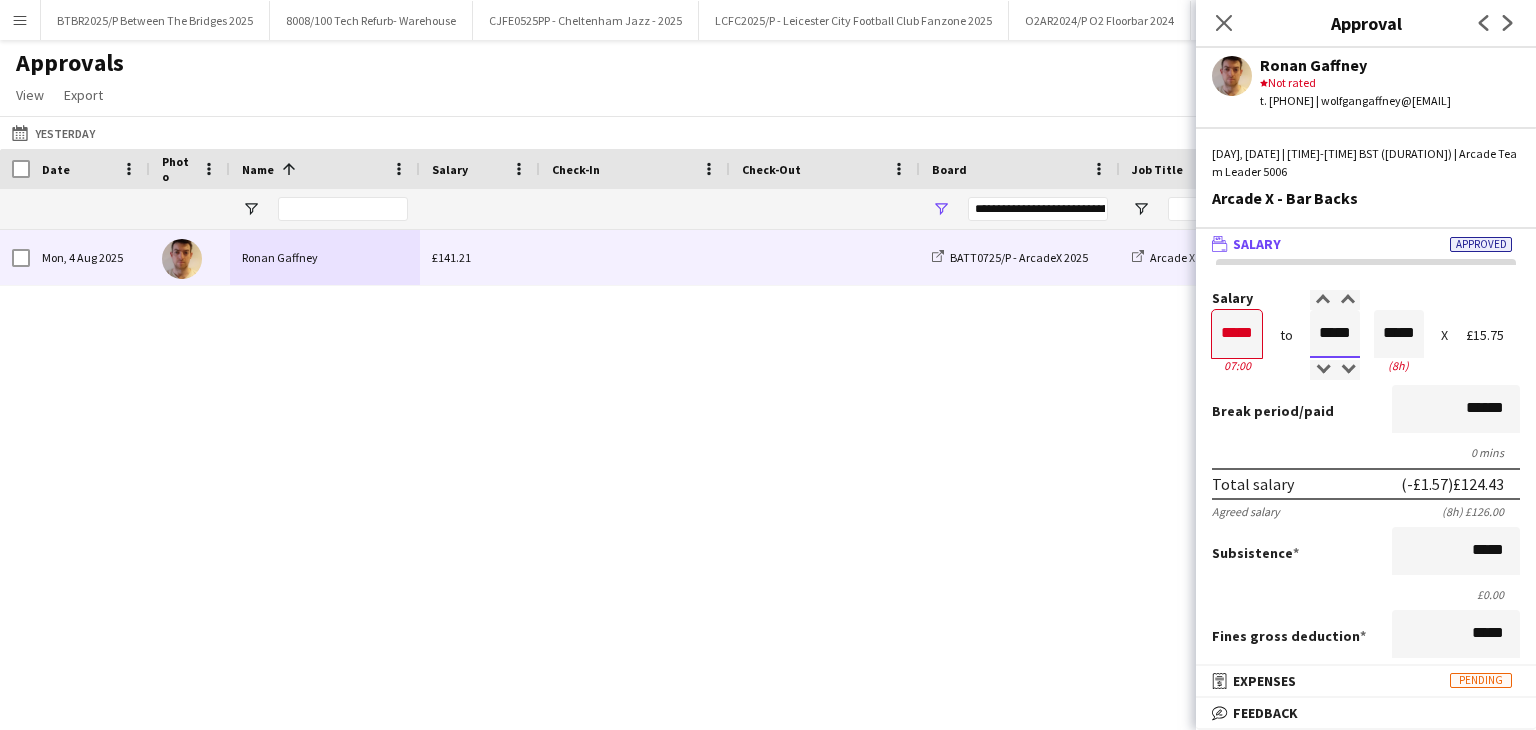 type on "*****" 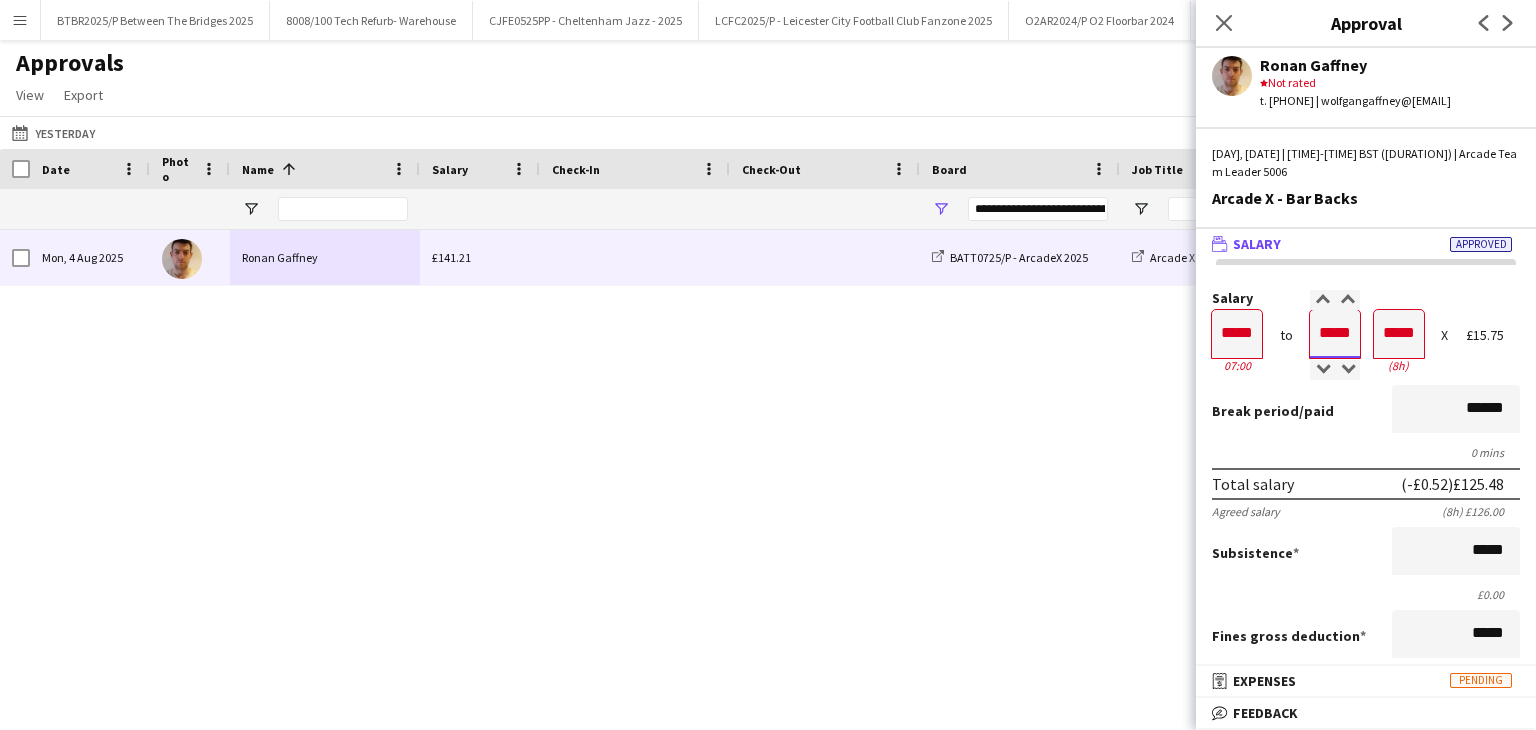 type on "*****" 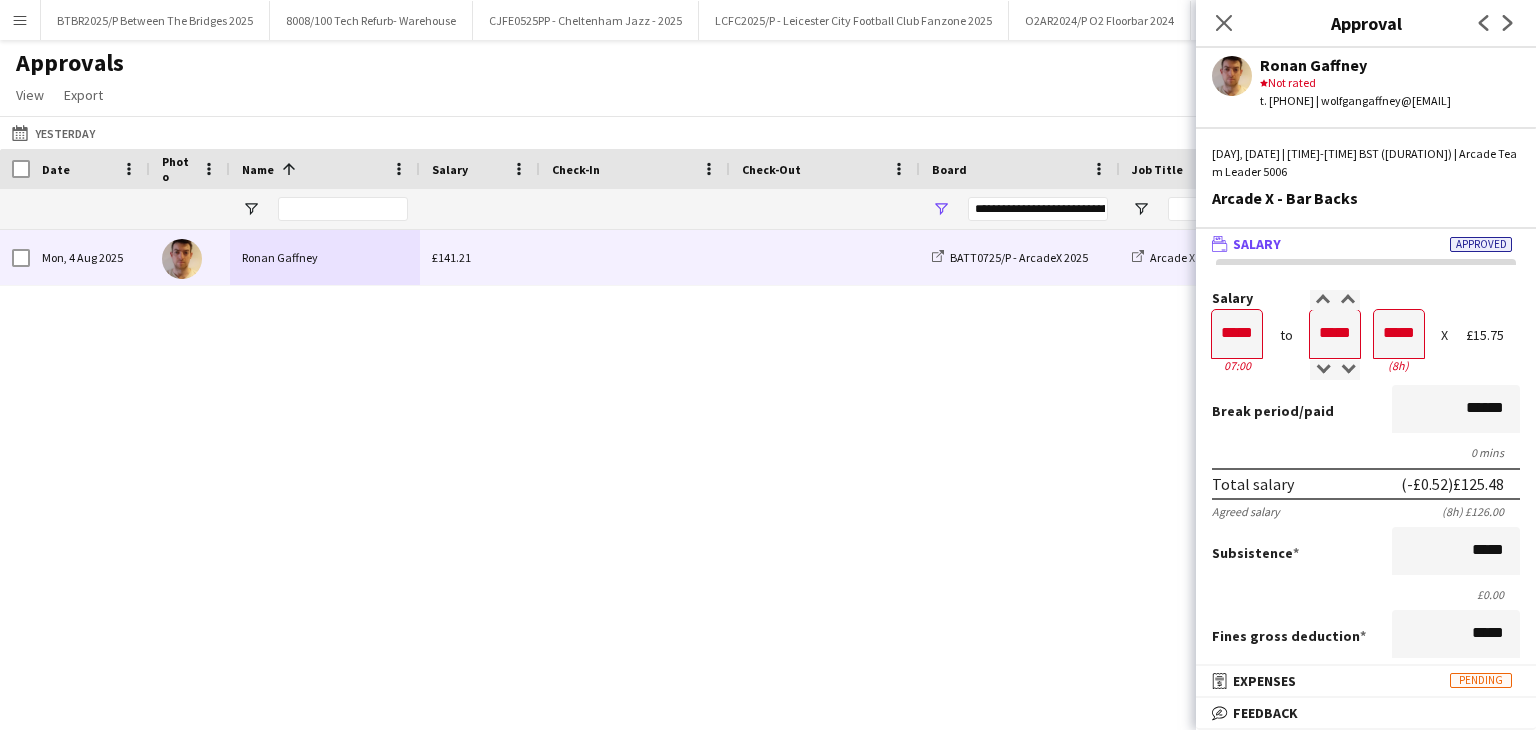 click on "Break period" at bounding box center [1255, 411] 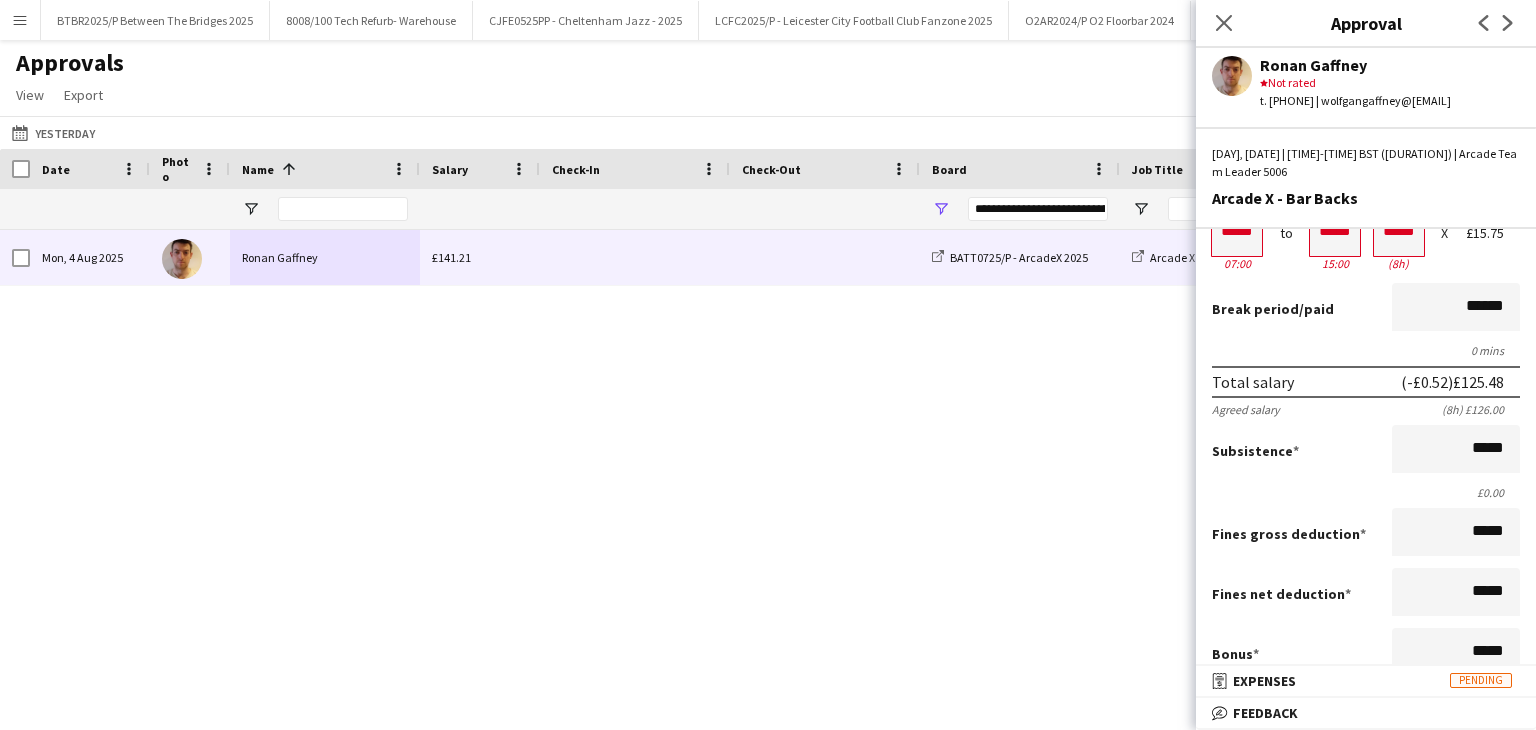 scroll, scrollTop: 479, scrollLeft: 0, axis: vertical 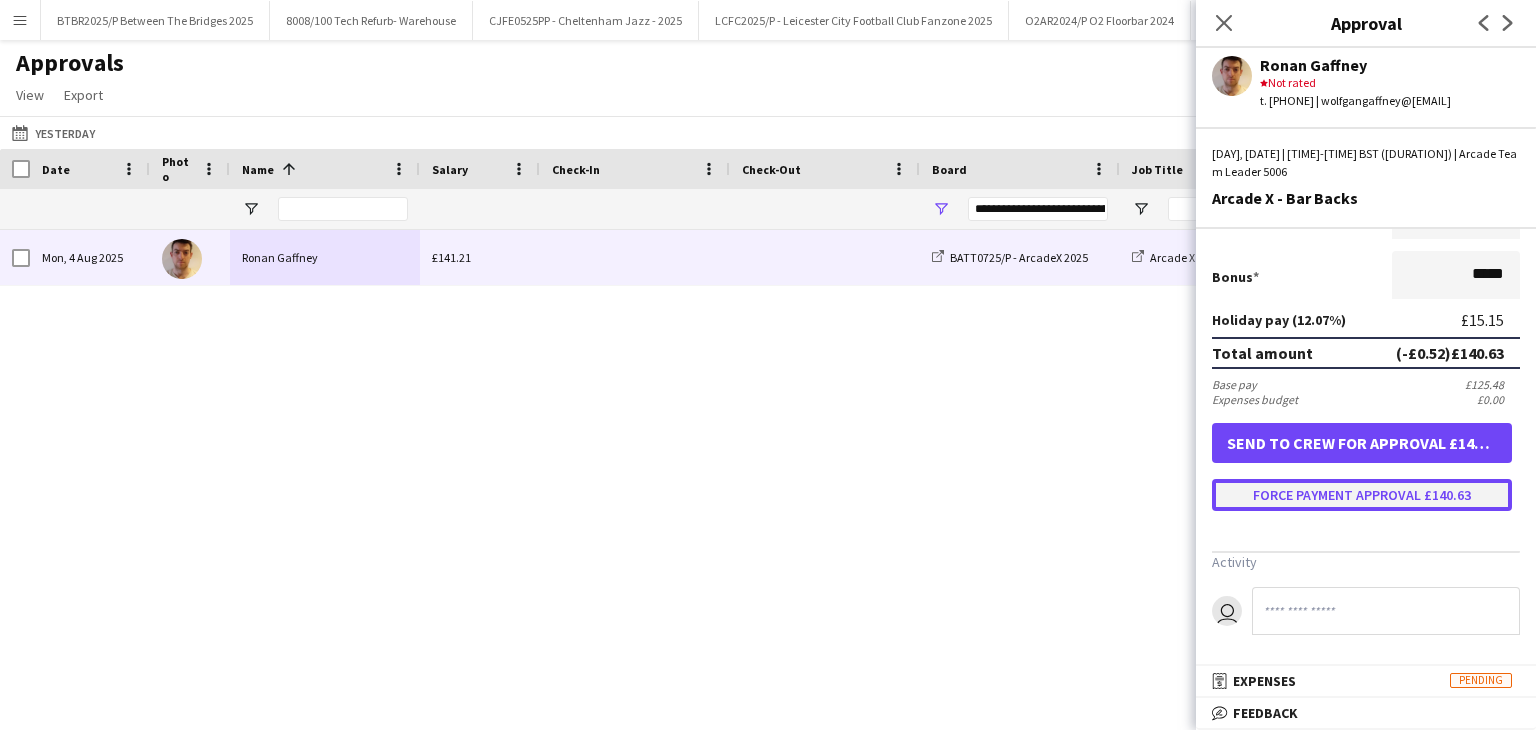 click on "Force payment approval £140.63" at bounding box center (1362, 495) 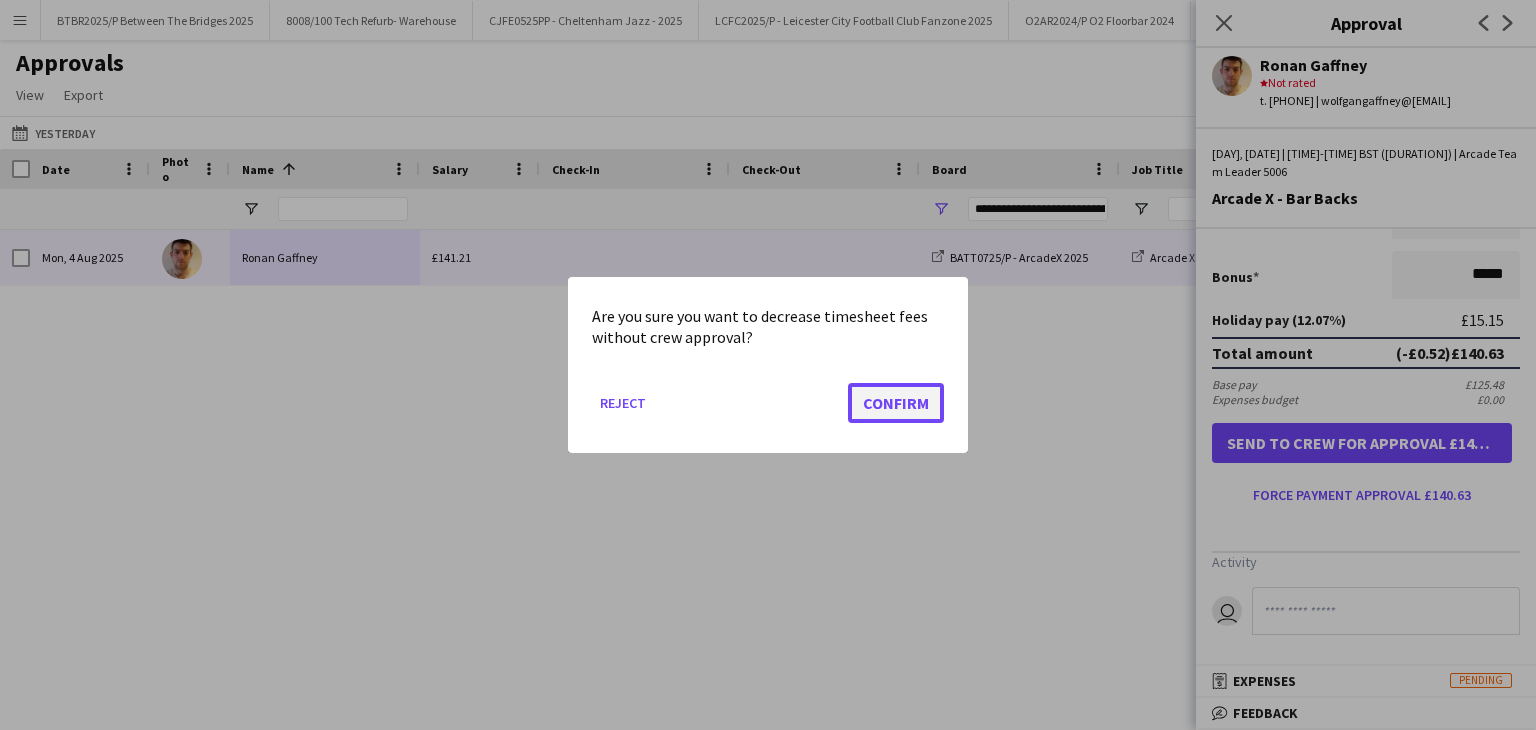 click on "Confirm" 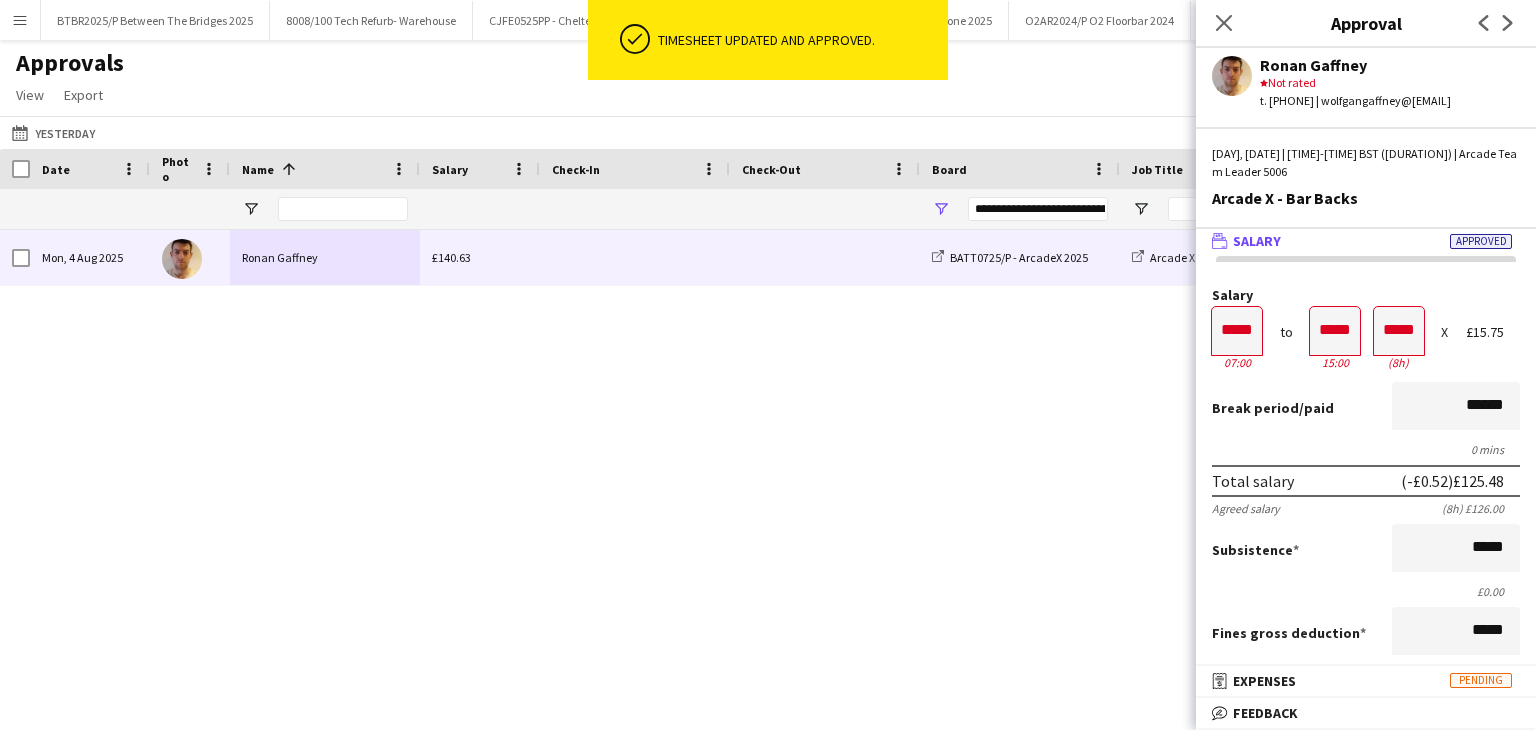 scroll, scrollTop: 0, scrollLeft: 0, axis: both 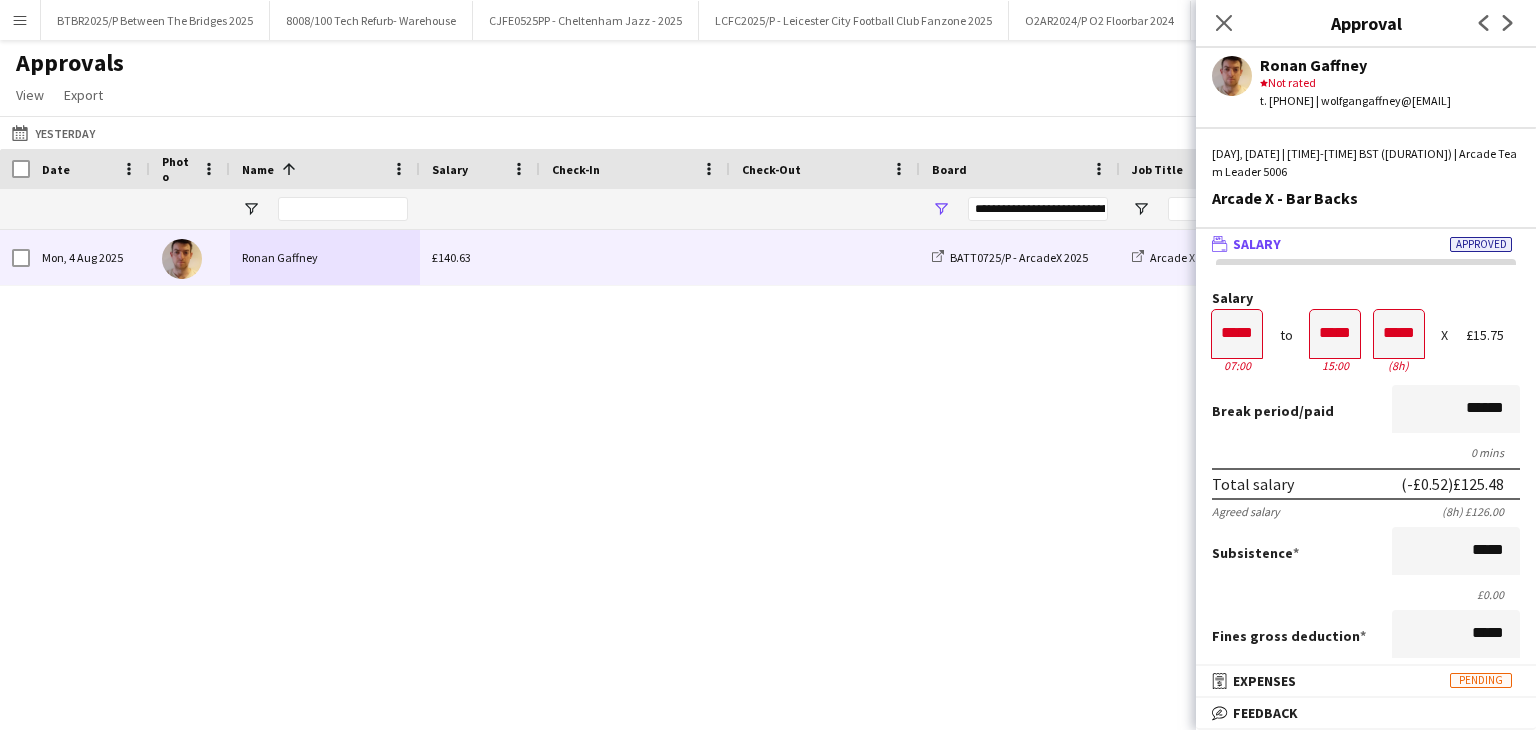 click on "Menu" at bounding box center (20, 20) 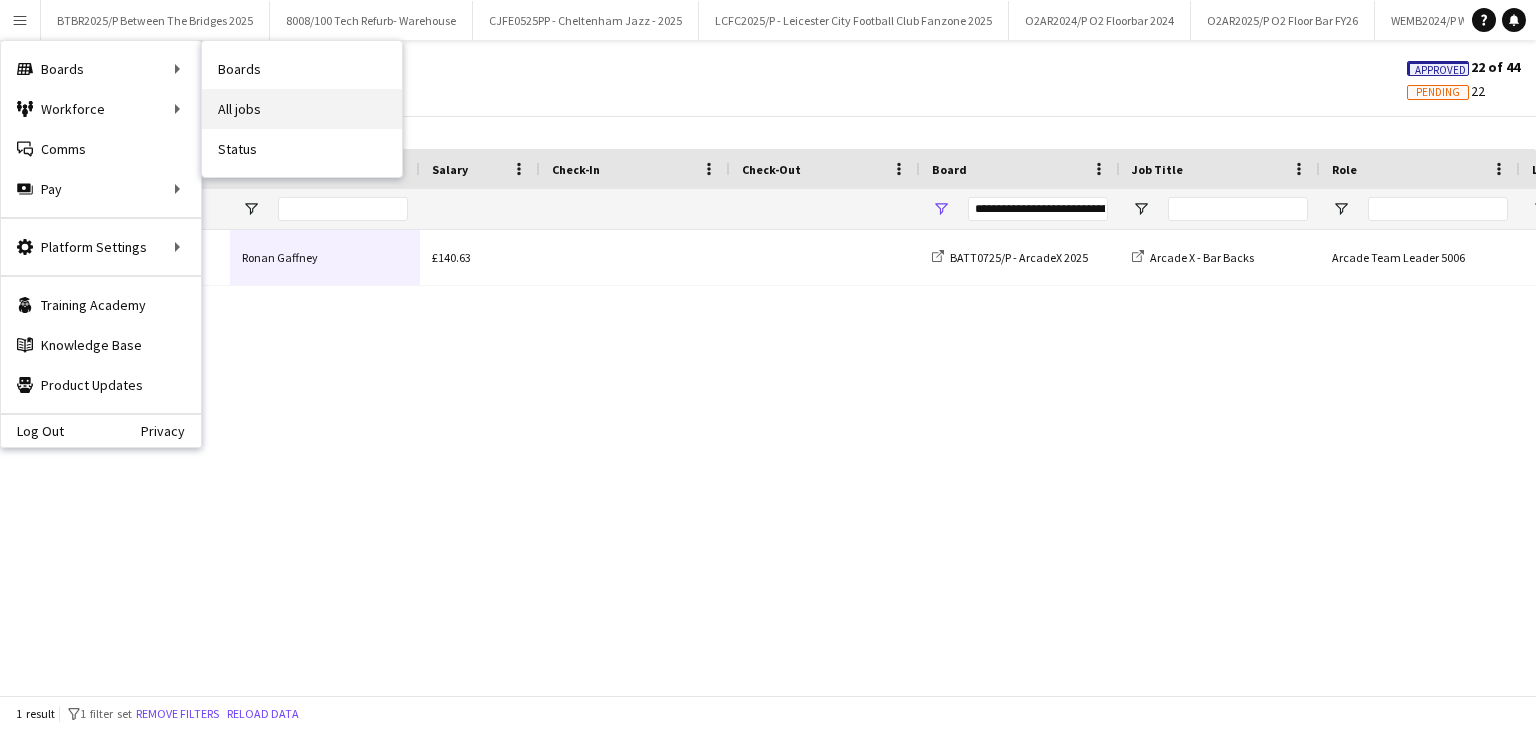 click on "All jobs" at bounding box center [302, 109] 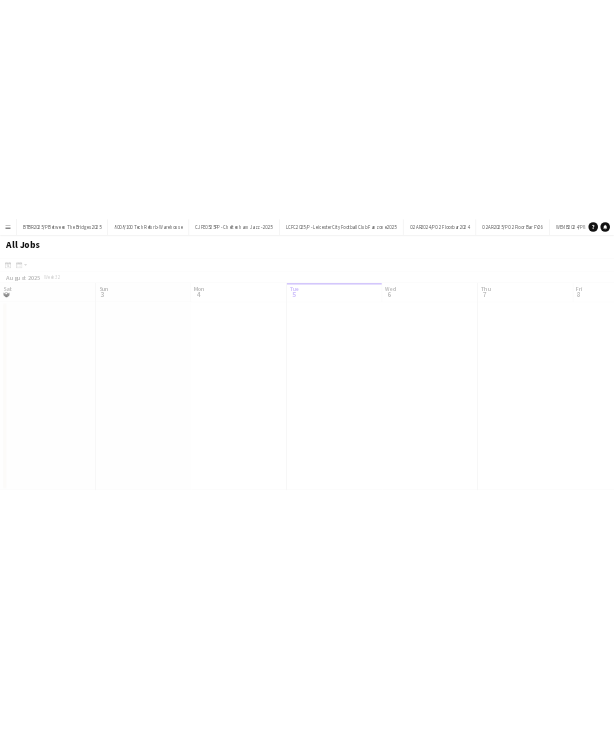 scroll, scrollTop: 0, scrollLeft: 478, axis: horizontal 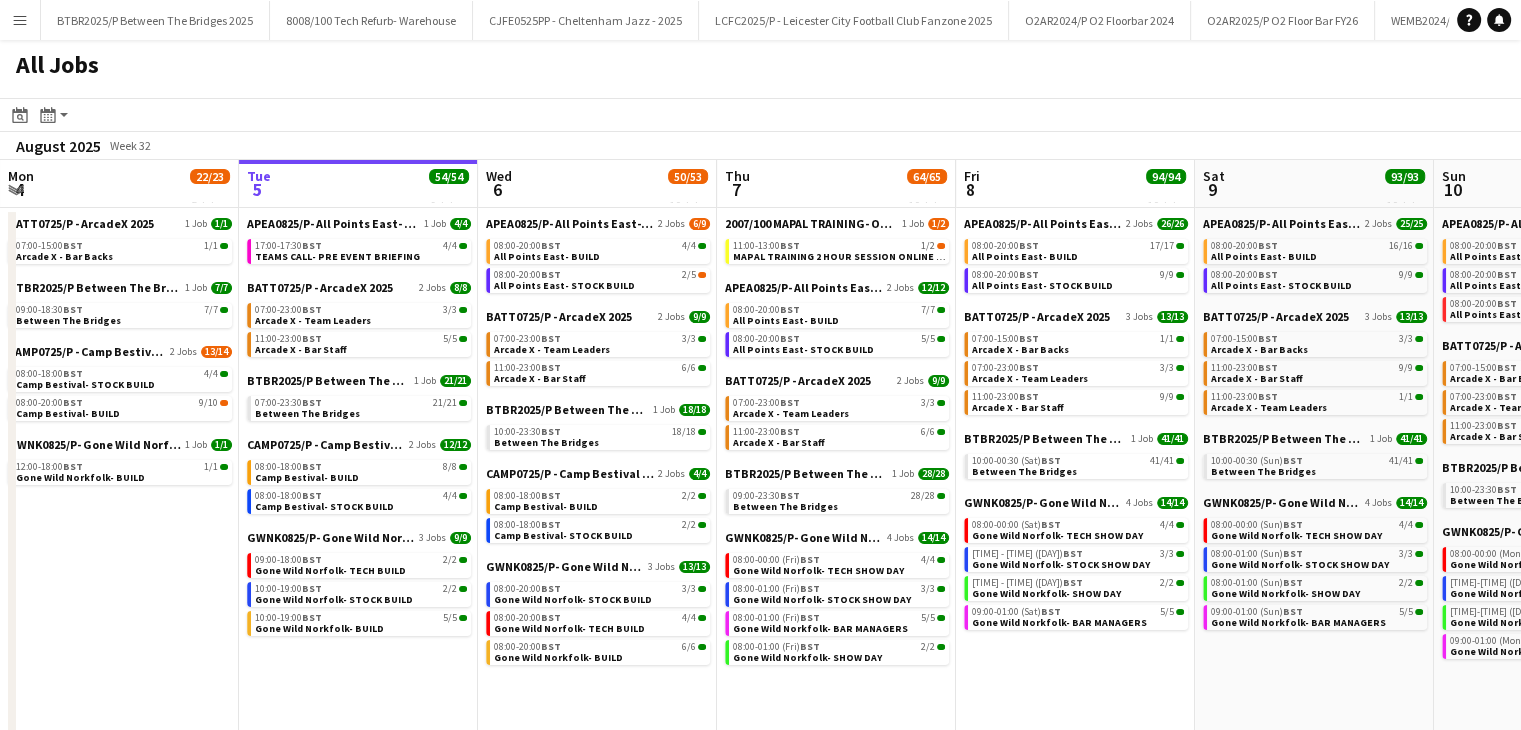 drag, startPoint x: 19, startPoint y: 17, endPoint x: 28, endPoint y: 28, distance: 14.21267 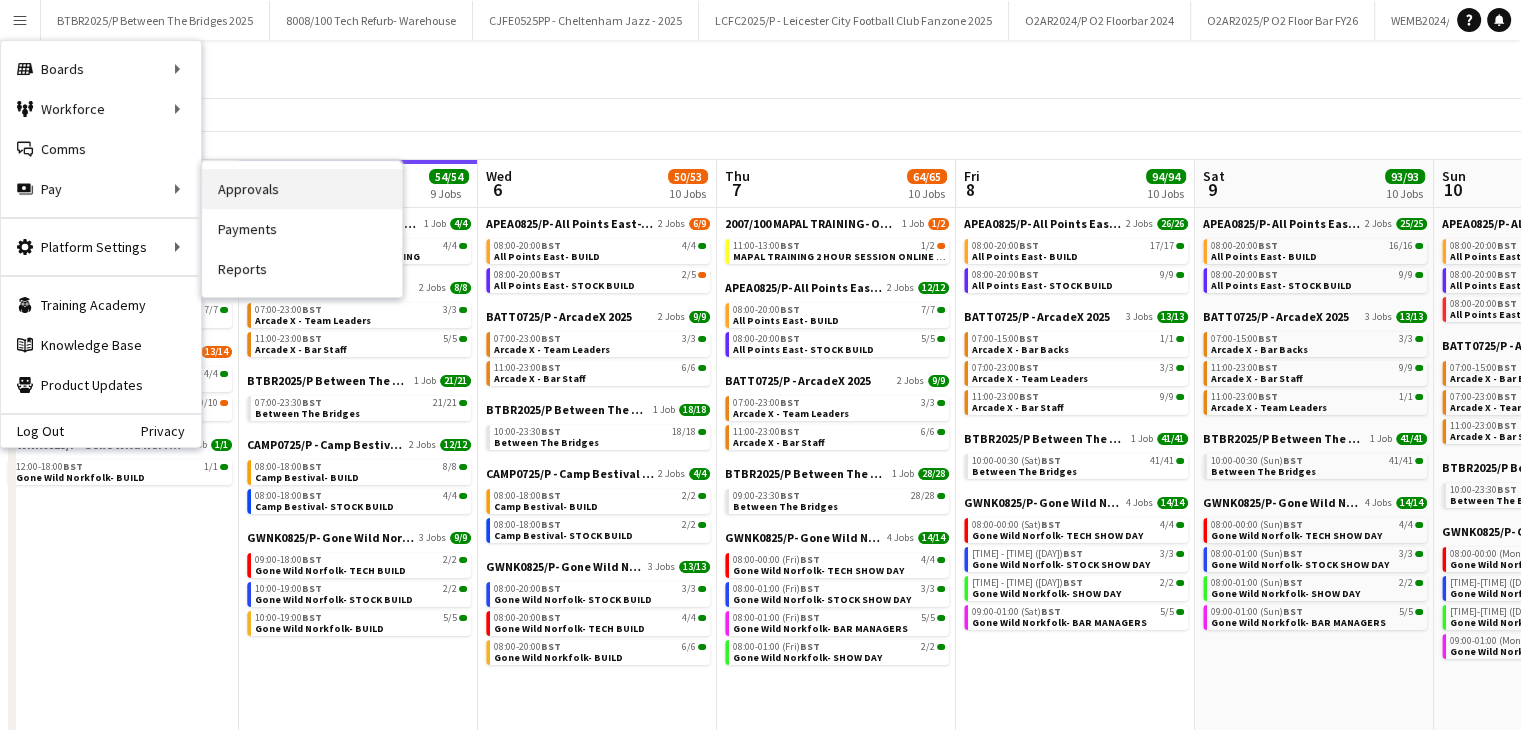 click on "Approvals" at bounding box center (302, 189) 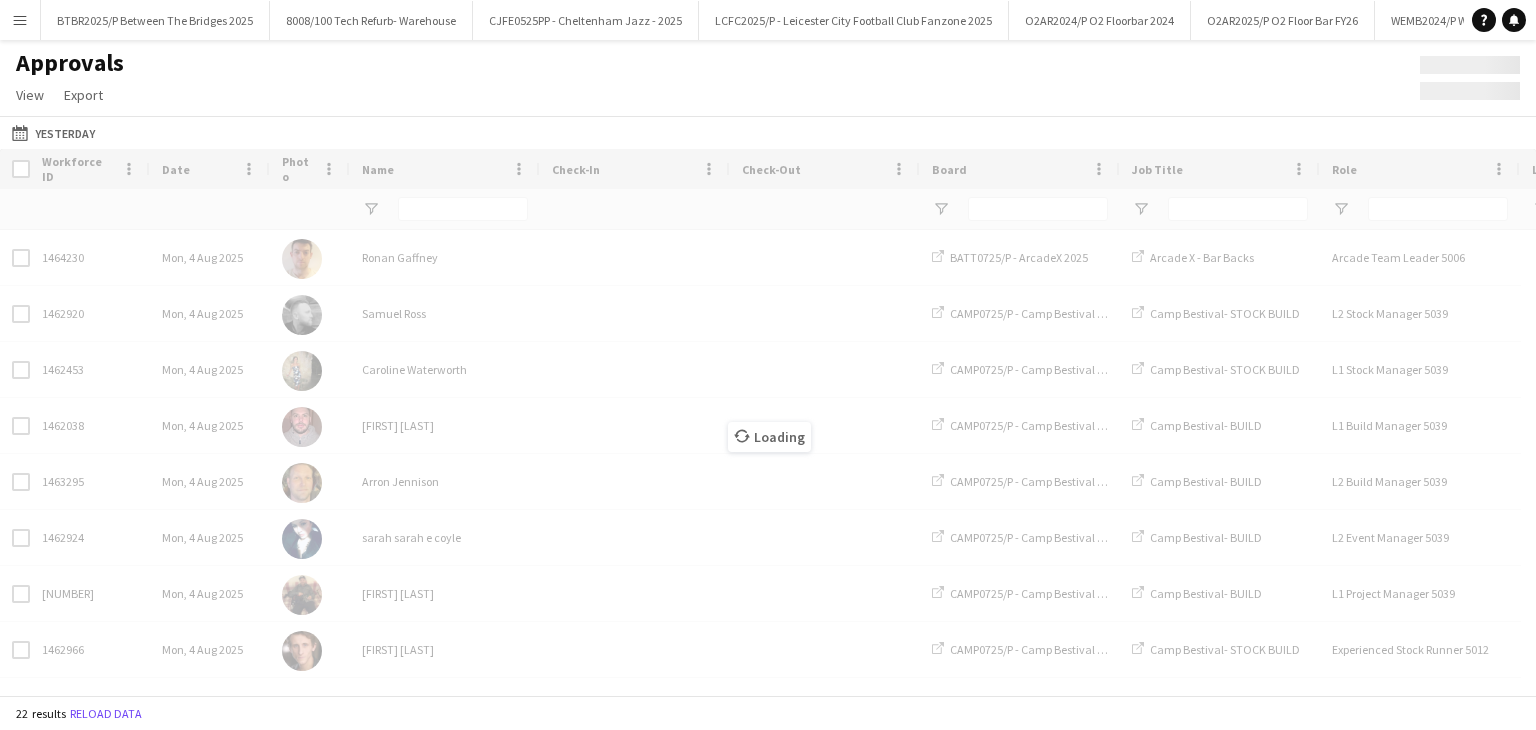 type on "**********" 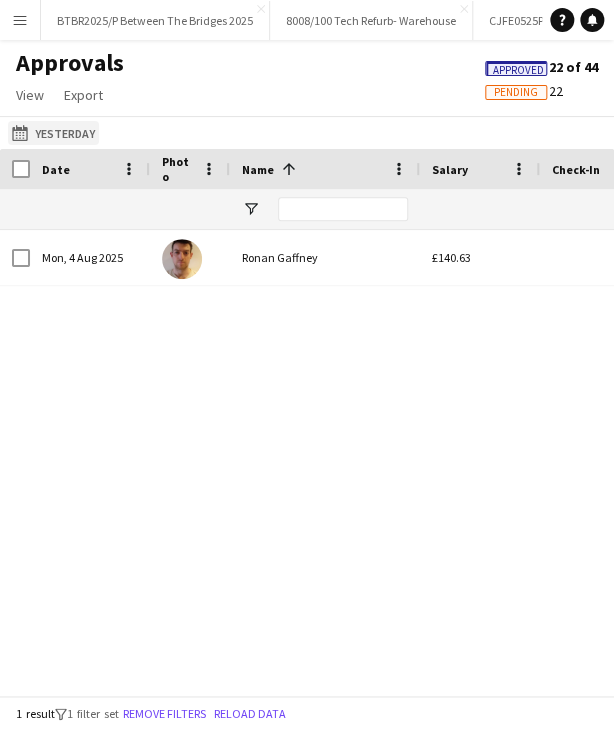 click on "Yesterday
Yesterday" 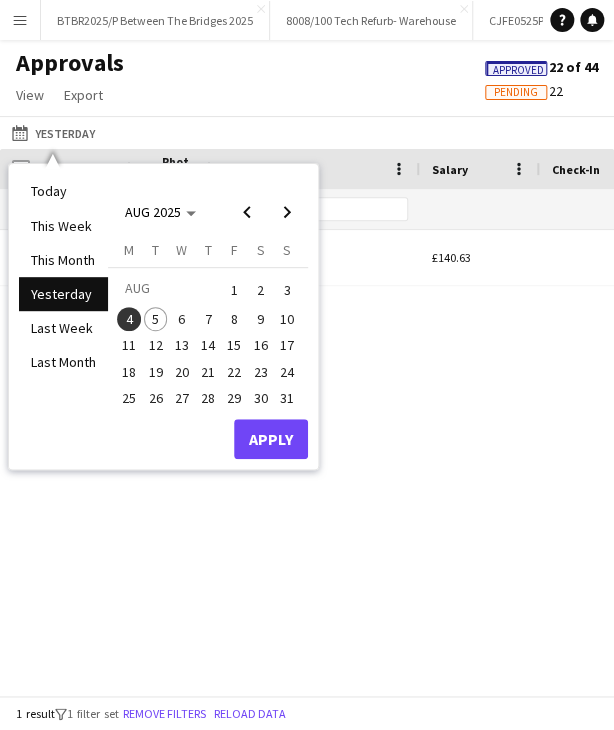 drag, startPoint x: 235, startPoint y: 221, endPoint x: 240, endPoint y: 269, distance: 48.259712 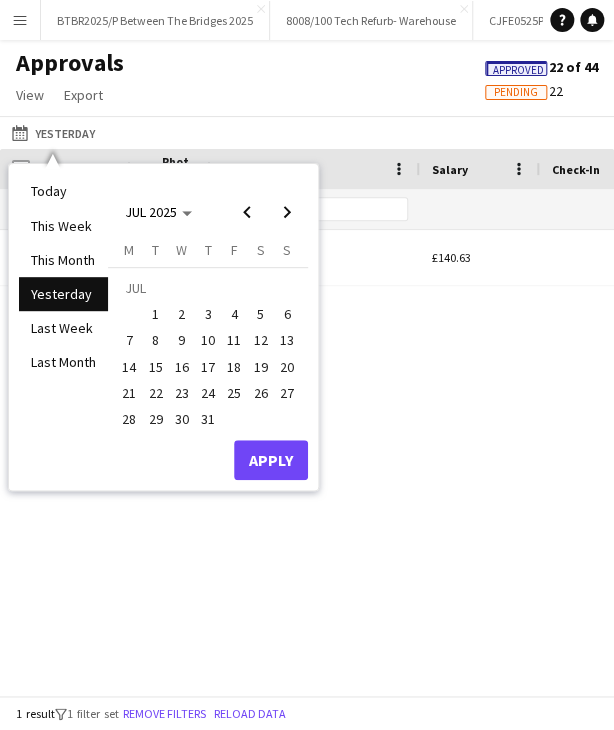 click on "26" at bounding box center [260, 393] 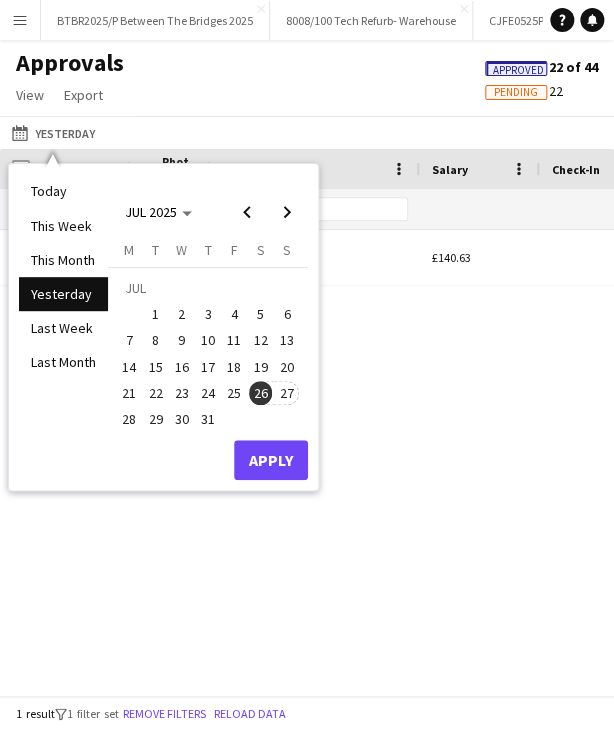 click on "27" at bounding box center (287, 393) 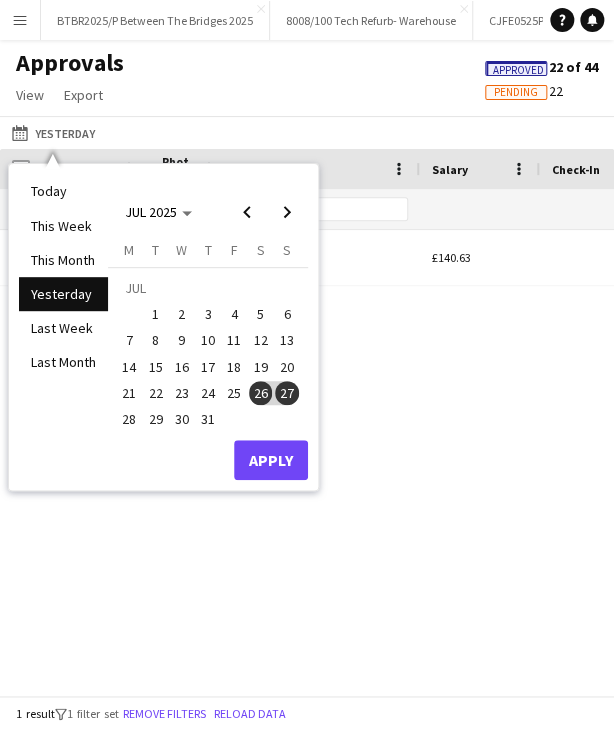 click on "27" at bounding box center [287, 393] 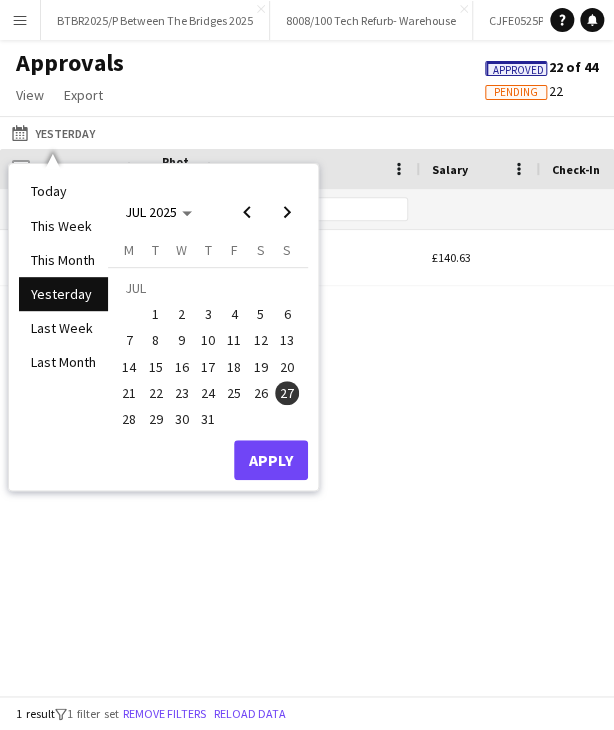 click on "27" at bounding box center [287, 393] 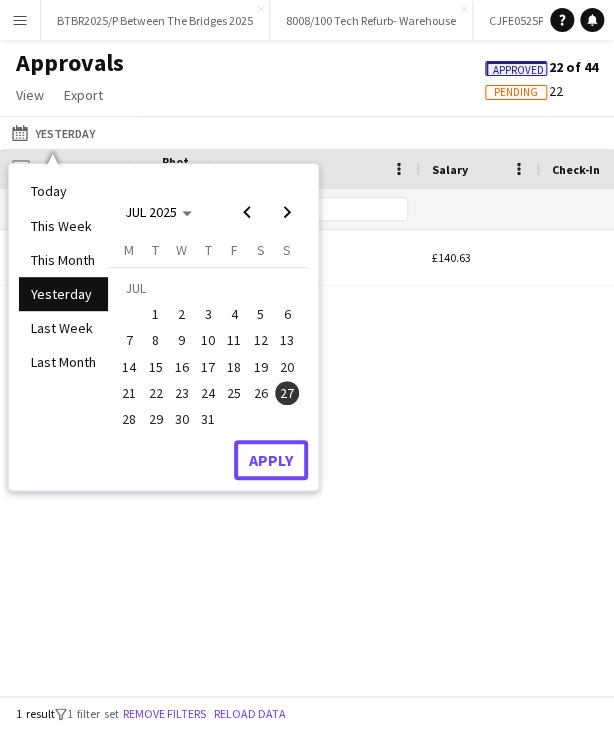click on "Apply" at bounding box center [271, 460] 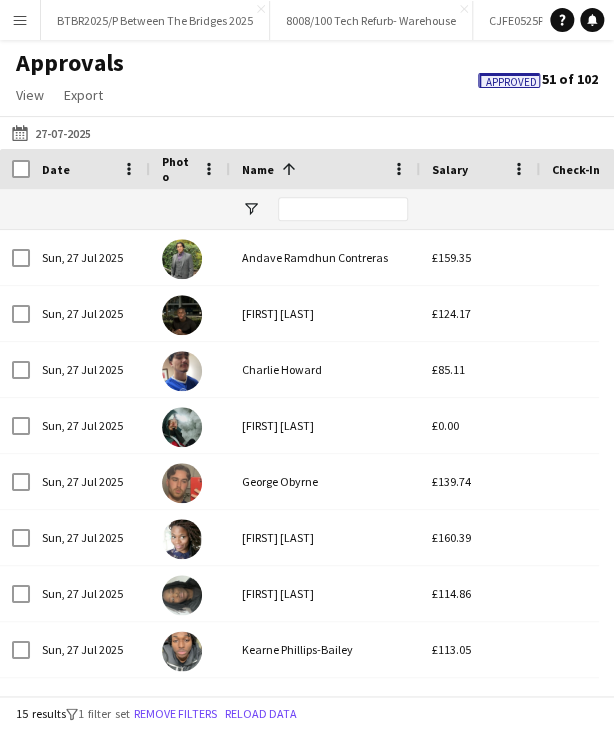 scroll, scrollTop: 0, scrollLeft: 62, axis: horizontal 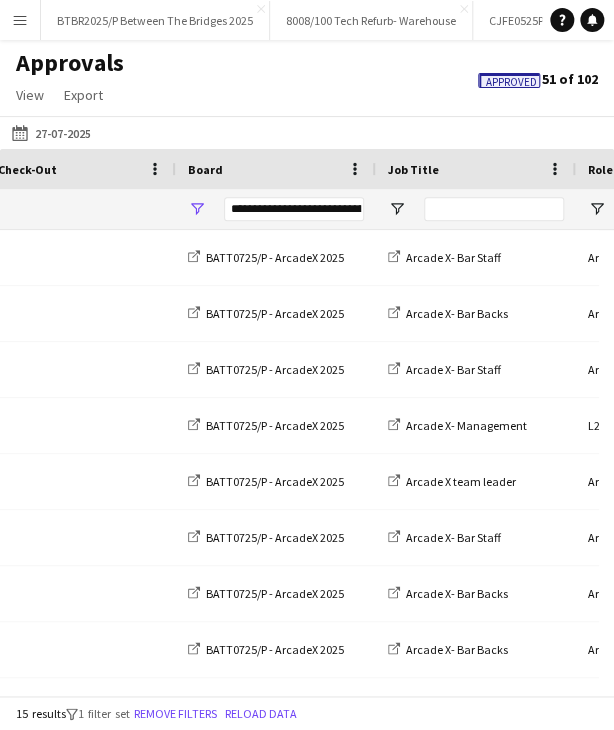 click on "**********" at bounding box center [276, 209] 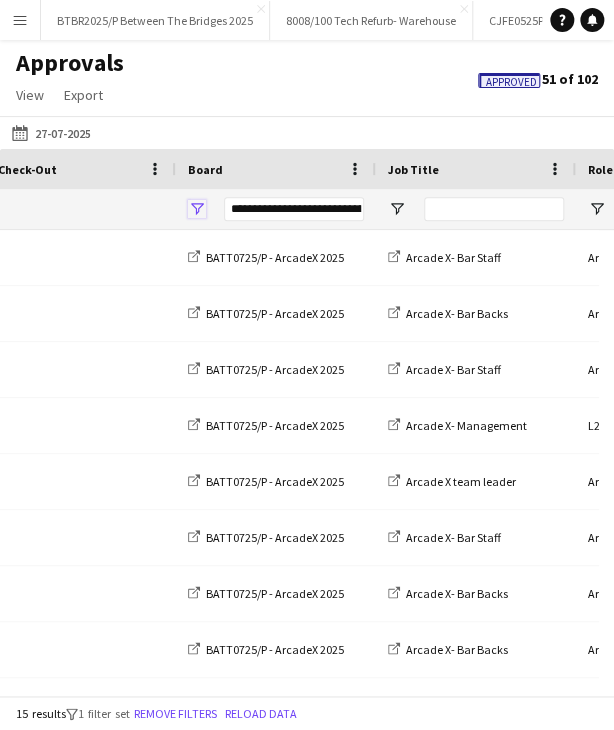 click at bounding box center (197, 209) 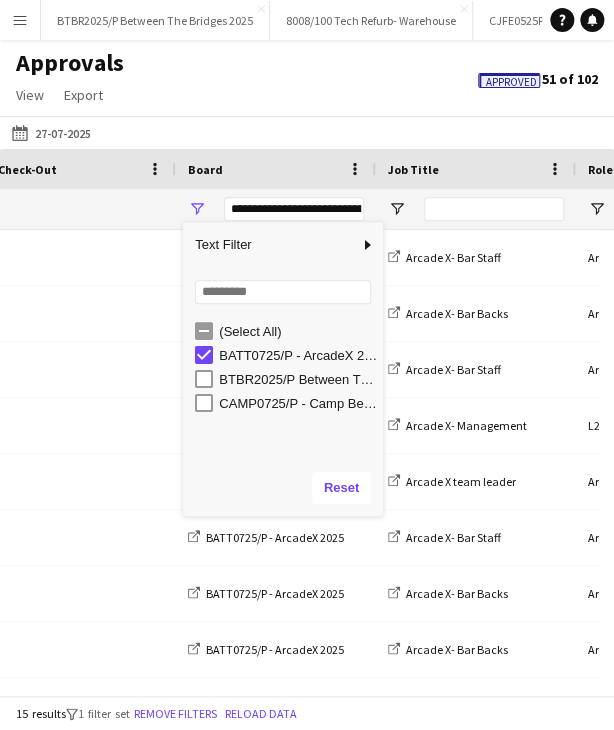 click on "BATT0725/P - ArcadeX 2025" at bounding box center (298, 355) 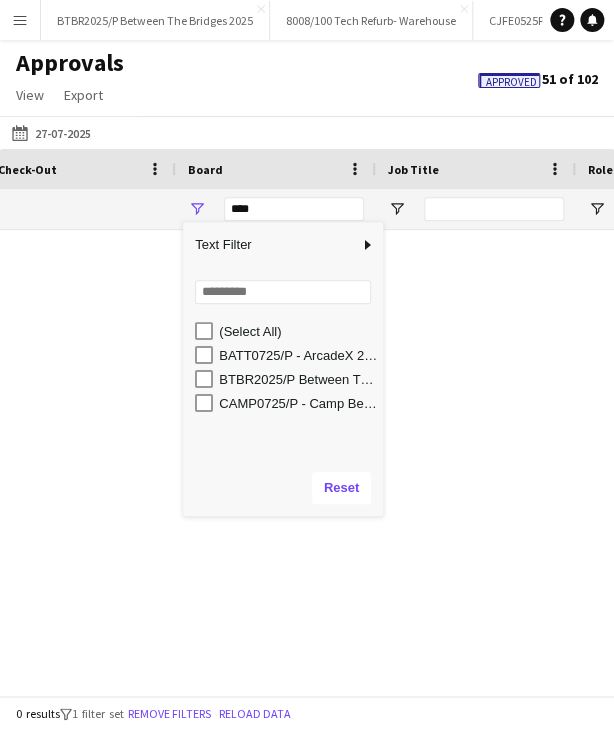 click on "BTBR2025/P  Between The Bridges 2025" at bounding box center (298, 379) 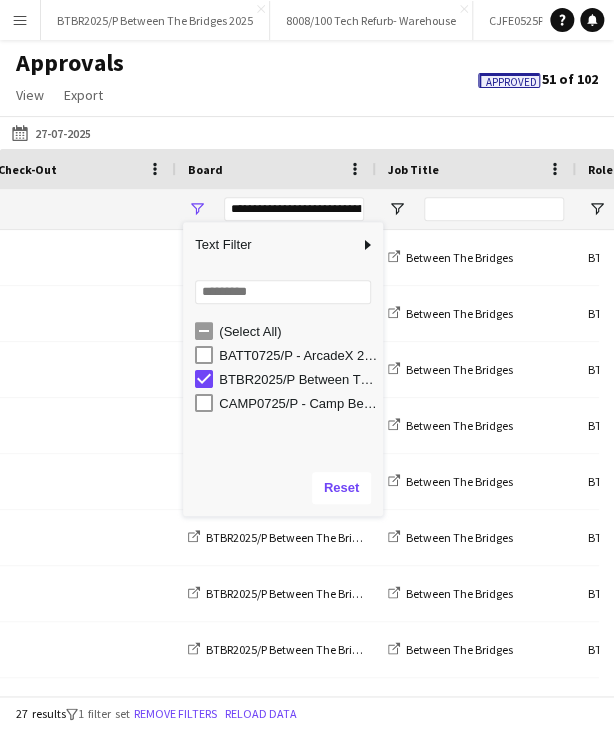 click on "Yesterday
27-07-2025
Today   This Week   This Month   Yesterday   Last Week   Last Month  JUL 2025 JUL 2025 Monday M Tuesday T Wednesday W Thursday T Friday F Saturday S Sunday S  JUL      1   2   3   4   5   6   7   8   9   10   11   12   13   14   15   16   17   18   19   20   21   22   23   24   25   26   27   28   29   30   31
Comparison range
Comparison range
Apply" 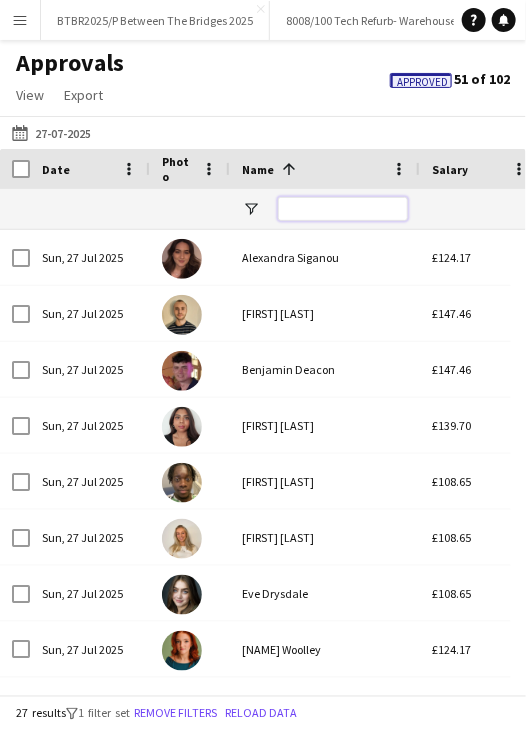 click at bounding box center [343, 209] 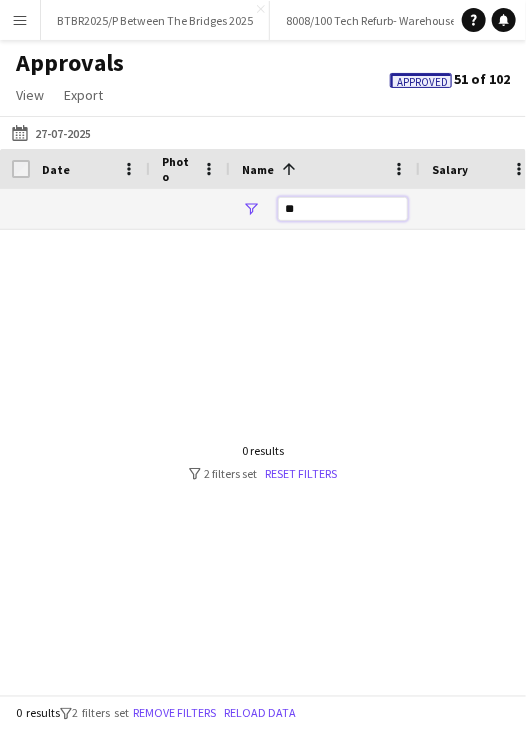 type on "*" 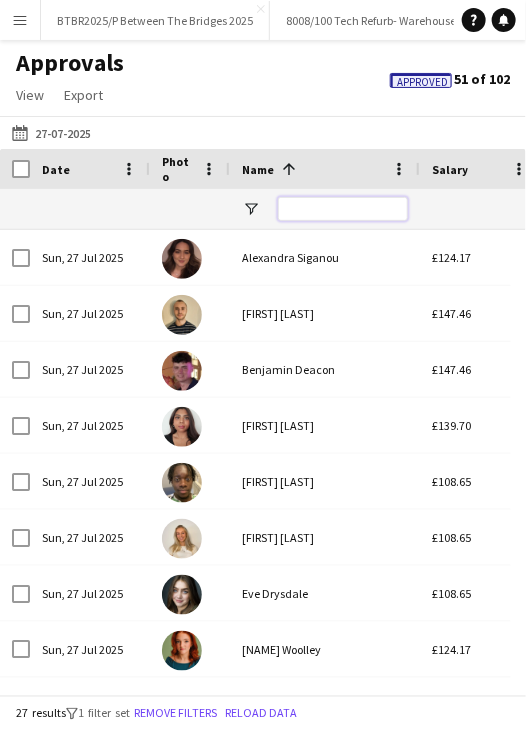 click at bounding box center (343, 209) 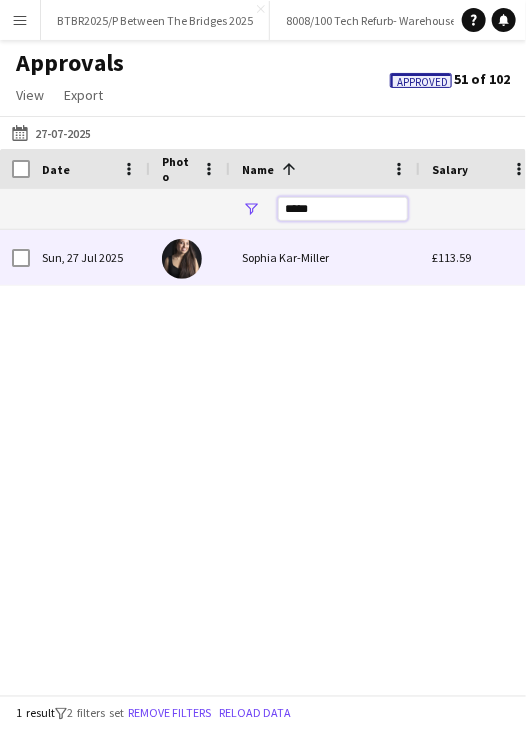 type on "*****" 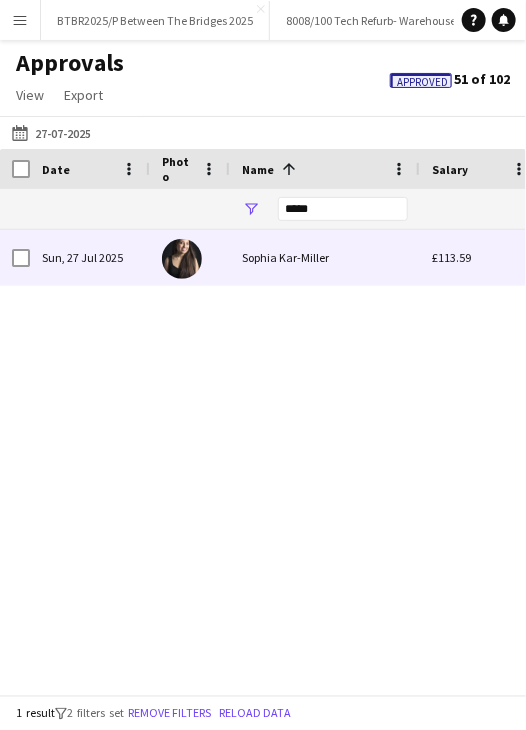 click on "Sophia Kar-Miller" at bounding box center [325, 257] 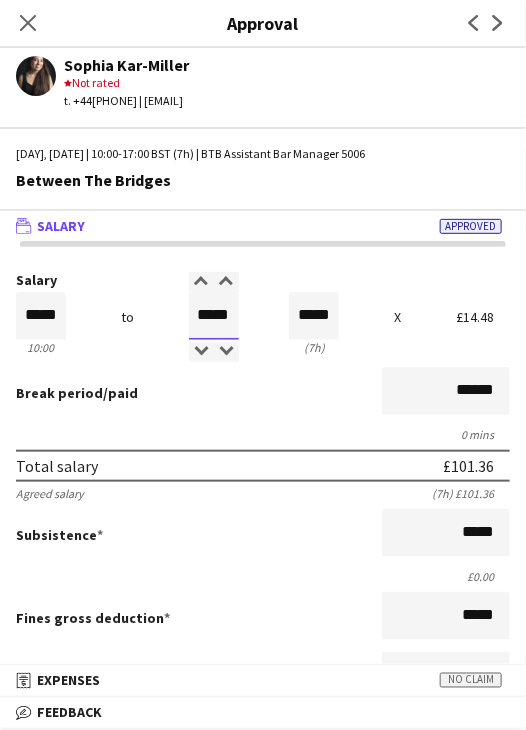 click on "*****" at bounding box center [214, 316] 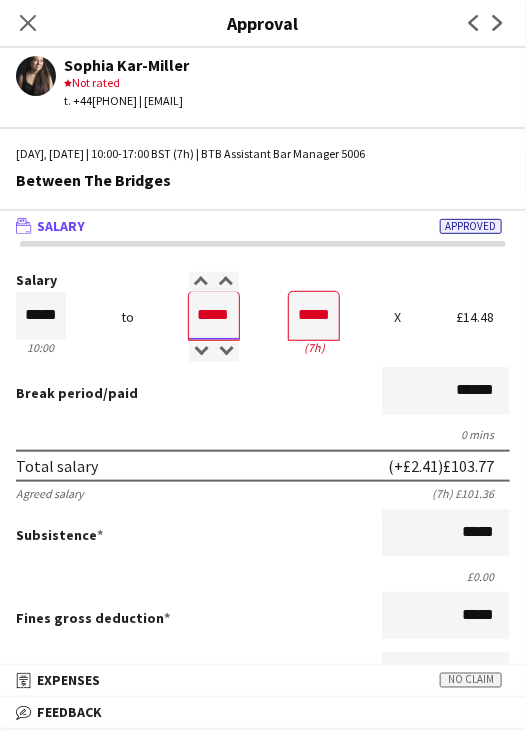 type on "*****" 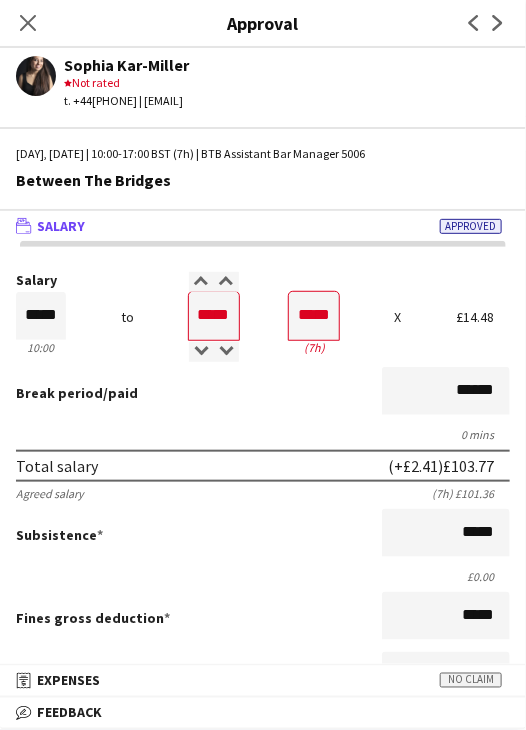 click on "Break period   /paid  ******" at bounding box center [263, 393] 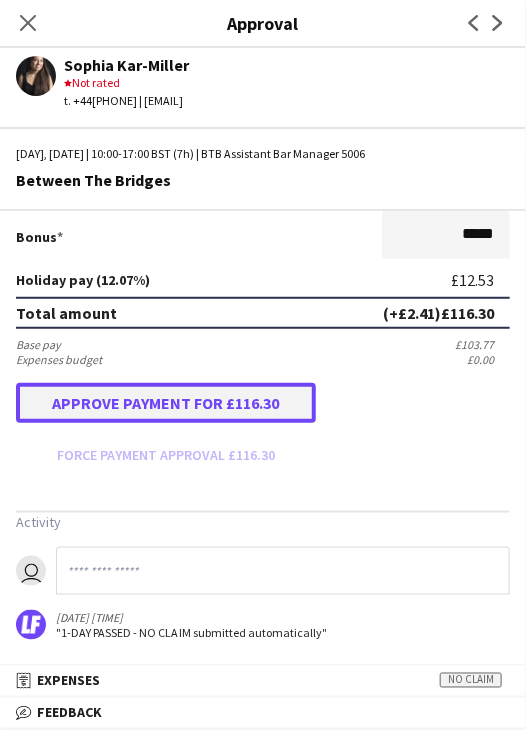 click on "Approve payment for £116.30" at bounding box center [166, 403] 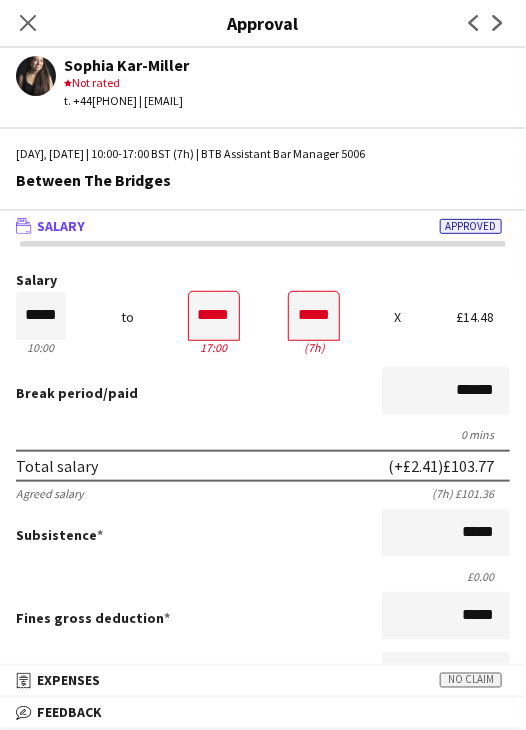 drag, startPoint x: 28, startPoint y: 22, endPoint x: 223, endPoint y: 132, distance: 223.88614 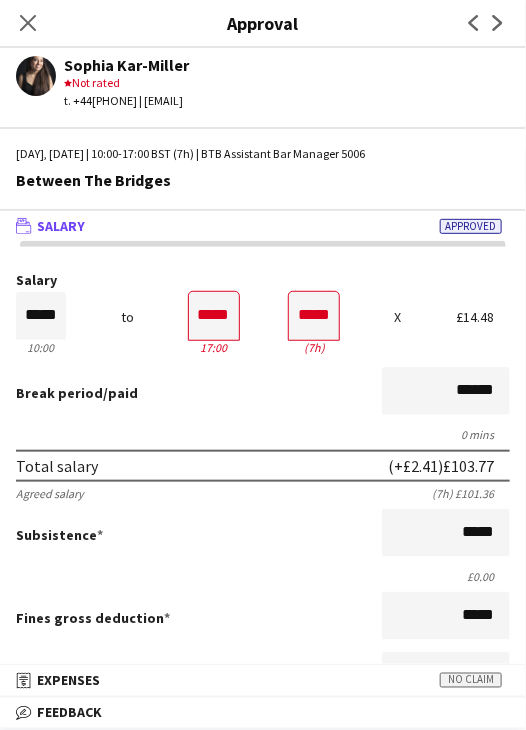 click 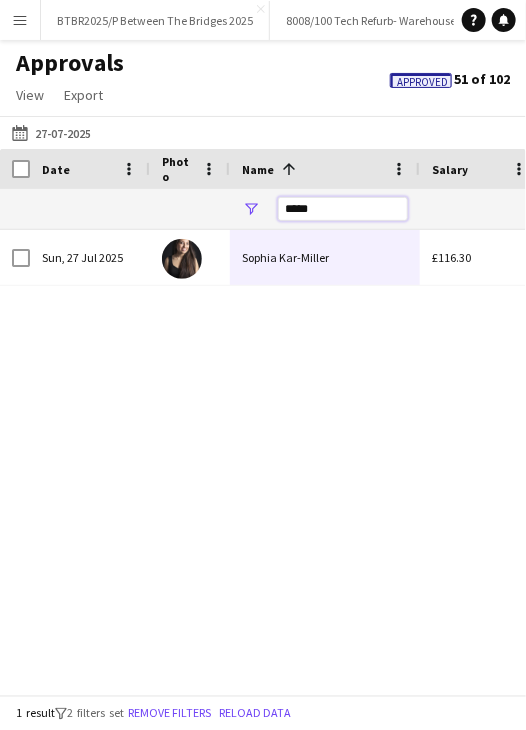 click on "*****" at bounding box center [343, 209] 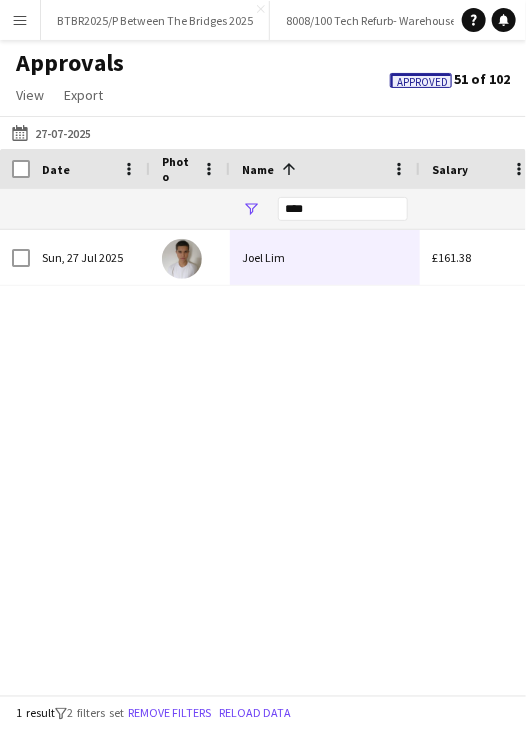 click on "Sun, 27 Jul 2025 Joel Lim £161.38" at bounding box center (263, 455) 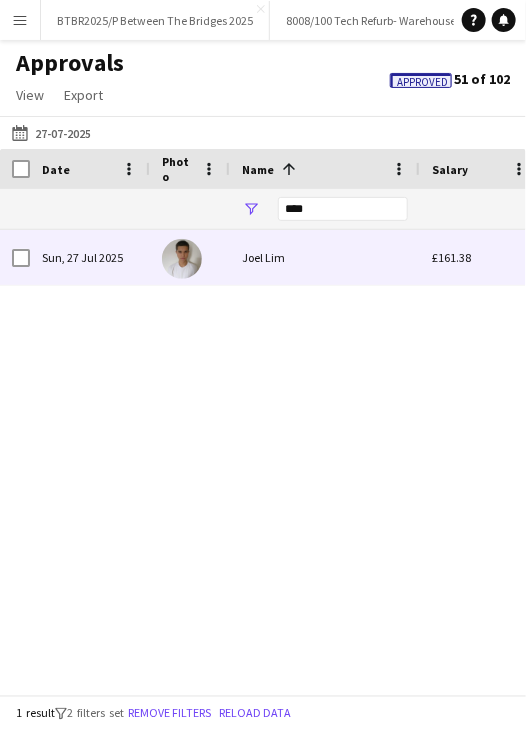 click on "Joel Lim" at bounding box center [325, 257] 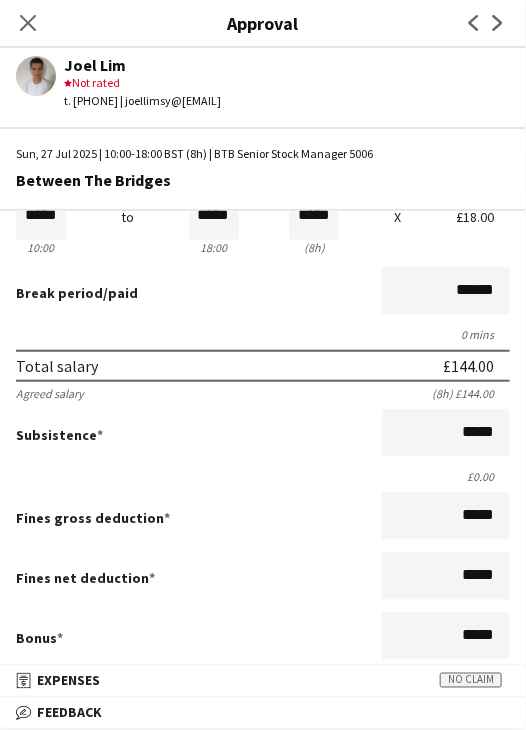 click 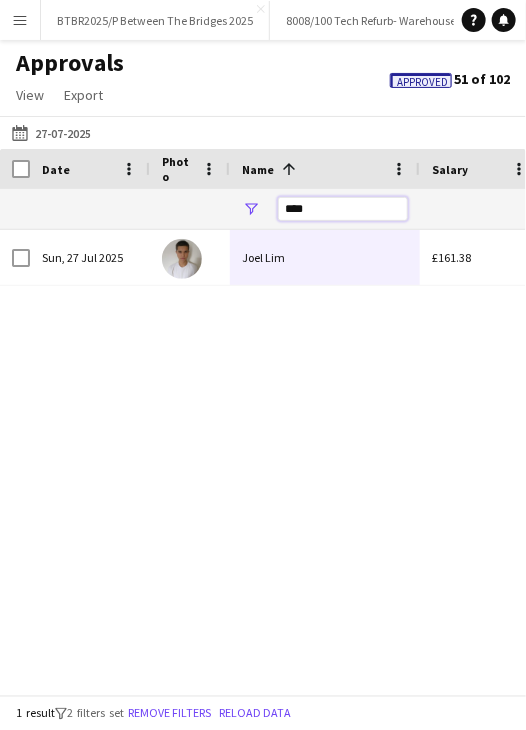 click on "****" at bounding box center [343, 209] 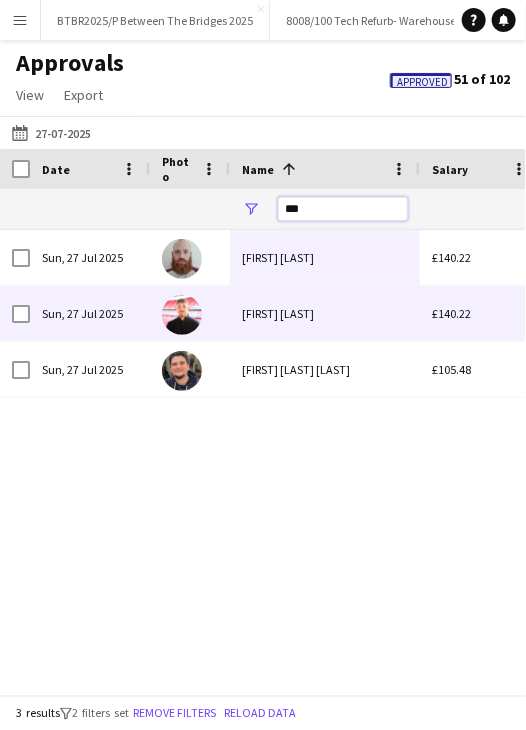type on "***" 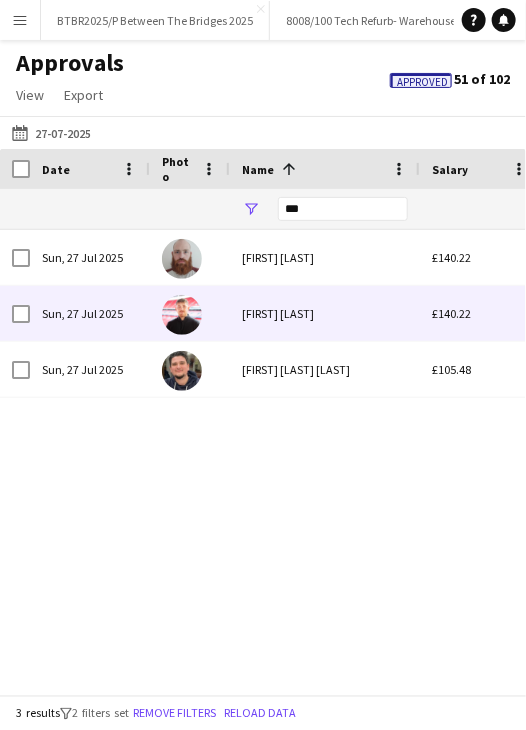 click on "Luke Cooper" at bounding box center [325, 313] 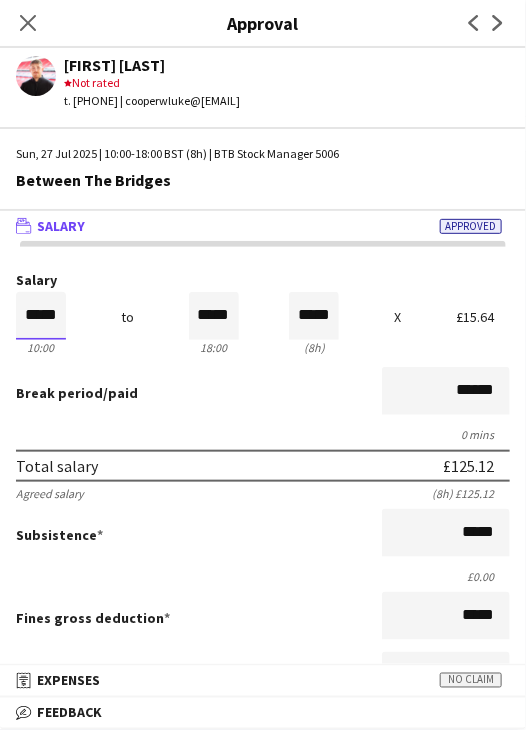 click on "*****" at bounding box center [41, 316] 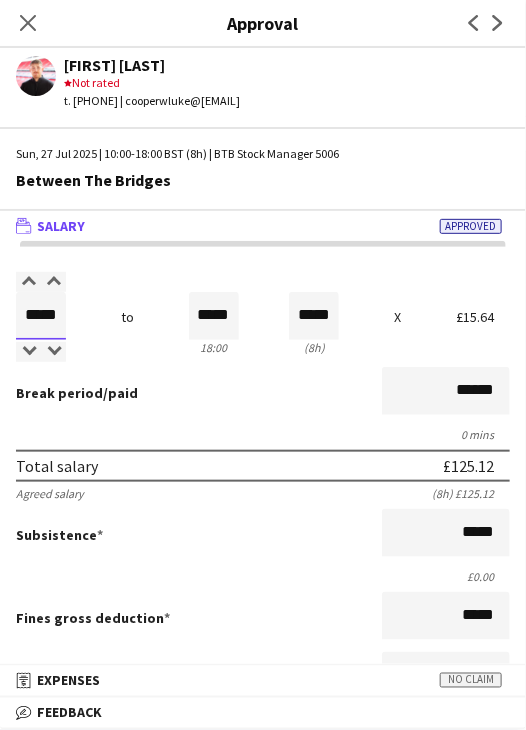 click on "*****" at bounding box center (41, 316) 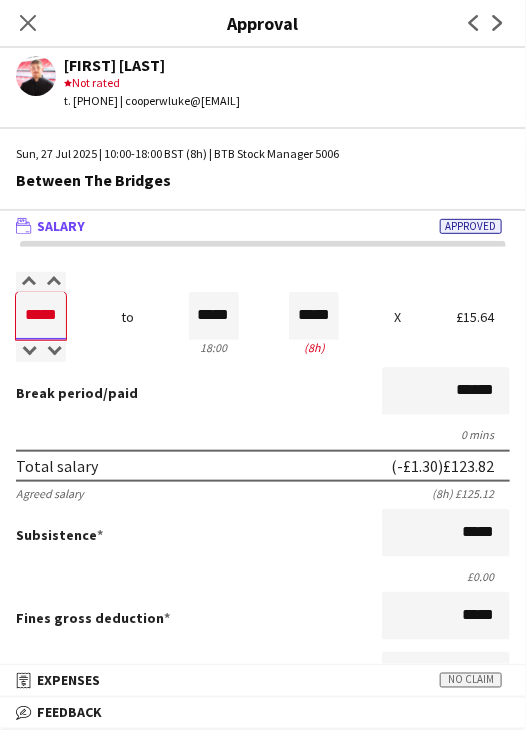 type on "*****" 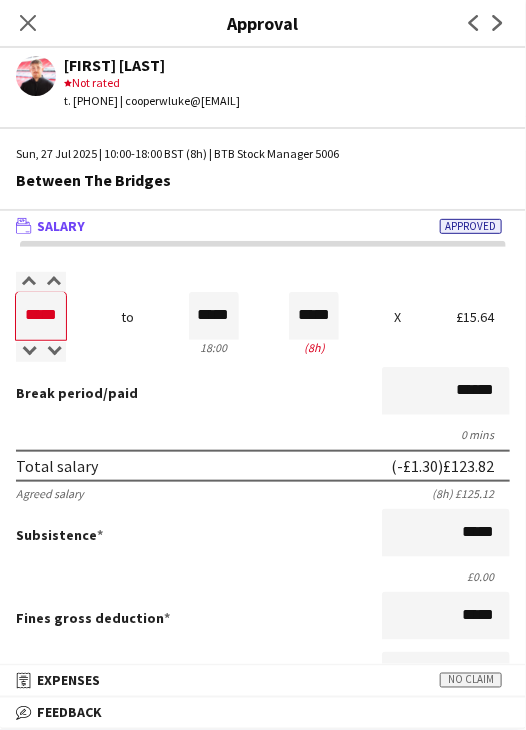 click on "Break period   /paid  ******" at bounding box center (263, 393) 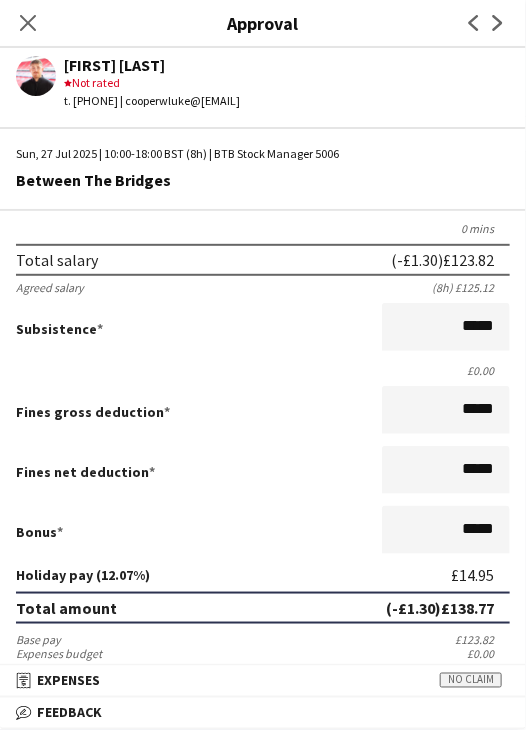 scroll, scrollTop: 501, scrollLeft: 0, axis: vertical 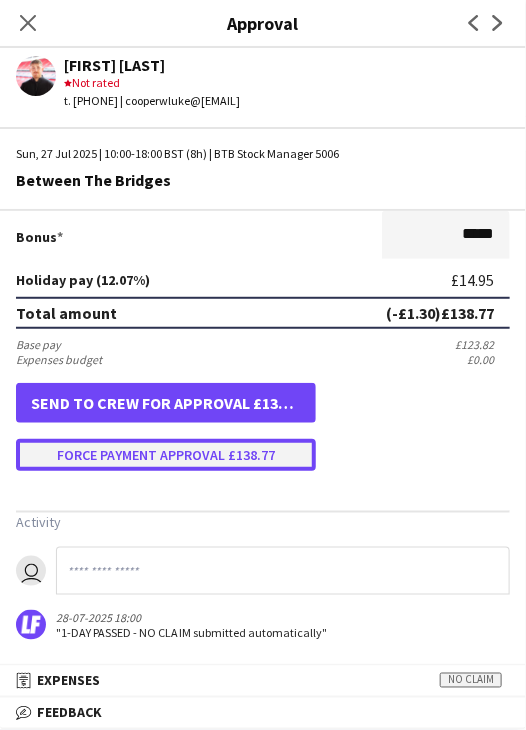 click on "Force payment approval £138.77" at bounding box center [166, 455] 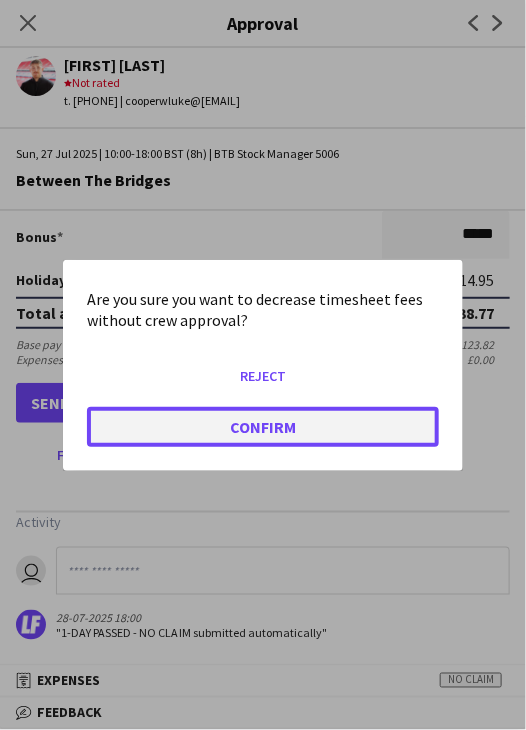 click on "Confirm" 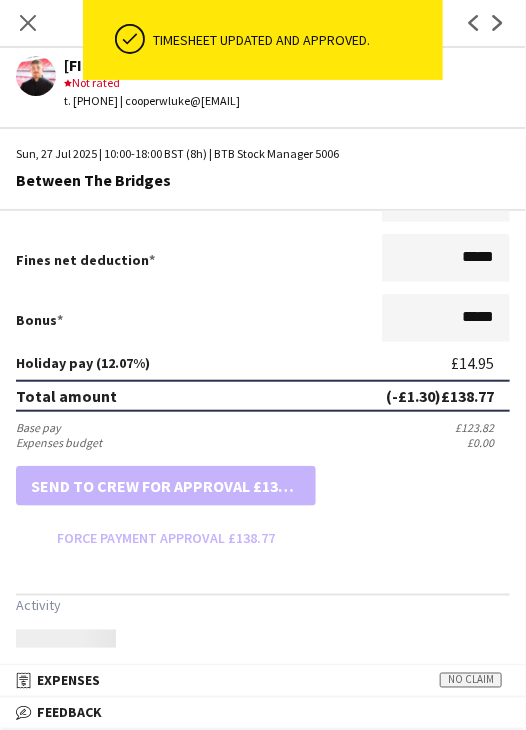 scroll, scrollTop: 501, scrollLeft: 0, axis: vertical 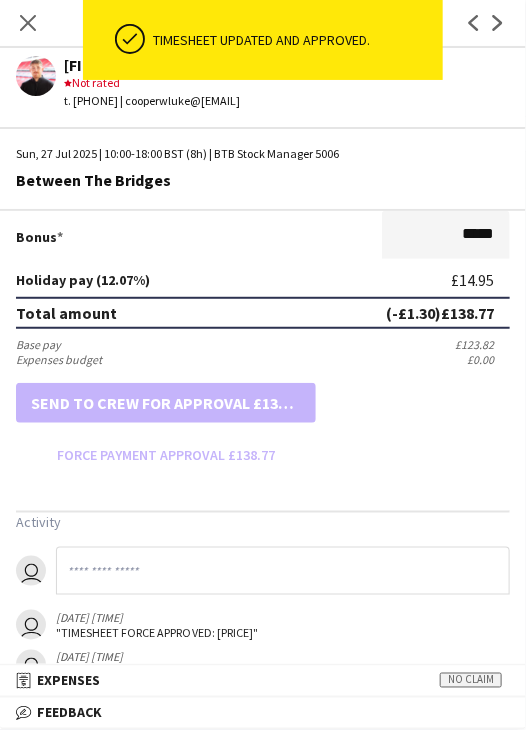 drag, startPoint x: 36, startPoint y: 21, endPoint x: 108, endPoint y: 65, distance: 84.38009 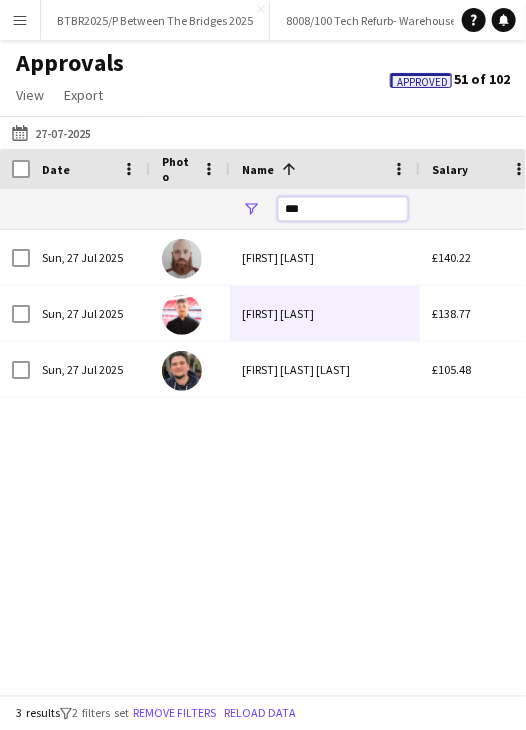 drag, startPoint x: 321, startPoint y: 201, endPoint x: 240, endPoint y: 207, distance: 81.22192 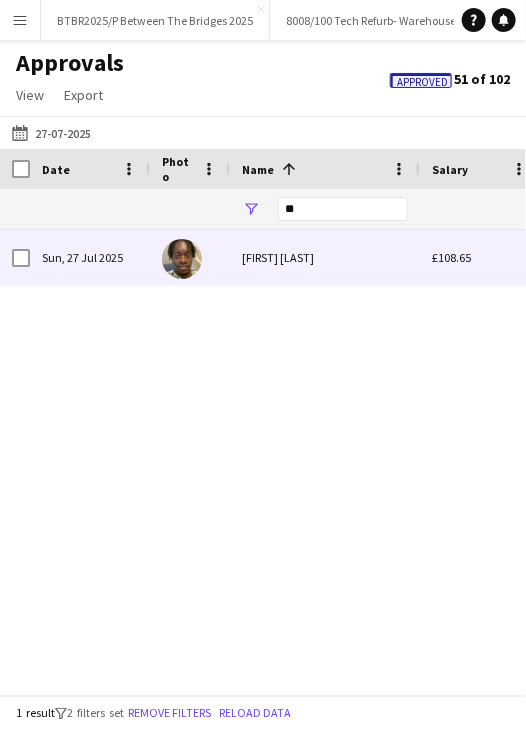 click on "Efosa Ogbeide-Ihama" at bounding box center (325, 257) 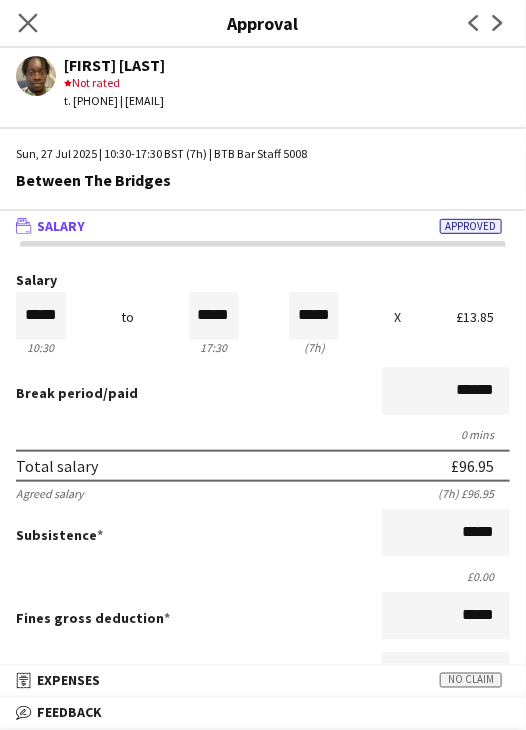 click on "Close pop-in" 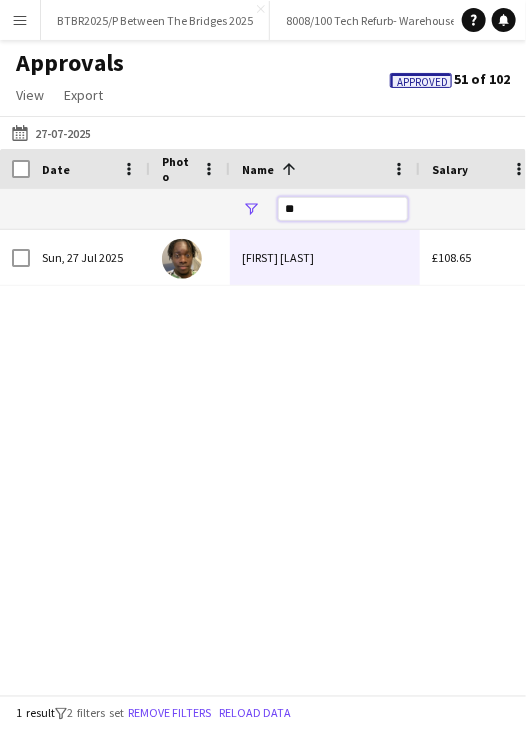 drag, startPoint x: 301, startPoint y: 213, endPoint x: 268, endPoint y: 212, distance: 33.01515 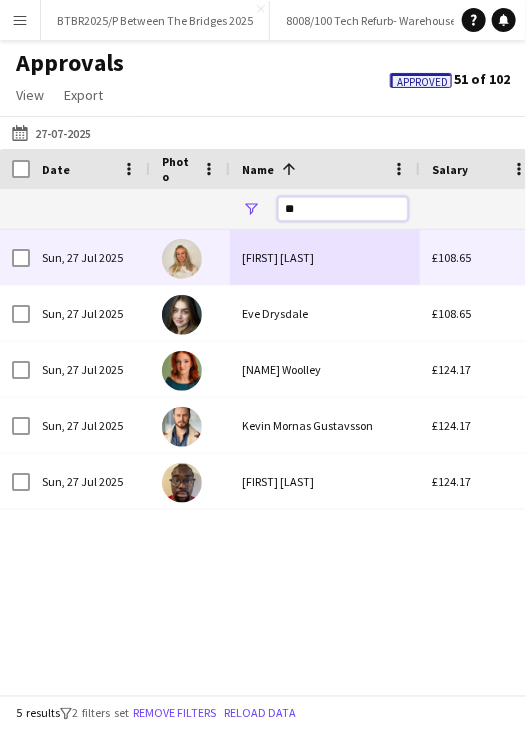 type on "**" 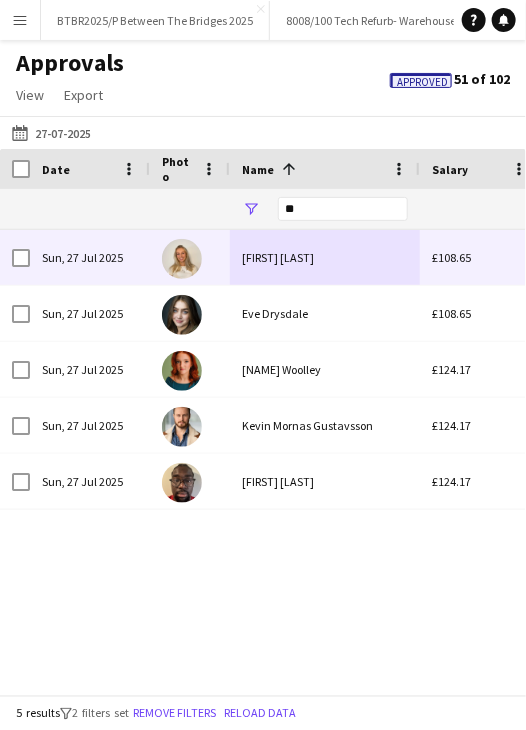 click on "Eva Dallas" at bounding box center [325, 257] 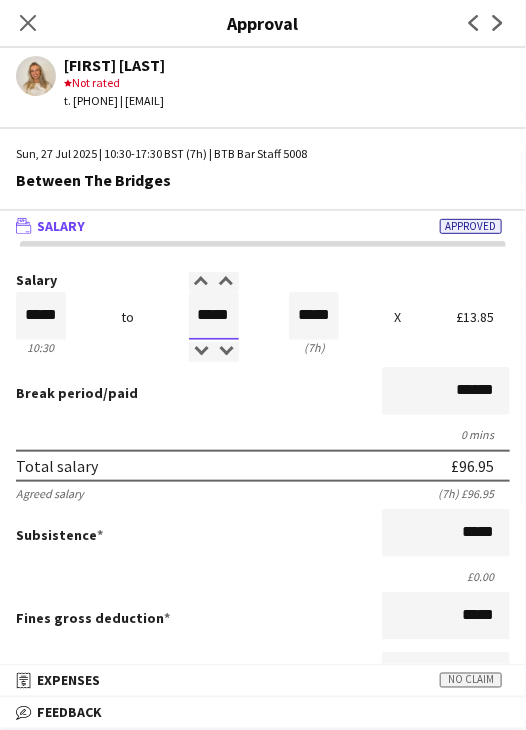 click on "*****" at bounding box center [214, 316] 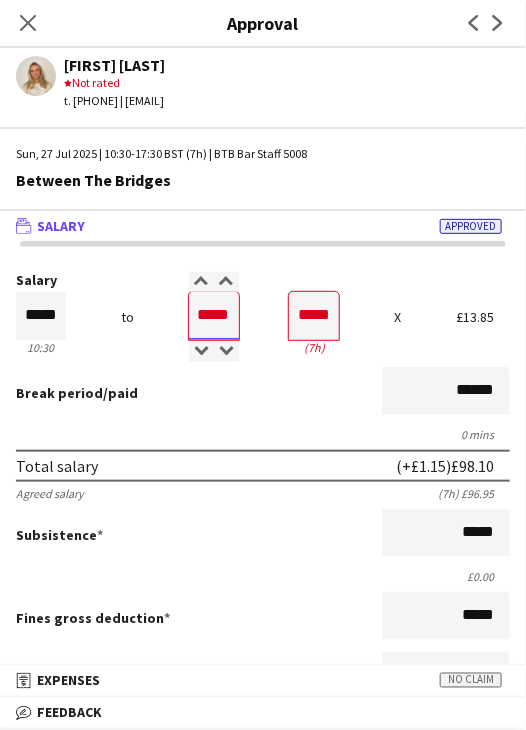 type on "*****" 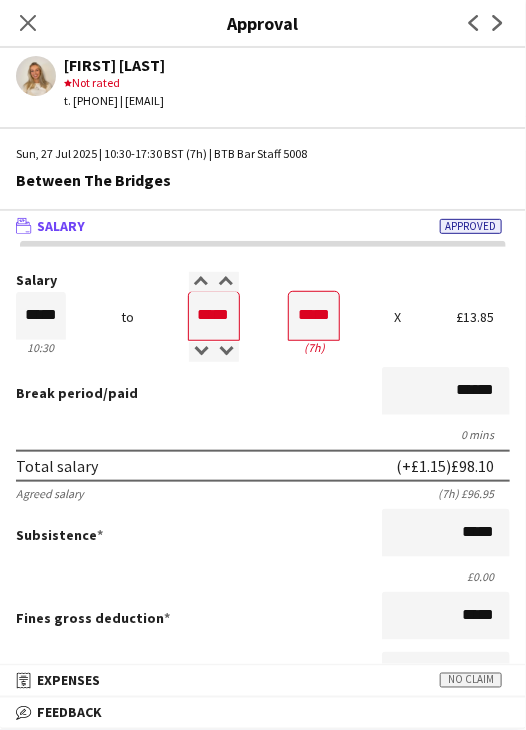 click on "Break period   /paid  ******" at bounding box center [263, 393] 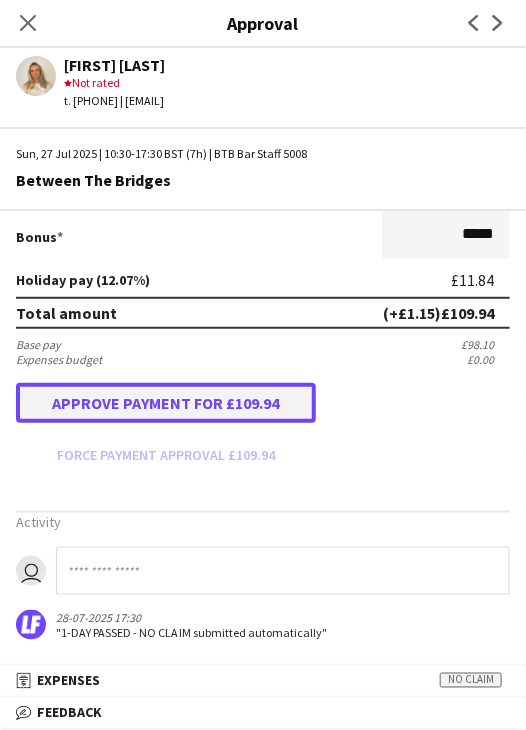 click on "Approve payment for £109.94" at bounding box center [166, 403] 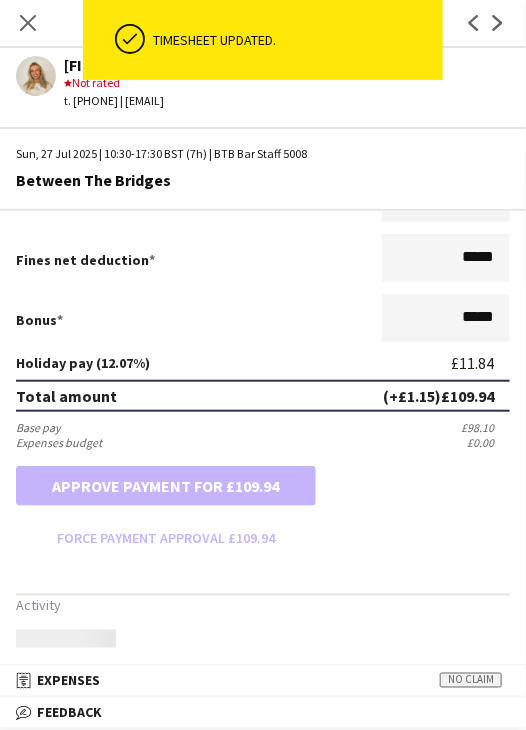scroll, scrollTop: 501, scrollLeft: 0, axis: vertical 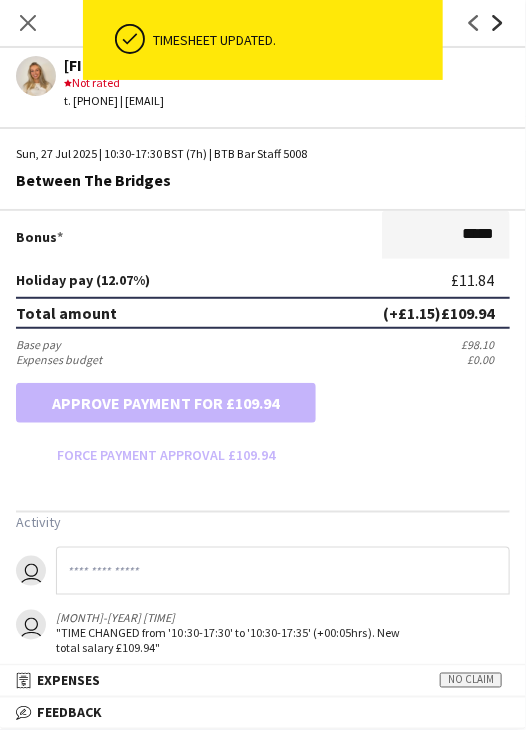 click on "Next" 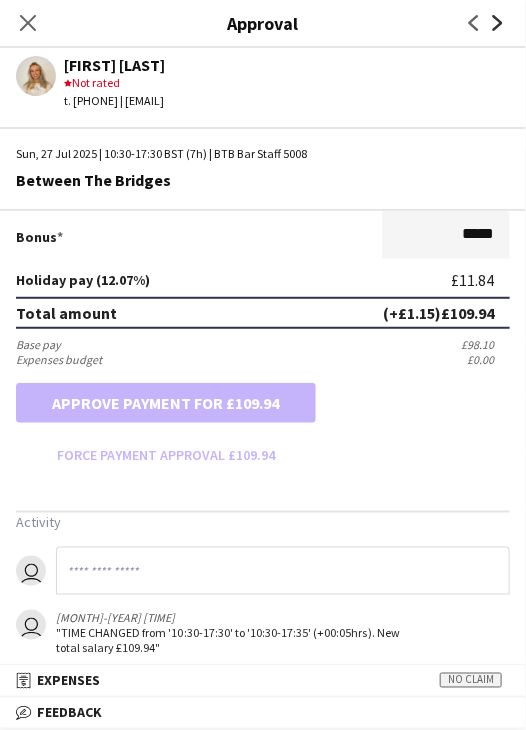 scroll, scrollTop: 0, scrollLeft: 0, axis: both 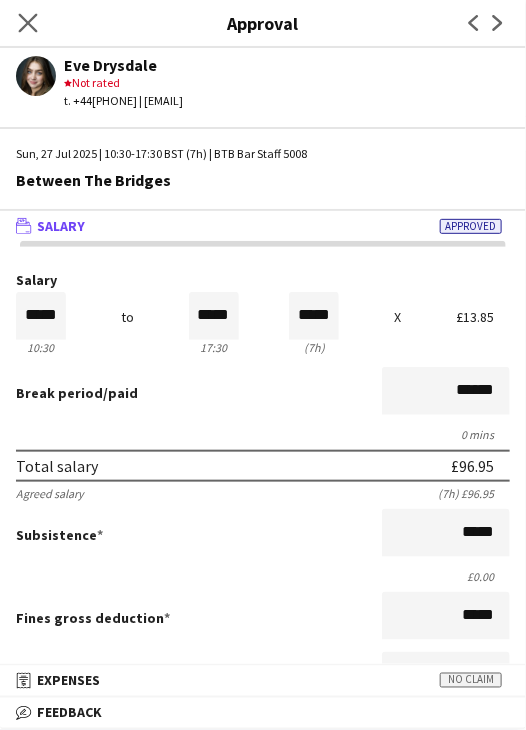 click on "Close pop-in" 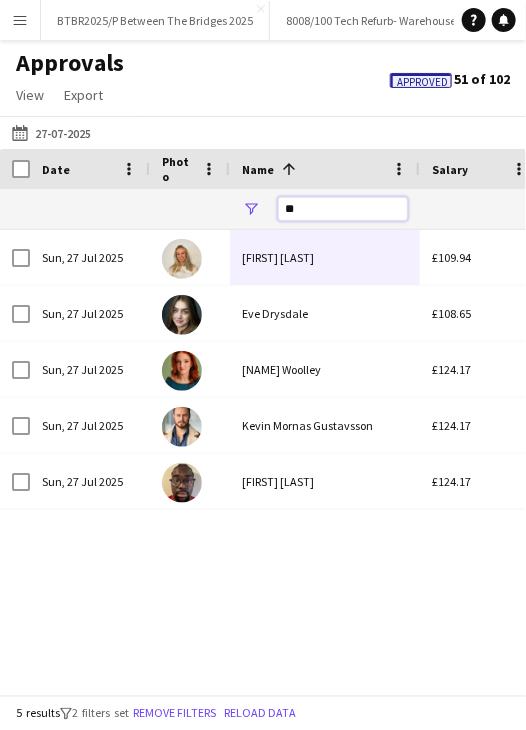 drag, startPoint x: 299, startPoint y: 199, endPoint x: 268, endPoint y: 199, distance: 31 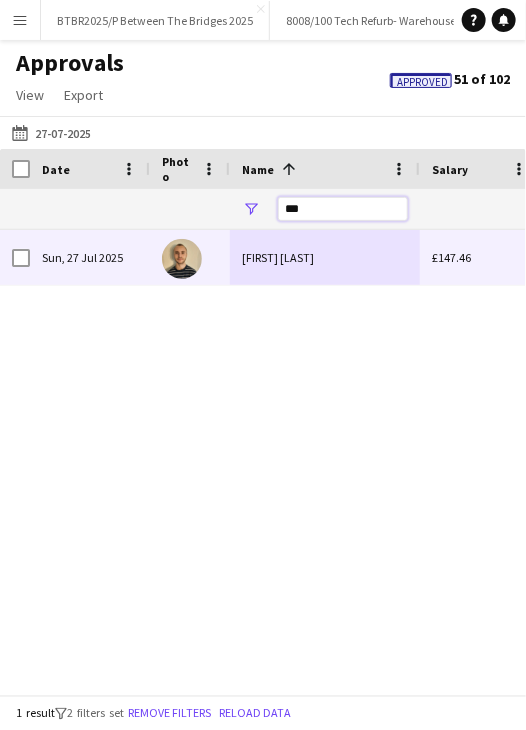 type on "***" 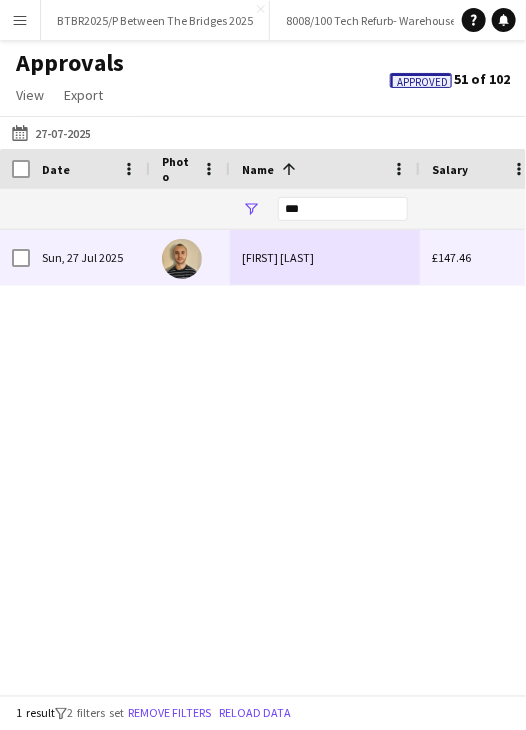 click on "Avital Veng-Christensen" at bounding box center (325, 257) 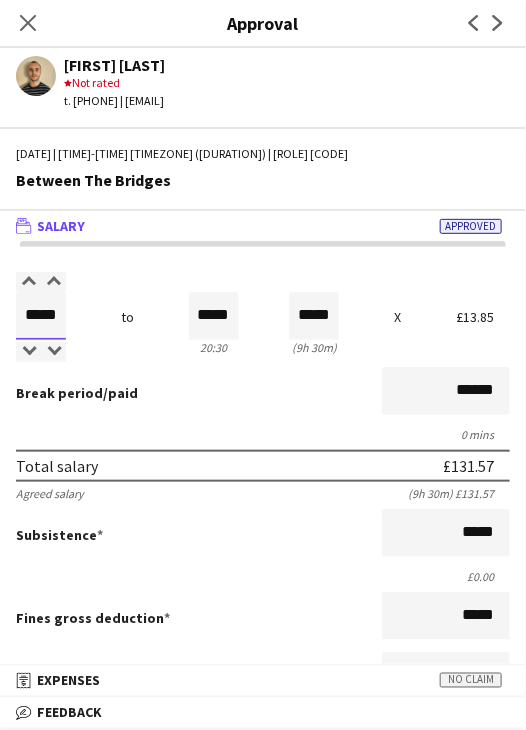 click on "*****" at bounding box center (41, 316) 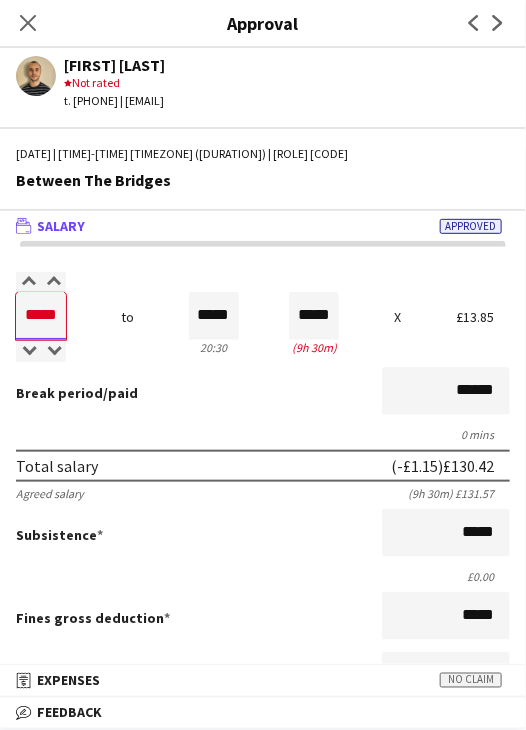 type on "*****" 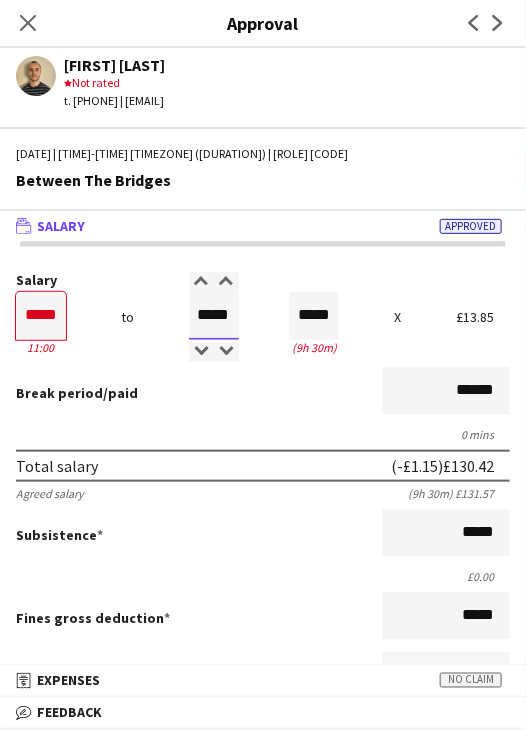 type on "*****" 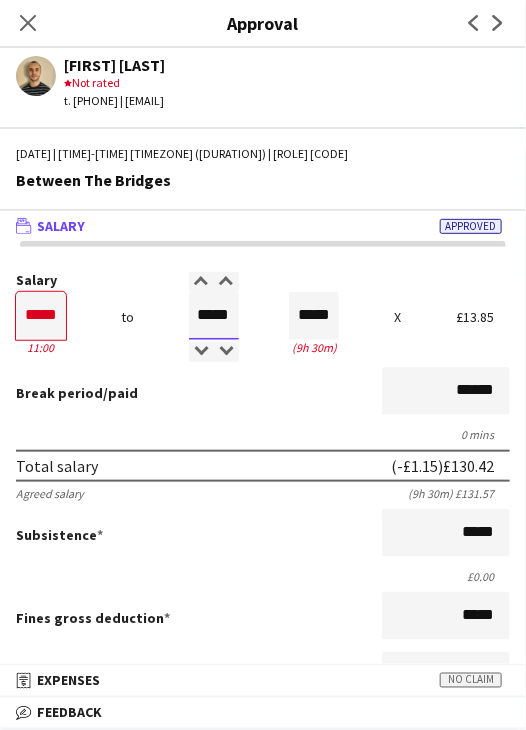 type on "*****" 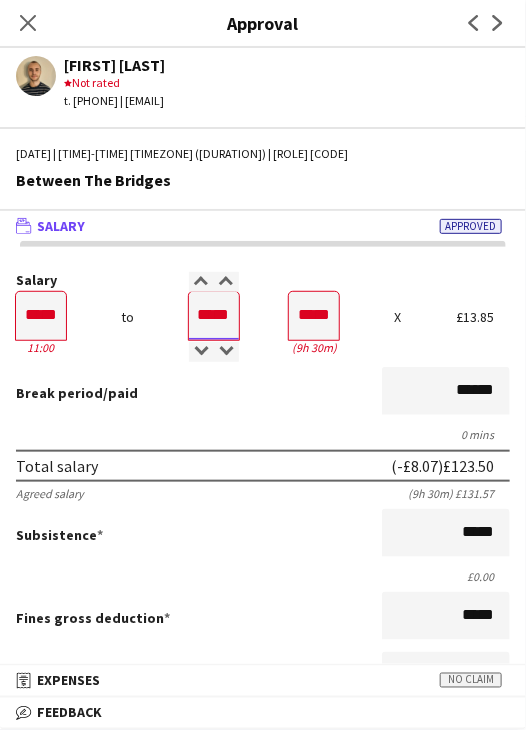 type on "*****" 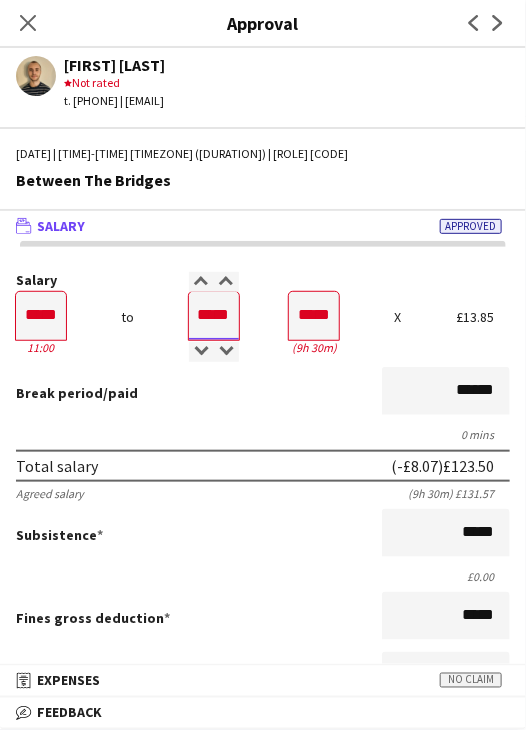 type on "*****" 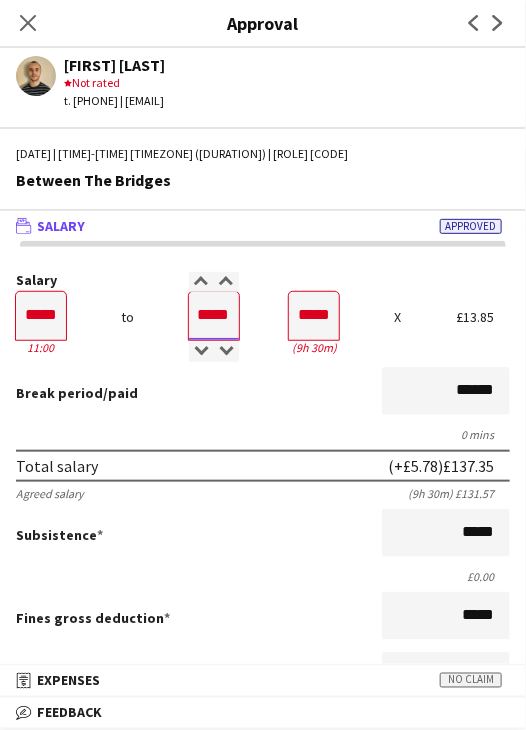 type on "*****" 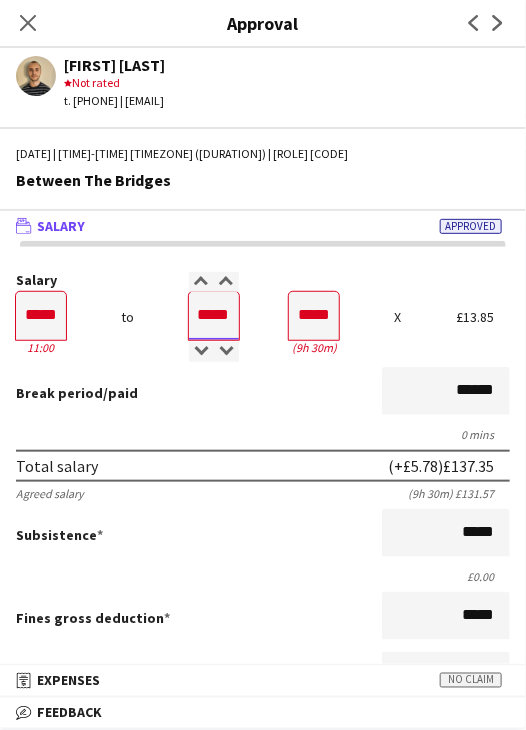 type on "*****" 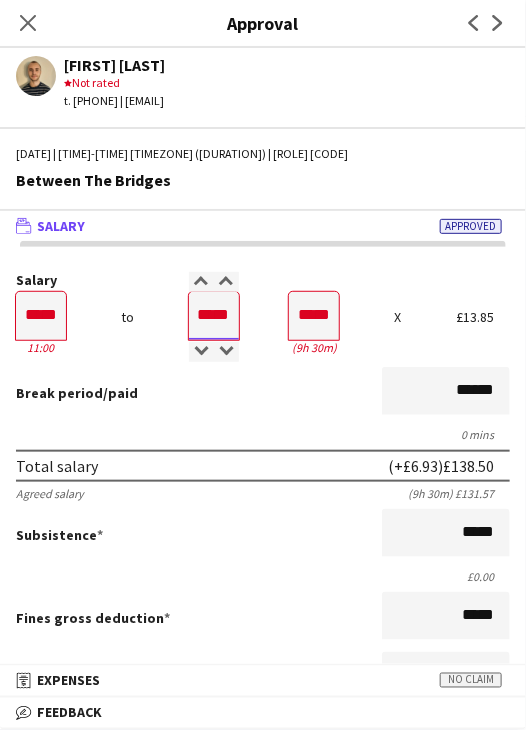 type on "*****" 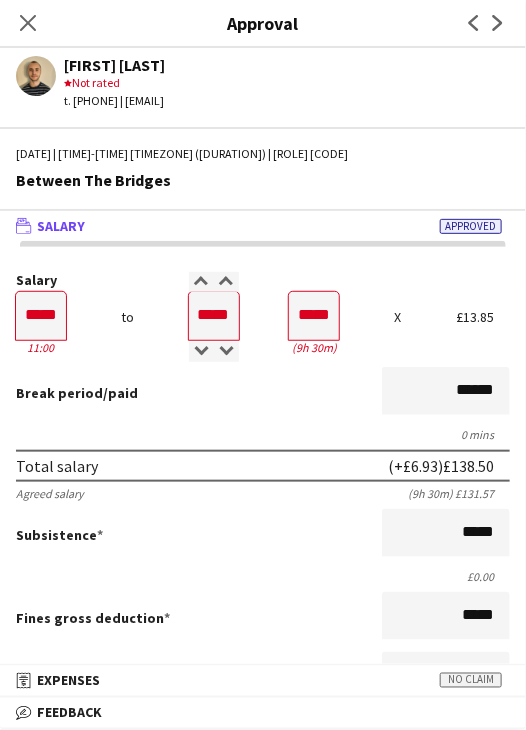 click on "Break period   /paid  ******" at bounding box center (263, 393) 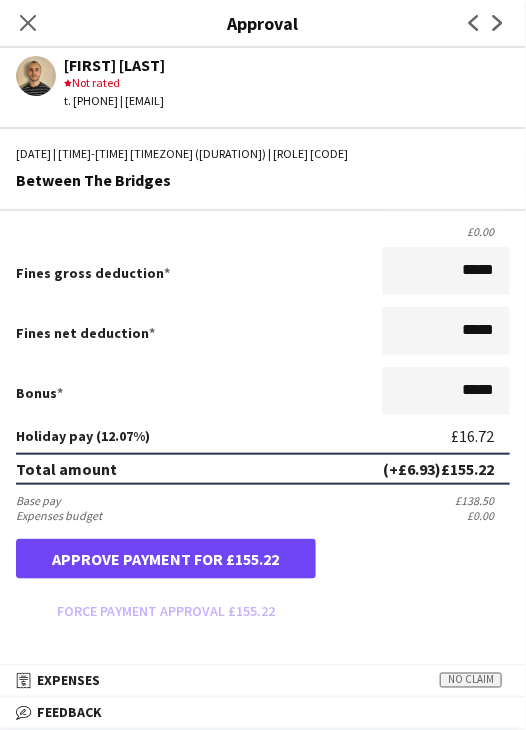 scroll, scrollTop: 400, scrollLeft: 0, axis: vertical 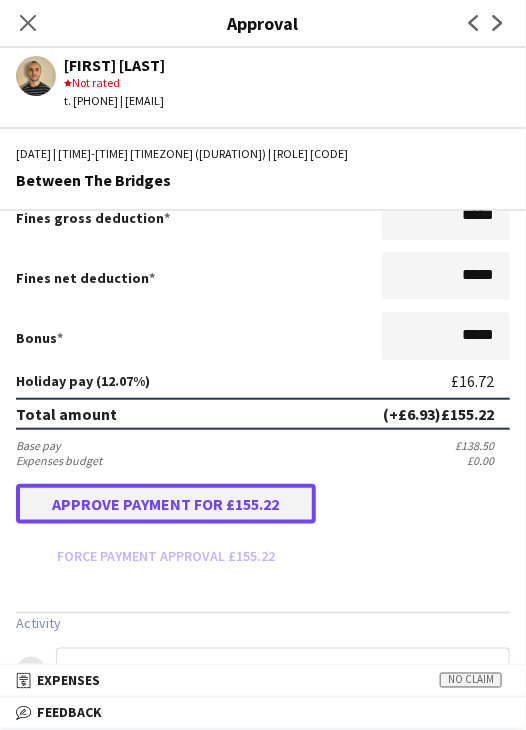 click on "Approve payment for £155.22" at bounding box center (166, 504) 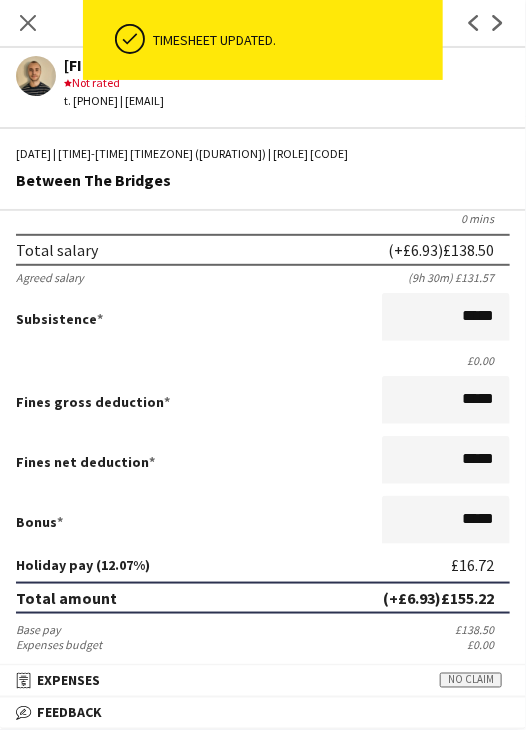 scroll, scrollTop: 0, scrollLeft: 0, axis: both 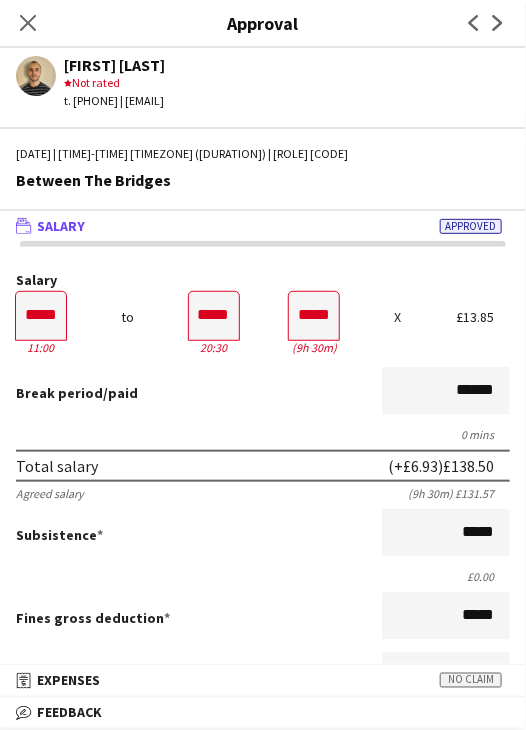 drag, startPoint x: 22, startPoint y: 18, endPoint x: 130, endPoint y: 86, distance: 127.62445 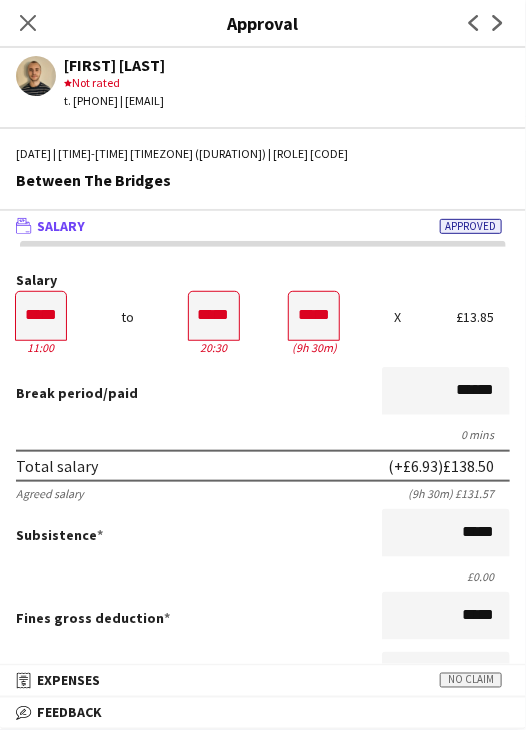 click 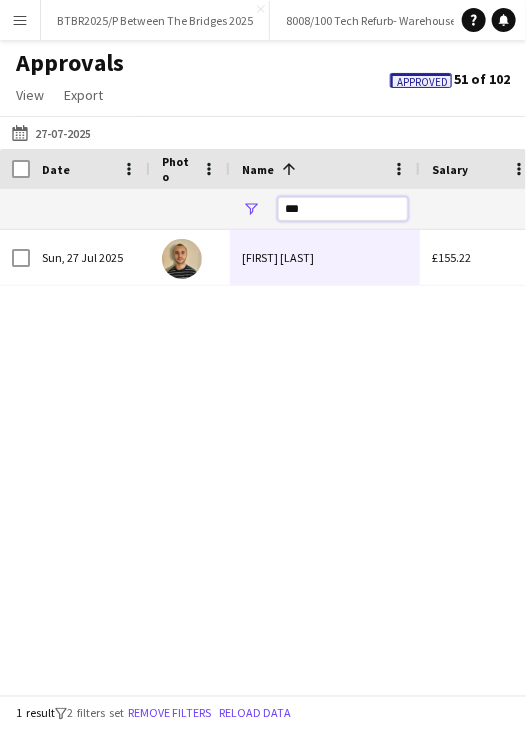 drag, startPoint x: 327, startPoint y: 210, endPoint x: 279, endPoint y: 209, distance: 48.010414 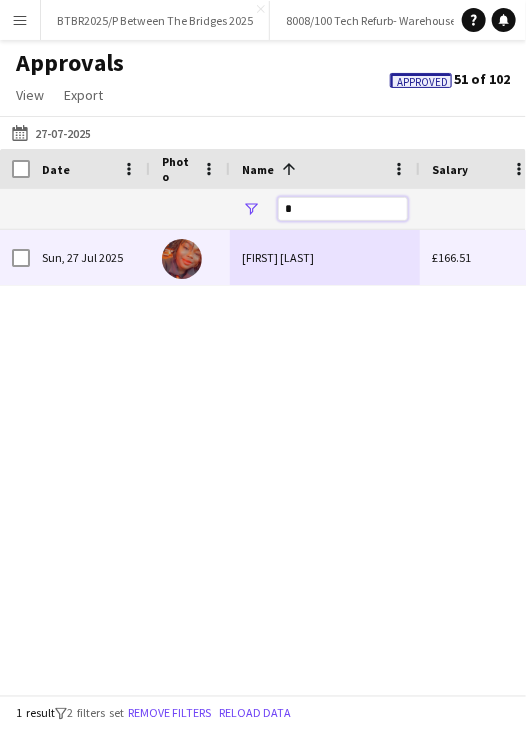 type on "*" 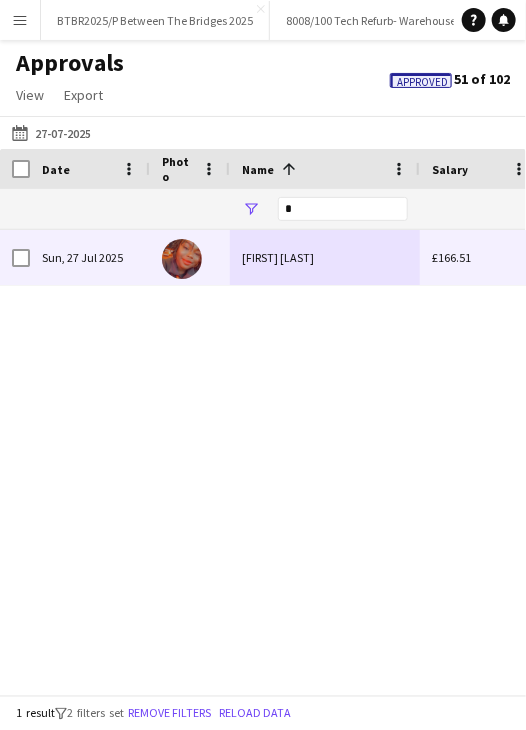 click on "Monique Strachan" at bounding box center (325, 257) 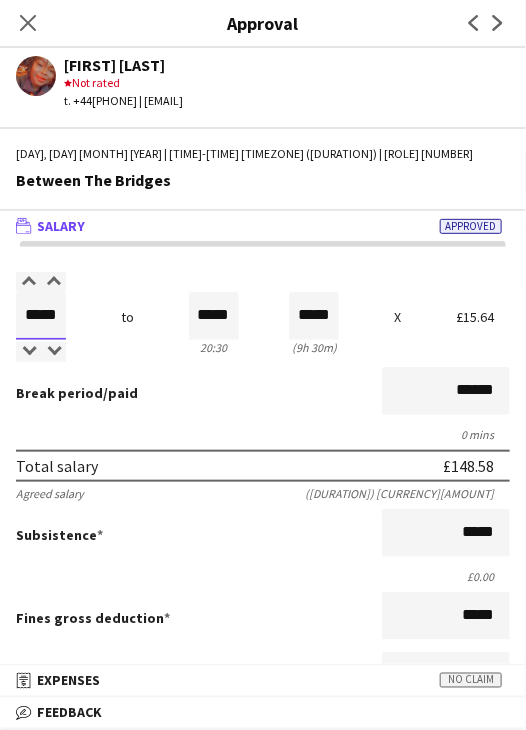 click on "*****" at bounding box center (41, 316) 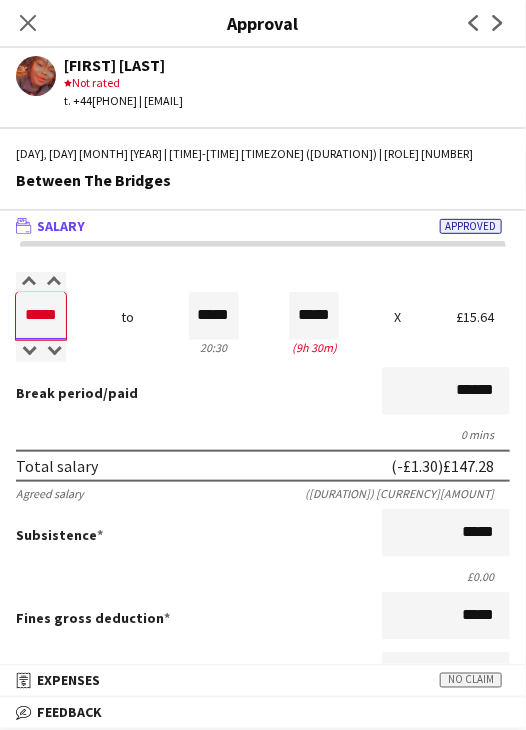 type on "*****" 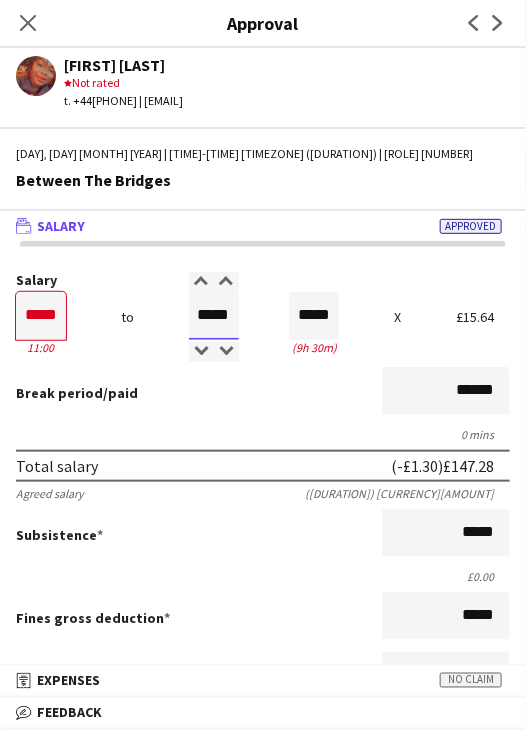 type on "*****" 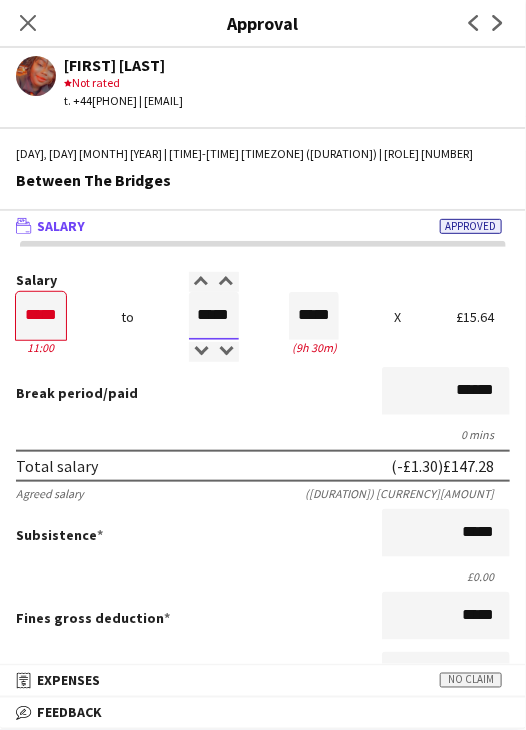 type on "*****" 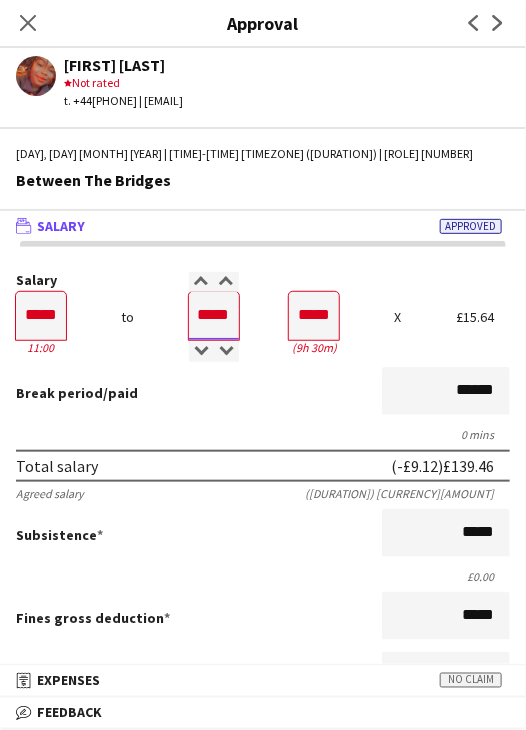 type on "*****" 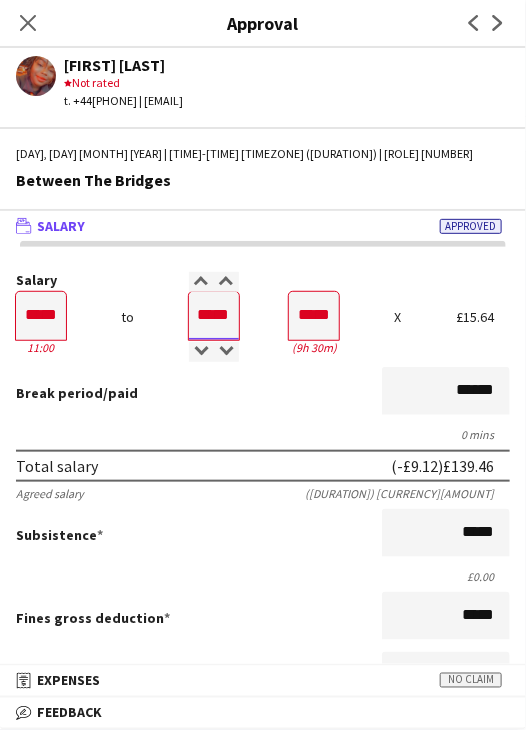 type on "*****" 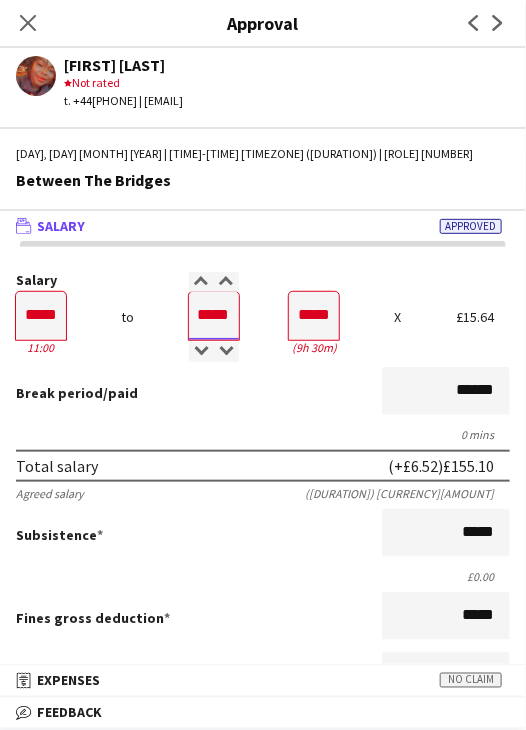 type on "*****" 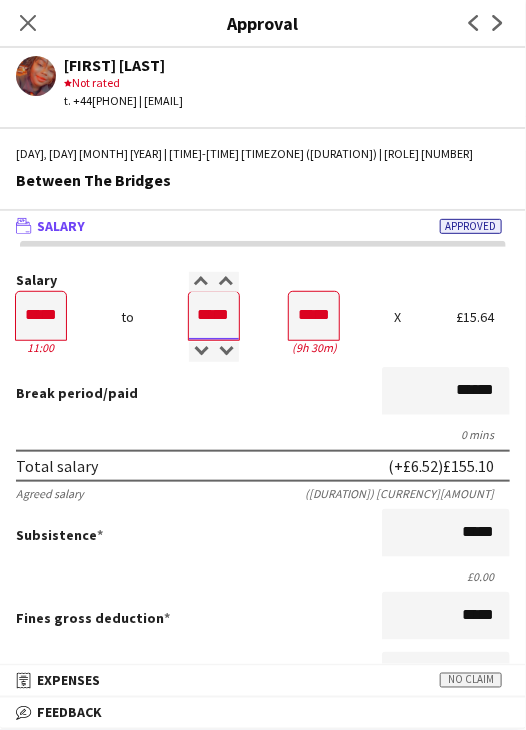 type on "*****" 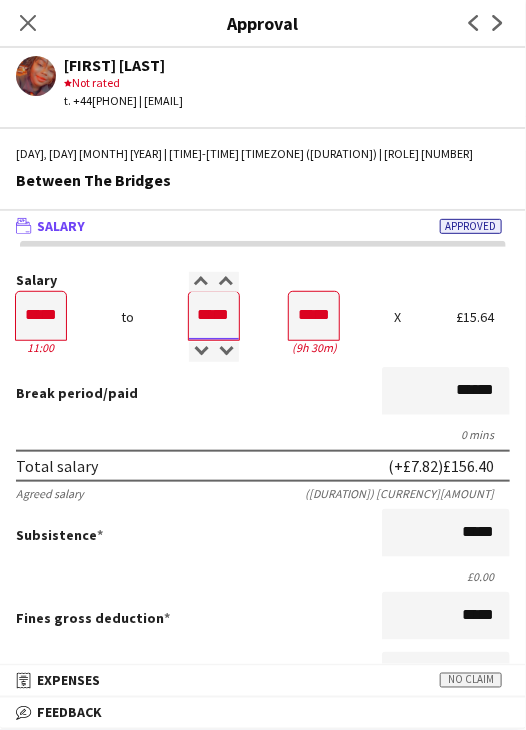 type on "*****" 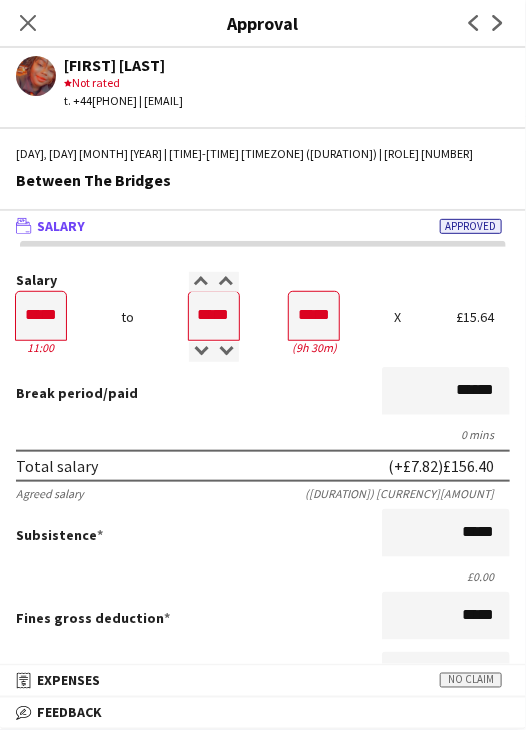 click on "Break period   /paid  ******" at bounding box center (263, 393) 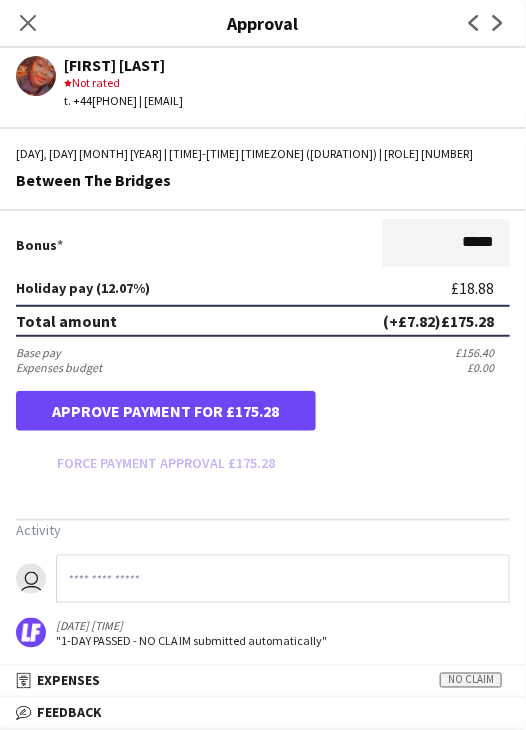 scroll, scrollTop: 500, scrollLeft: 0, axis: vertical 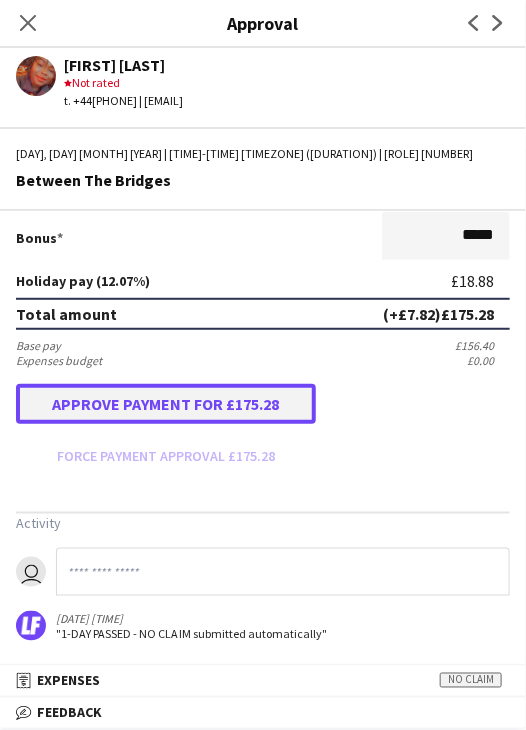 click on "Approve payment for £175.28" at bounding box center [166, 404] 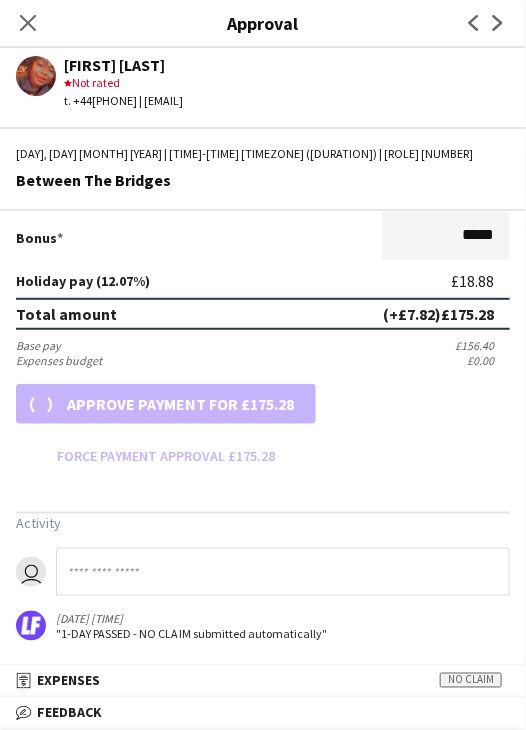 scroll, scrollTop: 500, scrollLeft: 0, axis: vertical 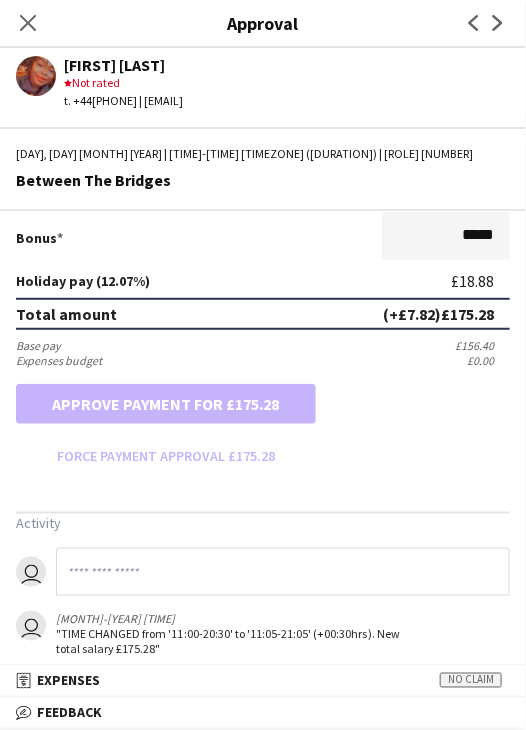 drag, startPoint x: 25, startPoint y: 23, endPoint x: 258, endPoint y: 117, distance: 251.24689 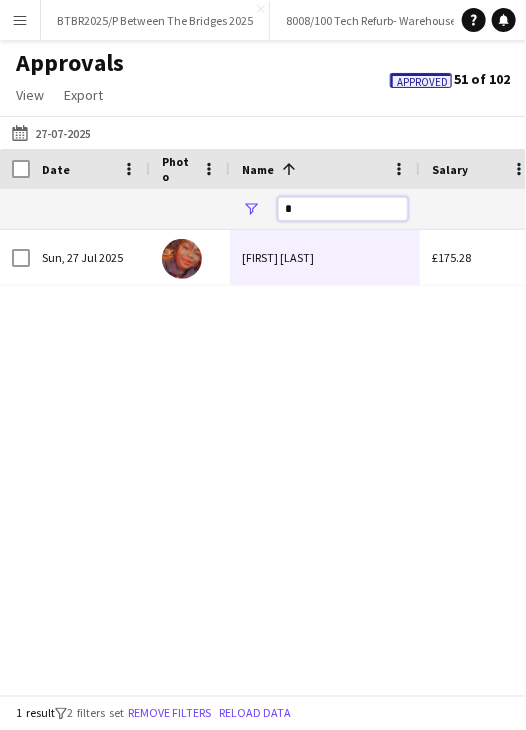 drag, startPoint x: 301, startPoint y: 204, endPoint x: 258, endPoint y: 210, distance: 43.416588 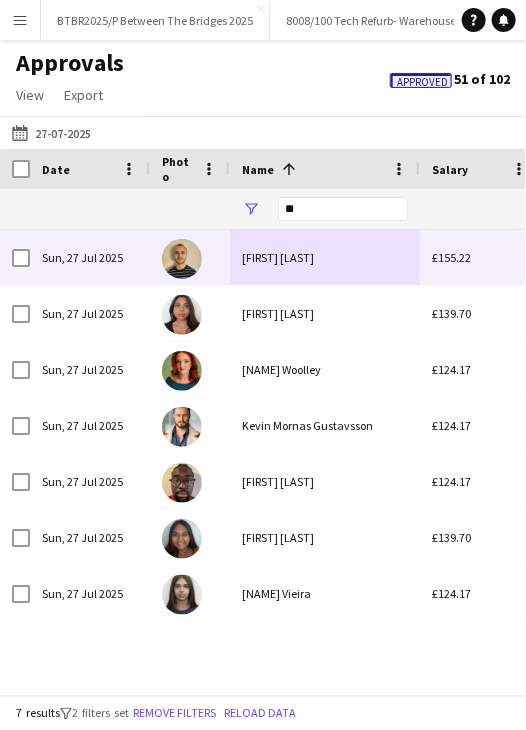 click on "Avital Veng-Christensen" at bounding box center (325, 257) 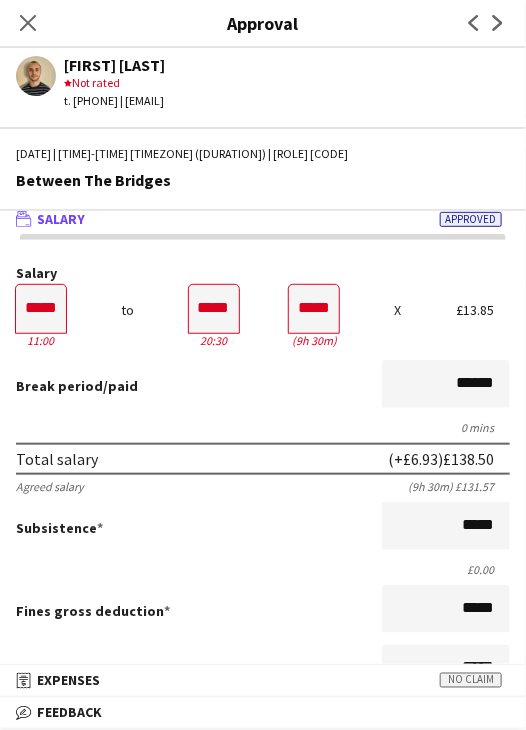 scroll, scrollTop: 0, scrollLeft: 0, axis: both 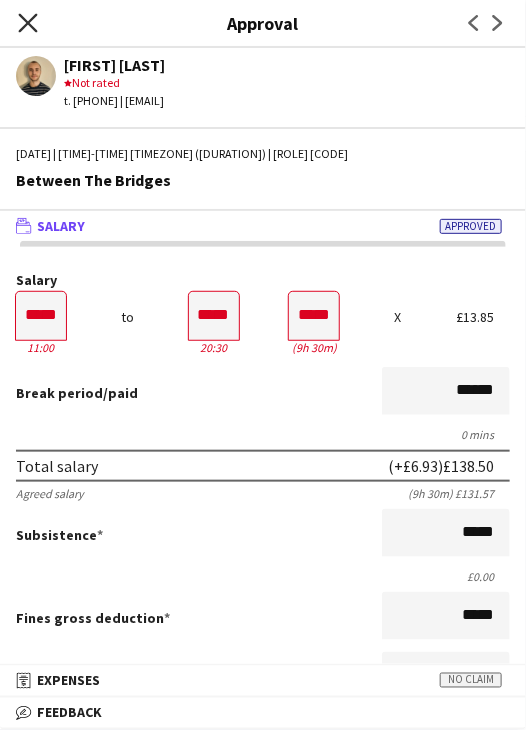 click 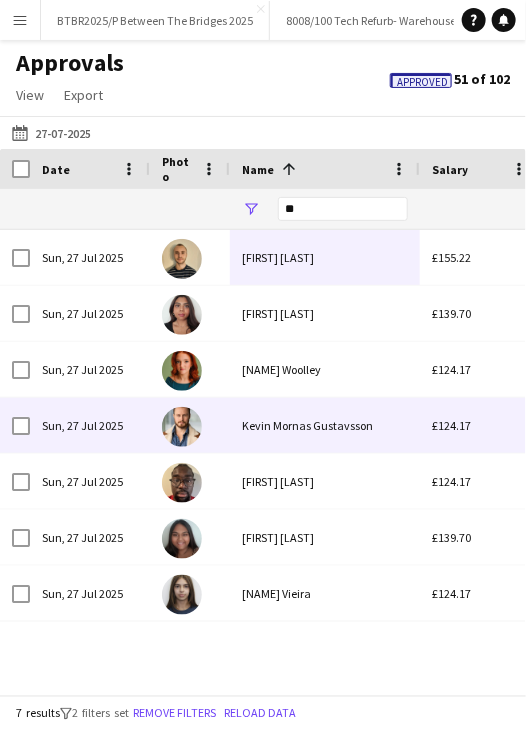 click on "Kevin Mornas Gustavsson" at bounding box center (325, 425) 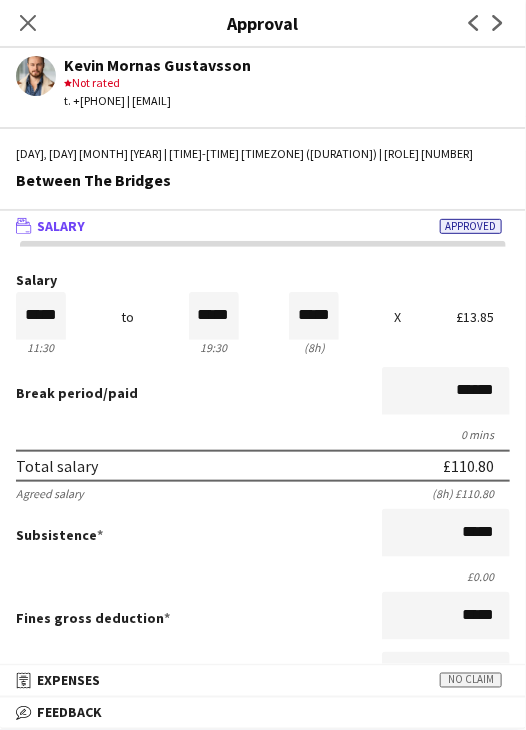 drag, startPoint x: 27, startPoint y: 17, endPoint x: 340, endPoint y: 107, distance: 325.68237 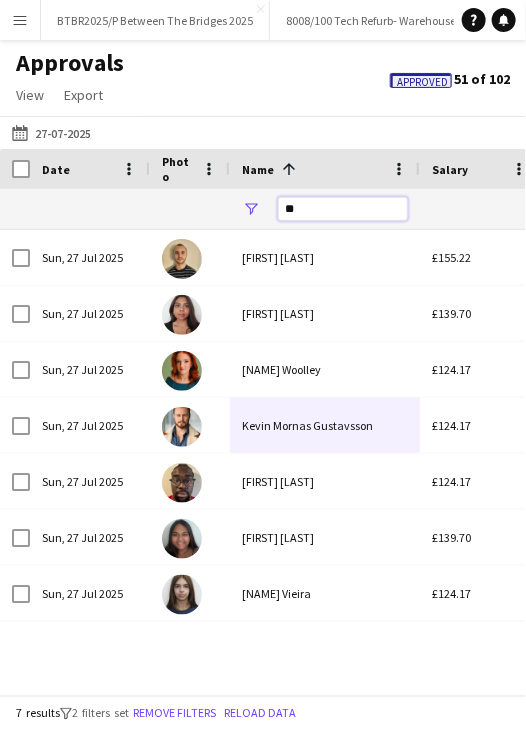 click on "**" at bounding box center (343, 209) 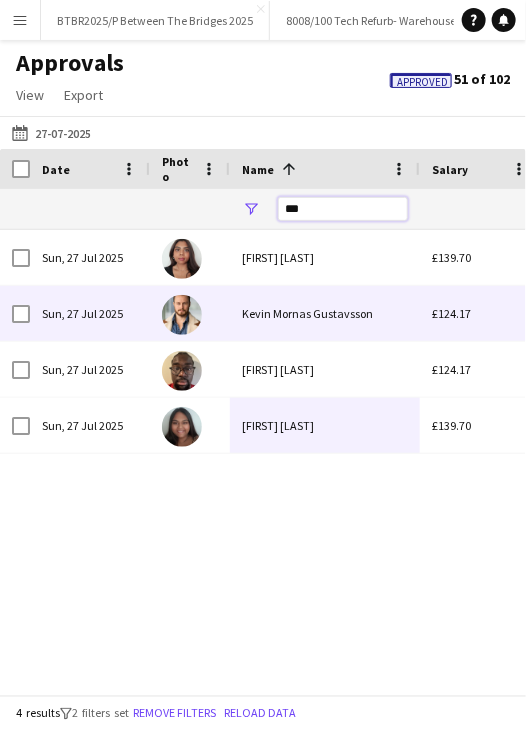 type on "***" 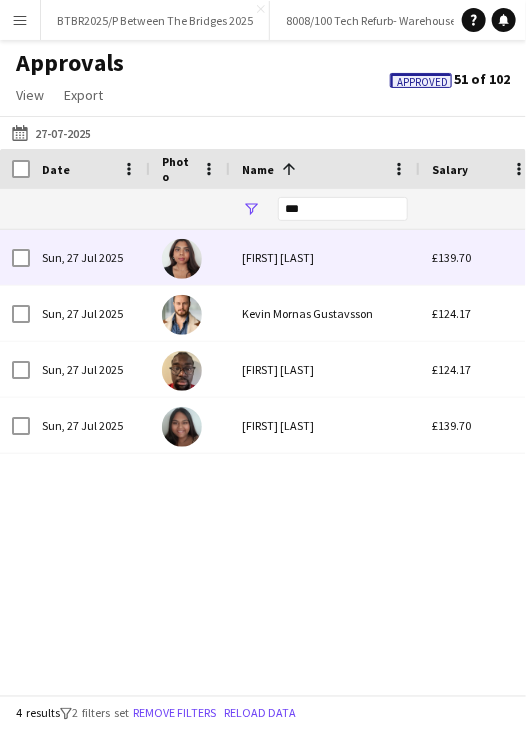 click on "Deanna Govind" at bounding box center [325, 257] 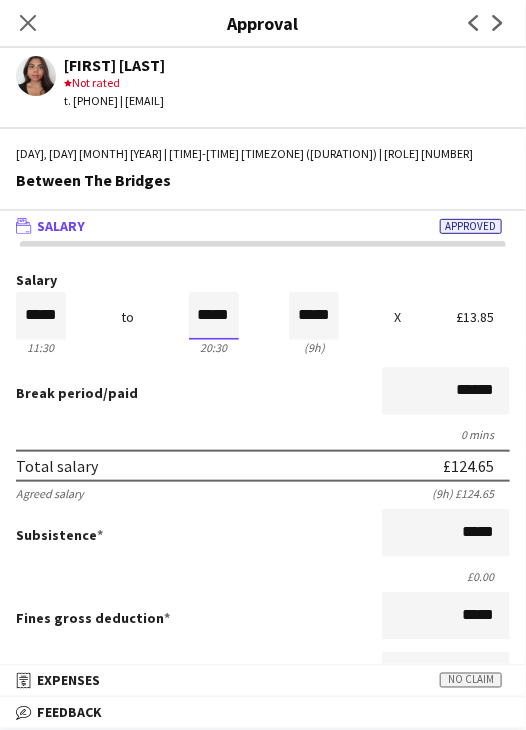 click on "*****" at bounding box center (214, 316) 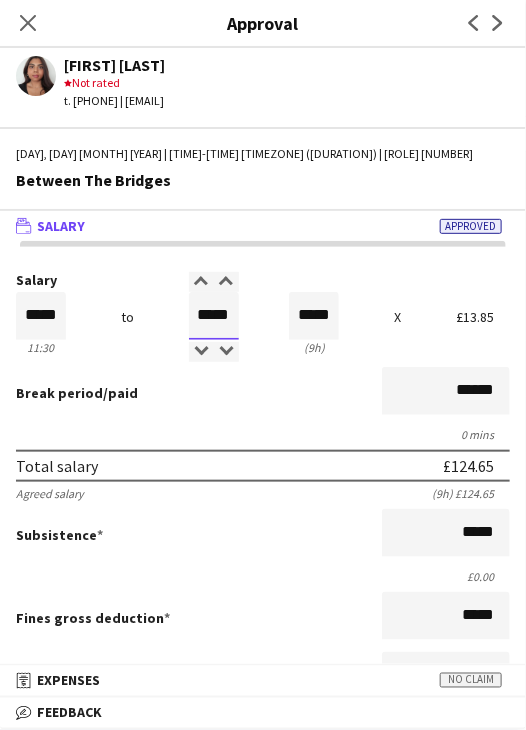 drag, startPoint x: 188, startPoint y: 318, endPoint x: 284, endPoint y: 306, distance: 96.74709 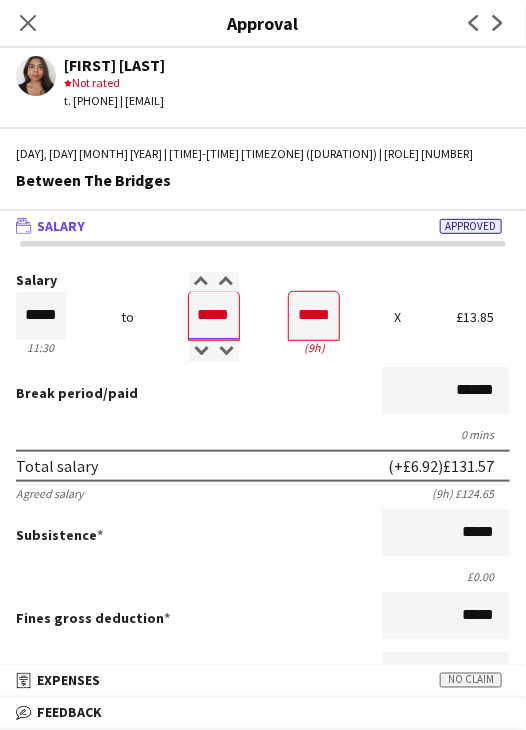 type on "*****" 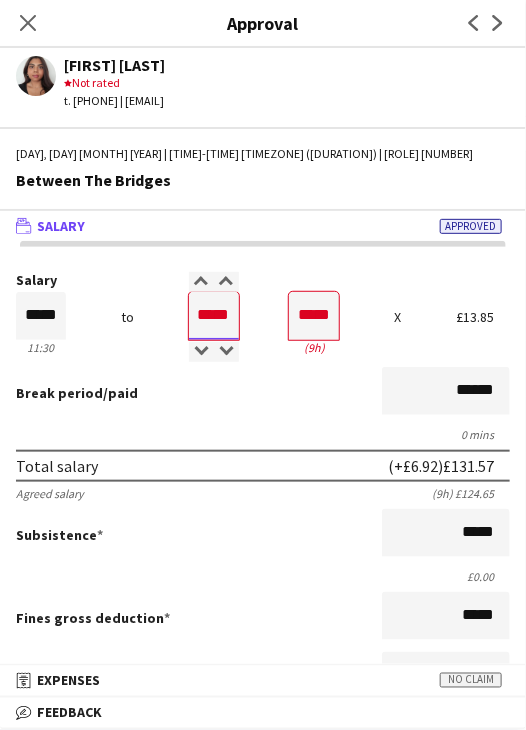 type on "*****" 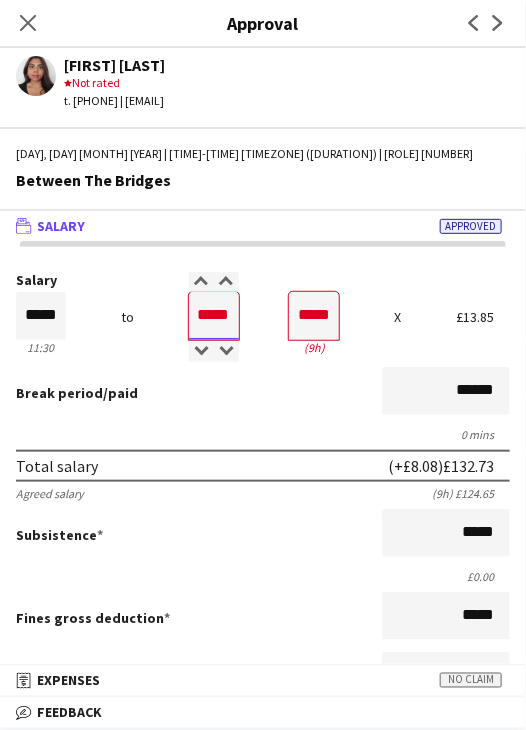 type on "*****" 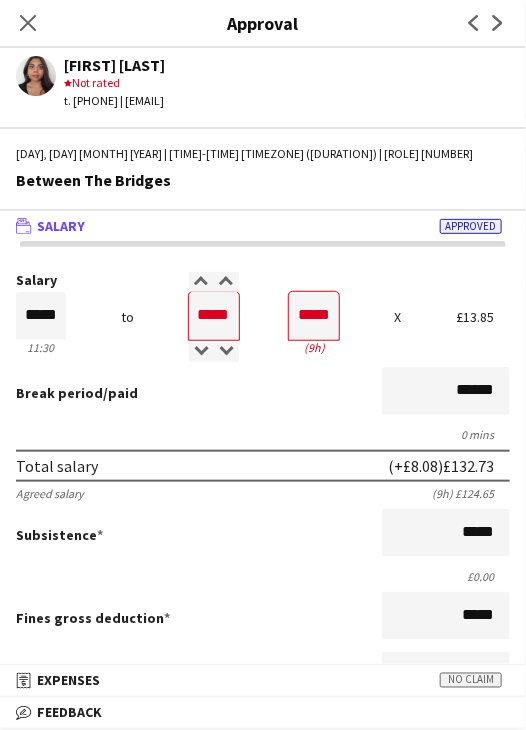 click on "Break period   /paid  ******" at bounding box center (263, 393) 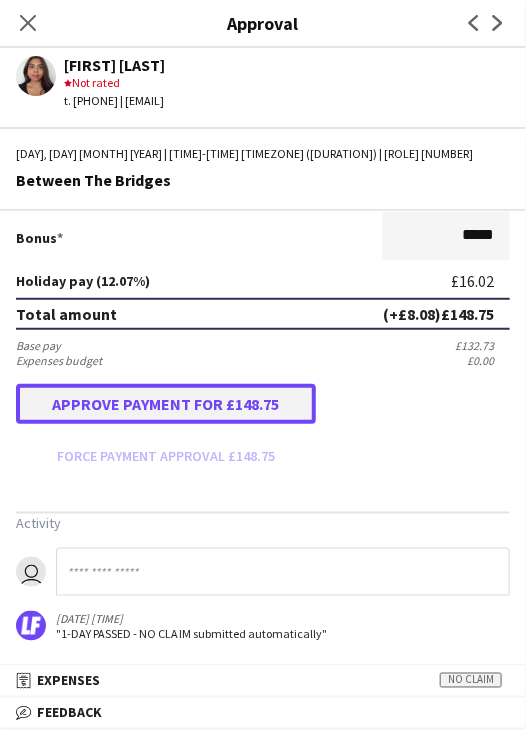 click on "Approve payment for £148.75" at bounding box center (166, 404) 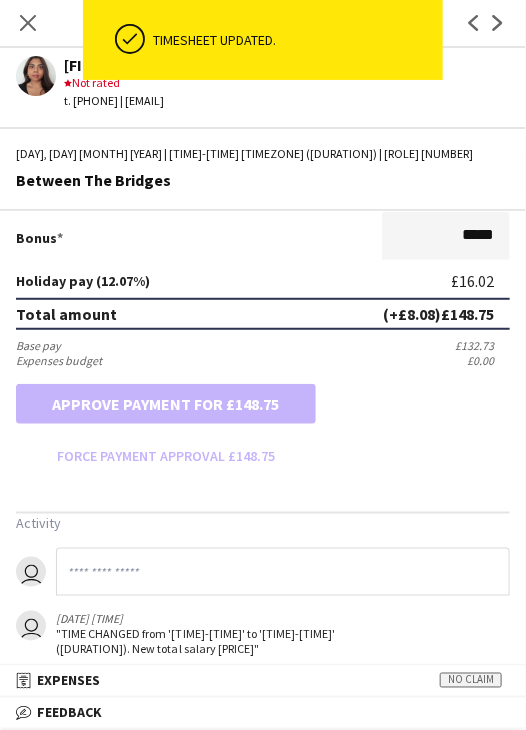 scroll, scrollTop: 500, scrollLeft: 0, axis: vertical 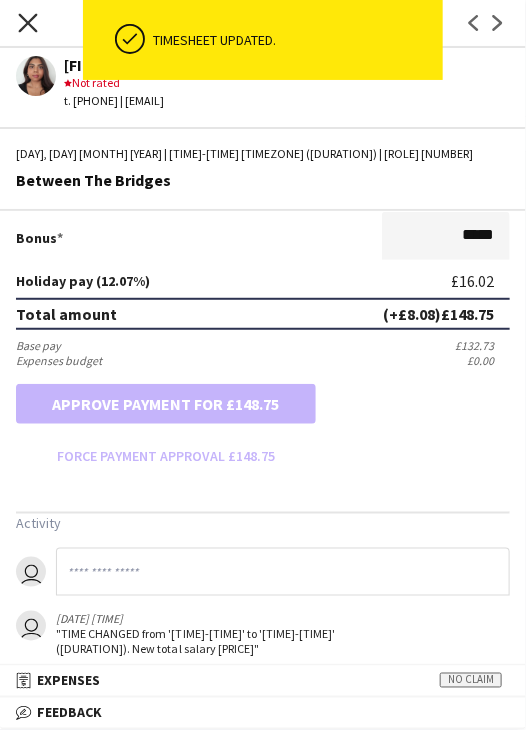 click 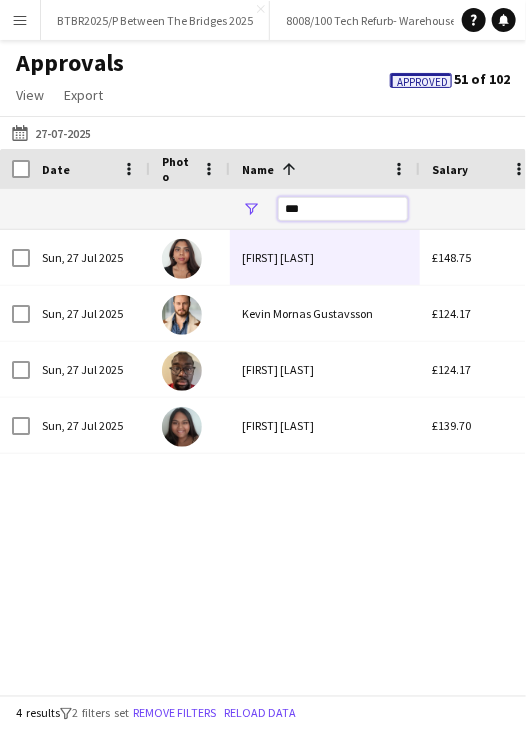 click on "***" at bounding box center [343, 209] 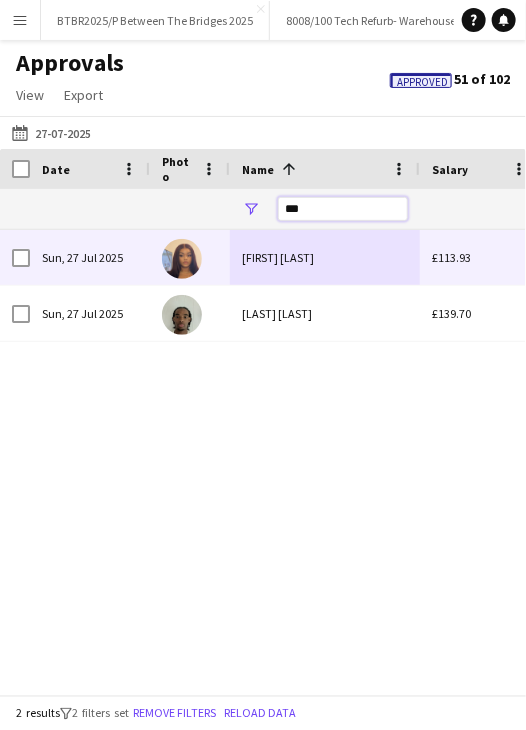 type on "***" 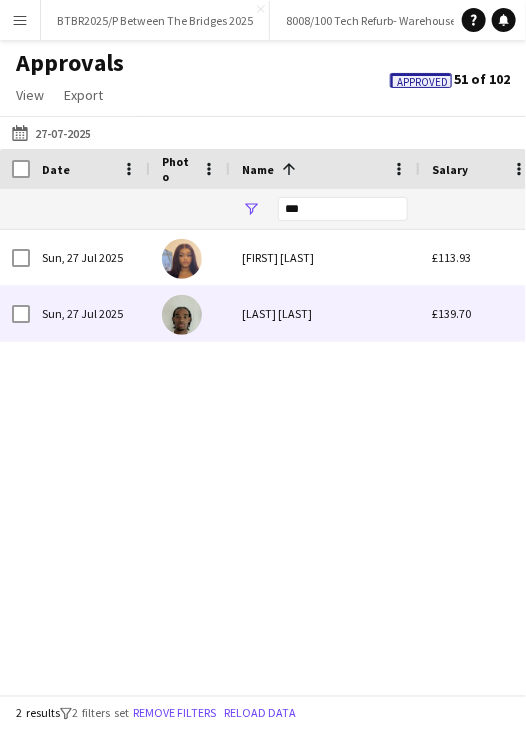 click on "Mou Wol-Cummings" at bounding box center (325, 313) 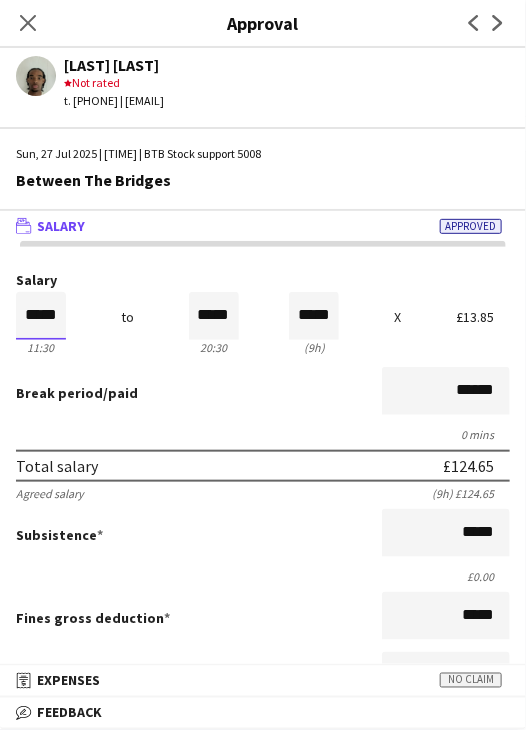 click on "*****" at bounding box center [41, 316] 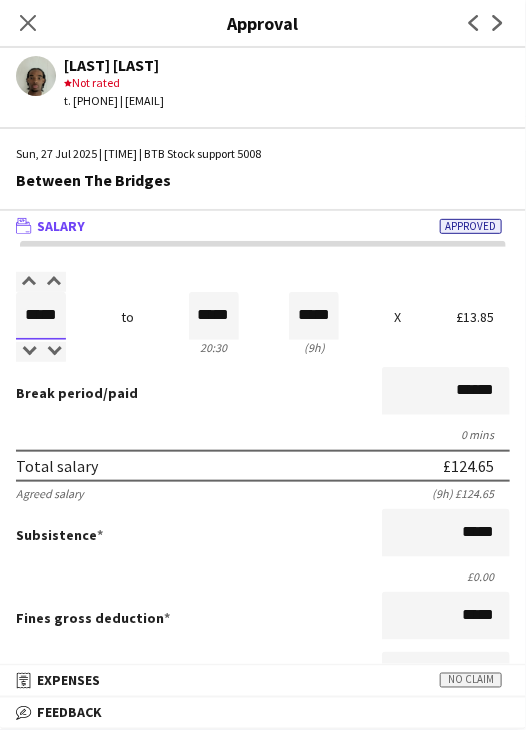 click on "*****" at bounding box center [41, 316] 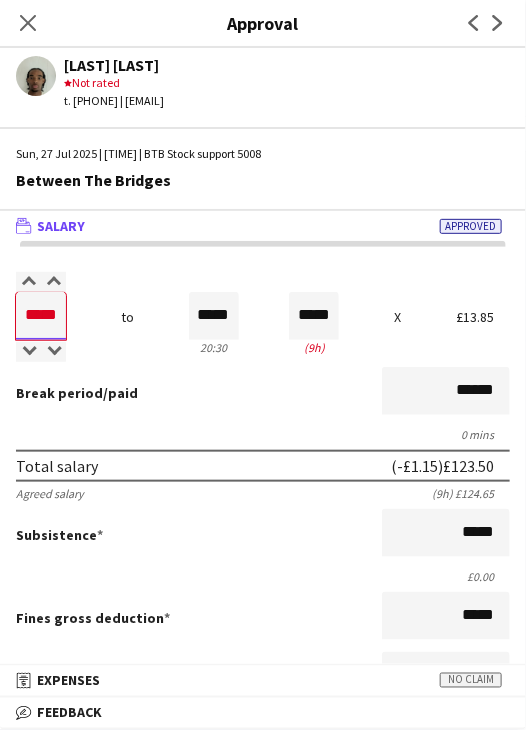 type on "*****" 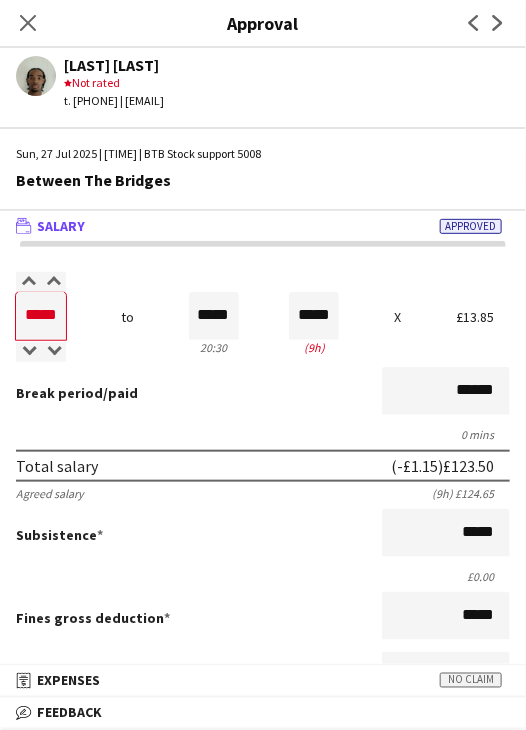 click on "Break period   /paid  ******" at bounding box center (263, 393) 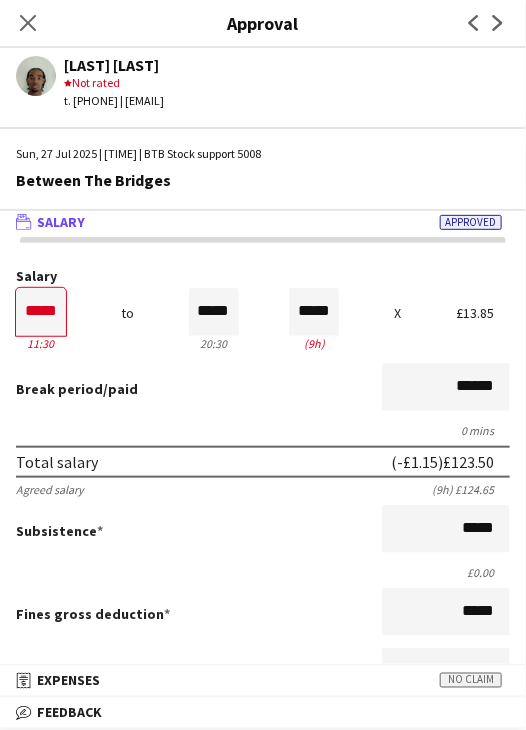 scroll, scrollTop: 0, scrollLeft: 0, axis: both 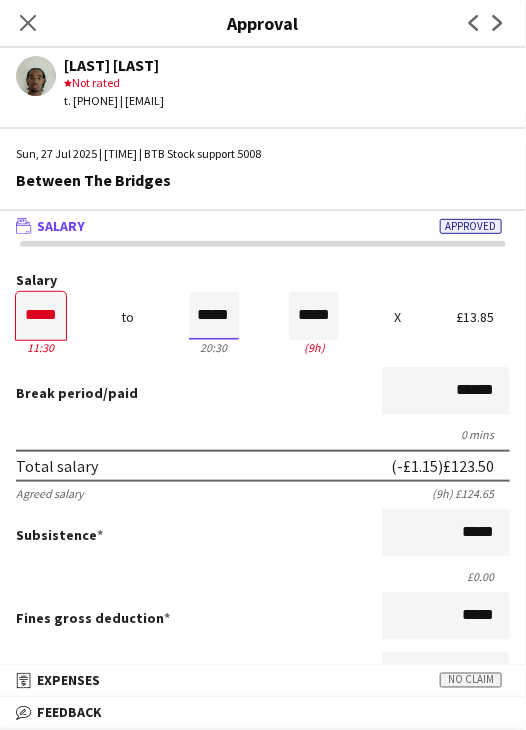 click on "*****" at bounding box center (214, 316) 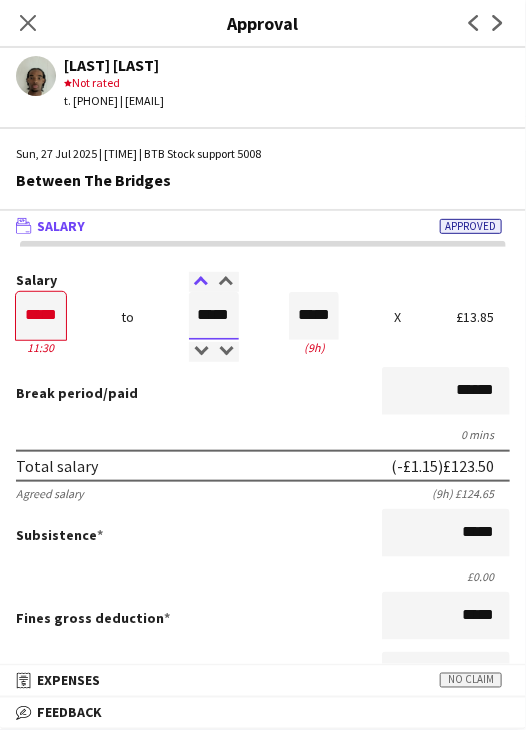 type on "*****" 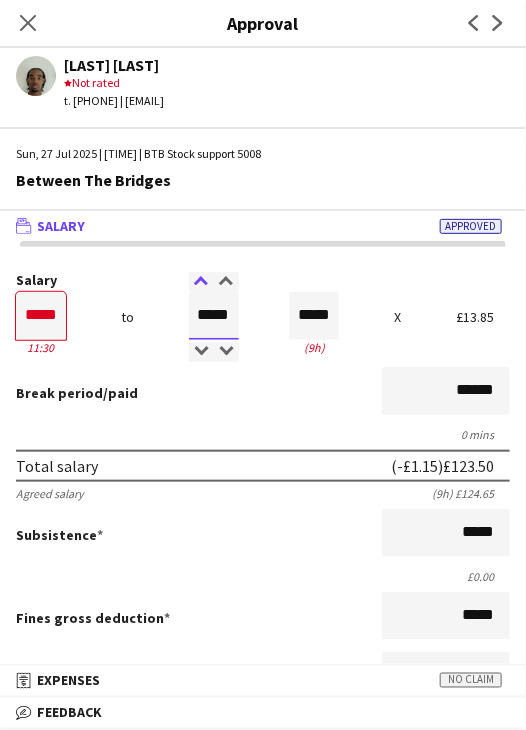type on "*****" 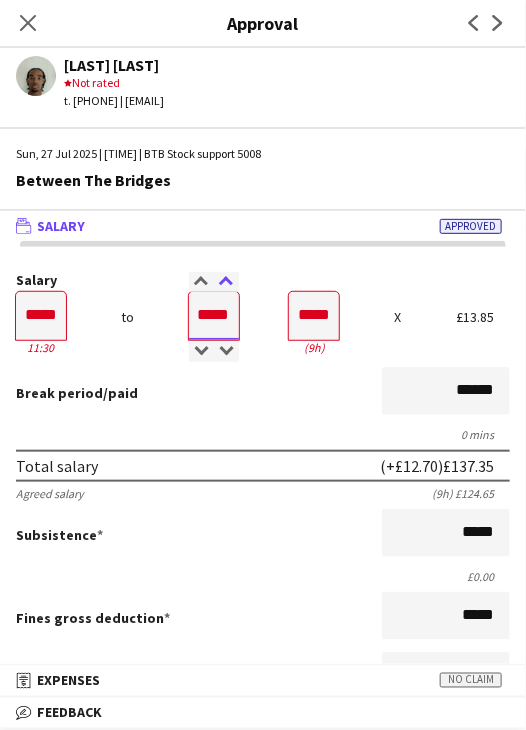 type on "*****" 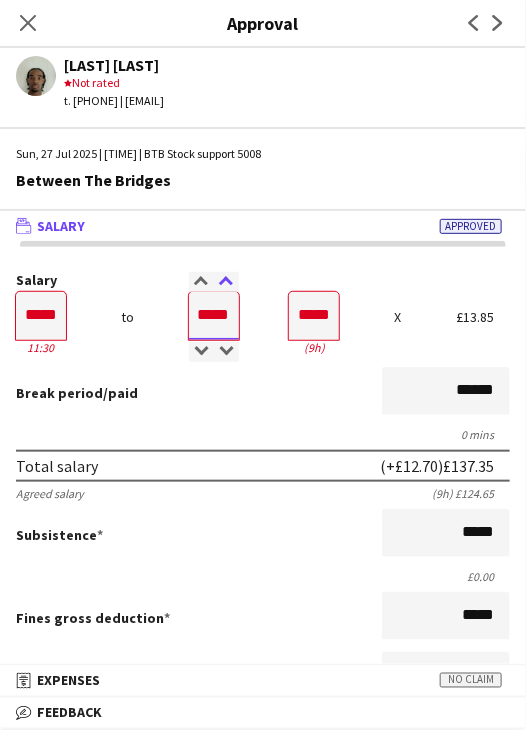type on "*****" 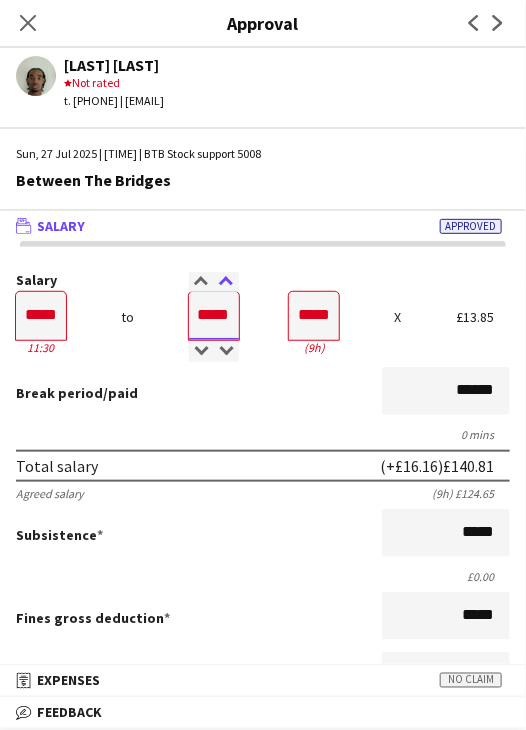 type on "*****" 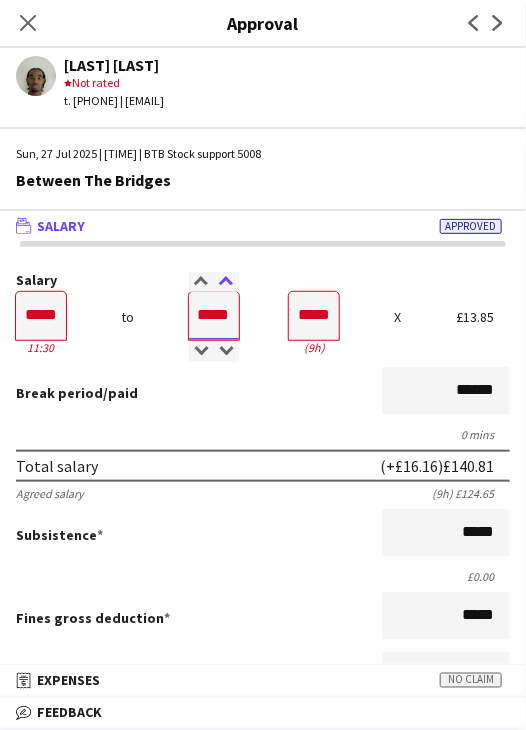 type on "*****" 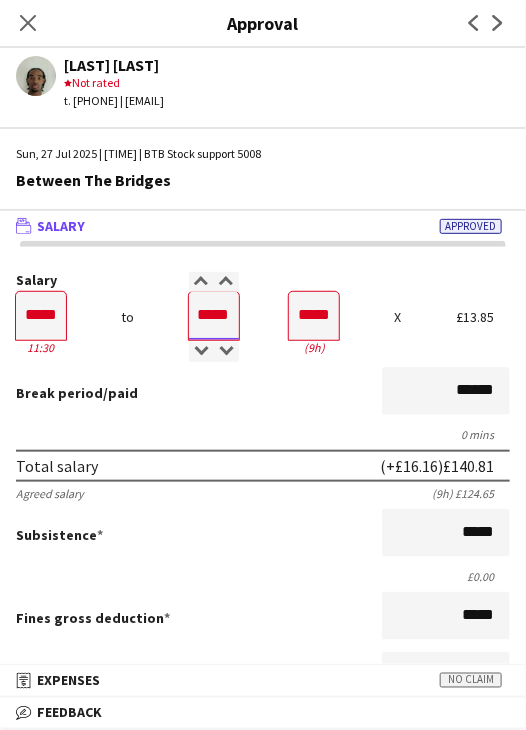 drag, startPoint x: 228, startPoint y: 277, endPoint x: 256, endPoint y: 314, distance: 46.400433 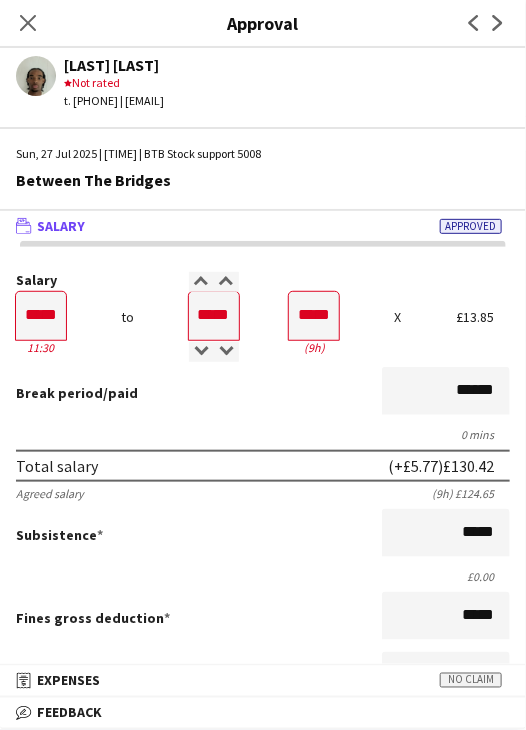 click on "(9h)" at bounding box center [314, 347] 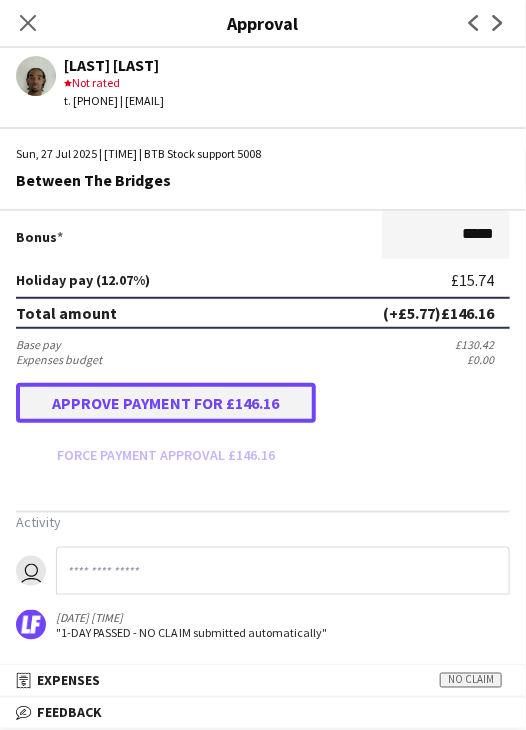 click on "Approve payment for £146.16" at bounding box center [166, 403] 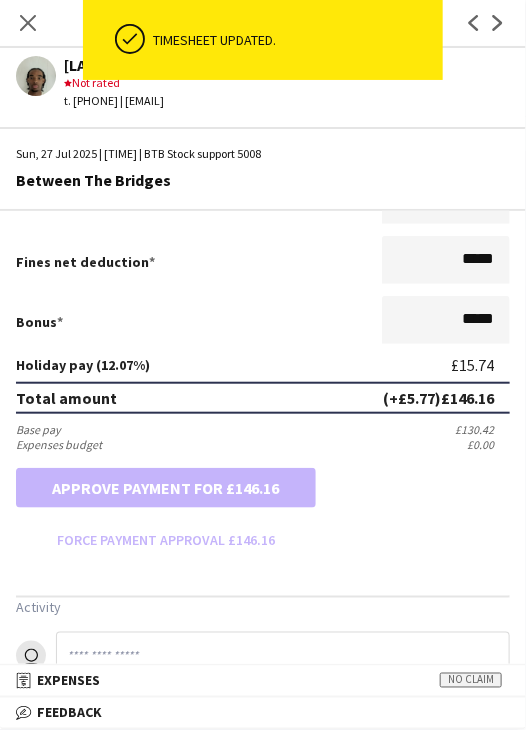 scroll, scrollTop: 501, scrollLeft: 0, axis: vertical 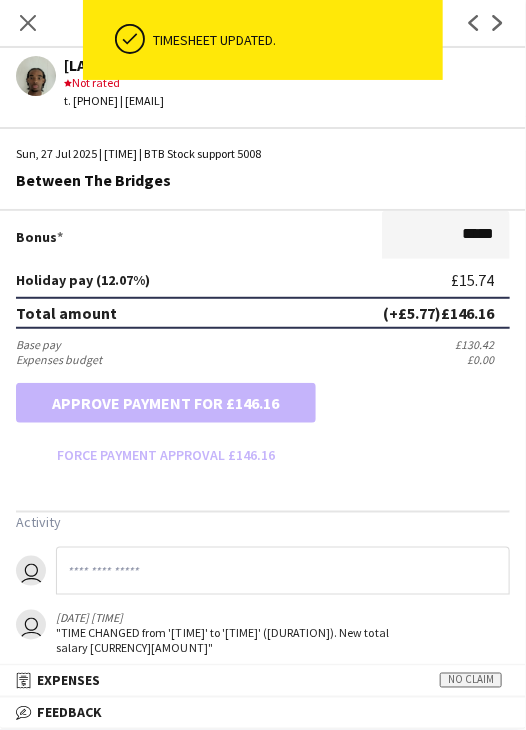 click on "Close pop-in" 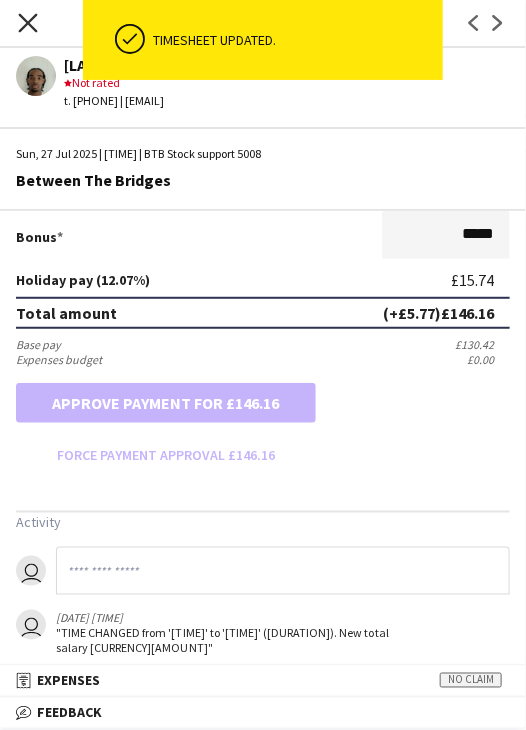 click on "Close pop-in" 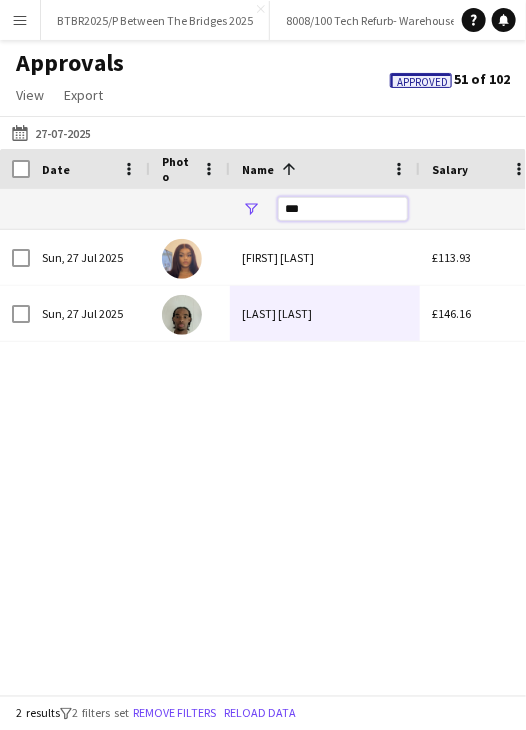 drag, startPoint x: 349, startPoint y: 204, endPoint x: 176, endPoint y: 204, distance: 173 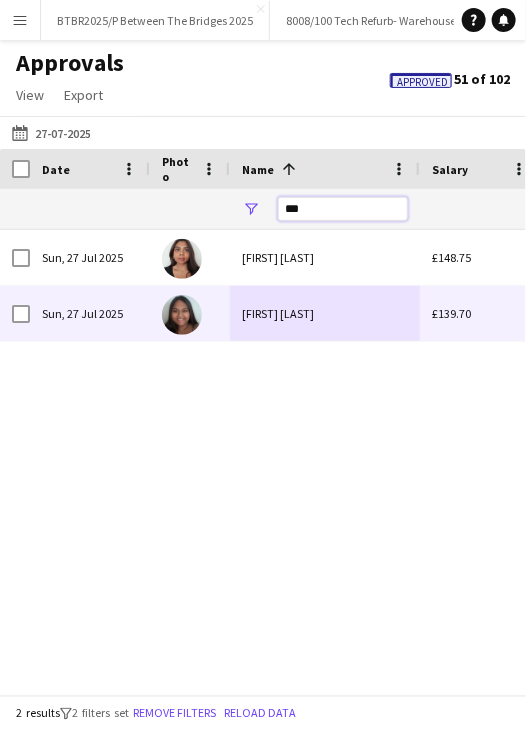 type on "***" 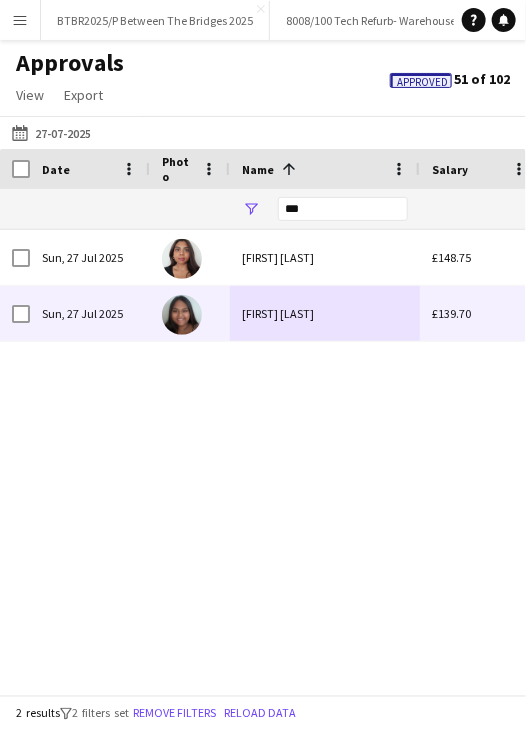 click on "Nia Govind" at bounding box center (325, 313) 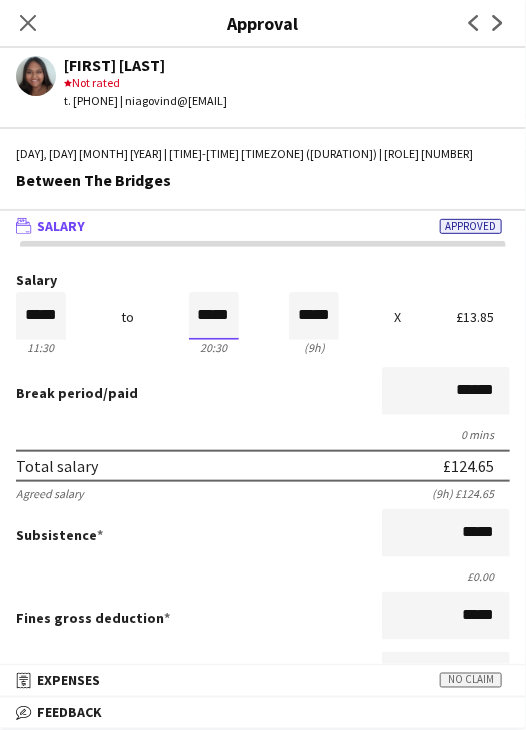 click on "*****" at bounding box center (214, 316) 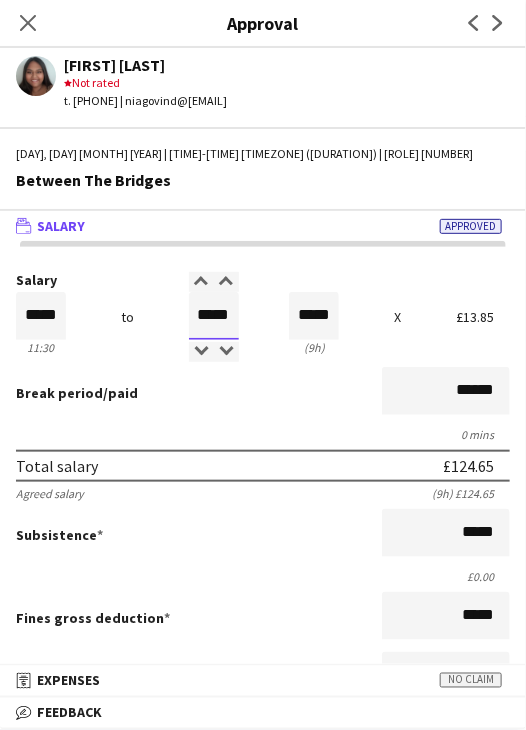 click on "*****" at bounding box center (214, 316) 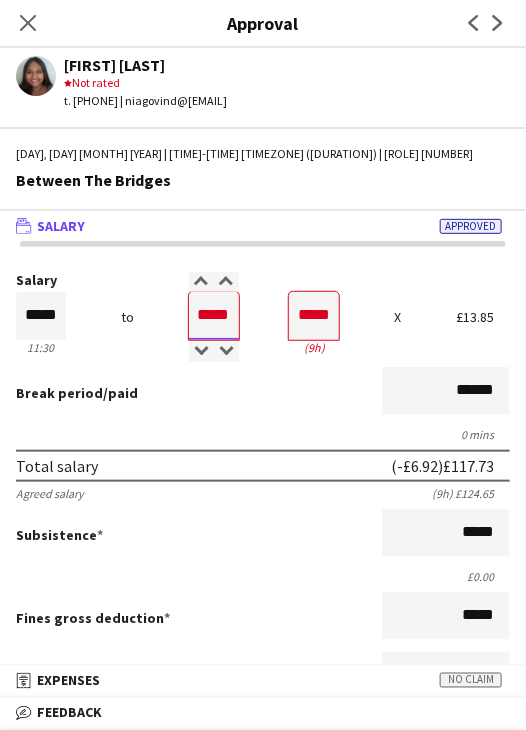 type on "*****" 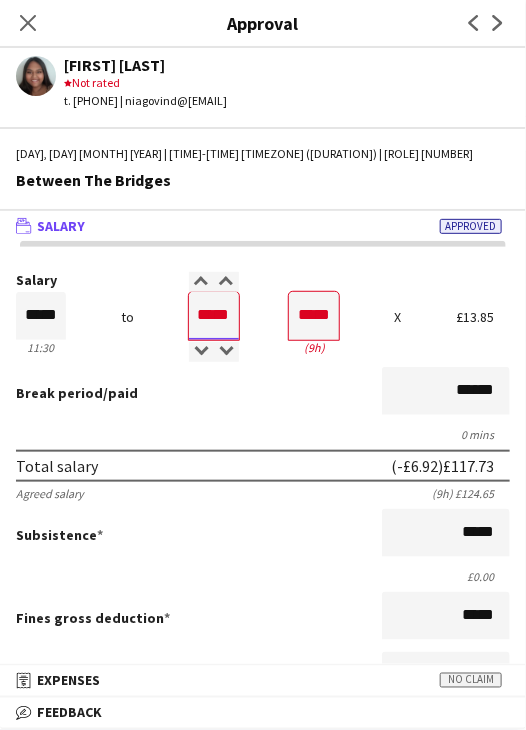 type on "*****" 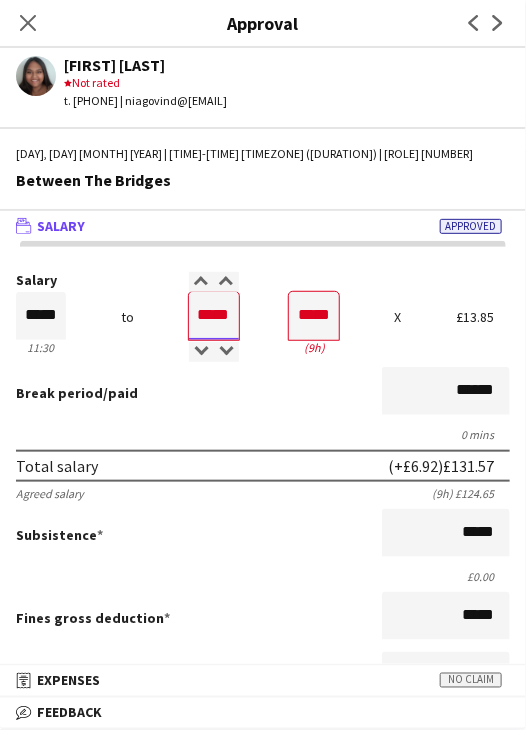 type on "*****" 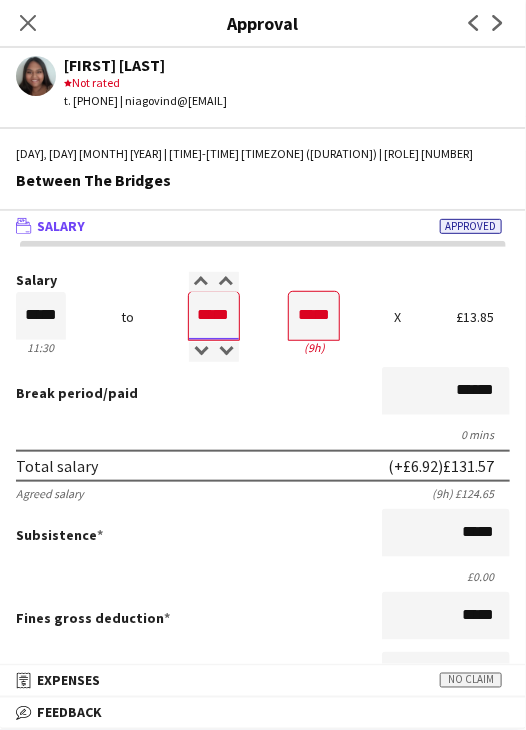 type on "*****" 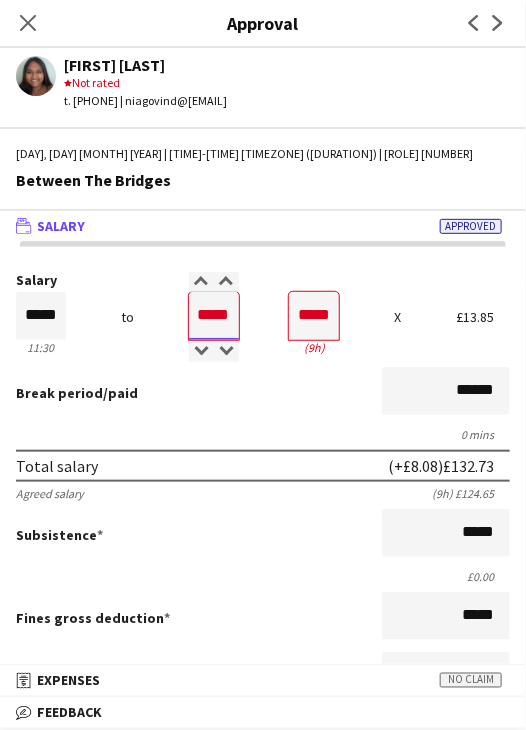 type on "*****" 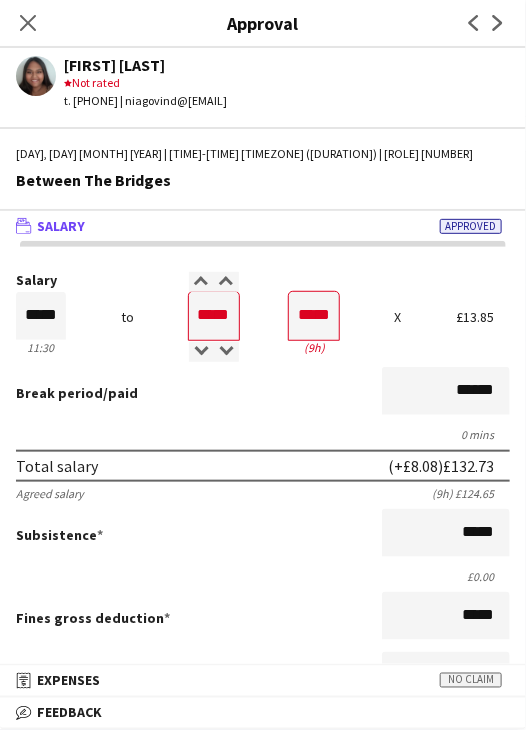 click on "Break period   /paid  ******" at bounding box center (263, 393) 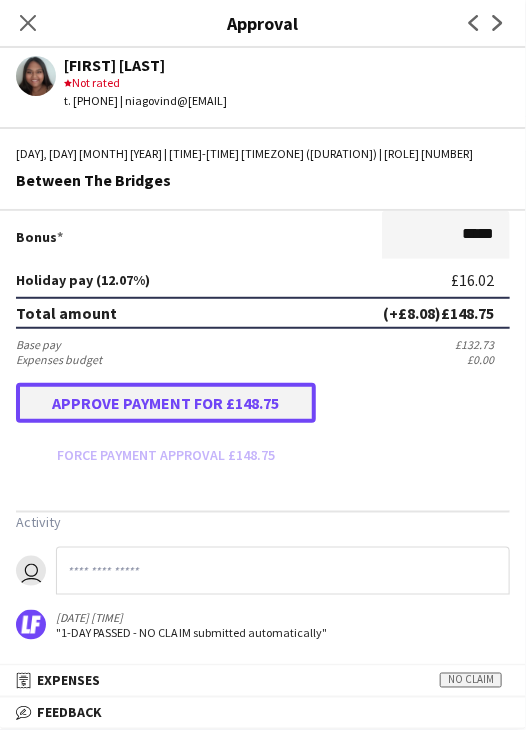 click on "Approve payment for £148.75" at bounding box center (166, 403) 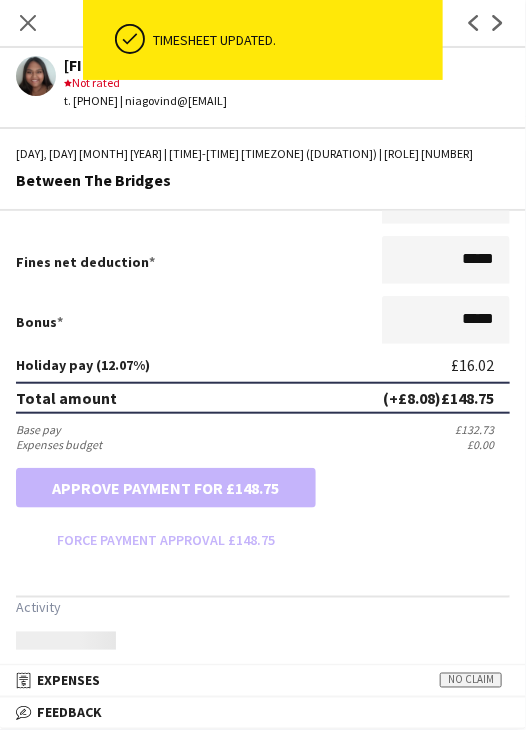 scroll, scrollTop: 501, scrollLeft: 0, axis: vertical 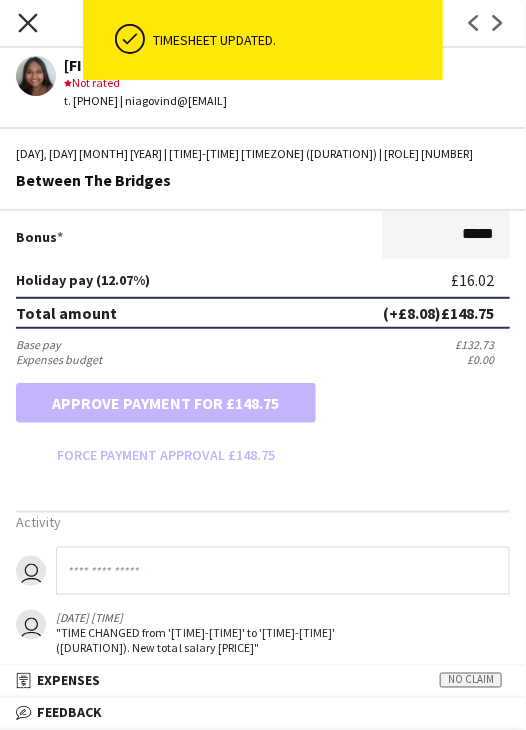 click on "Close pop-in" 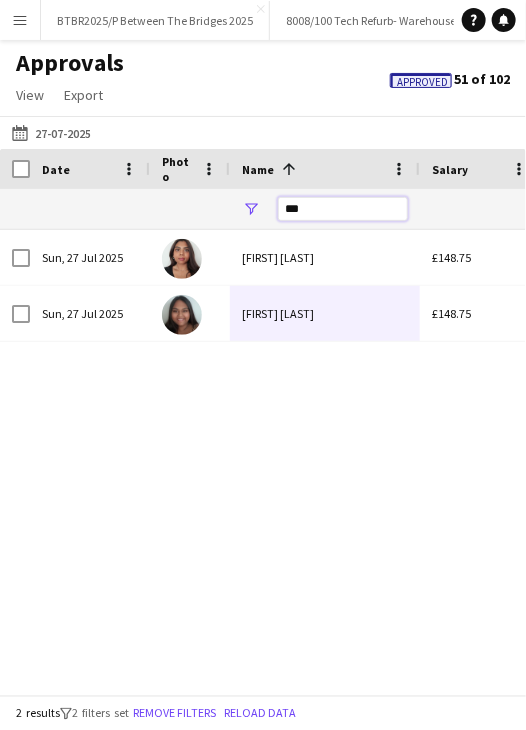 drag, startPoint x: 347, startPoint y: 197, endPoint x: 218, endPoint y: 198, distance: 129.00388 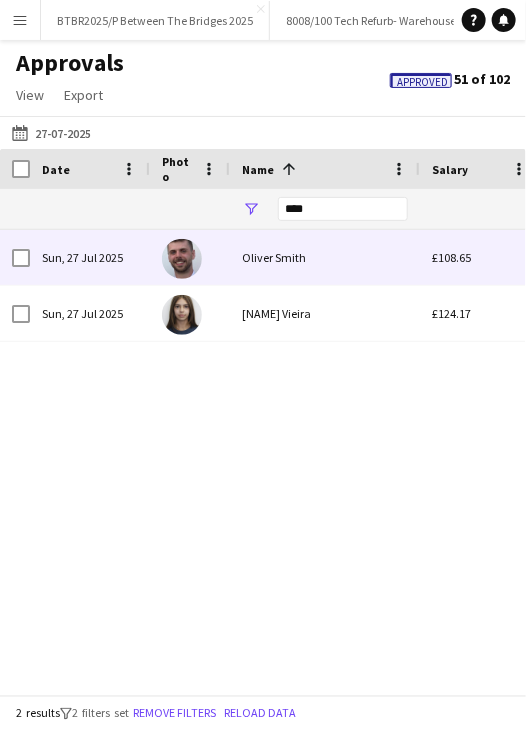 click on "Oliver Smith" at bounding box center (325, 257) 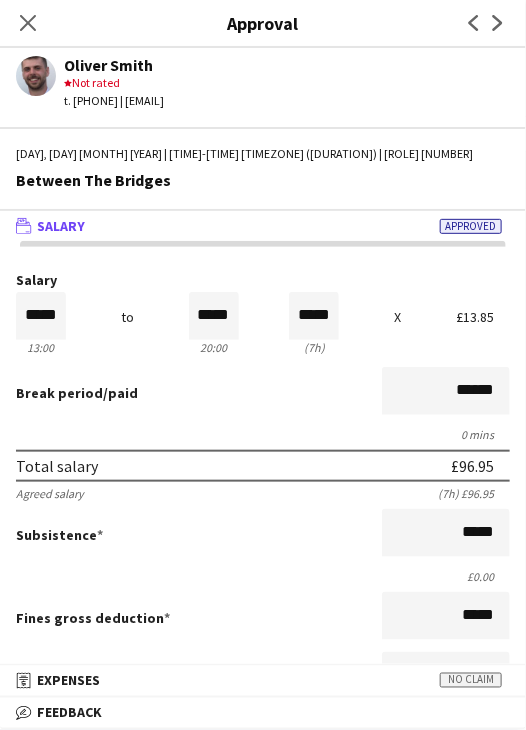 drag, startPoint x: 28, startPoint y: 15, endPoint x: 37, endPoint y: 20, distance: 10.29563 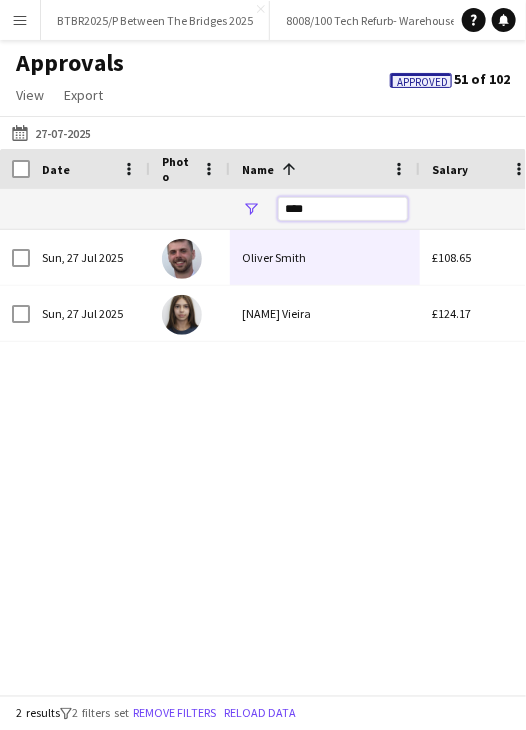 drag, startPoint x: 313, startPoint y: 209, endPoint x: 240, endPoint y: 204, distance: 73.171036 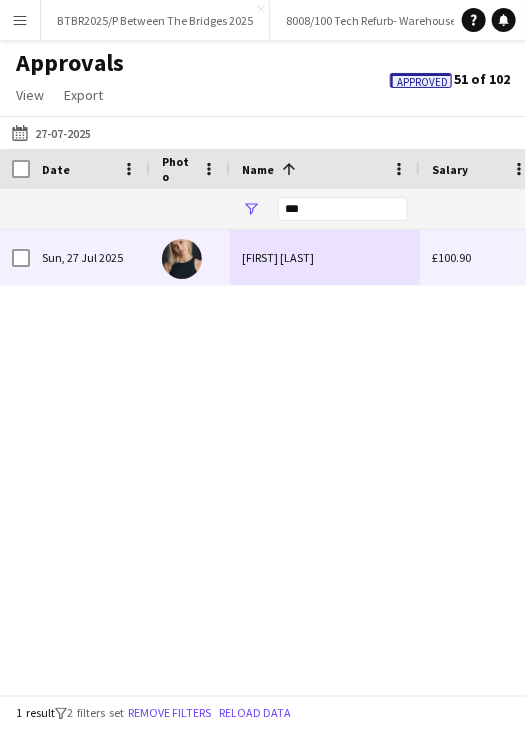 click on "Tali Jackson" at bounding box center [325, 257] 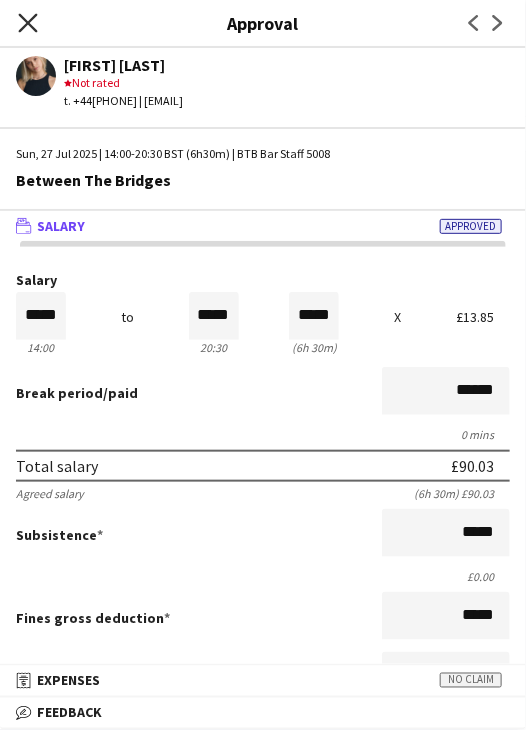 click on "Close pop-in" 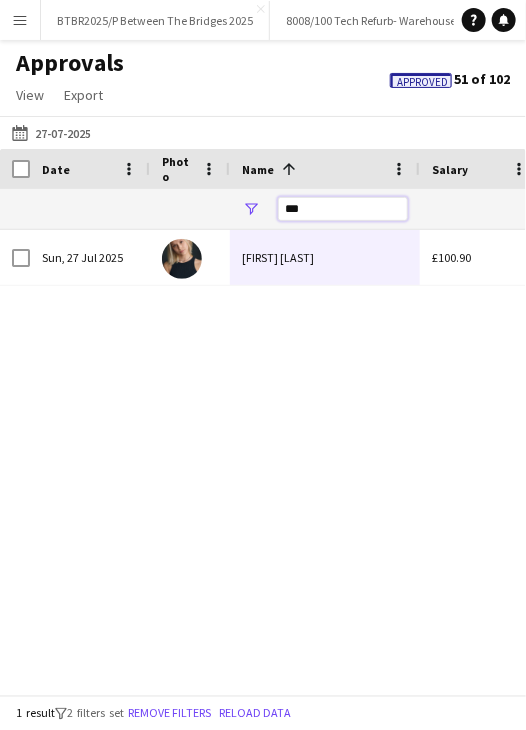 drag, startPoint x: 308, startPoint y: 200, endPoint x: 204, endPoint y: 203, distance: 104.04326 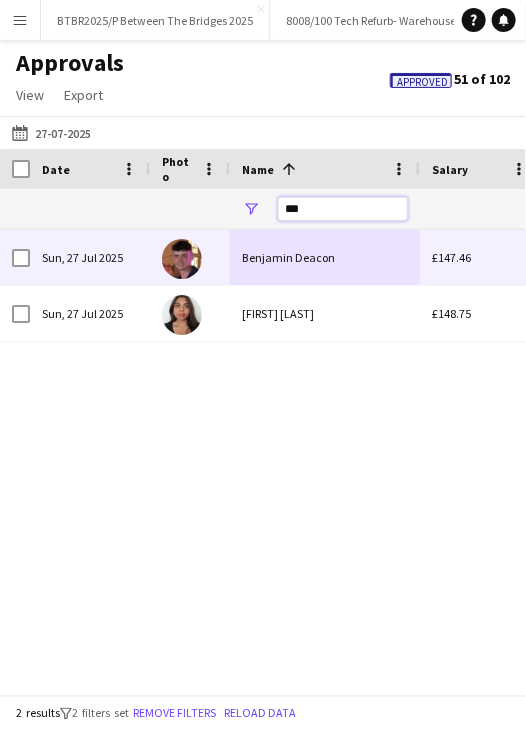 type on "***" 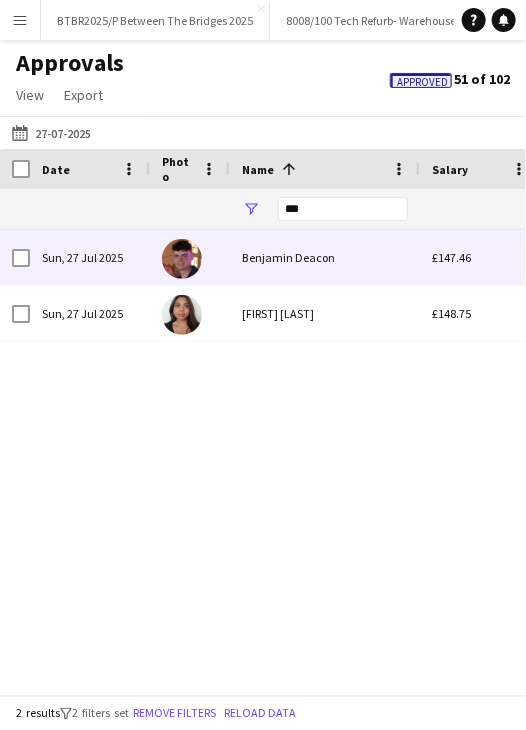 click on "Benjamin Deacon" at bounding box center [325, 257] 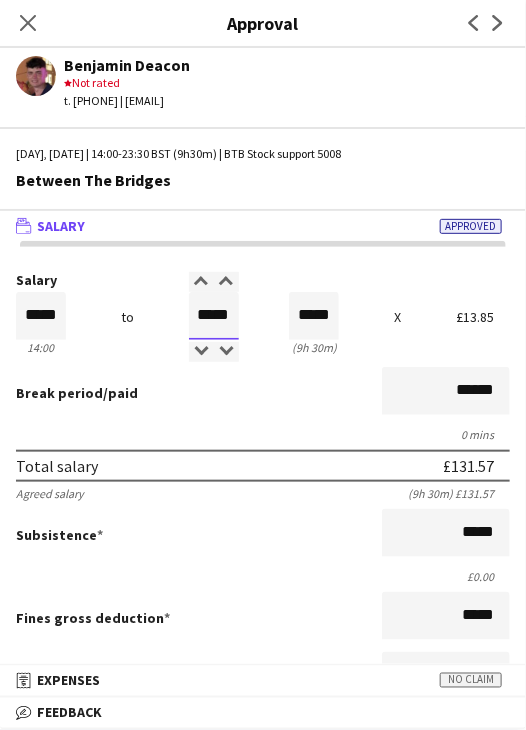 drag, startPoint x: 190, startPoint y: 317, endPoint x: 263, endPoint y: 315, distance: 73.02739 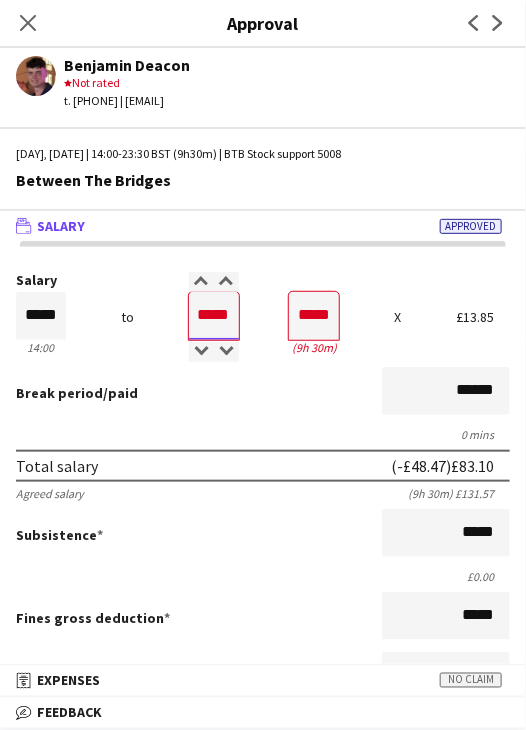 type on "*****" 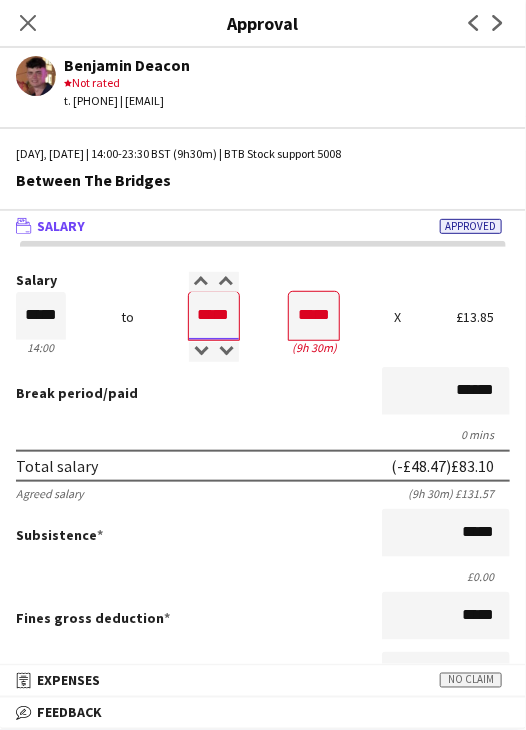 type on "*****" 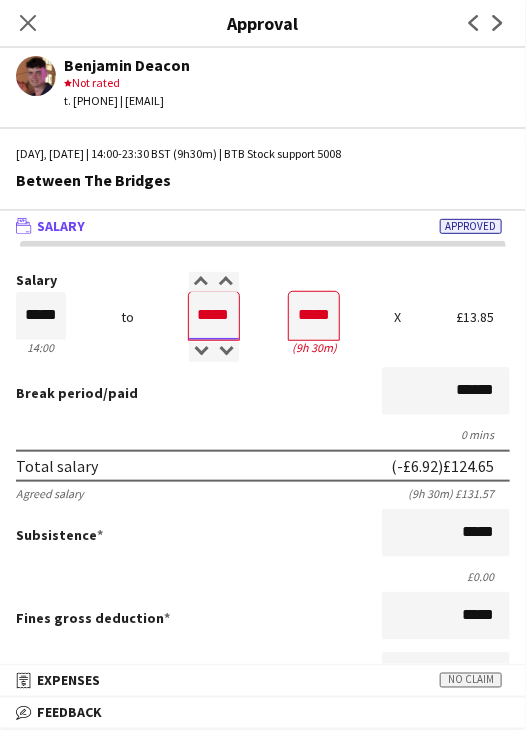 type on "*****" 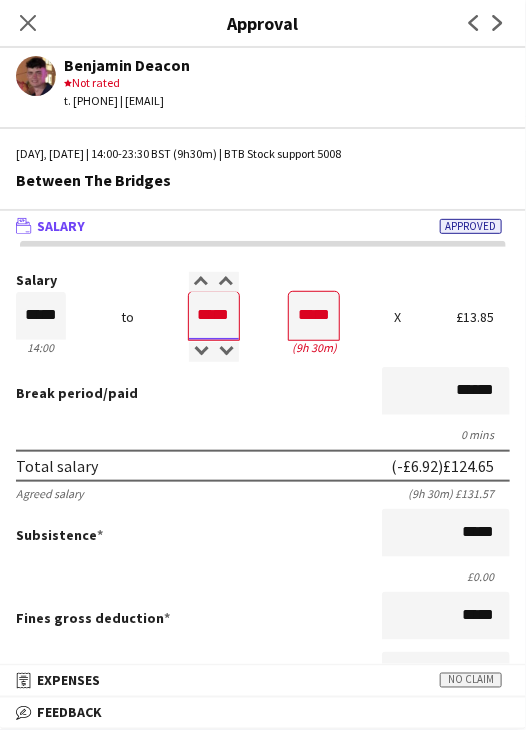 type on "*****" 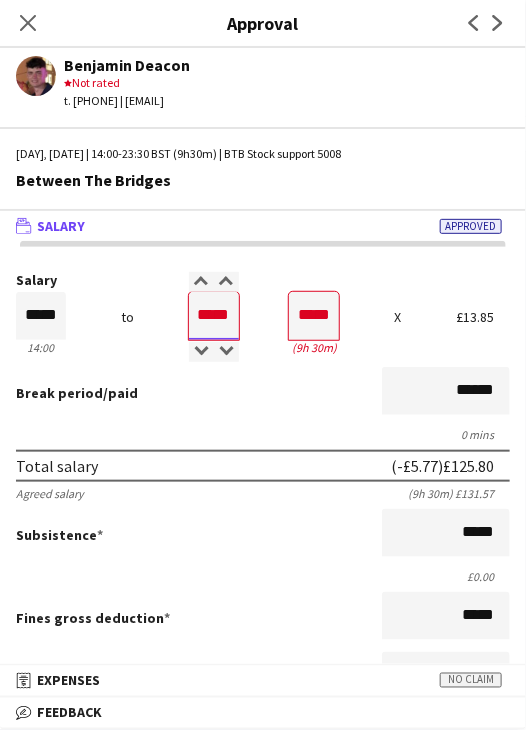 type on "*****" 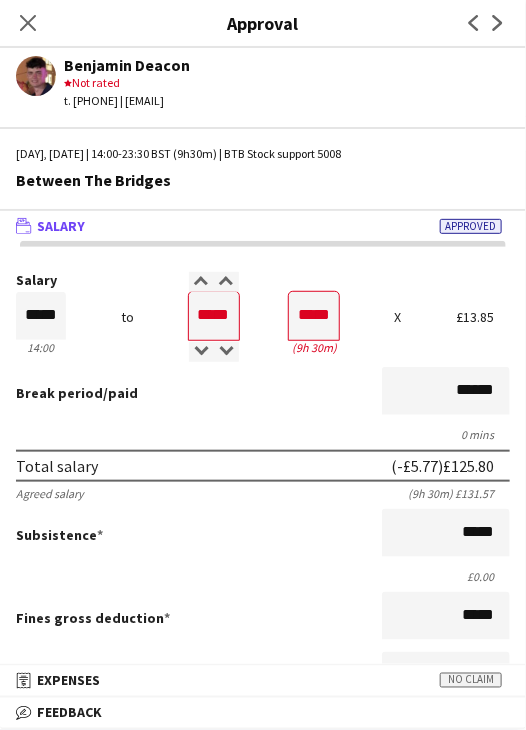 click on "Break period   /paid  ******" at bounding box center (263, 393) 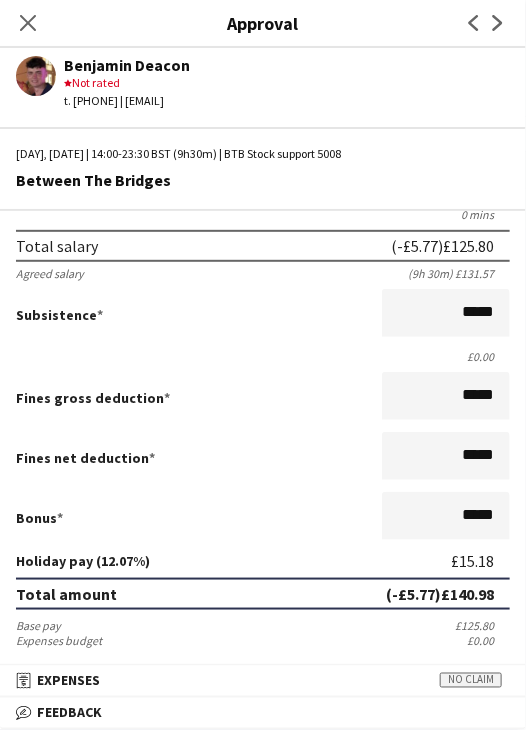 scroll, scrollTop: 501, scrollLeft: 0, axis: vertical 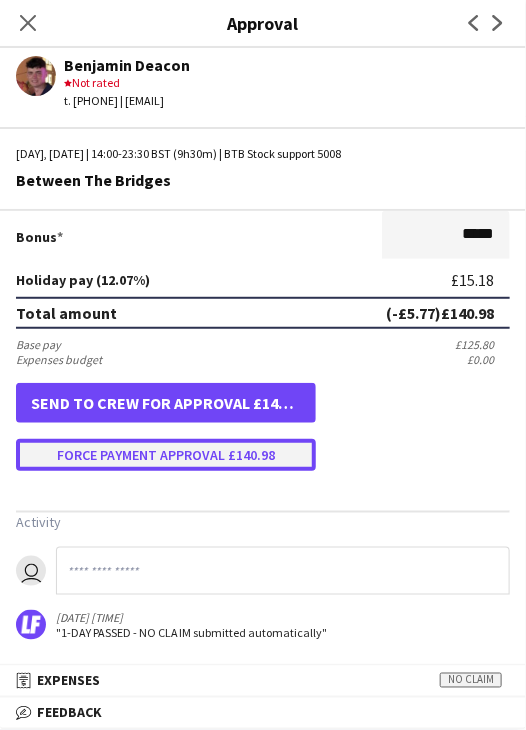 click on "Force payment approval £140.98" at bounding box center (166, 455) 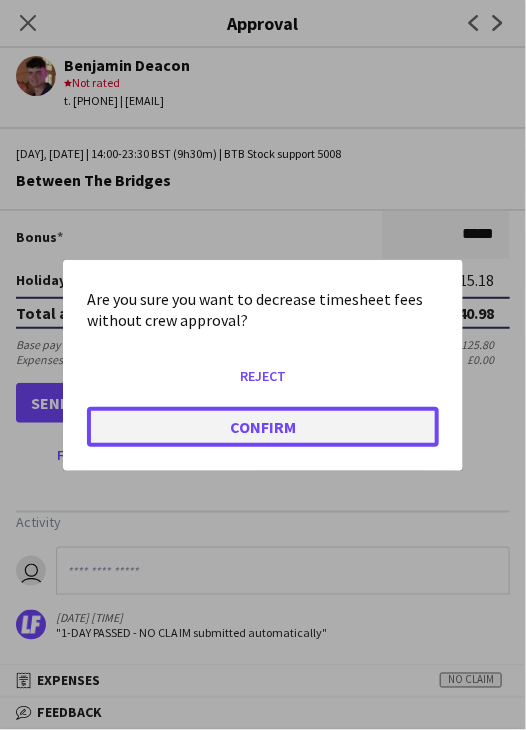 click on "Confirm" 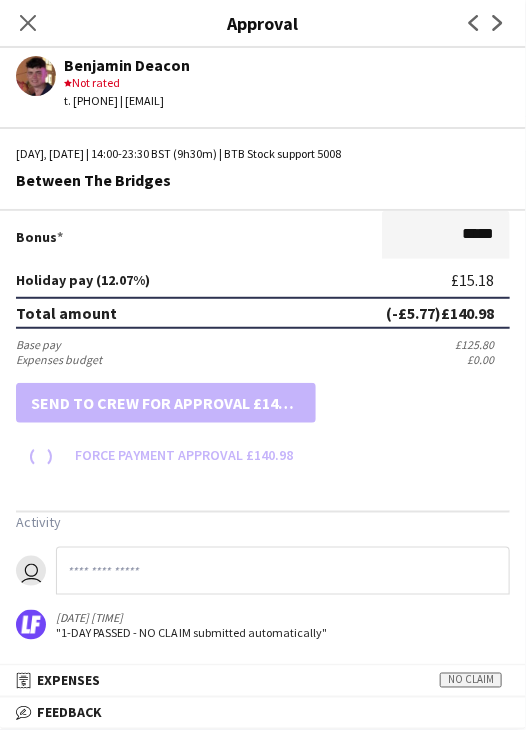 scroll, scrollTop: 501, scrollLeft: 0, axis: vertical 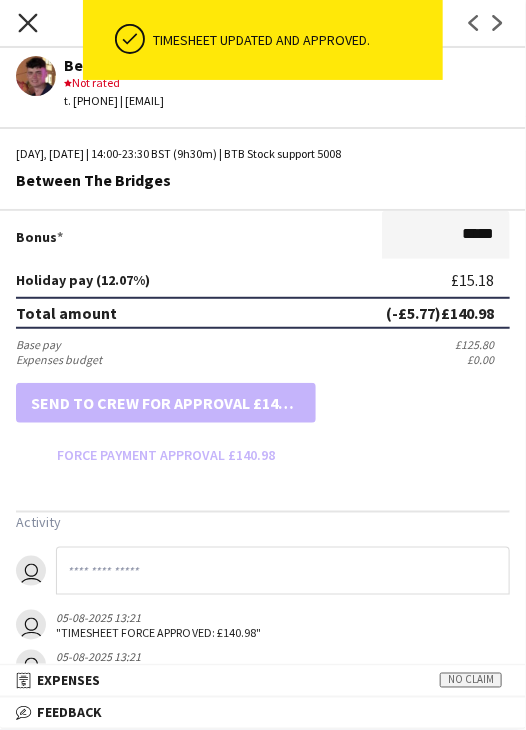 click on "Close pop-in" 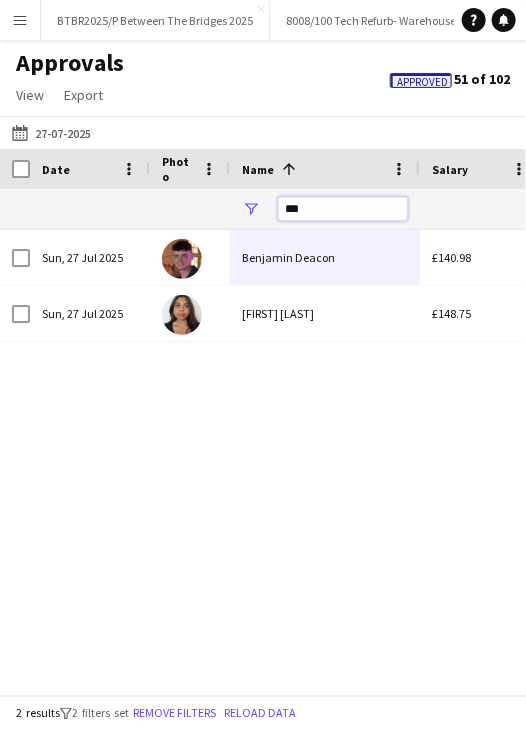 drag, startPoint x: 323, startPoint y: 200, endPoint x: 235, endPoint y: 199, distance: 88.005684 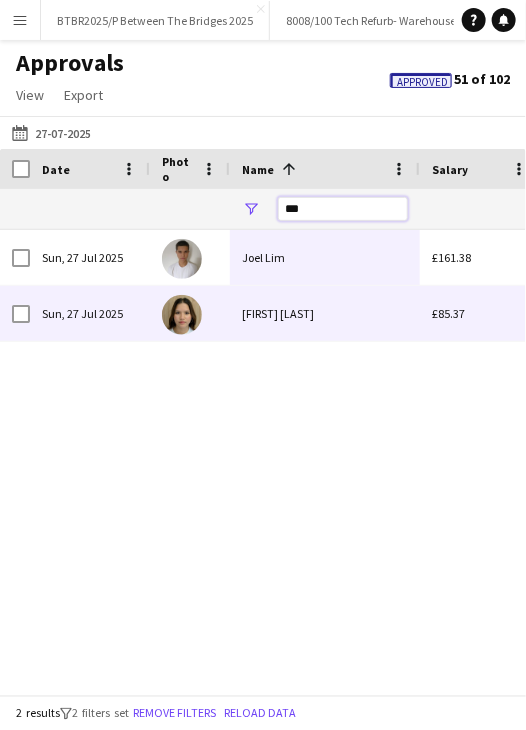 type on "***" 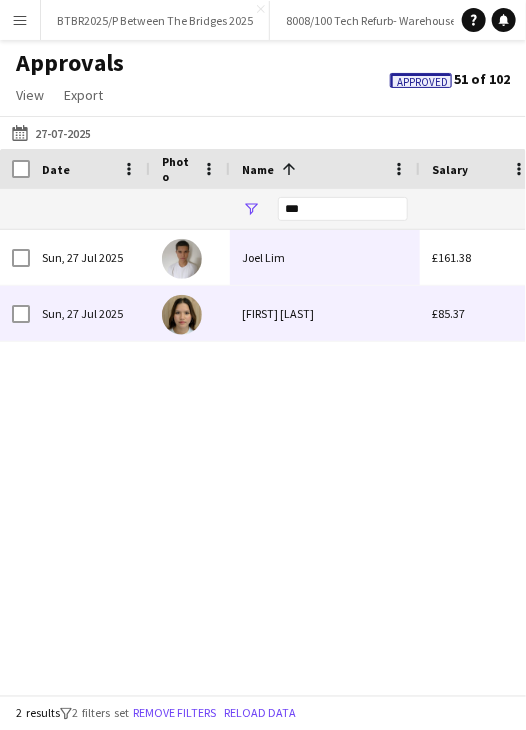 click on "Naomi Lim" at bounding box center (325, 313) 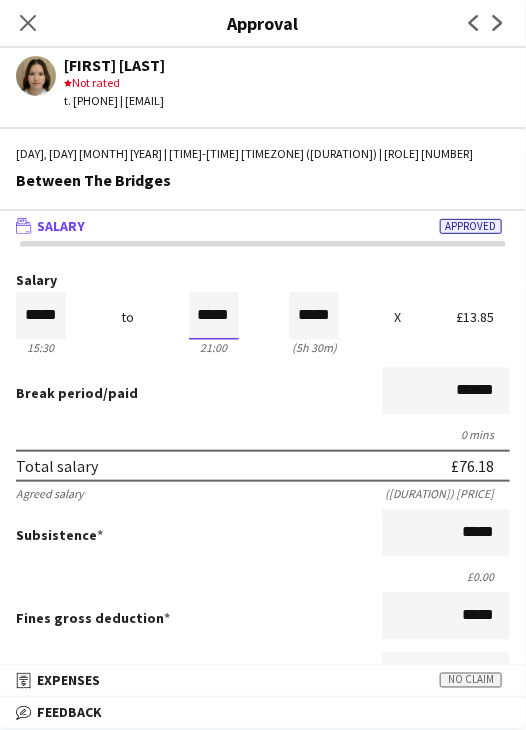 click on "*****" at bounding box center (214, 316) 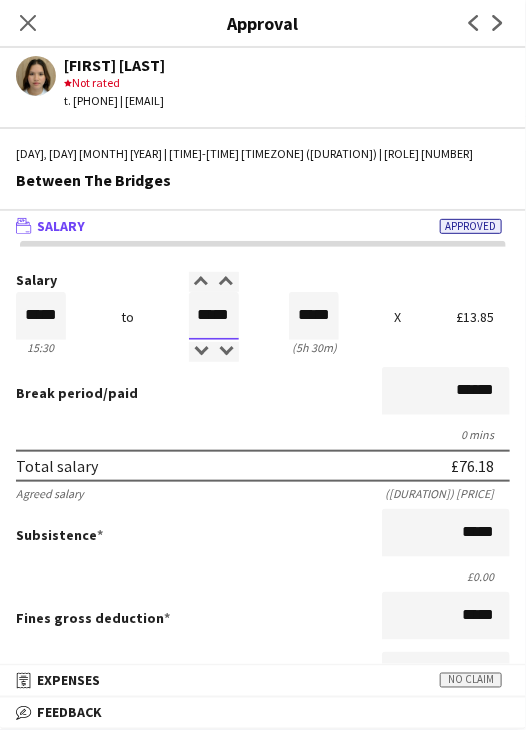 click on "*****" at bounding box center (214, 316) 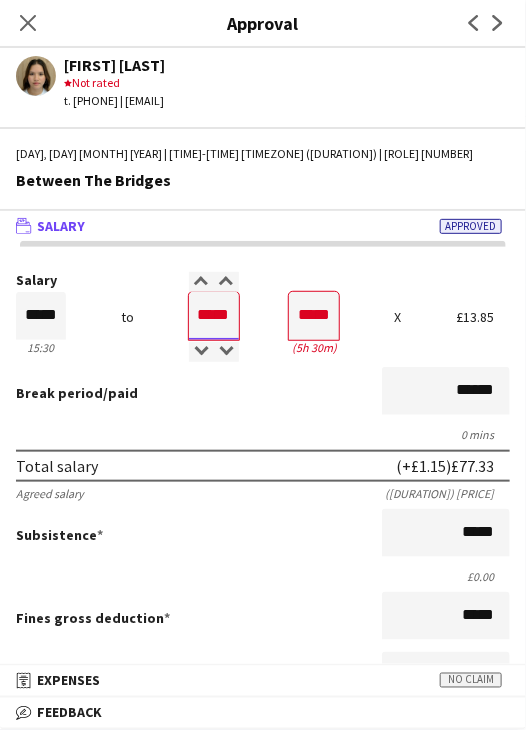 type on "*****" 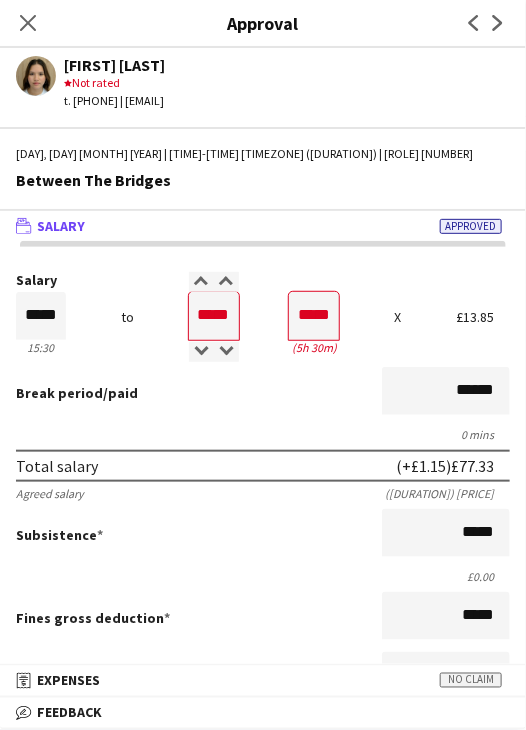 click on "Total salary   (+£1.15)   £77.33" at bounding box center [263, 466] 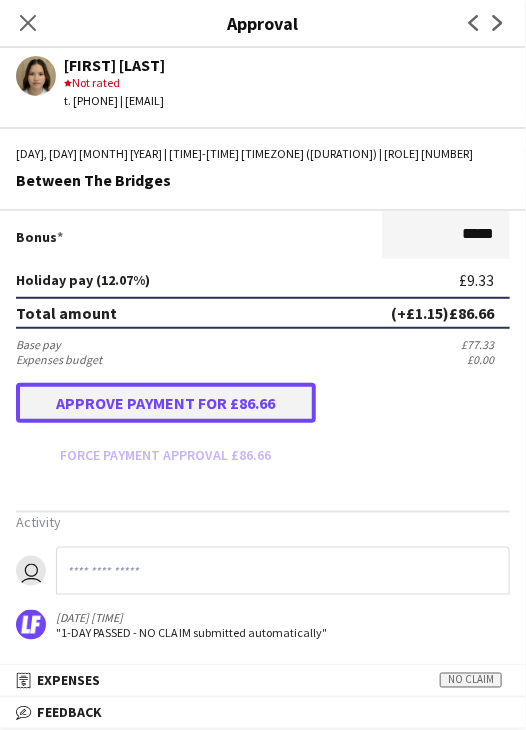 click on "Approve payment for £86.66" at bounding box center [166, 403] 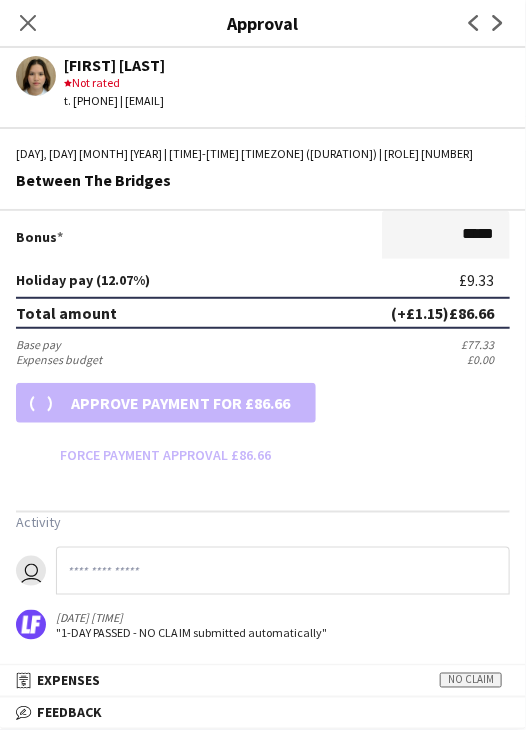 scroll, scrollTop: 501, scrollLeft: 0, axis: vertical 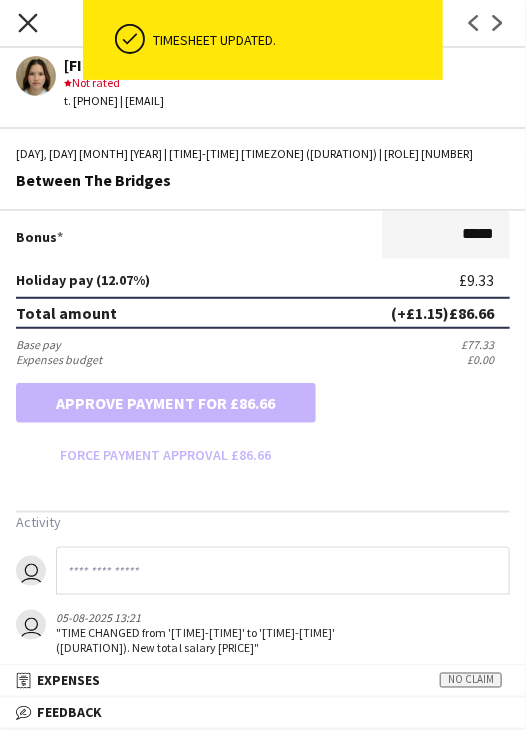 drag, startPoint x: 15, startPoint y: 24, endPoint x: 29, endPoint y: 24, distance: 14 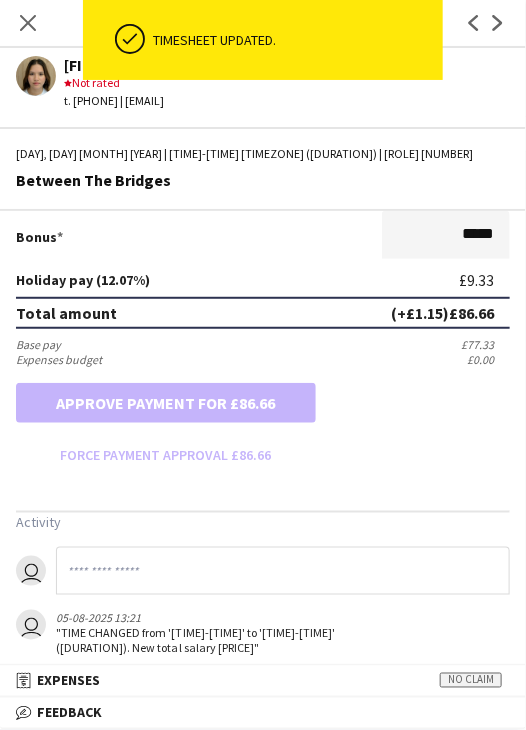 click 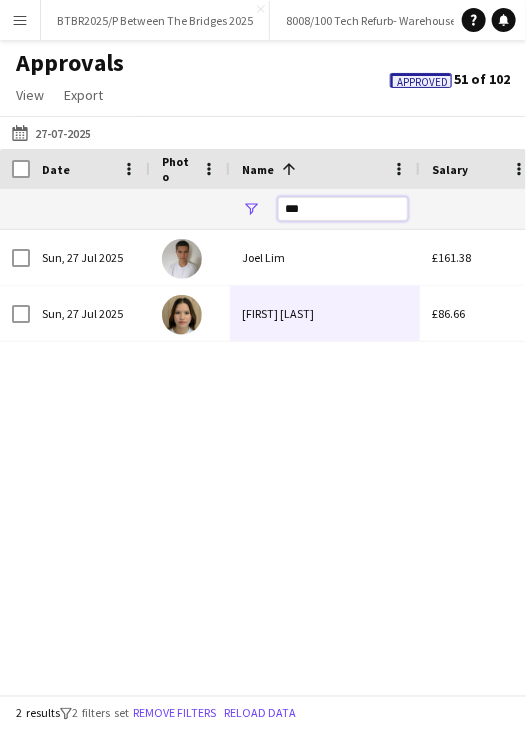 drag, startPoint x: 313, startPoint y: 211, endPoint x: 269, endPoint y: 209, distance: 44.04543 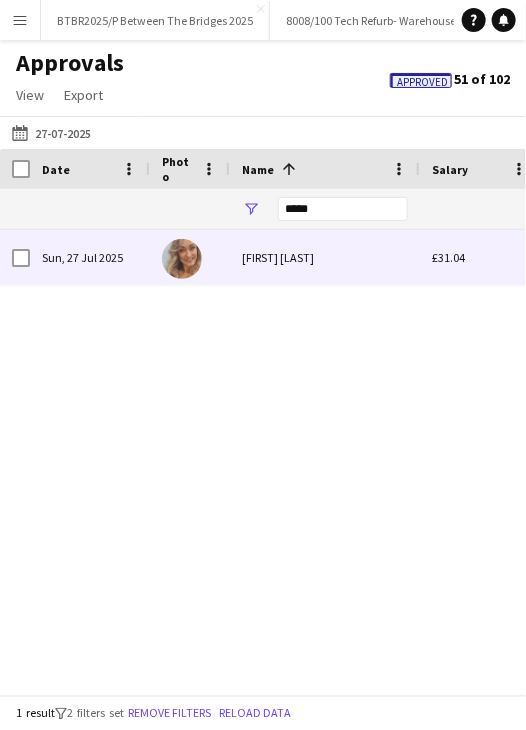 click on "Lauren Broomfield" at bounding box center [325, 257] 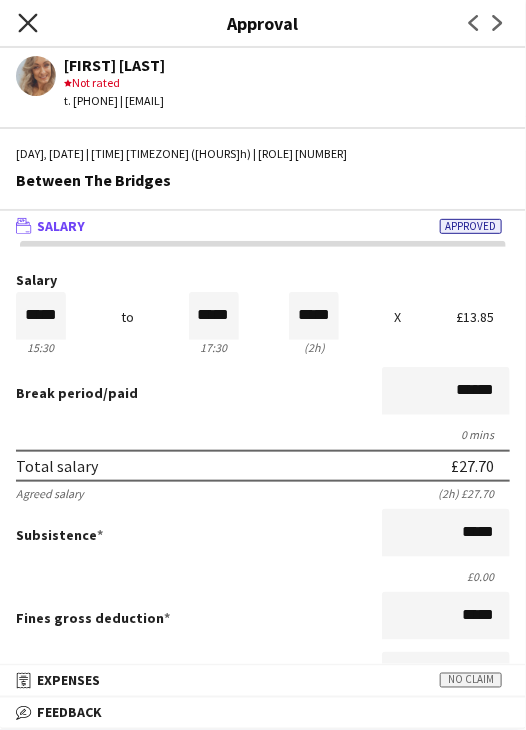 click on "Close pop-in" 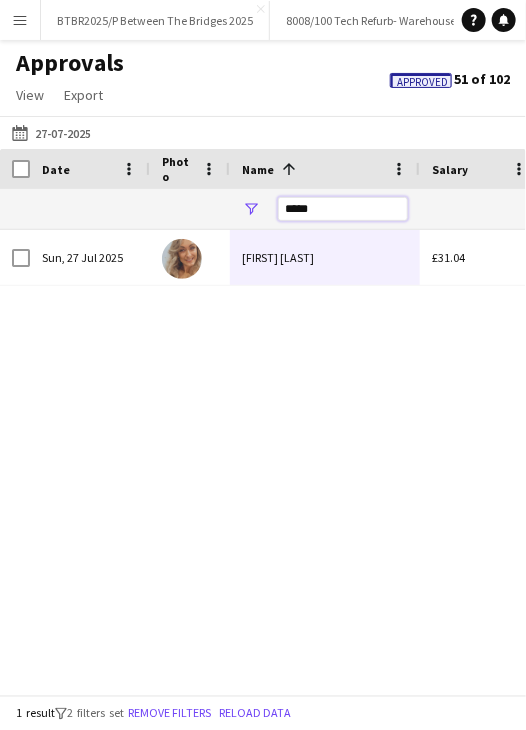 click on "*****" at bounding box center (343, 209) 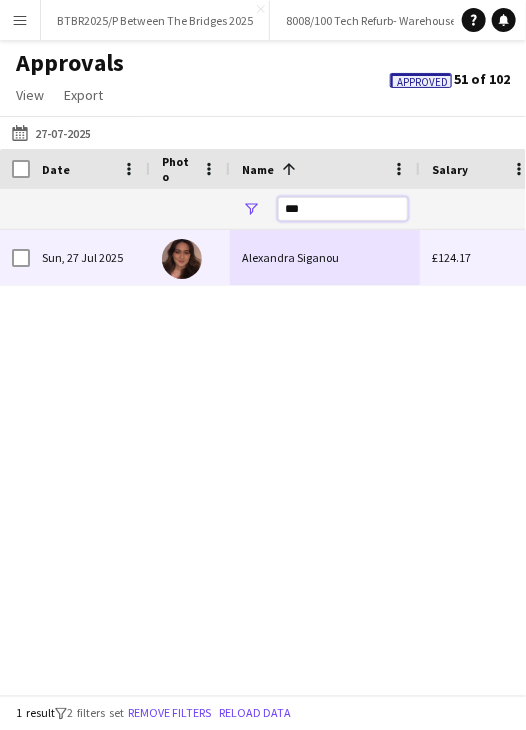type on "***" 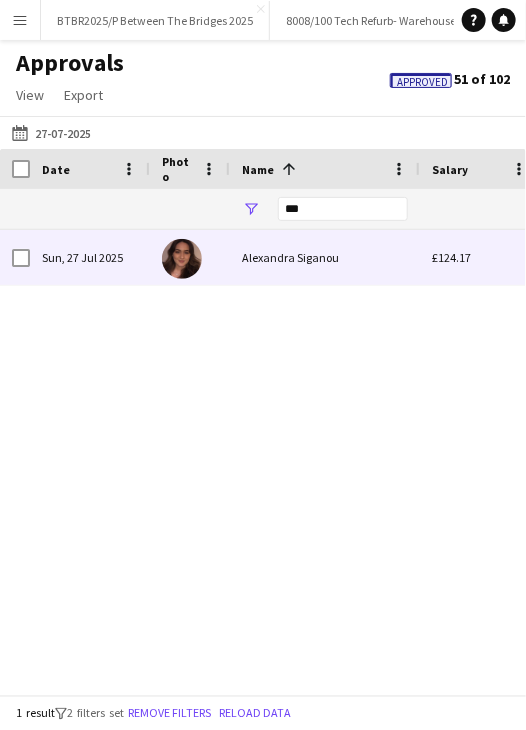 click on "Alexandra Siganou" at bounding box center [325, 257] 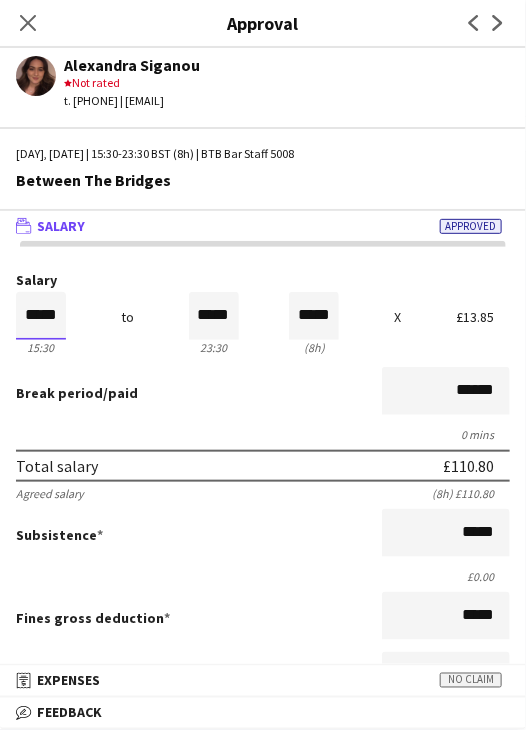 click on "*****" at bounding box center [41, 316] 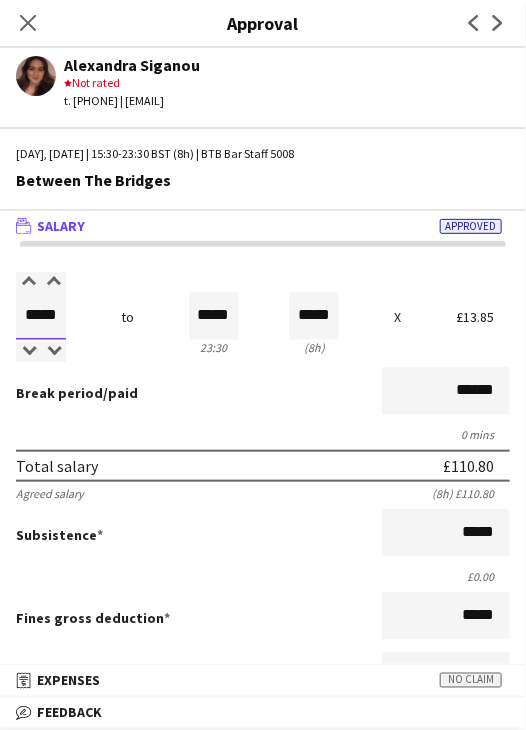 click on "*****" at bounding box center [41, 316] 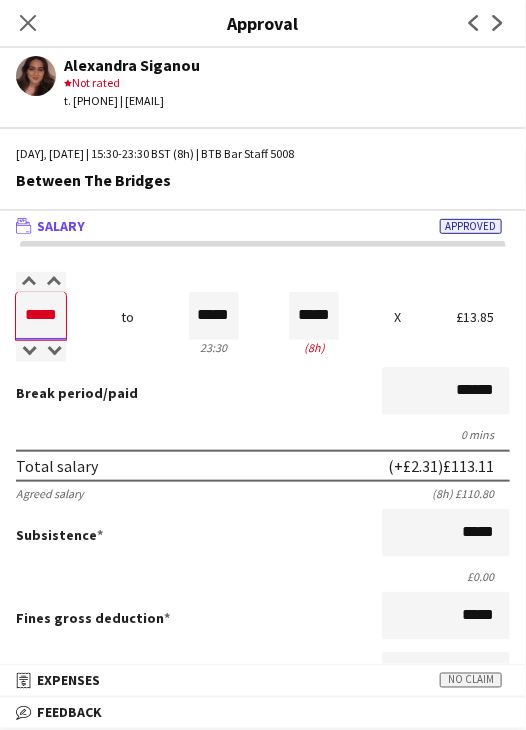 type on "*****" 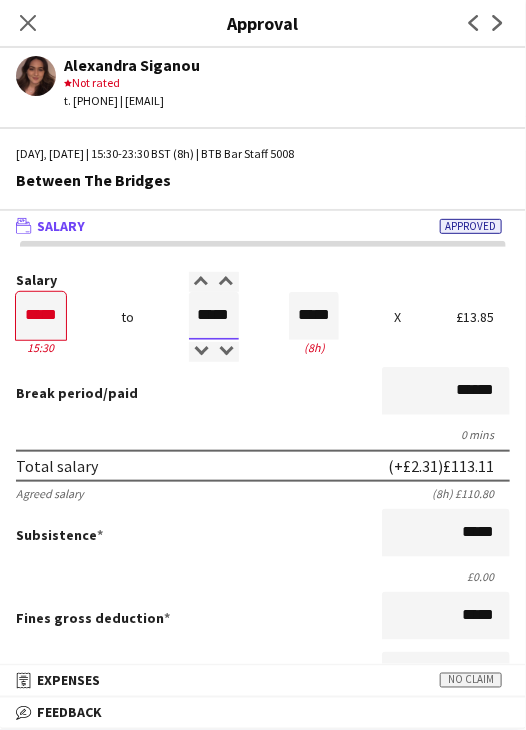 type on "*****" 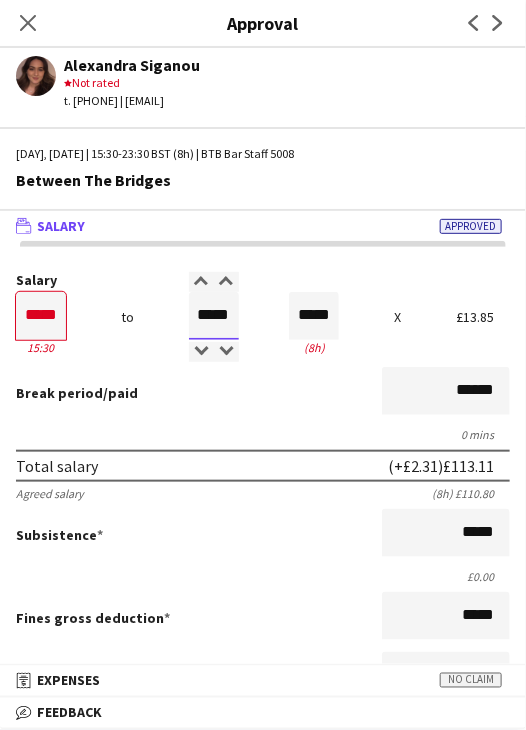 type on "*****" 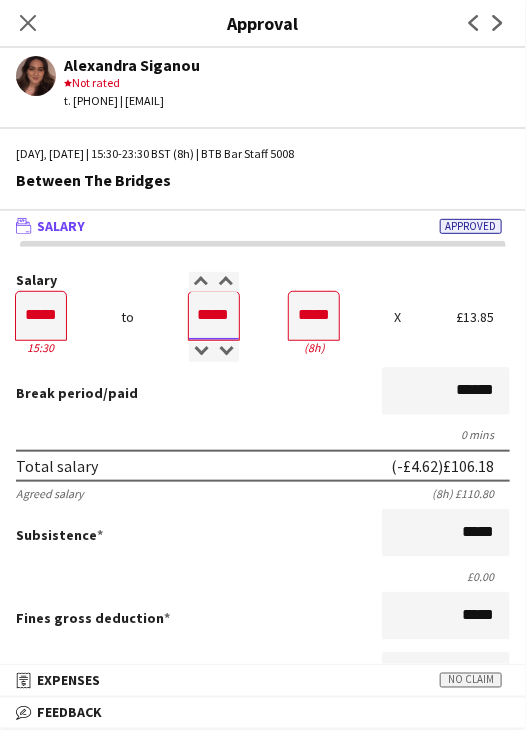 type on "*****" 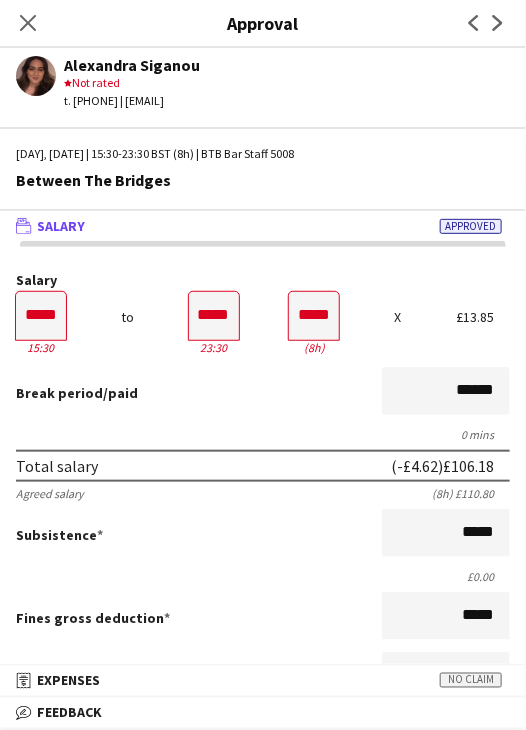 click on "Break period   /paid  ******" at bounding box center (263, 393) 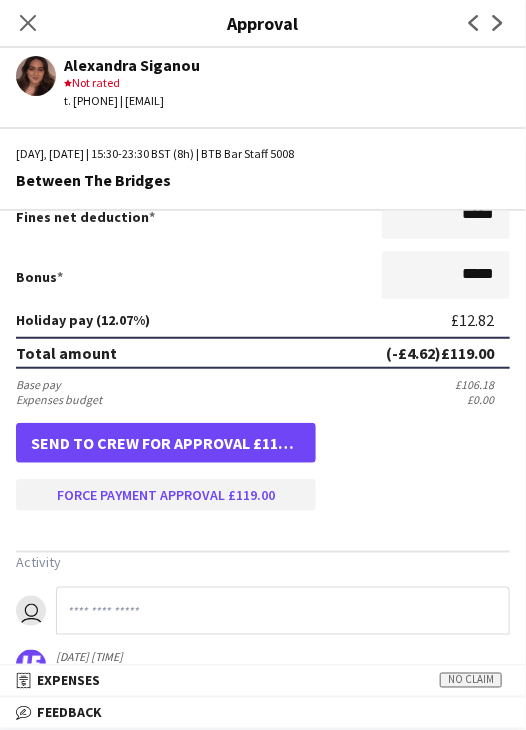 scroll, scrollTop: 501, scrollLeft: 0, axis: vertical 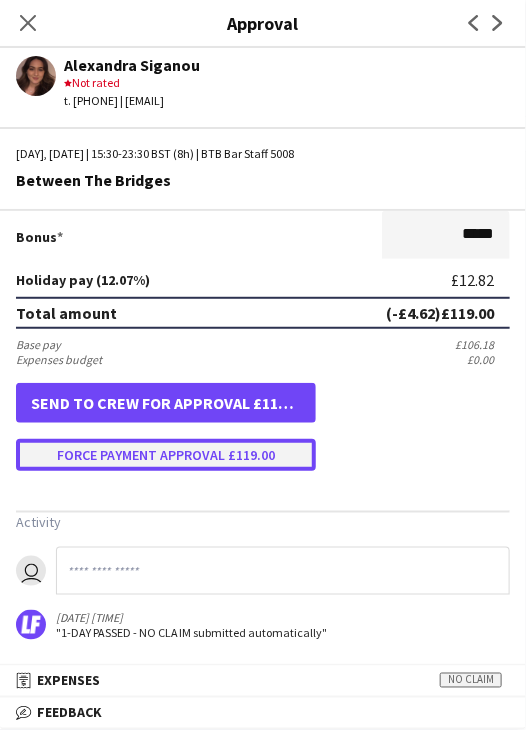 click on "Force payment approval £119.00" at bounding box center [166, 455] 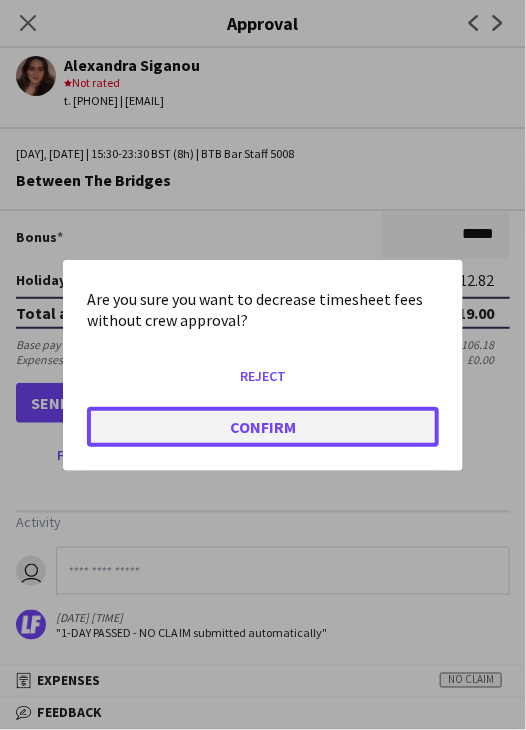 click on "Confirm" 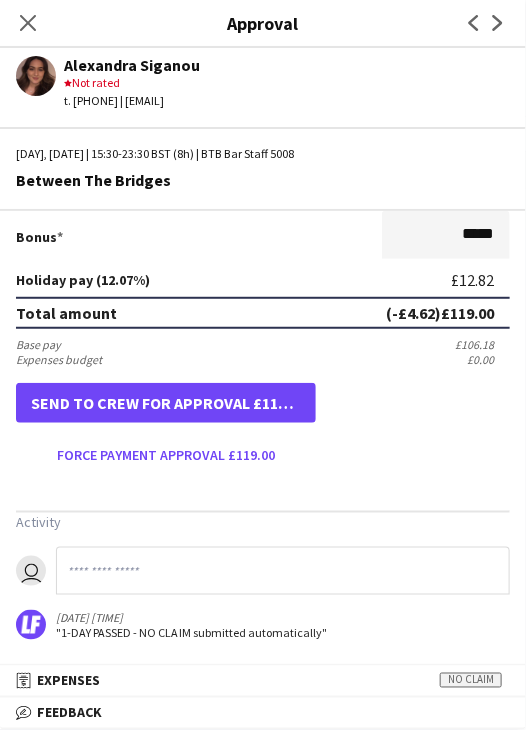 scroll, scrollTop: 501, scrollLeft: 0, axis: vertical 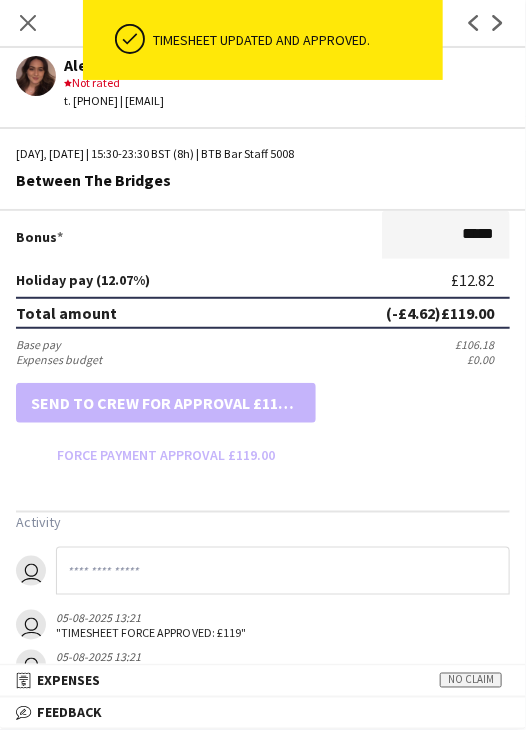 drag, startPoint x: 28, startPoint y: 24, endPoint x: 188, endPoint y: 105, distance: 179.33488 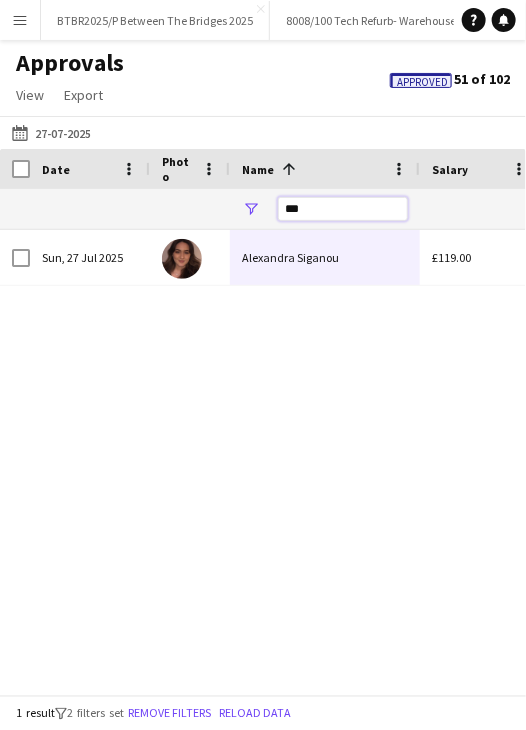 click on "***" at bounding box center (343, 209) 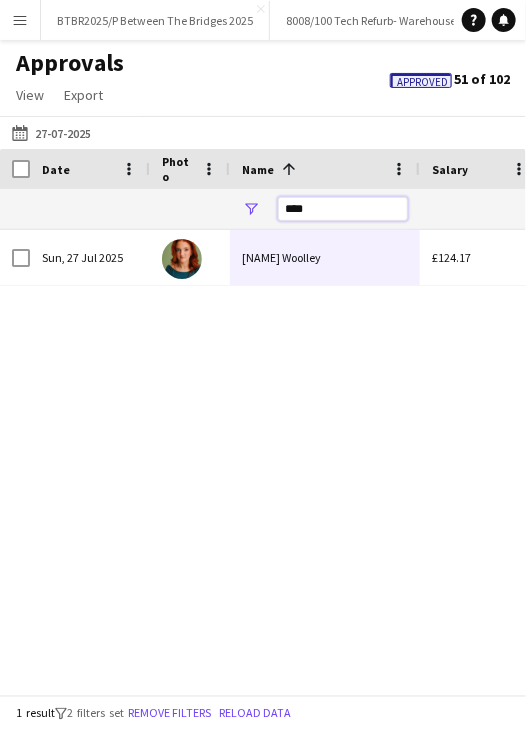 type on "****" 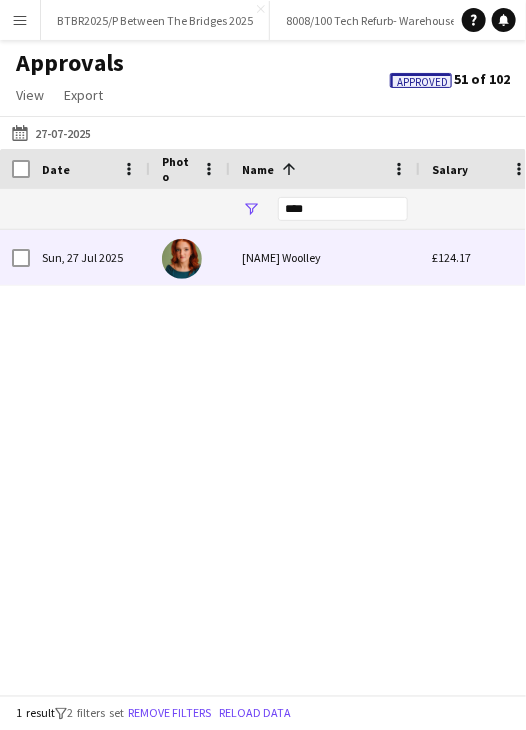 click on "Evie Woolley" at bounding box center (325, 257) 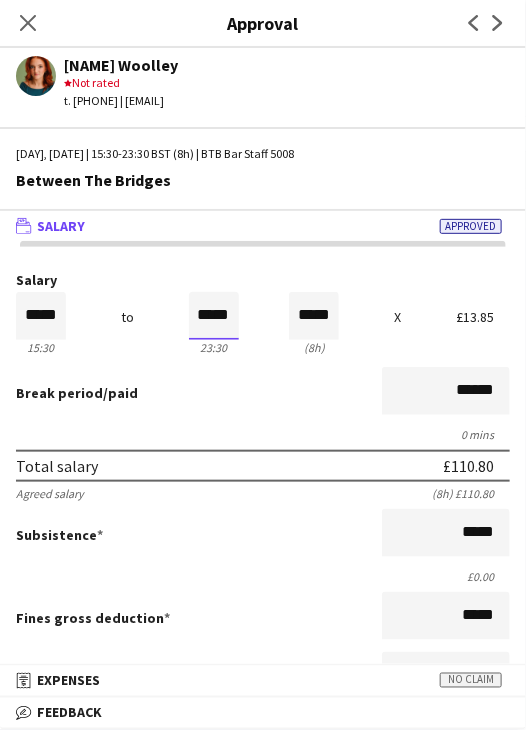 click on "*****" at bounding box center (214, 316) 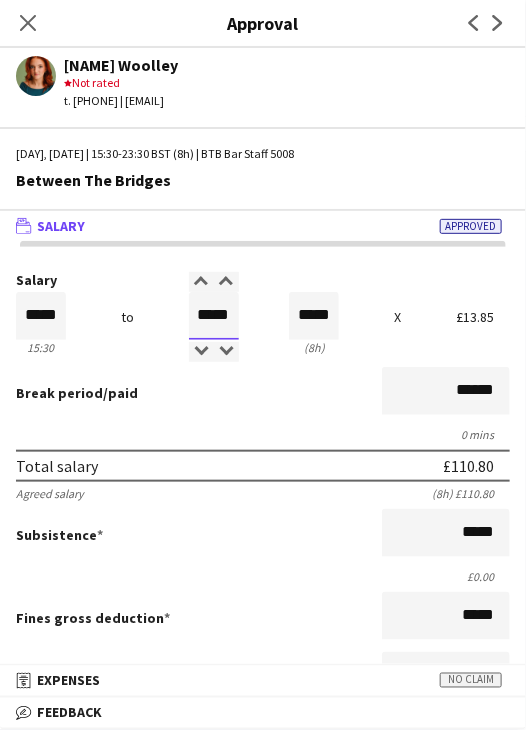 click on "*****" at bounding box center [214, 316] 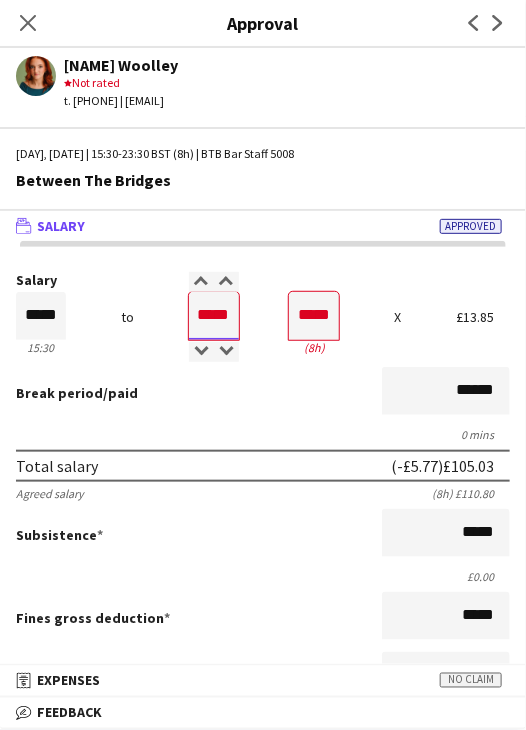 type on "*****" 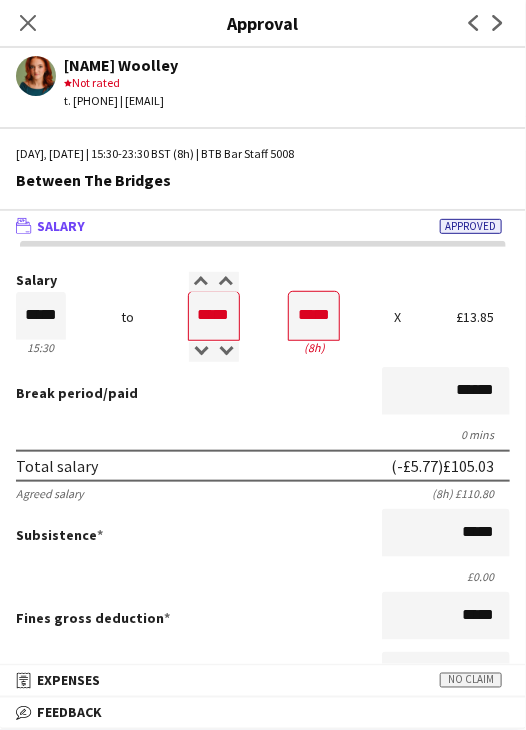 click on "0 mins" at bounding box center (263, 434) 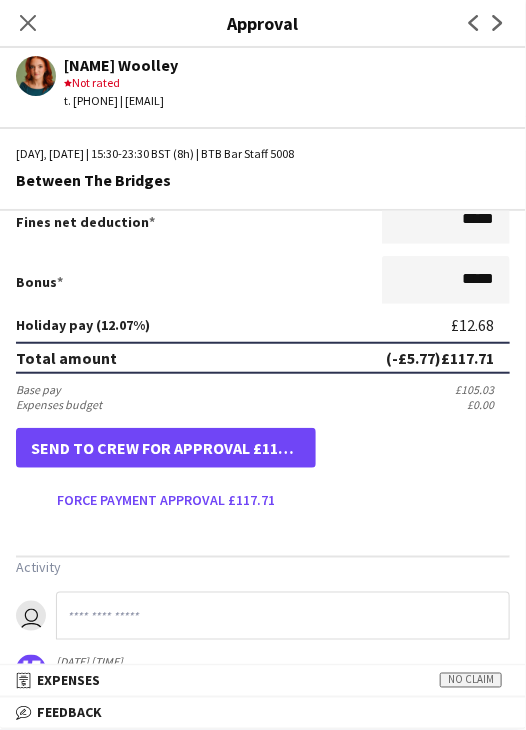 scroll, scrollTop: 500, scrollLeft: 0, axis: vertical 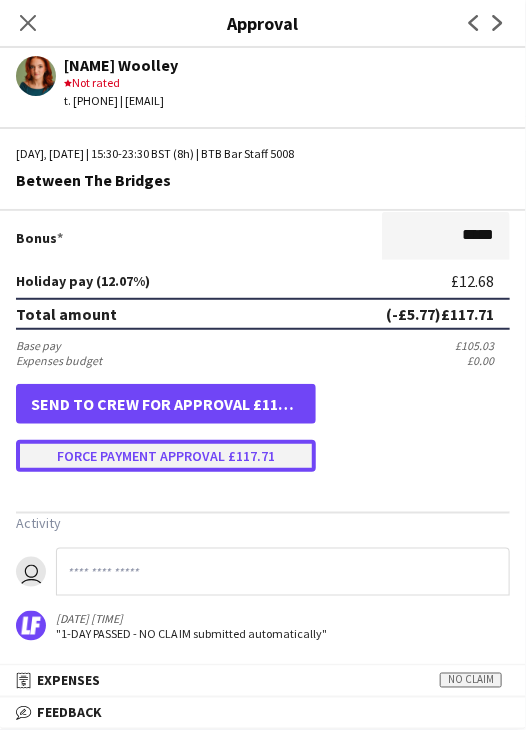 click on "Force payment approval £117.71" at bounding box center [166, 456] 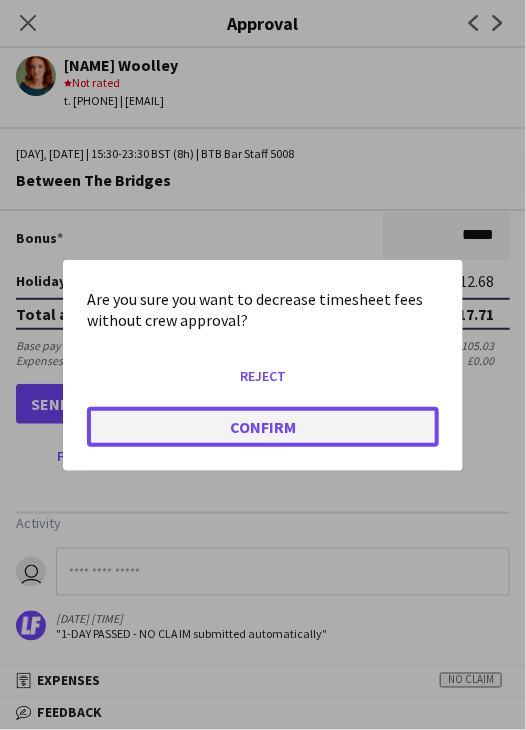 click on "Confirm" 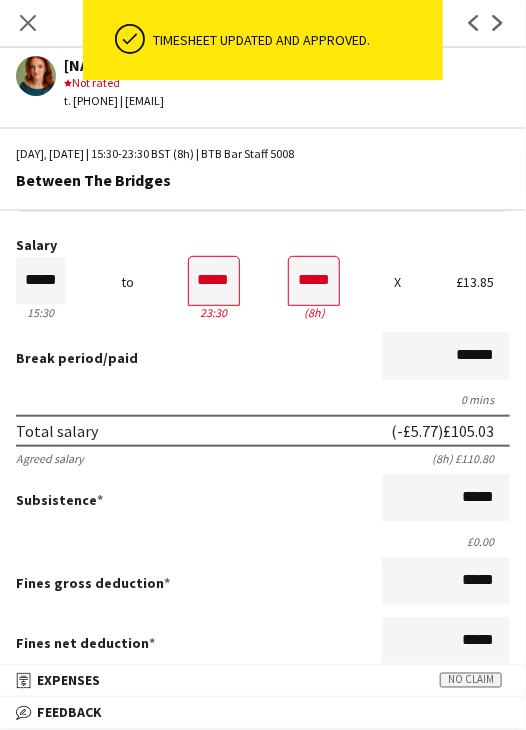 scroll, scrollTop: 0, scrollLeft: 0, axis: both 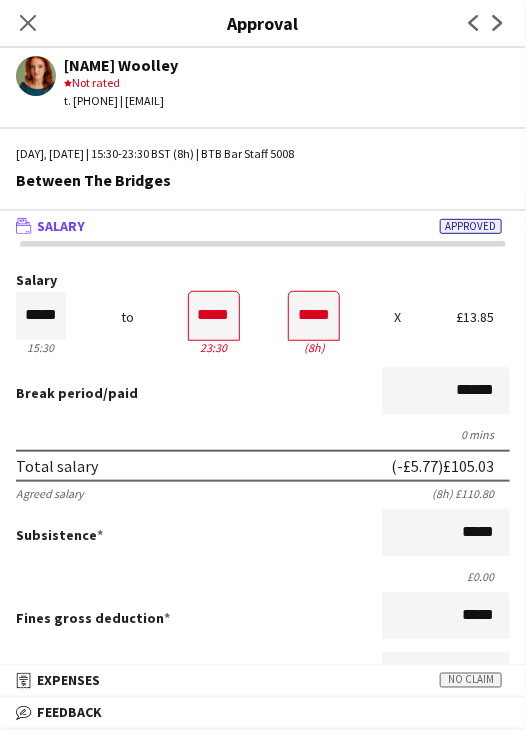 drag, startPoint x: 36, startPoint y: 23, endPoint x: 67, endPoint y: 37, distance: 34.0147 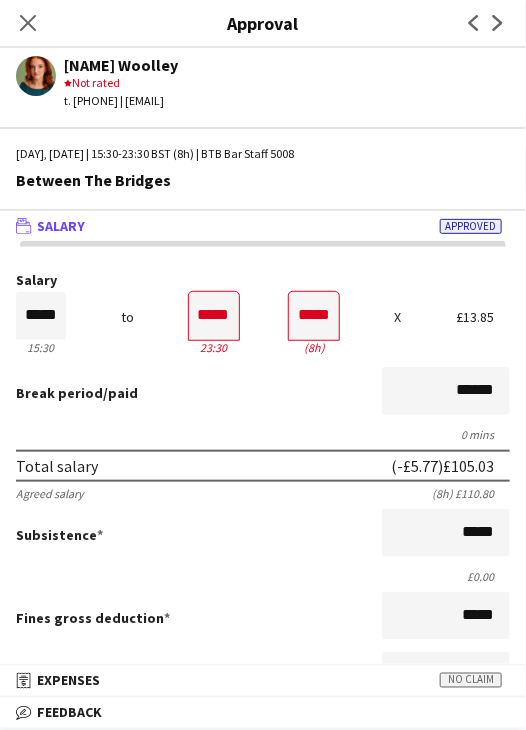 click on "Close pop-in" 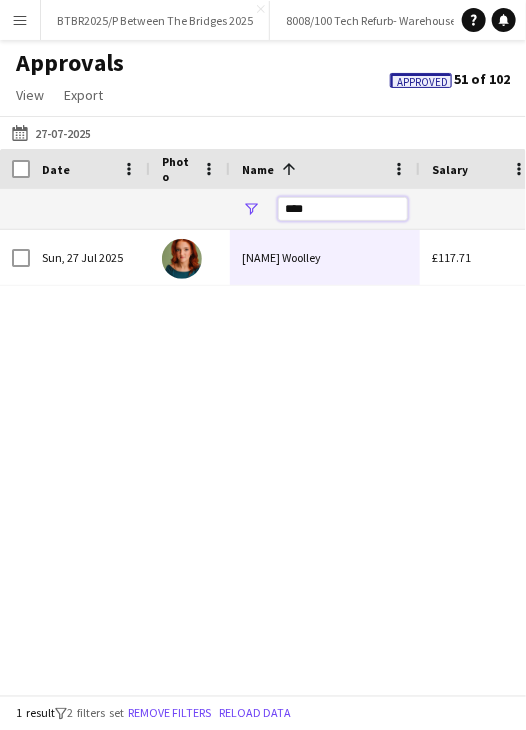 click on "****" at bounding box center [343, 209] 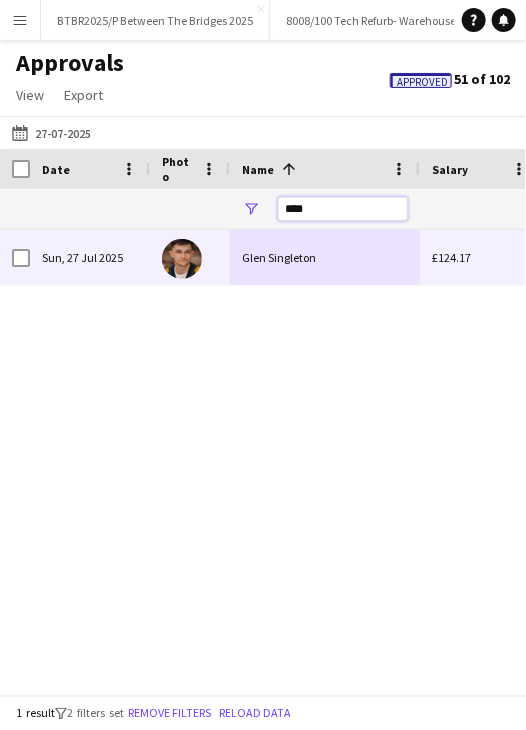type on "****" 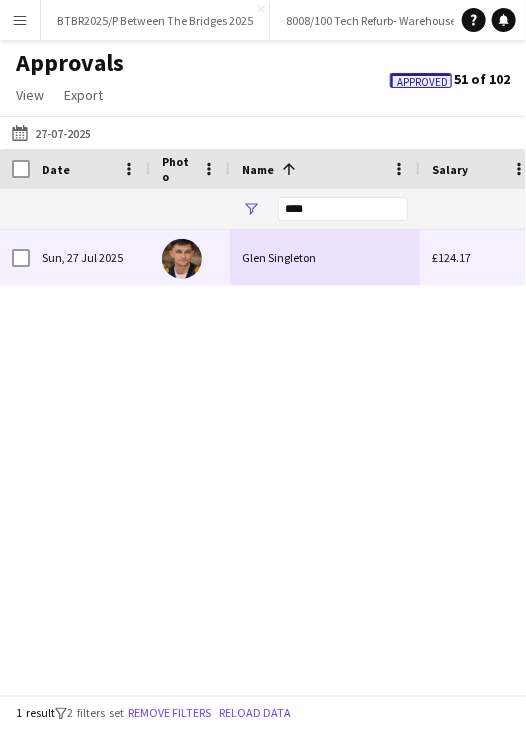 click on "Glen Singleton" at bounding box center (325, 257) 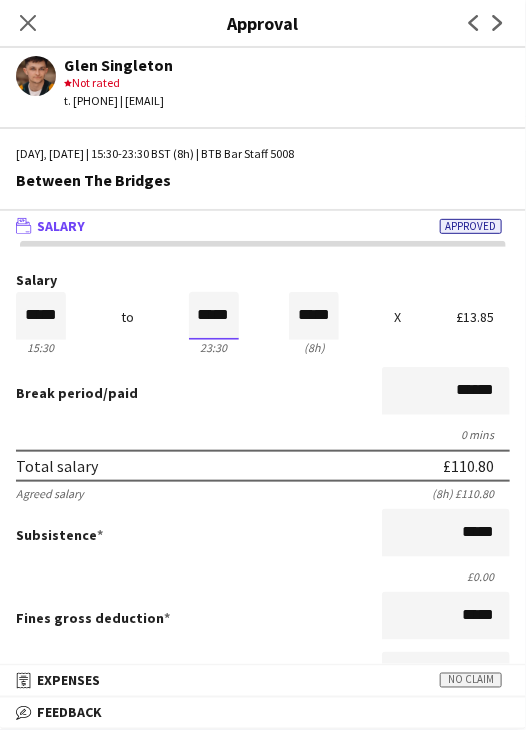 click on "*****" at bounding box center (214, 316) 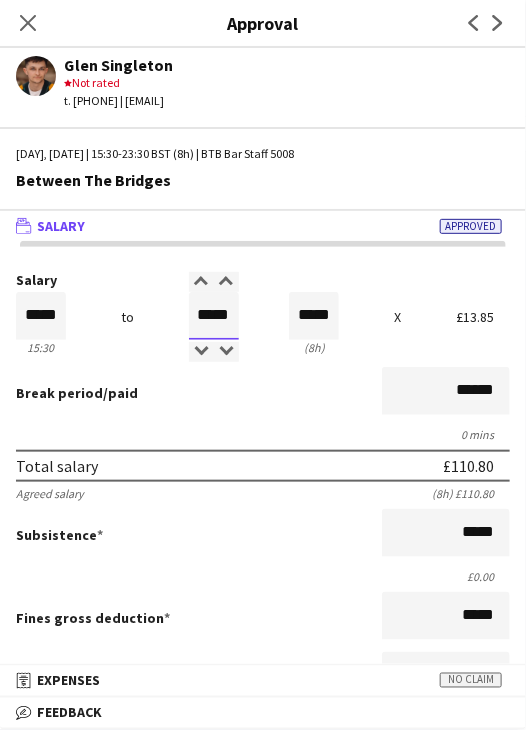 click on "*****" at bounding box center (214, 316) 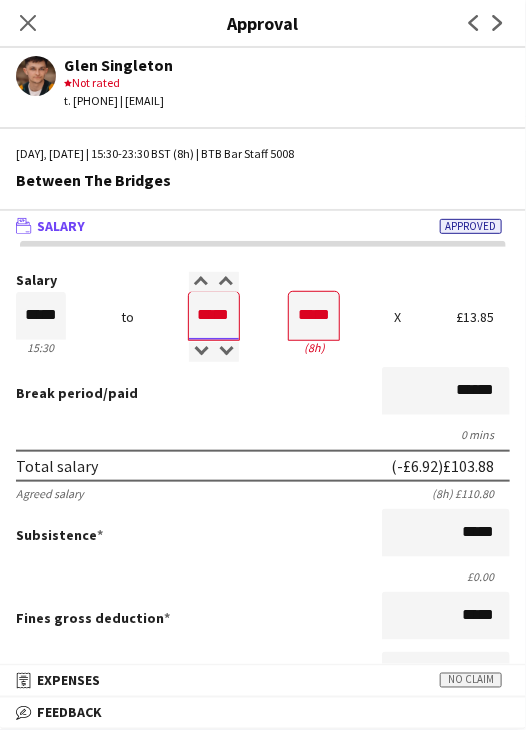 type on "*****" 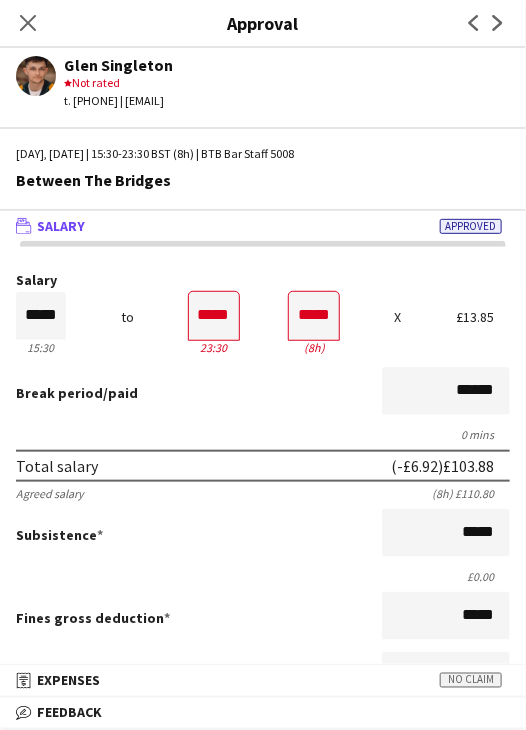 click on "Salary  *****  15:30   to  *****  23:30  *****  (8h)   X   £13.85   Break period   /paid  ******  0 mins   Total salary   (-£6.92)   £103.88   Agreed salary   (8h) £110.80   Subsistence  *****  £0.00   Fines gross deduction  *****  Fines net deduction  *****  Bonus  *****  Holiday pay (12.07%)   £12.54   Total amount   (-£6.92)   £116.42   Base pay   £103.88   Expenses budget   £0.00   Send to crew for approval £116.42   Force payment approval £116.42" at bounding box center [263, 622] 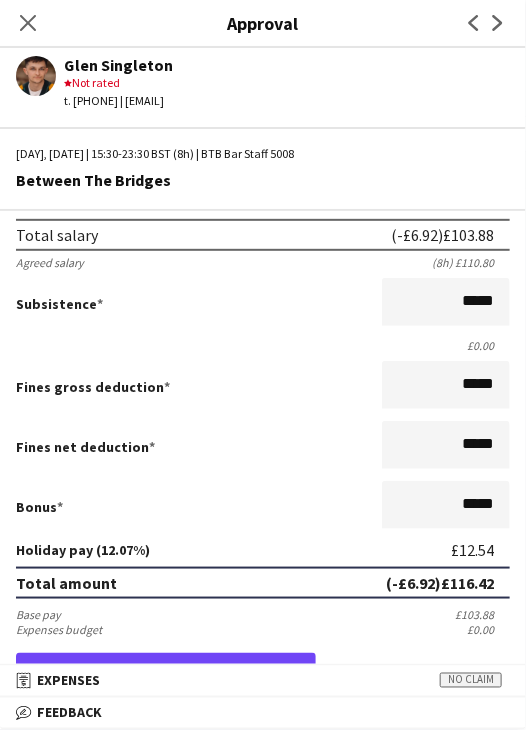 scroll, scrollTop: 501, scrollLeft: 0, axis: vertical 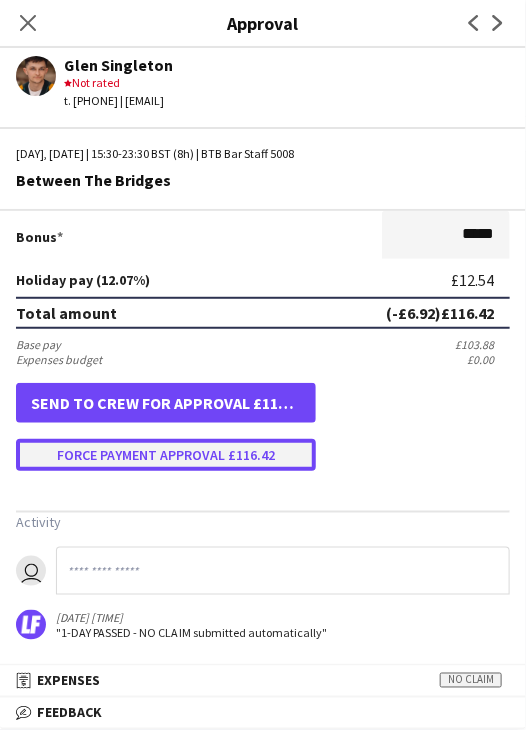 click on "Force payment approval £116.42" at bounding box center (166, 455) 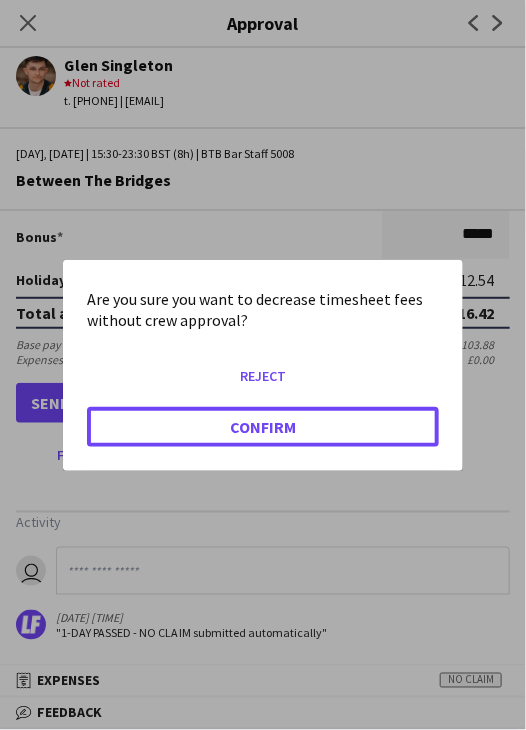 drag, startPoint x: 231, startPoint y: 433, endPoint x: 179, endPoint y: 444, distance: 53.15073 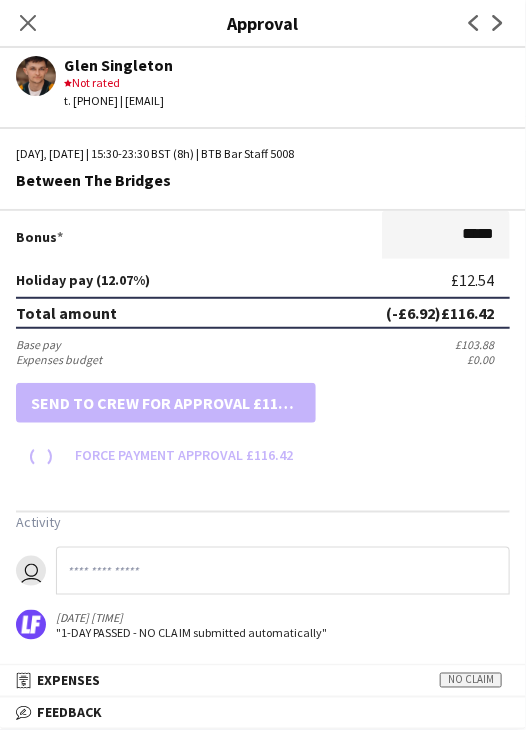 scroll, scrollTop: 501, scrollLeft: 0, axis: vertical 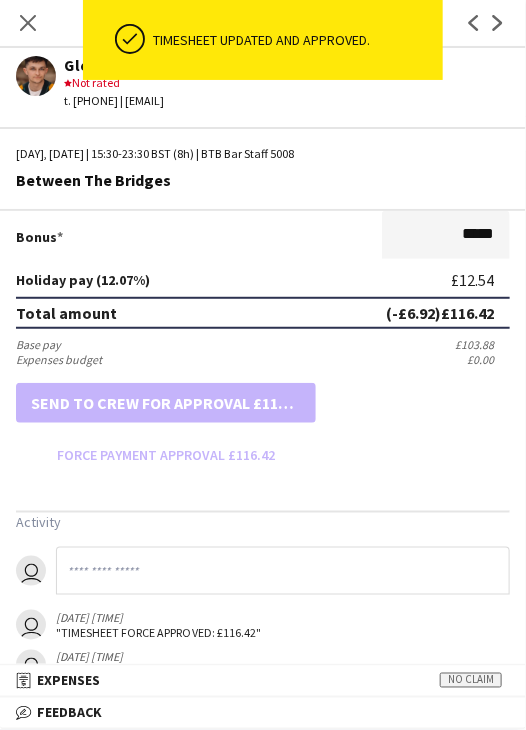click on "Close pop-in" 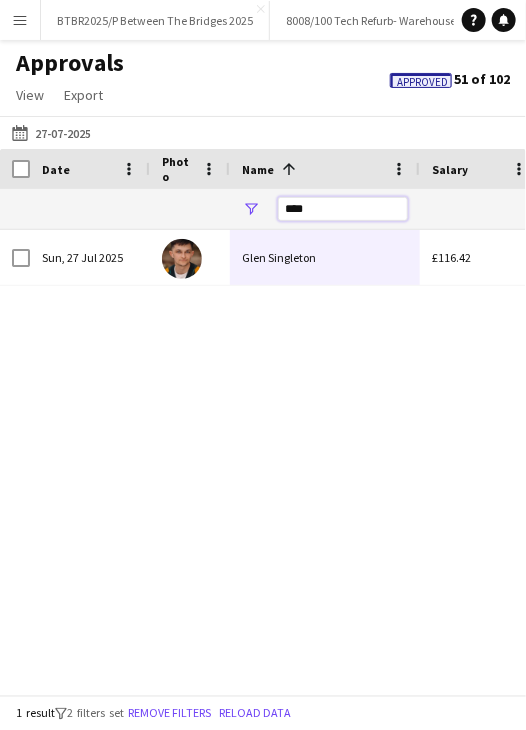 click on "****" at bounding box center [343, 209] 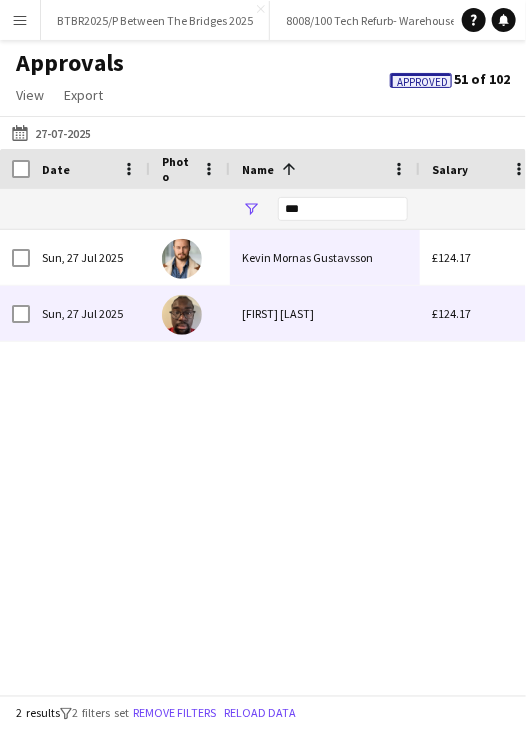 click on "Kevin Nkweini" at bounding box center [325, 313] 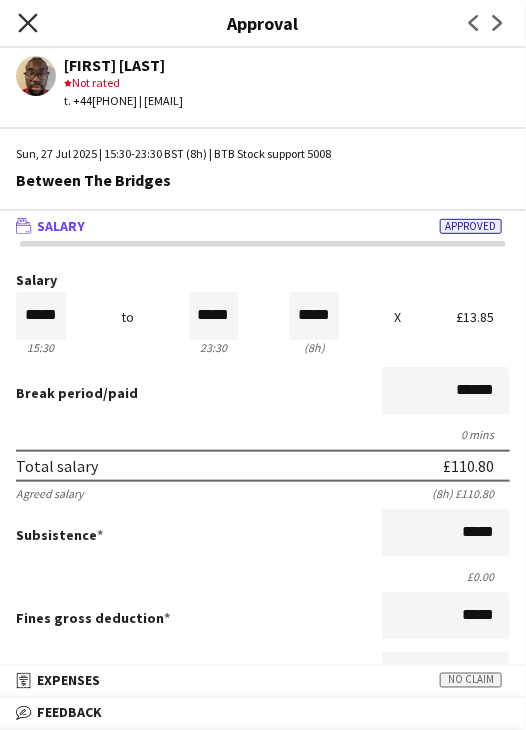 click on "Close pop-in" 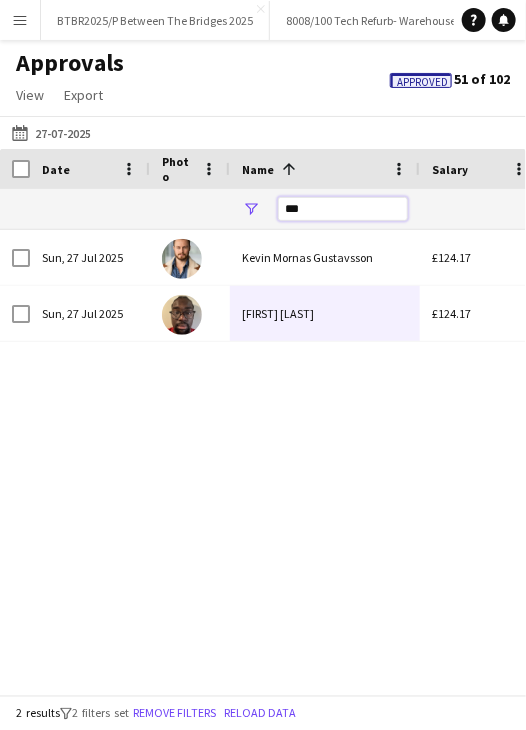click on "***" at bounding box center [343, 209] 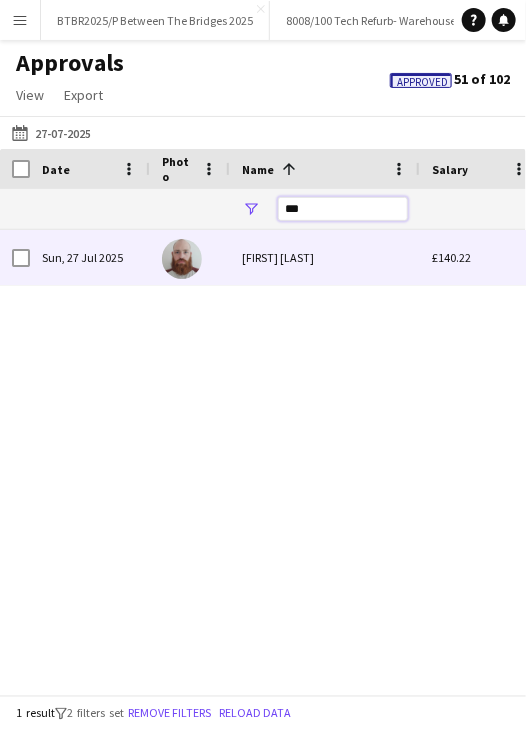 type on "***" 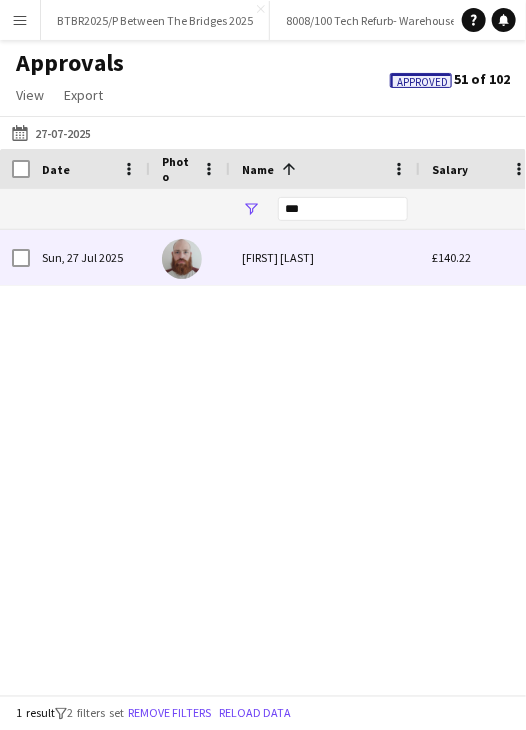 click on "Luke Childs" at bounding box center [325, 257] 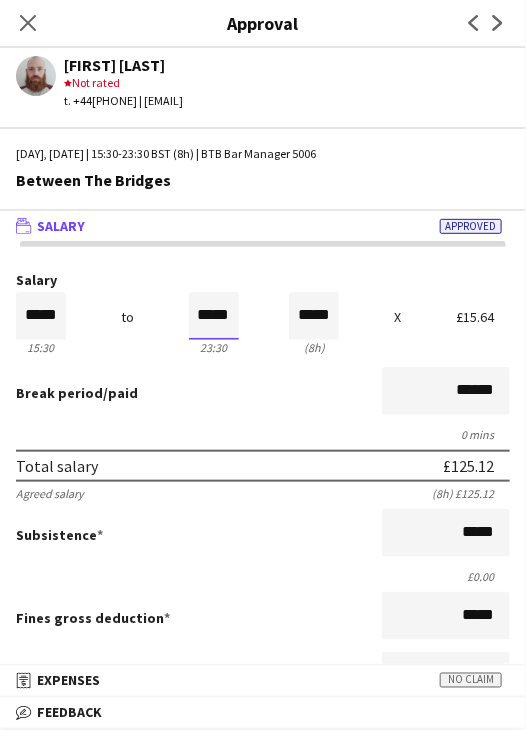 click on "*****" at bounding box center (214, 316) 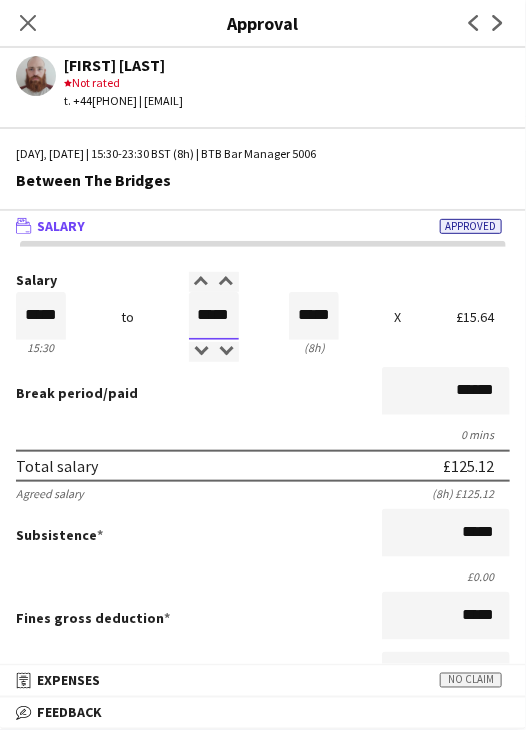 click on "*****" at bounding box center (214, 316) 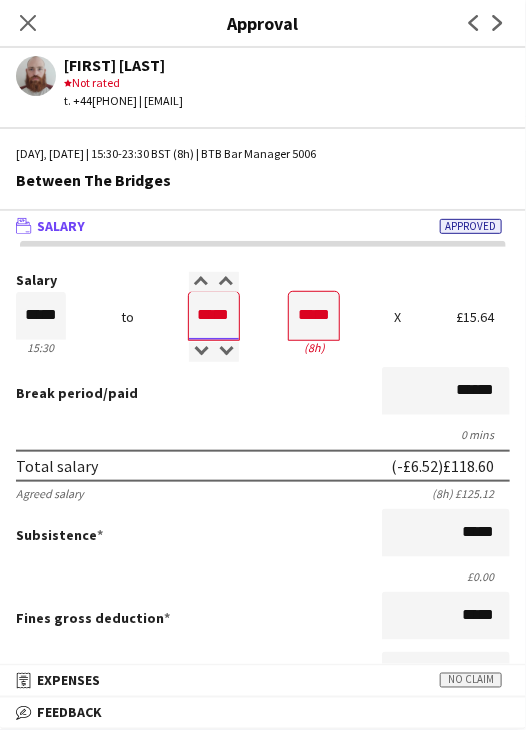 type on "*****" 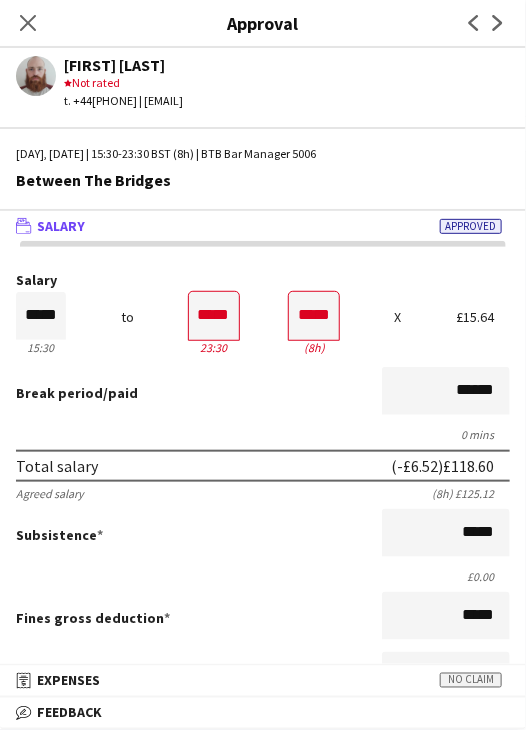 click on "Break period   /paid  ******" at bounding box center (263, 393) 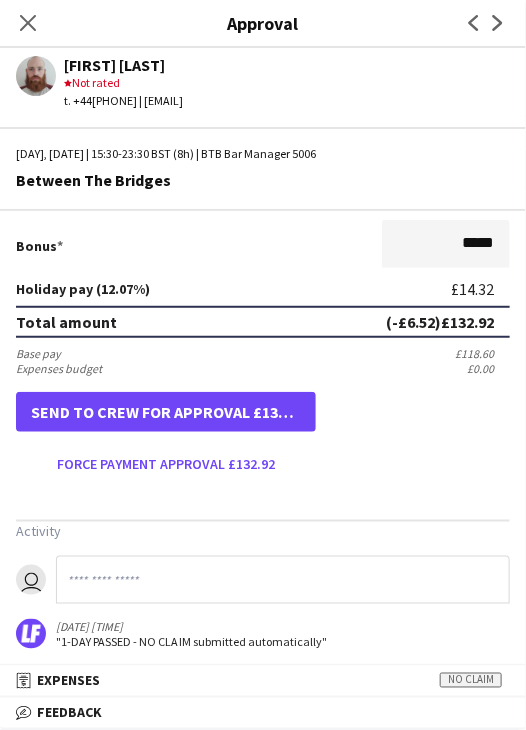 scroll, scrollTop: 500, scrollLeft: 0, axis: vertical 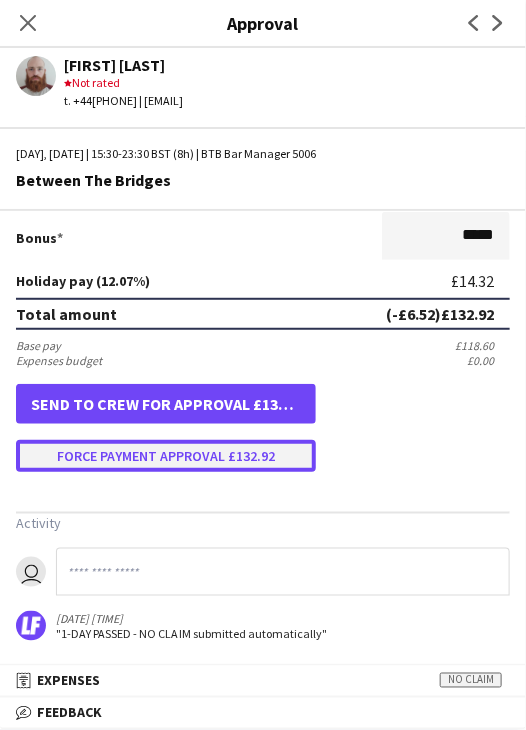 click on "Force payment approval £132.92" at bounding box center (166, 456) 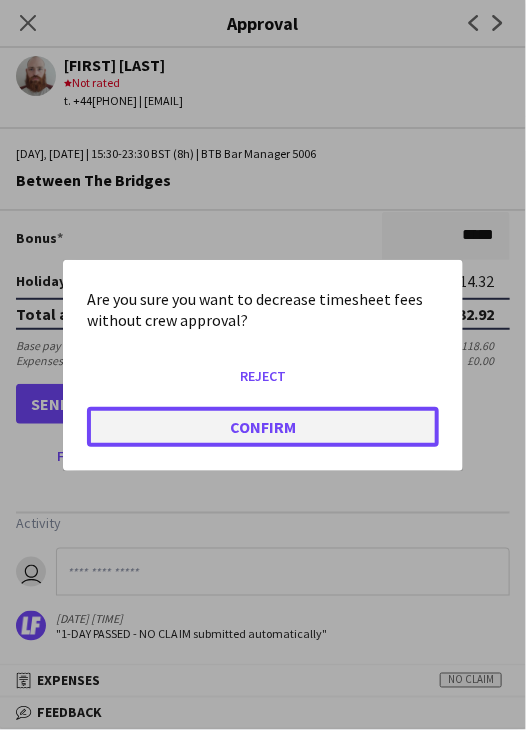 click on "Confirm" 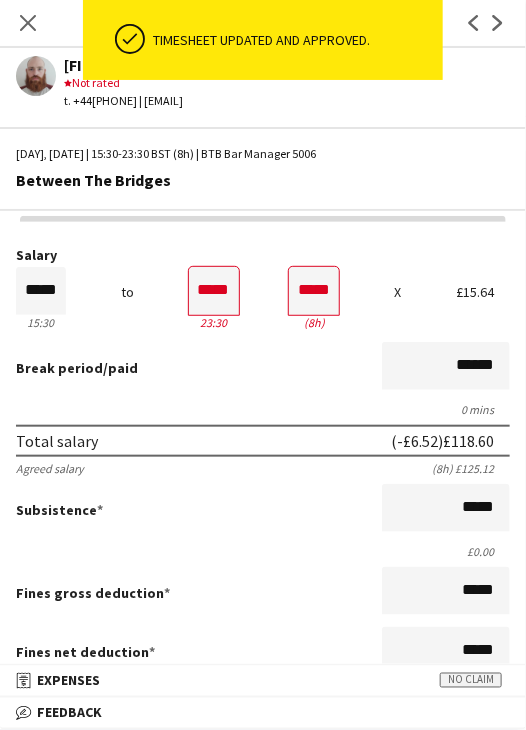 scroll, scrollTop: 0, scrollLeft: 0, axis: both 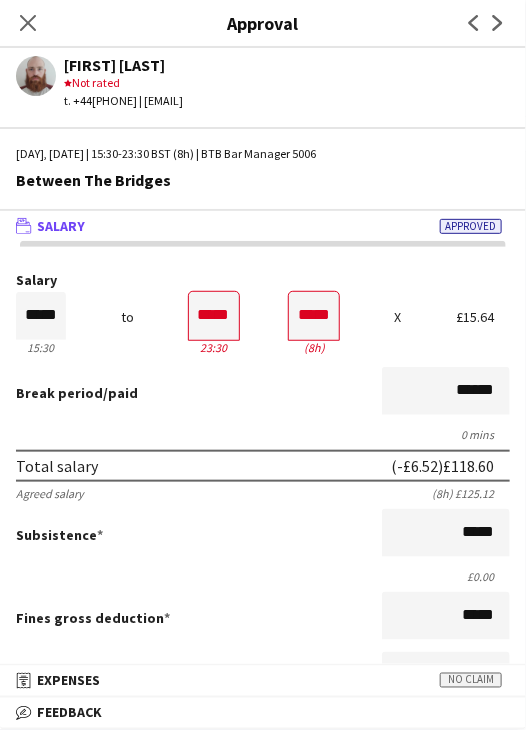 drag, startPoint x: 26, startPoint y: 24, endPoint x: 108, endPoint y: 38, distance: 83.18654 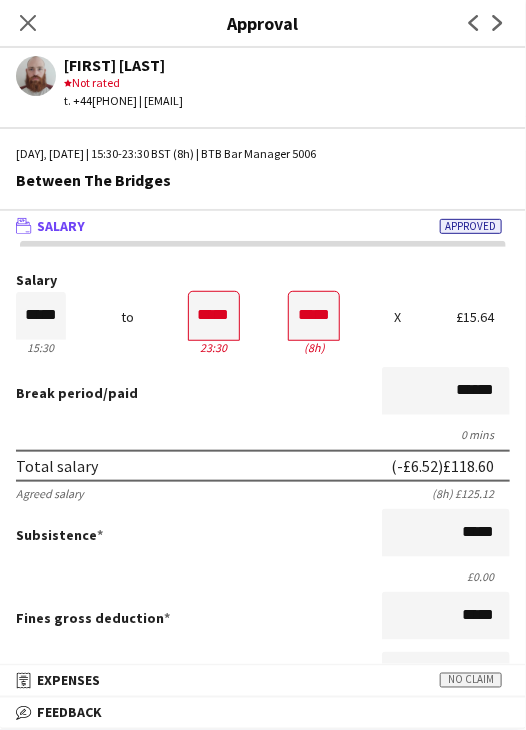click 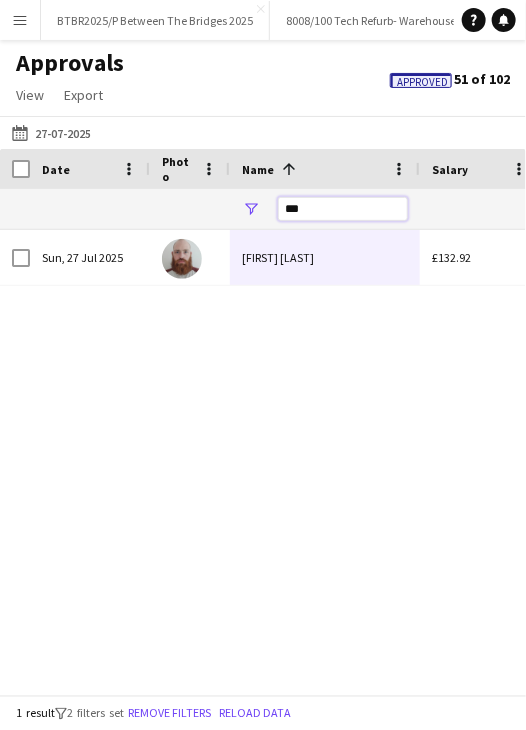 click on "***" at bounding box center [343, 209] 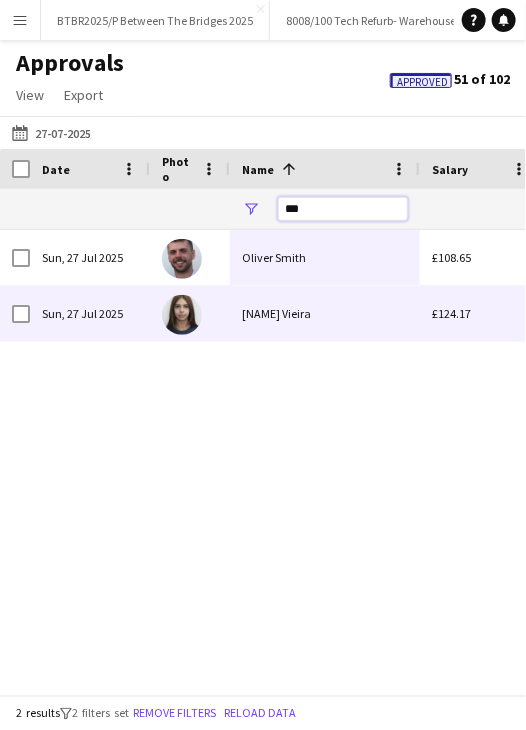 type on "***" 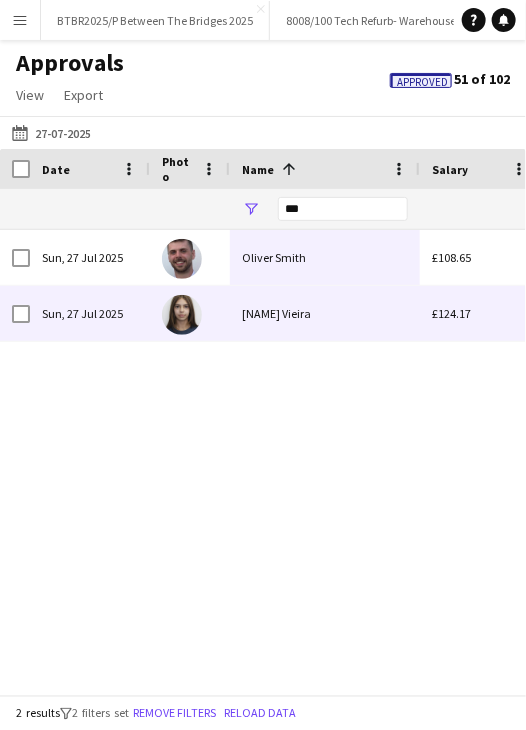 click on "Olivia Vieira" at bounding box center [325, 313] 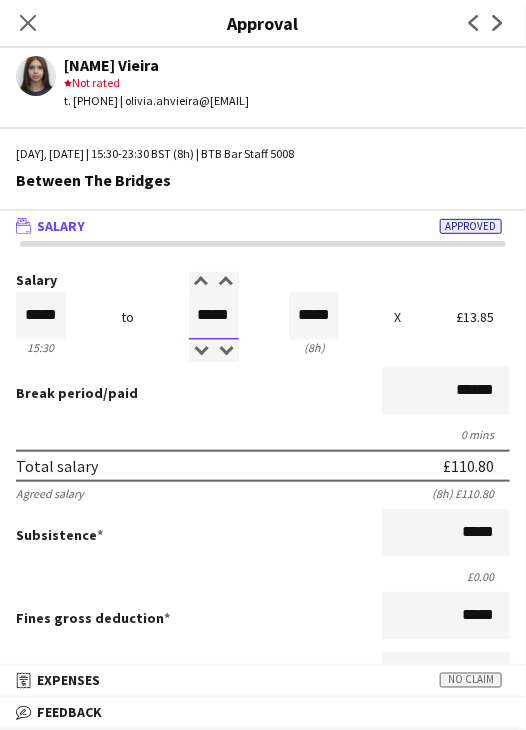 click on "*****" at bounding box center (214, 316) 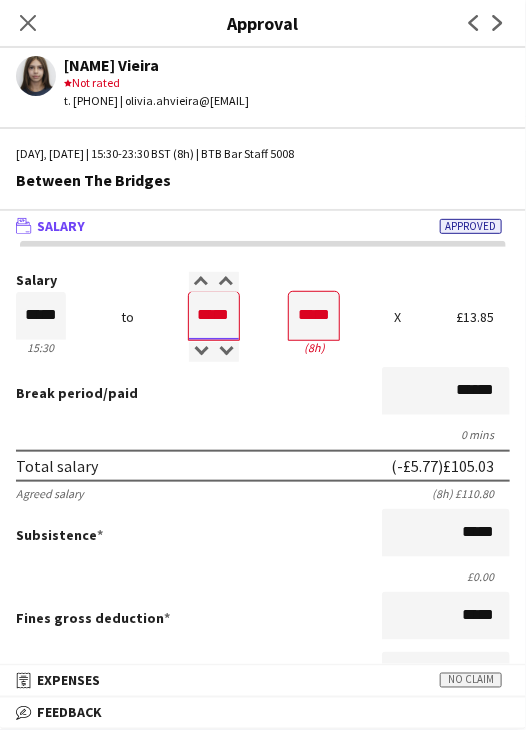 type on "*****" 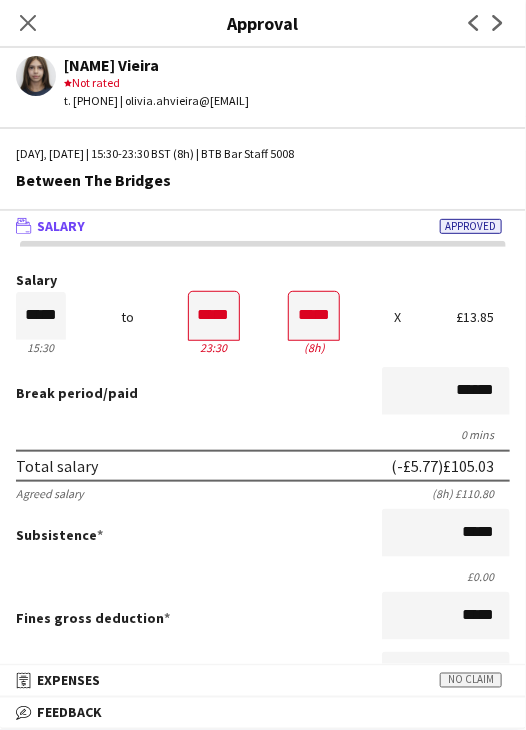 click on "Salary  *****  15:30   to  *****  23:30  *****  (8h)   X   £13.85   Break period   /paid  ******  0 mins   Total salary   (-£5.77)   £105.03   Agreed salary   (8h) £110.80   Subsistence  *****  £0.00   Fines gross deduction  *****  Fines net deduction  *****  Bonus  *****  Holiday pay (12.07%)   £12.68   Total amount   (-£5.77)   £117.71   Base pay   £105.03   Expenses budget   £0.00   Send to crew for approval £117.71   Force payment approval £117.71" at bounding box center [263, 622] 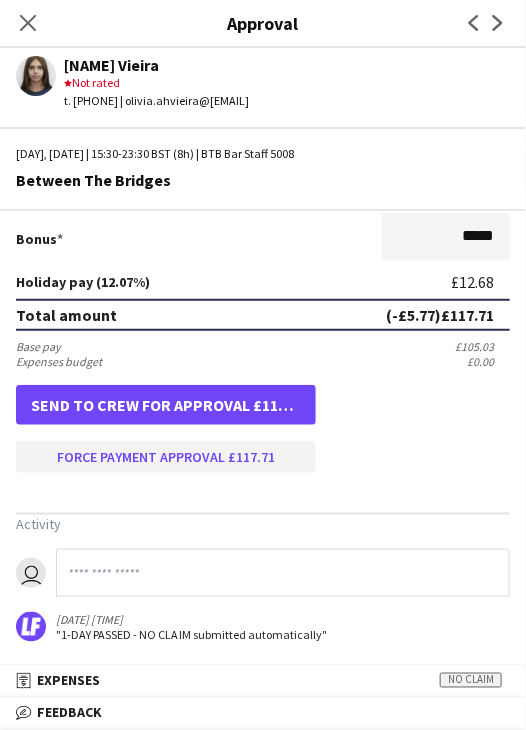 scroll, scrollTop: 501, scrollLeft: 0, axis: vertical 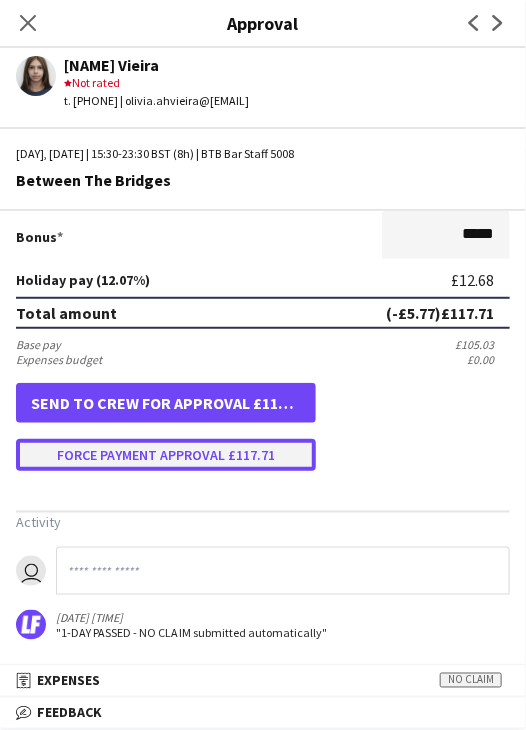 click on "Force payment approval £117.71" at bounding box center (166, 455) 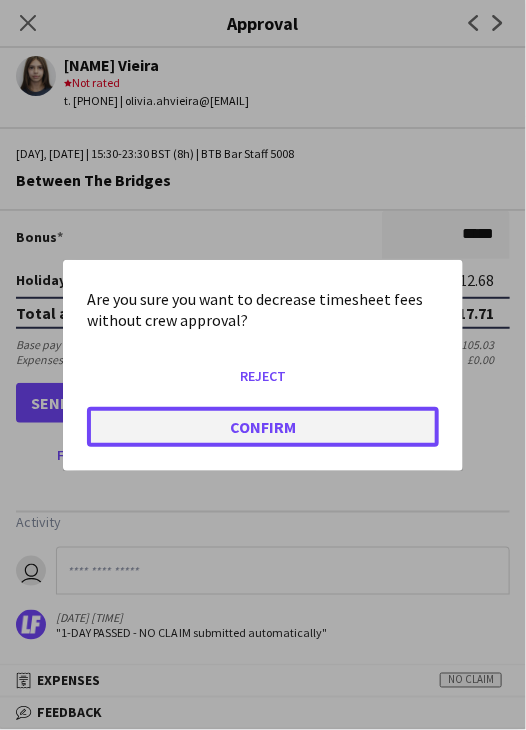 click on "Confirm" 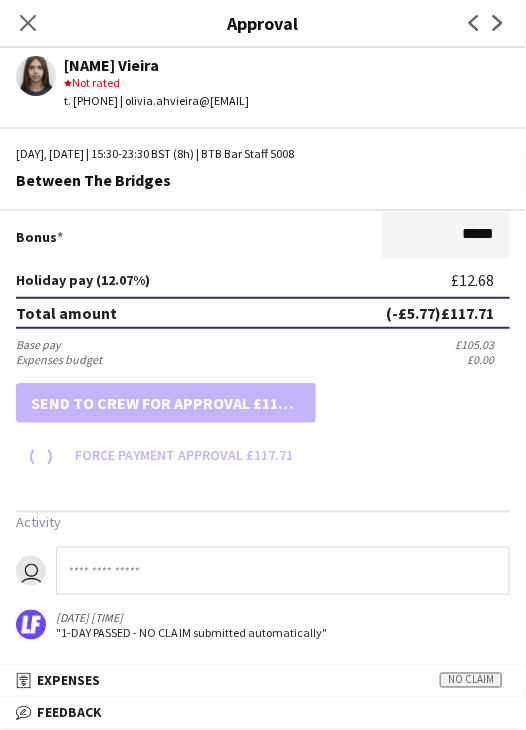 scroll, scrollTop: 501, scrollLeft: 0, axis: vertical 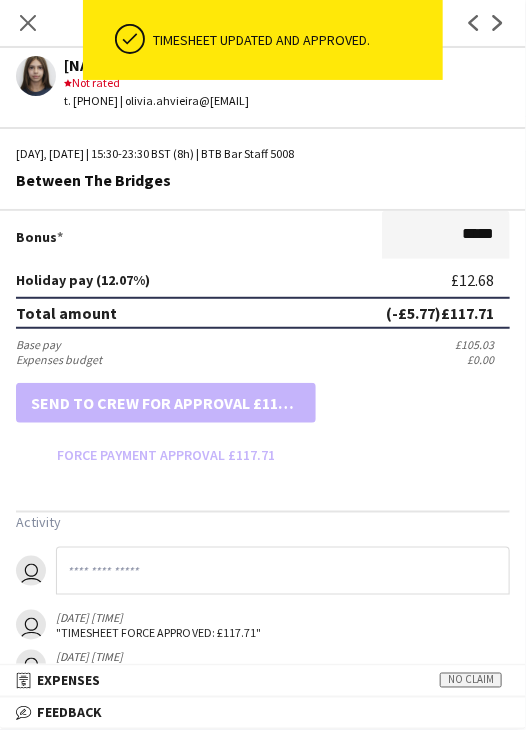 click on "Close pop-in" 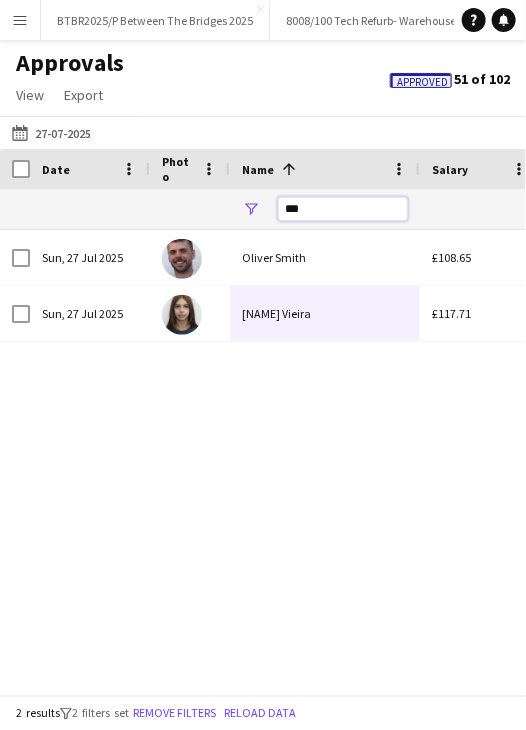 click on "***" at bounding box center [343, 209] 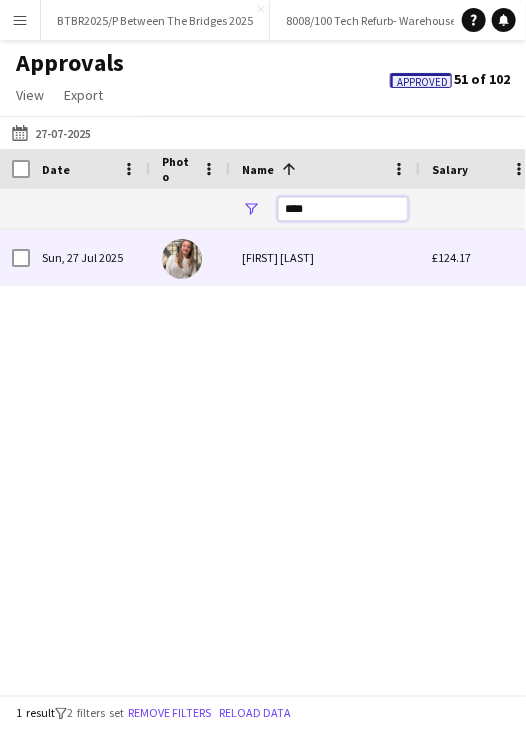 type on "****" 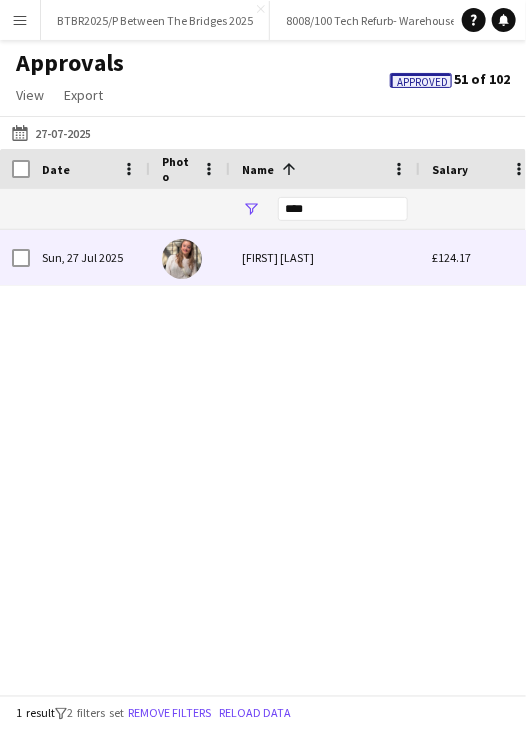 click on "Sara Jordan" at bounding box center [325, 257] 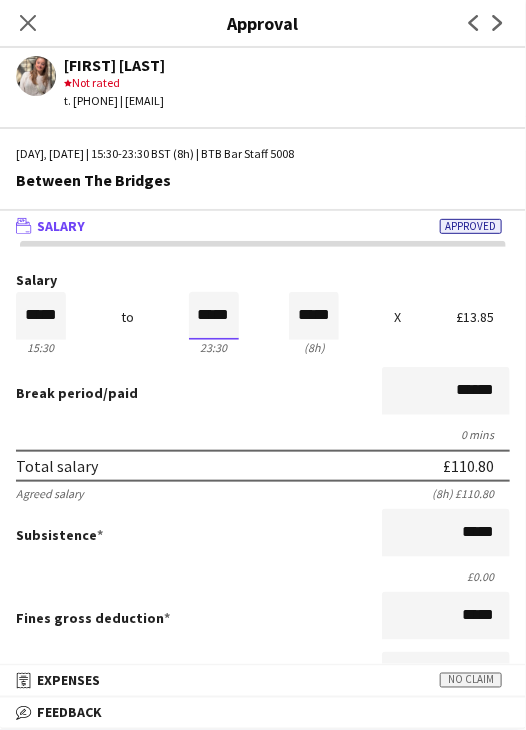 click on "*****" at bounding box center (214, 316) 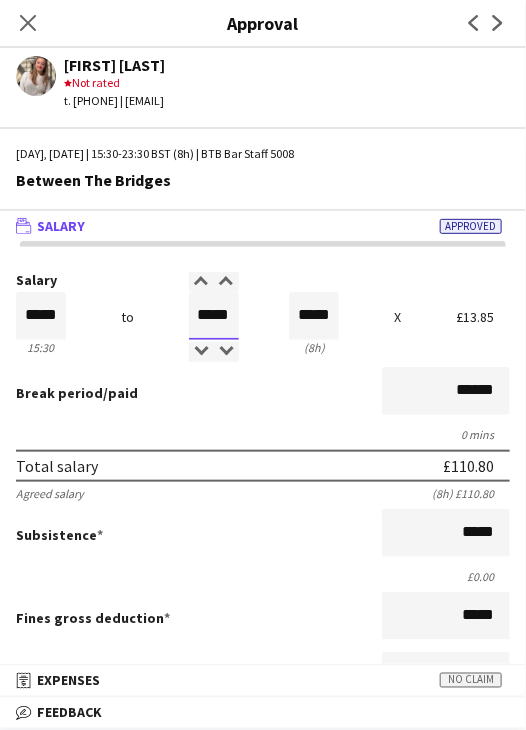 click on "*****" at bounding box center (214, 316) 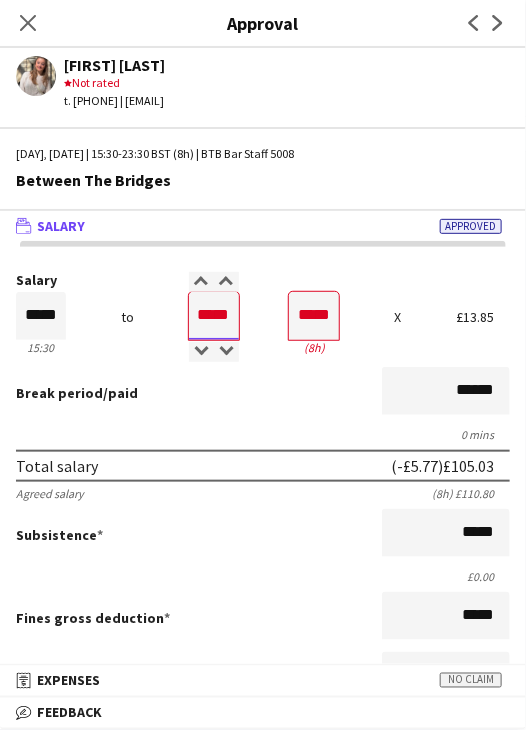 type on "*****" 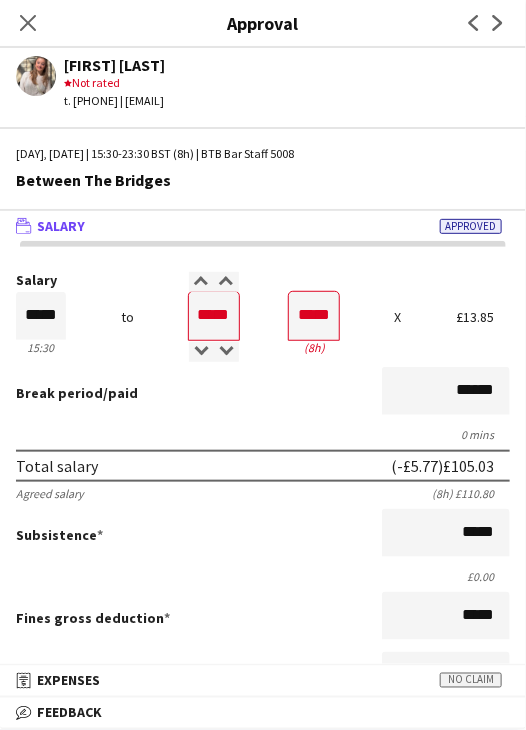 click on "Break period   /paid  ******" at bounding box center (263, 393) 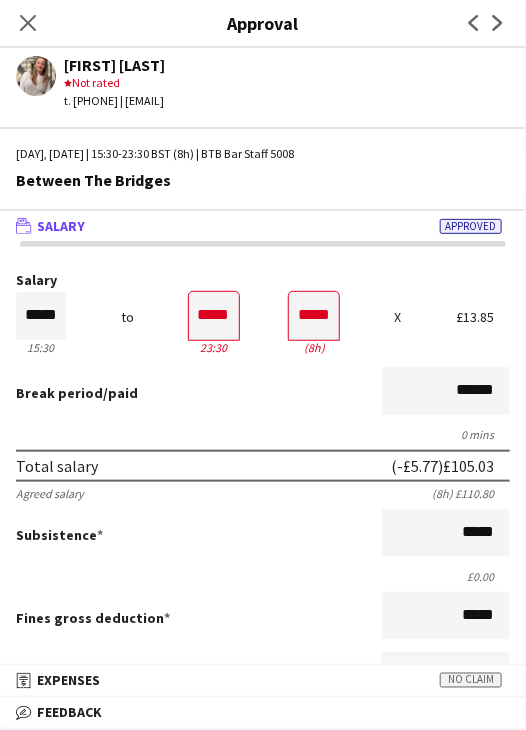 scroll, scrollTop: 501, scrollLeft: 0, axis: vertical 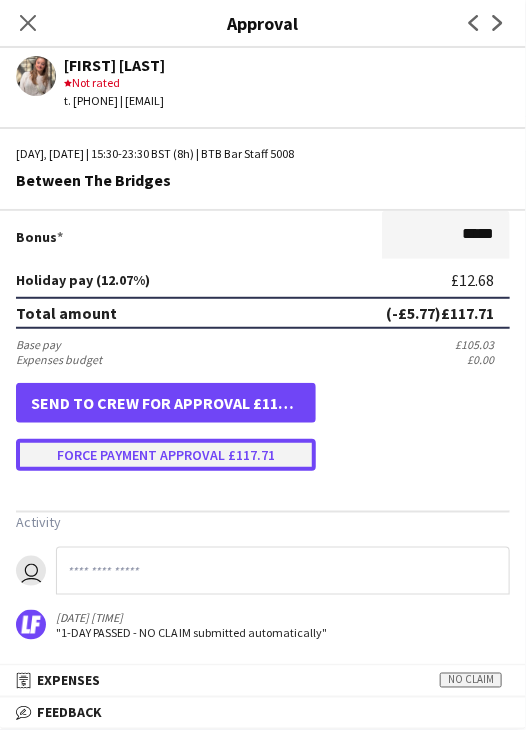 click on "Force payment approval £117.71" at bounding box center (166, 455) 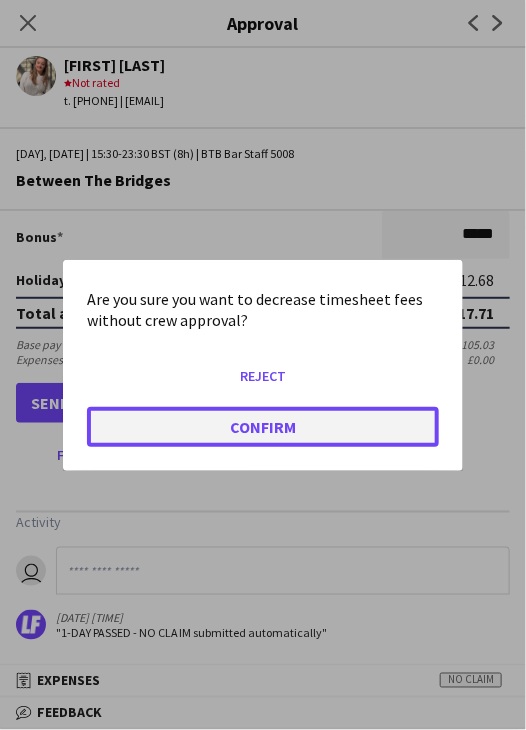 click on "Confirm" 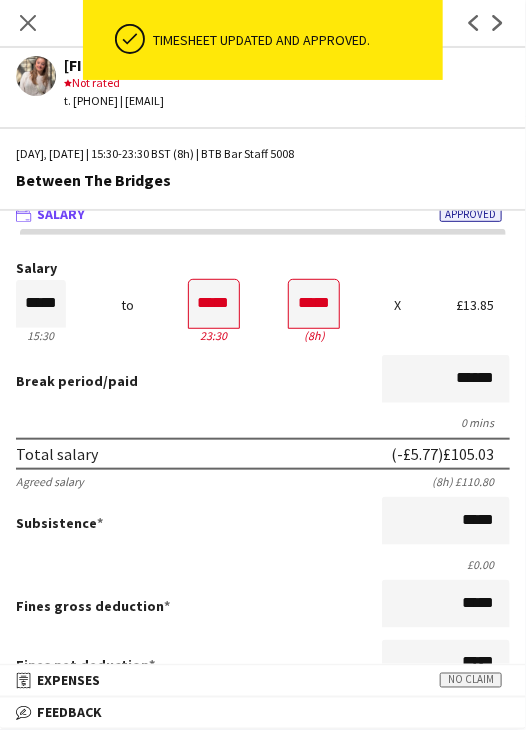 scroll, scrollTop: 0, scrollLeft: 0, axis: both 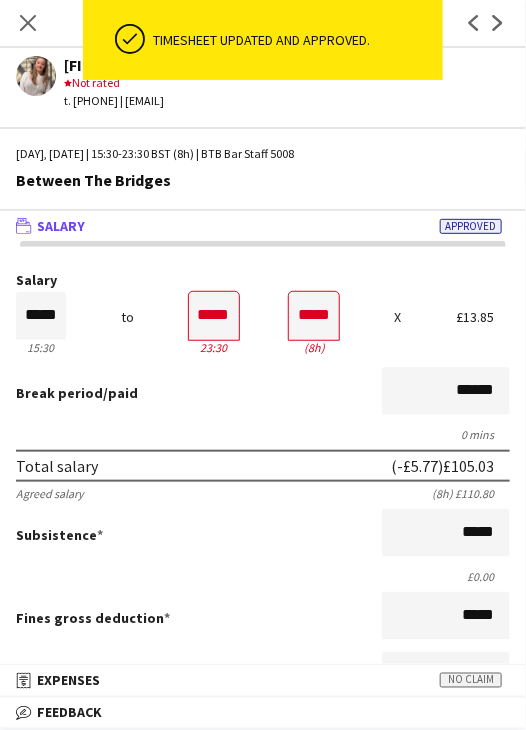 drag, startPoint x: 28, startPoint y: 21, endPoint x: 239, endPoint y: 139, distance: 241.75401 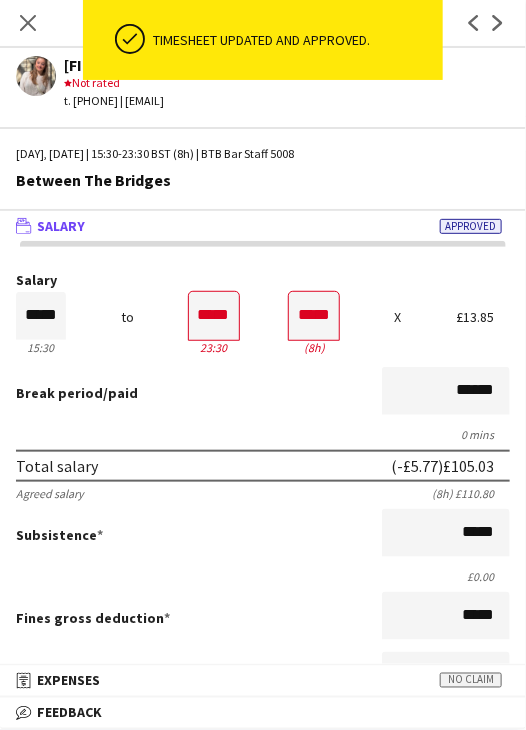 click on "Close pop-in" 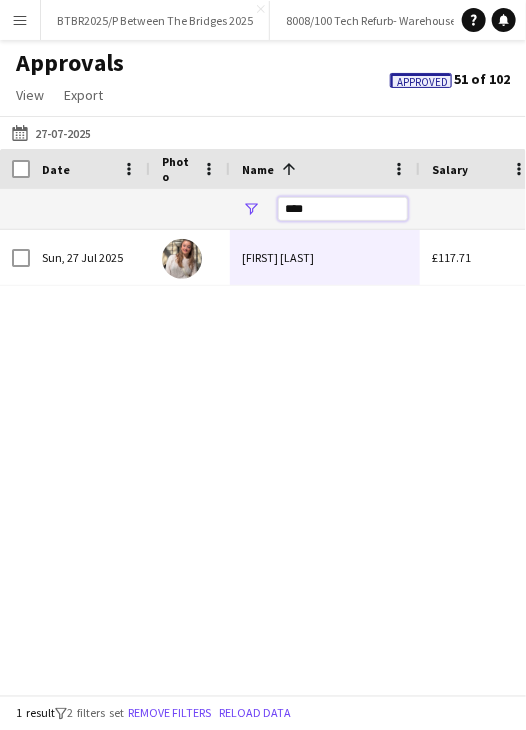 click on "****" at bounding box center (343, 209) 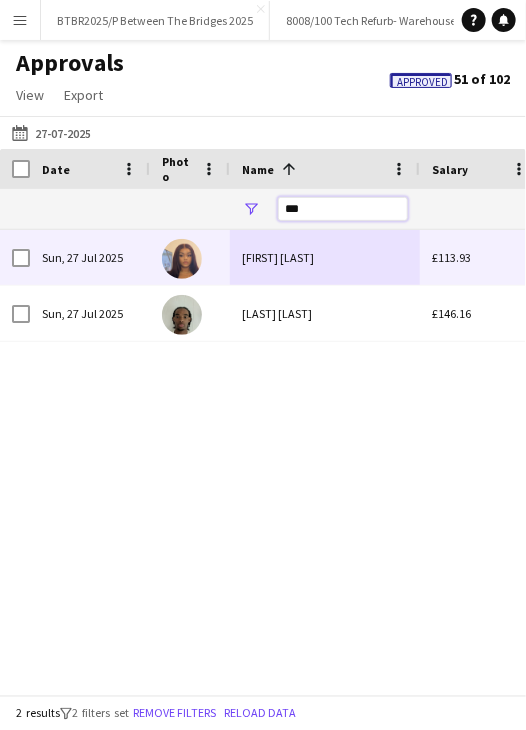 type on "***" 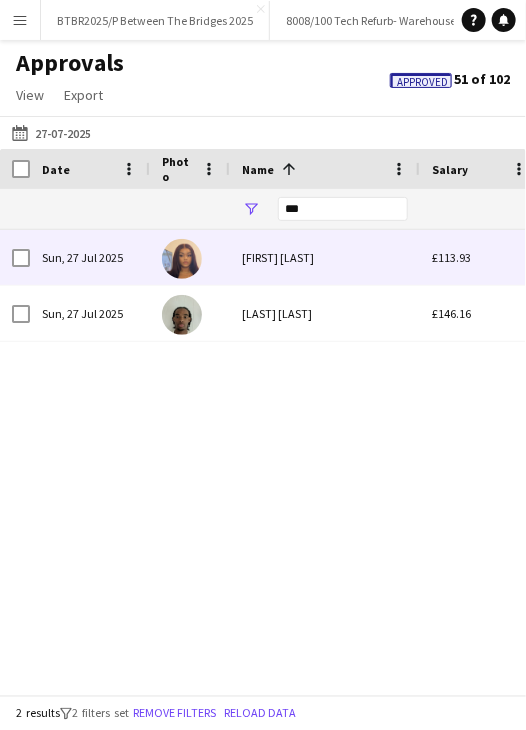 click on "Liana Cummings" at bounding box center [325, 257] 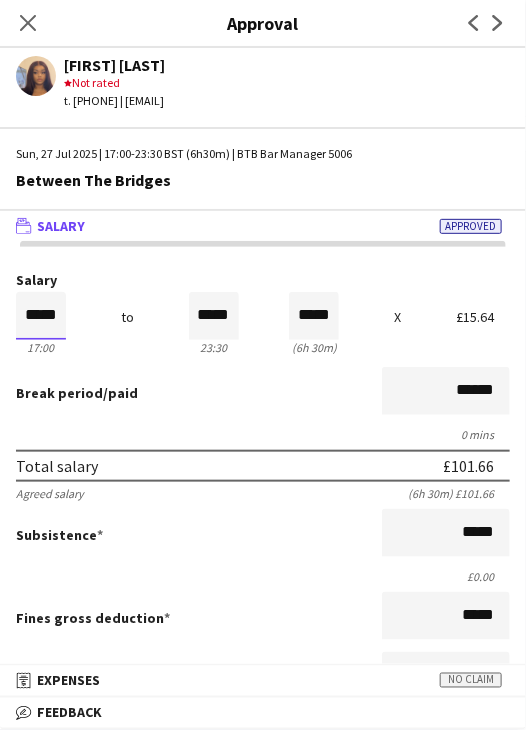 click on "*****" at bounding box center [41, 316] 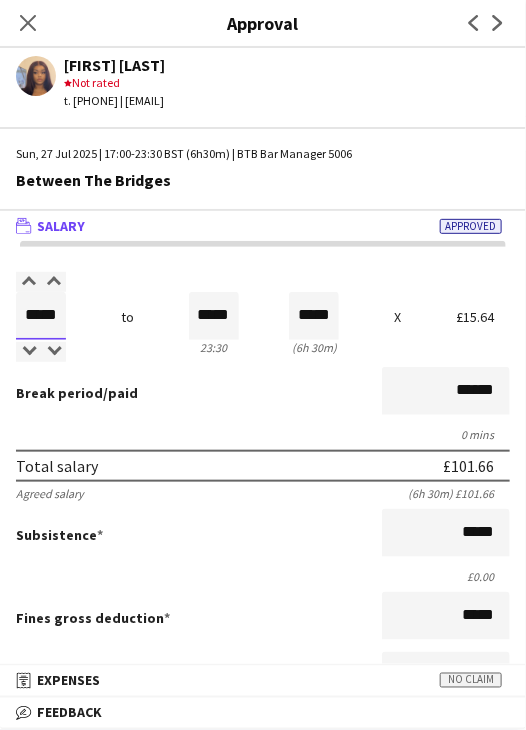 click on "*****" at bounding box center (41, 316) 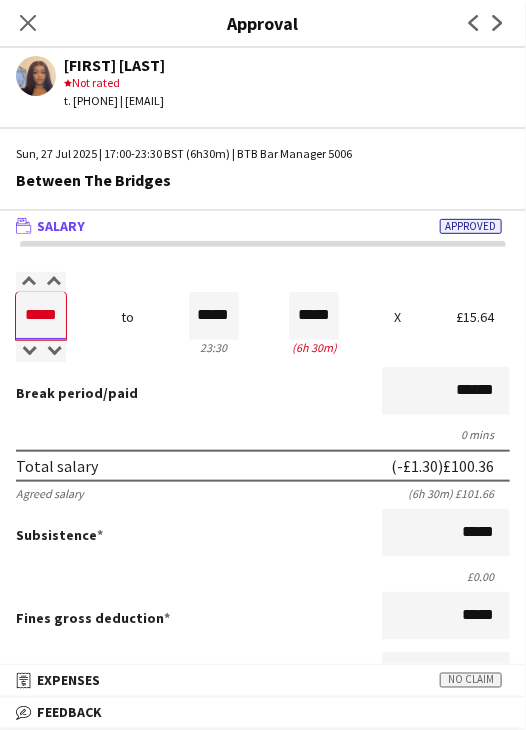 type on "*****" 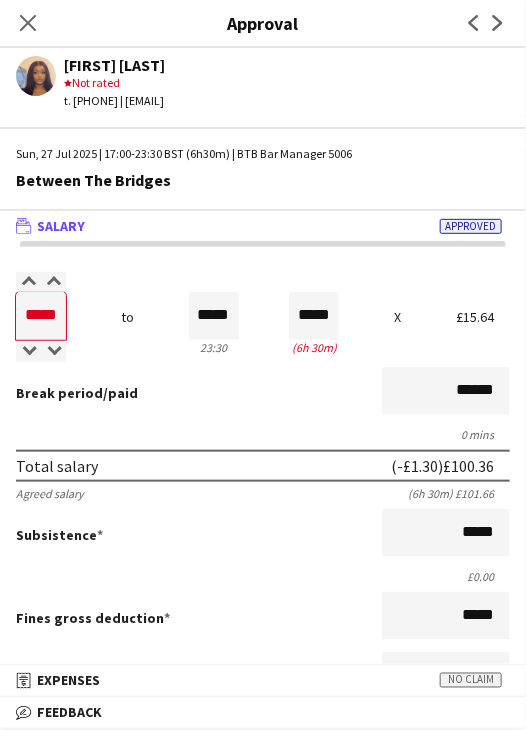 click on "Salary  *****  17:00   to  *****  23:30  *****  (6h 30m)   X   £15.64" at bounding box center (263, 316) 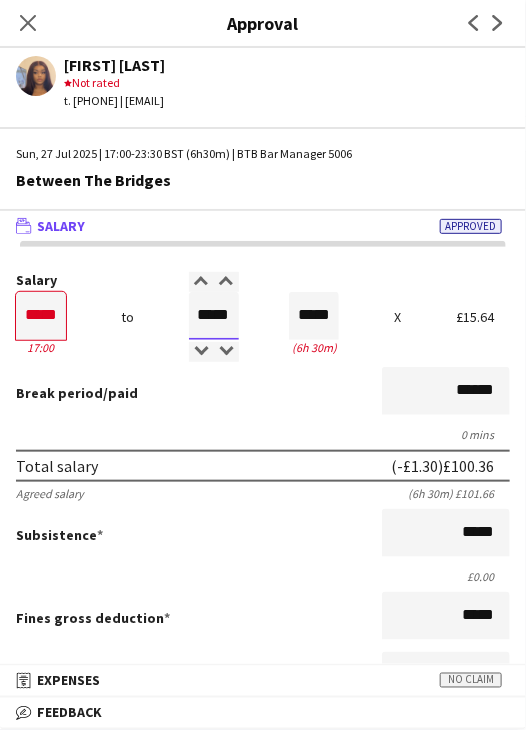 click on "*****" at bounding box center [214, 316] 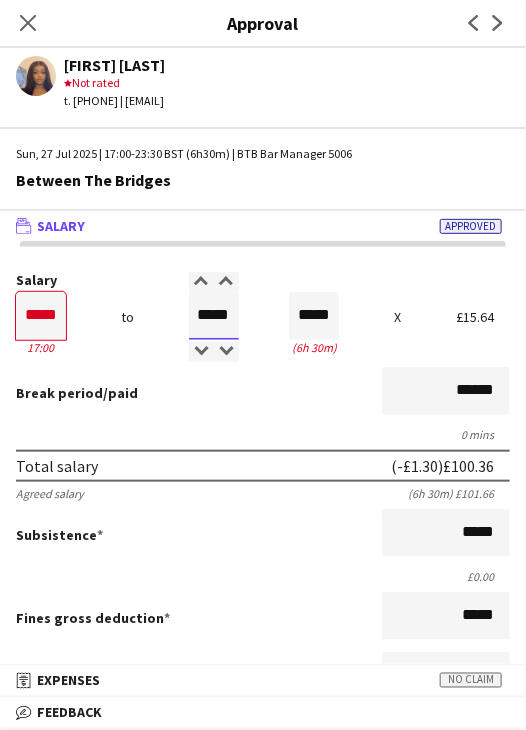 click on "*****" at bounding box center (214, 316) 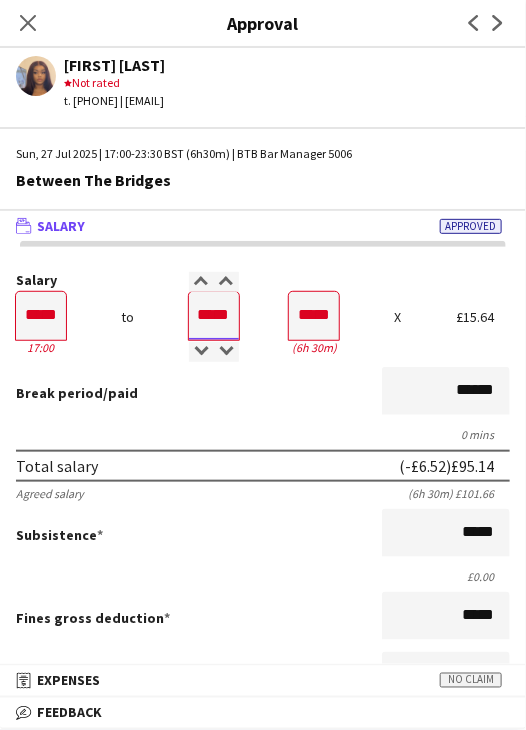 type on "*****" 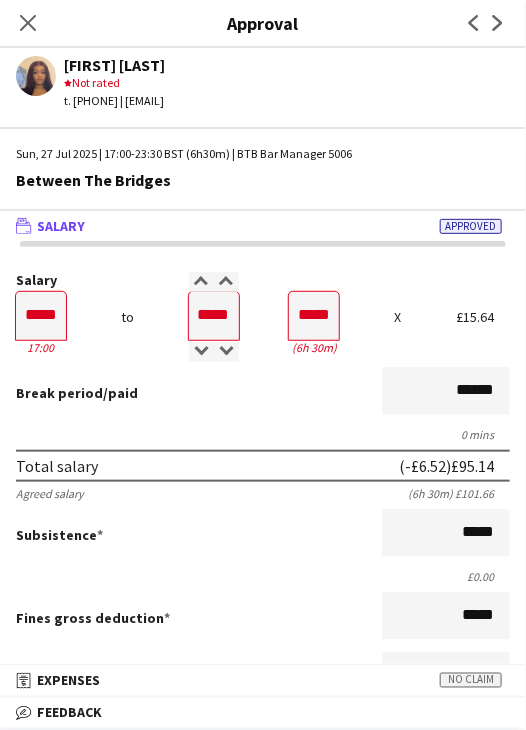 click on "Break period   /paid  ******" at bounding box center (263, 393) 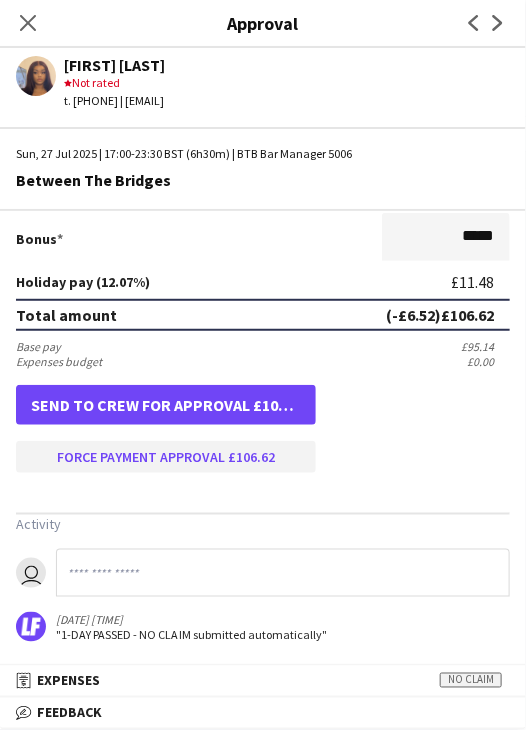scroll, scrollTop: 501, scrollLeft: 0, axis: vertical 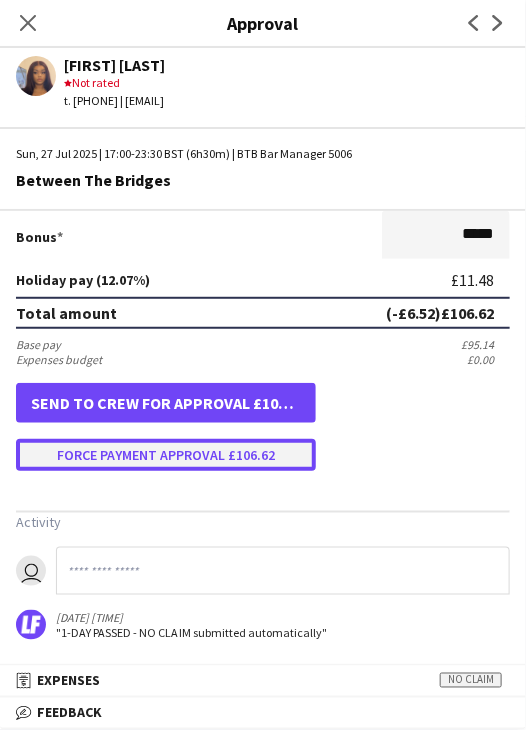 click on "Force payment approval £106.62" at bounding box center (166, 455) 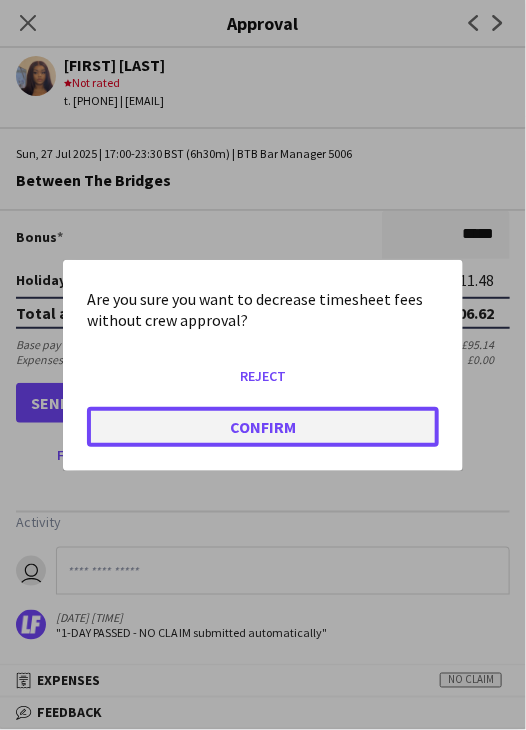 click on "Confirm" 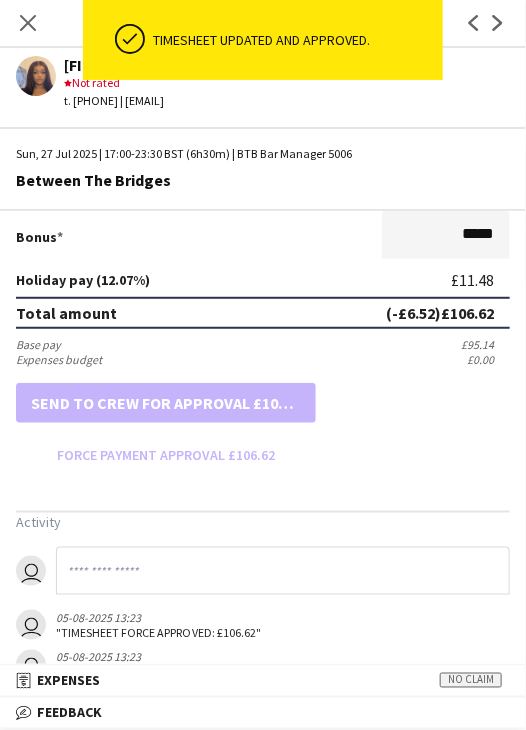 scroll, scrollTop: 501, scrollLeft: 0, axis: vertical 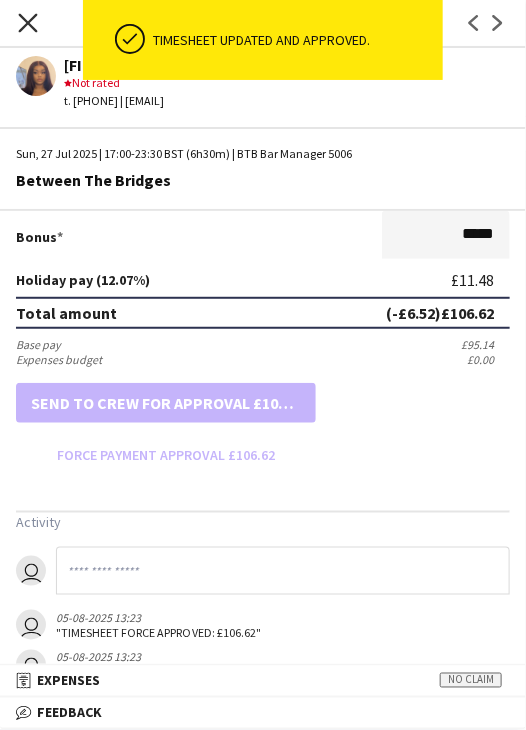 click on "Close pop-in" 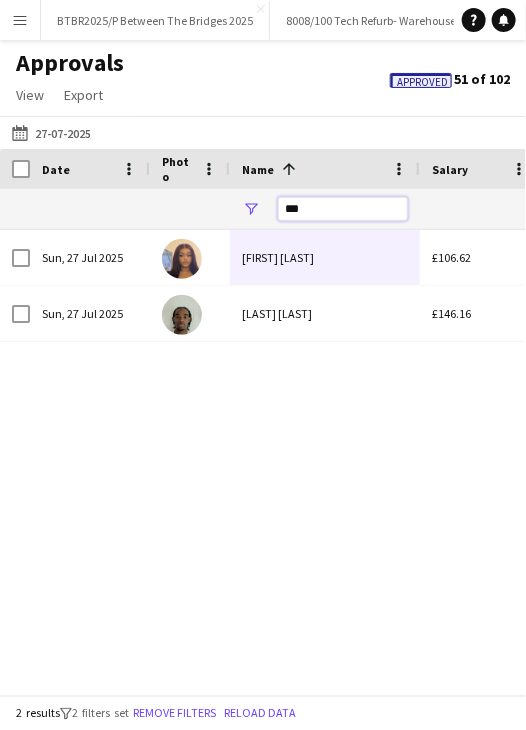 click on "***" at bounding box center [343, 209] 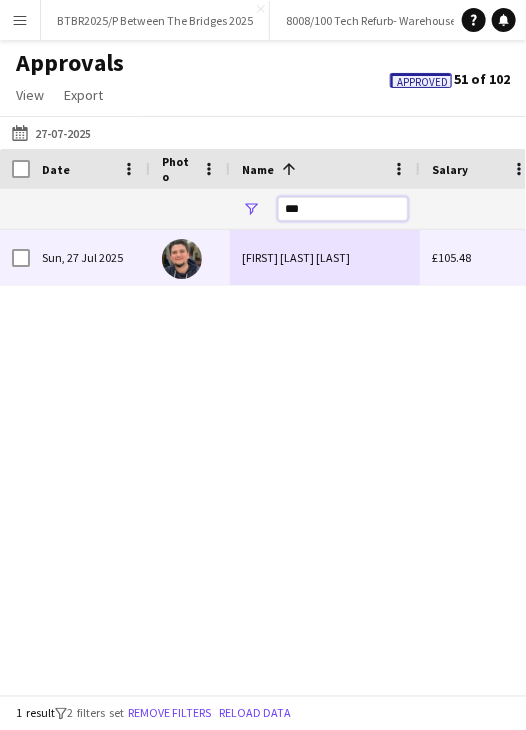 type on "***" 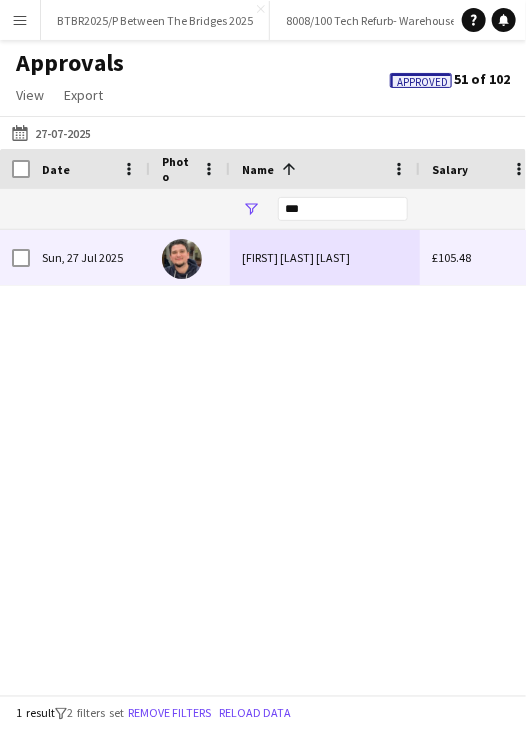 click on "Thomas Luke Garry" at bounding box center (325, 257) 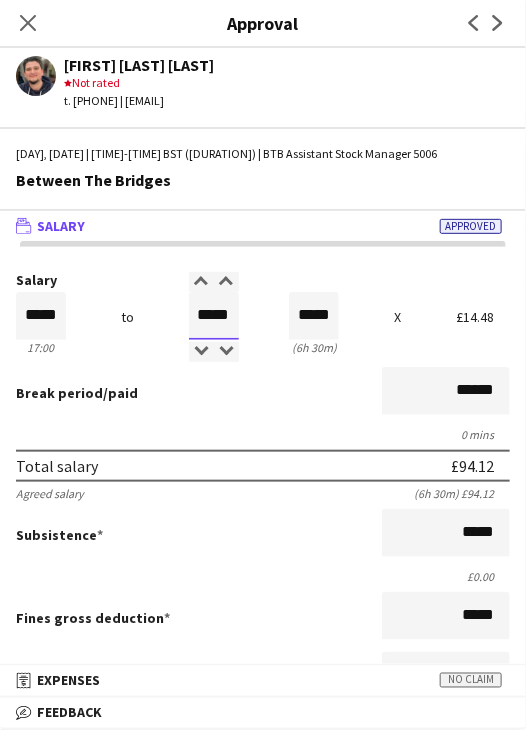 click on "*****" at bounding box center [214, 316] 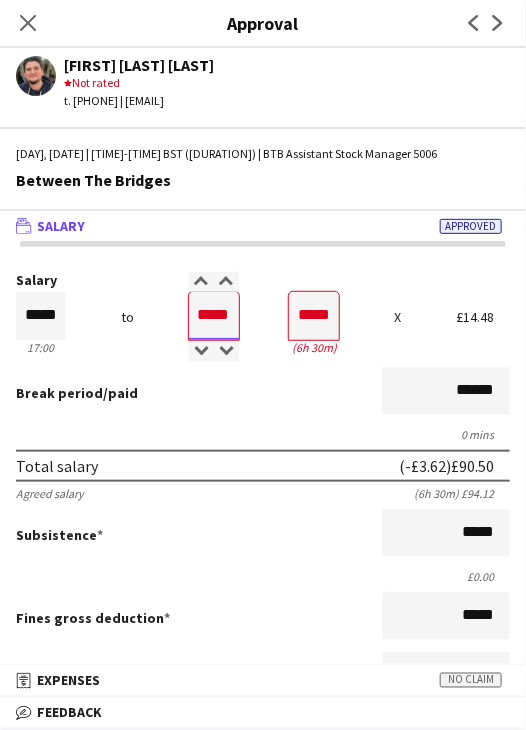 type on "*****" 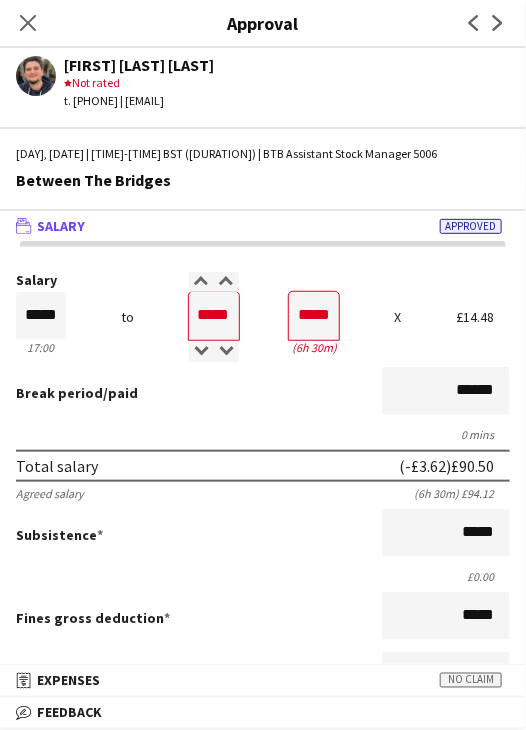 click on "Break period   /paid  ******" at bounding box center [263, 393] 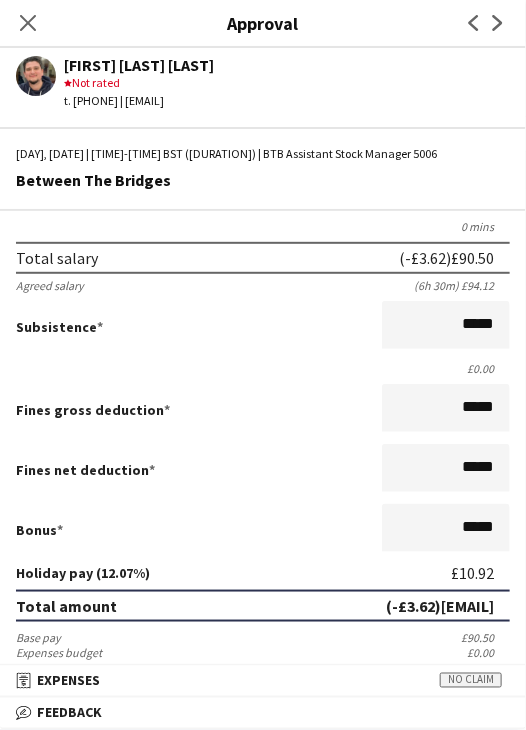 scroll, scrollTop: 501, scrollLeft: 0, axis: vertical 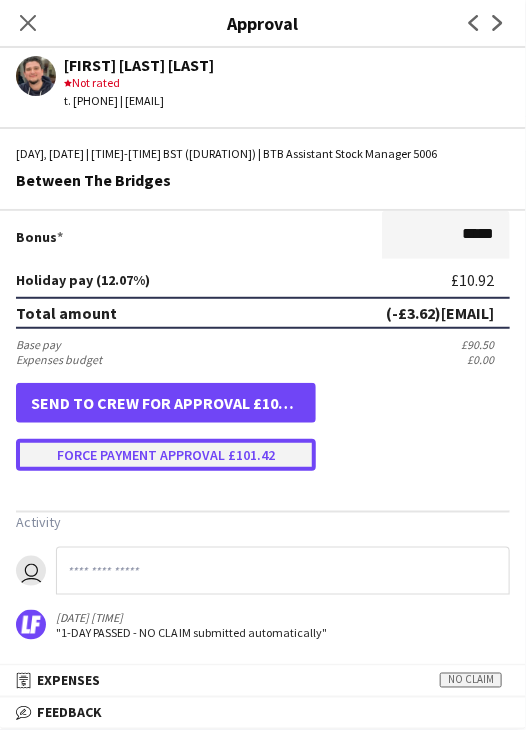 click on "Force payment approval £101.42" at bounding box center (166, 455) 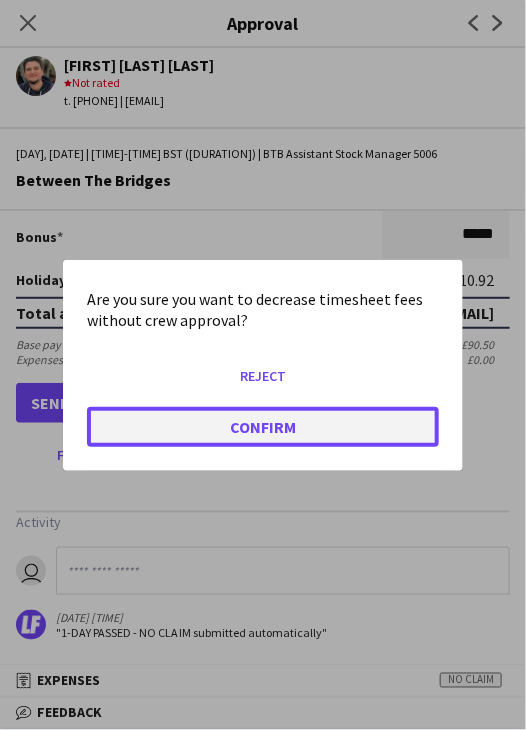 click on "Confirm" 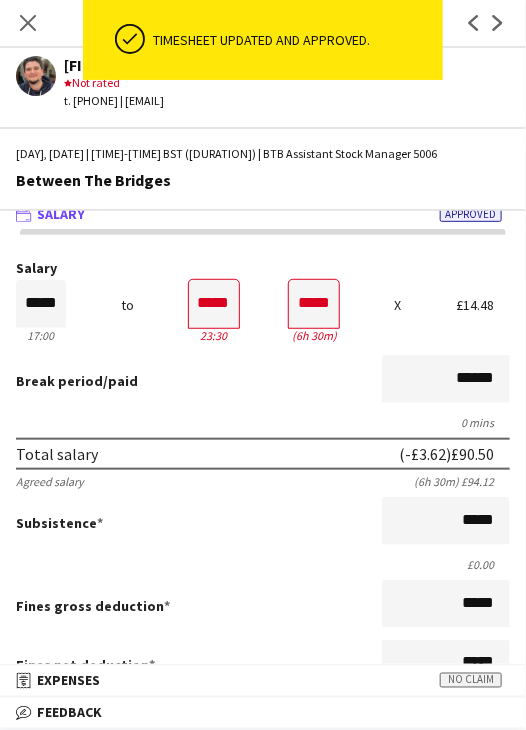scroll, scrollTop: 0, scrollLeft: 0, axis: both 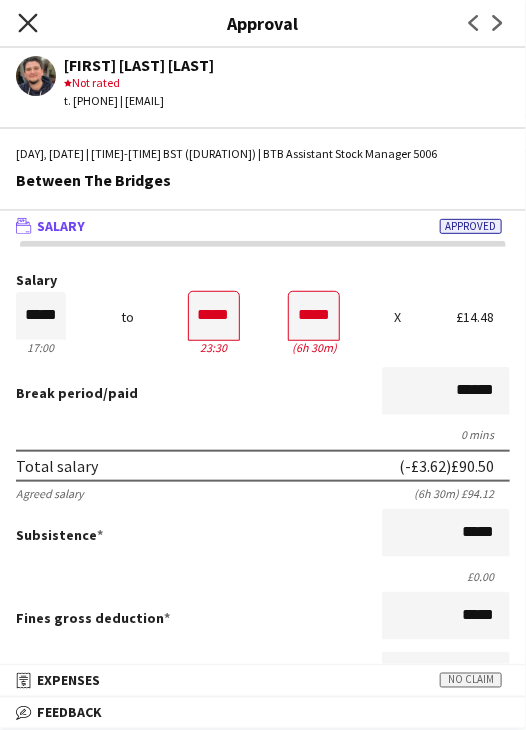 click 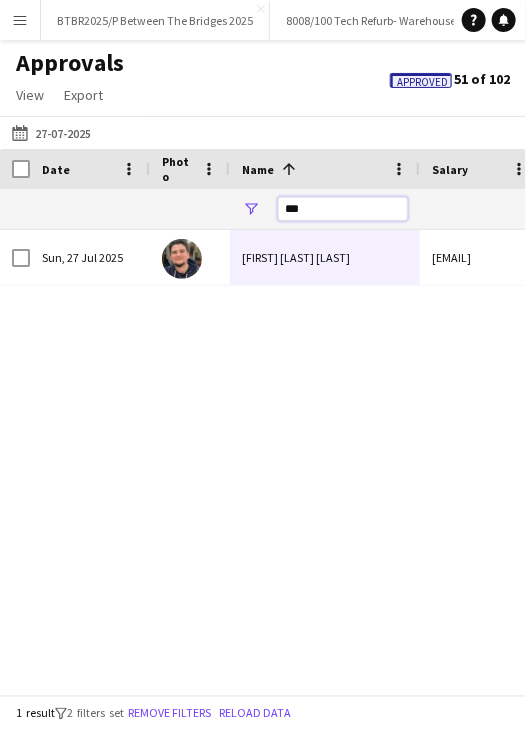 click on "***" at bounding box center [343, 209] 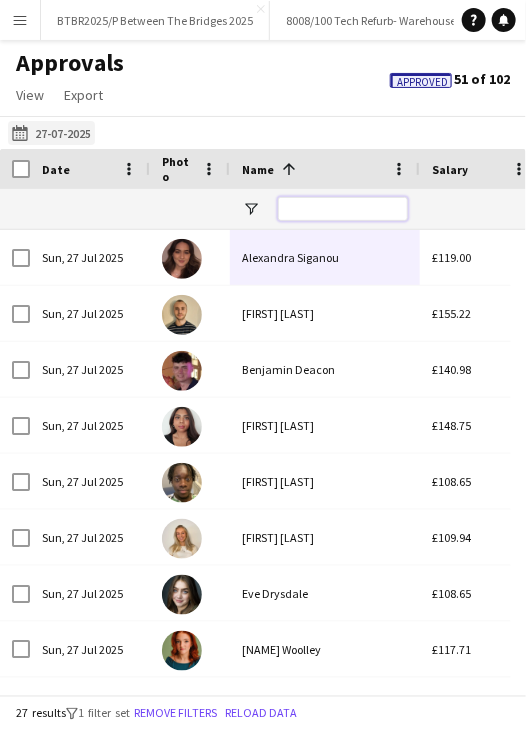 type 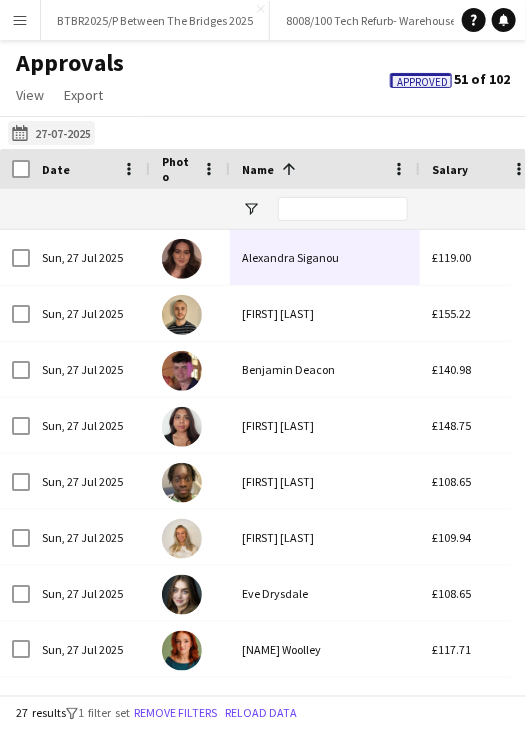 drag, startPoint x: 40, startPoint y: 123, endPoint x: 58, endPoint y: 125, distance: 18.110771 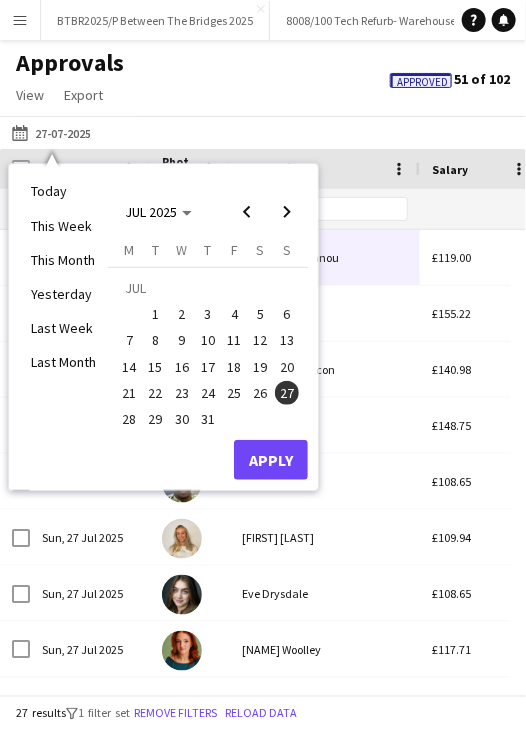 click on "21" at bounding box center [129, 393] 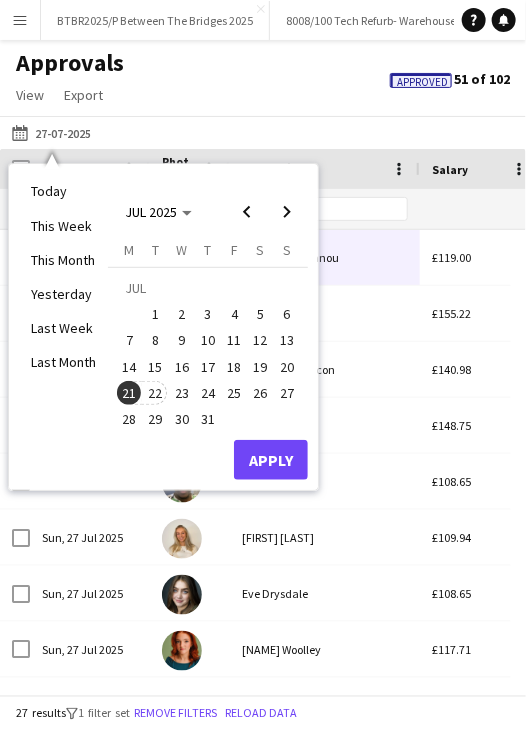 click on "22" at bounding box center [156, 393] 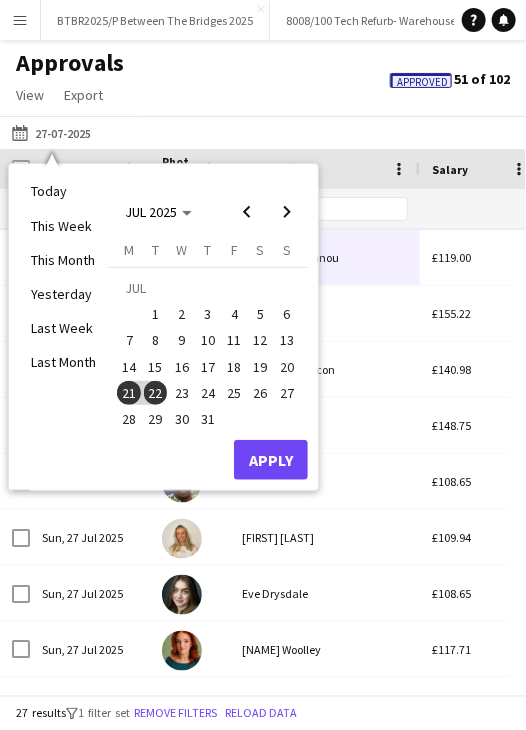 click on "22" at bounding box center [156, 393] 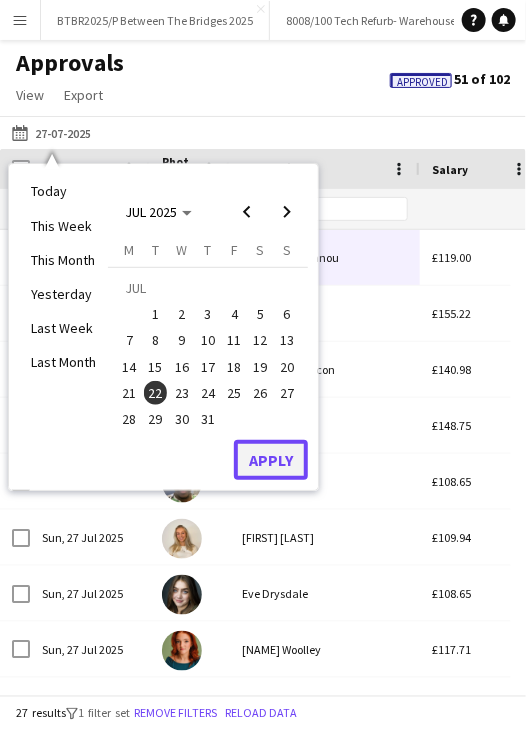 click on "Apply" at bounding box center [271, 460] 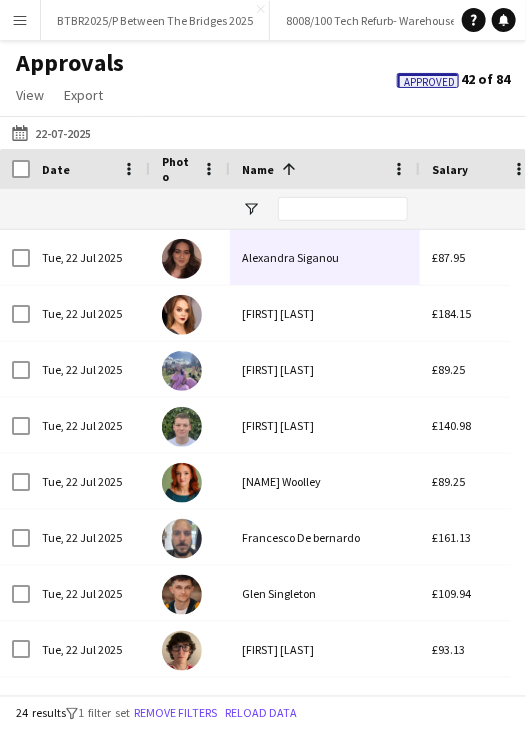 scroll, scrollTop: 0, scrollLeft: 128, axis: horizontal 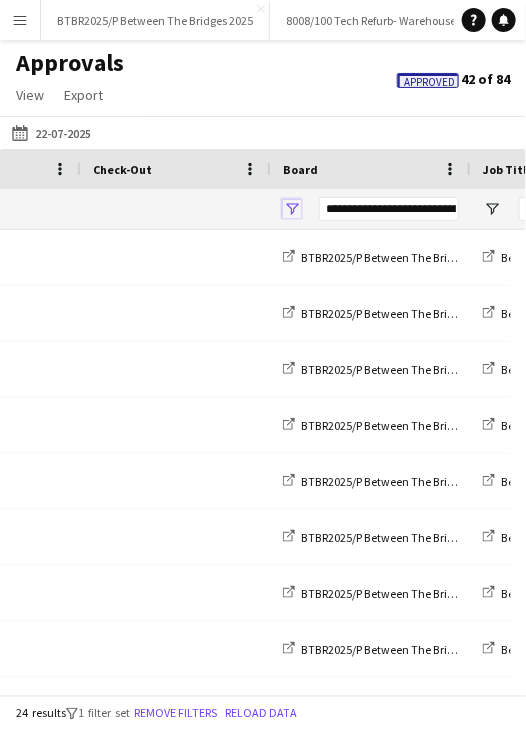 click at bounding box center (292, 209) 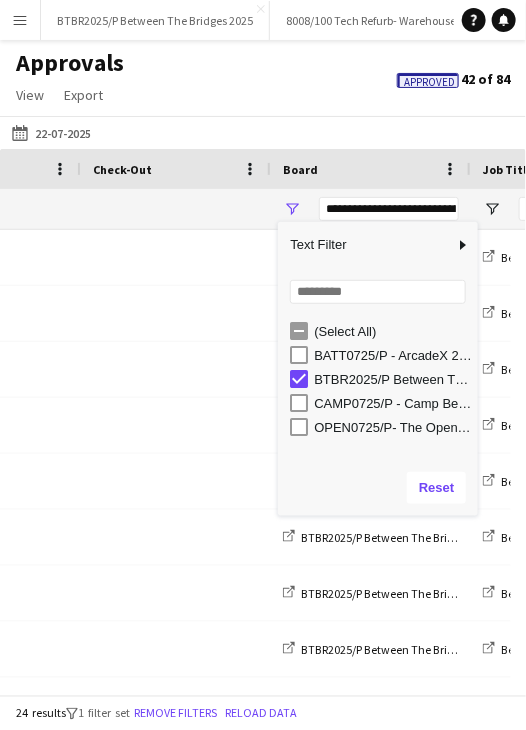 click on "BTBR2025/P  Between The Bridges 2025" at bounding box center [393, 379] 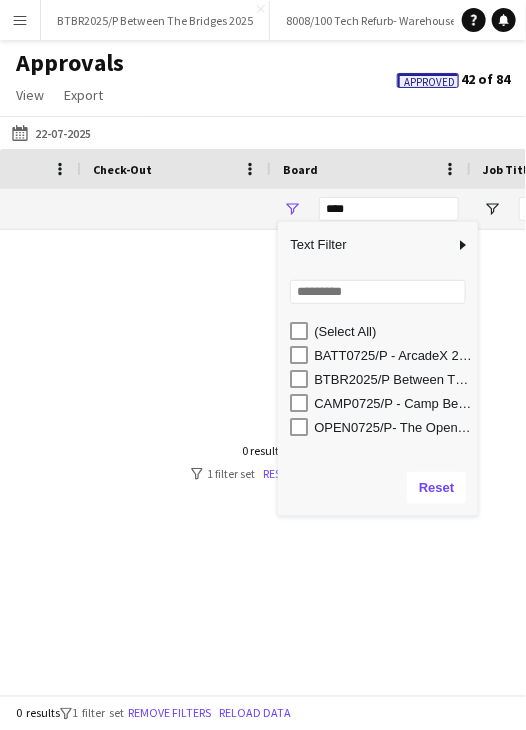 click on "CAMP0725/P - Camp Bestival Dorset 2025" at bounding box center (393, 403) 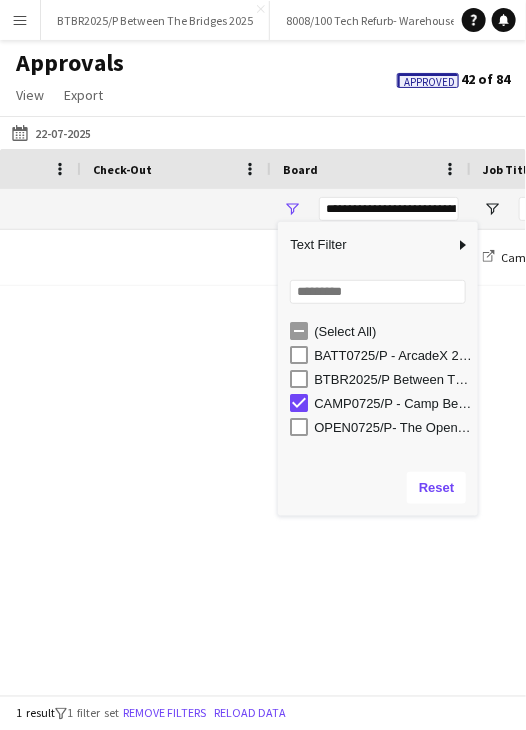 click on "Approvals   View  Customise view Customise filters Reset Filters Reset View Reset All  Export  Export as XLSX Export as CSV Export as PDF Approved  42 of 84" 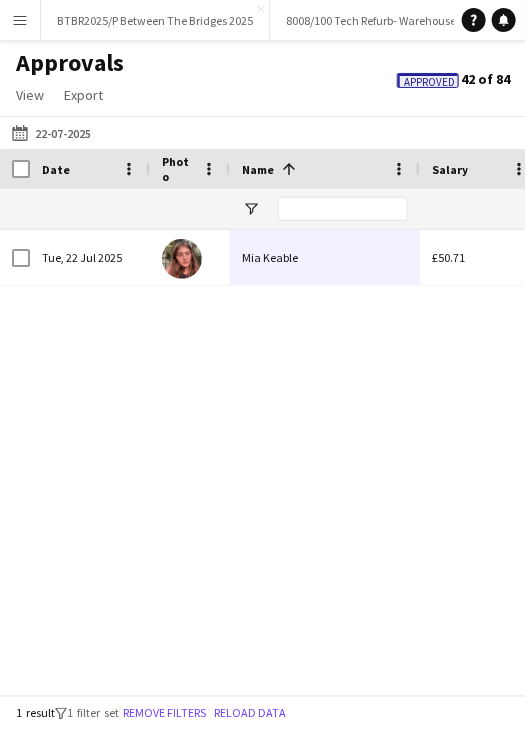 click on "£50.71 Mia Keable Tue, 22 Jul 2025" at bounding box center (263, 455) 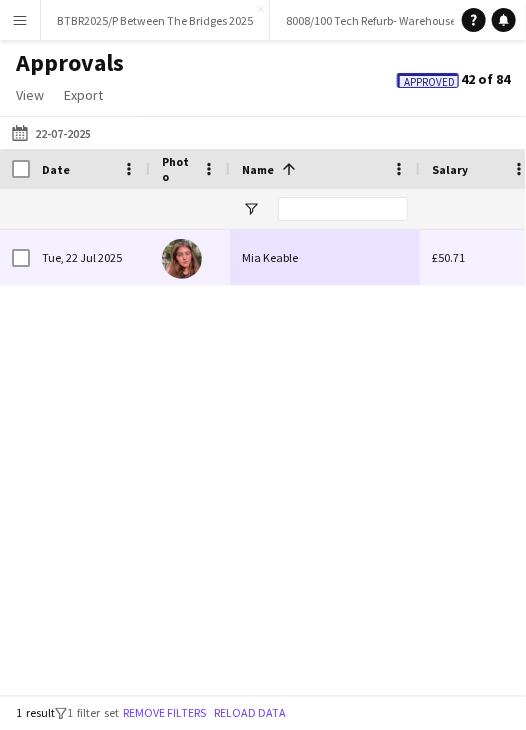 click on "Mia Keable" at bounding box center [325, 257] 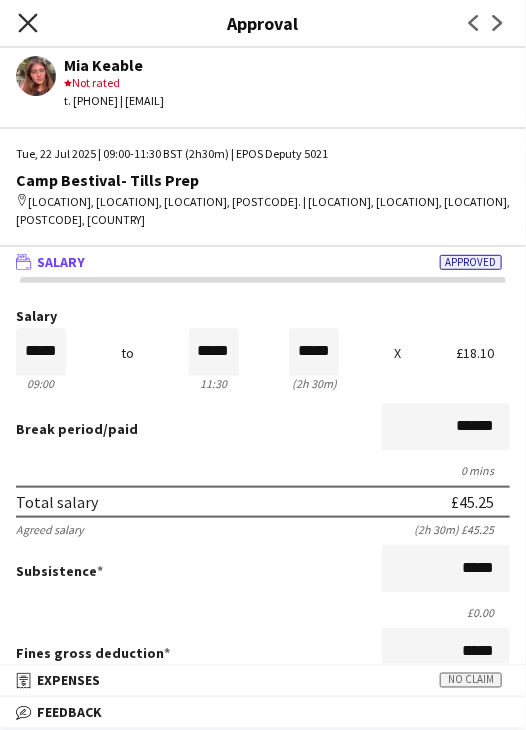click on "Close pop-in" 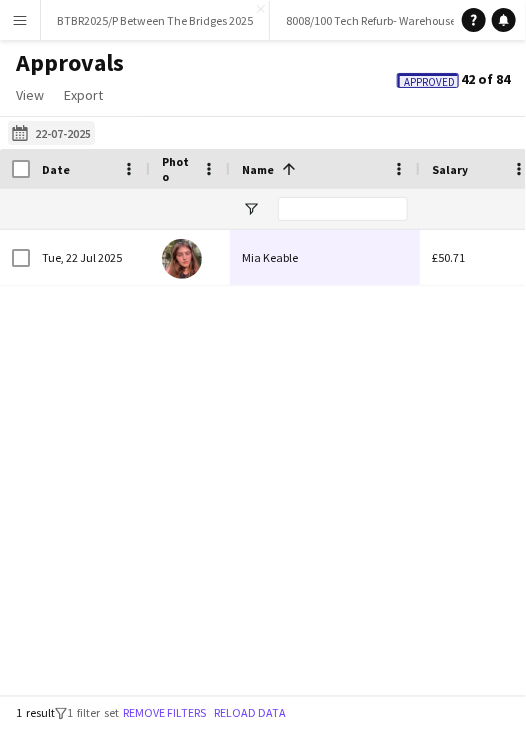 click on "Yesterday
[DD]-[MM]-[YYYY]" 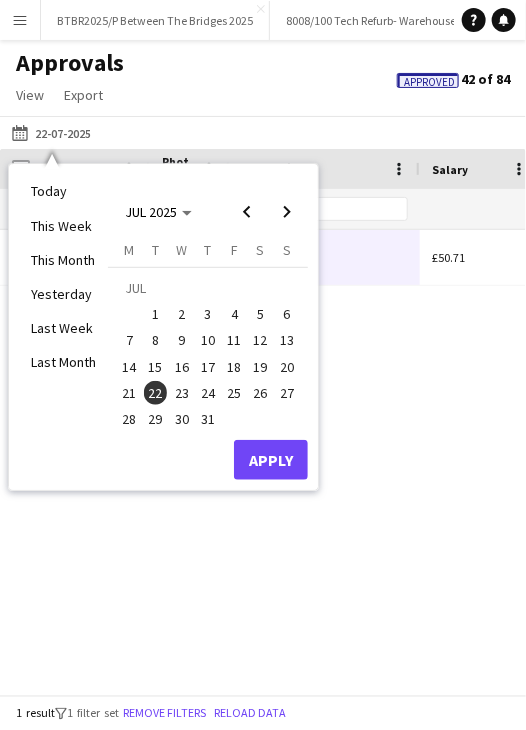 click on "25" at bounding box center (234, 393) 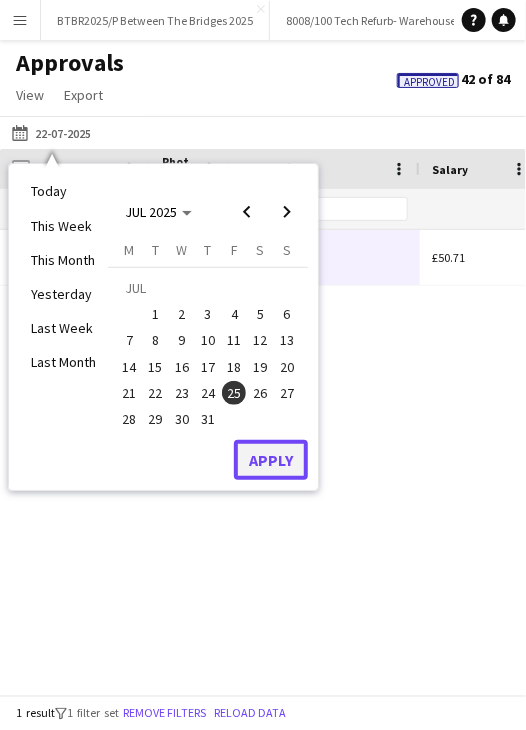 click on "Apply" at bounding box center [271, 460] 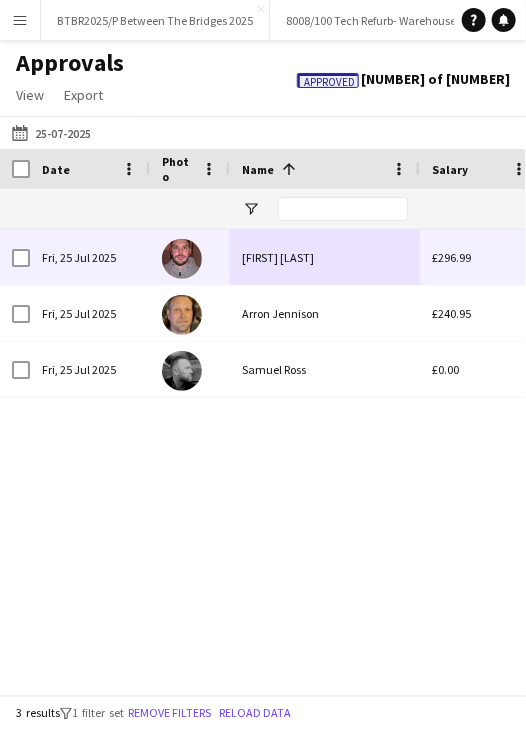 click on "[FIRST] [LAST]" at bounding box center [325, 257] 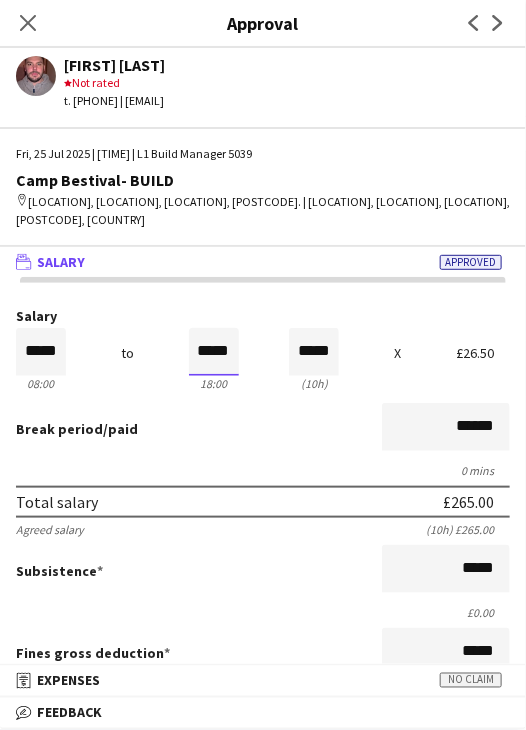 click on "*****" at bounding box center [214, 352] 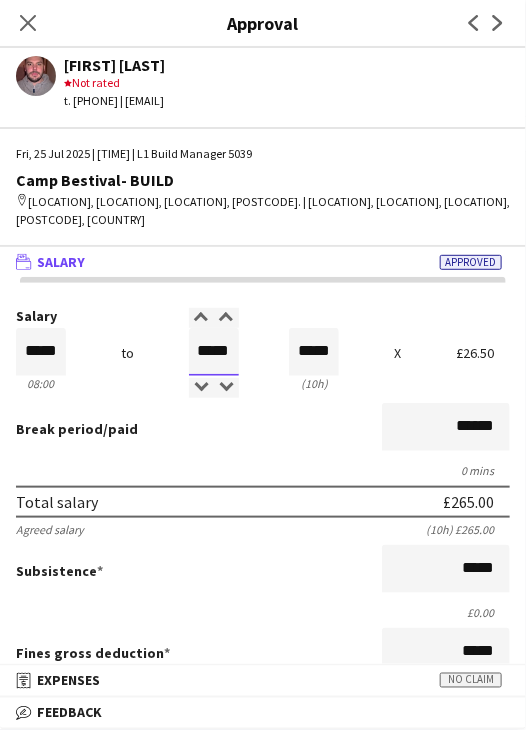 click on "*****" at bounding box center (214, 352) 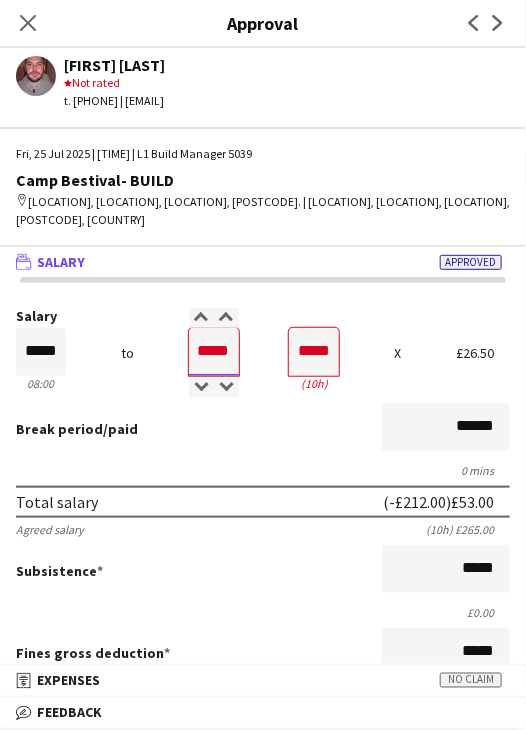 type on "*****" 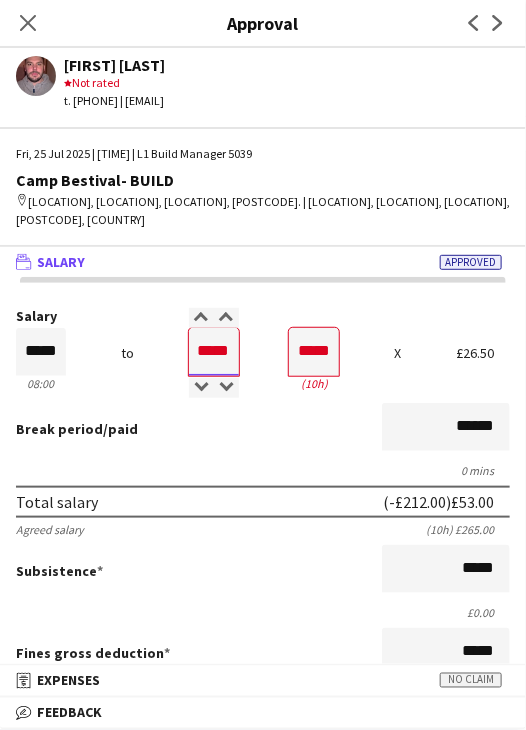 type on "*****" 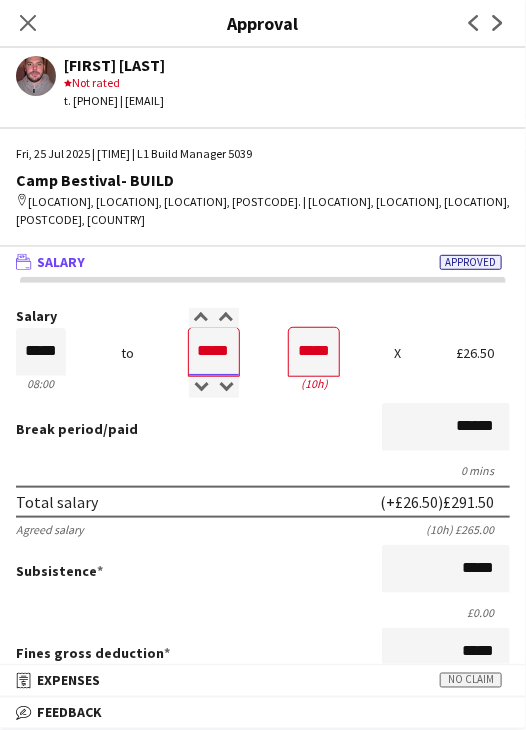 type on "*****" 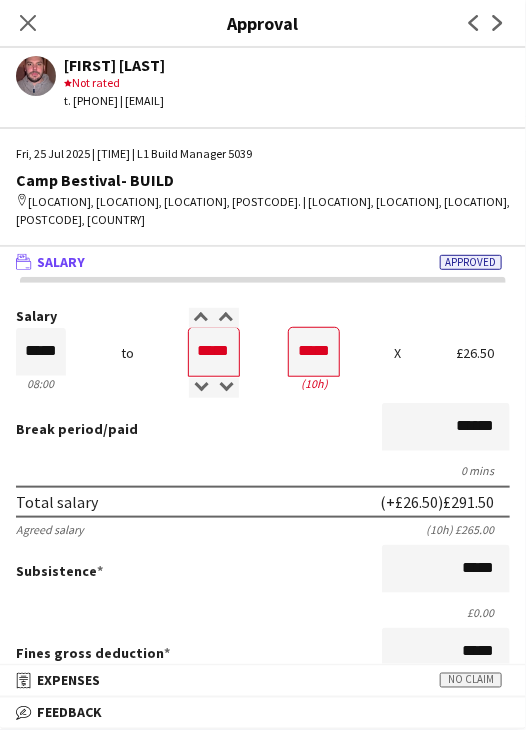 click on "Total salary   (+£26.50)   £291.50" at bounding box center (263, 502) 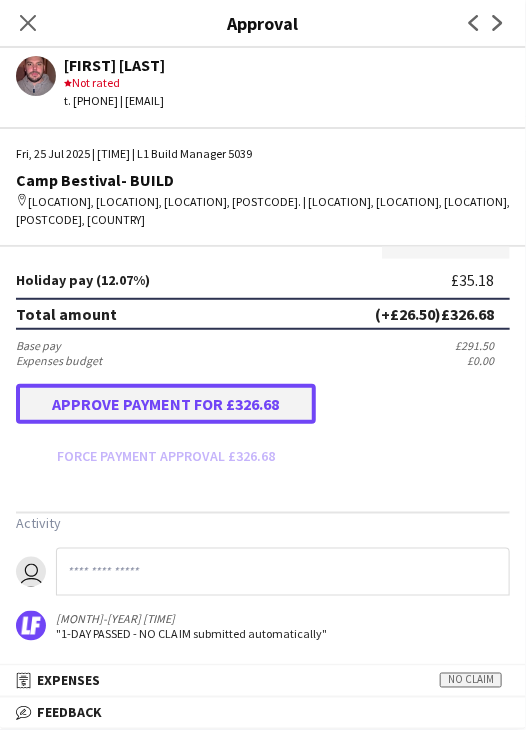click on "Approve payment for £326.68" at bounding box center (166, 404) 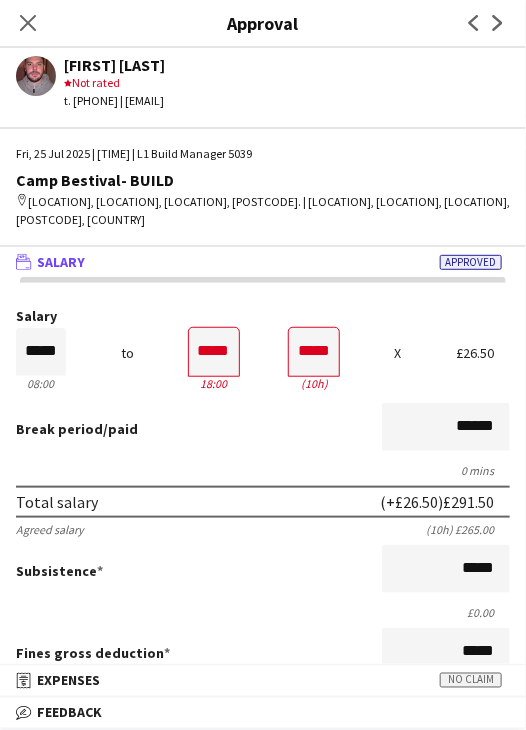 click on "Next" 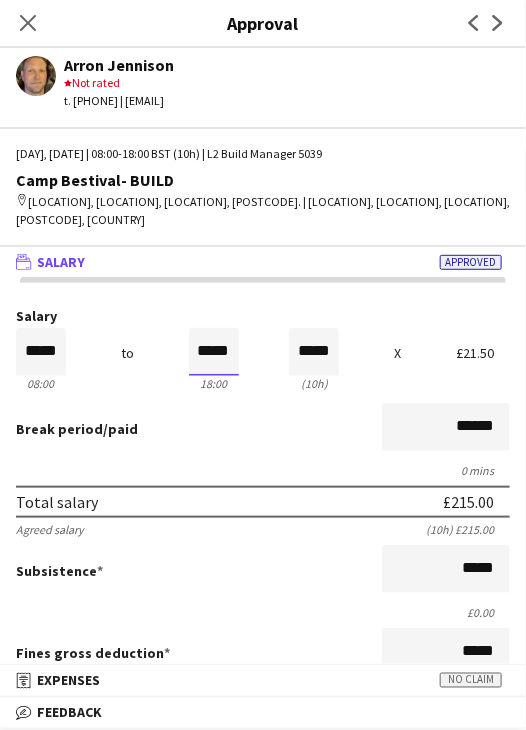 click on "*****" at bounding box center (214, 352) 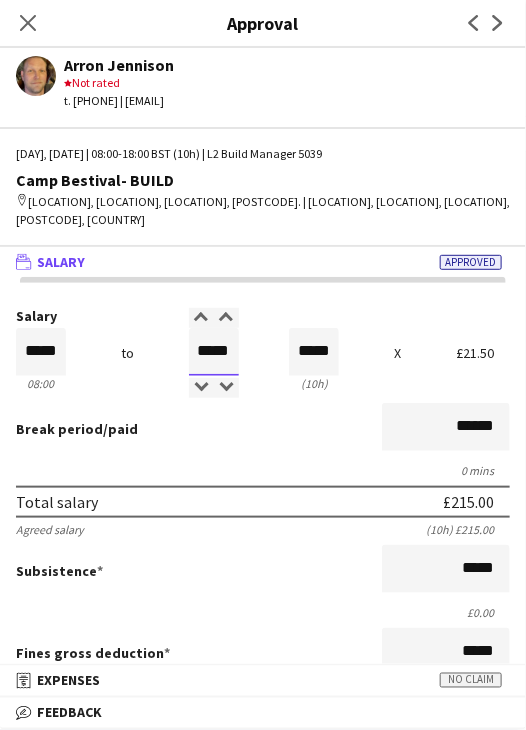 type on "*****" 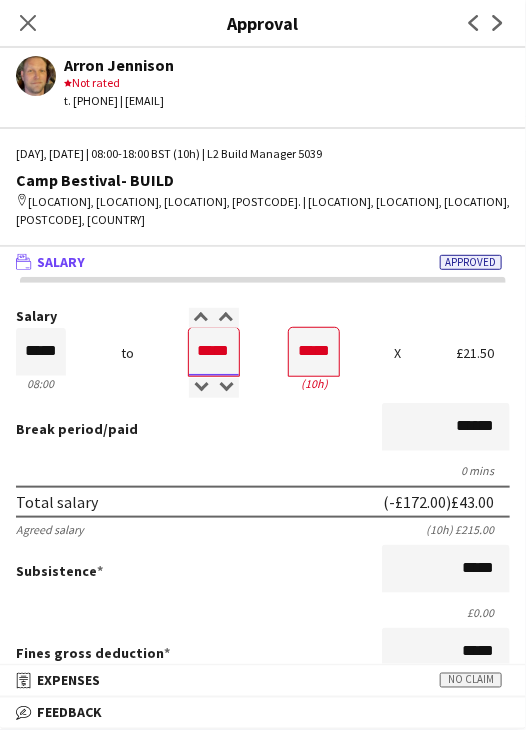 type on "*****" 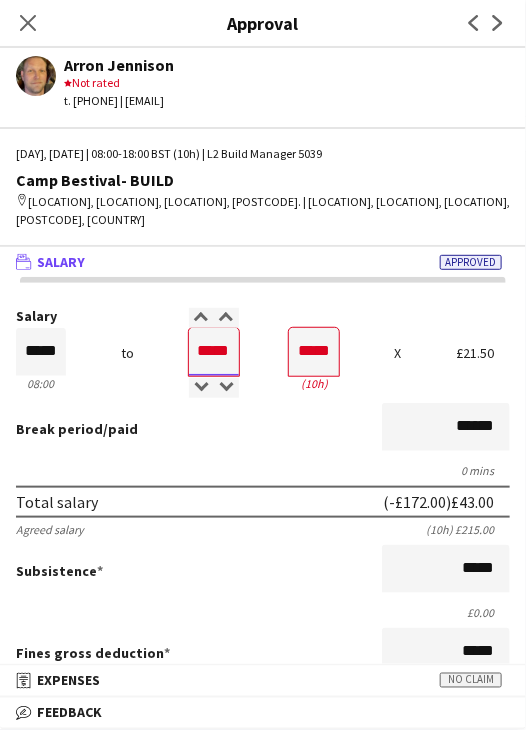type on "*****" 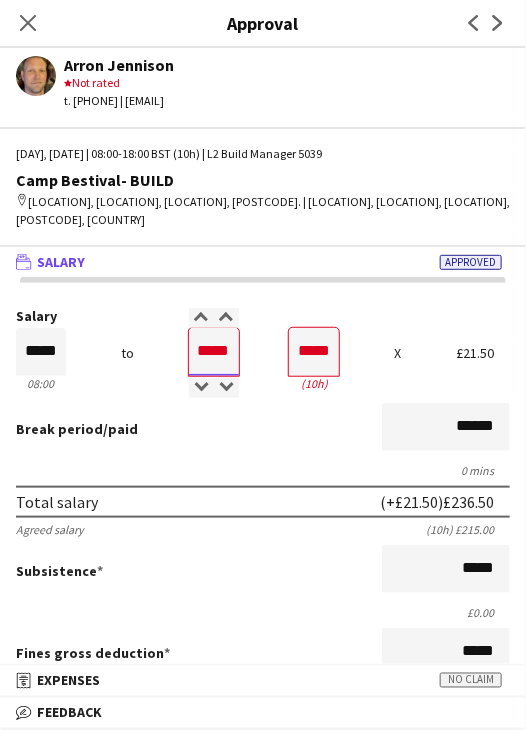 type on "*****" 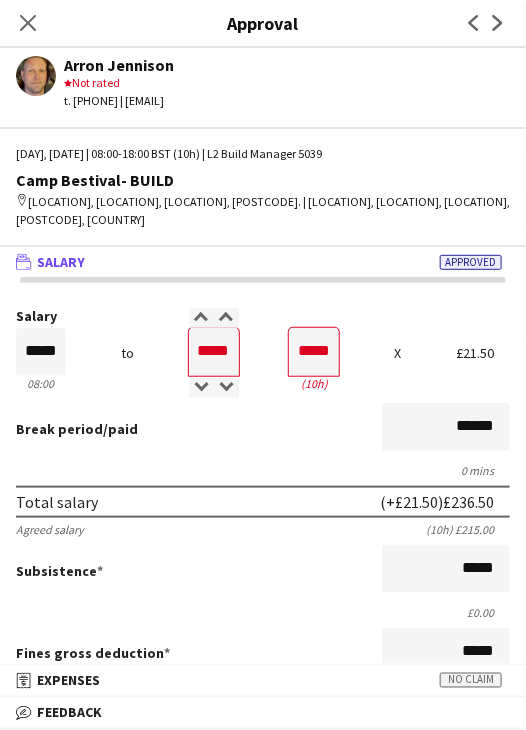 click on "Break period   /paid  ******" at bounding box center (263, 429) 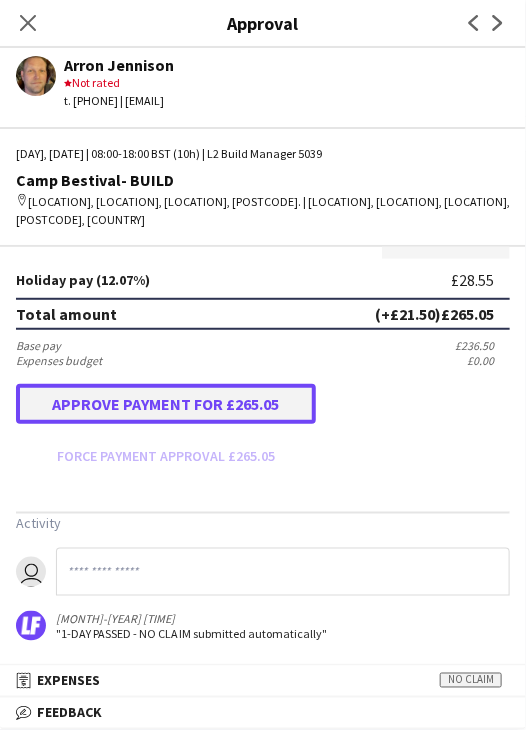 click on "Approve payment for £265.05" at bounding box center [166, 404] 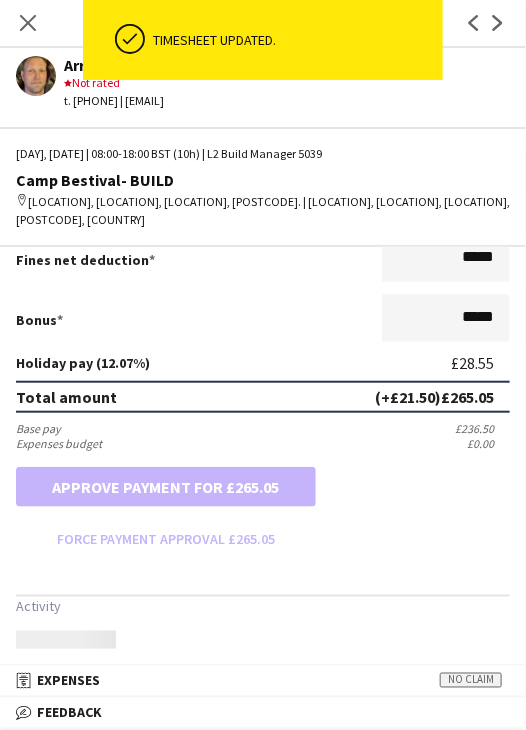 scroll, scrollTop: 537, scrollLeft: 0, axis: vertical 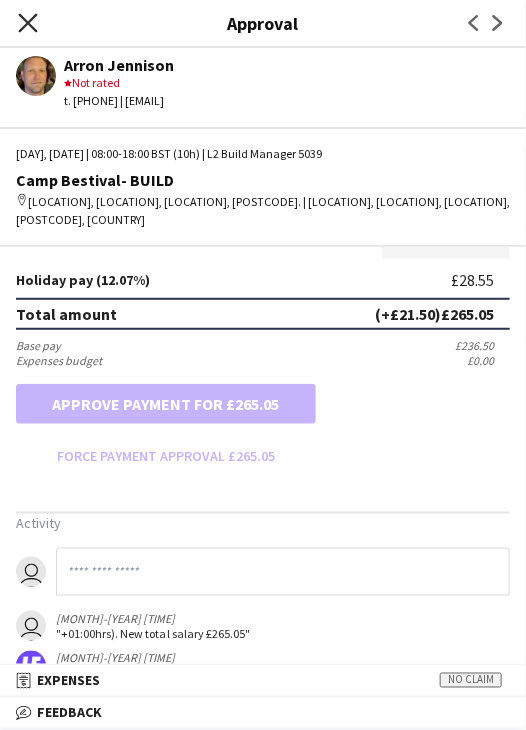 click on "Close pop-in" 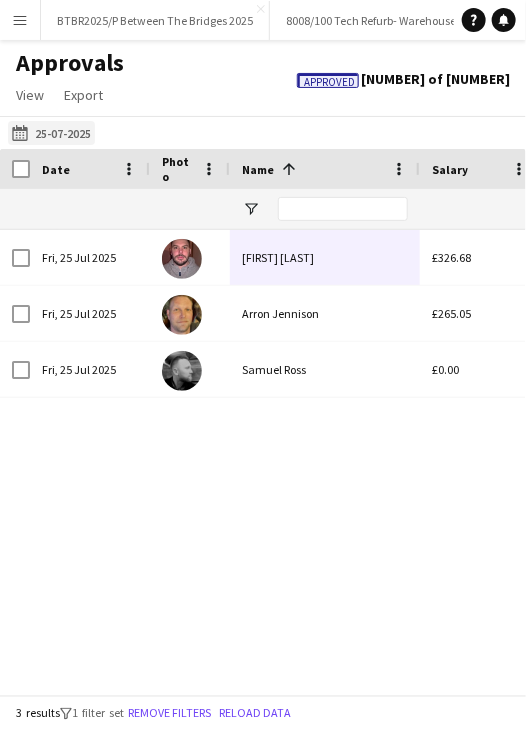 click on "Yesterday
25-07-2025" 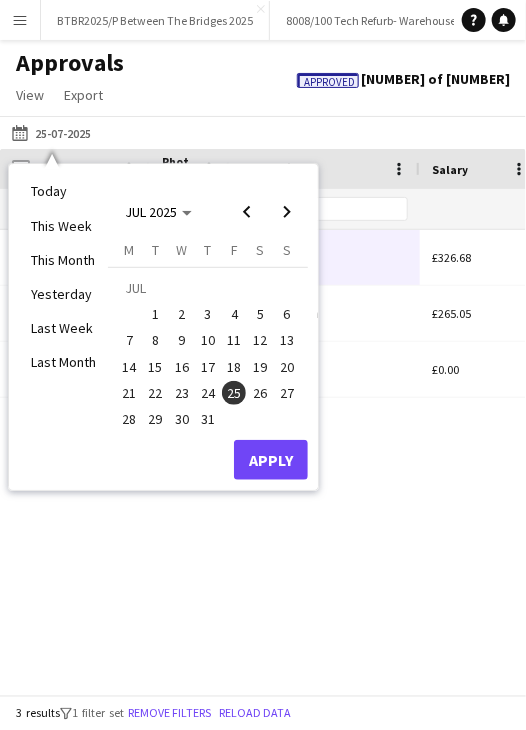 drag, startPoint x: 272, startPoint y: 411, endPoint x: 273, endPoint y: 400, distance: 11.045361 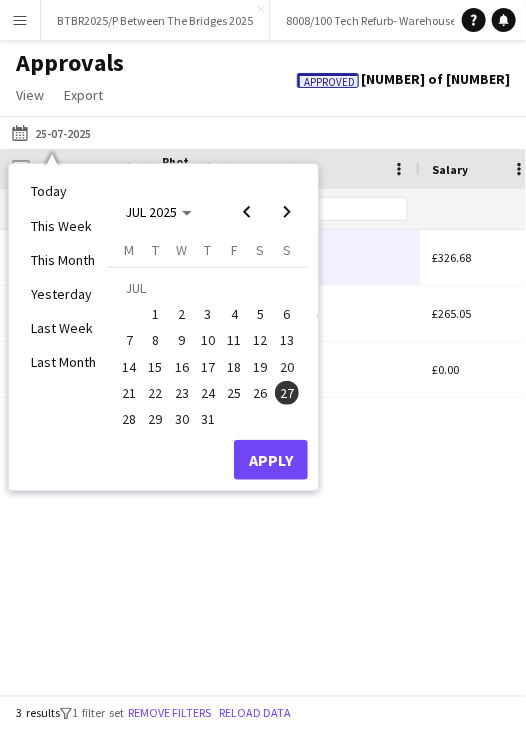 click on "26" at bounding box center [261, 393] 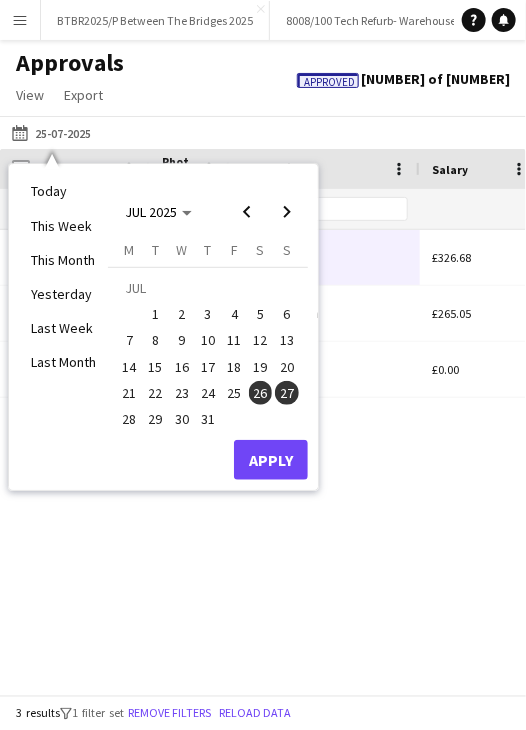 click on "26" at bounding box center (261, 393) 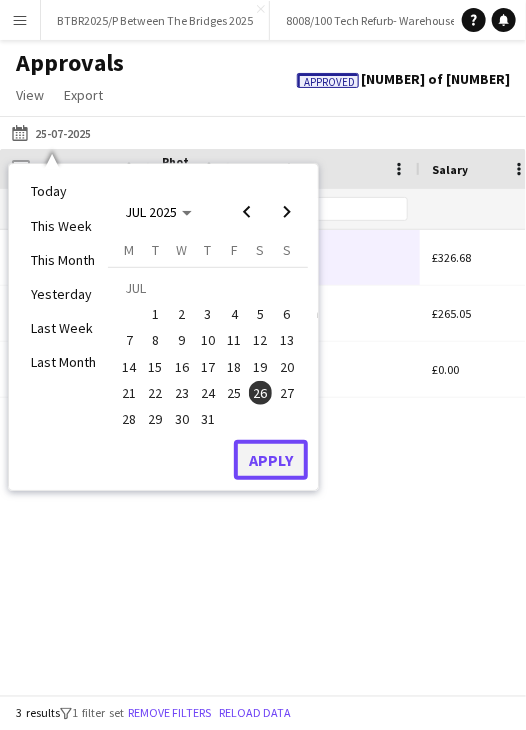 click on "Apply" at bounding box center [271, 460] 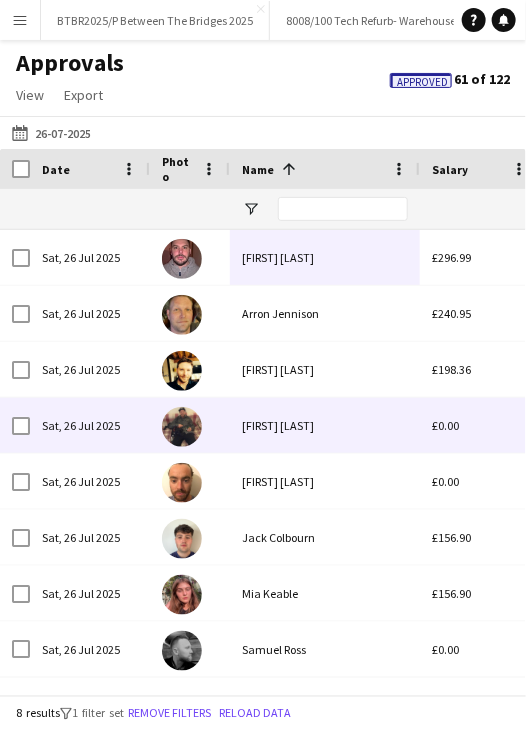 click on "[PERSON]" at bounding box center [325, 425] 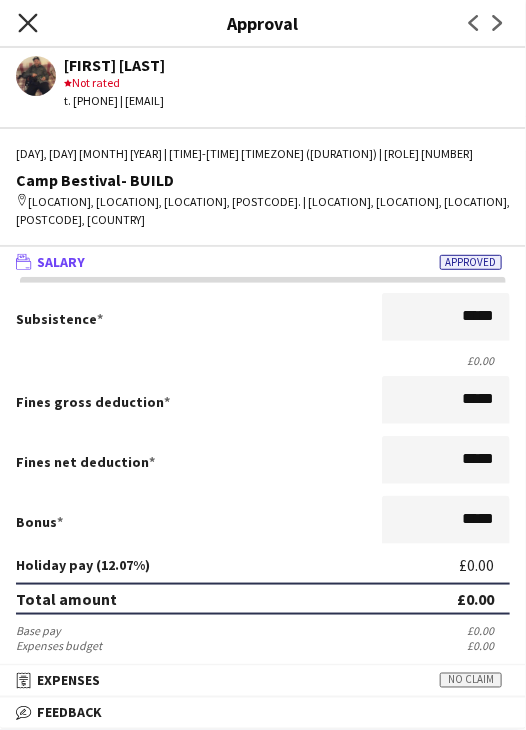 click on "Close pop-in" 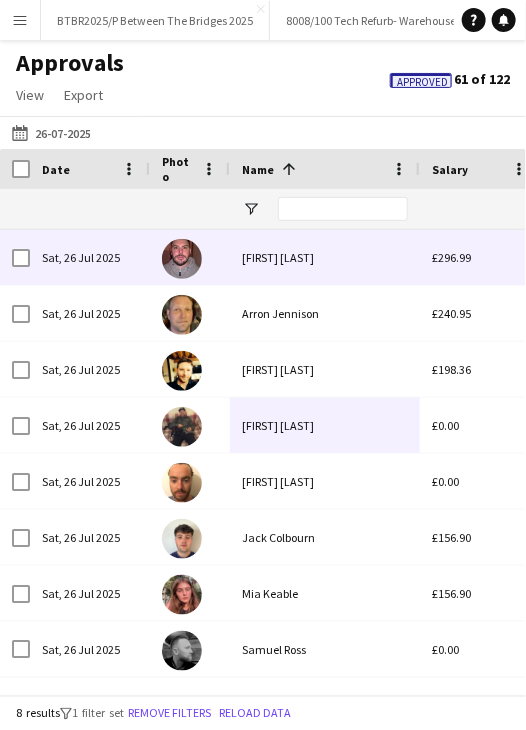click on "[FIRST] [LAST]" at bounding box center [325, 257] 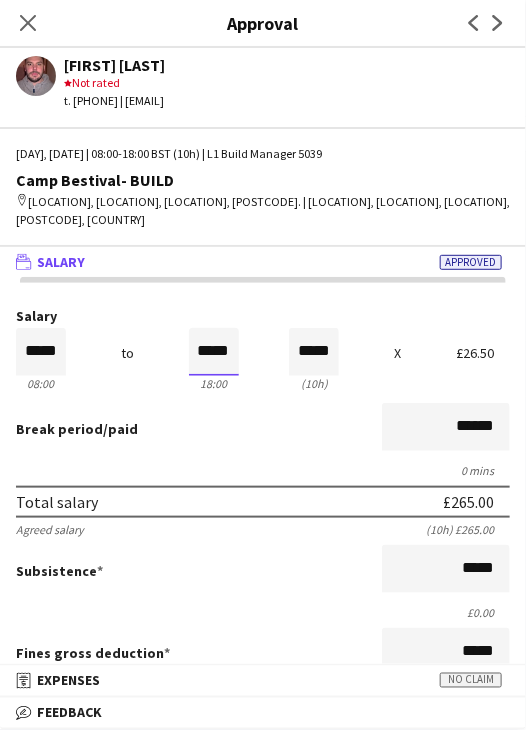 click on "*****" at bounding box center (214, 352) 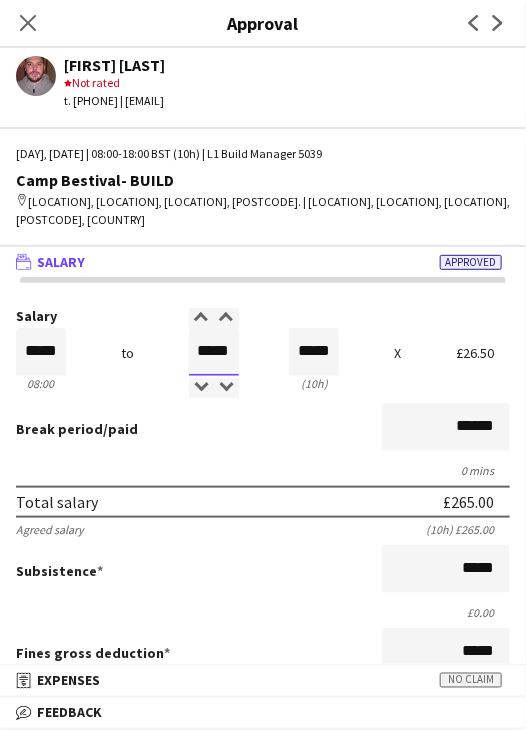 click on "*****" at bounding box center [214, 352] 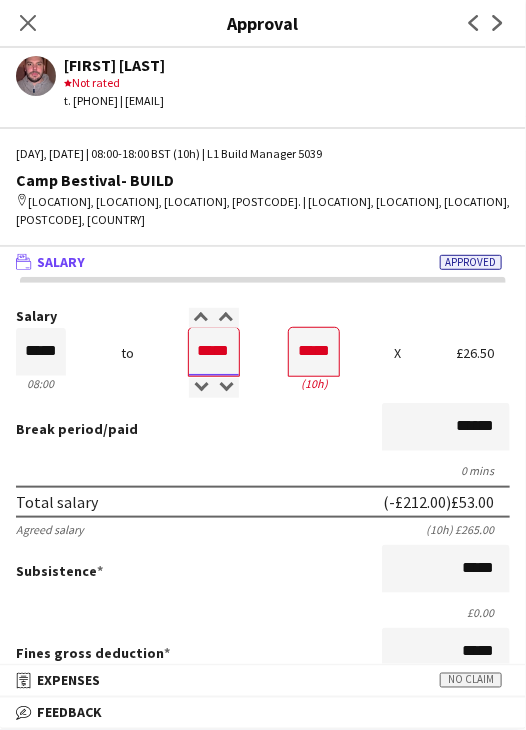 type on "*****" 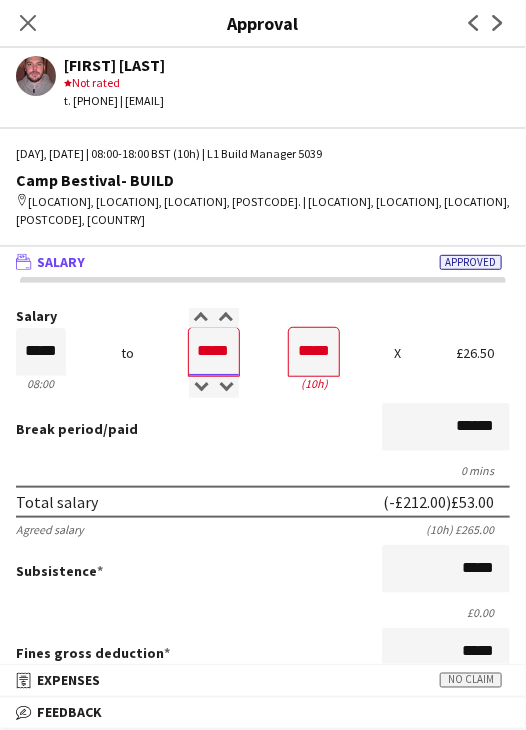type on "*****" 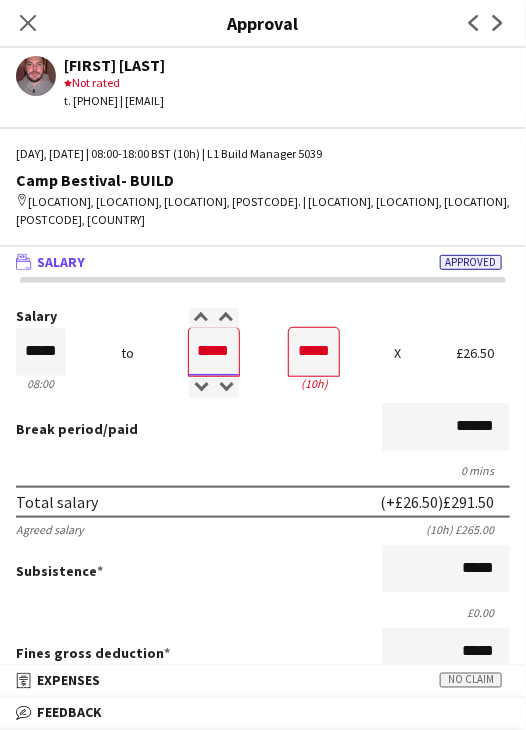 type on "*****" 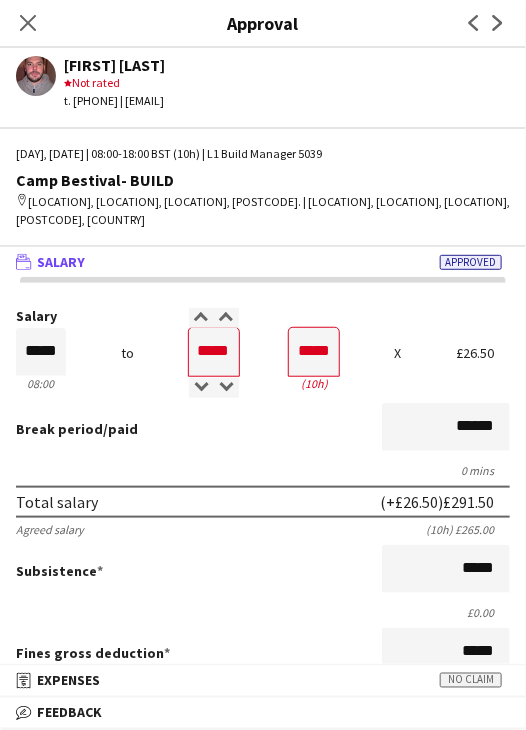 click on "Salary  *****  08:00   to  *****  18:00  *****  (10h)   X   £26.50   Break period   /paid  ******  0 mins   Total salary   (+£26.50)   £291.50   Agreed salary   (10h) £265.00   Subsistence  *****  £0.00   Fines gross deduction  *****  Fines net deduction  *****  Bonus  *****  Holiday pay (12.07%)   £35.18   Total amount   (+£26.50)   £326.68   Base pay   £291.50   Expenses budget   £0.00   Approve payment for £326.68   Force payment approval £326.68" at bounding box center (263, 658) 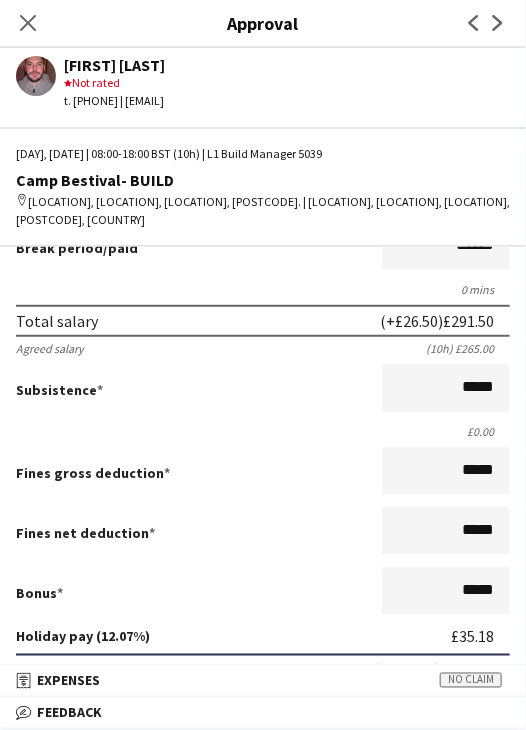 scroll, scrollTop: 537, scrollLeft: 0, axis: vertical 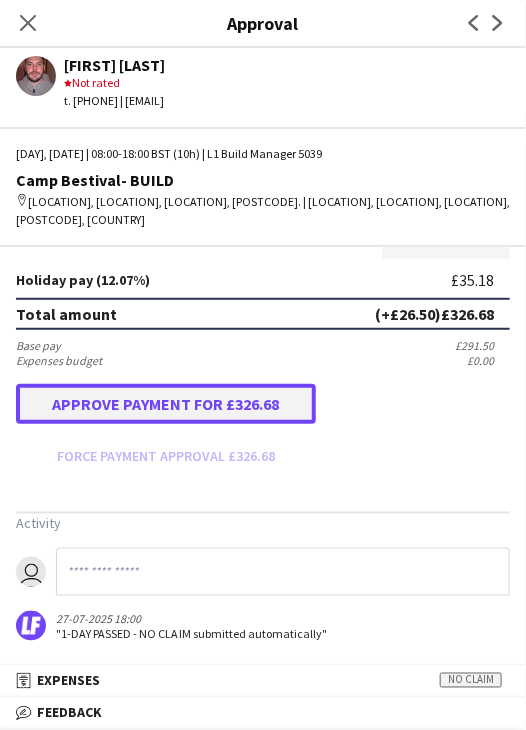 click on "Approve payment for £326.68" at bounding box center [166, 404] 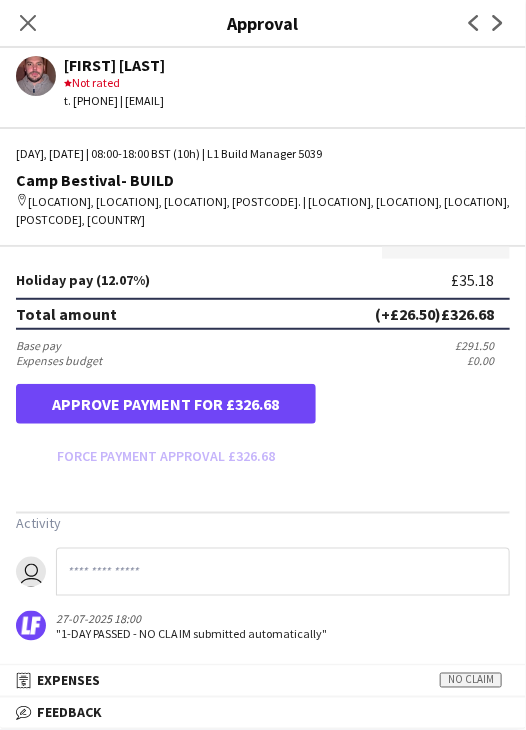 scroll, scrollTop: 537, scrollLeft: 0, axis: vertical 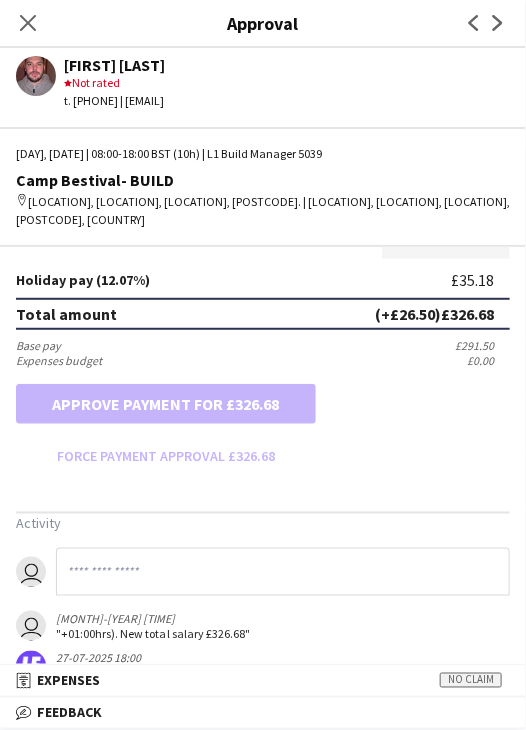 click on "Close pop-in" 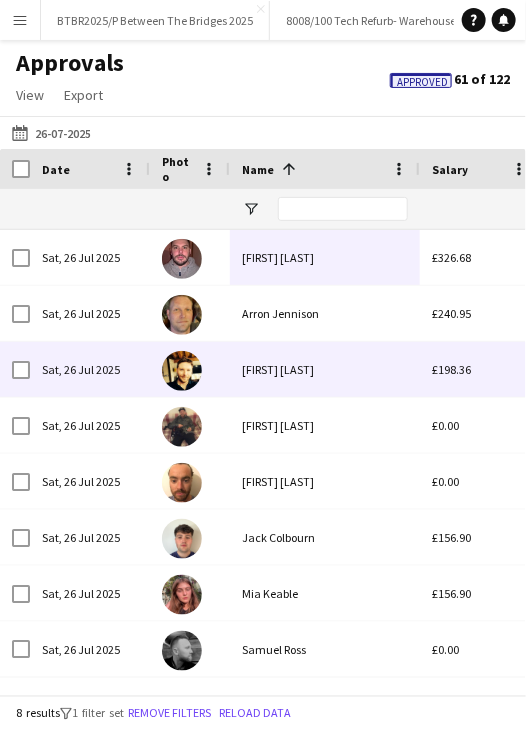 click on "[PERSON]" at bounding box center (325, 369) 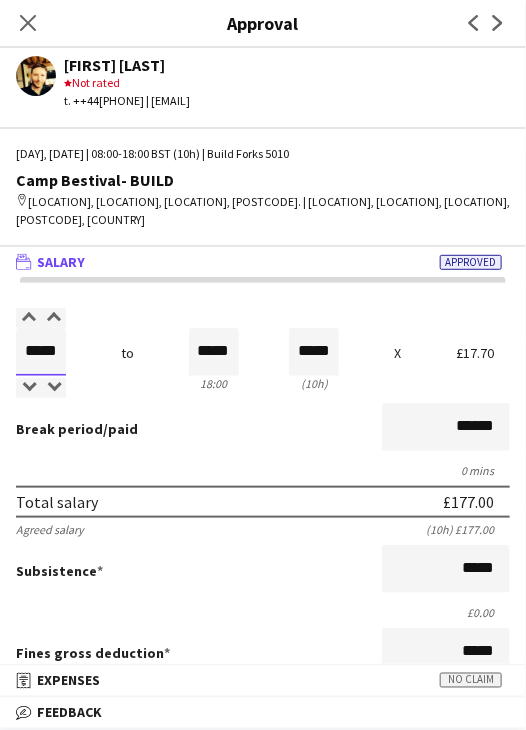 drag, startPoint x: 22, startPoint y: 352, endPoint x: 109, endPoint y: 351, distance: 87.005745 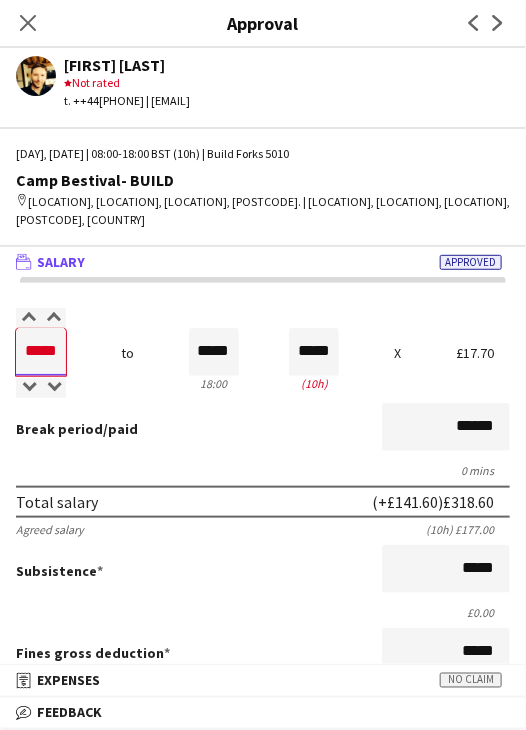 type on "*****" 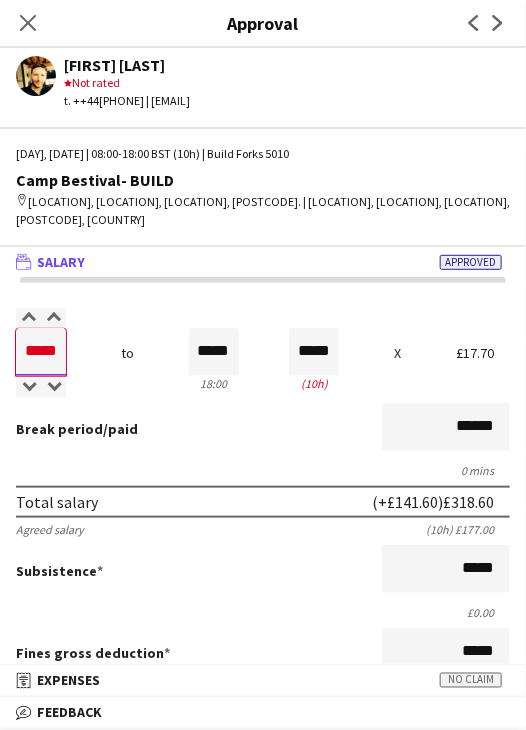 type on "*****" 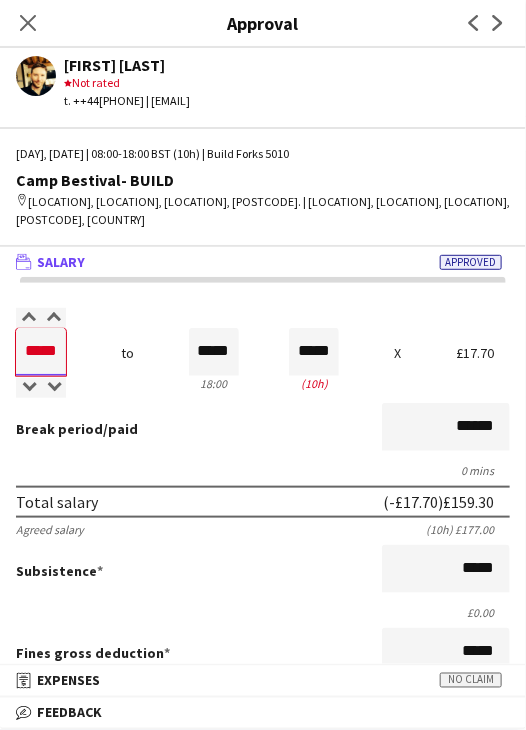 type on "*****" 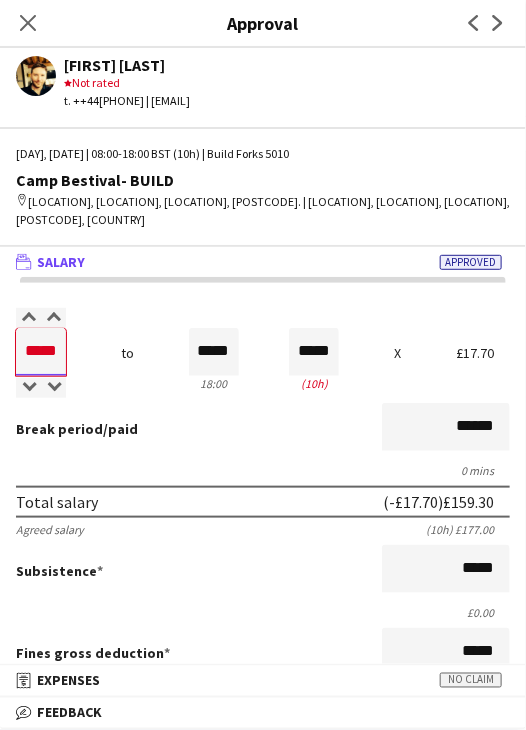 type on "*****" 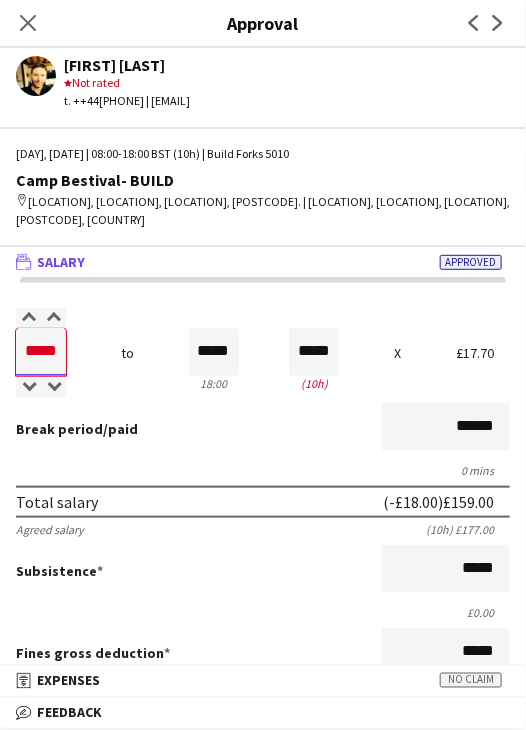 type on "*****" 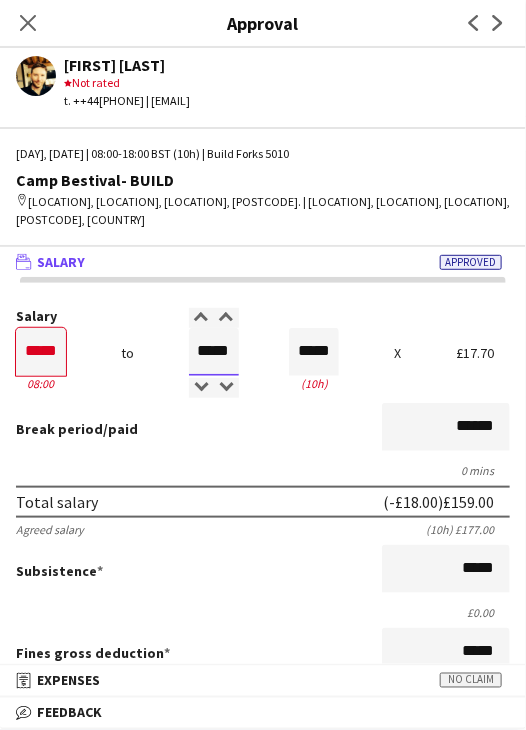 click on "*****" at bounding box center [214, 352] 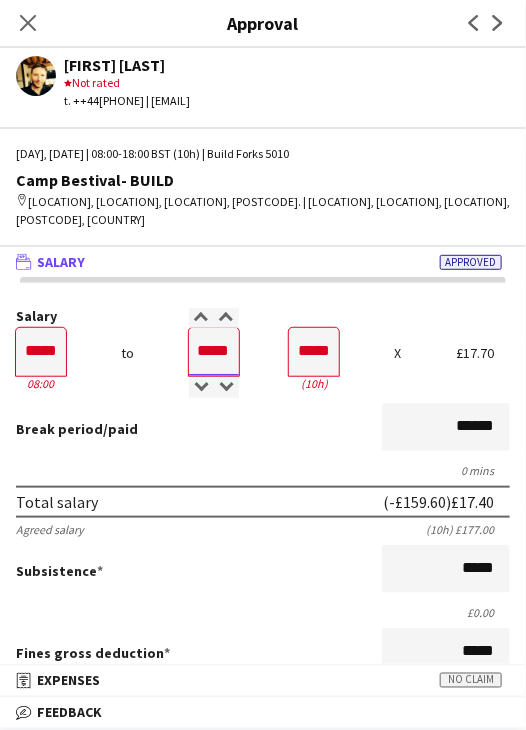 type on "*****" 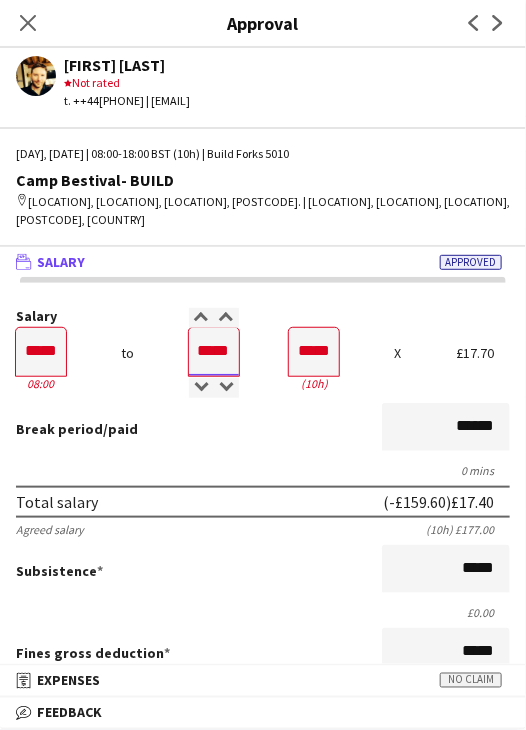 type on "*****" 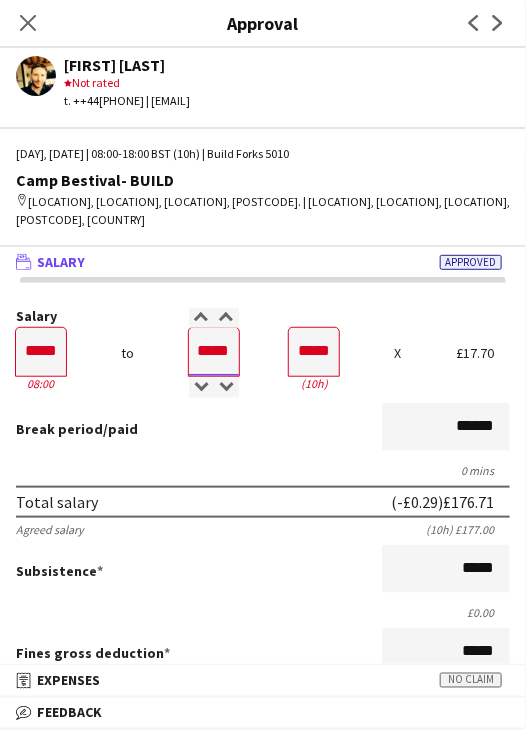 type on "*****" 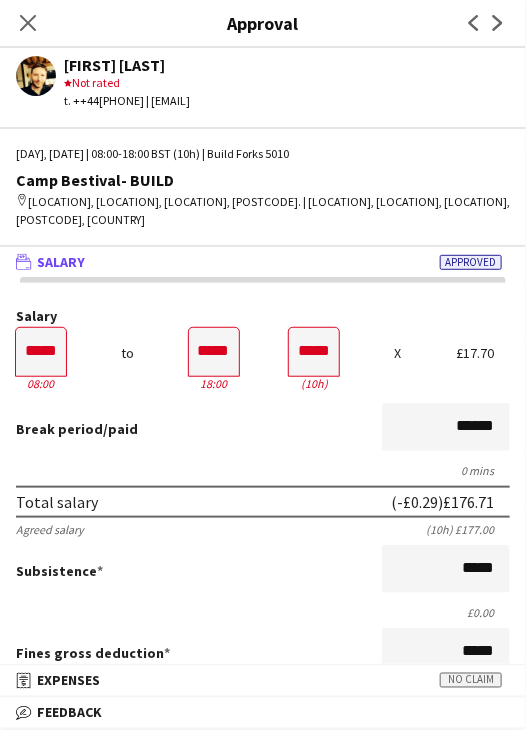 click on "Break period   /paid  ******" at bounding box center [263, 429] 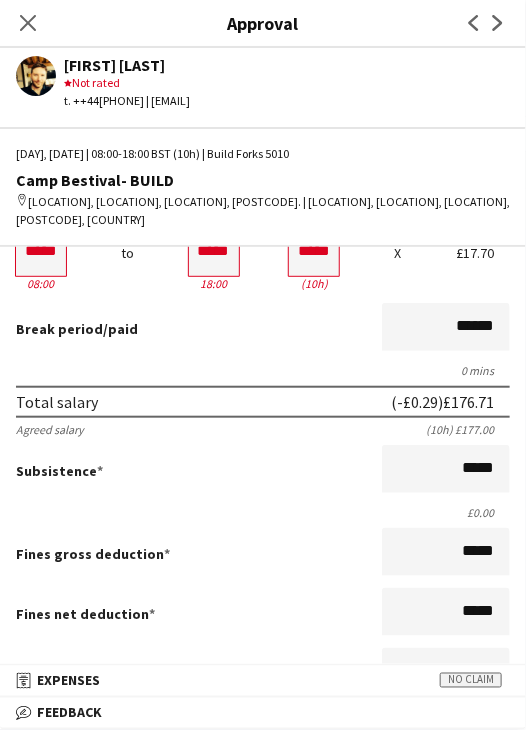 scroll, scrollTop: 537, scrollLeft: 0, axis: vertical 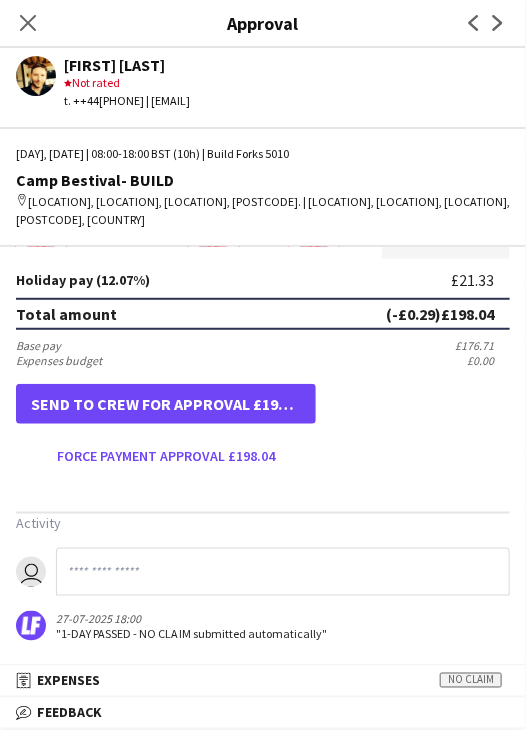 click on "Salary  *****  08:00   to  *****  18:00  *****  (10h)   X   £17.70   Break period   /paid  ******  0 mins   Total salary   (-£0.29)   £176.71   Agreed salary   (10h) £177.00   Subsistence  *****  £0.00   Fines gross deduction  *****  Fines net deduction  *****  Bonus  *****  Holiday pay (12.07%)   £21.33   Total amount   (-£0.29)   £198.04   Base pay   £176.71   Expenses budget   £0.00   Send to crew for approval £198.04   Force payment approval £198.04   Activity
user
27-07-2025 18:00   "1-DAY PASSED - NO CLAIM submitted automatically"" at bounding box center [263, 206] 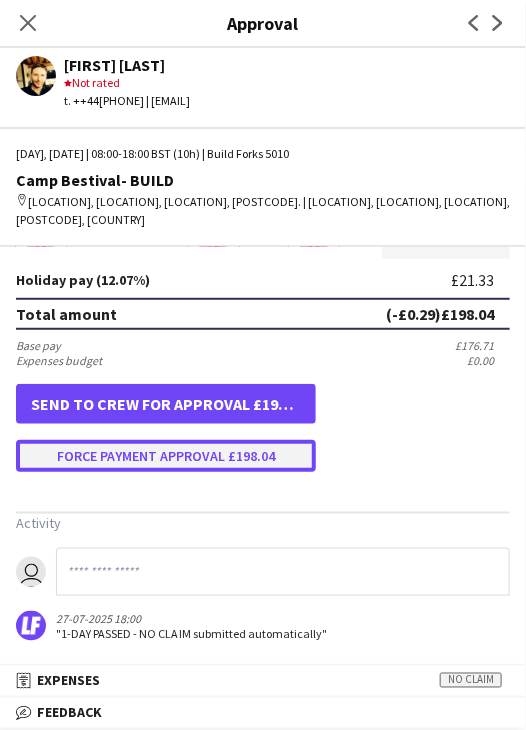 click on "Force payment approval £198.04" at bounding box center (166, 456) 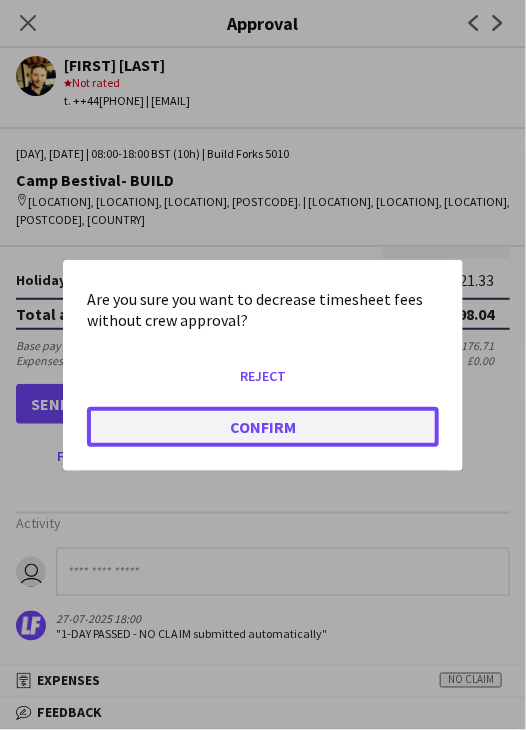 click on "Confirm" 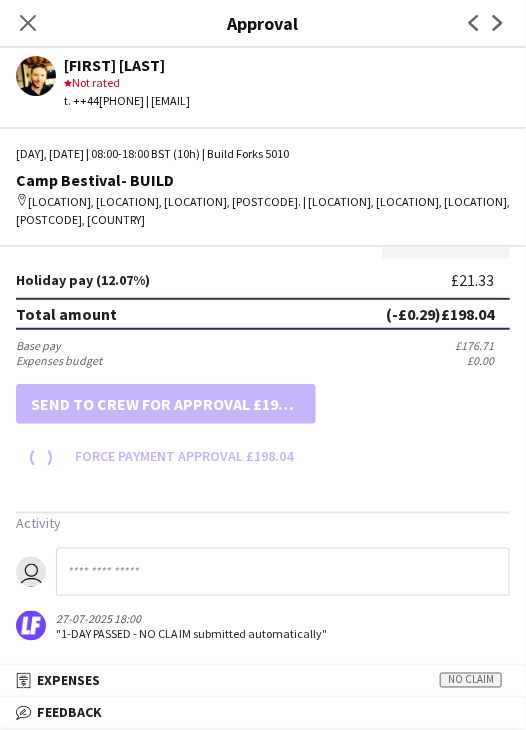 scroll, scrollTop: 537, scrollLeft: 0, axis: vertical 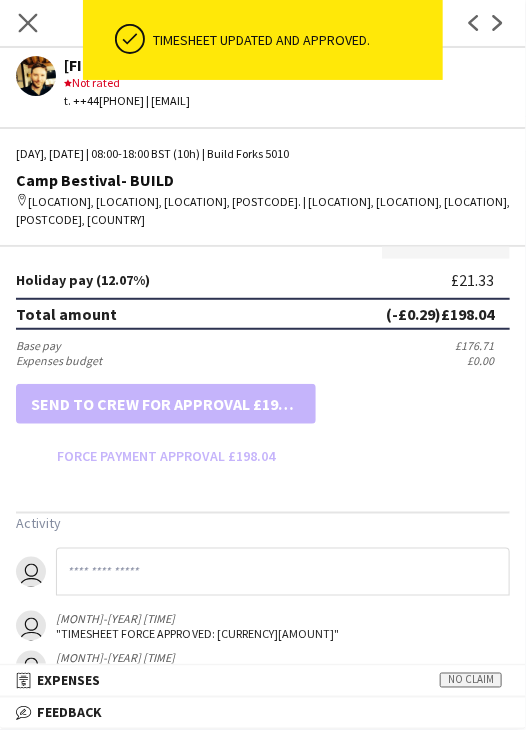 click on "Close pop-in" 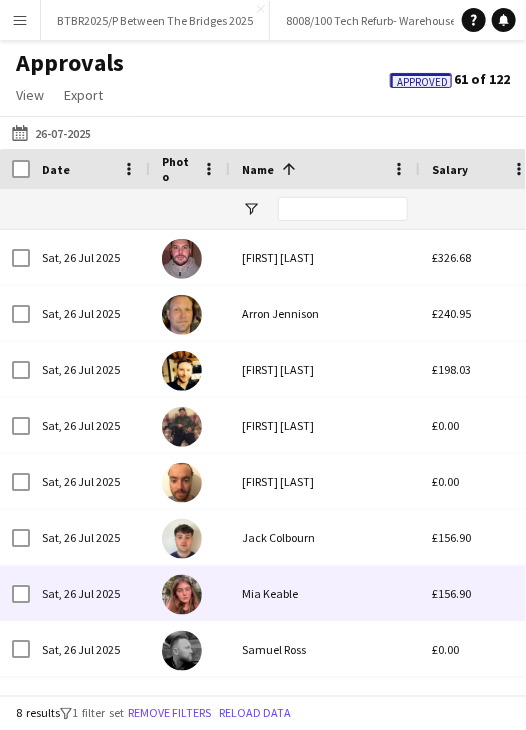 click on "Mia Keable" at bounding box center [325, 593] 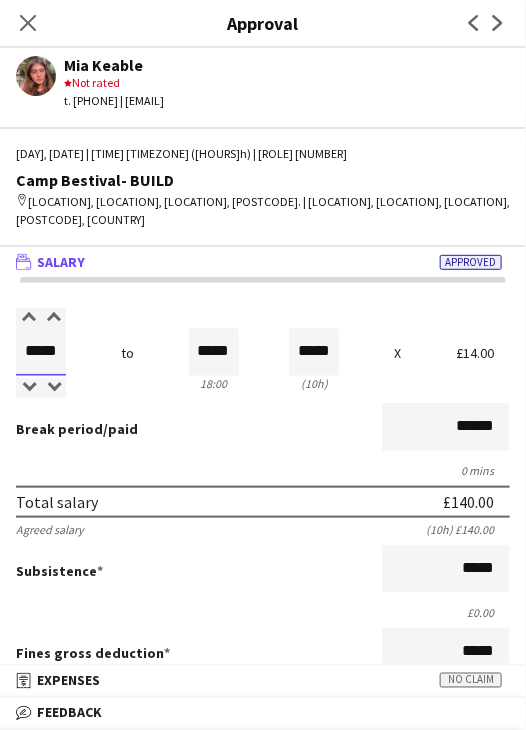 drag, startPoint x: 22, startPoint y: 353, endPoint x: 100, endPoint y: 358, distance: 78.160095 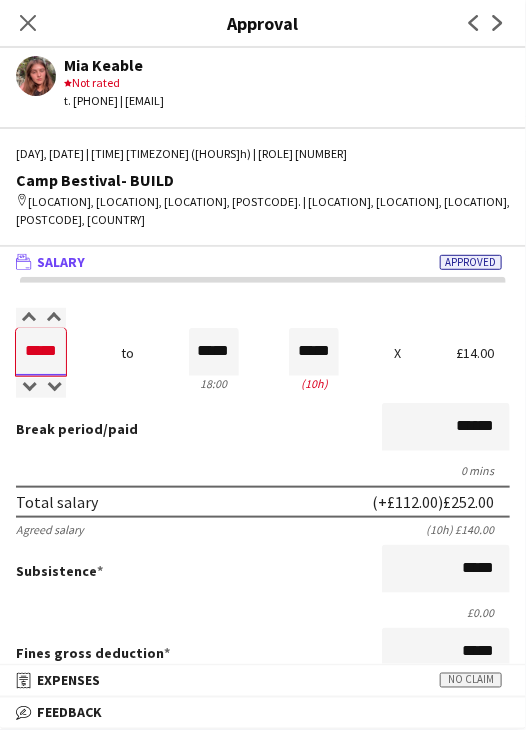 type on "*****" 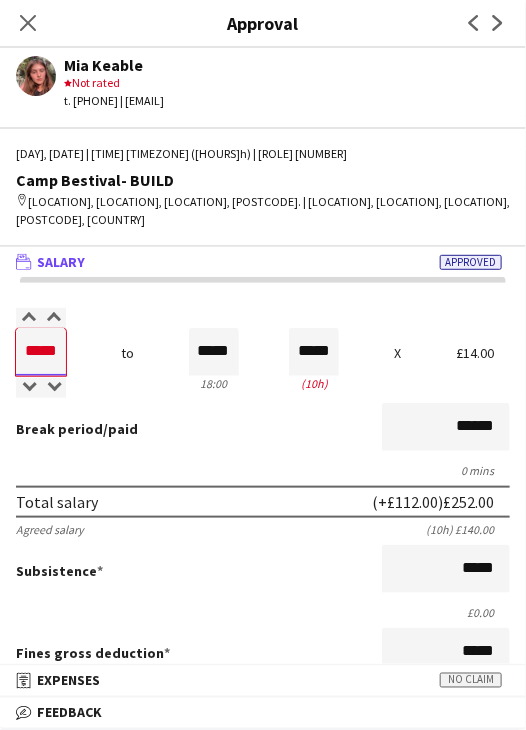 type on "*****" 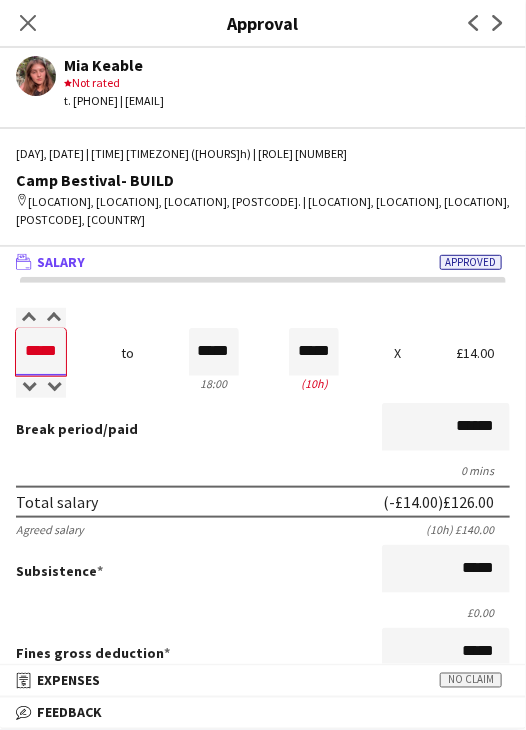 type on "*****" 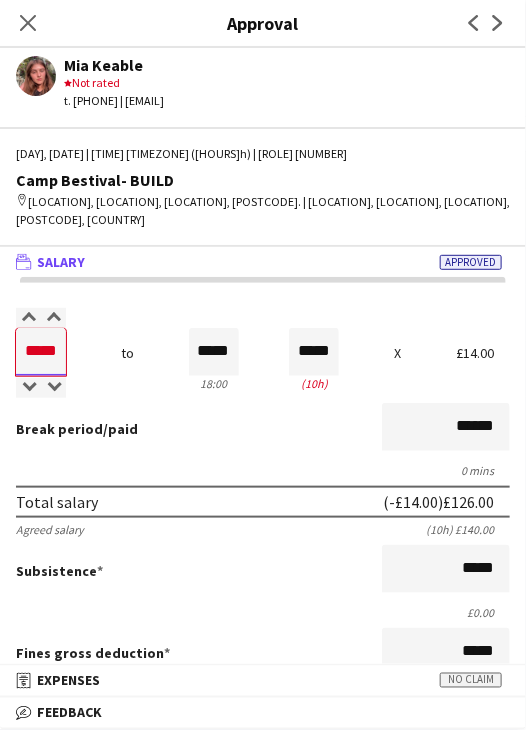 type on "*****" 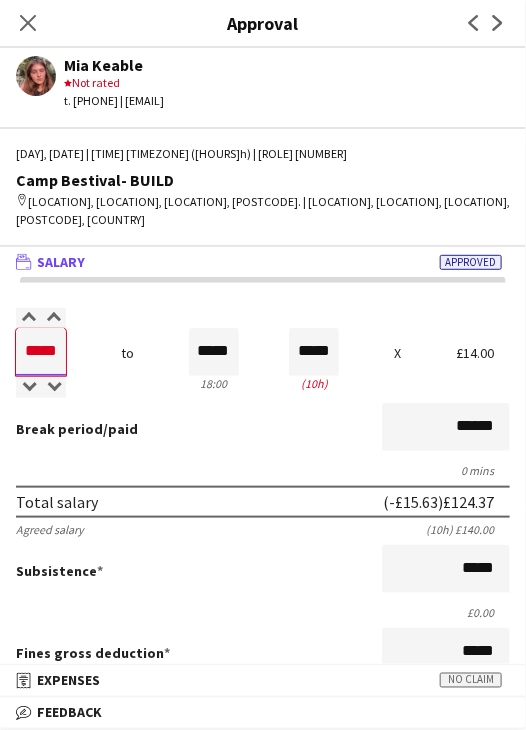 type on "*****" 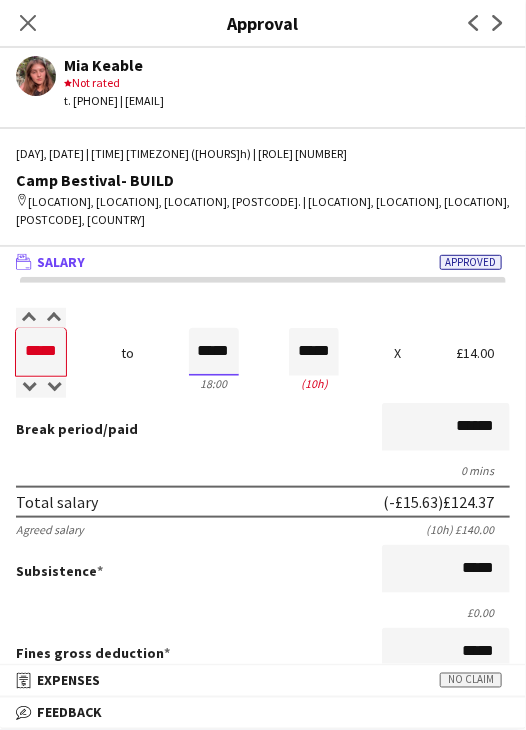 click on "*****" at bounding box center (214, 352) 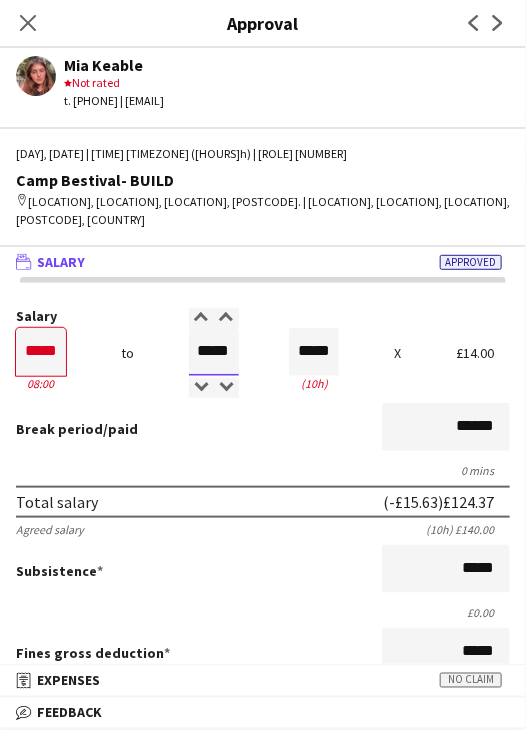 click on "*****" at bounding box center [214, 352] 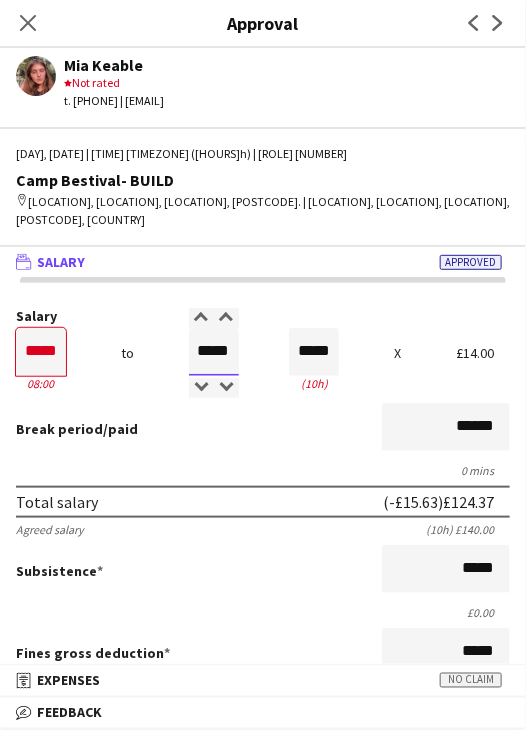 type on "*****" 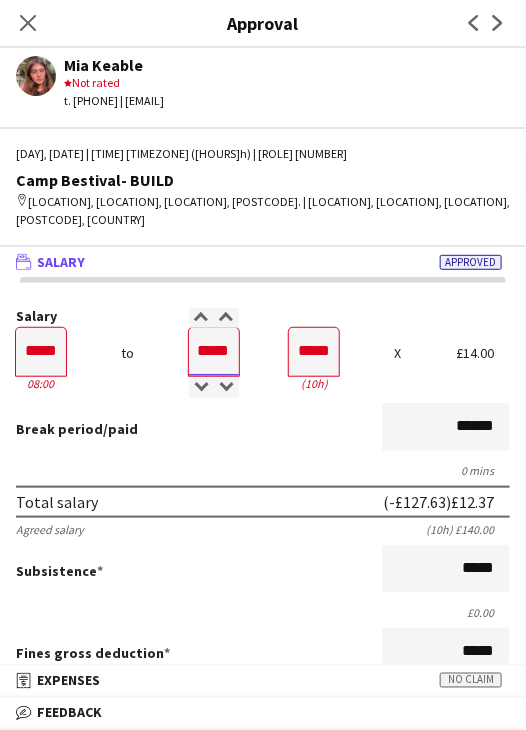 type on "*****" 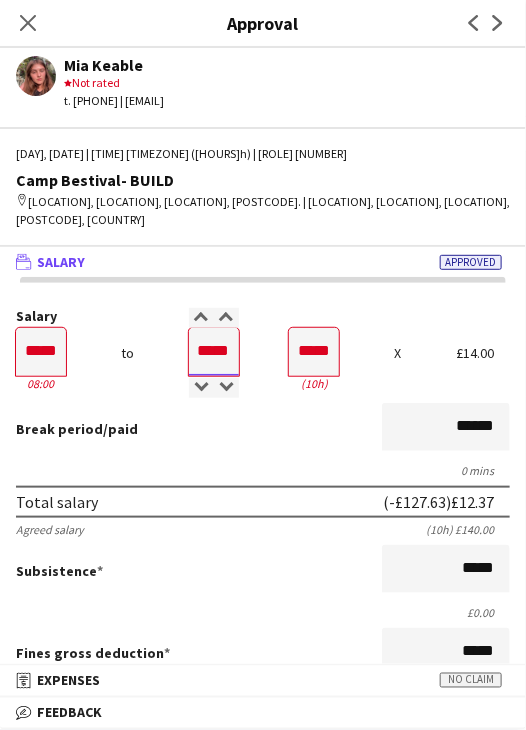 type on "*****" 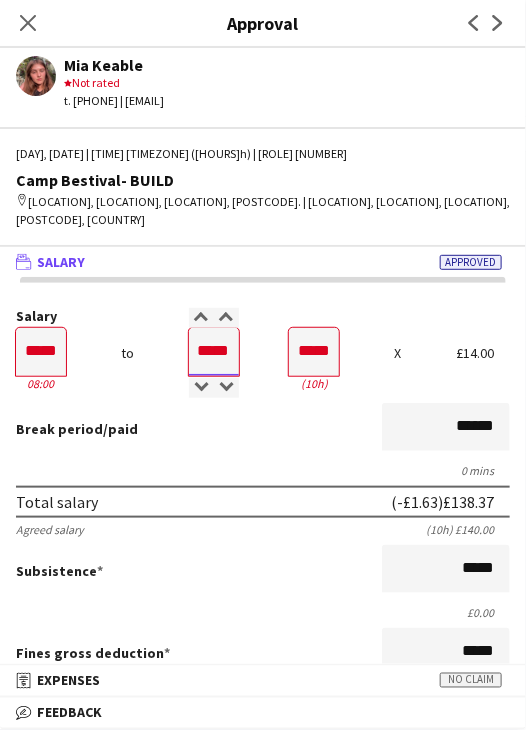type on "*****" 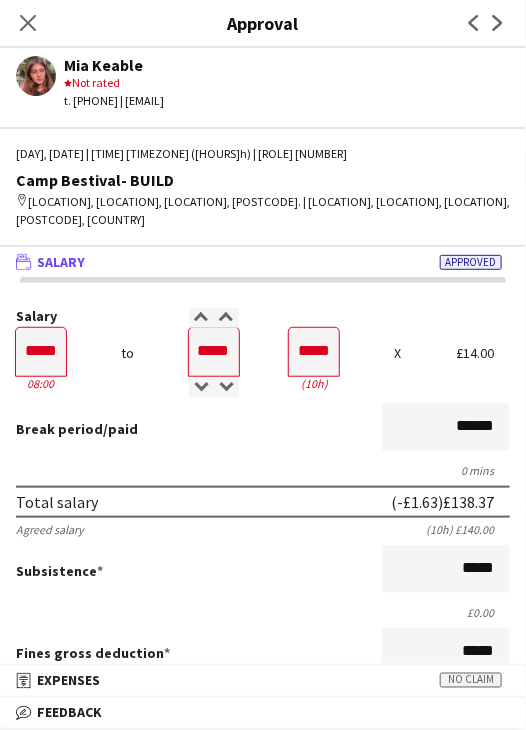 click on "Break period   /paid  ******" at bounding box center [263, 429] 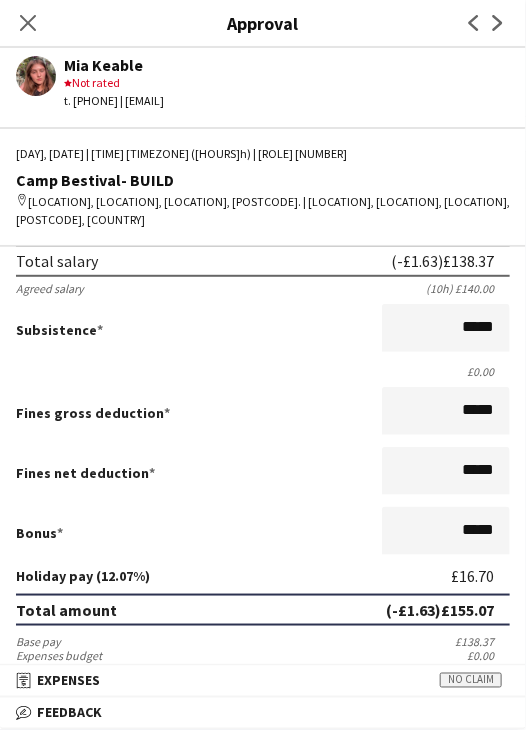 scroll, scrollTop: 537, scrollLeft: 0, axis: vertical 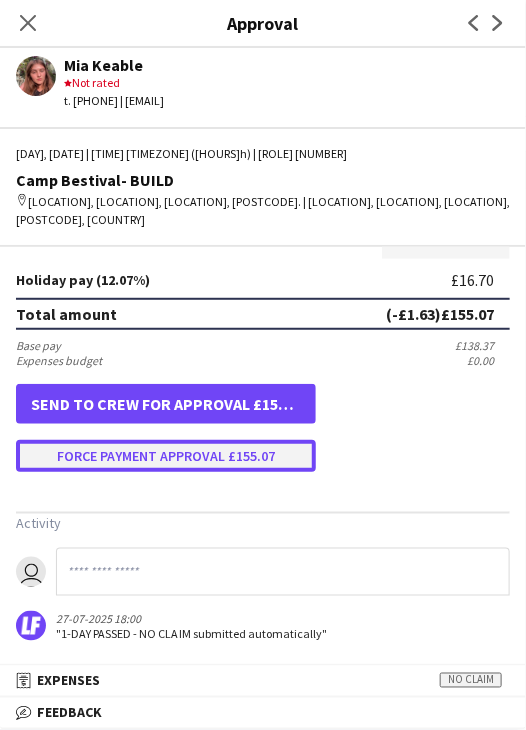 click on "Force payment approval £155.07" at bounding box center [166, 456] 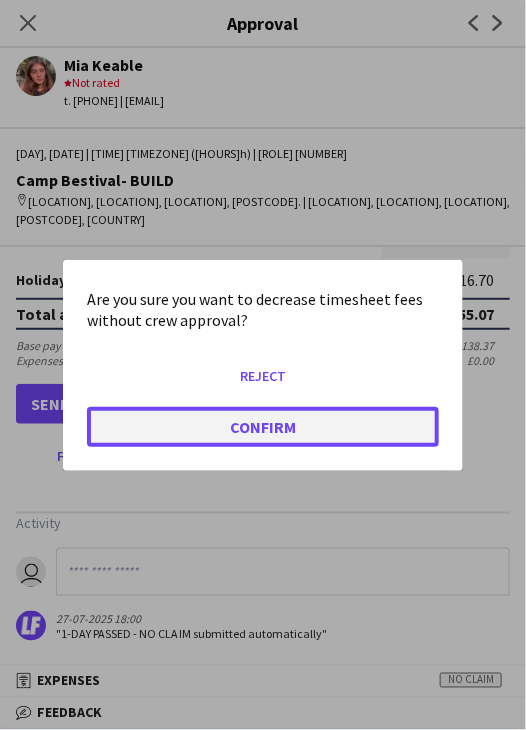 click on "Confirm" 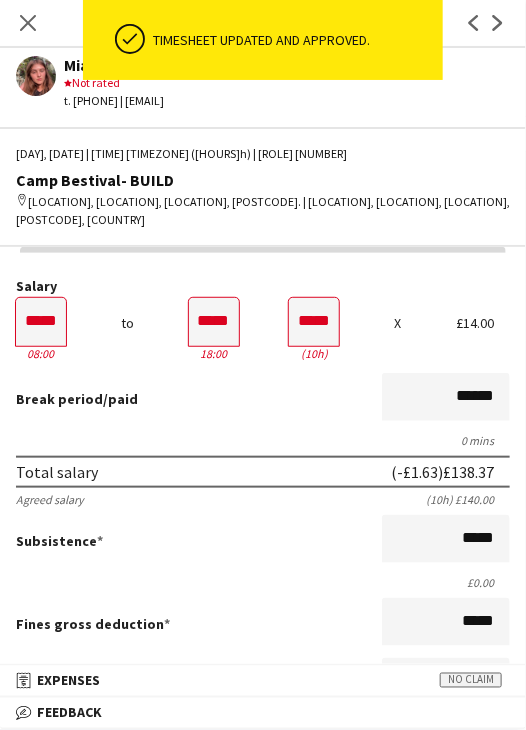 scroll, scrollTop: 0, scrollLeft: 0, axis: both 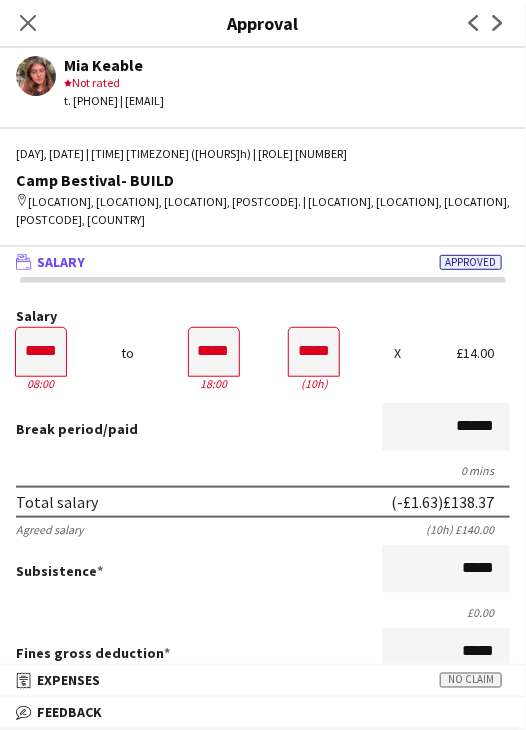 click on "Close pop-in" 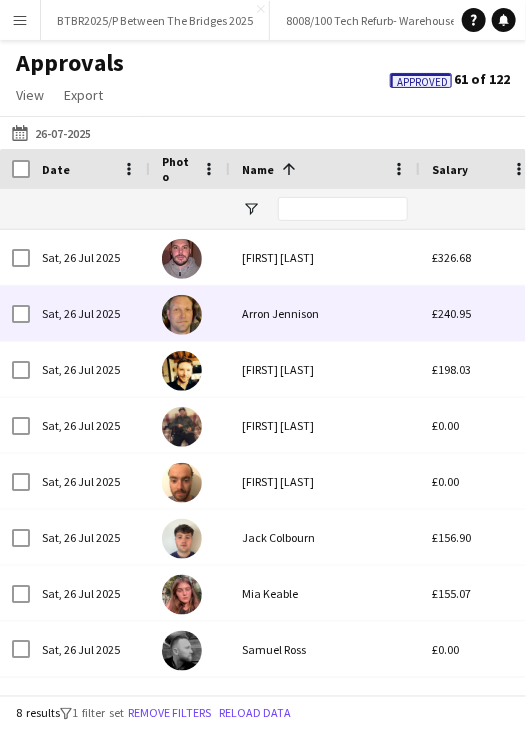 click on "Arron Jennison" at bounding box center [325, 313] 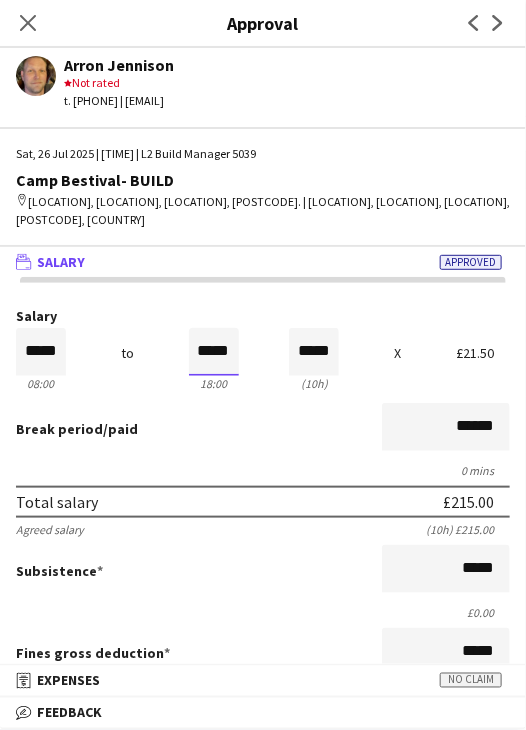 click on "*****" at bounding box center (214, 352) 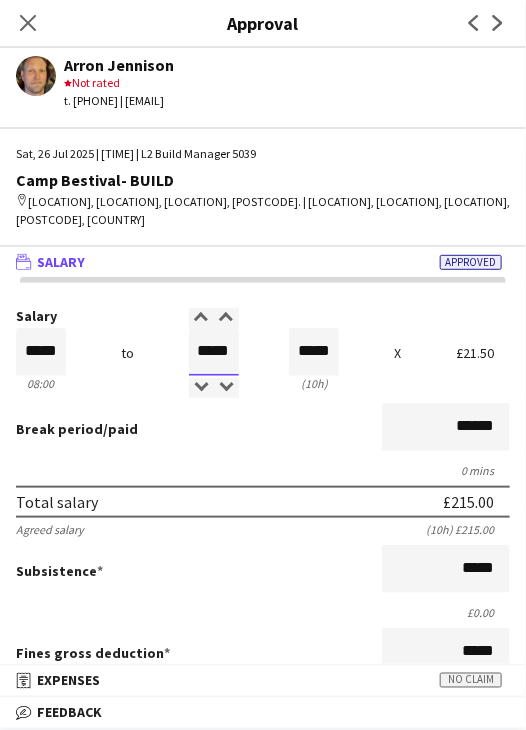 click on "*****" at bounding box center (214, 352) 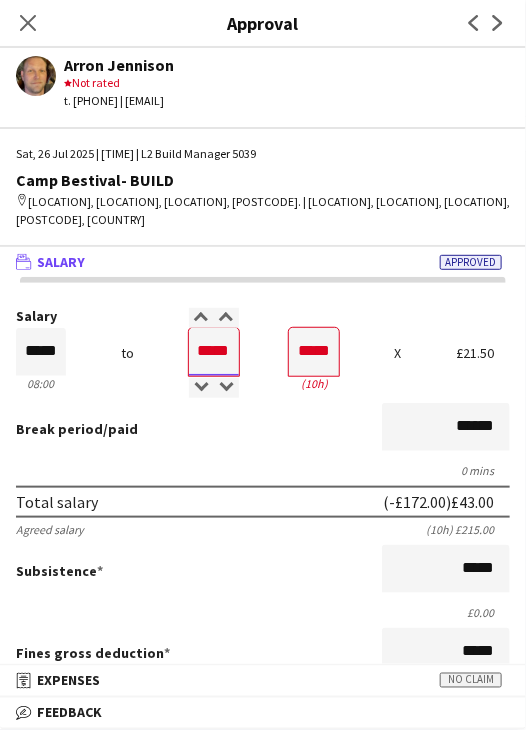 type on "*****" 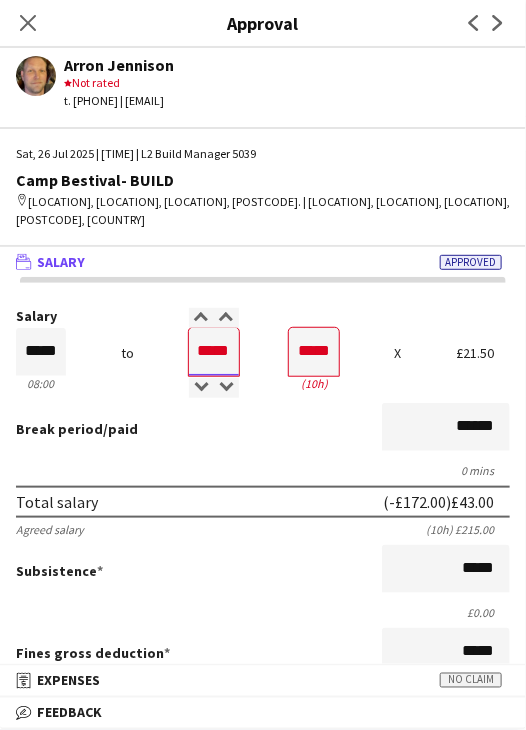 type on "*****" 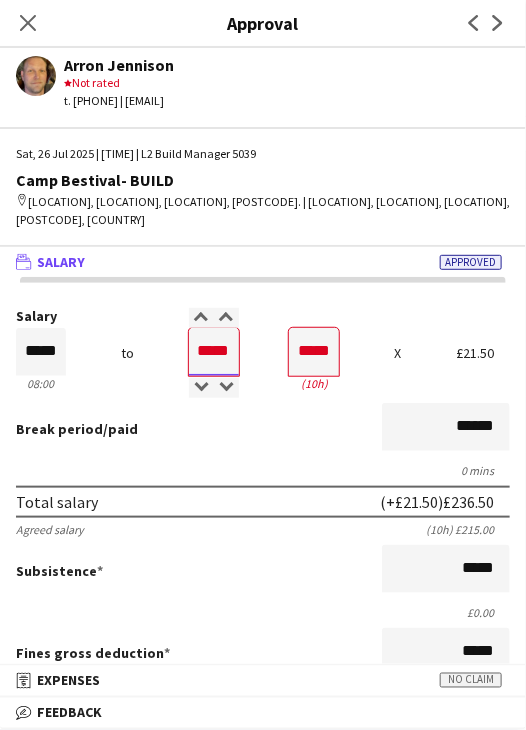 type on "*****" 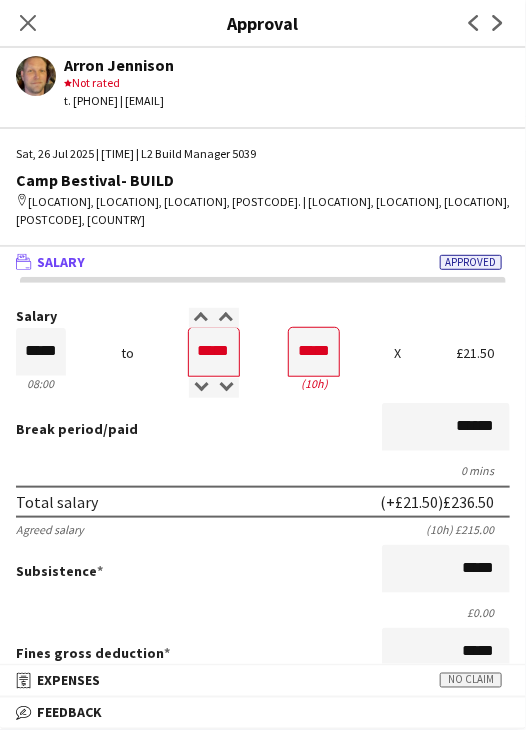 click on "Break period   /paid  ******" at bounding box center [263, 429] 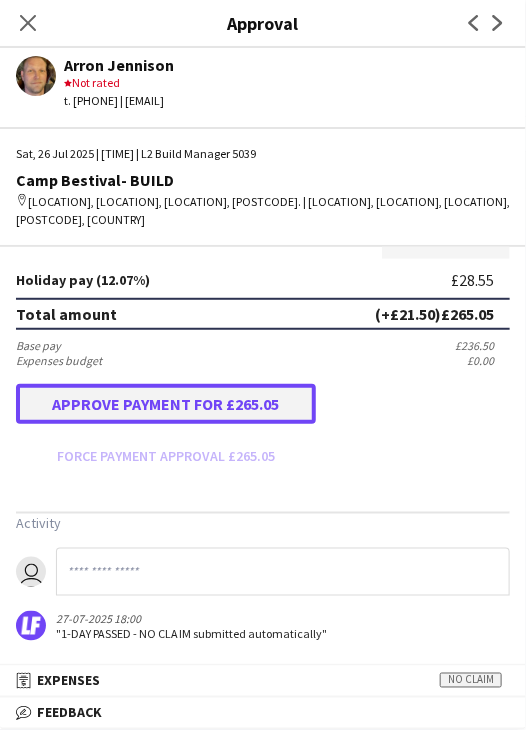 click on "Approve payment for £265.05" at bounding box center (166, 404) 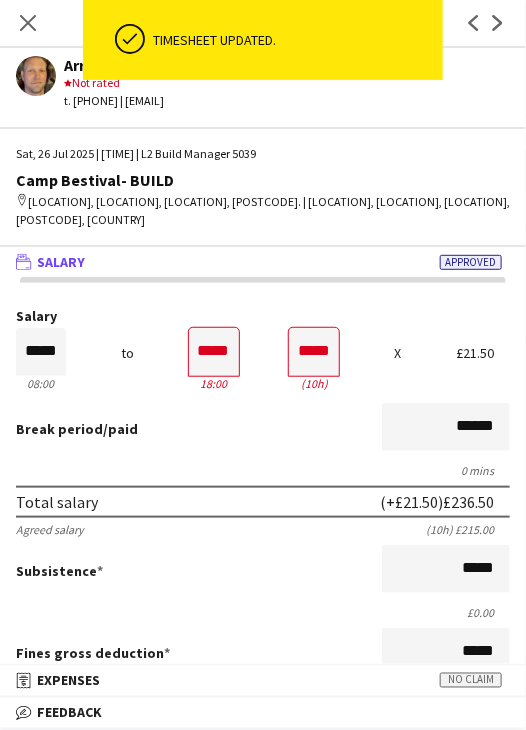scroll, scrollTop: 0, scrollLeft: 0, axis: both 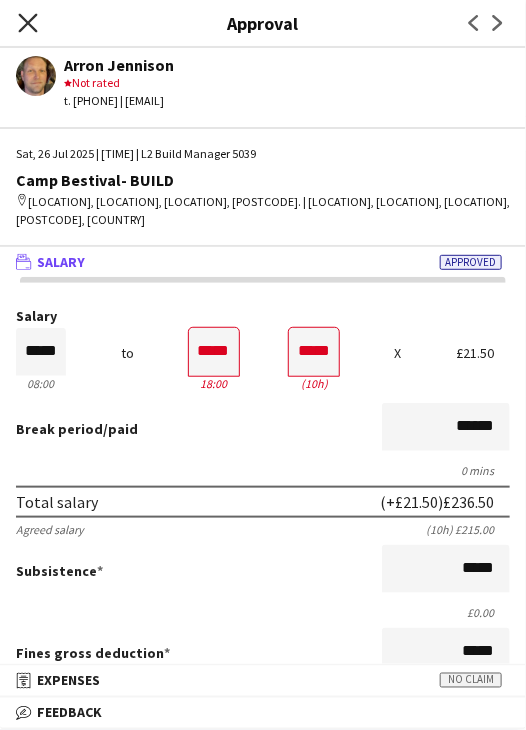 click 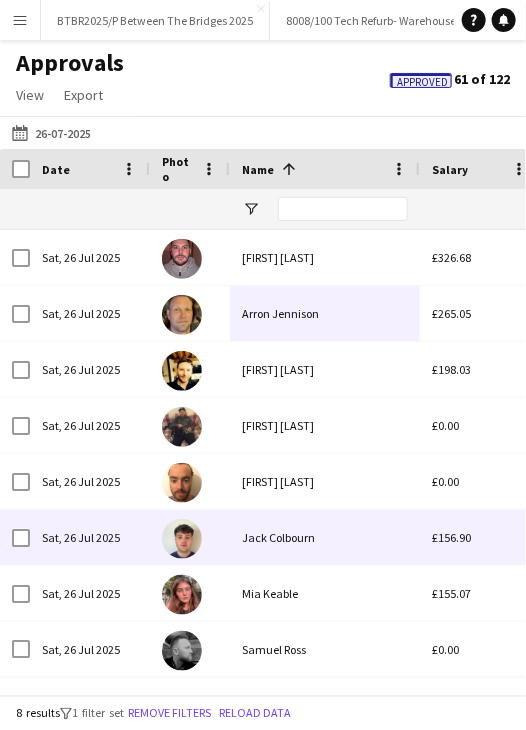 click on "Mia Keable" at bounding box center [325, 593] 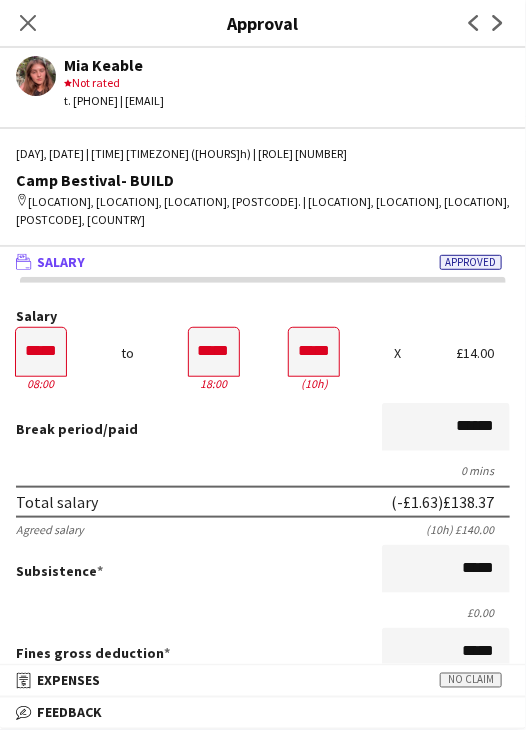 click on "Close pop-in" 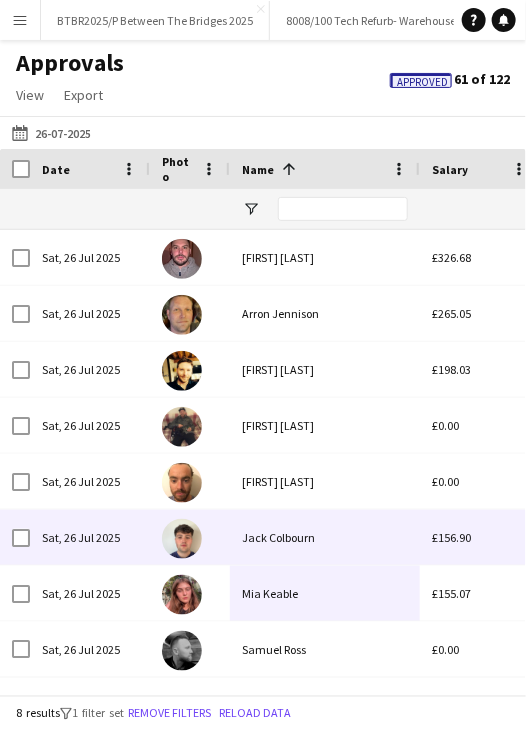 click on "Jack Colbourn" at bounding box center [325, 537] 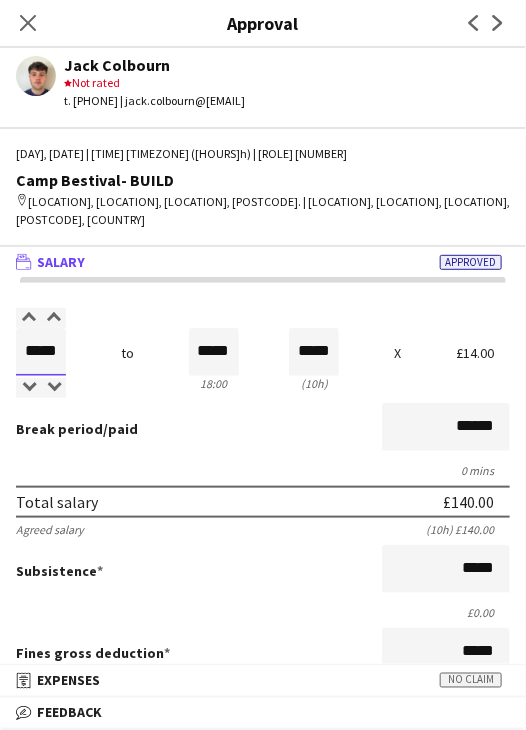 drag, startPoint x: 28, startPoint y: 354, endPoint x: 102, endPoint y: 354, distance: 74 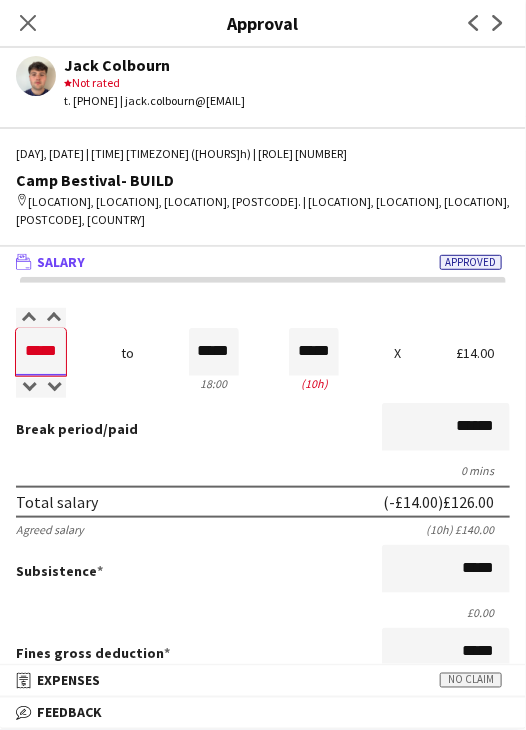 type on "*****" 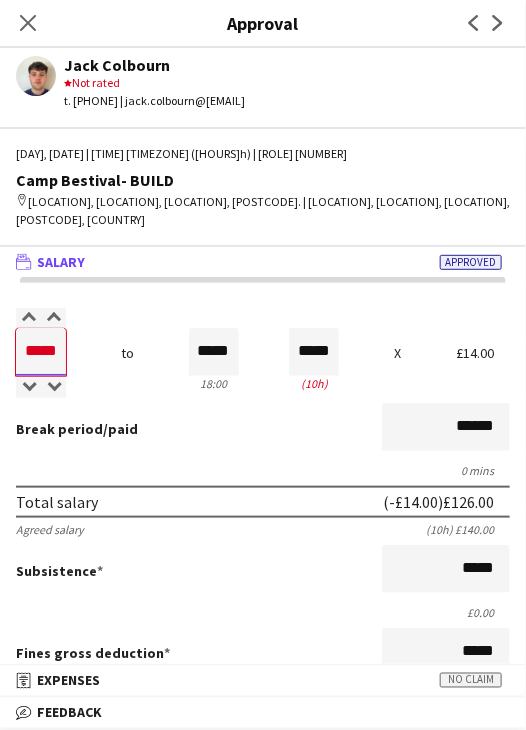 type on "*****" 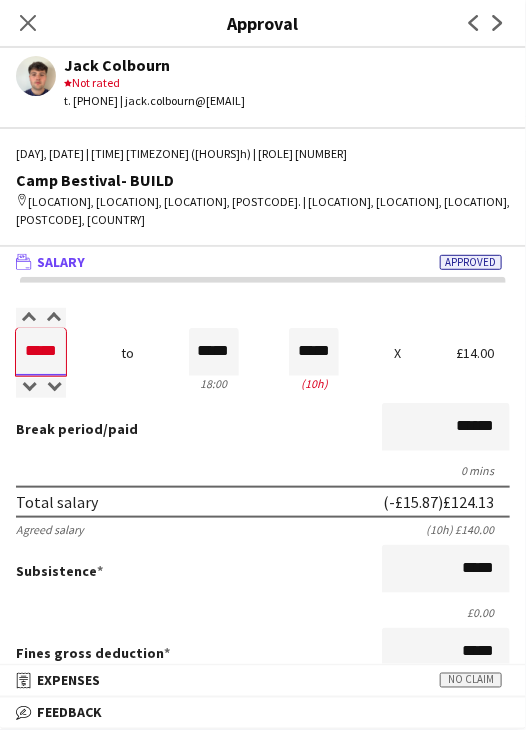 type on "*****" 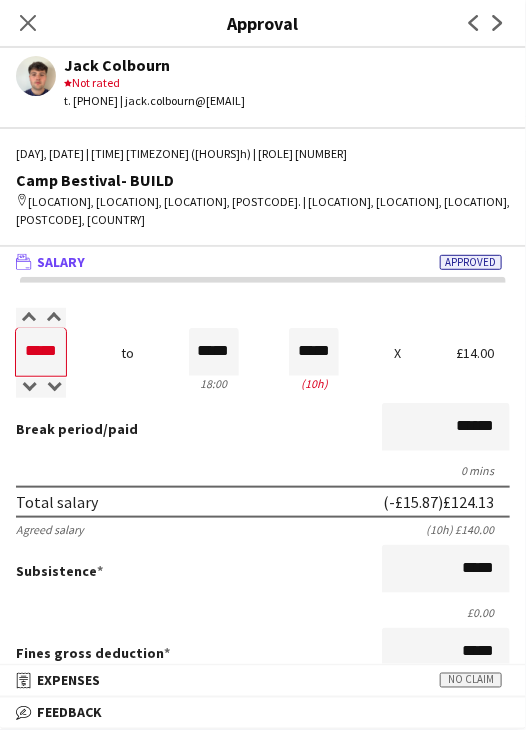 click on "Break period   /paid  ******" at bounding box center [263, 429] 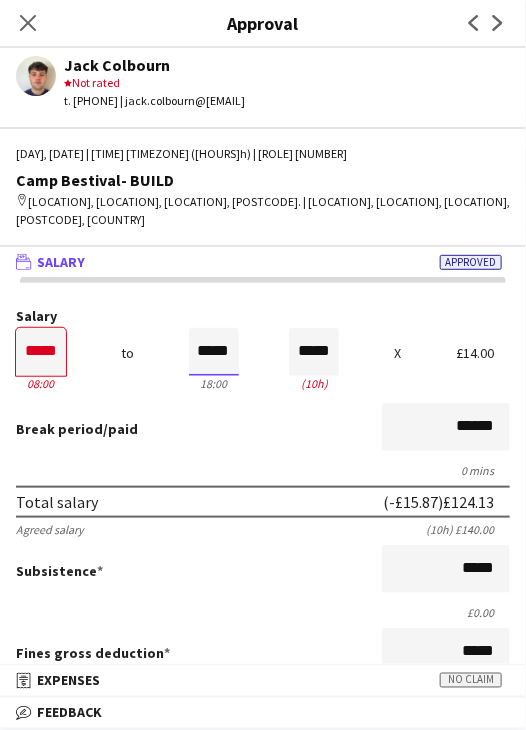 click on "*****" at bounding box center (214, 352) 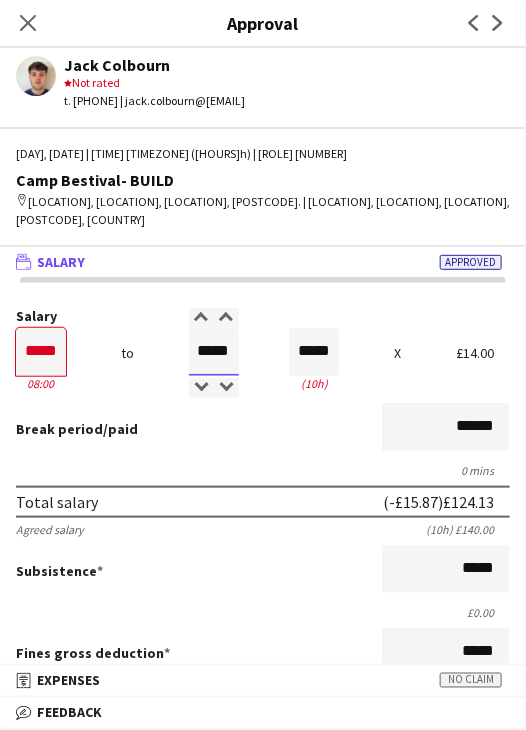 click on "*****" at bounding box center (214, 352) 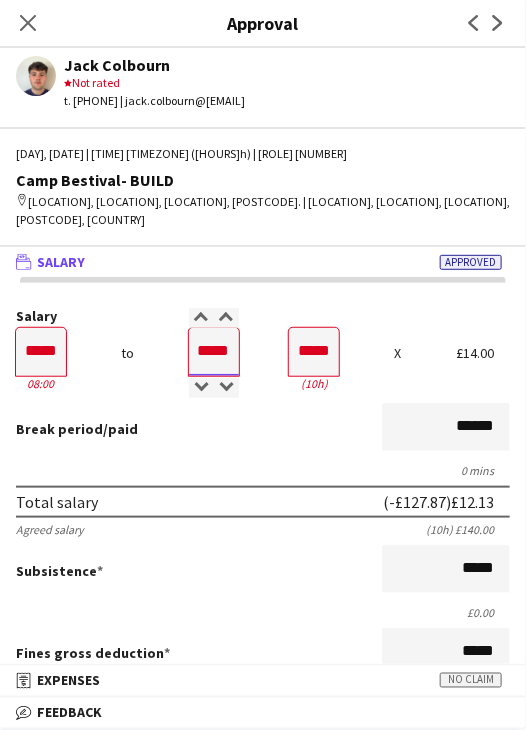 type on "*****" 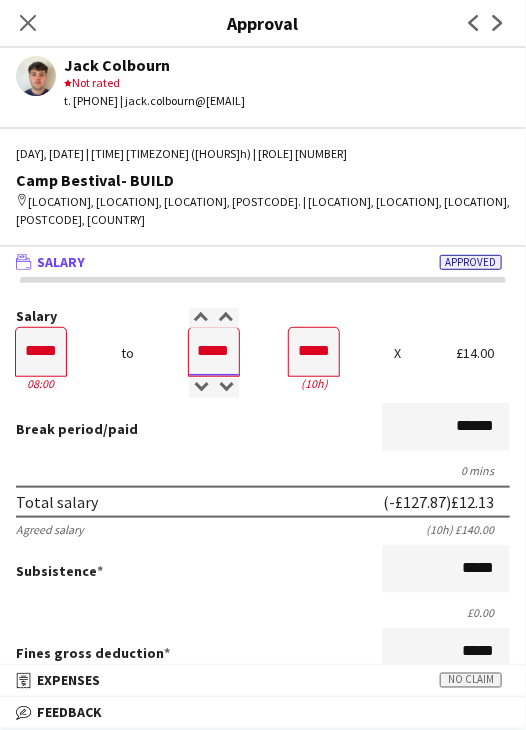 type on "*****" 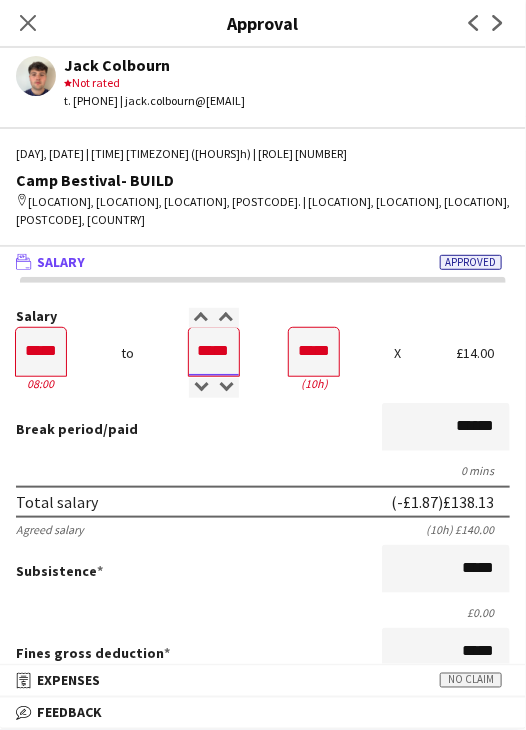 type on "*****" 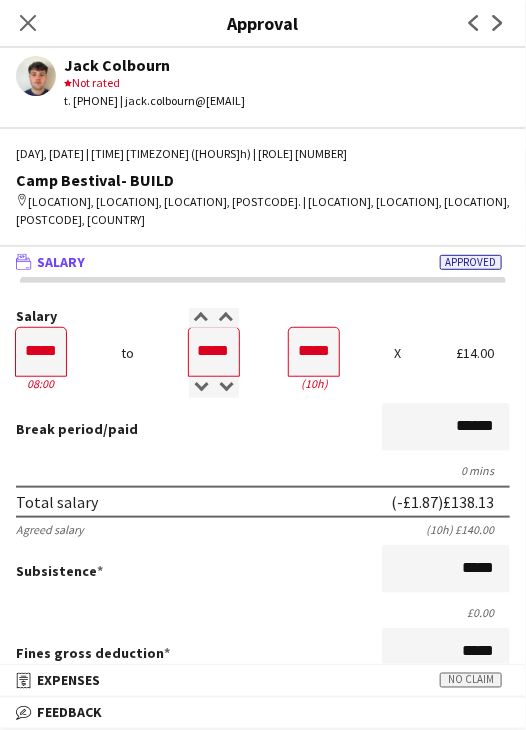 click on "Break period   /paid  ******" at bounding box center [263, 429] 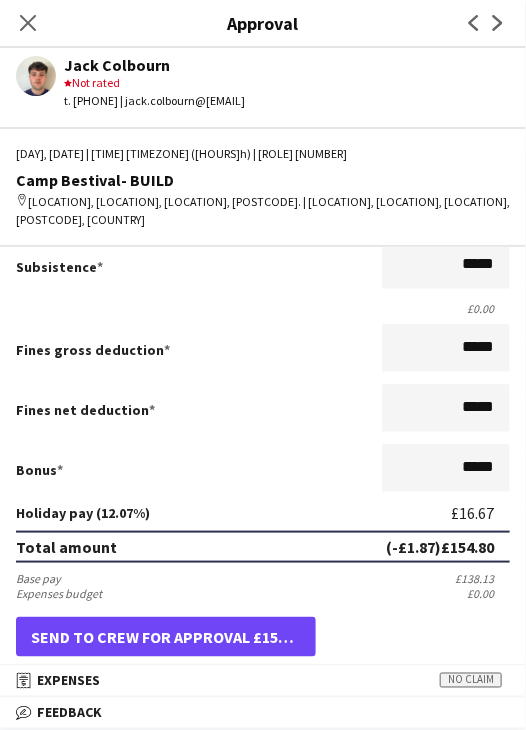 scroll, scrollTop: 537, scrollLeft: 0, axis: vertical 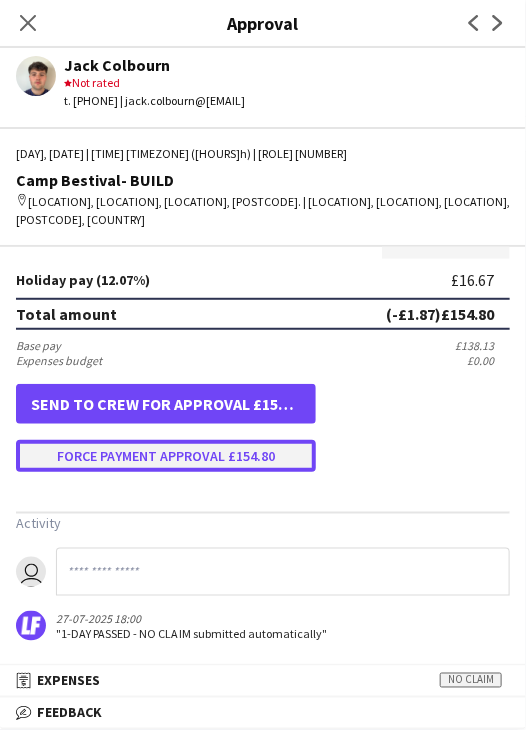 click on "Force payment approval £154.80" at bounding box center (166, 456) 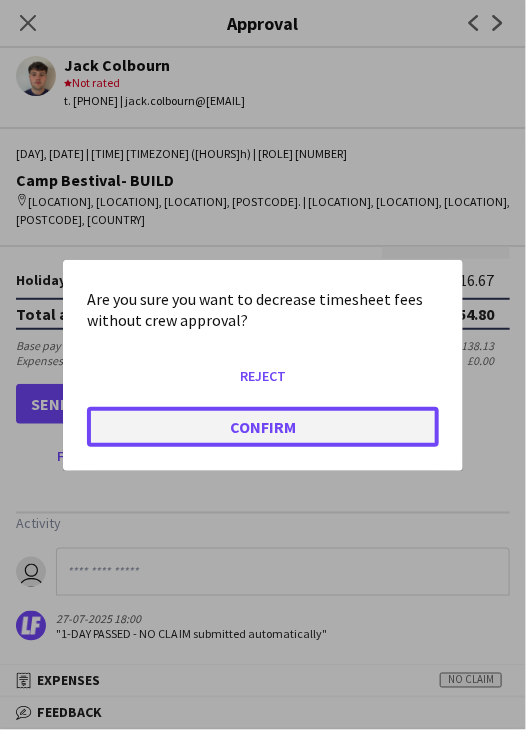 click on "Confirm" 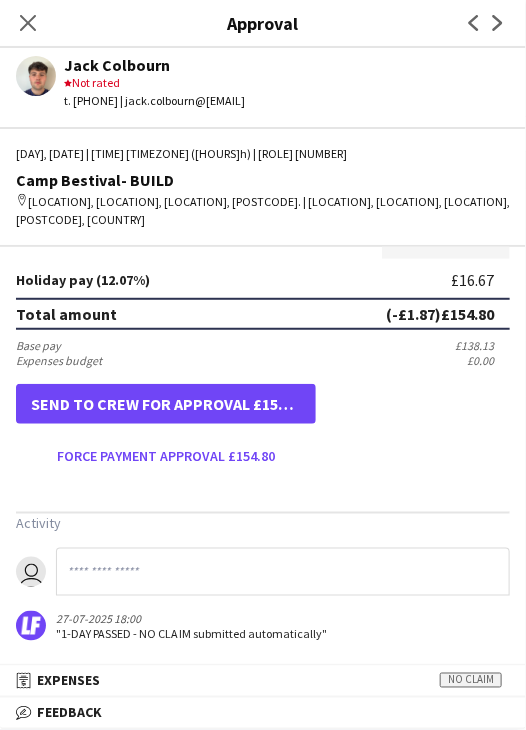 scroll, scrollTop: 537, scrollLeft: 0, axis: vertical 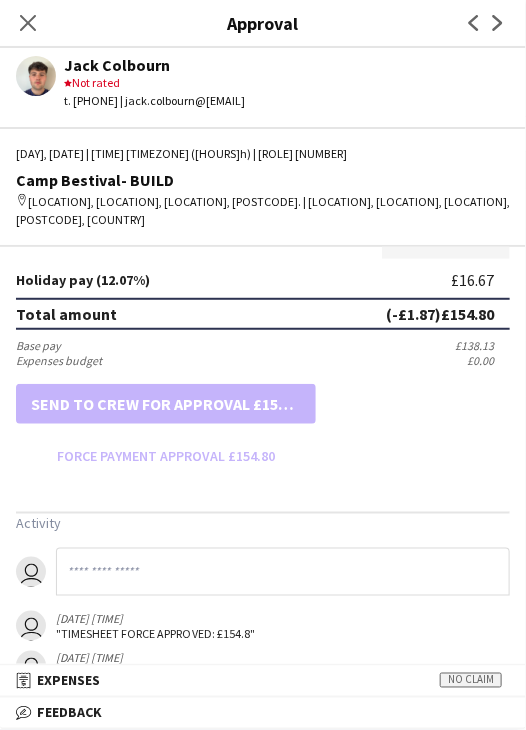 drag, startPoint x: 30, startPoint y: 29, endPoint x: 51, endPoint y: 36, distance: 22.135944 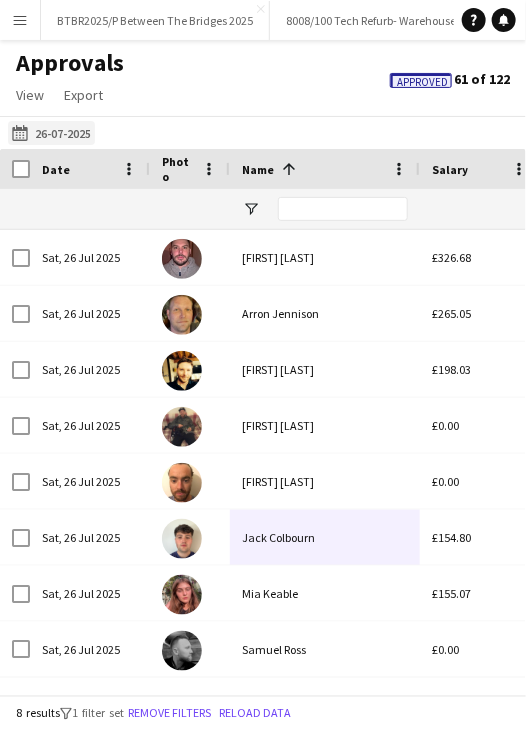 click on "Yesterday
26-07-2025" 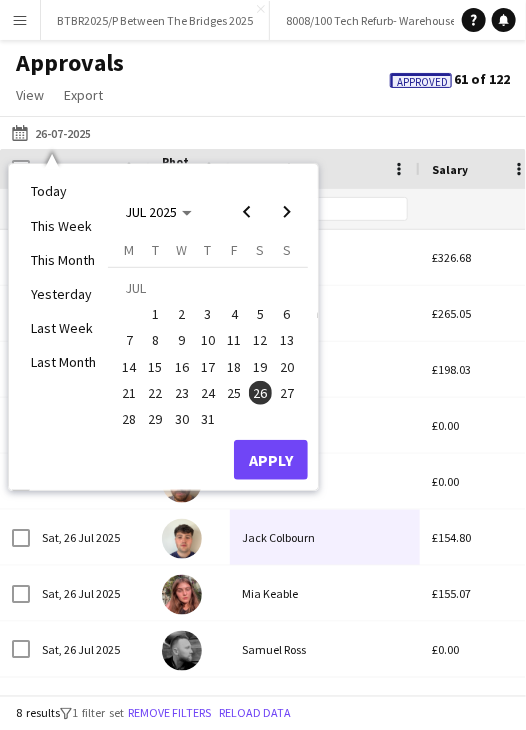 click on "27" at bounding box center [287, 393] 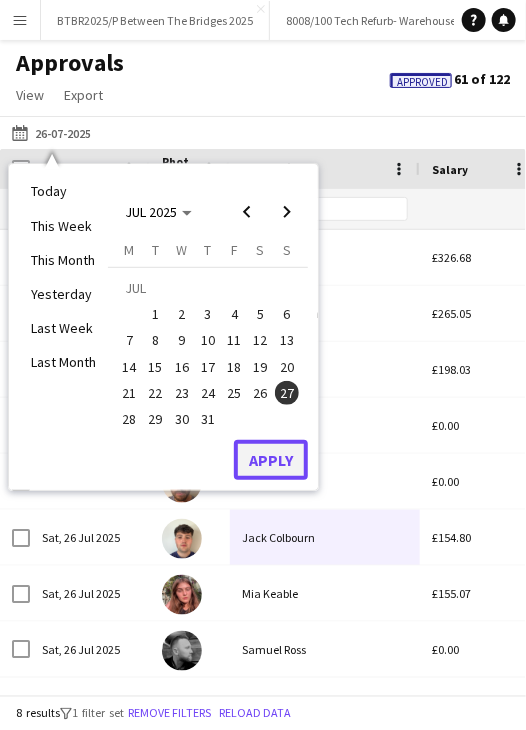 click on "Apply" at bounding box center (271, 460) 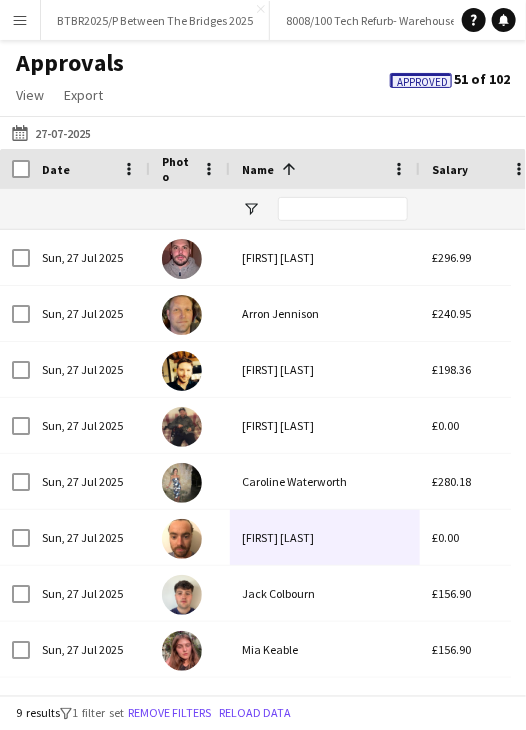 click on "Approvals   View  Customise view Customise filters Reset Filters Reset View Reset All  Export  Export as XLSX Export as CSV Export as PDF Approved  51 of 102" 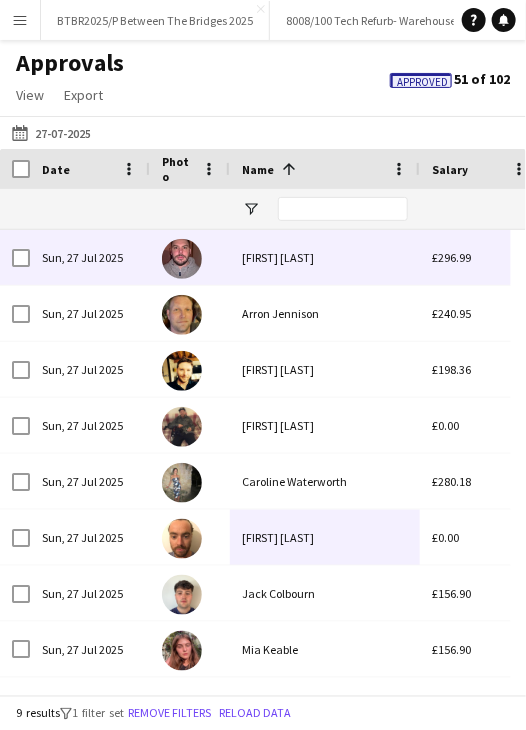 click on "[FIRST] [LAST]" at bounding box center [325, 257] 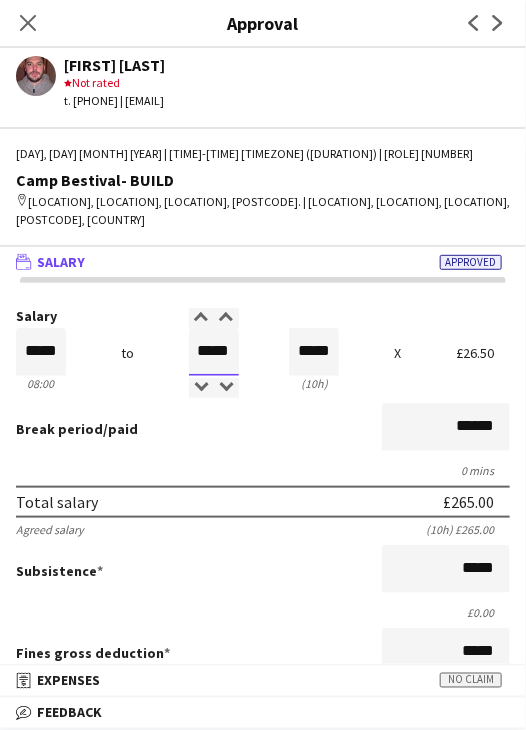 click on "*****" at bounding box center (214, 352) 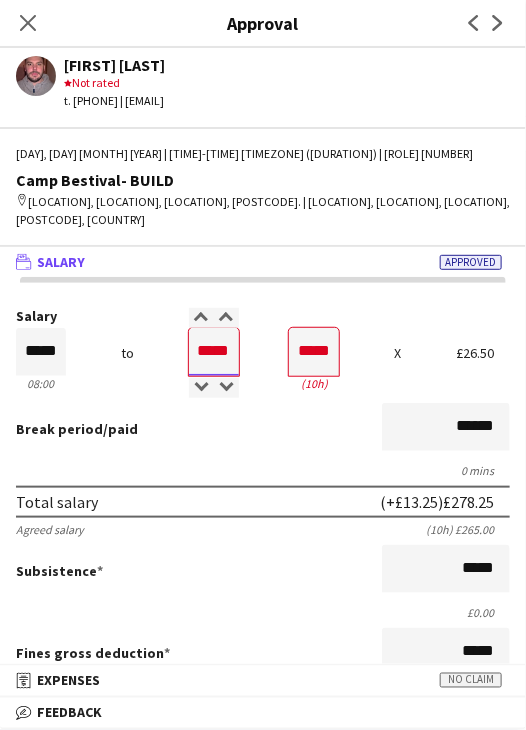 type 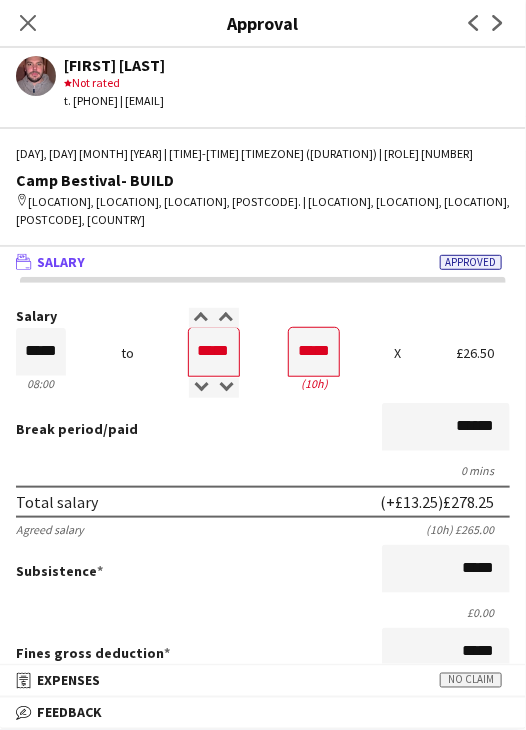click on "Break period   /paid  ******" at bounding box center (263, 429) 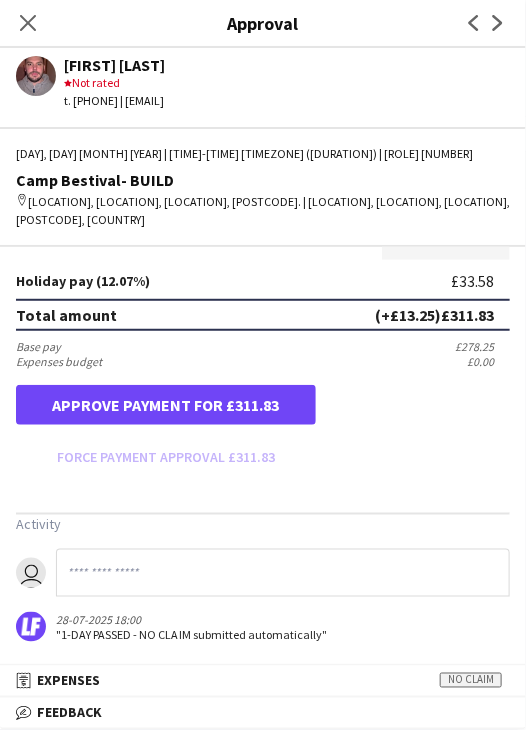 scroll, scrollTop: 537, scrollLeft: 0, axis: vertical 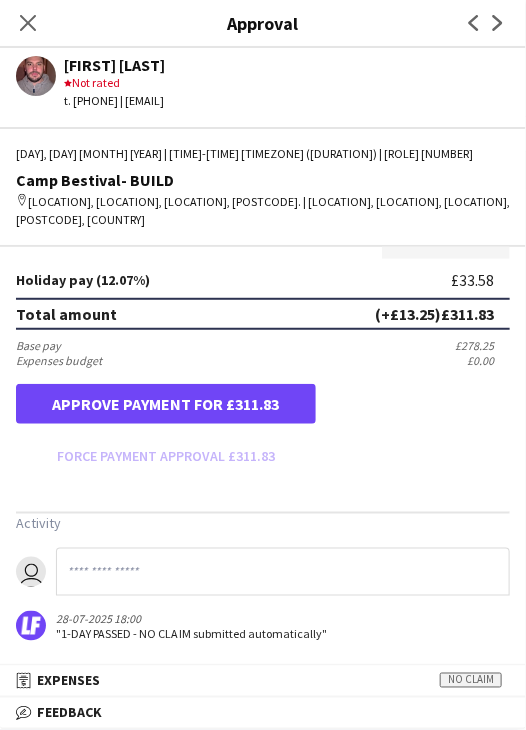 click on "Salary  *****  08:00   to  *****  18:00  *****  (10h)   X   £26.50   Break period   /paid  ******  0 mins   Total salary   (+£13.25)   £278.25   Agreed salary   (10h) £265.00   Subsistence  *****  £0.00   Fines gross deduction  *****  Fines net deduction  *****  Bonus  *****  Holiday pay (12.07%)   £33.58   Total amount   (+£13.25)   £311.83   Base pay   £278.25   Expenses budget   £0.00   Approve payment for £311.83   Force payment approval £311.83" at bounding box center [263, 121] 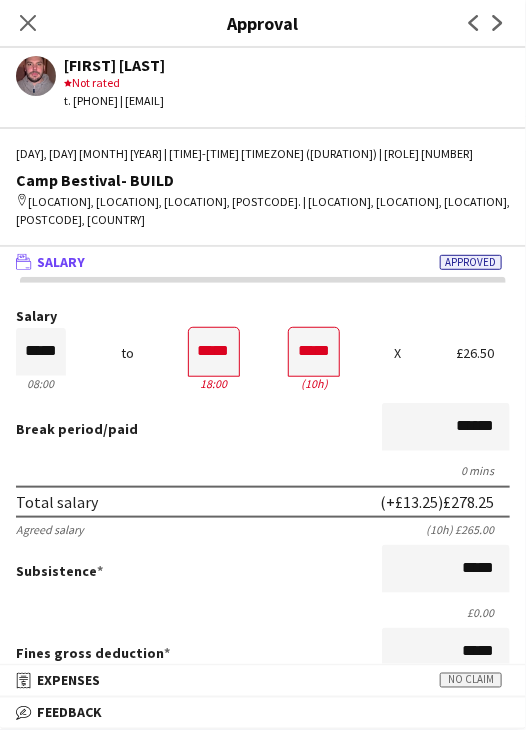 scroll, scrollTop: 0, scrollLeft: 0, axis: both 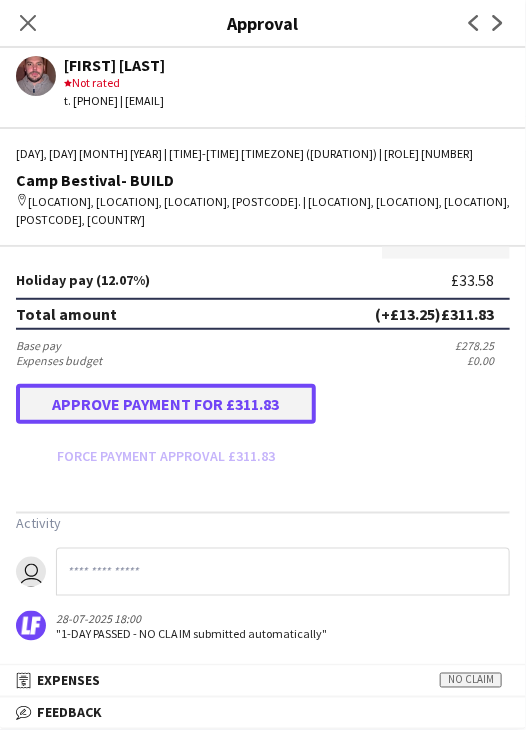 click on "Approve payment for £311.83" at bounding box center (166, 404) 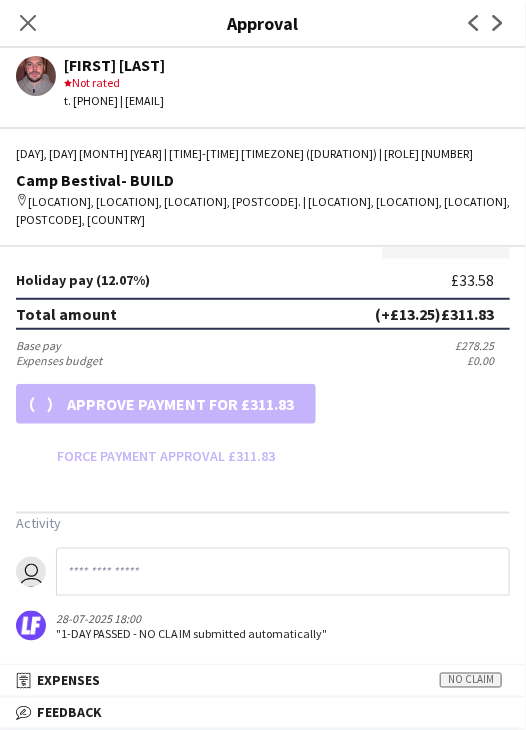 scroll, scrollTop: 537, scrollLeft: 0, axis: vertical 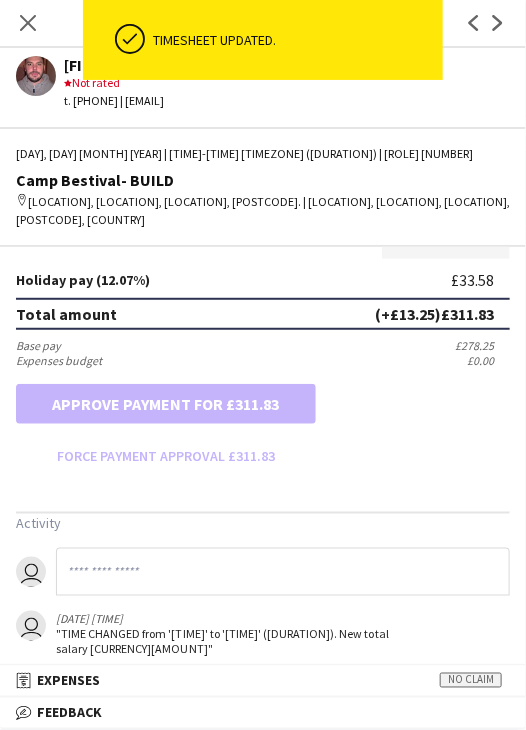 click on "Close pop-in" 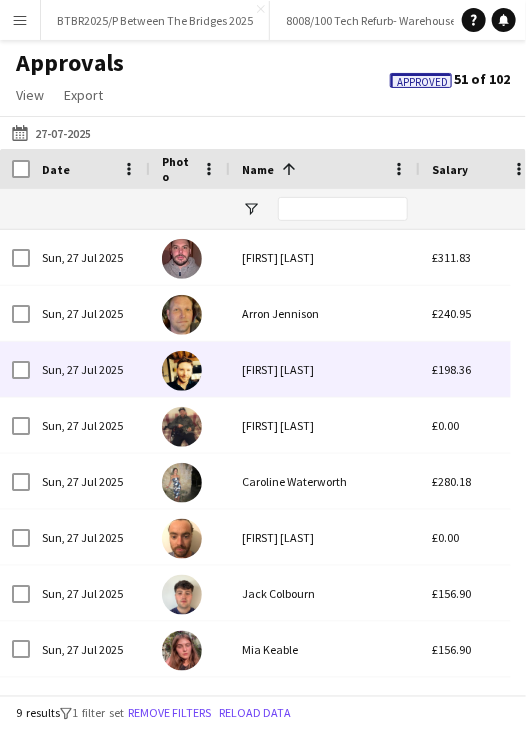 click on "[PERSON]" at bounding box center (325, 369) 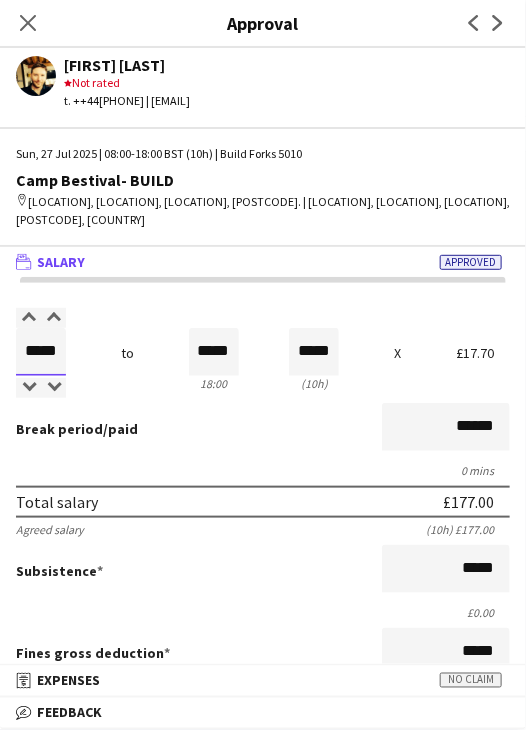 click on "*****" at bounding box center (41, 352) 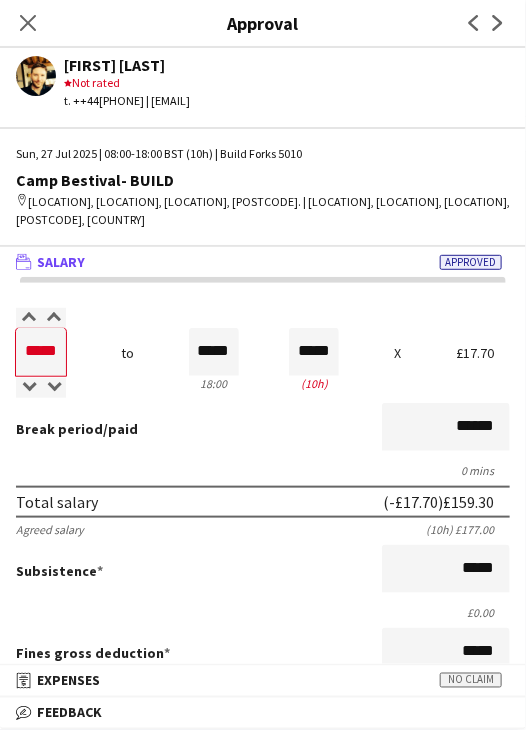 click on "Break period   /paid  ******" at bounding box center [263, 429] 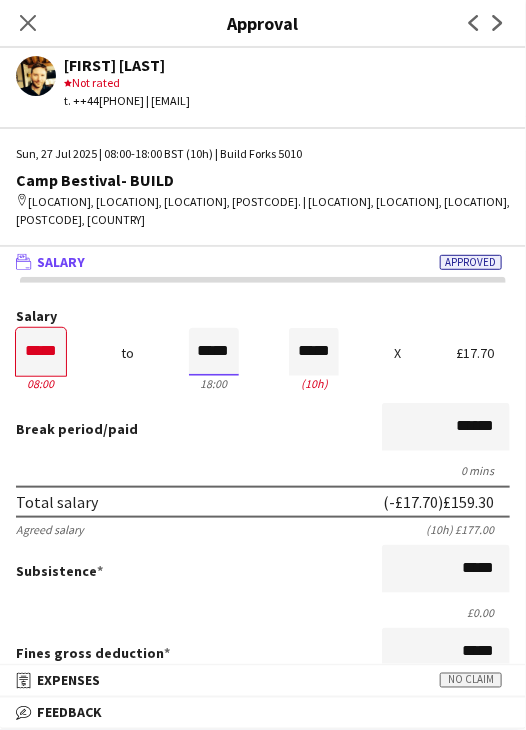 click on "*****" at bounding box center (214, 352) 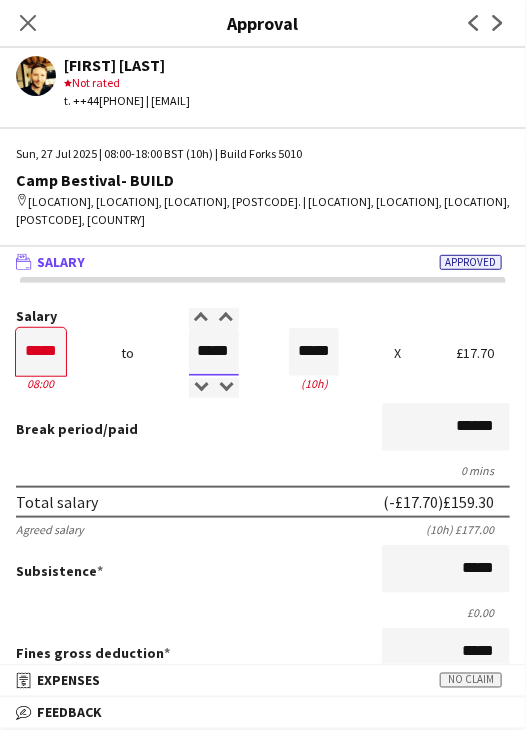 click on "*****" at bounding box center [214, 352] 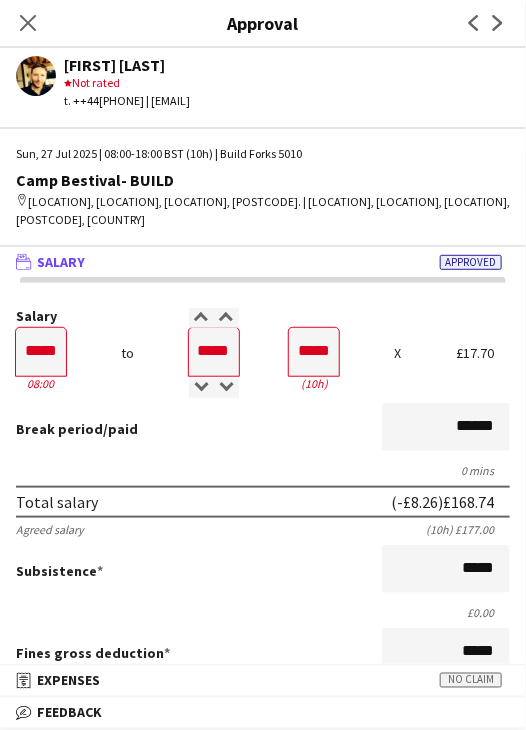 click on "Break period   /paid  ******" at bounding box center (263, 429) 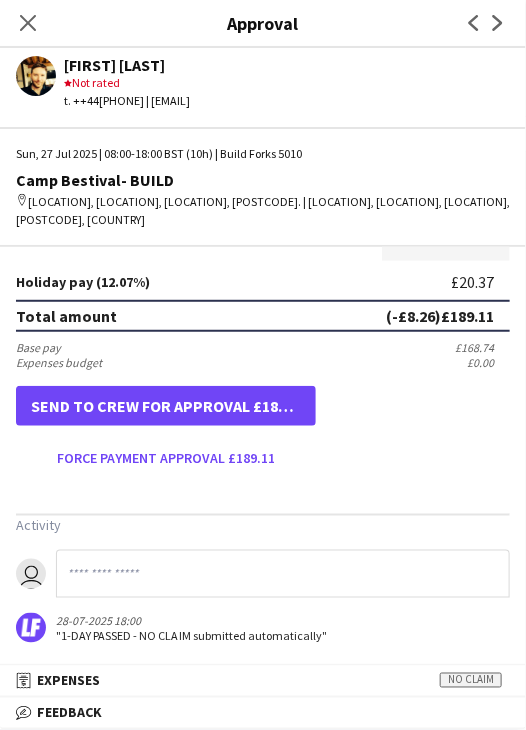 scroll, scrollTop: 537, scrollLeft: 0, axis: vertical 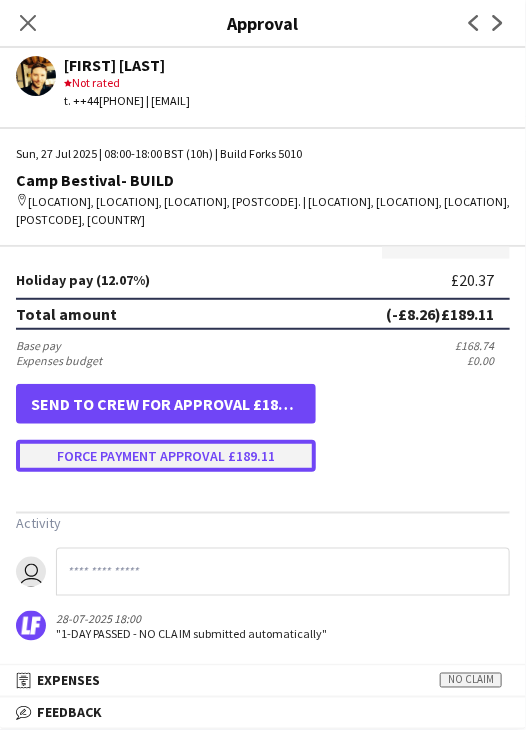click on "Force payment approval £189.11" at bounding box center (166, 456) 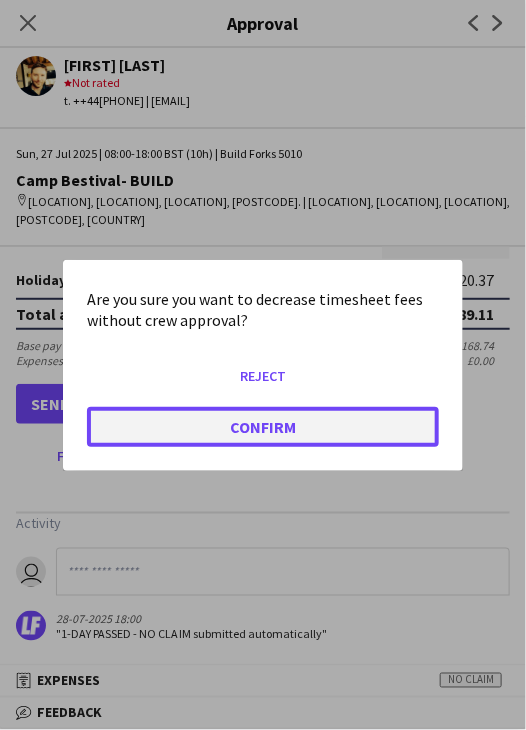 click on "Confirm" 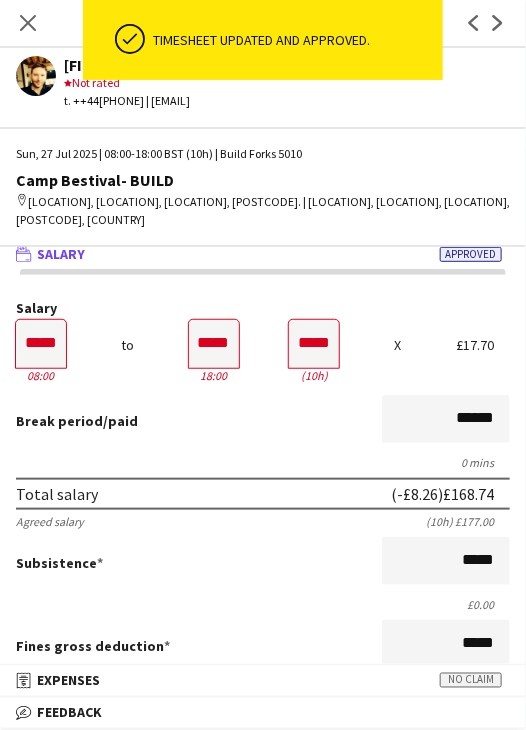 scroll, scrollTop: 0, scrollLeft: 0, axis: both 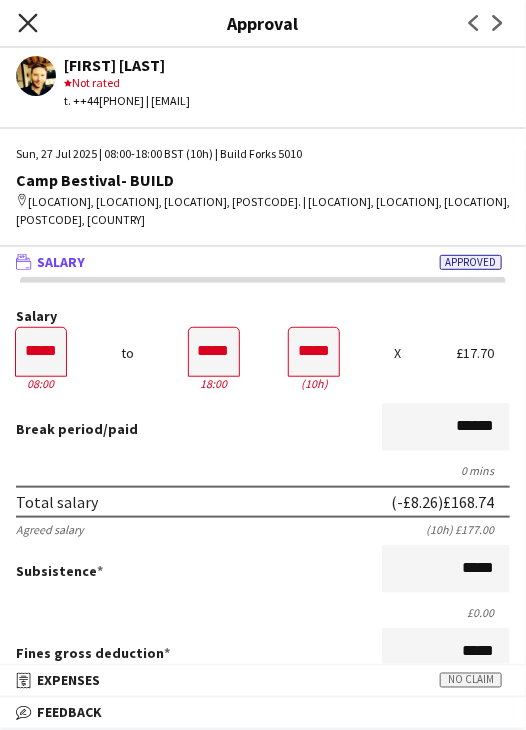 click on "Close pop-in" 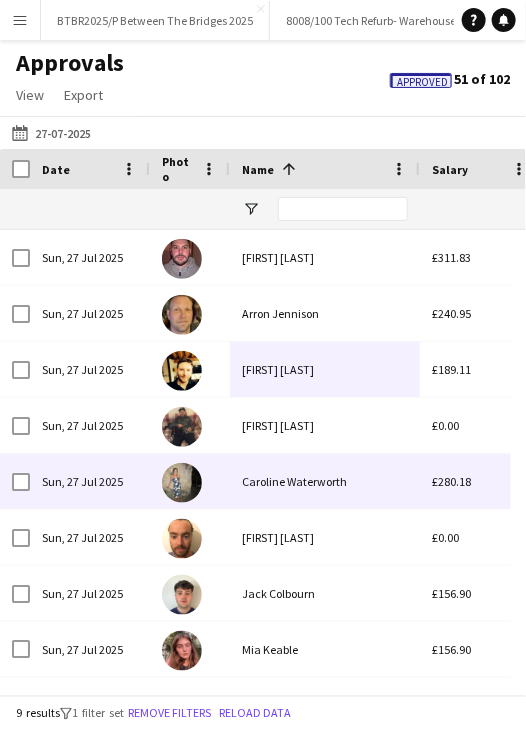 scroll, scrollTop: 26, scrollLeft: 0, axis: vertical 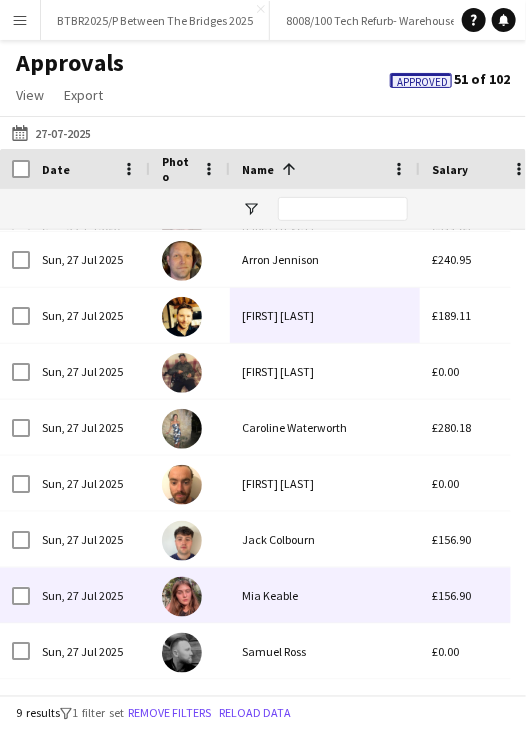 click on "Mia Keable" at bounding box center [325, 595] 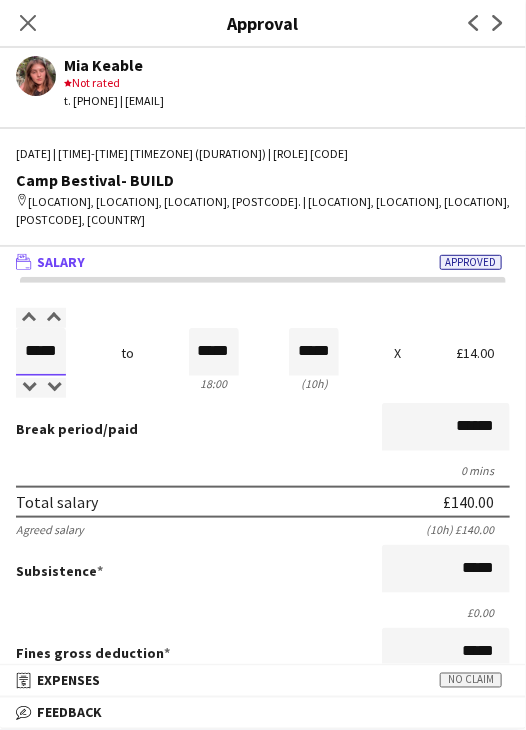 drag, startPoint x: 32, startPoint y: 347, endPoint x: 88, endPoint y: 345, distance: 56.0357 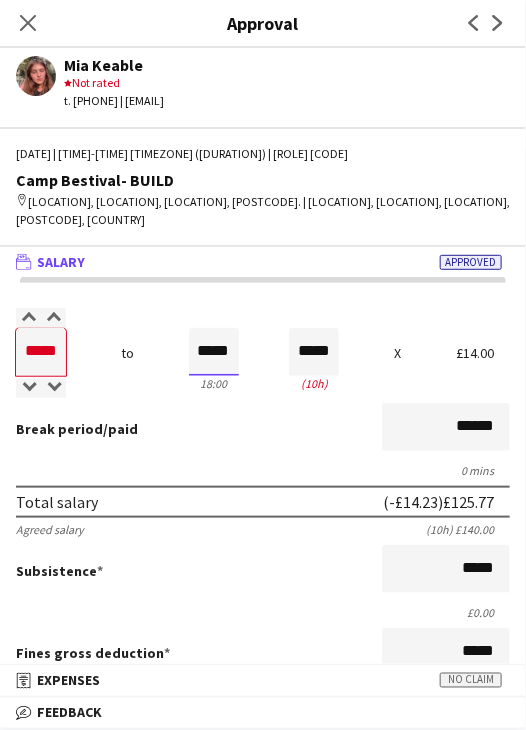 click on "*****" at bounding box center (214, 352) 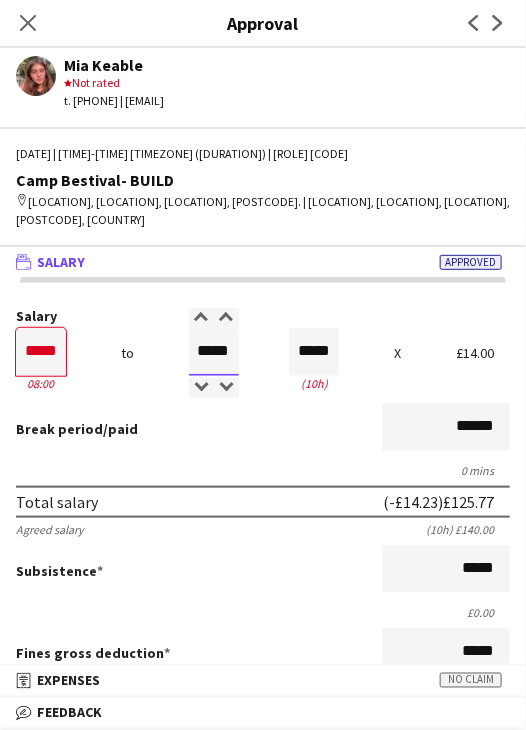 click on "*****" at bounding box center [214, 352] 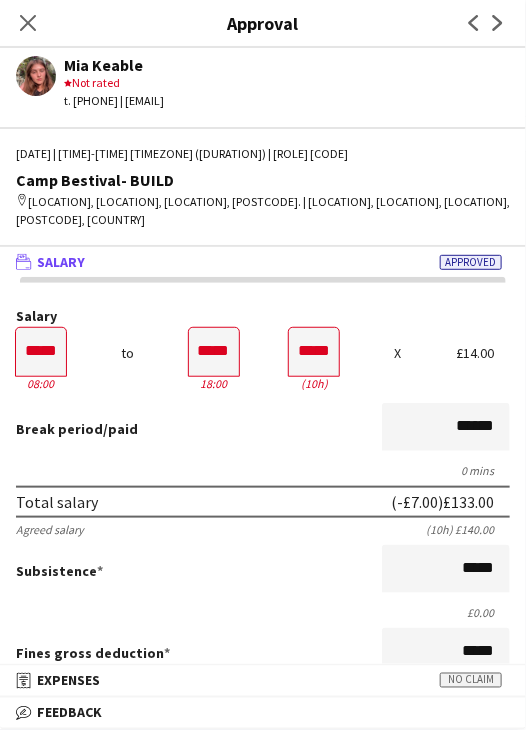 click on "0 mins" at bounding box center (263, 470) 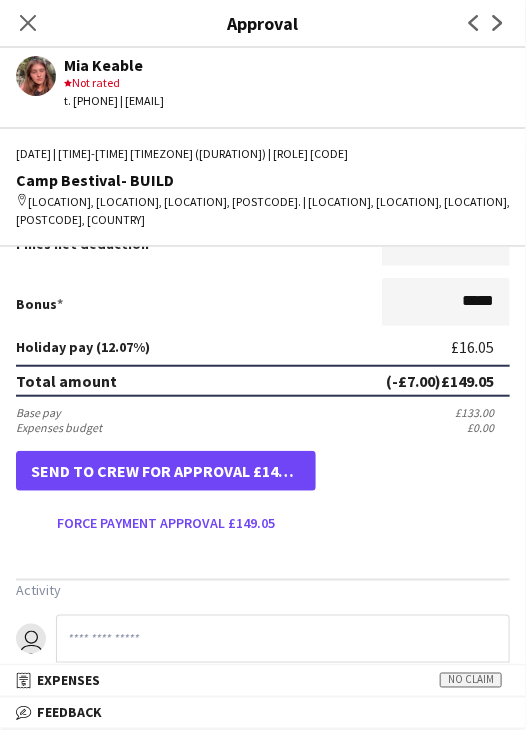 scroll, scrollTop: 500, scrollLeft: 0, axis: vertical 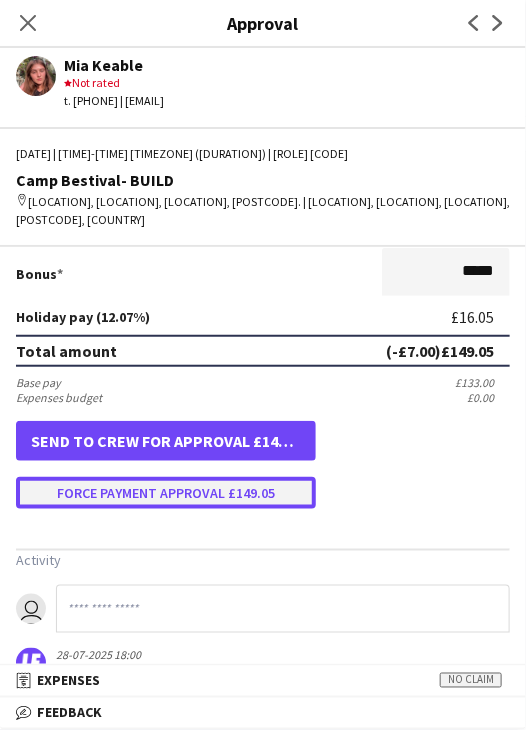 click on "Force payment approval £149.05" at bounding box center [166, 493] 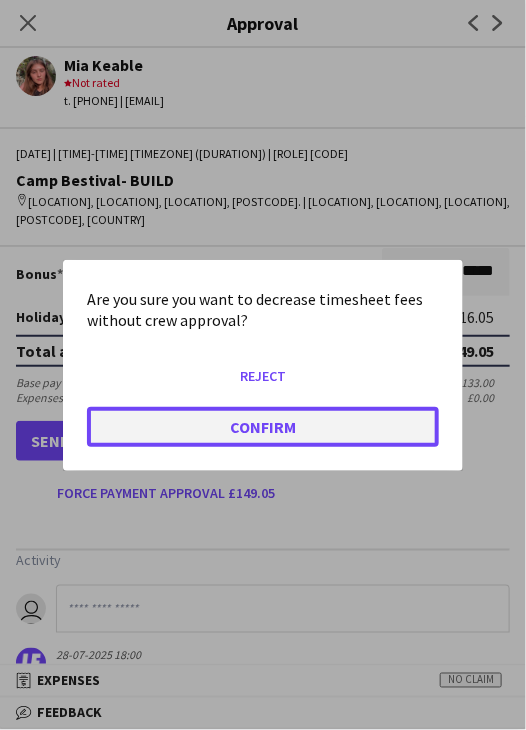click on "Confirm" 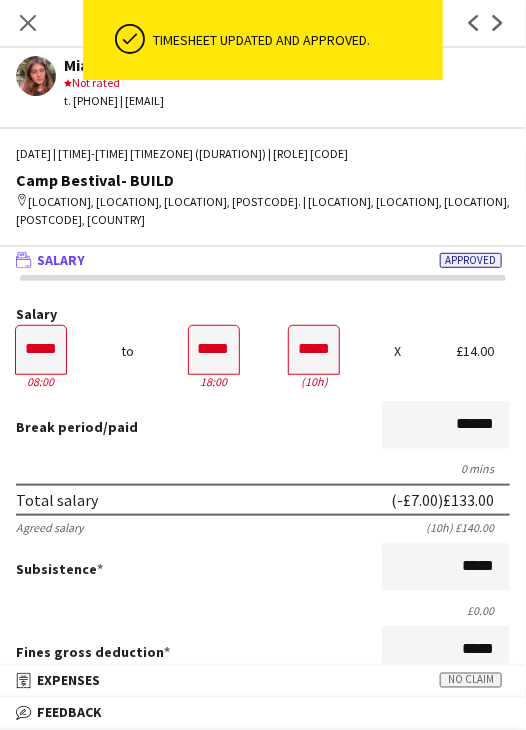 scroll, scrollTop: 0, scrollLeft: 0, axis: both 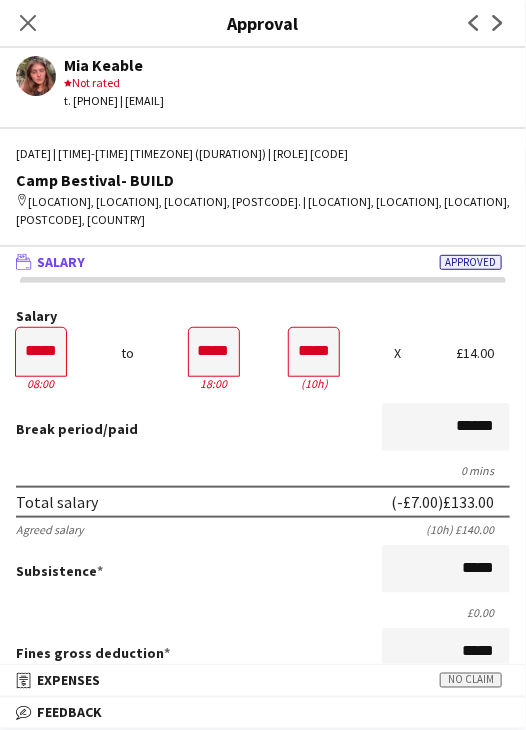 click 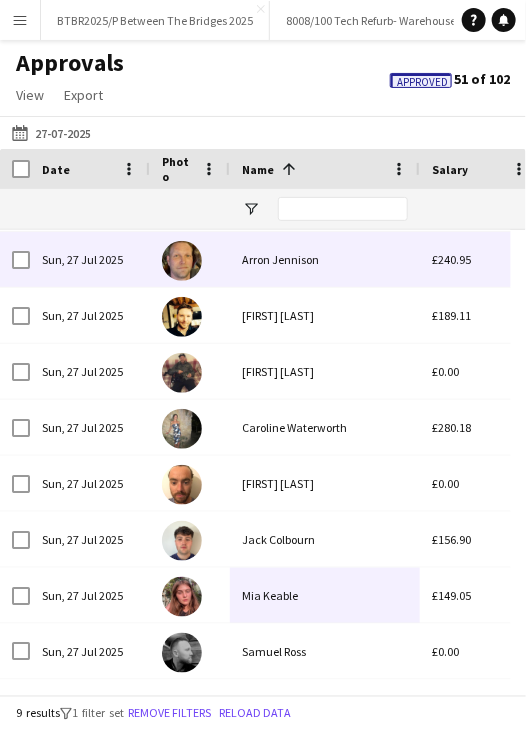 click on "Arron Jennison" at bounding box center (325, 259) 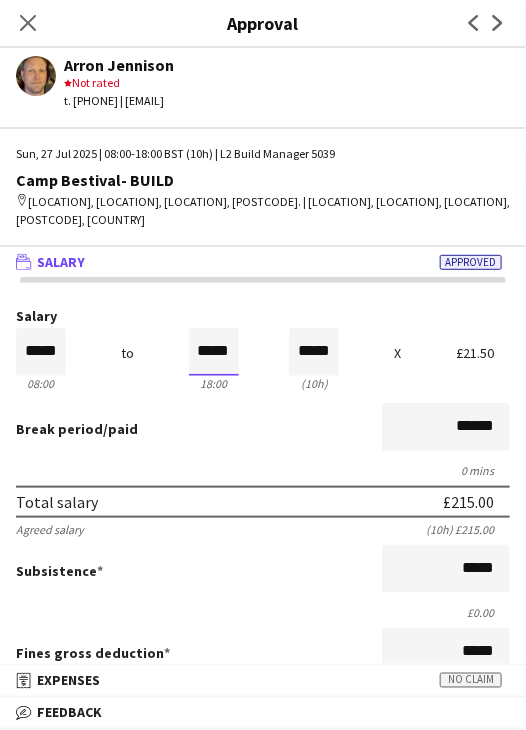 click on "*****" at bounding box center (214, 352) 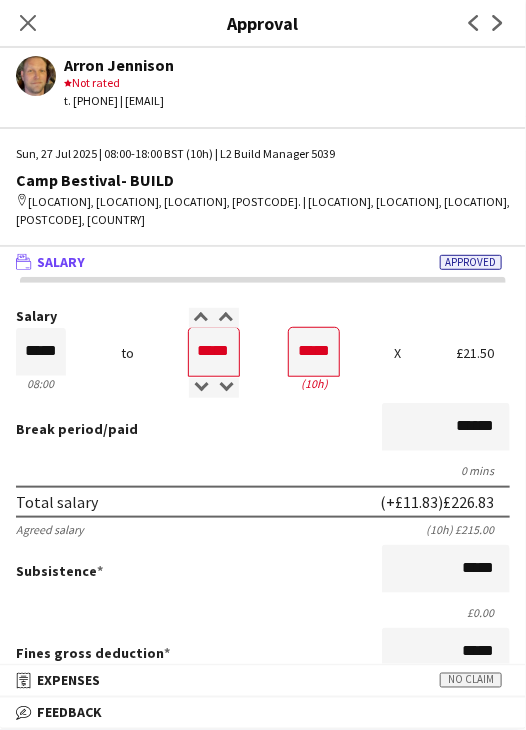 click on "0 mins" at bounding box center [263, 470] 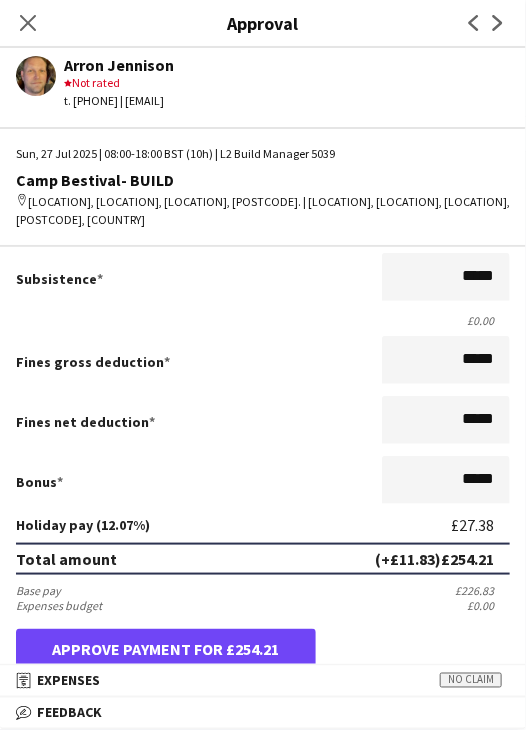 scroll, scrollTop: 400, scrollLeft: 0, axis: vertical 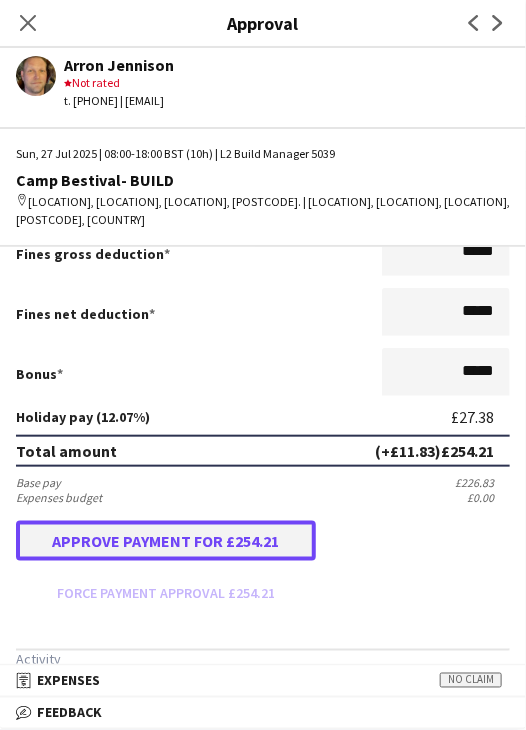 click on "Approve payment for £254.21" at bounding box center [166, 541] 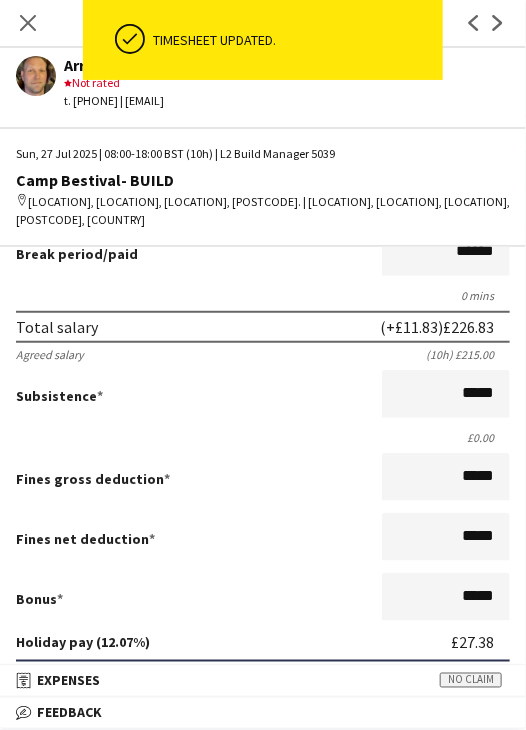 scroll, scrollTop: 0, scrollLeft: 0, axis: both 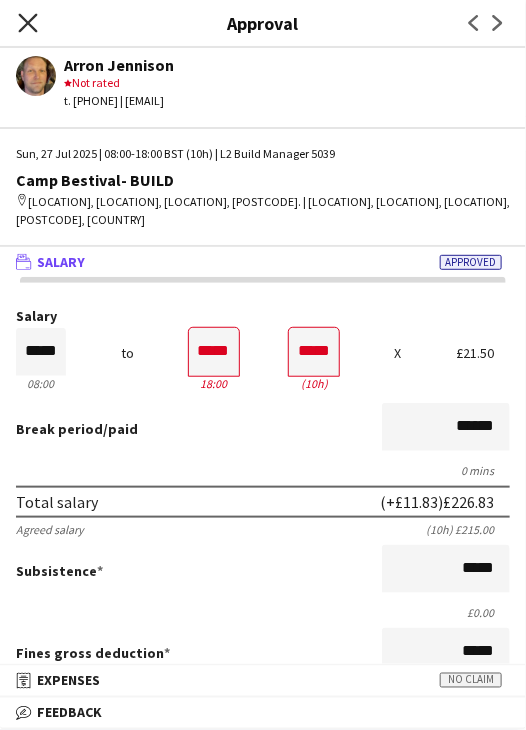 click on "Close pop-in" 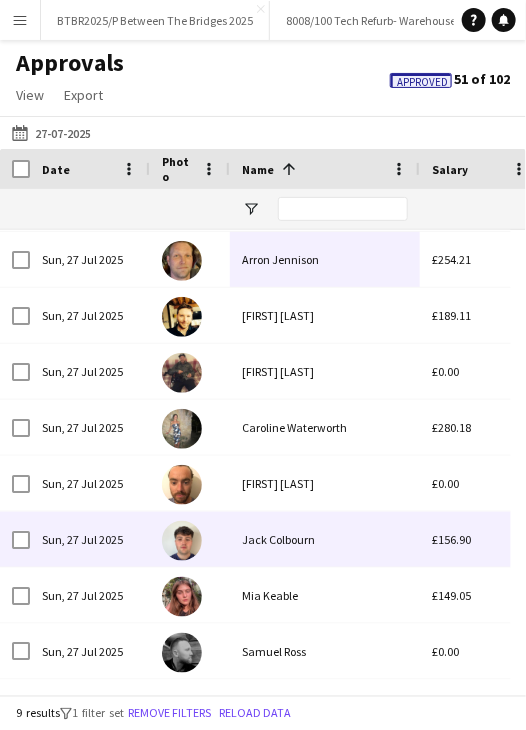 click on "Jack Colbourn" at bounding box center (325, 539) 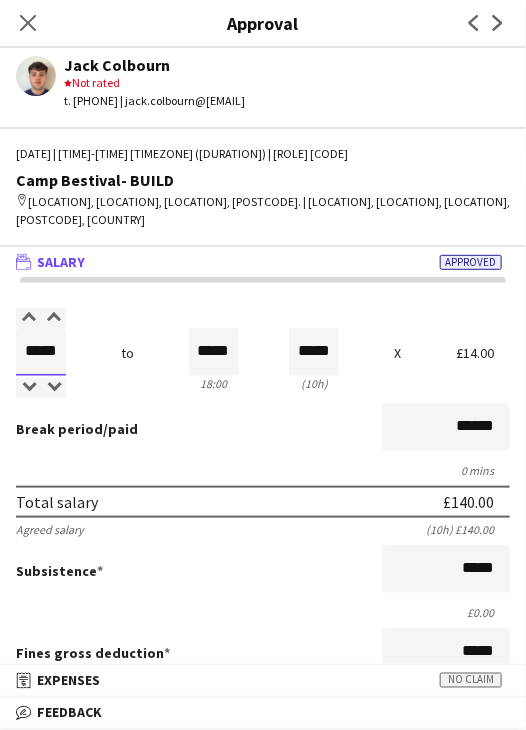 drag, startPoint x: 29, startPoint y: 351, endPoint x: 88, endPoint y: 341, distance: 59.841457 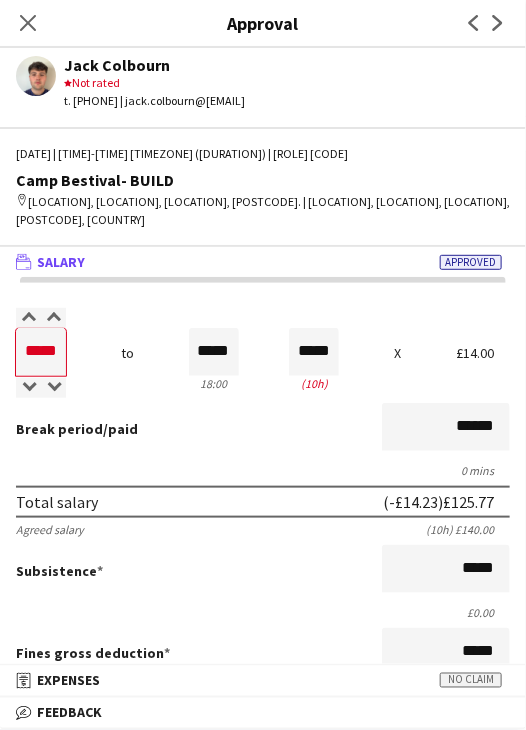 click on "Break period   /paid  ******" at bounding box center [263, 429] 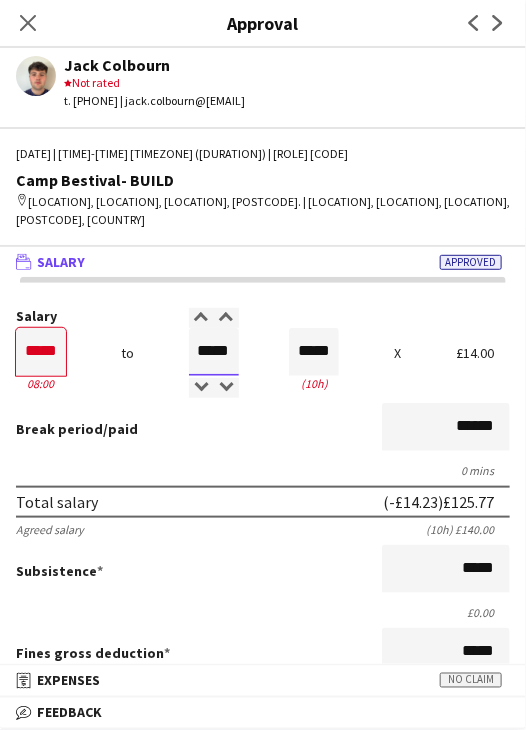 click on "*****" at bounding box center (214, 352) 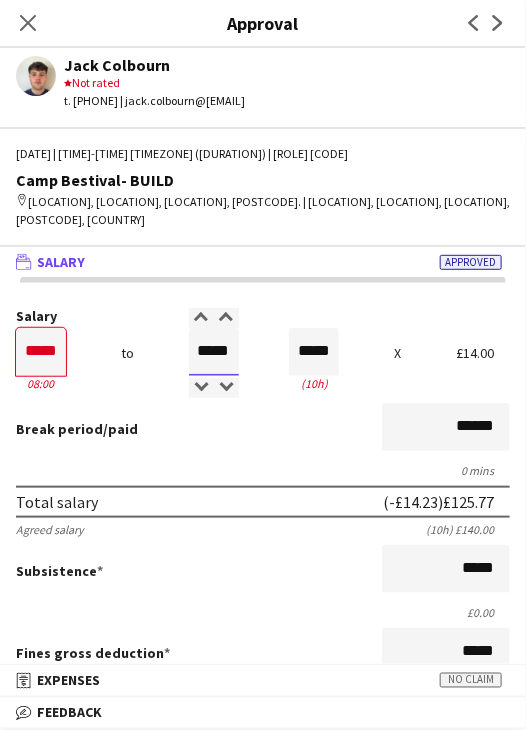 click on "*****" at bounding box center [214, 352] 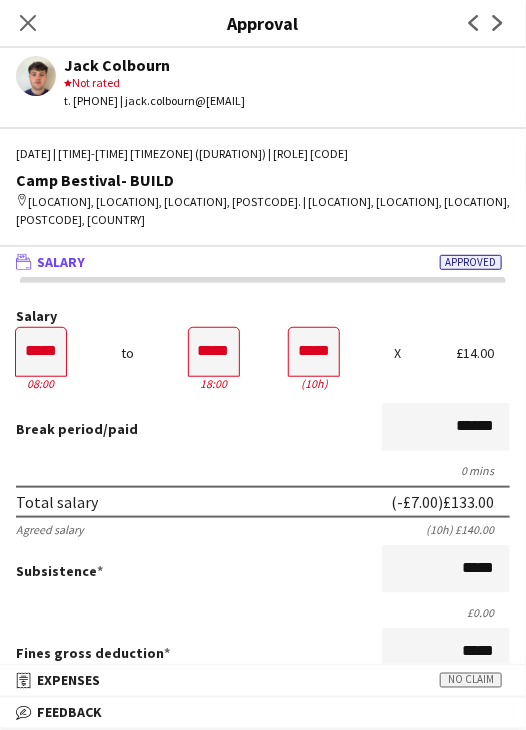 click on "Break period   /paid  ******" at bounding box center [263, 429] 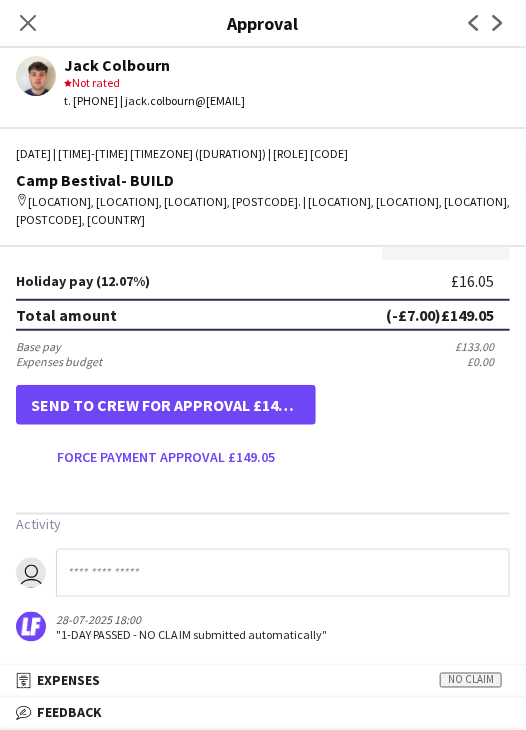 scroll, scrollTop: 537, scrollLeft: 0, axis: vertical 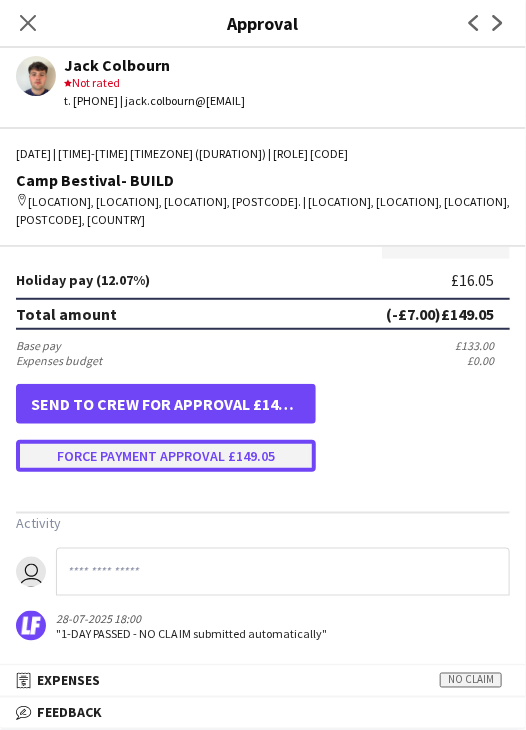 click on "Force payment approval £149.05" at bounding box center (166, 456) 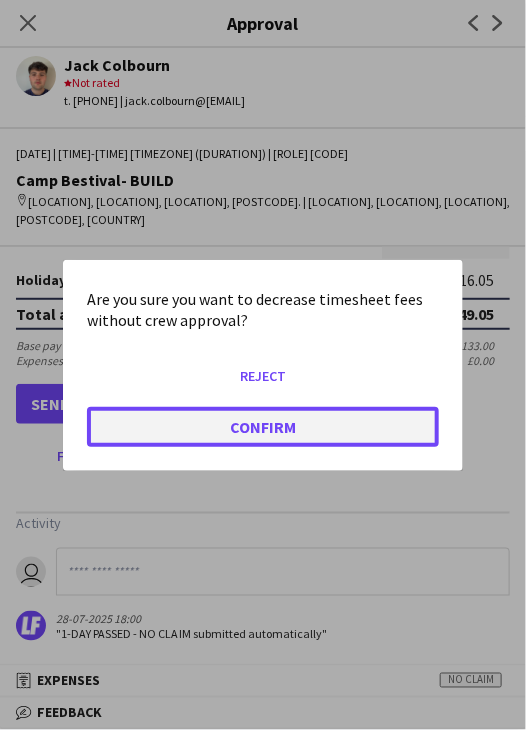 click on "Confirm" 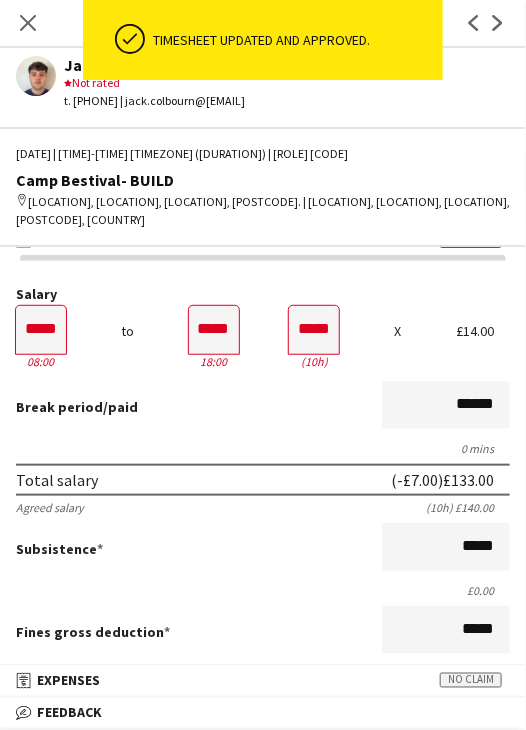 scroll, scrollTop: 0, scrollLeft: 0, axis: both 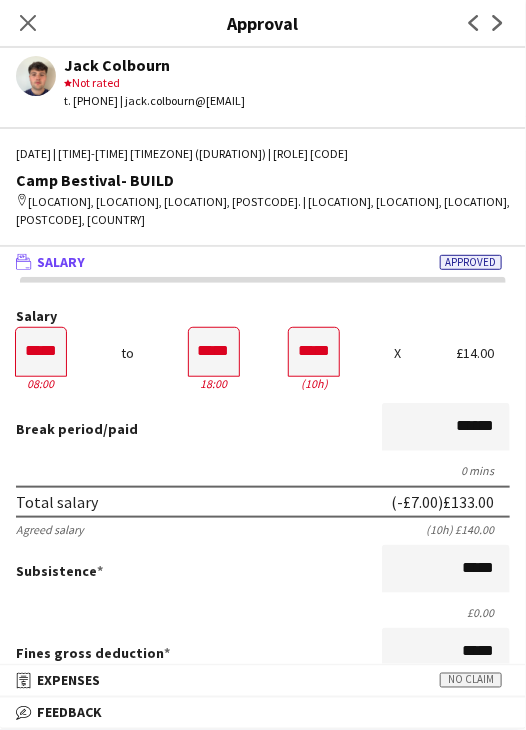 drag, startPoint x: 26, startPoint y: 15, endPoint x: 104, endPoint y: 73, distance: 97.20082 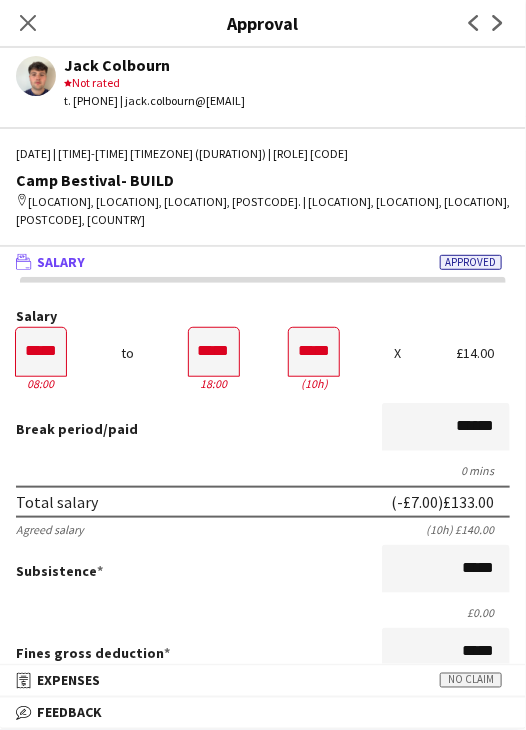 click on "Close pop-in" 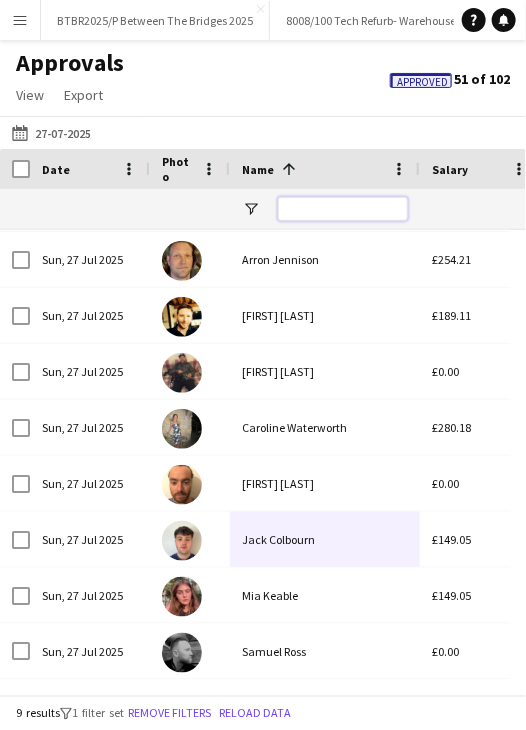 click at bounding box center (343, 209) 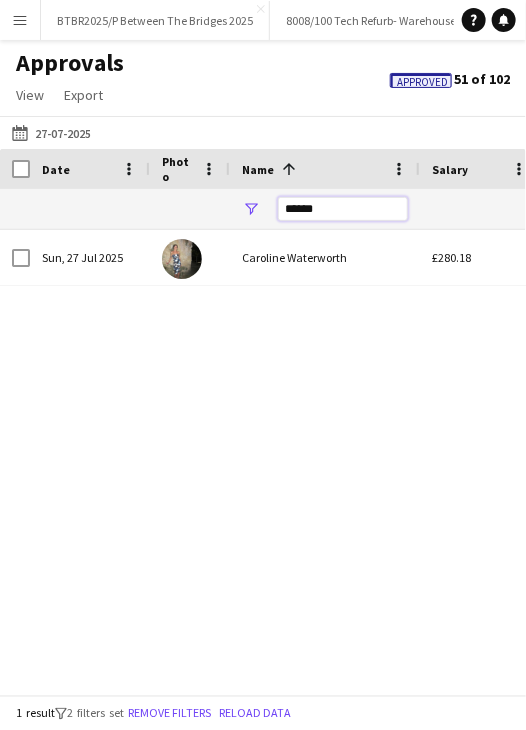 scroll, scrollTop: 0, scrollLeft: 0, axis: both 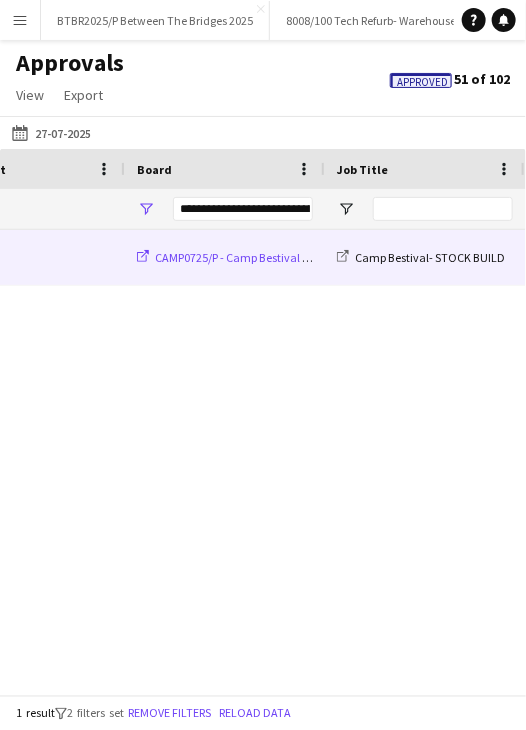 click on "CAMP0725/P - Camp Bestival Dorset 2025" at bounding box center [258, 257] 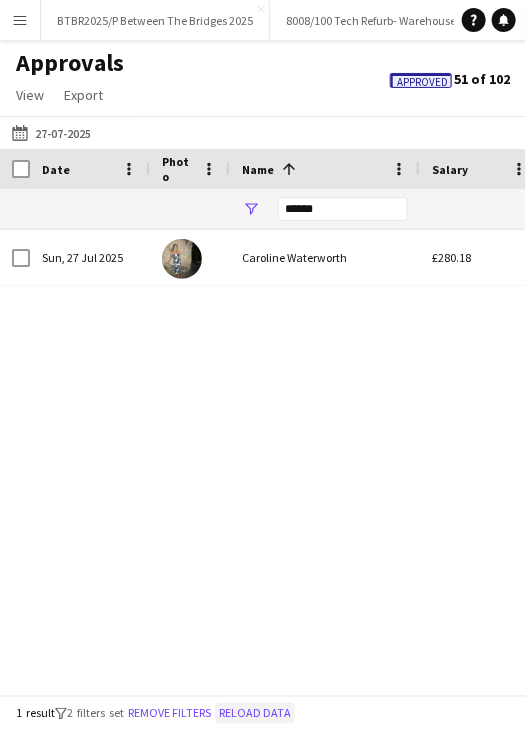 click on "Reload data" 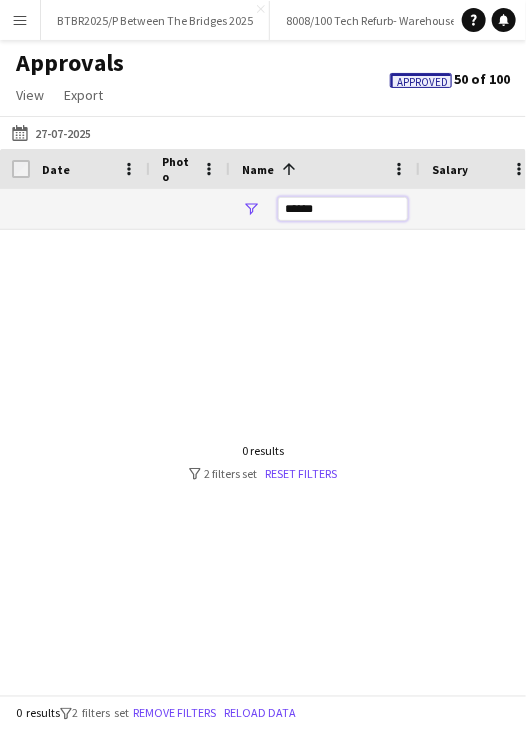 click on "******" at bounding box center [343, 209] 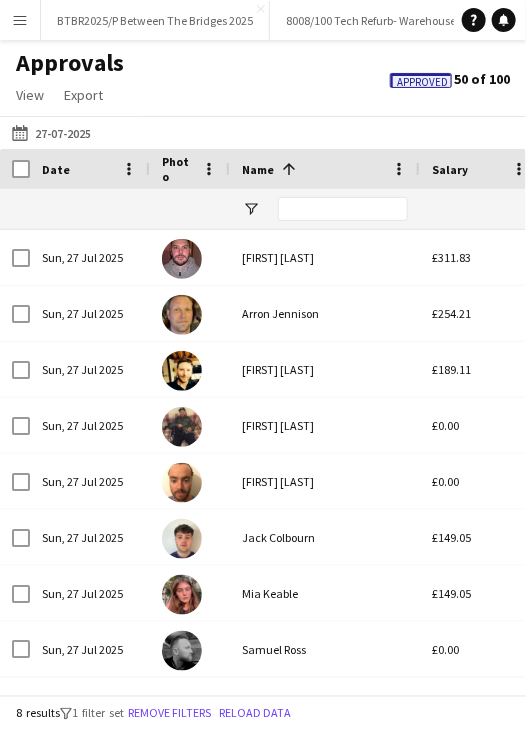drag, startPoint x: 72, startPoint y: 137, endPoint x: 104, endPoint y: 161, distance: 40 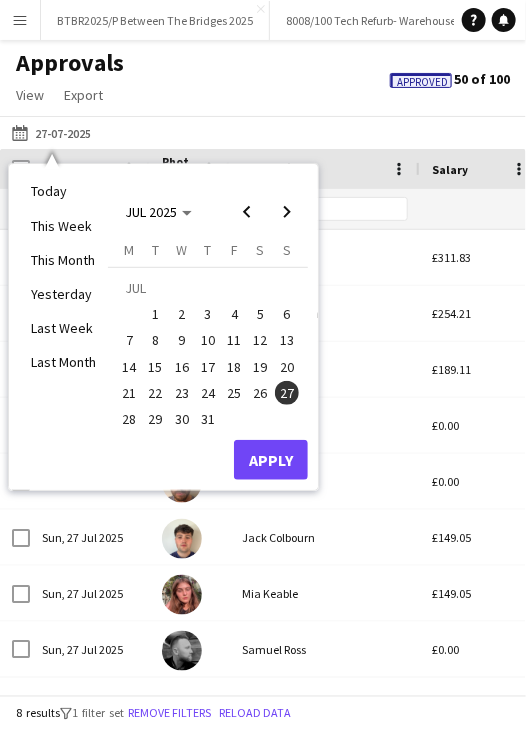 drag, startPoint x: 124, startPoint y: 420, endPoint x: 134, endPoint y: 423, distance: 10.440307 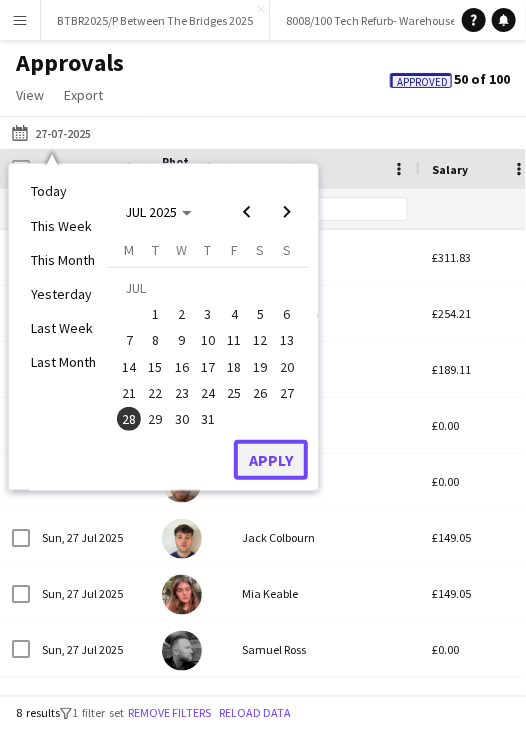 click on "Apply" at bounding box center [271, 460] 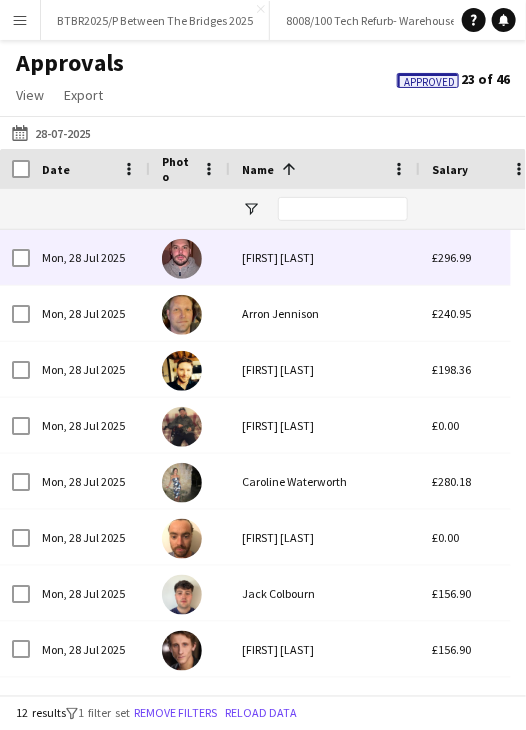 click on "[FIRST] [LAST]" at bounding box center (325, 257) 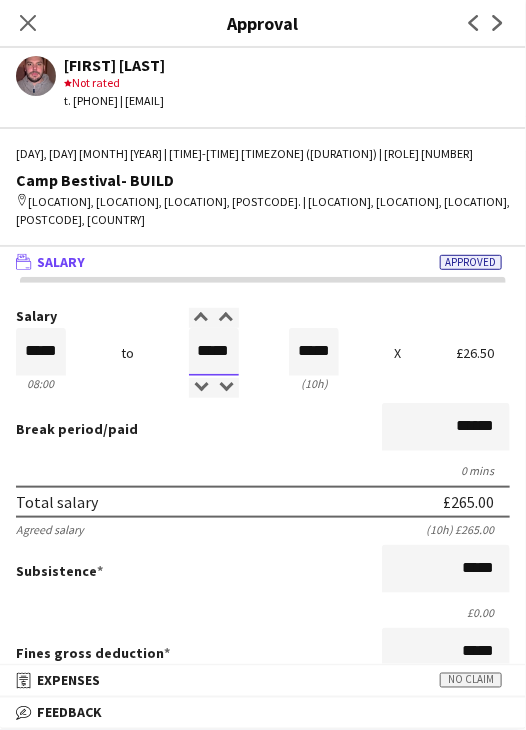 click on "*****" at bounding box center (214, 352) 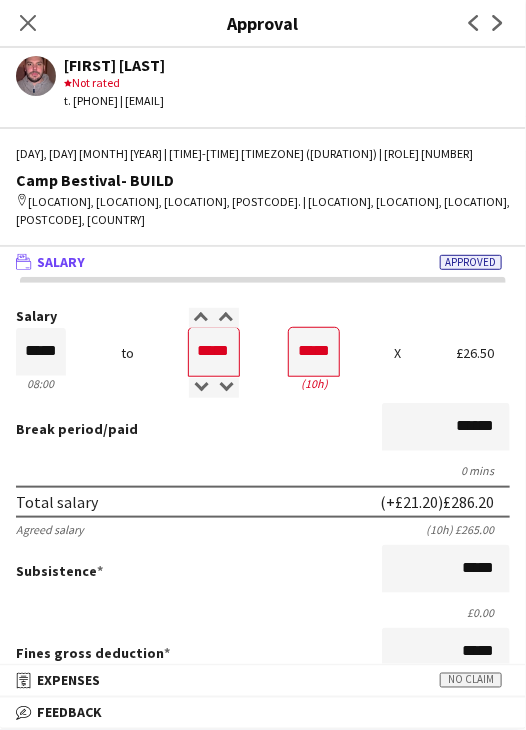 click on "Break period   /paid  ******" at bounding box center (263, 429) 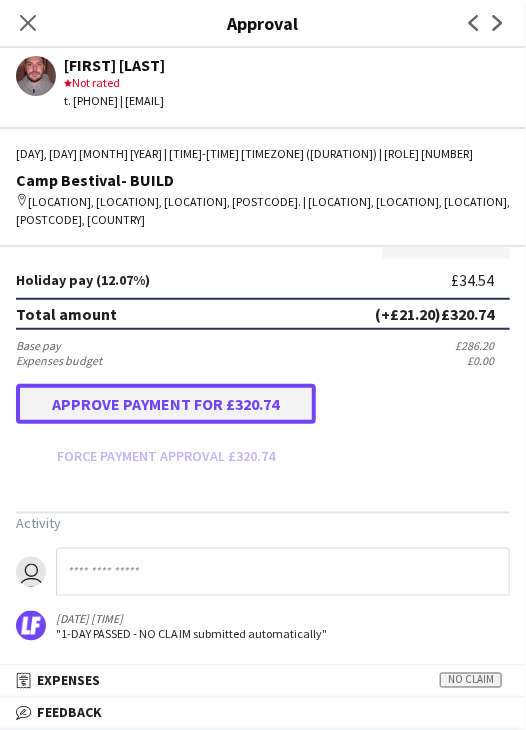 click on "Approve payment for £320.74" at bounding box center [166, 404] 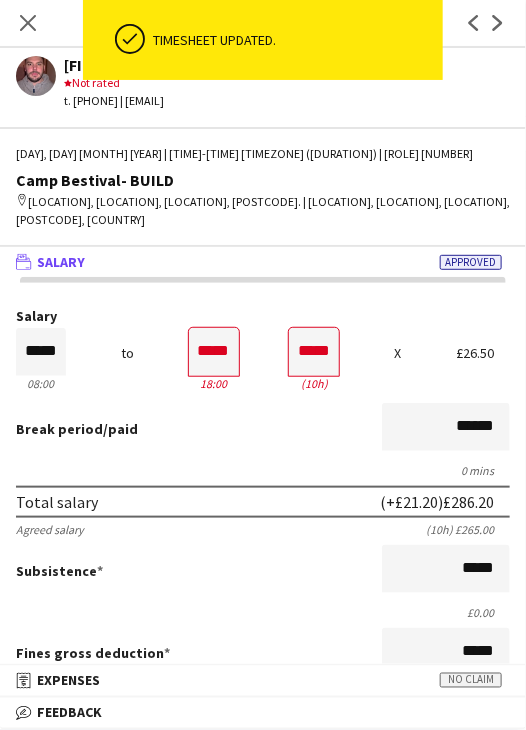 scroll, scrollTop: 0, scrollLeft: 0, axis: both 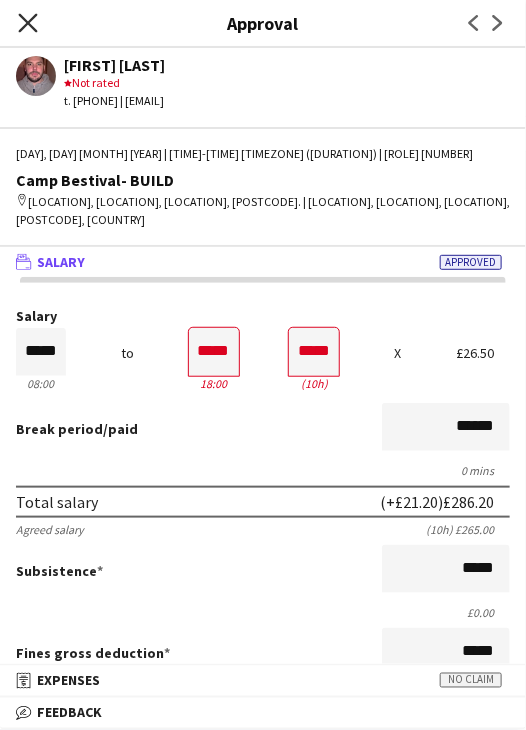 click on "Close pop-in" 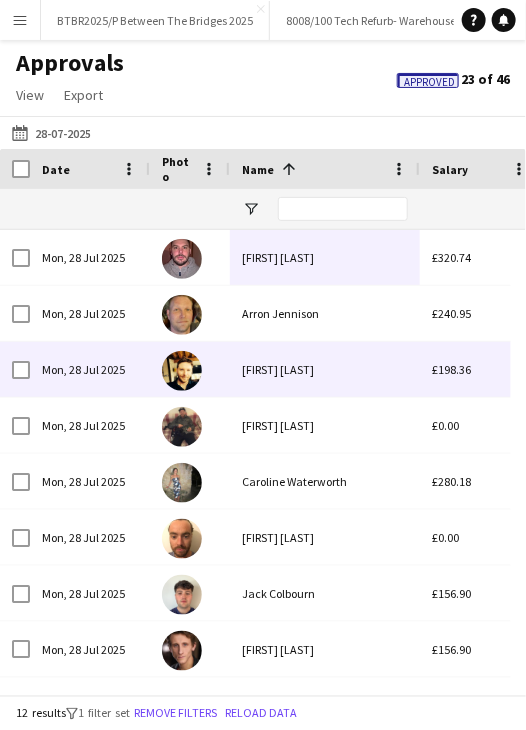 click on "[PERSON]" at bounding box center (325, 369) 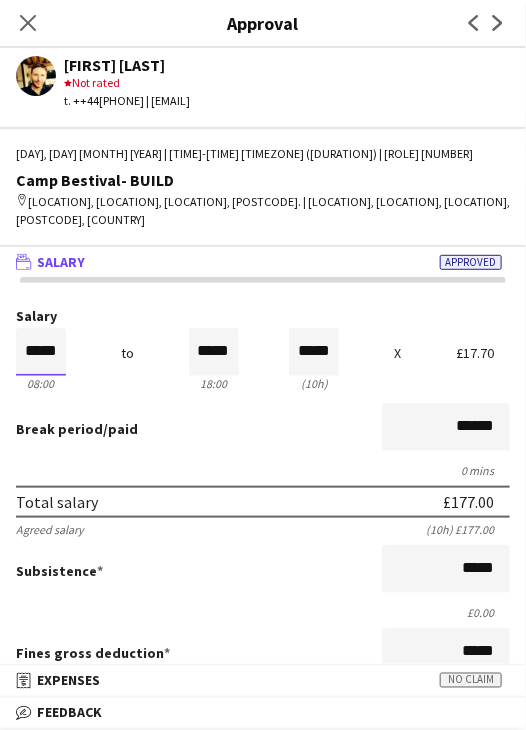 click on "*****" at bounding box center (41, 352) 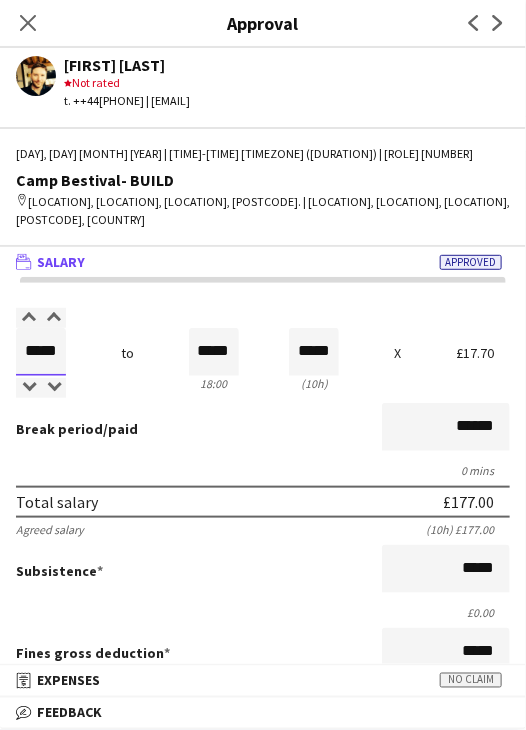 click on "*****" at bounding box center [41, 352] 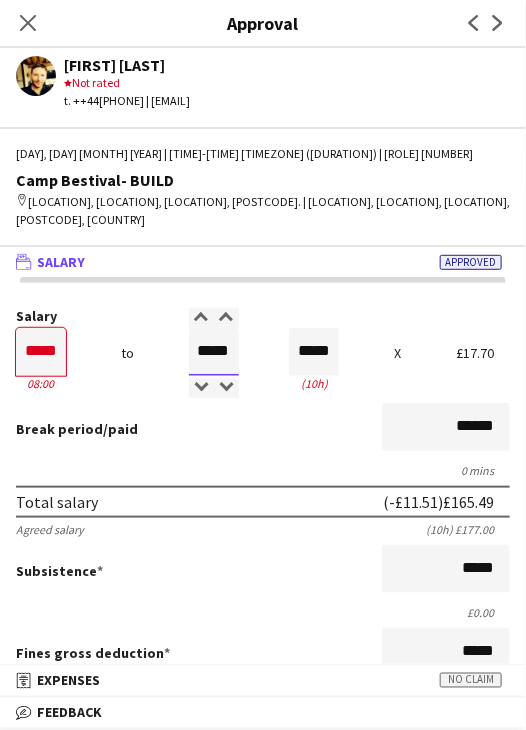 click on "*****" at bounding box center (214, 352) 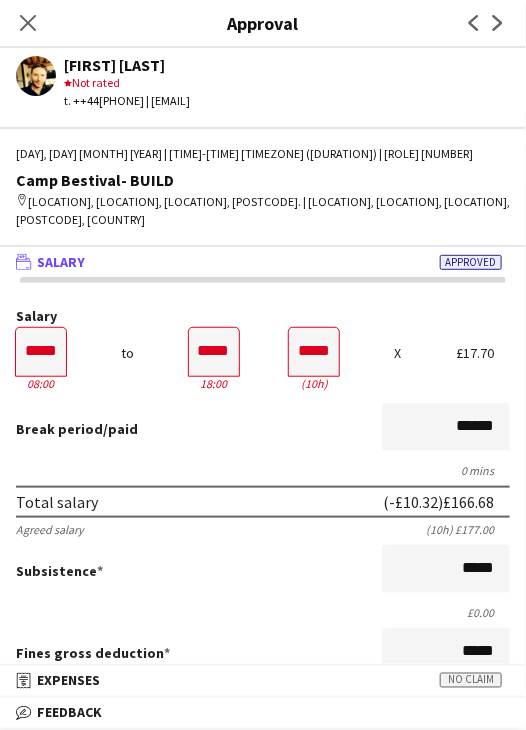 click on "Break period   /paid  ******" at bounding box center (263, 429) 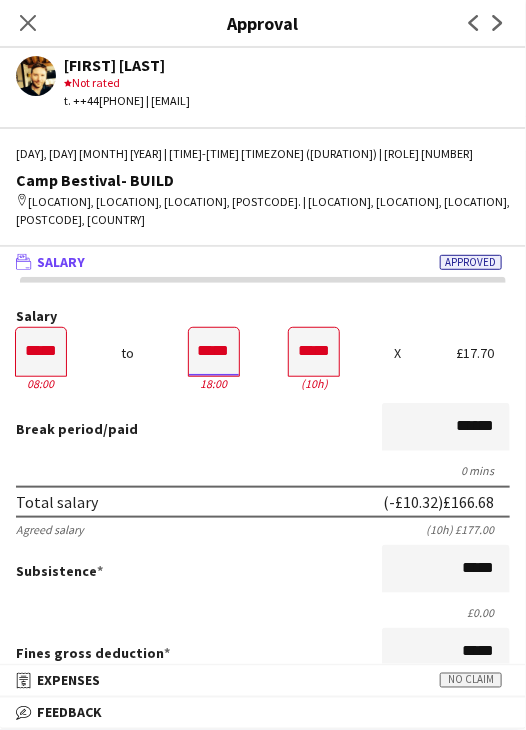 click on "*****" at bounding box center (214, 352) 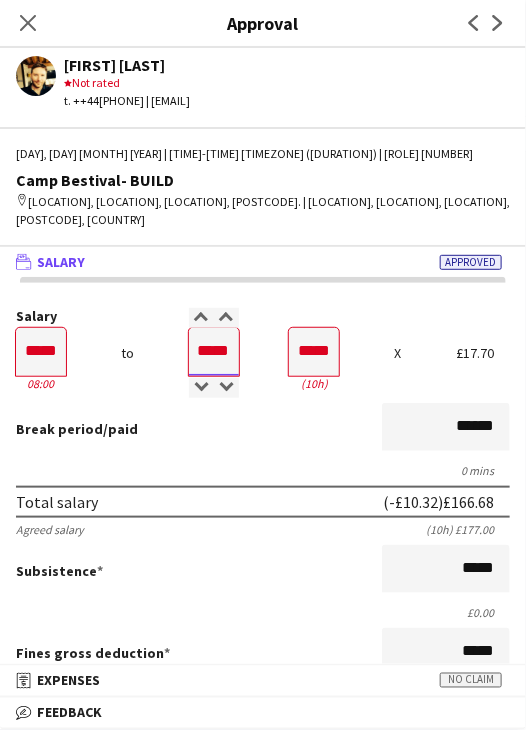 click on "*****" at bounding box center [214, 352] 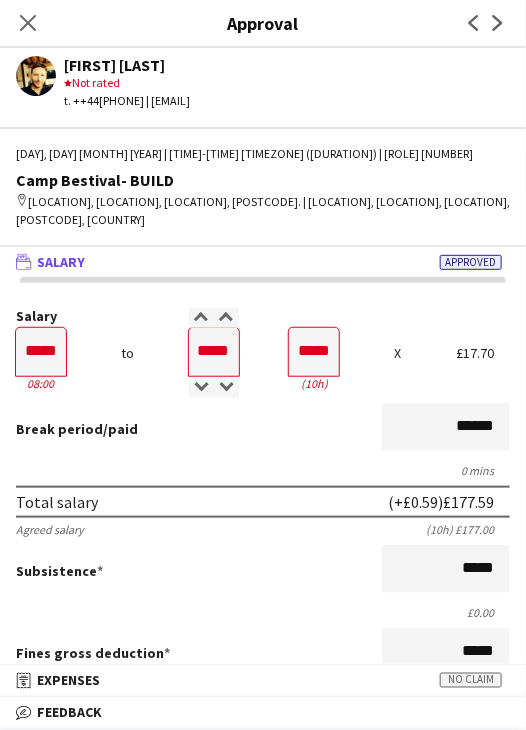 click on "0 mins" at bounding box center [263, 470] 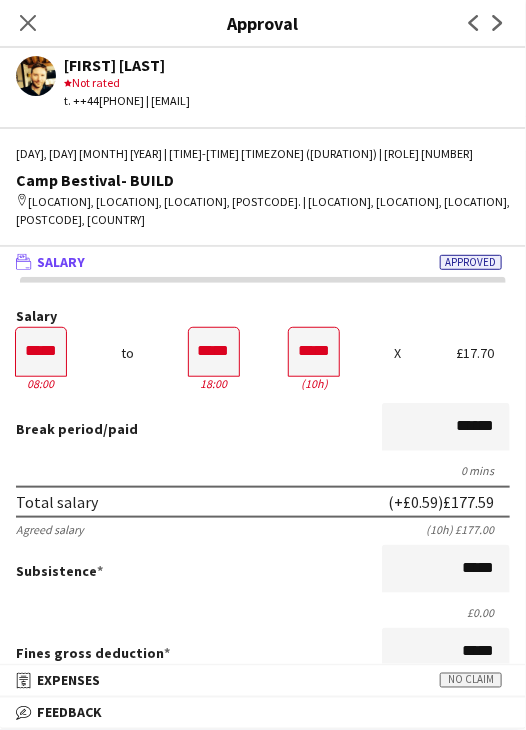 click on "Break period   /paid  ******" at bounding box center [263, 429] 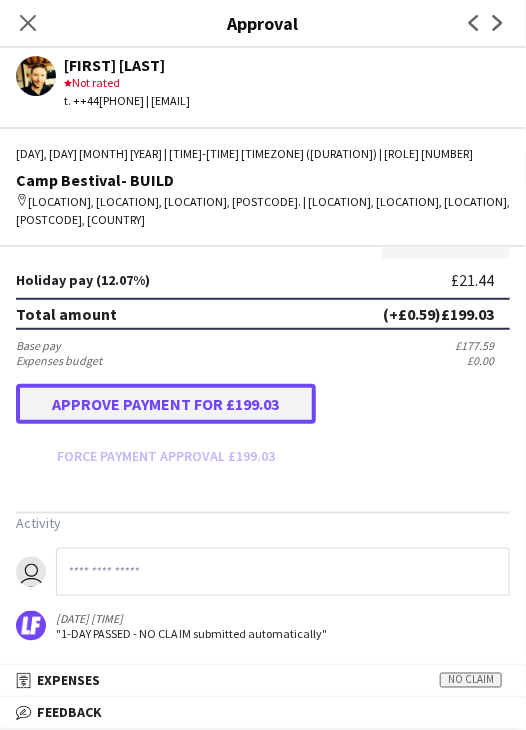 click on "Approve payment for £199.03" at bounding box center (166, 404) 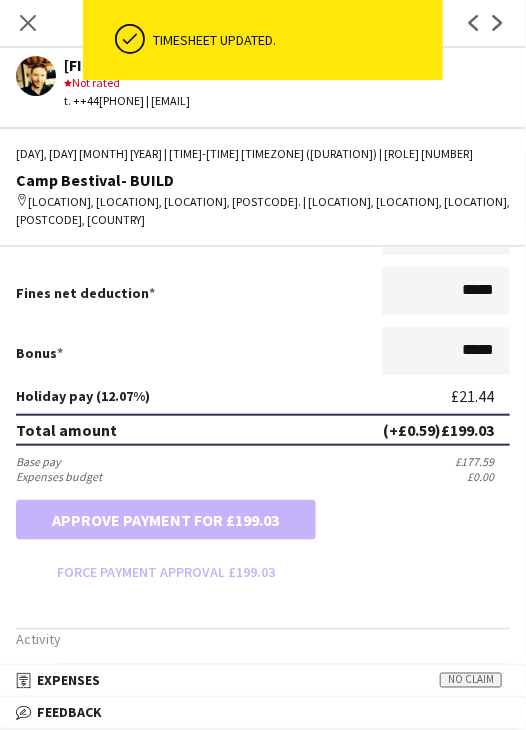 scroll, scrollTop: 137, scrollLeft: 0, axis: vertical 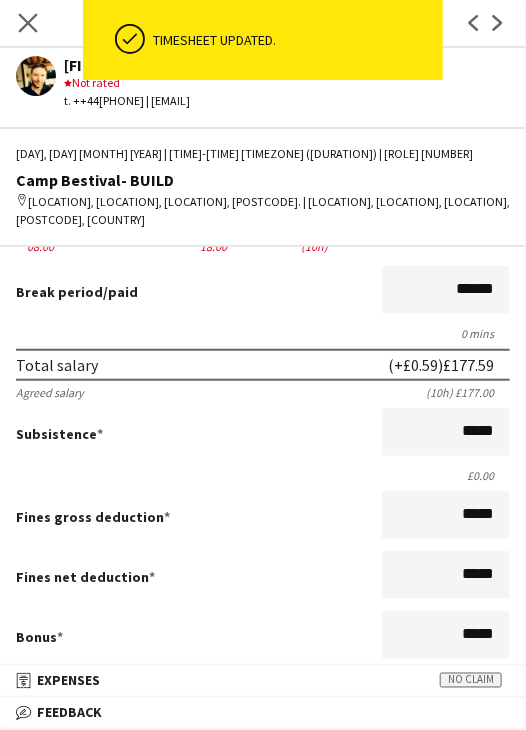 click on "Close pop-in" 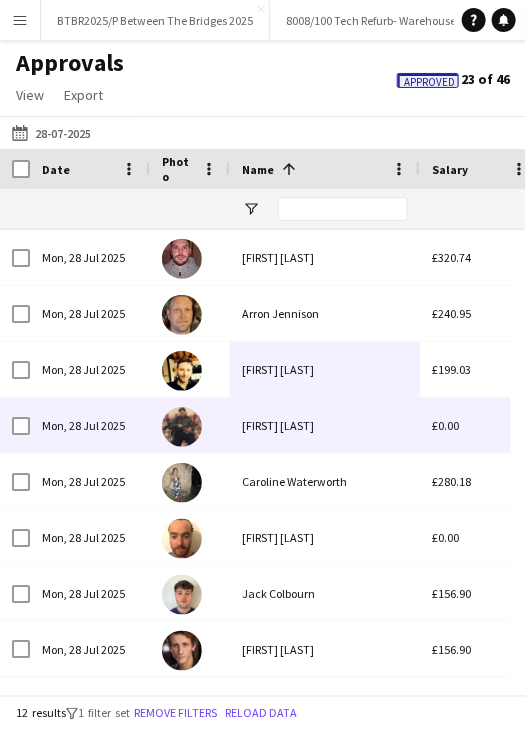 click on "Caroline Waterworth" at bounding box center (325, 481) 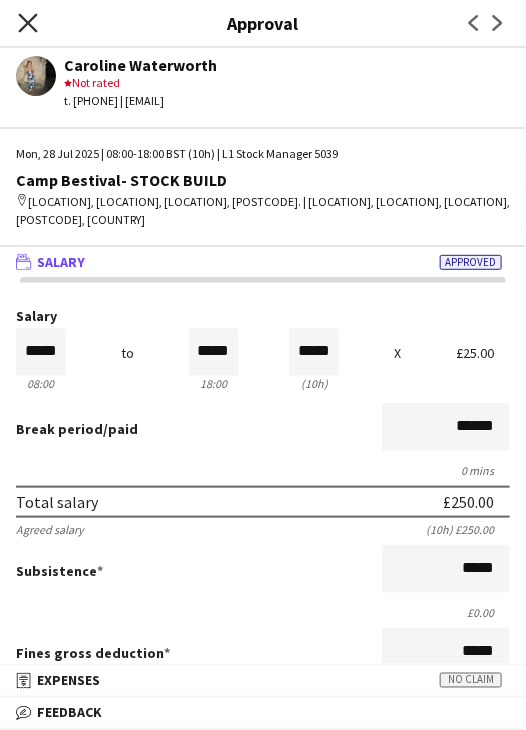 click on "Close pop-in" 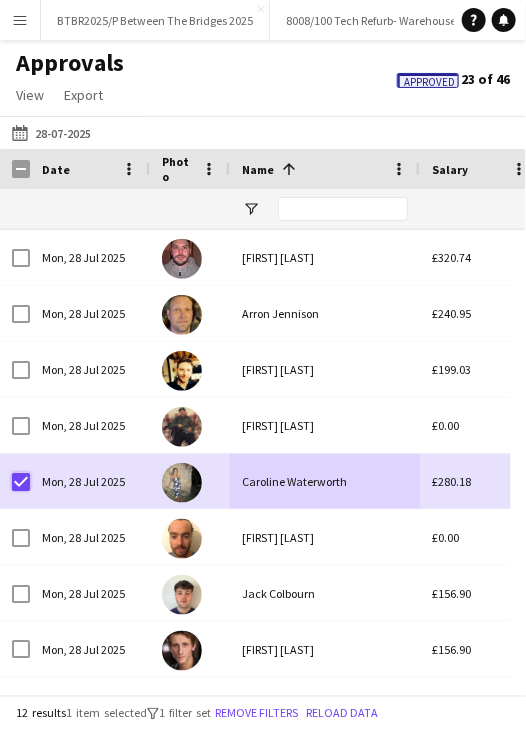 scroll, scrollTop: 0, scrollLeft: 1054, axis: horizontal 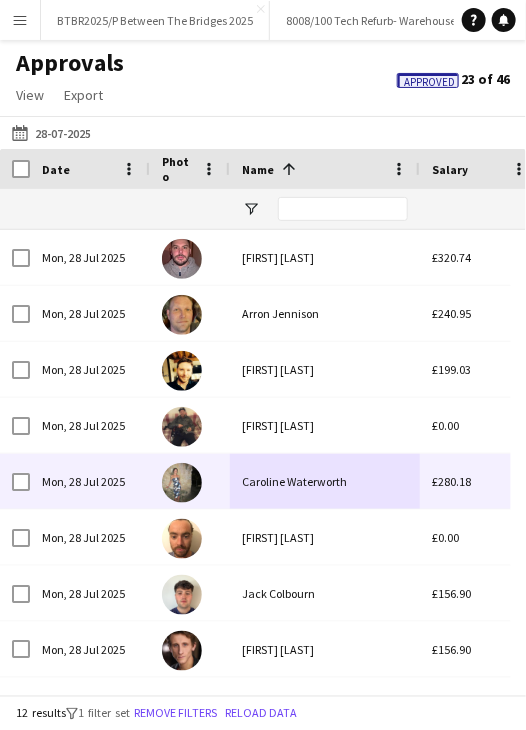 click on "Caroline Waterworth" at bounding box center (325, 481) 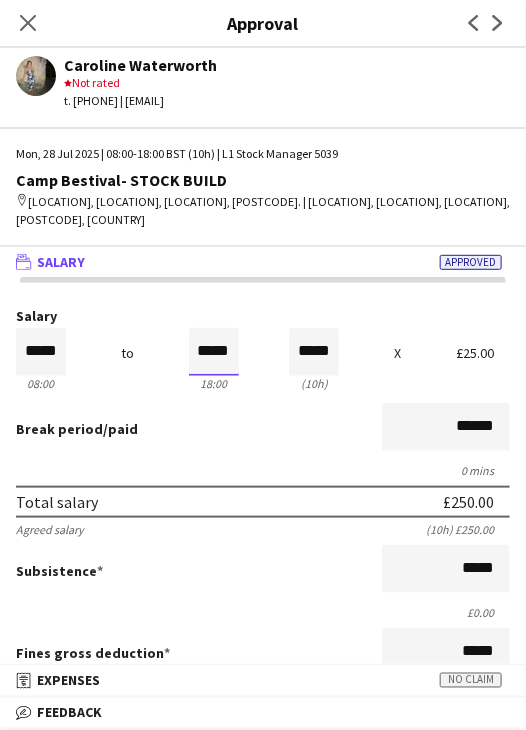 click on "*****" at bounding box center (214, 352) 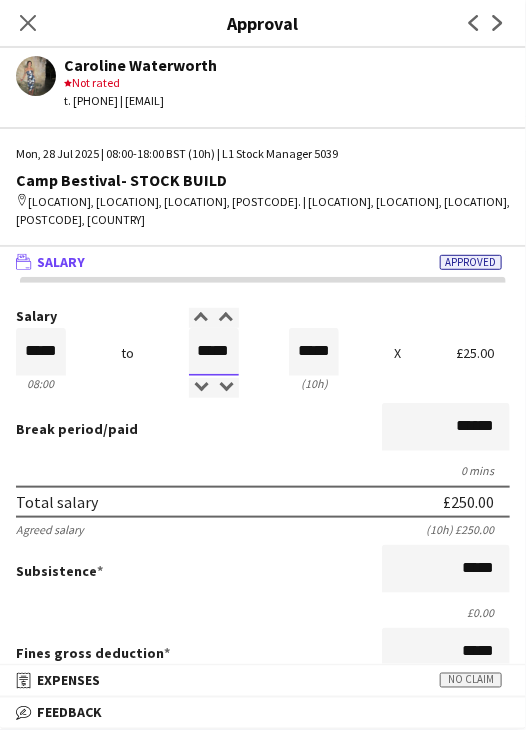 click on "*****" at bounding box center (214, 352) 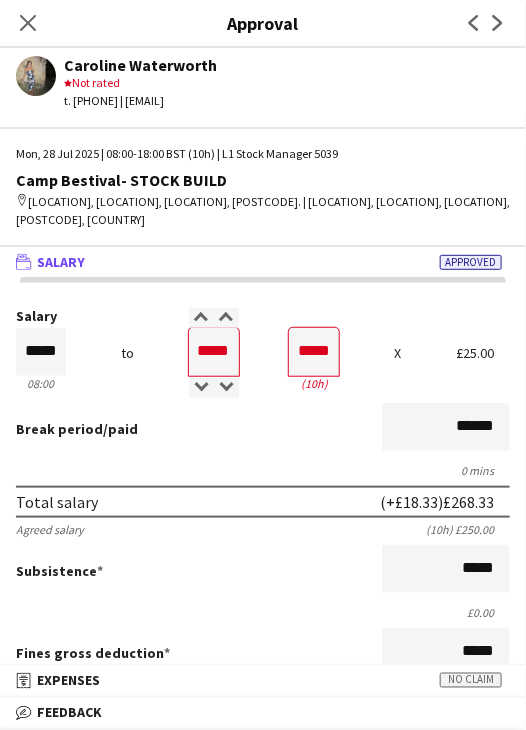 click on "Salary  *****  08:00   to  *****  18:00  *****  (10h)   X   £25.00   Break period   /paid  ******  0 mins   Total salary   (+£18.33)   £268.33   Agreed salary   (10h) £250.00   Subsistence  *****  £0.00   Fines gross deduction  *****  Fines net deduction  *****  Bonus  *****  Holiday pay (12.07%)   £32.39   Total amount   (+£18.33)   £300.72   Base pay   £268.33   Expenses budget   £0.00   Approve payment for £300.72   Force payment approval £300.72" at bounding box center [263, 658] 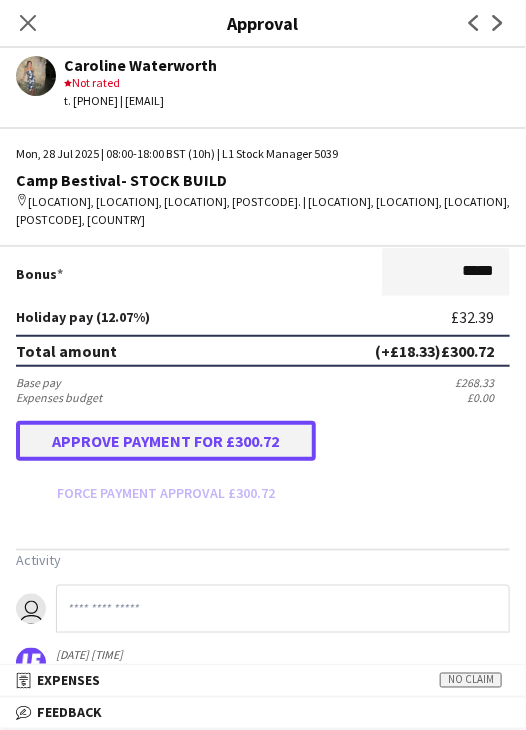 click on "Approve payment for £300.72" at bounding box center (166, 441) 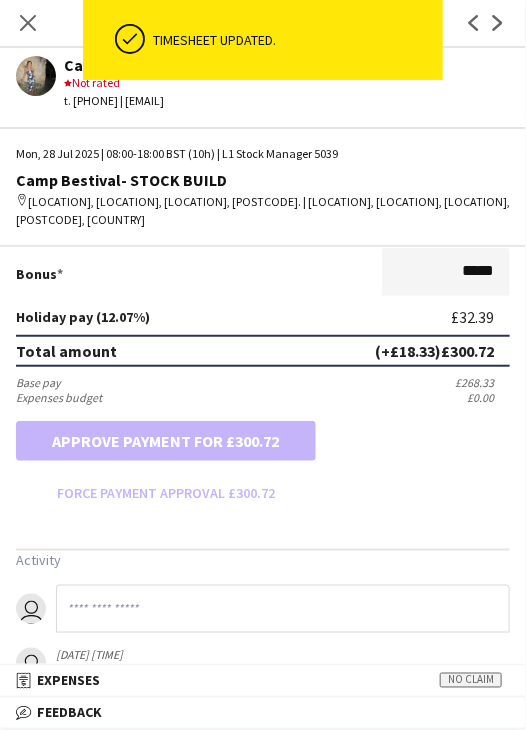 click on "Close pop-in" 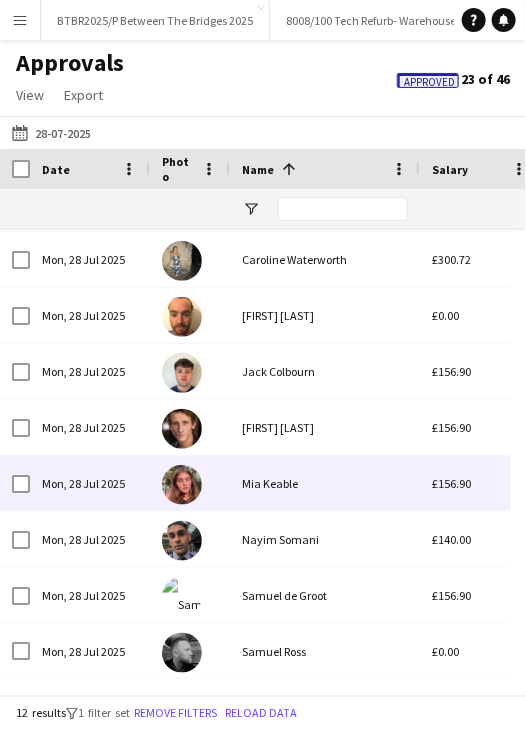 click on "Mia Keable" at bounding box center [325, 483] 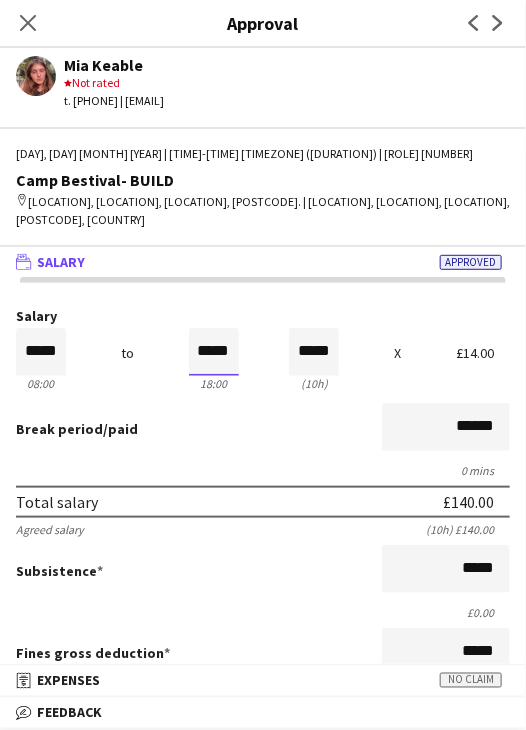 click on "*****" at bounding box center (214, 352) 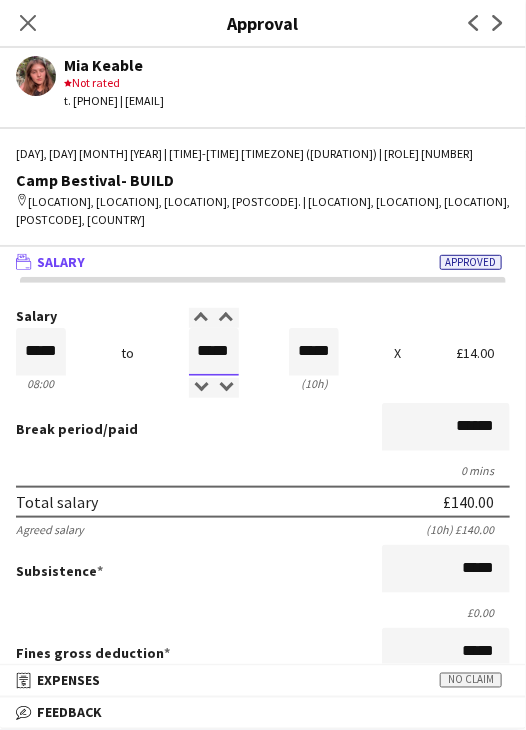 click on "*****" at bounding box center [214, 352] 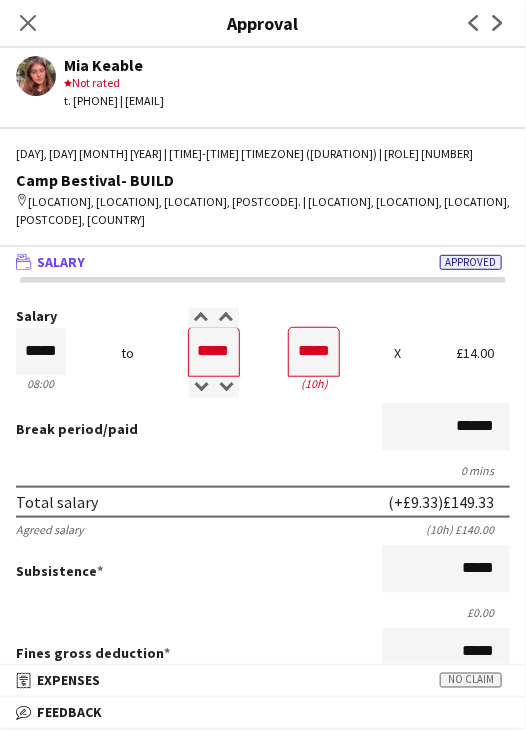 click on "Break period   /paid  ******" at bounding box center (263, 429) 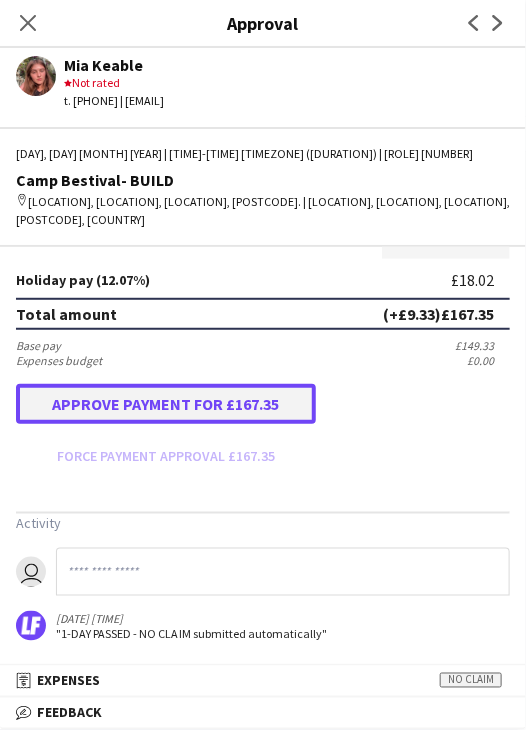 click on "Approve payment for £167.35" at bounding box center [166, 404] 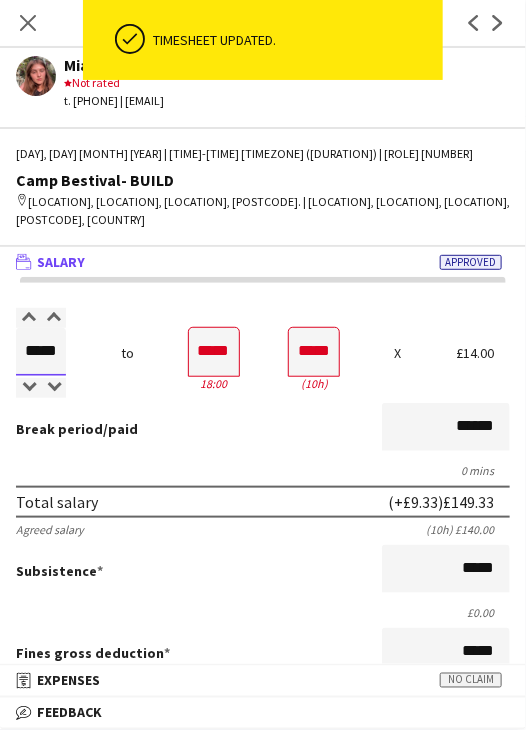 click on "*****" at bounding box center (41, 352) 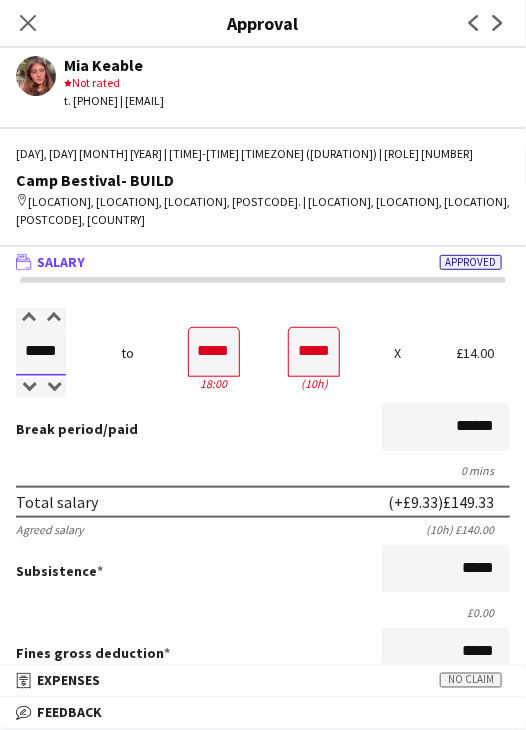 click on "*****" at bounding box center (41, 352) 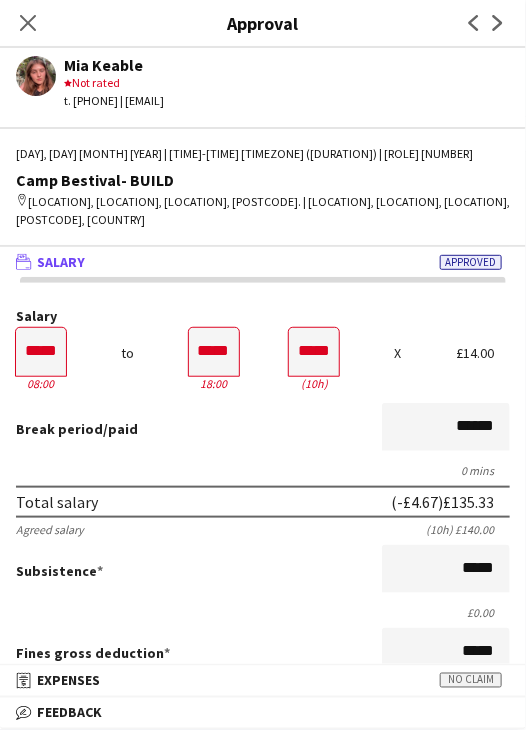 click on "0 mins" at bounding box center (263, 470) 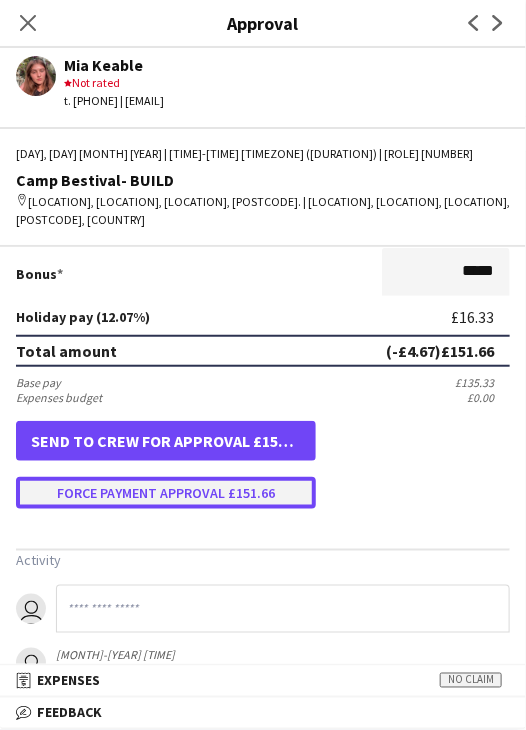 click on "Force payment approval £151.66" at bounding box center (166, 493) 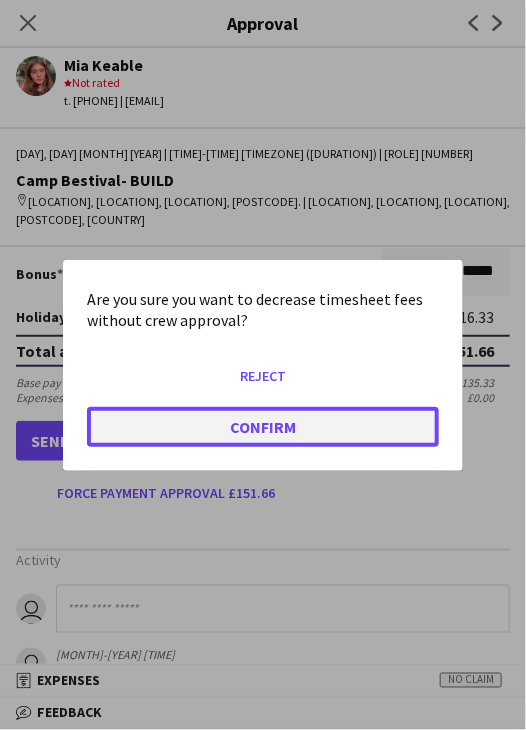 click on "Confirm" 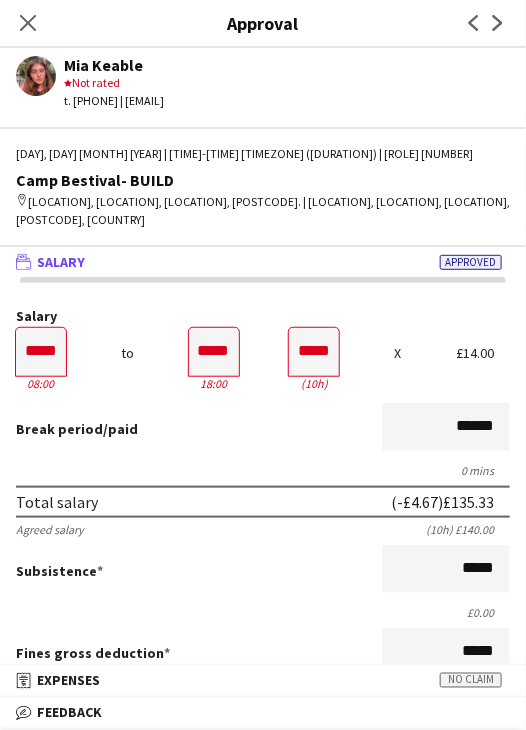 click on "Close pop-in" 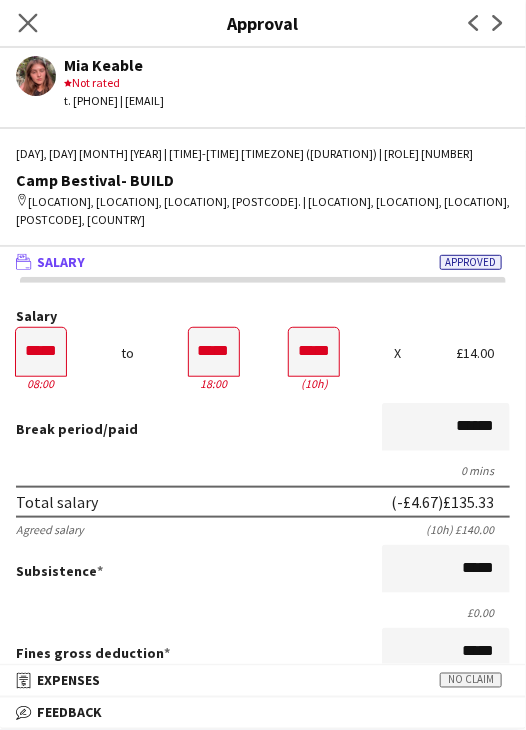 click on "Close pop-in" 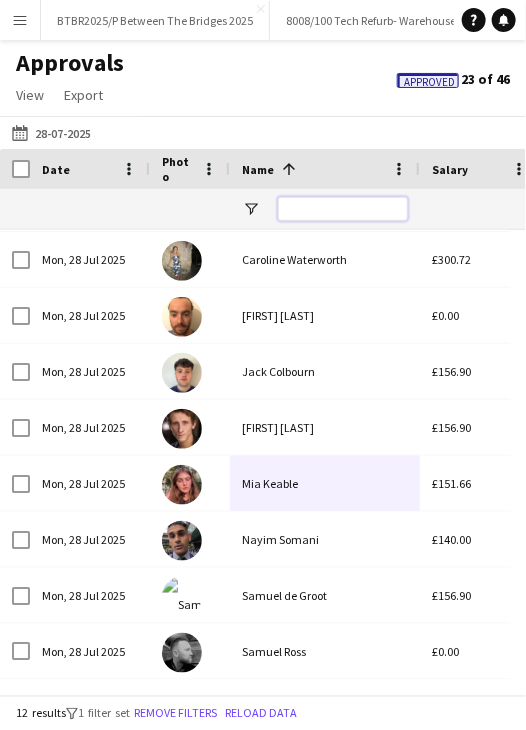 click at bounding box center [343, 209] 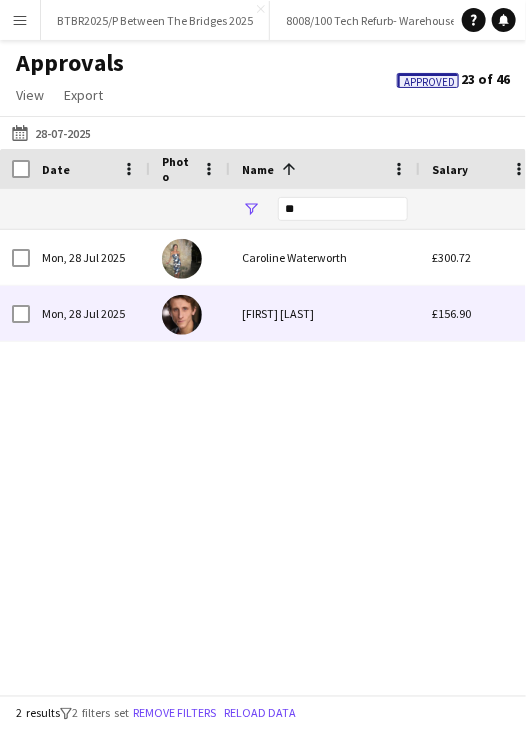 click on "Matthew Thomas" at bounding box center (325, 313) 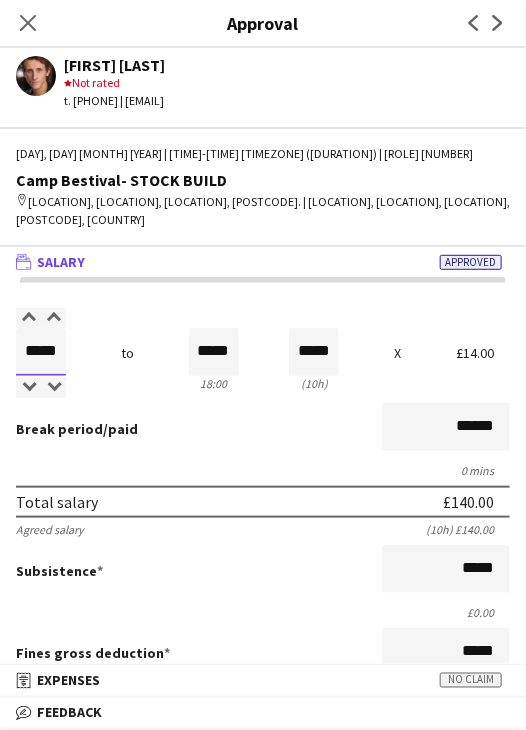 click on "*****" at bounding box center [41, 352] 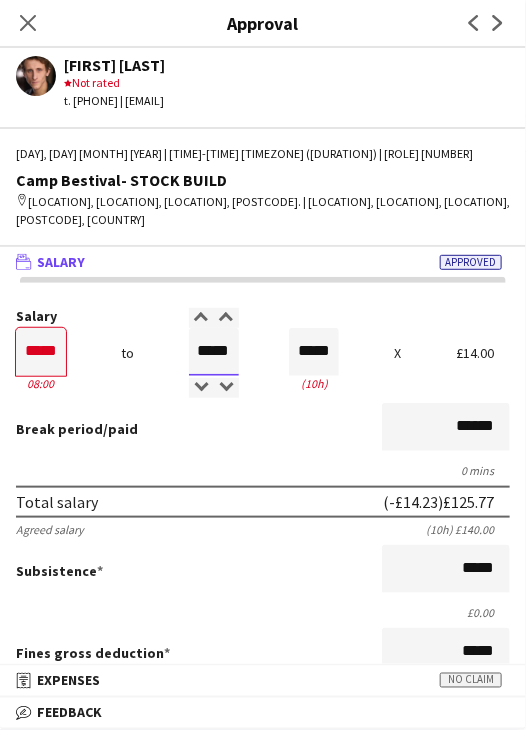 click on "*****" at bounding box center [214, 352] 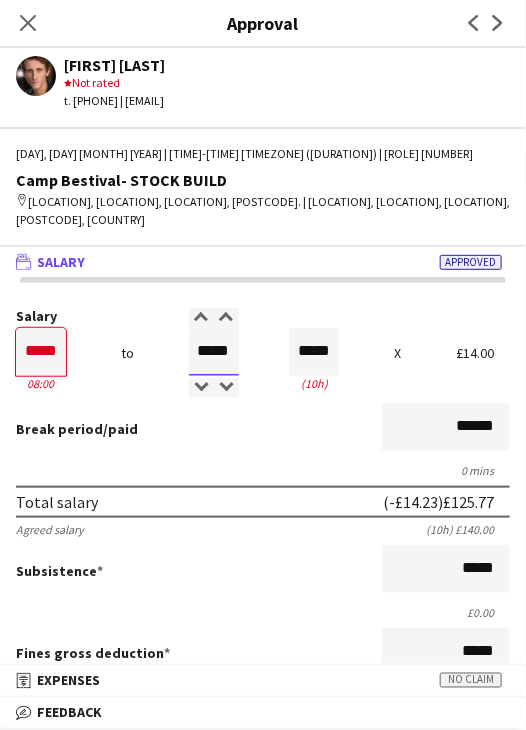 click on "*****" at bounding box center (214, 352) 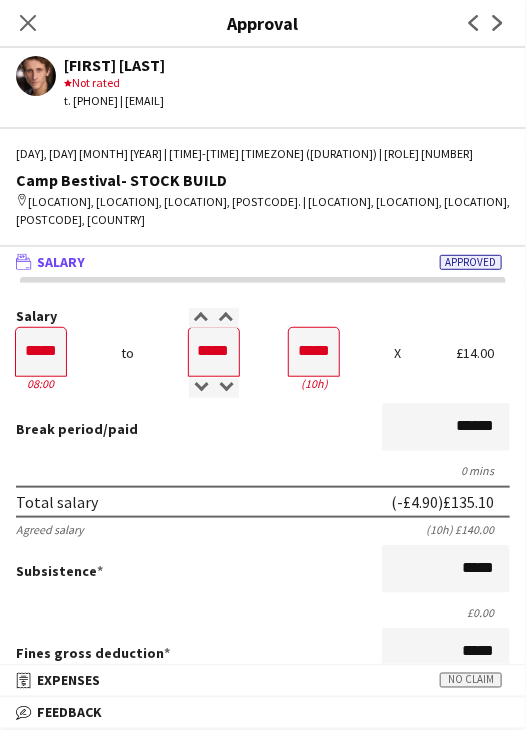 click on "Break period   /paid  ******" at bounding box center (263, 429) 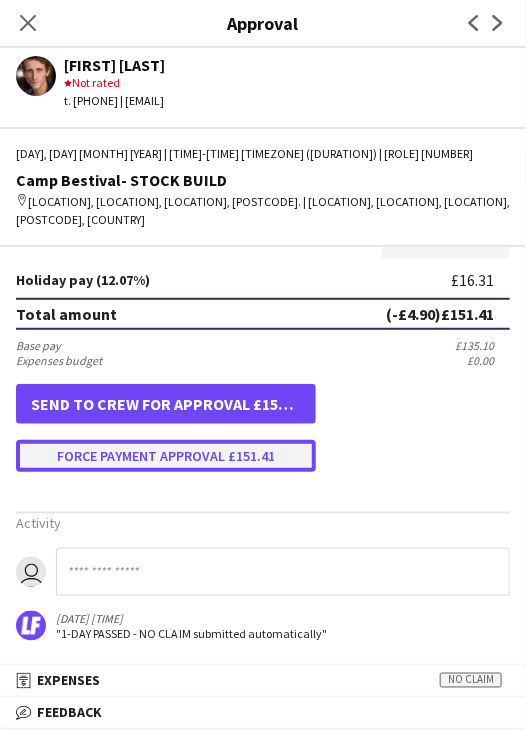 click on "Force payment approval £151.41" at bounding box center [166, 456] 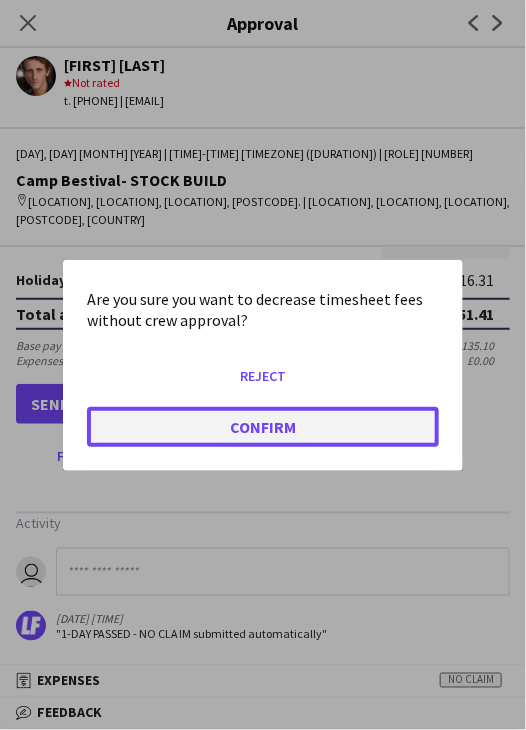 click on "Confirm" 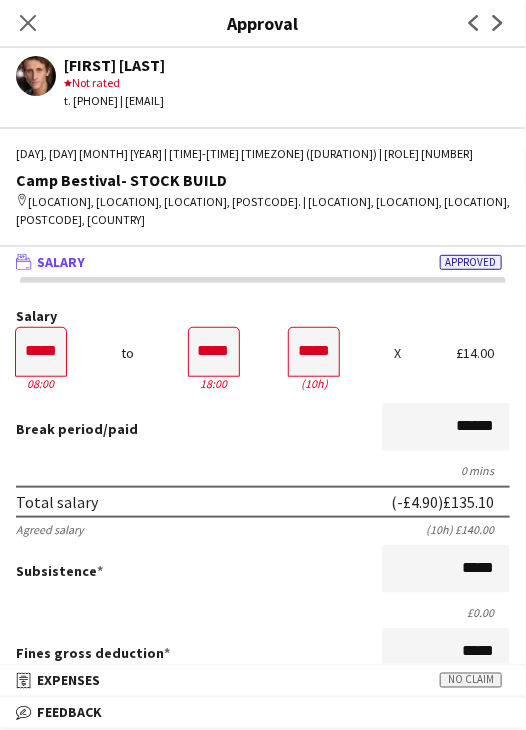 drag, startPoint x: 22, startPoint y: 25, endPoint x: 38, endPoint y: 34, distance: 18.35756 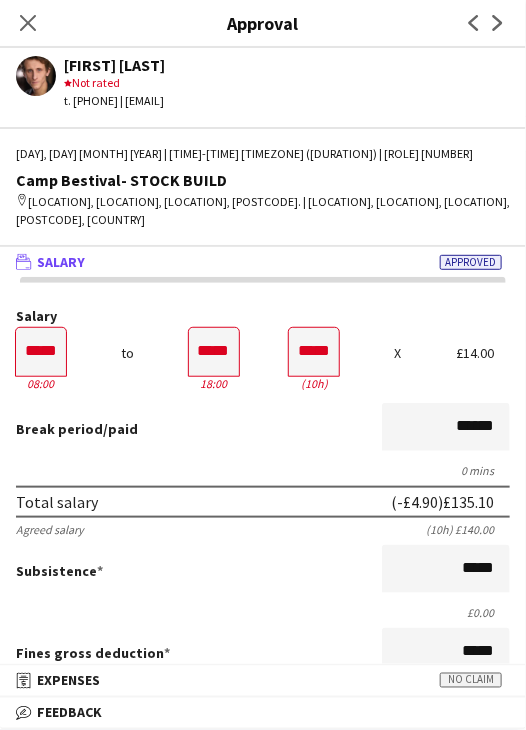 click on "Close pop-in" 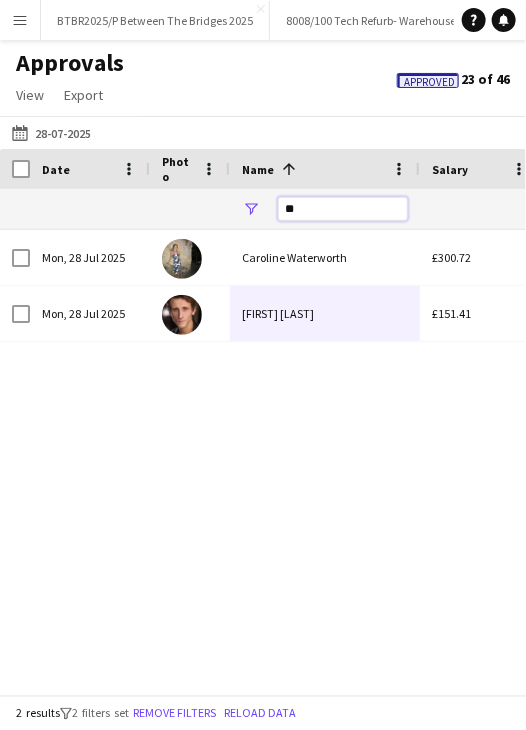 click on "**" at bounding box center [343, 209] 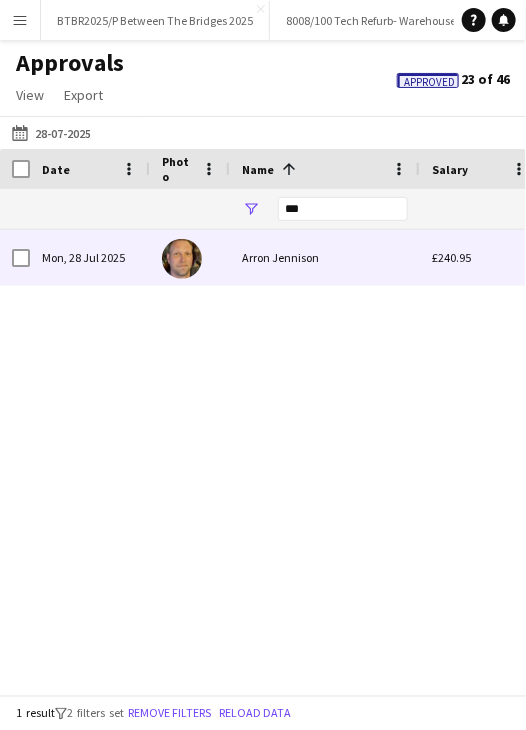 click on "Arron Jennison" at bounding box center (325, 257) 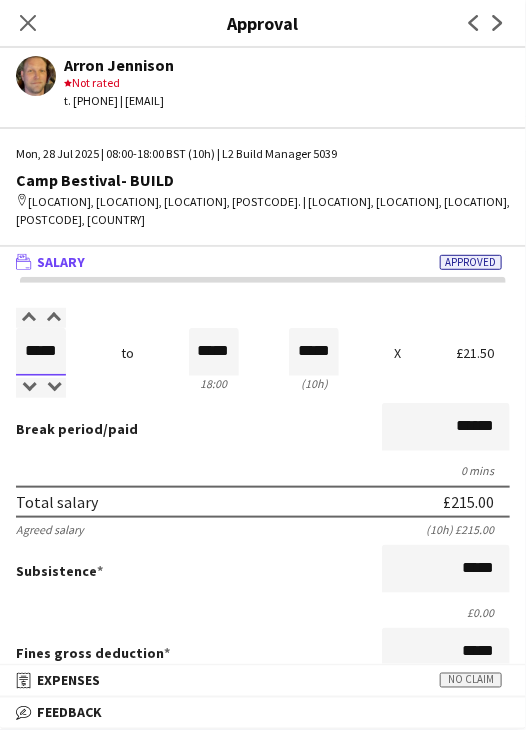 drag, startPoint x: 31, startPoint y: 348, endPoint x: 126, endPoint y: 349, distance: 95.005264 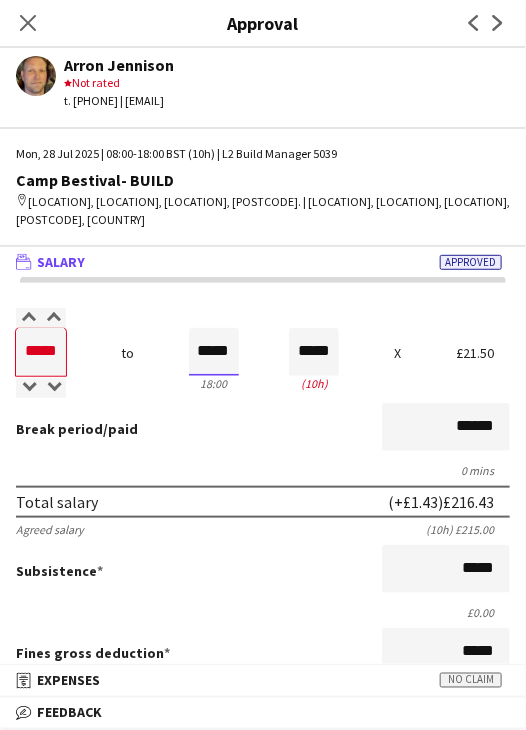 click on "*****" at bounding box center (214, 352) 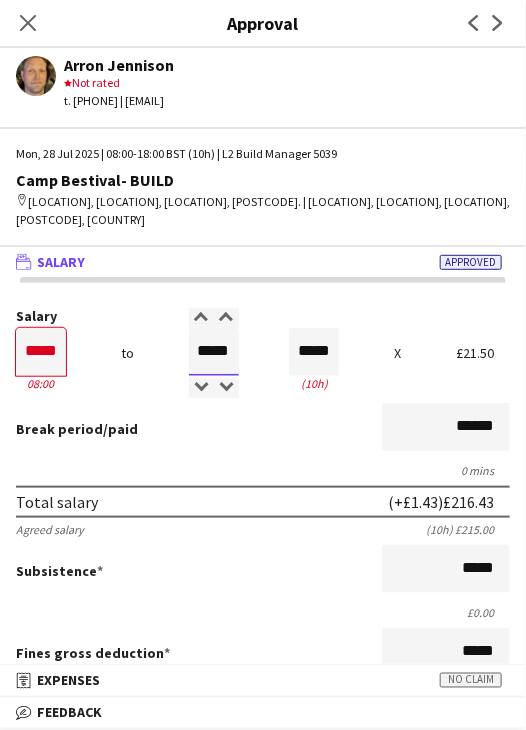 click on "*****" at bounding box center (214, 352) 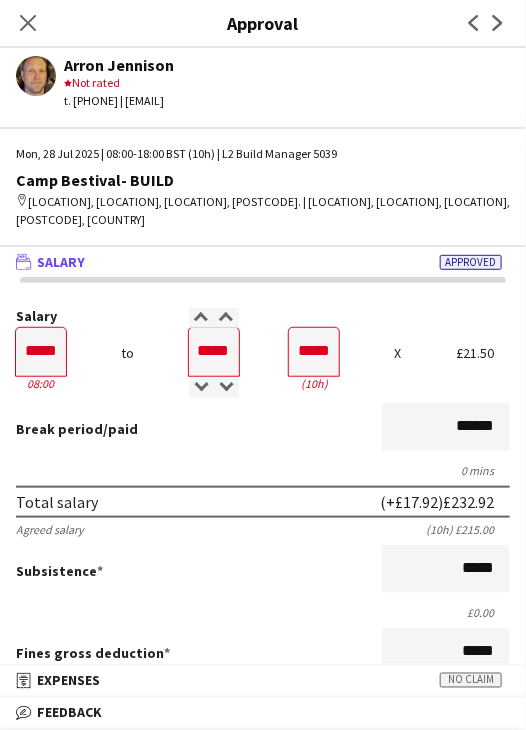click on "Break period   /paid  ******" at bounding box center (263, 429) 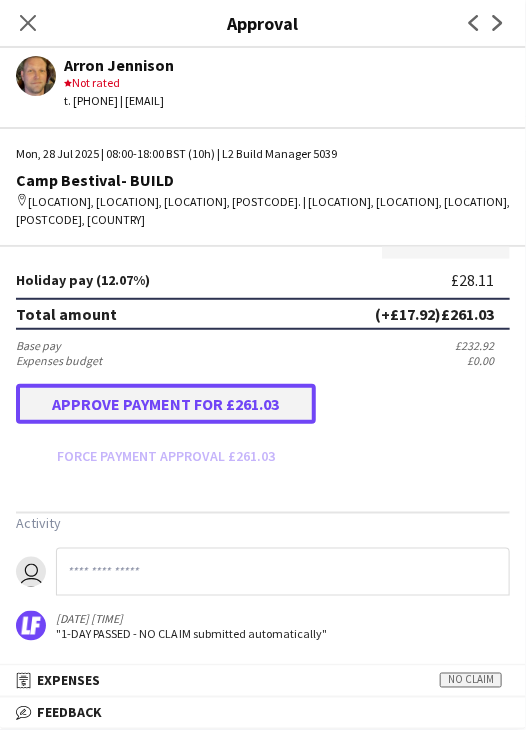 click on "Approve payment for £261.03" at bounding box center (166, 404) 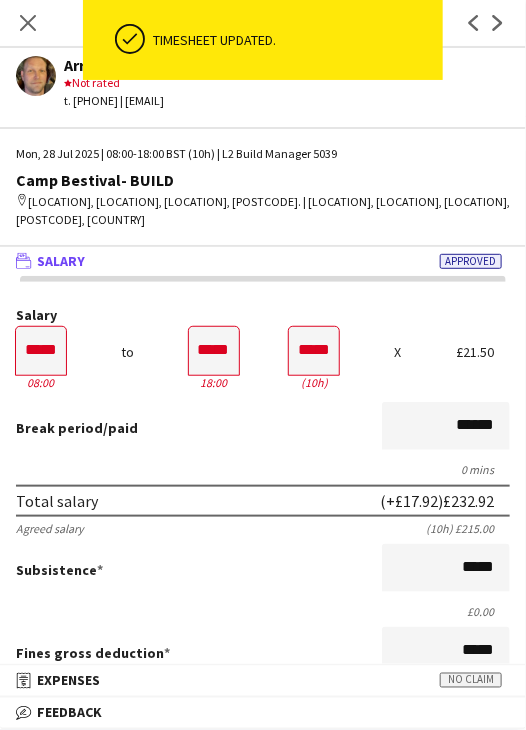 scroll, scrollTop: 0, scrollLeft: 0, axis: both 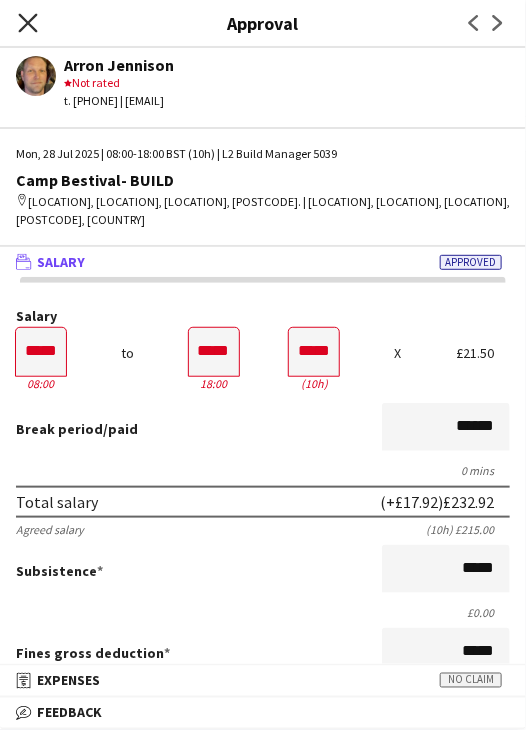 click 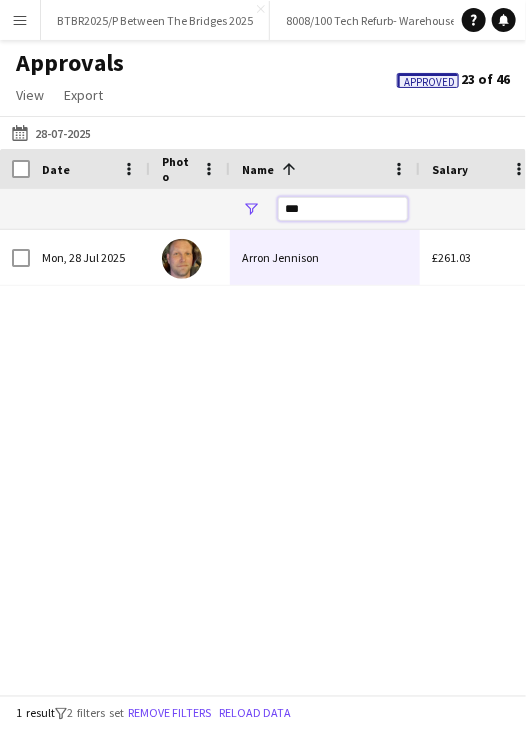 click on "***" at bounding box center (343, 209) 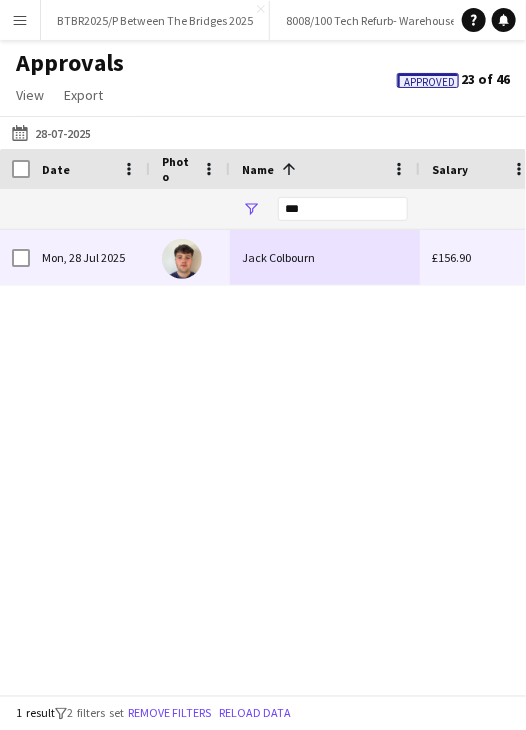click on "Jack Colbourn" at bounding box center (325, 257) 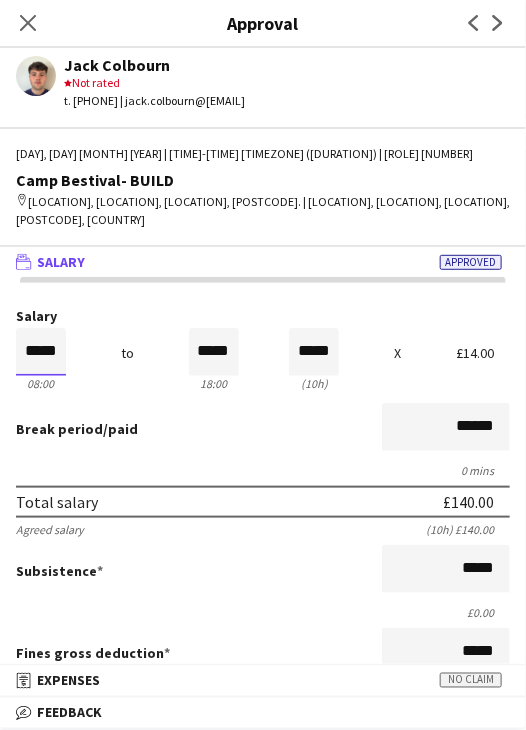 click on "*****" at bounding box center [41, 352] 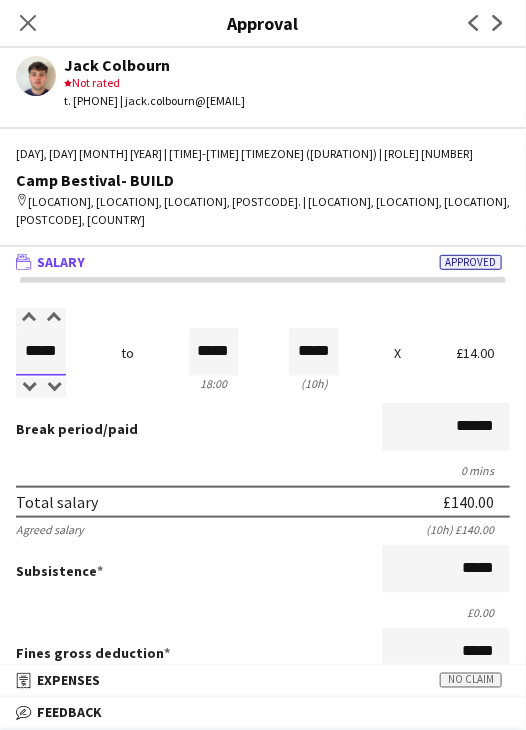 click on "*****" at bounding box center [41, 352] 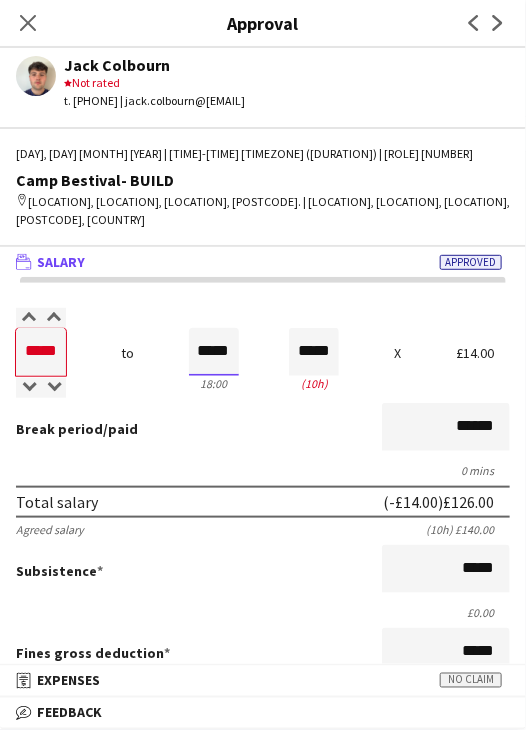 click on "*****" at bounding box center [214, 352] 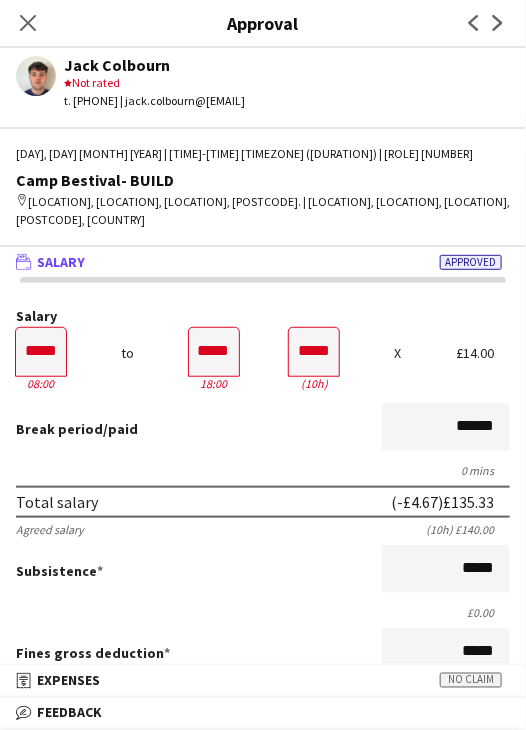 click on "Break period   /paid  ******" at bounding box center [263, 429] 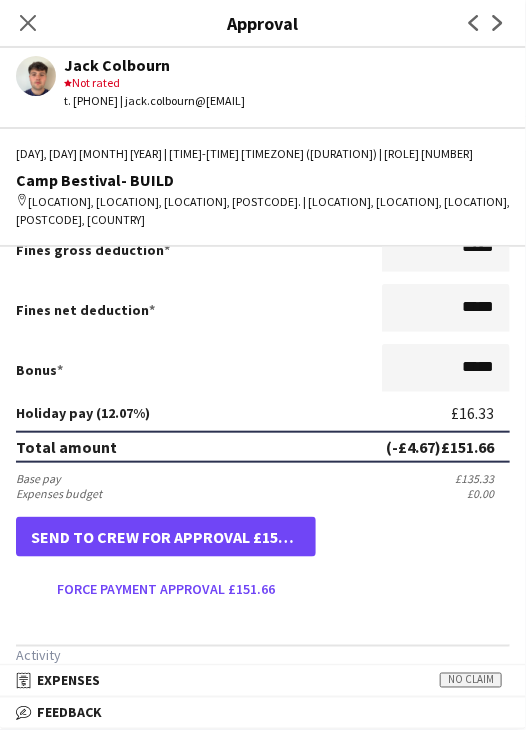 scroll, scrollTop: 500, scrollLeft: 0, axis: vertical 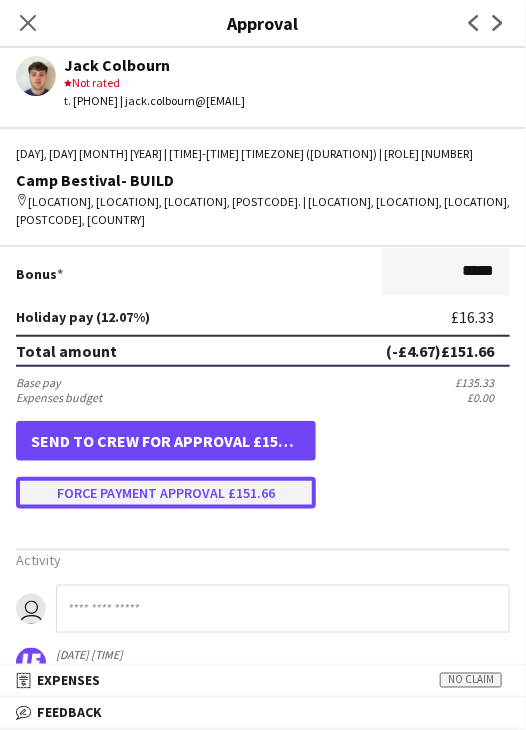 click on "Force payment approval £151.66" at bounding box center [166, 493] 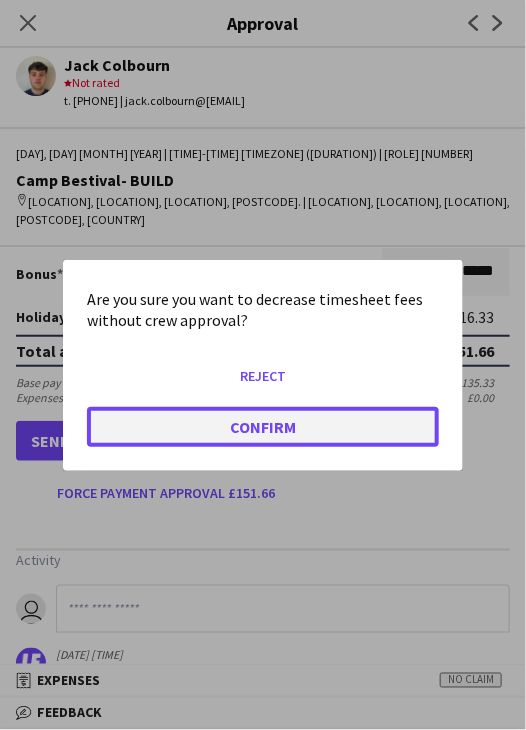 click on "Confirm" 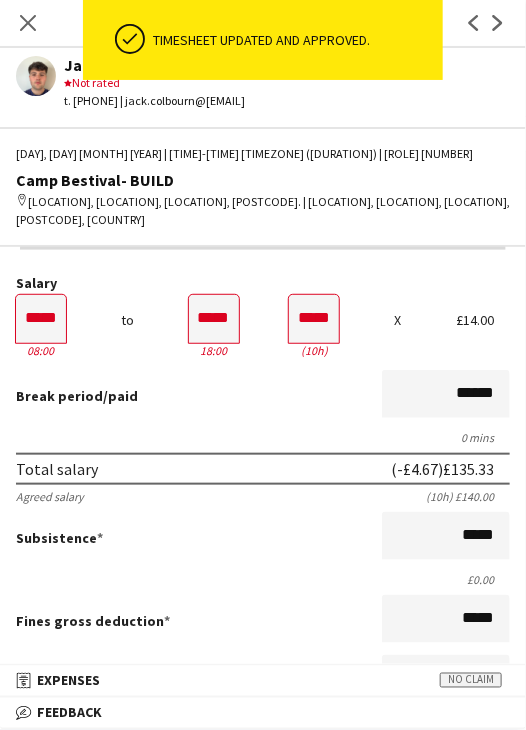scroll, scrollTop: 0, scrollLeft: 0, axis: both 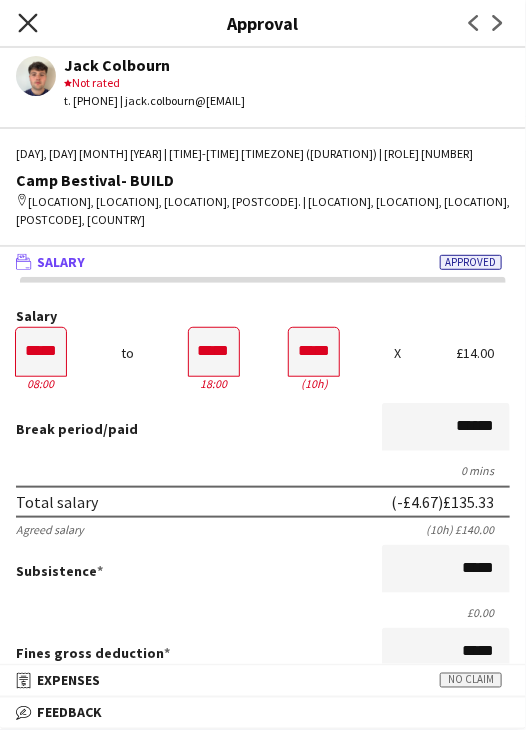 drag, startPoint x: 35, startPoint y: 21, endPoint x: 190, endPoint y: 173, distance: 217.09215 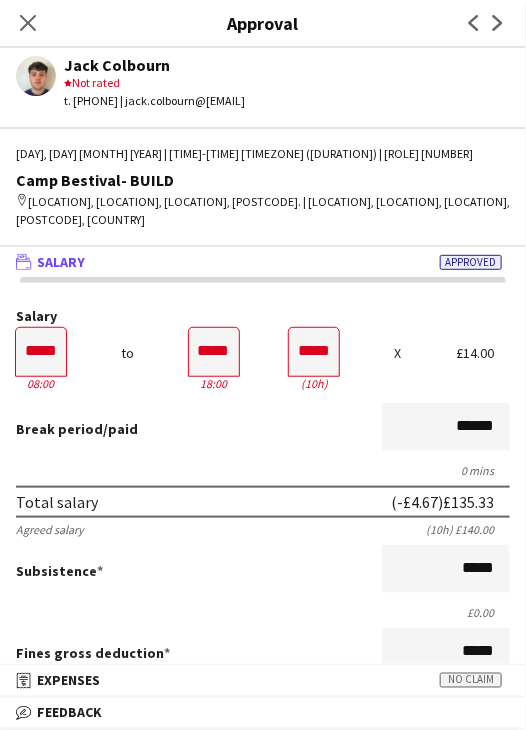 click on "Close pop-in" 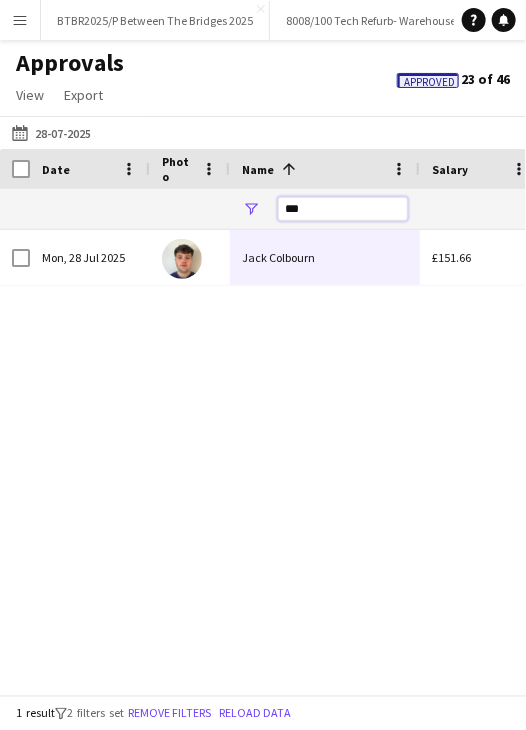 click on "***" at bounding box center [343, 209] 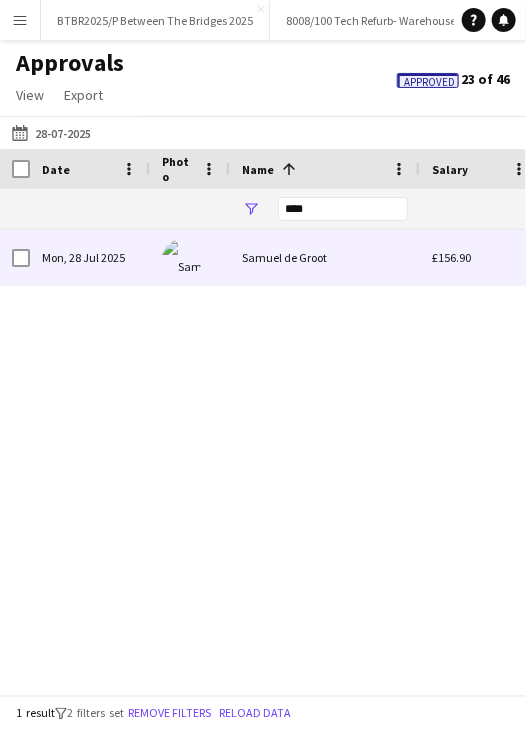 click on "Samuel de Groot" at bounding box center (325, 257) 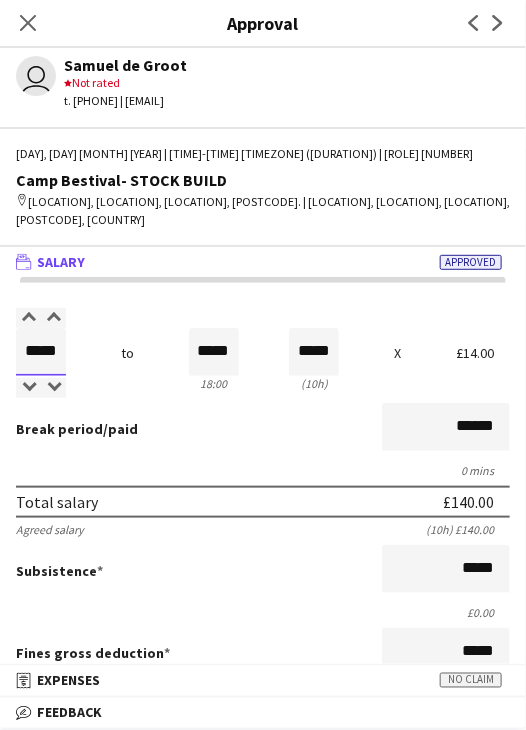 click on "*****" at bounding box center (41, 352) 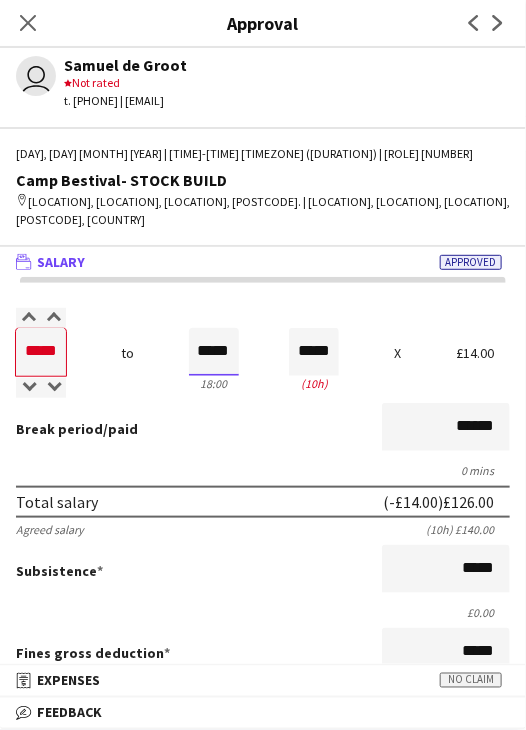 click on "*****" at bounding box center (214, 352) 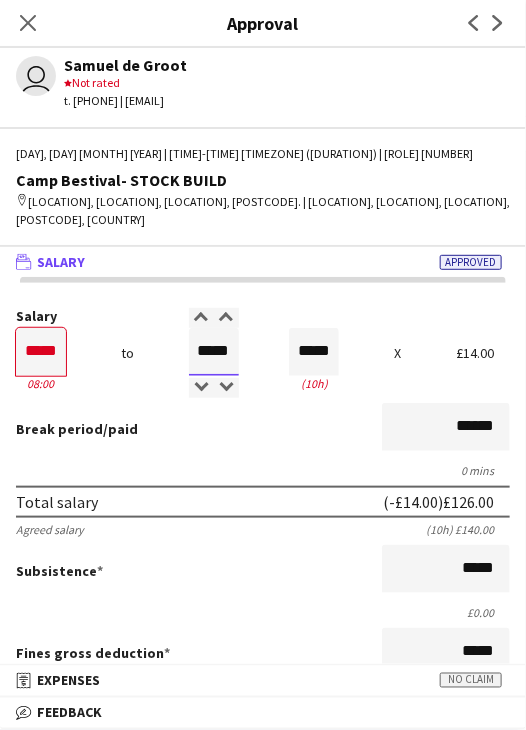 click on "*****" at bounding box center (214, 352) 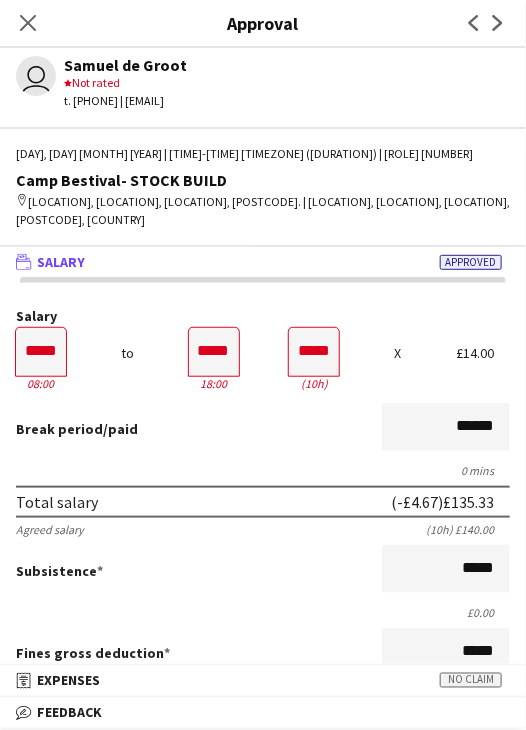 click on "Break period   /paid  ******" at bounding box center (263, 429) 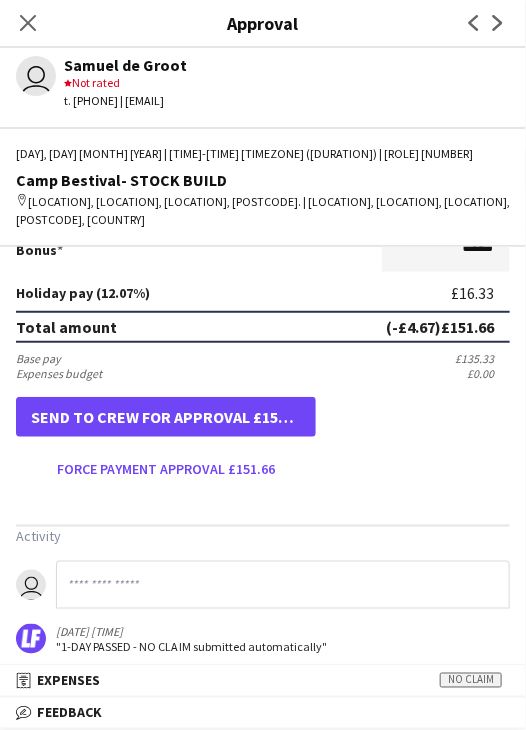 scroll, scrollTop: 537, scrollLeft: 0, axis: vertical 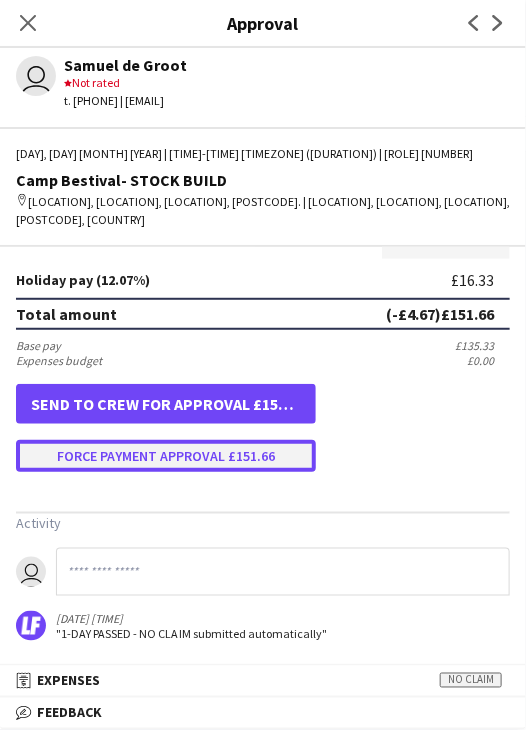 click on "Force payment approval £151.66" at bounding box center (166, 456) 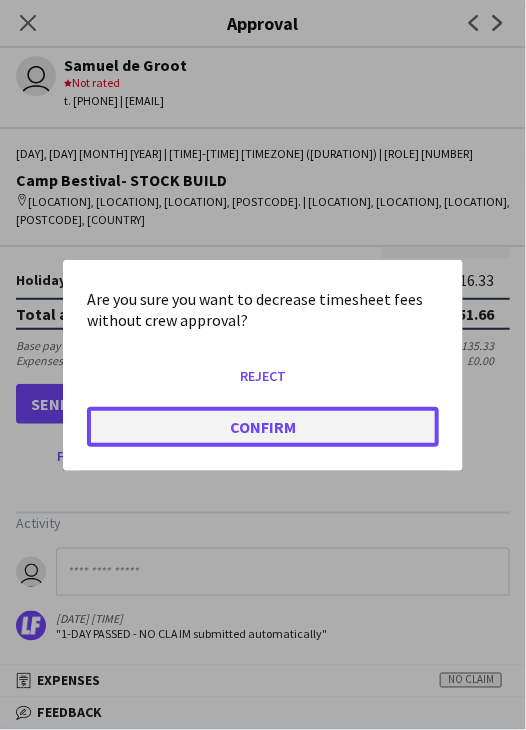 click on "Confirm" 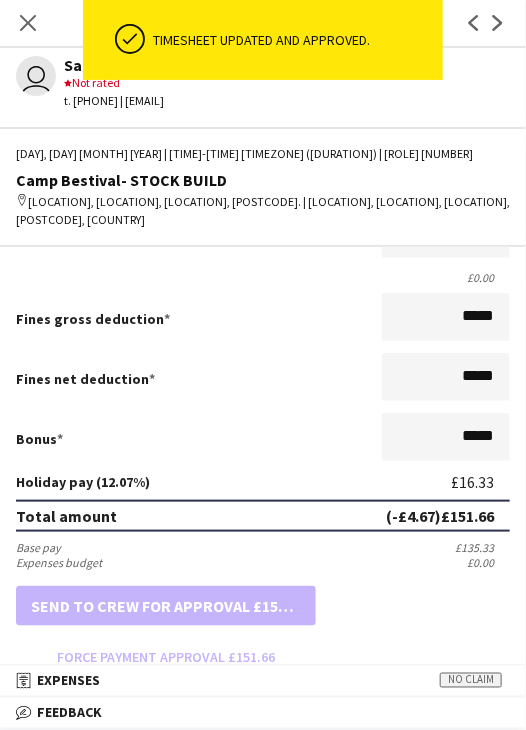 scroll, scrollTop: 0, scrollLeft: 0, axis: both 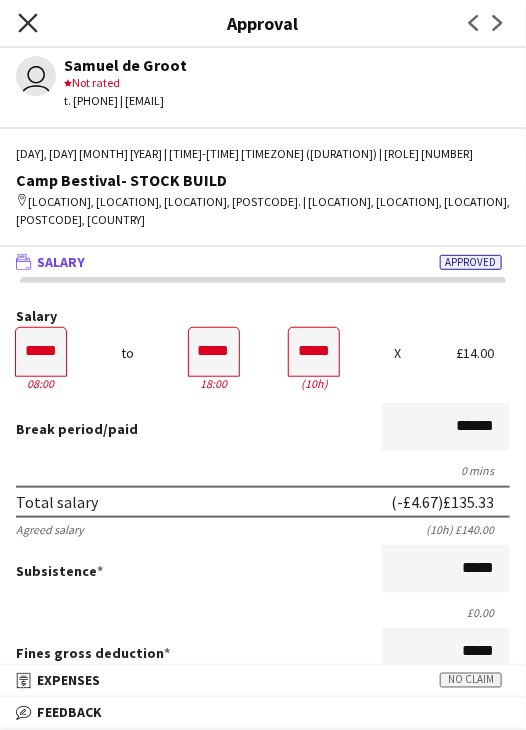 click on "Close pop-in" 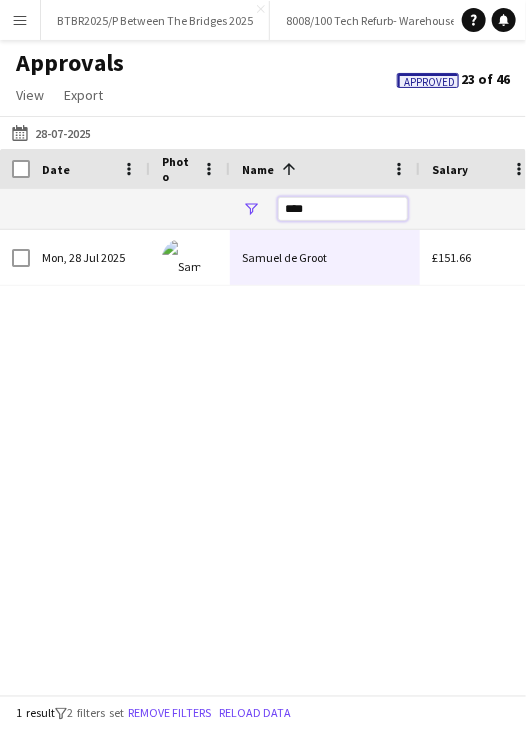 click on "****" at bounding box center [343, 209] 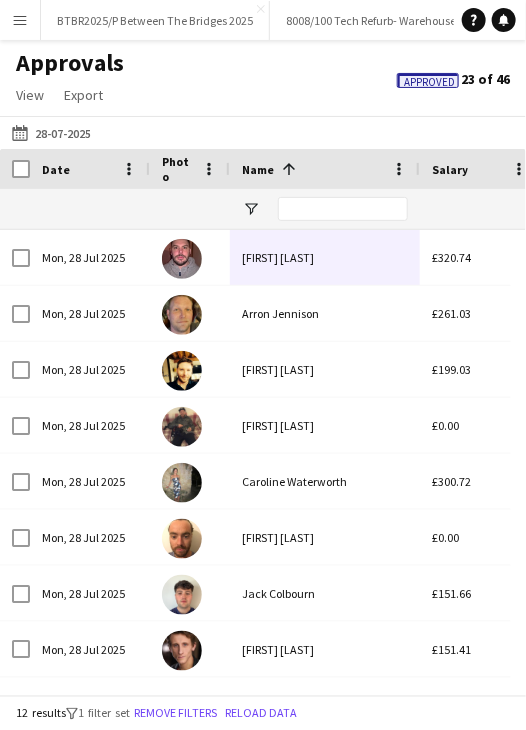 drag, startPoint x: 60, startPoint y: 132, endPoint x: 84, endPoint y: 150, distance: 30 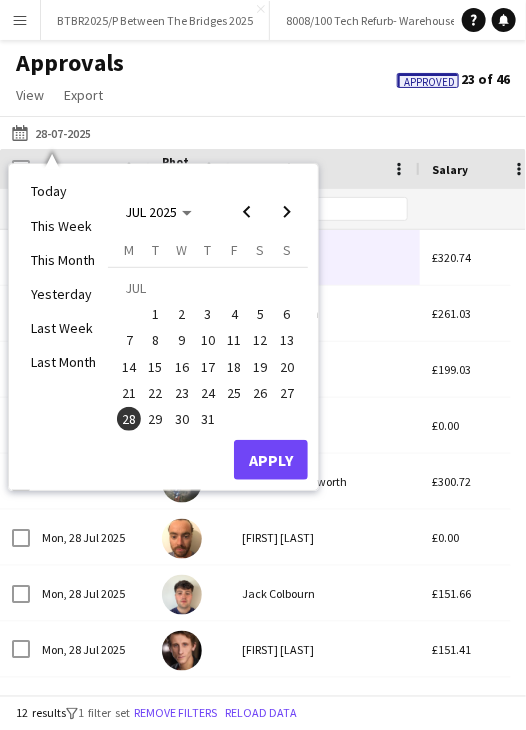 drag, startPoint x: 156, startPoint y: 422, endPoint x: 195, endPoint y: 428, distance: 39.45884 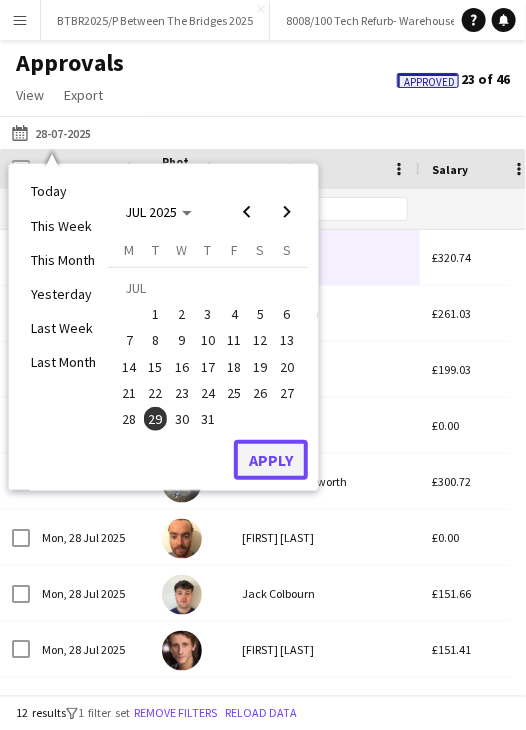click on "Apply" at bounding box center (271, 460) 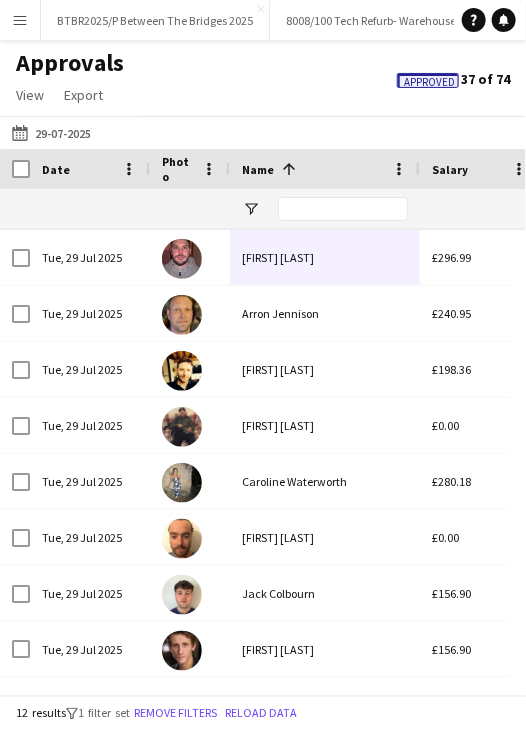 click on "Yesterday
29-07-2025
Today   This Week   This Month   Yesterday   Last Week   Last Month  JUL 2025 JUL 2025 Monday M Tuesday T Wednesday W Thursday T Friday F Saturday S Sunday S  JUL      1   2   3   4   5   6   7   8   9   10   11   12   13   14   15   16   17   18   19   20   21   22   23   24   25   26   27   28   29   30   31
Comparison range
Comparison range
Apply" 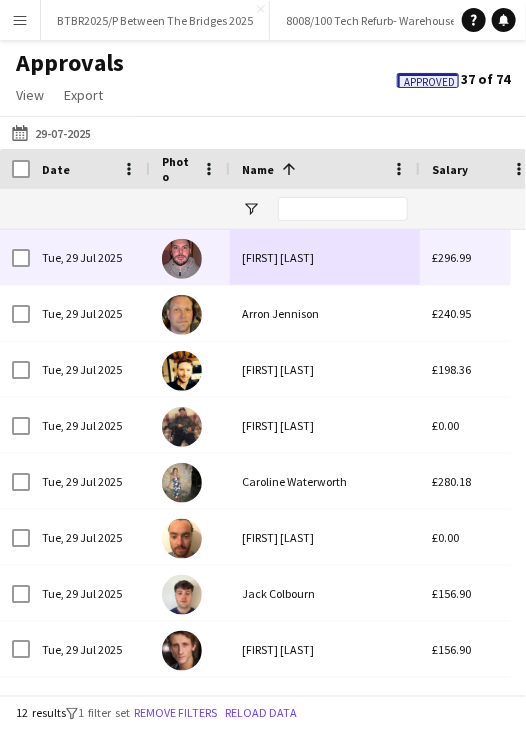 click on "[FIRST] [LAST]" at bounding box center (325, 257) 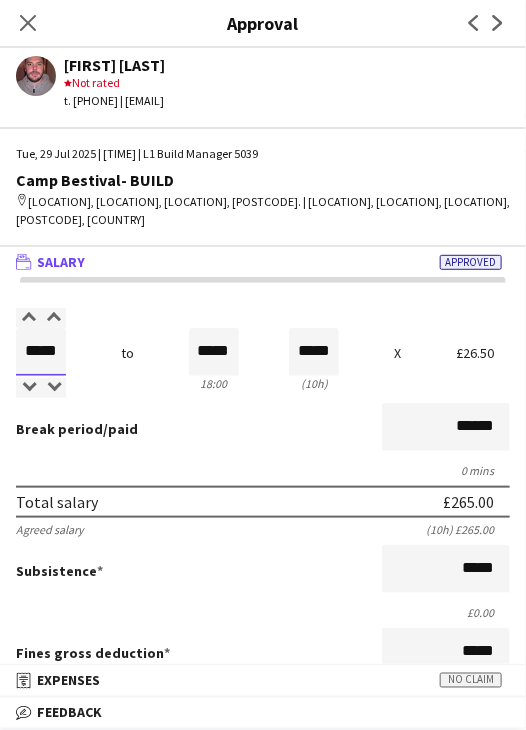 click on "*****" at bounding box center [41, 352] 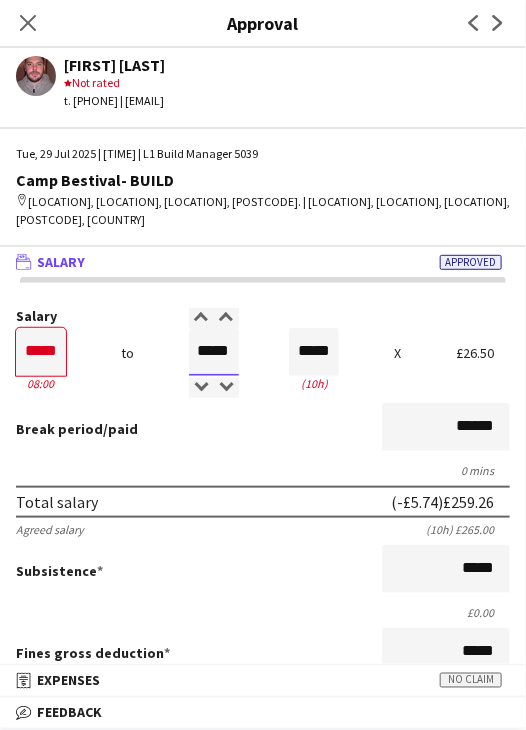 drag, startPoint x: 187, startPoint y: 349, endPoint x: 253, endPoint y: 354, distance: 66.189125 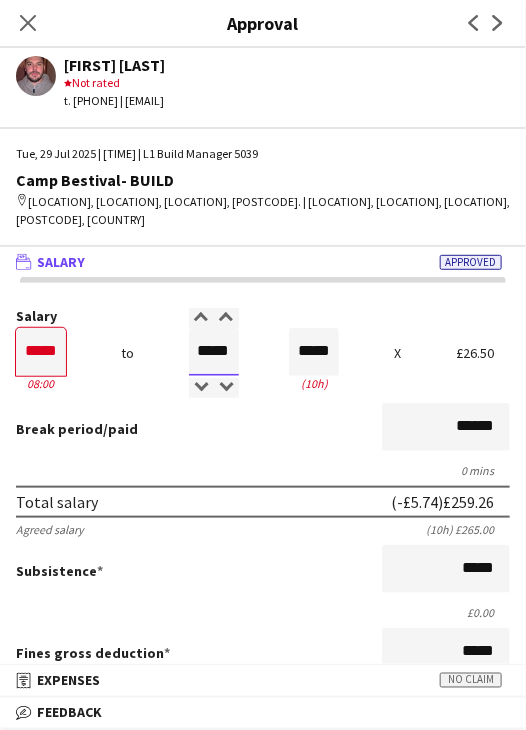 click on "Salary  *****  08:00   to  *****  18:00  *****  (10h)   X   £26.50" at bounding box center (263, 352) 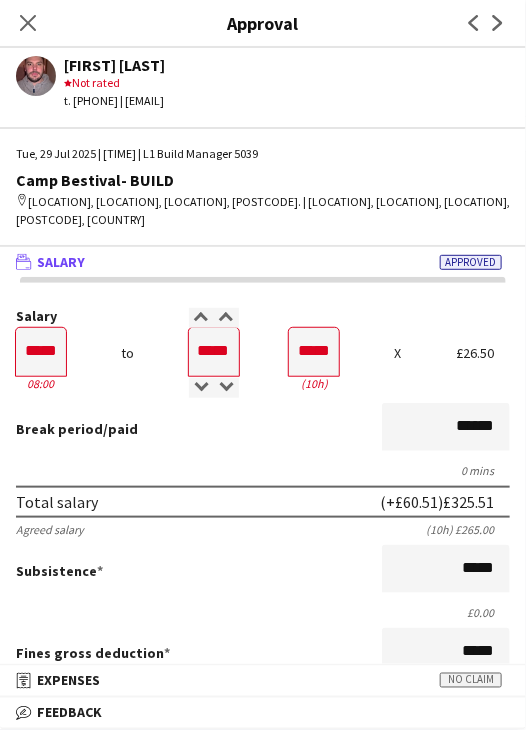 click on "Salary  *****  08:00   to  *****  18:00  *****  (10h)   X   £26.50   Break period   /paid  ******  0 mins   Total salary   (+£60.51)   £325.51   Agreed salary   (10h) £265.00   Subsistence  *****  £0.00   Fines gross deduction  *****  Fines net deduction  *****  Bonus  *****  Holiday pay (12.07%)   £39.29   Total amount   (+£60.51)   £364.80   Base pay   £325.51   Expenses budget   £0.00   Approve payment for £364.80   Force payment approval £364.80" at bounding box center (263, 658) 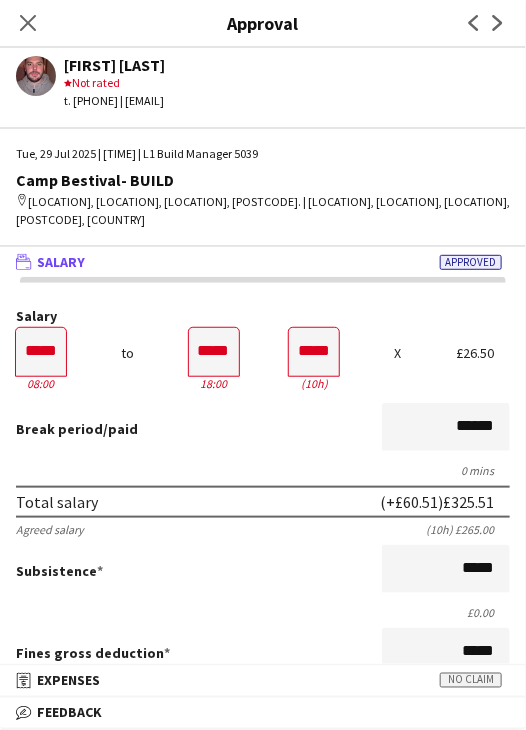 click on "Break period   /paid  ******" at bounding box center [263, 429] 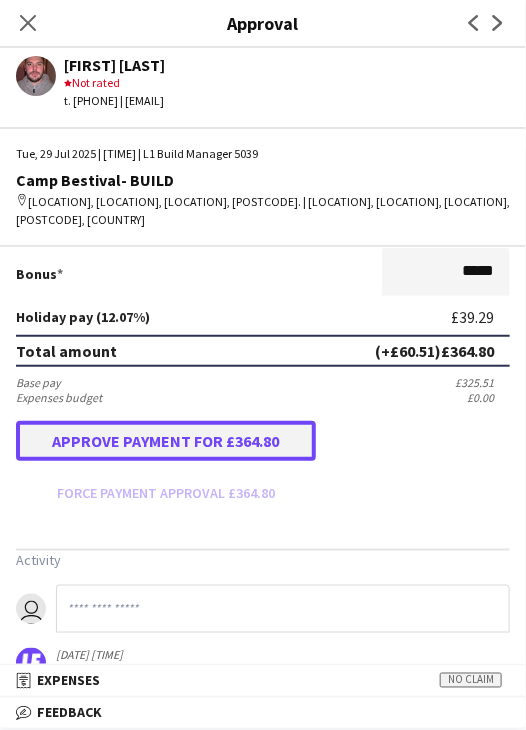 click on "Approve payment for £364.80" at bounding box center (166, 441) 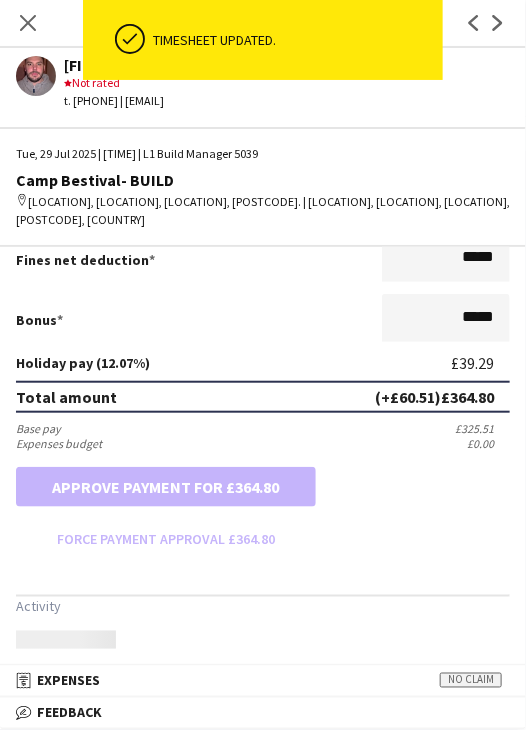 scroll, scrollTop: 500, scrollLeft: 0, axis: vertical 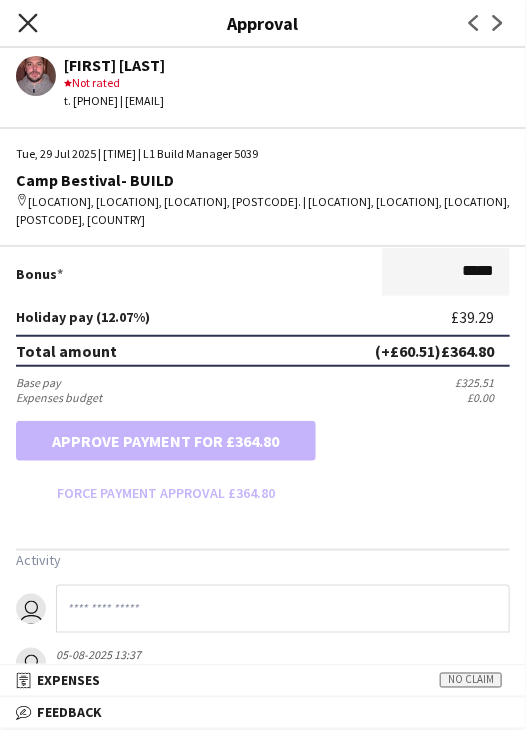 click 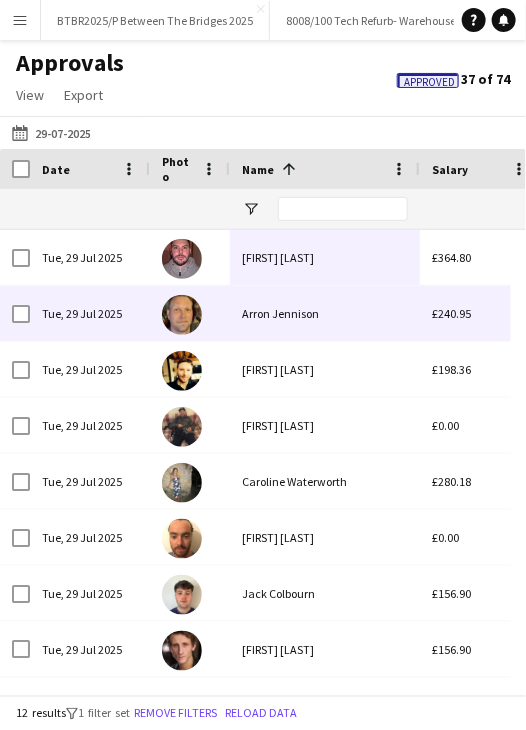 click on "[PERSON]" at bounding box center [325, 369] 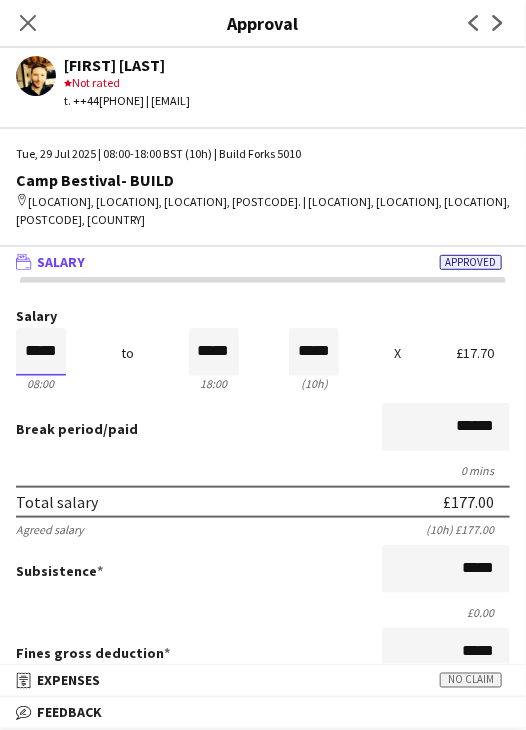 click on "*****" at bounding box center [41, 352] 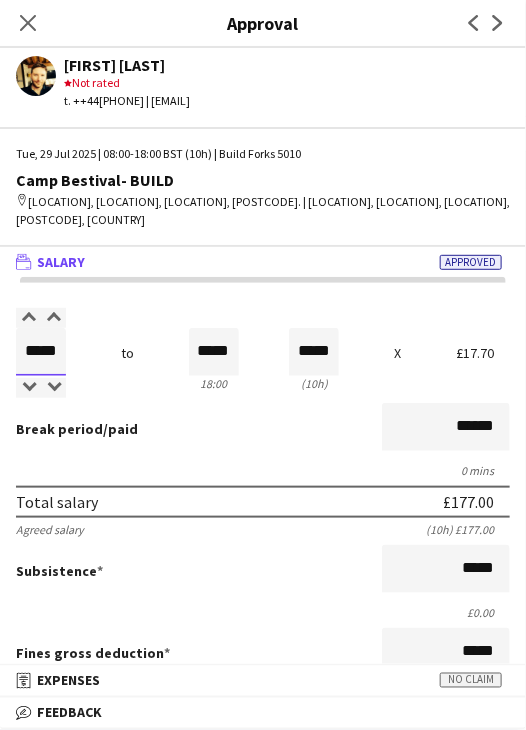 click on "*****" at bounding box center [41, 352] 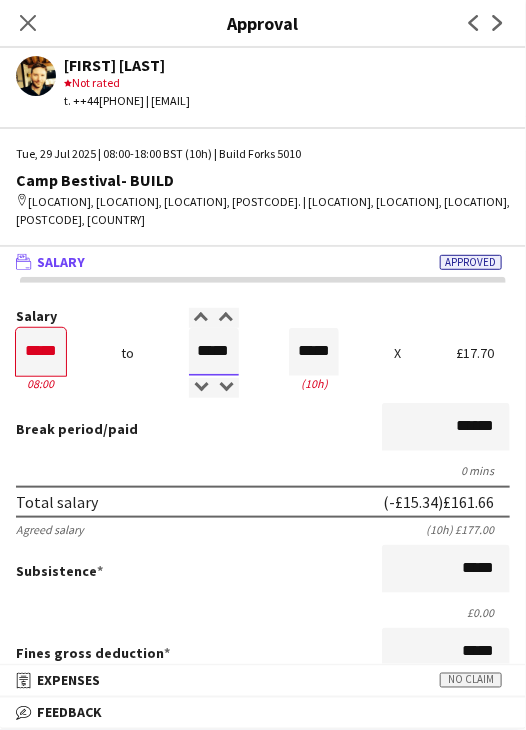 drag, startPoint x: 192, startPoint y: 352, endPoint x: 283, endPoint y: 352, distance: 91 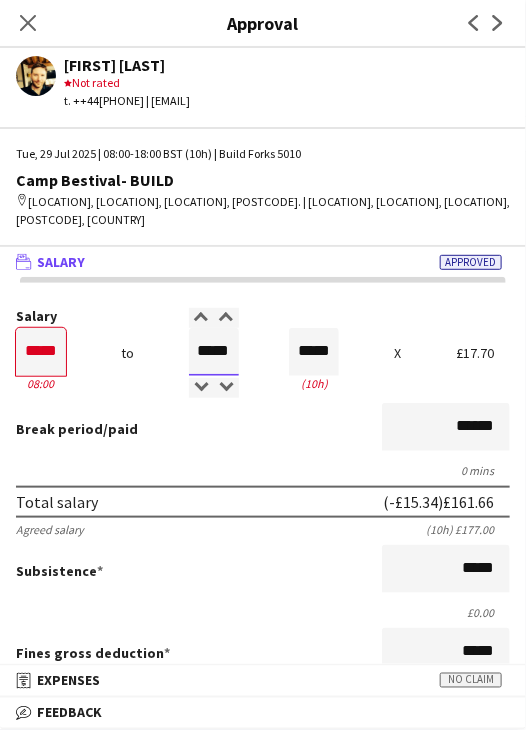 click on "Salary  *****  08:00   to  *****  18:00  *****  (10h)   X   £17.70" at bounding box center [263, 352] 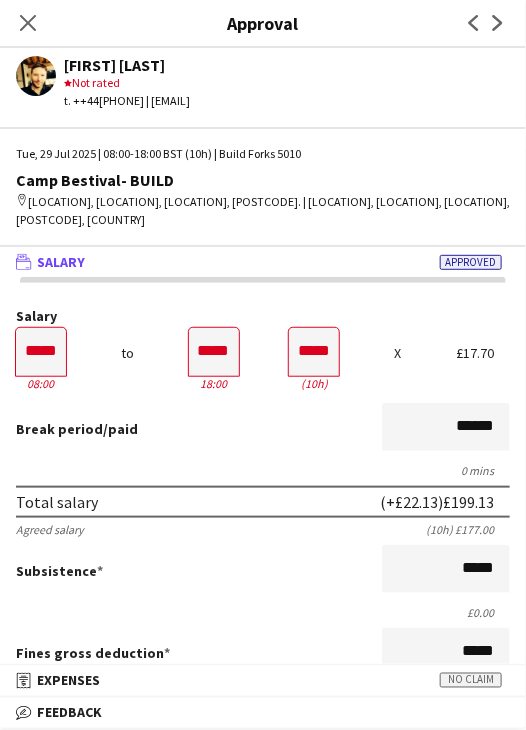 click on "Break period   /paid  ******" at bounding box center (263, 429) 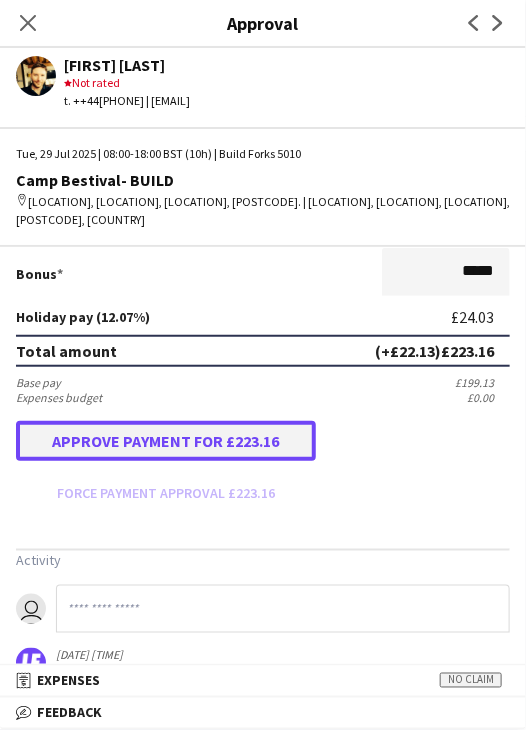 click on "Approve payment for £223.16" at bounding box center [166, 441] 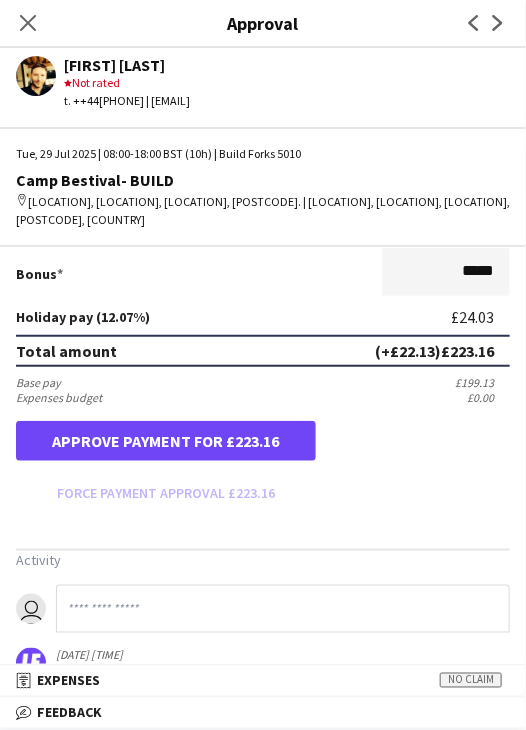 scroll, scrollTop: 500, scrollLeft: 0, axis: vertical 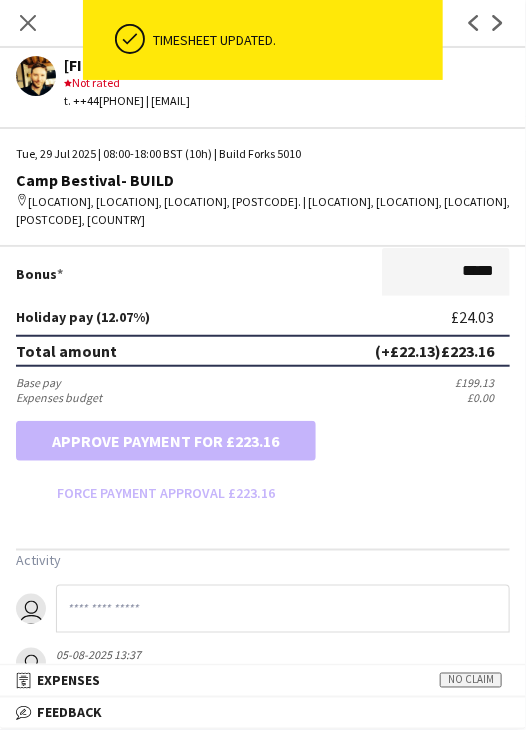 drag, startPoint x: 31, startPoint y: 27, endPoint x: 204, endPoint y: 160, distance: 218.21548 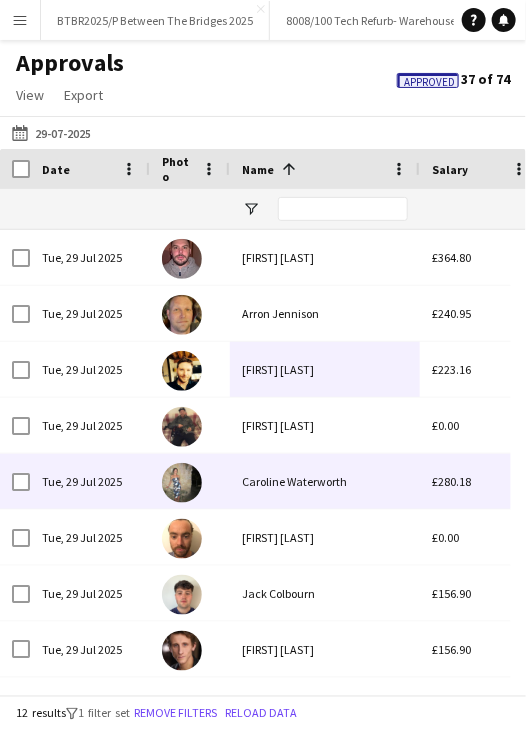 click on "Caroline Waterworth" at bounding box center (325, 481) 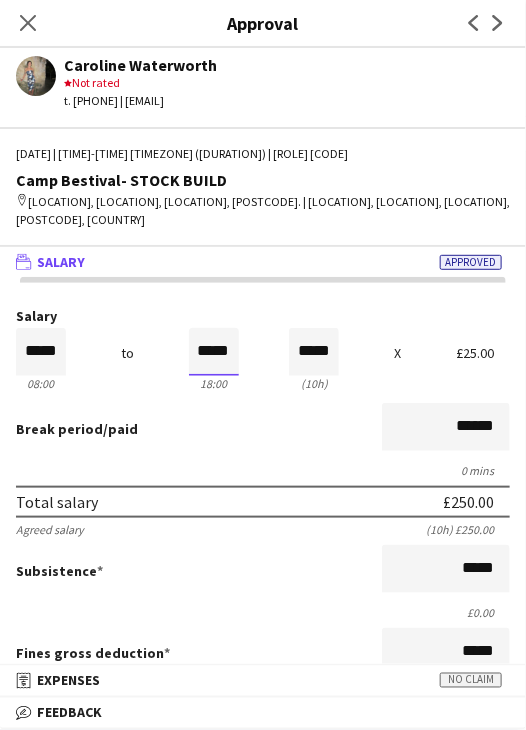 click on "*****" at bounding box center (214, 352) 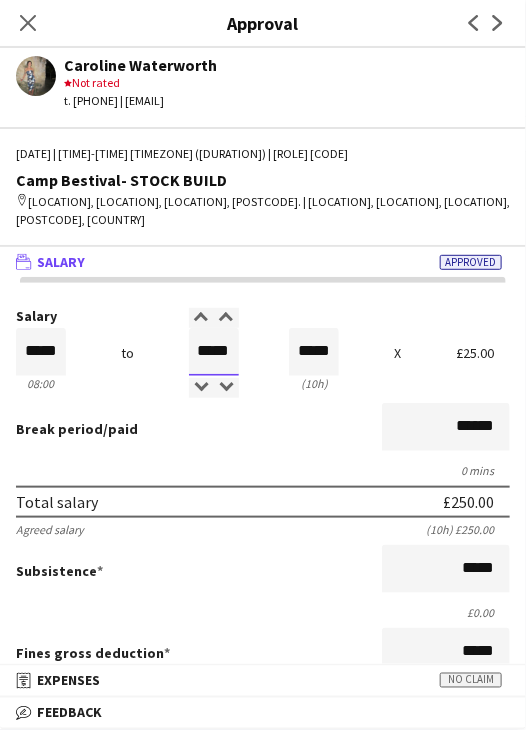 click on "*****" at bounding box center [214, 352] 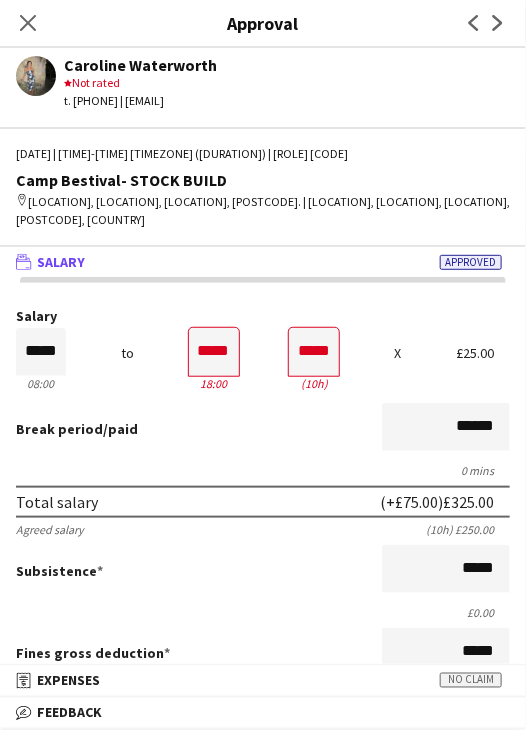 click on "Break period   /paid  ******" at bounding box center [263, 429] 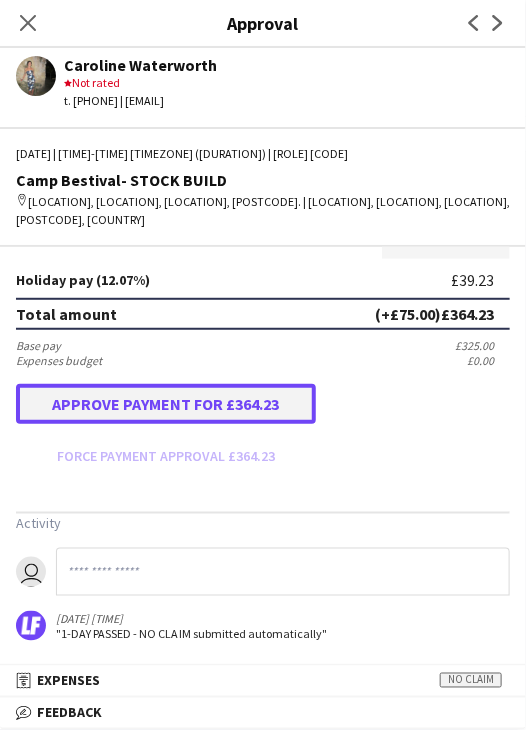 click on "Approve payment for £364.23" at bounding box center [166, 404] 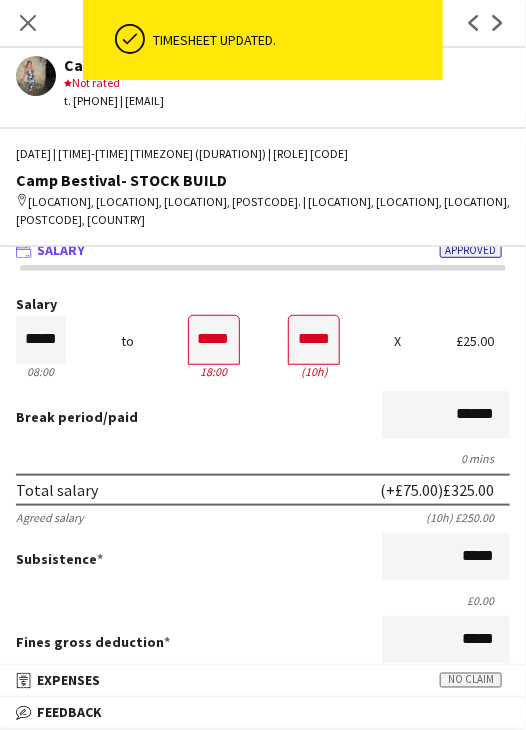 scroll, scrollTop: 0, scrollLeft: 0, axis: both 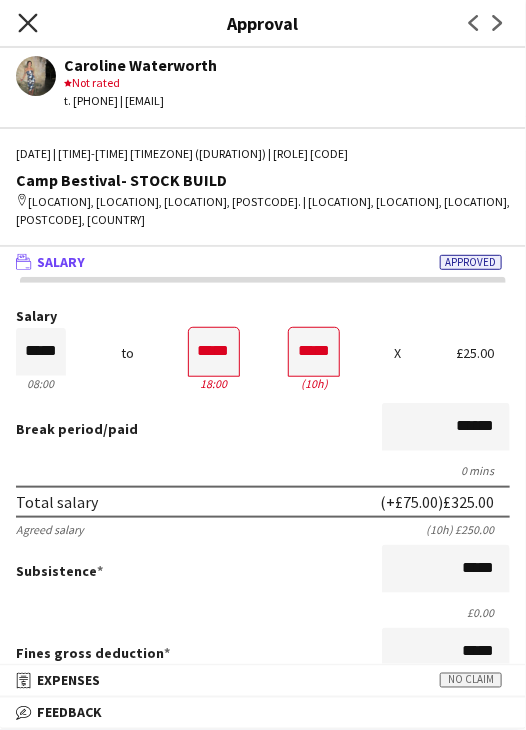 click on "Close pop-in" 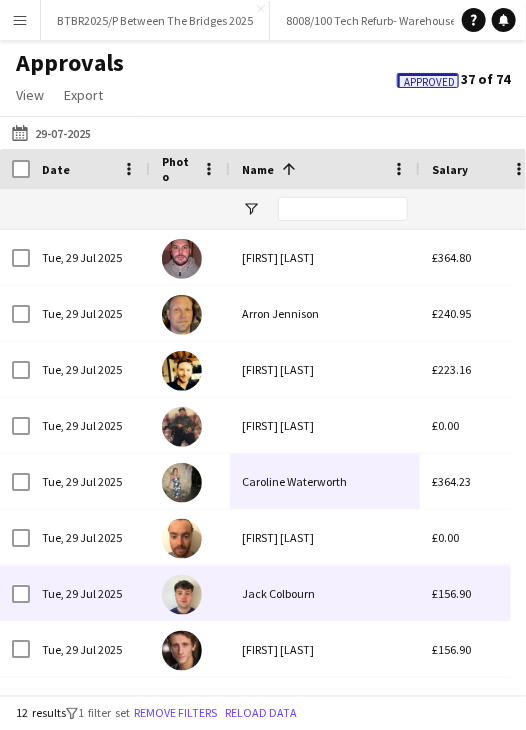 scroll, scrollTop: 98, scrollLeft: 0, axis: vertical 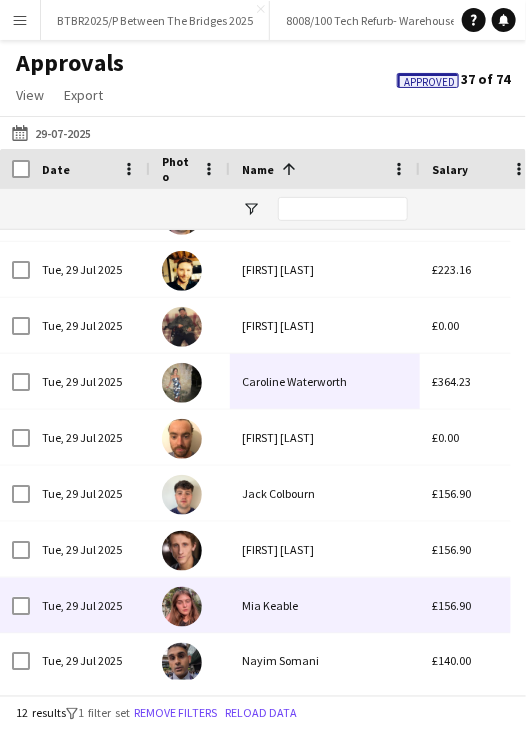 click on "Mia Keable" at bounding box center [325, 605] 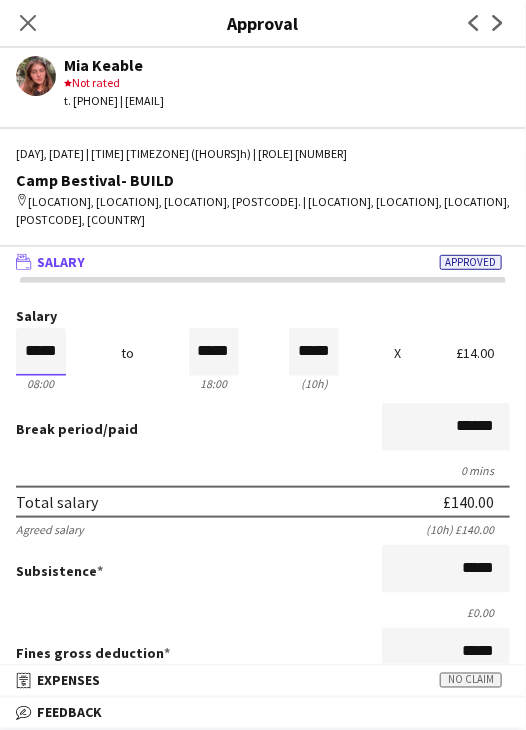 click on "*****" at bounding box center [41, 352] 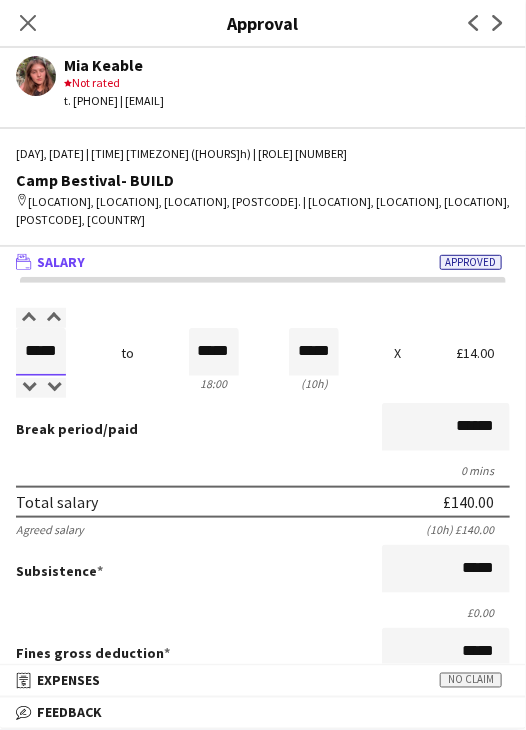 click on "*****" at bounding box center [41, 352] 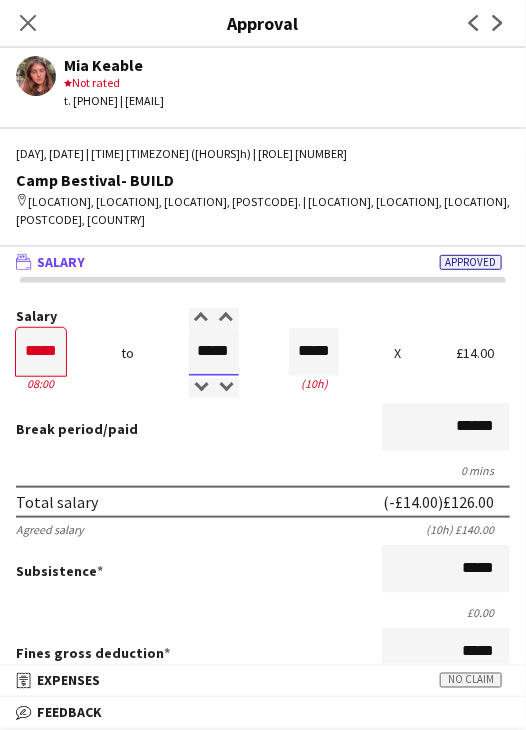 drag, startPoint x: 193, startPoint y: 348, endPoint x: 244, endPoint y: 345, distance: 51.088158 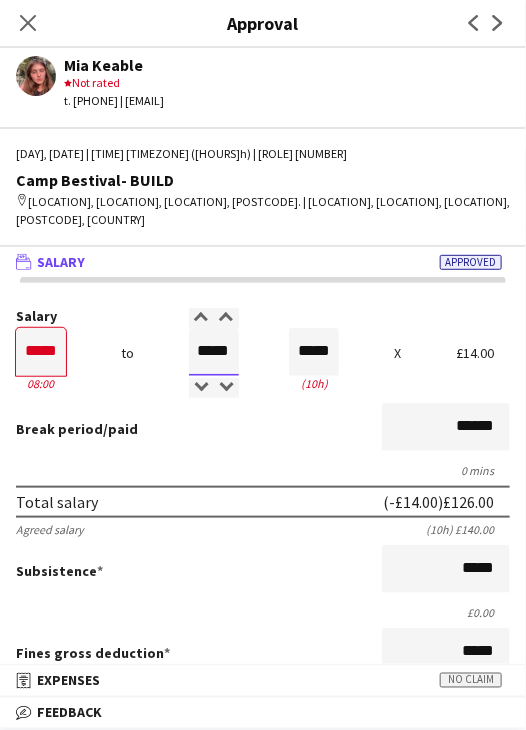 click on "Salary  *****  08:00   to  *****  18:00  *****  (10h)   X   £14.00" at bounding box center [263, 352] 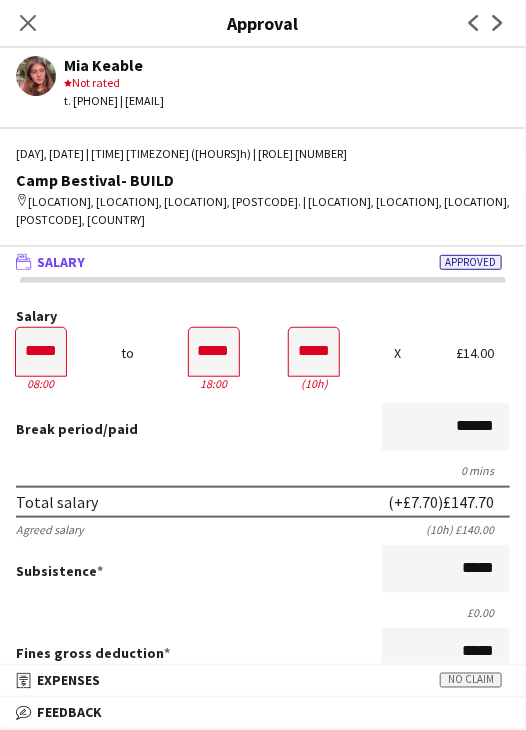 click on "Salary  *****  08:00   to  *****  18:00  *****  (10h)   X   £14.00   Break period   /paid  ******  0 mins   Total salary   (+£7.70)   £147.70   Agreed salary   (10h) £140.00   Subsistence  *****  £0.00   Fines gross deduction  *****  Fines net deduction  *****  Bonus  *****  Holiday pay (12.07%)   £17.83   Total amount   (+£7.70)   £165.53   Base pay   £147.70   Expenses budget   £0.00   Approve payment for £165.53   Force payment approval £165.53" at bounding box center (263, 658) 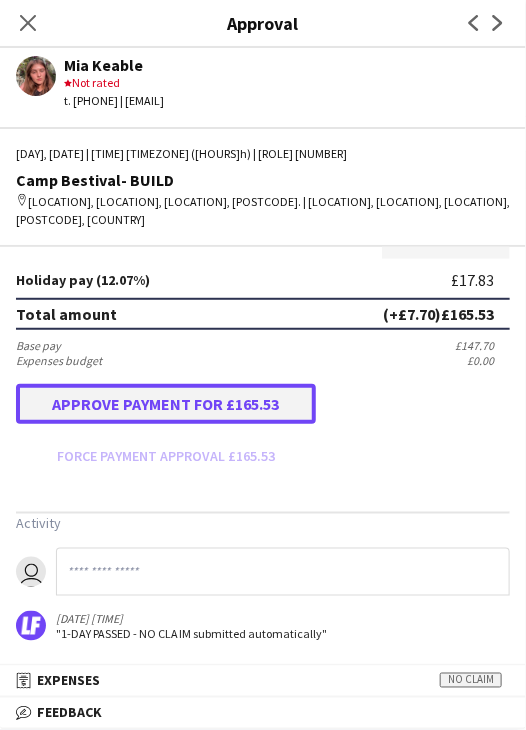 click on "Approve payment for £165.53" at bounding box center (166, 404) 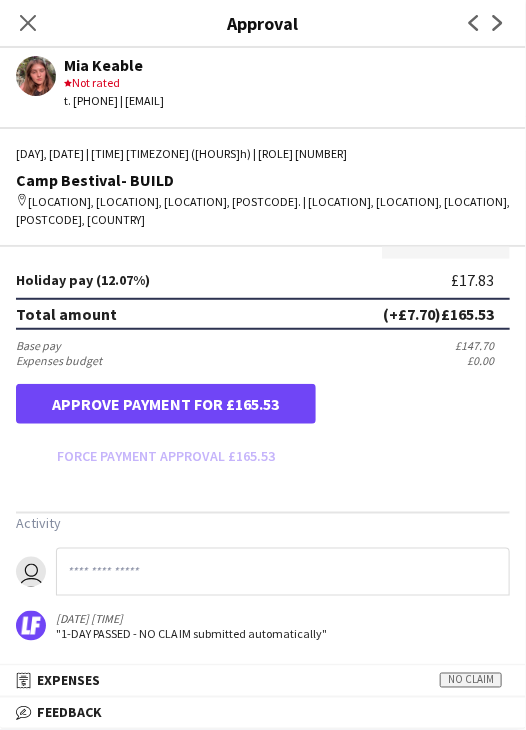 scroll, scrollTop: 537, scrollLeft: 0, axis: vertical 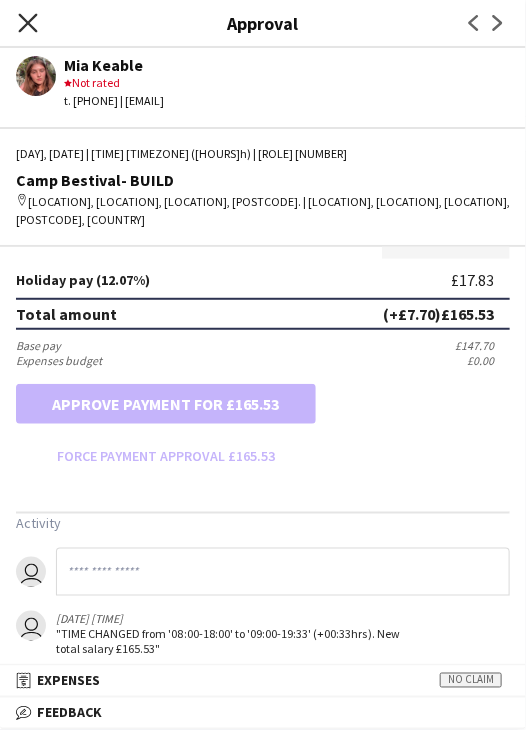 click 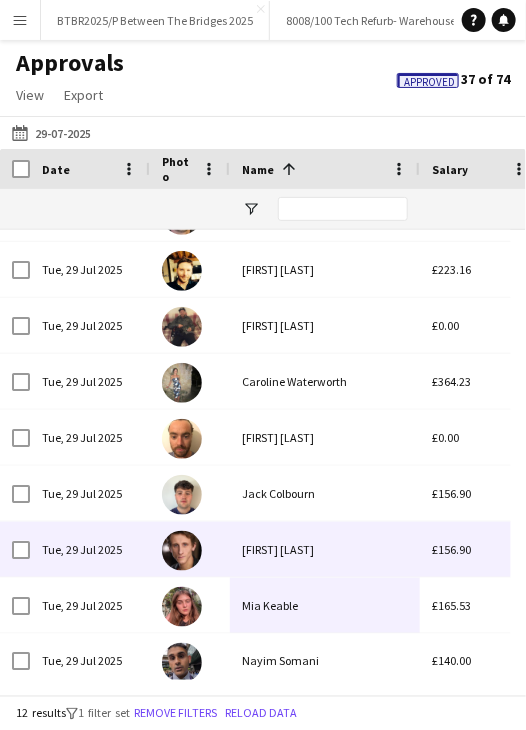 click on "Matthew Thomas" at bounding box center (325, 549) 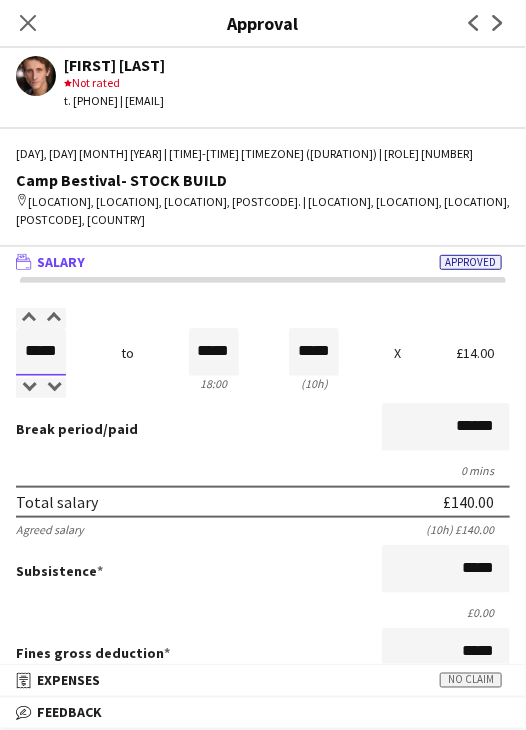 drag, startPoint x: 28, startPoint y: 355, endPoint x: 94, endPoint y: 349, distance: 66.27216 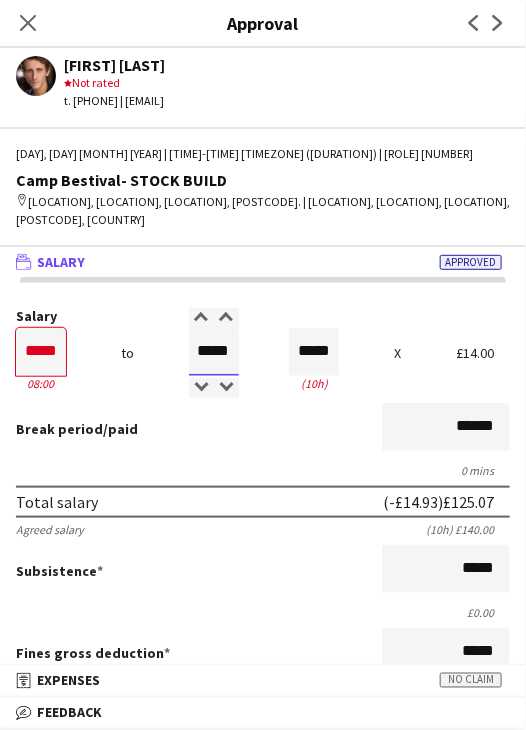 drag, startPoint x: 189, startPoint y: 357, endPoint x: 241, endPoint y: 354, distance: 52.086468 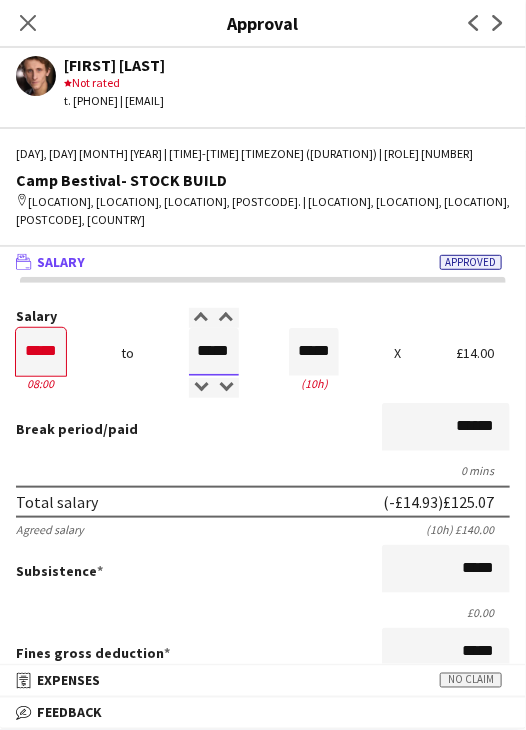click on "Salary  *****  08:00   to  *****  18:00  *****  (10h)   X   £14.00" at bounding box center [263, 352] 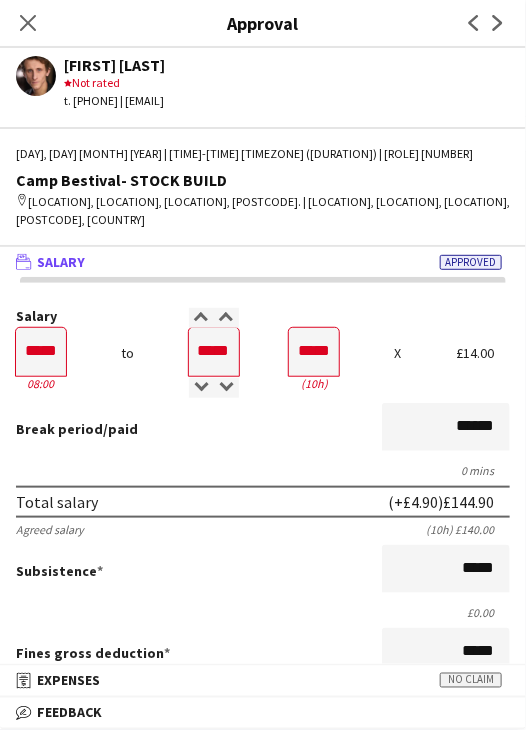 click on "Break period   /paid  ******" at bounding box center [263, 429] 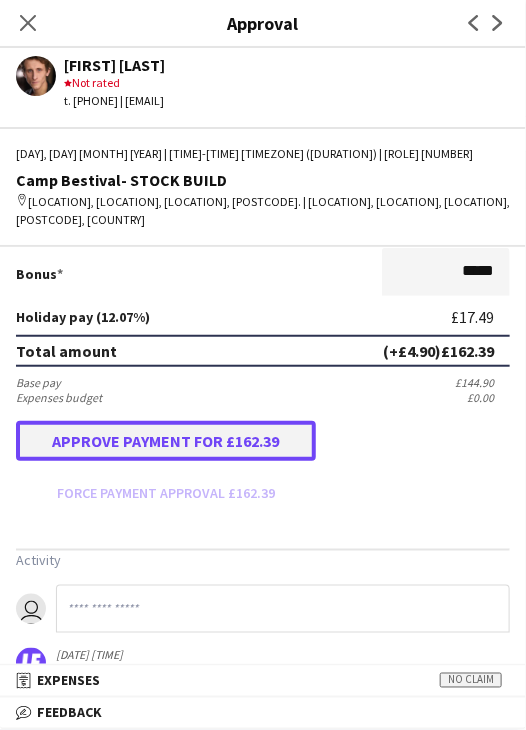click on "Approve payment for £162.39" at bounding box center [166, 441] 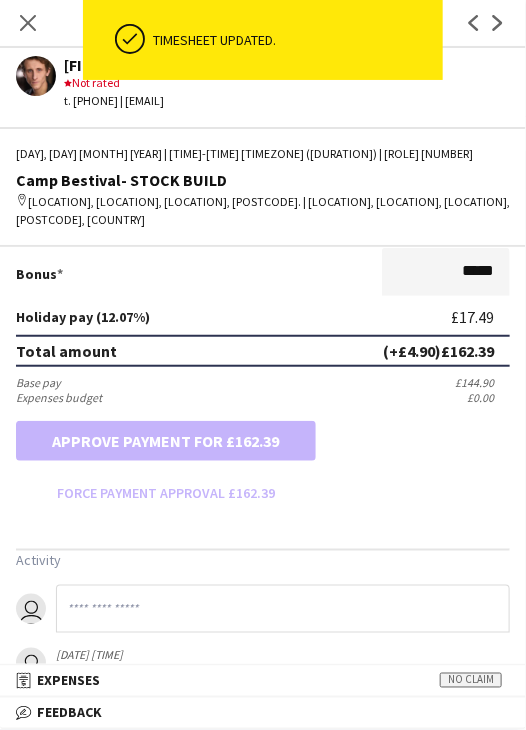 scroll, scrollTop: 0, scrollLeft: 0, axis: both 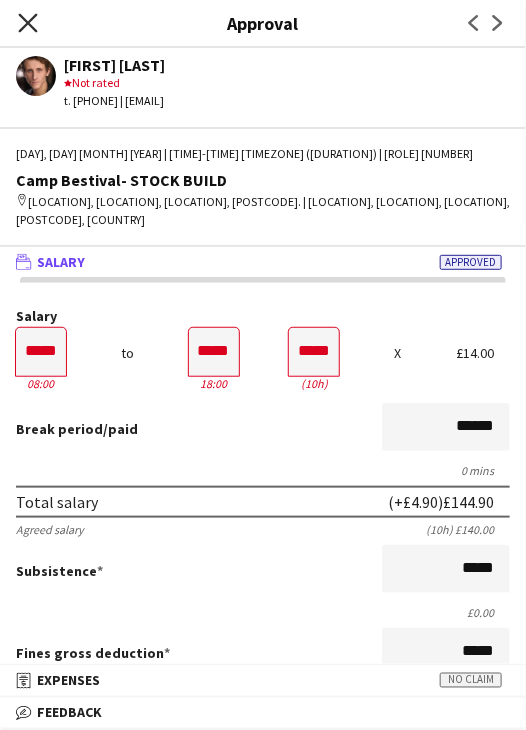 click on "Close pop-in" 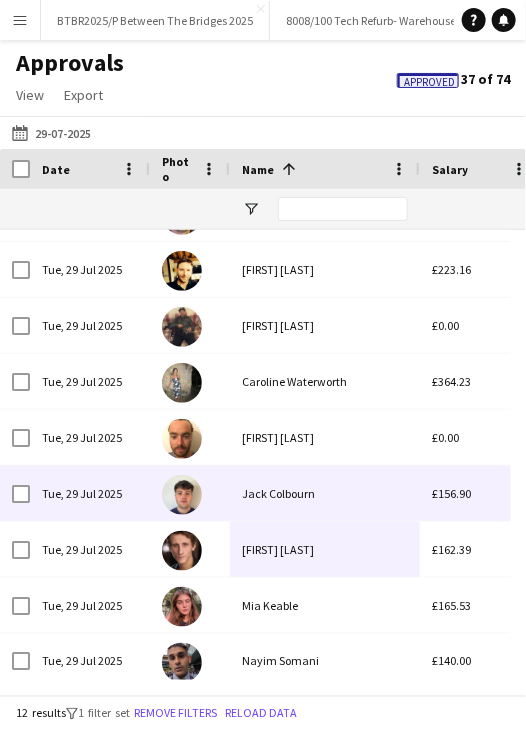 scroll, scrollTop: 47, scrollLeft: 0, axis: vertical 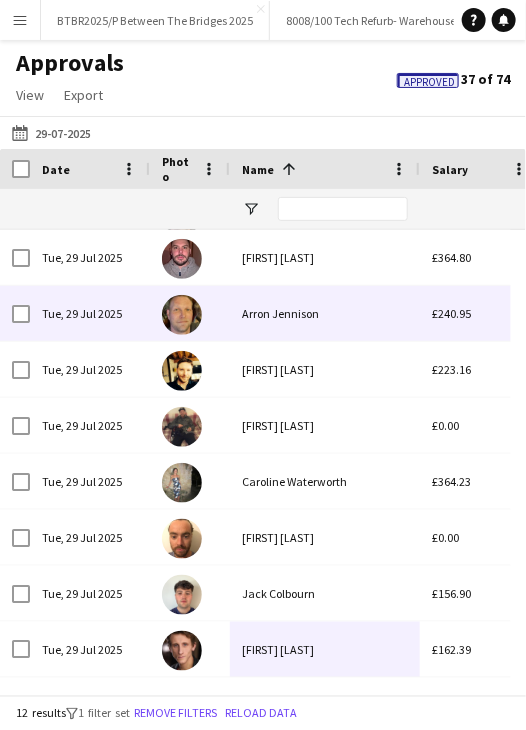 click on "Arron Jennison" at bounding box center (325, 313) 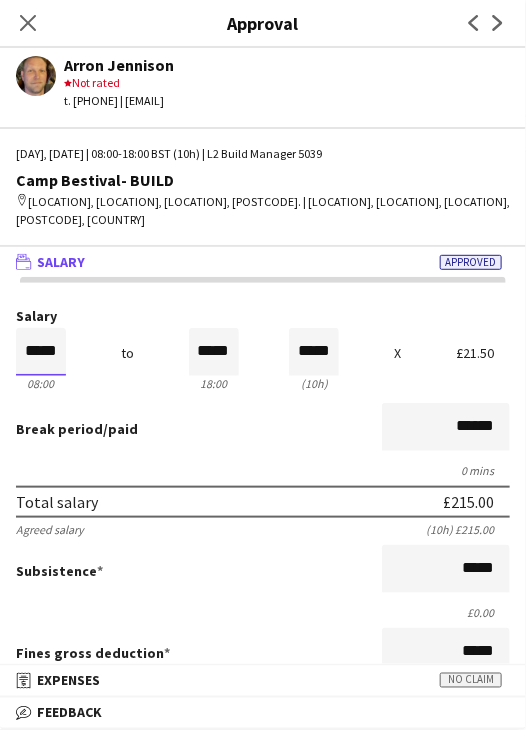 click on "*****" at bounding box center [41, 352] 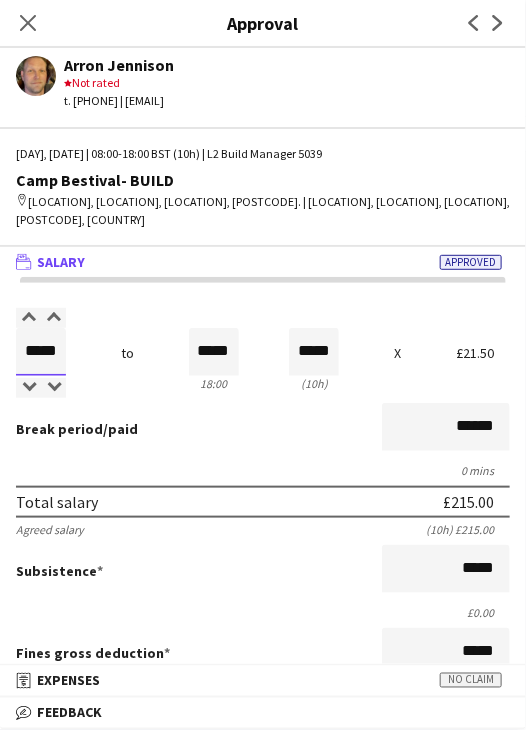 click on "*****" at bounding box center [41, 352] 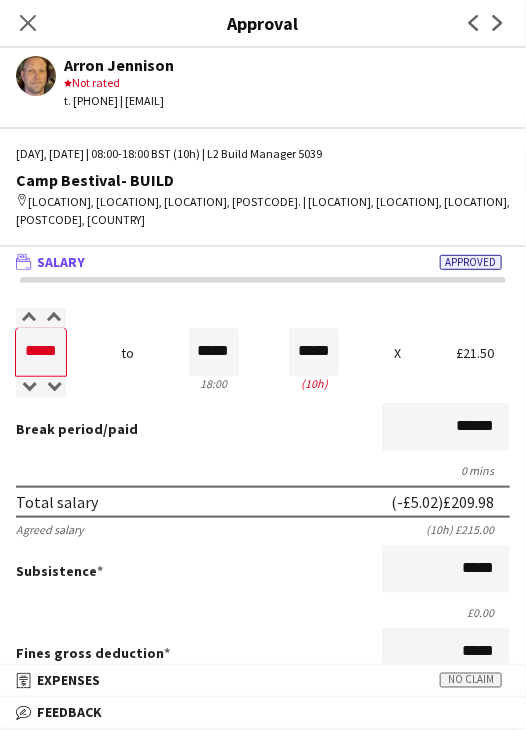 click on "Break period   /paid  ******" at bounding box center [263, 429] 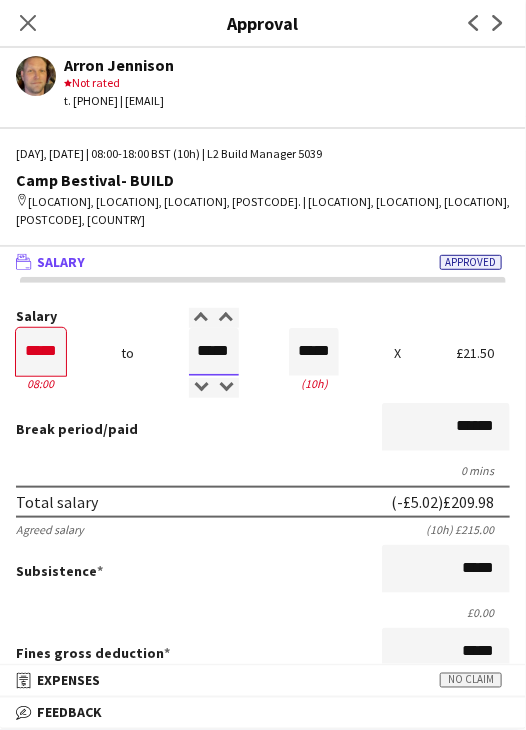 drag, startPoint x: 192, startPoint y: 347, endPoint x: 260, endPoint y: 341, distance: 68.26419 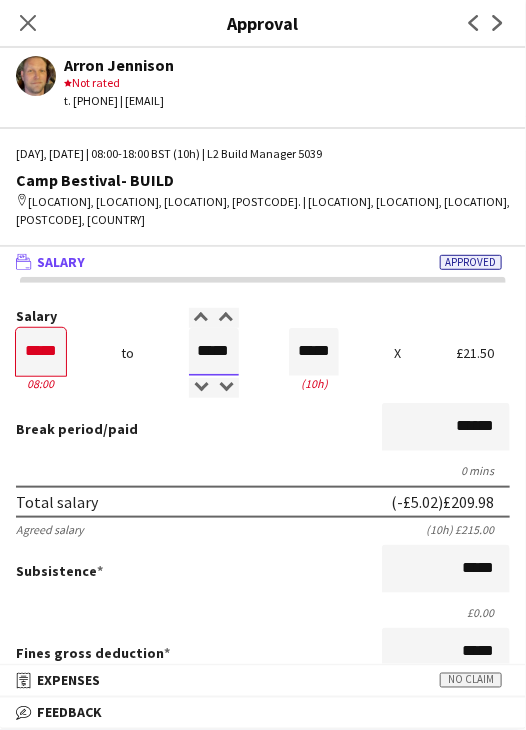 click on "Salary  *****  18:00   to  *****  04:00  *****  (10h)   X   £21.50" at bounding box center [263, 352] 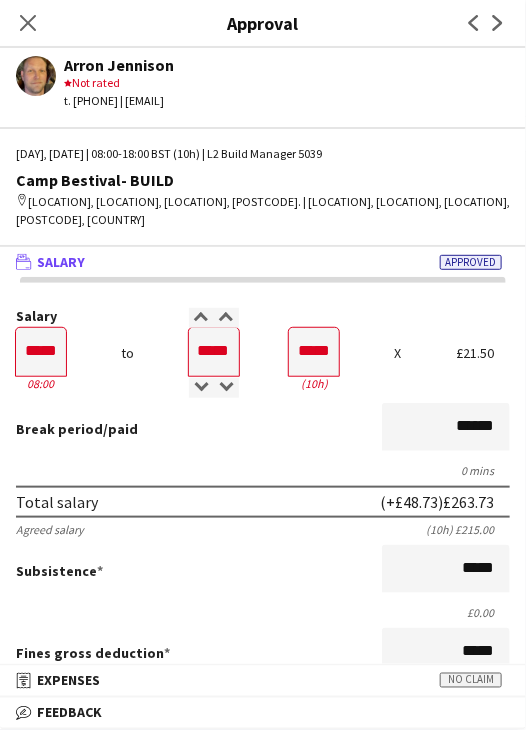 click on "Break period   /paid  ******" at bounding box center (263, 429) 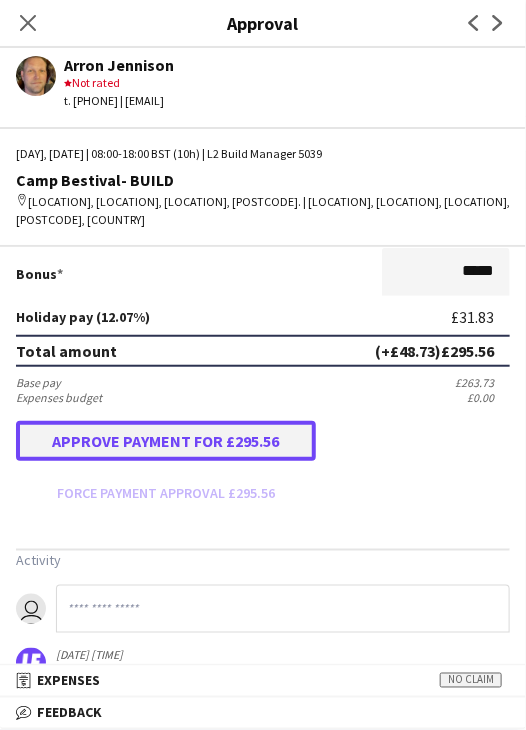 click on "Approve payment for £295.56" at bounding box center (166, 441) 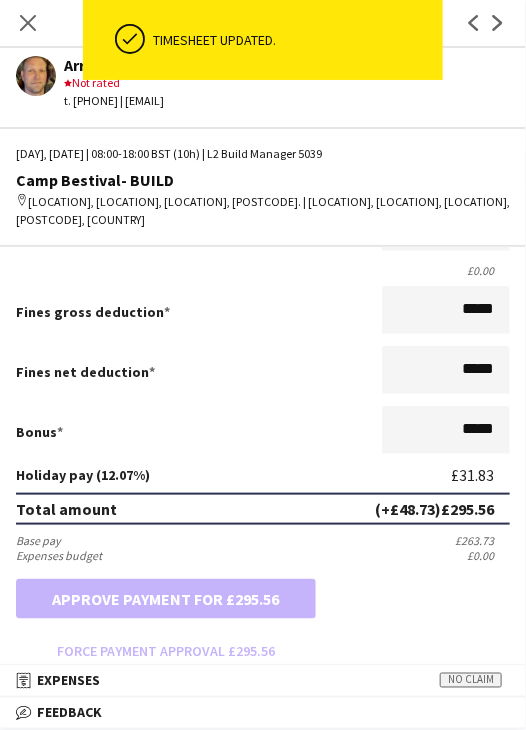scroll, scrollTop: 0, scrollLeft: 0, axis: both 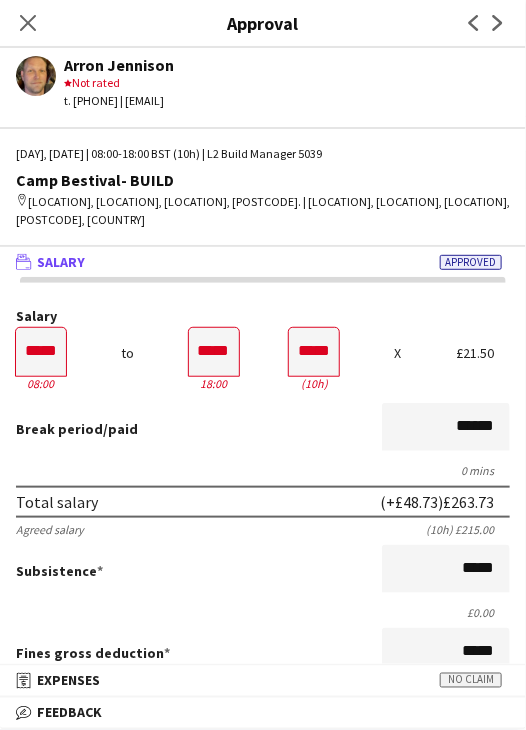 click on "Close pop-in" 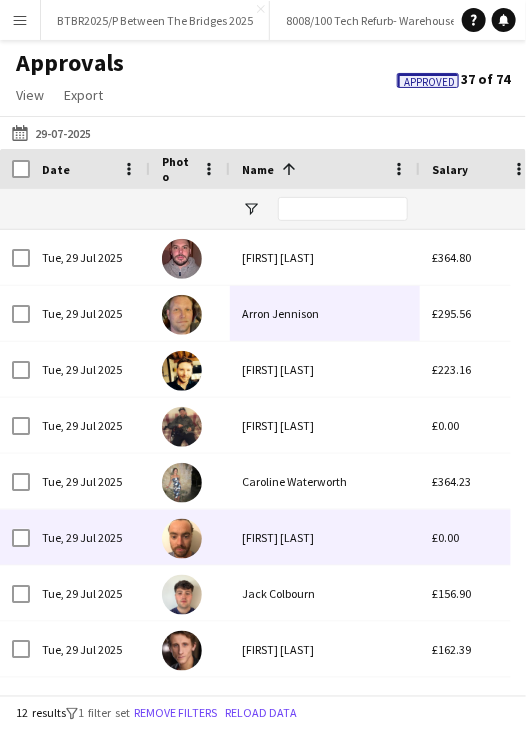 scroll, scrollTop: 98, scrollLeft: 0, axis: vertical 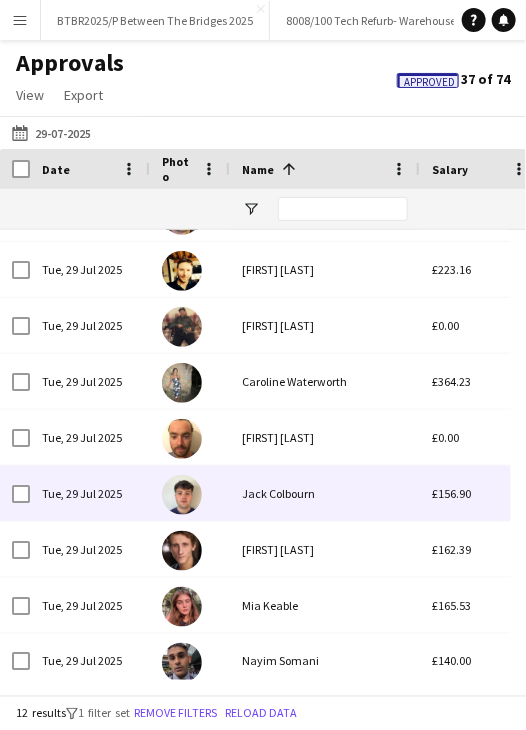 click on "Jack Colbourn" at bounding box center [325, 493] 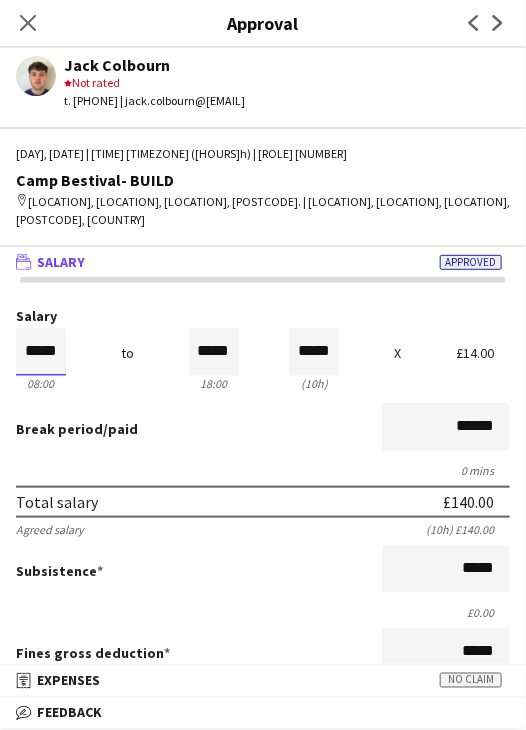 click on "*****" at bounding box center [41, 352] 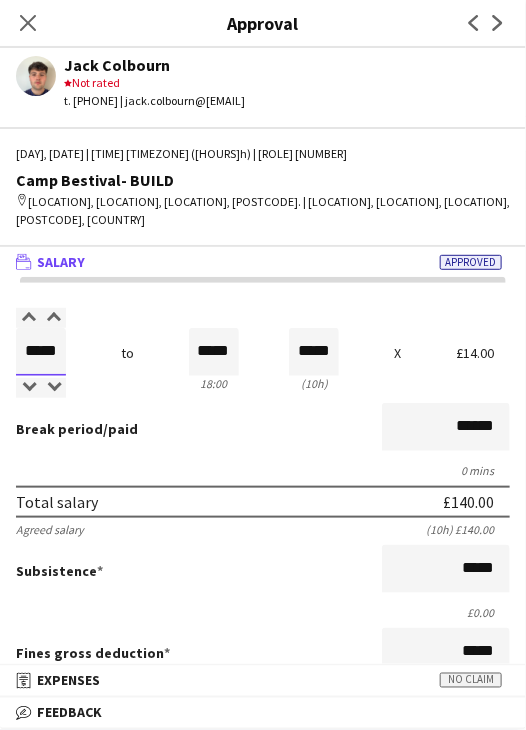click on "*****" at bounding box center [41, 352] 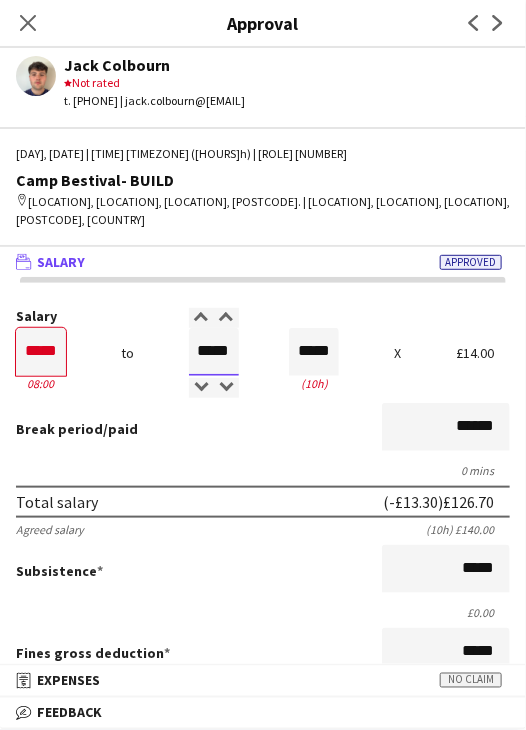 drag, startPoint x: 195, startPoint y: 354, endPoint x: 254, endPoint y: 357, distance: 59.07622 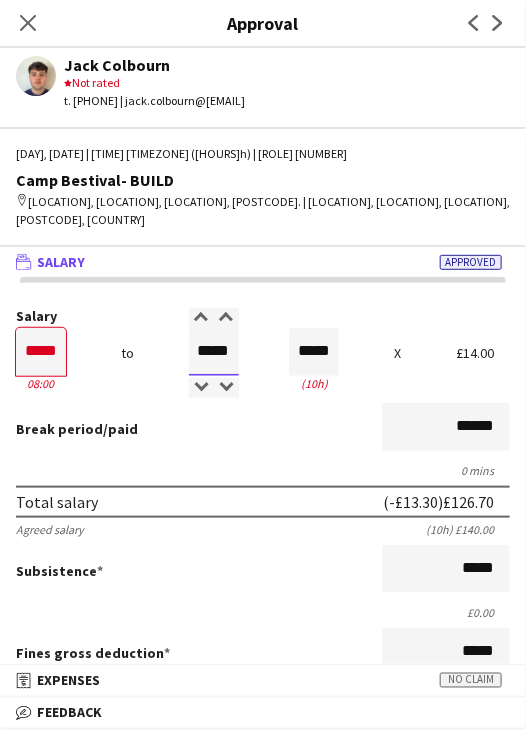 click on "Salary  *****  08:00   to  *****  18:00  *****  (10h)   X   £14.00" at bounding box center [263, 352] 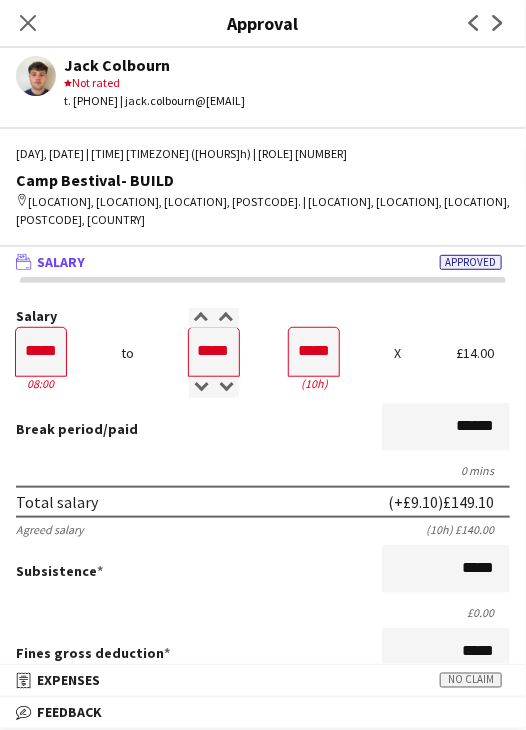 click on "Total salary   (+£9.10)   £149.10" at bounding box center [263, 502] 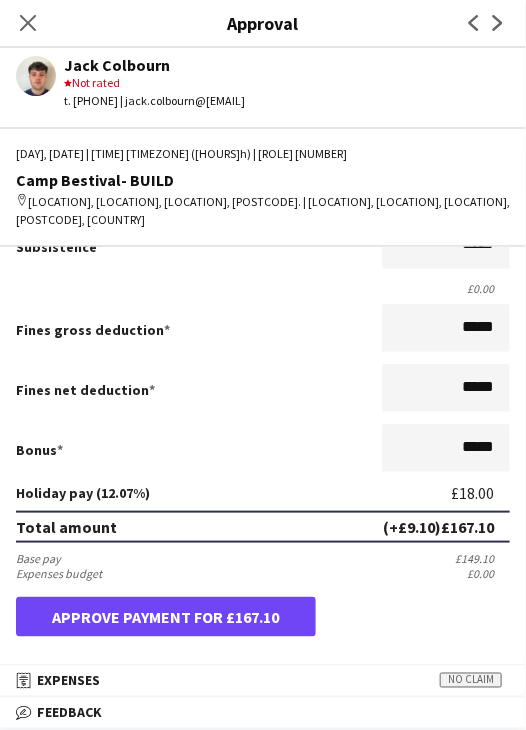scroll, scrollTop: 400, scrollLeft: 0, axis: vertical 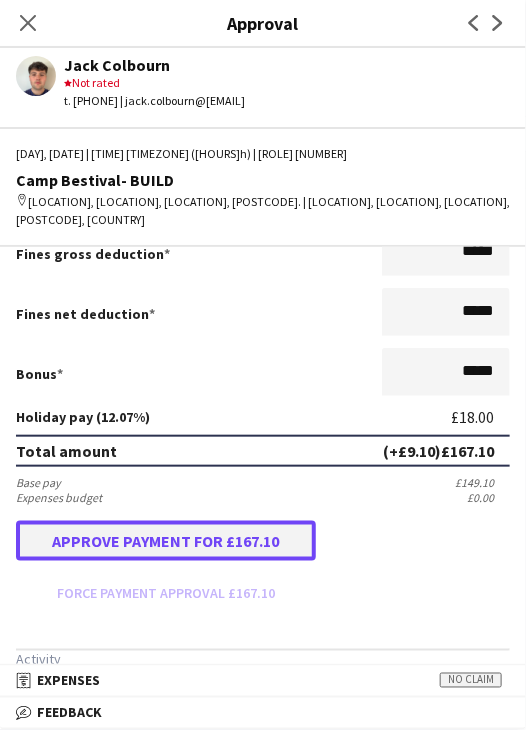 click on "Approve payment for £167.10" at bounding box center [166, 541] 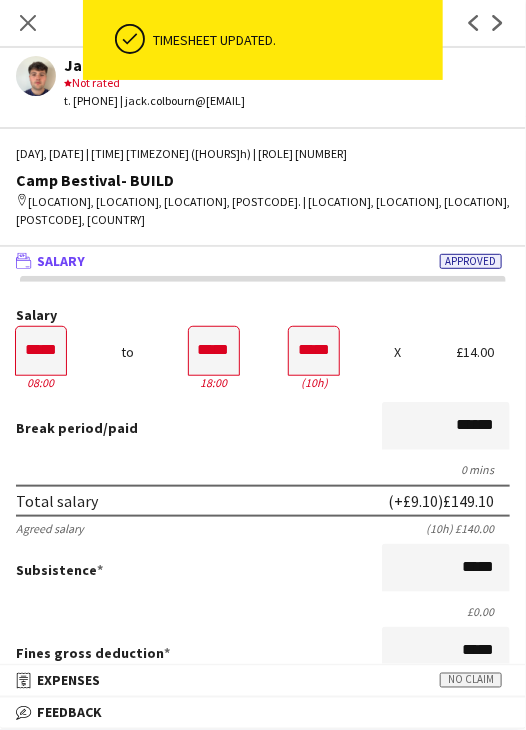 scroll, scrollTop: 0, scrollLeft: 0, axis: both 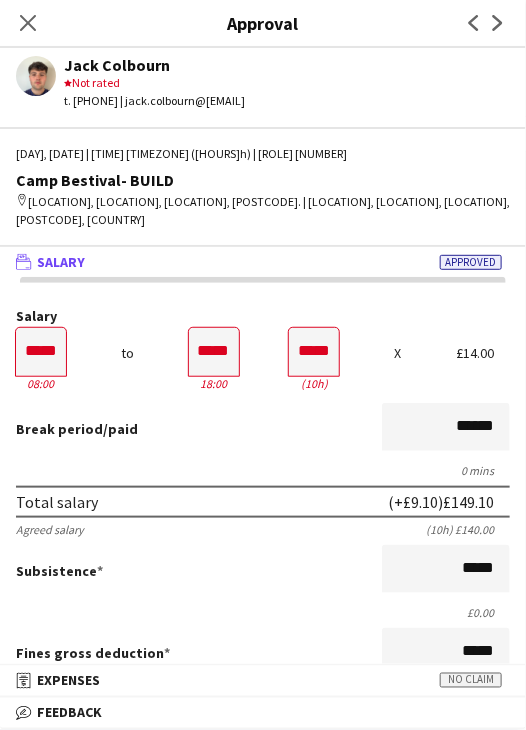 drag, startPoint x: 36, startPoint y: 22, endPoint x: 44, endPoint y: 29, distance: 10.630146 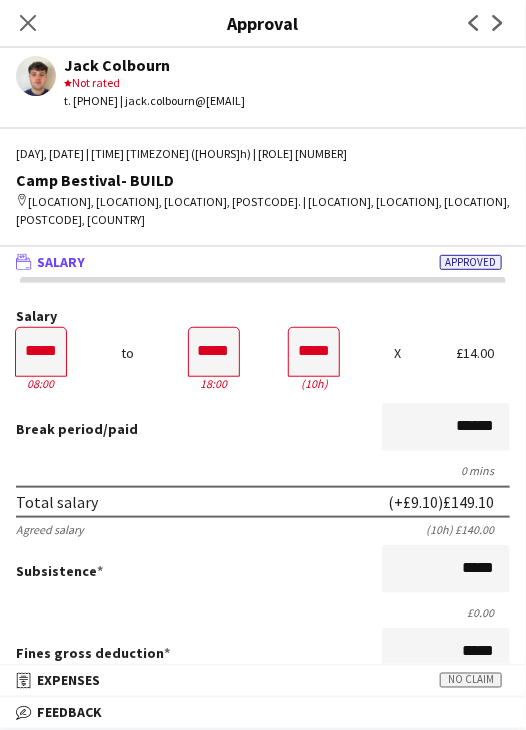 click on "Close pop-in" 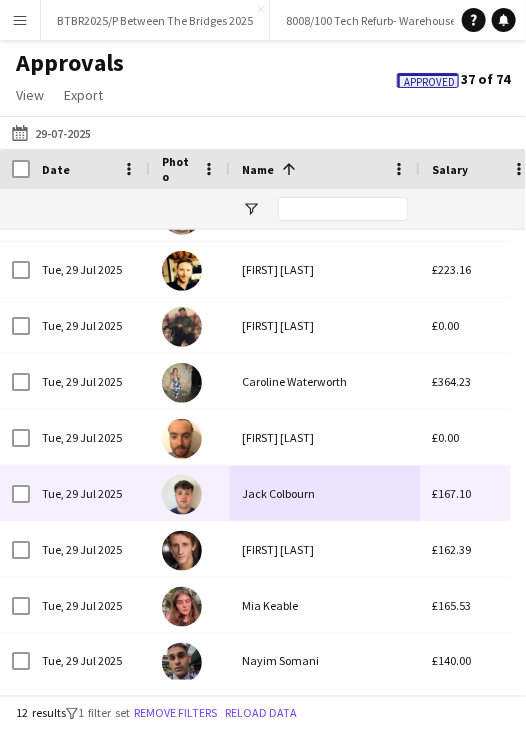 scroll, scrollTop: 143, scrollLeft: 0, axis: vertical 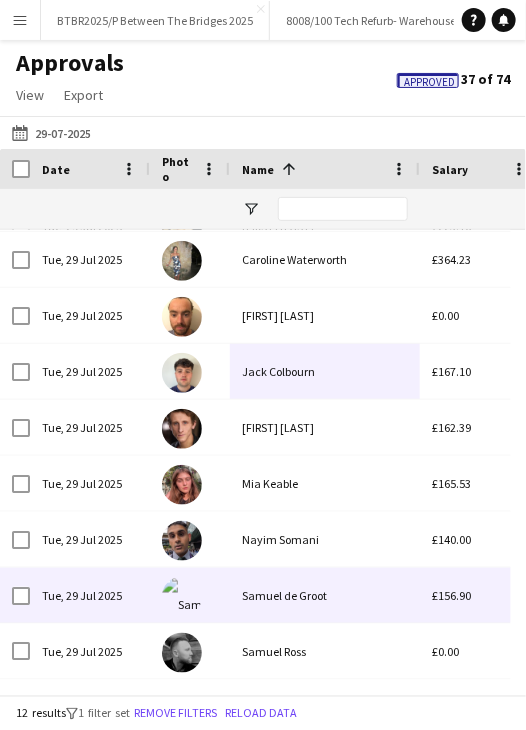 click on "Samuel de Groot" at bounding box center (325, 595) 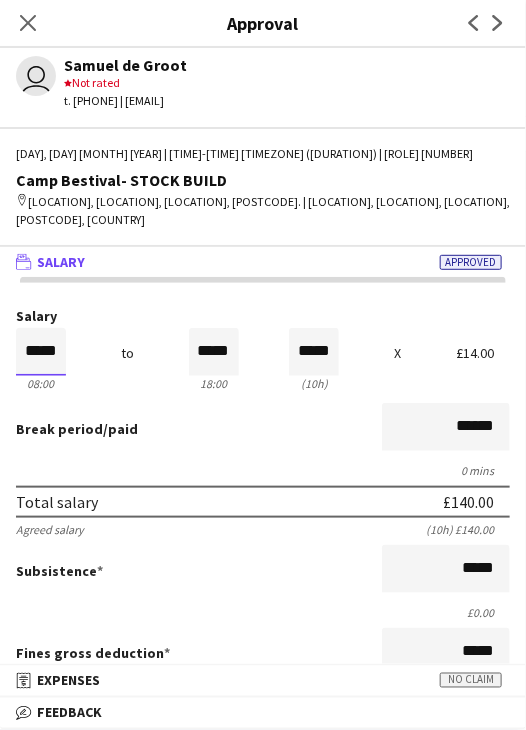 click on "*****" at bounding box center [41, 352] 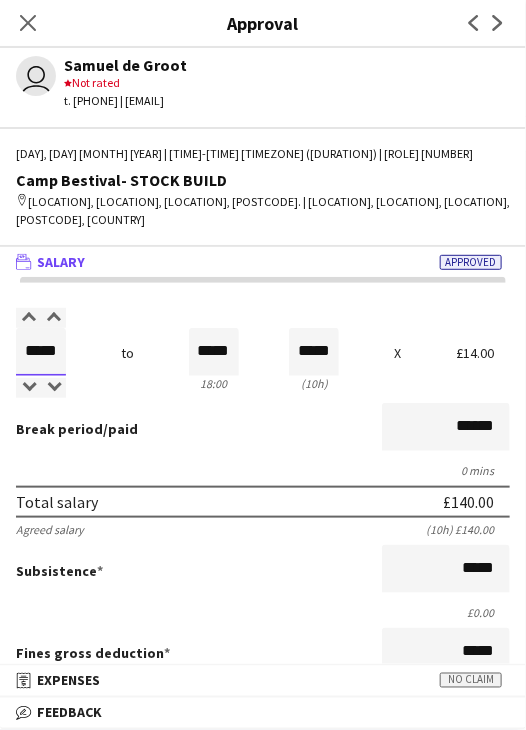 click on "*****" at bounding box center [41, 352] 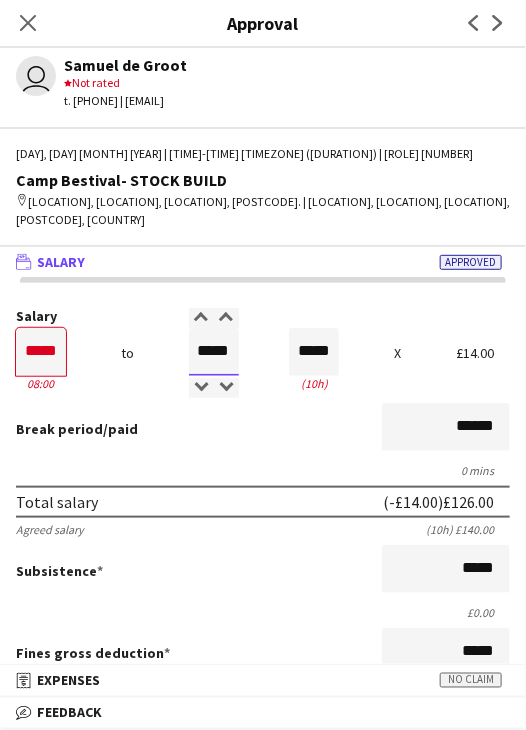 drag, startPoint x: 185, startPoint y: 353, endPoint x: 241, endPoint y: 347, distance: 56.32051 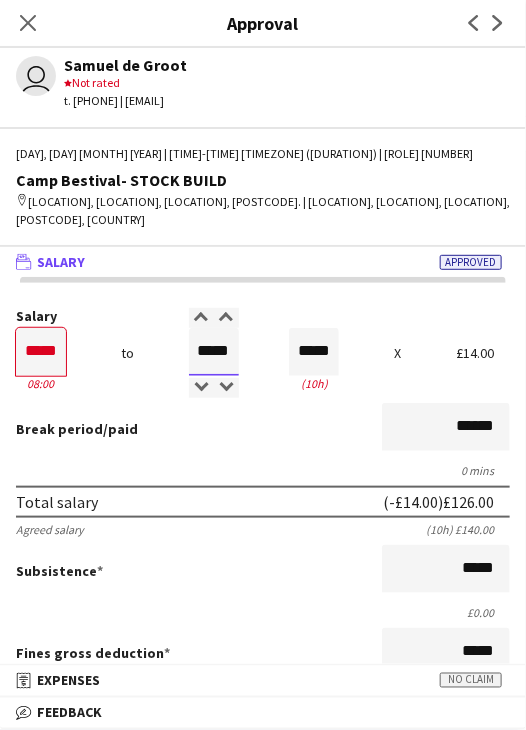 click on "Salary  *****  08:00   to  *****  18:00  *****  (10h)   X   £14.00" at bounding box center [263, 352] 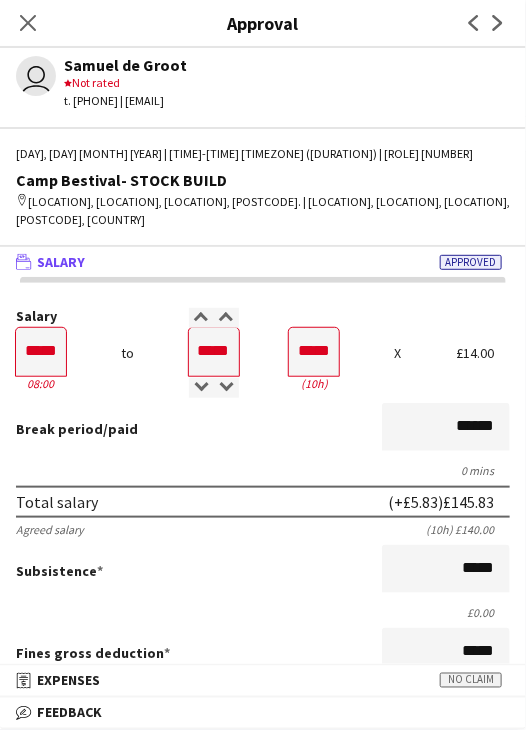 click on "Break period   /paid  ******" at bounding box center (263, 429) 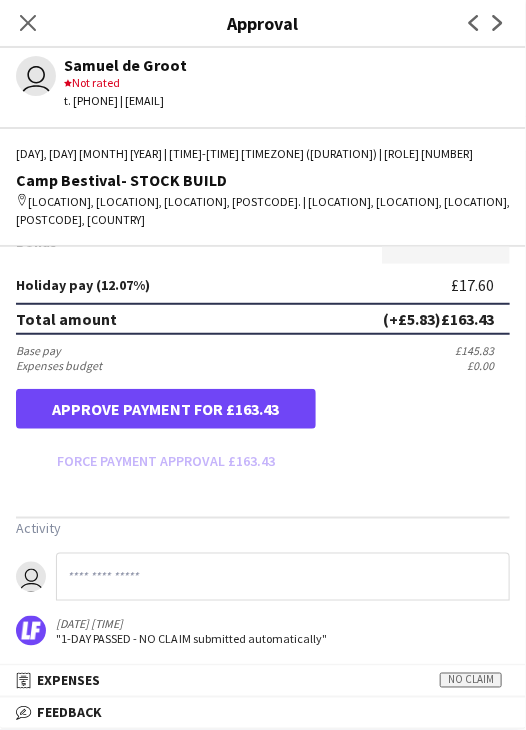 scroll, scrollTop: 537, scrollLeft: 0, axis: vertical 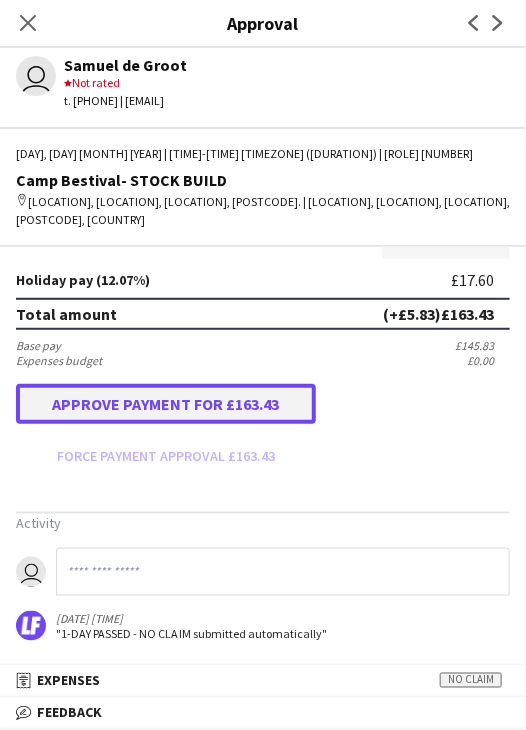 click on "Approve payment for £163.43" at bounding box center [166, 404] 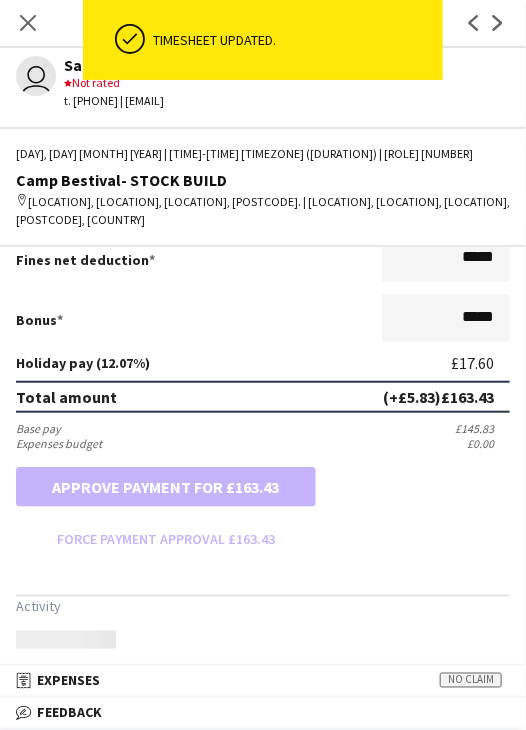 scroll, scrollTop: 537, scrollLeft: 0, axis: vertical 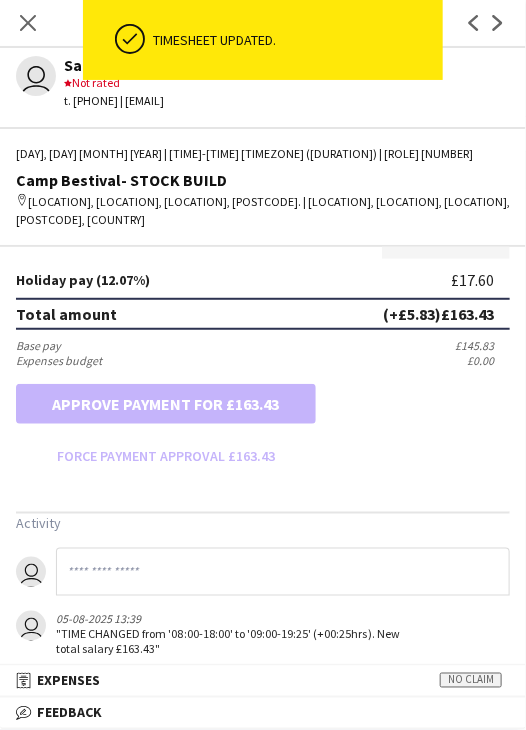 drag, startPoint x: 33, startPoint y: 21, endPoint x: 45, endPoint y: 35, distance: 18.439089 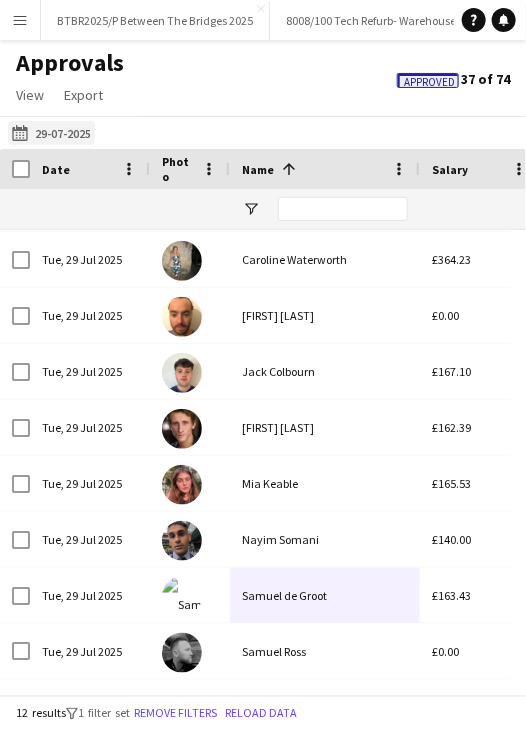 click on "Yesterday
29-07-2025" 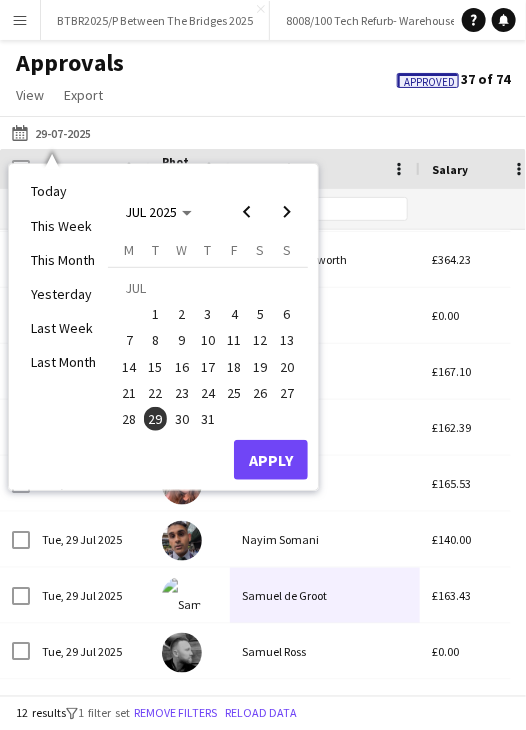 click on "30" at bounding box center (182, 419) 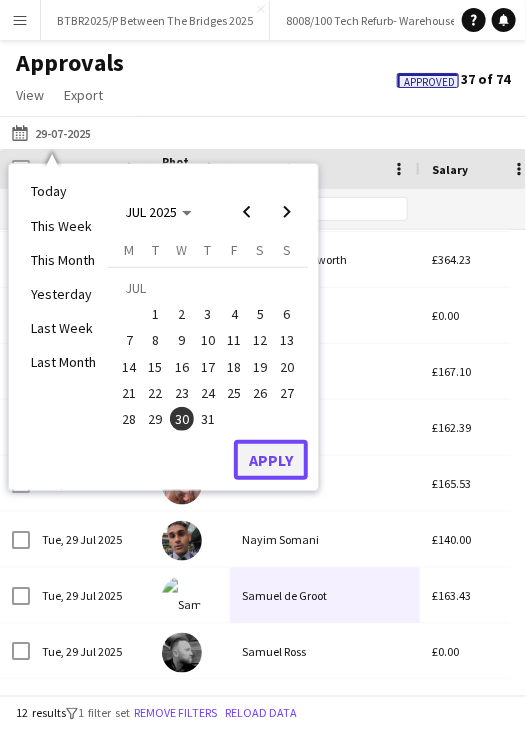 click on "Apply" at bounding box center (271, 460) 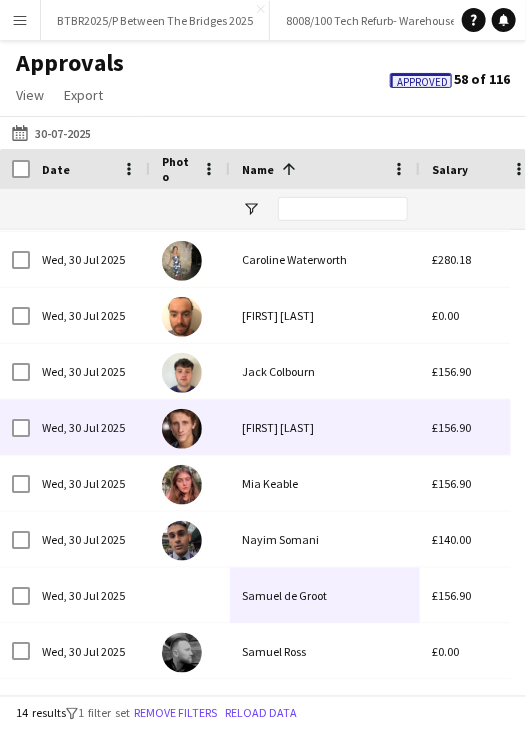 scroll, scrollTop: 322, scrollLeft: 0, axis: vertical 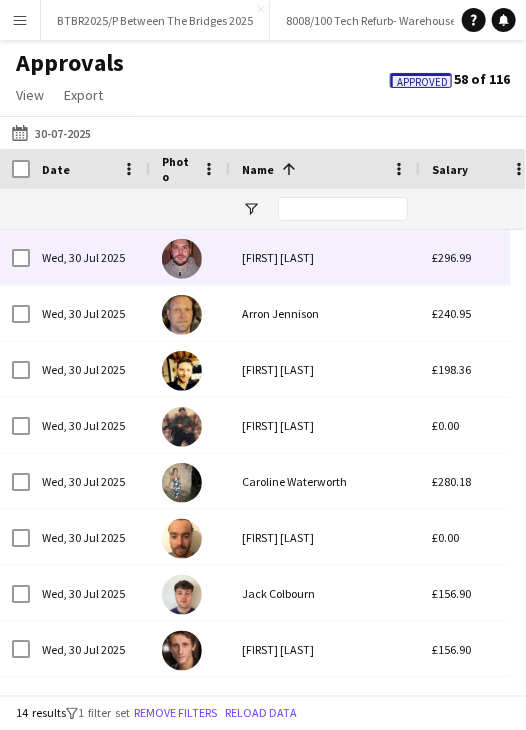 click on "[FIRST] [LAST]" at bounding box center (325, 257) 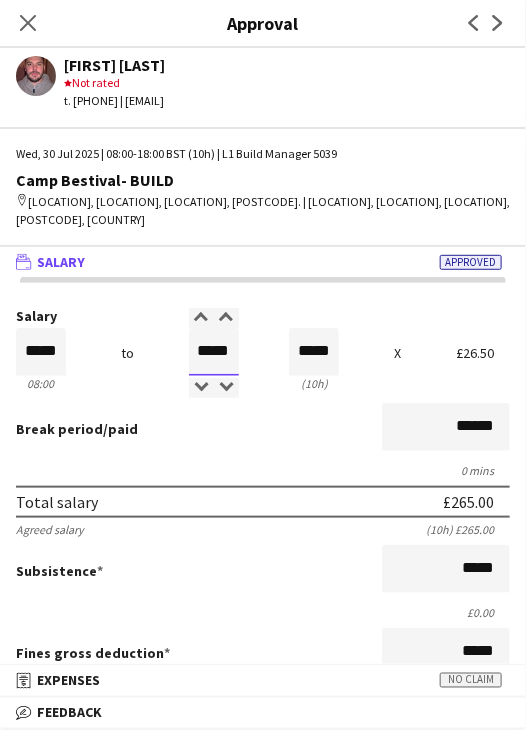 drag, startPoint x: 208, startPoint y: 344, endPoint x: 270, endPoint y: 348, distance: 62.1289 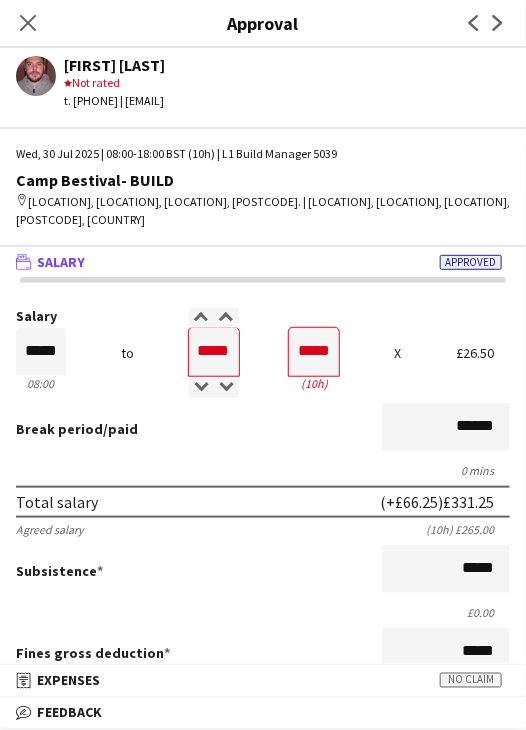 click on "Break period   /paid  ******" at bounding box center [263, 429] 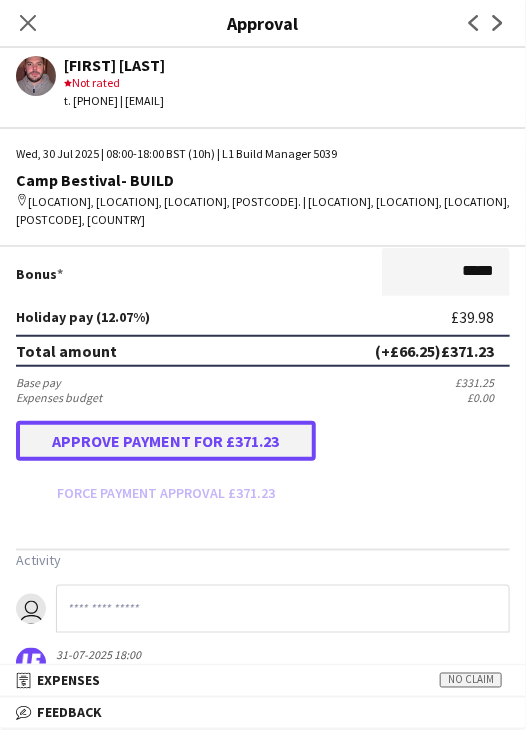 click on "Approve payment for £371.23" at bounding box center [166, 441] 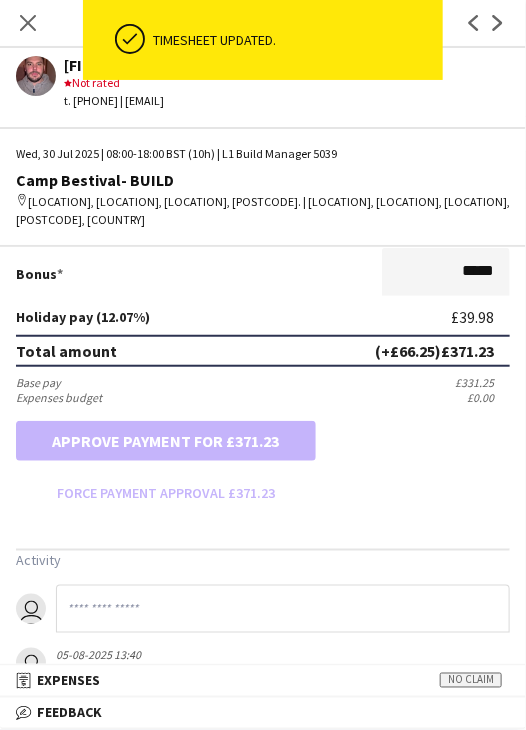 drag, startPoint x: 36, startPoint y: 25, endPoint x: 48, endPoint y: 34, distance: 15 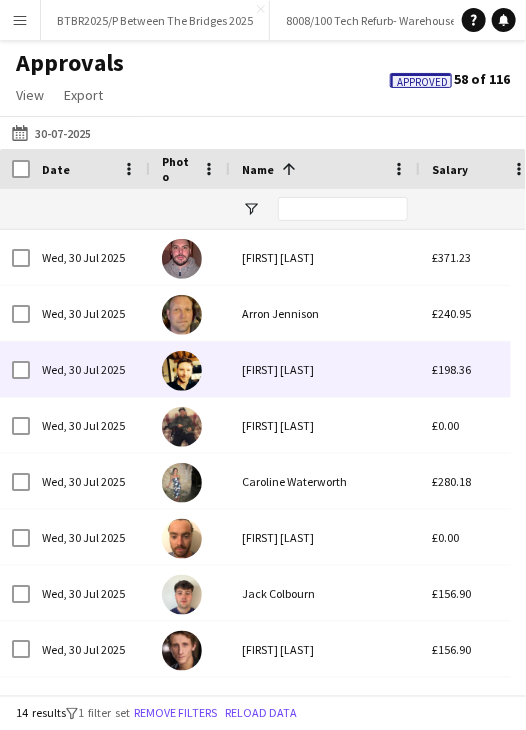 click on "[PERSON]" at bounding box center (325, 369) 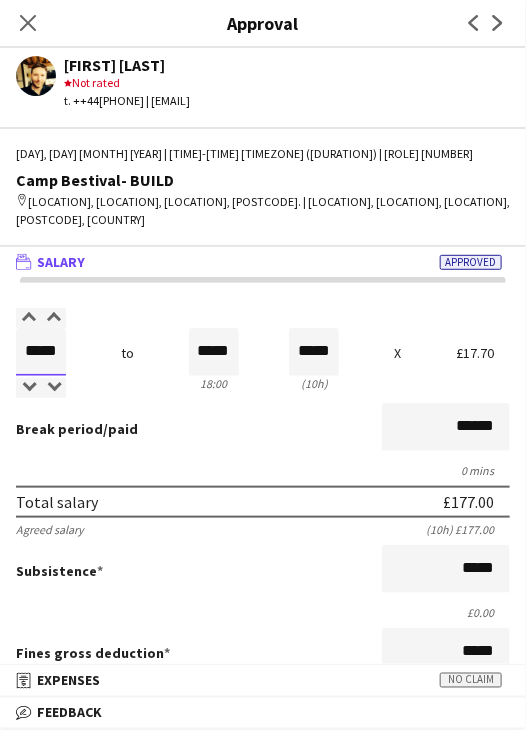 click on "*****" at bounding box center (41, 352) 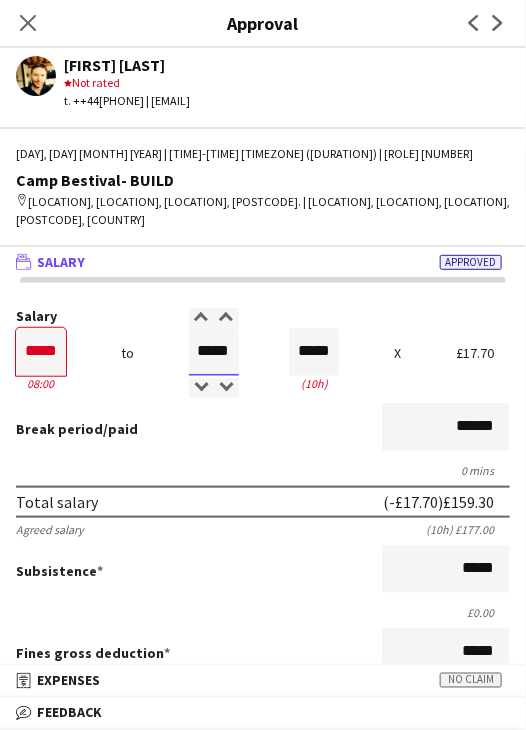 drag, startPoint x: 192, startPoint y: 354, endPoint x: 262, endPoint y: 361, distance: 70.34913 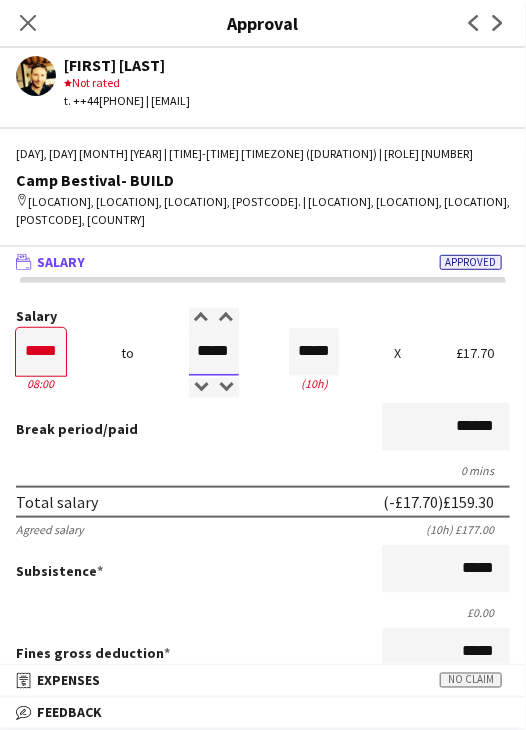 click on "Salary  *****  08:00   to  *****  18:00  *****  (10h)   X   £17.70" at bounding box center [263, 352] 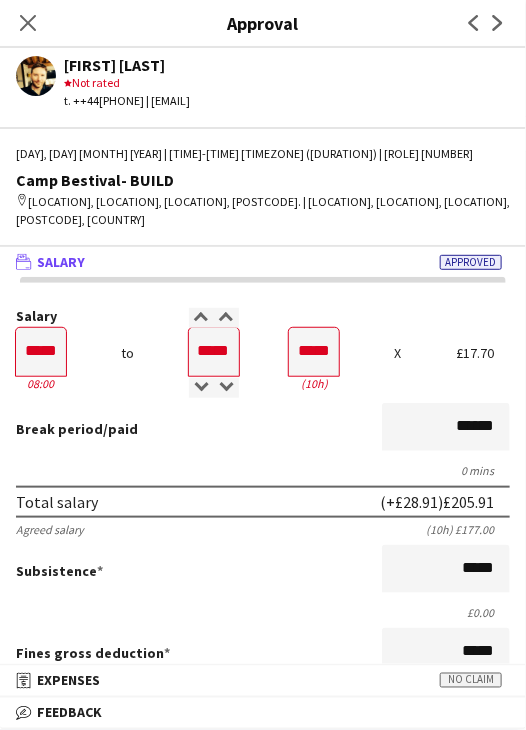click on "Break period   /paid  ******" at bounding box center [263, 429] 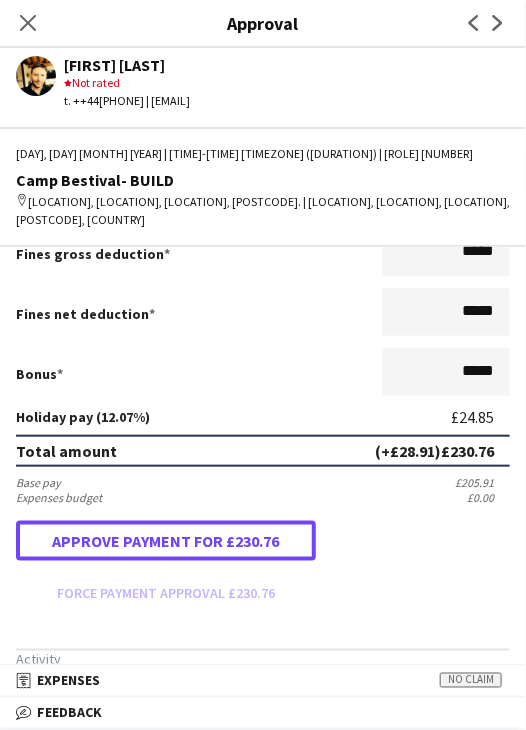 click on "Approve payment for £230.76" at bounding box center (166, 541) 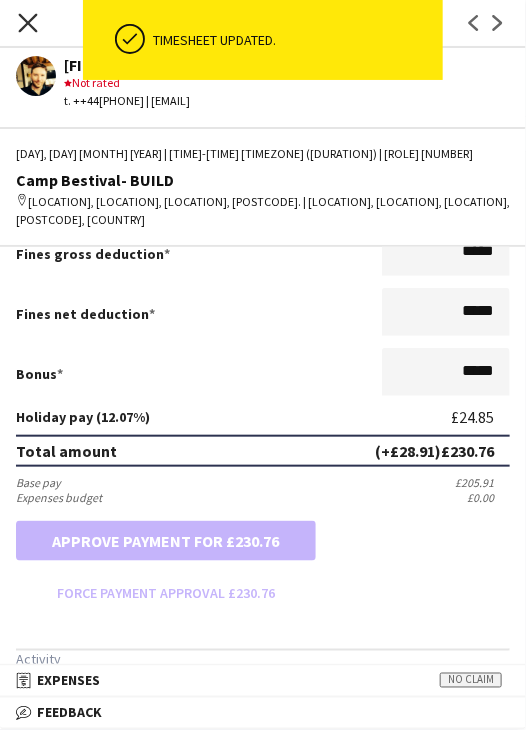 click on "Close pop-in" 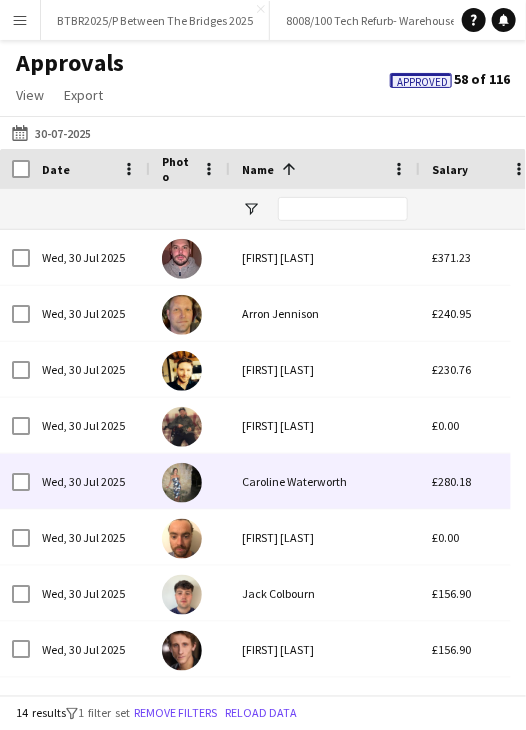 click on "Caroline Waterworth" at bounding box center [325, 481] 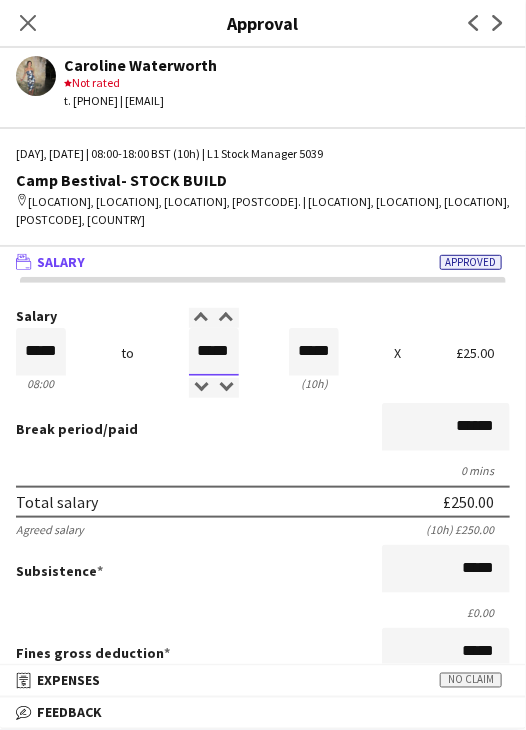 drag, startPoint x: 188, startPoint y: 354, endPoint x: 252, endPoint y: 349, distance: 64.195015 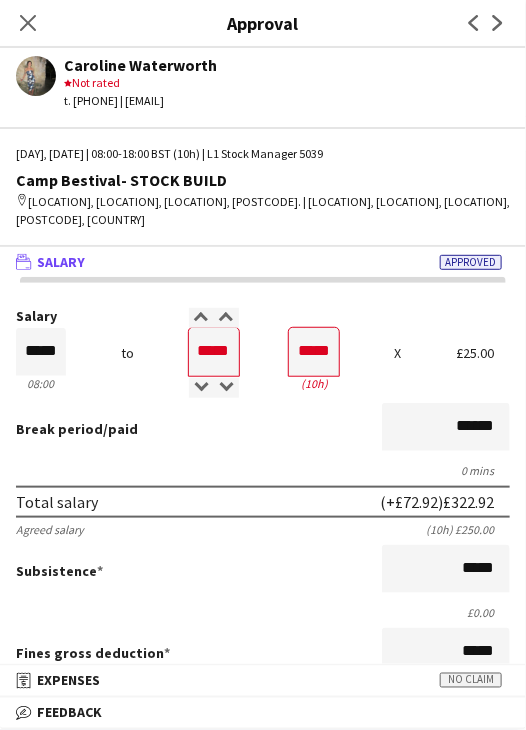 click on "Break period   /paid  ******" at bounding box center [263, 429] 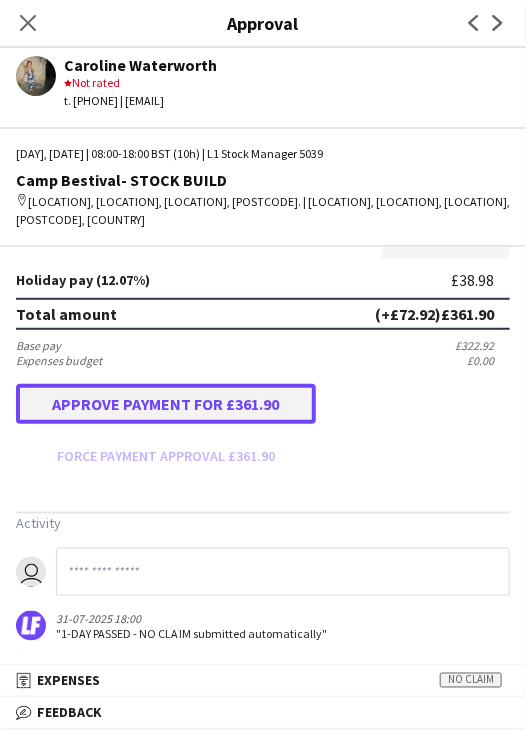click on "Approve payment for £361.90" at bounding box center (166, 404) 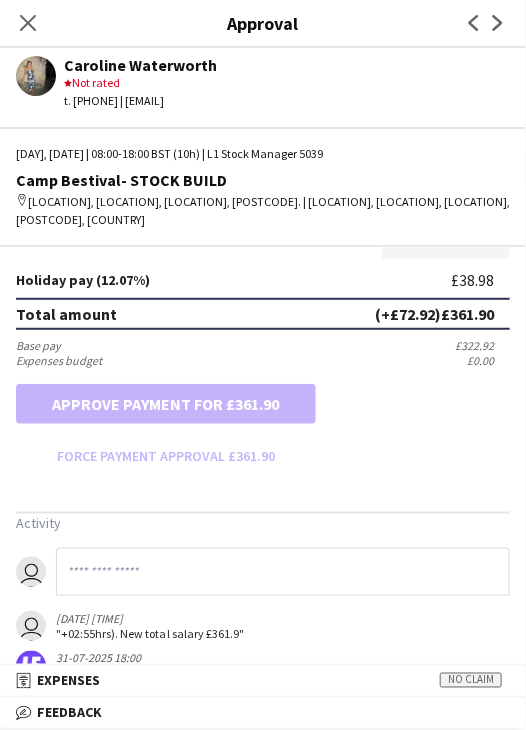 drag, startPoint x: 34, startPoint y: 20, endPoint x: 63, endPoint y: 41, distance: 35.805027 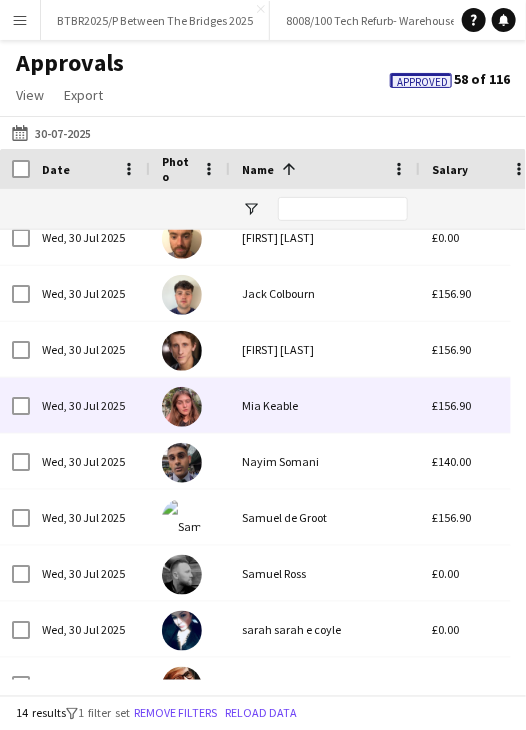 click on "Mia Keable" at bounding box center (325, 405) 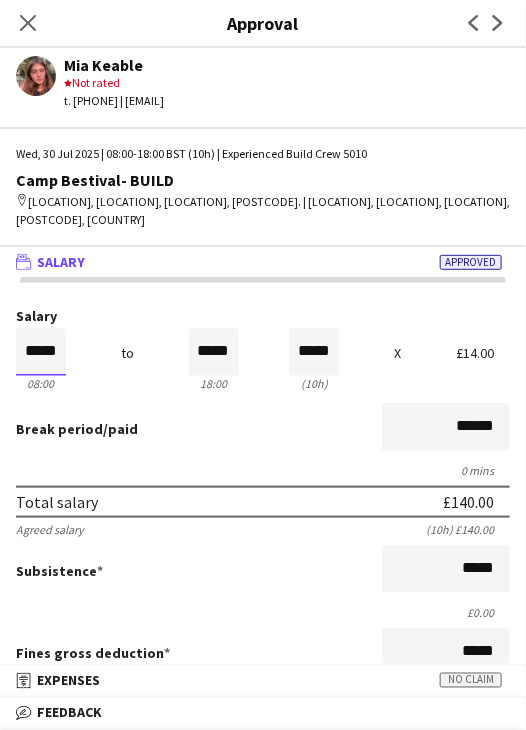 click on "*****" at bounding box center (41, 352) 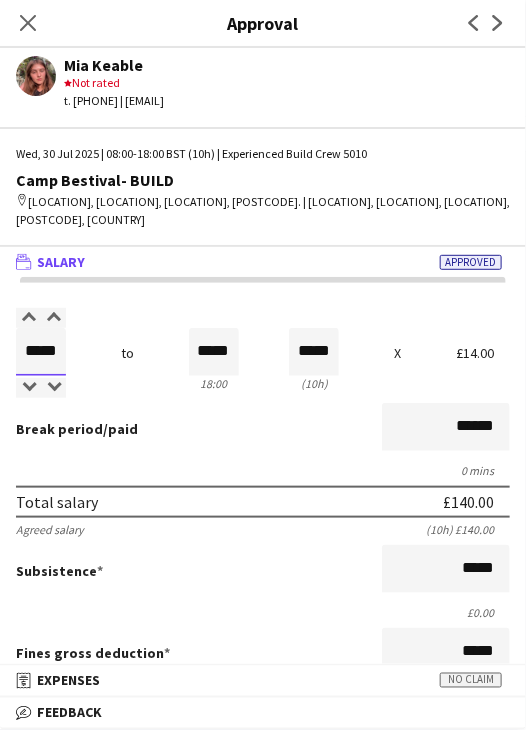 click on "*****" at bounding box center [41, 352] 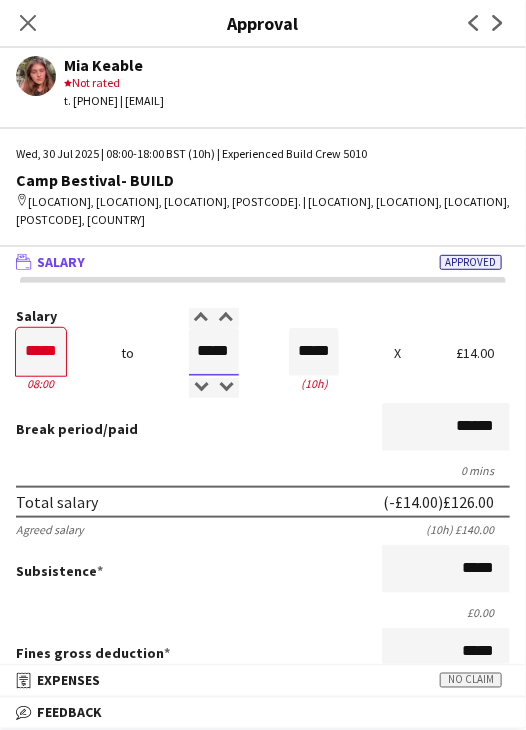 drag, startPoint x: 189, startPoint y: 356, endPoint x: 278, endPoint y: 353, distance: 89.050545 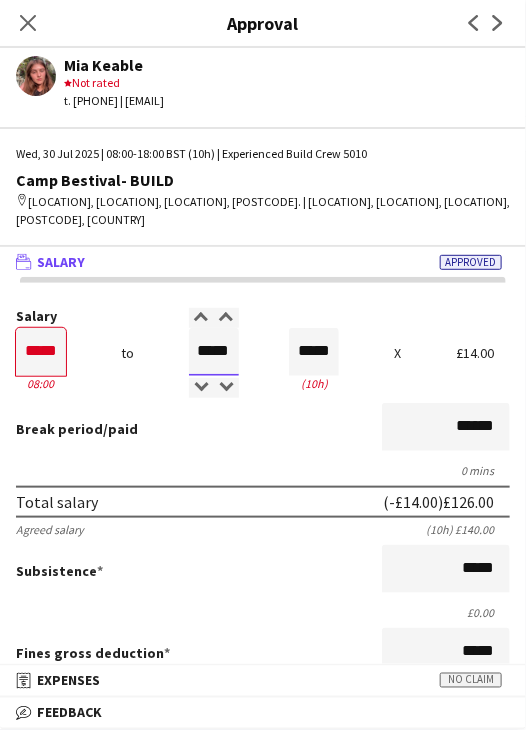 click on "Salary  *****  08:00   to  *****  18:00  *****  (10h)   X   £14.00" at bounding box center [263, 352] 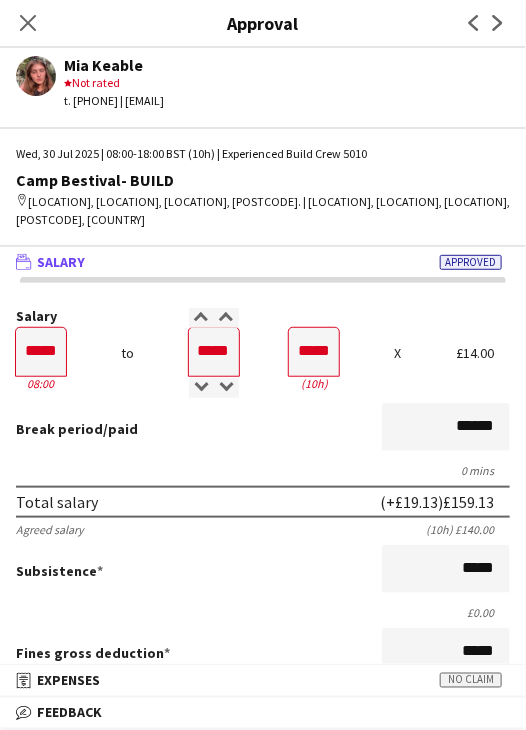 click on "Break period   /paid  ******" at bounding box center (263, 429) 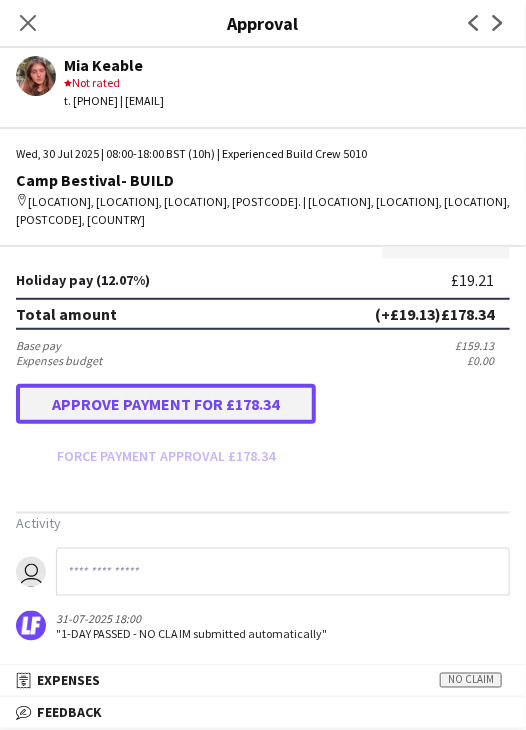 click on "Approve payment for £178.34" at bounding box center [166, 404] 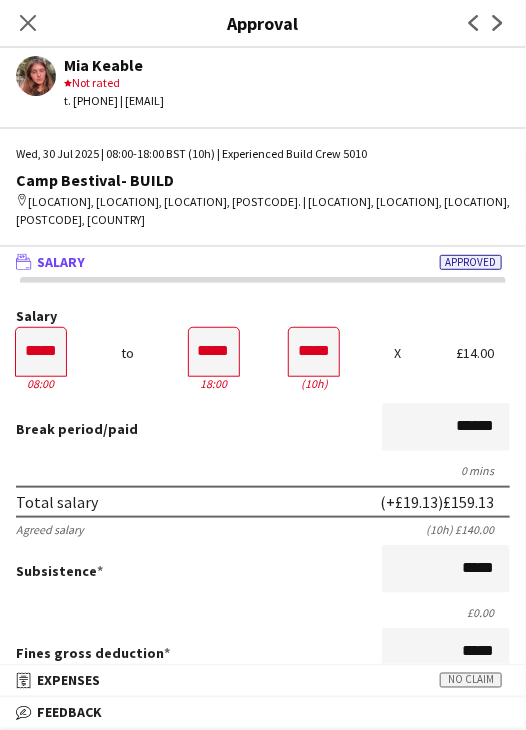 click on "Close pop-in" 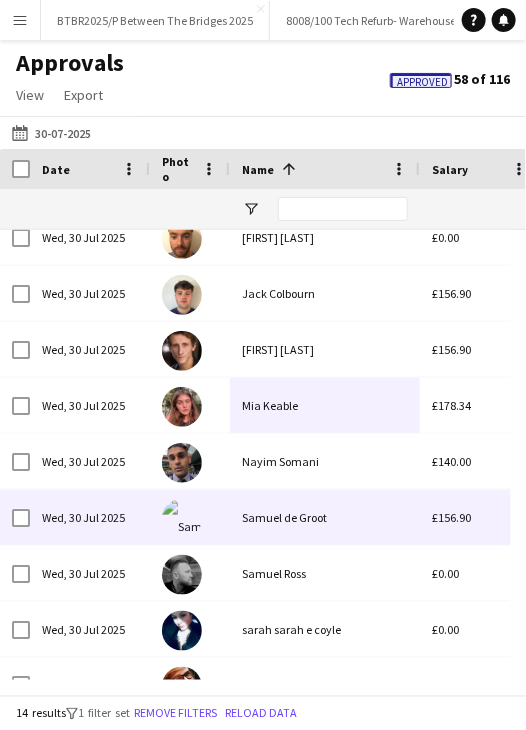 scroll, scrollTop: 316, scrollLeft: 0, axis: vertical 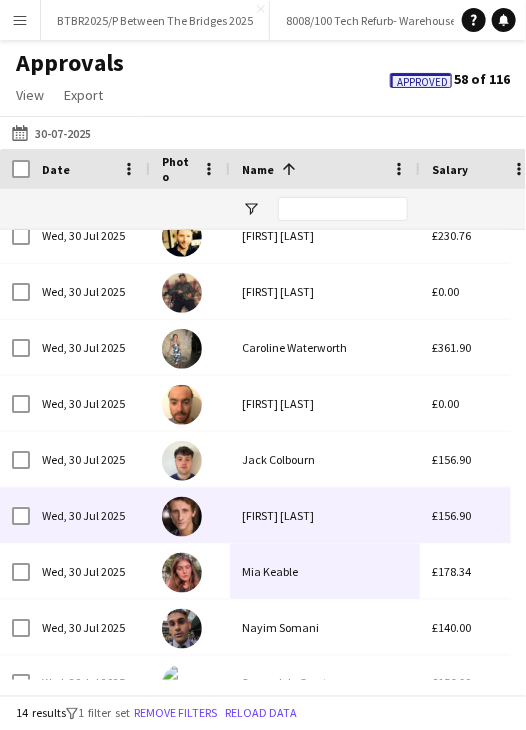 click on "Matthew Thomas" at bounding box center (325, 515) 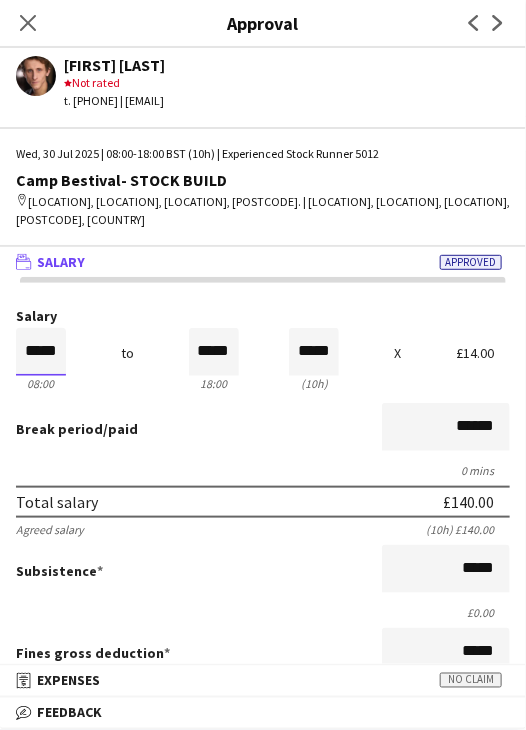 click on "*****" at bounding box center [41, 352] 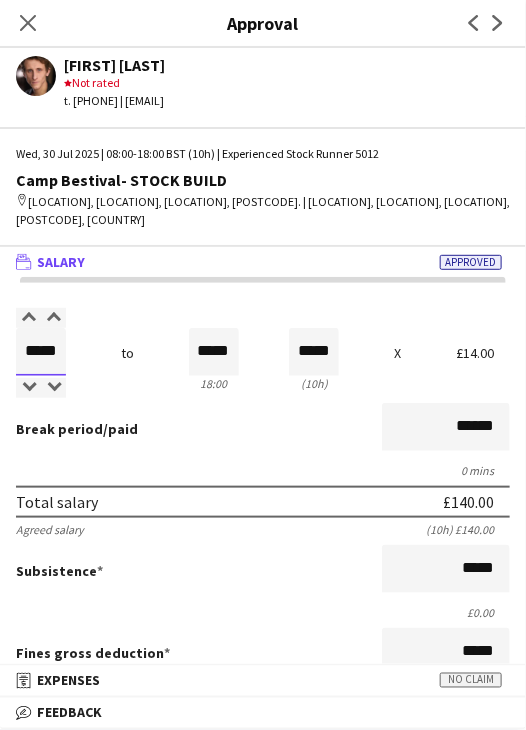 click on "*****" at bounding box center [41, 352] 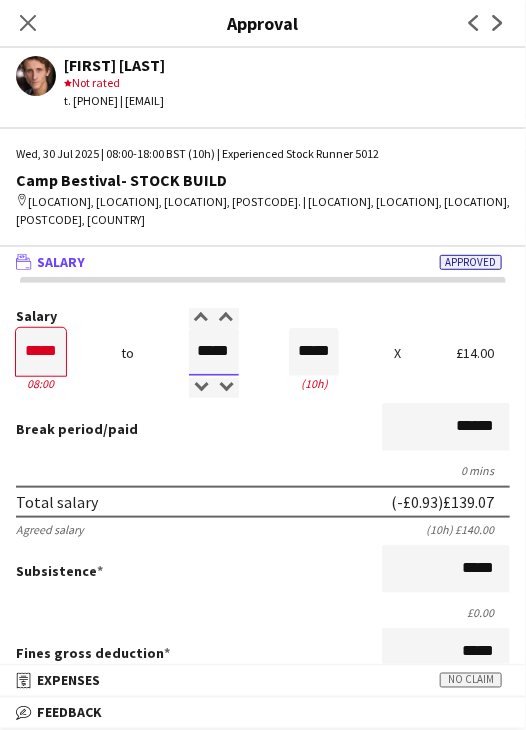 drag, startPoint x: 195, startPoint y: 353, endPoint x: 296, endPoint y: 359, distance: 101.17806 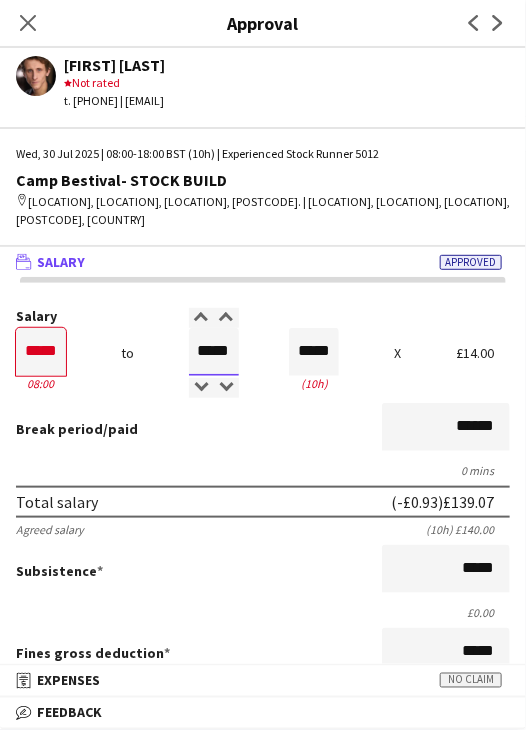 click on "Salary  *****  08:00   to  *****  18:00  *****  (10h)   X   £14.00" at bounding box center [263, 352] 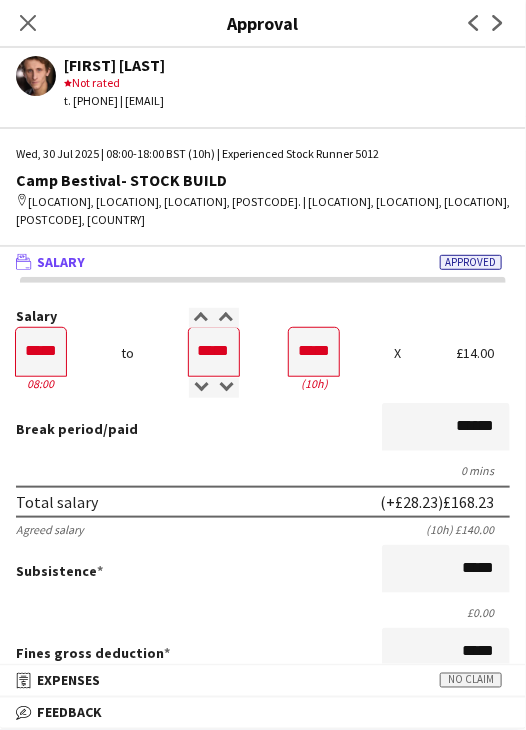 click on "0 mins" at bounding box center [263, 470] 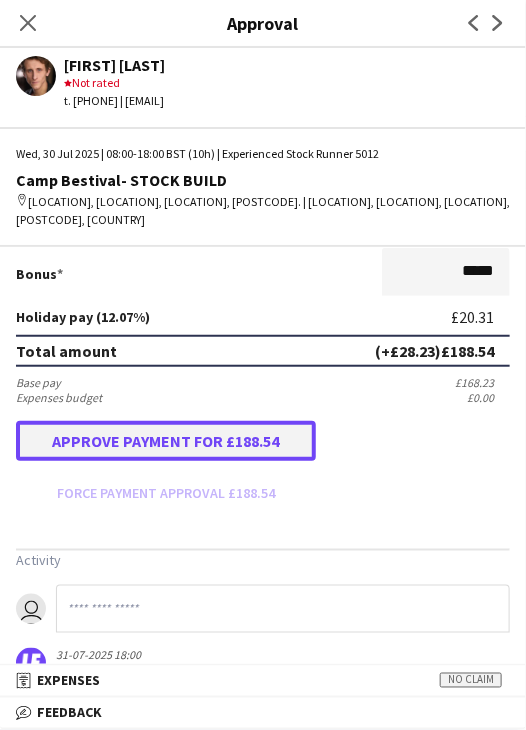 click on "Approve payment for £188.54" at bounding box center (166, 441) 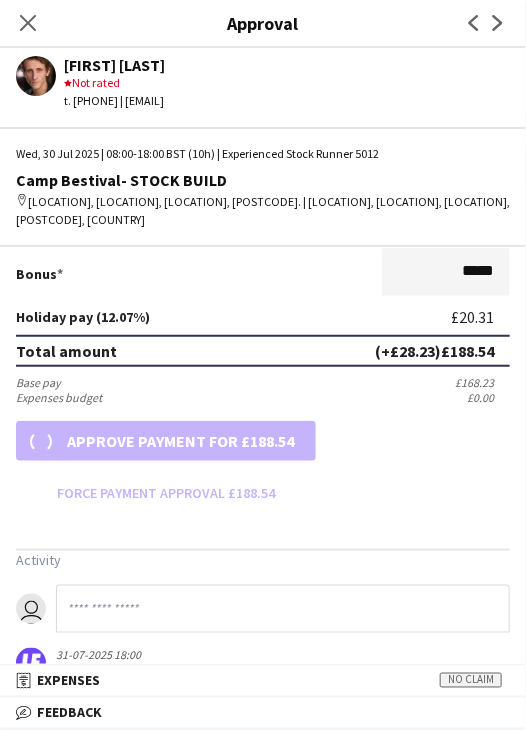scroll, scrollTop: 500, scrollLeft: 0, axis: vertical 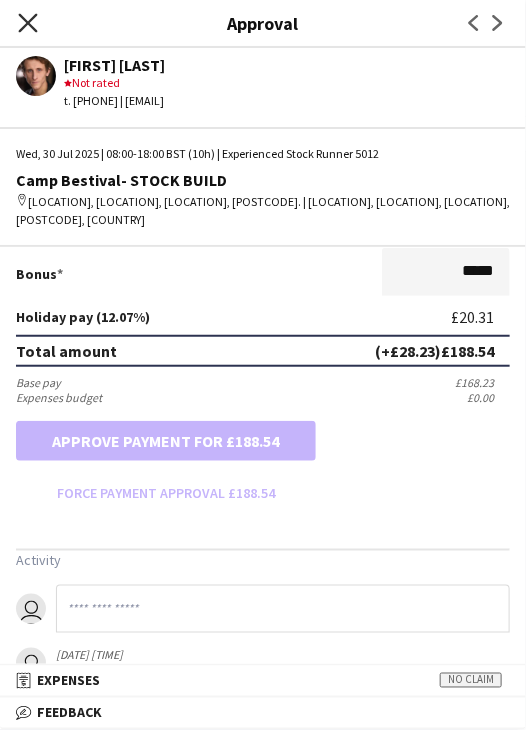 click on "Close pop-in" 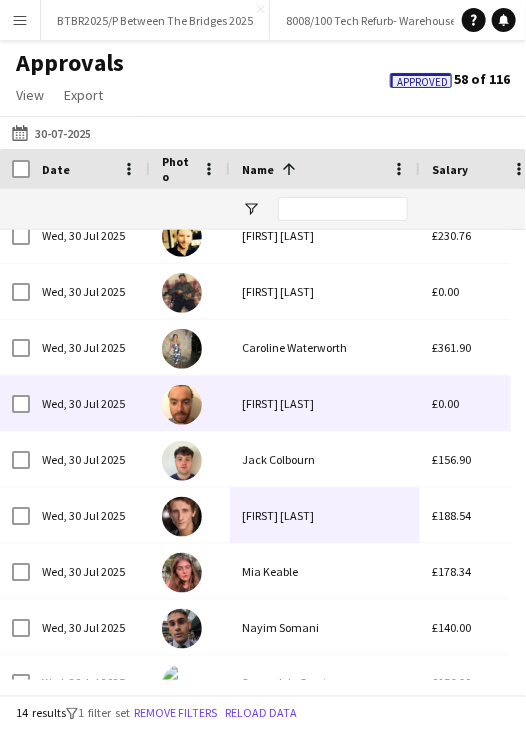 scroll, scrollTop: 11, scrollLeft: 0, axis: vertical 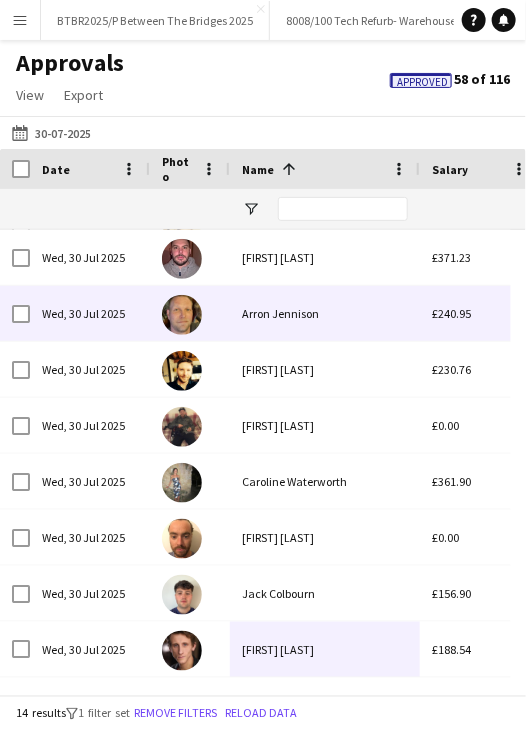 click on "Arron Jennison" at bounding box center (325, 313) 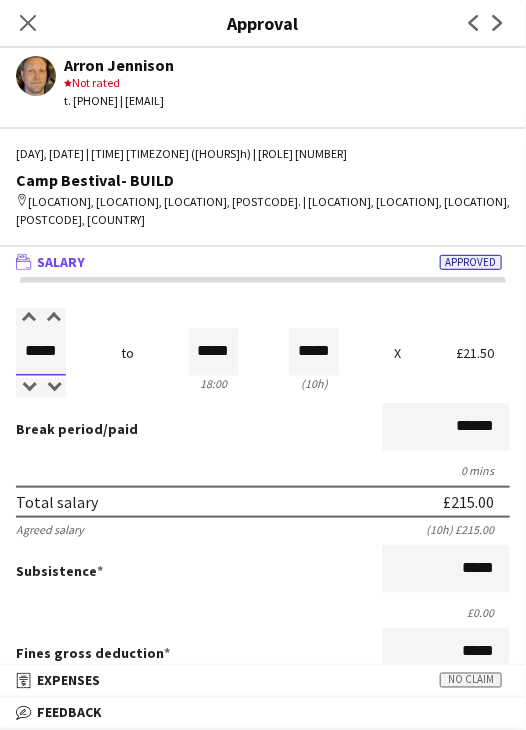 drag, startPoint x: 31, startPoint y: 349, endPoint x: 141, endPoint y: 335, distance: 110.88733 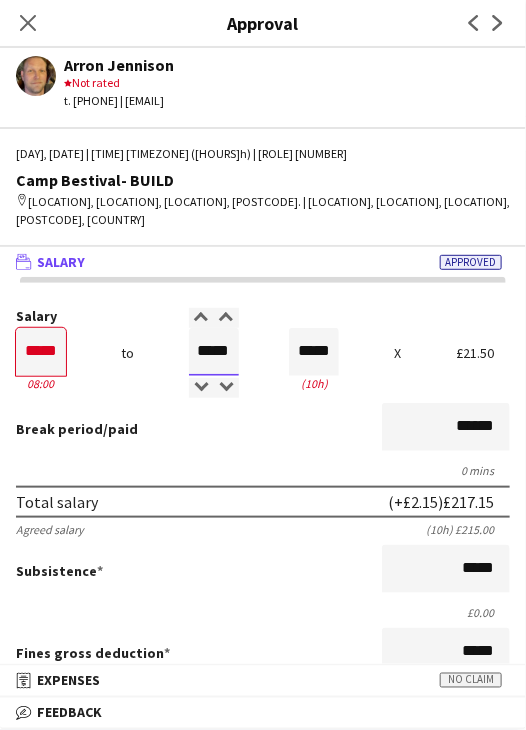 drag, startPoint x: 196, startPoint y: 353, endPoint x: 332, endPoint y: 359, distance: 136.1323 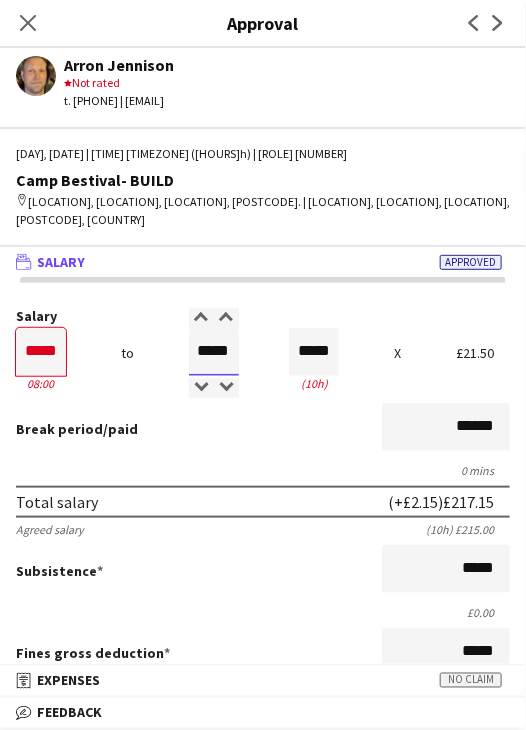 click on "Salary  *****  18:00   to  *****  04:00  *****  (10h)   X   £21.50" at bounding box center [263, 352] 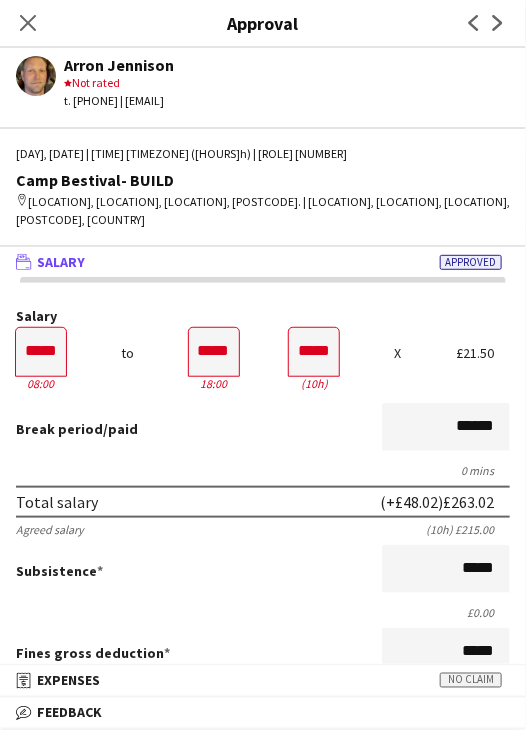 click on "Salary  *****  08:00   to  *****  18:00  *****  (10h)   X   £21.50   Break period   /paid  ******  0 mins   Total salary   (+£48.02)   £263.02   Agreed salary   (10h) £215.00   Subsistence  *****  £0.00   Fines gross deduction  *****  Fines net deduction  *****  Bonus  *****  Holiday pay (12.07%)   £31.75   Total amount   (+£48.02)   £294.77   Base pay   £263.02   Expenses budget   £0.00   Approve payment for £294.77   Force payment approval £294.77" at bounding box center [263, 658] 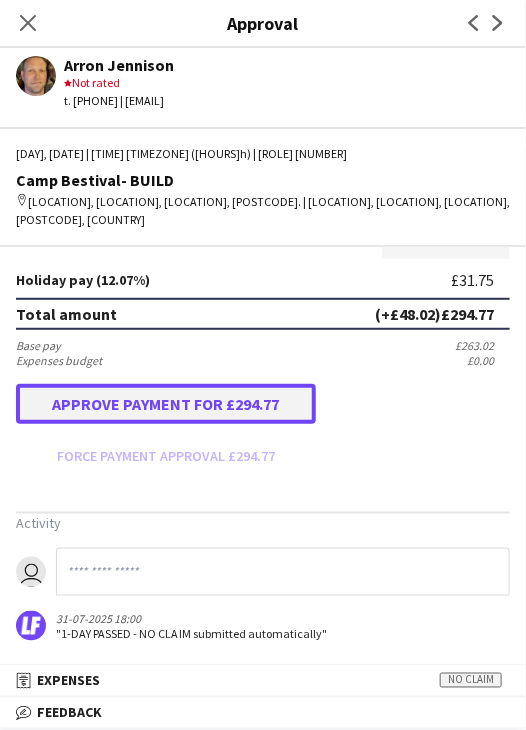 click on "Approve payment for £294.77" at bounding box center (166, 404) 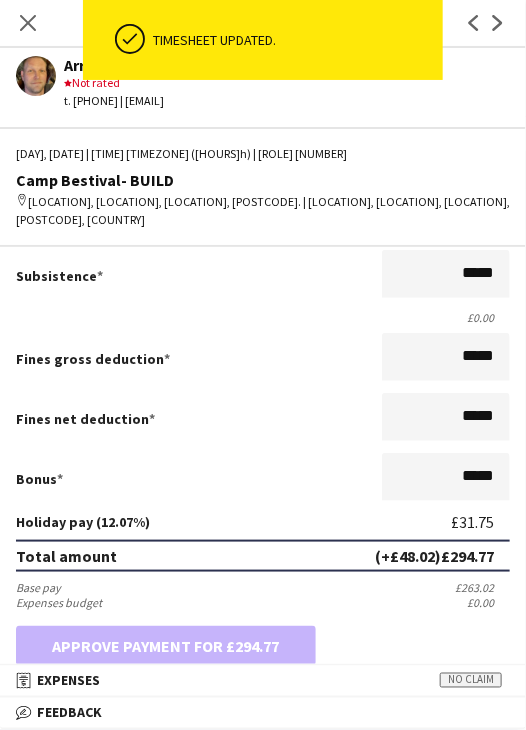 scroll, scrollTop: 0, scrollLeft: 0, axis: both 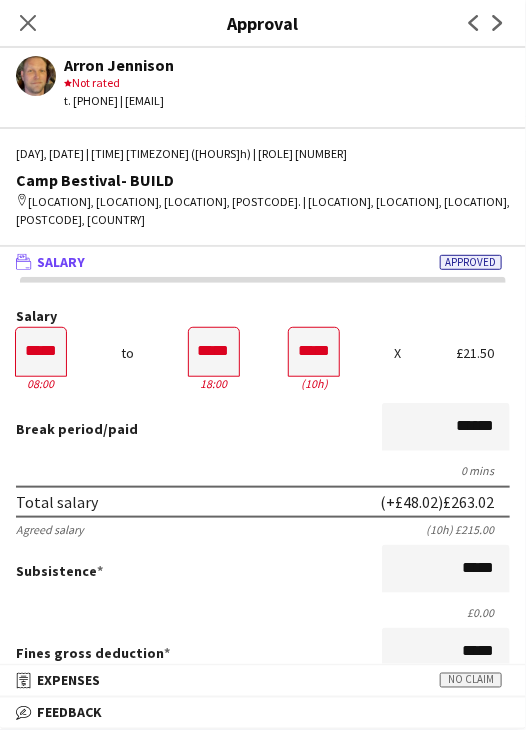 drag, startPoint x: 32, startPoint y: 30, endPoint x: 44, endPoint y: 49, distance: 22.472204 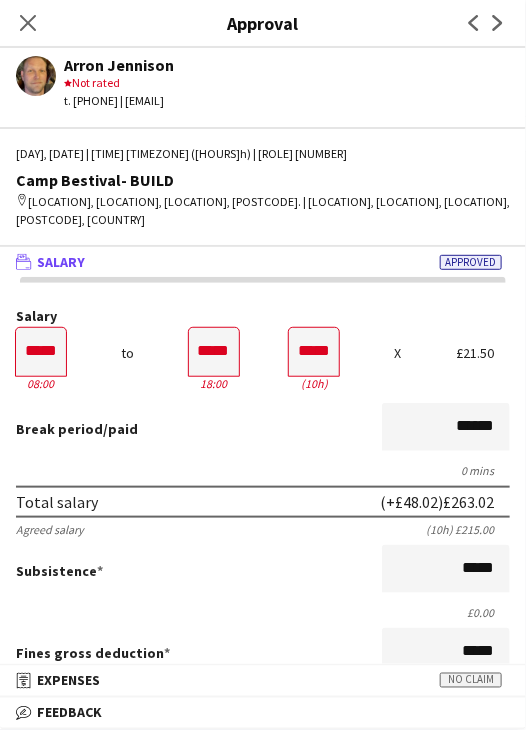 click on "Close pop-in" 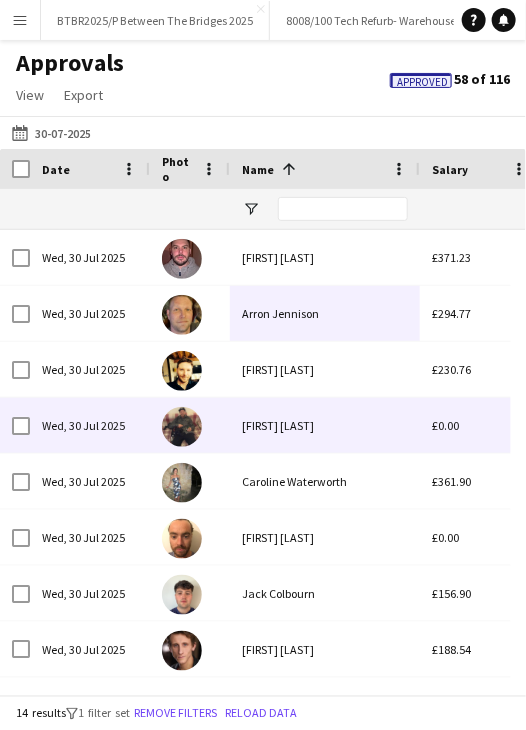 scroll, scrollTop: 46, scrollLeft: 0, axis: vertical 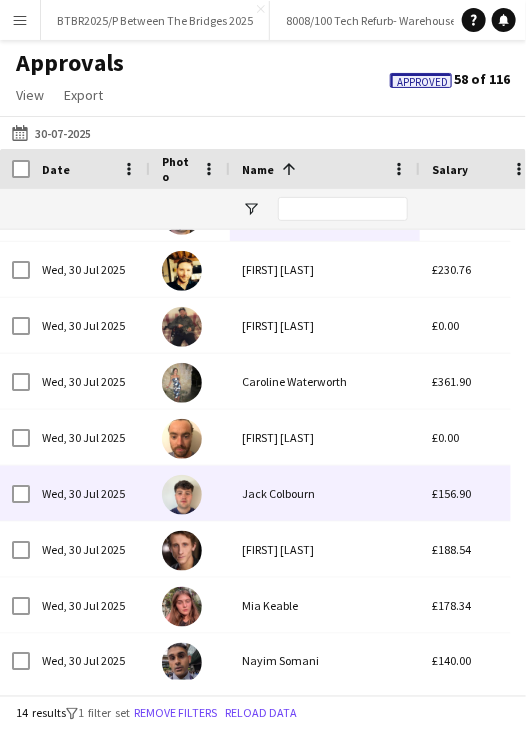 click on "Jack Colbourn" at bounding box center (325, 493) 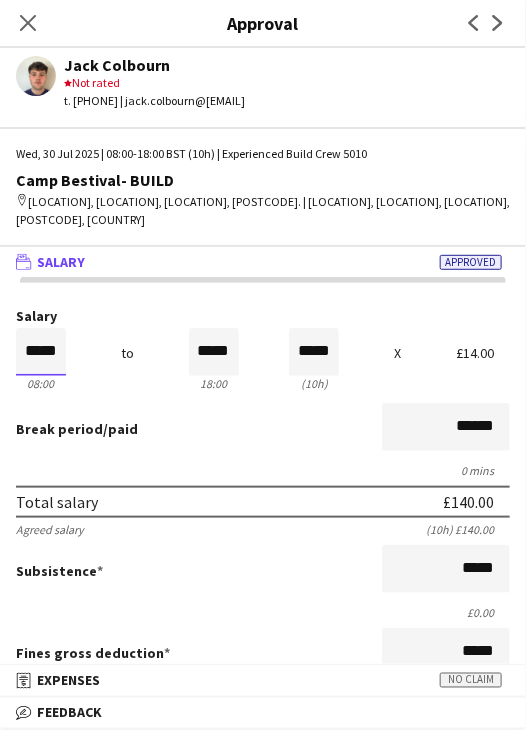 click on "*****" at bounding box center [41, 352] 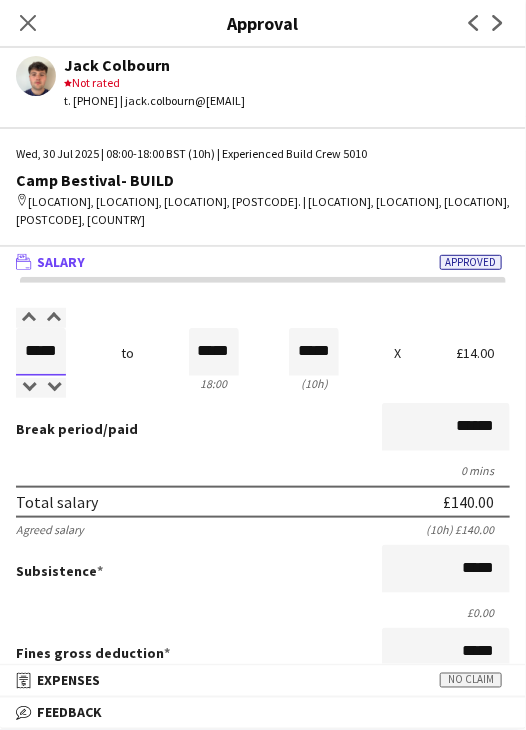 click on "*****" at bounding box center [41, 352] 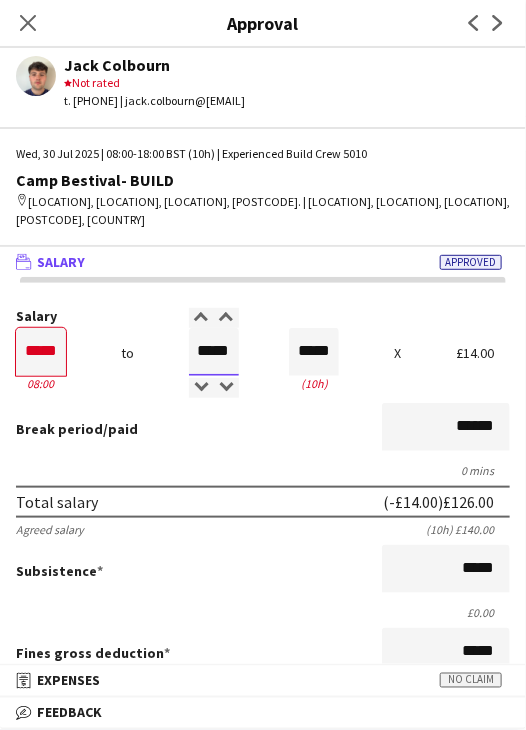 drag, startPoint x: 195, startPoint y: 353, endPoint x: 266, endPoint y: 359, distance: 71.25307 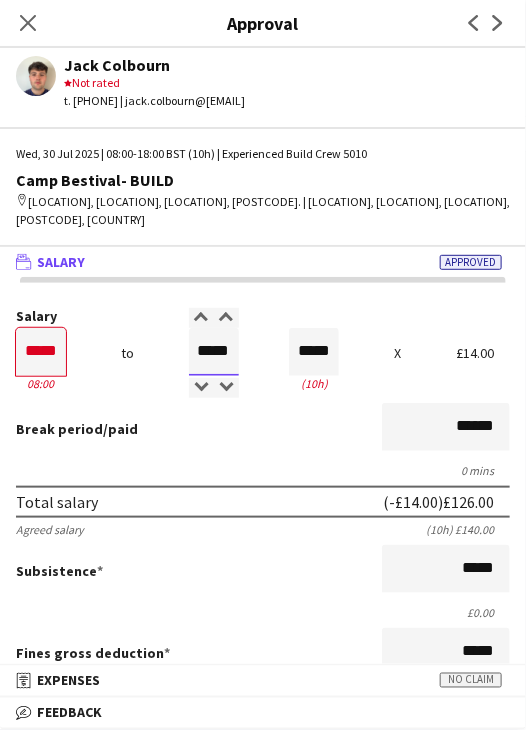 click on "Salary  *****  08:00   to  *****  18:00  *****  (10h)   X   £14.00" at bounding box center (263, 352) 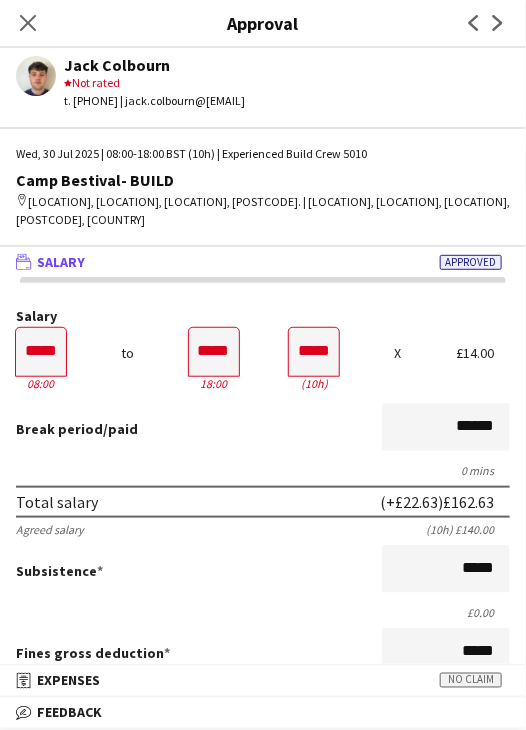 click on "0 mins" at bounding box center [263, 470] 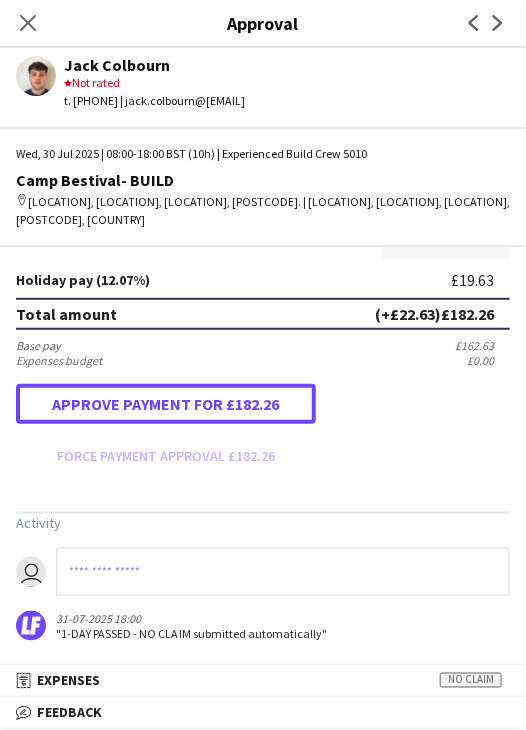 click on "Approve payment for £182.26" at bounding box center (166, 404) 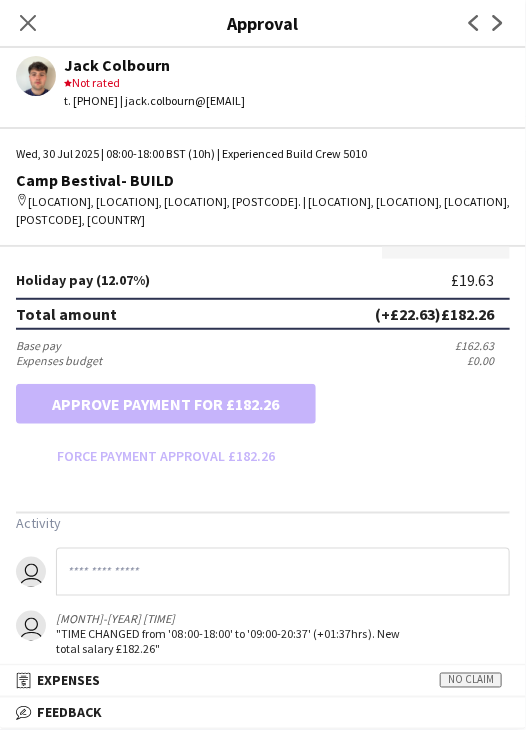 drag, startPoint x: 24, startPoint y: 22, endPoint x: 76, endPoint y: 69, distance: 70.0928 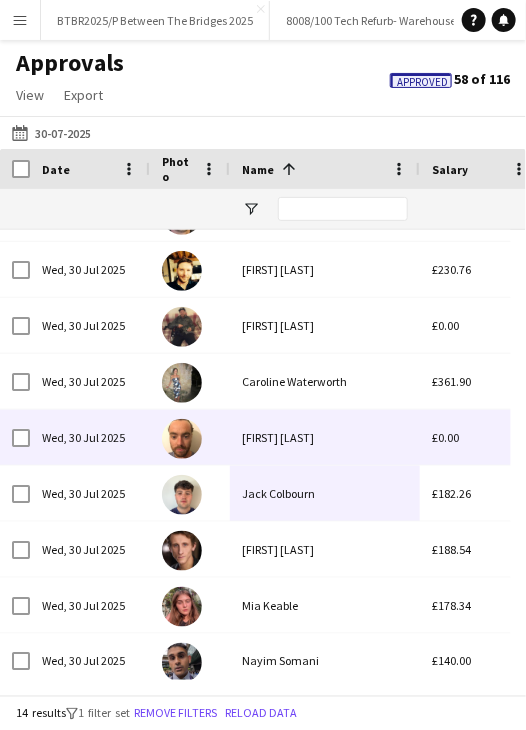 scroll, scrollTop: 316, scrollLeft: 0, axis: vertical 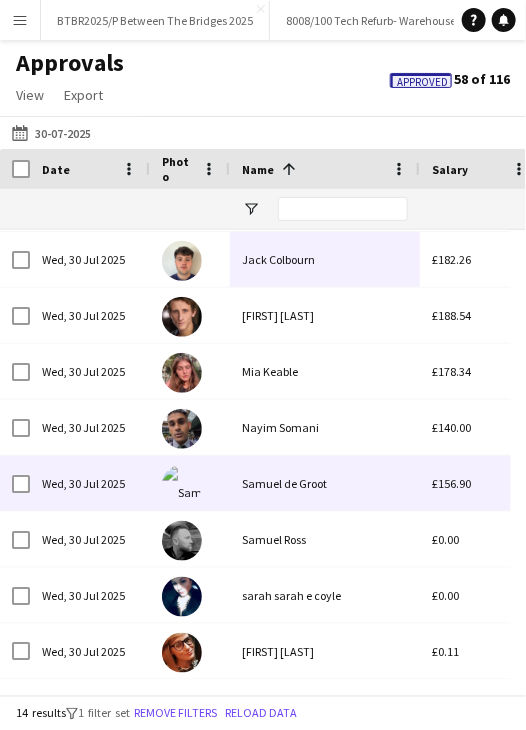 click on "Samuel de Groot" at bounding box center [325, 483] 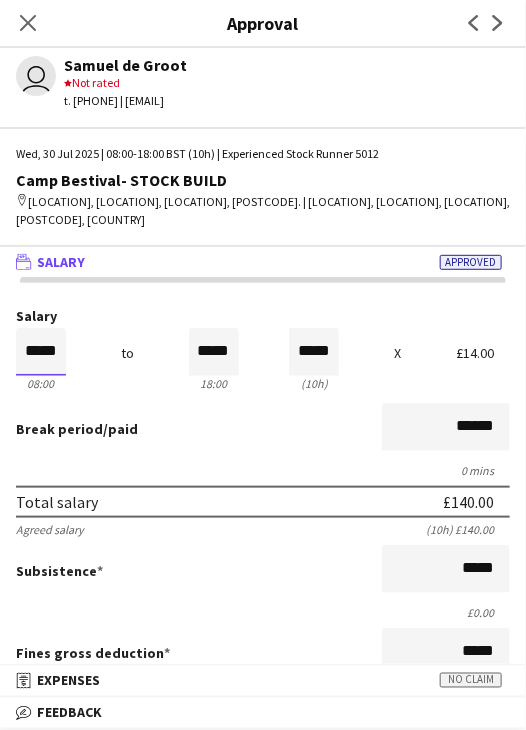 click on "*****" at bounding box center [41, 352] 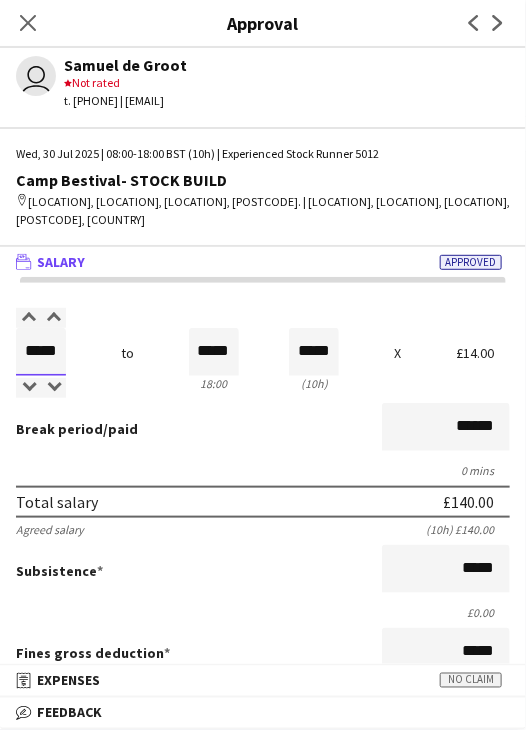 click on "*****" at bounding box center [41, 352] 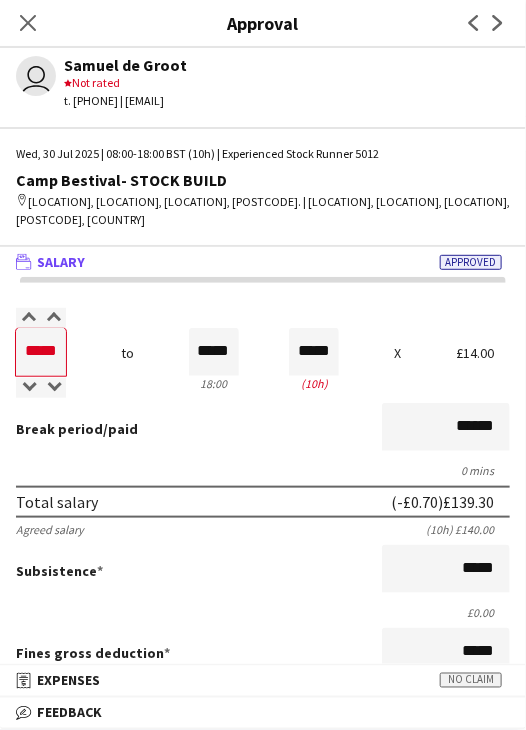 click on "Break period   /paid  ******" at bounding box center [263, 429] 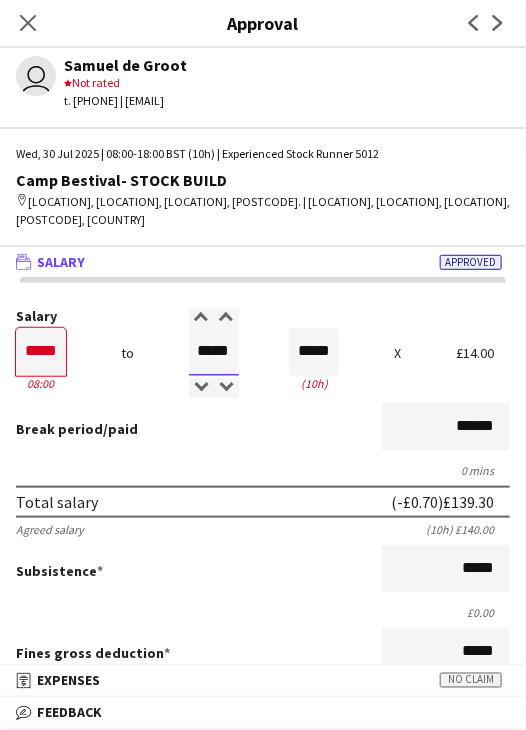 click on "*****" at bounding box center (214, 352) 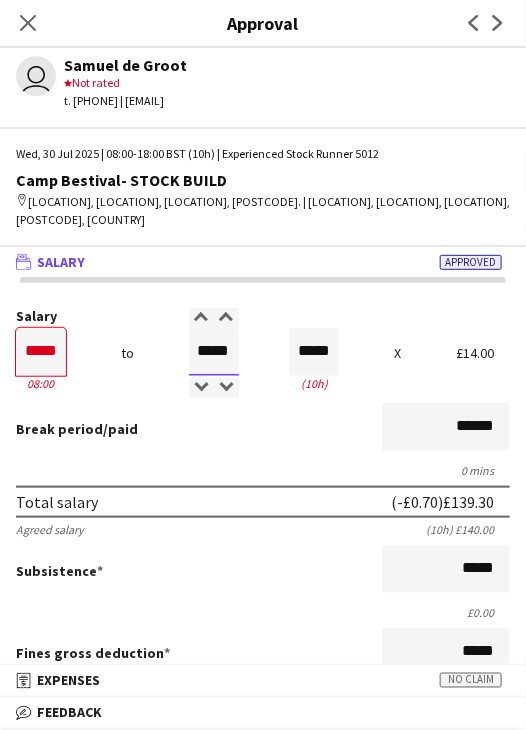 drag, startPoint x: 191, startPoint y: 352, endPoint x: 270, endPoint y: 344, distance: 79.40403 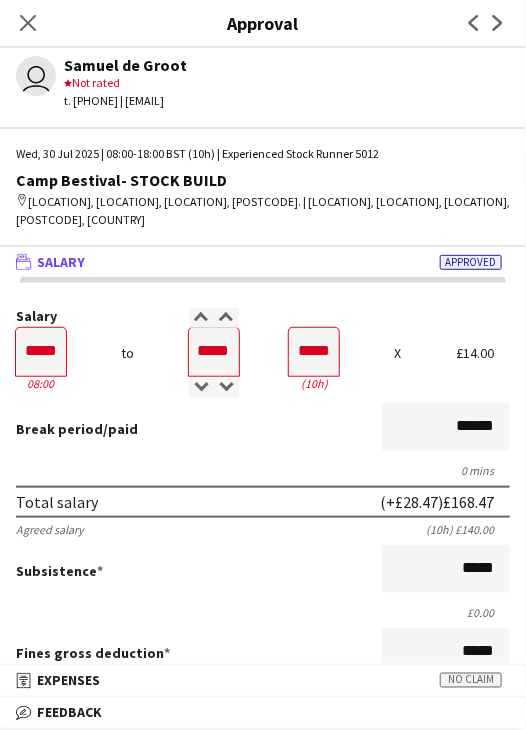 click on "Break period   /paid  ******" at bounding box center (263, 429) 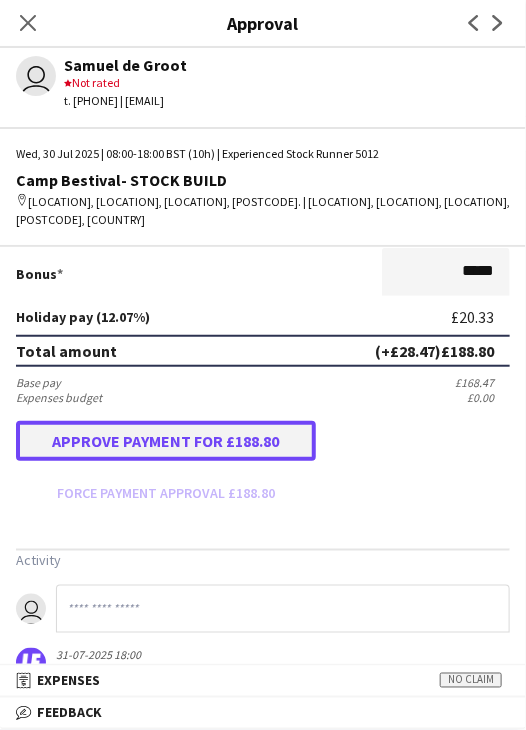 click on "Approve payment for £188.80" at bounding box center [166, 441] 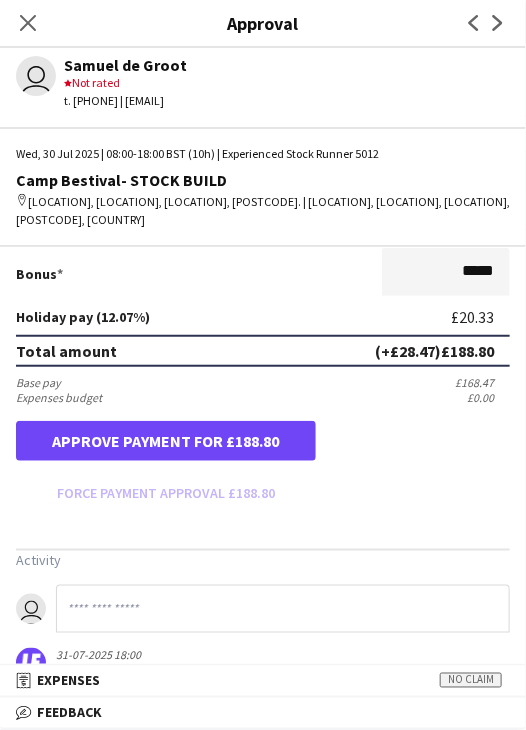 scroll, scrollTop: 500, scrollLeft: 0, axis: vertical 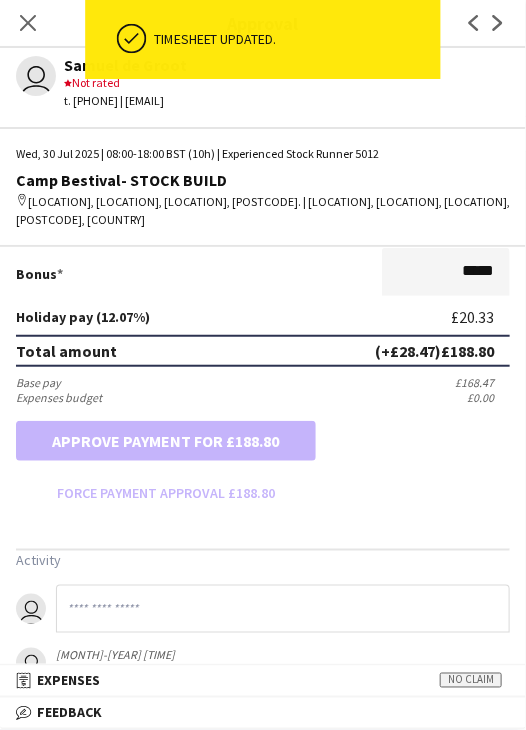 click on "Base pay   £168.47" at bounding box center [263, 382] 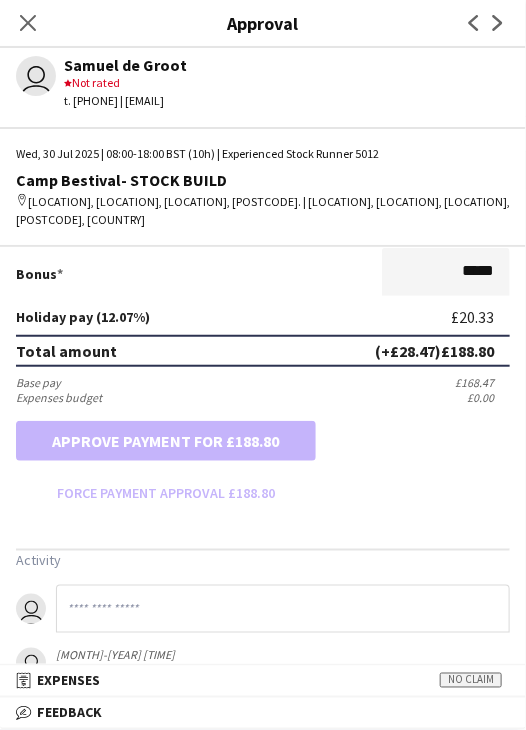drag, startPoint x: 24, startPoint y: 26, endPoint x: 39, endPoint y: 34, distance: 17 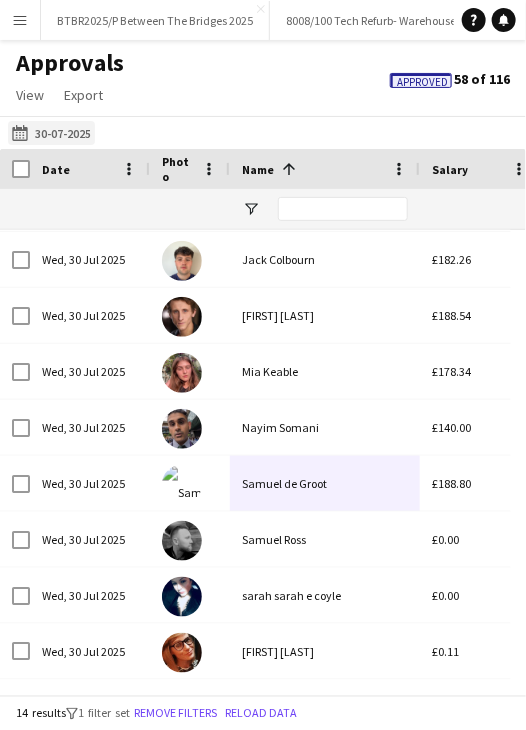 click on "Yesterday
30-07-2025" 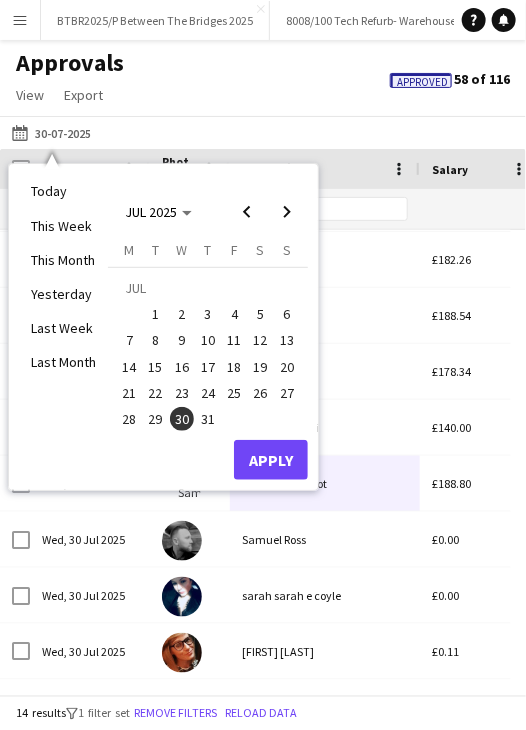 drag, startPoint x: 201, startPoint y: 419, endPoint x: 237, endPoint y: 438, distance: 40.706264 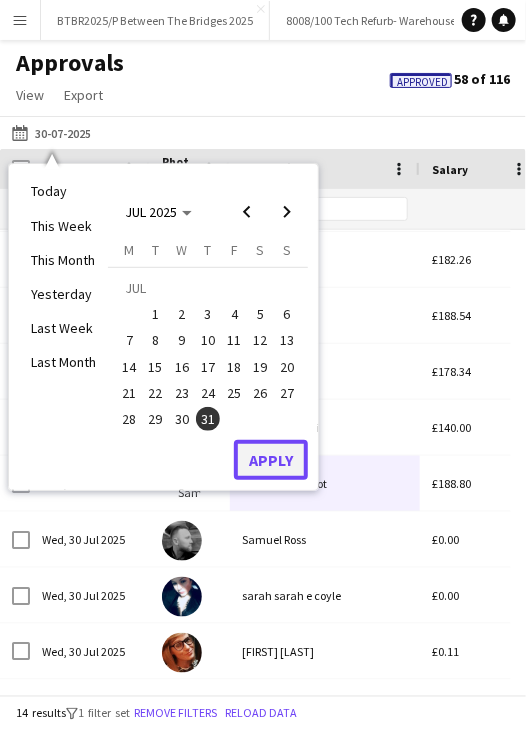 click on "Apply" at bounding box center (271, 460) 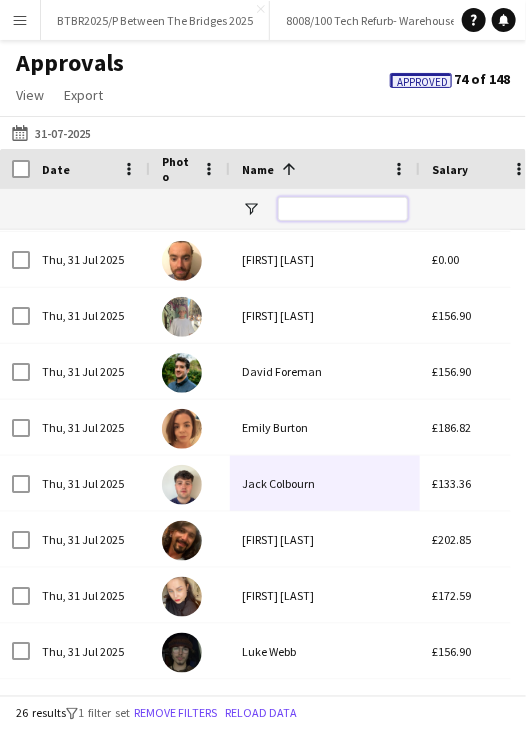 click at bounding box center (343, 209) 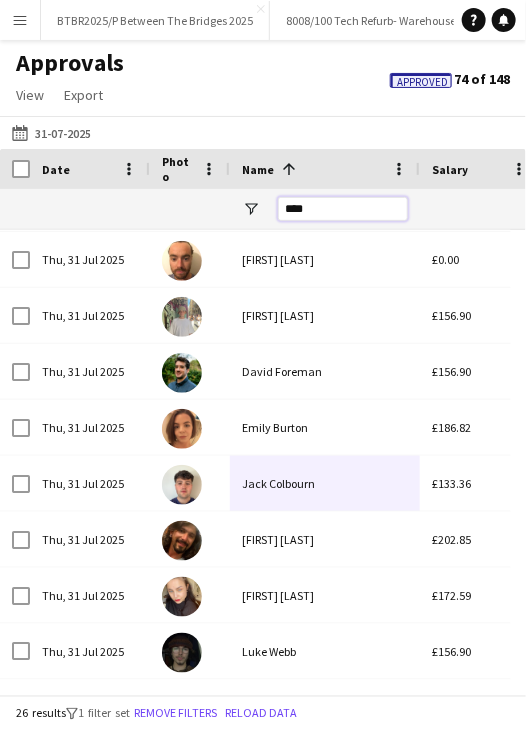 scroll, scrollTop: 0, scrollLeft: 0, axis: both 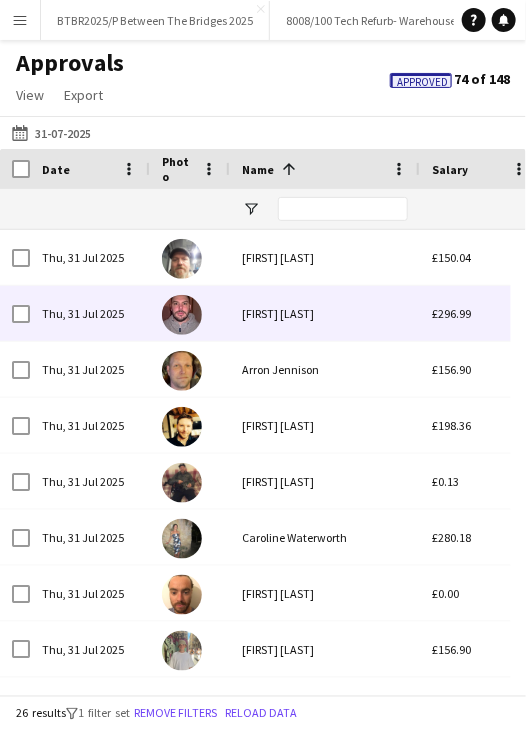 click on "[FIRST] [LAST]" at bounding box center (325, 313) 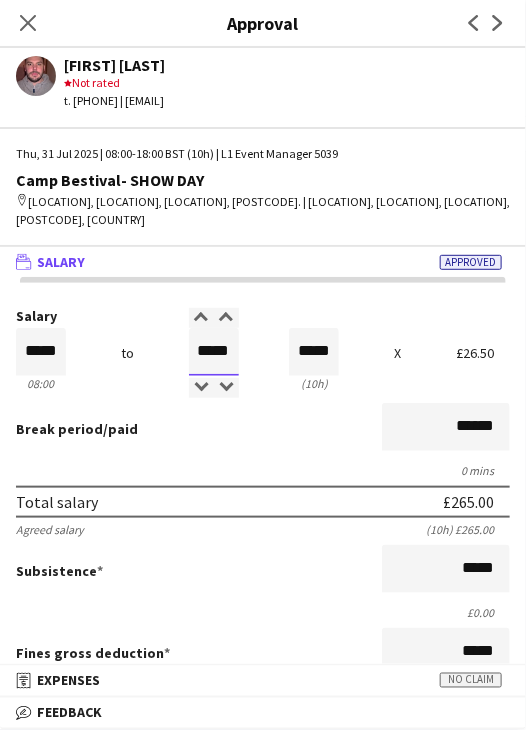 click on "*****" at bounding box center (214, 352) 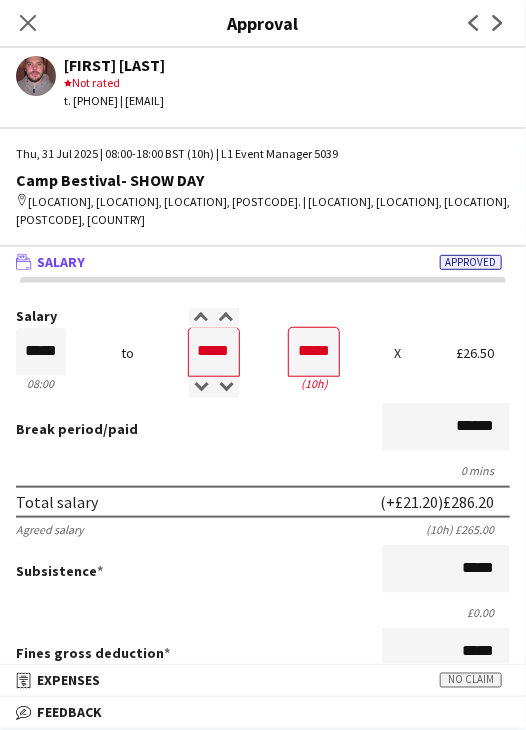 click on "0 mins" at bounding box center [263, 470] 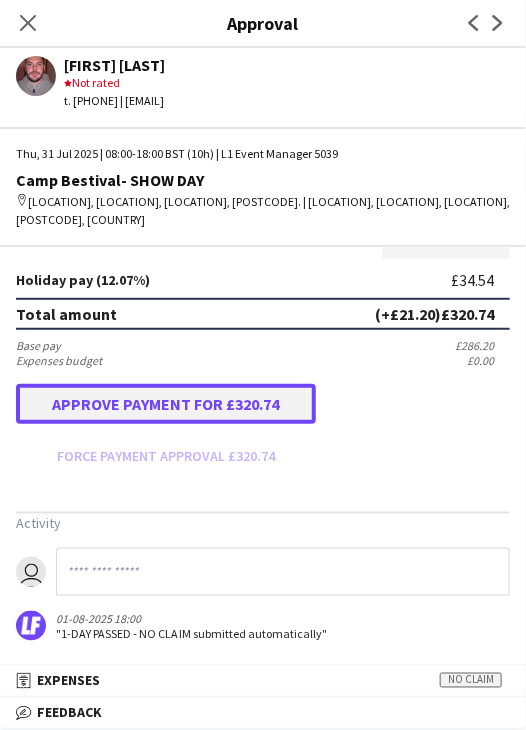 click on "Approve payment for £320.74" at bounding box center (166, 404) 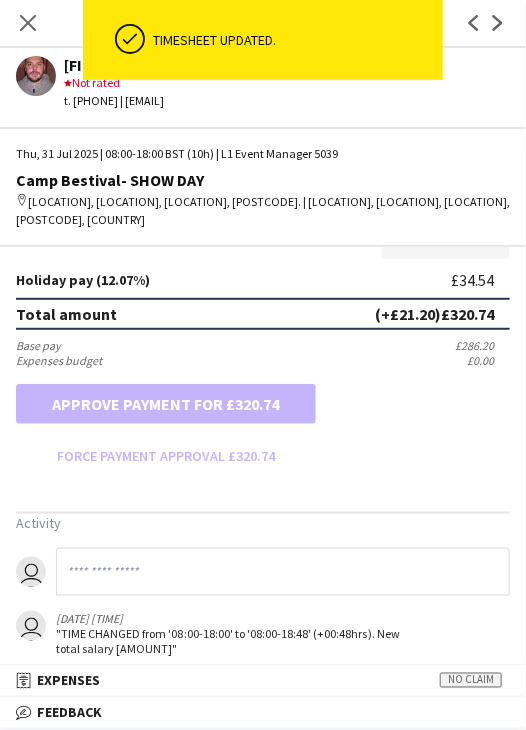 click on "Close pop-in" 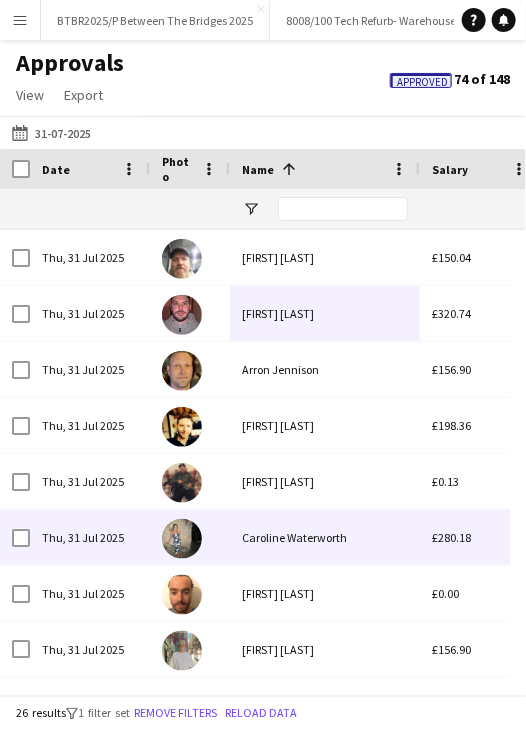 click on "Caroline Waterworth" at bounding box center [325, 537] 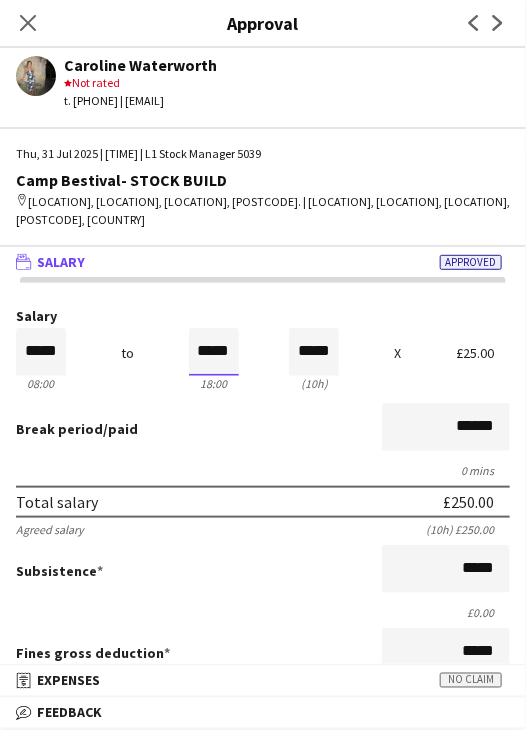 click on "*****" at bounding box center (214, 352) 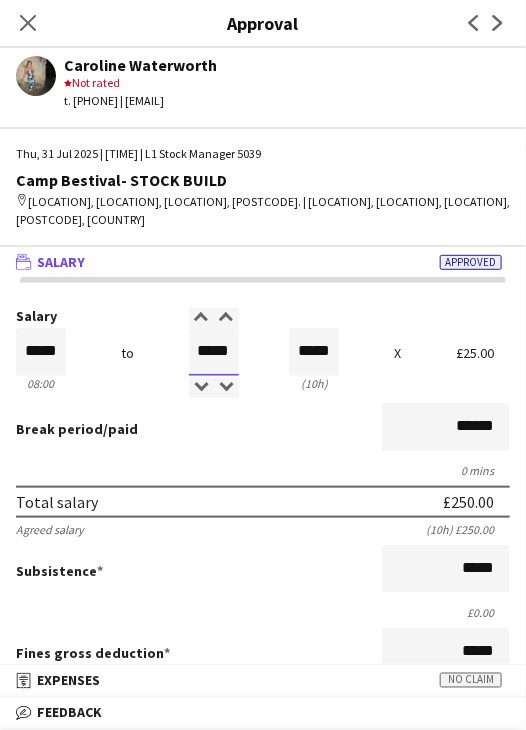 click on "*****" at bounding box center (214, 352) 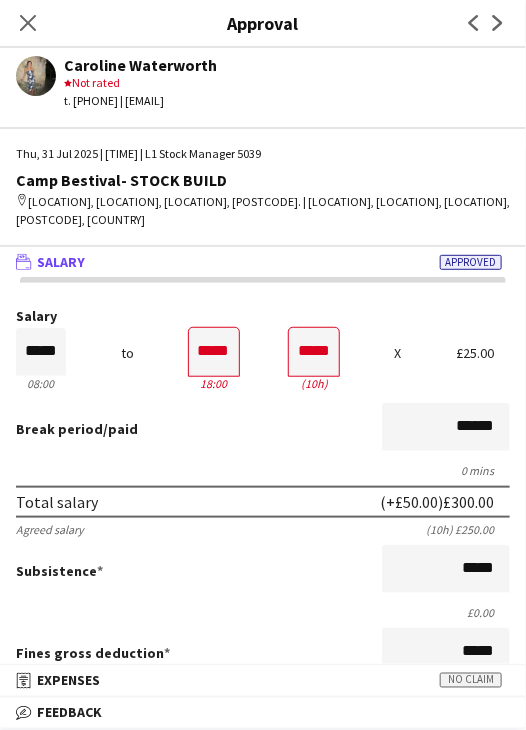 click on "Break period   /paid  ******" at bounding box center [263, 429] 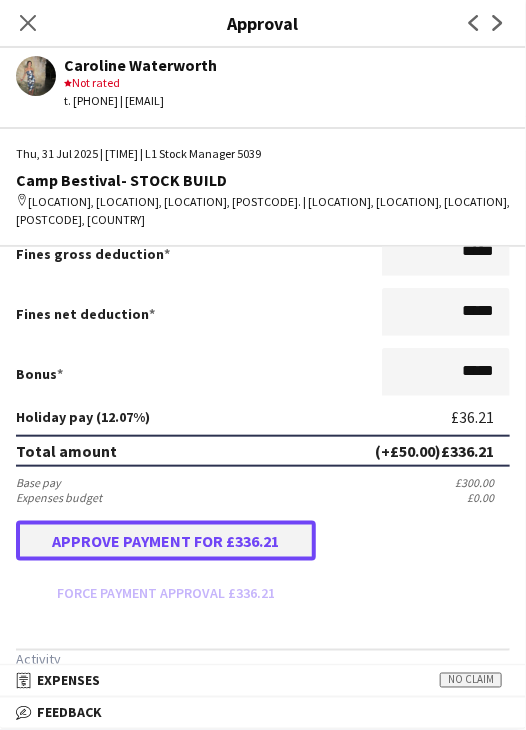 click on "Approve payment for £336.21" at bounding box center [166, 541] 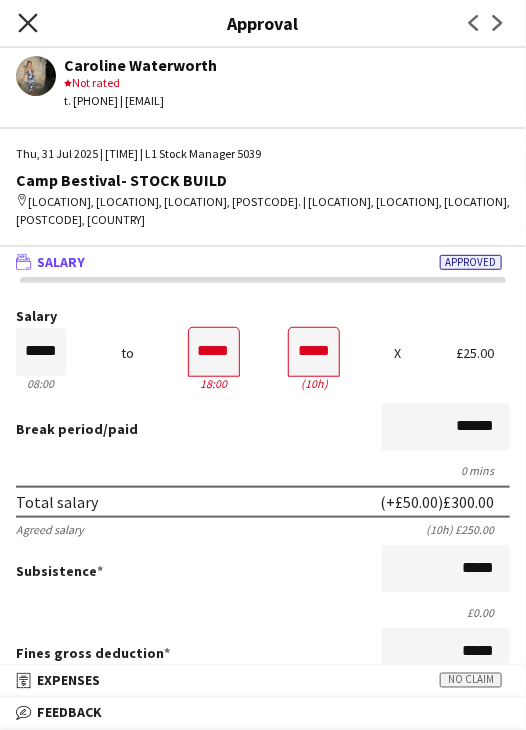 click 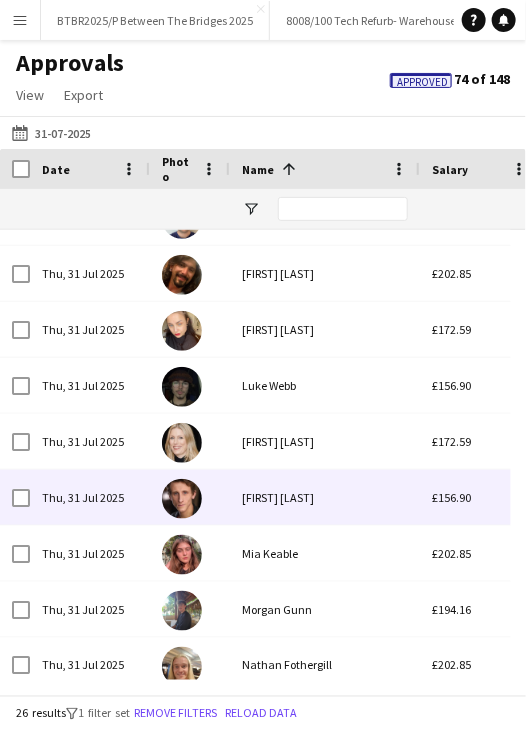click on "Matthew Thomas" at bounding box center [325, 497] 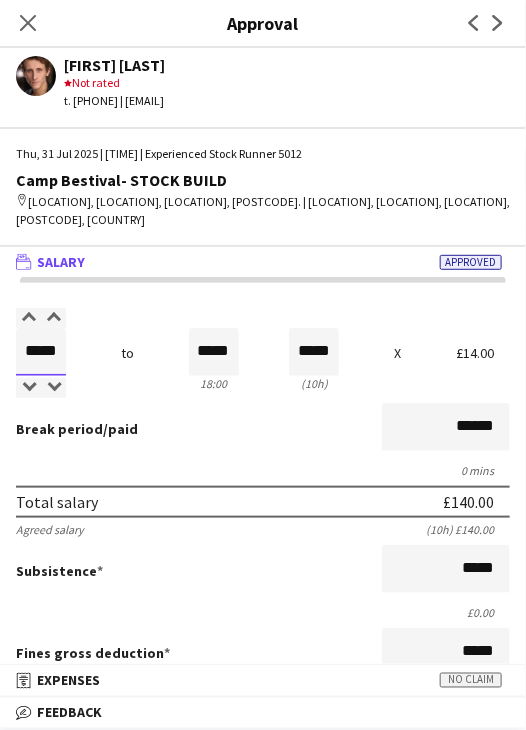 drag, startPoint x: 33, startPoint y: 356, endPoint x: 148, endPoint y: 354, distance: 115.01739 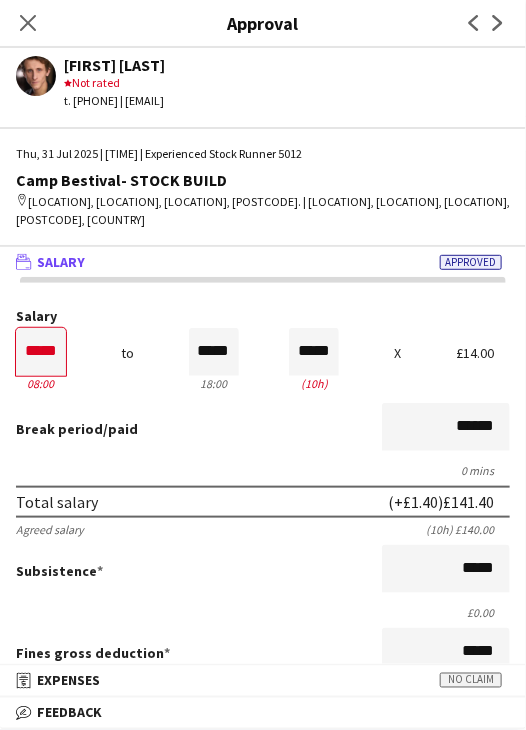 click on "Break period   /paid  ******" at bounding box center (263, 429) 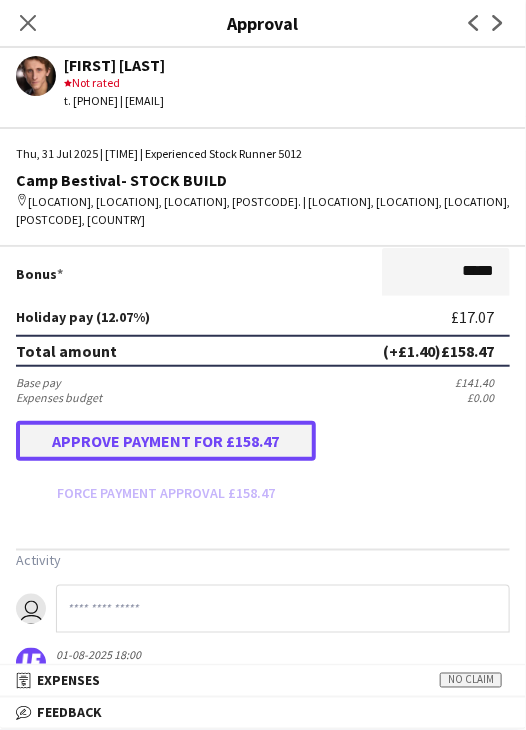 click on "Approve payment for £158.47" at bounding box center [166, 441] 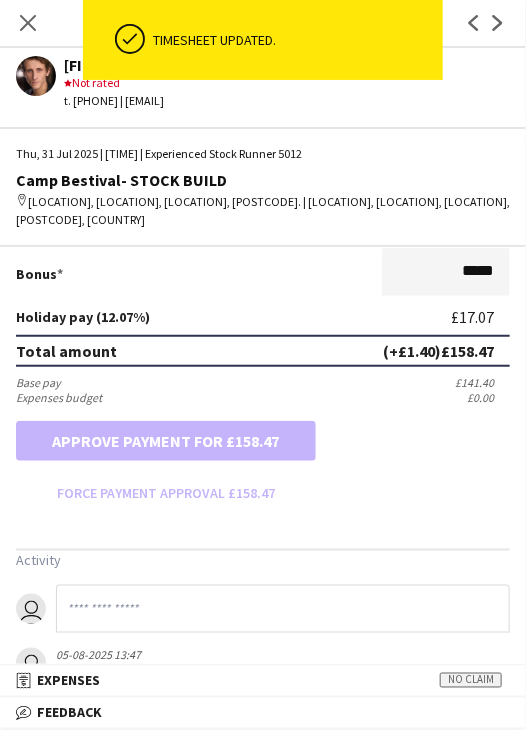 drag, startPoint x: 30, startPoint y: 23, endPoint x: 64, endPoint y: 51, distance: 44.04543 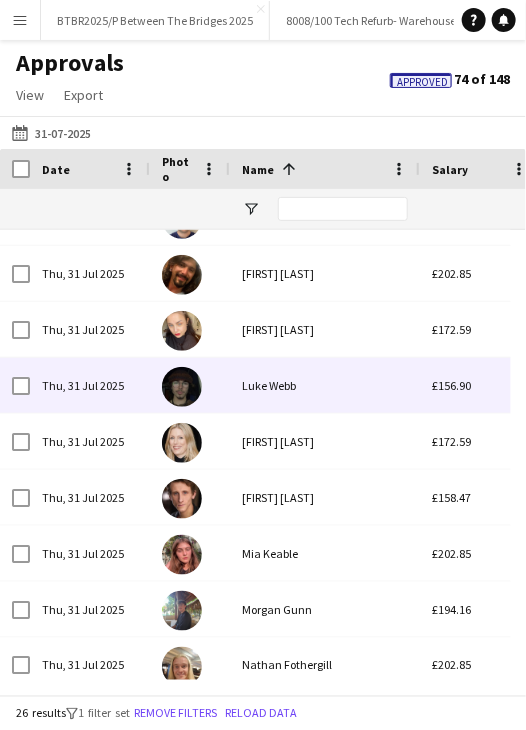 click on "Luke Webb" at bounding box center [325, 385] 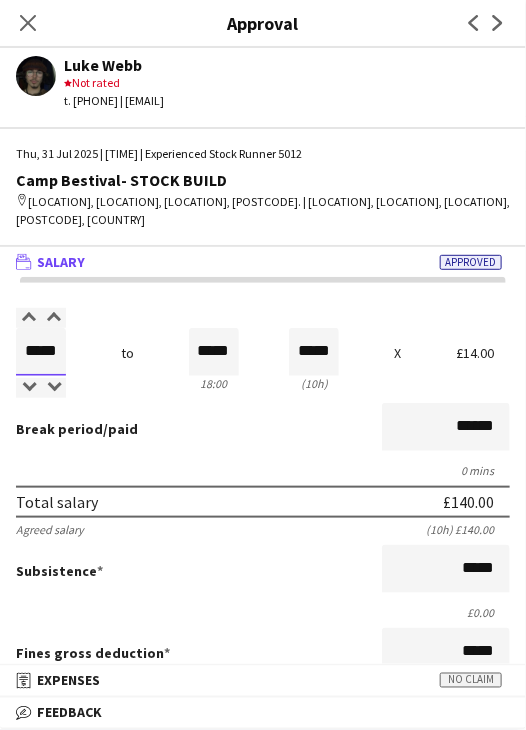 drag, startPoint x: 32, startPoint y: 351, endPoint x: 184, endPoint y: 357, distance: 152.11838 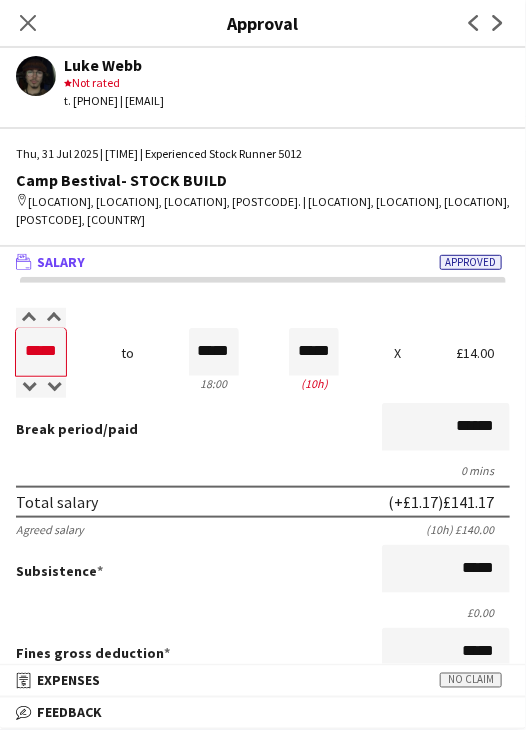 click on "Break period   /paid  ******" at bounding box center [263, 429] 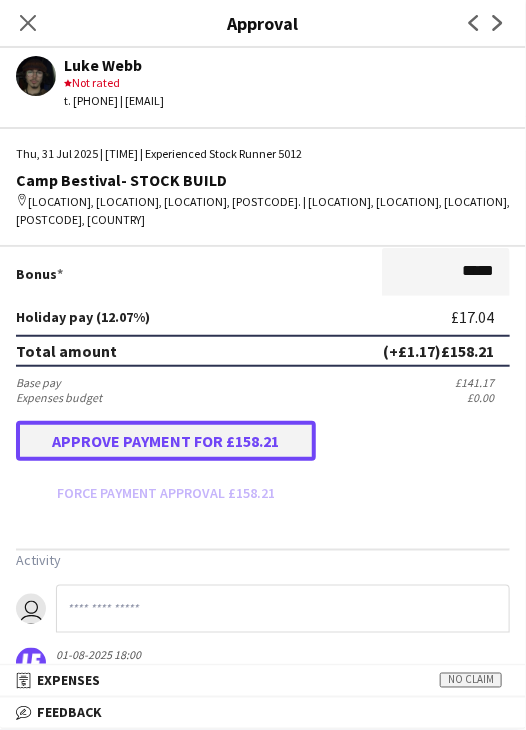 click on "Approve payment for £158.21" at bounding box center [166, 441] 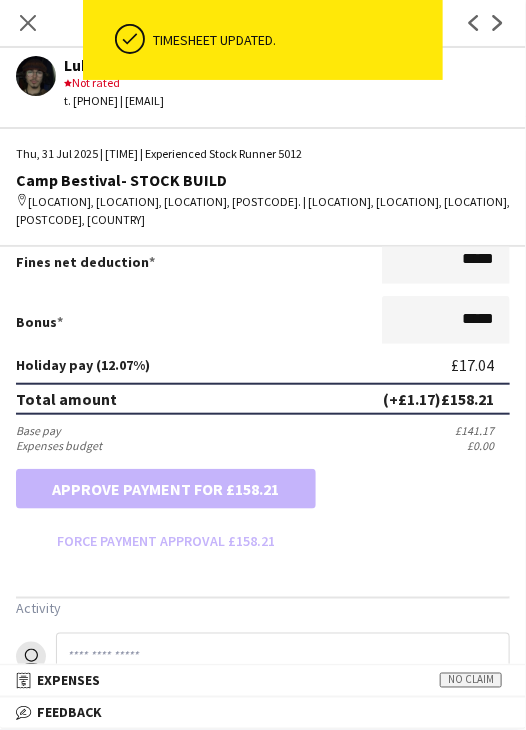 scroll, scrollTop: 500, scrollLeft: 0, axis: vertical 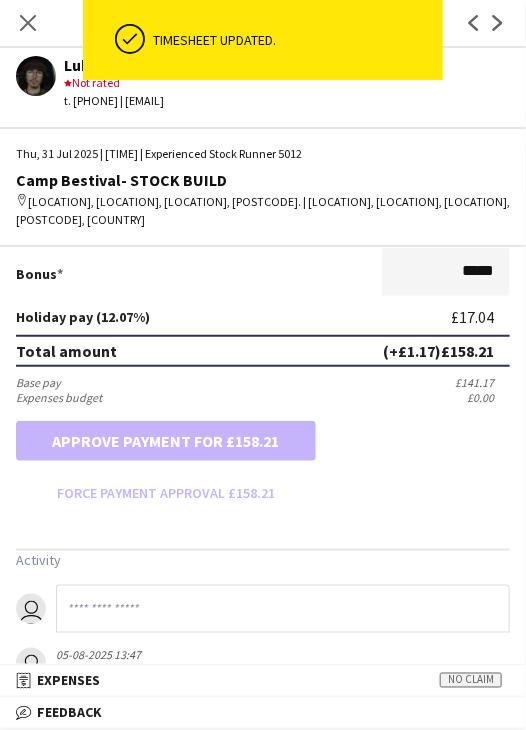 click 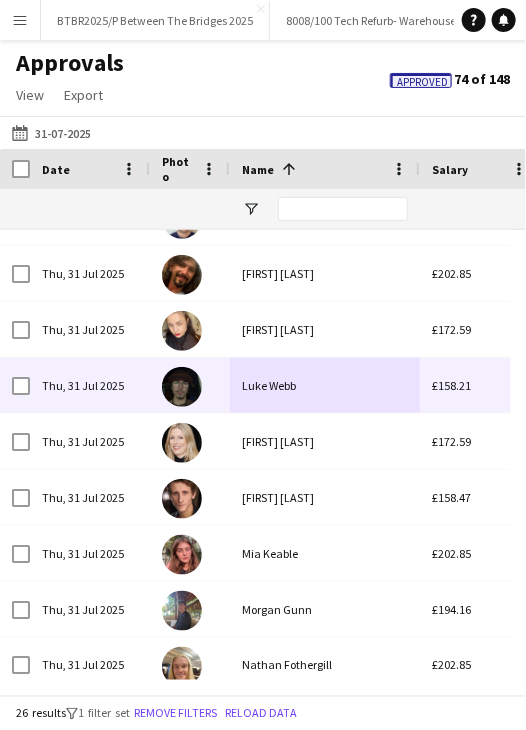 scroll, scrollTop: 152, scrollLeft: 0, axis: vertical 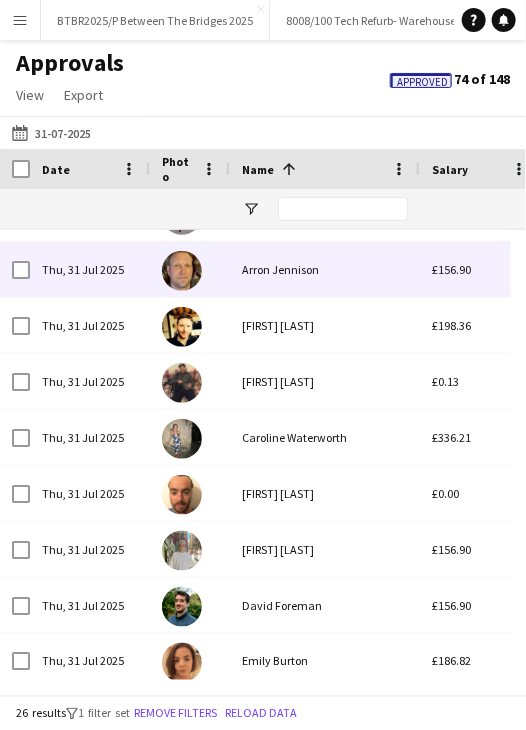 click on "Arron Jennison" at bounding box center (325, 269) 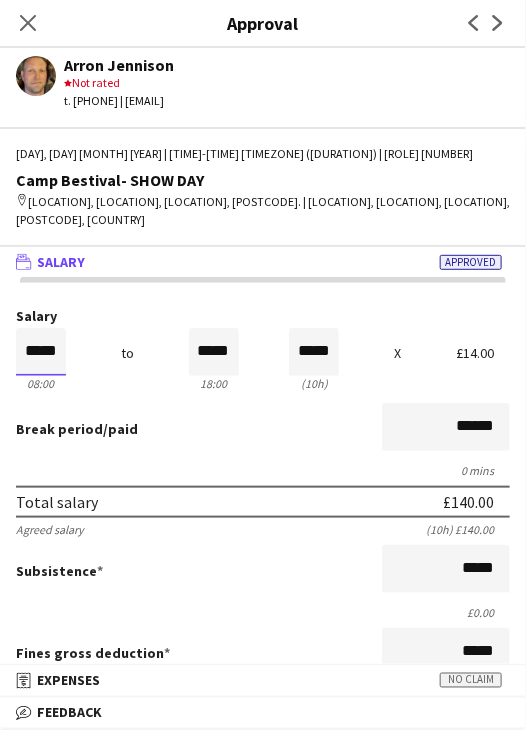 click on "*****" at bounding box center (41, 352) 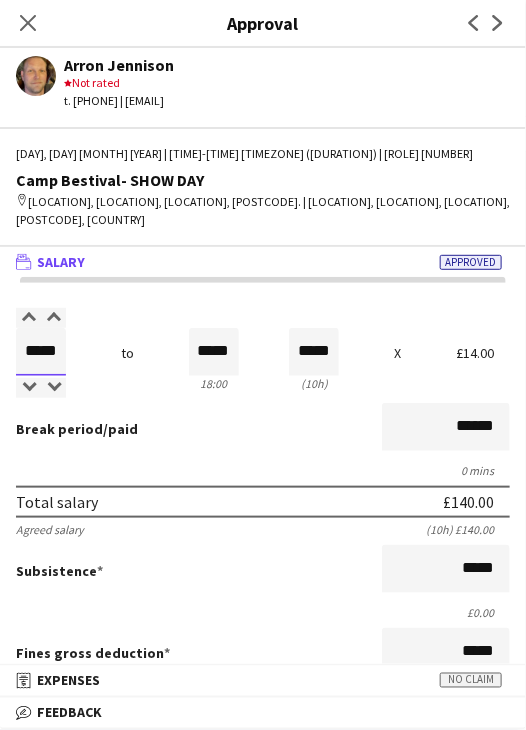 click on "*****" at bounding box center [41, 352] 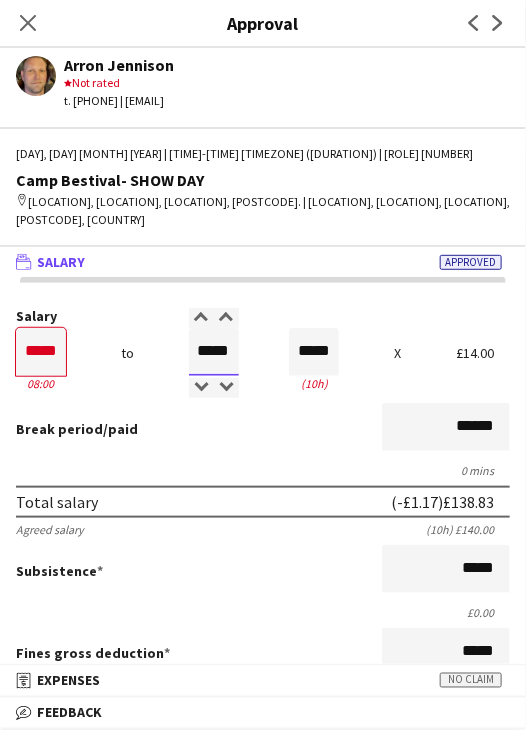click on "*****" at bounding box center [214, 352] 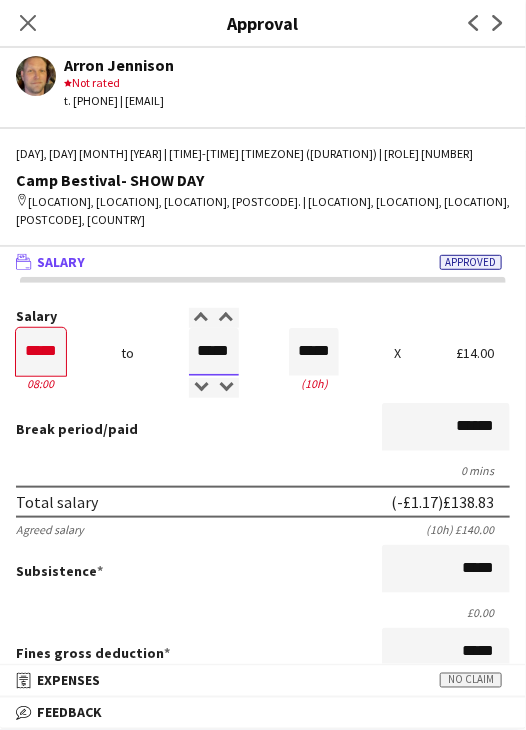 click on "*****" at bounding box center [214, 352] 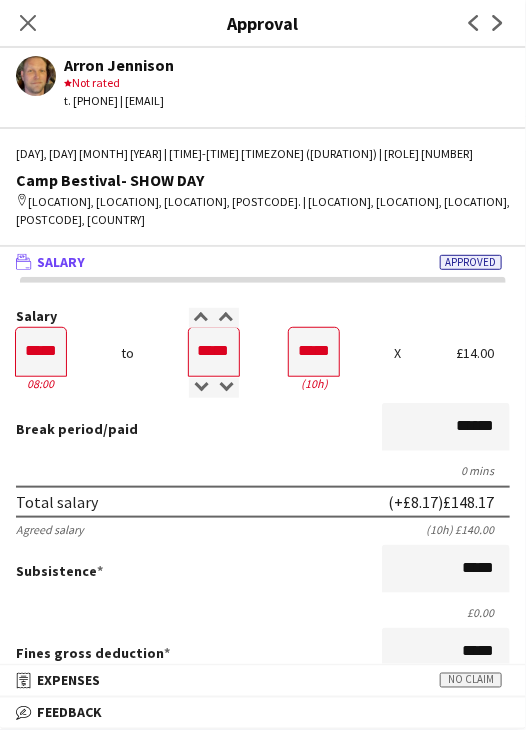 click on "Salary" at bounding box center [263, 316] 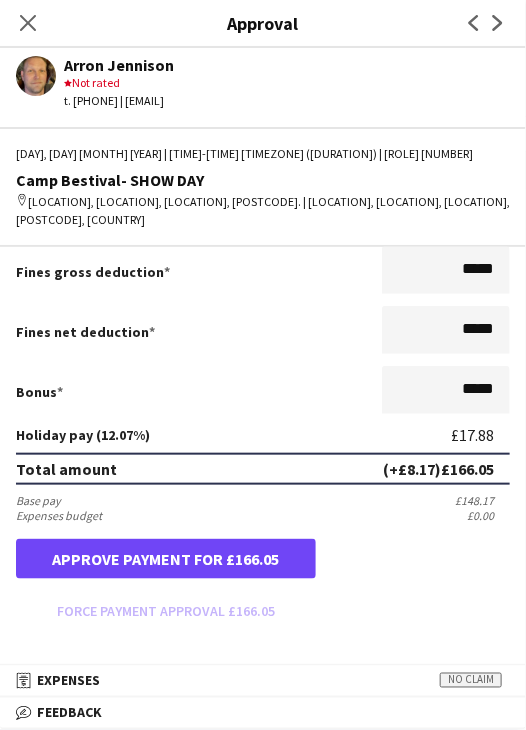 scroll, scrollTop: 400, scrollLeft: 0, axis: vertical 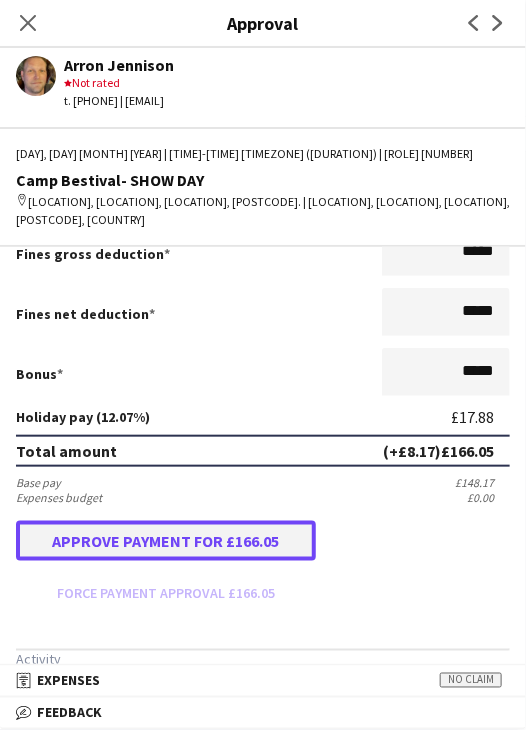 click on "Approve payment for £166.05" at bounding box center (166, 541) 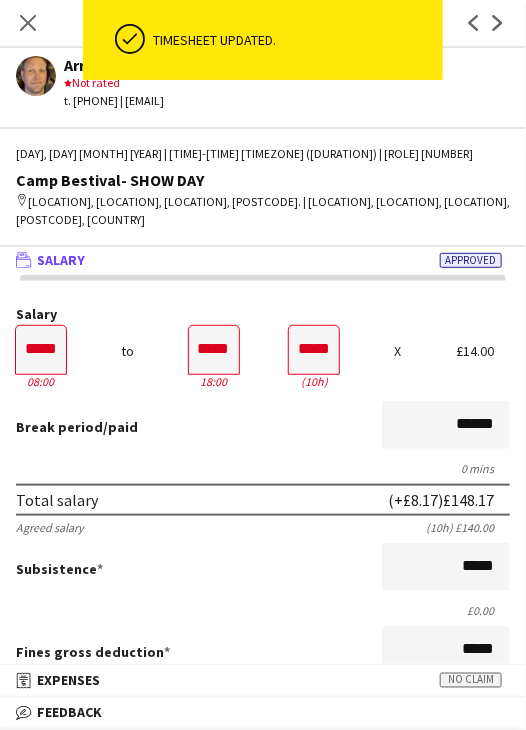 scroll, scrollTop: 0, scrollLeft: 0, axis: both 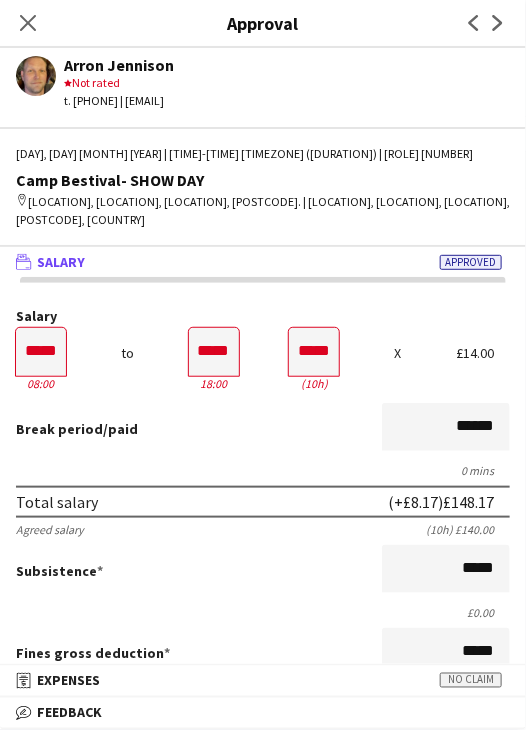drag, startPoint x: 32, startPoint y: 24, endPoint x: 55, endPoint y: 40, distance: 28.01785 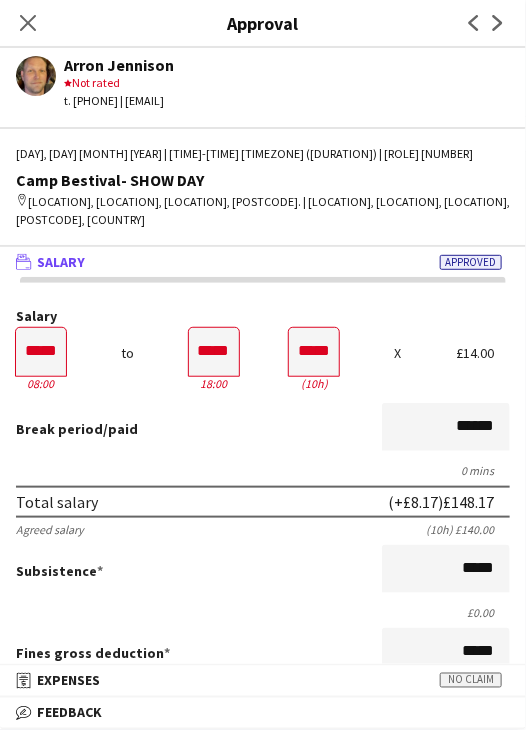click on "Close pop-in" 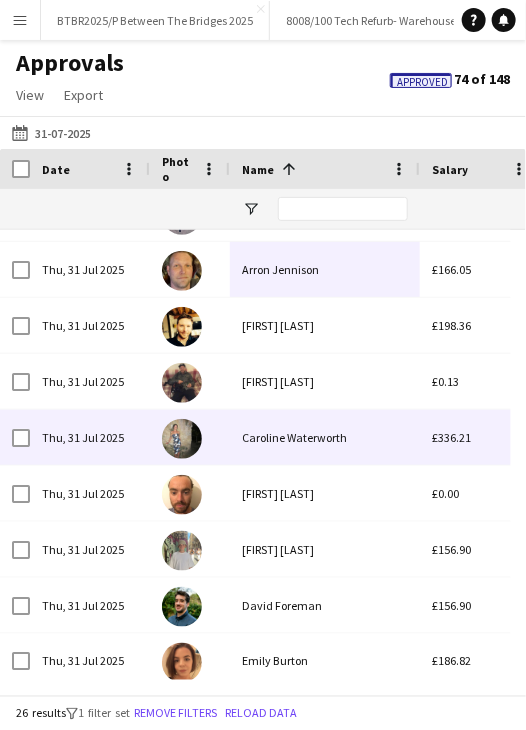 scroll, scrollTop: 149, scrollLeft: 0, axis: vertical 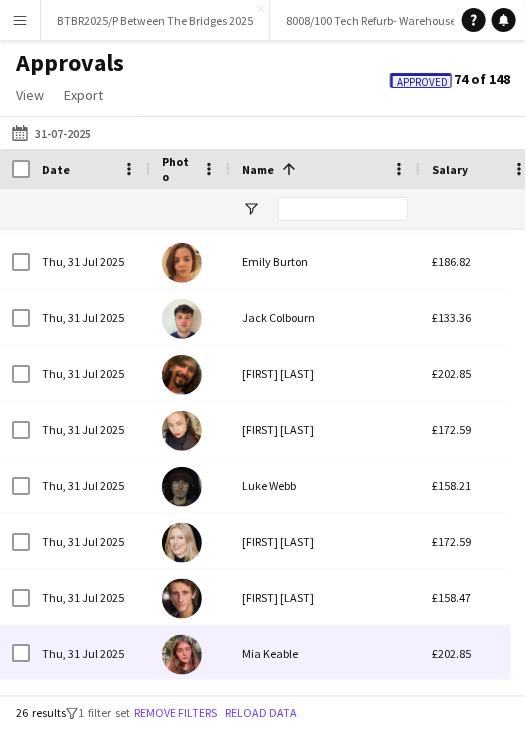 click on "Mia Keable" at bounding box center [325, 653] 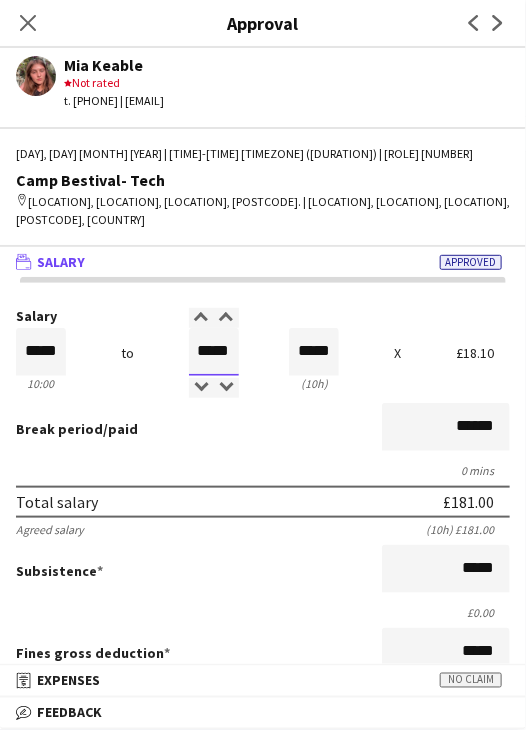 drag, startPoint x: 188, startPoint y: 346, endPoint x: 364, endPoint y: 366, distance: 177.13272 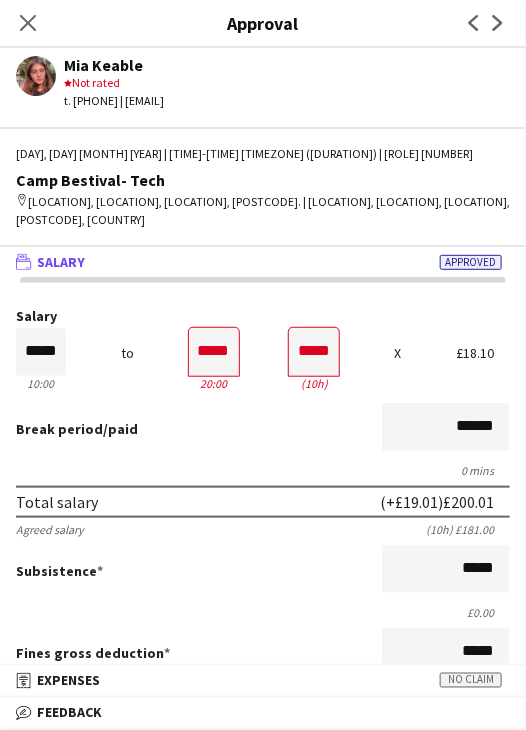 click on "Salary  *****  10:00   to  *****  20:00  *****  (10h)   X   £18.10   Break period   /paid  ******  0 mins   Total salary   (+£19.01)   £200.01   Agreed salary   (10h) £181.00   Subsistence  *****  £0.00   Fines gross deduction  *****  Fines net deduction  *****  Bonus  *****  Holiday pay (12.07%)   £24.14   Total amount   (+£19.01)   £224.15   Base pay   £200.01   Expenses budget   £0.00   Approve payment for £224.15   Force payment approval £224.15" at bounding box center [263, 658] 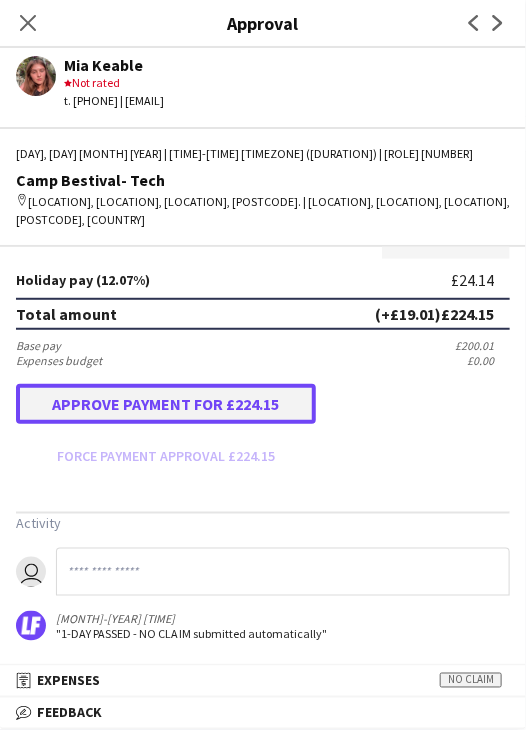 click on "Approve payment for £224.15" at bounding box center [166, 404] 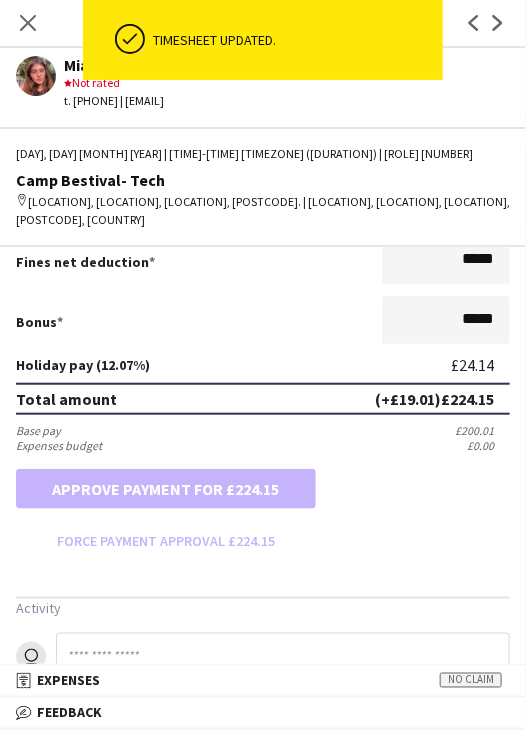 scroll, scrollTop: 537, scrollLeft: 0, axis: vertical 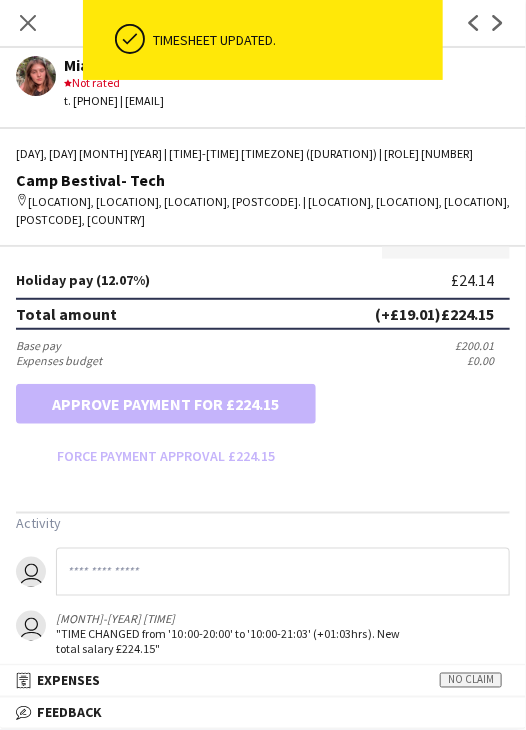 drag, startPoint x: 32, startPoint y: 25, endPoint x: 199, endPoint y: 191, distance: 235.46762 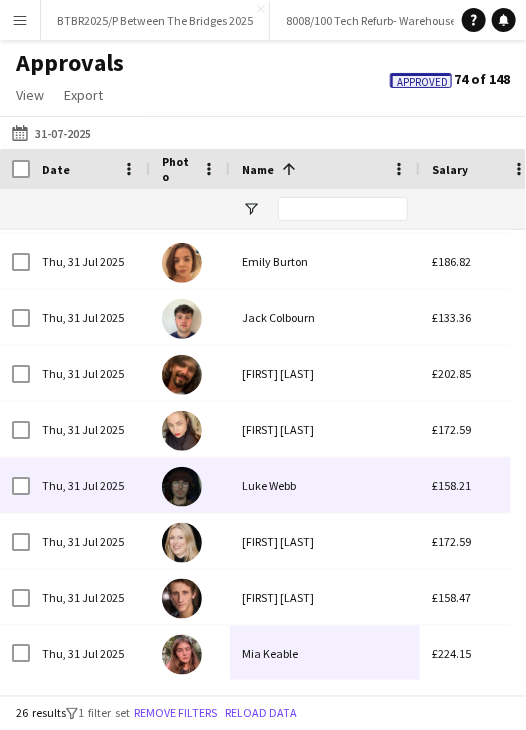 scroll, scrollTop: 788, scrollLeft: 0, axis: vertical 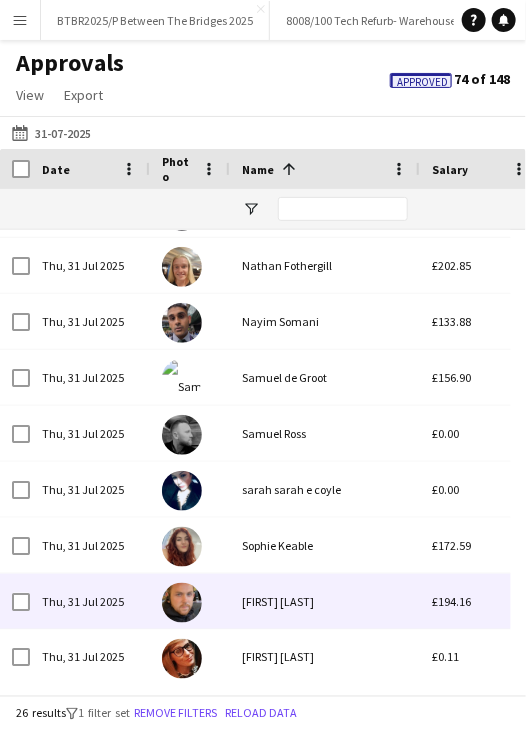click on "[PERSON]" at bounding box center (325, 601) 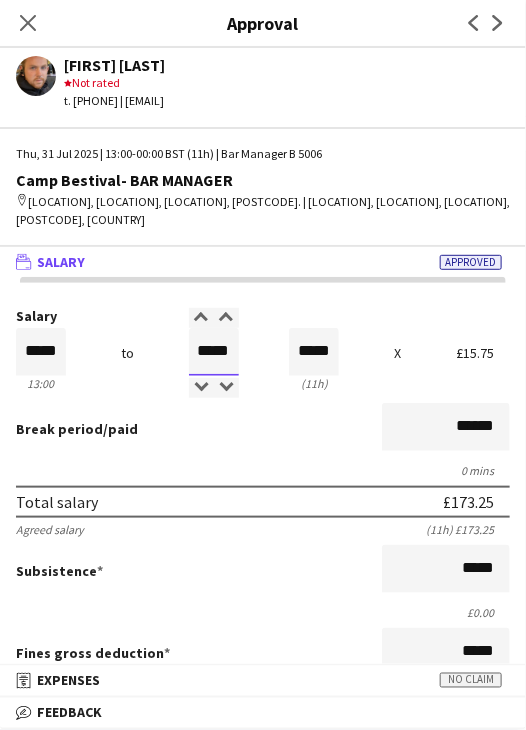 drag, startPoint x: 192, startPoint y: 347, endPoint x: 279, endPoint y: 359, distance: 87.823685 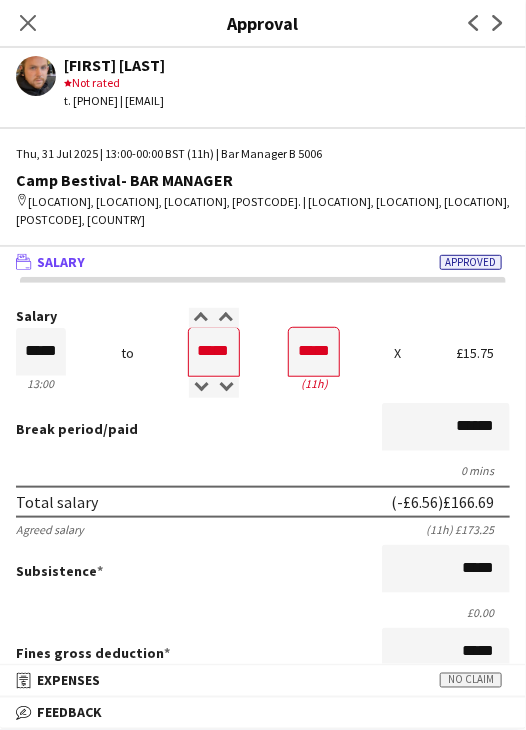 click on "Salary  *****  13:00   to  *****  00:00  *****  (11h)   X   £15.75   Break period   /paid  ******  0 mins   Total salary   (-£6.56)   £166.69   Agreed salary   (11h) £173.25   Subsistence  *****  £0.00   Fines gross deduction  *****  Fines net deduction  *****  Bonus  *****  Holiday pay (12.07%)   £20.12   Total amount   (-£6.56)   £186.81   Base pay   £166.69   Expenses budget   £0.00   Send to crew for approval £186.81   Force payment approval £186.81" at bounding box center (263, 658) 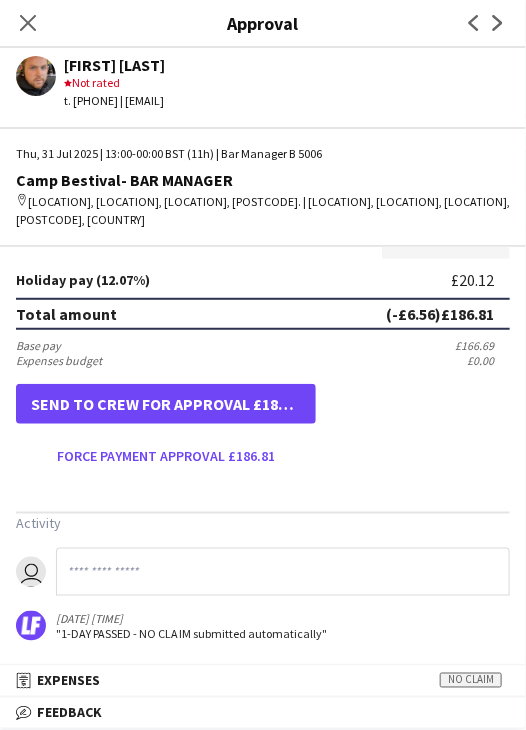 click on "Salary  *****  13:00   to  *****  00:00  *****  (11h)   X   £15.75   Break period   /paid  ******  0 mins   Total salary   (-£6.56)   £166.69   Agreed salary   (11h) £173.25   Subsistence  *****  £0.00   Fines gross deduction  *****  Fines net deduction  *****  Bonus  *****  Holiday pay (12.07%)   £20.12   Total amount   (-£6.56)   £186.81   Base pay   £166.69   Expenses budget   £0.00   Send to crew for approval £186.81   Force payment approval £186.81   Activity
user
02-08-2025 00:00   "1-DAY PASSED - NO CLAIM submitted automatically"" at bounding box center [263, 206] 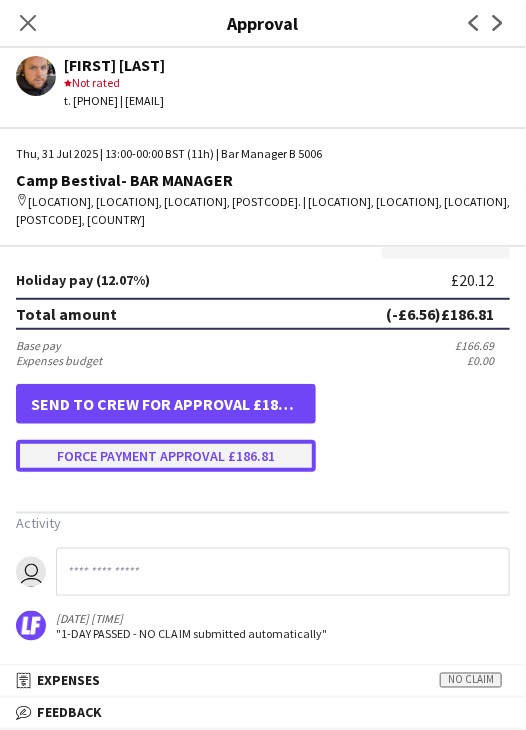 click on "Force payment approval £186.81" at bounding box center [166, 456] 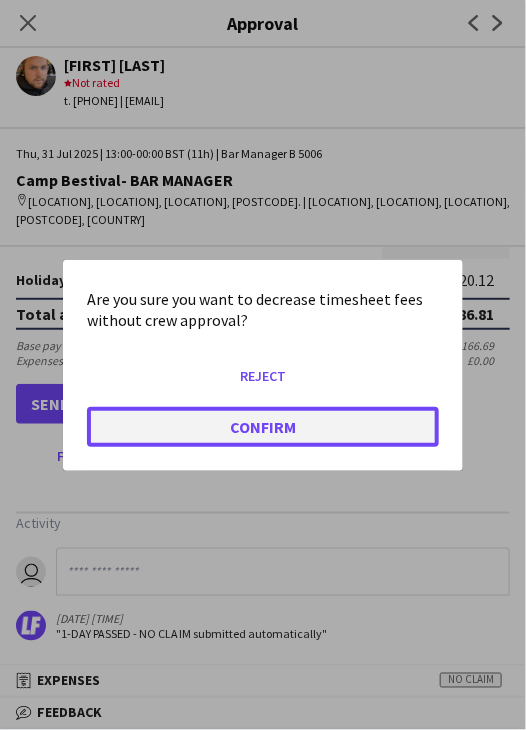click on "Confirm" 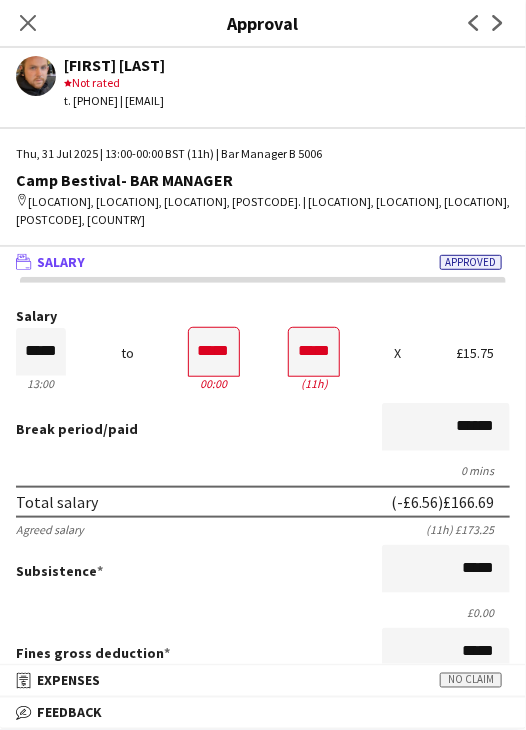 drag, startPoint x: 24, startPoint y: 29, endPoint x: 108, endPoint y: 127, distance: 129.07362 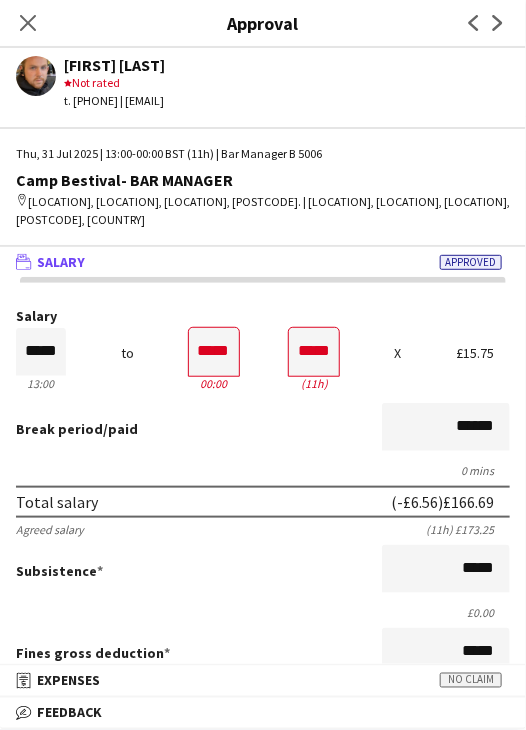 click on "Close pop-in" 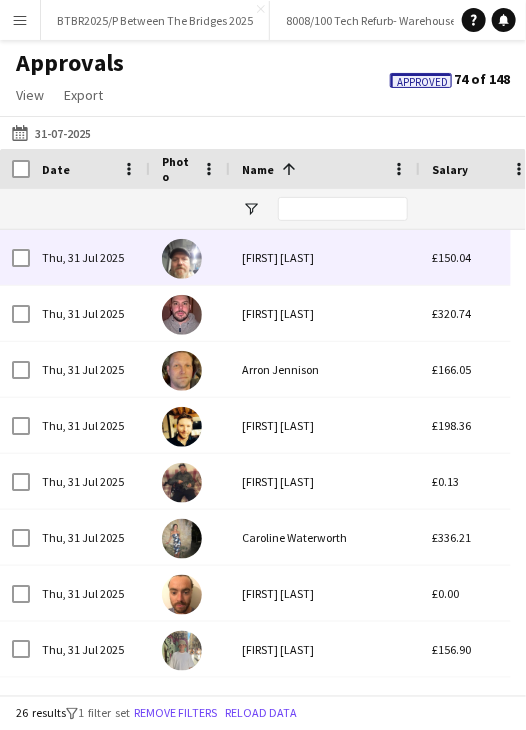 click on "Aardvark Gillibrand" at bounding box center (325, 257) 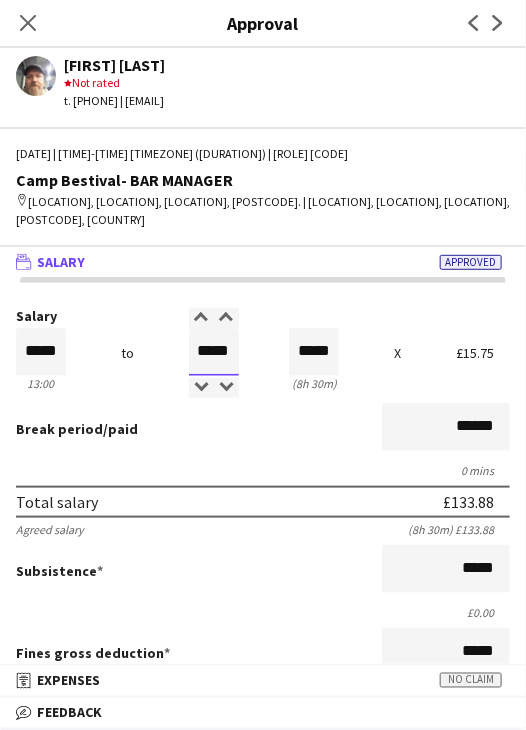 drag, startPoint x: 186, startPoint y: 351, endPoint x: 301, endPoint y: 347, distance: 115.06954 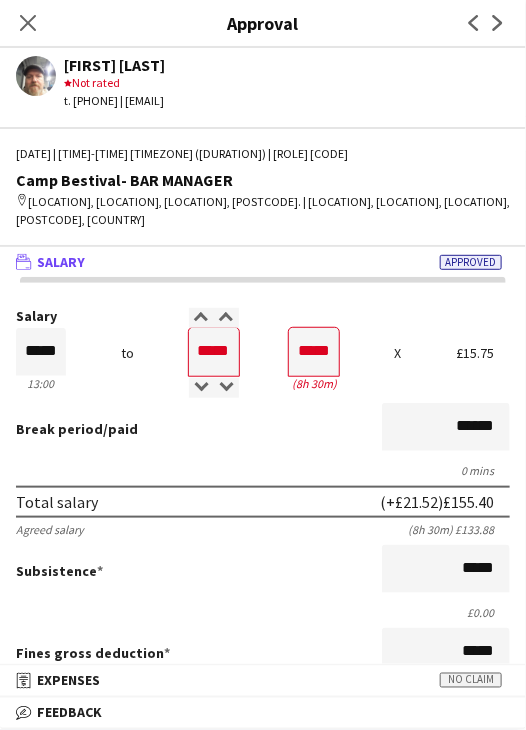 click on "Break period   /paid  ******" at bounding box center (263, 429) 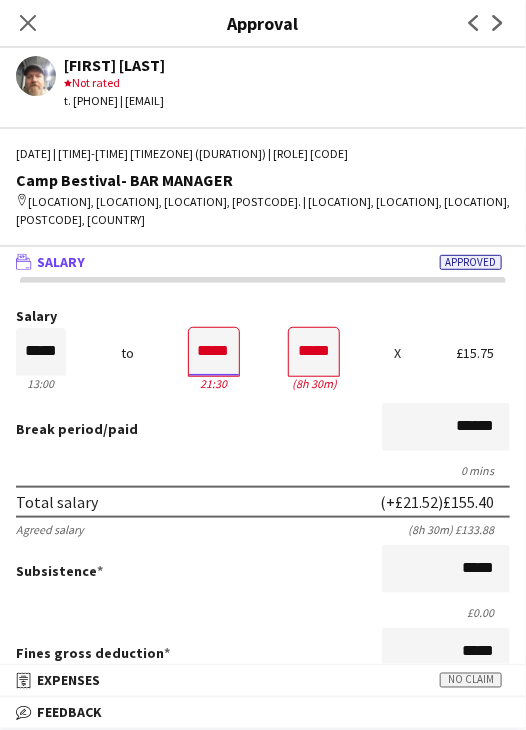 click on "*****" at bounding box center (214, 352) 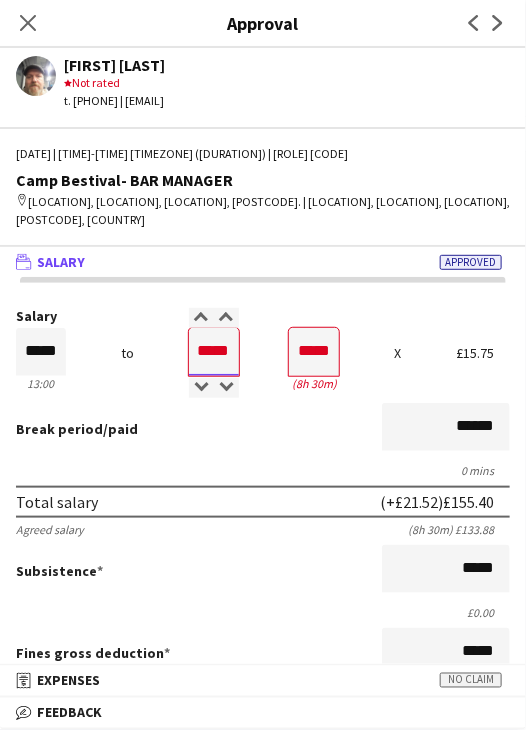 click on "*****" at bounding box center [214, 352] 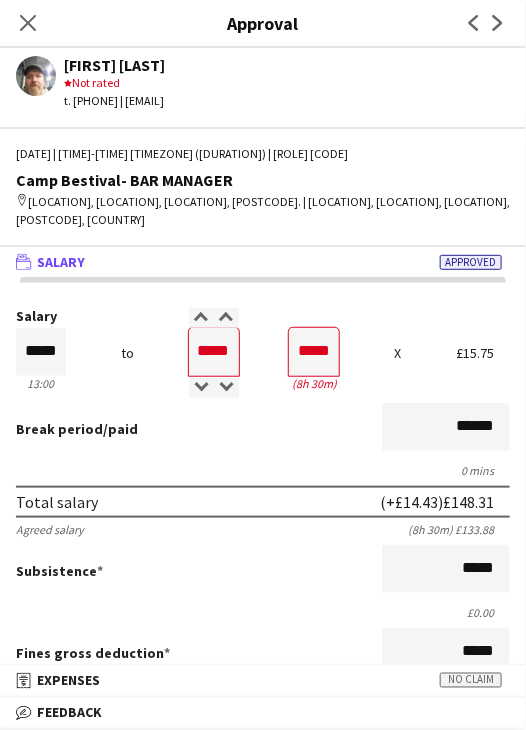 click on "Salary  *****  13:00   to  *****  21:30  *****  (8h 30m)   X   £15.75   Break period   /paid  ******  0 mins   Total salary   (+£14.43)   £148.31   Agreed salary   (8h 30m) £133.88   Subsistence  *****  £0.00   Fines gross deduction  *****  Fines net deduction  *****  Bonus  *****  Holiday pay (12.07%)   £17.90   Total amount   (+£14.43)   £166.21   Base pay   £148.31   Expenses budget   £0.00   Approve payment for £166.21   Force payment approval £166.21" at bounding box center [263, 658] 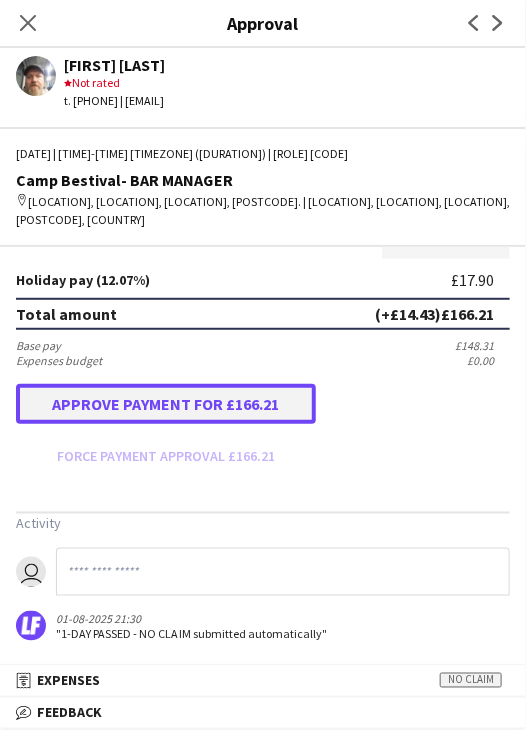 click on "Approve payment for £166.21" at bounding box center (166, 404) 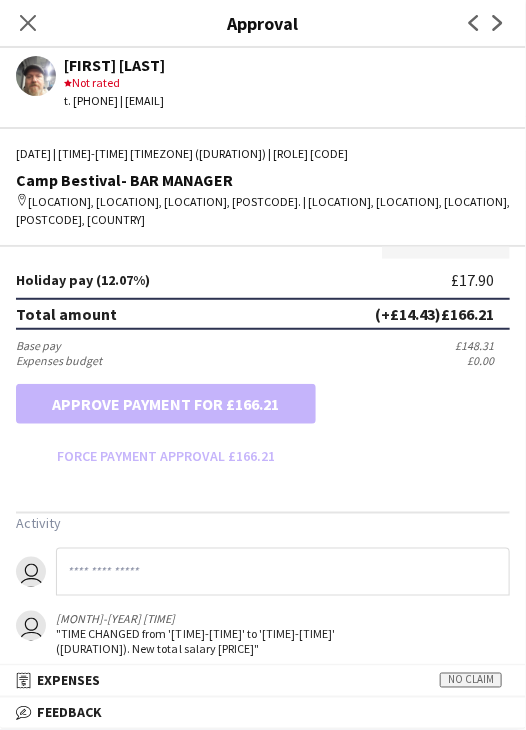 drag, startPoint x: 19, startPoint y: 18, endPoint x: 35, endPoint y: 20, distance: 16.124516 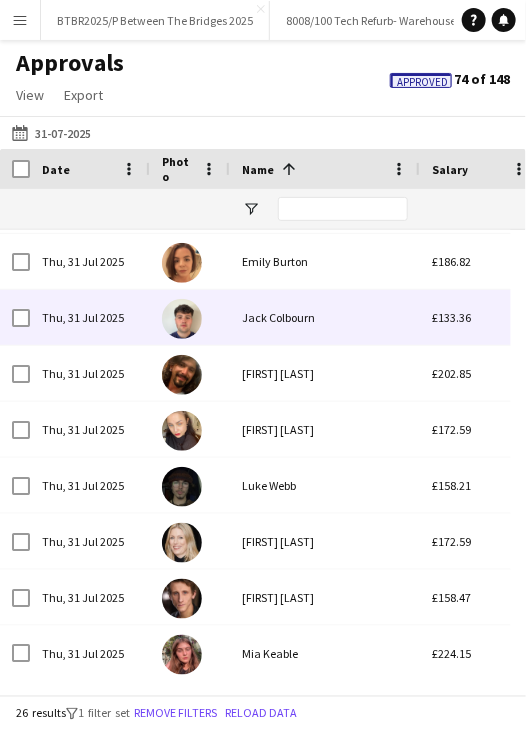click on "Jack Colbourn" at bounding box center [325, 317] 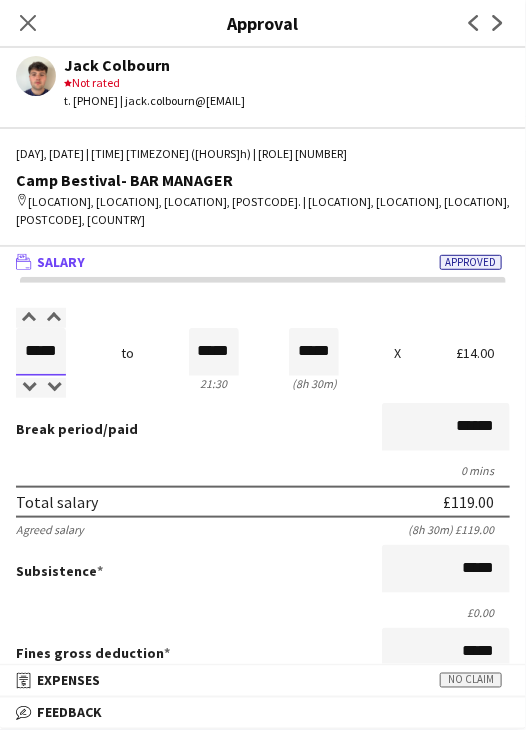 drag, startPoint x: 33, startPoint y: 349, endPoint x: 157, endPoint y: 348, distance: 124.004036 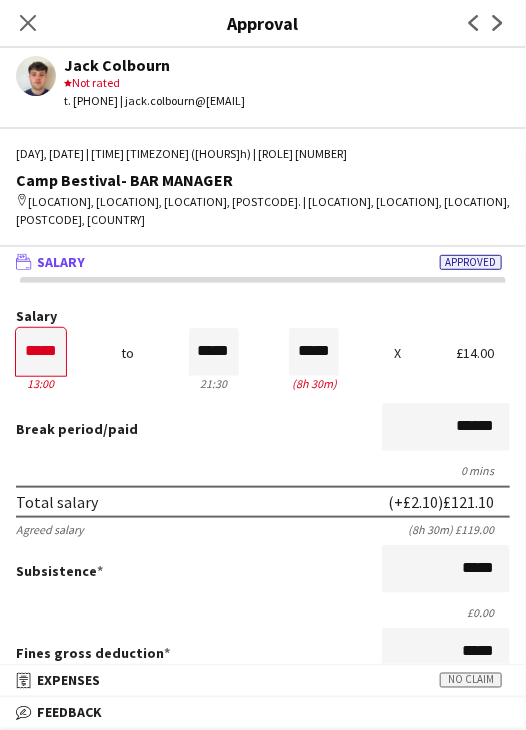 click on "Break period   /paid  ******" at bounding box center [263, 429] 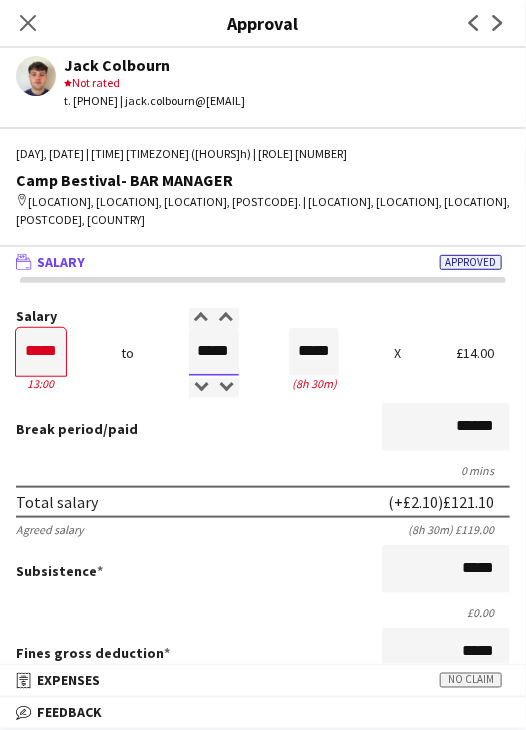 drag, startPoint x: 190, startPoint y: 340, endPoint x: 264, endPoint y: 355, distance: 75.50497 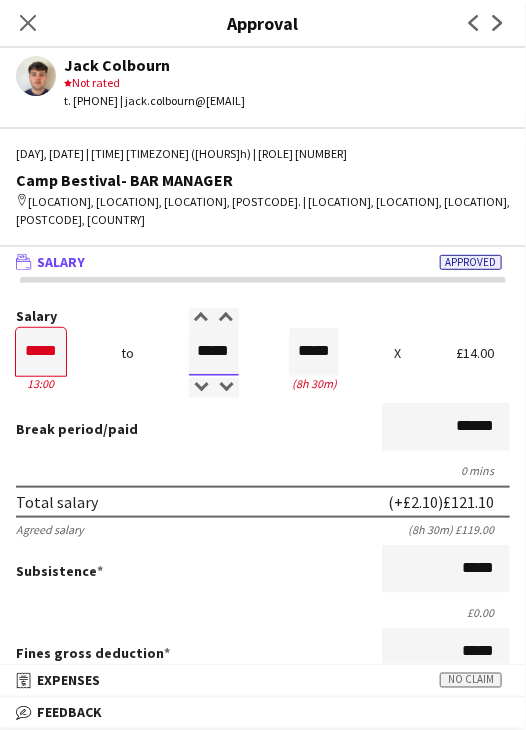 click on "Salary  *****  13:00   to  *****  21:30  *****  (8h 30m)   X   £14.00" at bounding box center [263, 352] 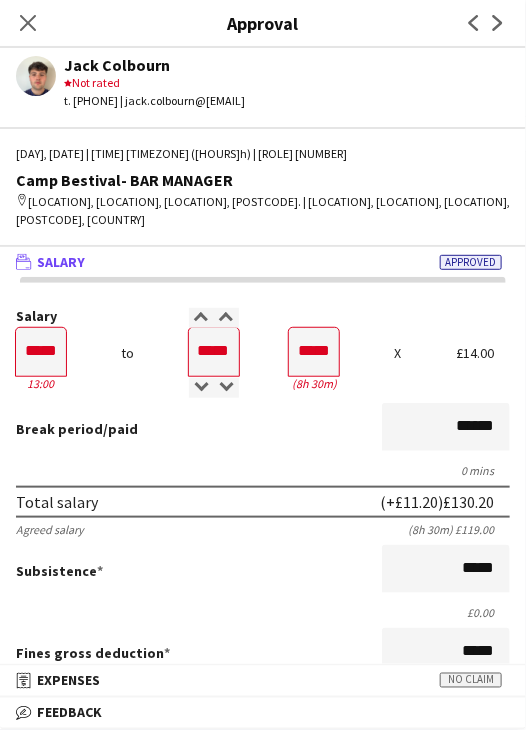 click on "Salary  *****  13:00   to  *****  21:30  *****  (8h 30m)   X   £14.00   Break period   /paid  ******  0 mins   Total salary   (+£11.20)   £130.20   Agreed salary   (8h 30m) £119.00   Subsistence  *****  £0.00   Fines gross deduction  *****  Fines net deduction  *****  Bonus  *****  Holiday pay (12.07%)   £15.72   Total amount   (+£11.20)   £145.92   Base pay   £130.20   Expenses budget   £0.00   Approve payment for £145.92   Force payment approval £145.92" at bounding box center [263, 658] 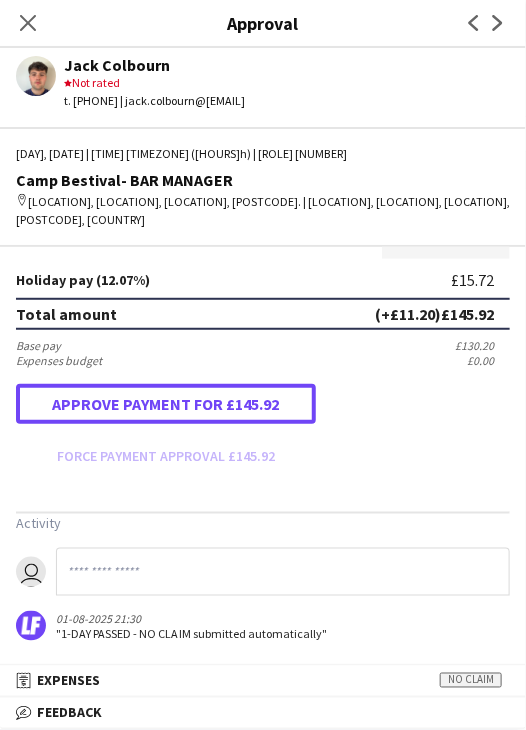 click on "Approve payment for £145.92" at bounding box center [166, 404] 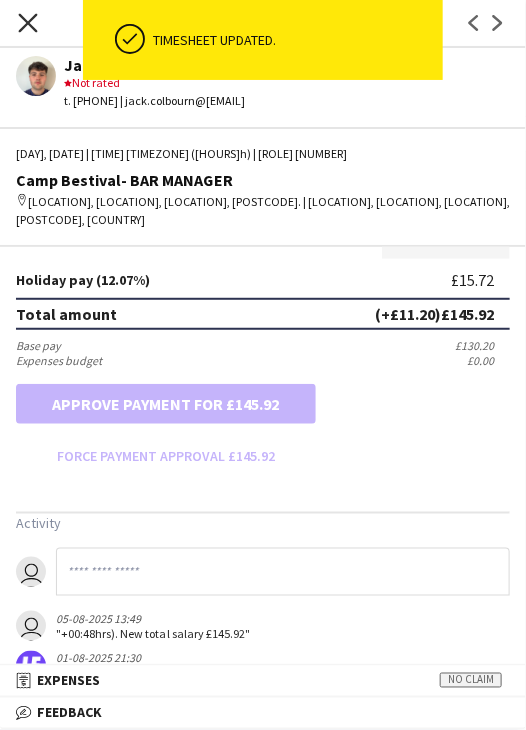 click on "Close pop-in" 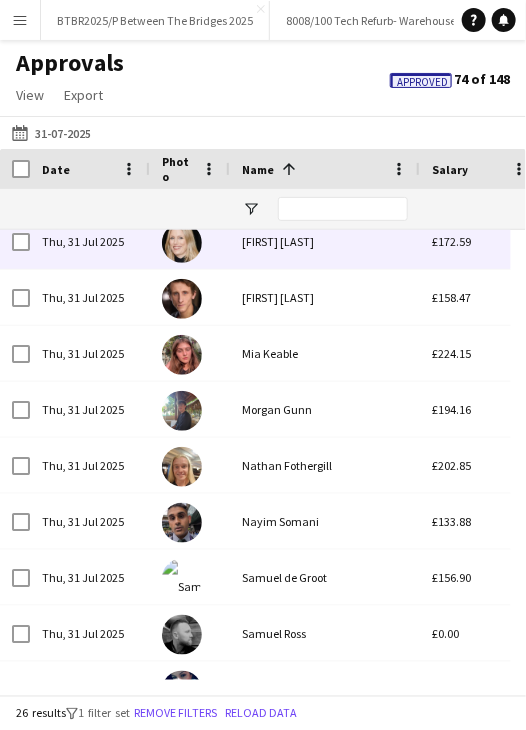 click on "[PERSON]" at bounding box center [325, 241] 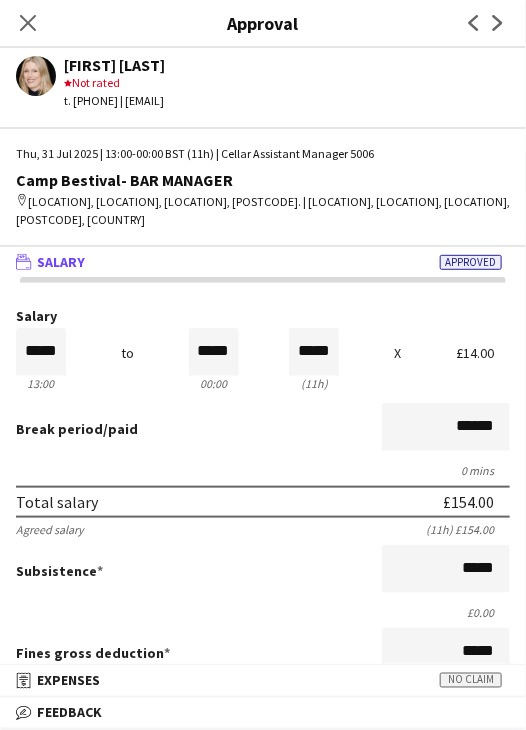 drag, startPoint x: 27, startPoint y: 12, endPoint x: 74, endPoint y: 48, distance: 59.20304 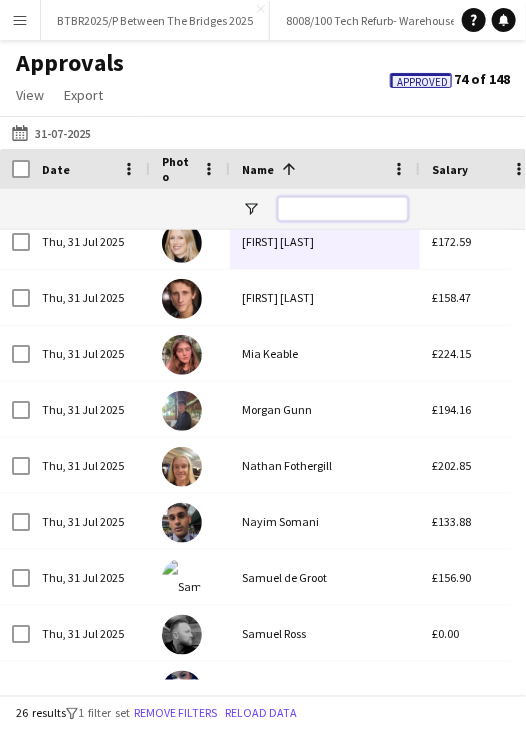 click at bounding box center (343, 209) 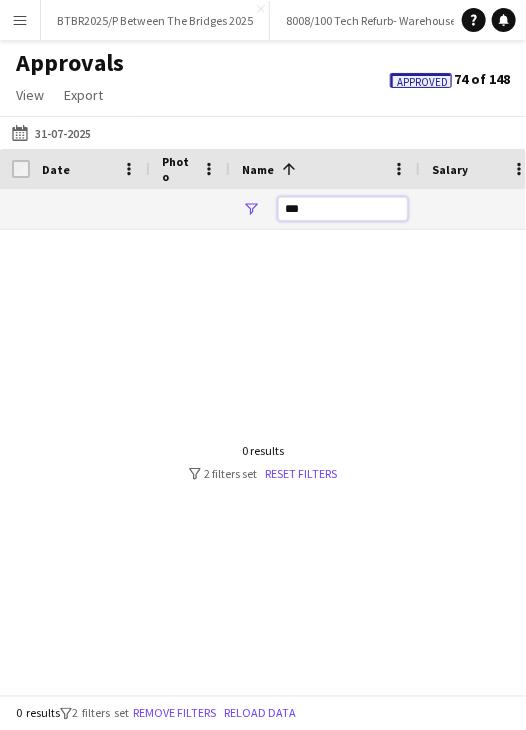 click on "***" at bounding box center [343, 209] 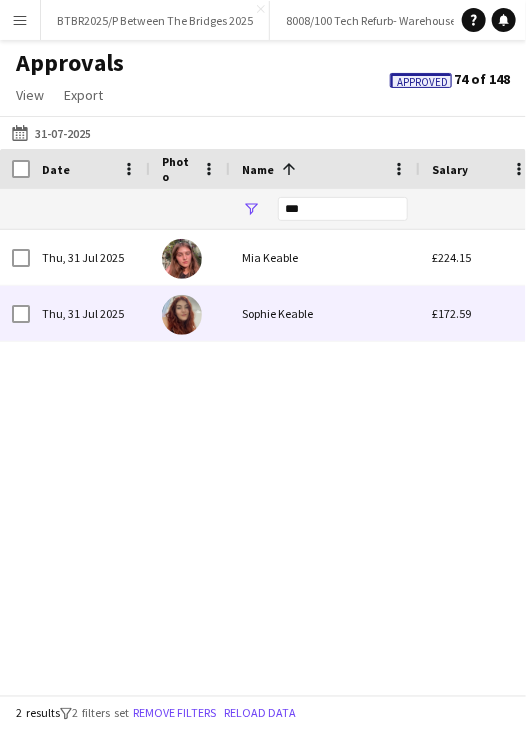 click on "Sophie Keable" at bounding box center [325, 313] 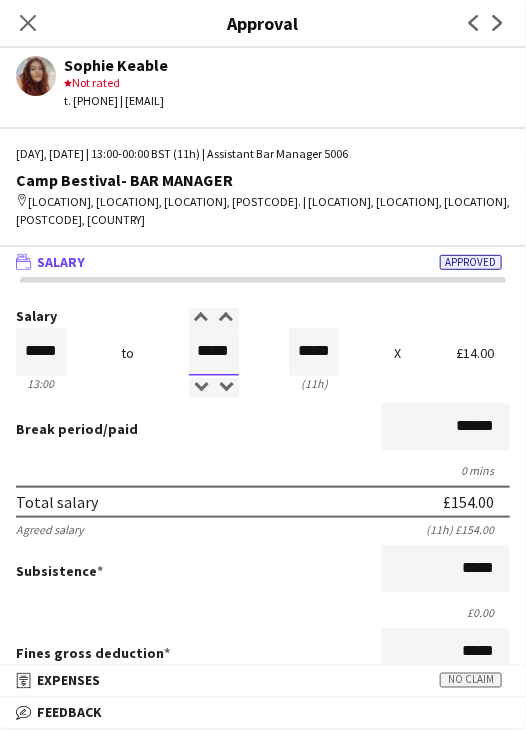 drag, startPoint x: 190, startPoint y: 356, endPoint x: 273, endPoint y: 349, distance: 83.294655 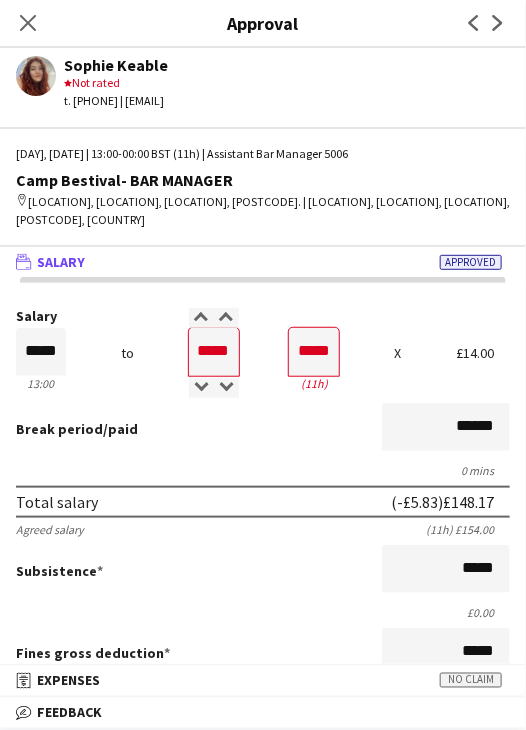 click on "Salary  *****  13:00   to  *****  00:00  *****  (11h)   X   £14.00   Break period   /paid  ******  0 mins   Total salary   (-£5.83)   £148.17   Agreed salary   (11h) £154.00   Subsistence  *****  £0.00   Fines gross deduction  *****  Fines net deduction  *****  Bonus  *****  Holiday pay (12.07%)   £17.88   Total amount   (-£5.83)   £166.05   Base pay   £148.17   Expenses budget   £0.00   Send to crew for approval £166.05   Force payment approval £166.05" at bounding box center [263, 658] 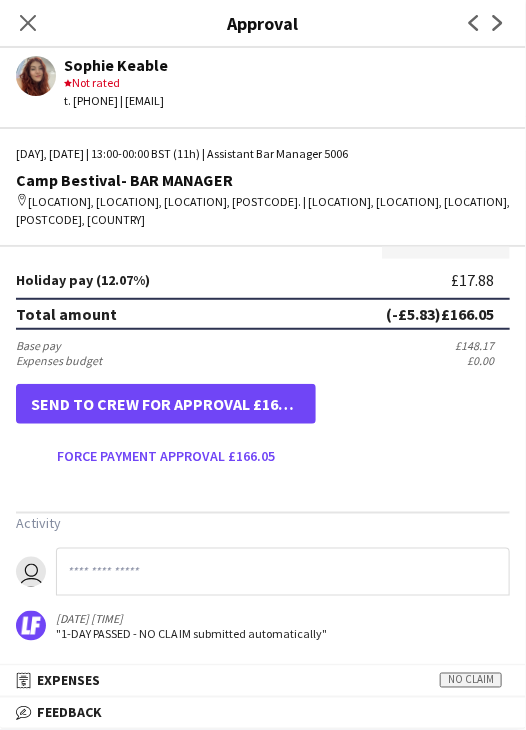 click on "Salary  *****  13:00   to  *****  00:00  *****  (11h)   X   £14.00   Break period   /paid  ******  0 mins   Total salary   (-£5.83)   £148.17   Agreed salary   (11h) £154.00   Subsistence  *****  £0.00   Fines gross deduction  *****  Fines net deduction  *****  Bonus  *****  Holiday pay (12.07%)   £17.88   Total amount   (-£5.83)   £166.05   Base pay   £148.17   Expenses budget   £0.00   Send to crew for approval £166.05   Force payment approval £166.05   Activity
user
02-08-2025 00:00   "1-DAY PASSED - NO CLAIM submitted automatically"" at bounding box center (263, 206) 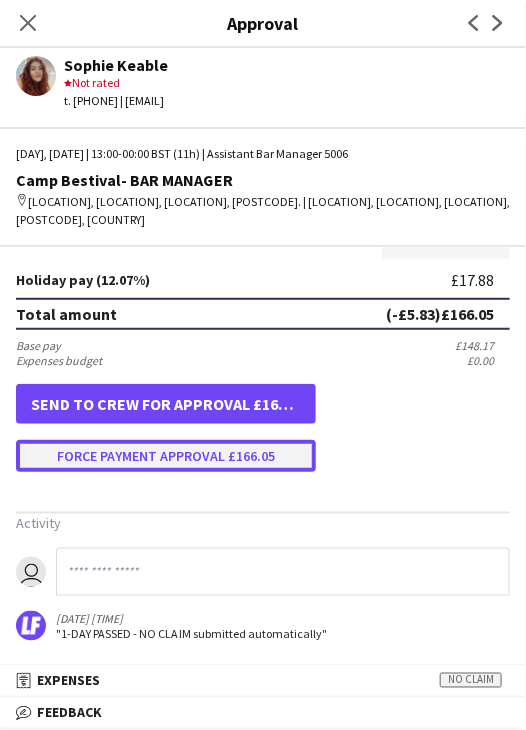 click on "Force payment approval £166.05" at bounding box center (166, 456) 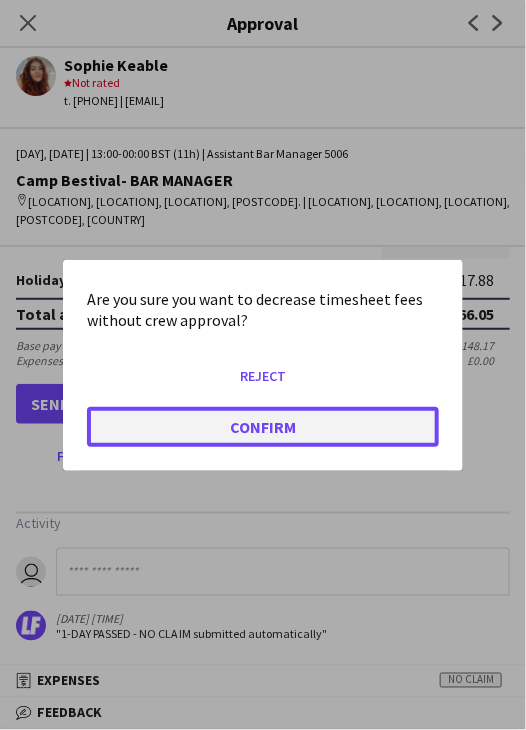 click on "Confirm" 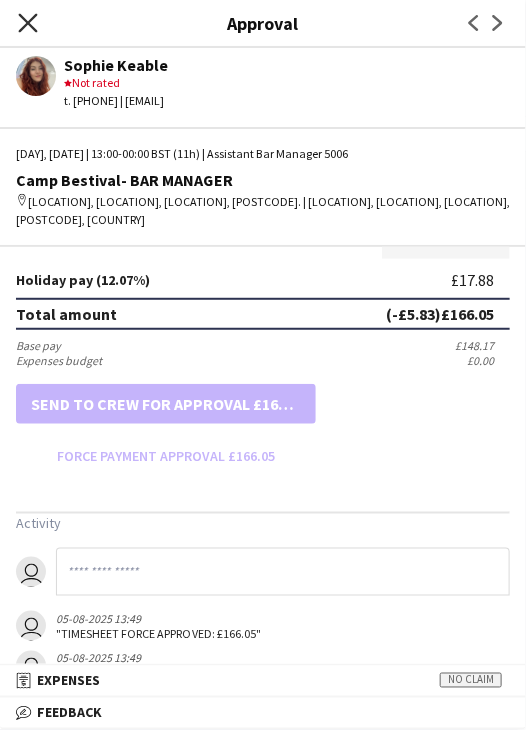 click on "Close pop-in" 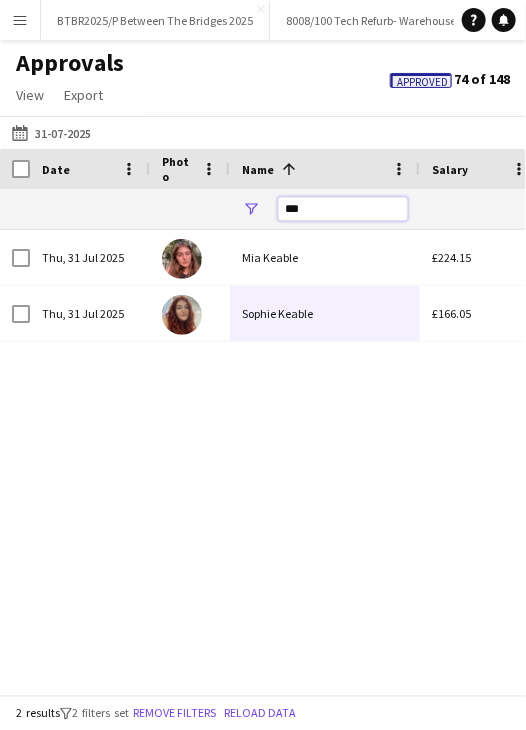 drag, startPoint x: 328, startPoint y: 217, endPoint x: 294, endPoint y: 208, distance: 35.17101 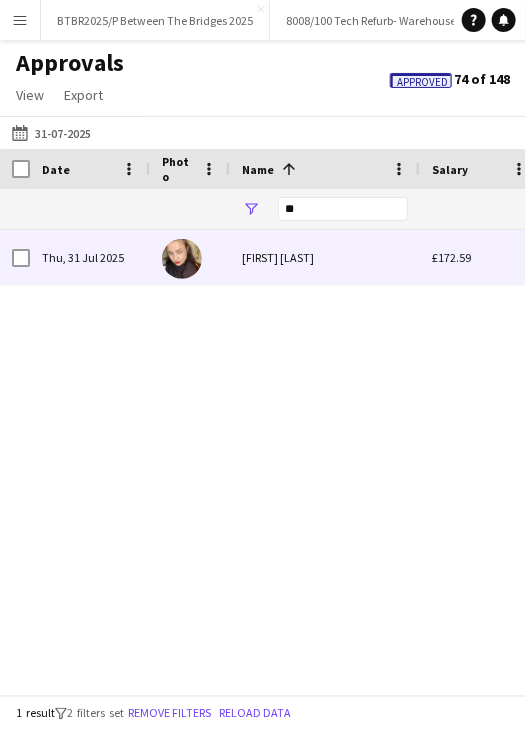 click on "[FIRST] [LAST]" at bounding box center [325, 257] 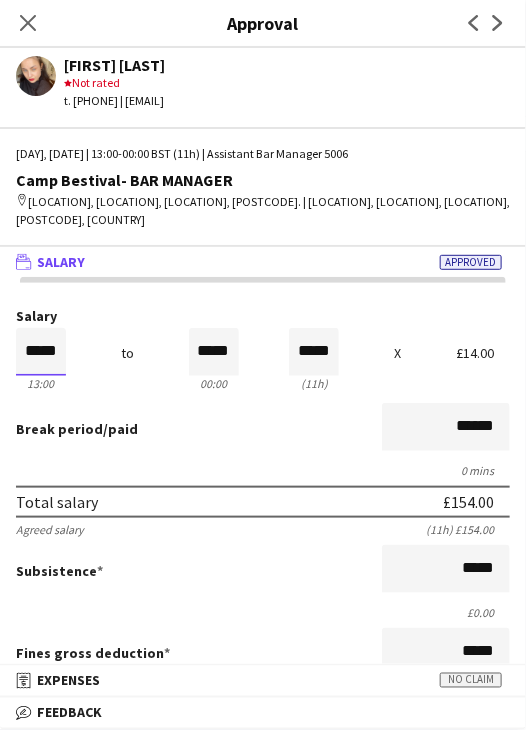 click on "*****" at bounding box center (41, 352) 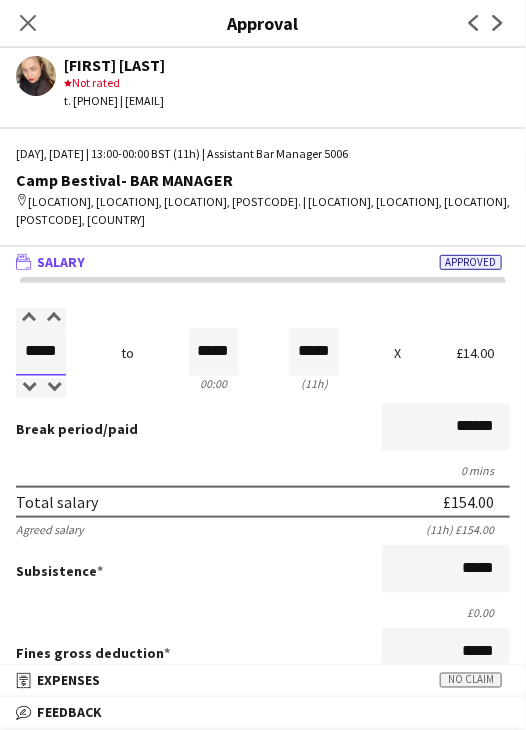 click on "*****" at bounding box center (41, 352) 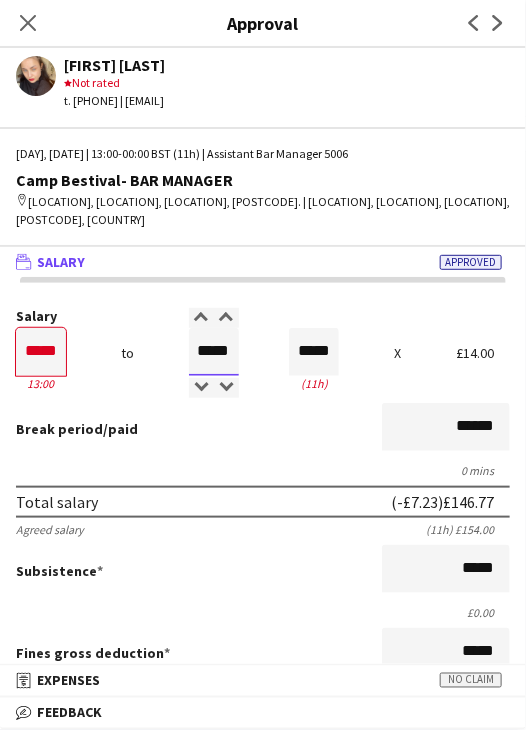 drag, startPoint x: 188, startPoint y: 346, endPoint x: 301, endPoint y: 360, distance: 113.86395 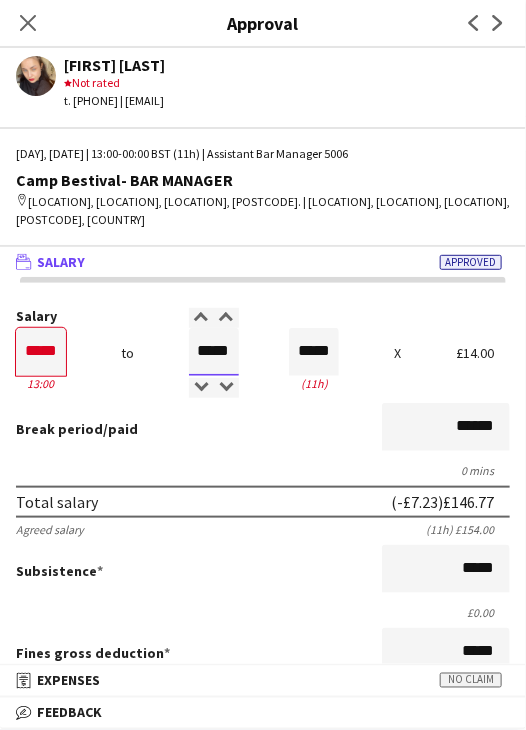 click on "Salary  *****  13:00   to  *****  00:00  *****  (11h)   X   £14.00" at bounding box center [263, 352] 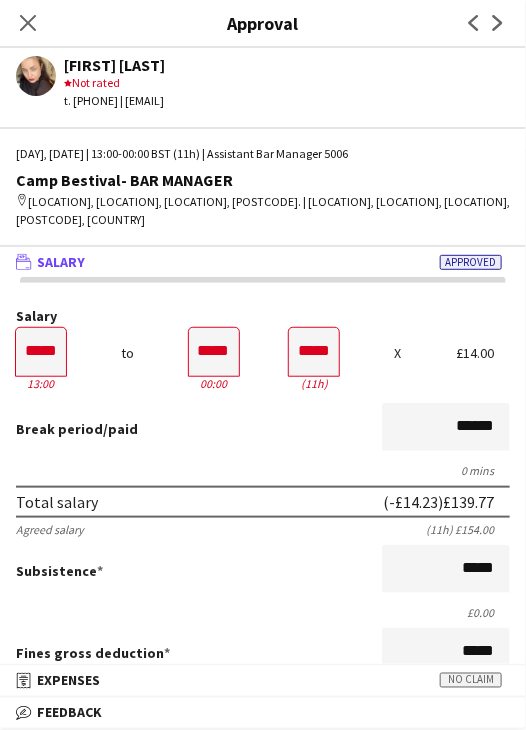 click on "Break period   /paid  ******" at bounding box center (263, 429) 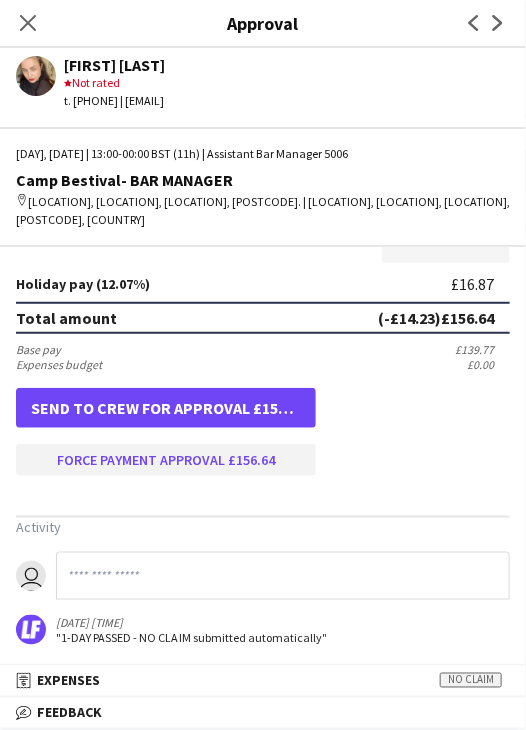 scroll, scrollTop: 537, scrollLeft: 0, axis: vertical 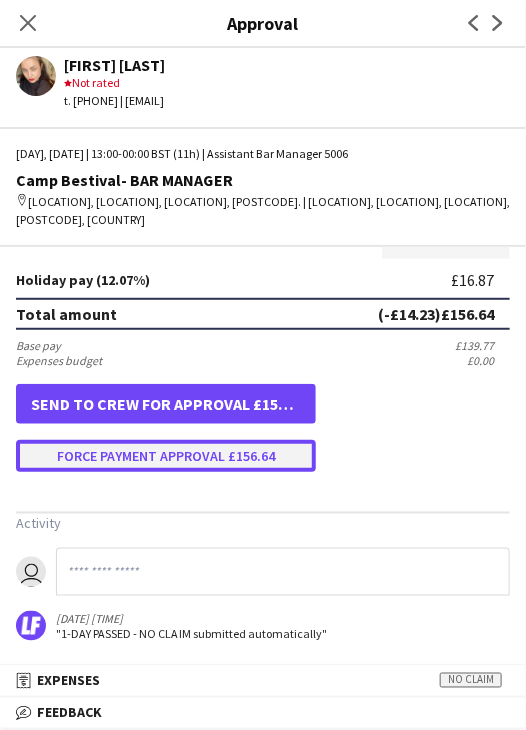 click on "Force payment approval £156.64" at bounding box center (166, 456) 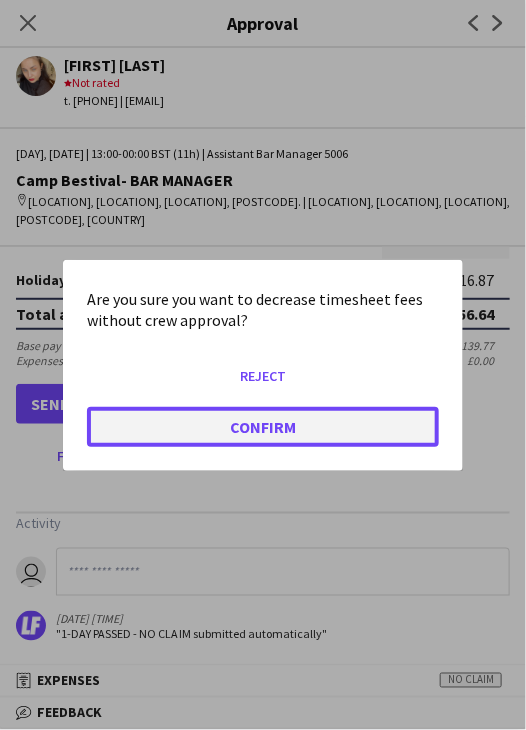 click on "Confirm" 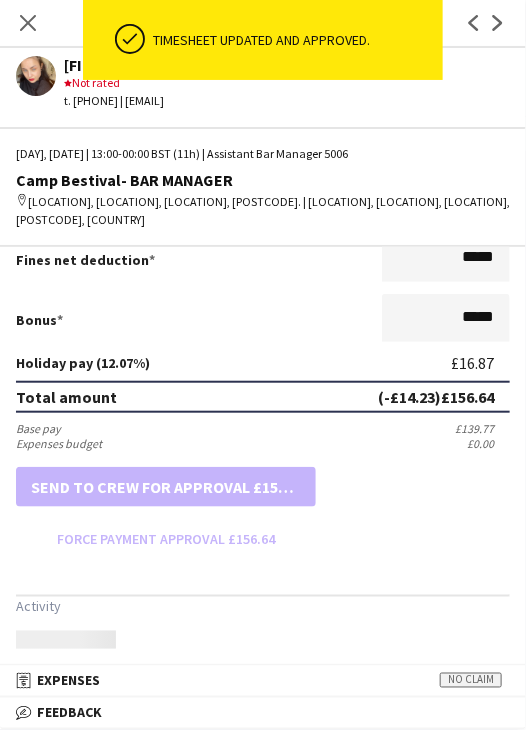 scroll, scrollTop: 537, scrollLeft: 0, axis: vertical 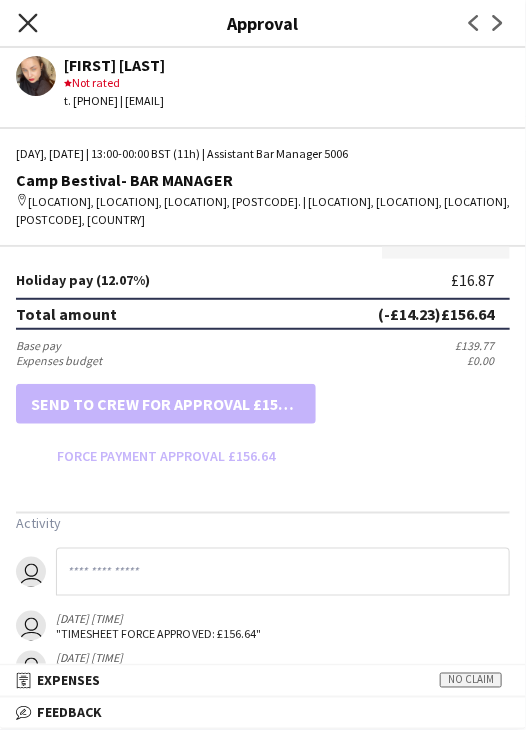 click 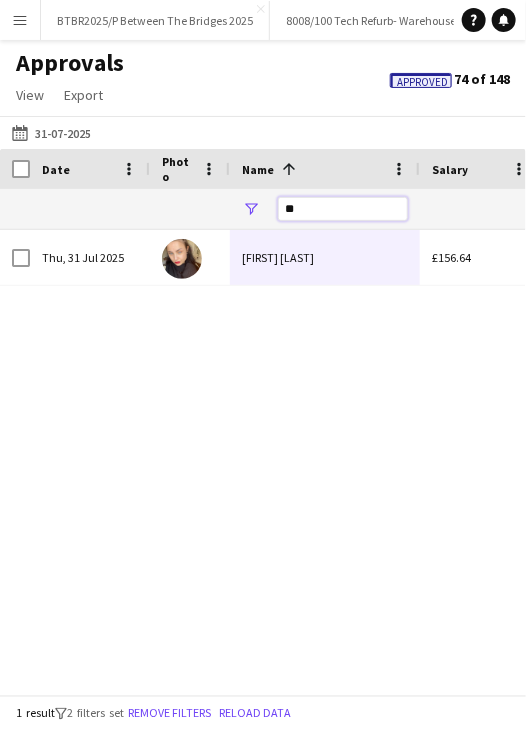 click on "**" at bounding box center (343, 209) 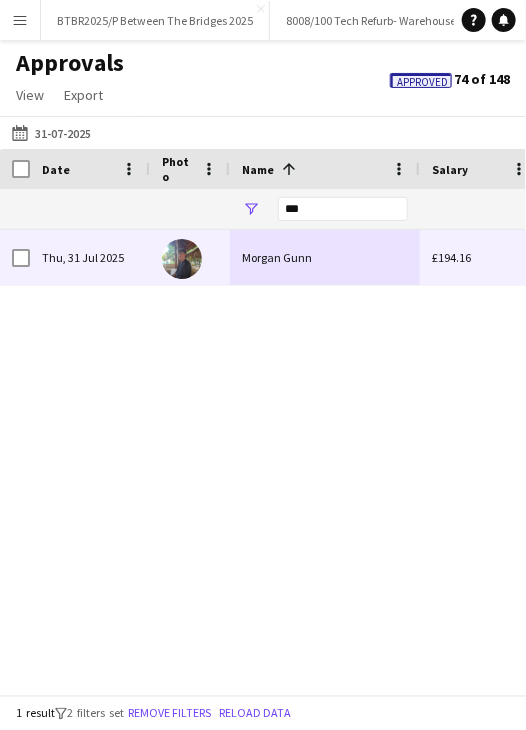 click on "Morgan Gunn" at bounding box center (325, 257) 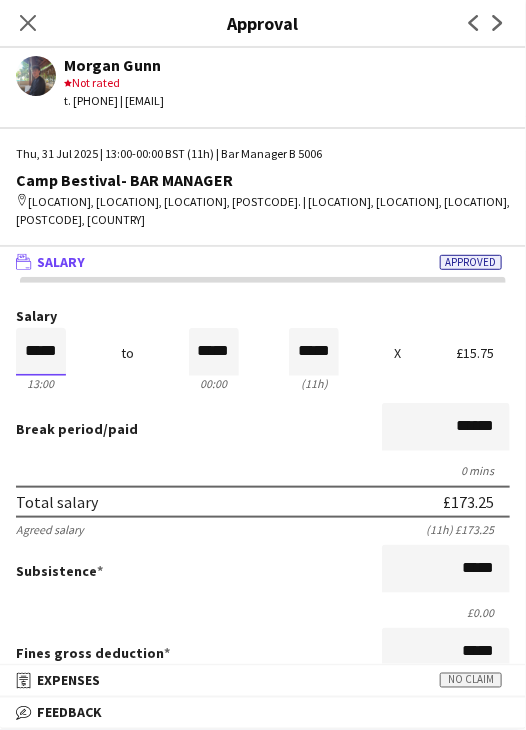 click on "*****" at bounding box center [41, 352] 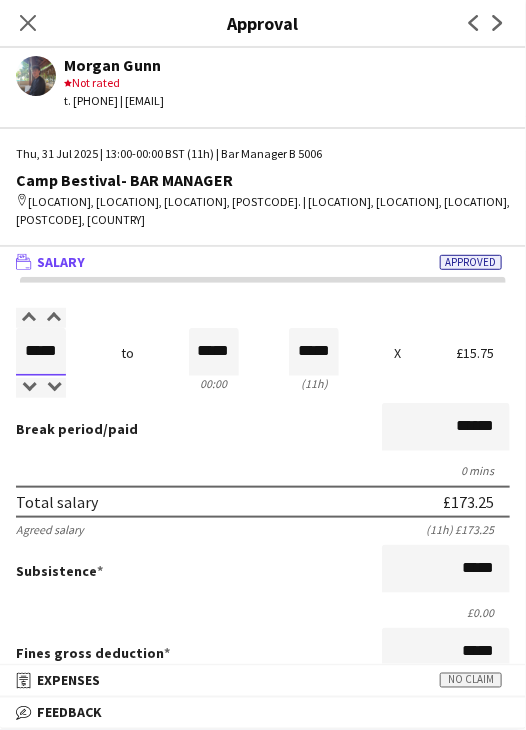click on "*****" at bounding box center (41, 352) 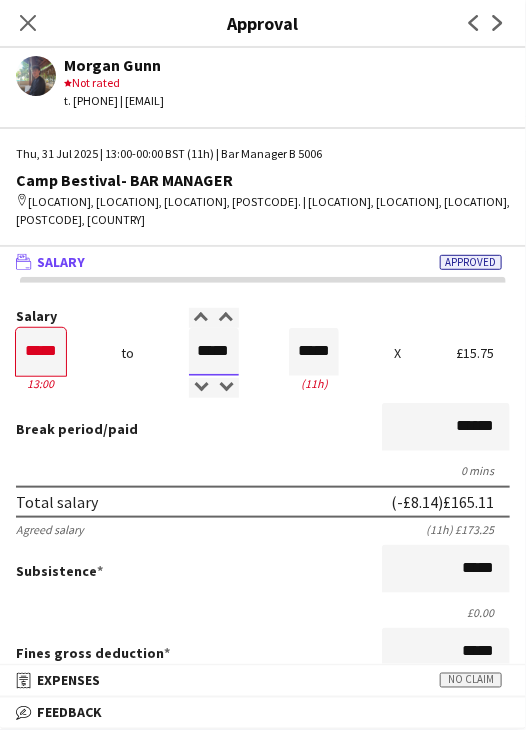 drag, startPoint x: 196, startPoint y: 354, endPoint x: 254, endPoint y: 349, distance: 58.21512 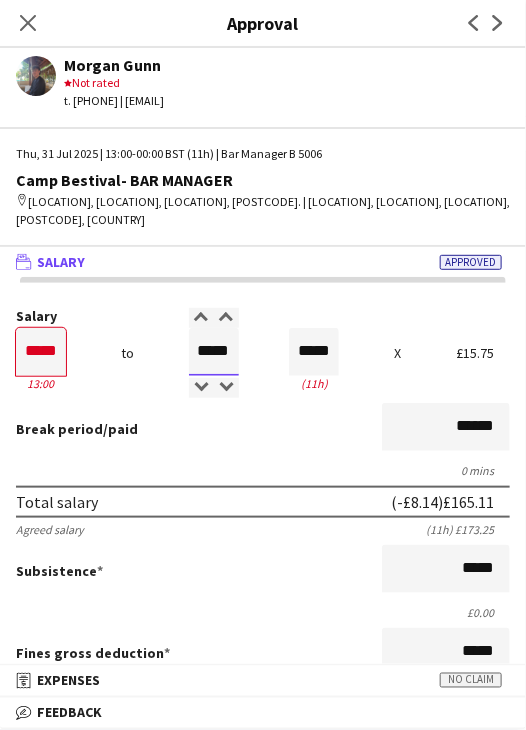 click on "Salary  *****  13:00   to  *****  00:00  *****  (11h)   X   £15.75" at bounding box center [263, 352] 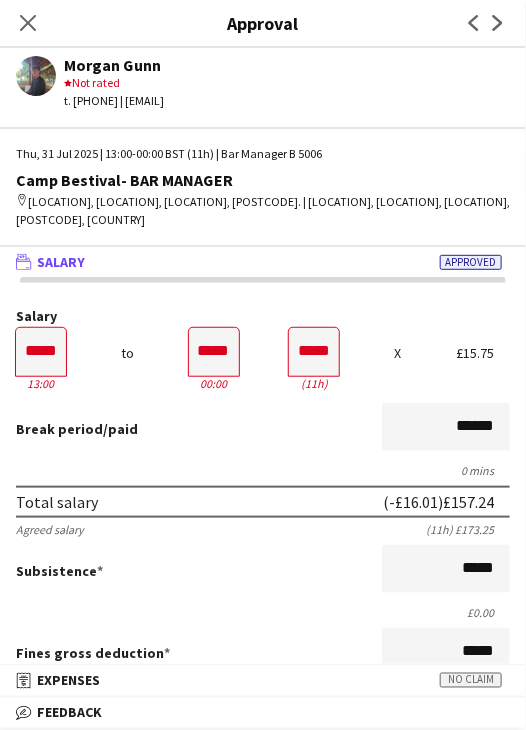 click on "Total salary   (-£16.01)   £157.24" at bounding box center [263, 502] 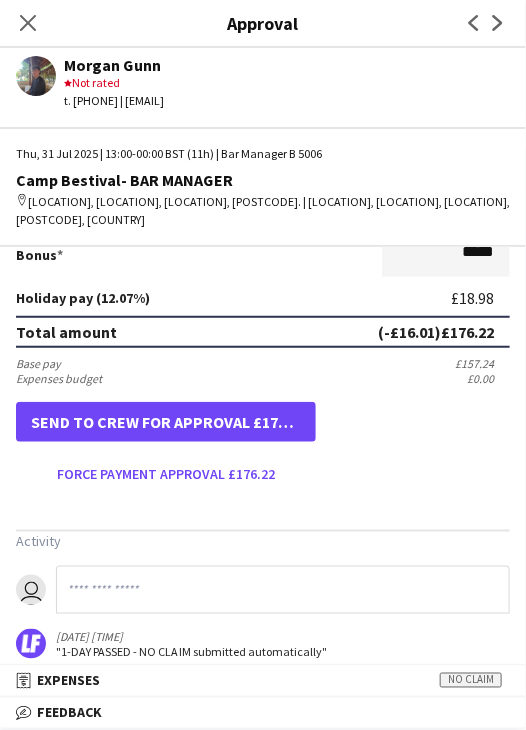 scroll, scrollTop: 537, scrollLeft: 0, axis: vertical 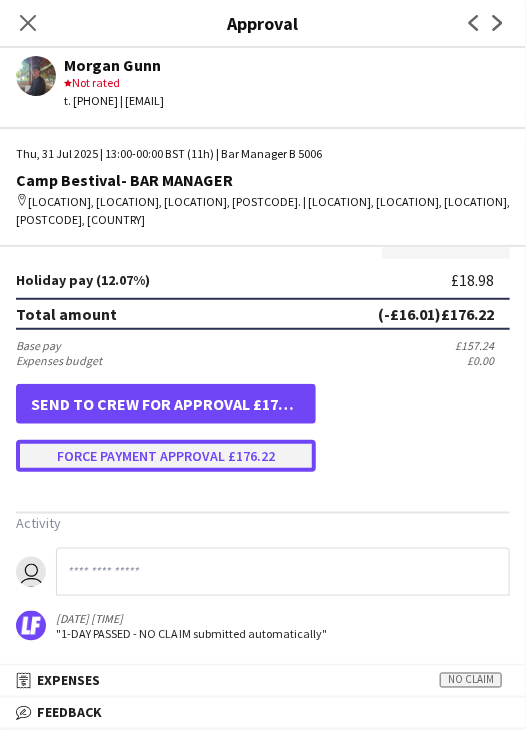 click on "Force payment approval £176.22" at bounding box center [166, 456] 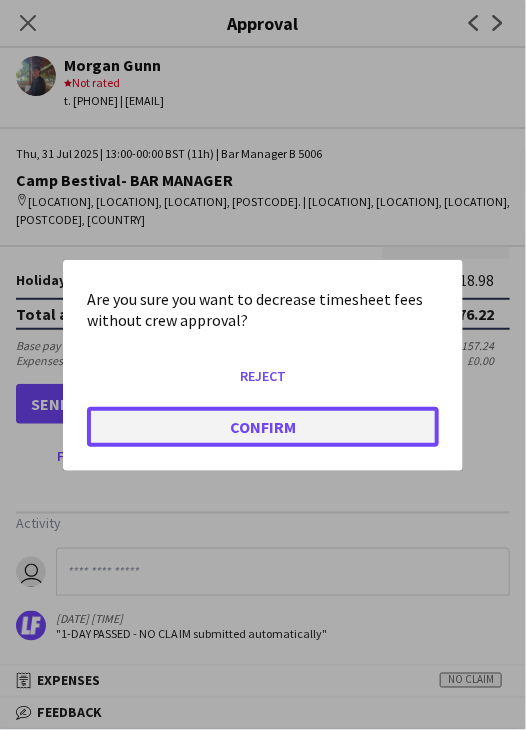 click on "Confirm" 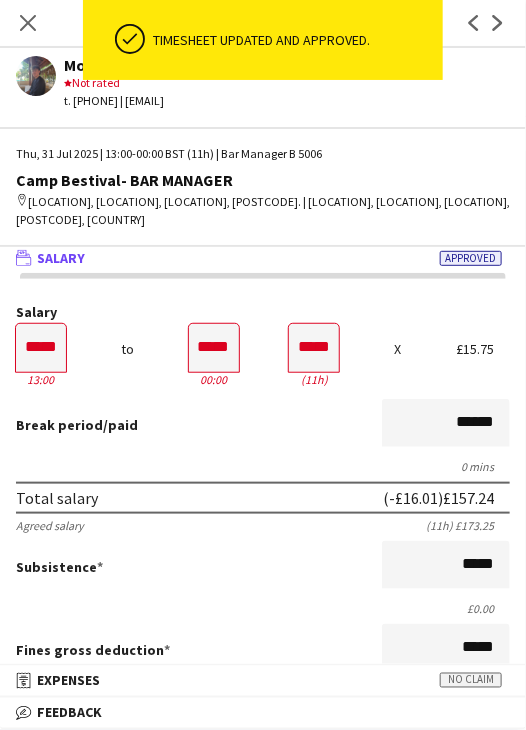 scroll, scrollTop: 0, scrollLeft: 0, axis: both 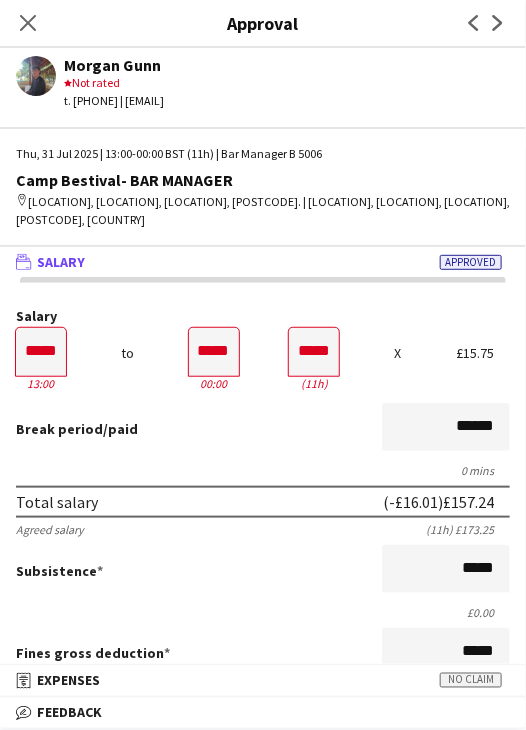 drag, startPoint x: 28, startPoint y: 24, endPoint x: 307, endPoint y: 148, distance: 305.3146 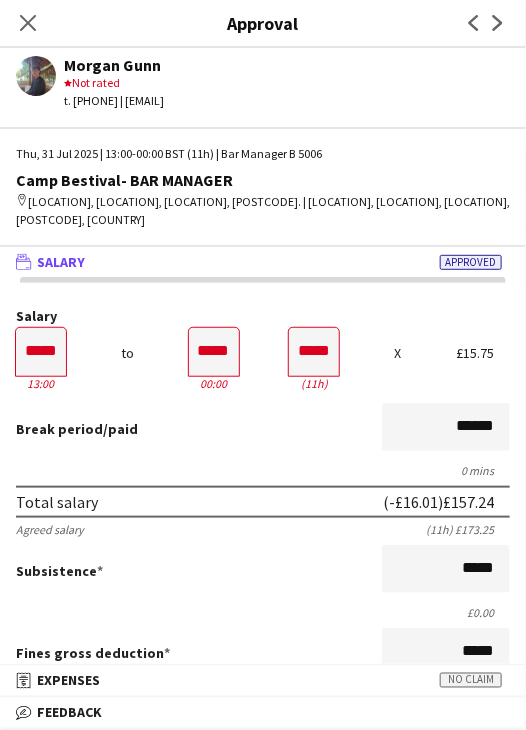 click on "Close pop-in" 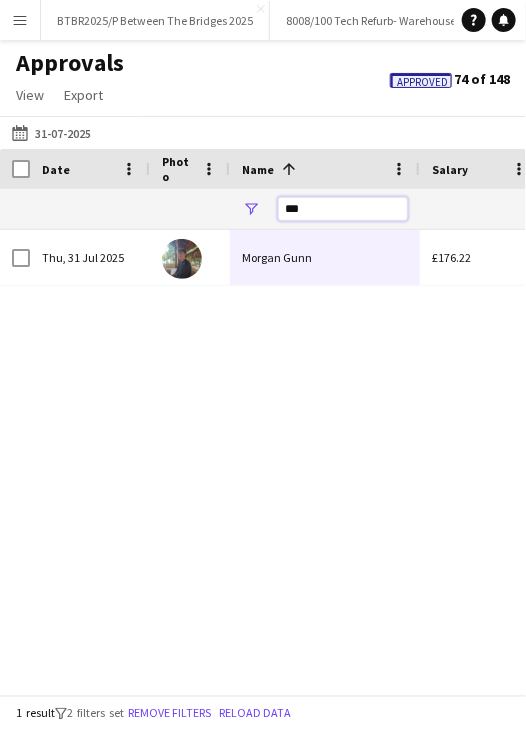 drag, startPoint x: 302, startPoint y: 201, endPoint x: 265, endPoint y: 209, distance: 37.85499 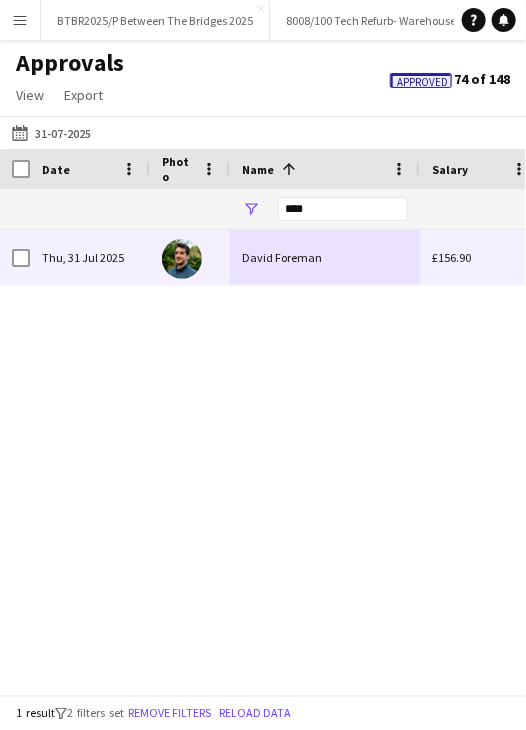 click on "Thu, 31 Jul 2025 David Foreman £156.90" at bounding box center [263, 455] 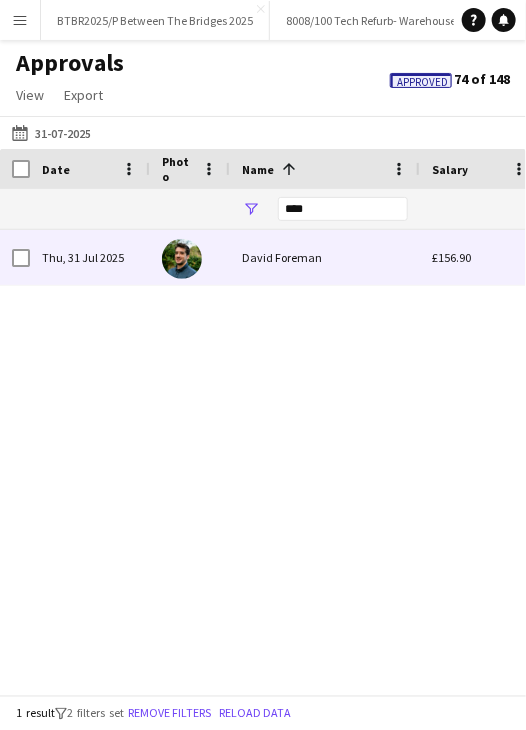 click on "David Foreman" at bounding box center (325, 257) 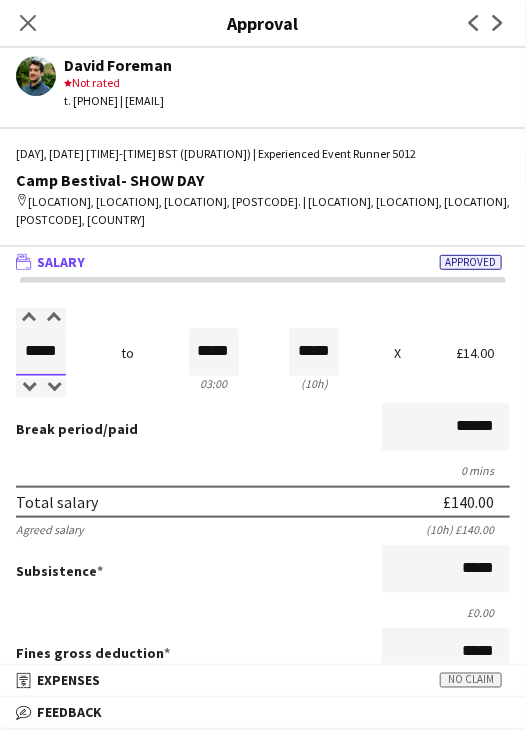 drag, startPoint x: 25, startPoint y: 352, endPoint x: 121, endPoint y: 352, distance: 96 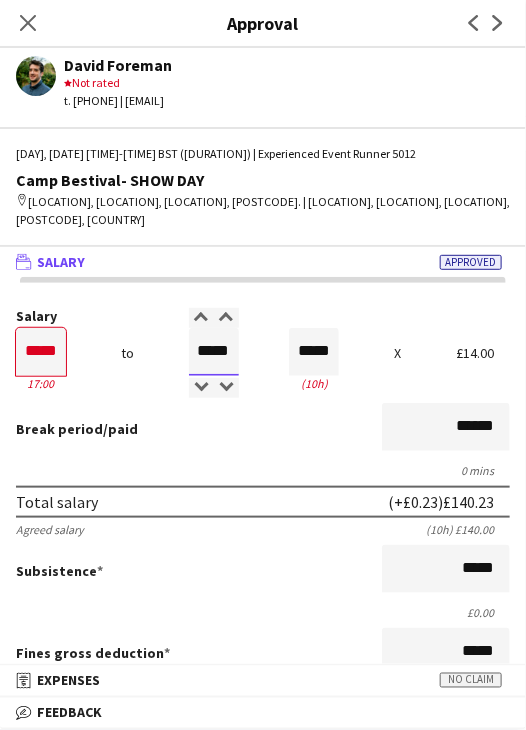 click on "*****" at bounding box center (214, 352) 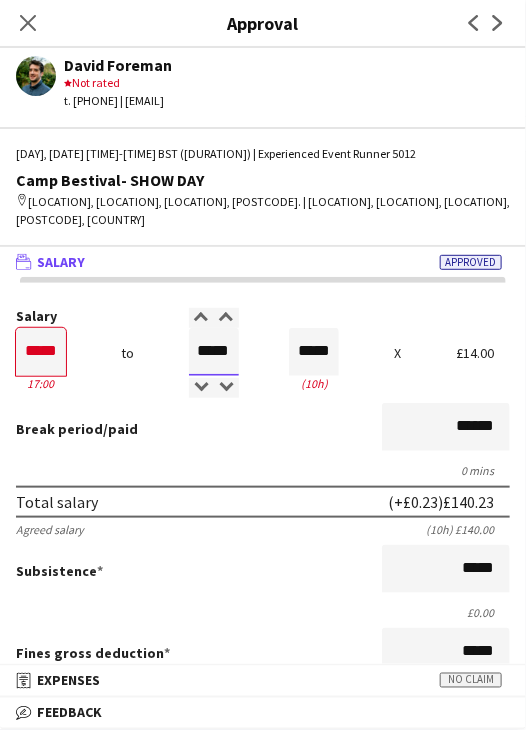 click on "*****" at bounding box center [214, 352] 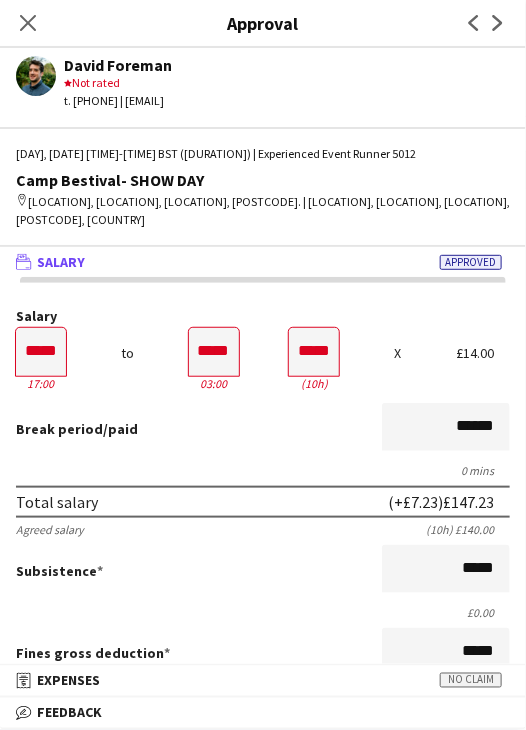 click on "Break period   /paid  ******" at bounding box center (263, 429) 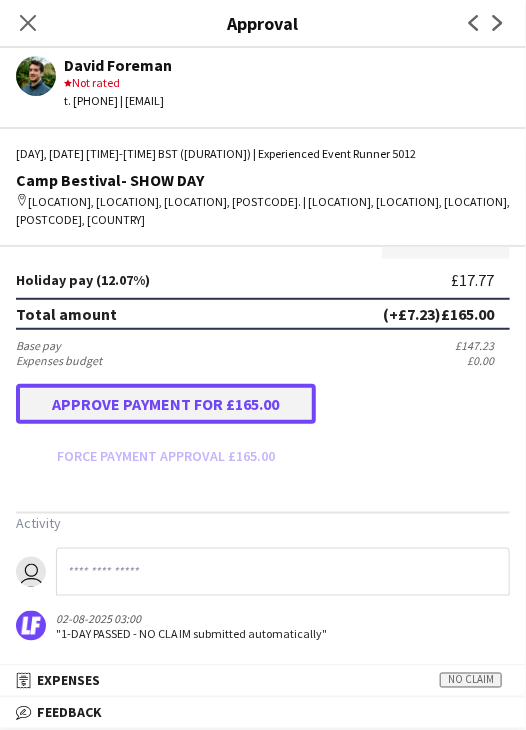 click on "Approve payment for £165.00" at bounding box center (166, 404) 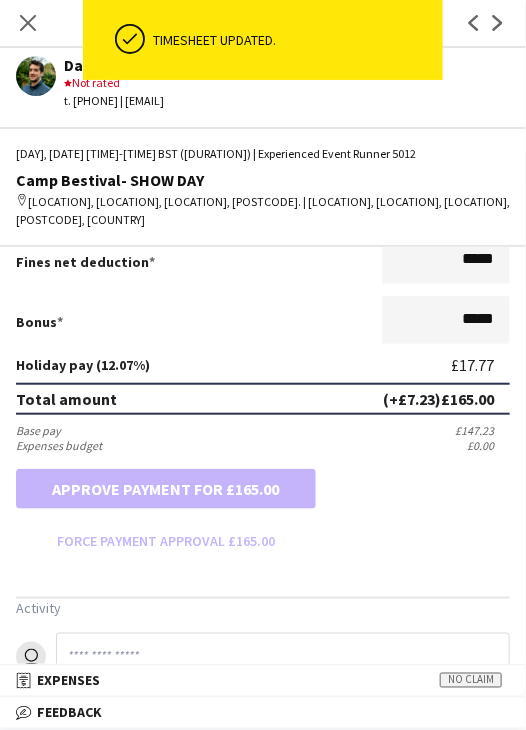 scroll, scrollTop: 537, scrollLeft: 0, axis: vertical 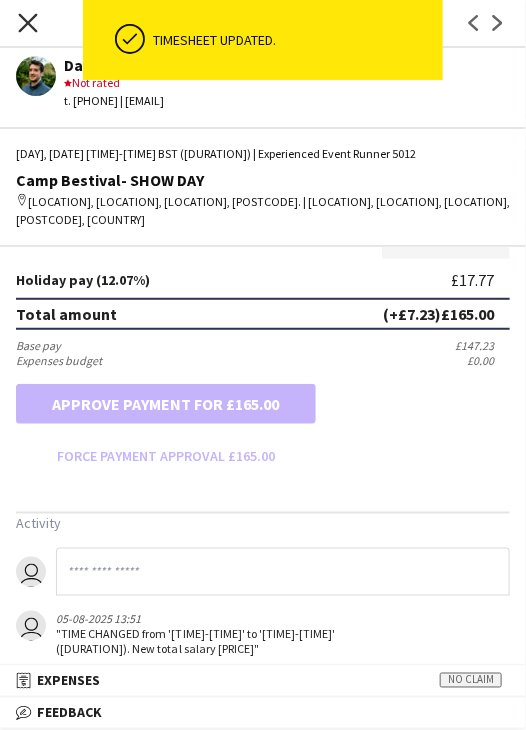 click 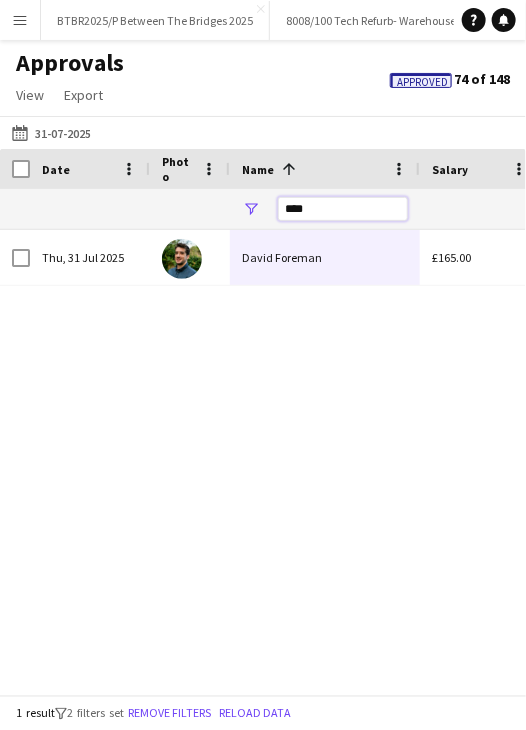 click on "****" at bounding box center [343, 209] 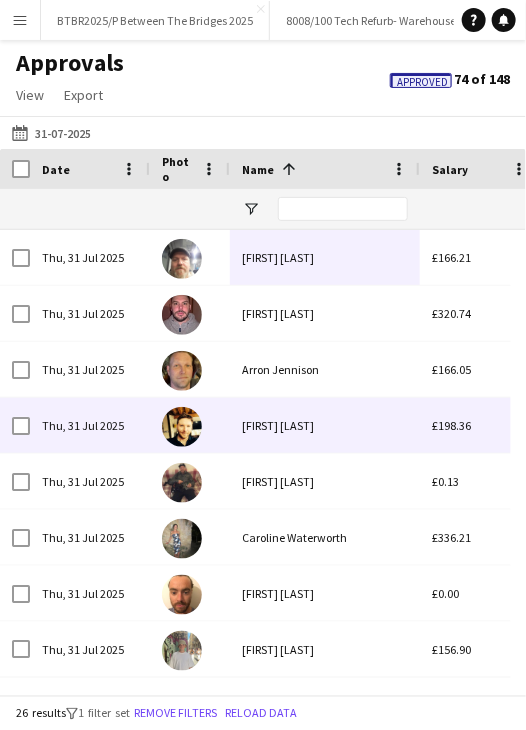 click on "[PERSON]" at bounding box center [325, 425] 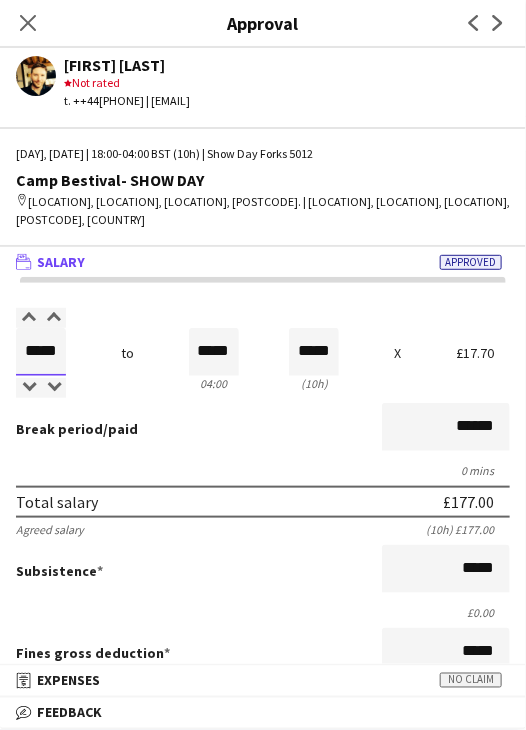 drag, startPoint x: 21, startPoint y: 341, endPoint x: 92, endPoint y: 344, distance: 71.063354 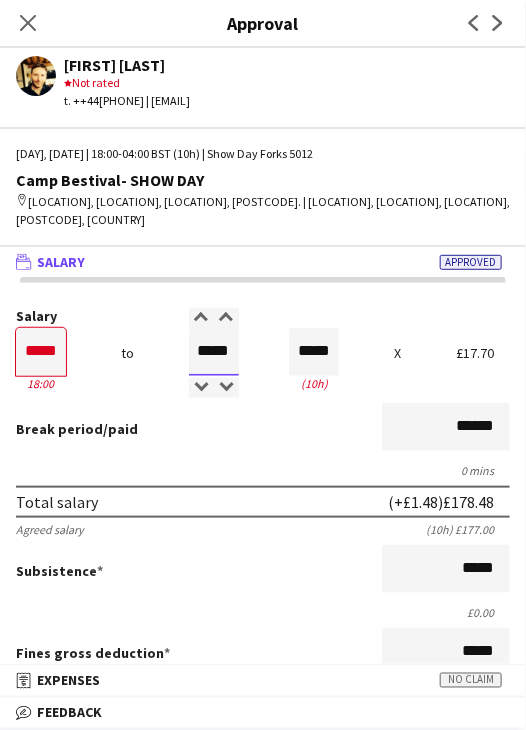 click on "*****" at bounding box center (214, 352) 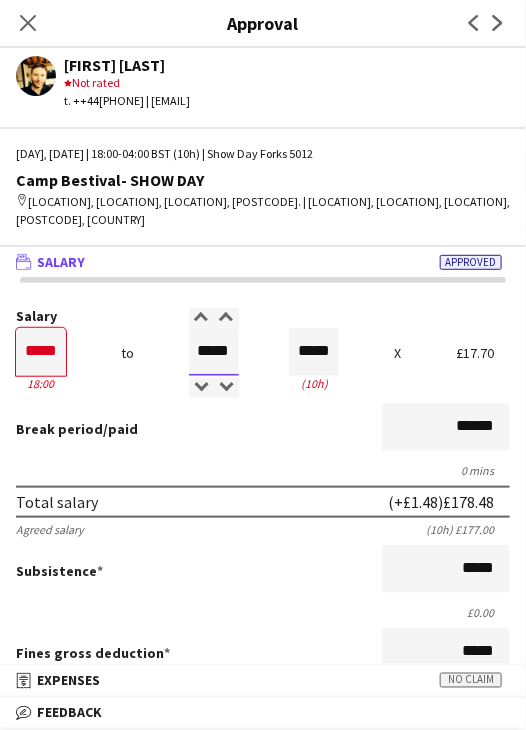 click on "*****" at bounding box center [214, 352] 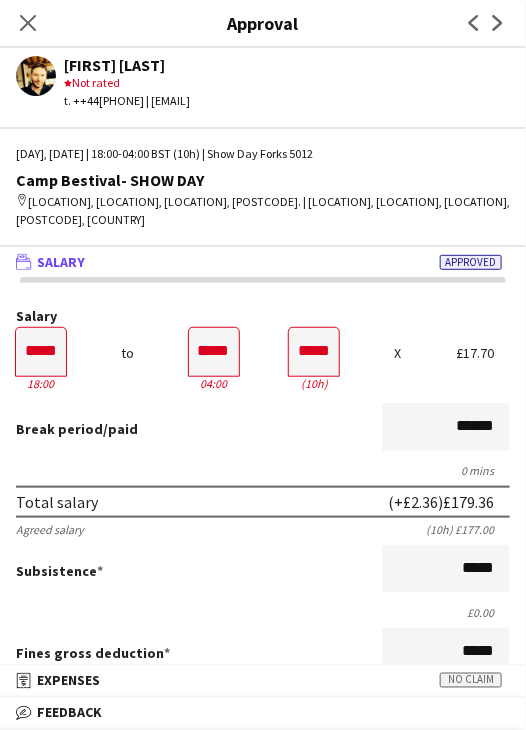 click on "Break period   /paid  ******" at bounding box center [263, 429] 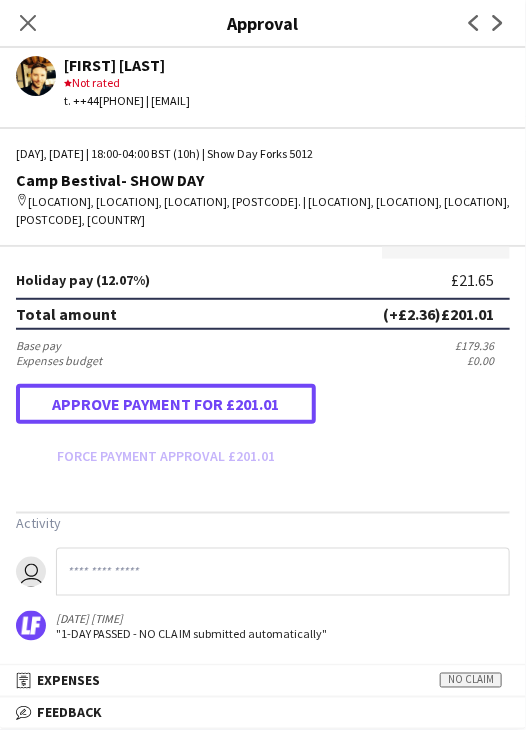 click on "Approve payment for £201.01" at bounding box center (166, 404) 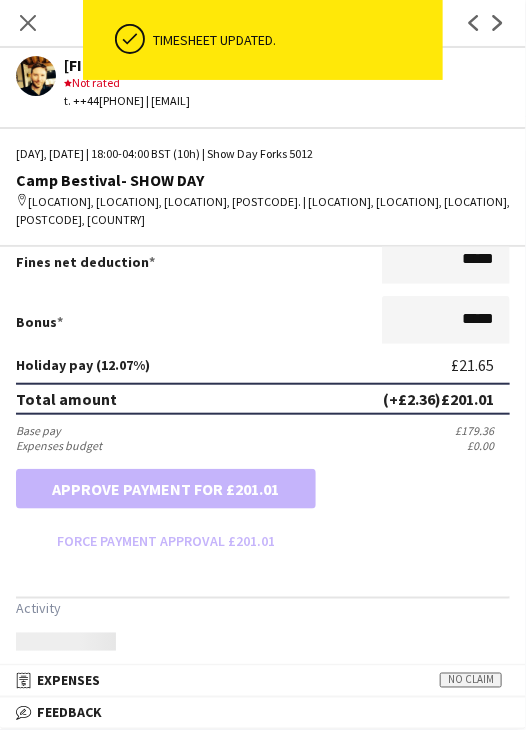 scroll, scrollTop: 537, scrollLeft: 0, axis: vertical 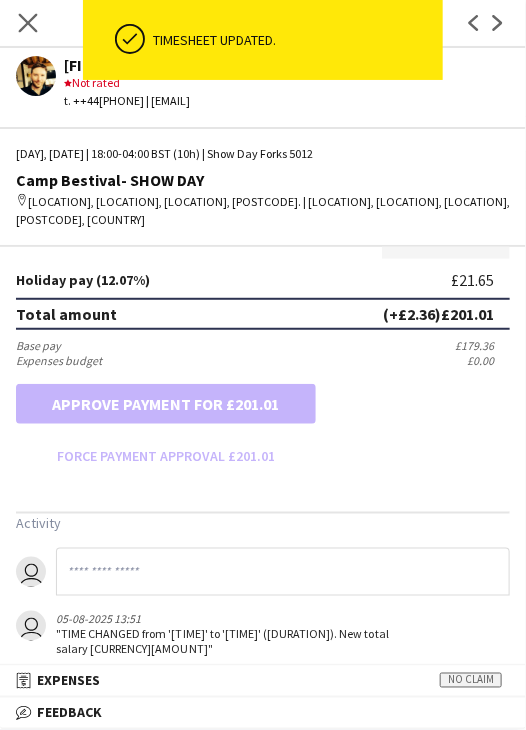 drag, startPoint x: 39, startPoint y: 19, endPoint x: 226, endPoint y: 150, distance: 228.31995 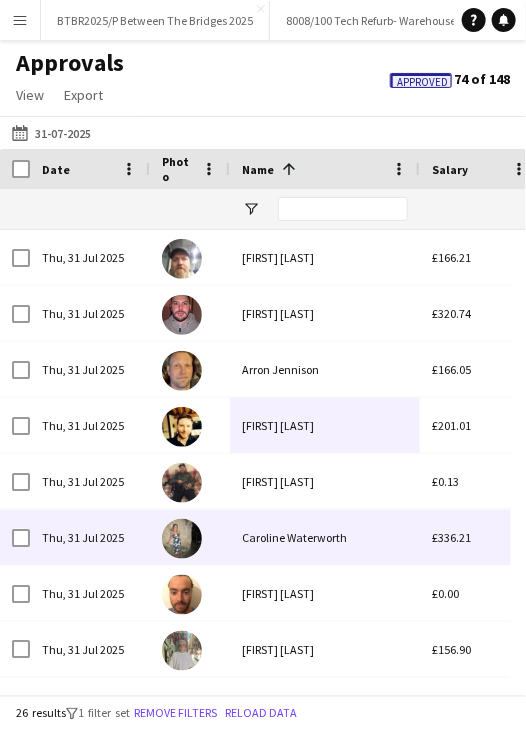 scroll, scrollTop: 57, scrollLeft: 0, axis: vertical 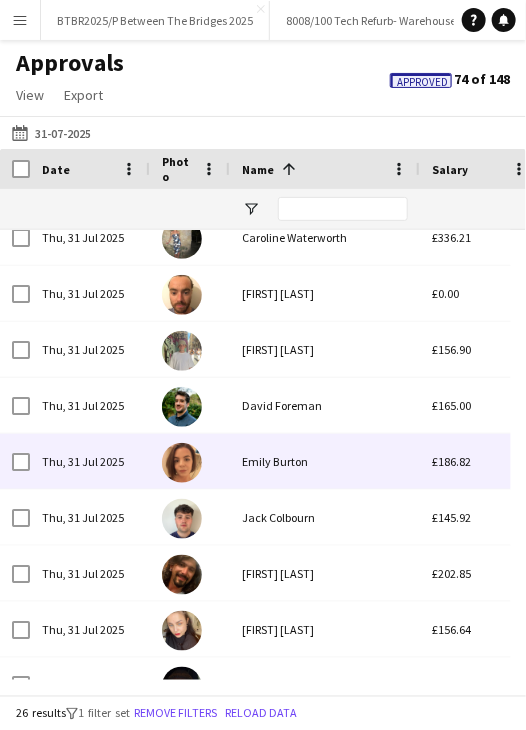 click on "Emily Burton" at bounding box center (325, 461) 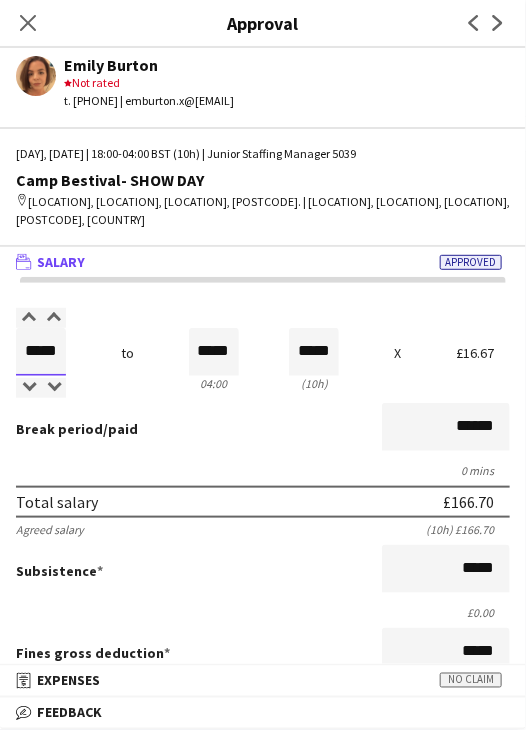 click on "*****" at bounding box center [41, 352] 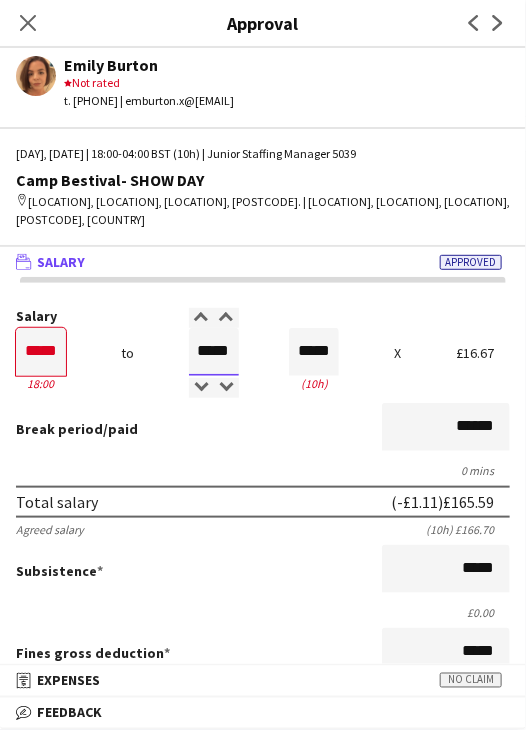 click on "*****" at bounding box center (214, 352) 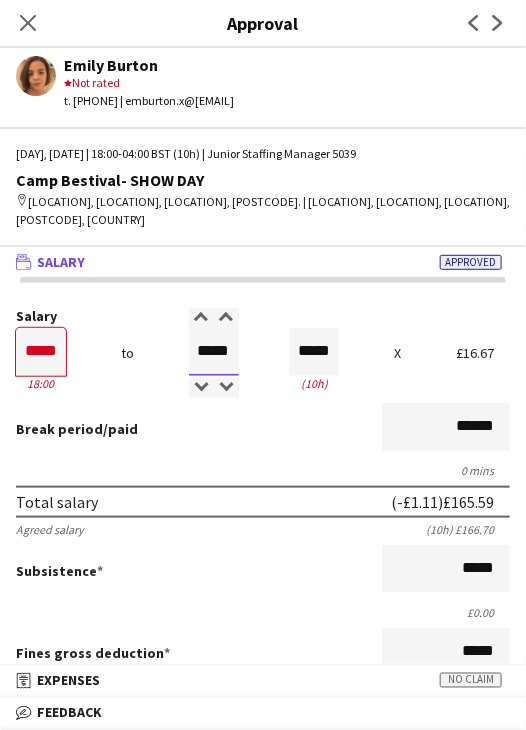 click on "*****" at bounding box center [214, 352] 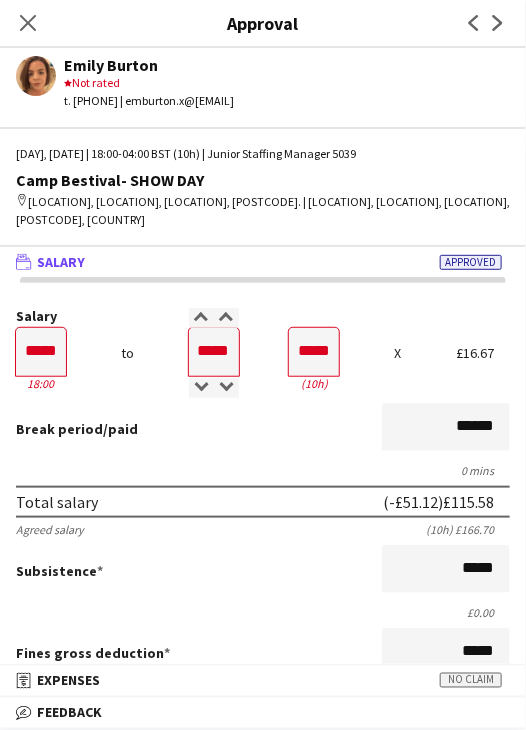 click on "Break period   /paid  ******" at bounding box center (263, 429) 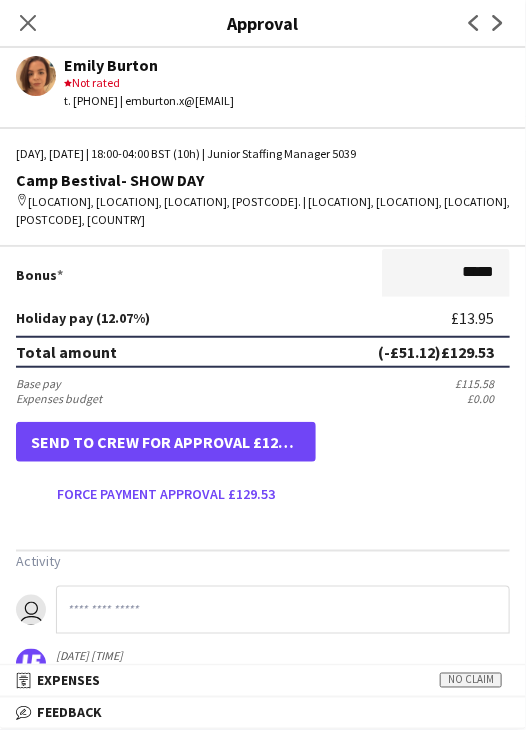 scroll, scrollTop: 537, scrollLeft: 0, axis: vertical 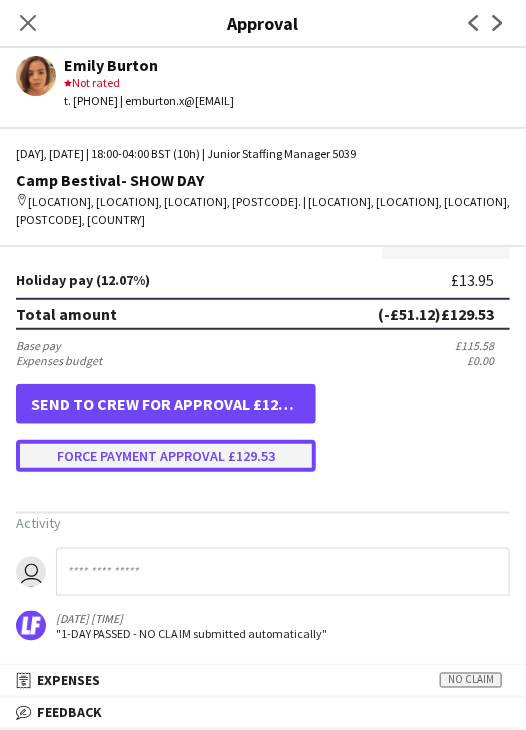 click on "Force payment approval £129.53" at bounding box center [166, 456] 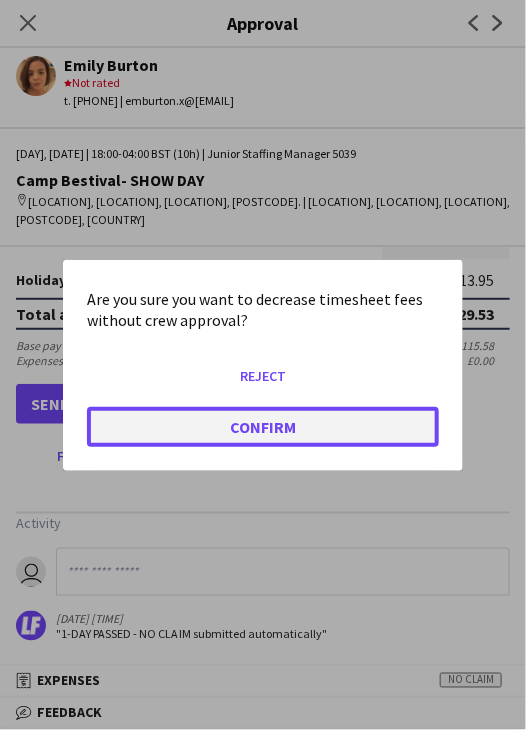 click on "Confirm" 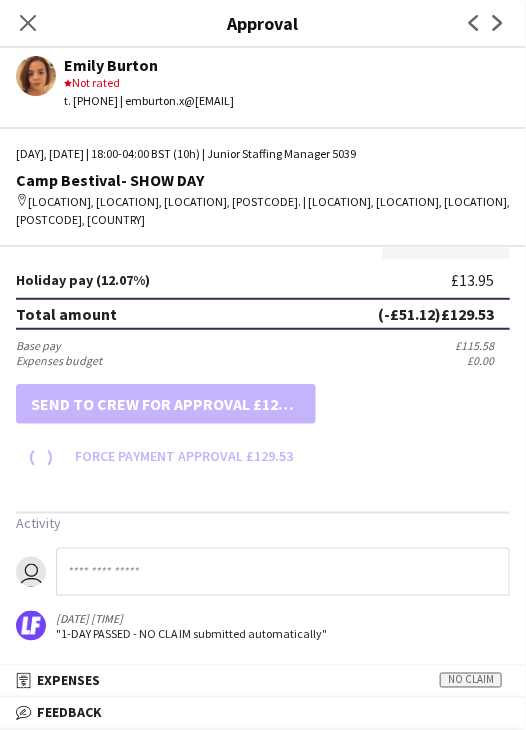 scroll, scrollTop: 537, scrollLeft: 0, axis: vertical 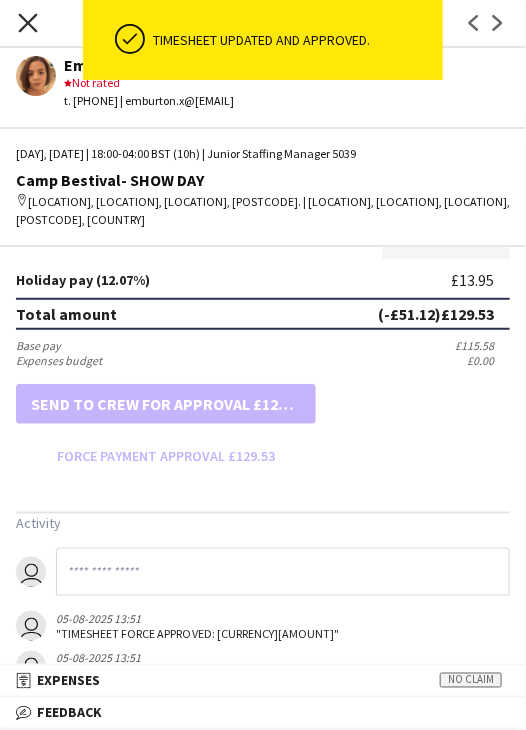 click on "Close pop-in" 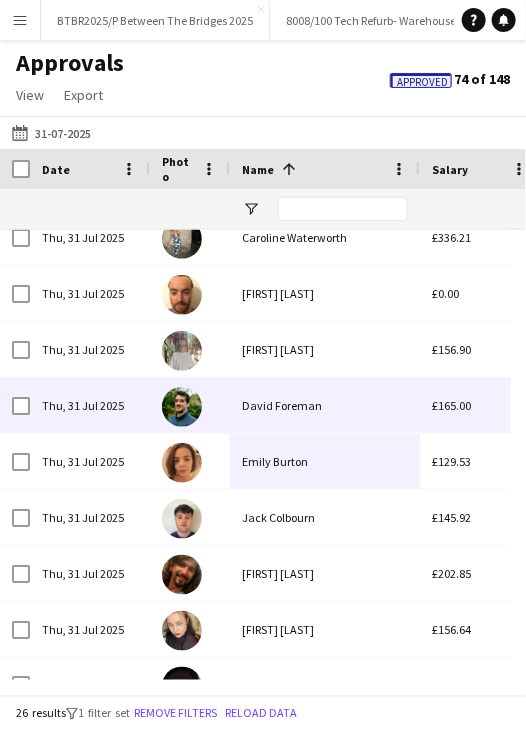 scroll, scrollTop: 487, scrollLeft: 0, axis: vertical 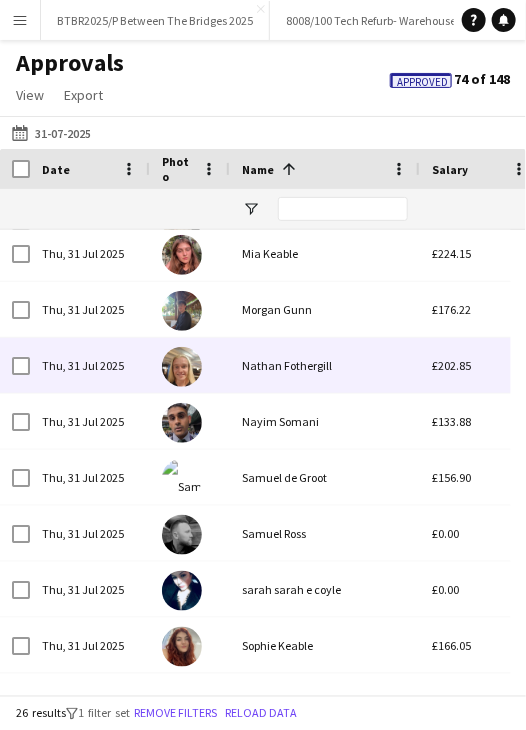 click on "[PERSON]" at bounding box center (325, 365) 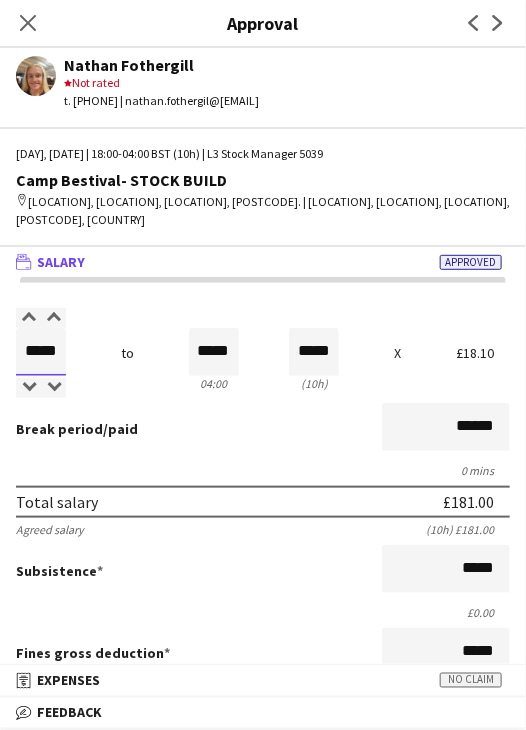 drag, startPoint x: 23, startPoint y: 357, endPoint x: 120, endPoint y: 355, distance: 97.020615 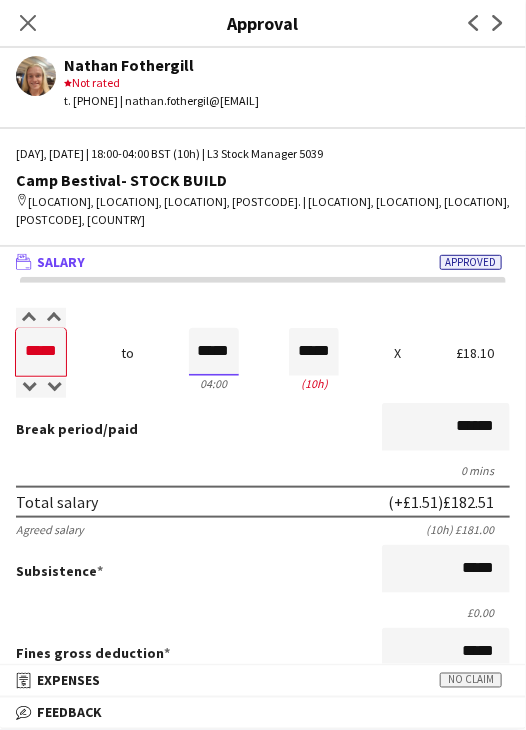 click on "*****" at bounding box center [214, 352] 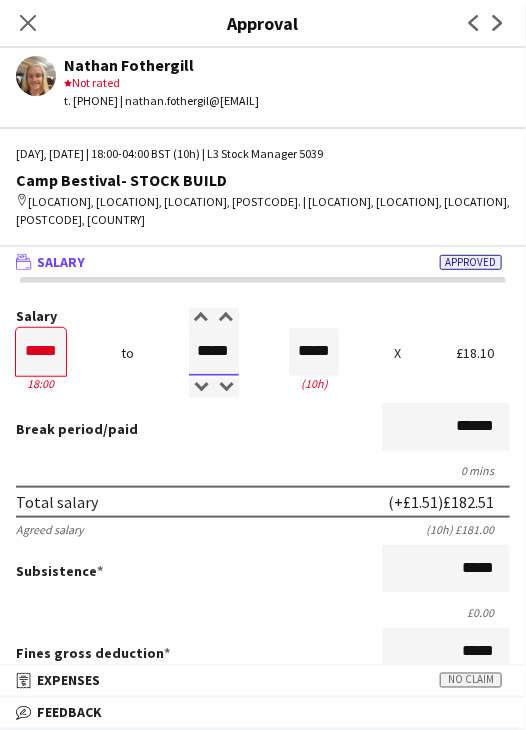 click on "*****" at bounding box center (214, 352) 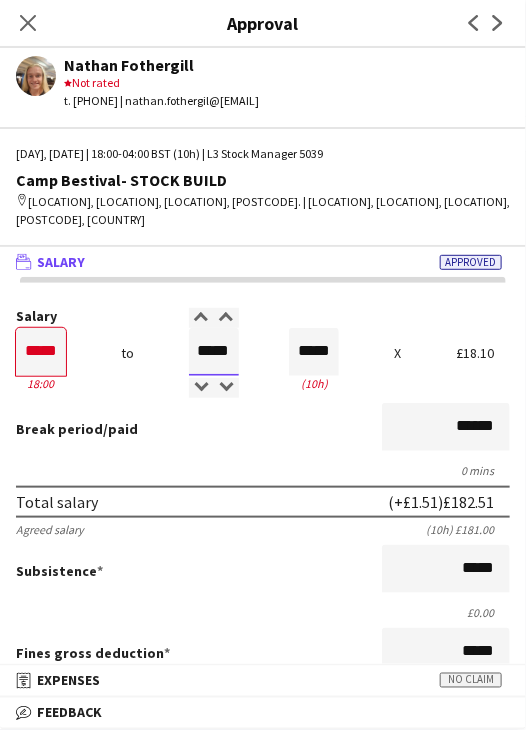 drag, startPoint x: 189, startPoint y: 353, endPoint x: 242, endPoint y: 354, distance: 53.009434 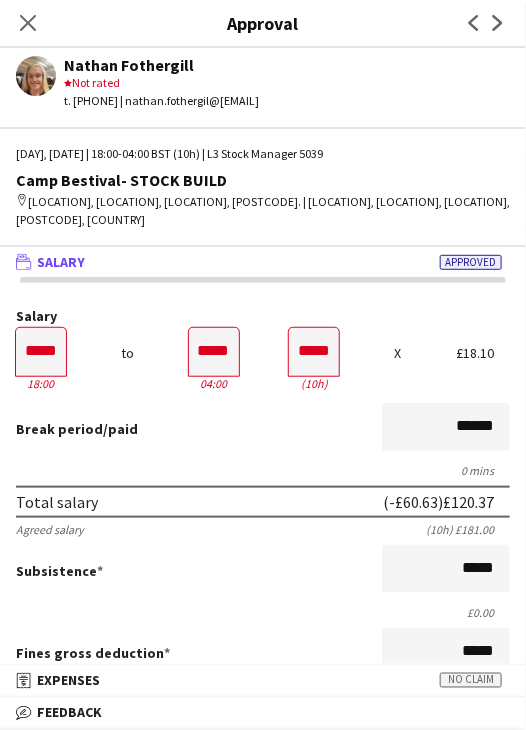 click on "Break period   /paid  ******" at bounding box center [263, 429] 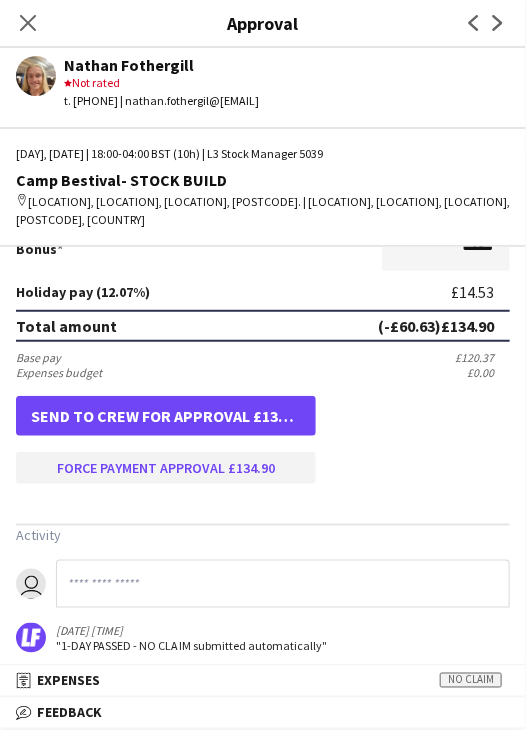 scroll, scrollTop: 537, scrollLeft: 0, axis: vertical 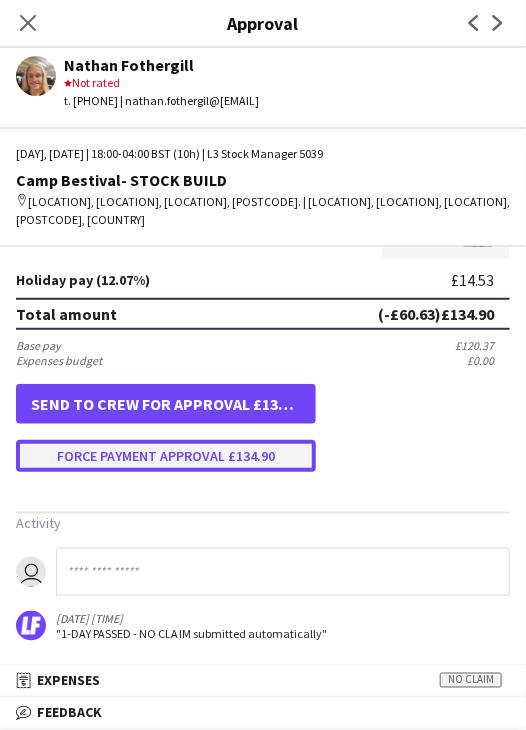 click on "Force payment approval £134.90" at bounding box center (166, 456) 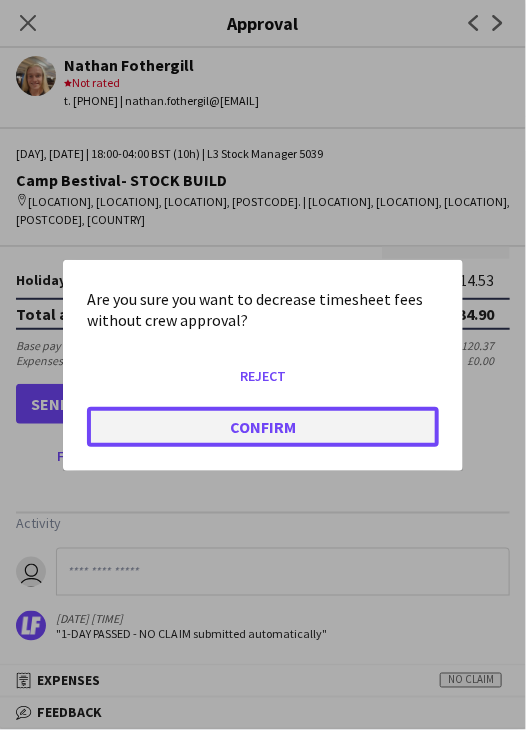 click on "Confirm" 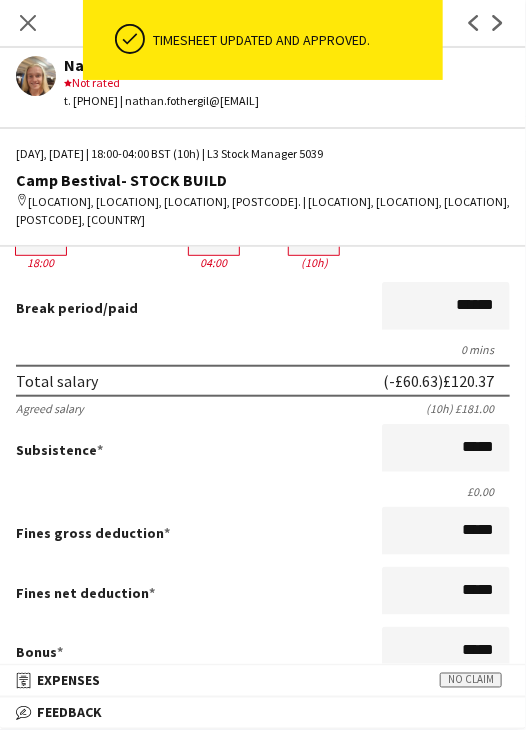 scroll, scrollTop: 37, scrollLeft: 0, axis: vertical 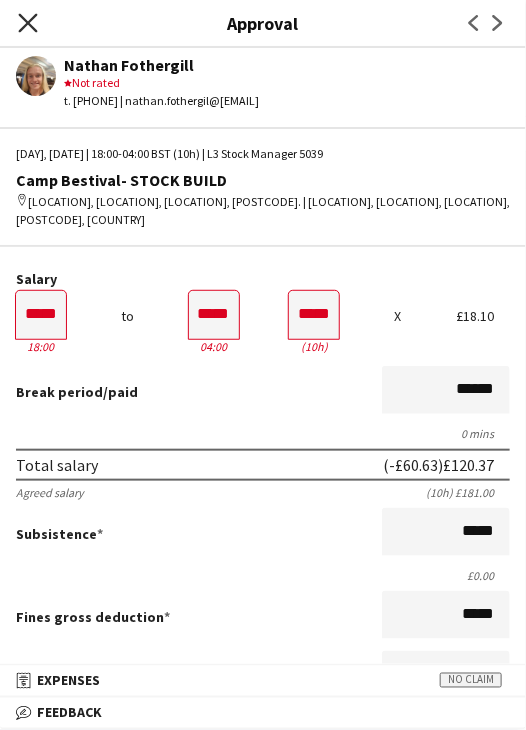 click on "Close pop-in" 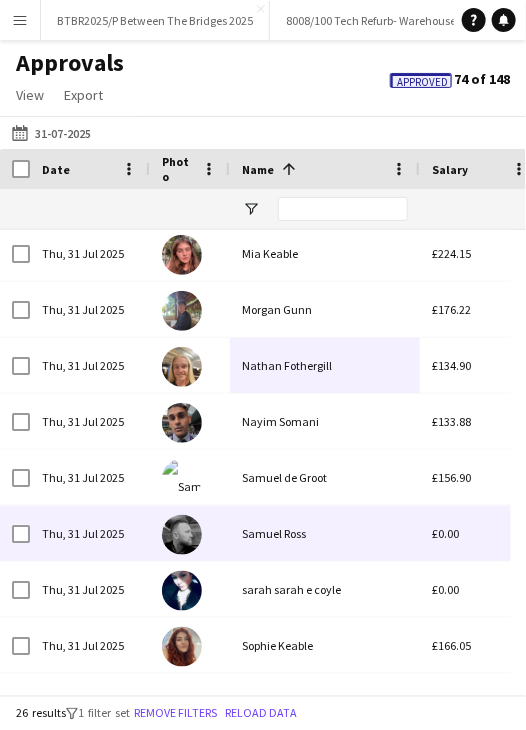 scroll, scrollTop: 994, scrollLeft: 0, axis: vertical 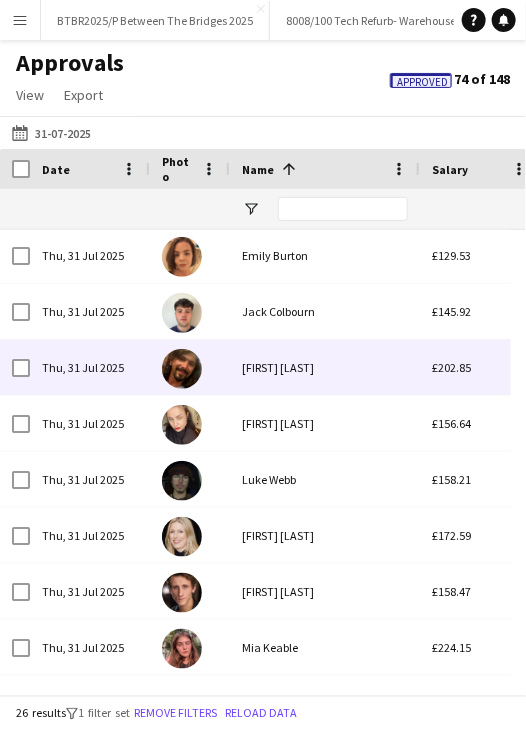 click on "[FIRST] [LAST]" at bounding box center (325, 367) 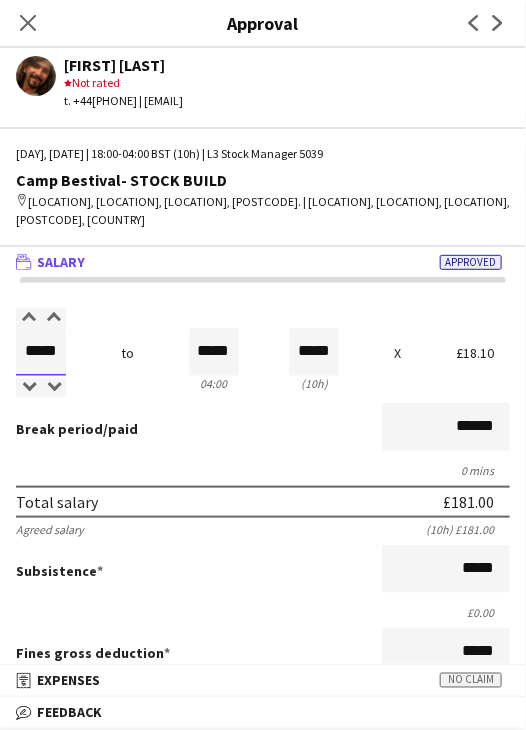 drag, startPoint x: 29, startPoint y: 356, endPoint x: 133, endPoint y: 367, distance: 104.58012 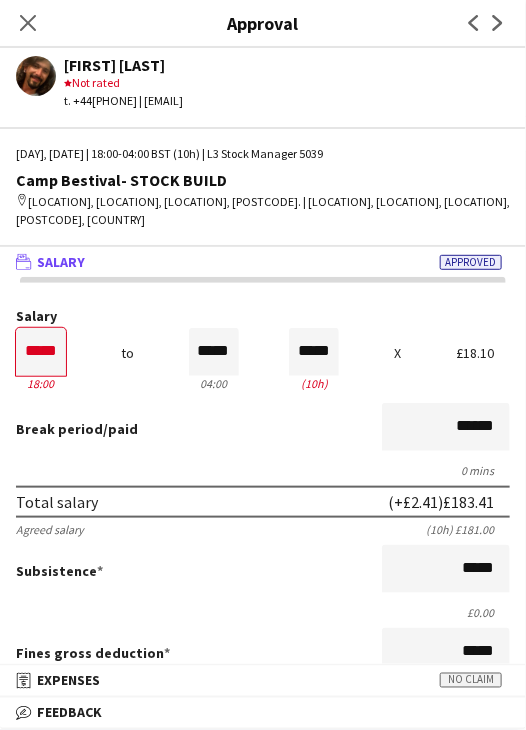 click on "Break period   /paid  ******" at bounding box center [263, 429] 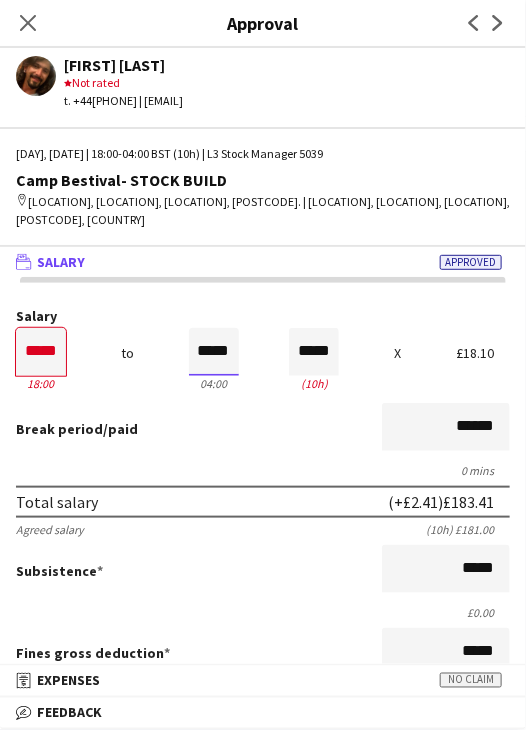 click on "*****" at bounding box center (214, 352) 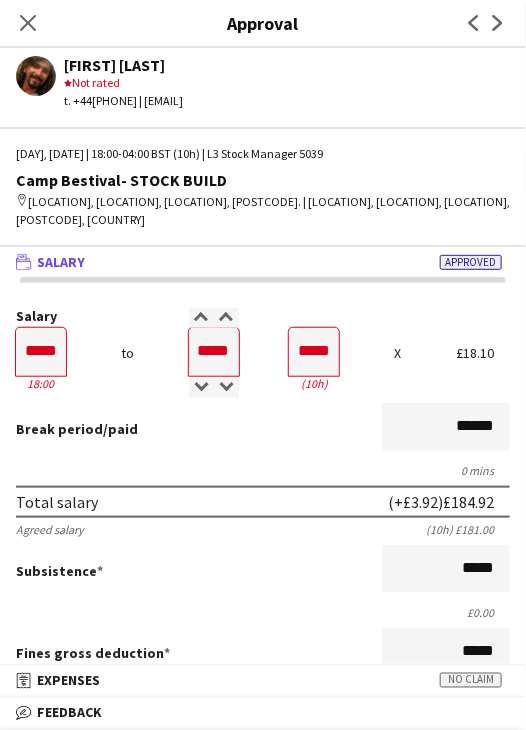 click on "Break period   /paid  ******" at bounding box center [263, 429] 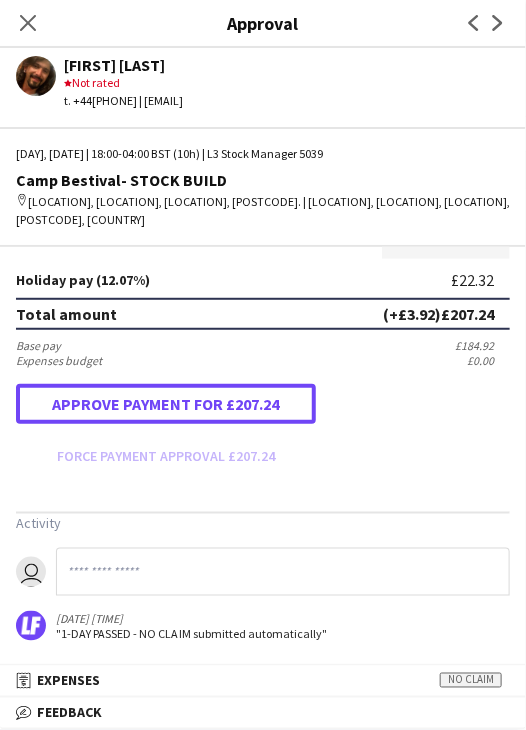 click on "Approve payment for £207.24" at bounding box center (166, 404) 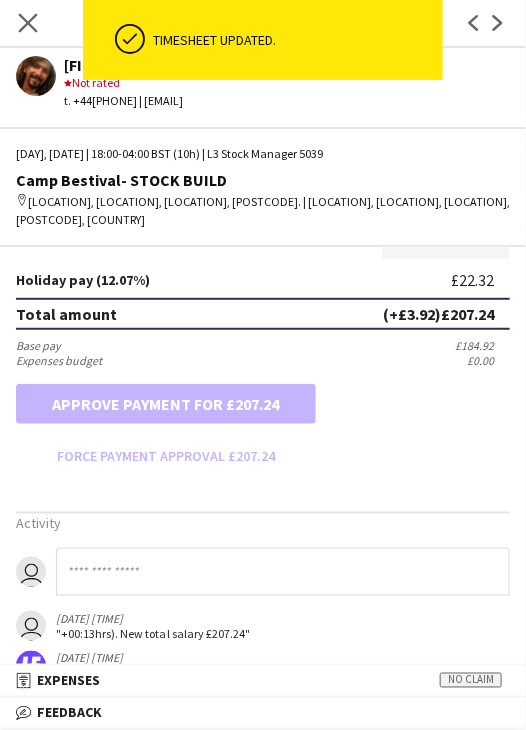 click on "Close pop-in" 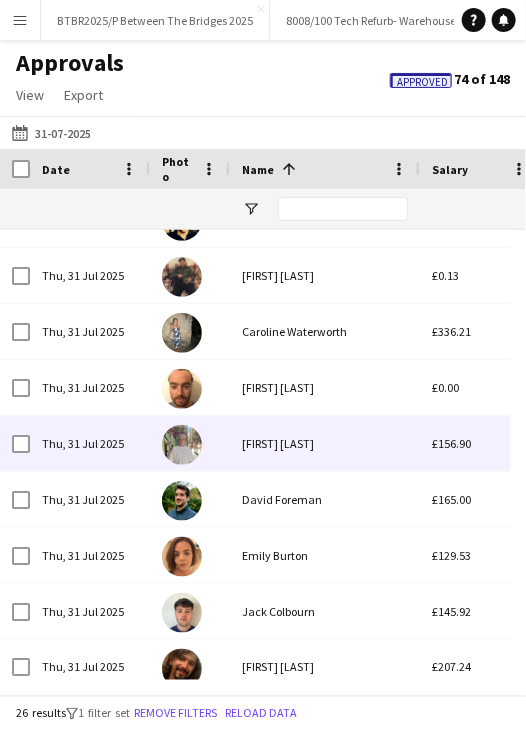 click on "Cory Cattaway" at bounding box center [325, 443] 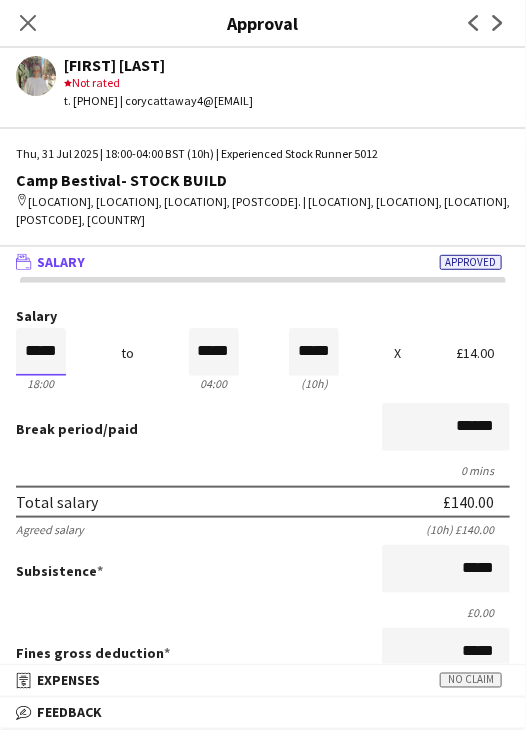 click on "*****" at bounding box center [41, 352] 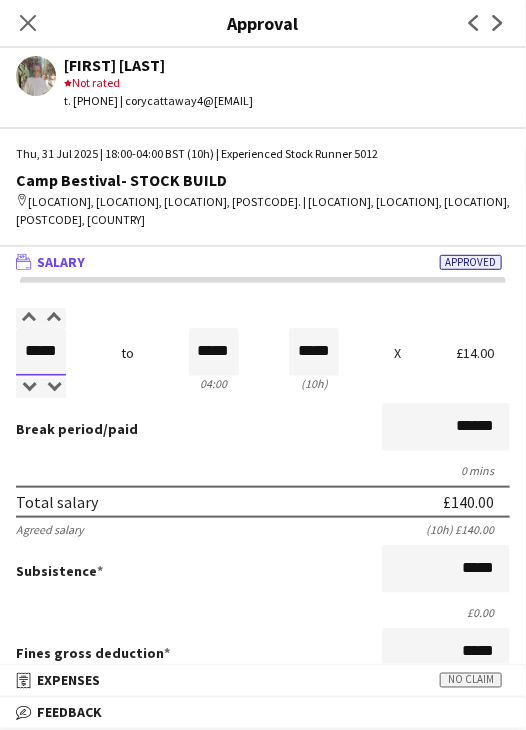 click on "*****" at bounding box center (41, 352) 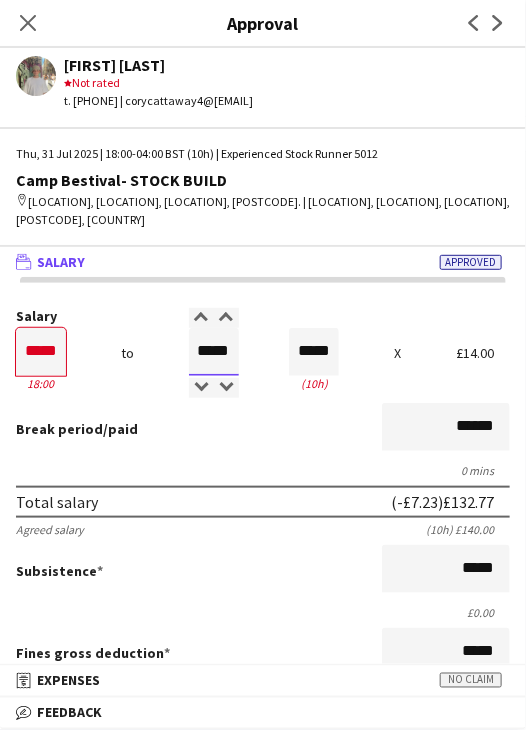 drag, startPoint x: 184, startPoint y: 349, endPoint x: 307, endPoint y: 361, distance: 123.58398 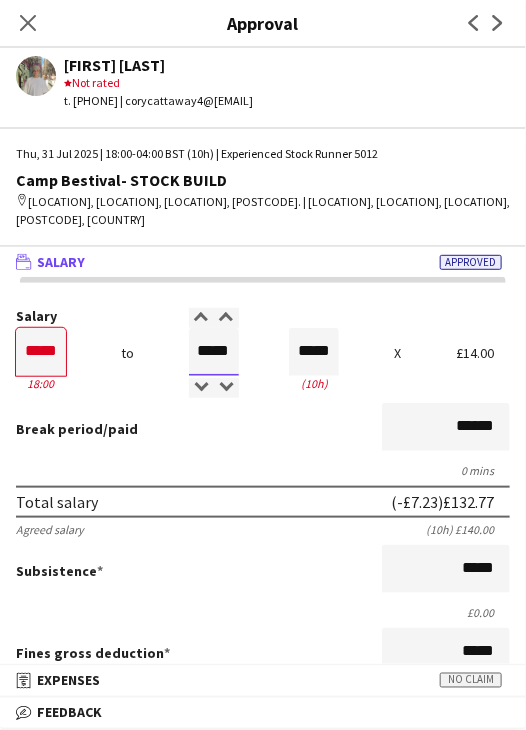 click on "Salary  *****  18:00   to  *****  04:00  *****  (10h)   X   £14.00" at bounding box center (263, 352) 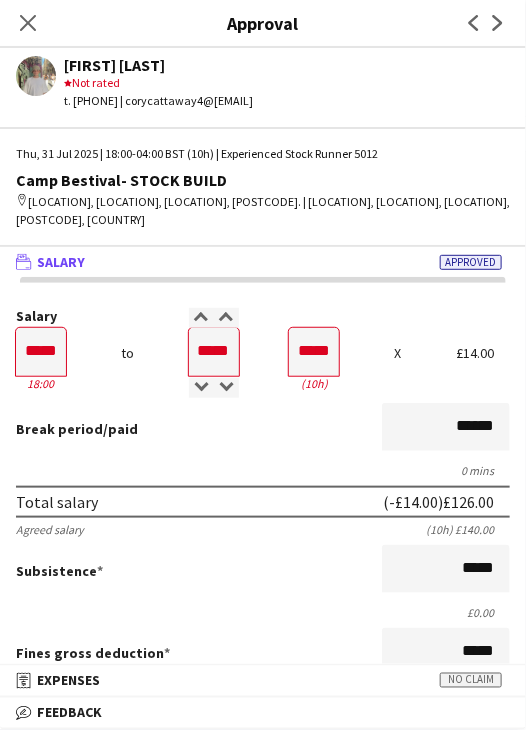 click on "Salary  *****  18:00   to  *****  04:00  *****  (10h)   X   £14.00   Break period   /paid  ******  0 mins   Total salary   (-£14.00)   £126.00   Agreed salary   (10h) £140.00   Subsistence  *****  £0.00   Fines gross deduction  *****  Fines net deduction  *****  Bonus  *****  Holiday pay (12.07%)   £15.21   Total amount   (-£14.00)   £141.21   Base pay   £126.00   Expenses budget   £0.00   Send to crew for approval £141.21   Force payment approval £141.21" at bounding box center (263, 658) 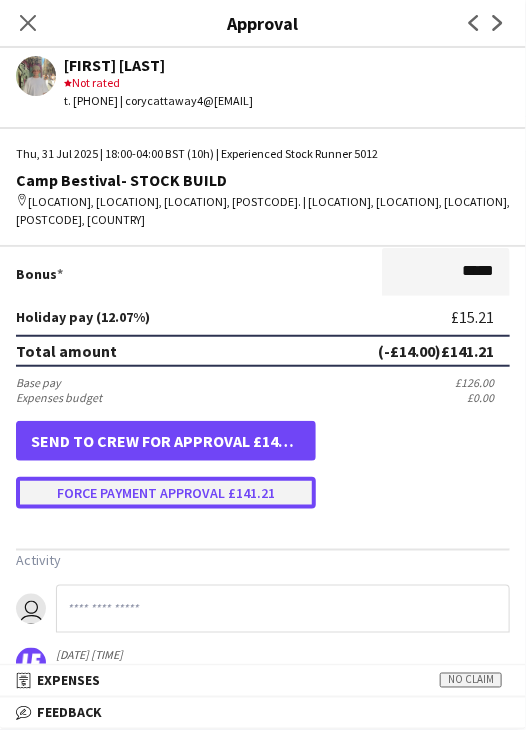 click on "Force payment approval £141.21" at bounding box center (166, 493) 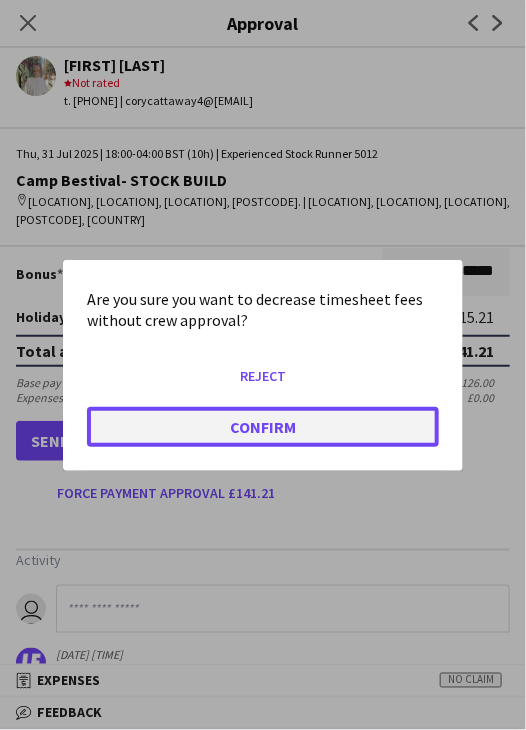 click on "Confirm" 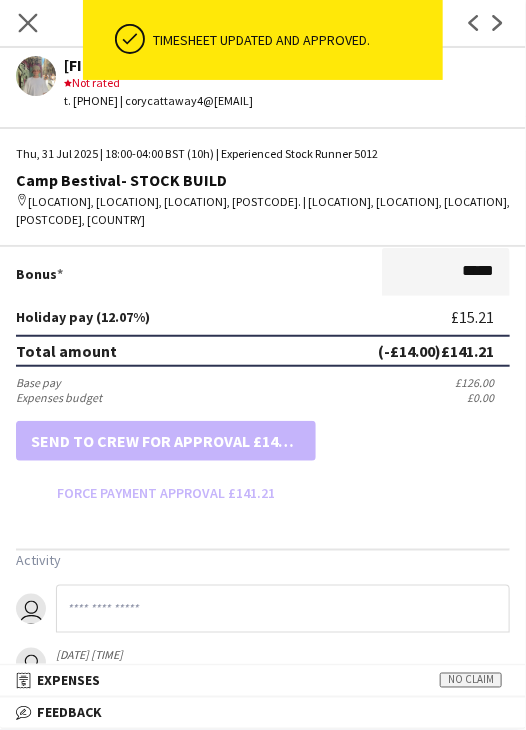click on "Close pop-in" 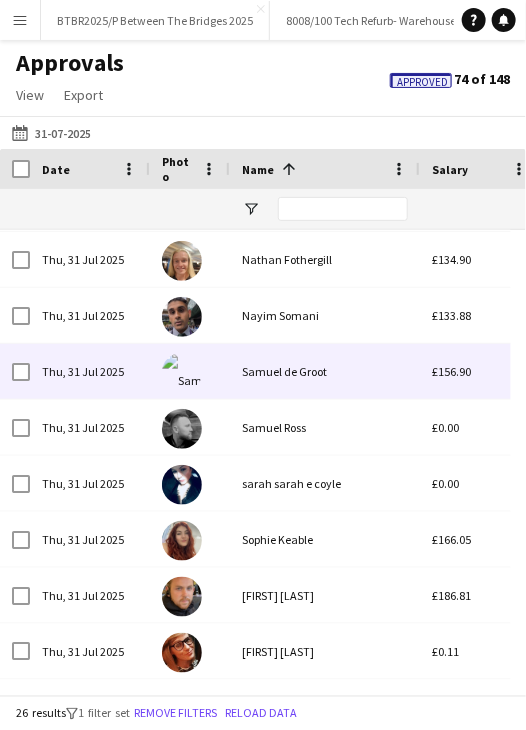 click on "Samuel de Groot" at bounding box center [325, 371] 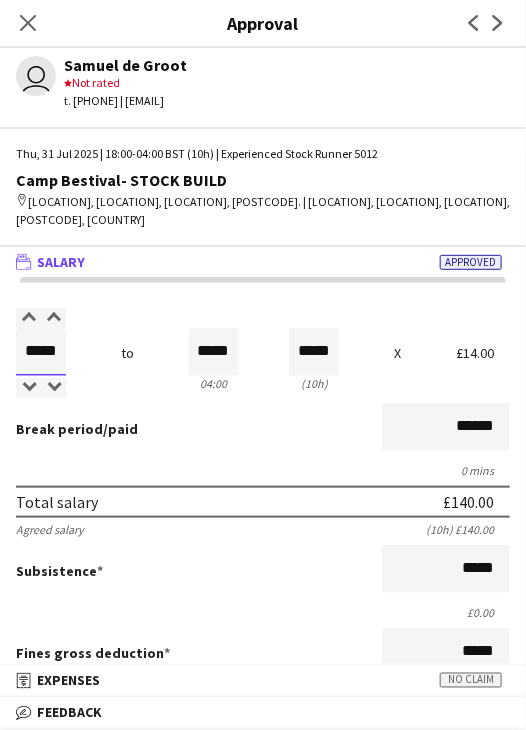drag, startPoint x: 29, startPoint y: 350, endPoint x: 200, endPoint y: 345, distance: 171.07309 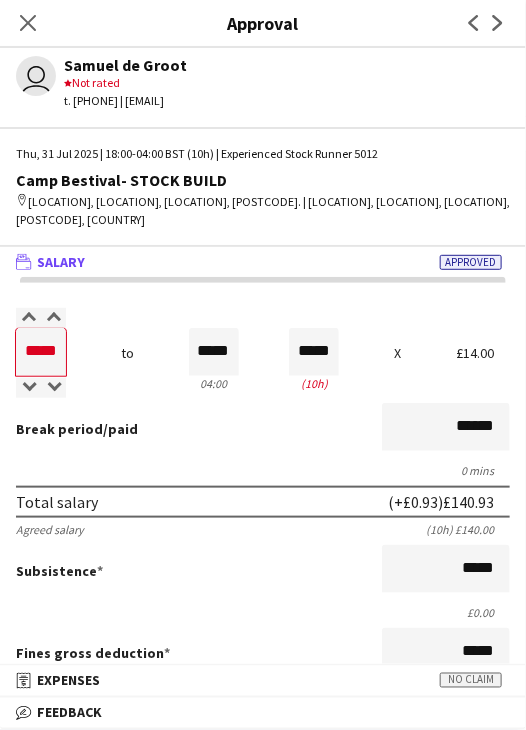 click on "Break period   /paid  ******" at bounding box center [263, 429] 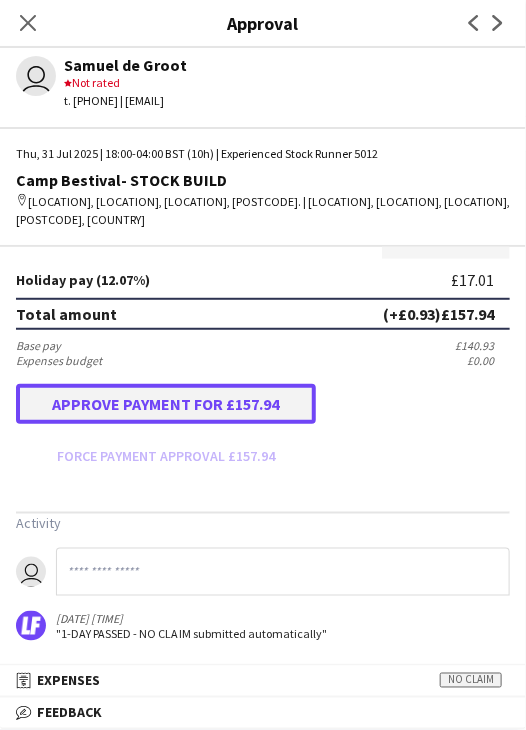 click on "Approve payment for £157.94" at bounding box center [166, 404] 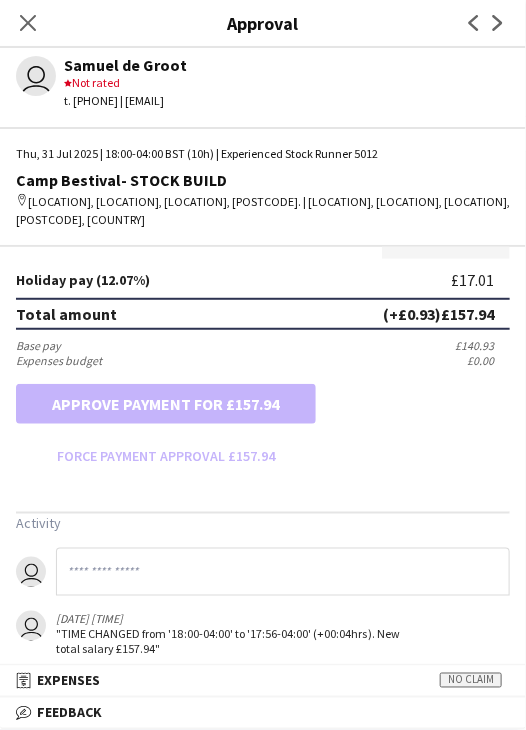 click on "Close pop-in" 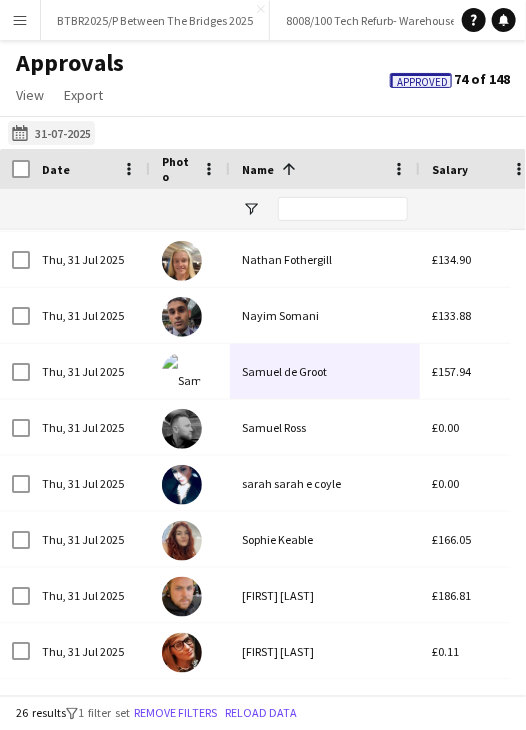 click on "Yesterday
31-07-2025" 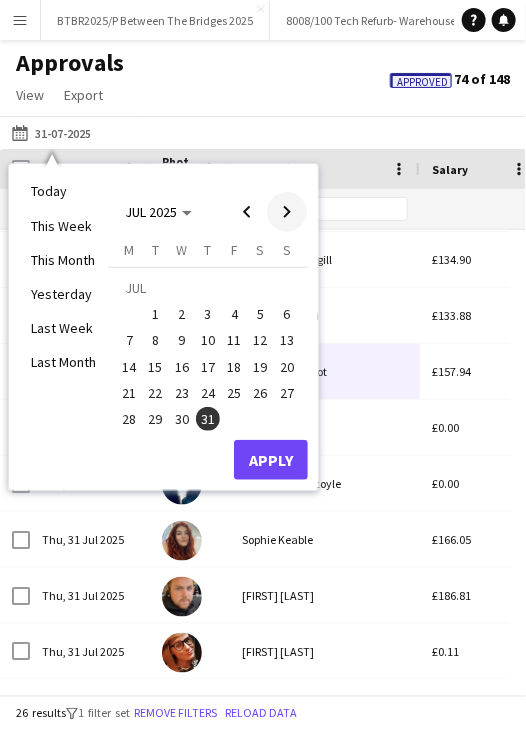 click at bounding box center (287, 212) 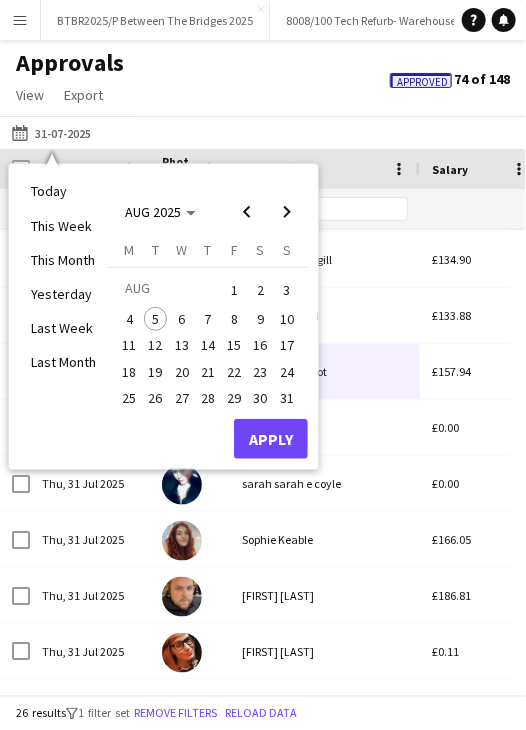 click on "1" at bounding box center [234, 290] 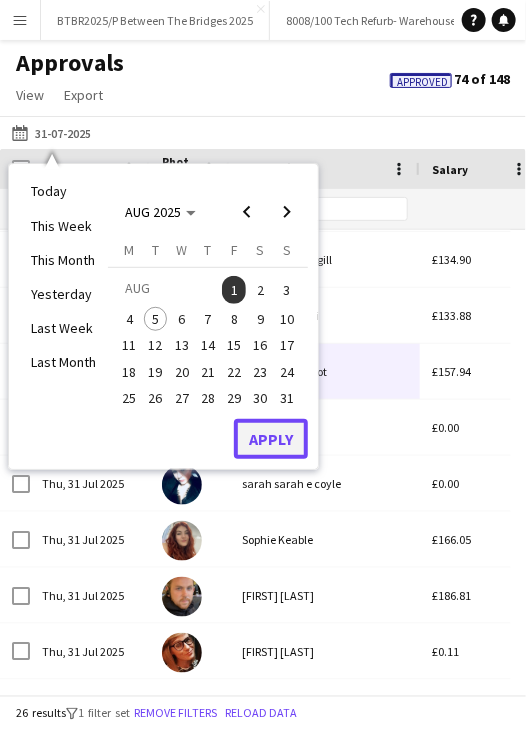 click on "Apply" at bounding box center (271, 439) 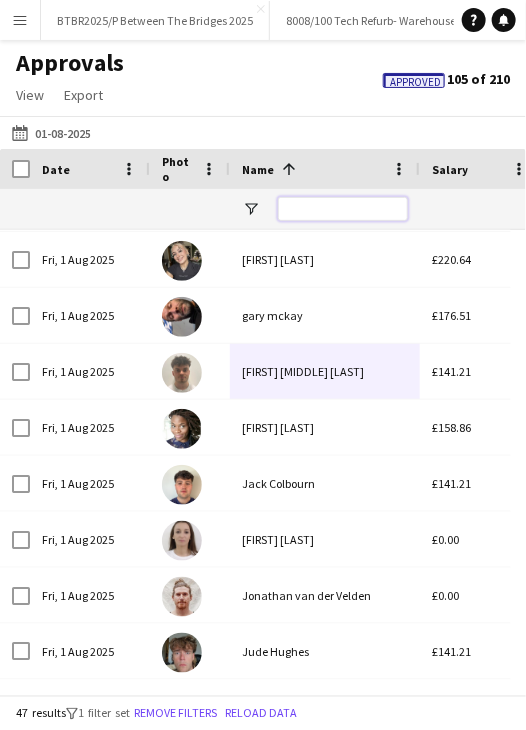 click at bounding box center [343, 209] 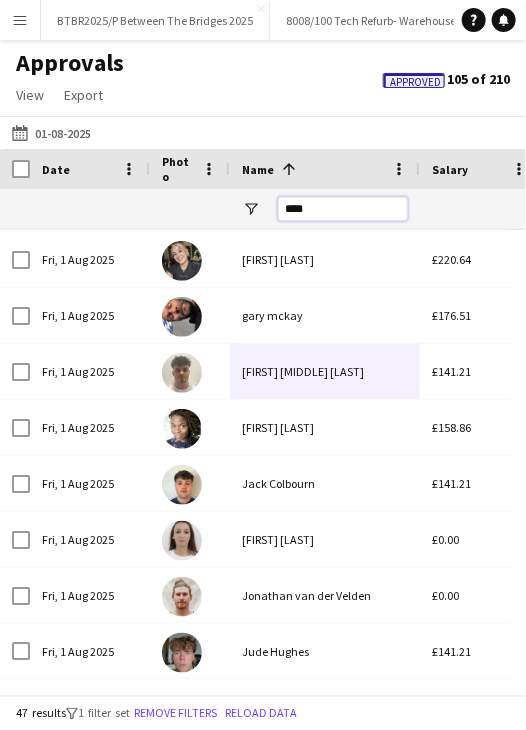 scroll, scrollTop: 0, scrollLeft: 0, axis: both 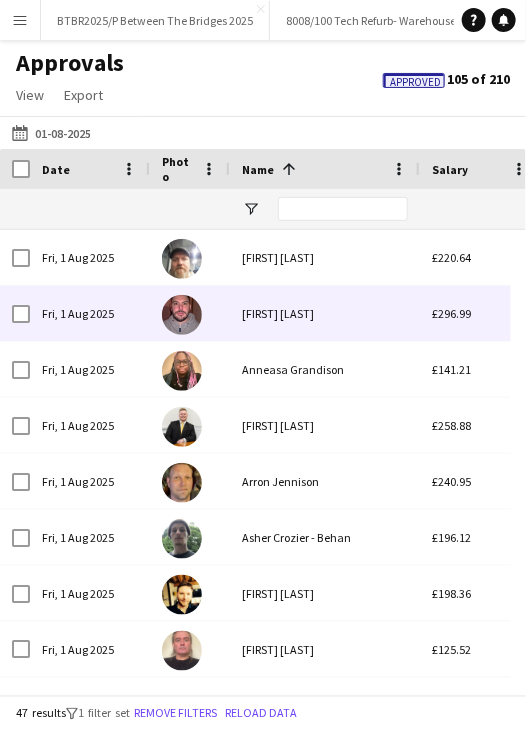 click on "[FIRST] [LAST]" at bounding box center [325, 313] 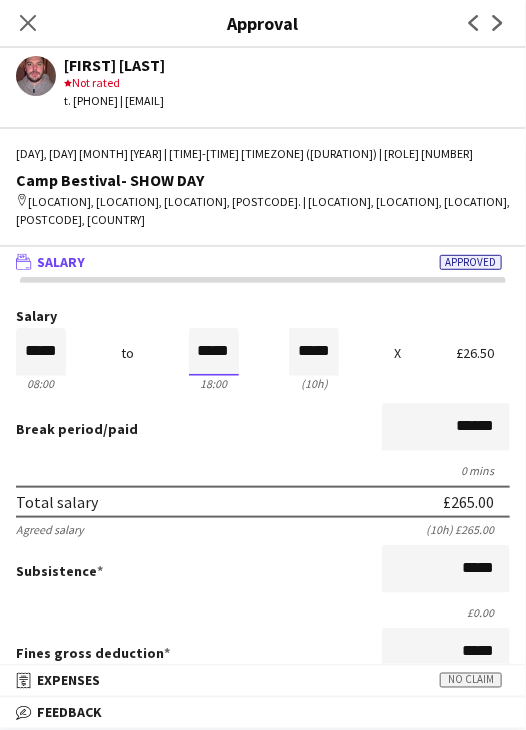 click on "*****" at bounding box center [214, 352] 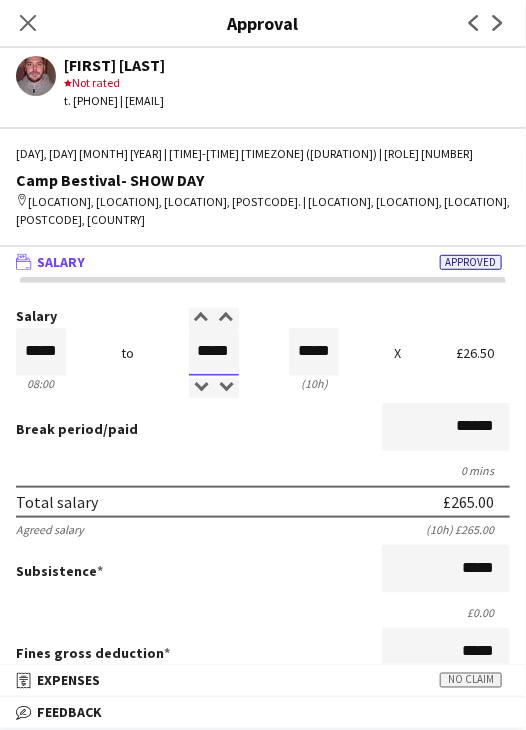click on "*****" at bounding box center (214, 352) 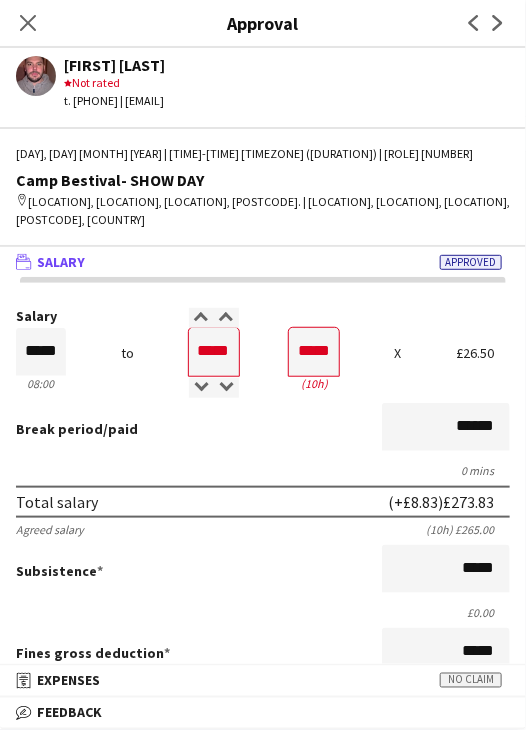 click on "Break period   /paid  ******" at bounding box center [263, 429] 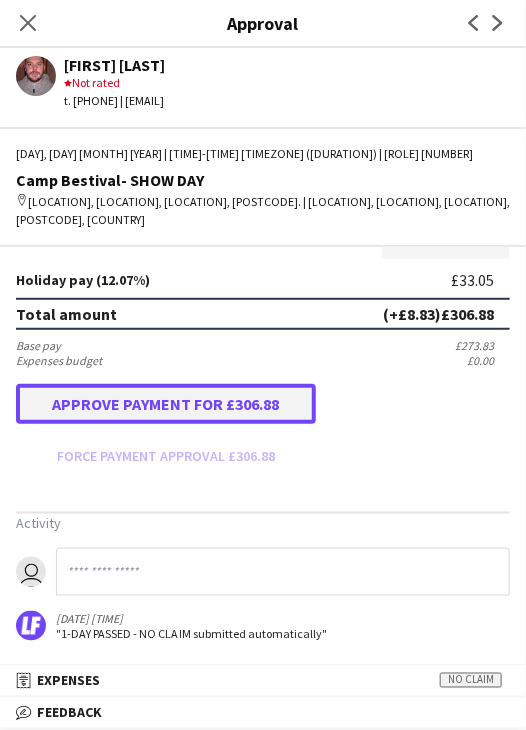 click on "Approve payment for £306.88" at bounding box center [166, 404] 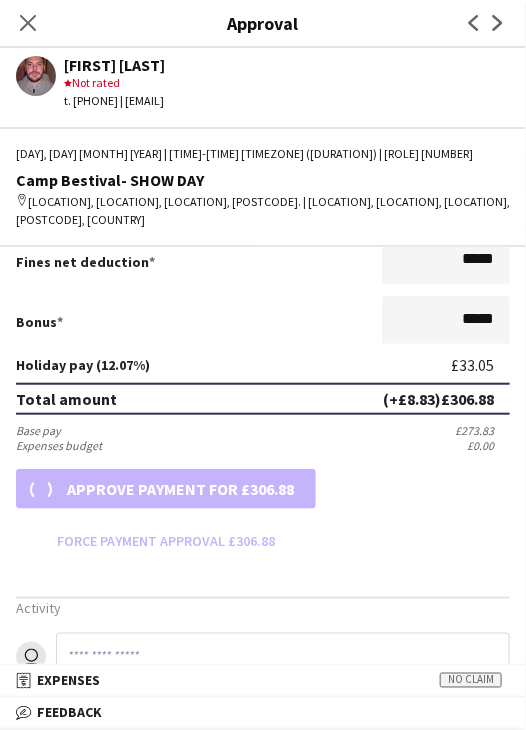 scroll, scrollTop: 537, scrollLeft: 0, axis: vertical 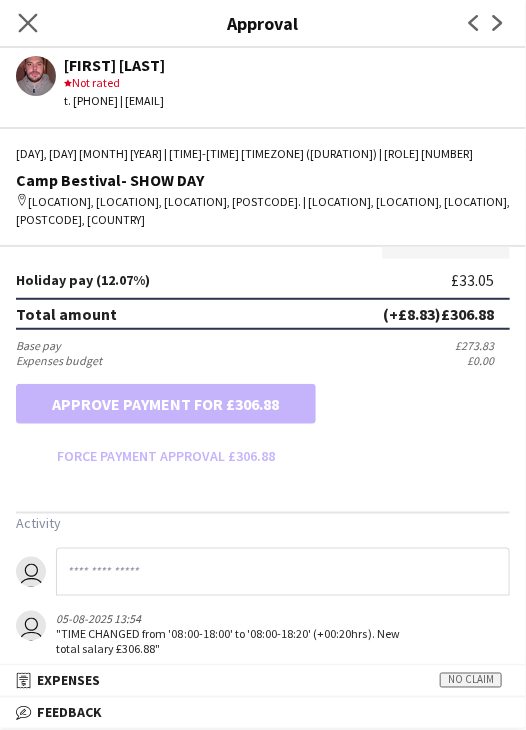 click on "Close pop-in" 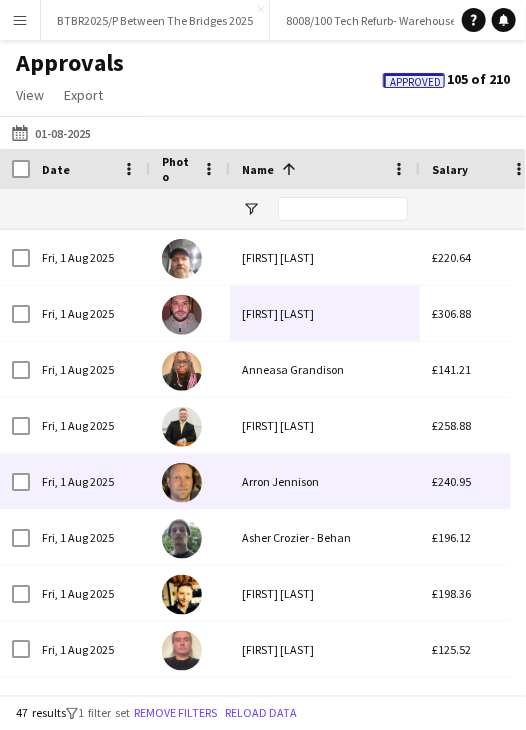 scroll, scrollTop: 55, scrollLeft: 0, axis: vertical 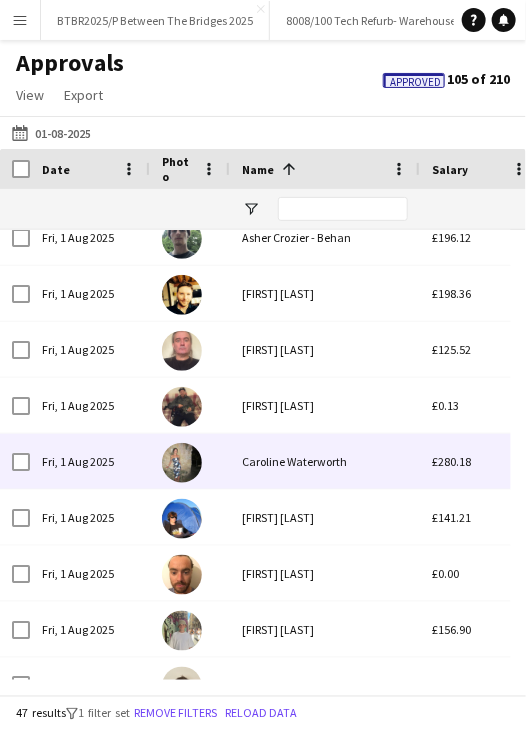 click on "Caroline Waterworth" at bounding box center (325, 461) 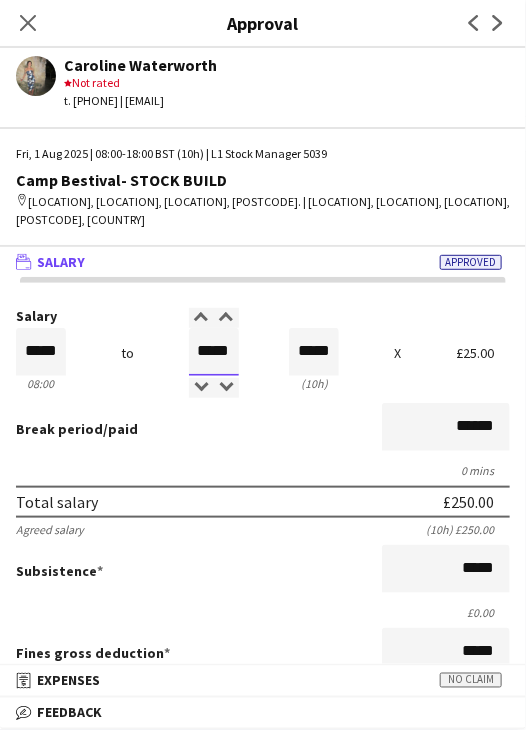 click on "*****" at bounding box center (214, 352) 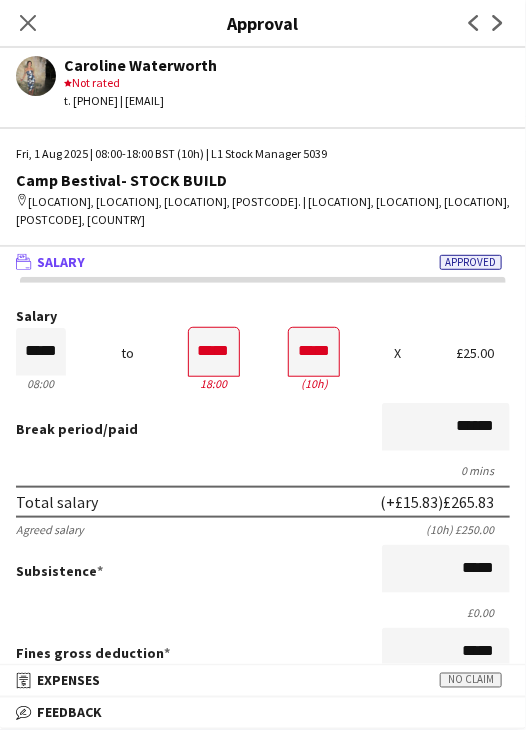 click on "Break period   /paid  ******" at bounding box center [263, 429] 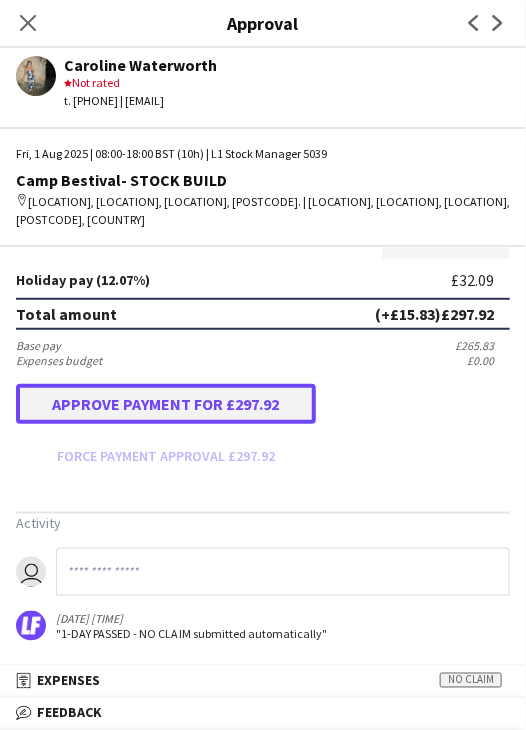 click on "Approve payment for £297.92" at bounding box center [166, 404] 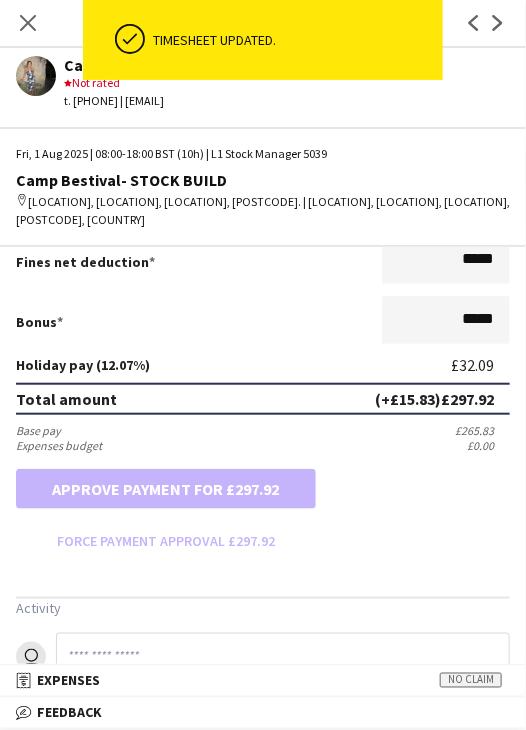scroll, scrollTop: 537, scrollLeft: 0, axis: vertical 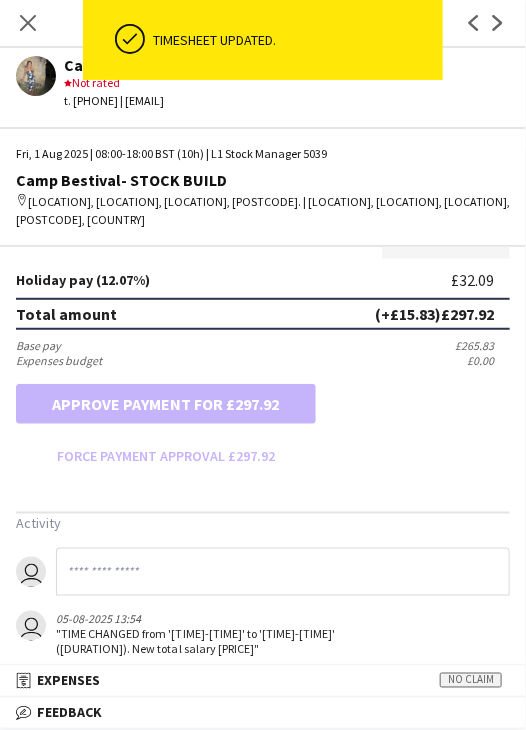 drag, startPoint x: 33, startPoint y: 13, endPoint x: 45, endPoint y: 20, distance: 13.892444 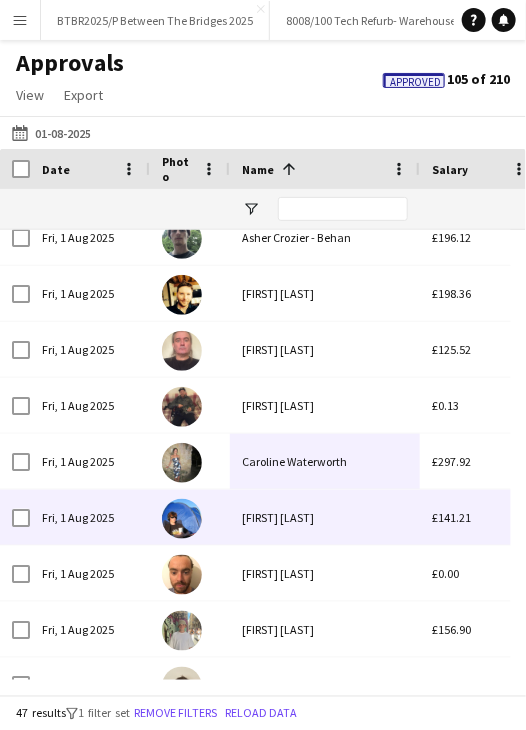 scroll, scrollTop: 697, scrollLeft: 0, axis: vertical 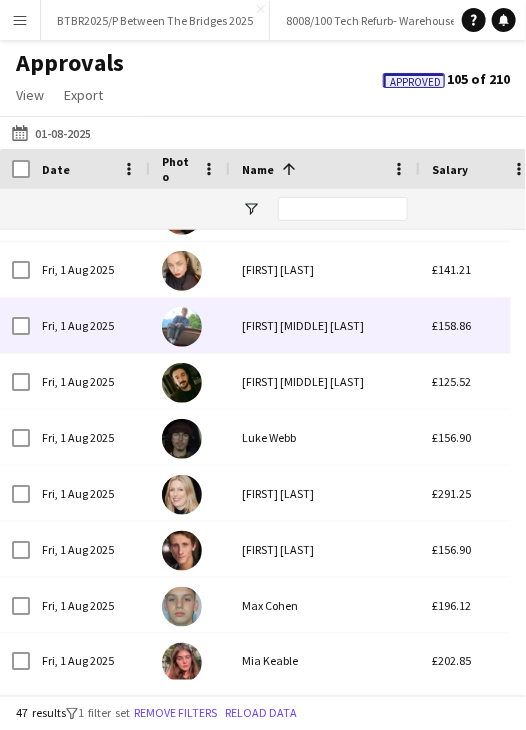 click on "[PERSON]" at bounding box center (325, 325) 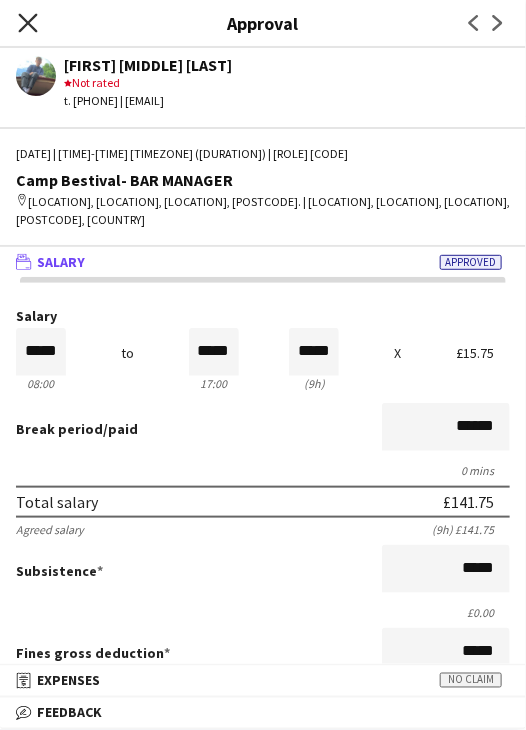 click on "Close pop-in" 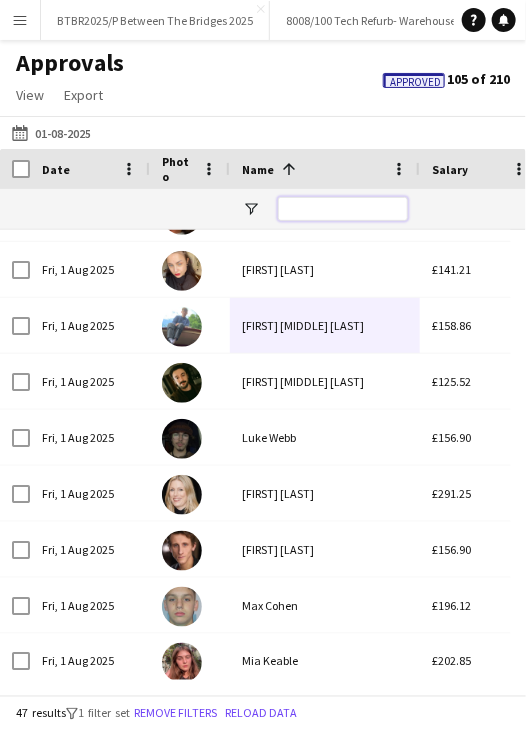 click at bounding box center [343, 209] 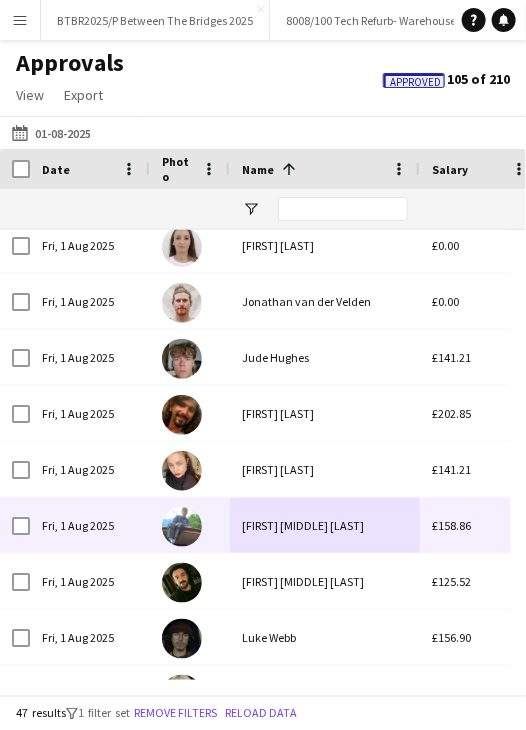 click on "[PERSON]" at bounding box center [325, 525] 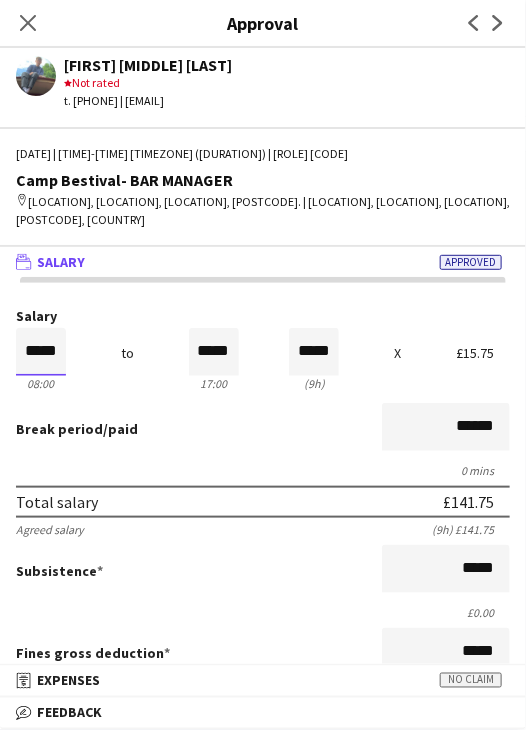 click on "*****" at bounding box center (41, 352) 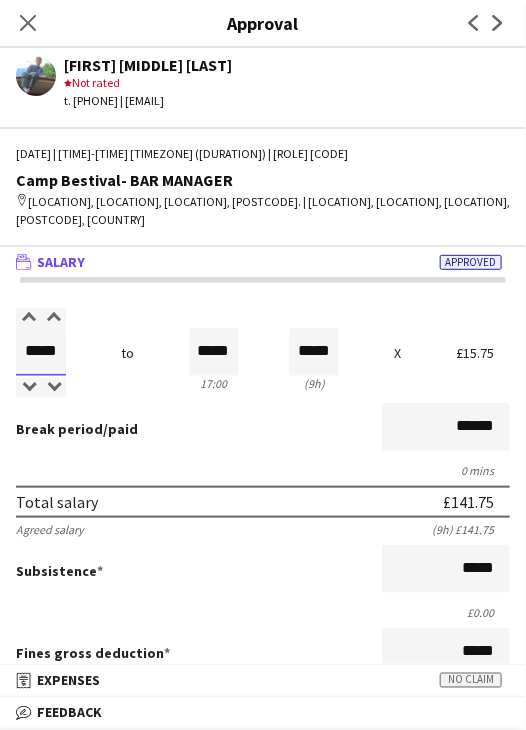 click on "*****" at bounding box center [41, 352] 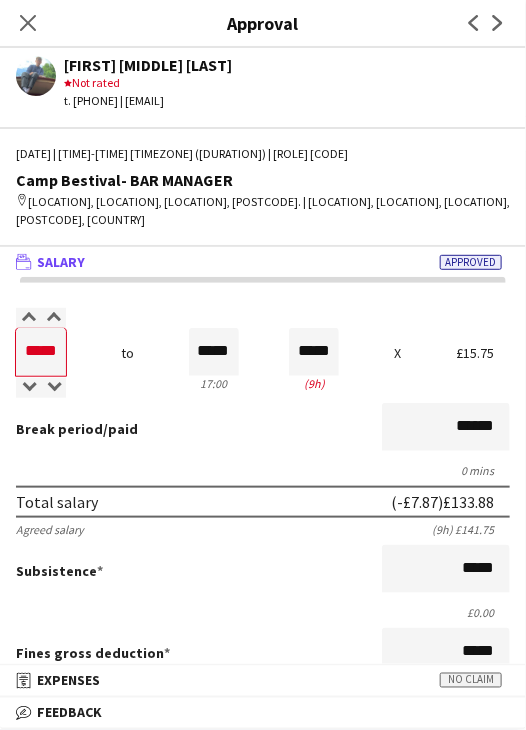 click on "Break period   /paid  ******" at bounding box center (263, 429) 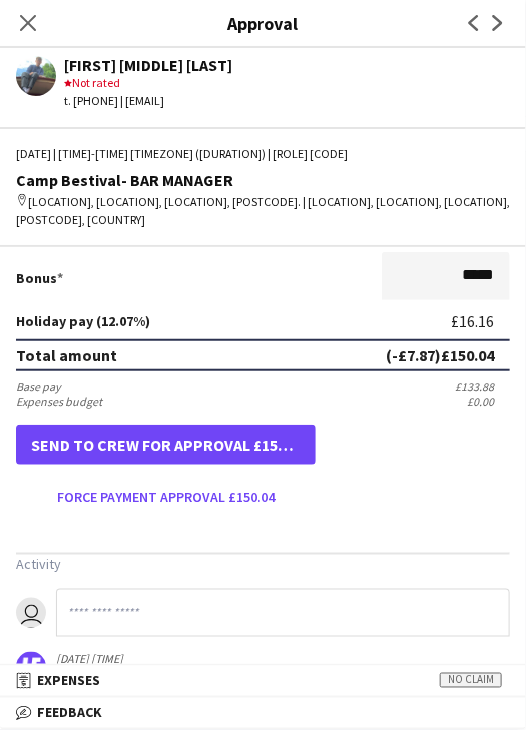 scroll, scrollTop: 500, scrollLeft: 0, axis: vertical 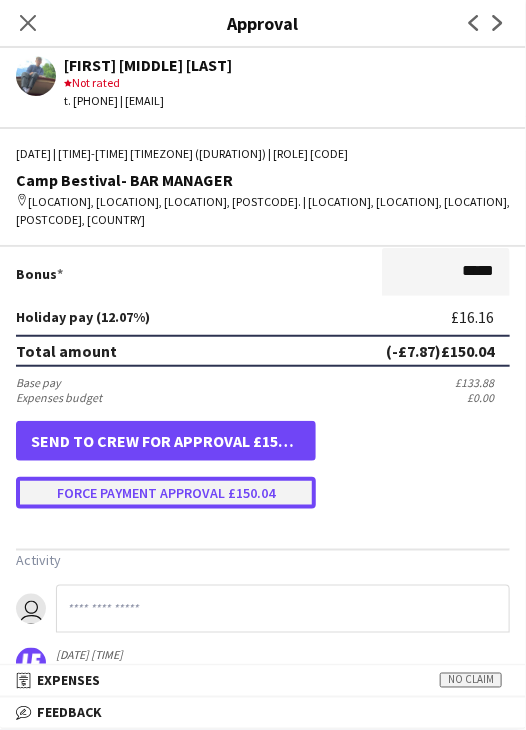 click on "Force payment approval £150.04" at bounding box center (166, 493) 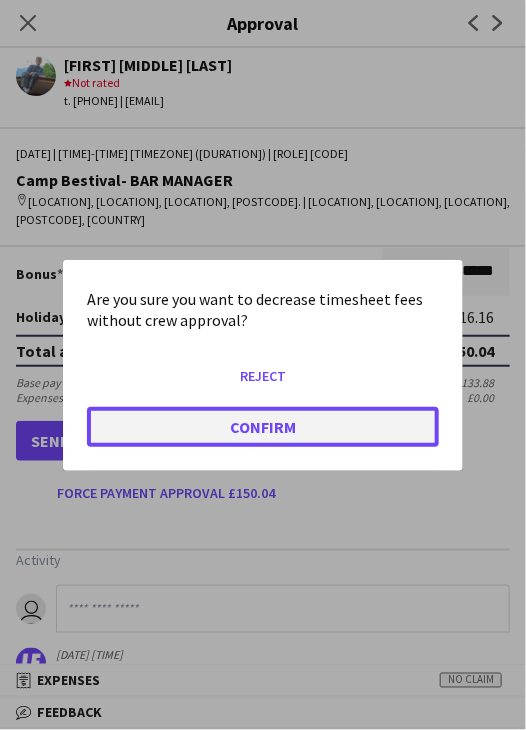 click on "Confirm" 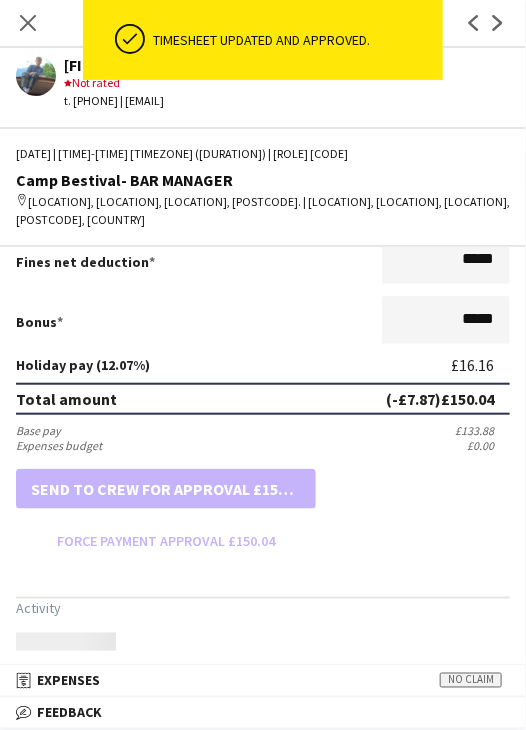 scroll, scrollTop: 301, scrollLeft: 0, axis: vertical 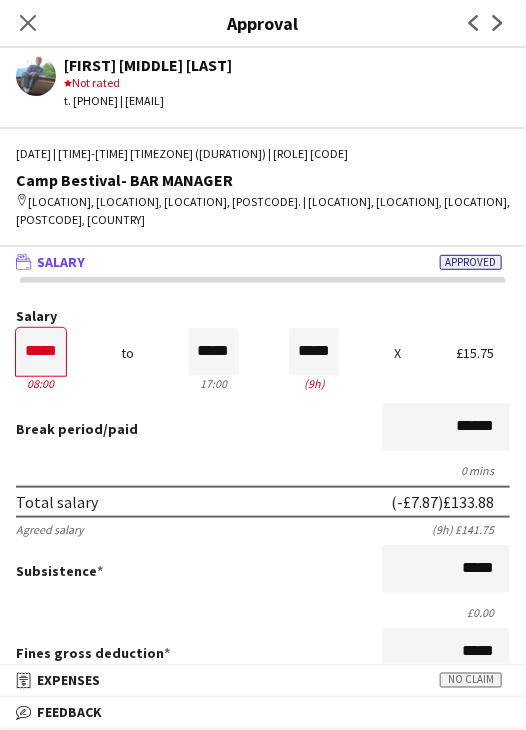 drag, startPoint x: 20, startPoint y: 21, endPoint x: 76, endPoint y: 98, distance: 95.2103 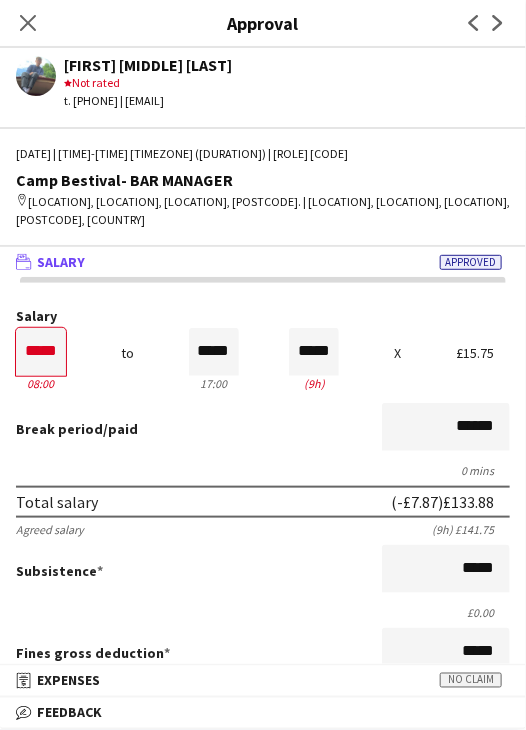 click on "Close pop-in" 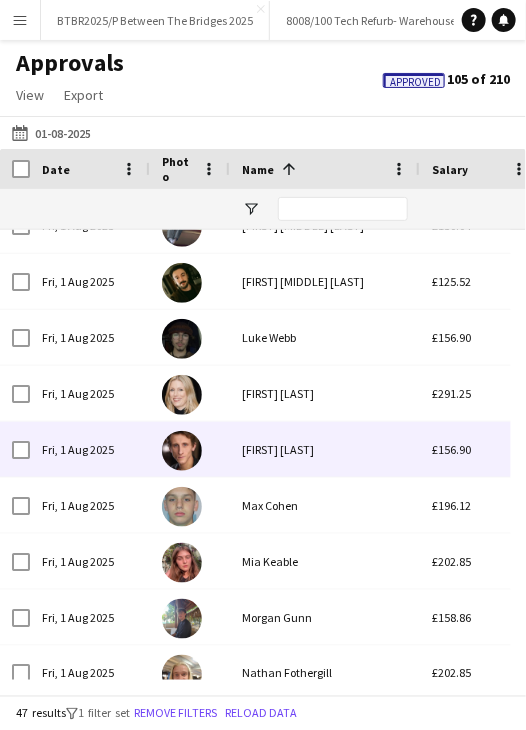 click on "Matthew Thomas" at bounding box center (325, 449) 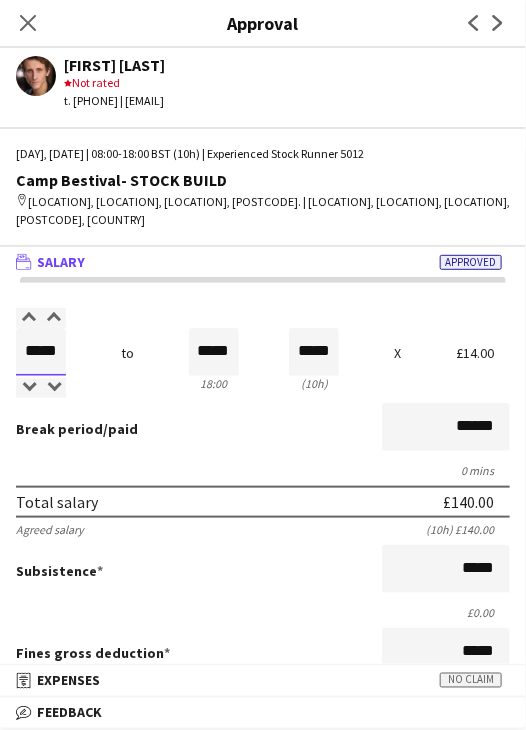 click on "*****" at bounding box center [41, 352] 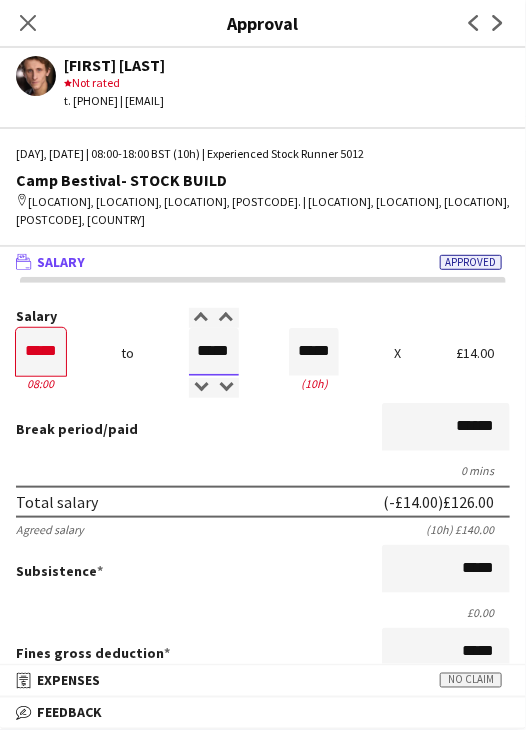 drag, startPoint x: 185, startPoint y: 353, endPoint x: 284, endPoint y: 354, distance: 99.00505 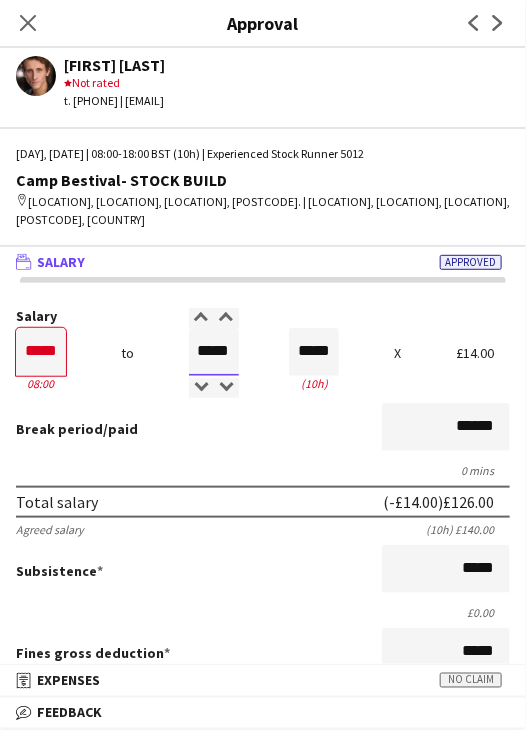 click on "Salary  *****  08:00   to  *****  18:00  *****  (10h)   X   £14.00" at bounding box center [263, 352] 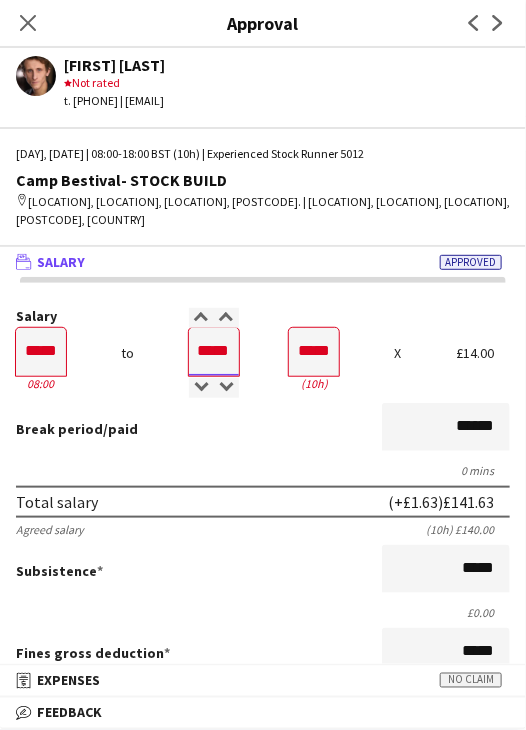 click on "*****" at bounding box center (214, 352) 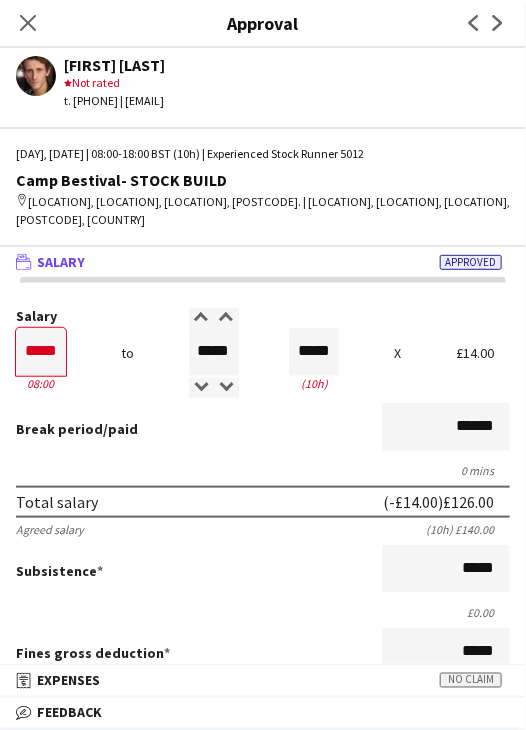 click on "Break period   /paid  ******" at bounding box center [263, 429] 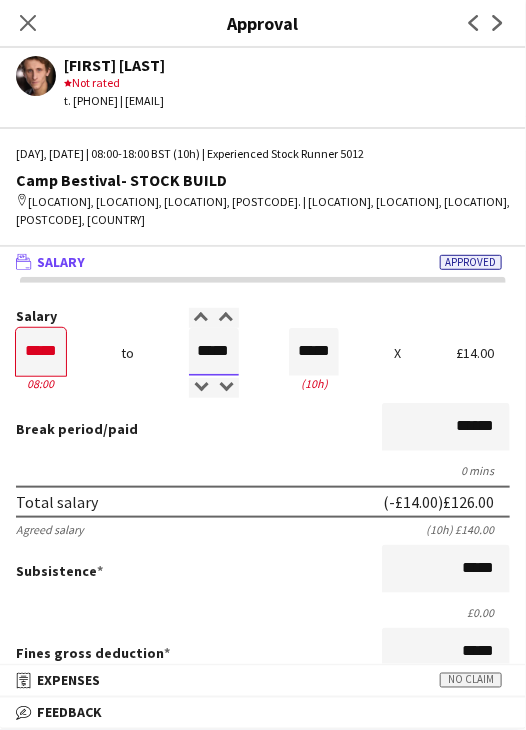 click on "*****" at bounding box center (214, 352) 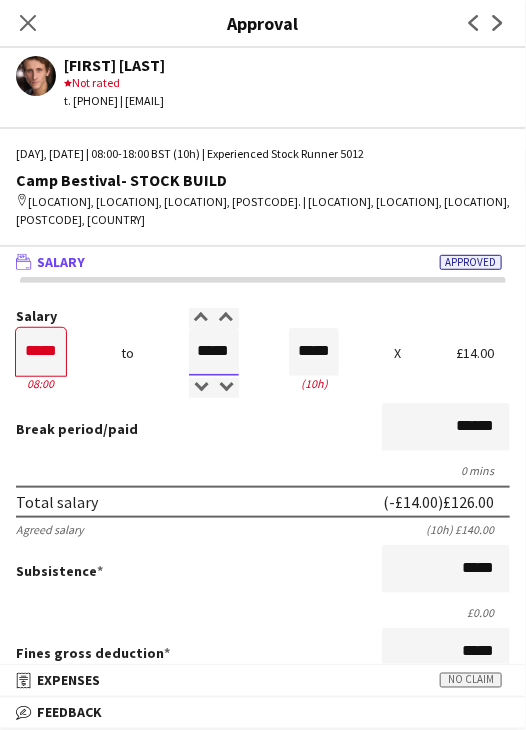 click on "*****" at bounding box center [214, 352] 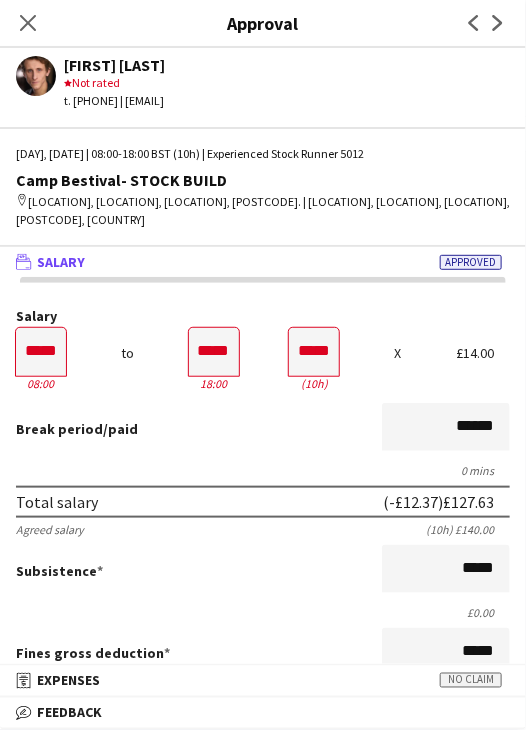 click on "Break period   /paid  ******" at bounding box center [263, 429] 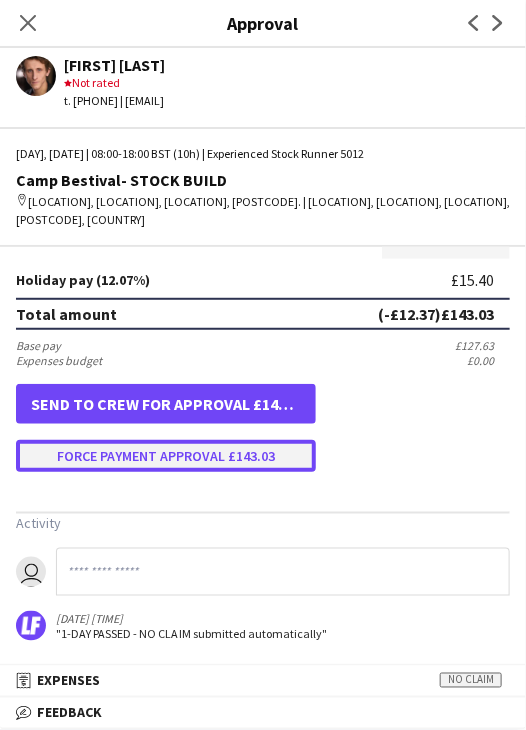 click on "Force payment approval £143.03" at bounding box center [166, 456] 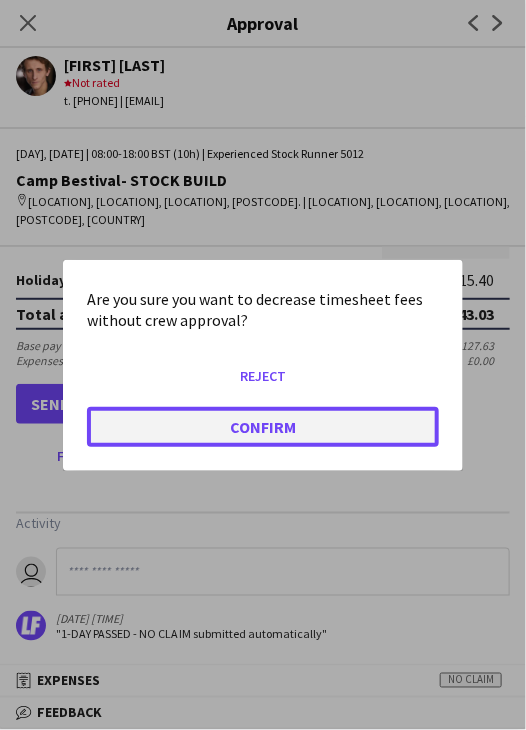 click on "Confirm" 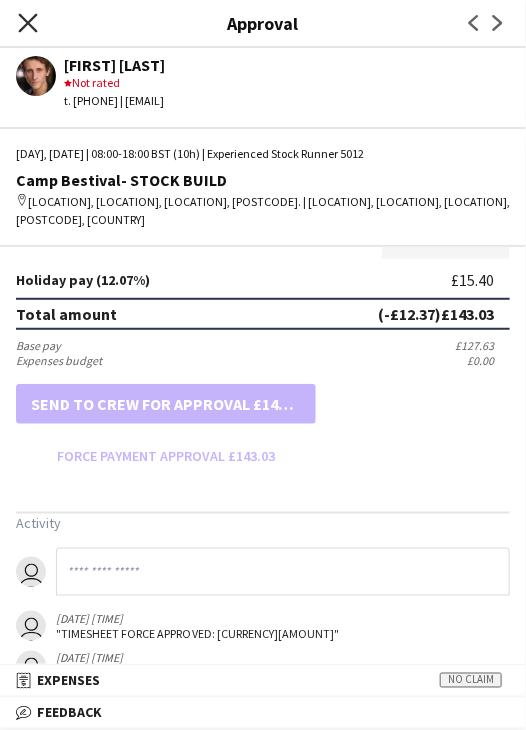 click on "Close pop-in" 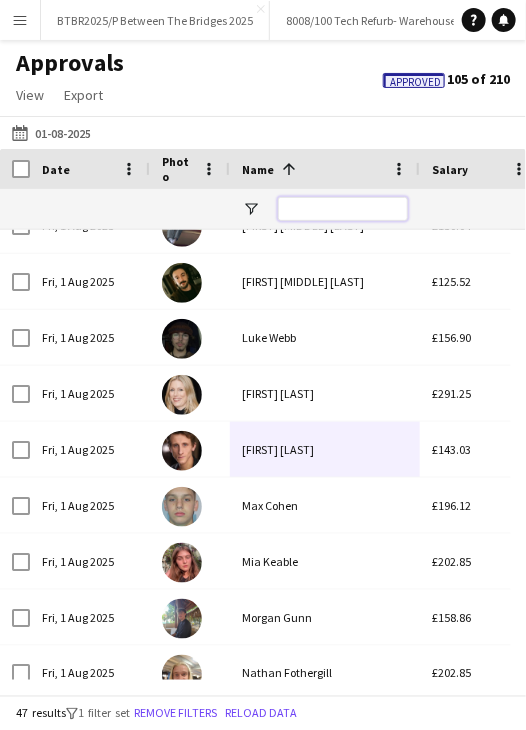 click at bounding box center (343, 209) 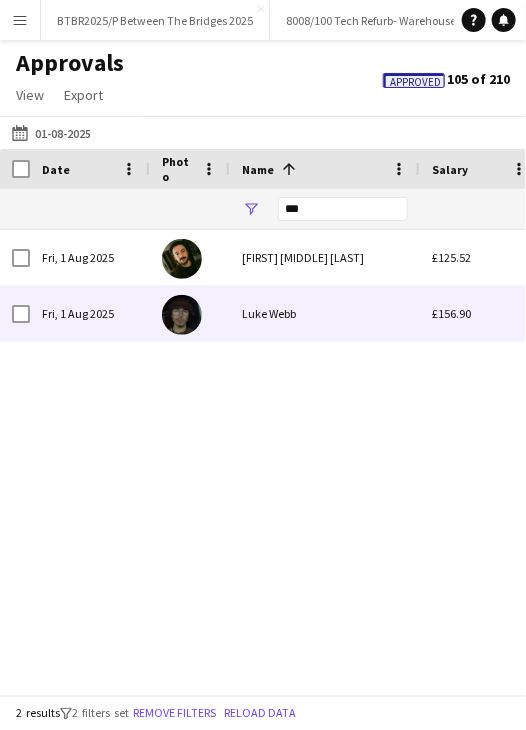 click on "Luke Webb" at bounding box center [325, 313] 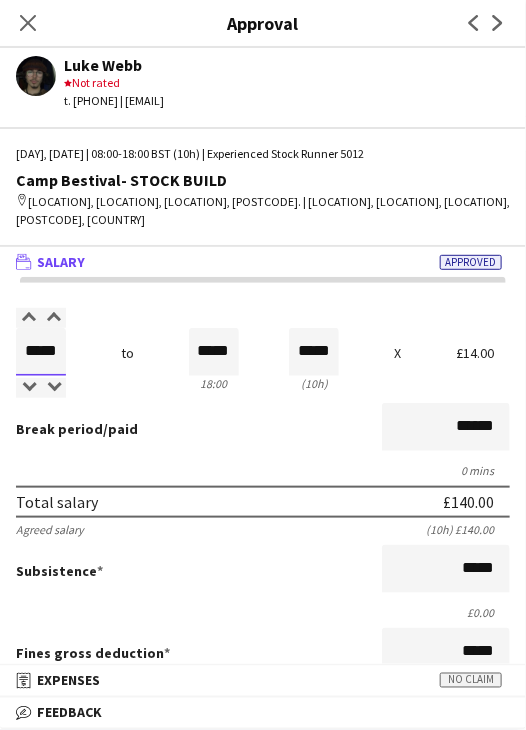 click on "*****" at bounding box center [41, 352] 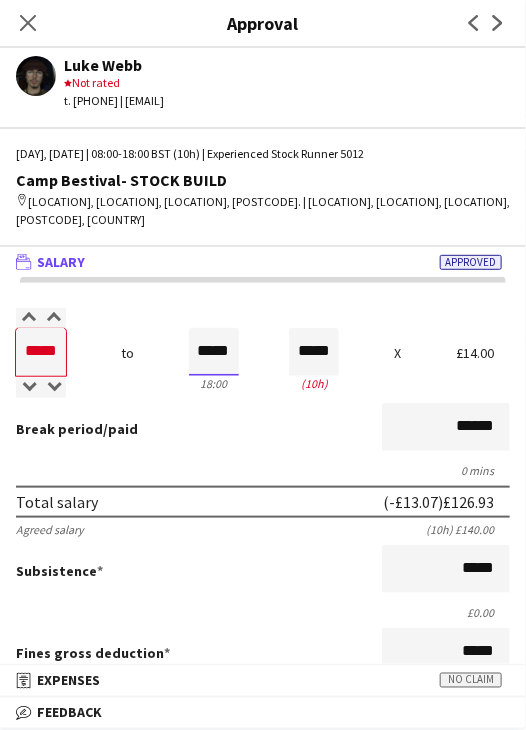 click on "*****" at bounding box center [214, 352] 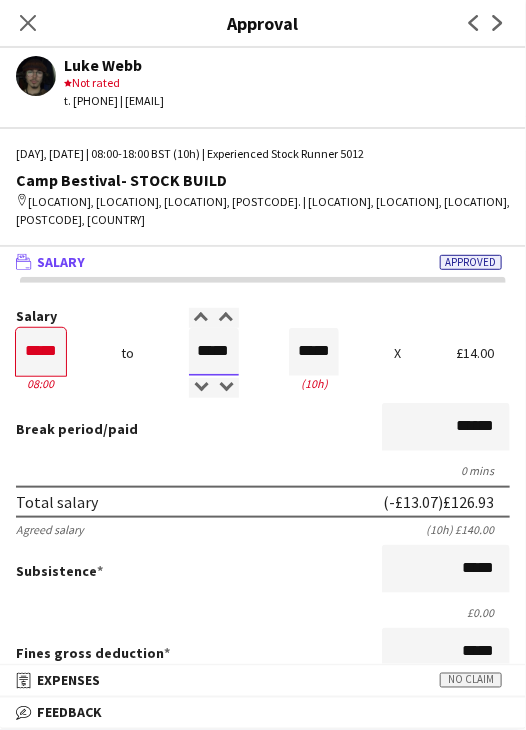 click on "*****" at bounding box center [214, 352] 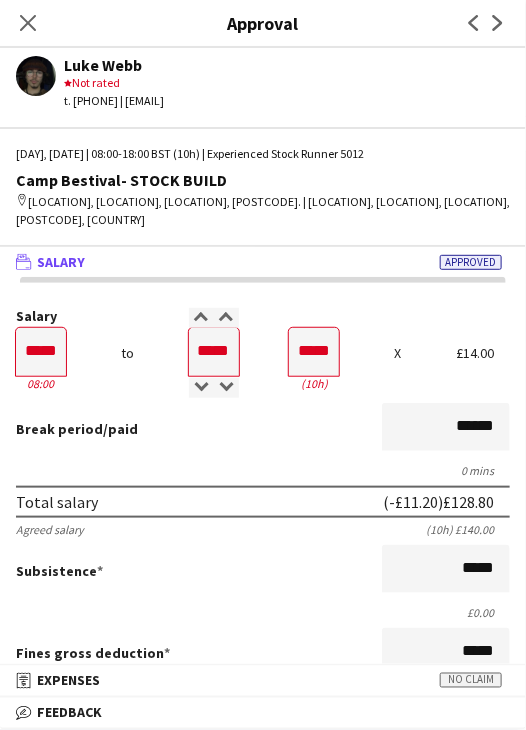 click on "Break period   /paid  ******" at bounding box center [263, 429] 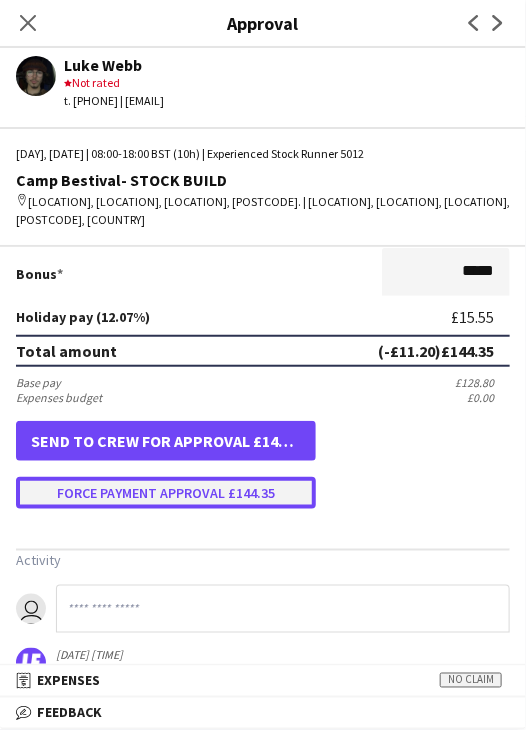 click on "Force payment approval £144.35" at bounding box center [166, 493] 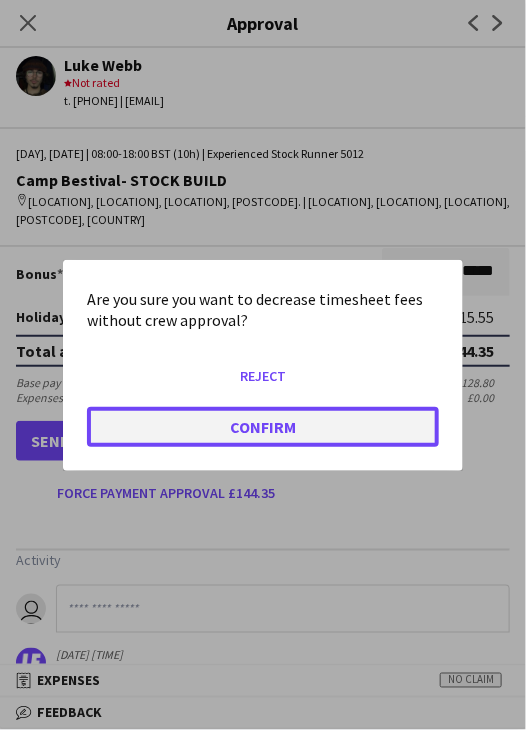 click on "Confirm" 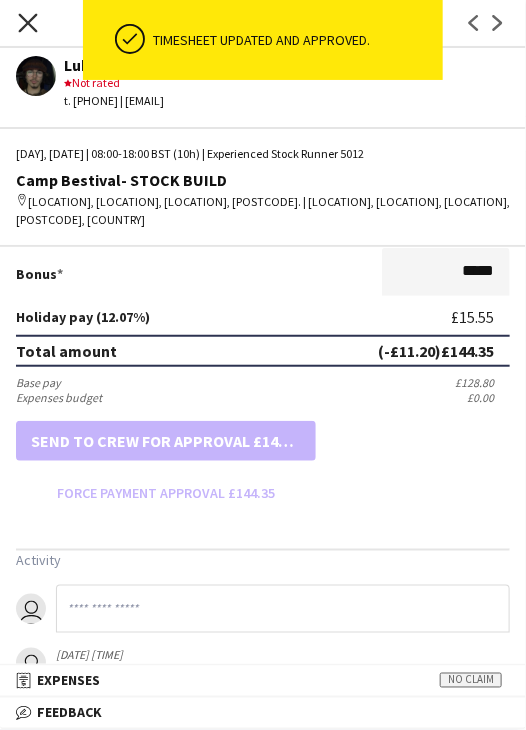 click on "Close pop-in" 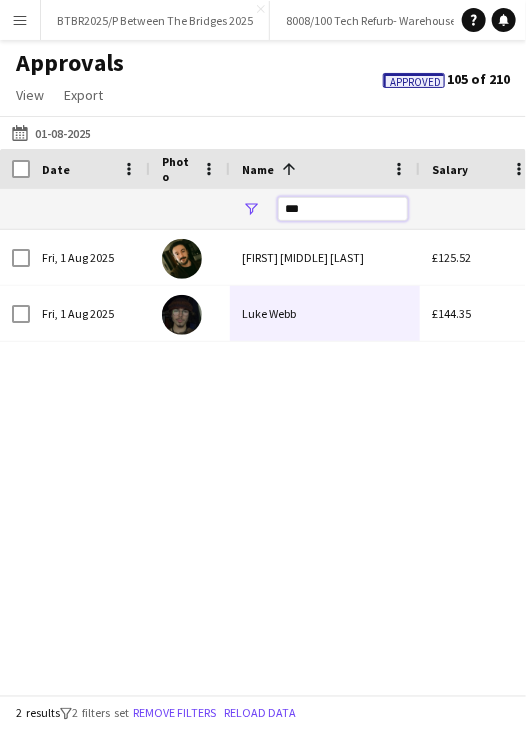 click on "***" at bounding box center [343, 209] 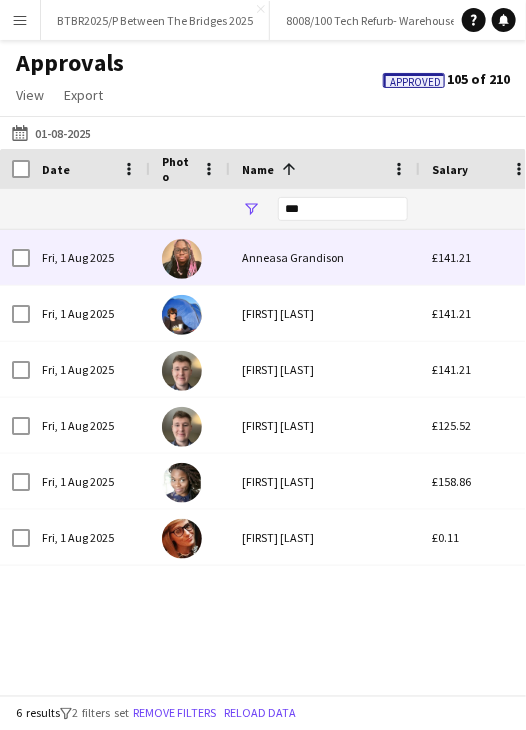 click on "[FIRST] [LAST]" at bounding box center [325, 257] 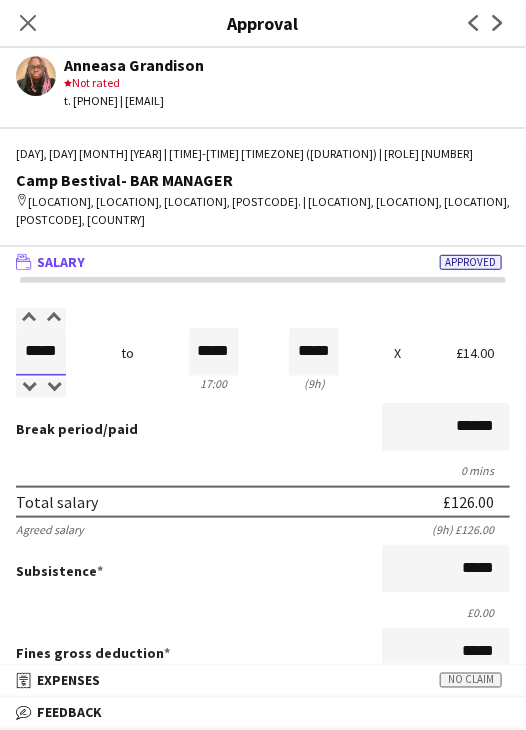 click on "*****" at bounding box center (41, 352) 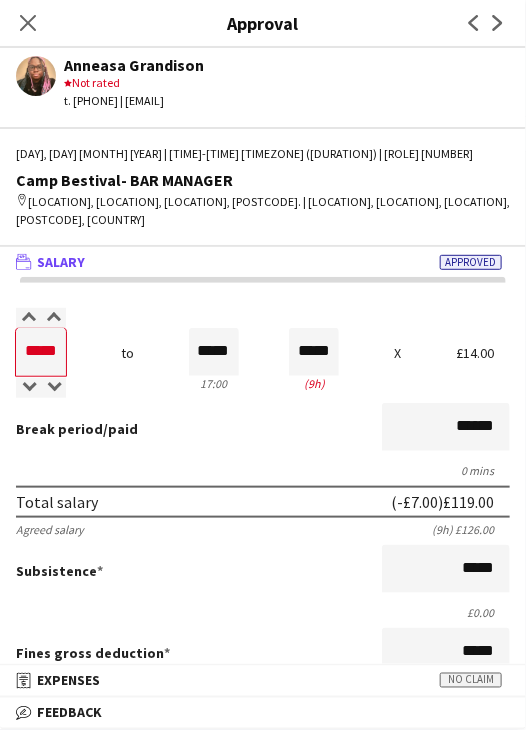 click on "Break period   /paid  ******" at bounding box center [263, 429] 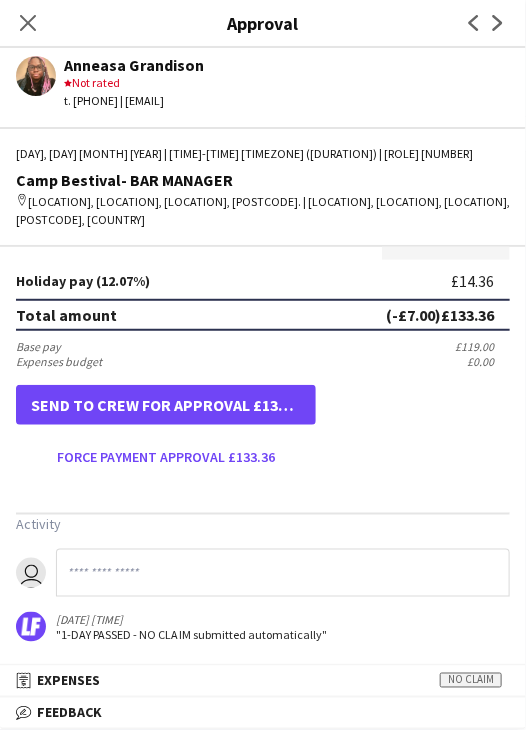 scroll, scrollTop: 537, scrollLeft: 0, axis: vertical 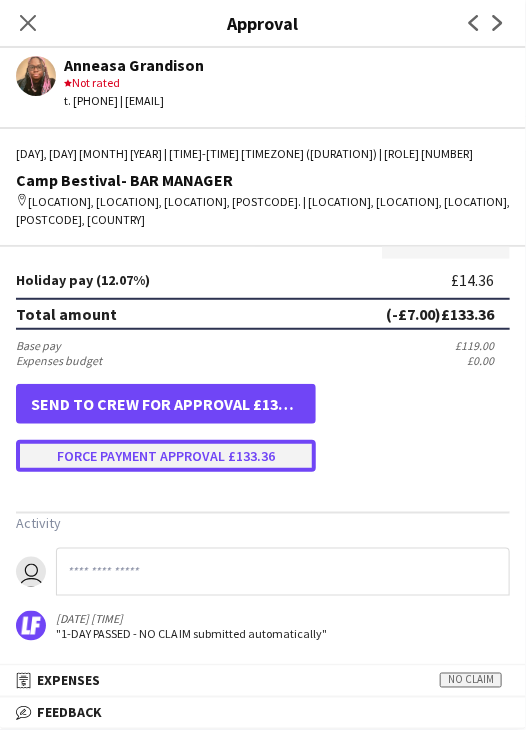 click on "Force payment approval £133.36" at bounding box center (166, 456) 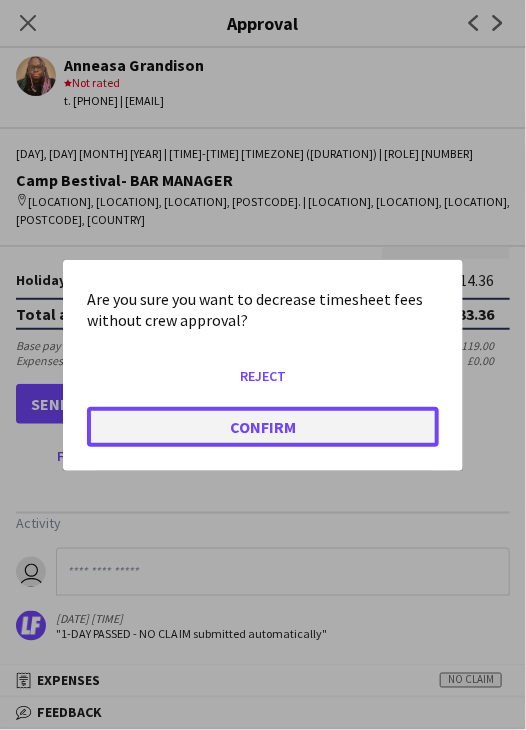 click on "Confirm" 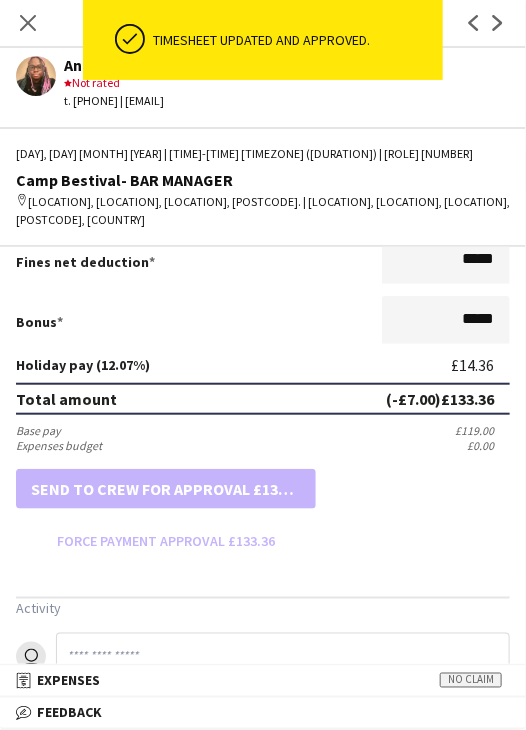 scroll, scrollTop: 537, scrollLeft: 0, axis: vertical 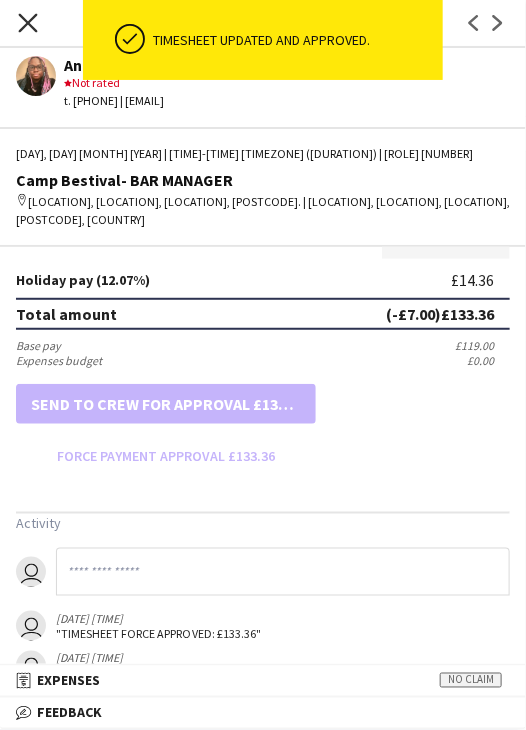 click on "Close pop-in" 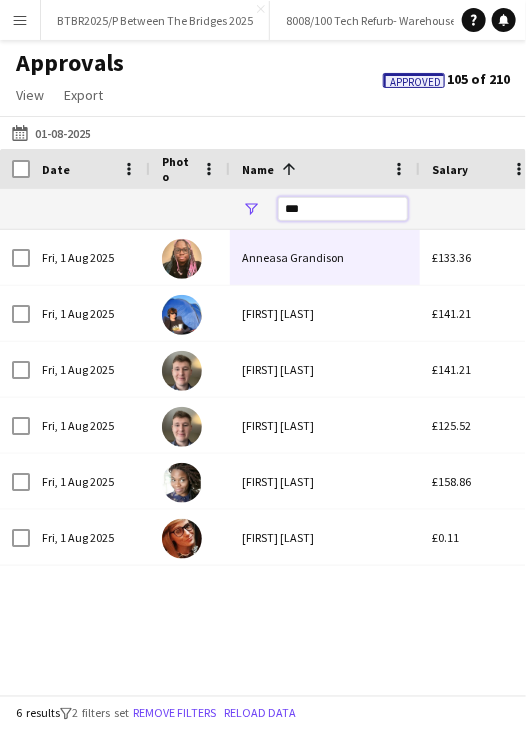 click on "***" at bounding box center (343, 209) 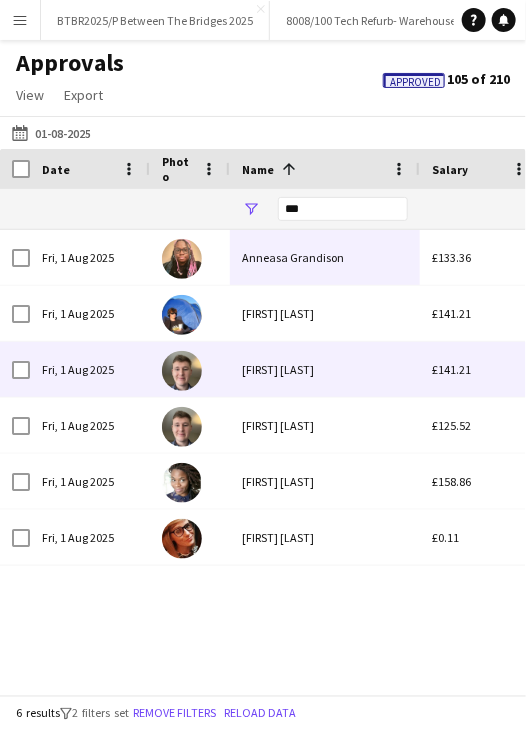 click on "[PERSON]" at bounding box center [325, 369] 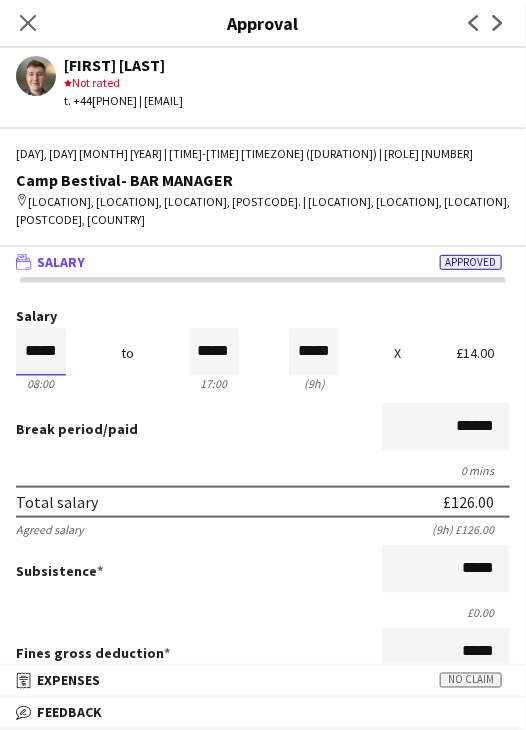click on "*****" at bounding box center (41, 352) 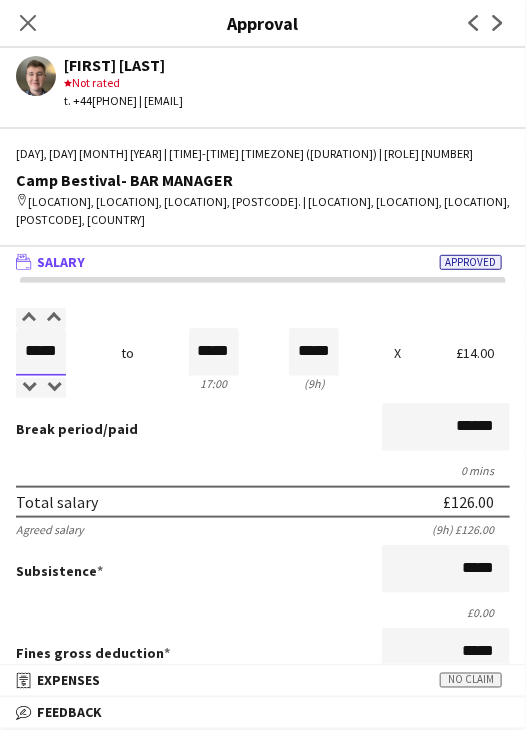 click on "*****" at bounding box center [41, 352] 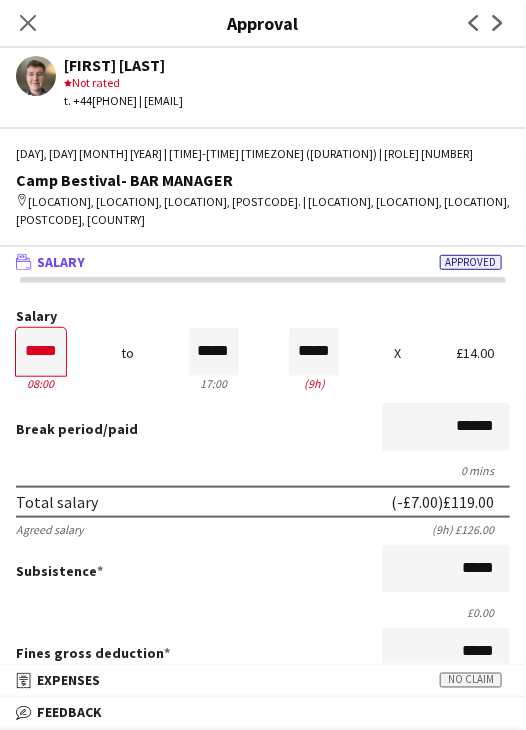 click on "Break period   /paid  ******" at bounding box center (263, 429) 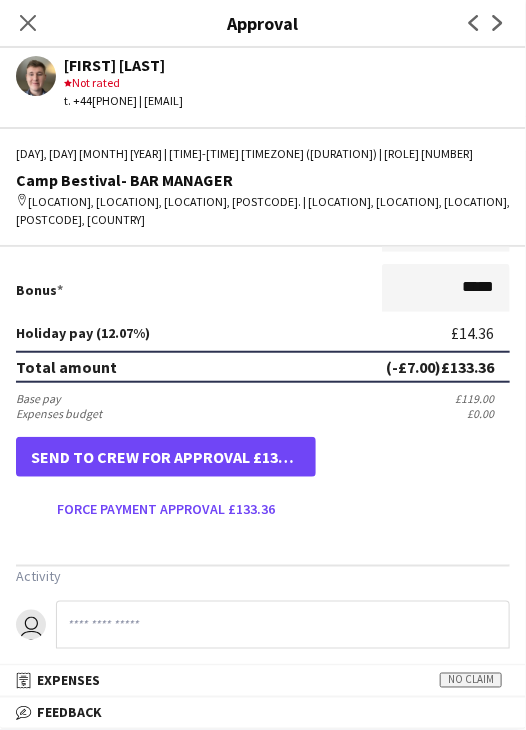 scroll, scrollTop: 500, scrollLeft: 0, axis: vertical 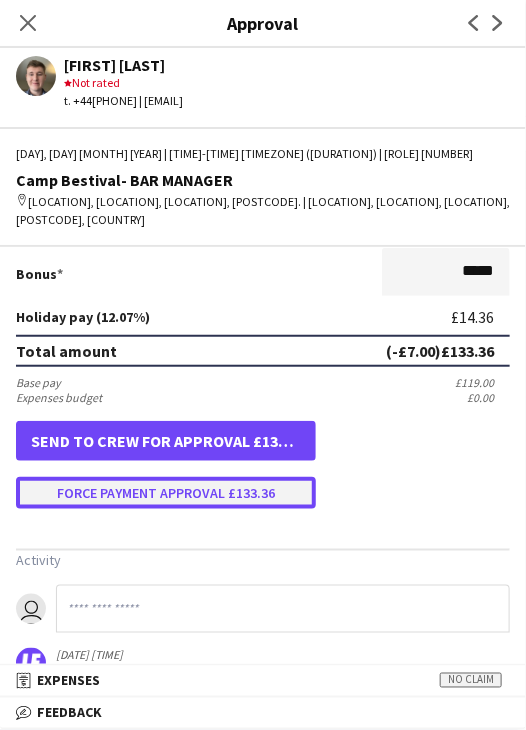 click on "Force payment approval £133.36" at bounding box center (166, 493) 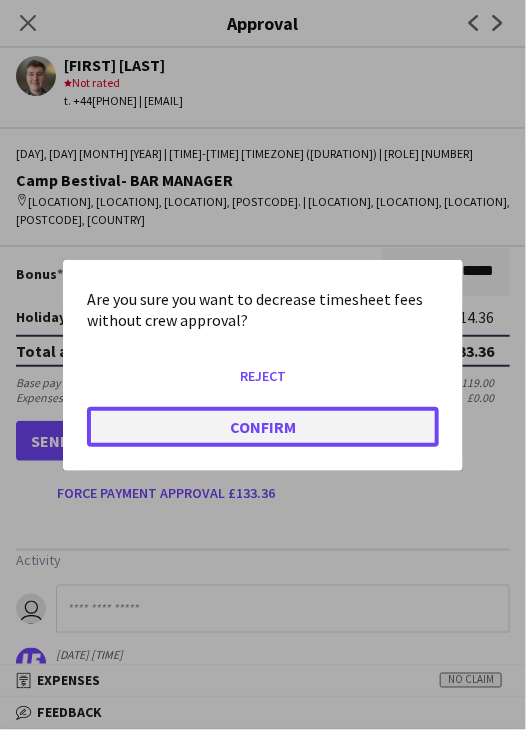 click on "Confirm" 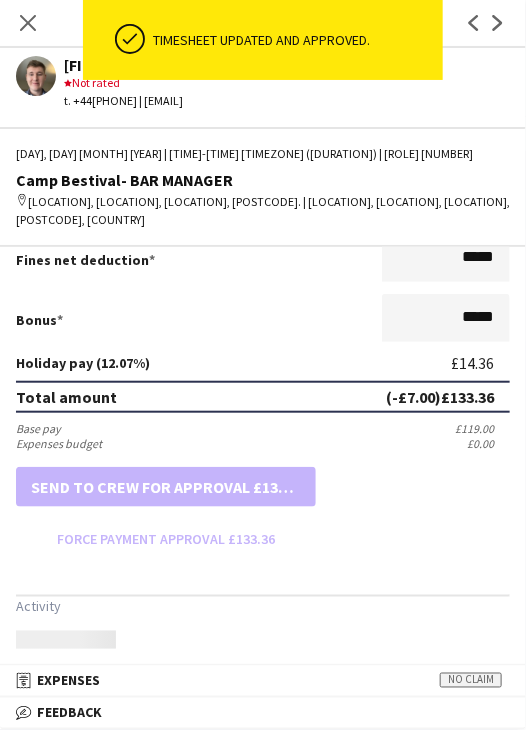 scroll, scrollTop: 500, scrollLeft: 0, axis: vertical 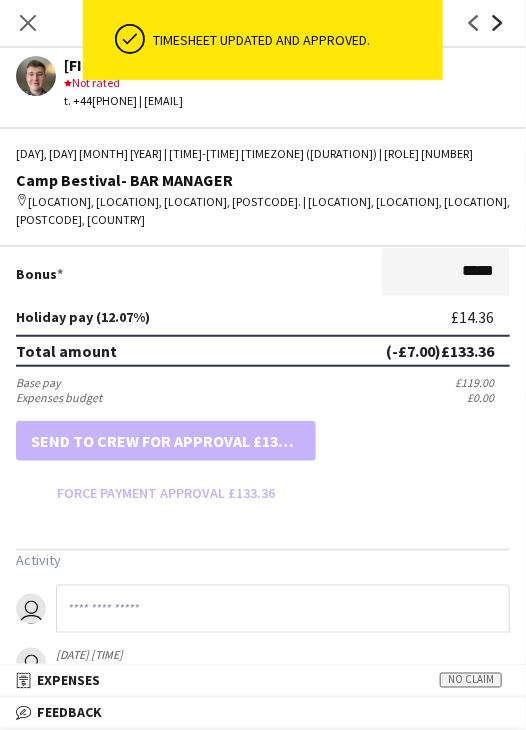 click on "Next" 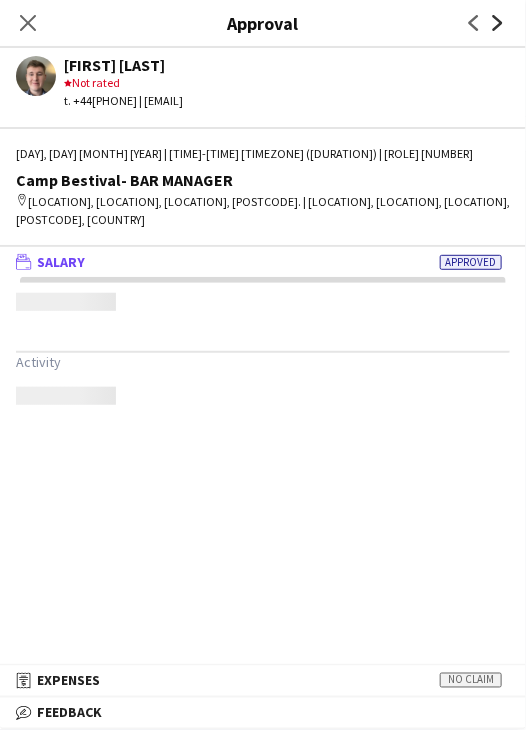 scroll, scrollTop: 0, scrollLeft: 0, axis: both 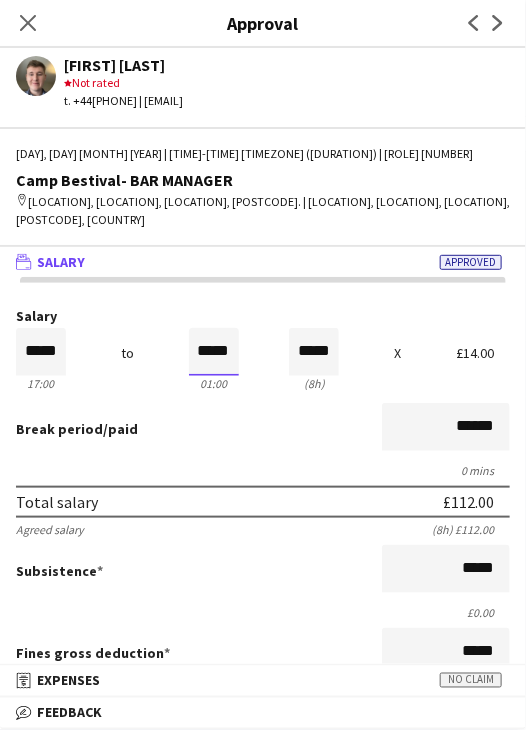 click on "*****" at bounding box center (214, 352) 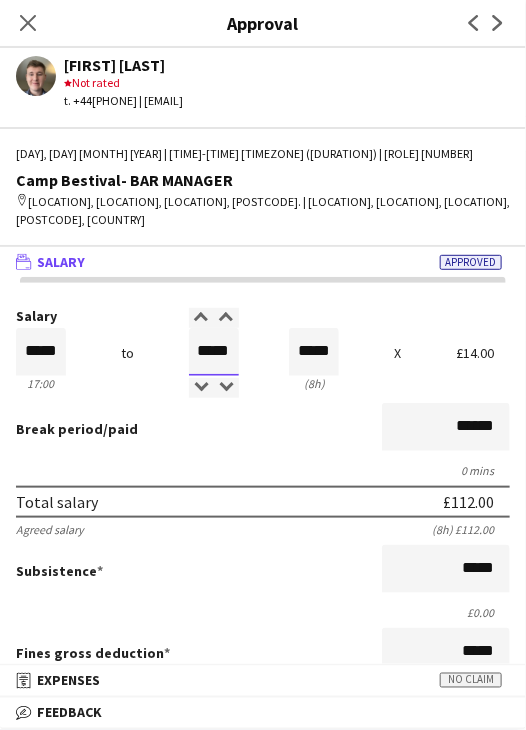 click on "*****" at bounding box center [214, 352] 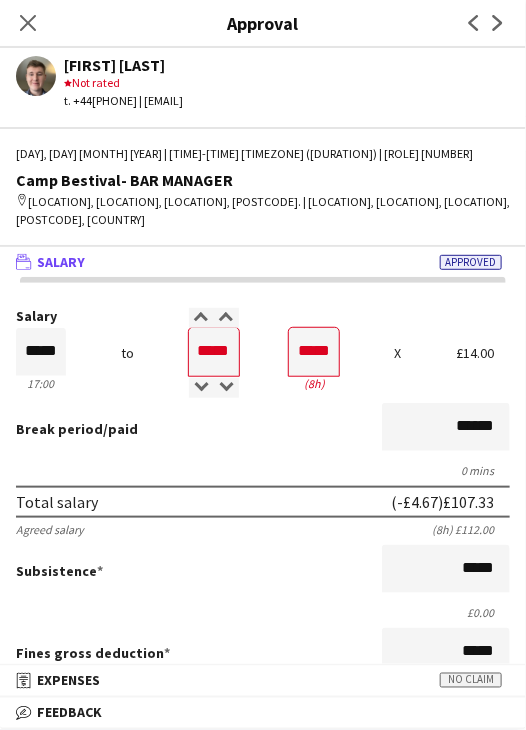 click on "Break period   /paid  ******" at bounding box center (263, 429) 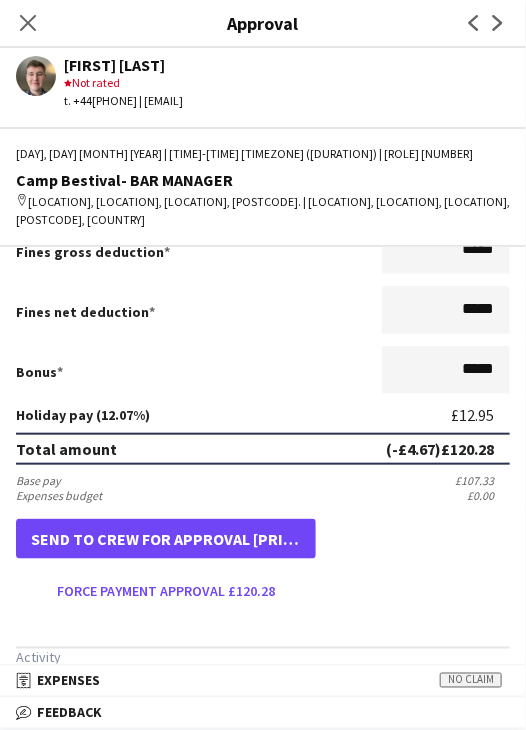 scroll, scrollTop: 500, scrollLeft: 0, axis: vertical 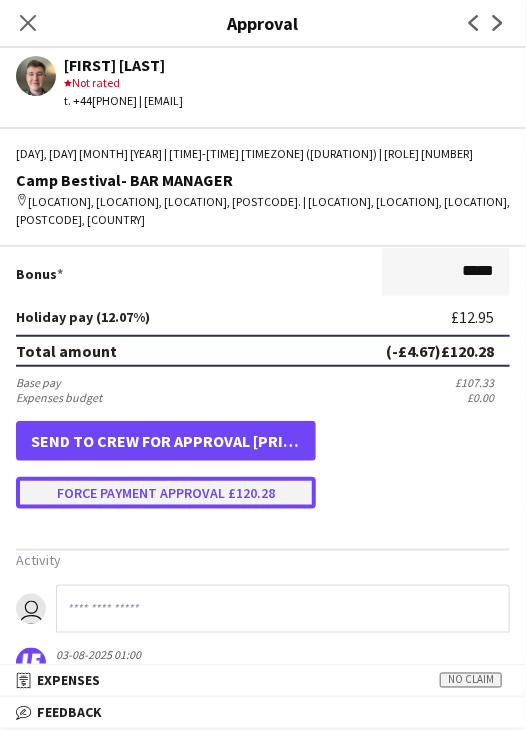 click on "Force payment approval £120.28" at bounding box center [166, 493] 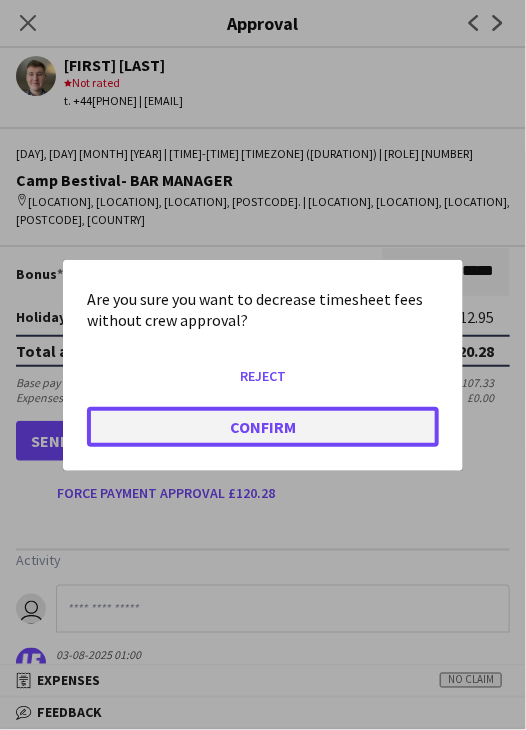 click on "Confirm" 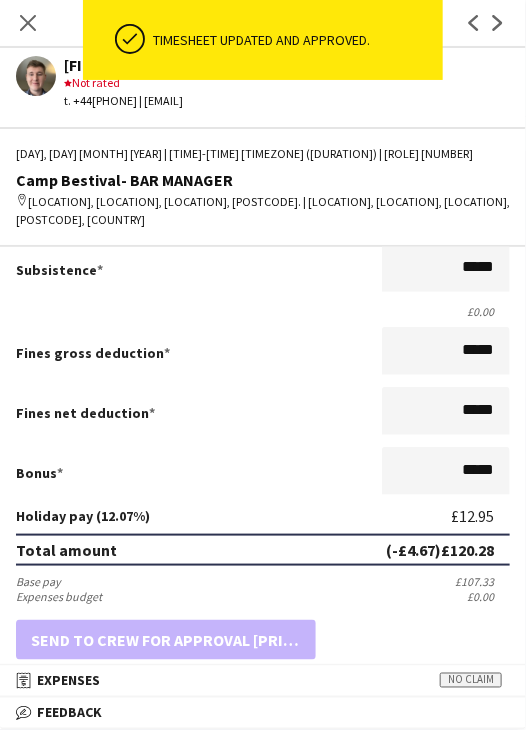 scroll, scrollTop: 0, scrollLeft: 0, axis: both 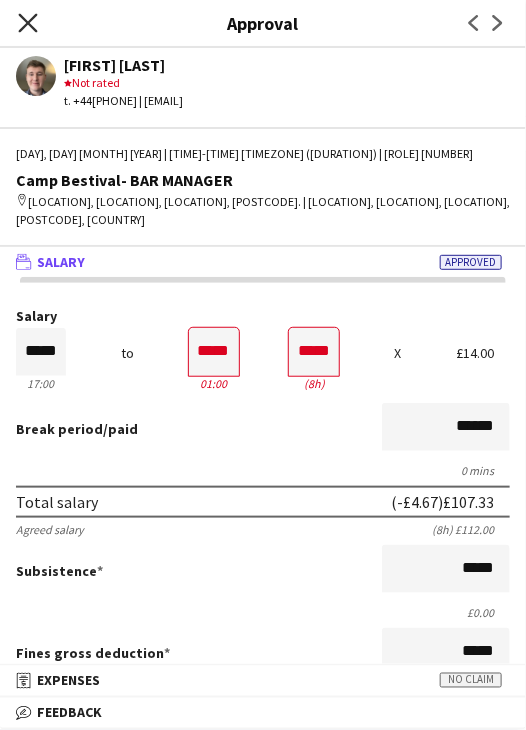 click on "Close pop-in" 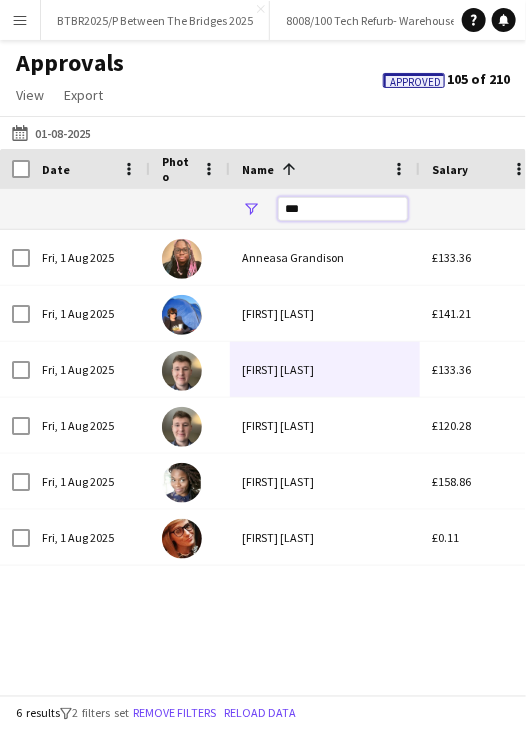 click on "***" at bounding box center [343, 209] 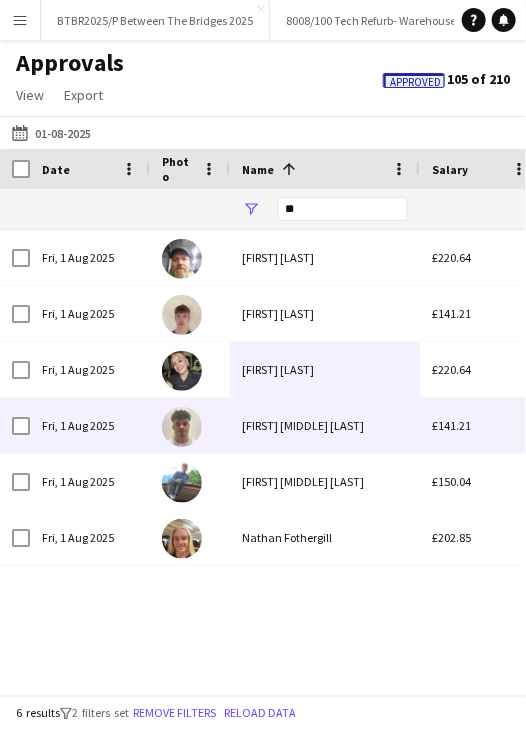 click on "[FIRST] [LAST]" at bounding box center (325, 425) 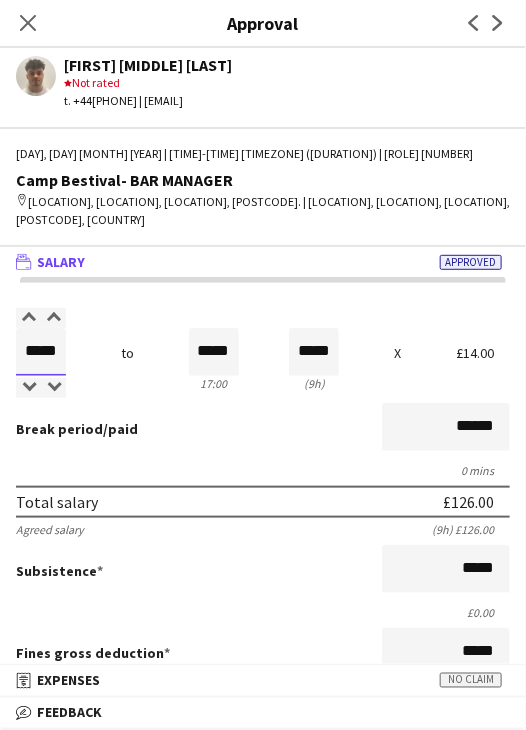click on "*****" at bounding box center [41, 352] 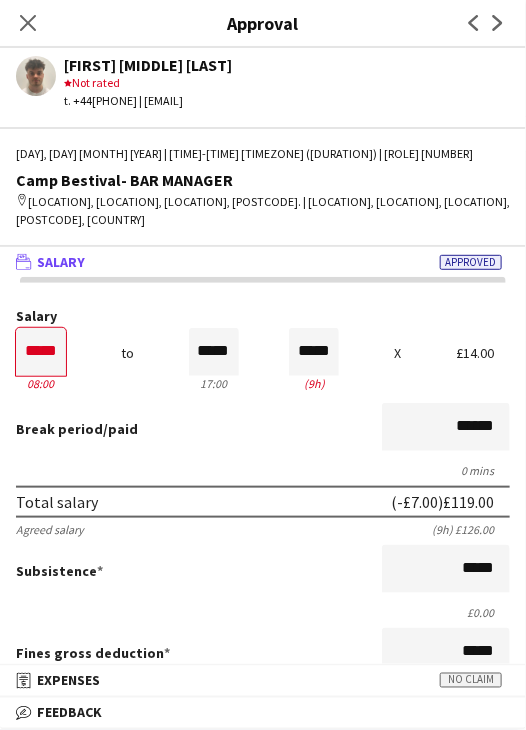 click on "Break period   /paid  ******" at bounding box center (263, 429) 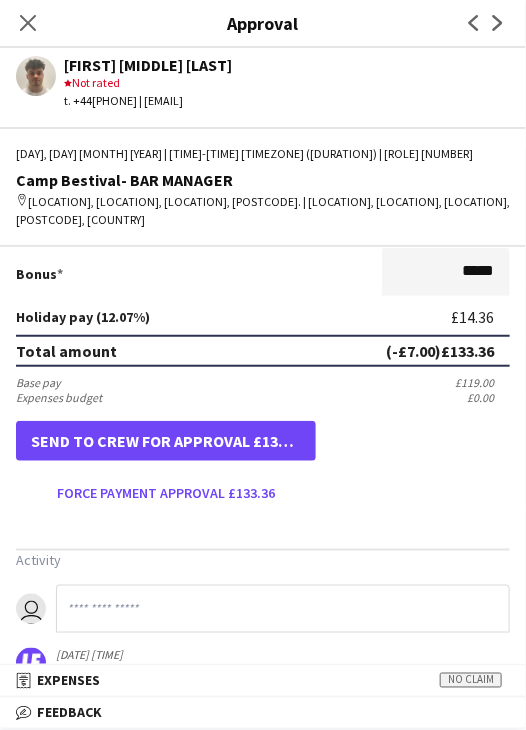scroll, scrollTop: 537, scrollLeft: 0, axis: vertical 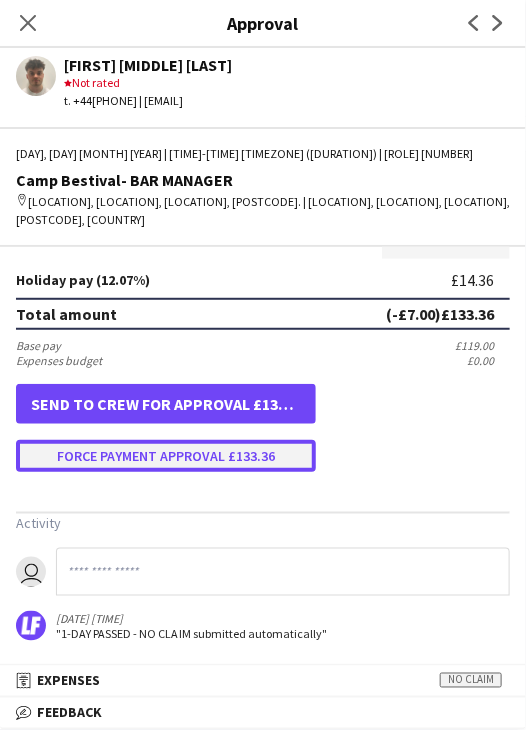 click on "Force payment approval £133.36" at bounding box center [166, 456] 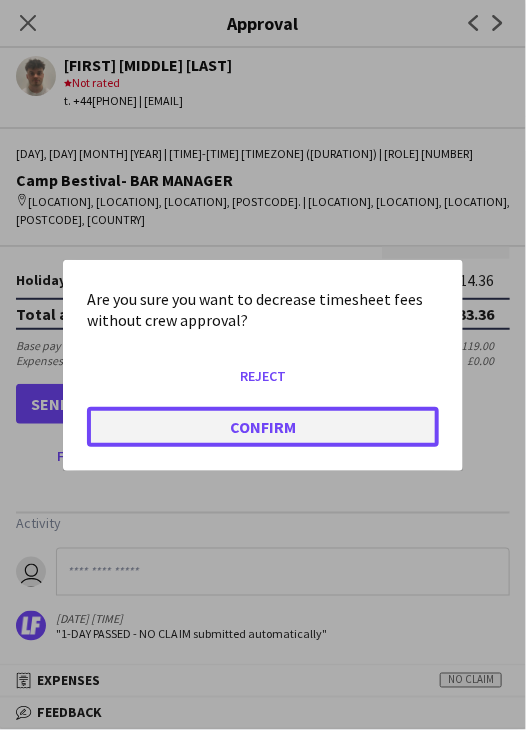 click on "Confirm" 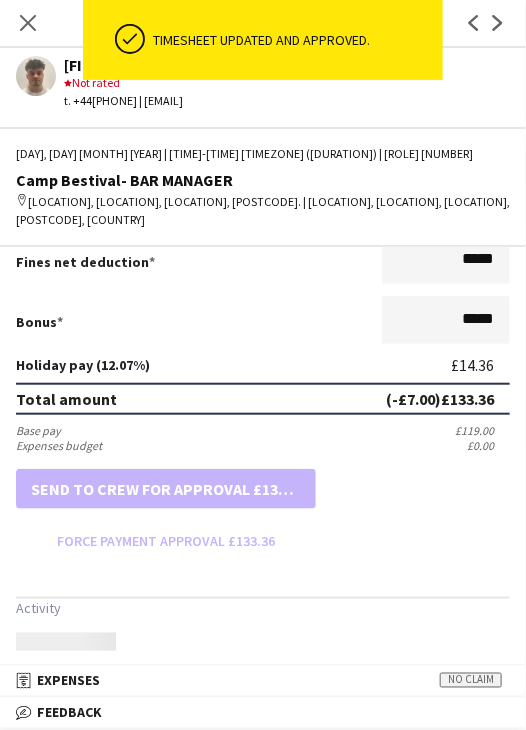 scroll, scrollTop: 537, scrollLeft: 0, axis: vertical 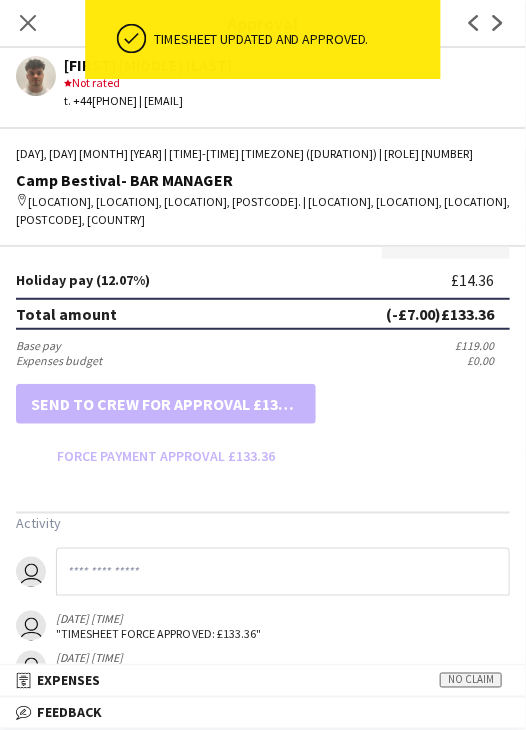 drag, startPoint x: 32, startPoint y: 34, endPoint x: 108, endPoint y: 84, distance: 90.97253 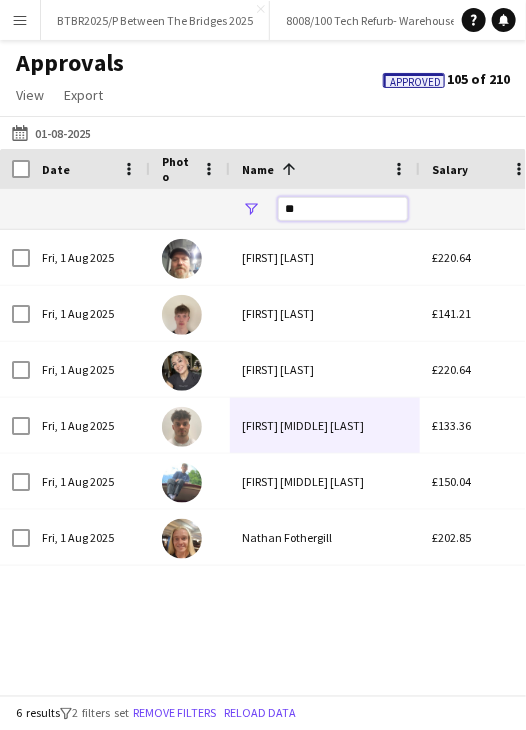 drag, startPoint x: 319, startPoint y: 203, endPoint x: 283, endPoint y: 210, distance: 36.67424 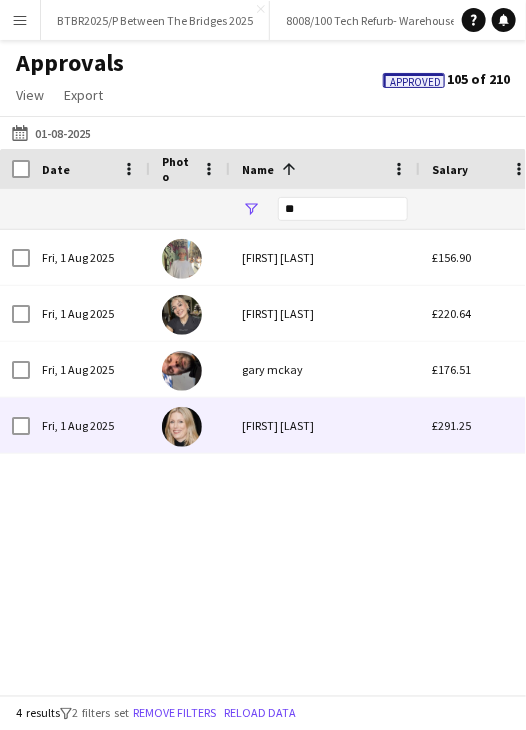 click on "[PERSON]" at bounding box center (325, 425) 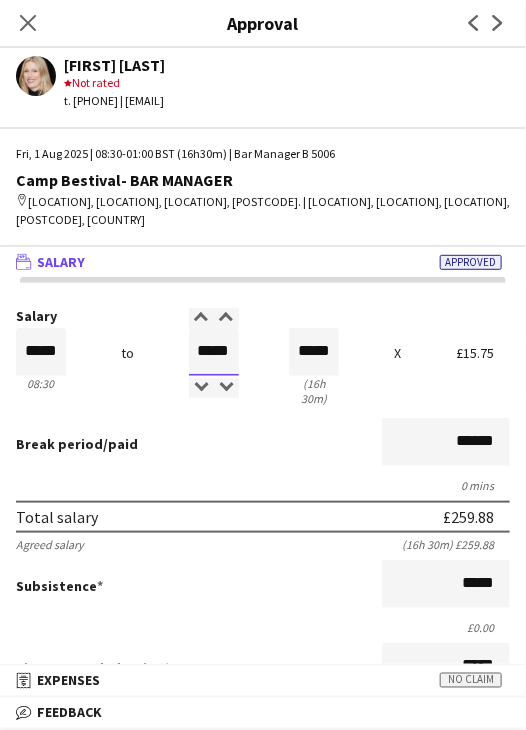drag, startPoint x: 184, startPoint y: 348, endPoint x: 291, endPoint y: 349, distance: 107.00467 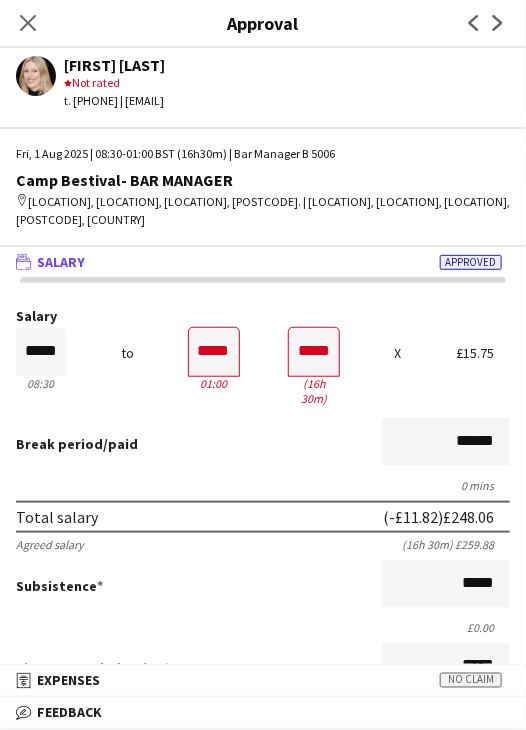 click on "0 mins" at bounding box center [263, 485] 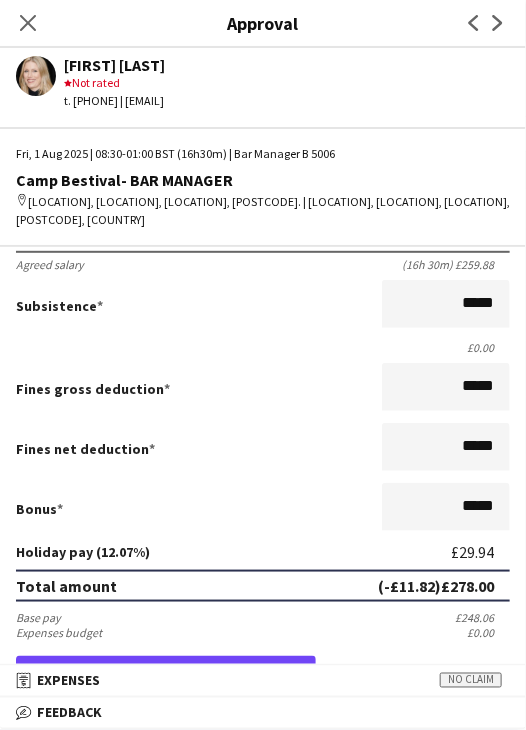 scroll, scrollTop: 400, scrollLeft: 0, axis: vertical 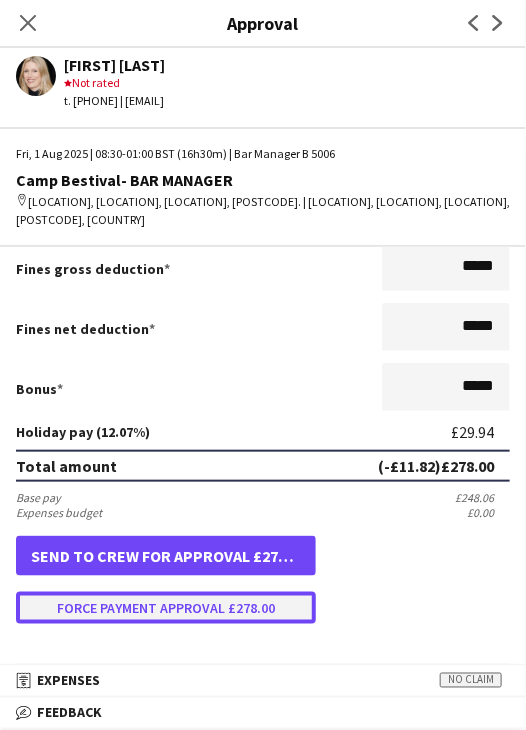 click on "Force payment approval £278.00" at bounding box center [166, 608] 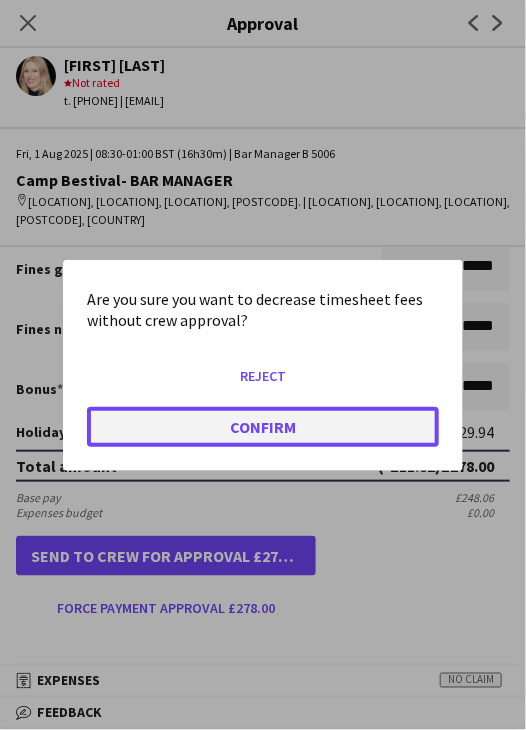 click on "Confirm" 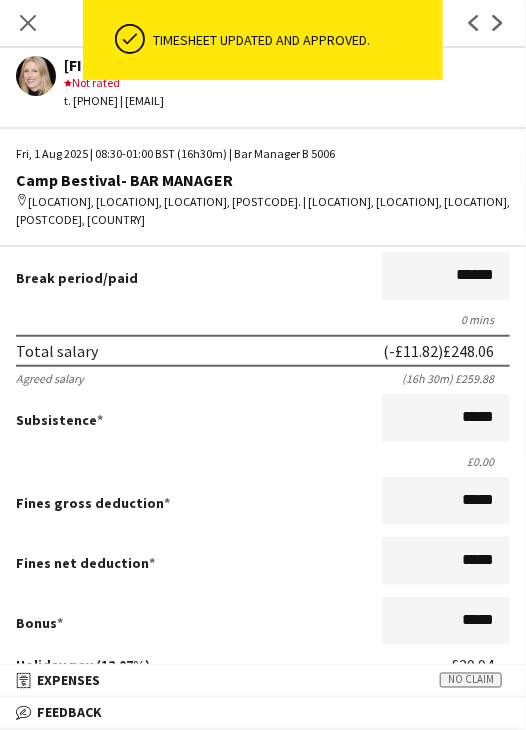 scroll, scrollTop: 0, scrollLeft: 0, axis: both 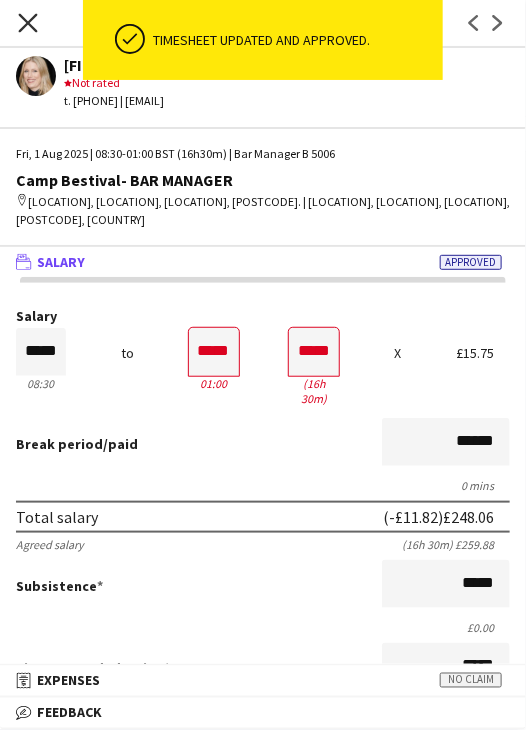 click on "Close pop-in" 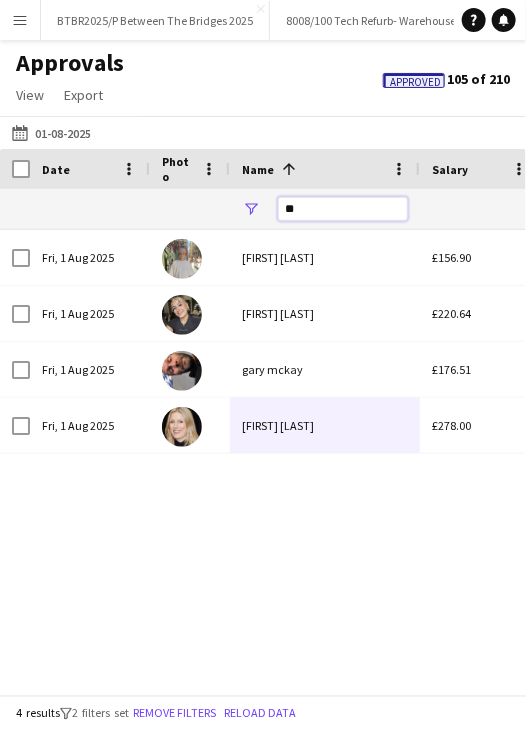 click on "**" at bounding box center (343, 209) 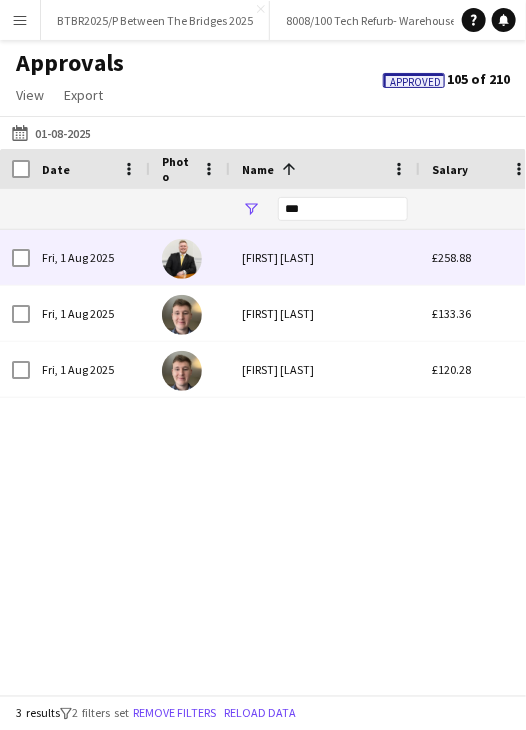 click on "[FIRST] [LAST]" at bounding box center (325, 257) 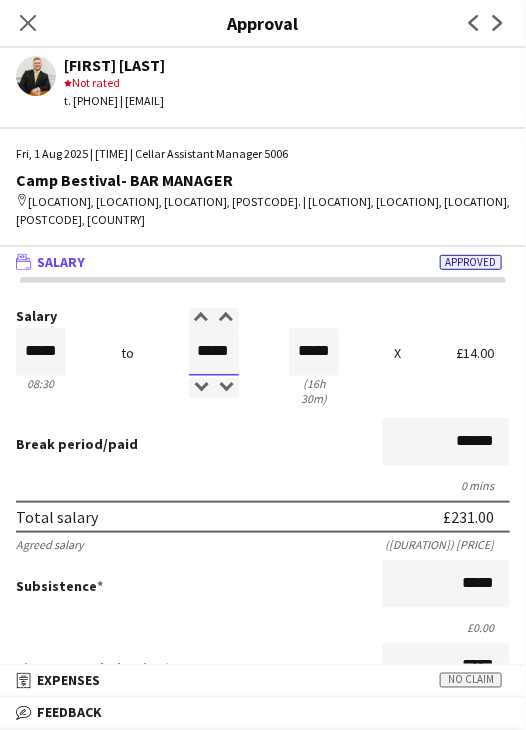 drag, startPoint x: 196, startPoint y: 356, endPoint x: 238, endPoint y: 346, distance: 43.174065 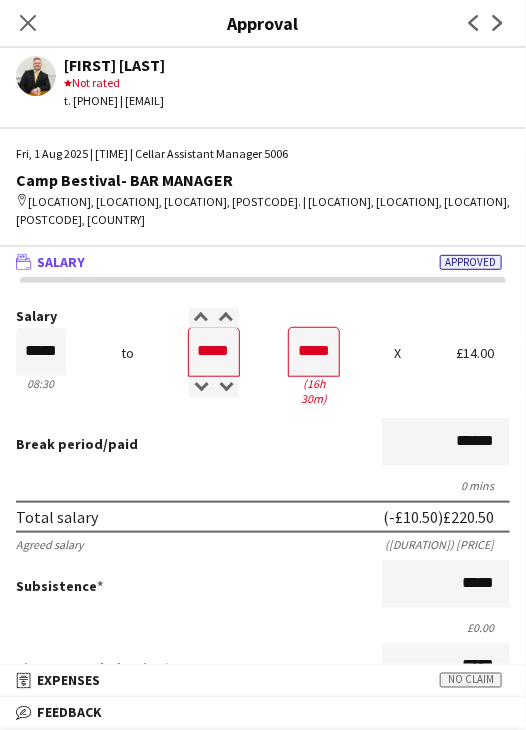 click on "Break period   /paid  ******" at bounding box center [263, 444] 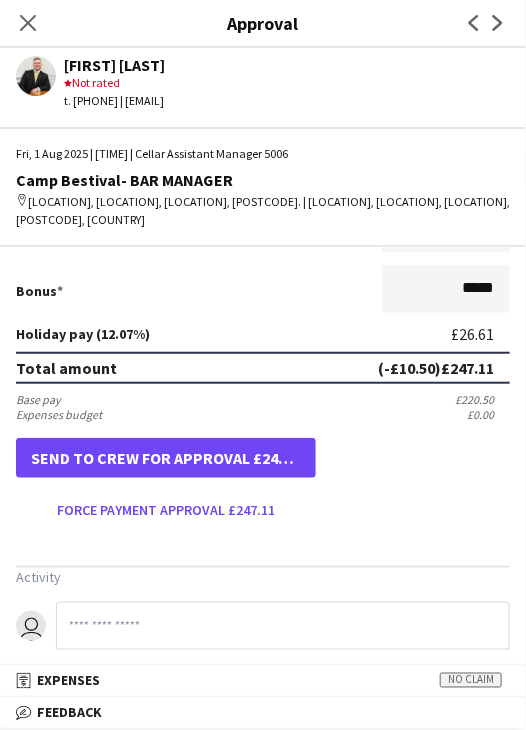 scroll, scrollTop: 500, scrollLeft: 0, axis: vertical 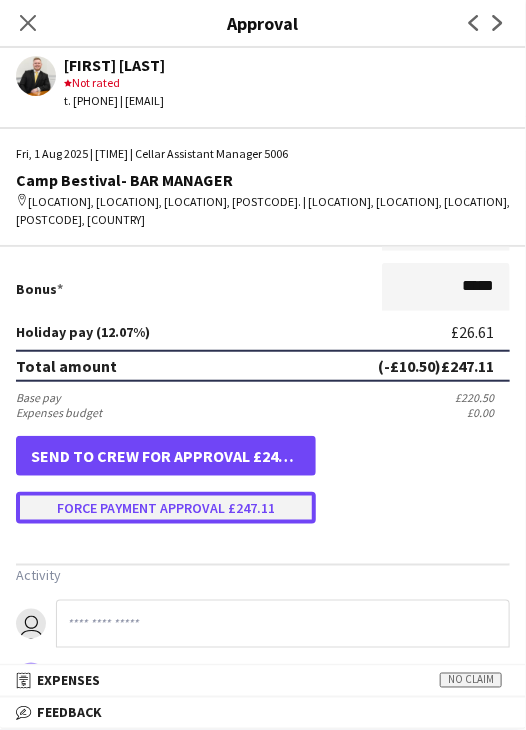 click on "Force payment approval £247.11" at bounding box center (166, 508) 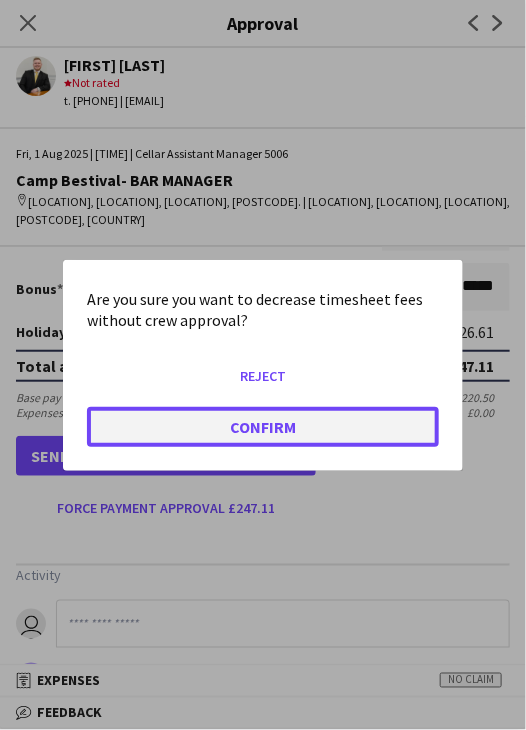 click on "Confirm" 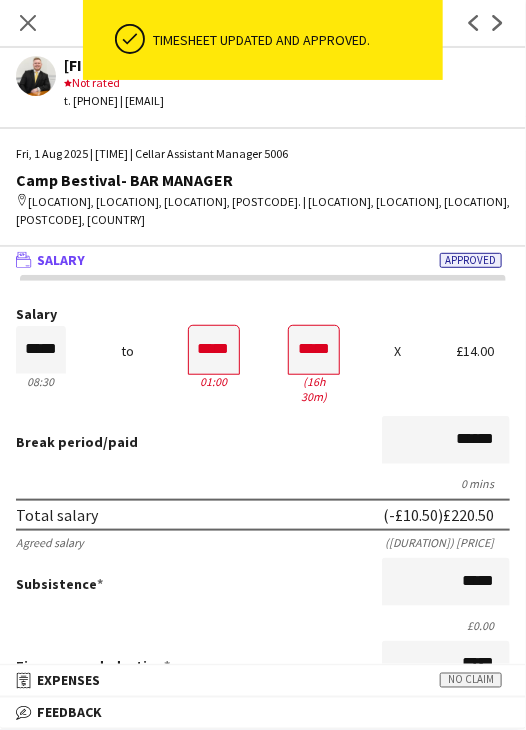 scroll, scrollTop: 0, scrollLeft: 0, axis: both 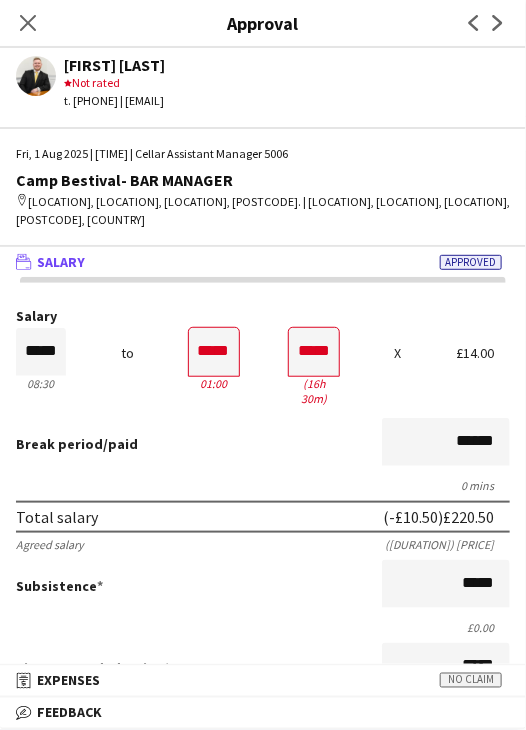 drag, startPoint x: 22, startPoint y: 25, endPoint x: 160, endPoint y: 112, distance: 163.13492 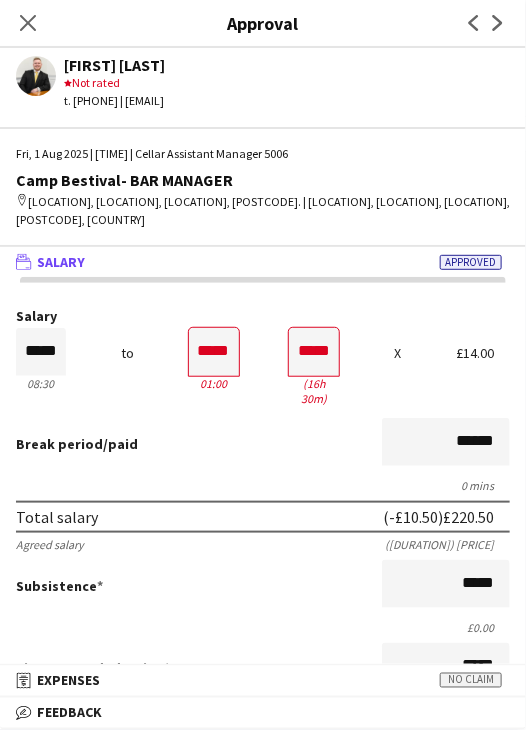 click on "Close pop-in" 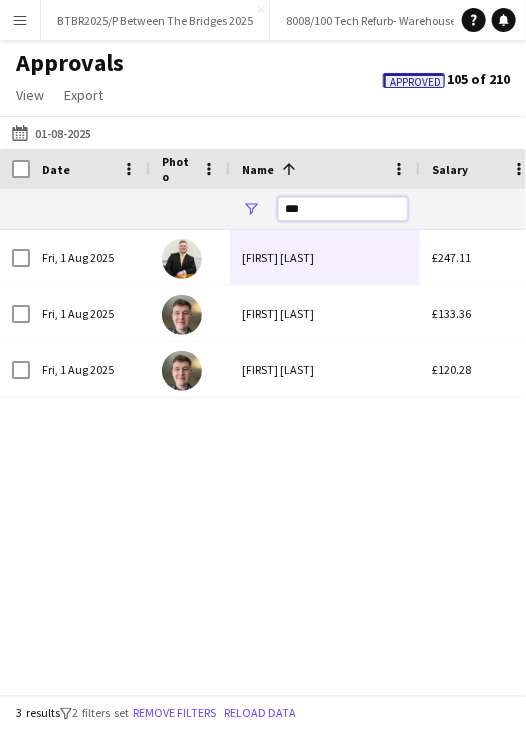 click on "***" at bounding box center (343, 209) 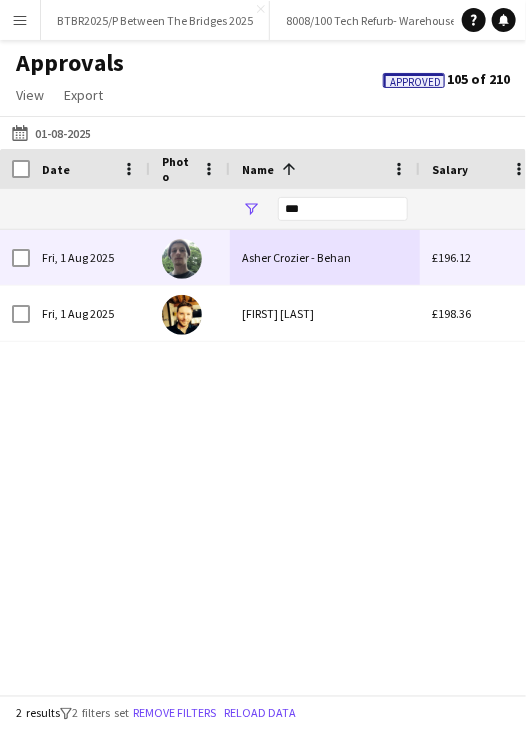 click on "Asher Crozier - Behan" at bounding box center (325, 257) 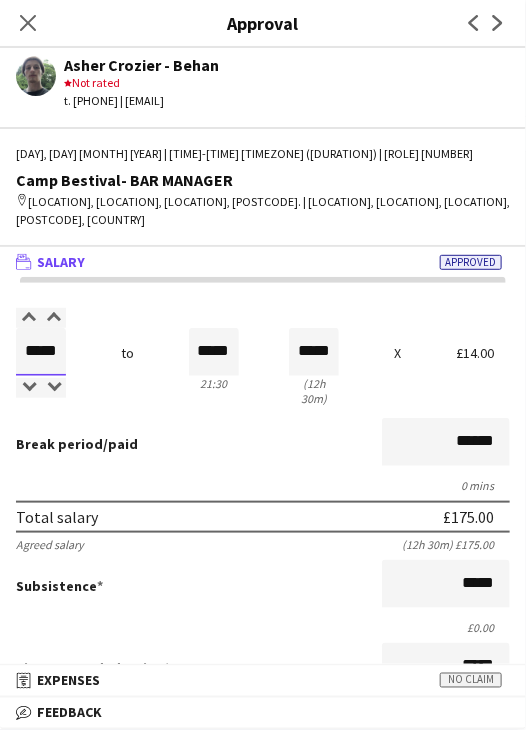 drag, startPoint x: 31, startPoint y: 353, endPoint x: 115, endPoint y: 345, distance: 84.38009 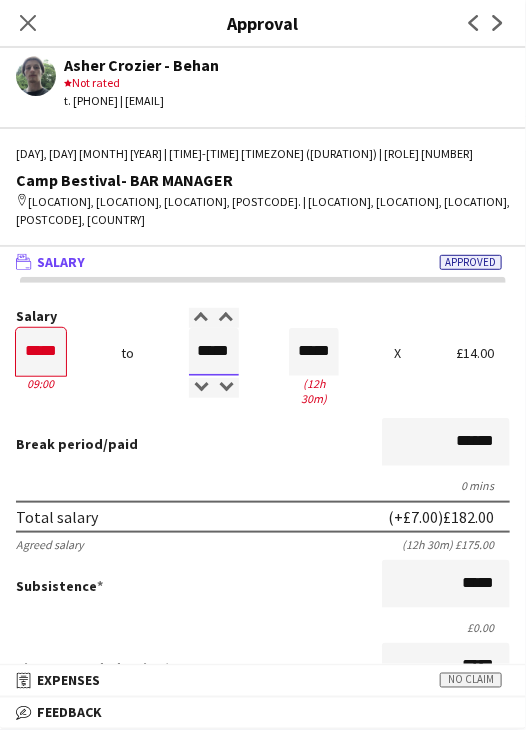 drag, startPoint x: 190, startPoint y: 352, endPoint x: 271, endPoint y: 347, distance: 81.154175 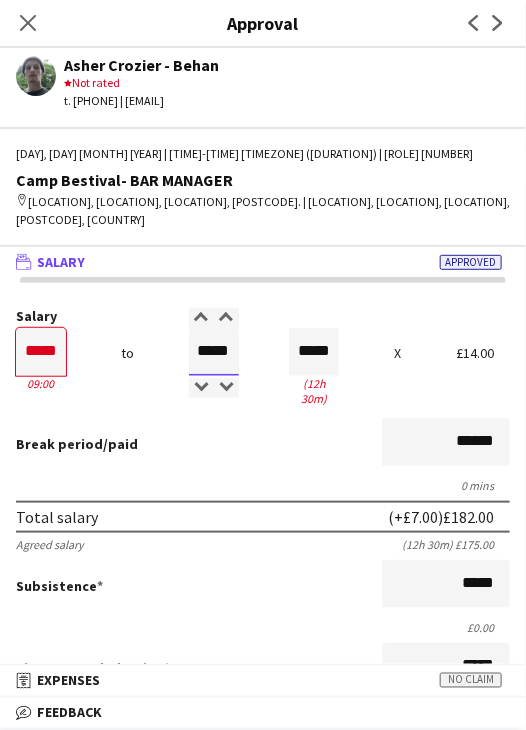 click on "Salary  *****  09:00   to  *****  21:30  *****  (12h 30m)   X   £14.00" at bounding box center [263, 359] 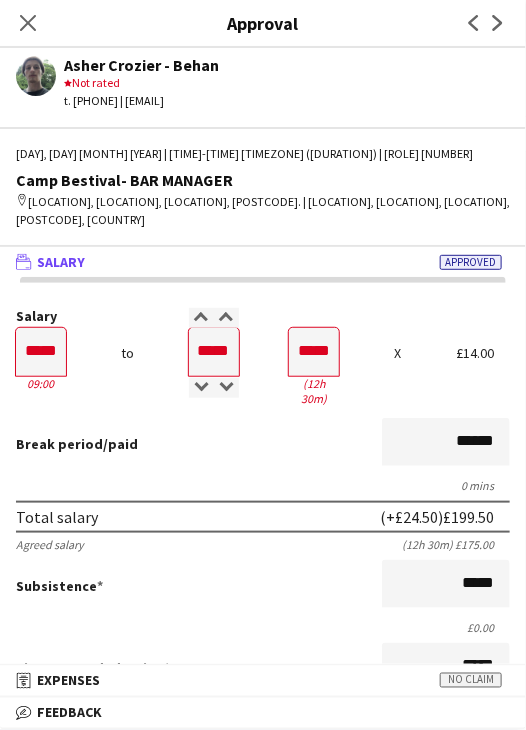 click on "Break period   /paid  ******" at bounding box center (263, 444) 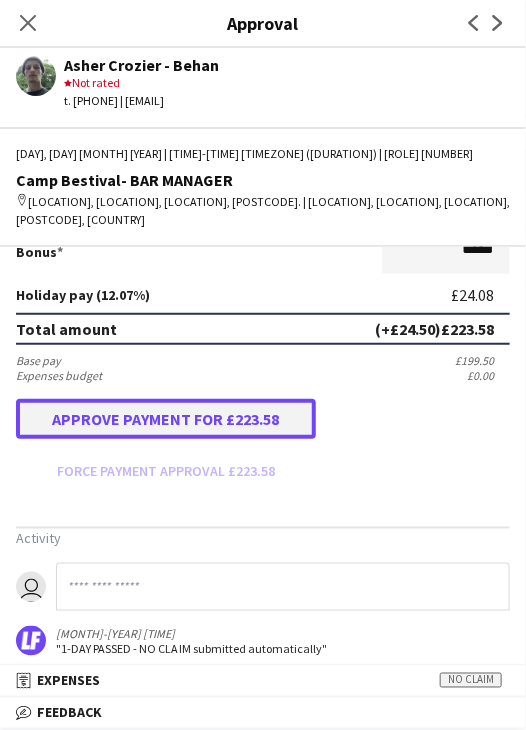 click on "Approve payment for £223.58" at bounding box center (166, 419) 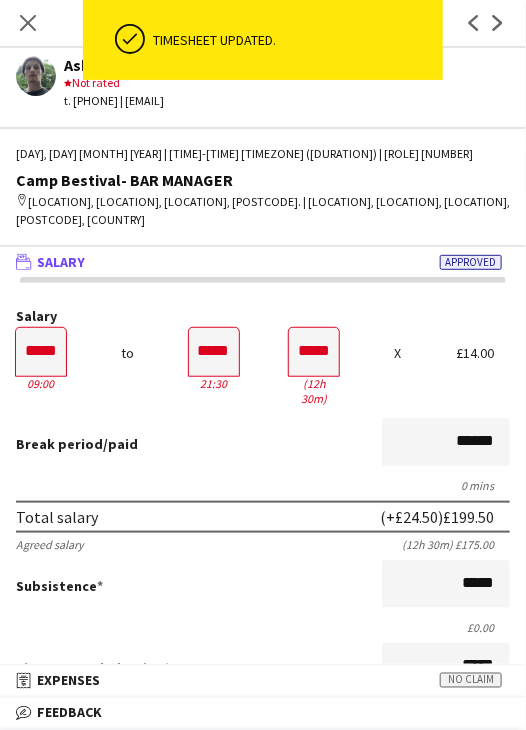 scroll, scrollTop: 0, scrollLeft: 0, axis: both 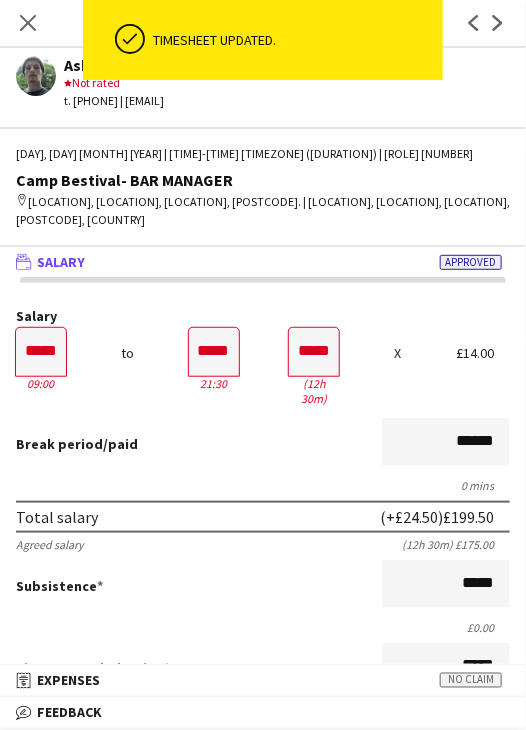 click on "Close pop-in" 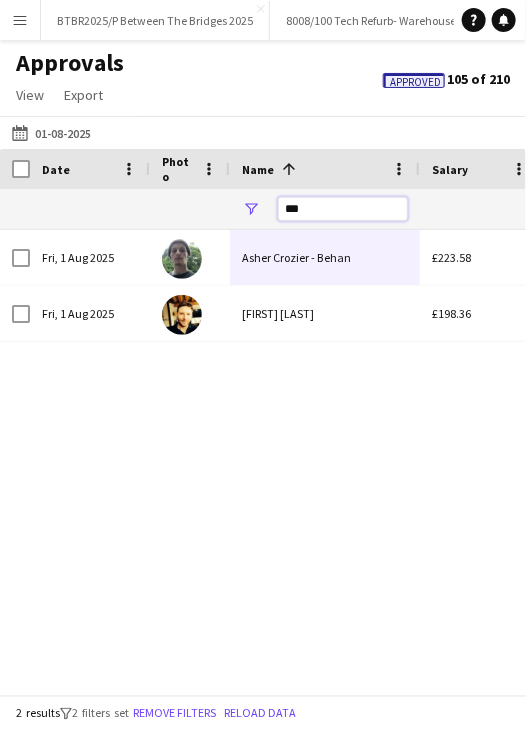 click on "***" at bounding box center [343, 209] 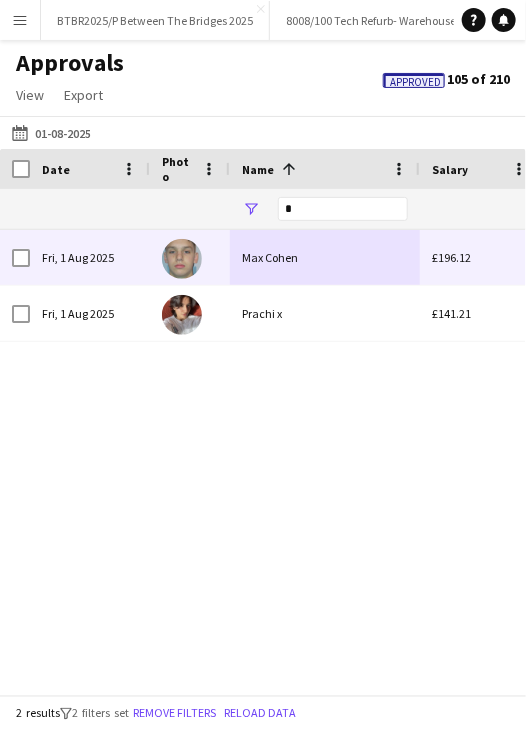 click on "Max Cohen" at bounding box center [325, 257] 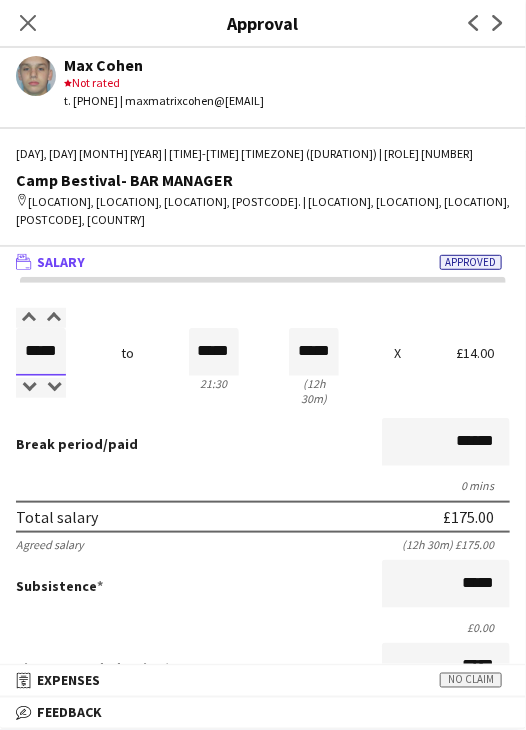 drag, startPoint x: 25, startPoint y: 341, endPoint x: 108, endPoint y: 345, distance: 83.09633 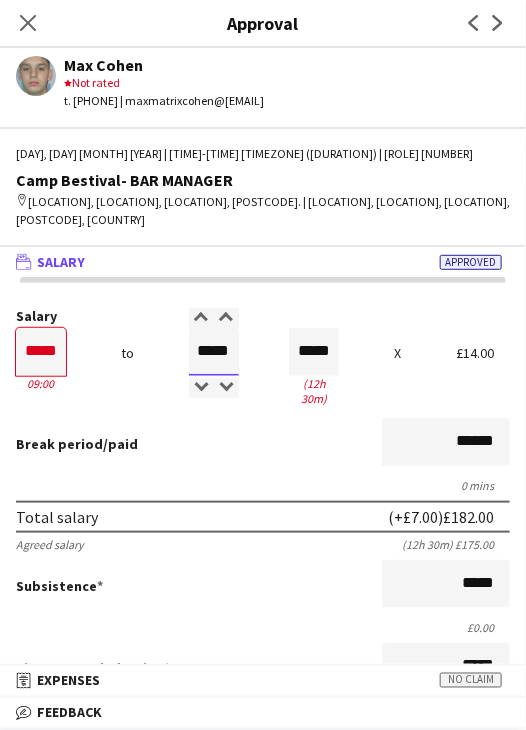 click on "*****" at bounding box center [214, 352] 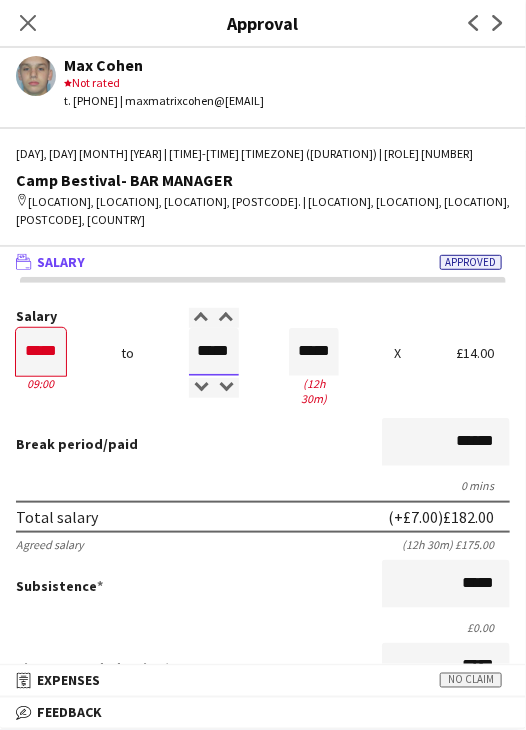 click on "*****" at bounding box center (214, 352) 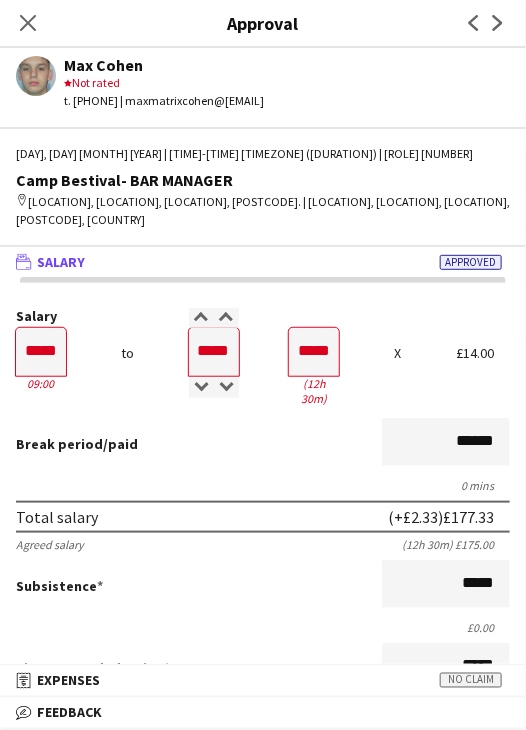 click on "Salary" at bounding box center (263, 316) 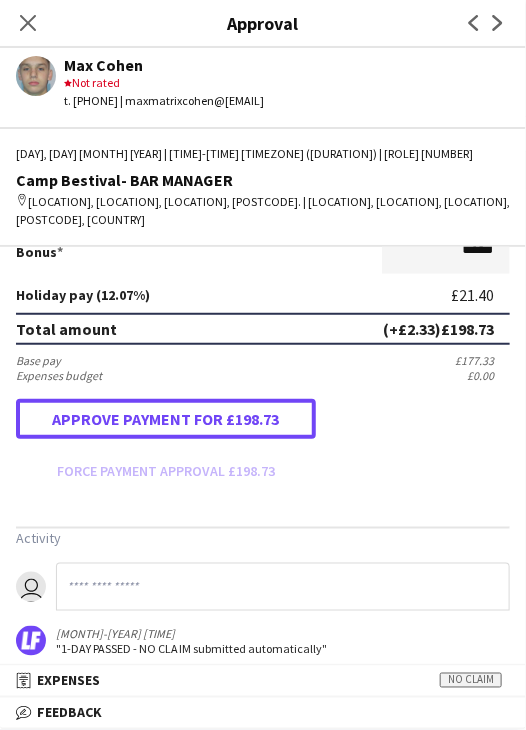 drag, startPoint x: 173, startPoint y: 387, endPoint x: 118, endPoint y: 393, distance: 55.326305 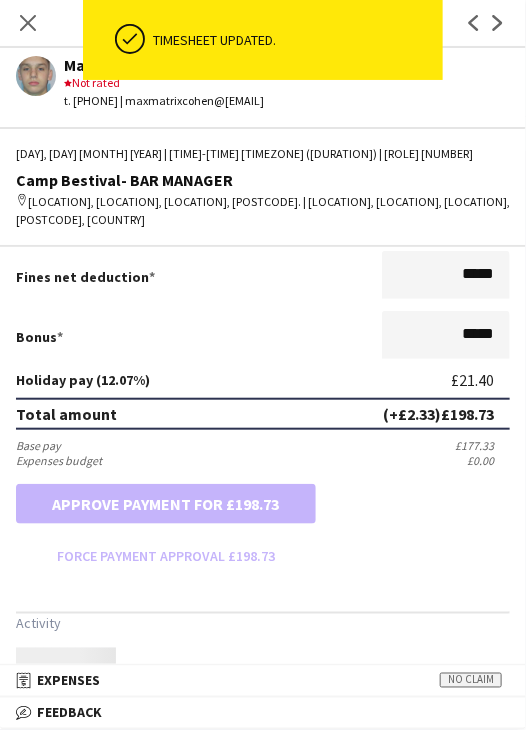 scroll, scrollTop: 537, scrollLeft: 0, axis: vertical 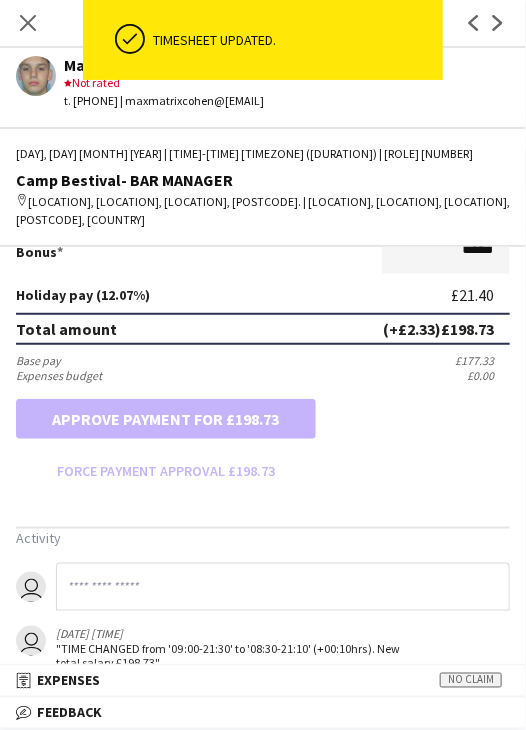 drag, startPoint x: 19, startPoint y: 23, endPoint x: 198, endPoint y: 111, distance: 199.46178 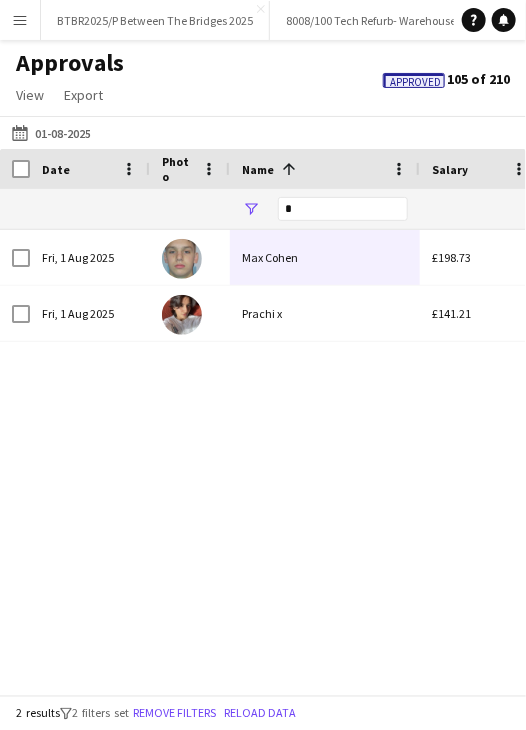 click on "*" at bounding box center (343, 209) 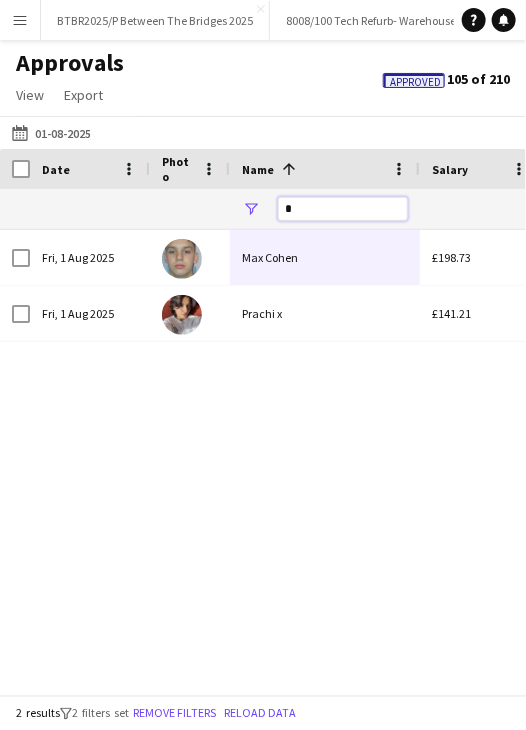 click on "*" at bounding box center (343, 209) 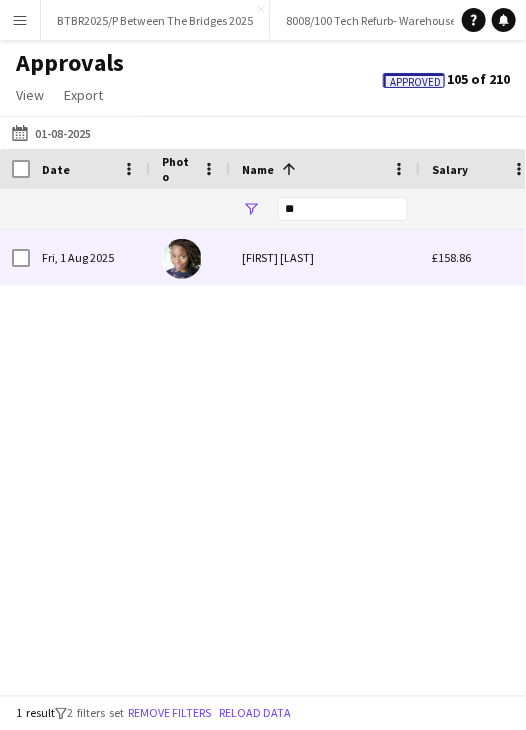 click on "[FIRST] [LAST]" at bounding box center [325, 257] 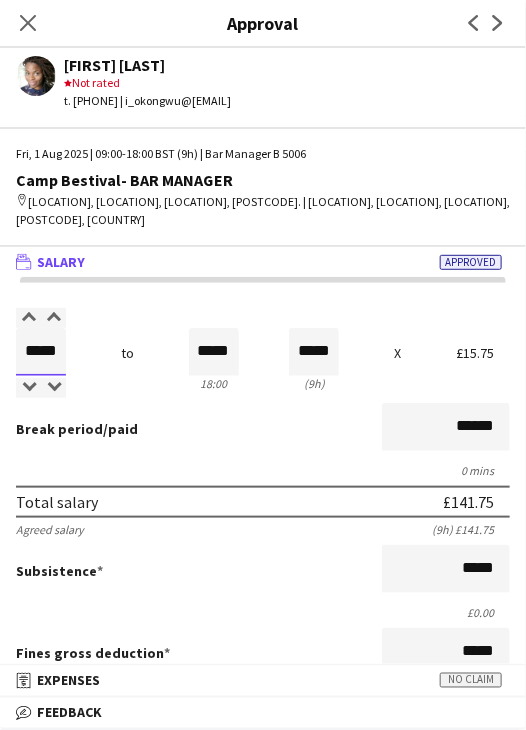 drag, startPoint x: 31, startPoint y: 355, endPoint x: 129, endPoint y: 353, distance: 98.02041 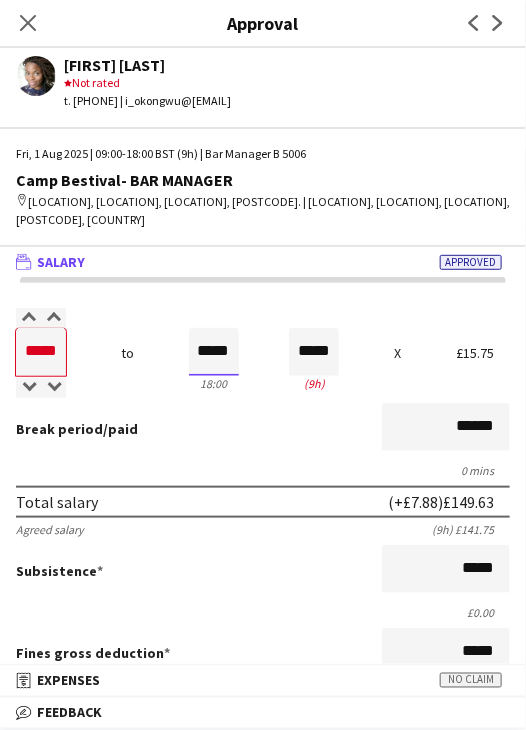 click on "*****" at bounding box center [214, 352] 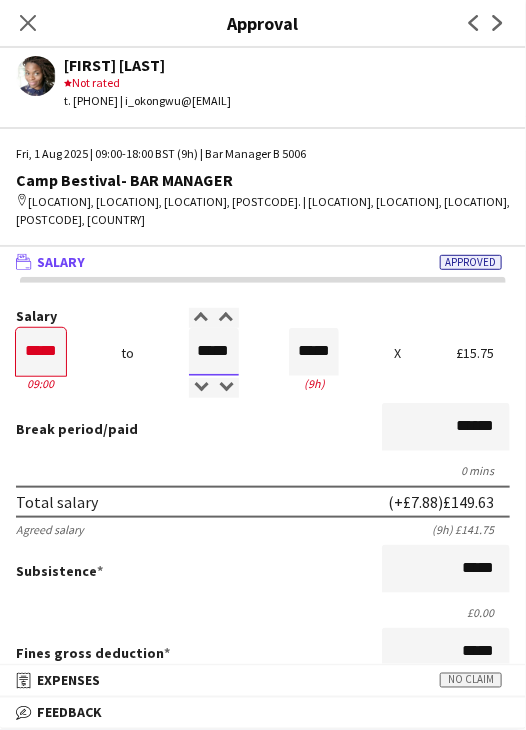 click on "*****" at bounding box center [214, 352] 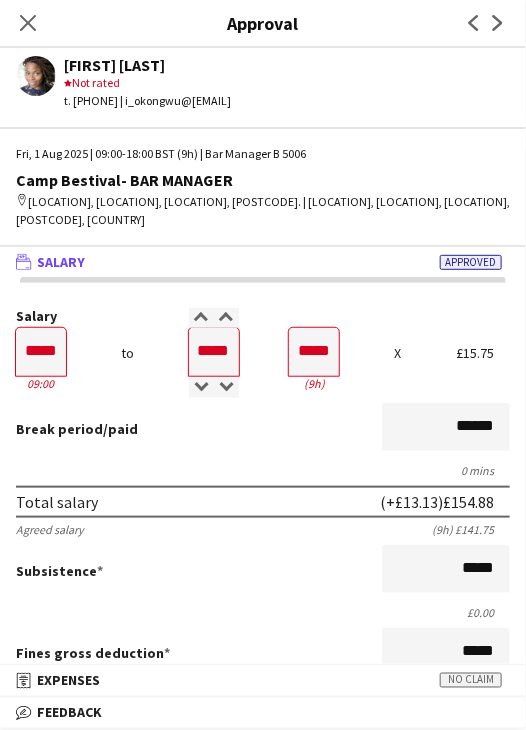 click on "Break period   /paid  ******" at bounding box center [263, 429] 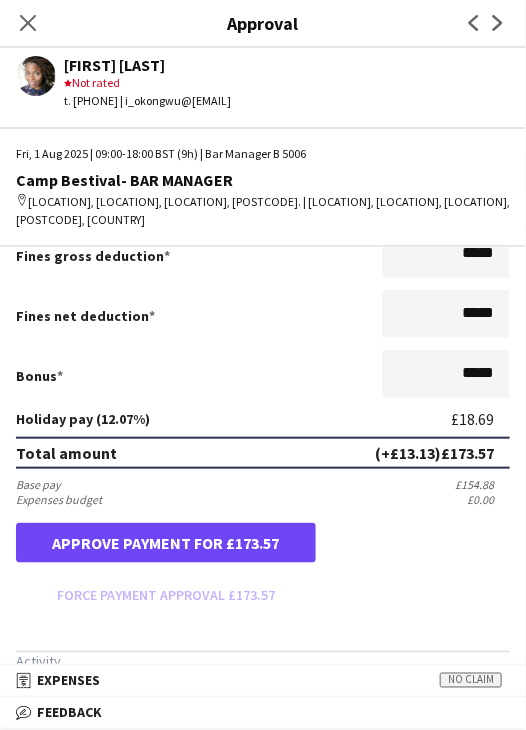 scroll, scrollTop: 400, scrollLeft: 0, axis: vertical 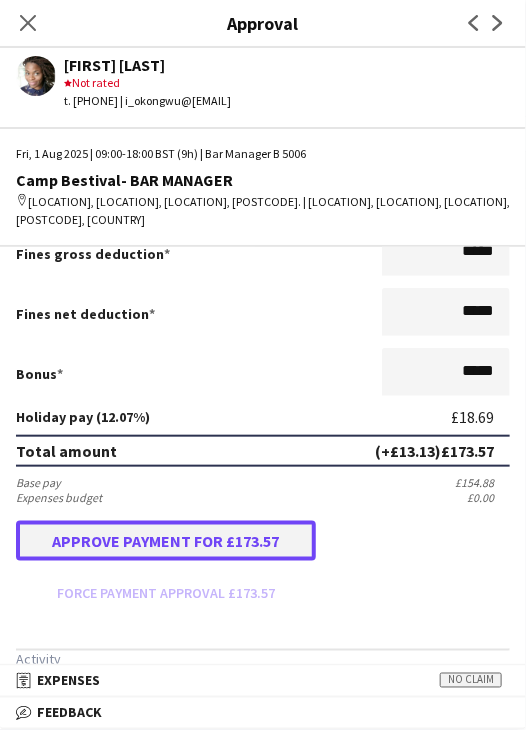 click on "Approve payment for £173.57" at bounding box center (166, 541) 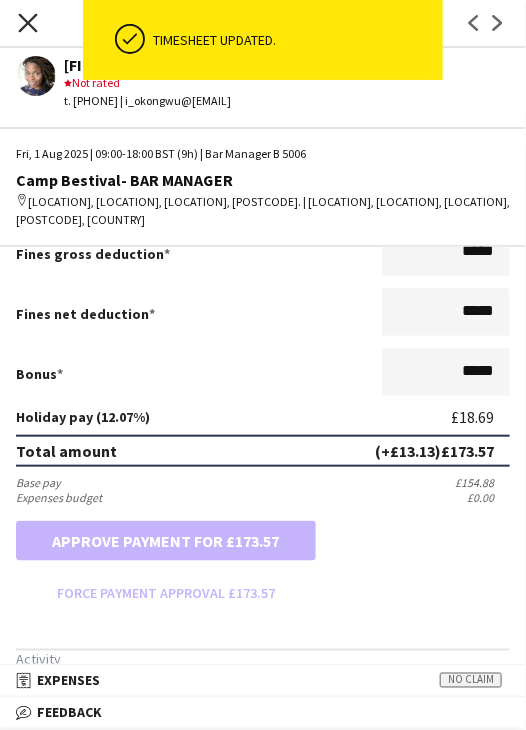 click 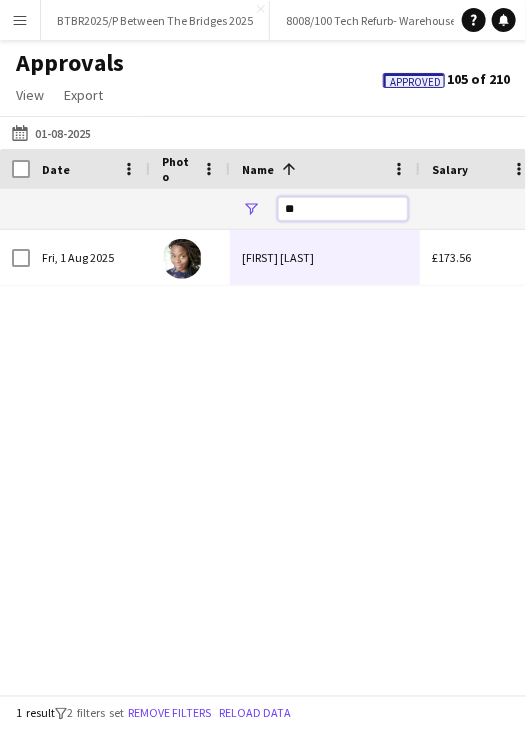 click on "**" at bounding box center [343, 209] 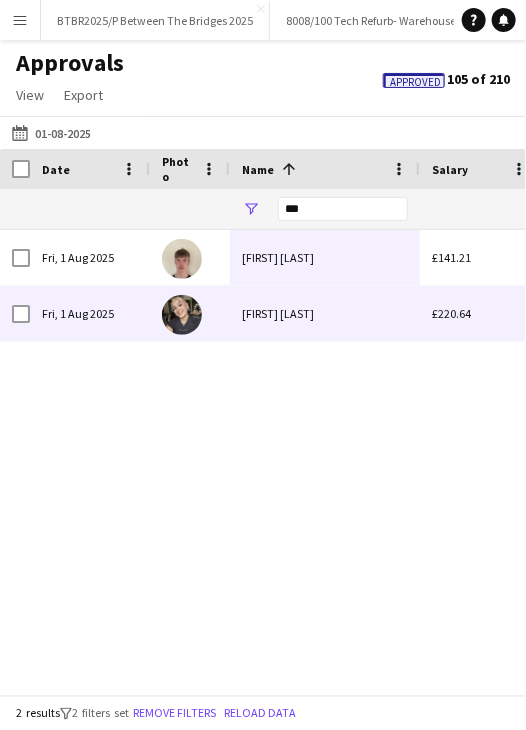 click on "Gabriella Horbury" at bounding box center [325, 313] 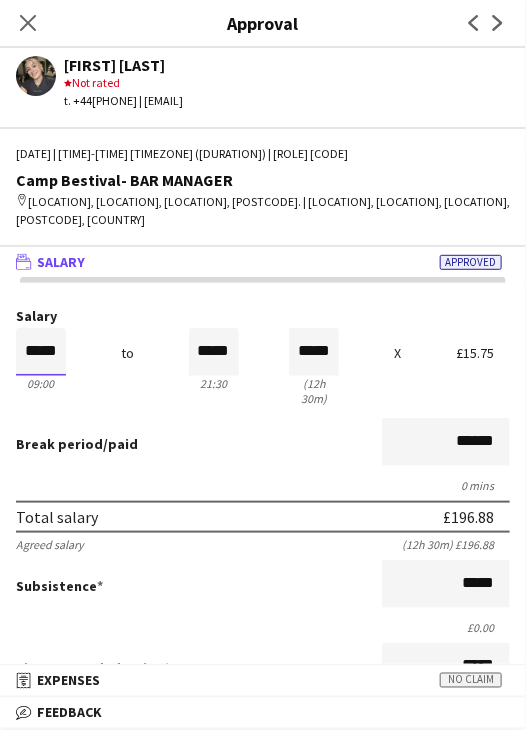 click on "*****" at bounding box center (41, 352) 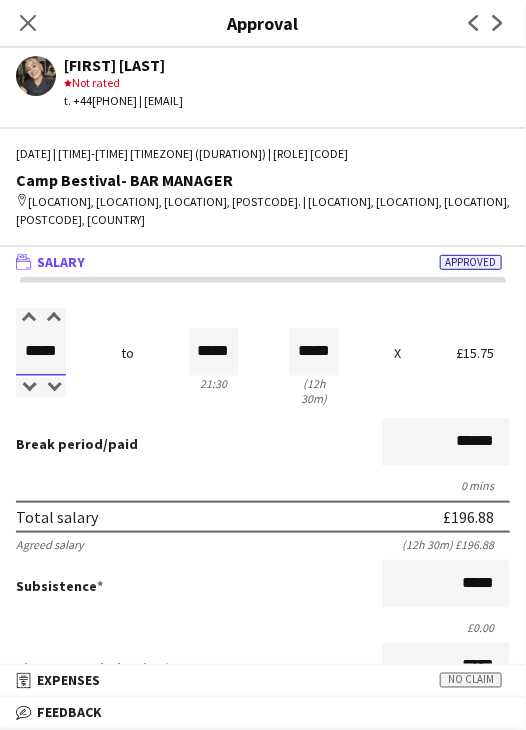 click on "*****" at bounding box center (41, 352) 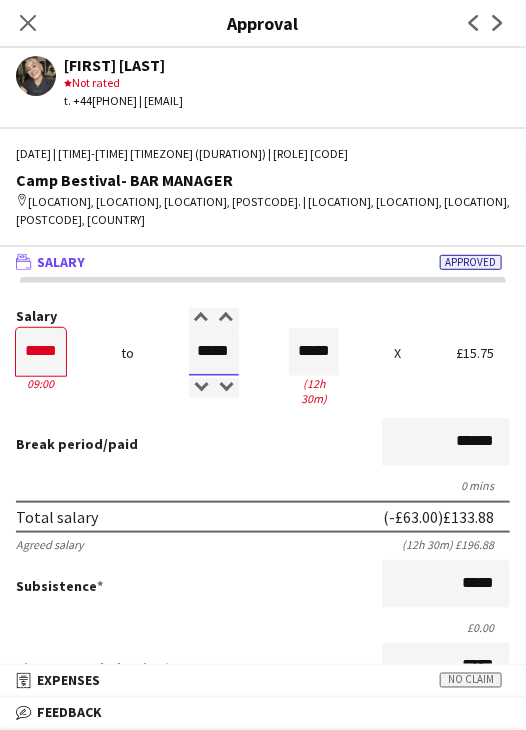 click on "*****" at bounding box center [214, 352] 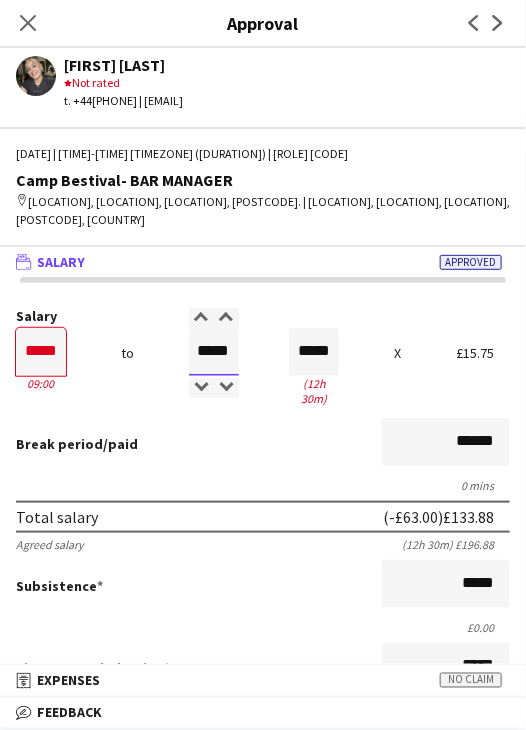 click on "*****" at bounding box center [214, 352] 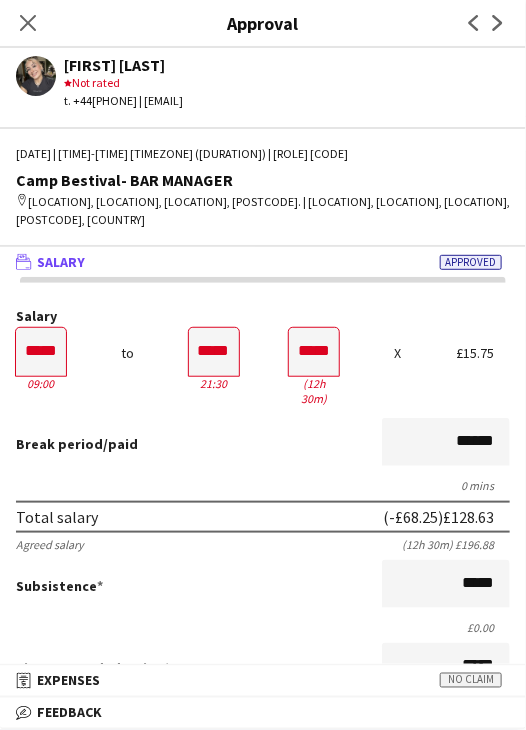 click on "Break period   /paid  ******" at bounding box center (263, 444) 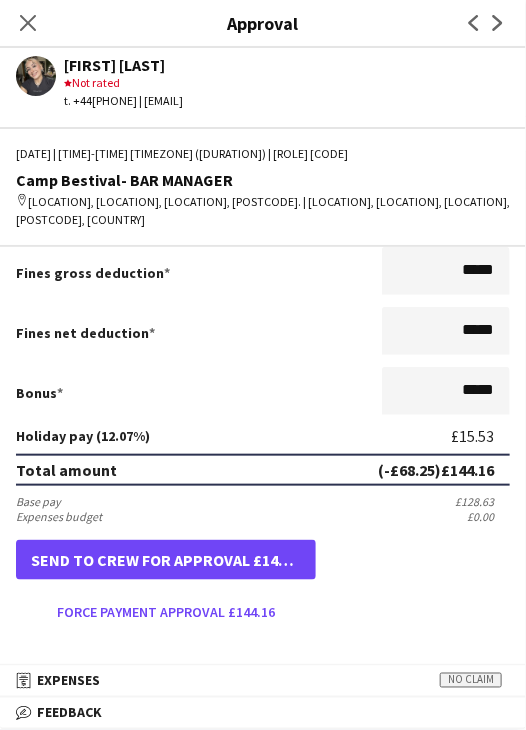 scroll, scrollTop: 500, scrollLeft: 0, axis: vertical 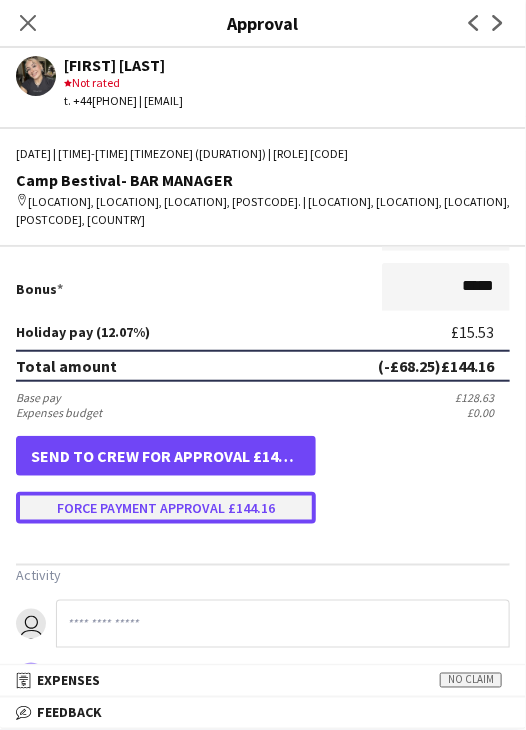 click on "Force payment approval £144.16" at bounding box center (166, 508) 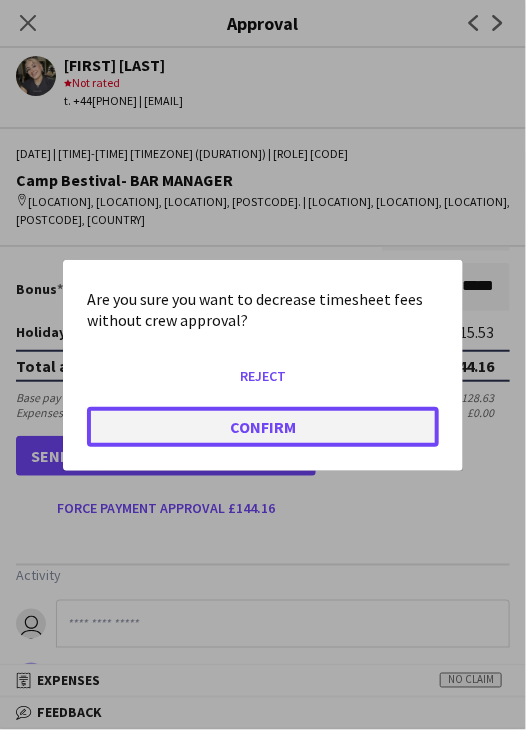 click on "Confirm" 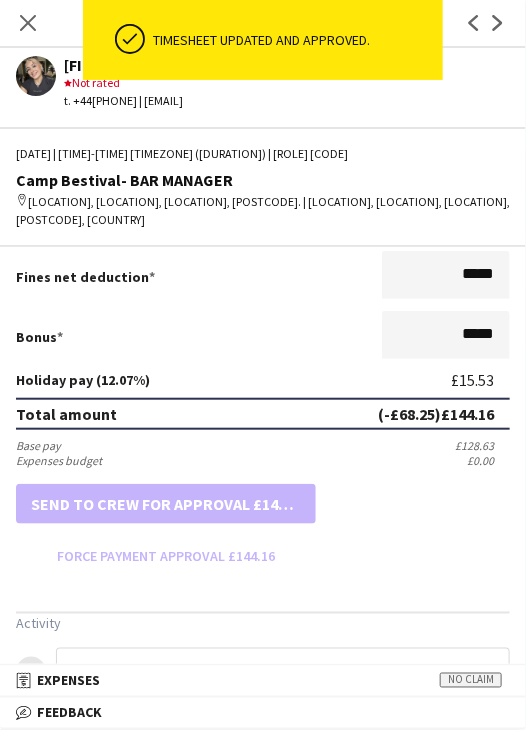 scroll, scrollTop: 500, scrollLeft: 0, axis: vertical 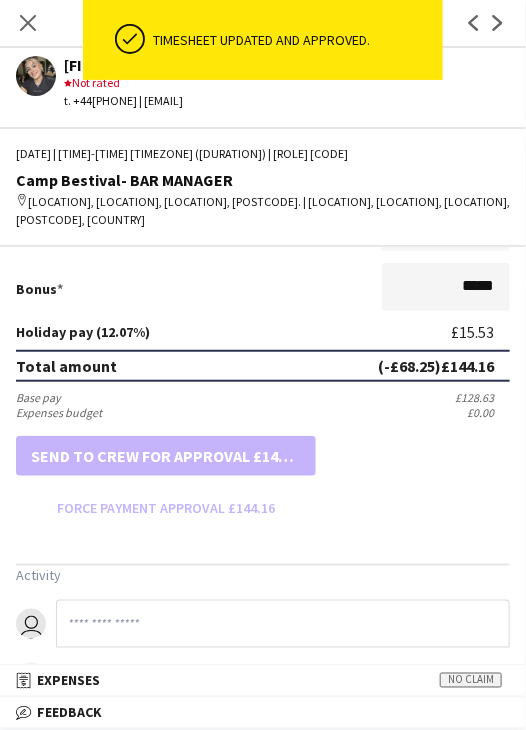 click on "Close pop-in" 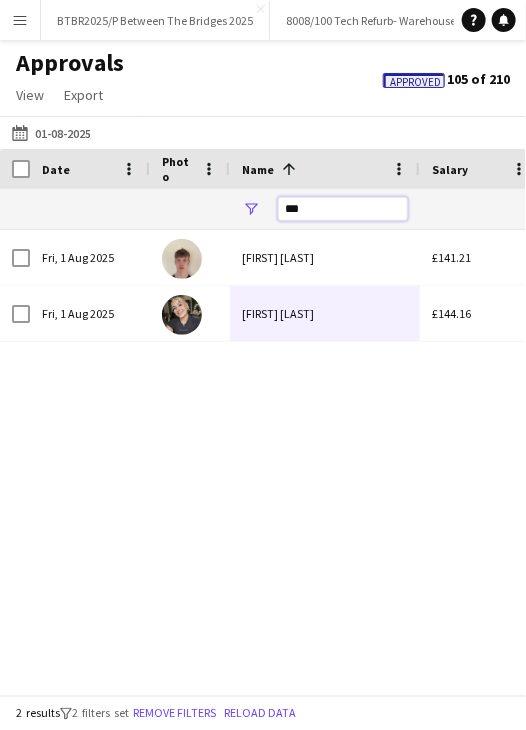 click on "***" at bounding box center [343, 209] 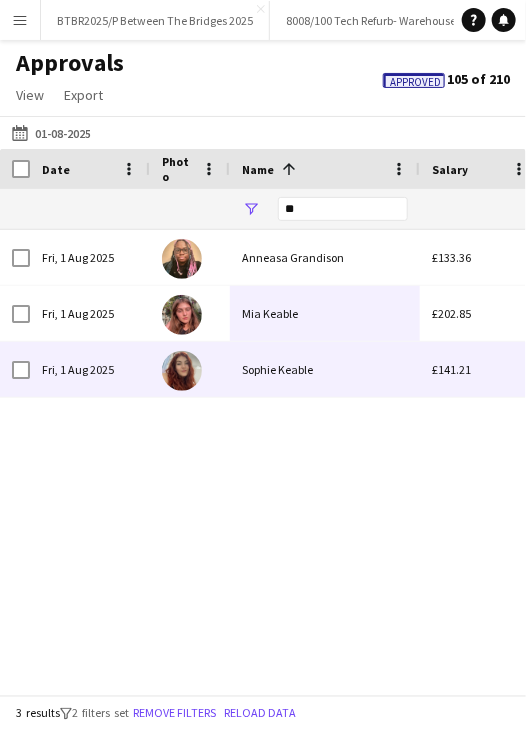 click on "Sophie Keable" at bounding box center [325, 369] 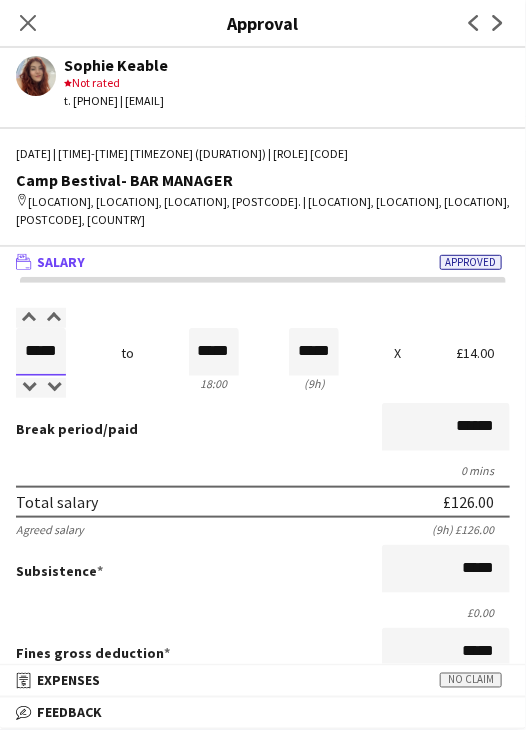 drag, startPoint x: 24, startPoint y: 350, endPoint x: 170, endPoint y: 345, distance: 146.08559 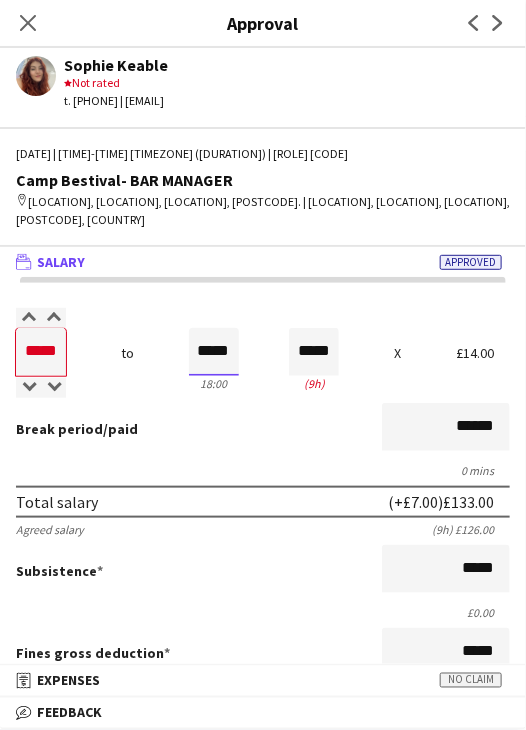 click on "*****" at bounding box center (214, 352) 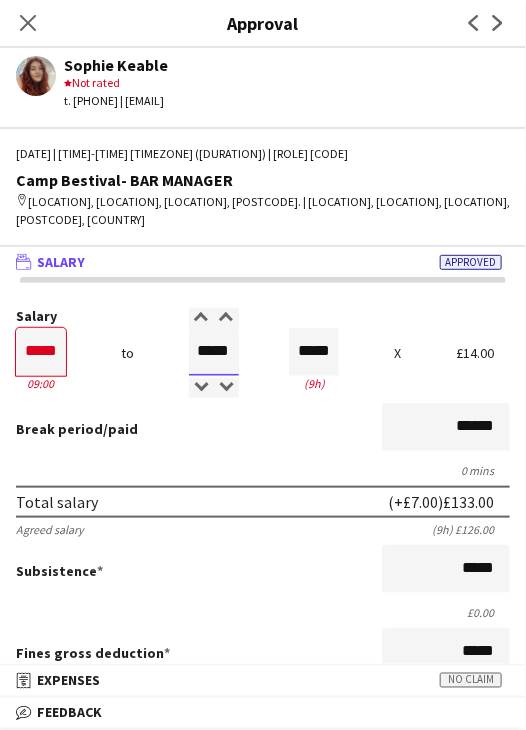 click on "*****" at bounding box center (214, 352) 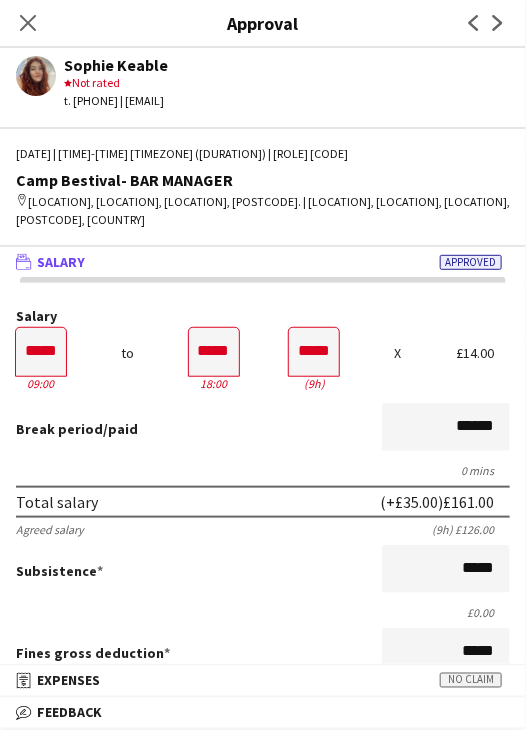 click on "Salary  *****  09:00   to  *****  18:00  *****  (9h)   X   £14.00" at bounding box center (263, 352) 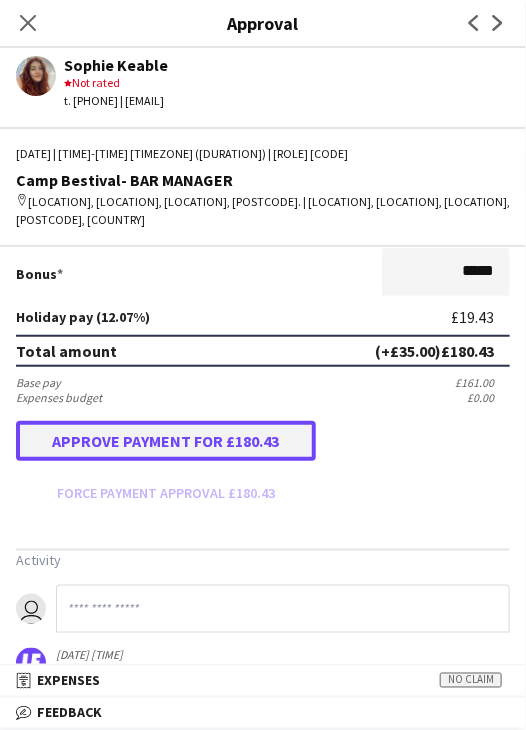 click on "Approve payment for £180.43" at bounding box center [166, 441] 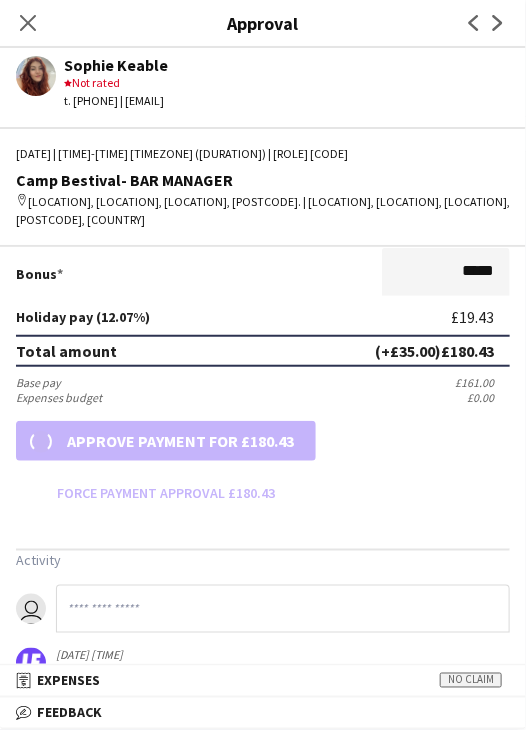scroll, scrollTop: 500, scrollLeft: 0, axis: vertical 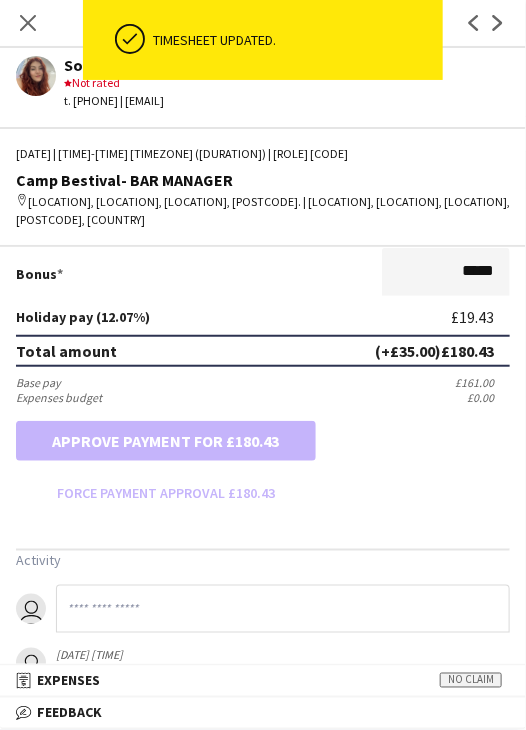click on "Close pop-in" 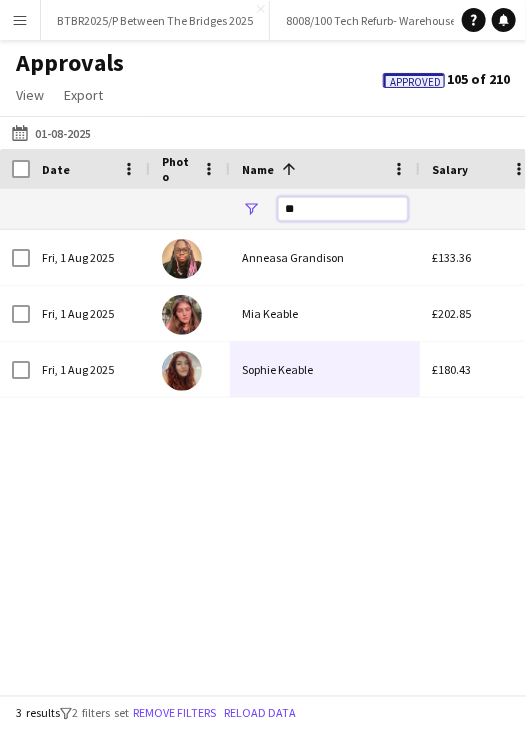 click on "**" at bounding box center (343, 209) 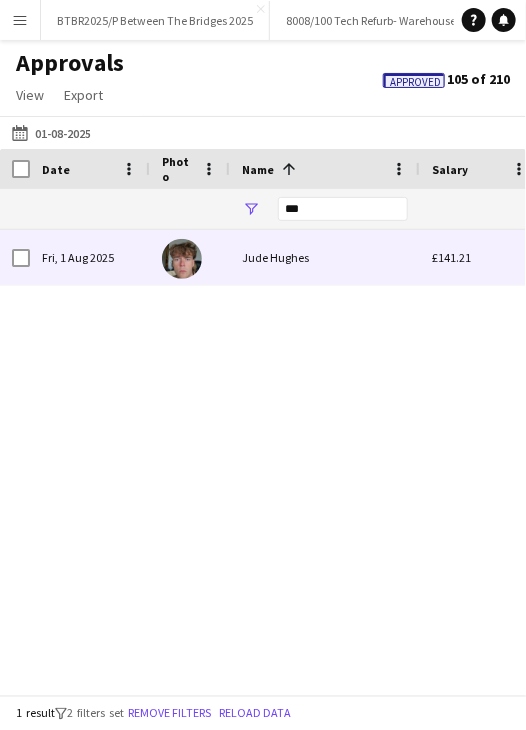 click on "Jude Hughes" at bounding box center (325, 257) 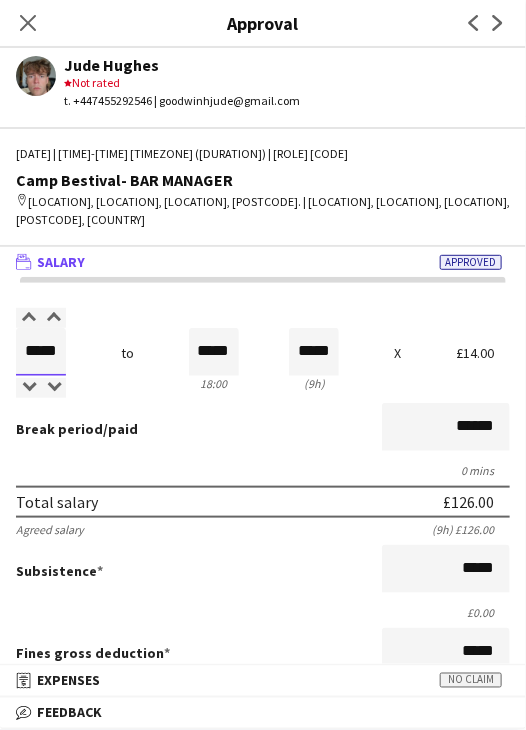drag, startPoint x: 21, startPoint y: 355, endPoint x: 129, endPoint y: 361, distance: 108.16654 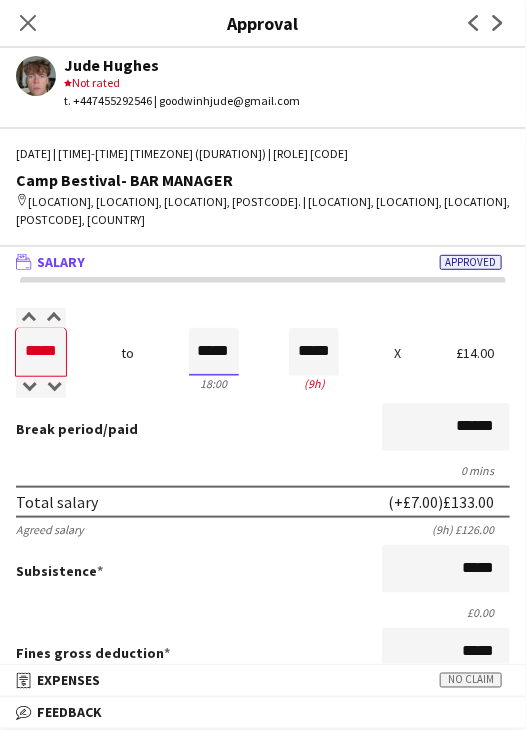 click on "*****" at bounding box center [214, 352] 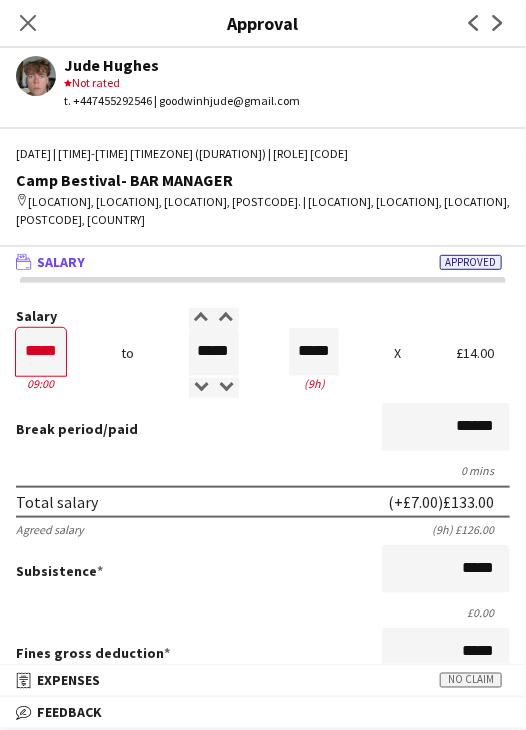 click on "Salary  *****  09:00   to  *****  18:00  *****  (9h)   X   £14.00" at bounding box center [263, 352] 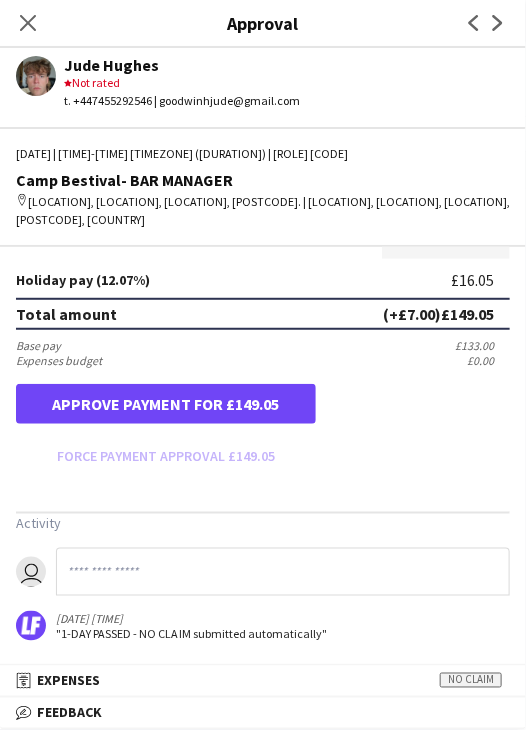 click on "Salary  *****  09:00   to  *****  18:00  *****  (9h)   X   £14.00   Break period   /paid  ******  0 mins   Total salary   (+£7.00)   £133.00   Agreed salary   (9h) £126.00   Subsistence  *****  £0.00   Fines gross deduction  *****  Fines net deduction  *****  Bonus  *****  Holiday pay (12.07%)   £16.05   Total amount   (+£7.00)   £149.05   Base pay   £133.00   Expenses budget   £0.00   Approve payment for £149.05   Force payment approval £149.05" at bounding box center [263, 121] 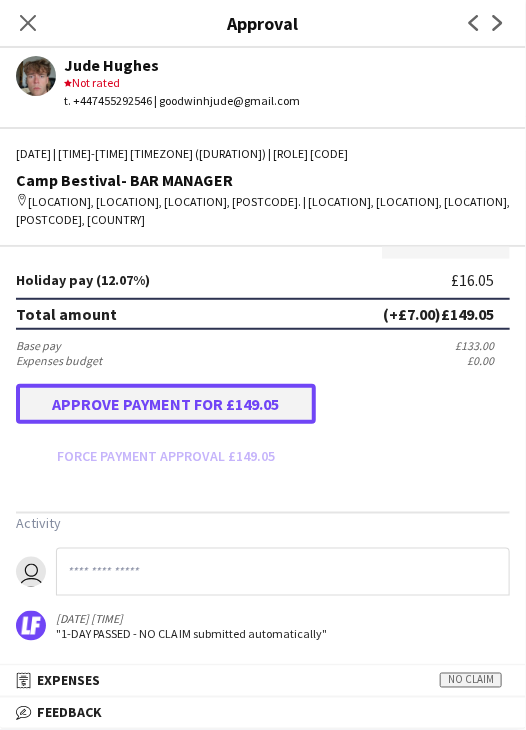 click on "Approve payment for £149.05" at bounding box center [166, 404] 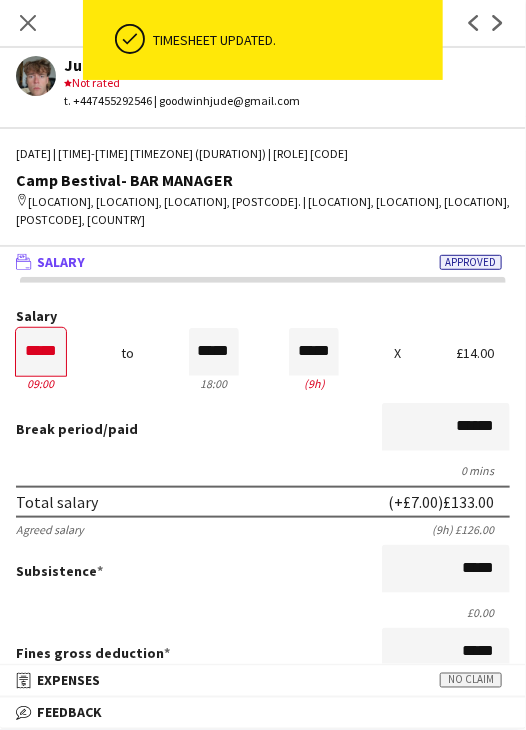 scroll, scrollTop: 0, scrollLeft: 0, axis: both 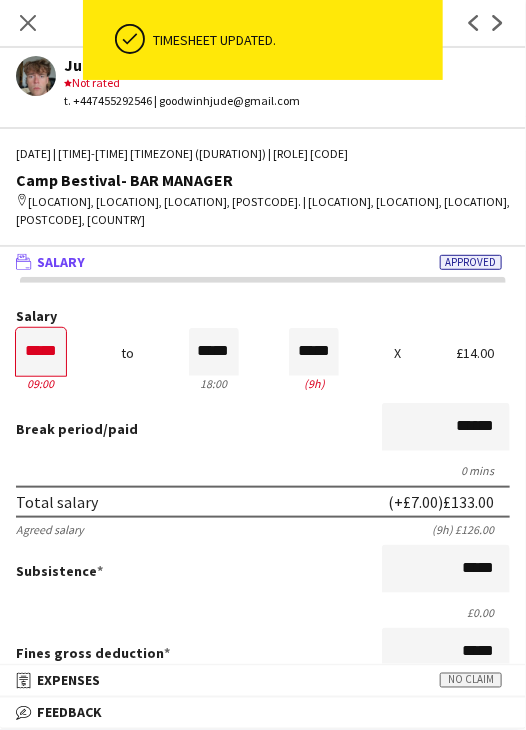 click 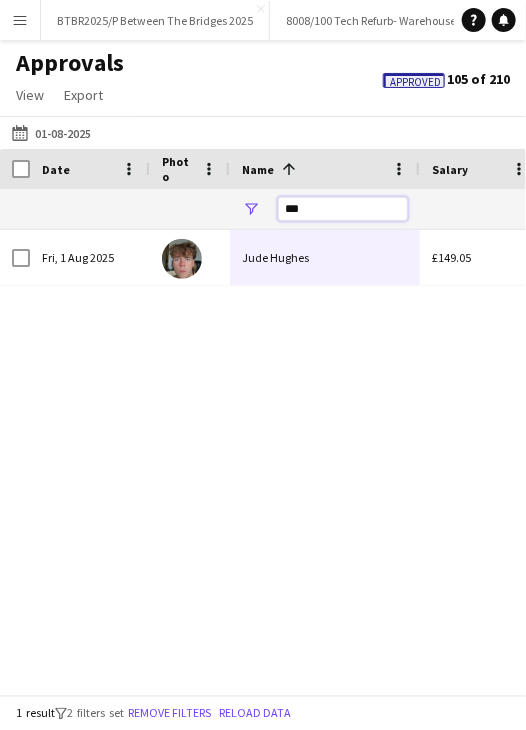 click on "***" at bounding box center [343, 209] 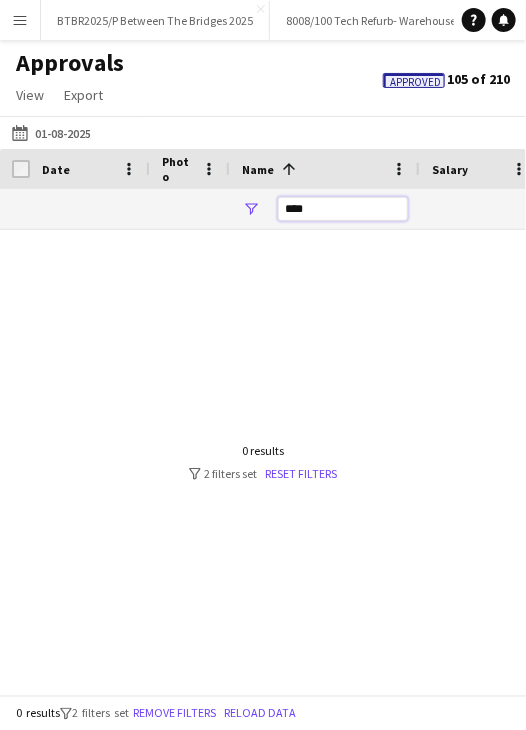 drag, startPoint x: 205, startPoint y: 211, endPoint x: 172, endPoint y: 211, distance: 33 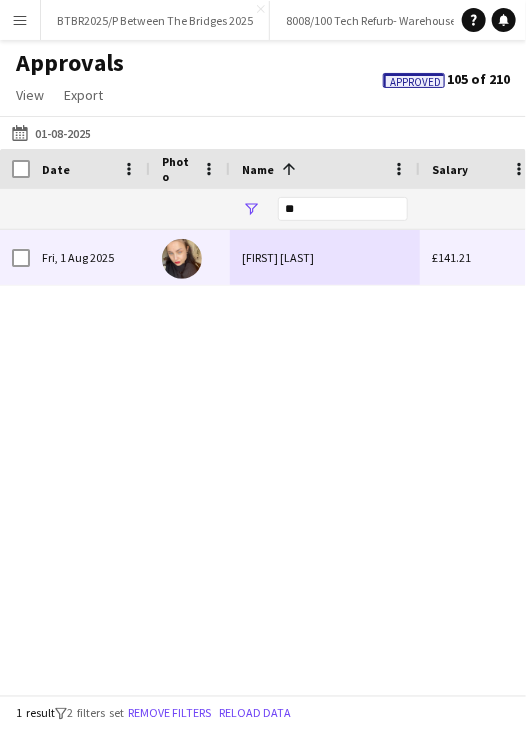 click on "[FIRST] [LAST]" at bounding box center [325, 257] 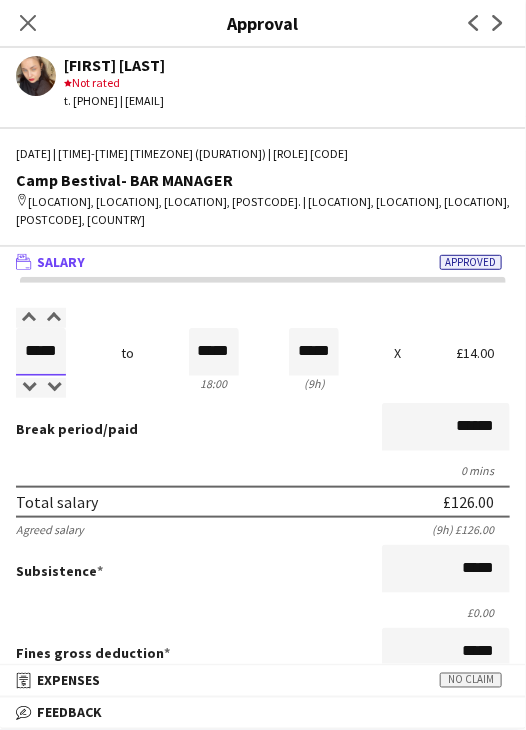 drag, startPoint x: 32, startPoint y: 355, endPoint x: 170, endPoint y: 353, distance: 138.0145 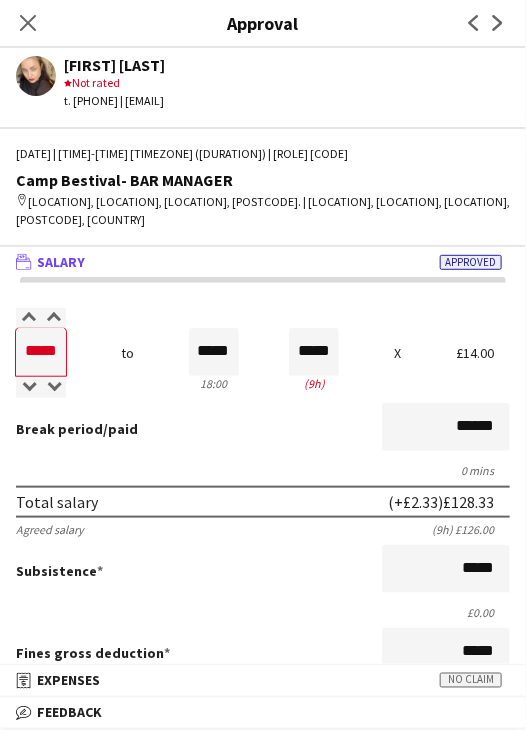 click on "Break period   /paid  ******" at bounding box center (263, 429) 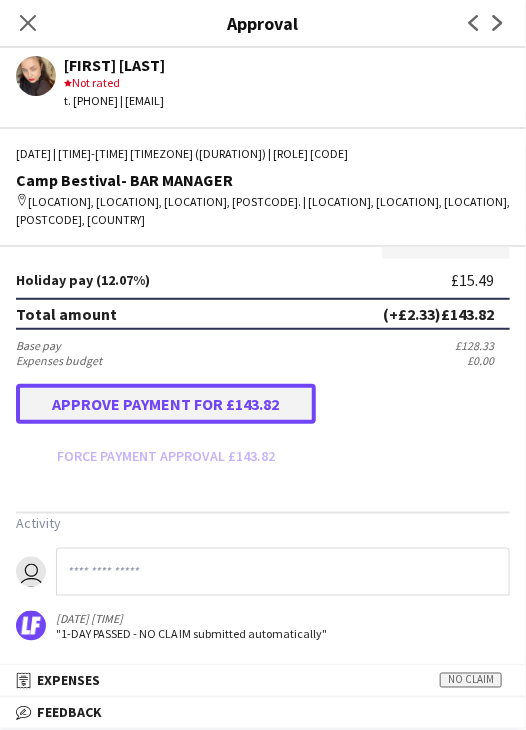 click on "Approve payment for £143.82" at bounding box center [166, 404] 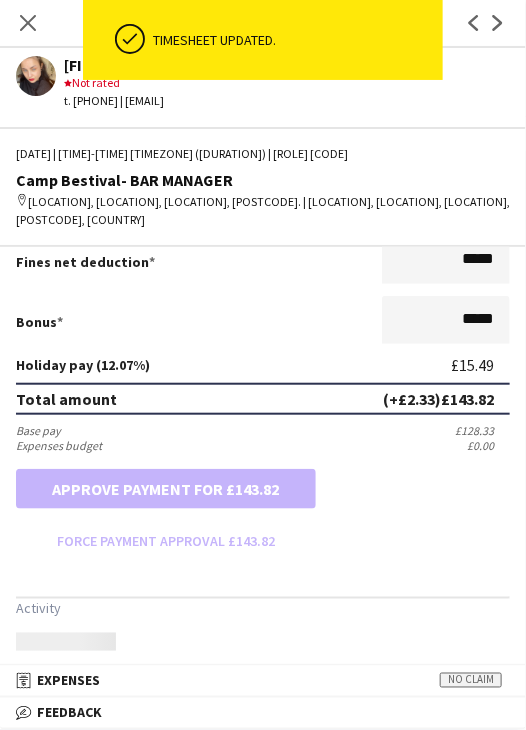 scroll, scrollTop: 537, scrollLeft: 0, axis: vertical 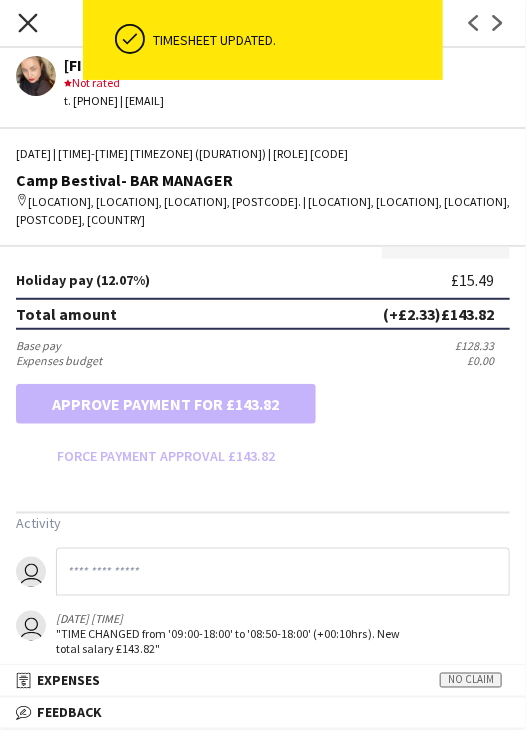click on "Close pop-in" 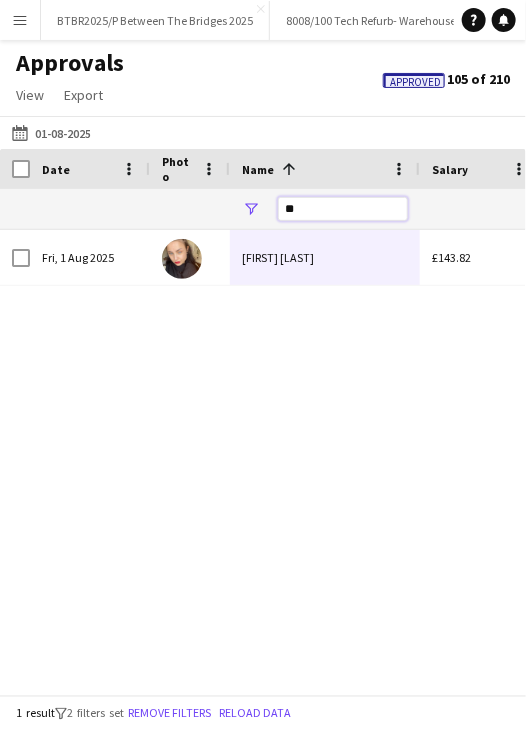 click on "**" at bounding box center [343, 209] 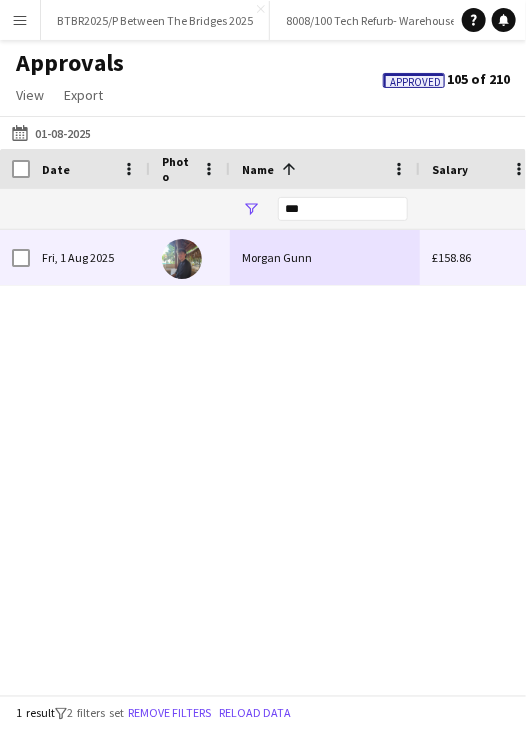 click on "Morgan Gunn" at bounding box center [325, 257] 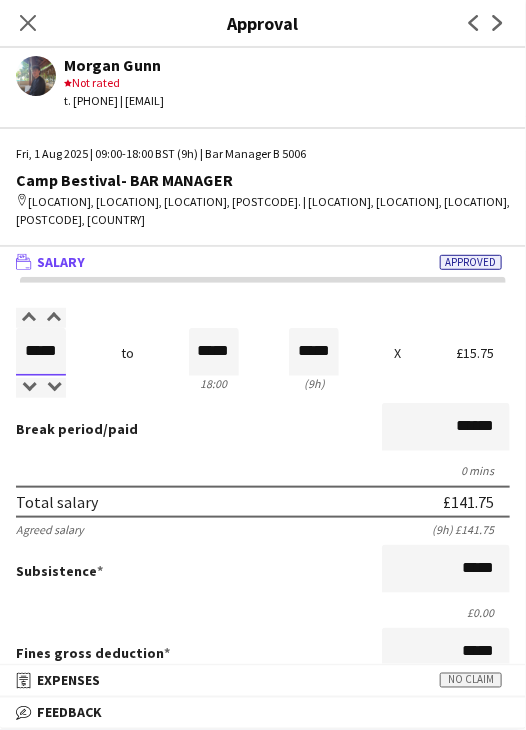 drag, startPoint x: 30, startPoint y: 350, endPoint x: 123, endPoint y: 353, distance: 93.04838 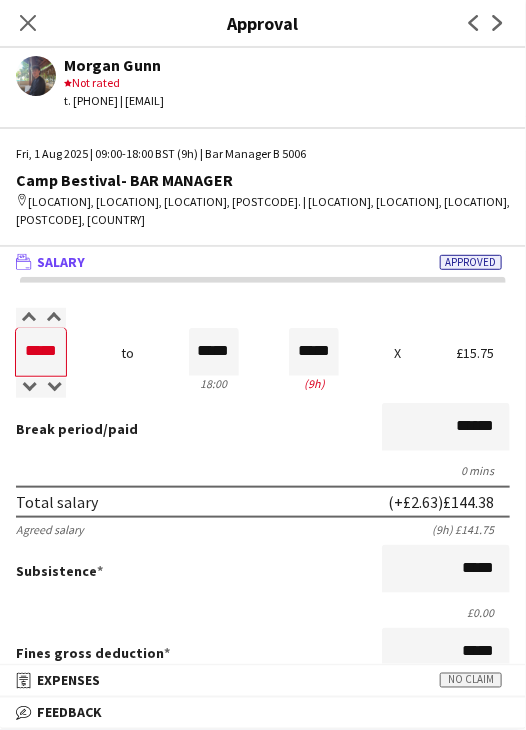 click on "Break period   /paid  ******" at bounding box center (263, 429) 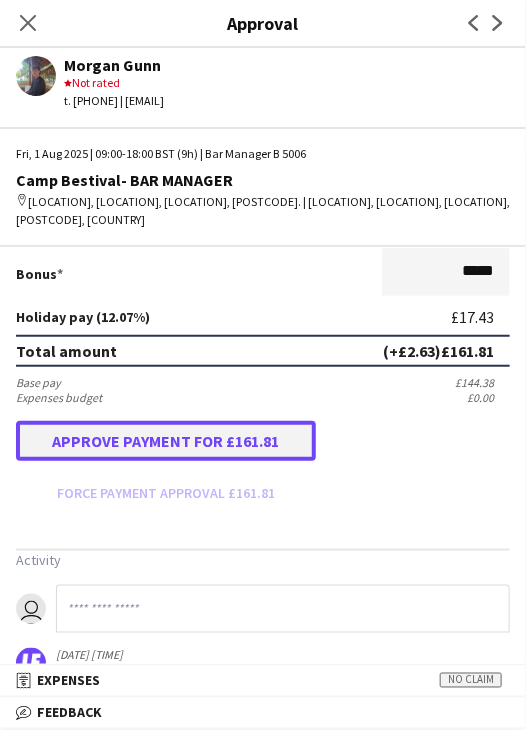click on "Approve payment for £161.81" at bounding box center [166, 441] 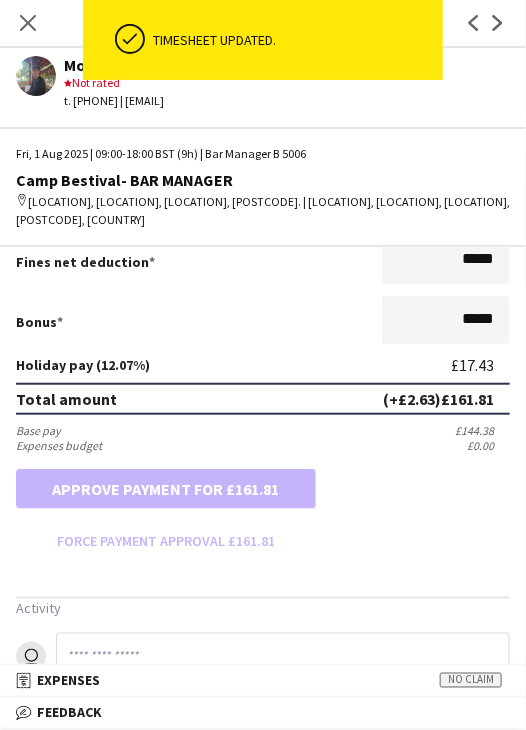 scroll, scrollTop: 500, scrollLeft: 0, axis: vertical 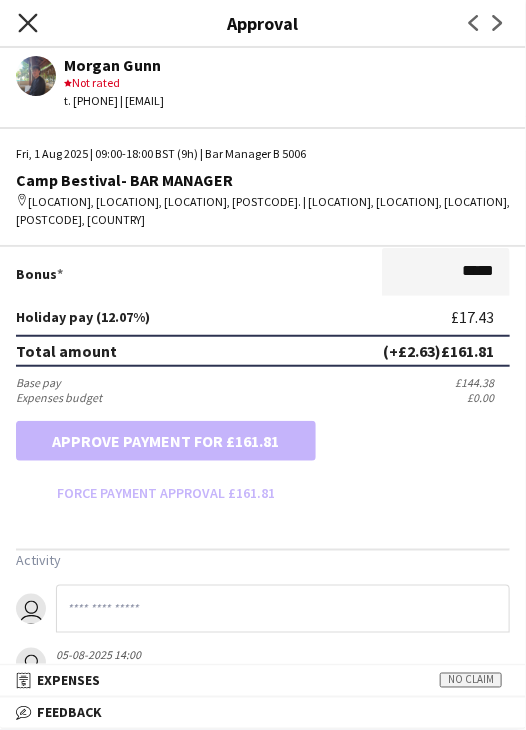 click on "Close pop-in" 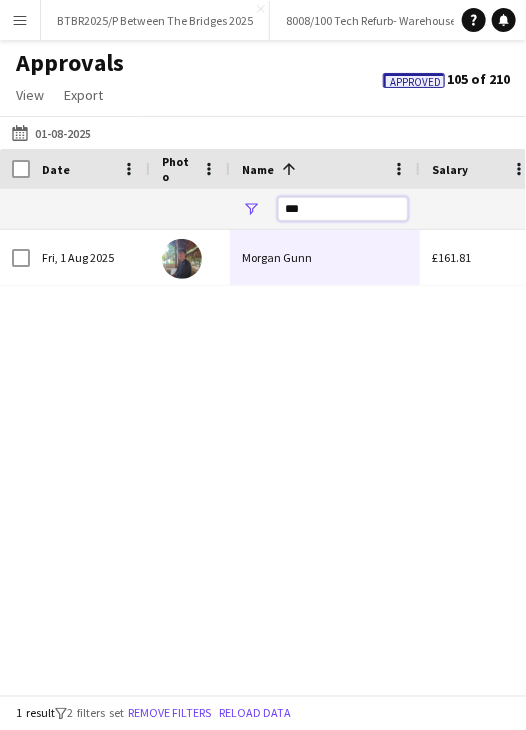 click on "***" at bounding box center (343, 209) 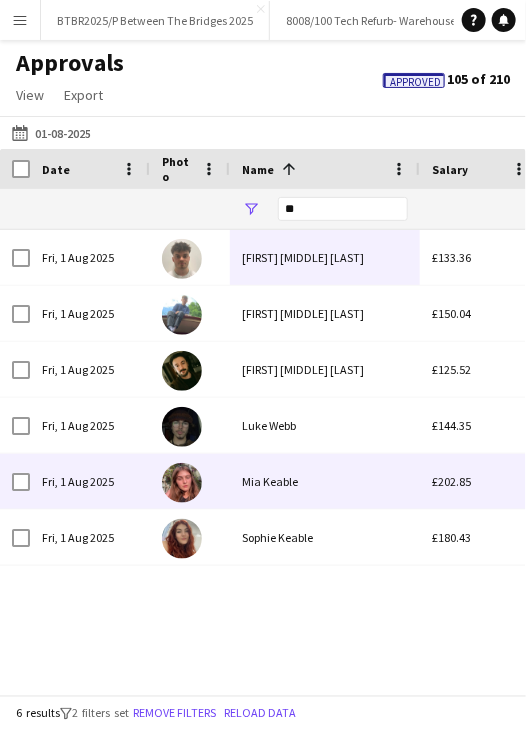 click on "Mia Keable" at bounding box center (325, 481) 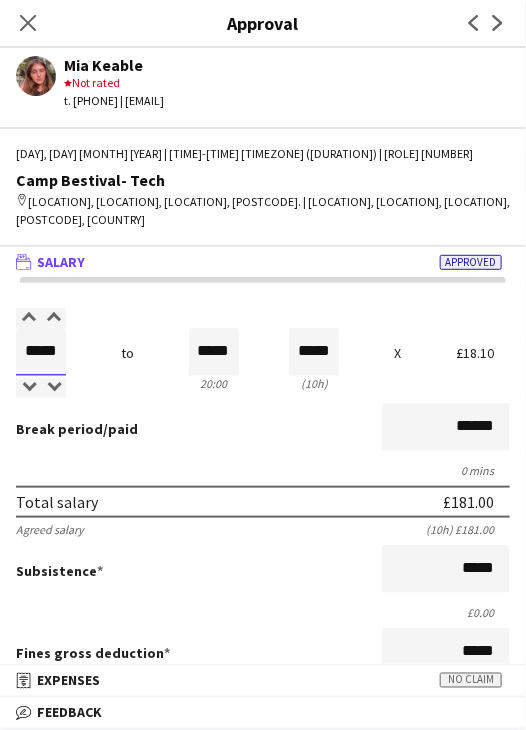 drag, startPoint x: 26, startPoint y: 353, endPoint x: 133, endPoint y: 356, distance: 107.042046 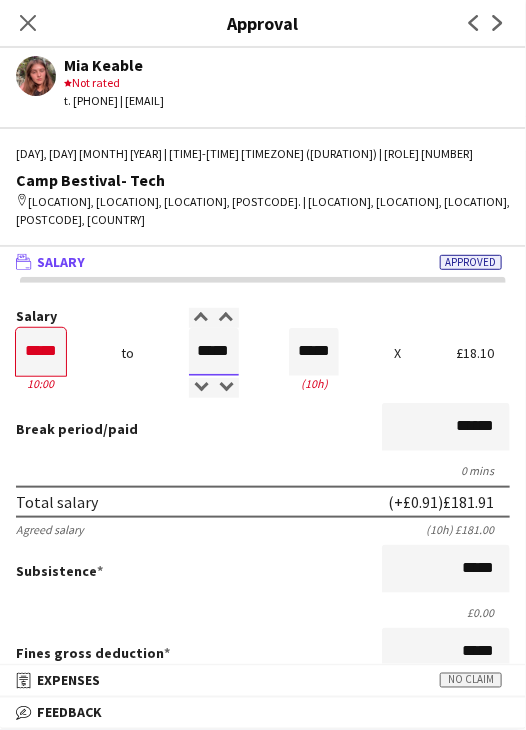 drag, startPoint x: 193, startPoint y: 353, endPoint x: 279, endPoint y: 360, distance: 86.28442 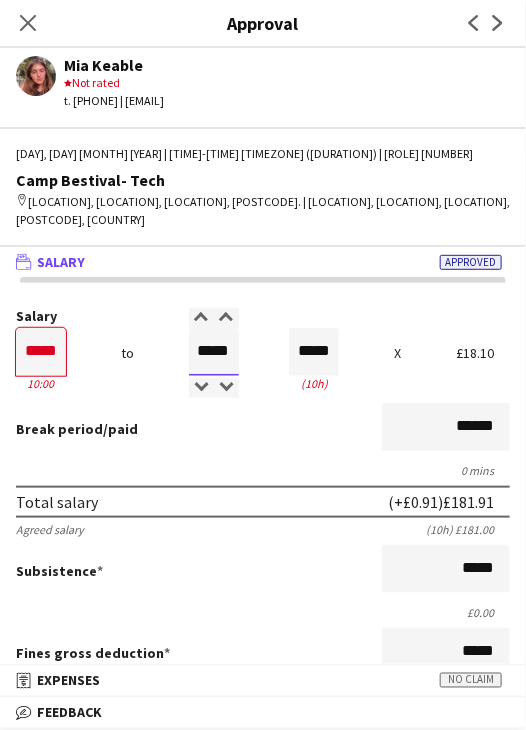 click on "Salary  *****  10:00   to  *****  20:00  *****  (10h)   X   £18.10" at bounding box center (263, 352) 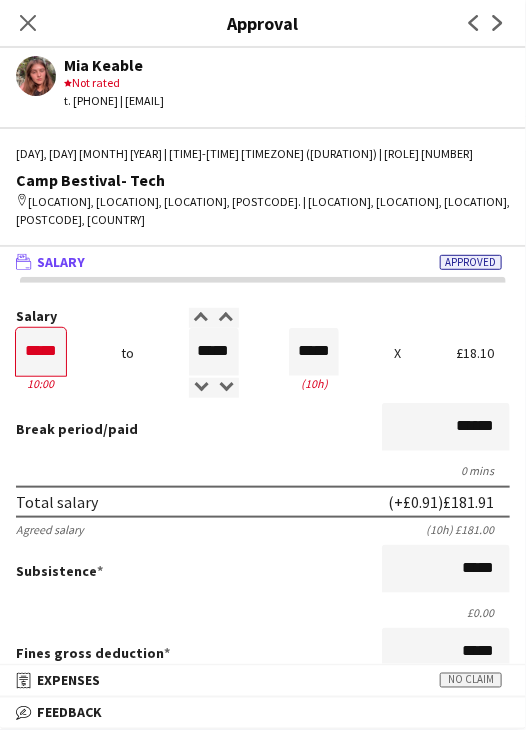 click on "Total salary   (+£0.91)   £181.91" at bounding box center (263, 502) 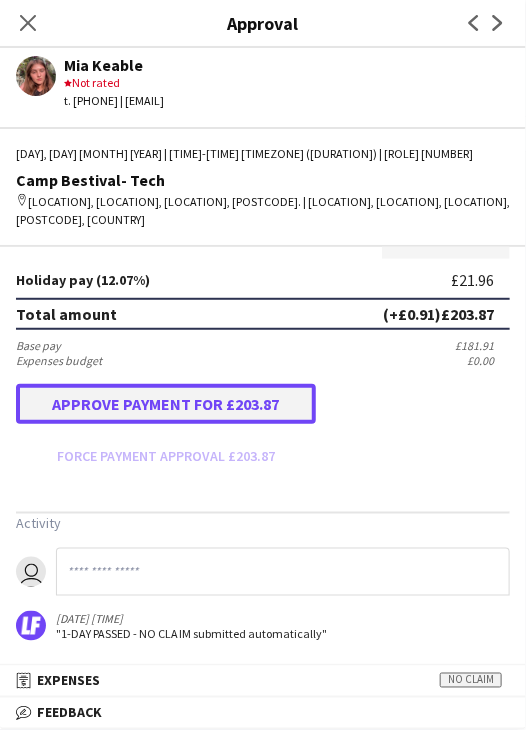 click on "Approve payment for £203.87" at bounding box center [166, 404] 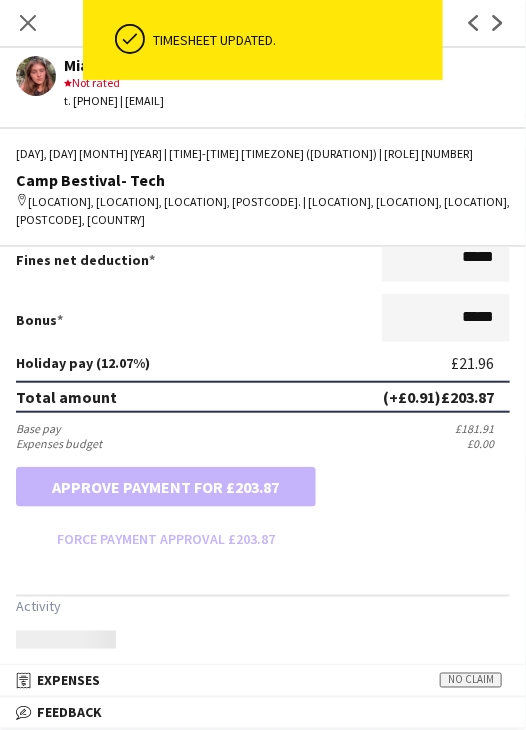 scroll, scrollTop: 537, scrollLeft: 0, axis: vertical 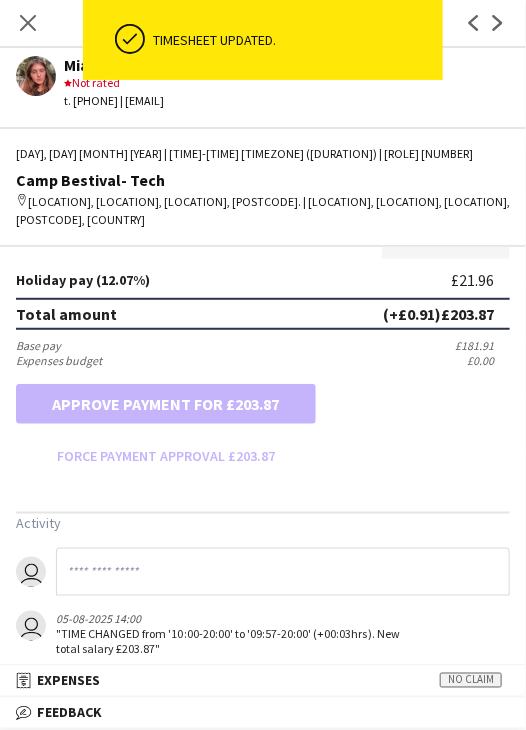 click on "Close pop-in" 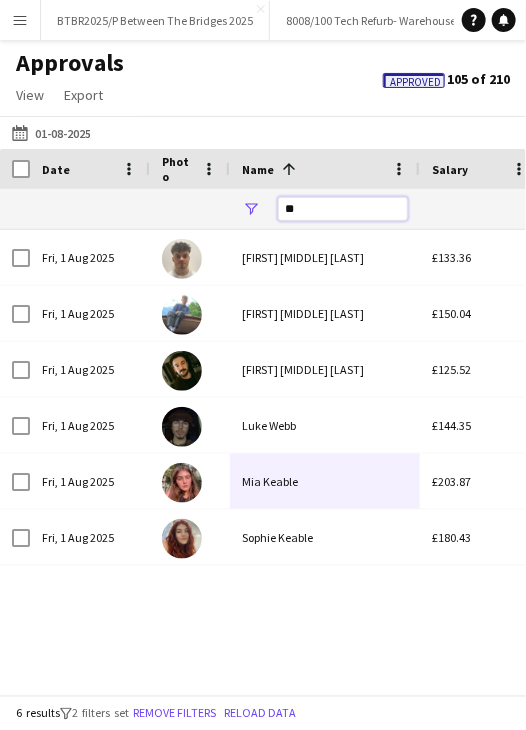 click on "**" at bounding box center [343, 209] 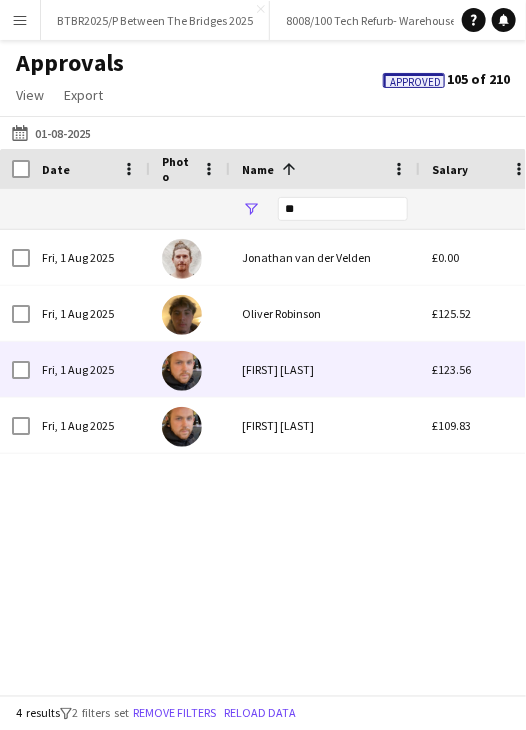 click on "[PERSON]" at bounding box center [325, 369] 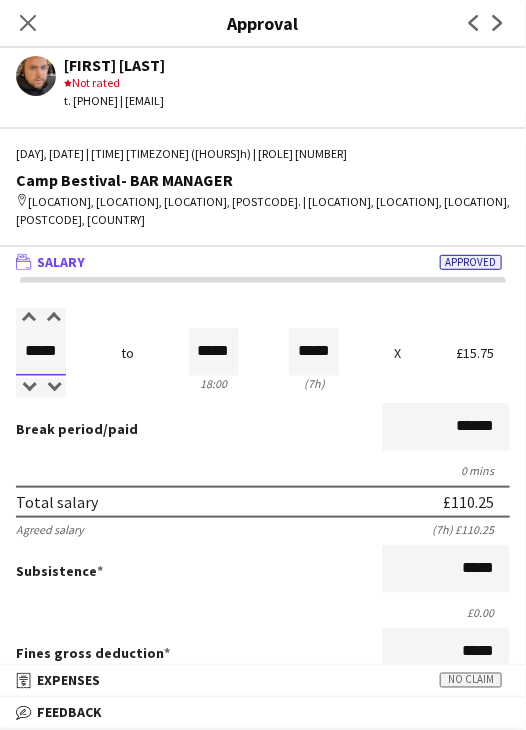 drag, startPoint x: 25, startPoint y: 349, endPoint x: 142, endPoint y: 338, distance: 117.51595 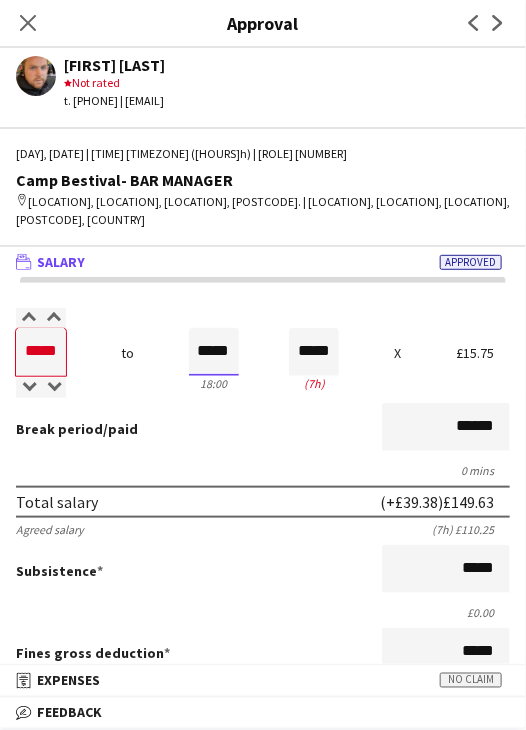 click on "*****" at bounding box center [214, 352] 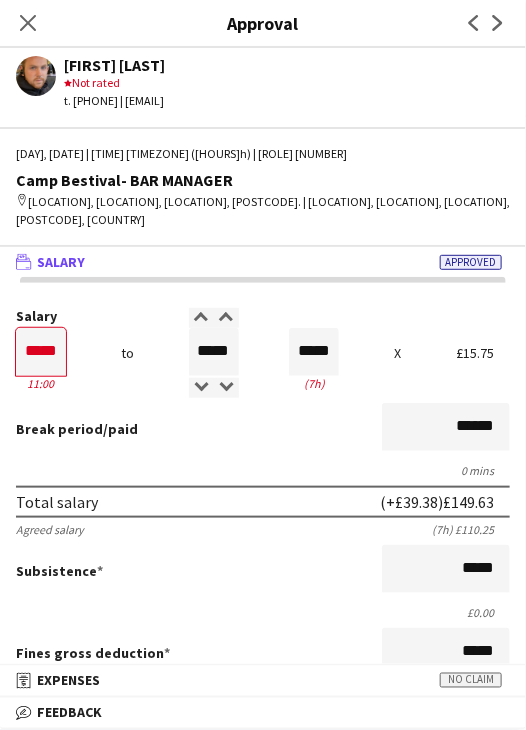 click on "Break period   /paid  ******" at bounding box center [263, 429] 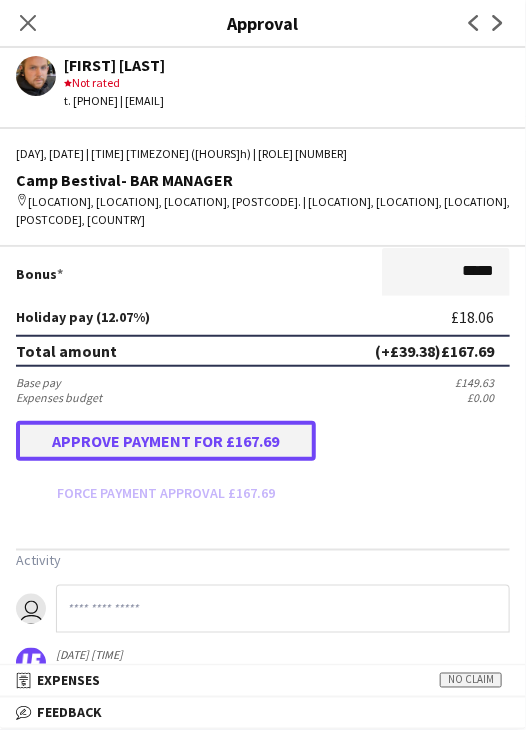 click on "Approve payment for £167.69" at bounding box center (166, 441) 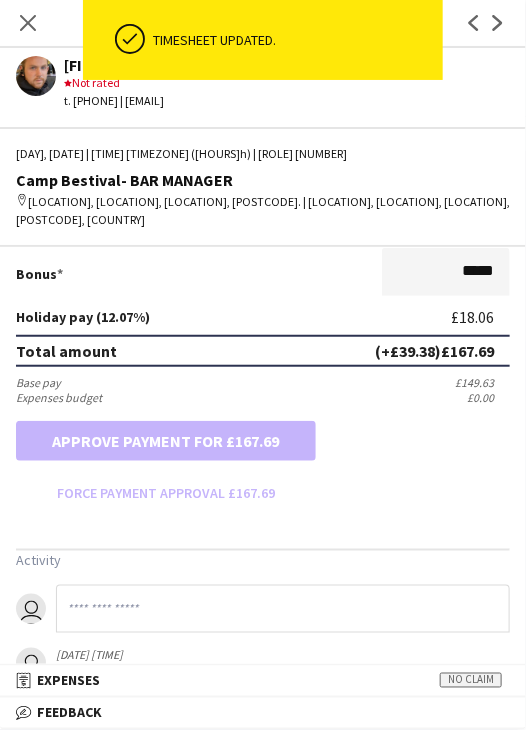 scroll, scrollTop: 0, scrollLeft: 0, axis: both 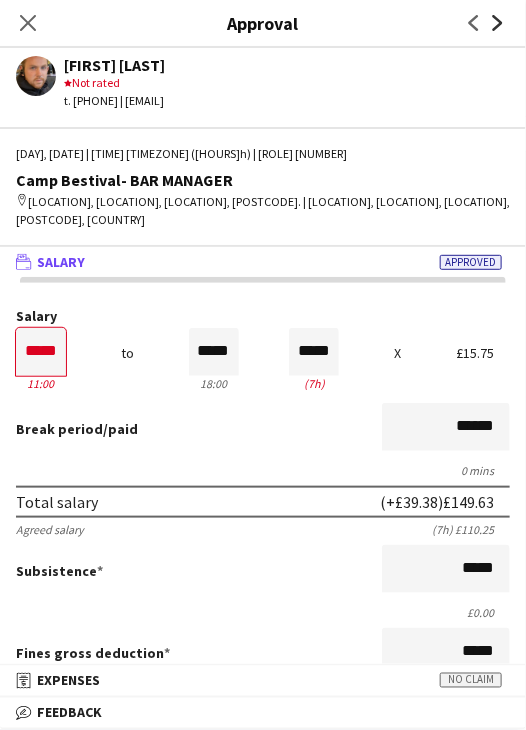 click on "Next" 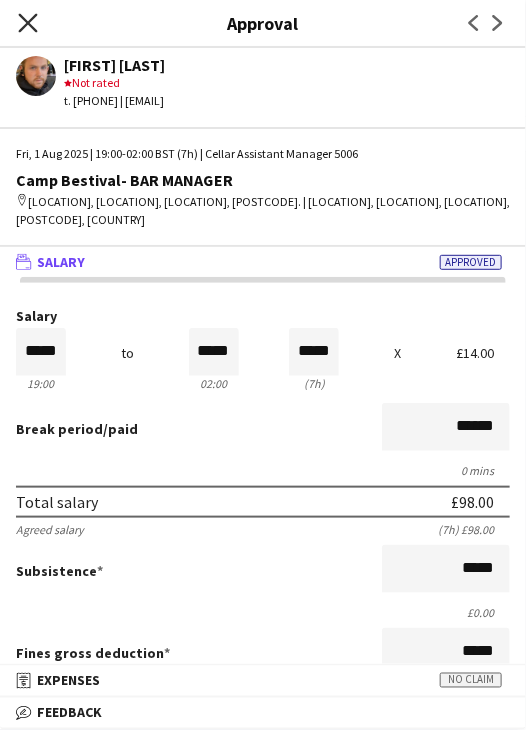 click 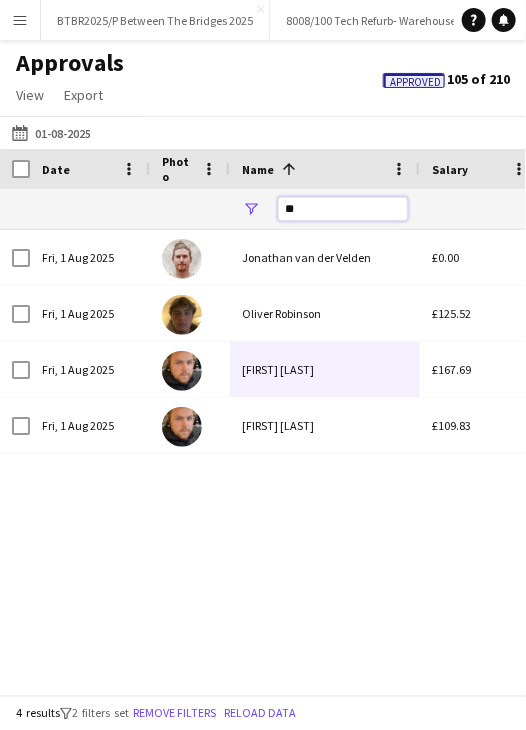 drag, startPoint x: 291, startPoint y: 219, endPoint x: 274, endPoint y: 221, distance: 17.117243 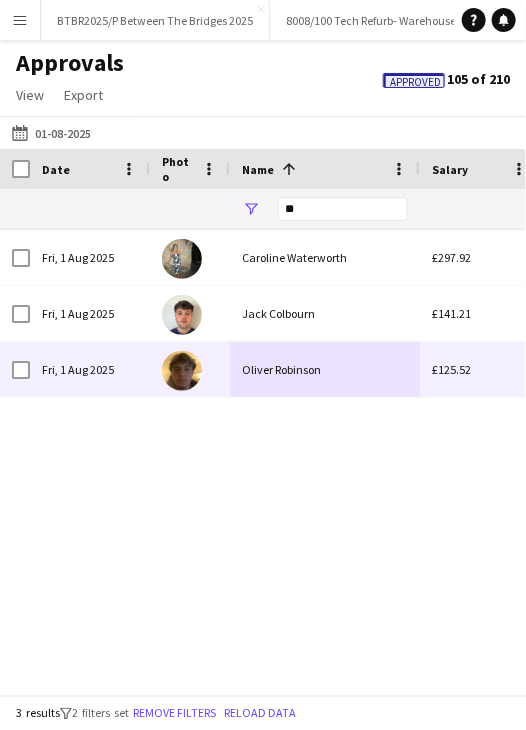 click on "Oliver Robinson" at bounding box center (325, 369) 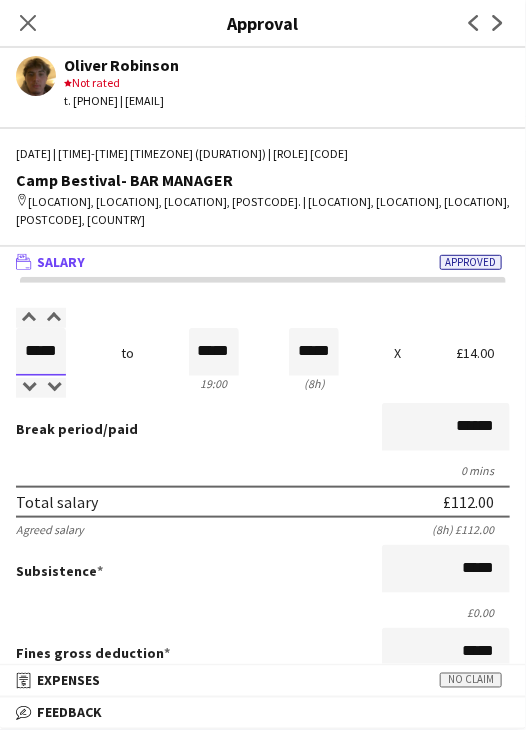 drag, startPoint x: 20, startPoint y: 355, endPoint x: 99, endPoint y: 331, distance: 82.565125 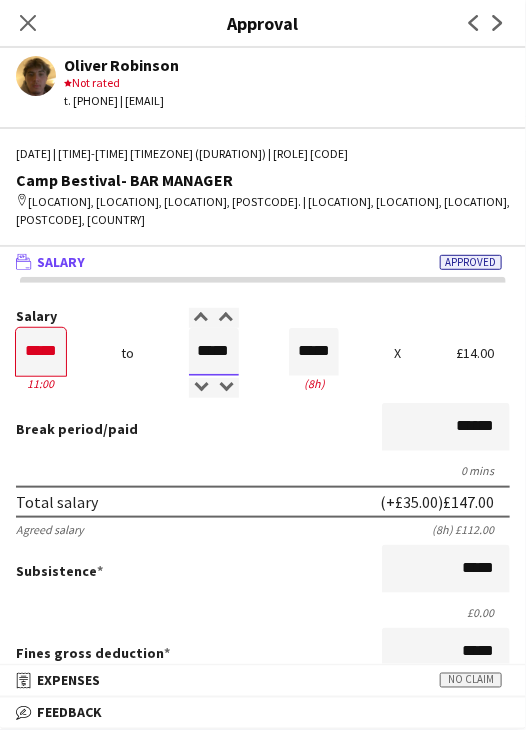 click on "*****" at bounding box center [214, 352] 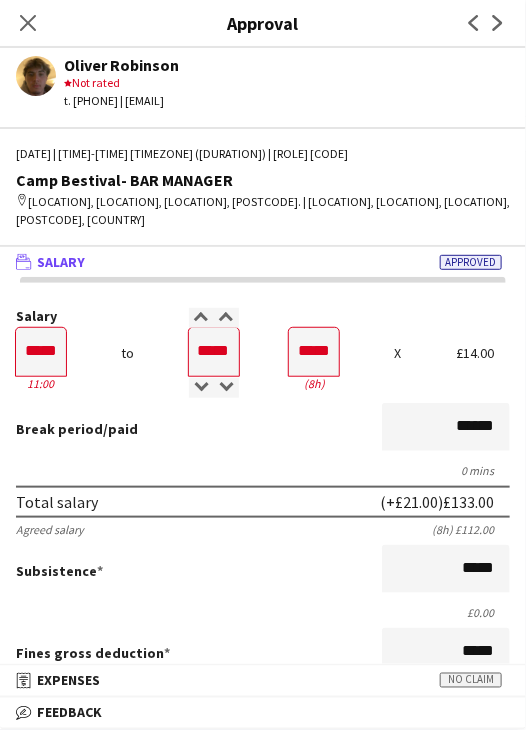 click on "Break period   /paid  ******" at bounding box center (263, 429) 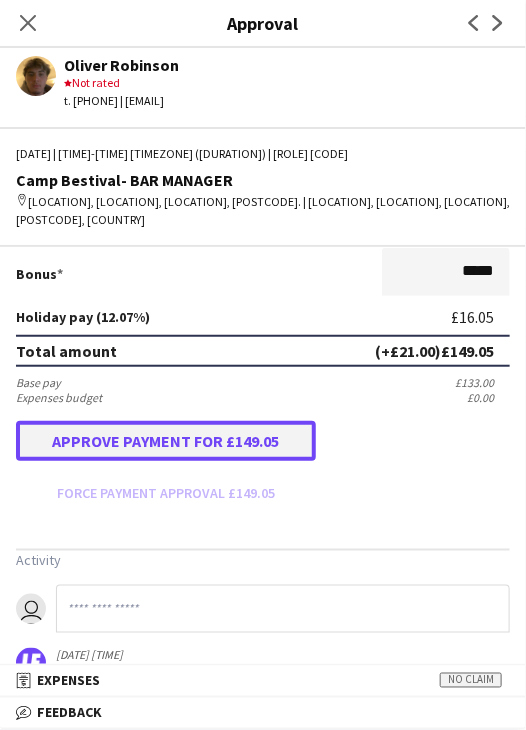 click on "Approve payment for £149.05" at bounding box center [166, 441] 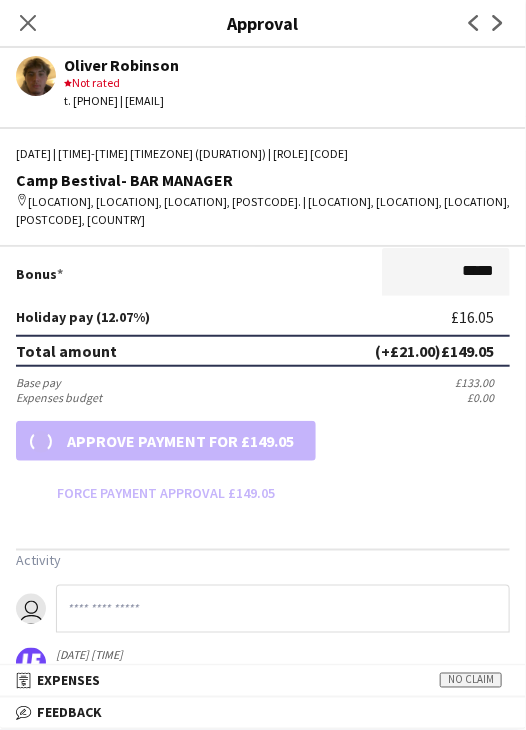 scroll, scrollTop: 500, scrollLeft: 0, axis: vertical 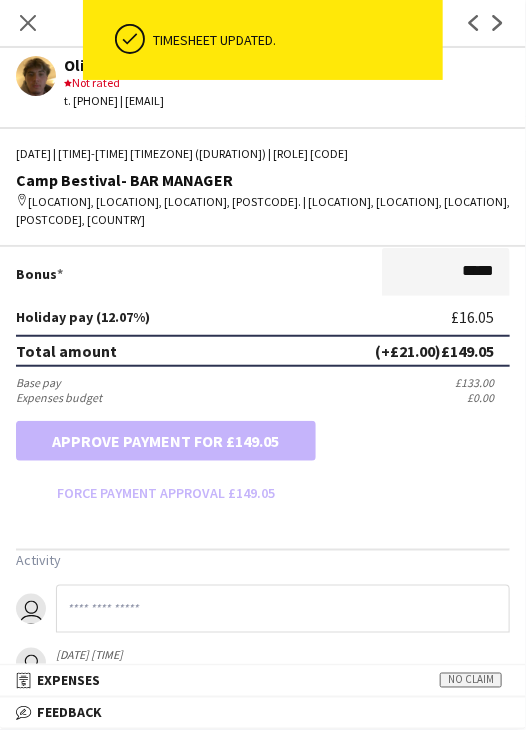 click on "Close pop-in" 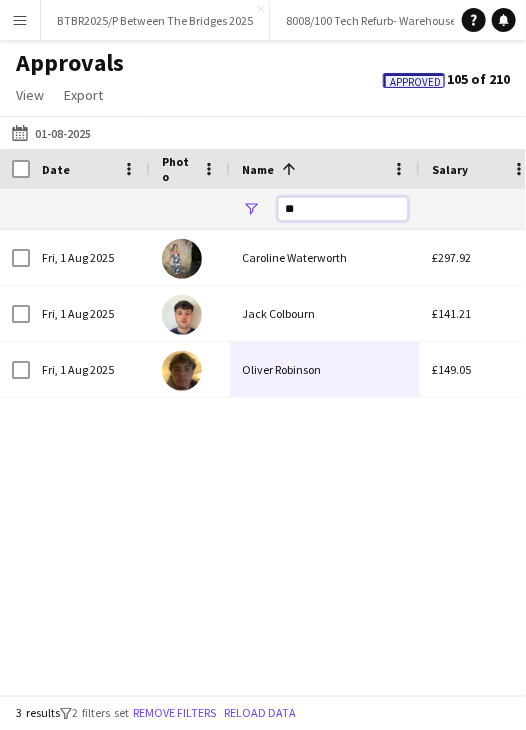 click on "**" at bounding box center (343, 209) 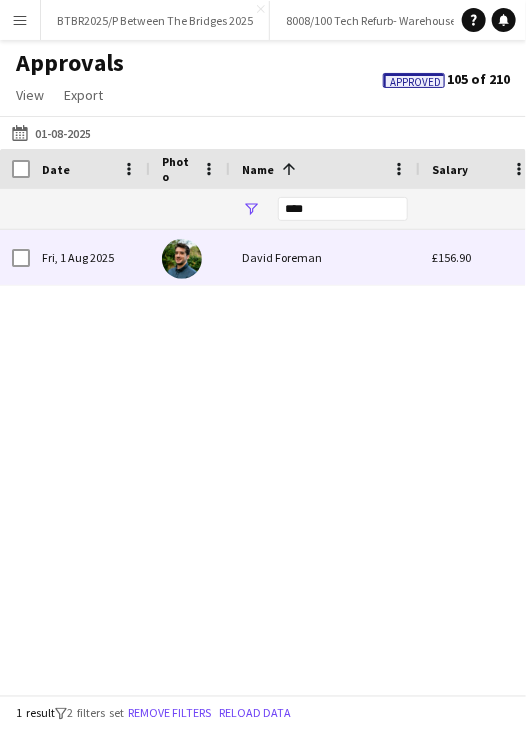 click on "David Foreman" at bounding box center [325, 257] 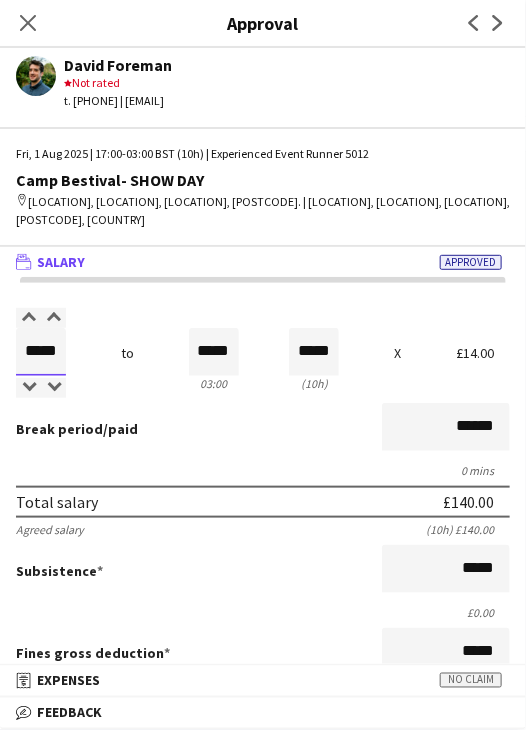 click on "*****" at bounding box center (41, 352) 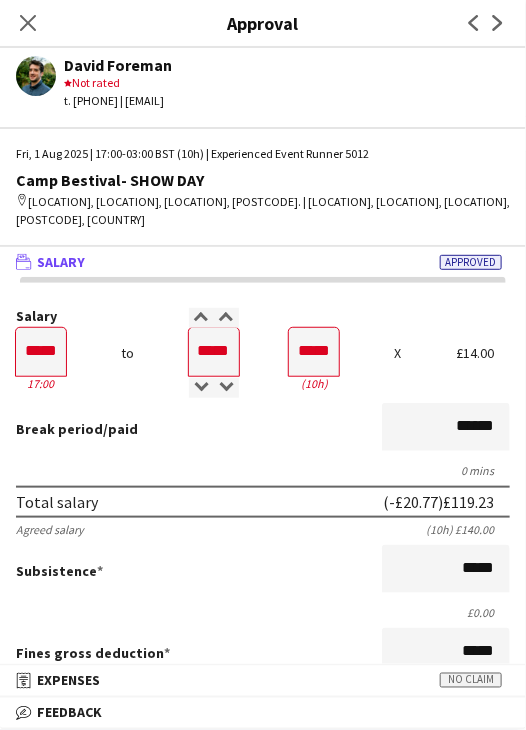 click on "Break period   /paid  ******" at bounding box center [263, 429] 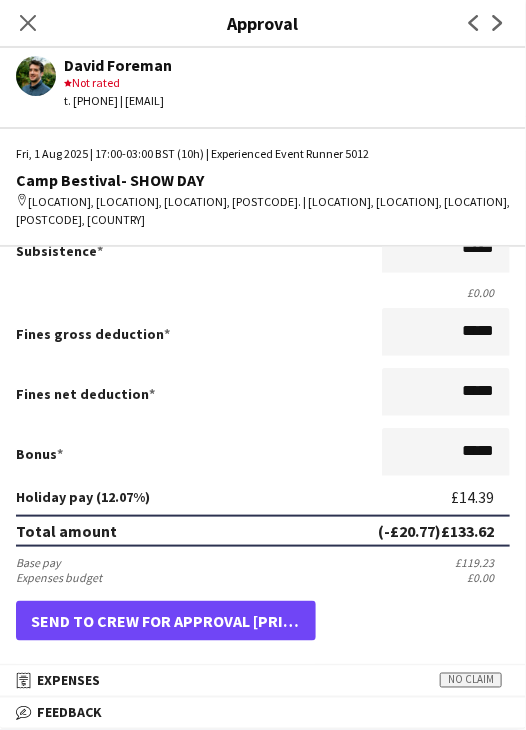 scroll, scrollTop: 400, scrollLeft: 0, axis: vertical 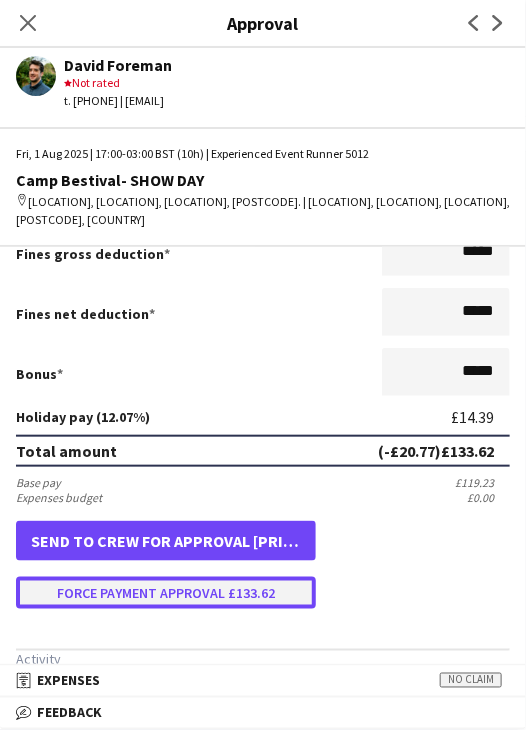click on "Force payment approval £133.62" at bounding box center (166, 593) 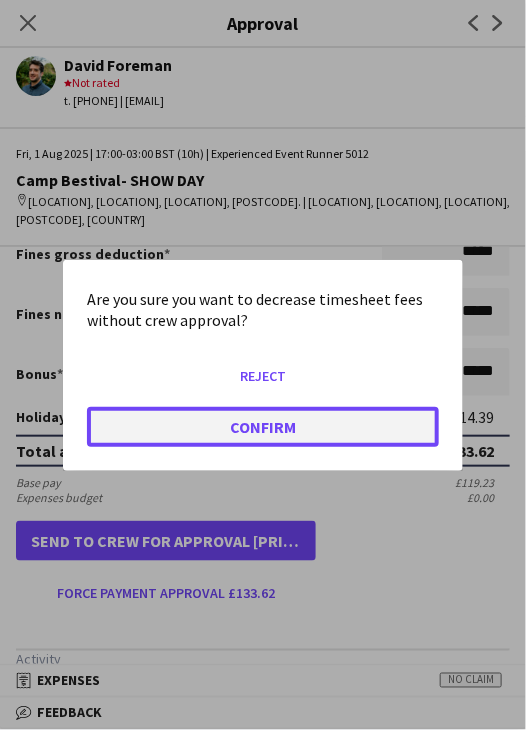 click on "Confirm" 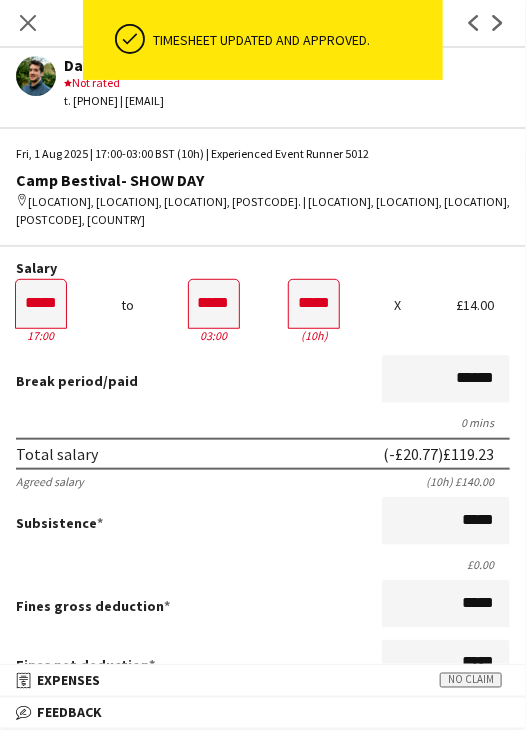 scroll, scrollTop: 0, scrollLeft: 0, axis: both 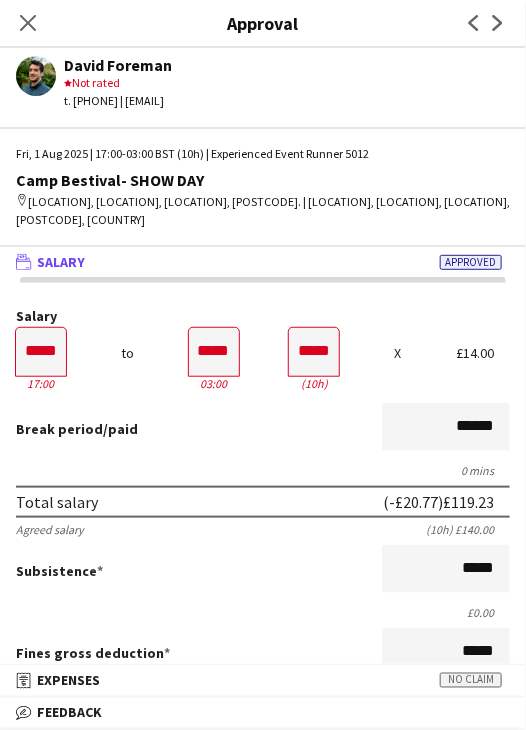 click on "Close pop-in" 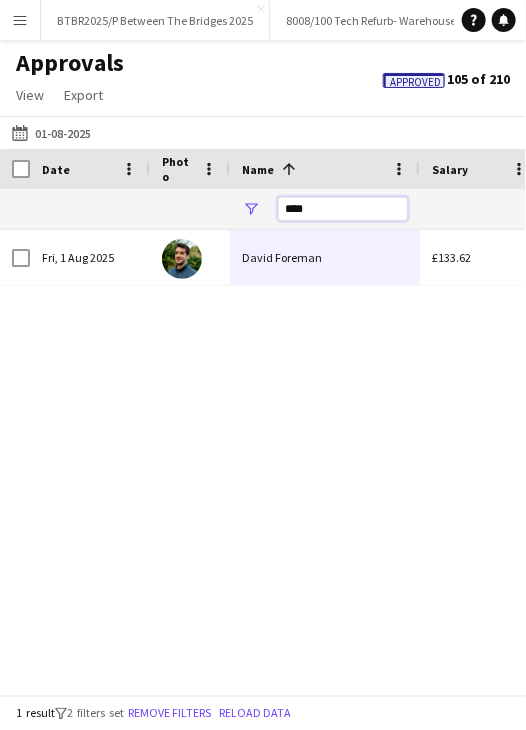 click on "****" at bounding box center (343, 209) 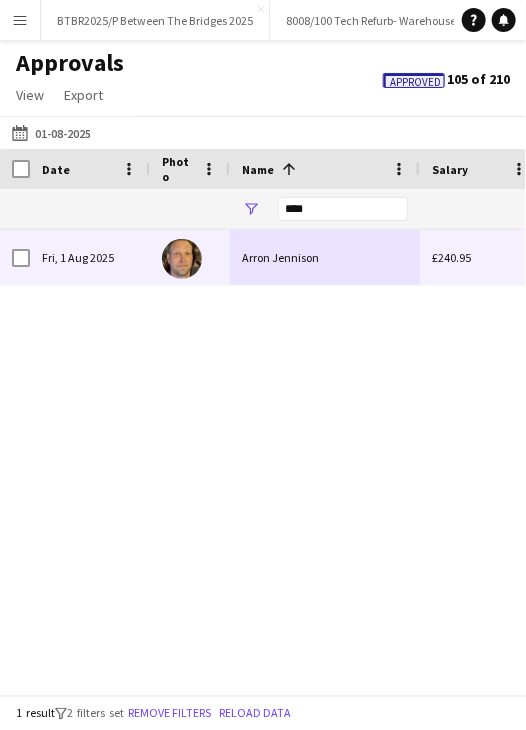 click on "Arron Jennison" at bounding box center (325, 257) 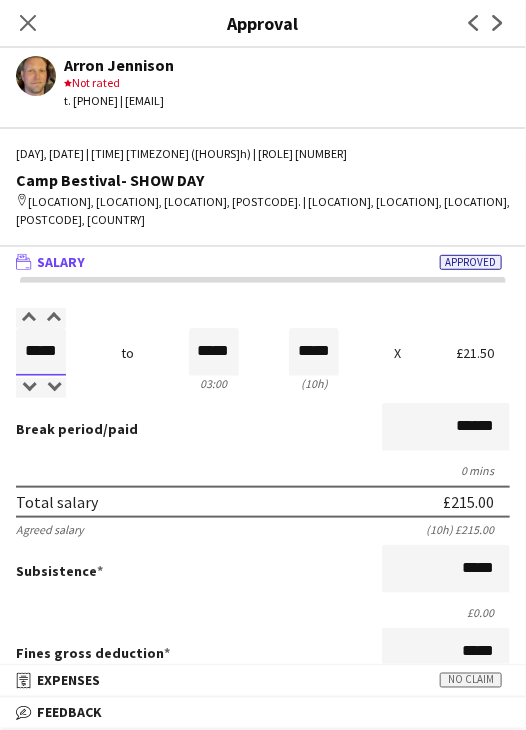 click on "*****" at bounding box center (41, 352) 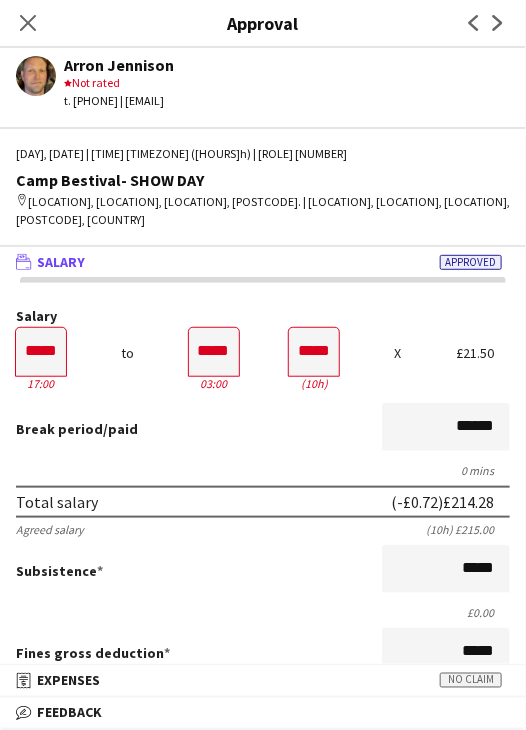click on "0 mins" at bounding box center (263, 470) 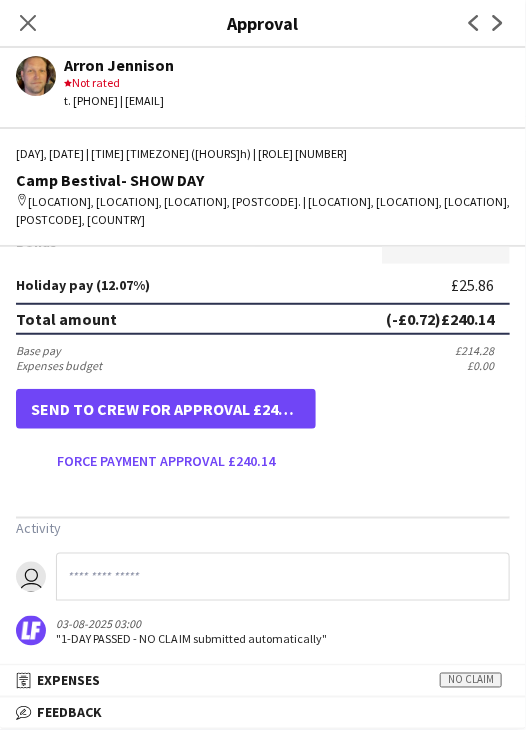 scroll, scrollTop: 537, scrollLeft: 0, axis: vertical 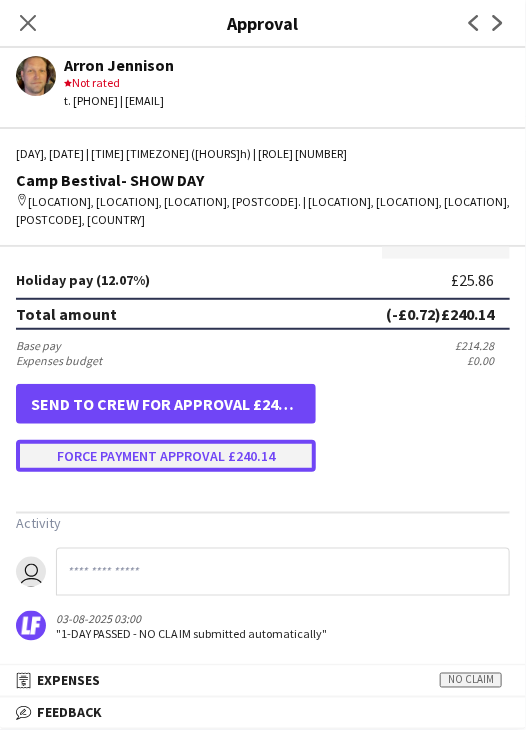 click on "Force payment approval £240.14" at bounding box center [166, 456] 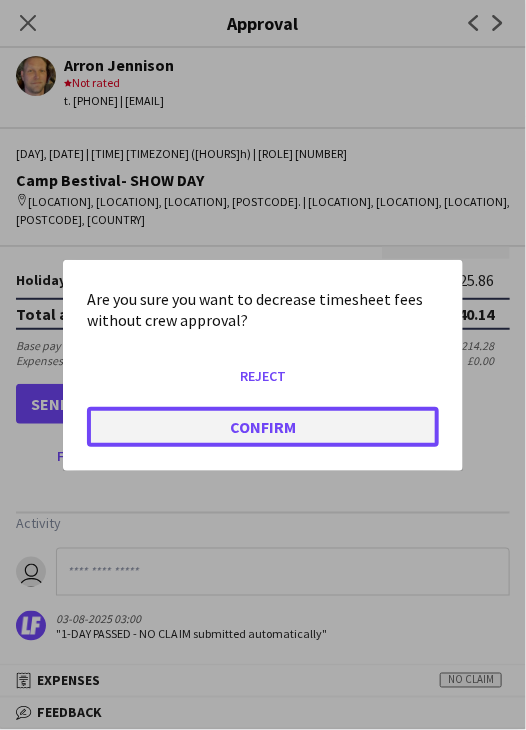 click on "Confirm" 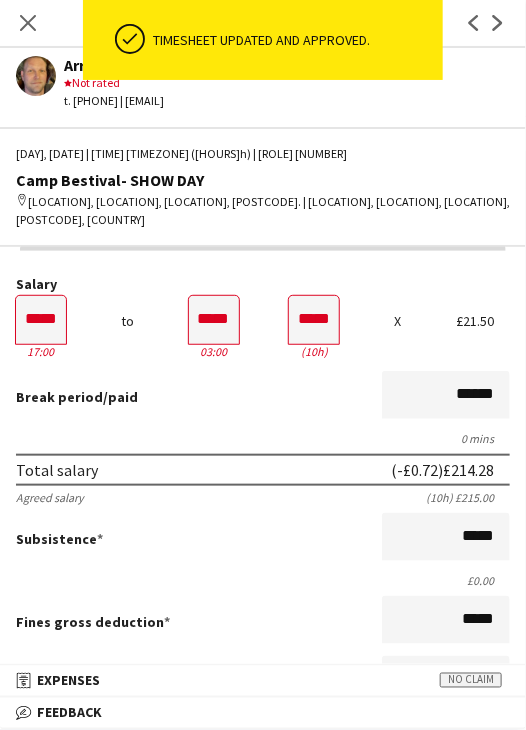 scroll, scrollTop: 0, scrollLeft: 0, axis: both 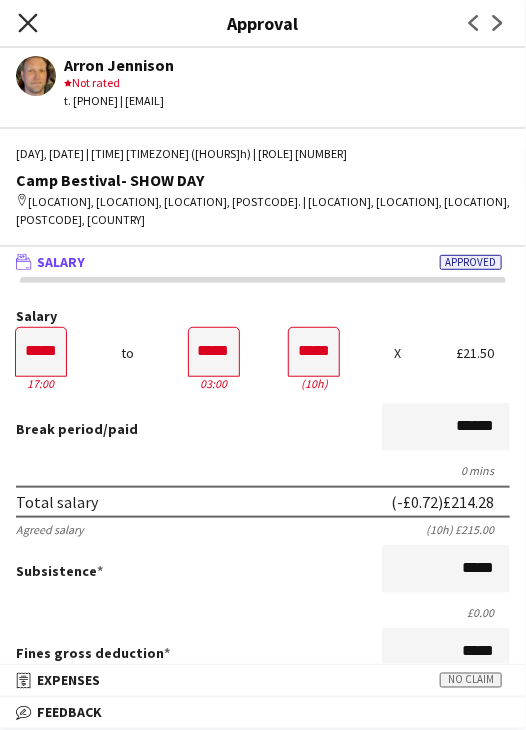 click on "Close pop-in" 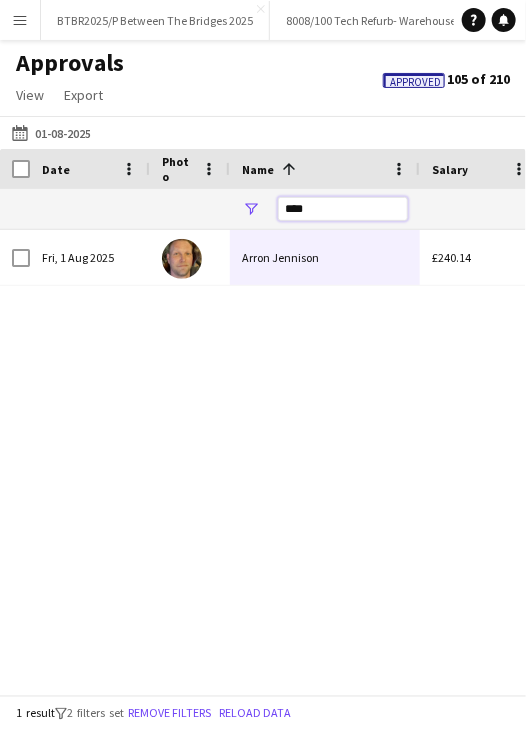 click on "****" at bounding box center [343, 209] 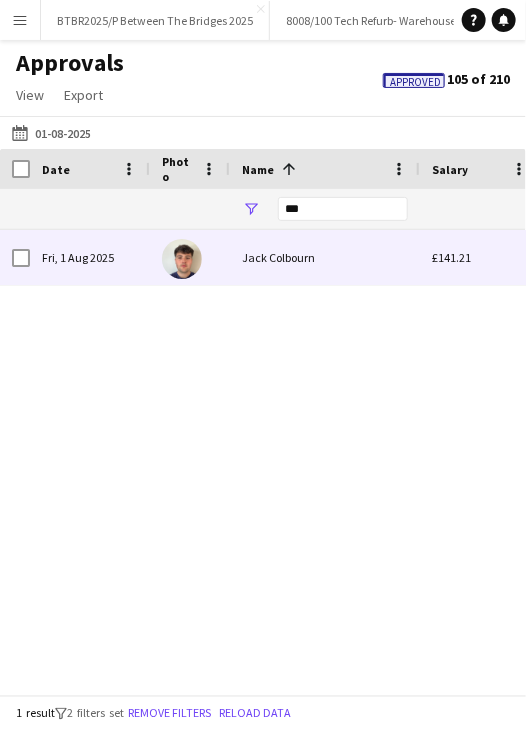 click on "Jack Colbourn" at bounding box center [325, 257] 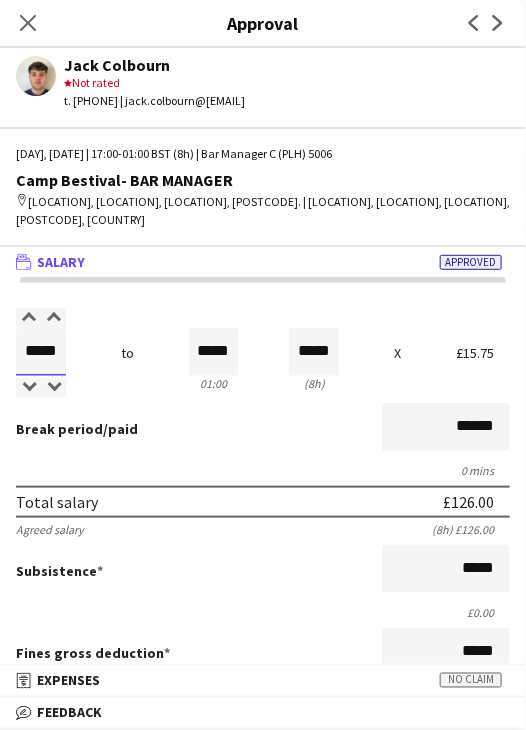 drag, startPoint x: 29, startPoint y: 347, endPoint x: 166, endPoint y: 345, distance: 137.0146 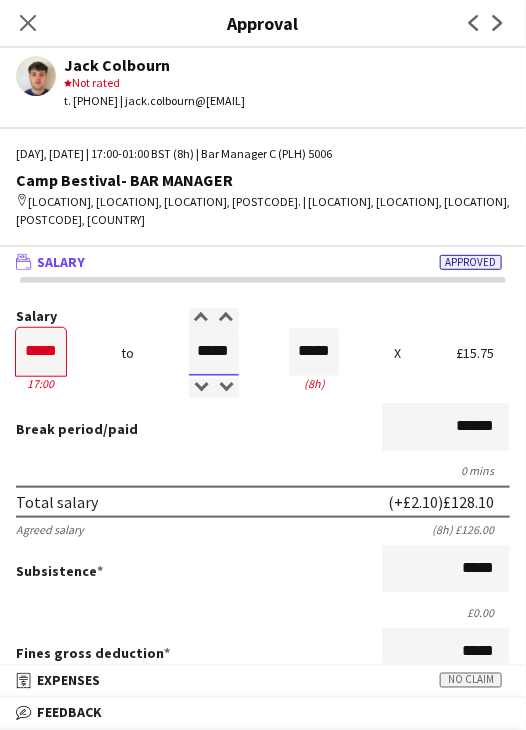 drag, startPoint x: 190, startPoint y: 347, endPoint x: 356, endPoint y: 351, distance: 166.04819 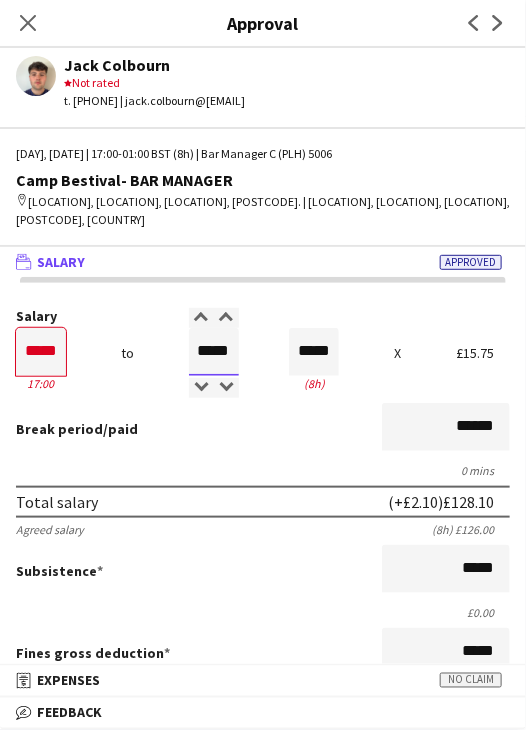 click on "Salary  *****  17:00   to  *****  01:00  *****  (8h)   X   £15.75" at bounding box center (263, 352) 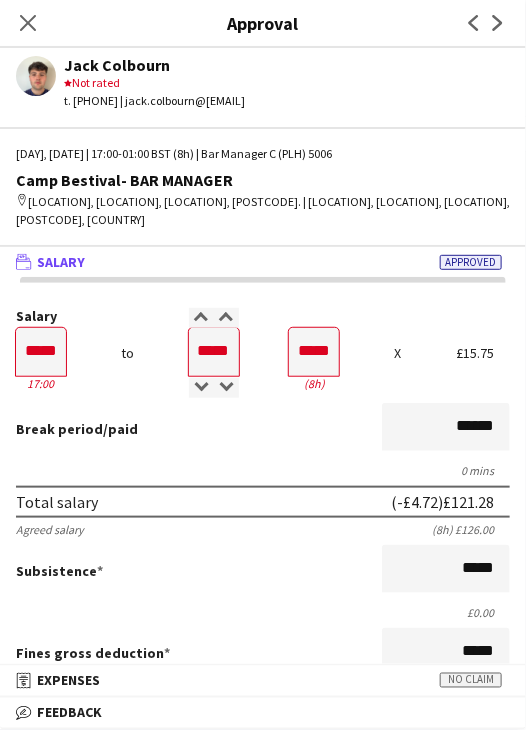 click on "Break period   /paid  ******" at bounding box center [263, 429] 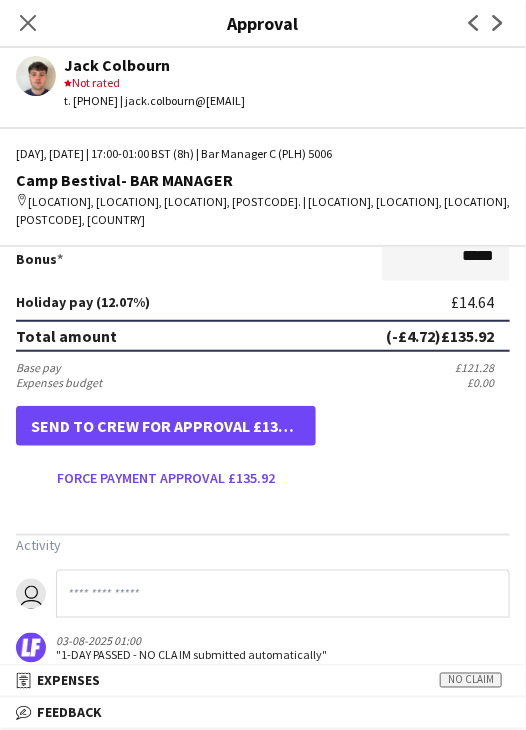 scroll, scrollTop: 537, scrollLeft: 0, axis: vertical 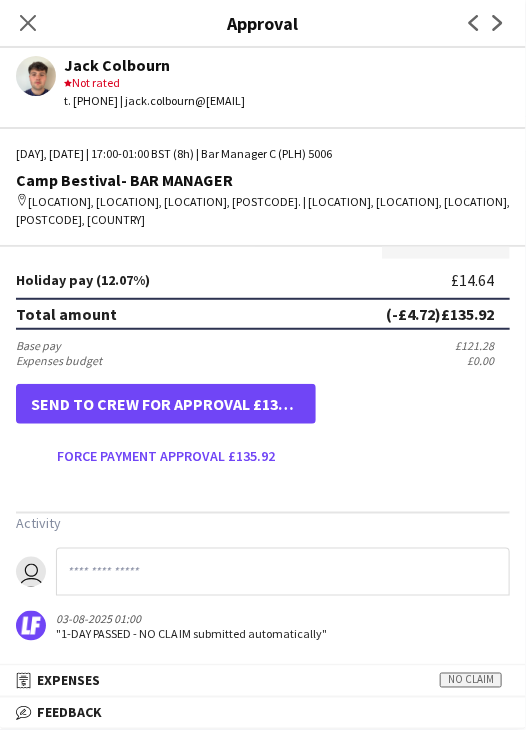 click on "Salary  *****  17:00   to  *****  01:00  *****  (8h)   X   £15.75   Break period   /paid  ******  0 mins   Total salary   (-£4.72)   £121.28   Agreed salary   (8h) £126.00   Subsistence  *****  £0.00   Fines gross deduction  *****  Fines net deduction  *****  Bonus  *****  Holiday pay (12.07%)   £14.64   Total amount   (-£4.72)   £135.92   Base pay   £121.28   Expenses budget   £0.00   Send to crew for approval £135.92   Force payment approval £135.92" at bounding box center [263, 121] 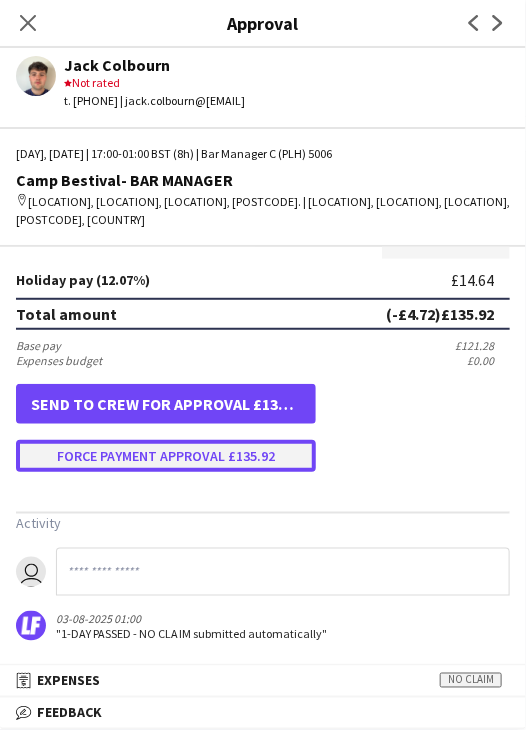 click on "Force payment approval £135.92" at bounding box center [166, 456] 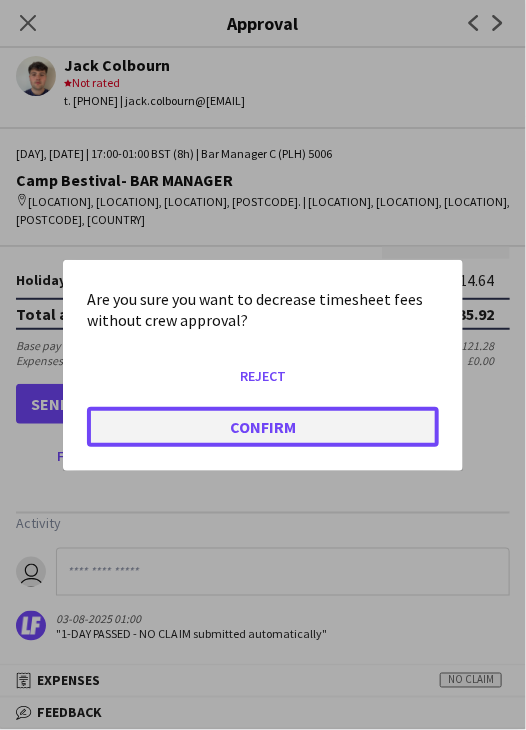 click on "Confirm" 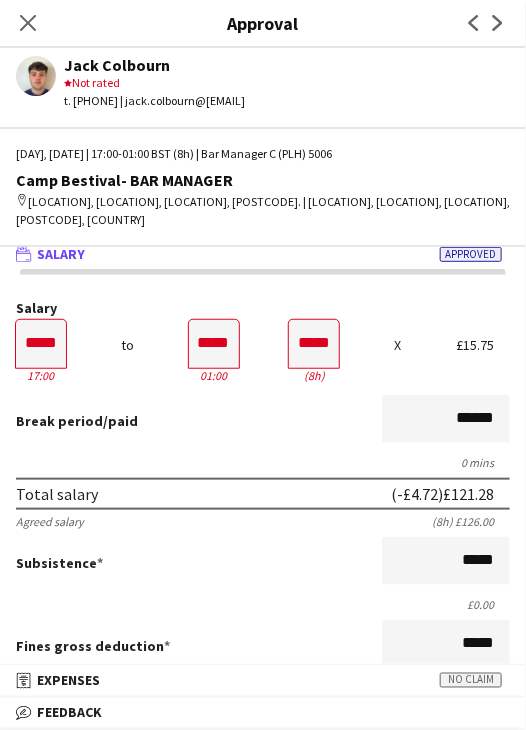scroll, scrollTop: 0, scrollLeft: 0, axis: both 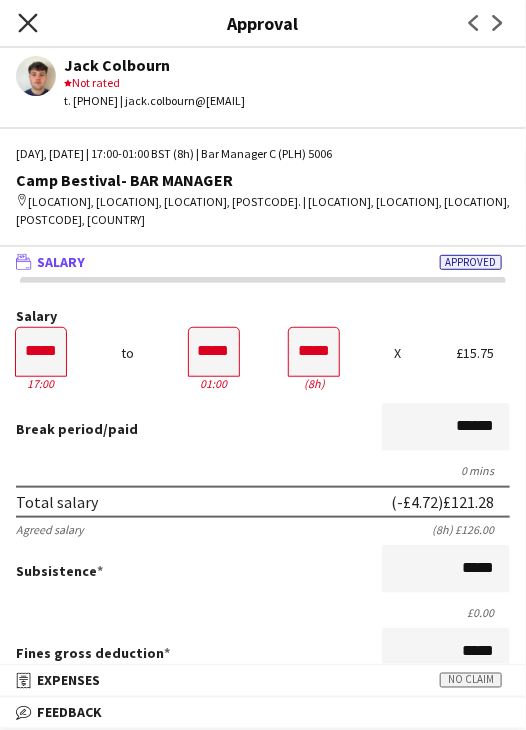 click 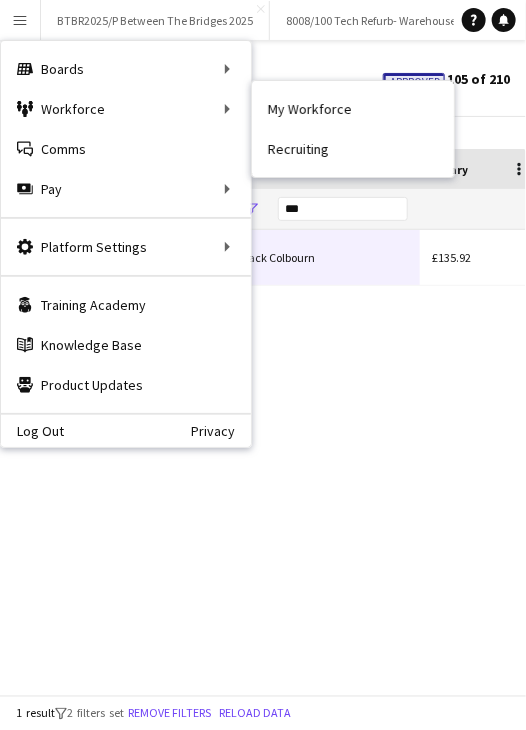 click on "Approvals   View  Customise view Customise filters Reset Filters Reset View Reset All  Export  Export as XLSX Export as CSV Export as PDF Approved  105 of 210" 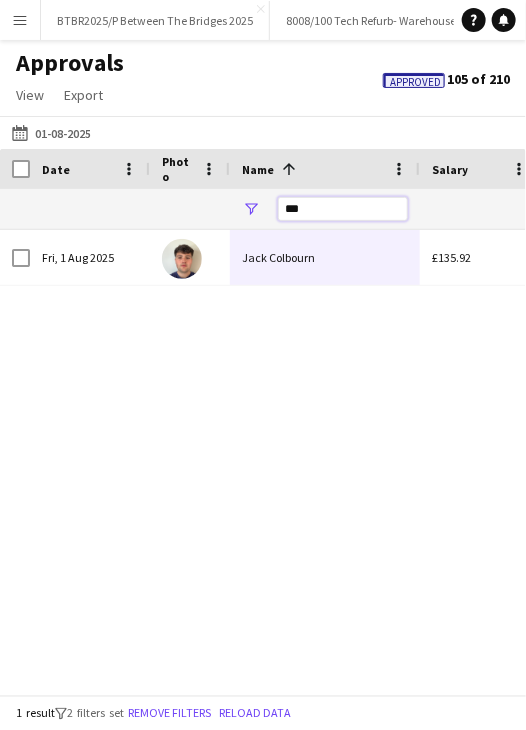 click on "***" at bounding box center (343, 209) 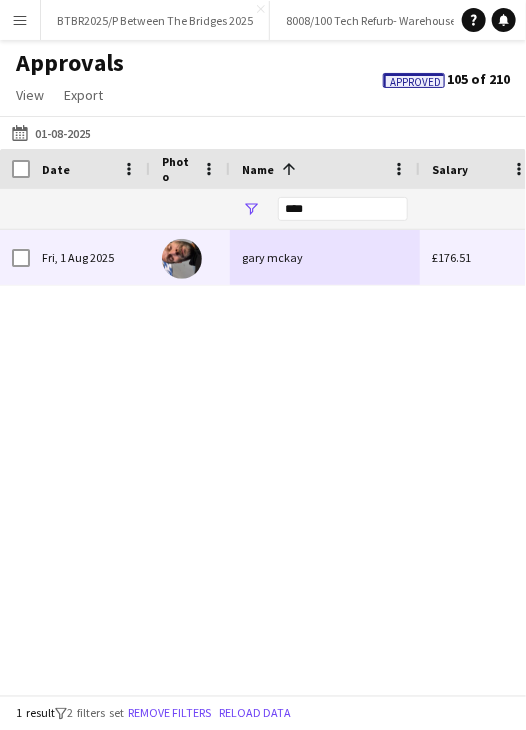 click on "gary mckay" at bounding box center [325, 257] 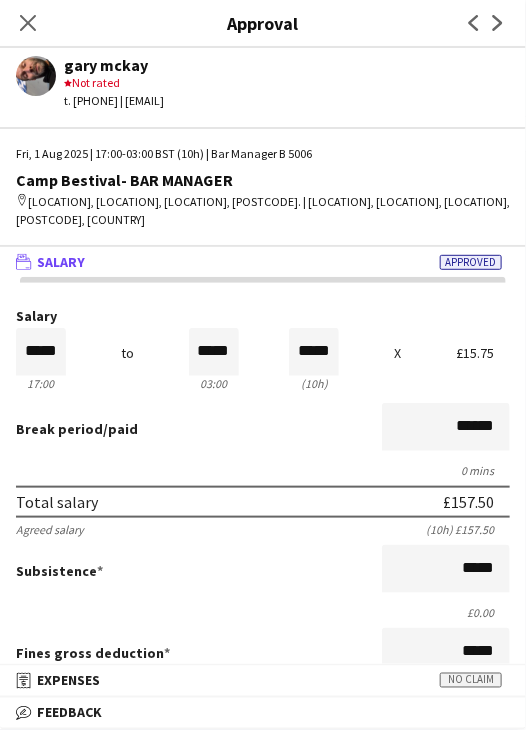 drag, startPoint x: 23, startPoint y: 24, endPoint x: 241, endPoint y: 137, distance: 245.54633 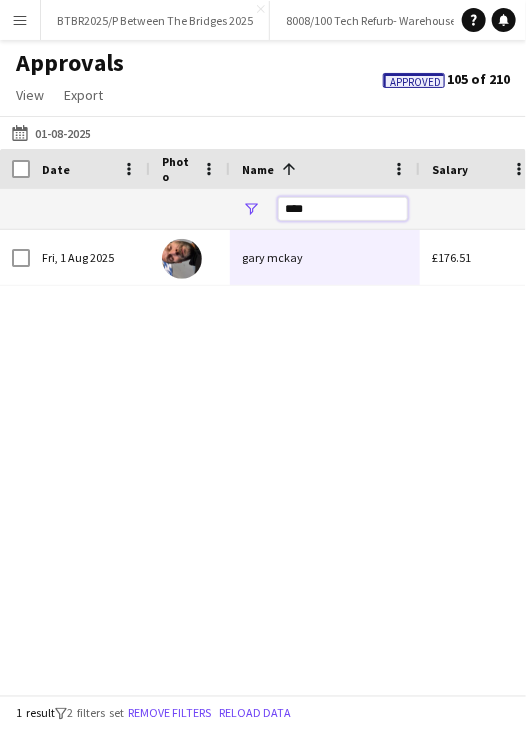 click on "****" at bounding box center (343, 209) 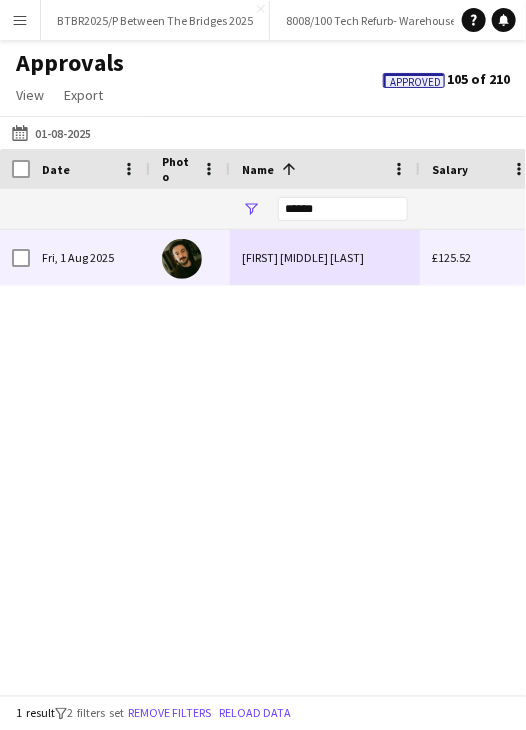 click on "[PERSON]" at bounding box center (325, 257) 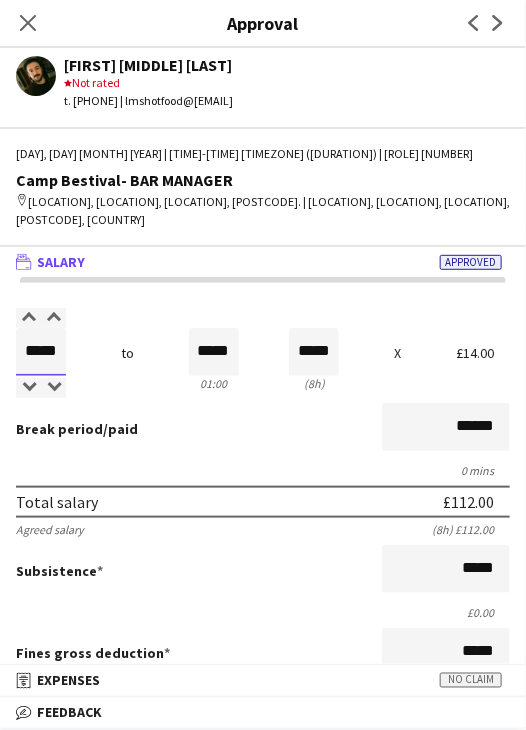 drag, startPoint x: 20, startPoint y: 353, endPoint x: 129, endPoint y: 356, distance: 109.041275 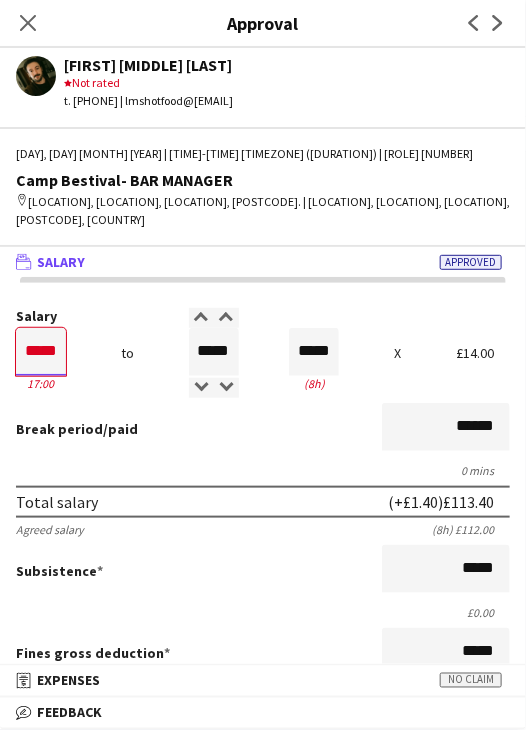 click on "*****" at bounding box center [41, 352] 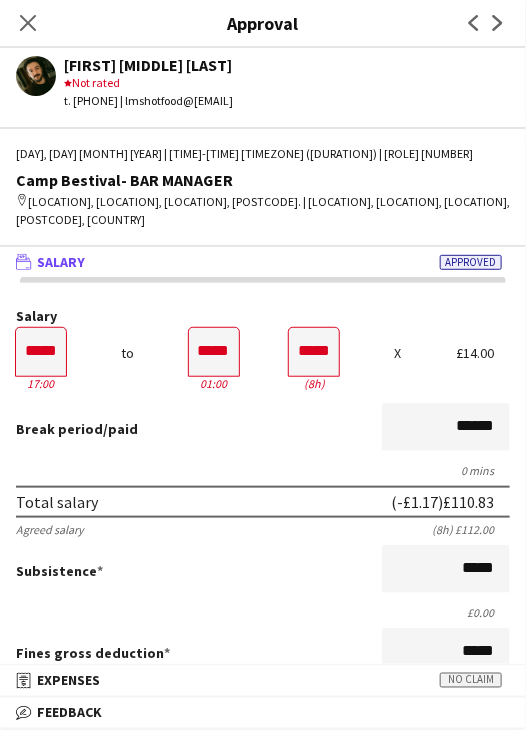 click on "Break period   /paid  ******" at bounding box center [263, 429] 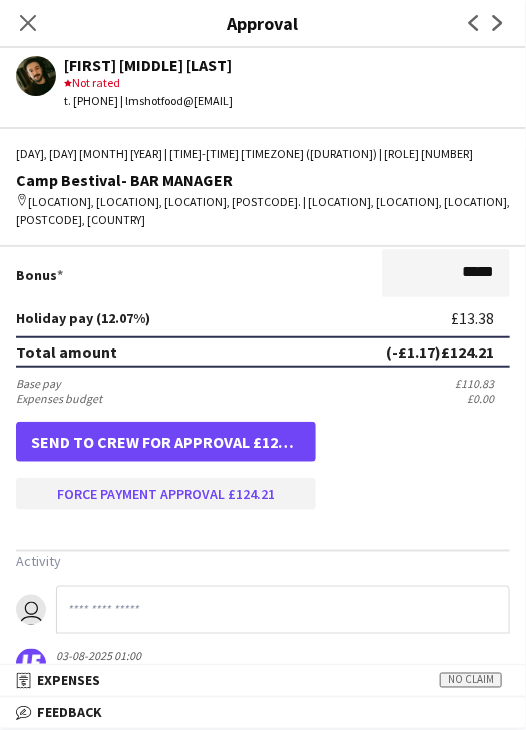 scroll, scrollTop: 500, scrollLeft: 0, axis: vertical 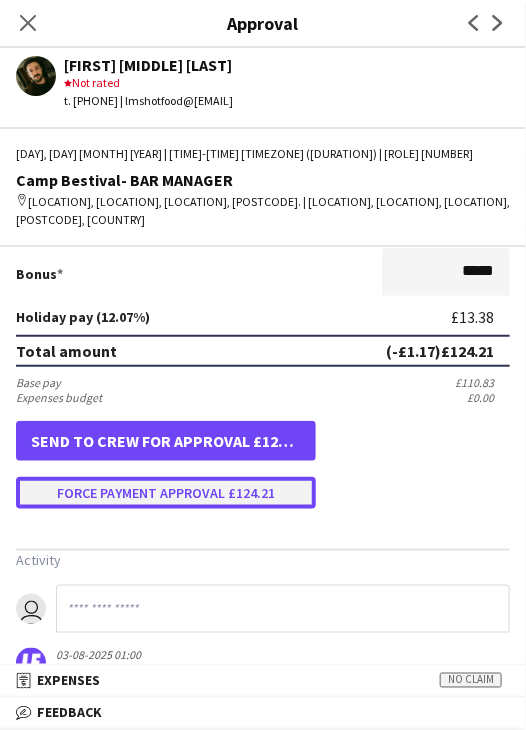 click on "Force payment approval £124.21" at bounding box center (166, 493) 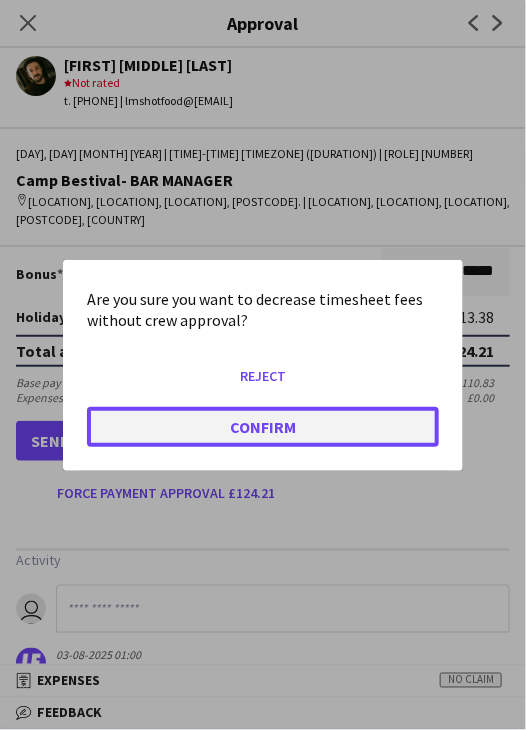 click on "Confirm" 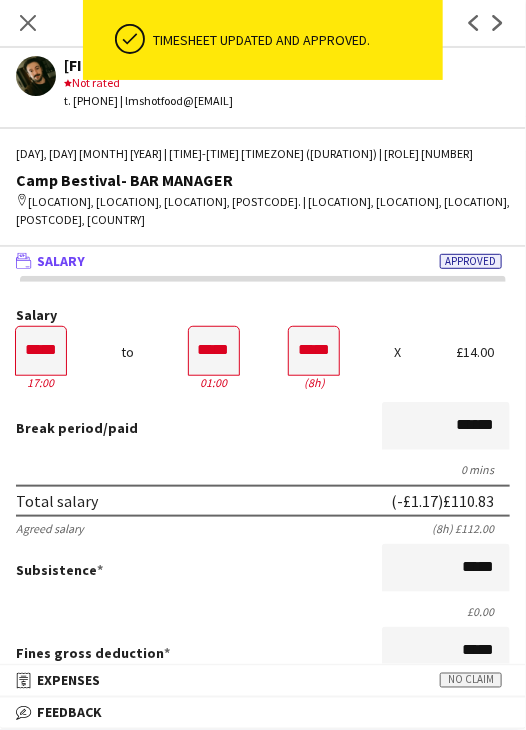 scroll, scrollTop: 0, scrollLeft: 0, axis: both 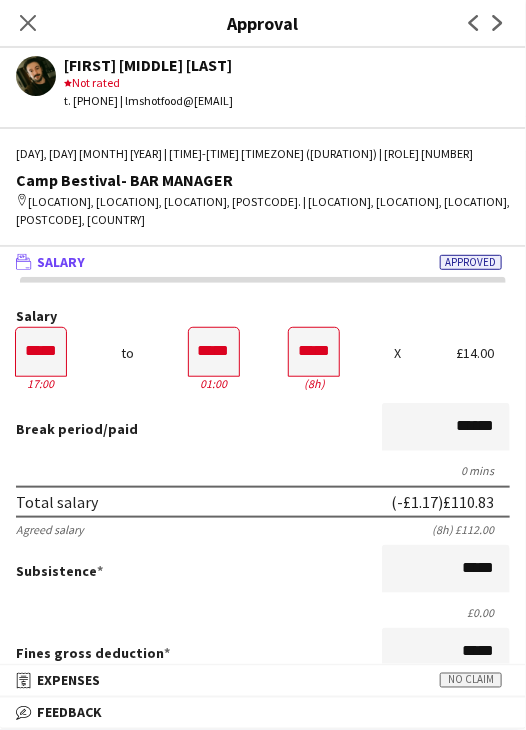 click on "Close pop-in" 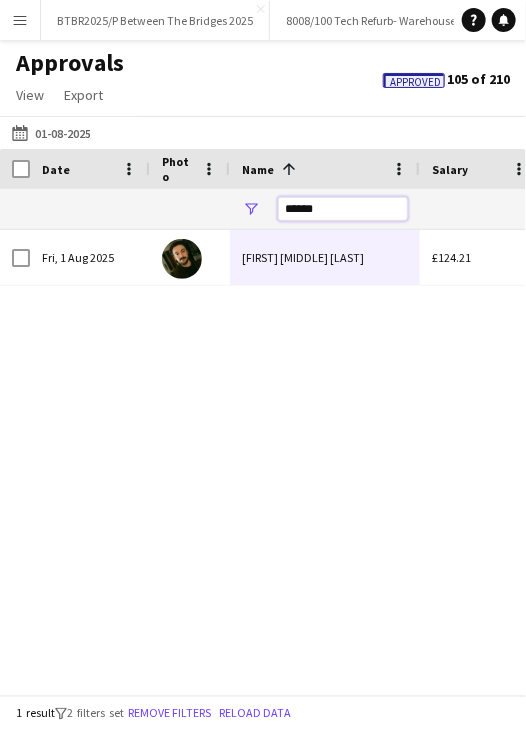 click on "******" at bounding box center (343, 209) 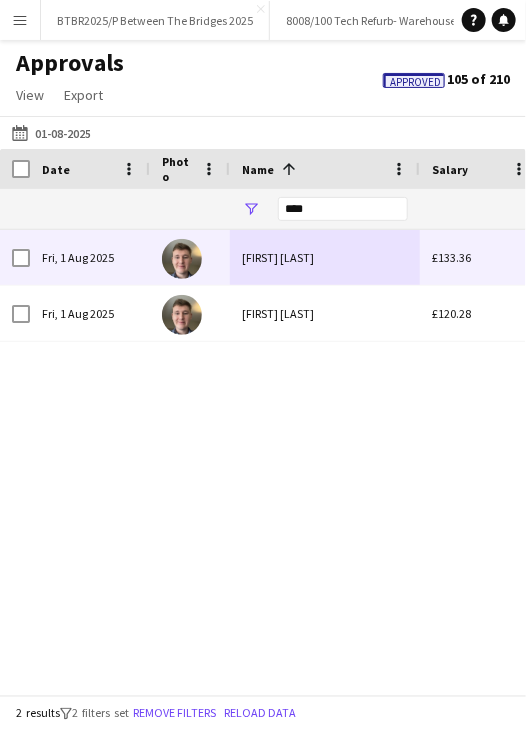 click on "[PERSON]" at bounding box center (325, 257) 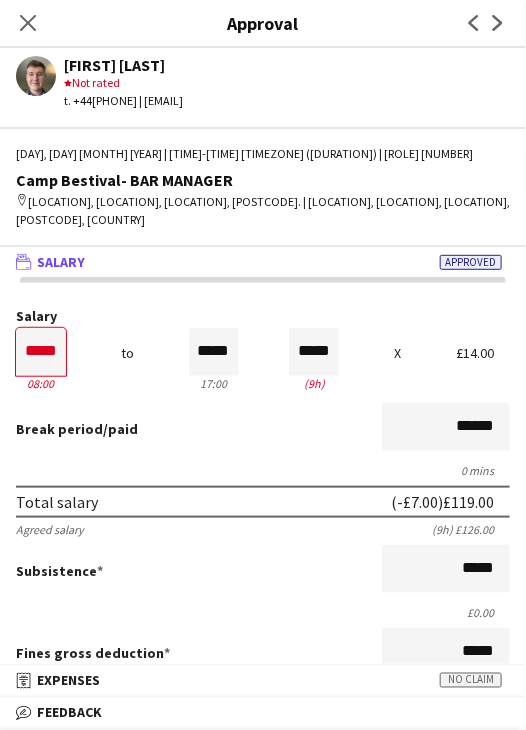 click on "Previous
Next" 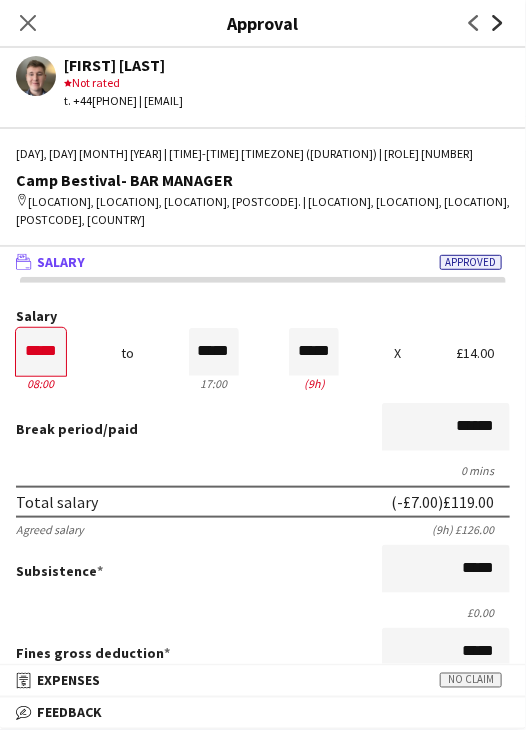 click 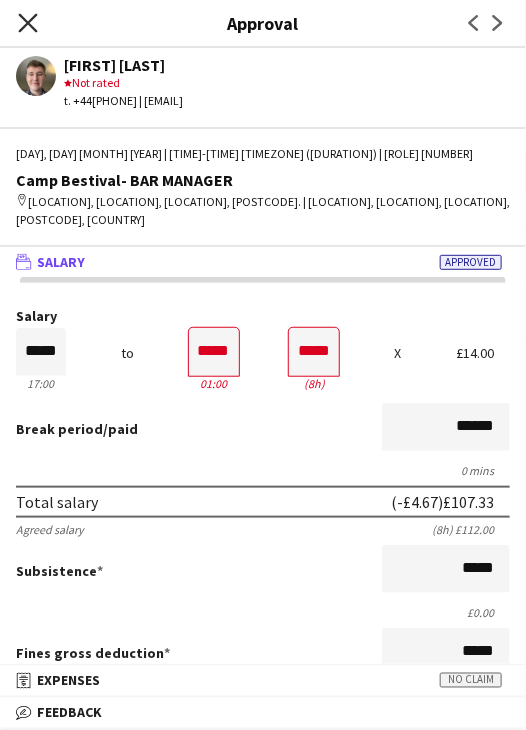 drag, startPoint x: 32, startPoint y: 18, endPoint x: 287, endPoint y: 122, distance: 275.39246 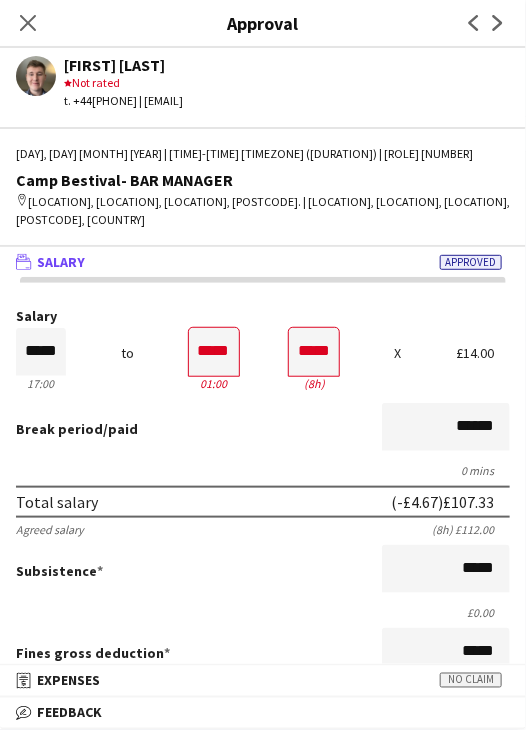 click 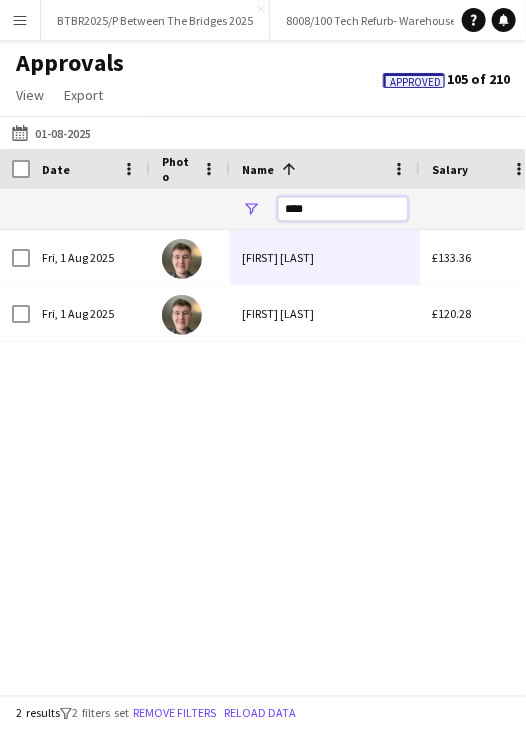 click on "****" at bounding box center (343, 209) 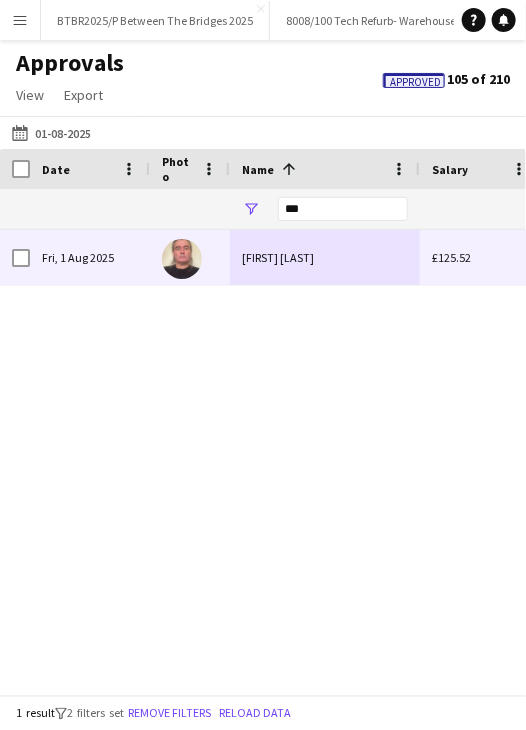 click on "[FIRST] [LAST]" at bounding box center (325, 257) 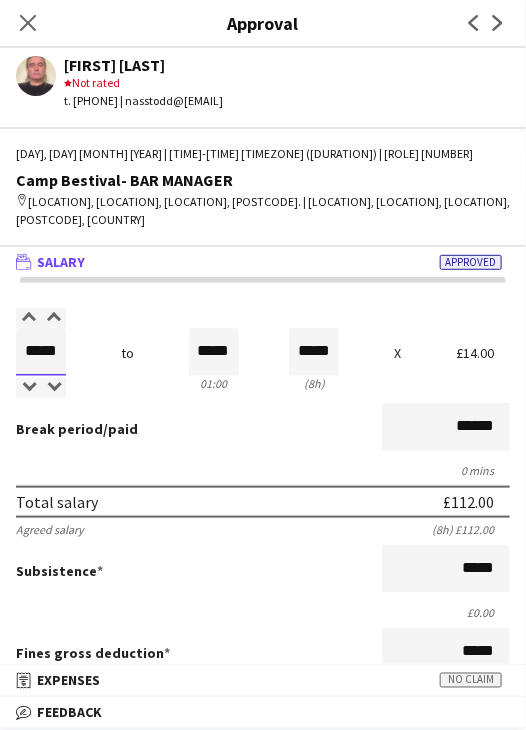 click on "*****" at bounding box center [41, 352] 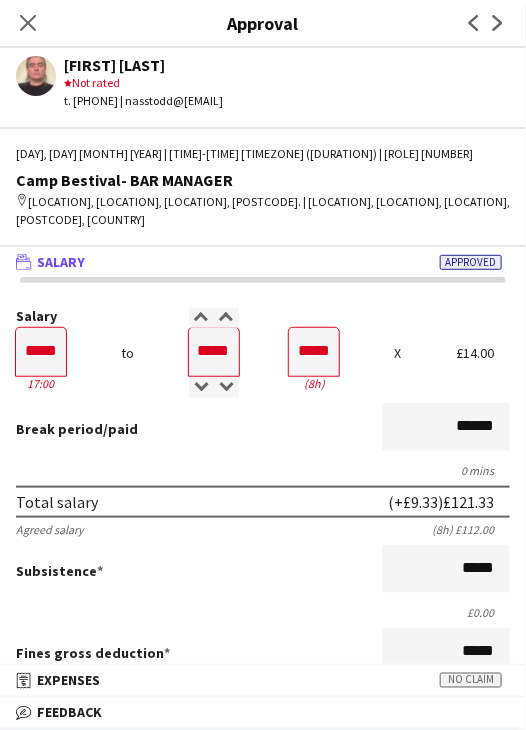 click on "Break period   /paid  ******" at bounding box center (263, 429) 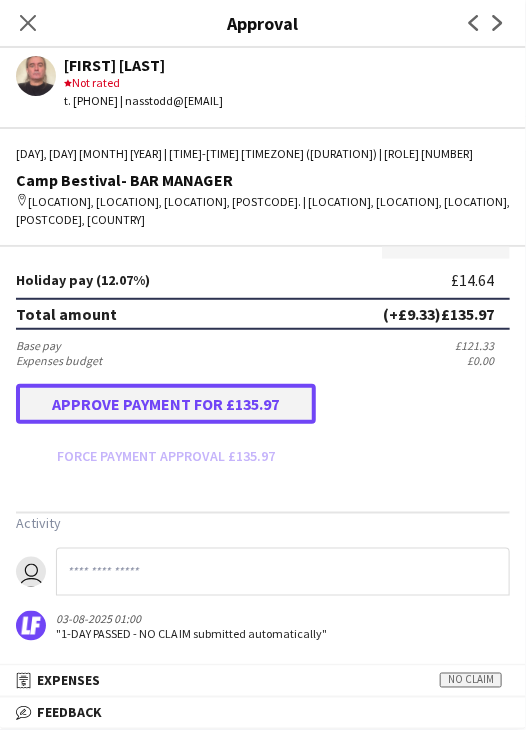 click on "Approve payment for £135.97" at bounding box center [166, 404] 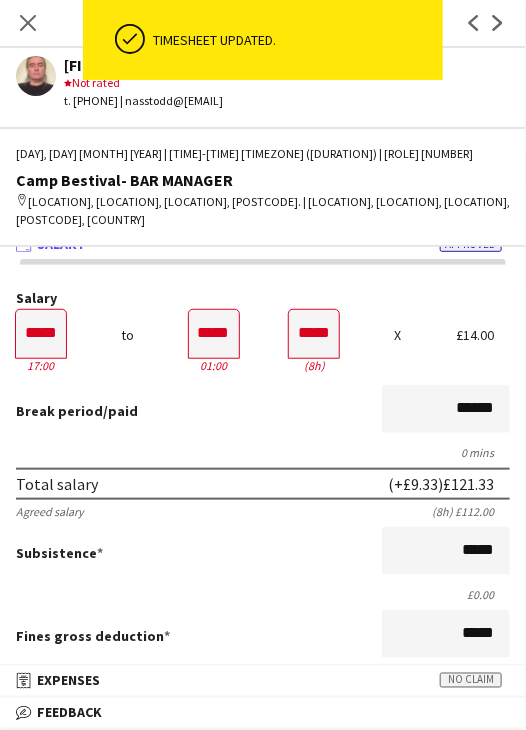 scroll, scrollTop: 0, scrollLeft: 0, axis: both 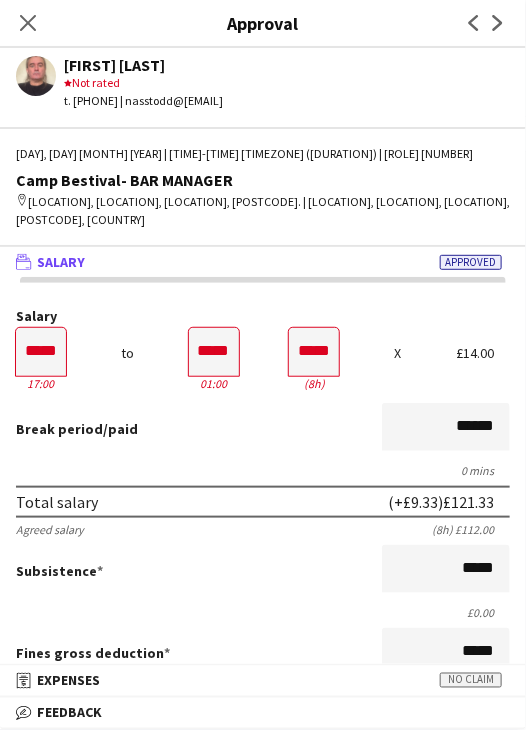 click on "Close pop-in" 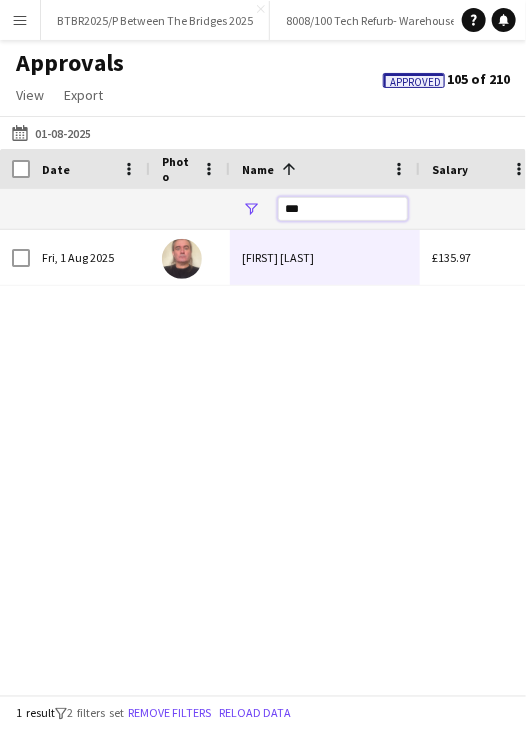 click on "***" at bounding box center [343, 209] 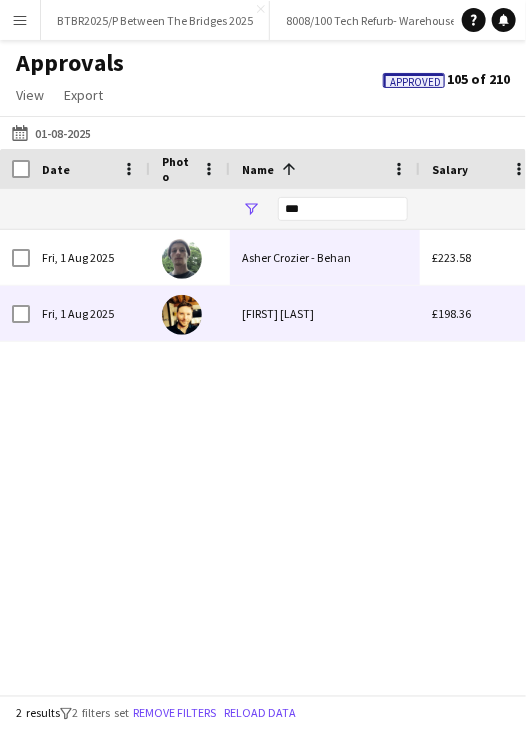 click on "[PERSON]" at bounding box center [325, 313] 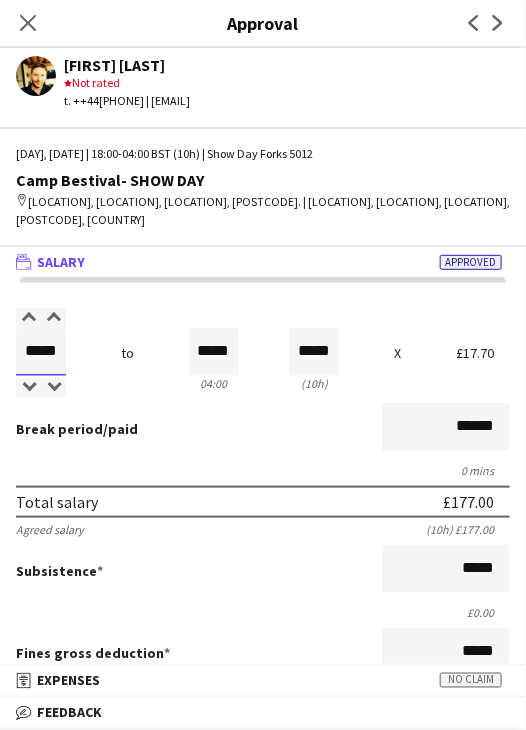 drag, startPoint x: 46, startPoint y: 343, endPoint x: 144, endPoint y: 335, distance: 98.32599 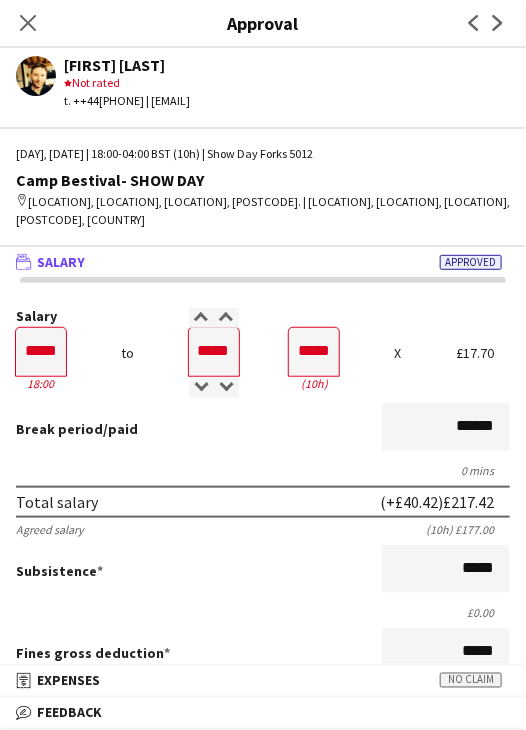 click on "Break period   /paid  ******" at bounding box center [263, 429] 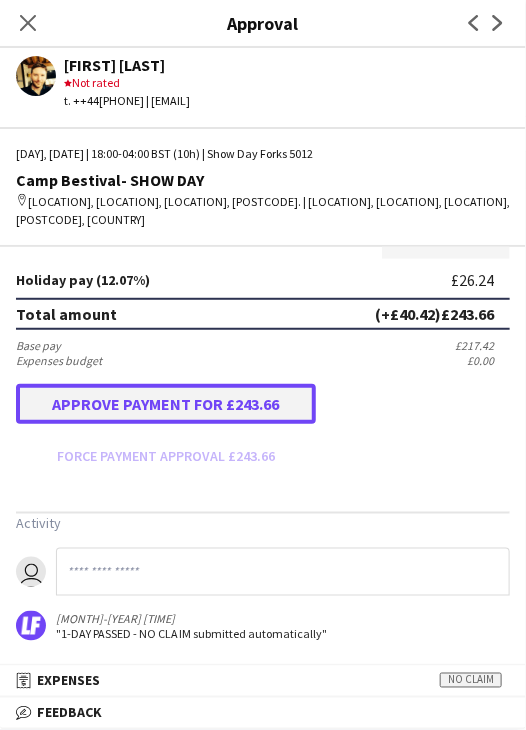 click on "Approve payment for £243.66" at bounding box center (166, 404) 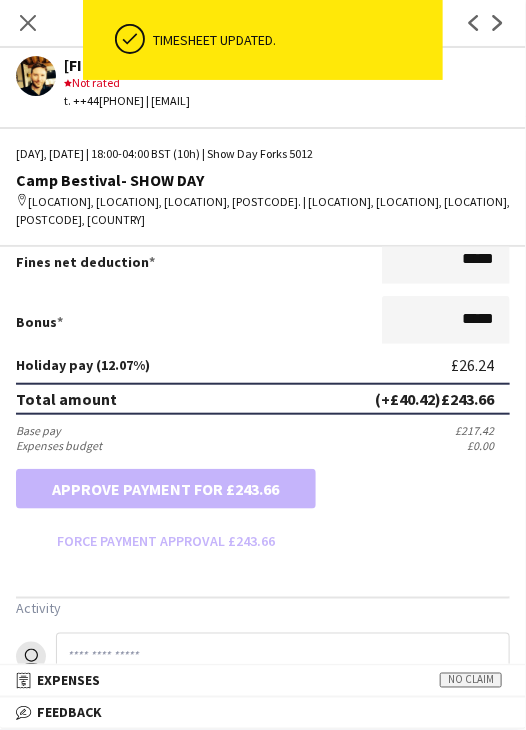 scroll, scrollTop: 537, scrollLeft: 0, axis: vertical 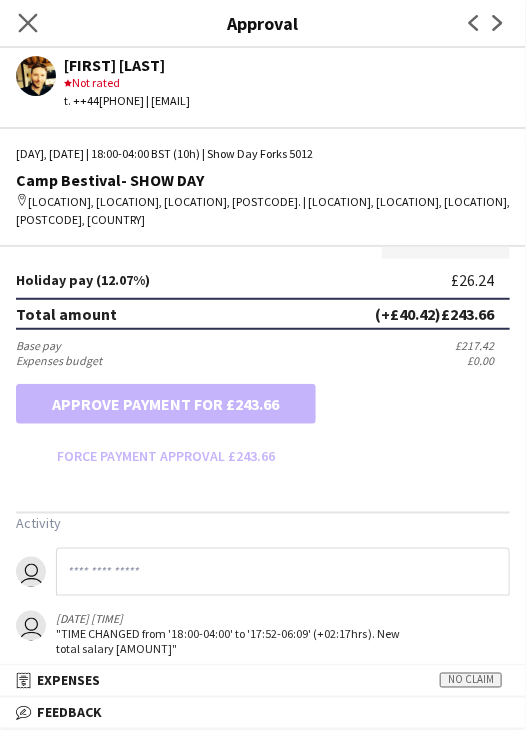click on "Close pop-in" 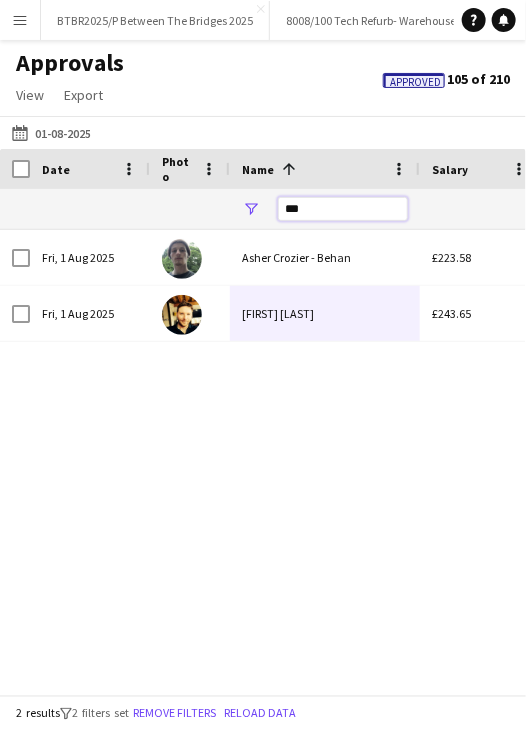 click on "***" at bounding box center (343, 209) 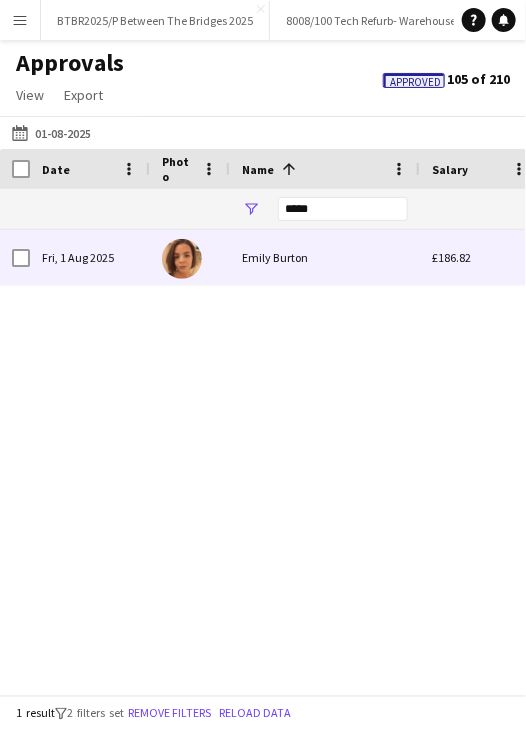 click on "Emily Burton" at bounding box center [325, 257] 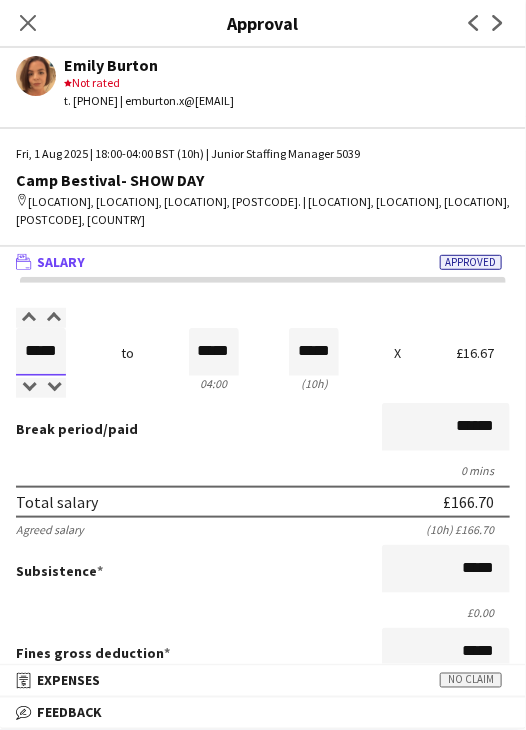 drag, startPoint x: 32, startPoint y: 357, endPoint x: 140, endPoint y: 331, distance: 111.085556 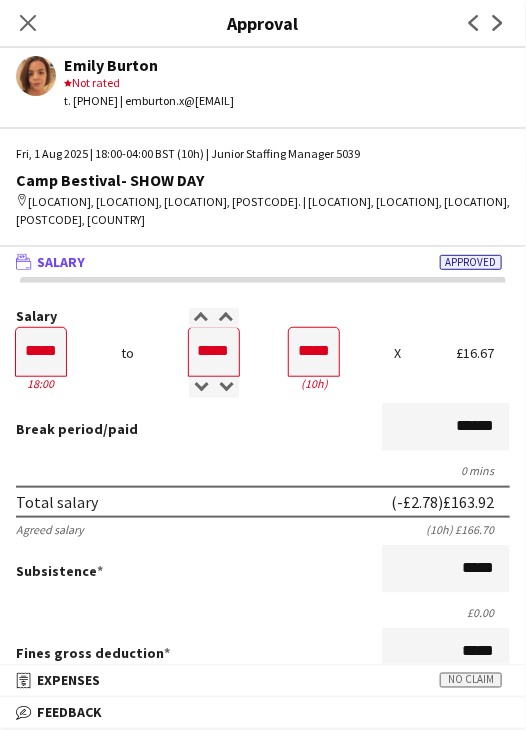 click on "Break period   /paid  ******" at bounding box center [263, 429] 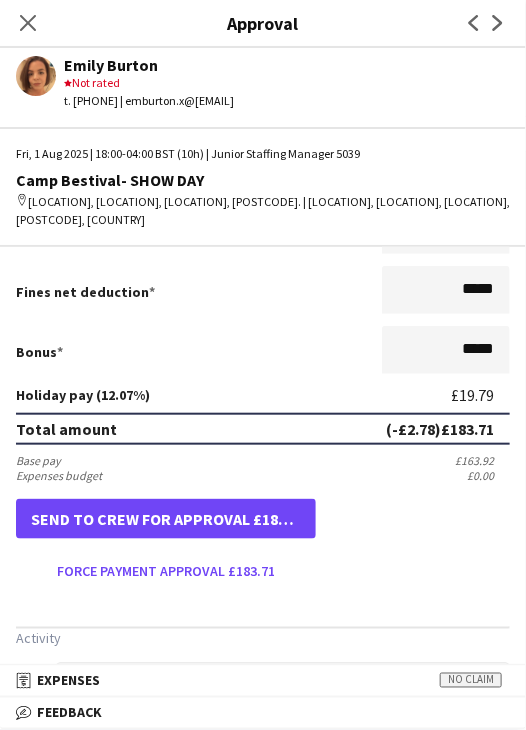 scroll, scrollTop: 500, scrollLeft: 0, axis: vertical 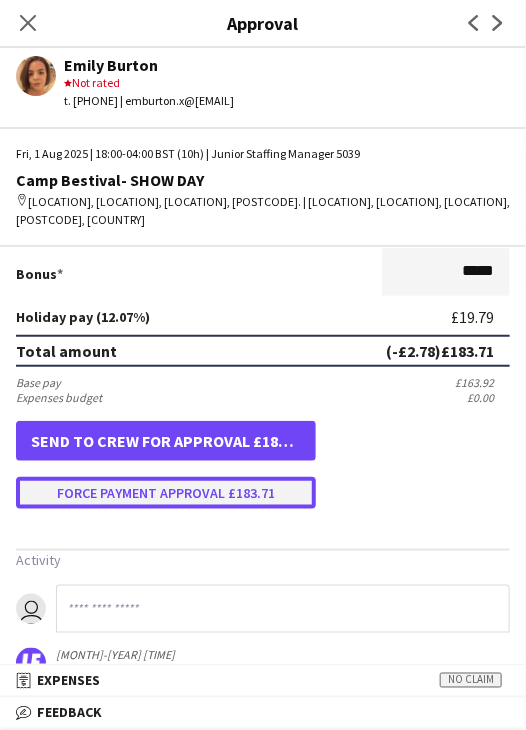 click on "Force payment approval £183.71" at bounding box center [166, 493] 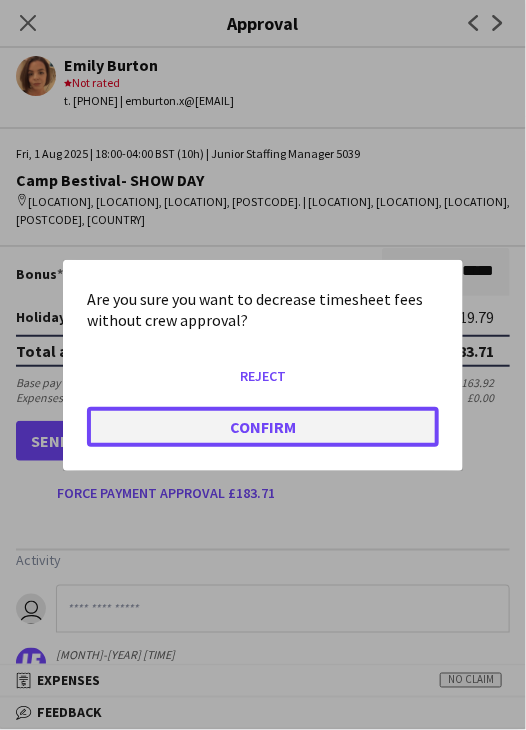 click on "Confirm" 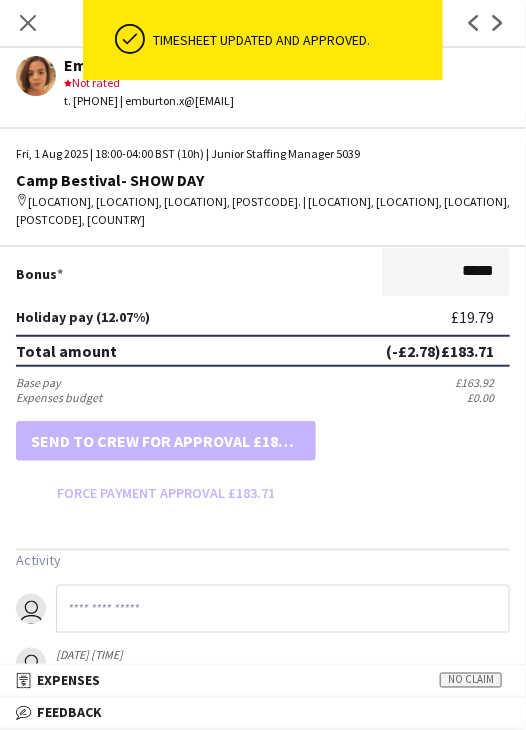 scroll, scrollTop: 500, scrollLeft: 0, axis: vertical 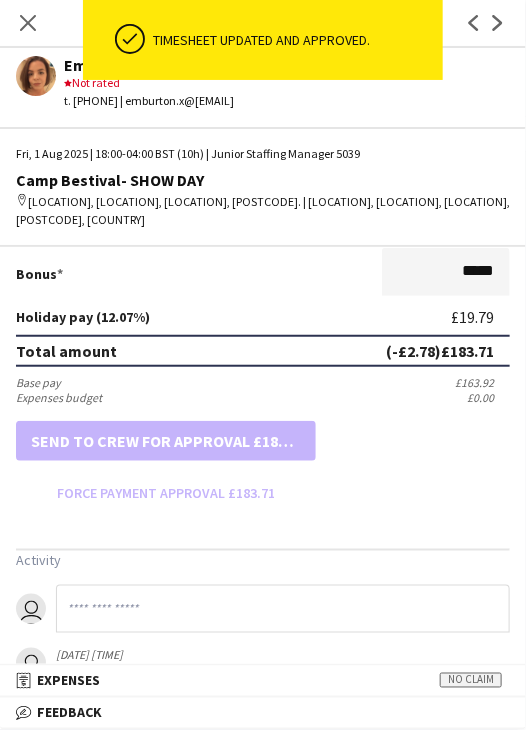 drag, startPoint x: 20, startPoint y: 22, endPoint x: 44, endPoint y: 30, distance: 25.298222 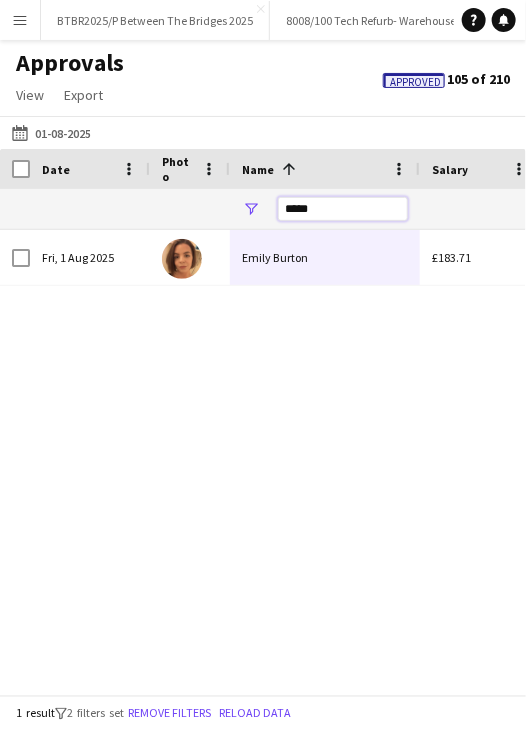 click on "*****" at bounding box center [343, 209] 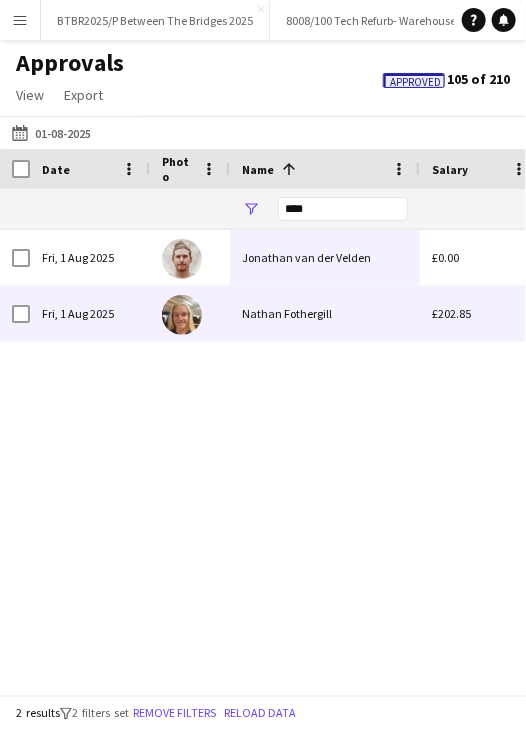 click on "[PERSON]" at bounding box center (325, 313) 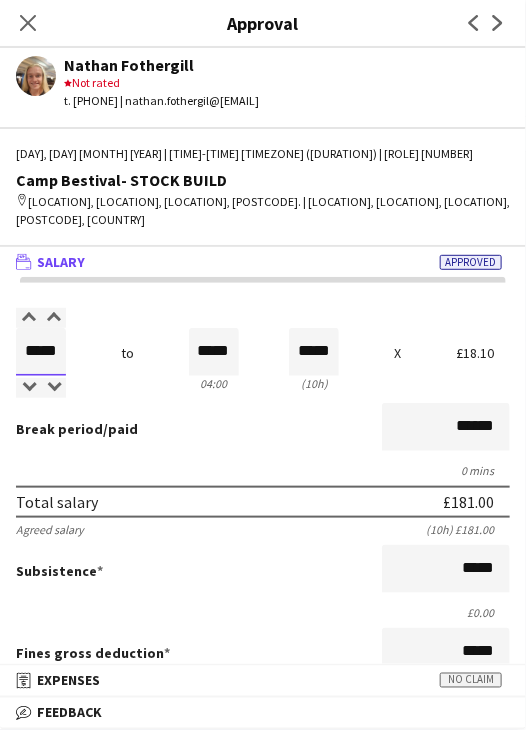 drag, startPoint x: 28, startPoint y: 353, endPoint x: 168, endPoint y: 352, distance: 140.00357 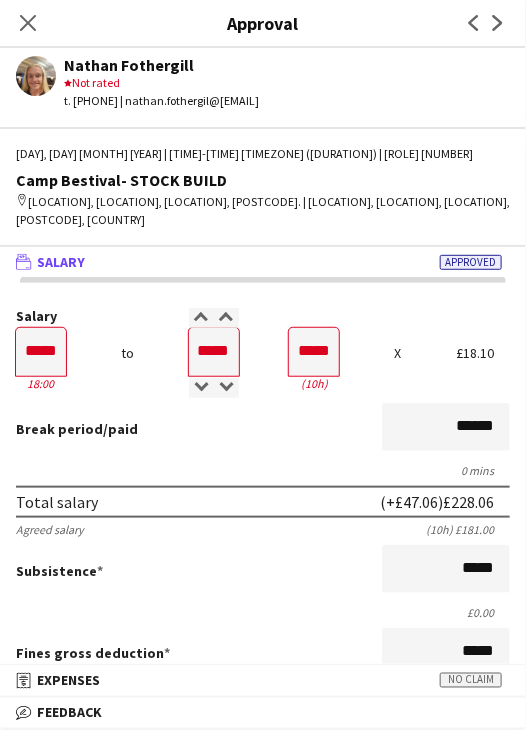 click on "Break period   /paid  ******" at bounding box center [263, 429] 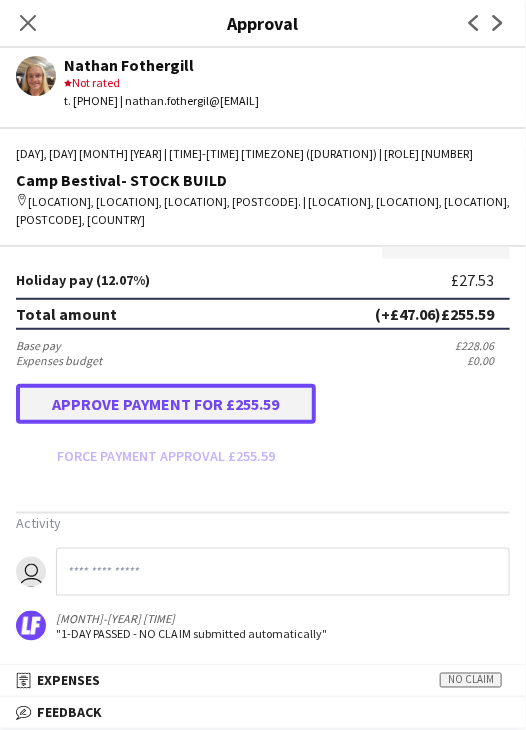 click on "Approve payment for £255.59" at bounding box center [166, 404] 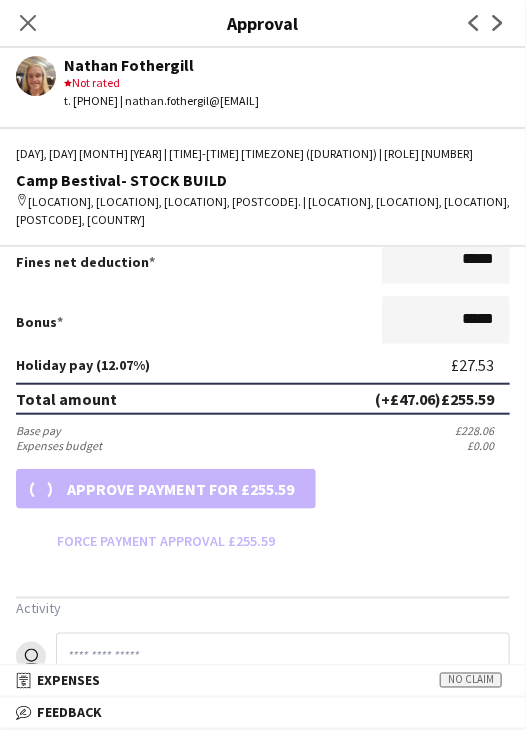 scroll, scrollTop: 537, scrollLeft: 0, axis: vertical 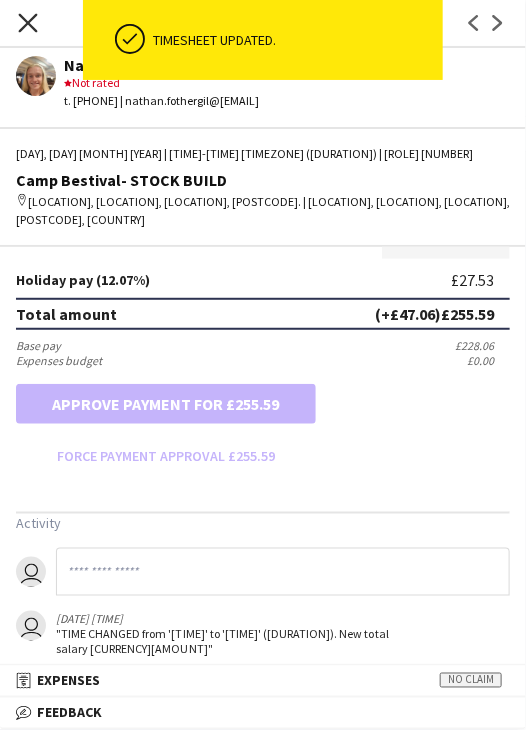 click on "Close pop-in" 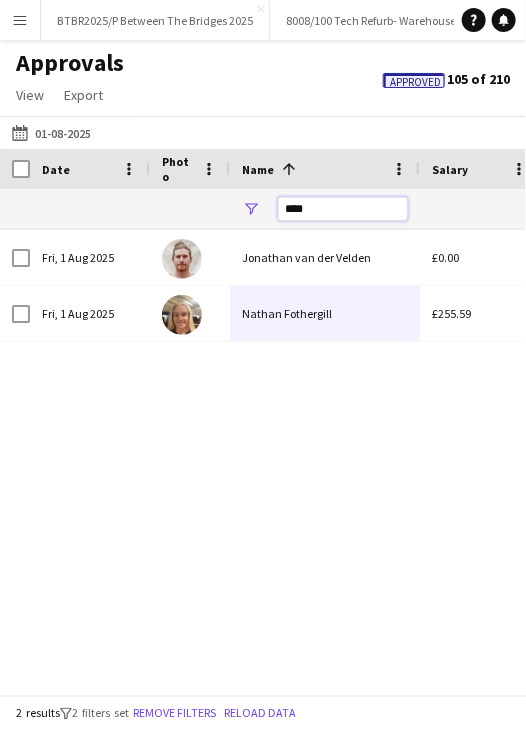 click on "****" at bounding box center (343, 209) 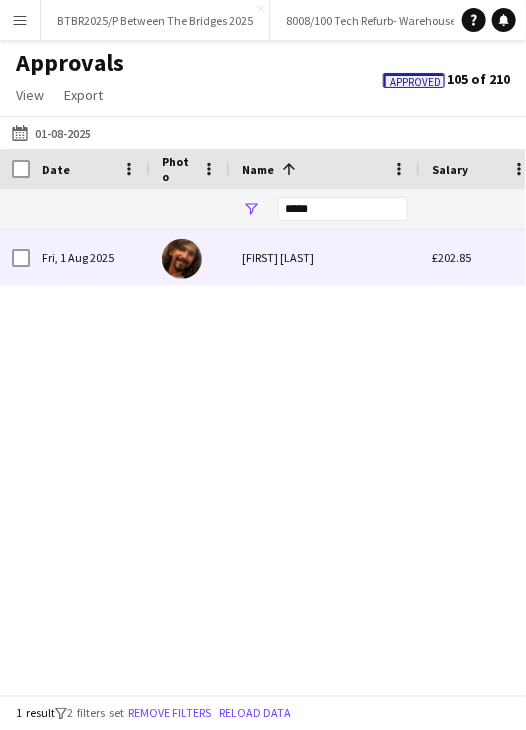 click on "[FIRST] [LAST]" at bounding box center [325, 257] 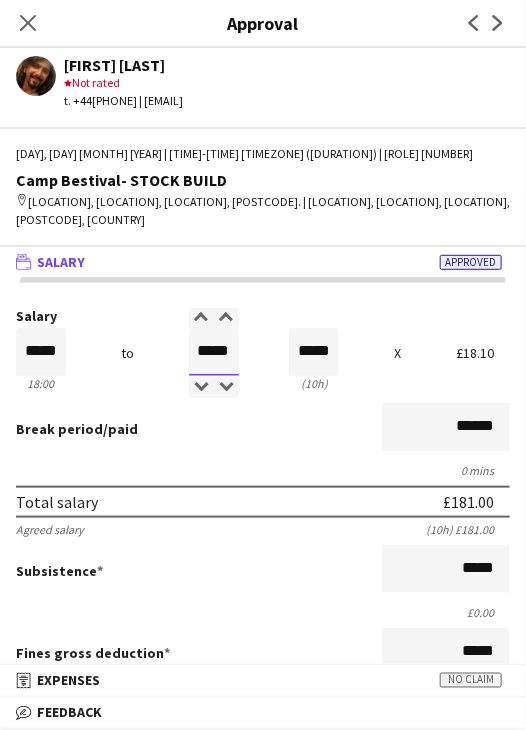 drag, startPoint x: 205, startPoint y: 351, endPoint x: 265, endPoint y: 343, distance: 60.530983 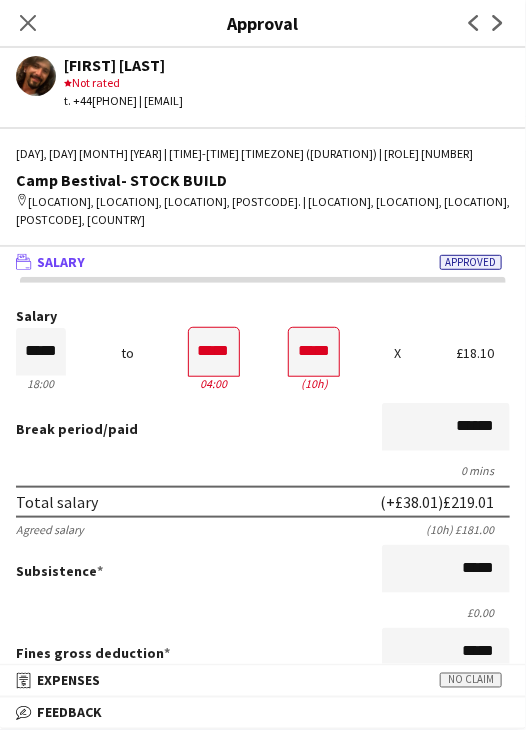 click on "Break period   /paid  ******" at bounding box center [263, 429] 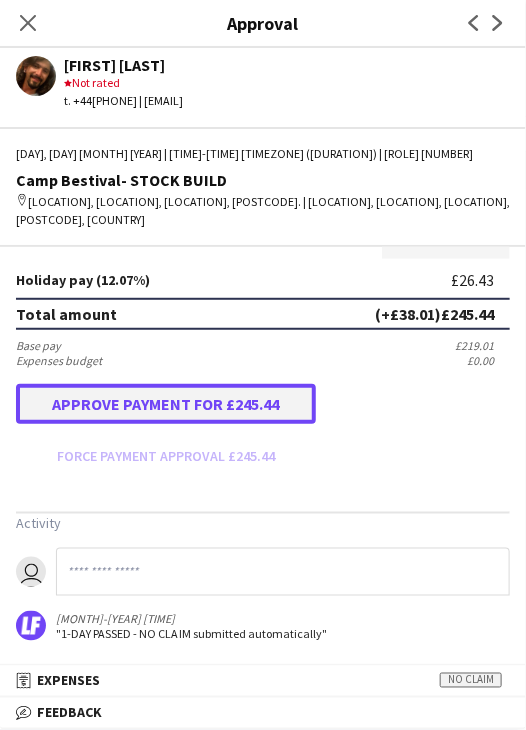 click on "Approve payment for £245.44" at bounding box center [166, 404] 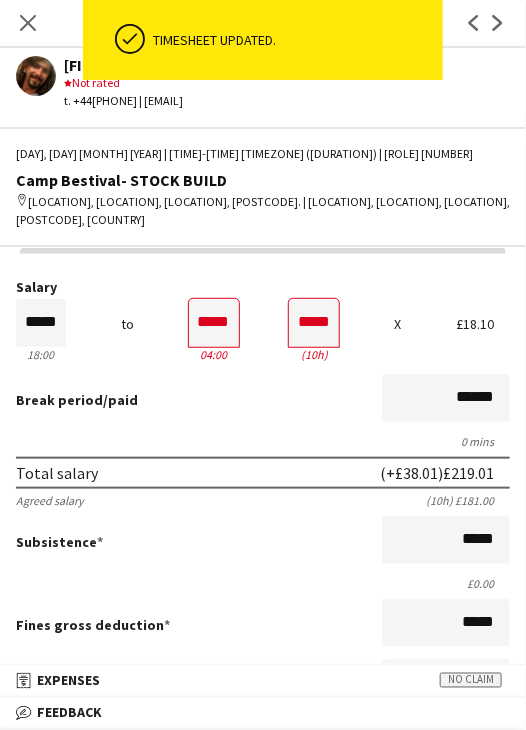 scroll, scrollTop: 0, scrollLeft: 0, axis: both 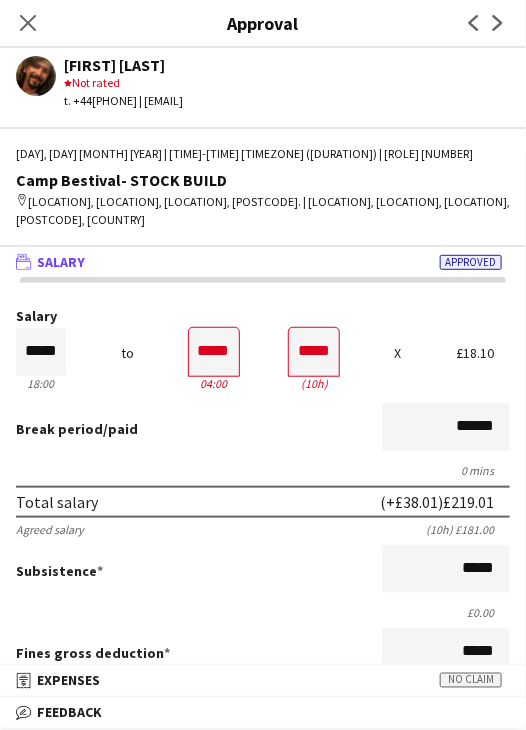 drag, startPoint x: 20, startPoint y: 17, endPoint x: 39, endPoint y: 26, distance: 21.023796 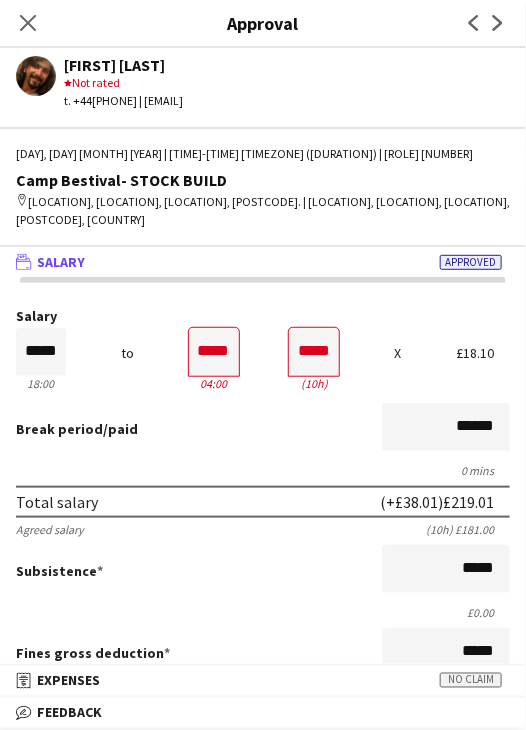 click on "Close pop-in" 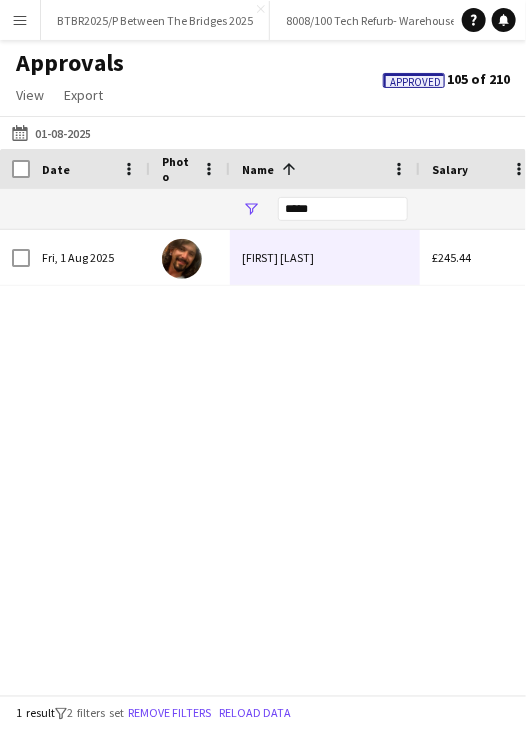 drag, startPoint x: 336, startPoint y: 193, endPoint x: 259, endPoint y: 207, distance: 78.26238 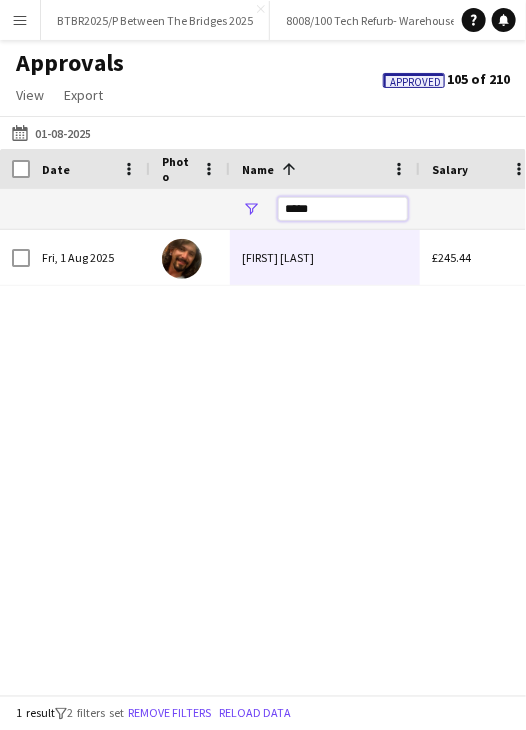 click on "*****" at bounding box center (343, 209) 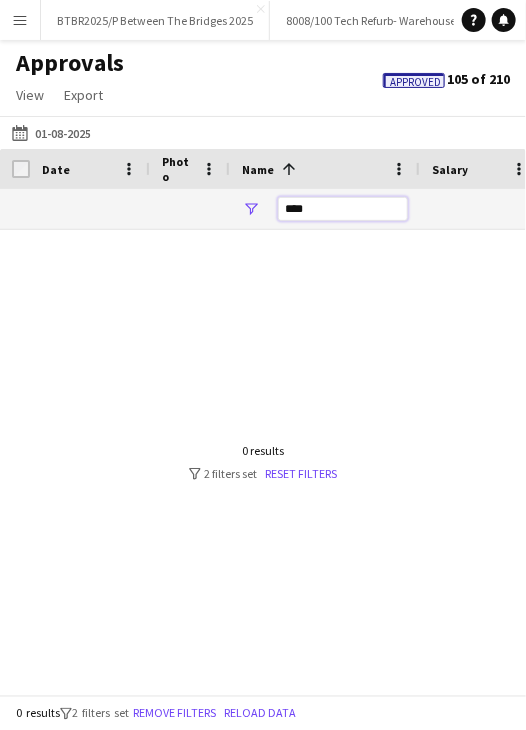 drag, startPoint x: 327, startPoint y: 208, endPoint x: 262, endPoint y: 214, distance: 65.27634 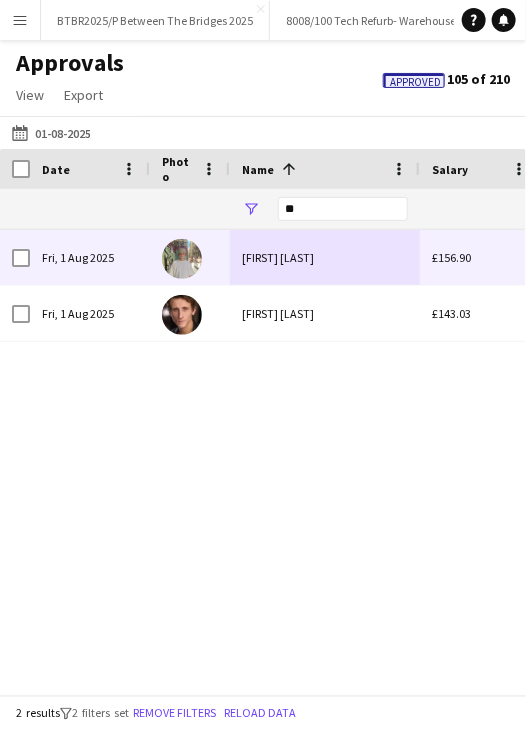 click on "Cory Cattaway" at bounding box center (325, 257) 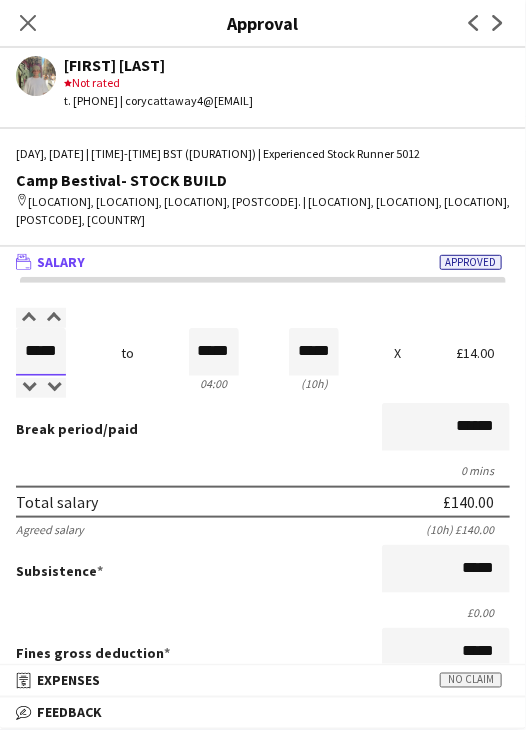drag, startPoint x: 20, startPoint y: 347, endPoint x: 77, endPoint y: 341, distance: 57.31492 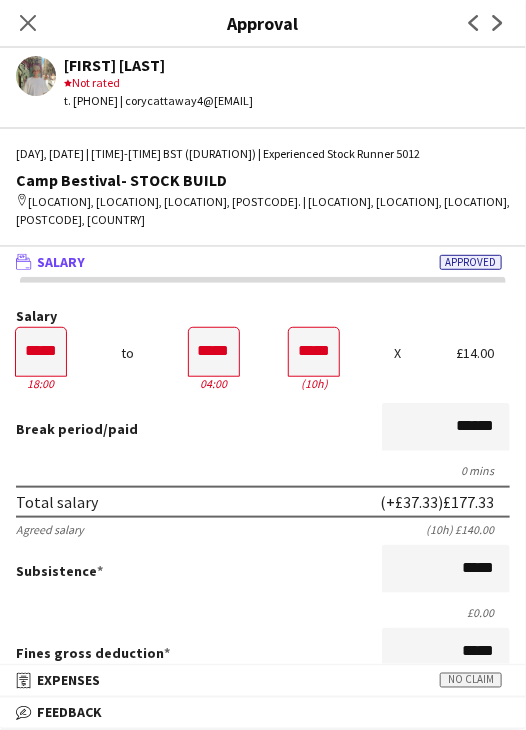 click on "Salary  *****  18:00   to  *****  04:00  *****  (10h)   X   £14.00   Break period   /paid  ******  0 mins   Total salary   (+£37.33)   £177.33   Agreed salary   (10h) £140.00   Subsistence  *****  £0.00   Fines gross deduction  *****  Fines net deduction  *****  Bonus  *****  Holiday pay (12.07%)   £21.40   Total amount   (+£37.33)   £198.73   Base pay   £177.33   Expenses budget   £0.00   Approve payment for £198.73   Force payment approval £198.73" at bounding box center (263, 658) 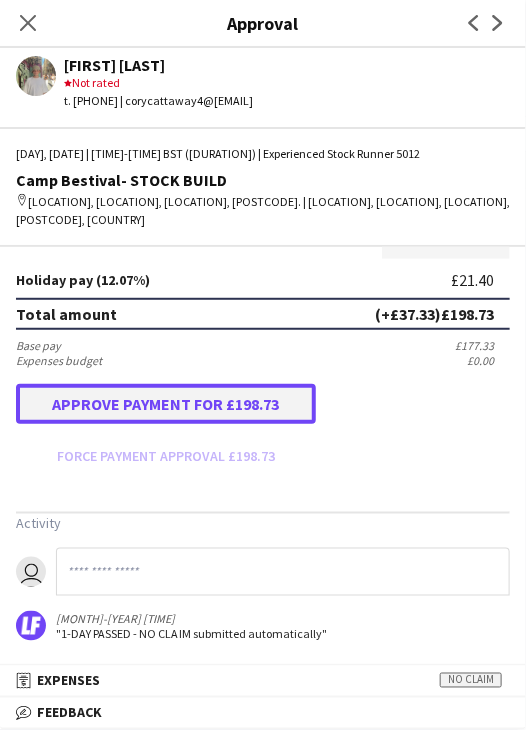 click on "Approve payment for £198.73" at bounding box center (166, 404) 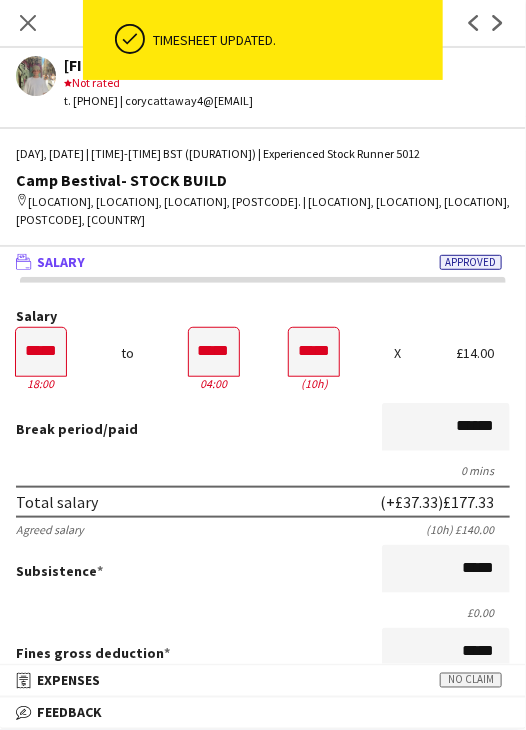 scroll, scrollTop: 0, scrollLeft: 0, axis: both 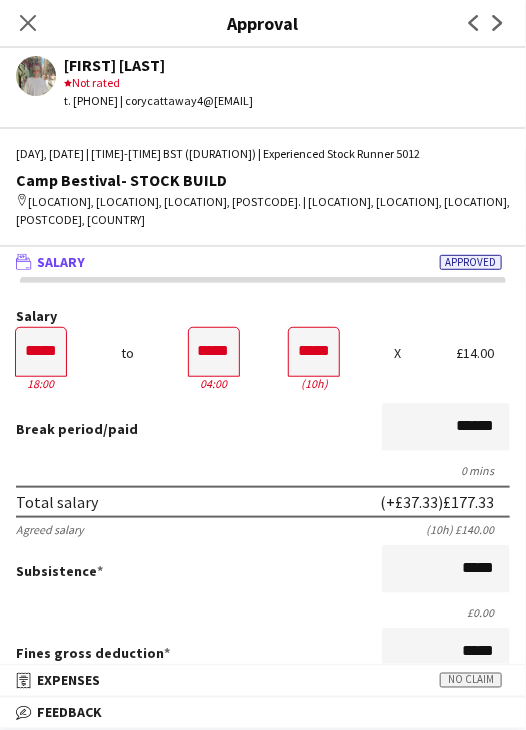 drag, startPoint x: 31, startPoint y: 28, endPoint x: 74, endPoint y: 59, distance: 53.009434 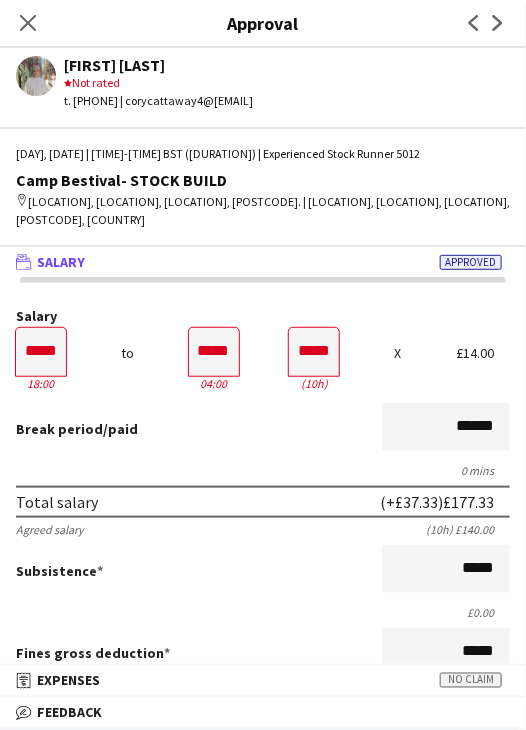 click on "Close pop-in" 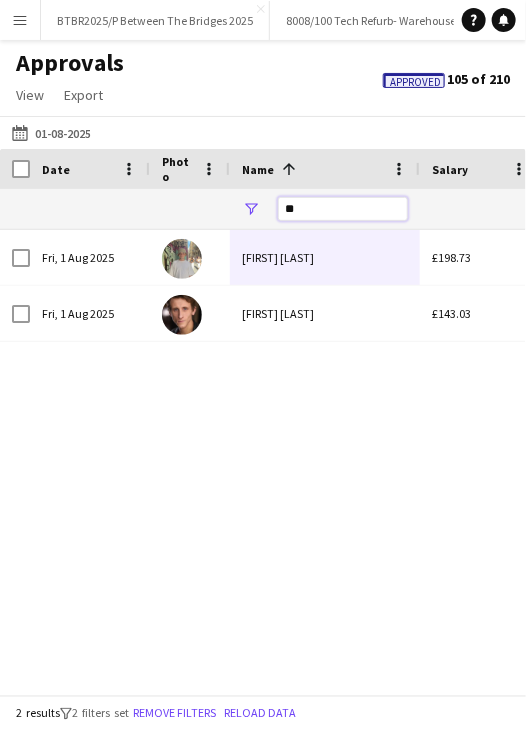 click on "**" at bounding box center [343, 209] 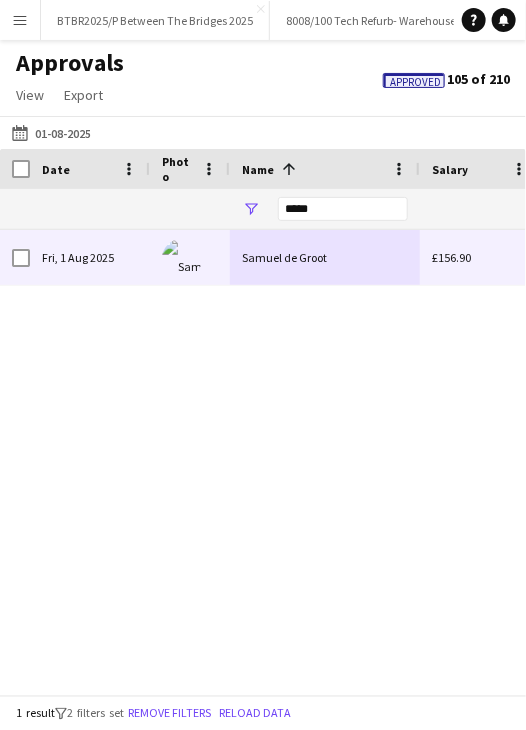 click on "Samuel de Groot" at bounding box center [325, 257] 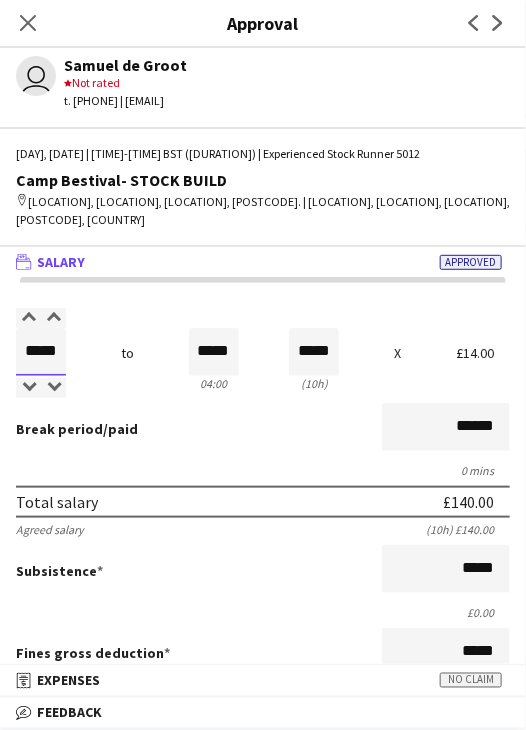 drag, startPoint x: 30, startPoint y: 346, endPoint x: 97, endPoint y: 340, distance: 67.26812 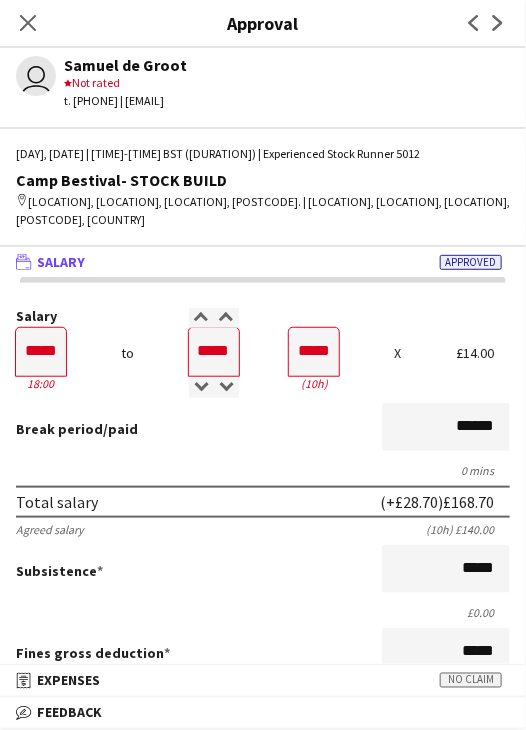 click on "Break period   /paid  ******" at bounding box center (263, 429) 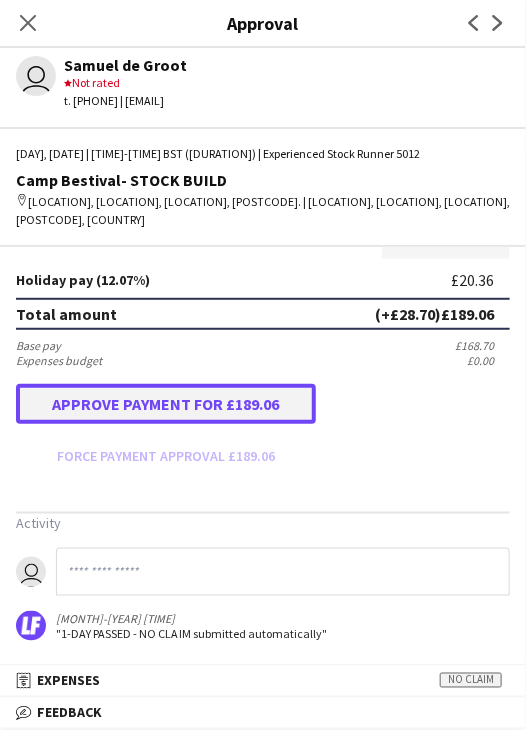 click on "Approve payment for £189.06" at bounding box center (166, 404) 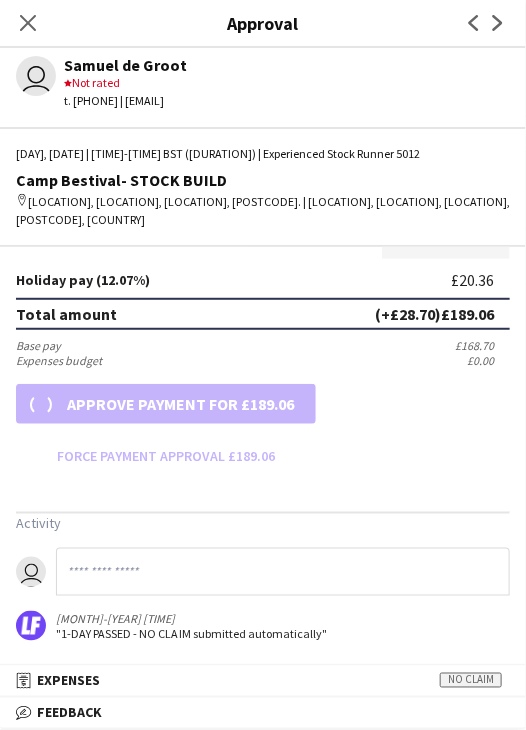 scroll, scrollTop: 537, scrollLeft: 0, axis: vertical 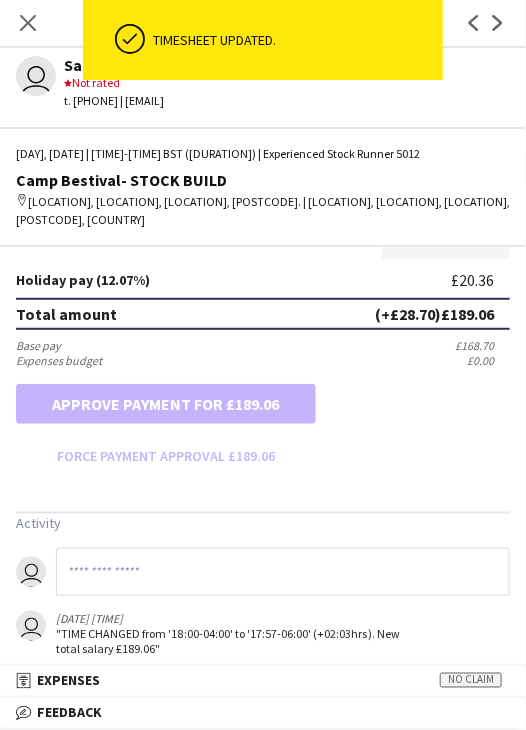 drag, startPoint x: 25, startPoint y: 19, endPoint x: 52, endPoint y: 32, distance: 29.966648 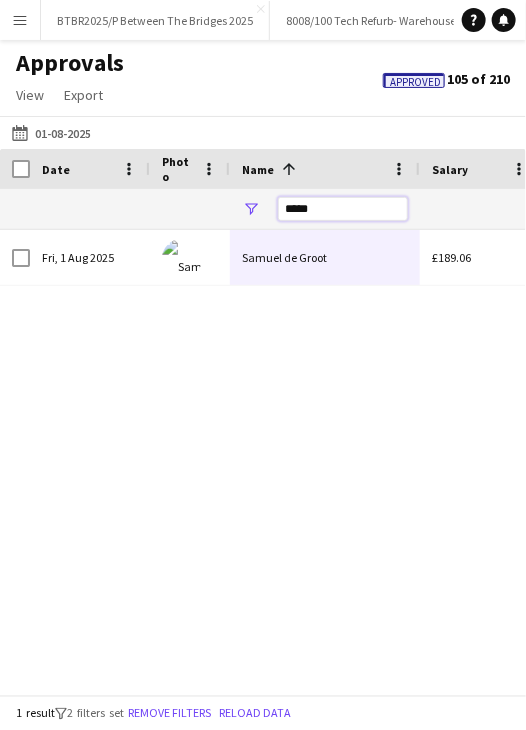 click on "*****" at bounding box center (343, 209) 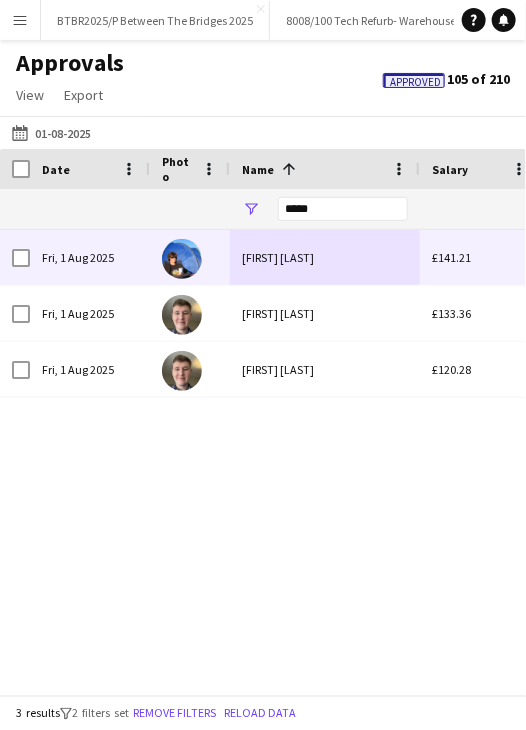 click on "[PERSON]" at bounding box center [325, 257] 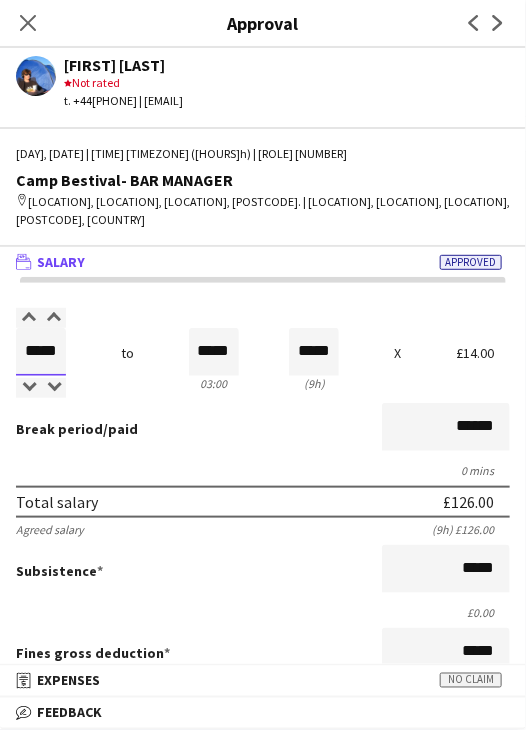 drag, startPoint x: 20, startPoint y: 350, endPoint x: 125, endPoint y: 343, distance: 105.23308 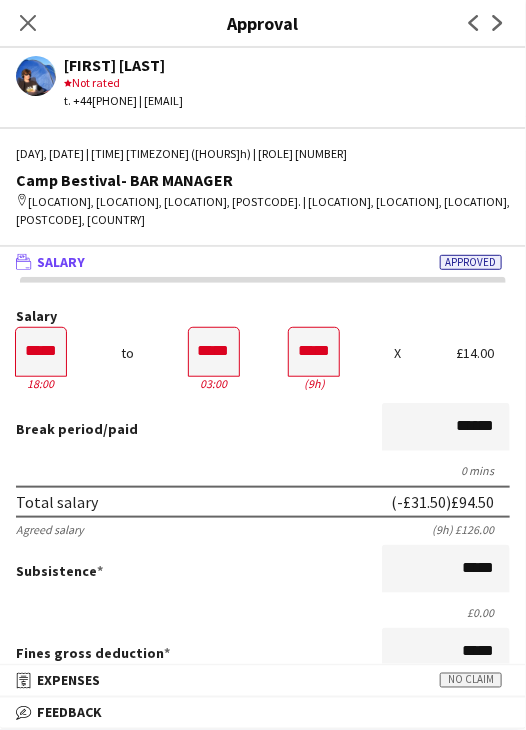click on "Break period   /paid  ******" at bounding box center (263, 429) 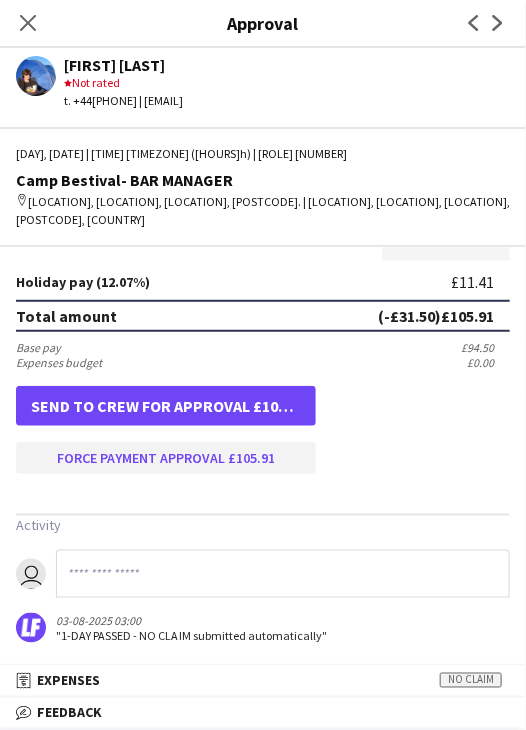 scroll, scrollTop: 537, scrollLeft: 0, axis: vertical 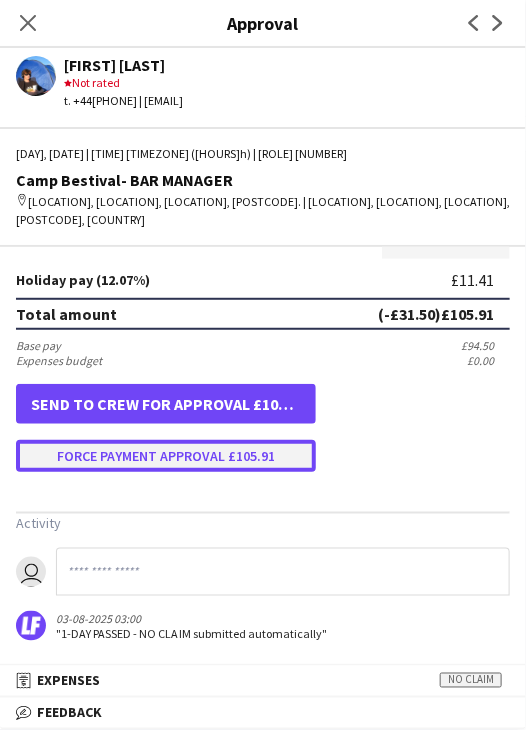 click on "Force payment approval £105.91" at bounding box center (166, 456) 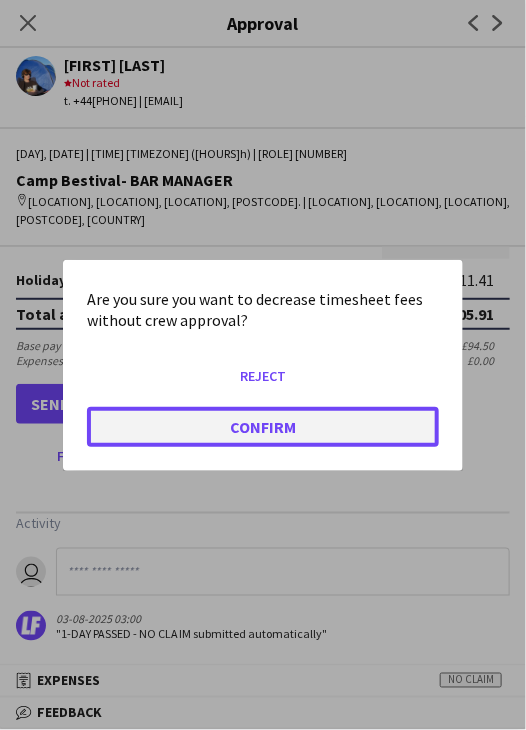 click on "Confirm" 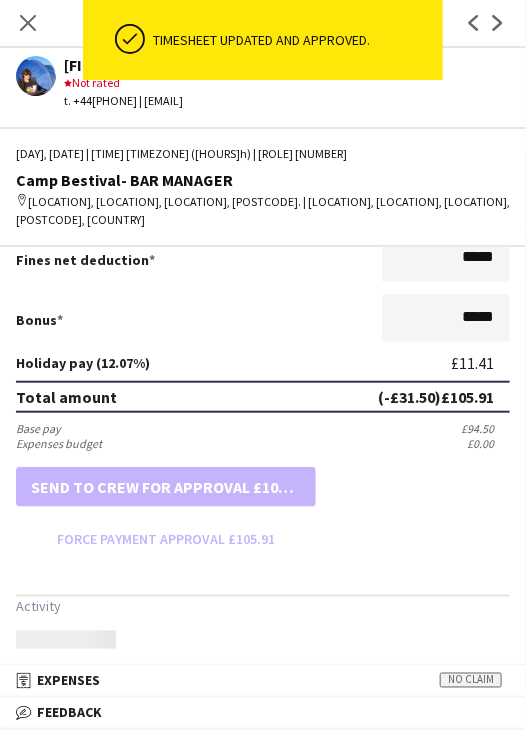 scroll, scrollTop: 537, scrollLeft: 0, axis: vertical 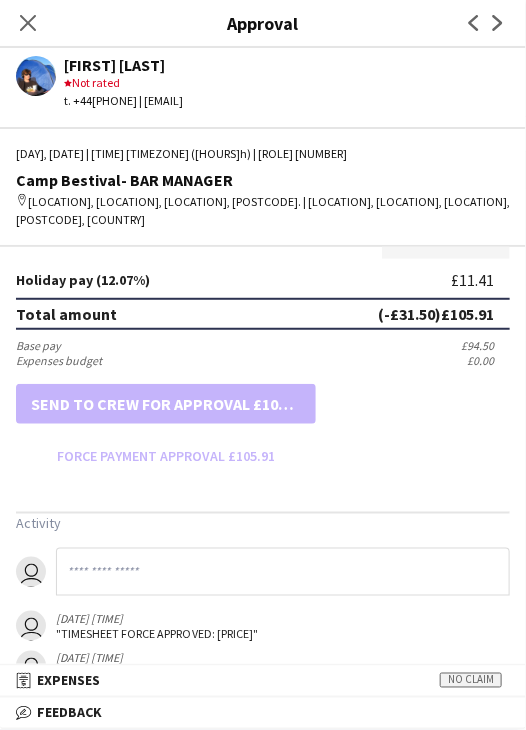 drag, startPoint x: 32, startPoint y: 22, endPoint x: 263, endPoint y: 113, distance: 248.27808 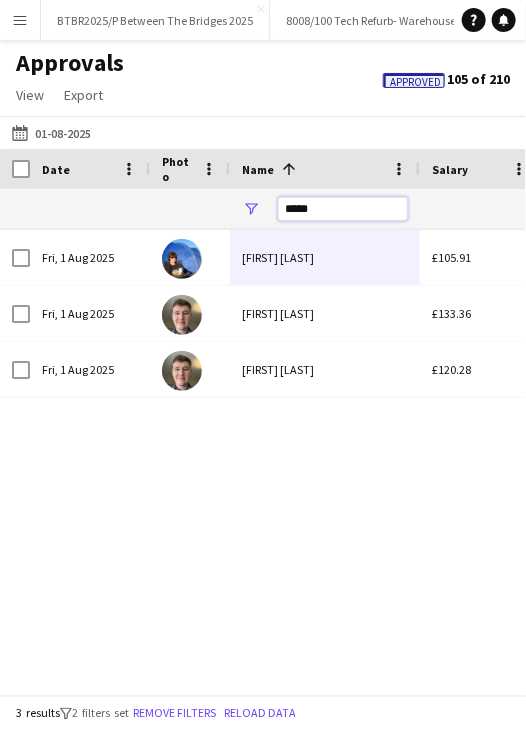 click on "*****" at bounding box center [343, 209] 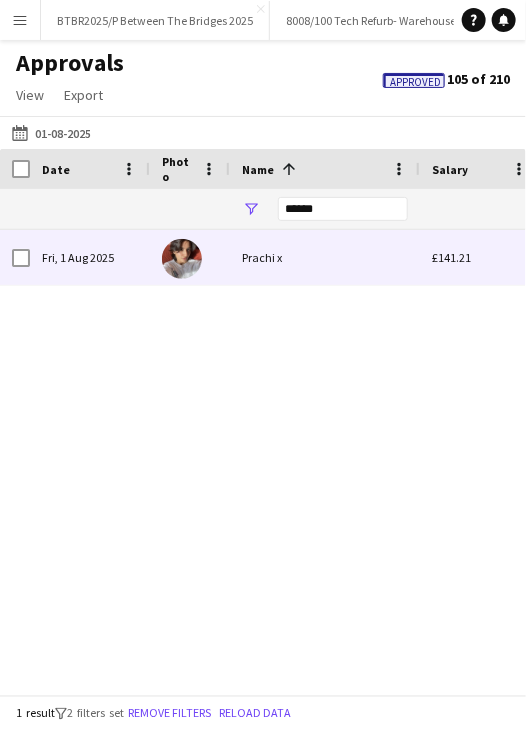 click on "Prachi x" at bounding box center (325, 257) 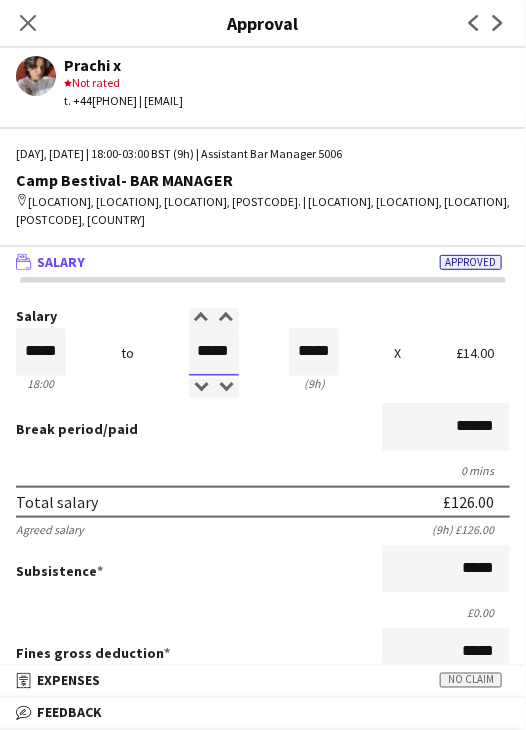 drag, startPoint x: 196, startPoint y: 352, endPoint x: 280, endPoint y: 340, distance: 84.85281 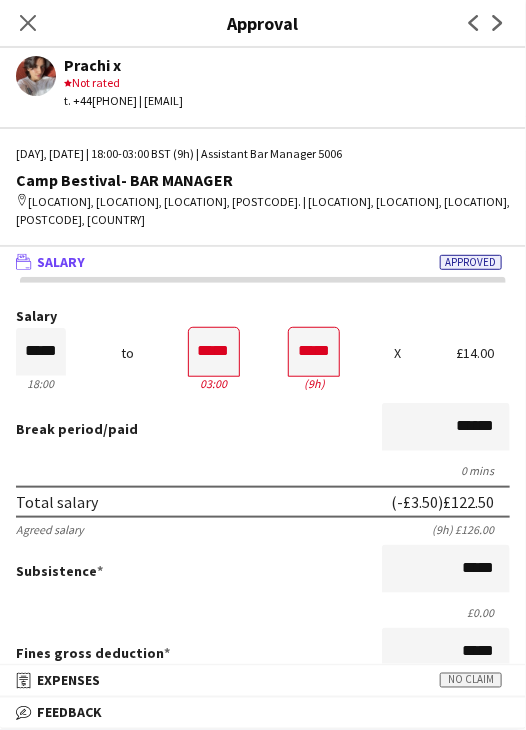 click on "Break period   /paid  ******" at bounding box center (263, 429) 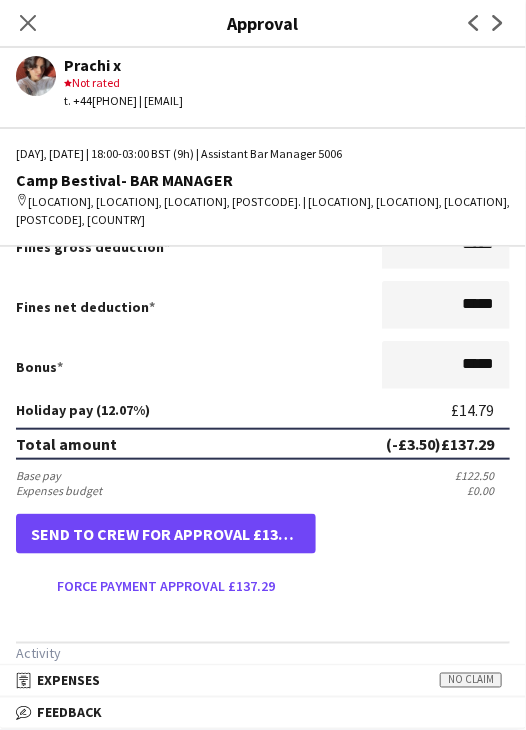 scroll, scrollTop: 537, scrollLeft: 0, axis: vertical 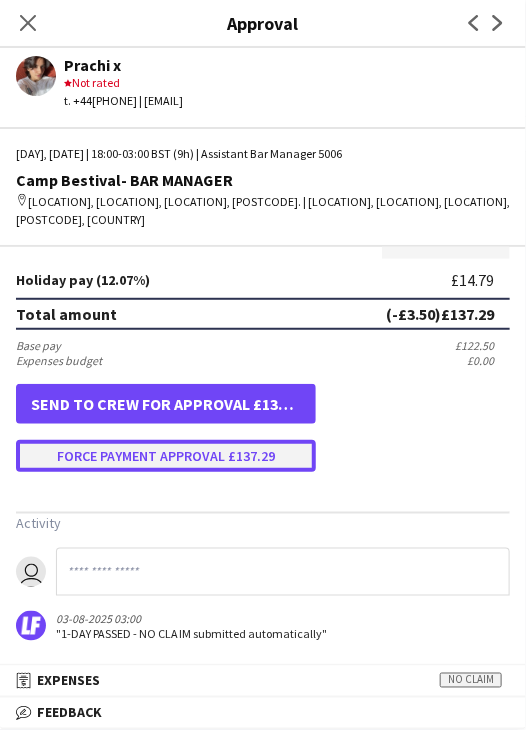 click on "Force payment approval £137.29" at bounding box center [166, 456] 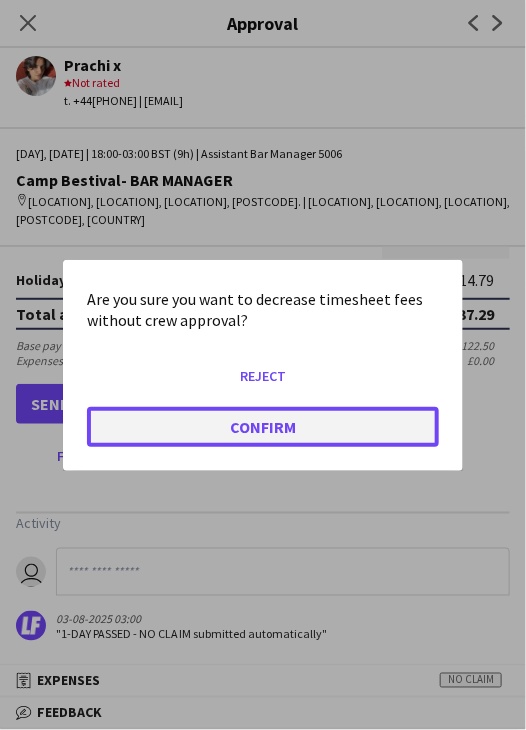 click on "Confirm" 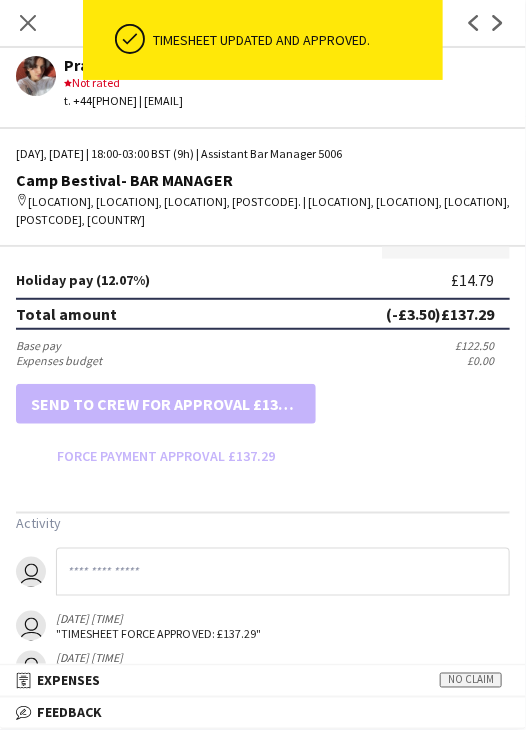 scroll, scrollTop: 0, scrollLeft: 0, axis: both 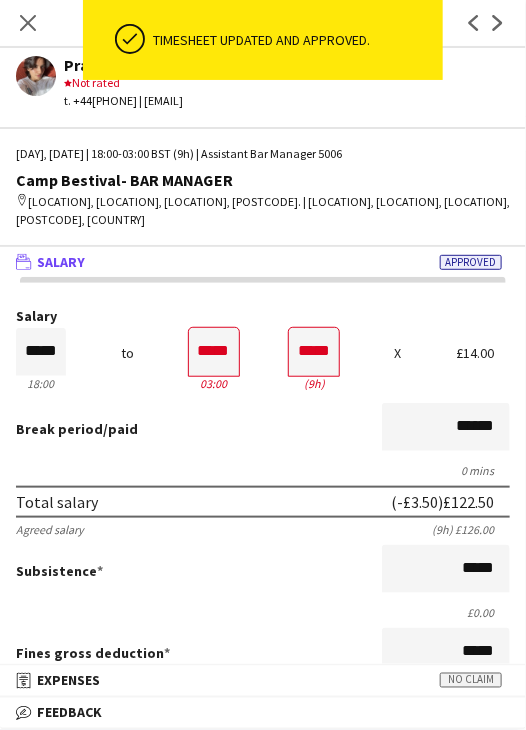 drag, startPoint x: 25, startPoint y: 33, endPoint x: 37, endPoint y: 37, distance: 12.649111 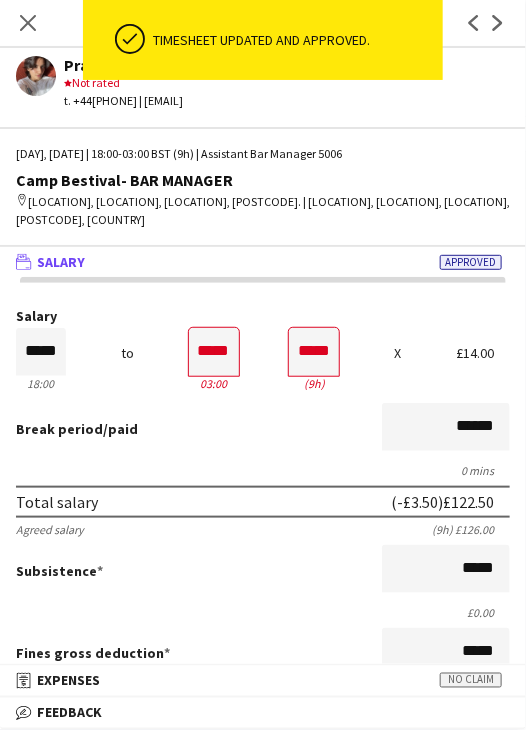 click on "Close pop-in" 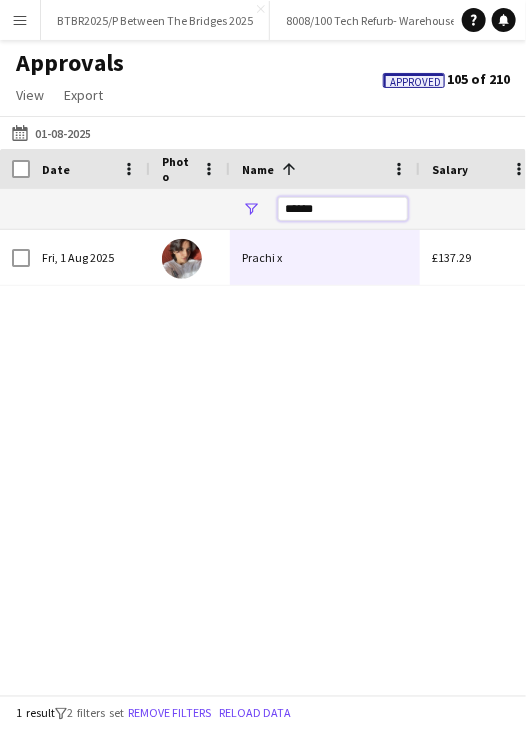 click on "******" at bounding box center [343, 209] 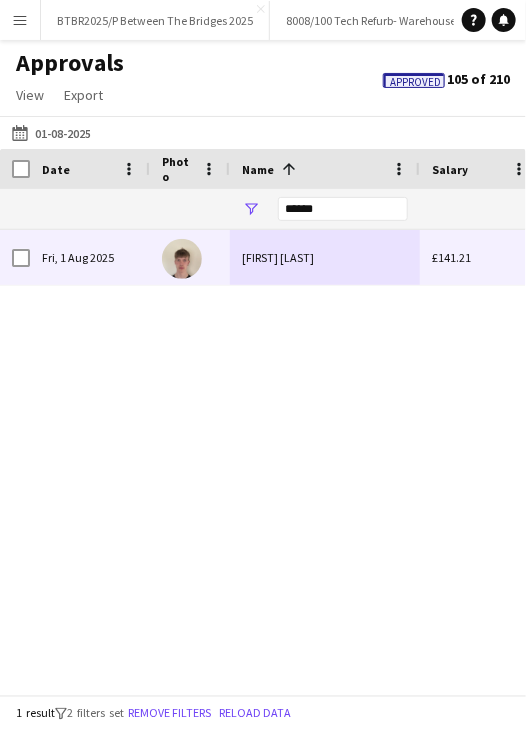 click on "[PERSON]" at bounding box center (325, 257) 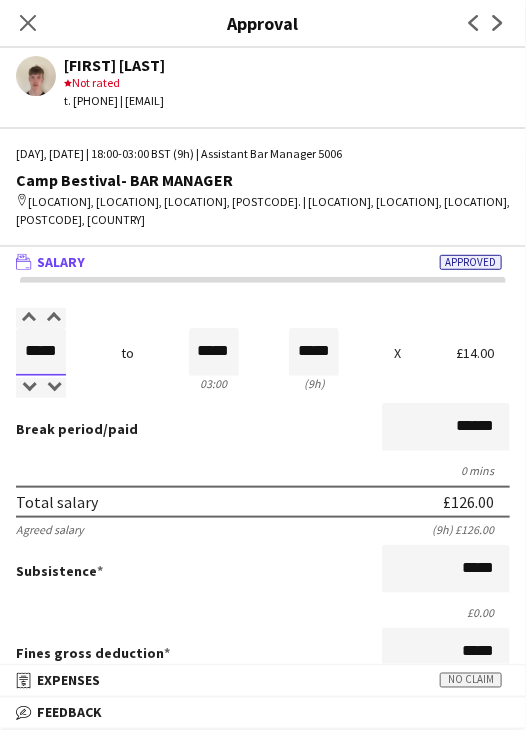 drag, startPoint x: 20, startPoint y: 354, endPoint x: 122, endPoint y: 345, distance: 102.396286 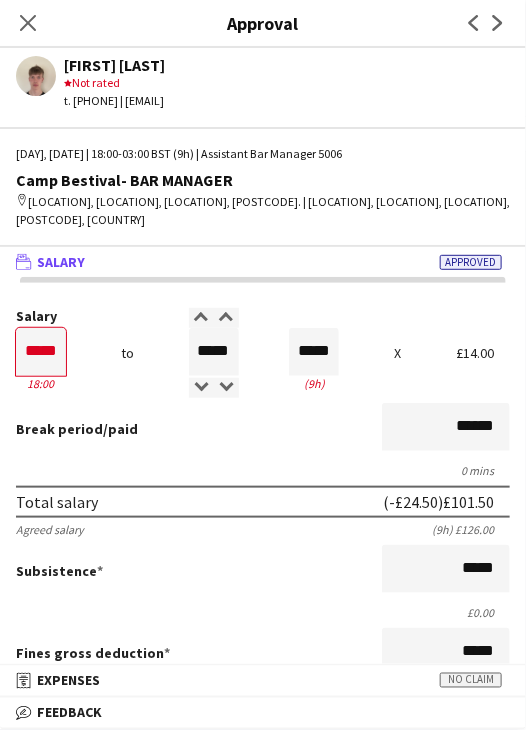 click on "Salary  *****  18:00   to  *****  03:00  *****  (9h)   X   £14.00   Break period   /paid  ******  0 mins   Total salary   (-£24.50)   £101.50   Agreed salary   (9h) £126.00   Subsistence  *****  £0.00   Fines gross deduction  *****  Fines net deduction  *****  Bonus  *****  Holiday pay (12.07%)   £12.25   Total amount   (-£24.50)   £113.75   Base pay   £101.50   Expenses budget   £0.00   Send to crew for approval £113.75   Force payment approval £113.75" at bounding box center [263, 658] 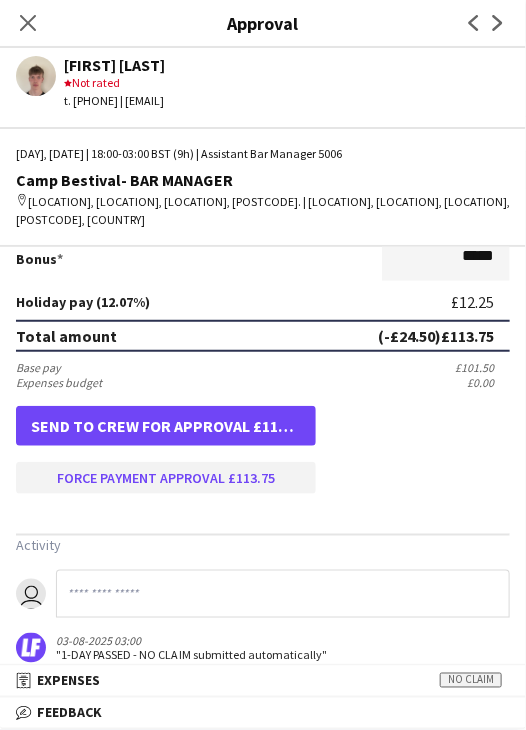 scroll, scrollTop: 537, scrollLeft: 0, axis: vertical 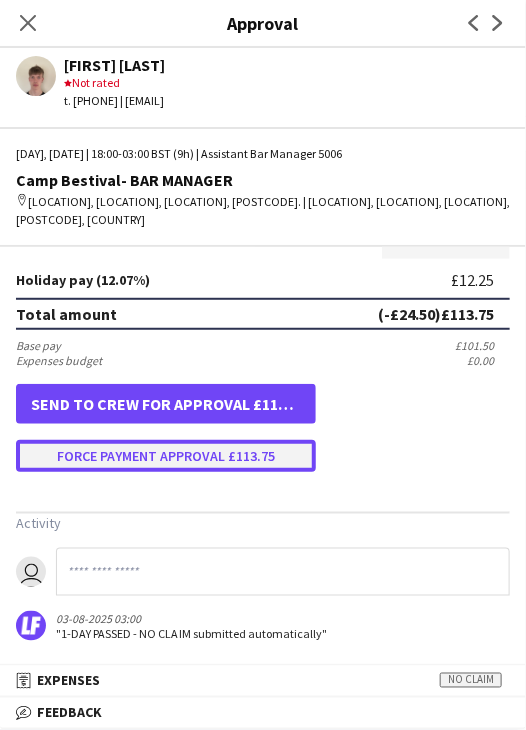 click on "Force payment approval £113.75" at bounding box center (166, 456) 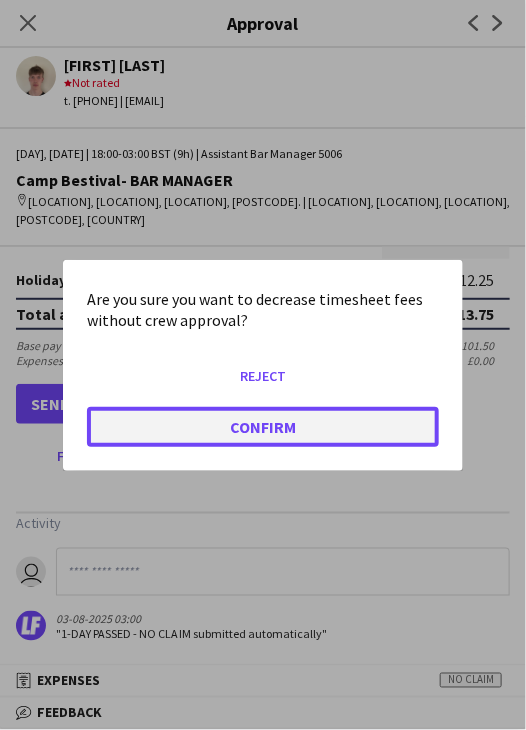 click on "Confirm" 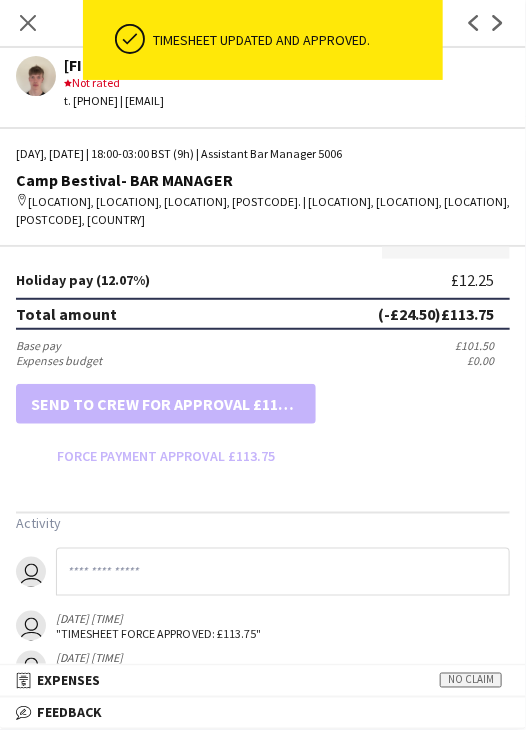 scroll, scrollTop: 537, scrollLeft: 0, axis: vertical 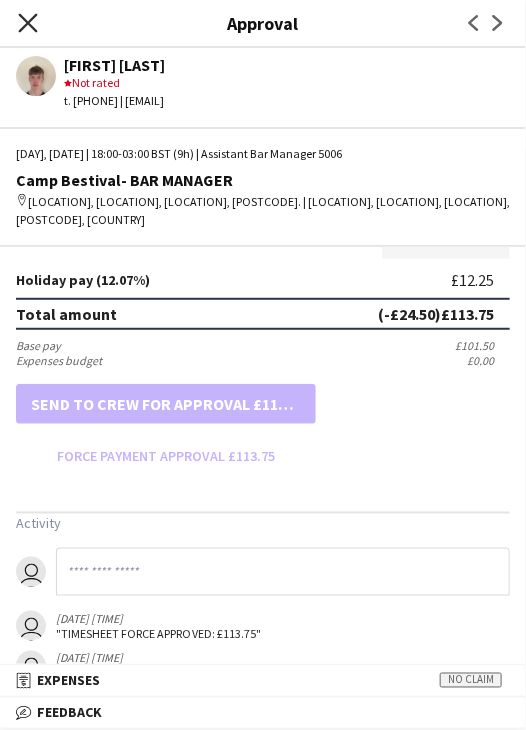 drag, startPoint x: 25, startPoint y: 21, endPoint x: 252, endPoint y: 106, distance: 242.39224 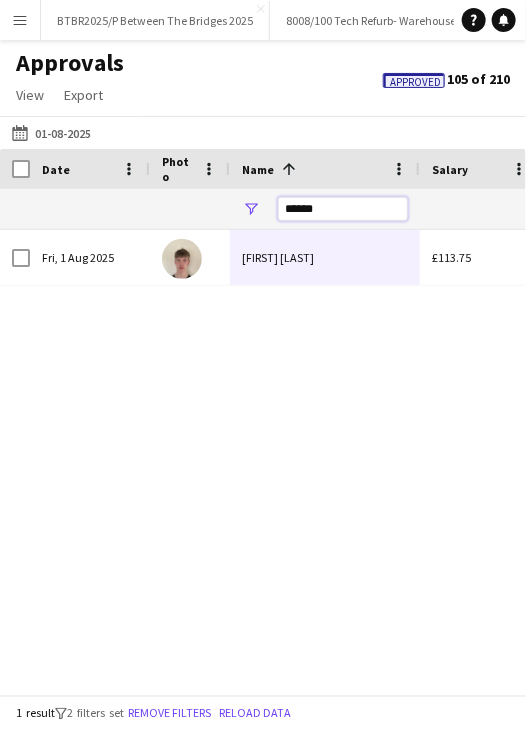 click on "******" at bounding box center [343, 209] 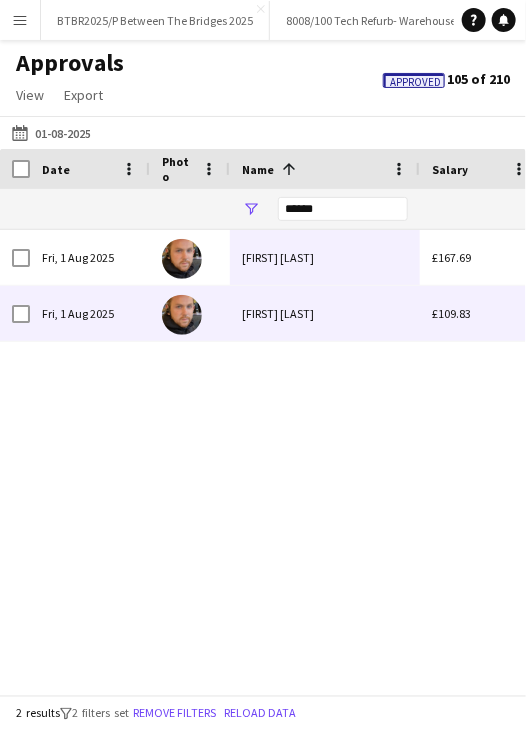 click on "[PERSON]" at bounding box center [325, 313] 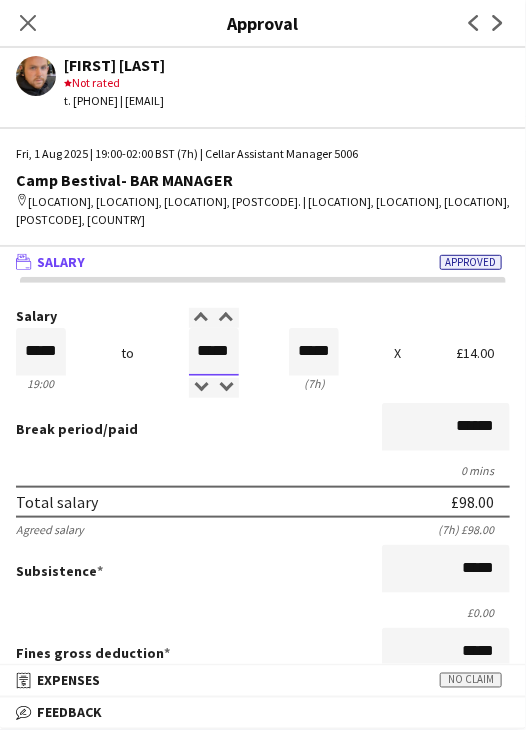 drag, startPoint x: 184, startPoint y: 348, endPoint x: 251, endPoint y: 334, distance: 68.44706 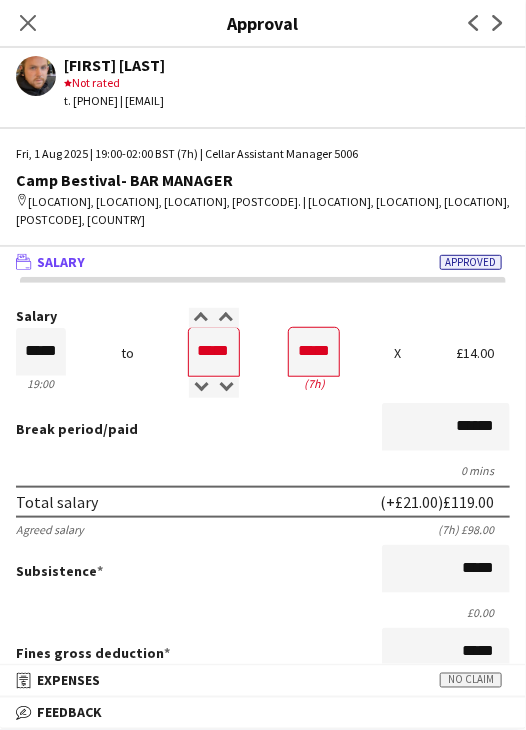 click on "Break period   /paid  ******" at bounding box center (263, 429) 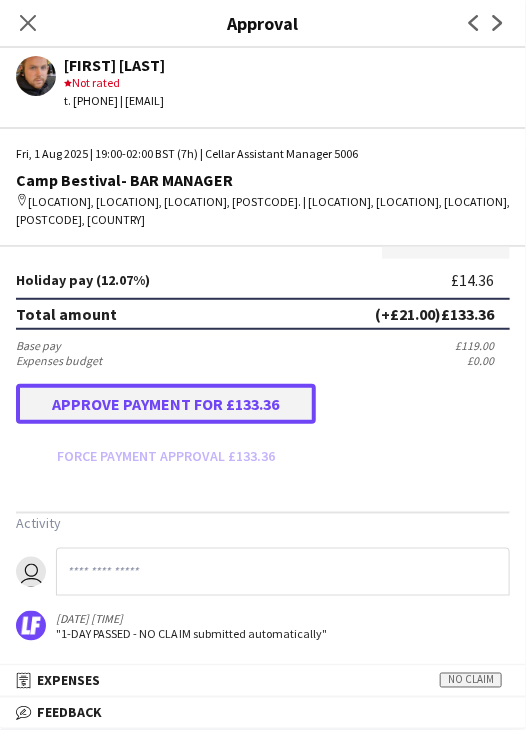 click on "Approve payment for £133.36" at bounding box center (166, 404) 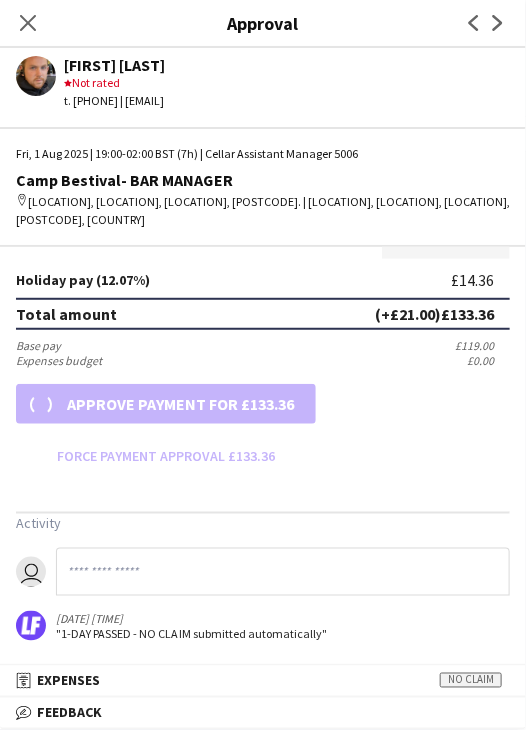 scroll, scrollTop: 537, scrollLeft: 0, axis: vertical 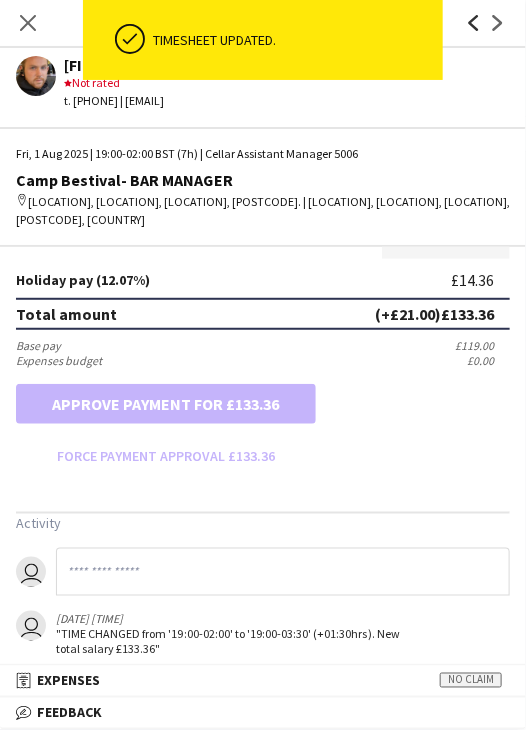 click on "Previous" 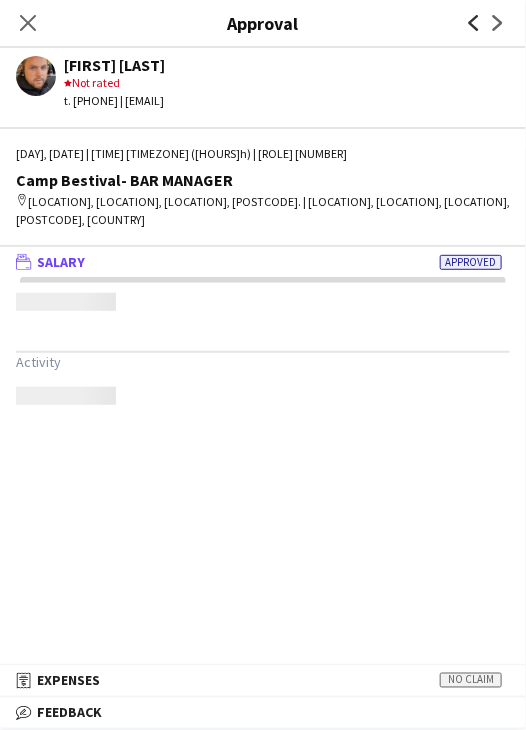 scroll, scrollTop: 0, scrollLeft: 0, axis: both 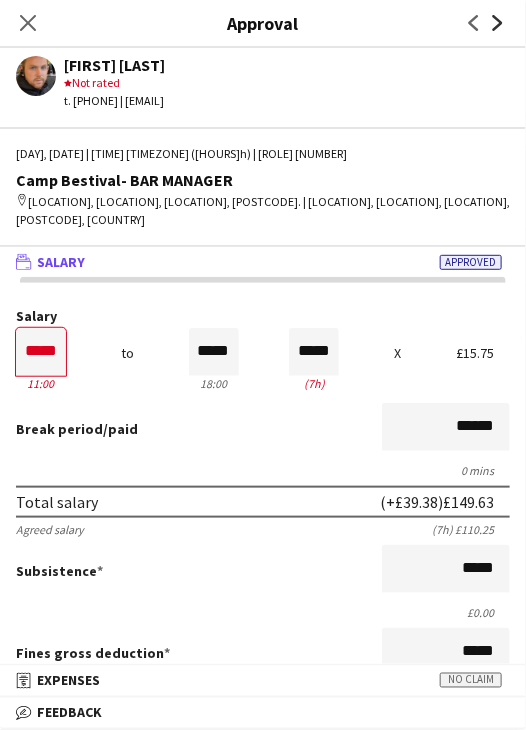 click on "Next" 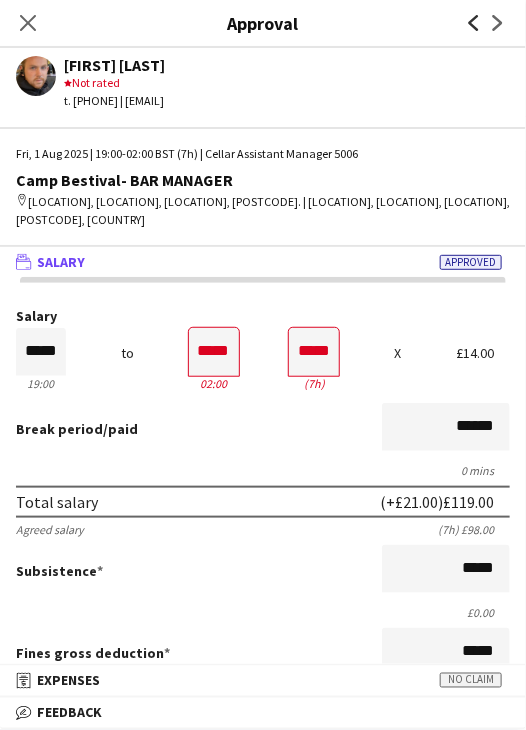 click 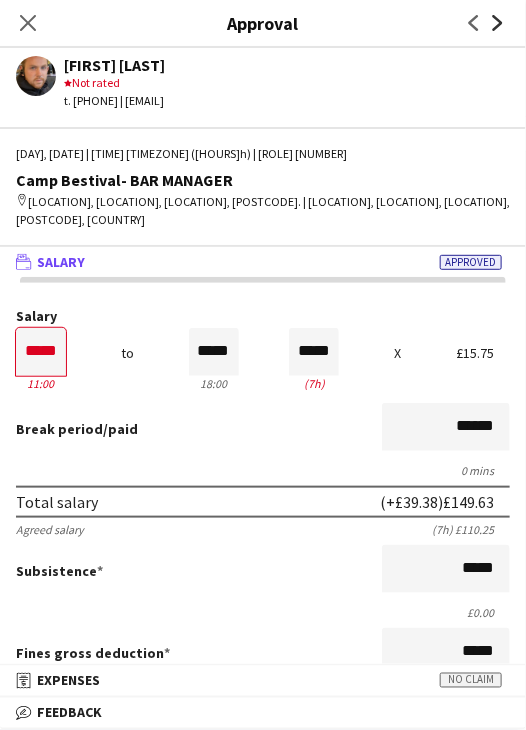 click on "Next" 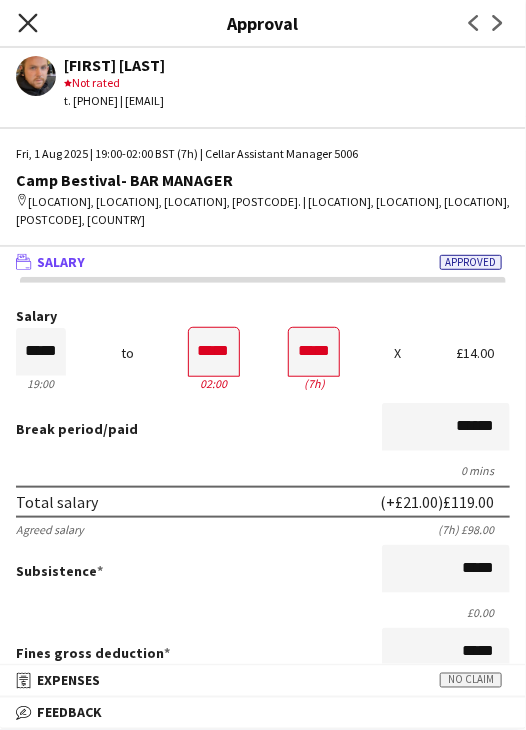 click on "Close pop-in" 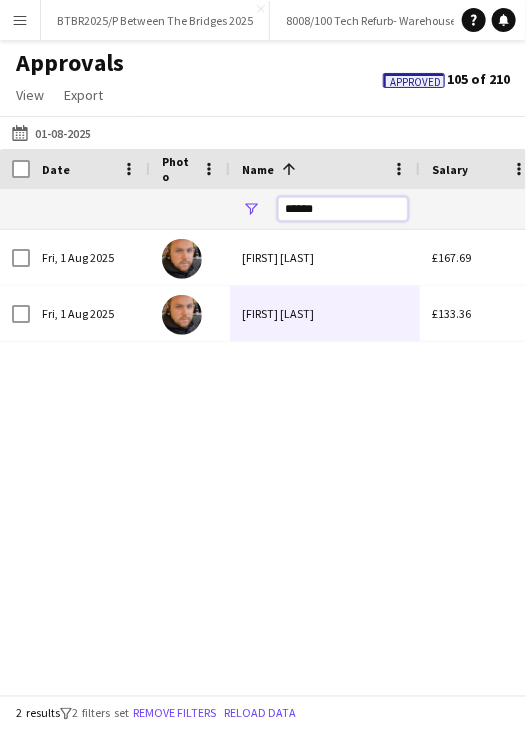 drag, startPoint x: 288, startPoint y: 212, endPoint x: 196, endPoint y: 221, distance: 92.43917 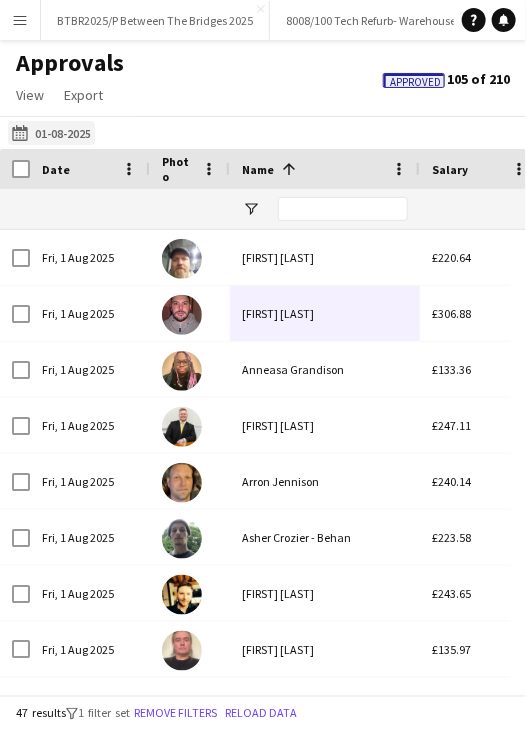 click on "Yesterday" 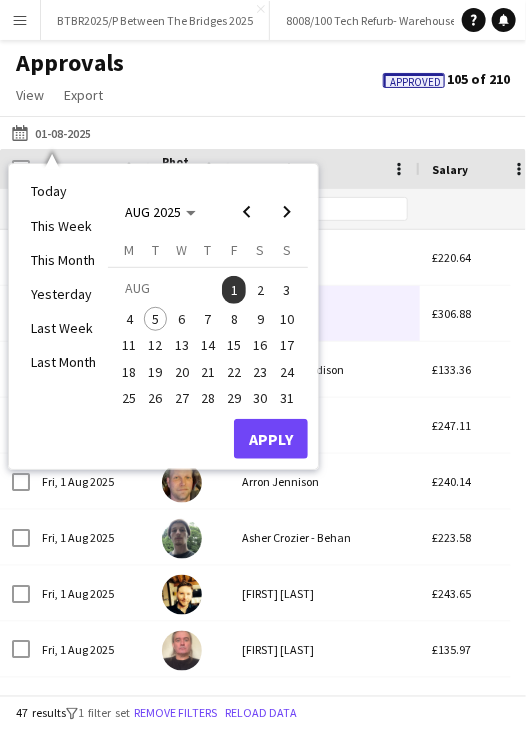 click on "2" at bounding box center [261, 290] 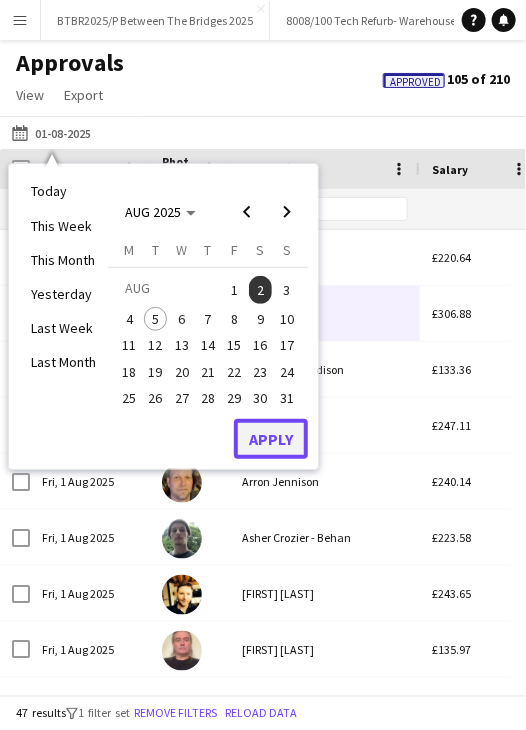 click on "Apply" at bounding box center (271, 439) 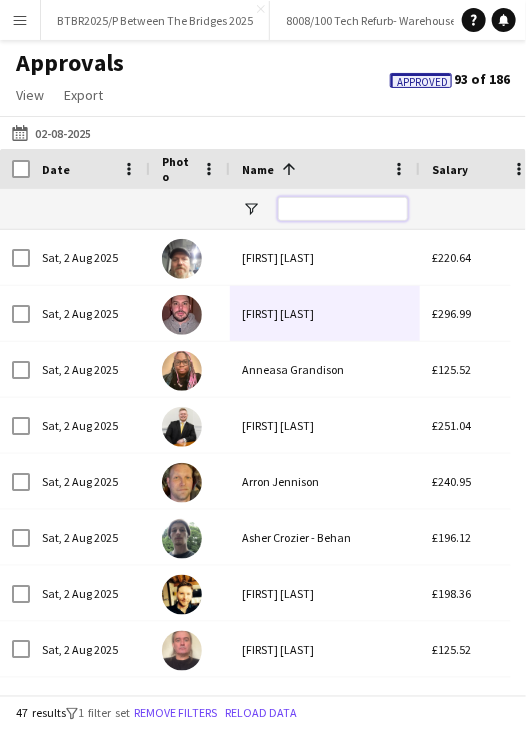 click at bounding box center (343, 209) 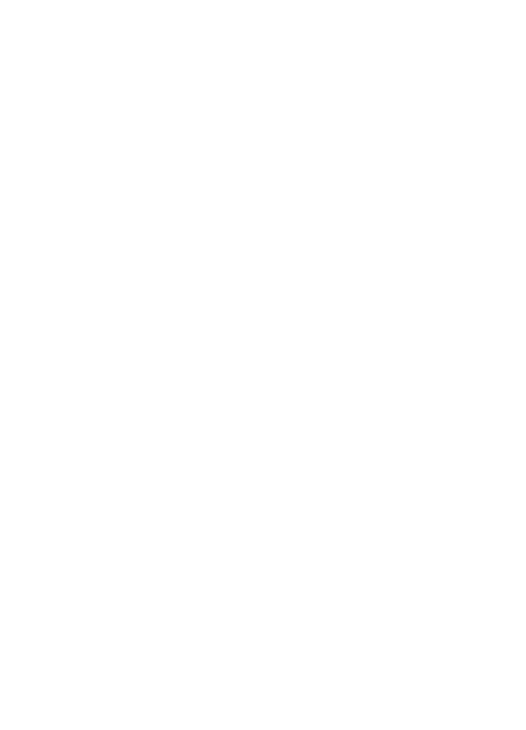 scroll, scrollTop: 0, scrollLeft: 0, axis: both 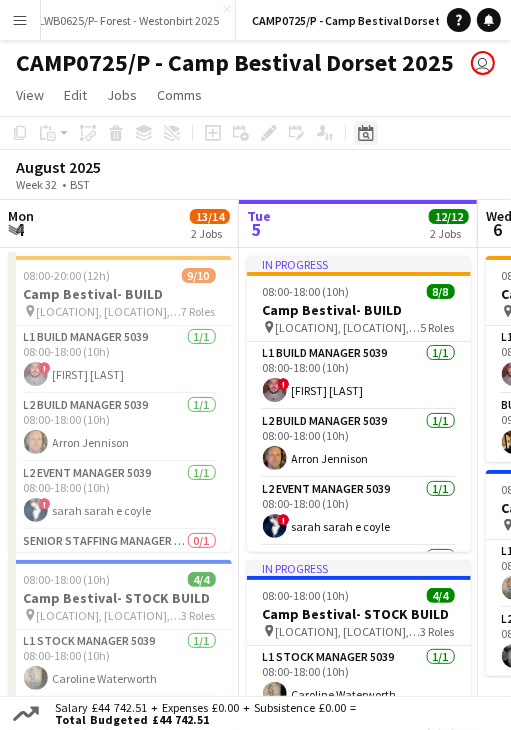 click on "Date picker" at bounding box center [366, 133] 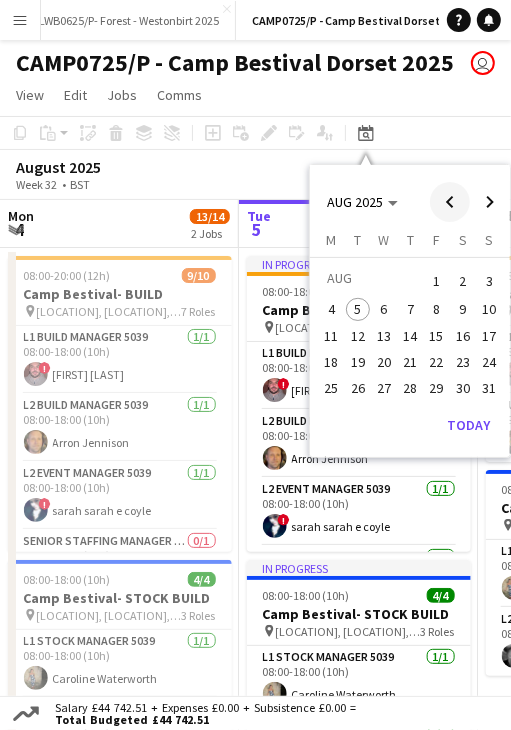 click at bounding box center (450, 202) 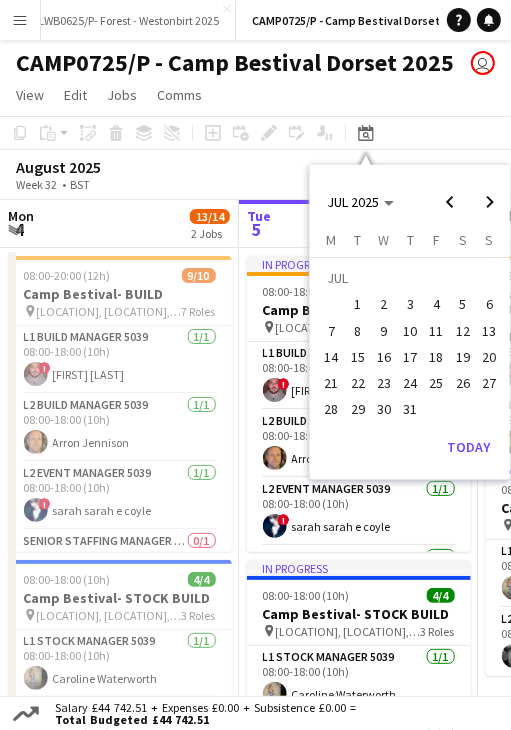 click on "27" at bounding box center (489, 383) 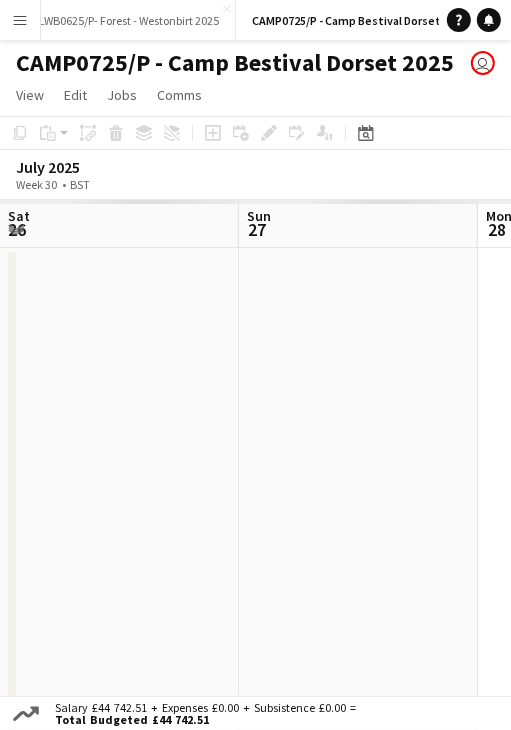 scroll, scrollTop: 0, scrollLeft: 418, axis: horizontal 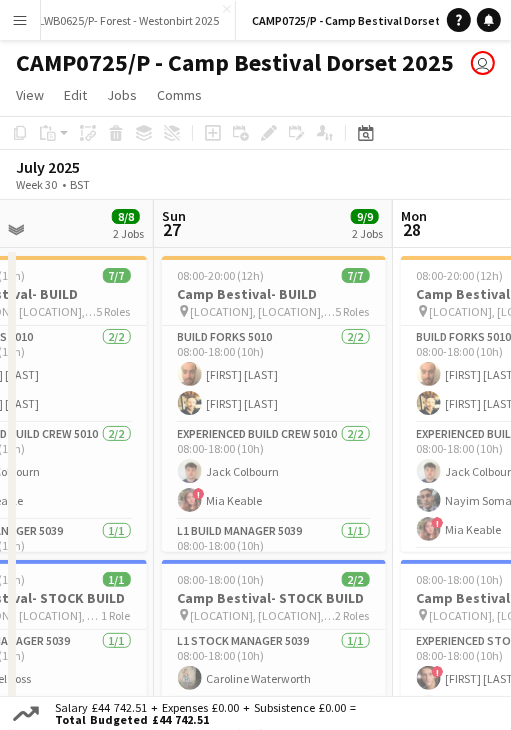 drag, startPoint x: 371, startPoint y: 217, endPoint x: 225, endPoint y: 221, distance: 146.05478 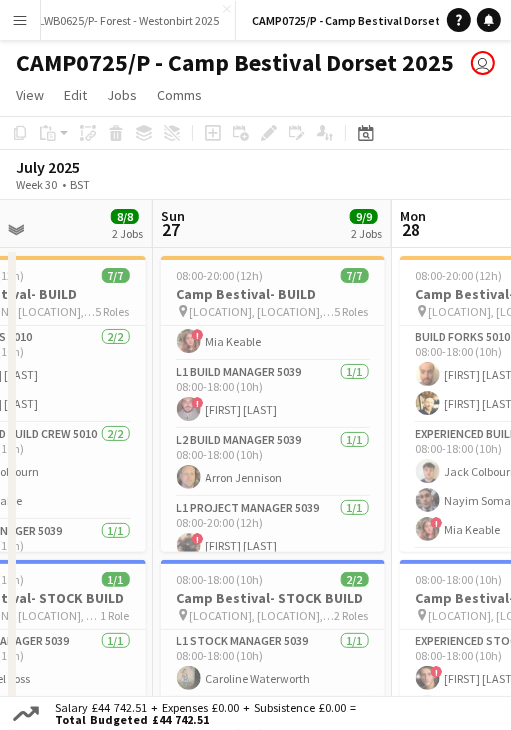 scroll, scrollTop: 172, scrollLeft: 0, axis: vertical 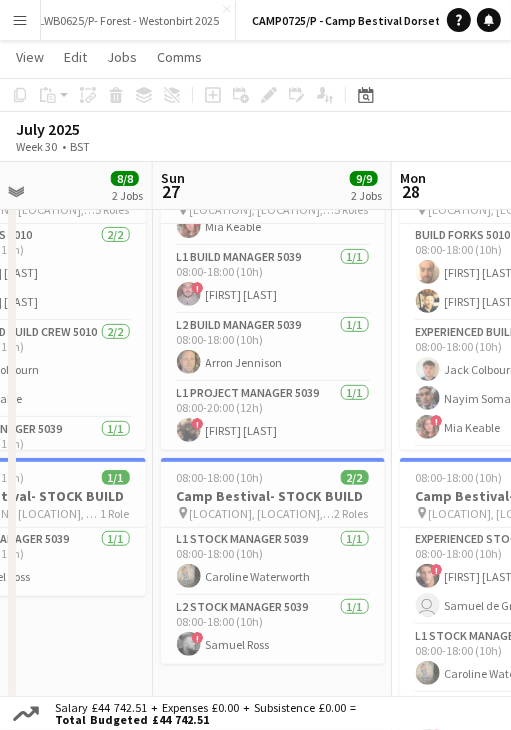 click on "Sun   27   9/9   2 Jobs" at bounding box center [272, 186] 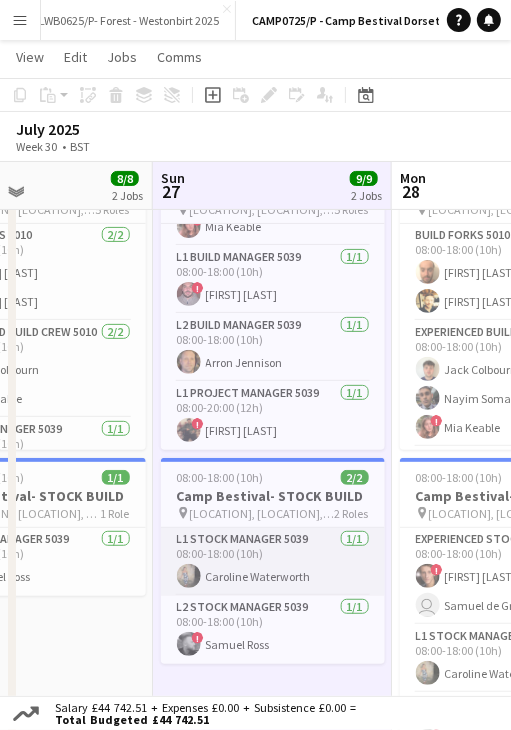 click on "L1 Stock Manager 5039   1/1   08:00-18:00 (10h)
Caroline Waterworth" at bounding box center [273, 562] 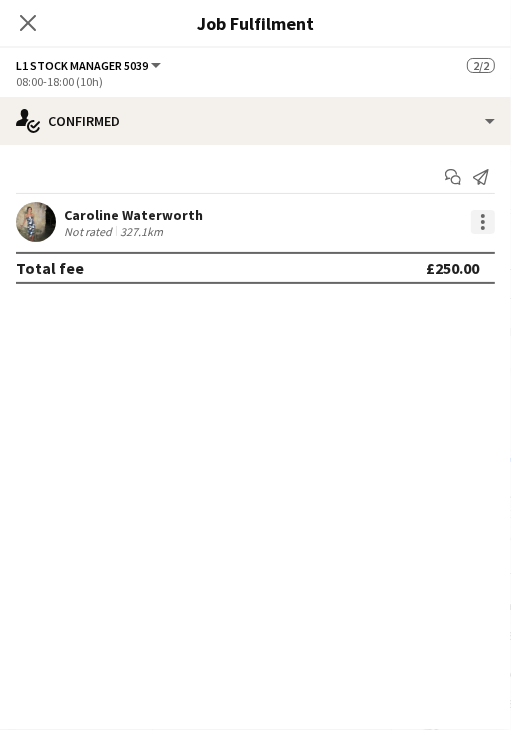 click at bounding box center (483, 228) 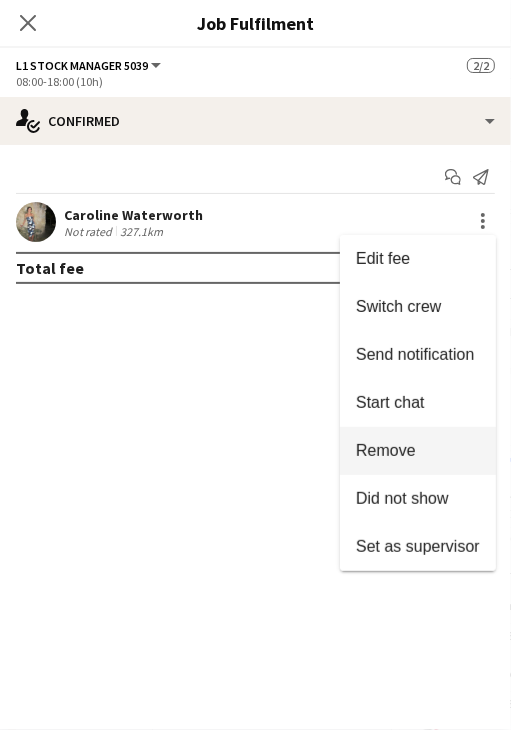 click on "Remove" at bounding box center (418, 451) 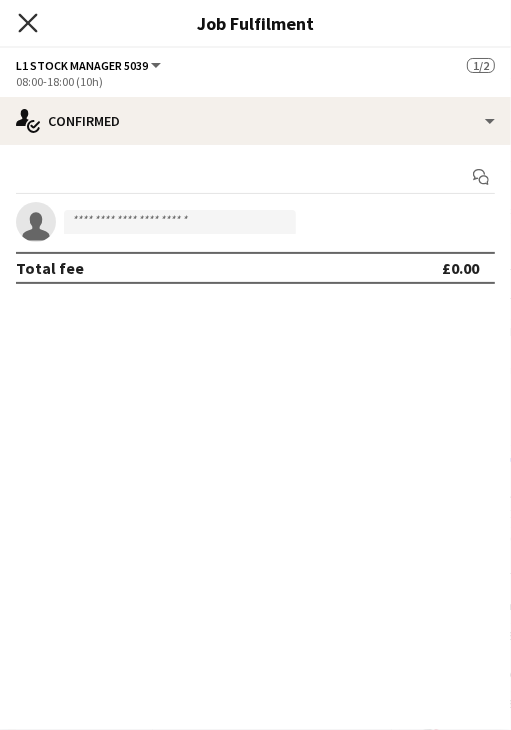 click on "Close pop-in" 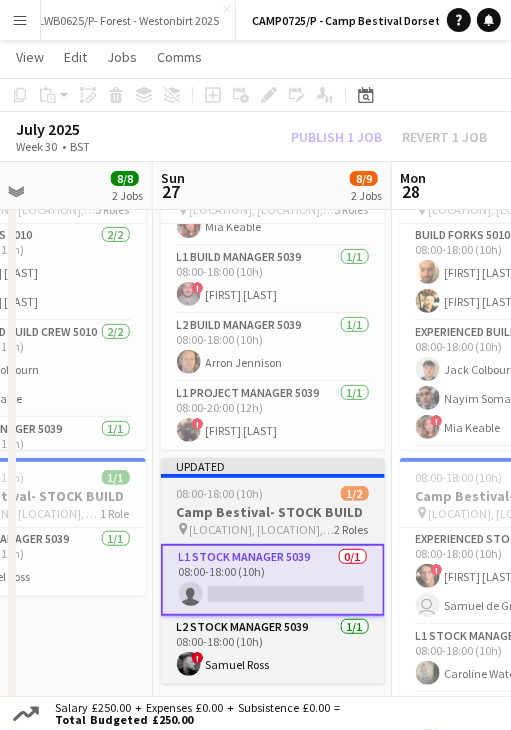 click at bounding box center [273, 476] 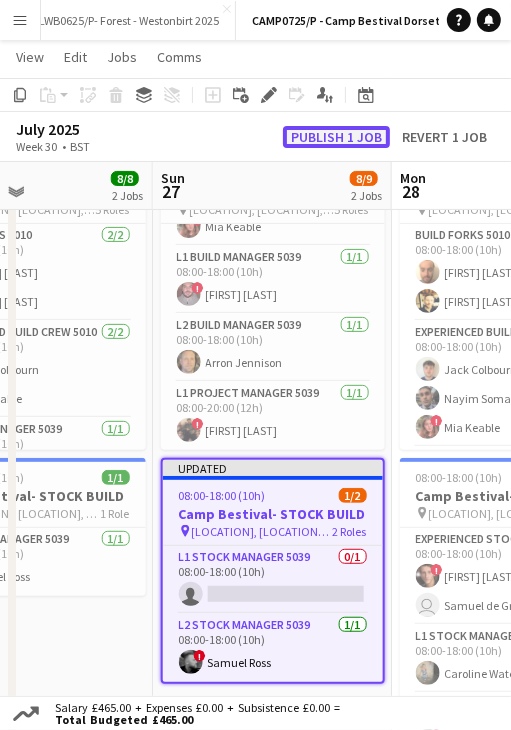 click on "Publish 1 job" 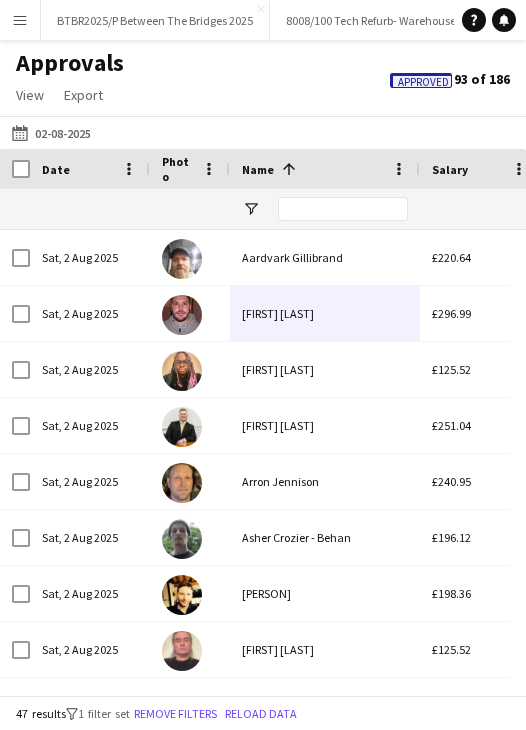 scroll, scrollTop: 0, scrollLeft: 0, axis: both 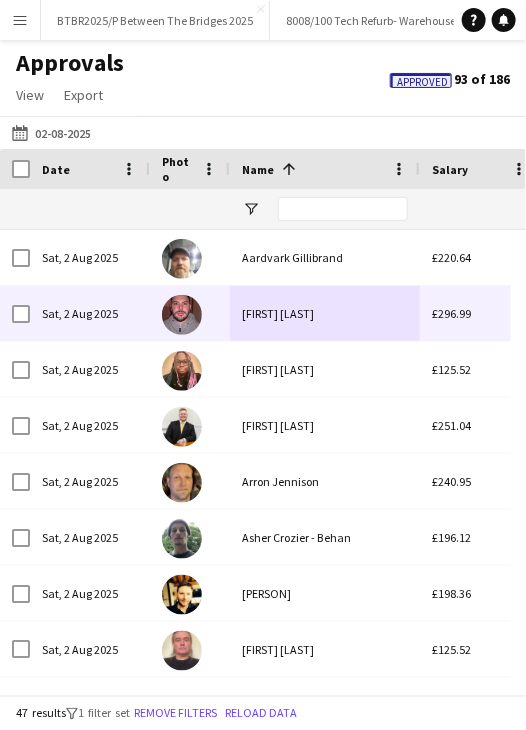 click on "[FIRST] [LAST]" at bounding box center (325, 313) 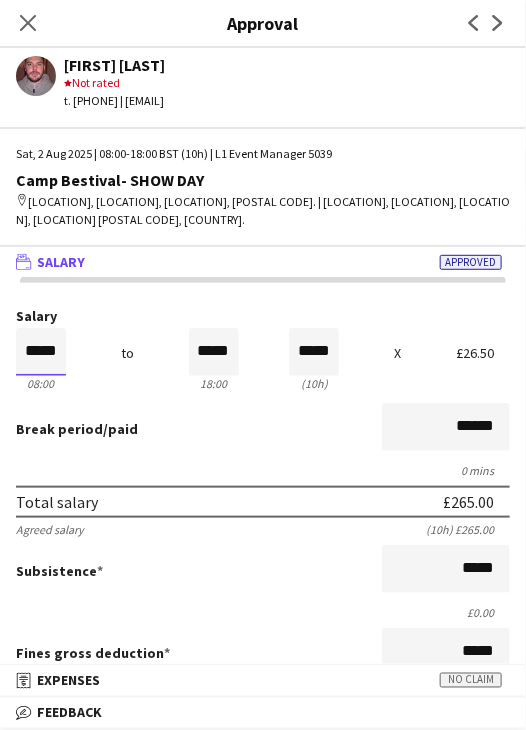 click on "*****" at bounding box center (41, 352) 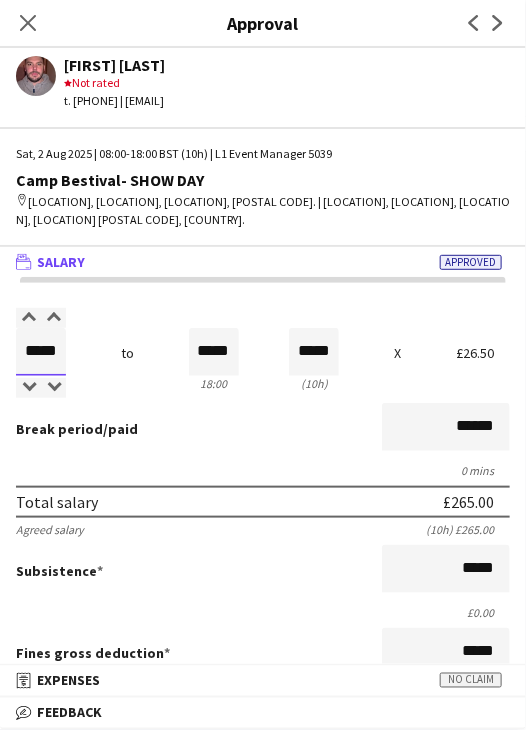 click on "*****" at bounding box center [41, 352] 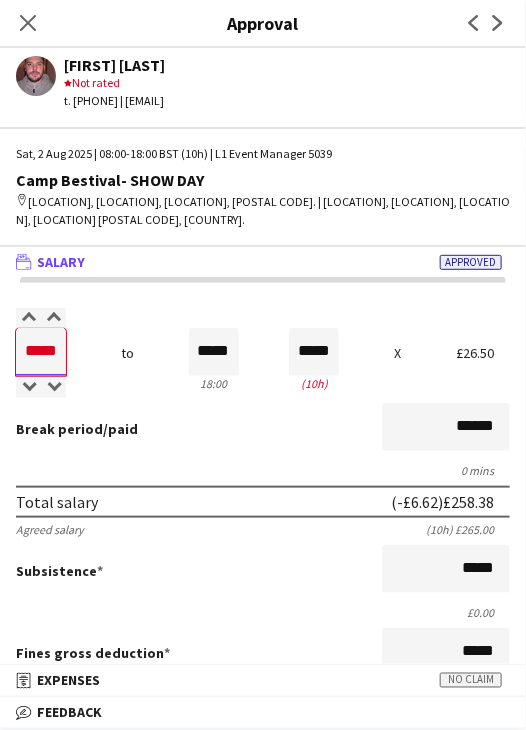 type on "*****" 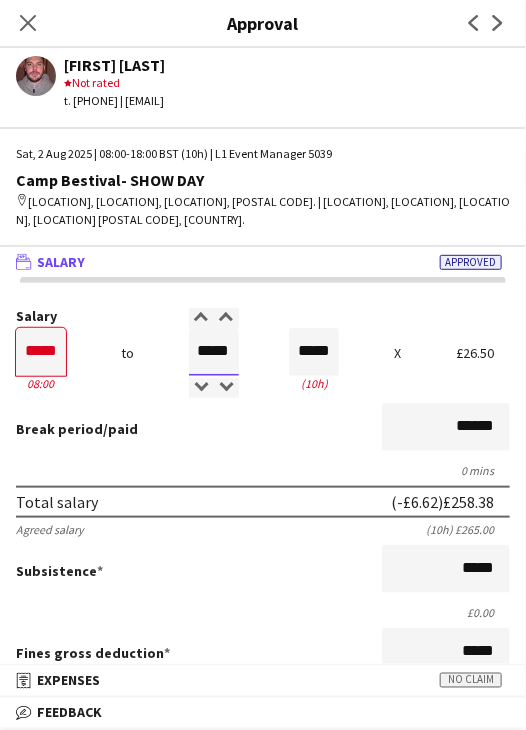 type on "*****" 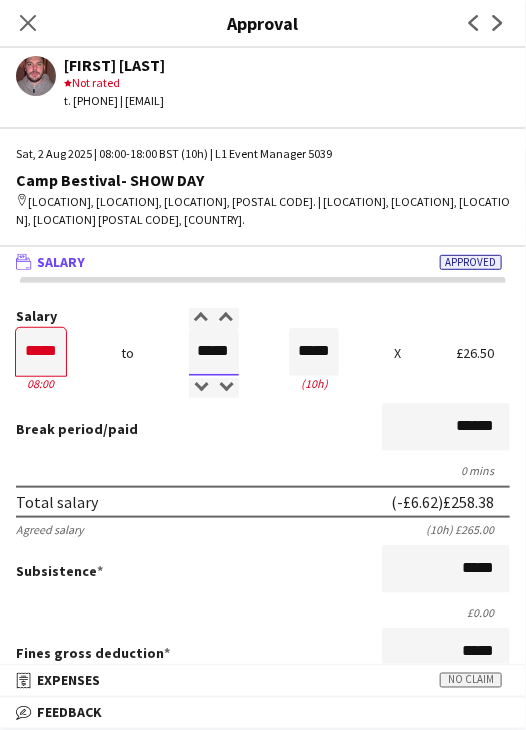 type on "*****" 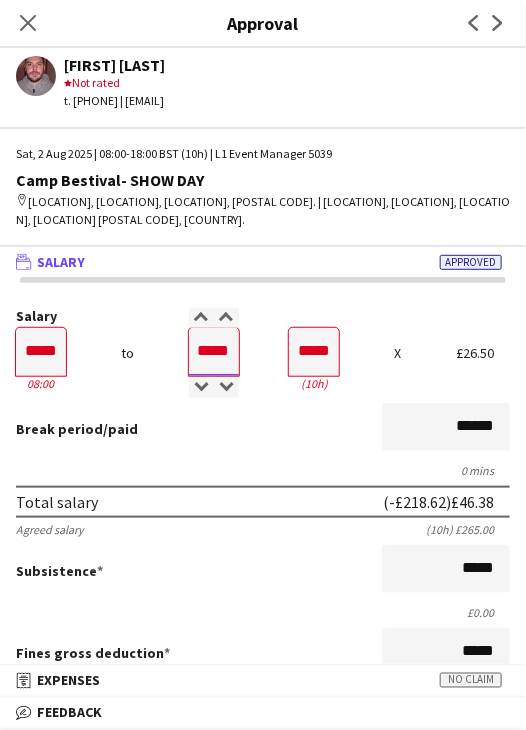 type on "*****" 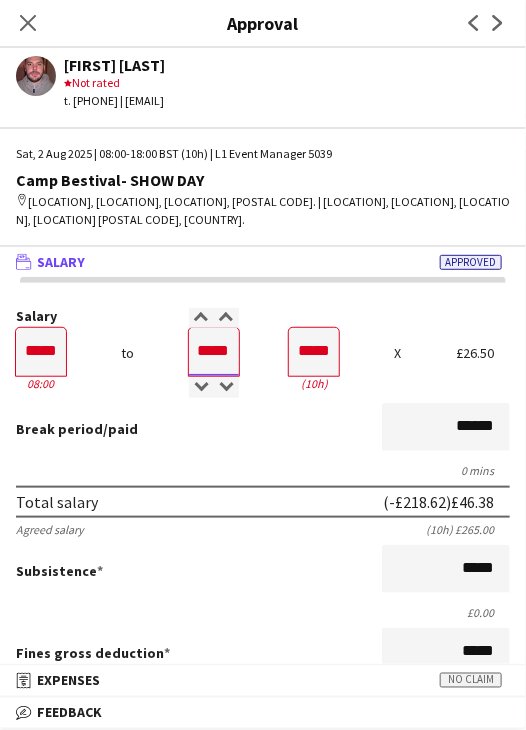 type on "*****" 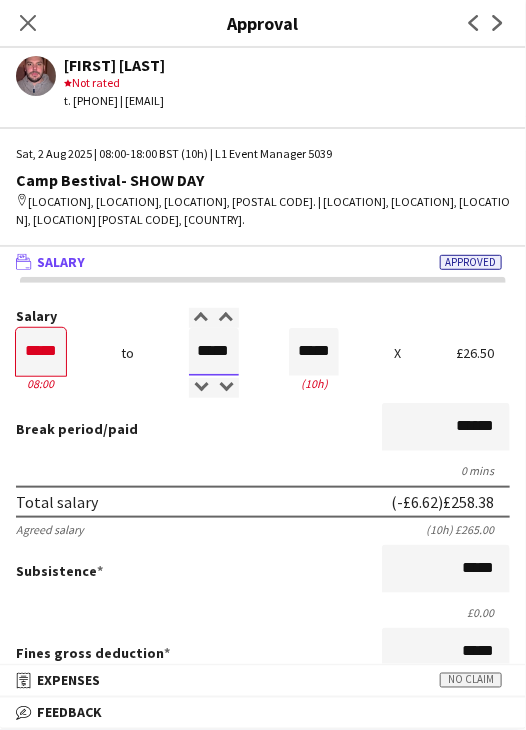 type on "*****" 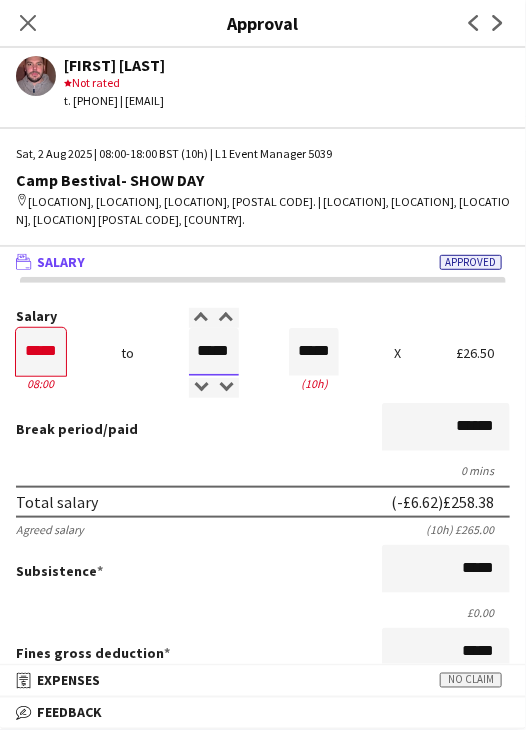 type on "*****" 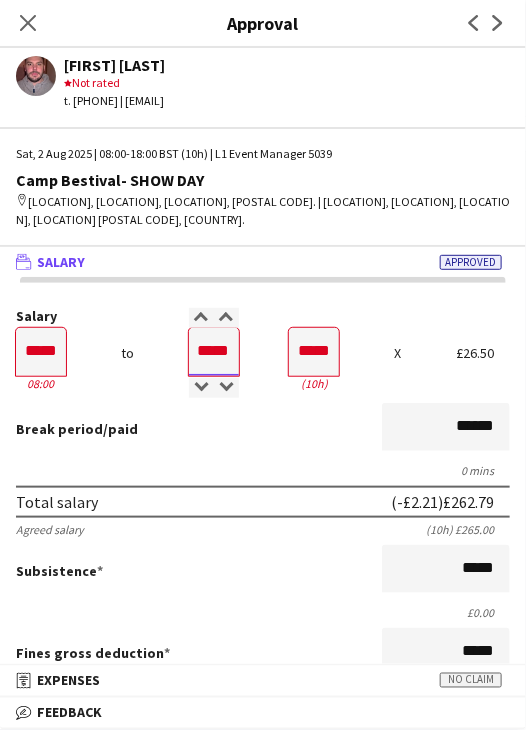 type on "*****" 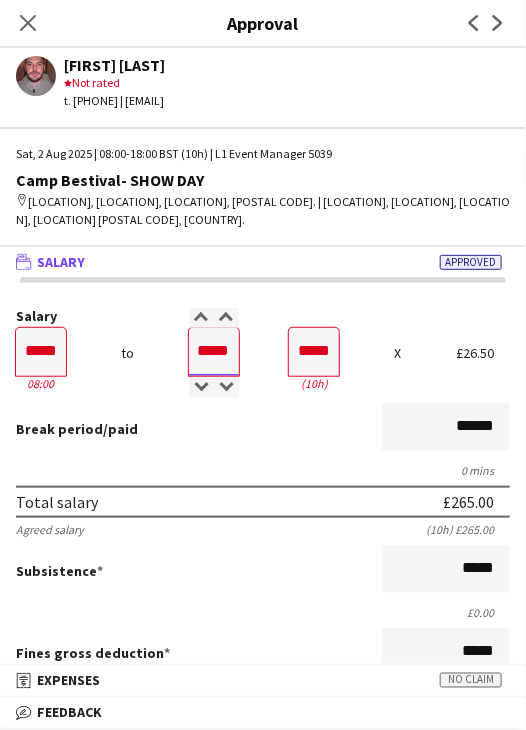 type on "*****" 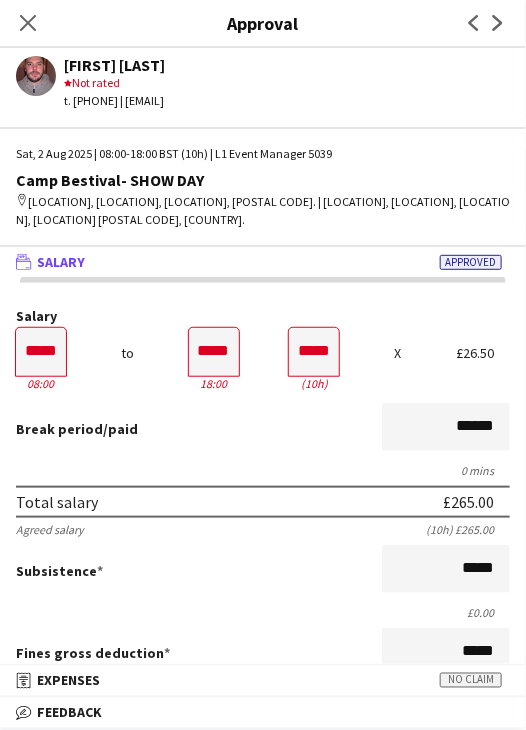 click on "Salary  *****  08:00   to  *****  18:00  *****  (10h)   X   £26.50   Break period   /paid  ******  0 mins   Total salary   £265.00   Agreed salary   (10h) £265.00   Subsistence  *****  £0.00   Fines gross deduction  *****  Fines net deduction  *****  Bonus  *****  Holiday pay (12.07%)   £31.99   Total amount   £296.99   Base pay   £265.00   Expenses budget   £0.00   Approve payment for £296.99   Force payment approval £296.99" at bounding box center (263, 658) 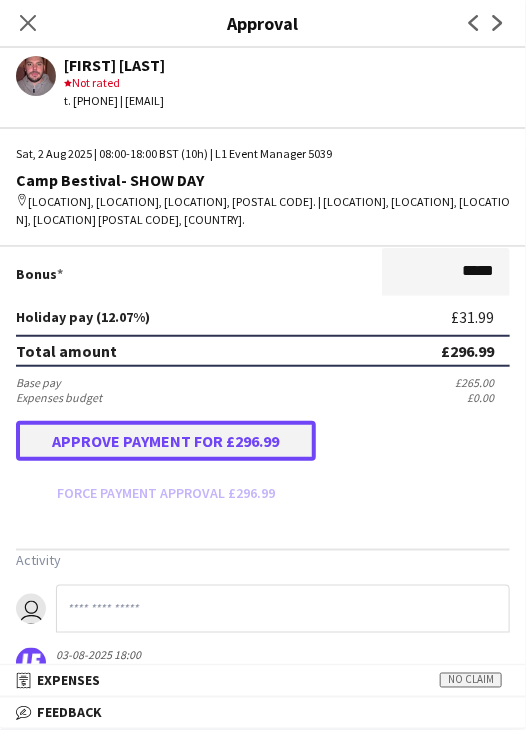 click on "Approve payment for £296.99" at bounding box center [166, 441] 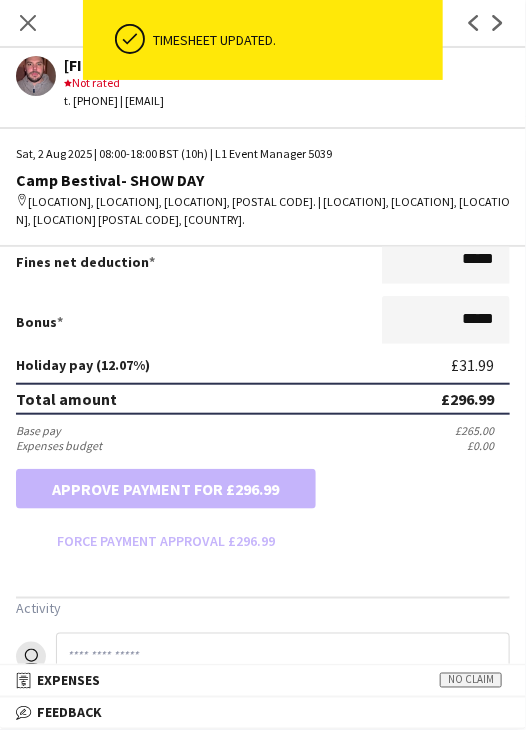 scroll, scrollTop: 500, scrollLeft: 0, axis: vertical 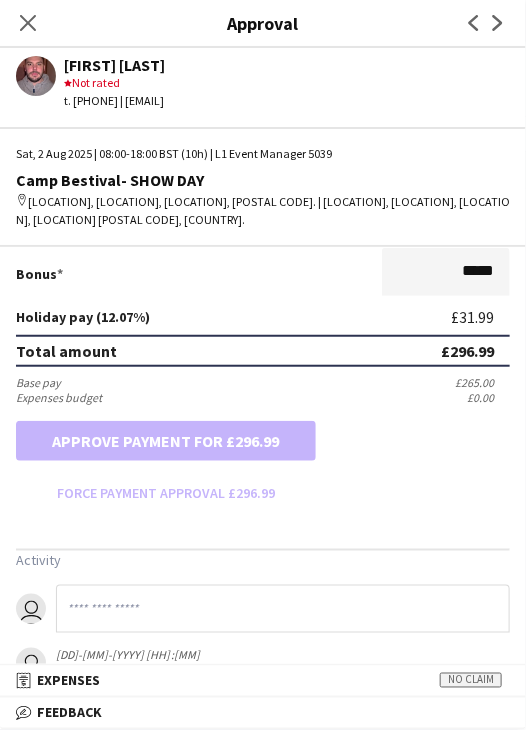 drag, startPoint x: 28, startPoint y: 28, endPoint x: 139, endPoint y: 57, distance: 114.72576 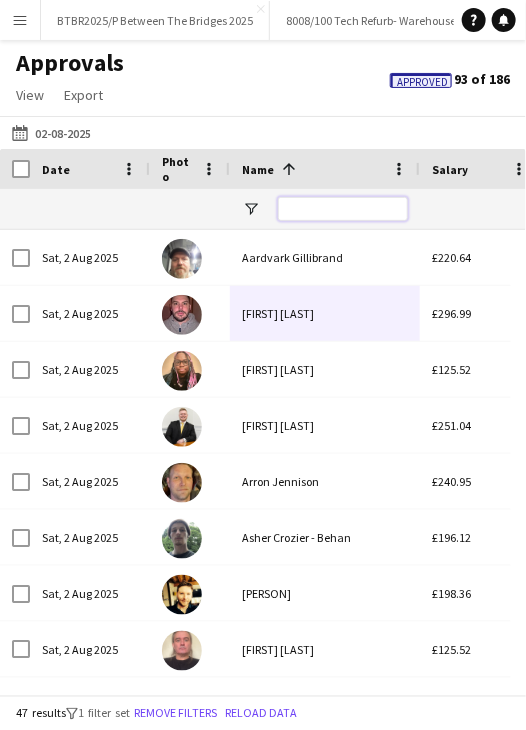 click at bounding box center (343, 209) 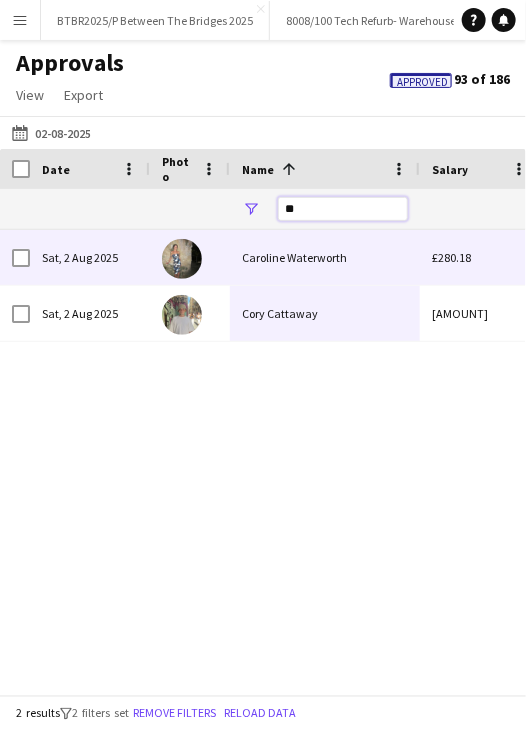 type on "**" 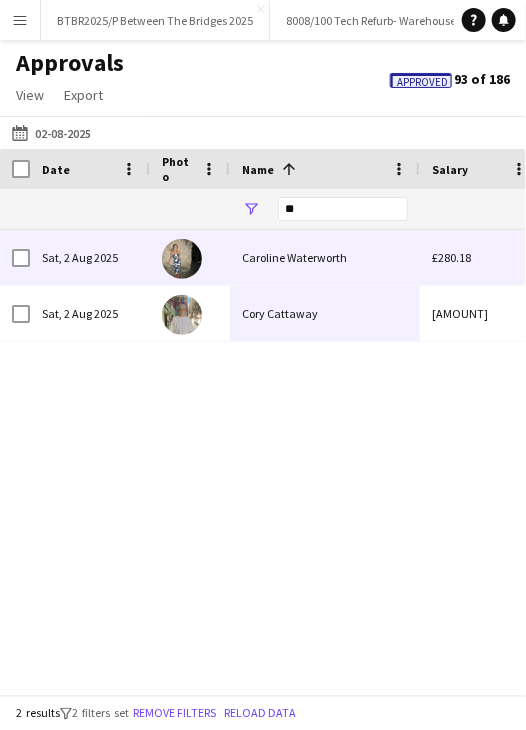 click on "Caroline Waterworth" at bounding box center (325, 257) 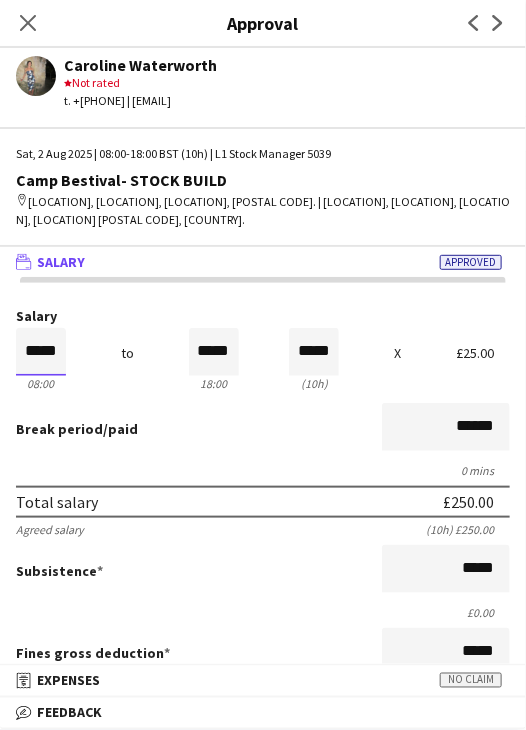 click on "*****" at bounding box center [41, 352] 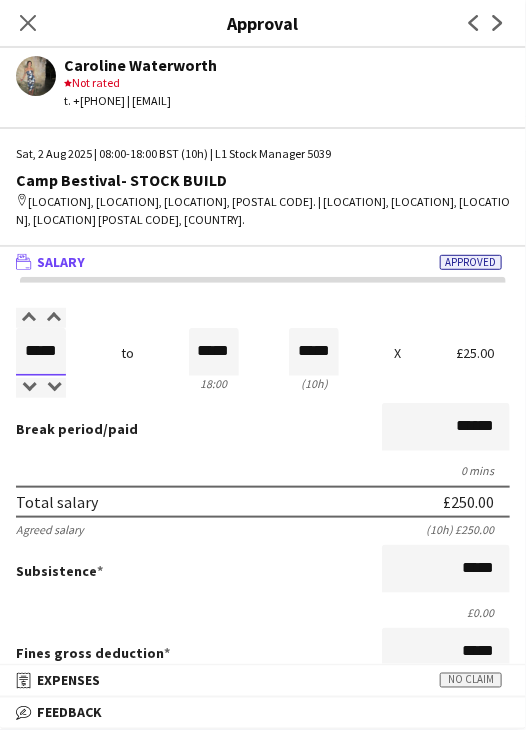 click on "*****" at bounding box center [41, 352] 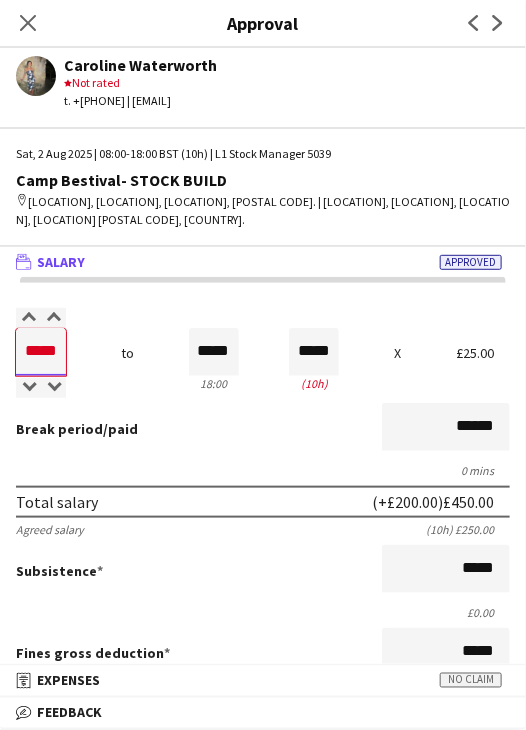 type on "*****" 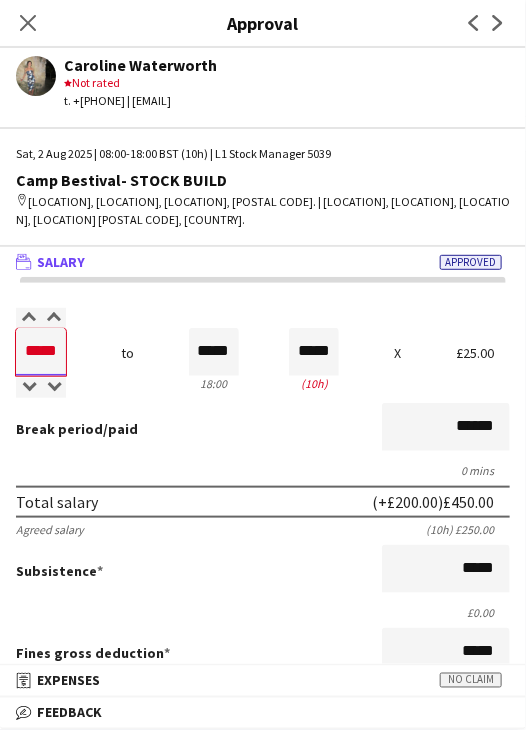 type on "*****" 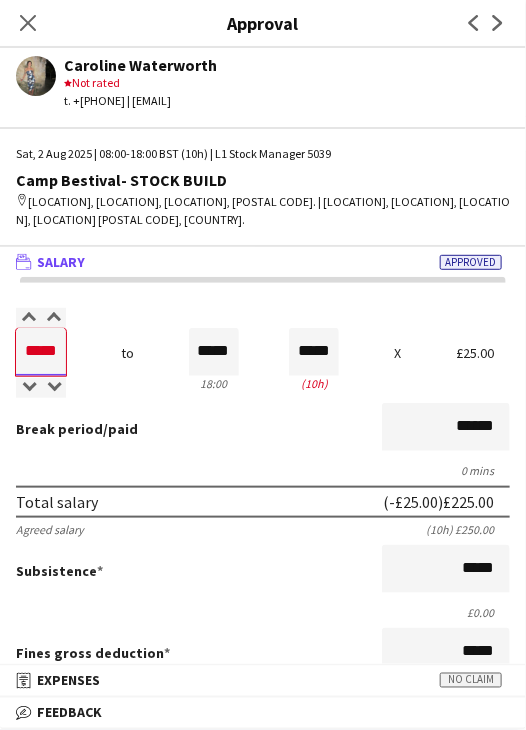 type on "*****" 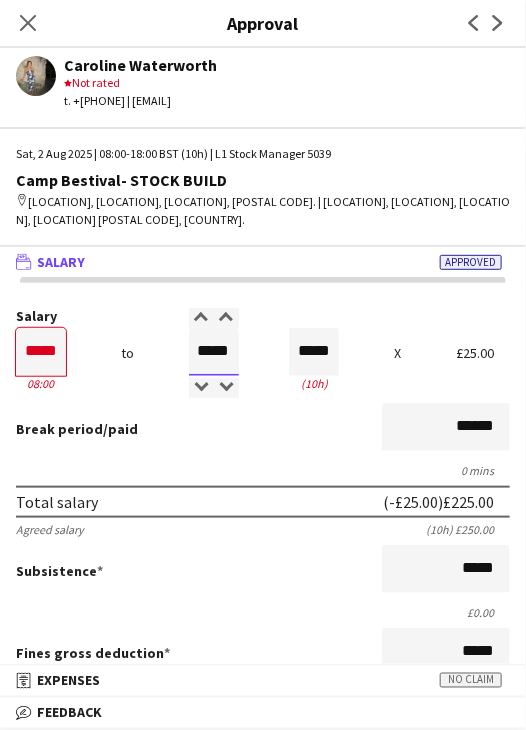 type on "*****" 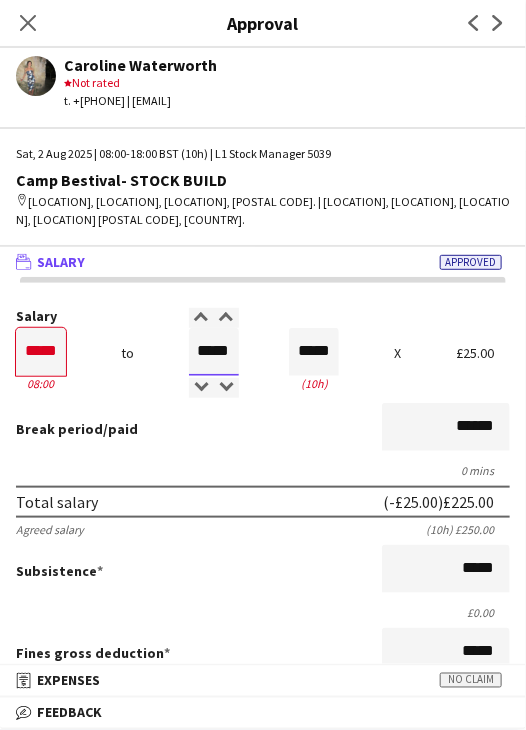 type on "*****" 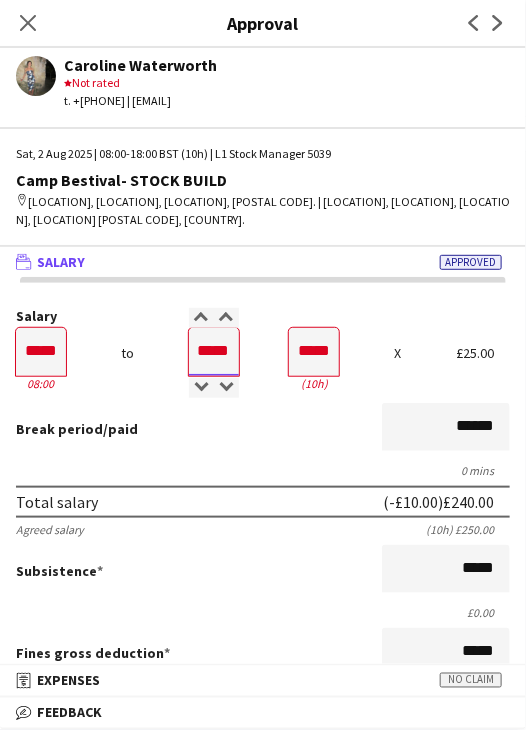 type on "*****" 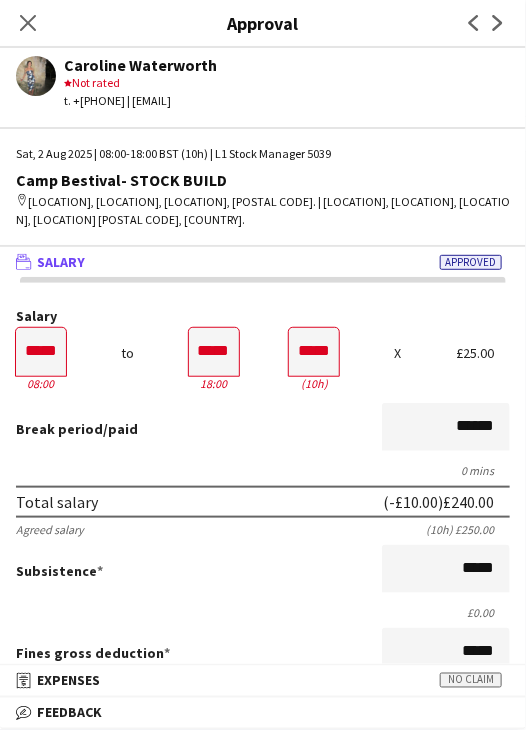 click on "Break period   /paid  ******" at bounding box center (263, 429) 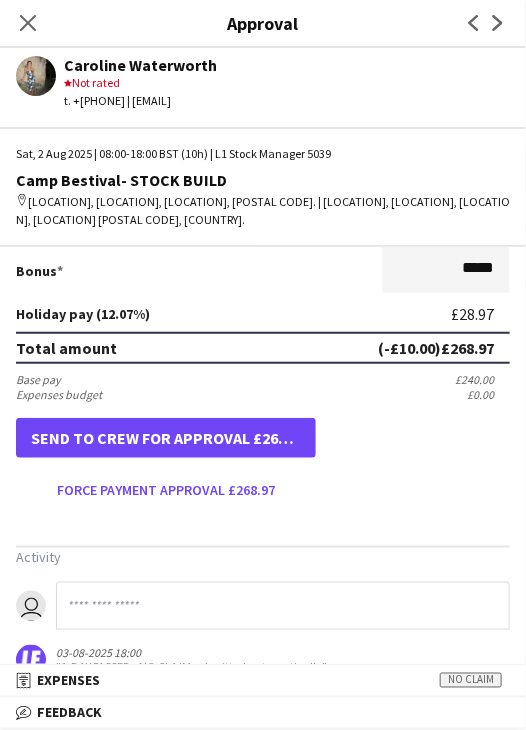 scroll, scrollTop: 537, scrollLeft: 0, axis: vertical 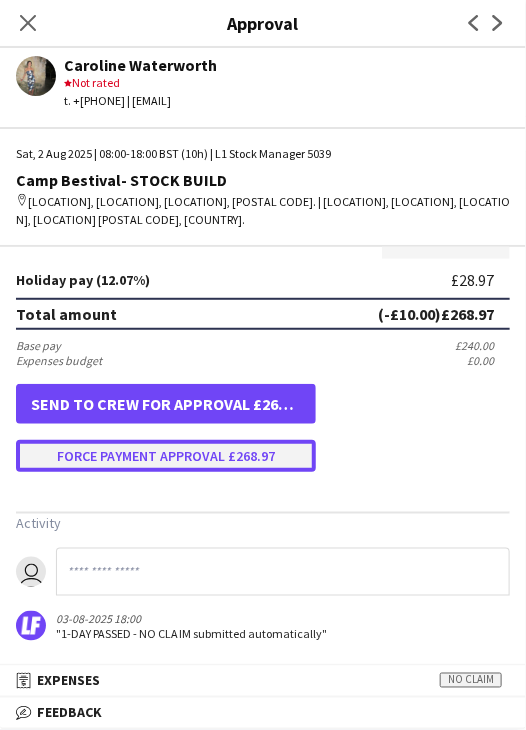 click on "Force payment approval £268.97" at bounding box center (166, 456) 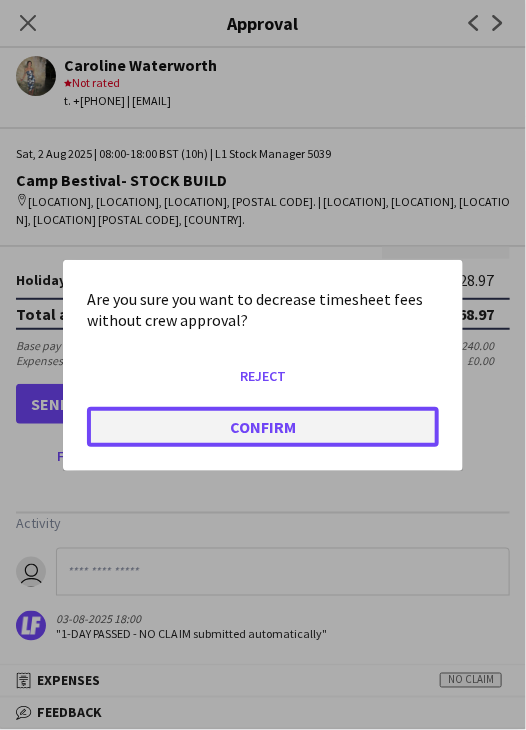 click on "Confirm" 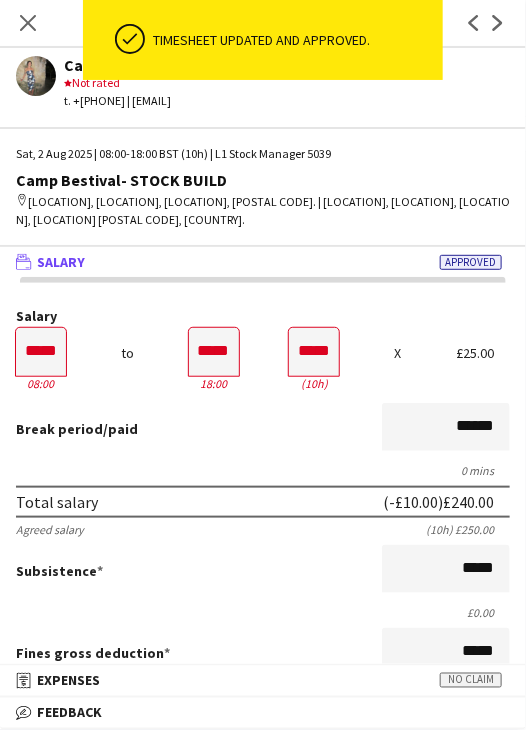 scroll, scrollTop: 0, scrollLeft: 0, axis: both 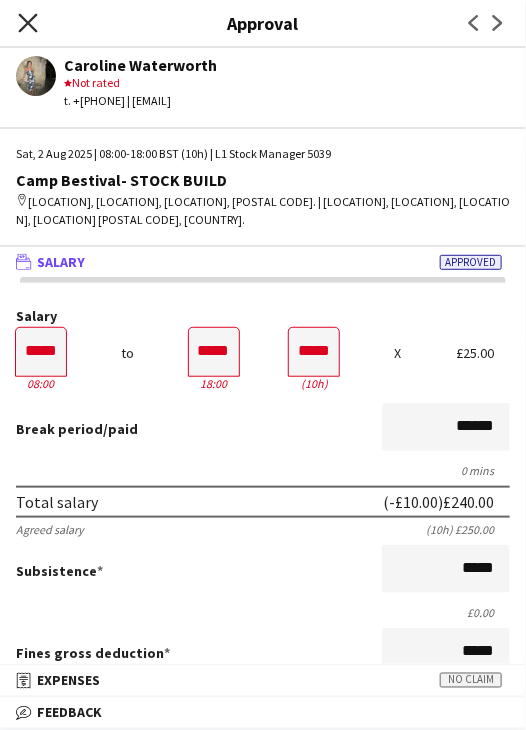 click on "Close pop-in" 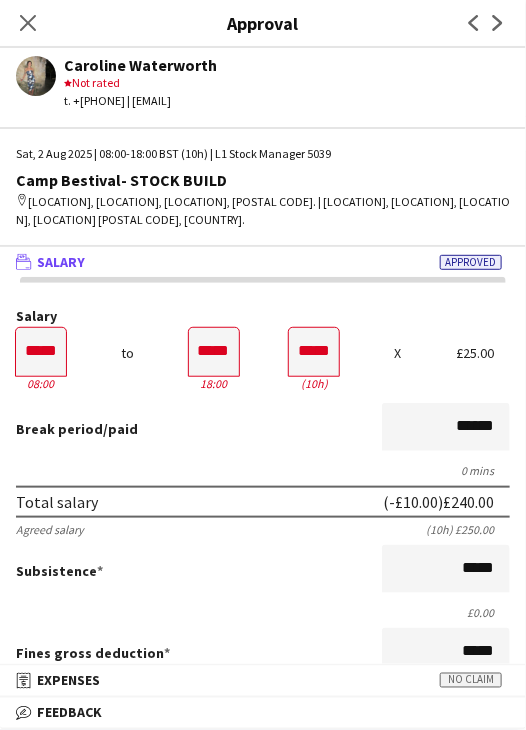 drag, startPoint x: 32, startPoint y: 19, endPoint x: 223, endPoint y: 160, distance: 237.40683 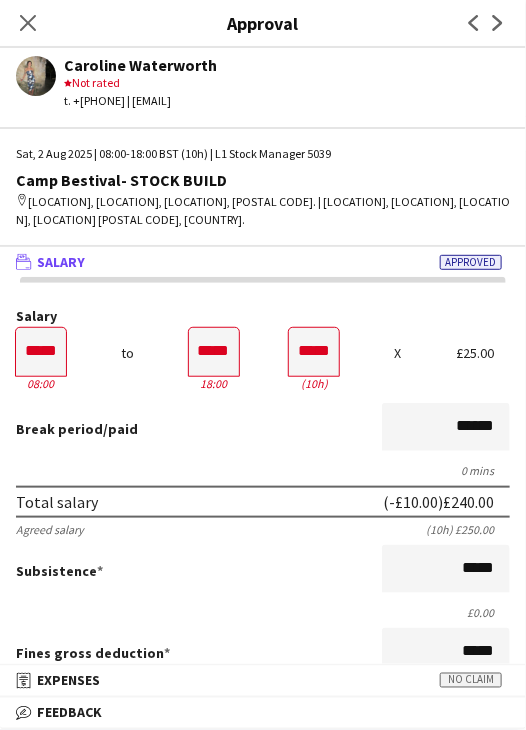 click on "Close pop-in" 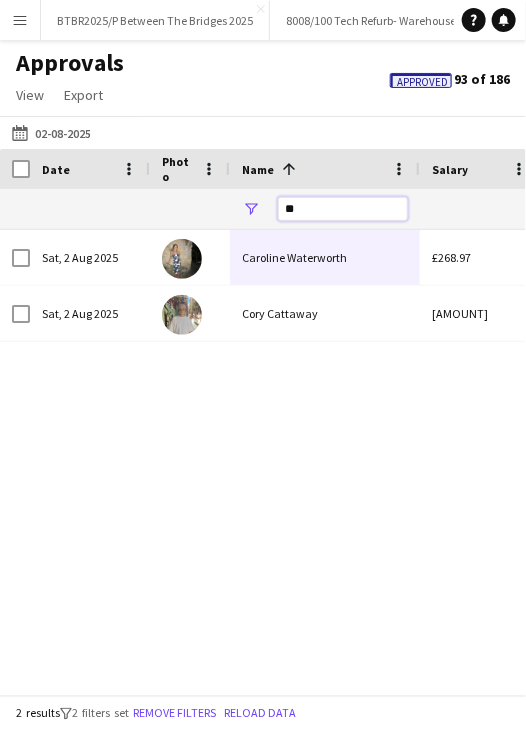 click on "**" at bounding box center [343, 209] 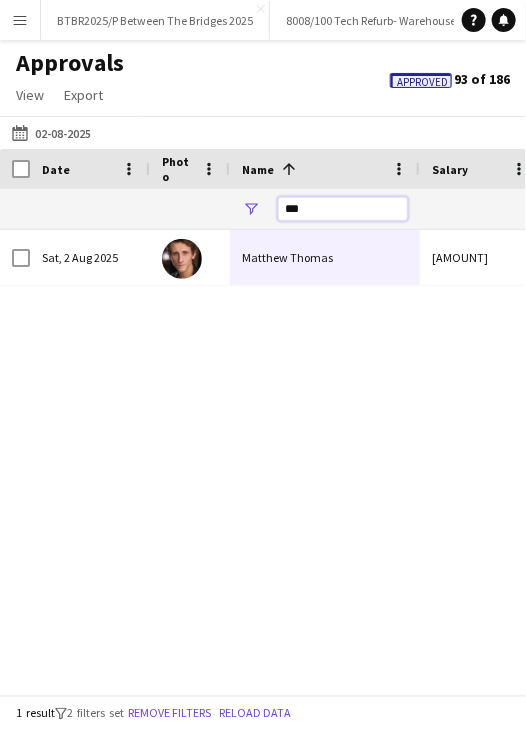 type on "***" 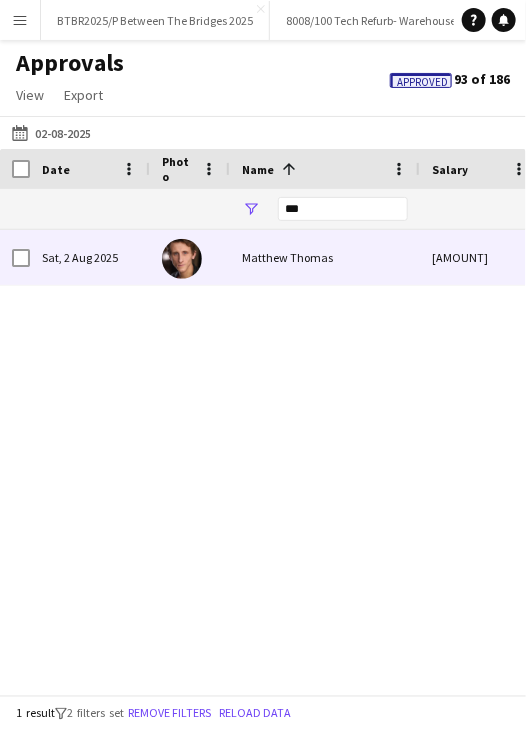 click on "Matthew Thomas" at bounding box center [325, 257] 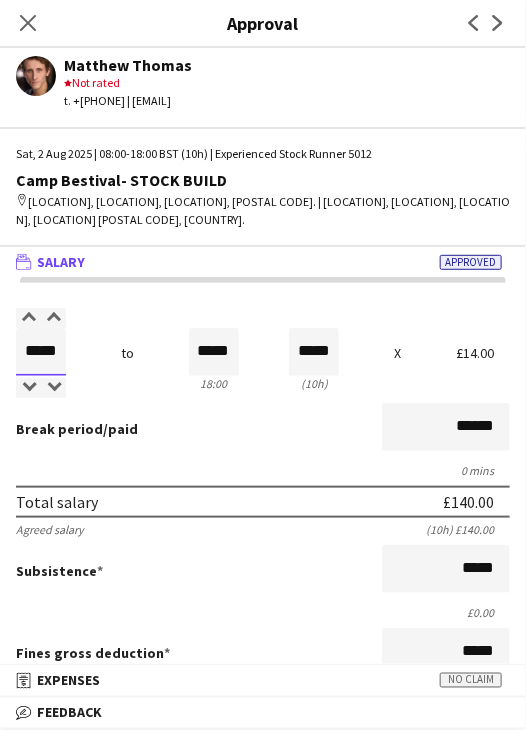 drag, startPoint x: 16, startPoint y: 349, endPoint x: 116, endPoint y: 341, distance: 100.31949 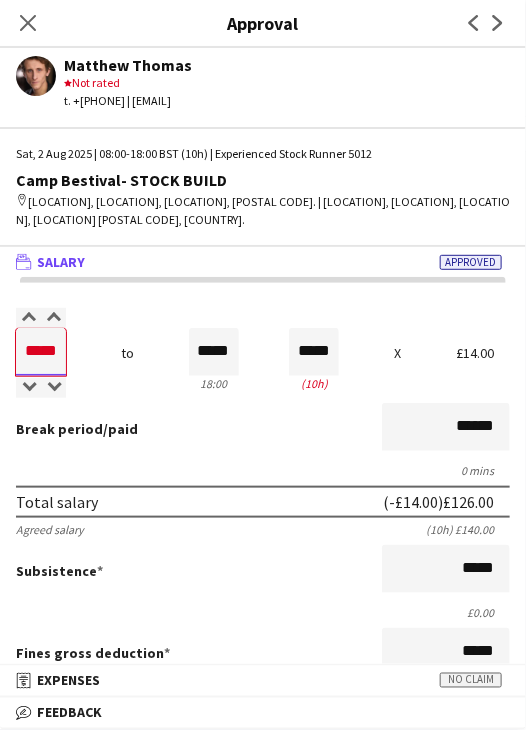 type on "*****" 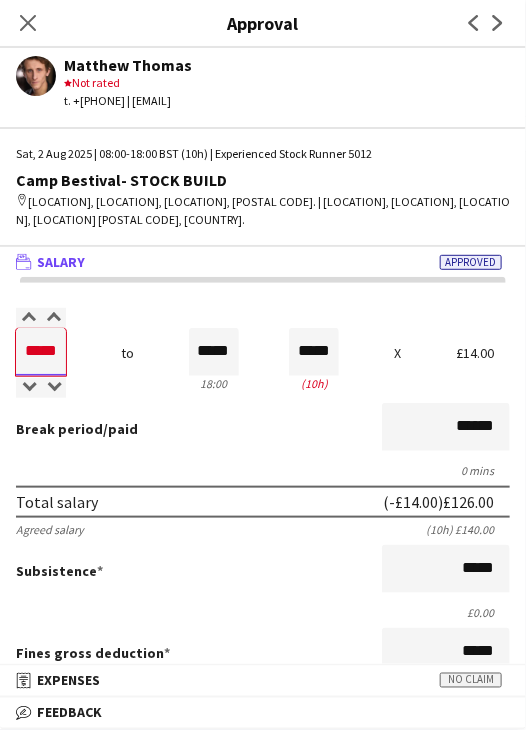 type on "*****" 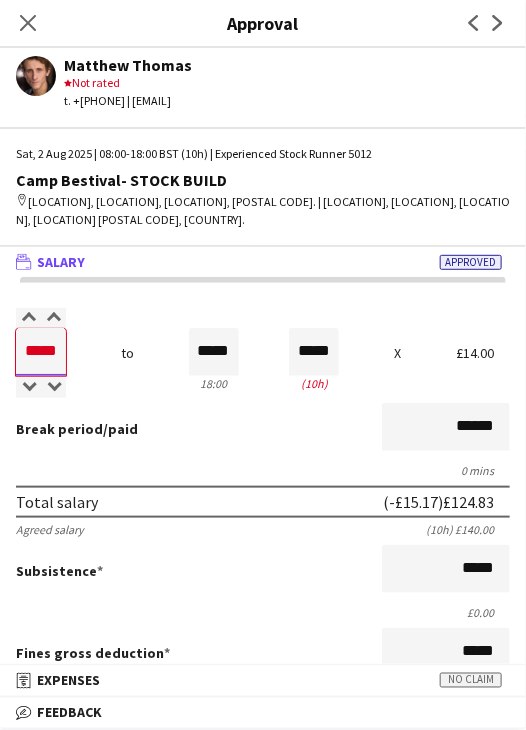 type on "*****" 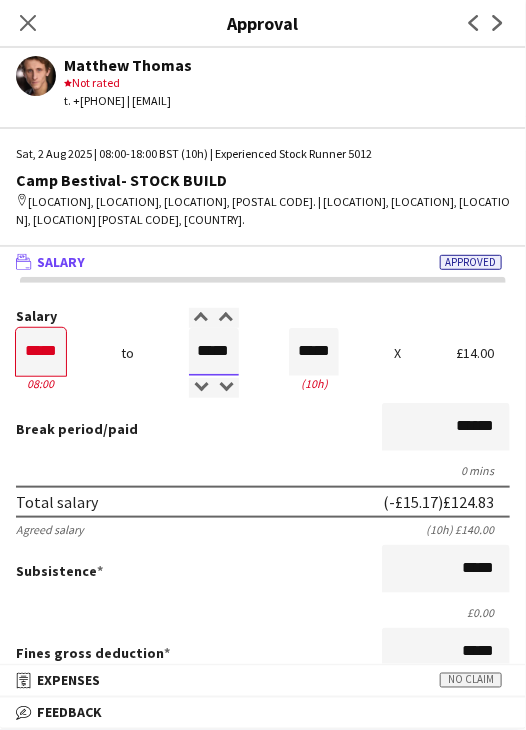 type on "*****" 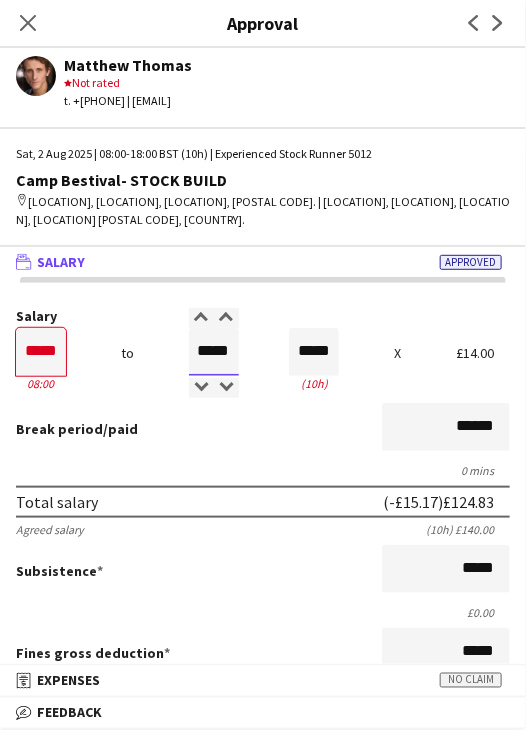 type on "*****" 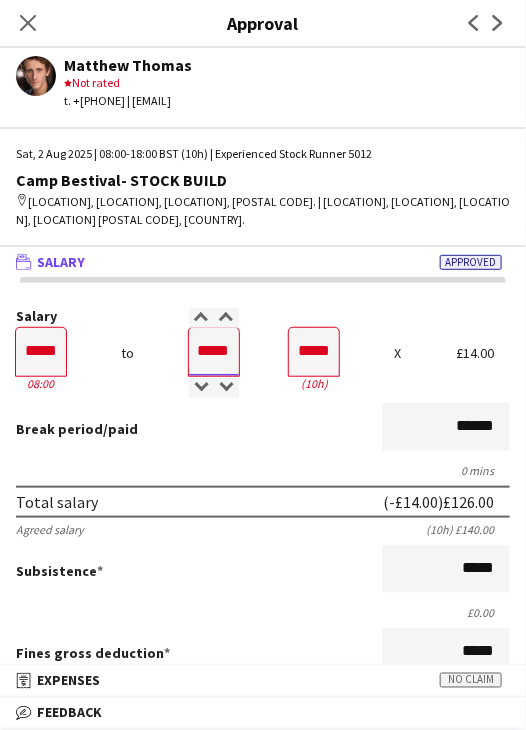 type on "*****" 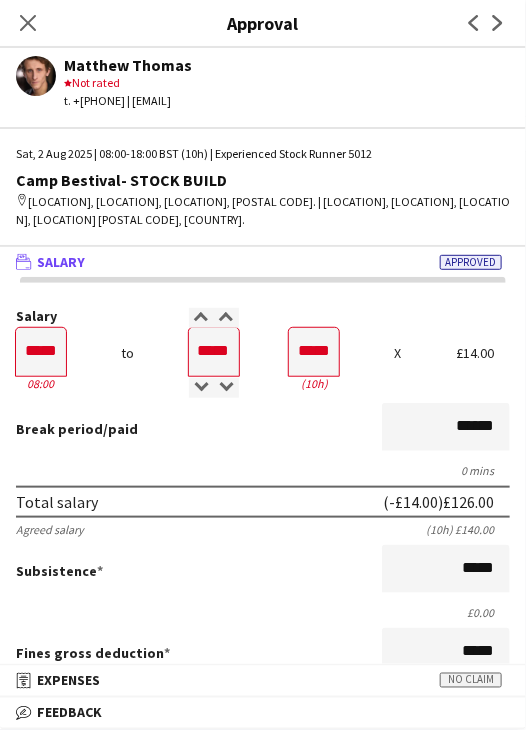 click on "Break period   /paid  ******" at bounding box center (263, 429) 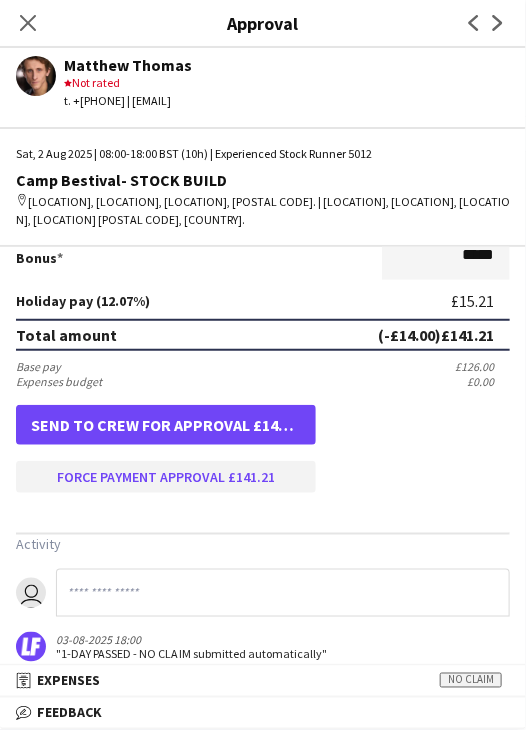 scroll, scrollTop: 537, scrollLeft: 0, axis: vertical 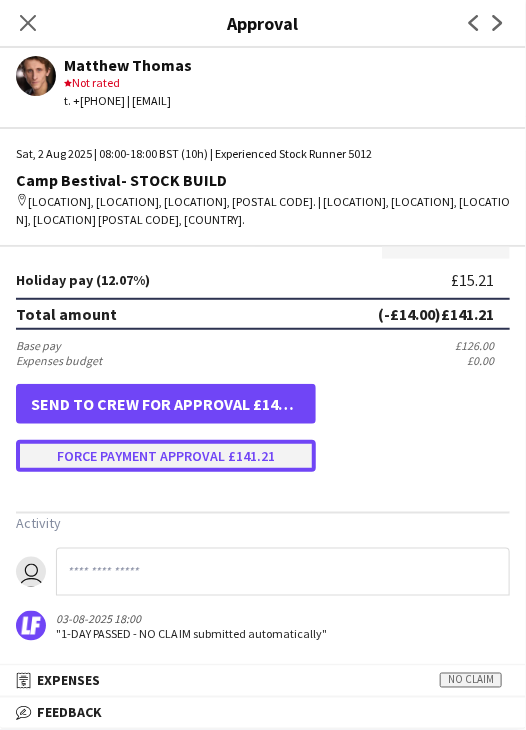 click on "Force payment approval £141.21" at bounding box center [166, 456] 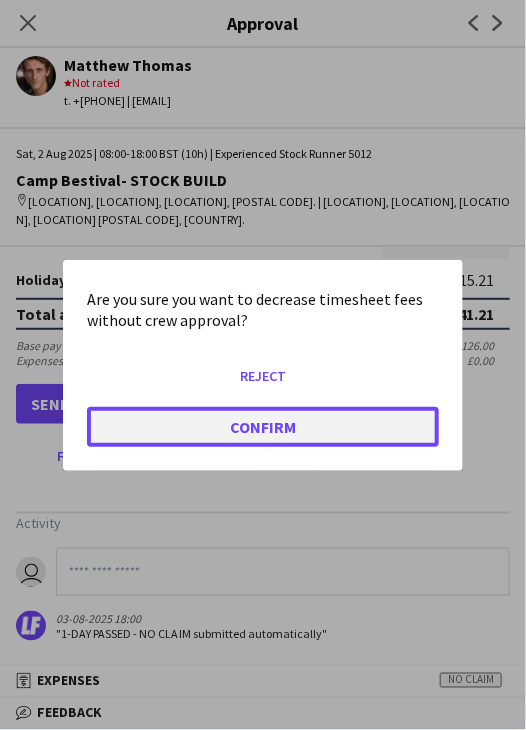 click on "Confirm" 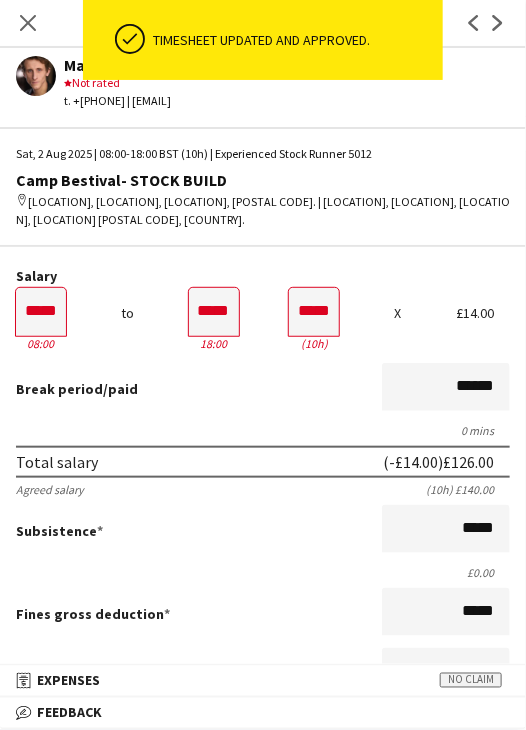 scroll, scrollTop: 37, scrollLeft: 0, axis: vertical 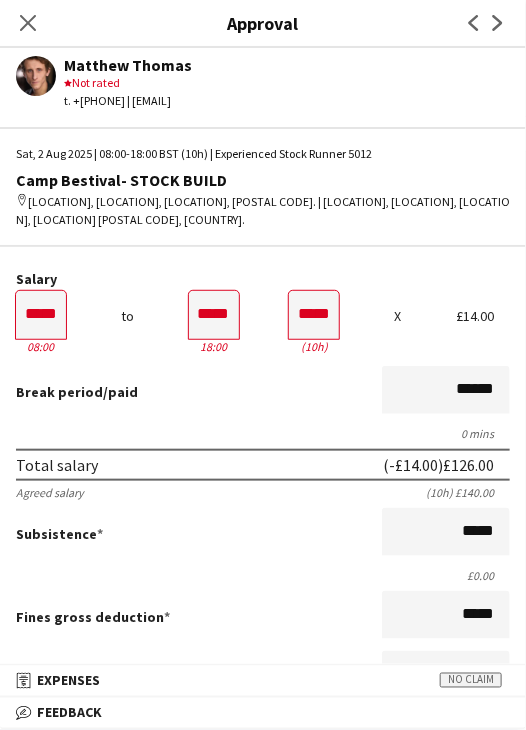 drag, startPoint x: 20, startPoint y: 27, endPoint x: 144, endPoint y: 134, distance: 163.78339 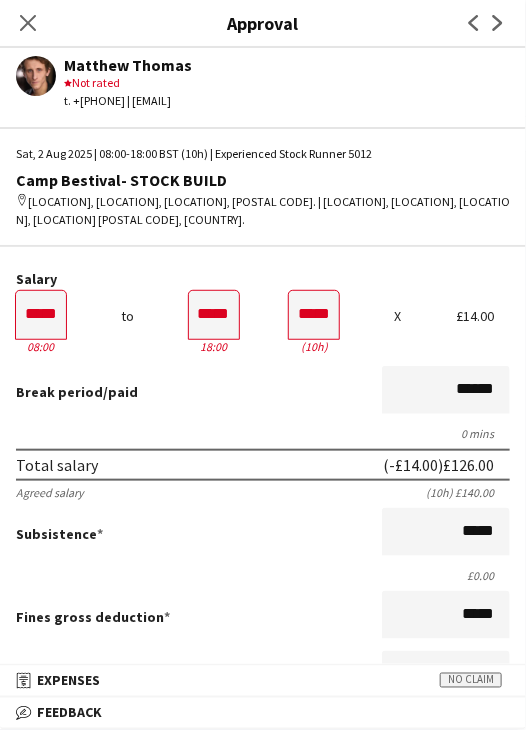 click on "Close pop-in" 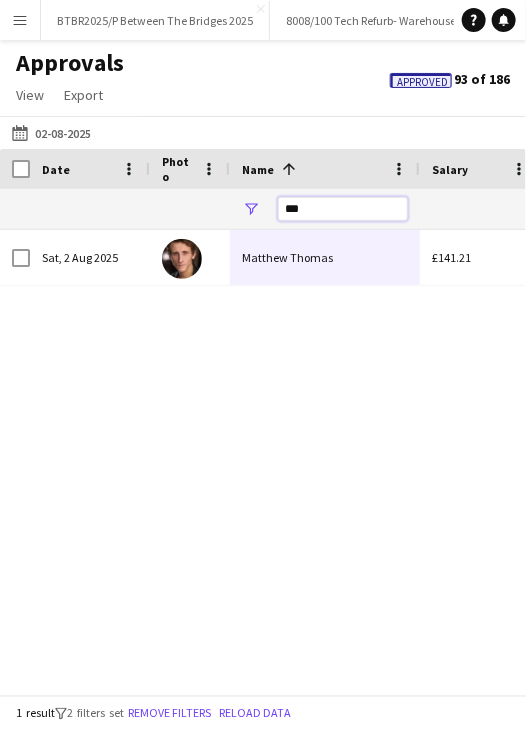 click on "***" at bounding box center (343, 209) 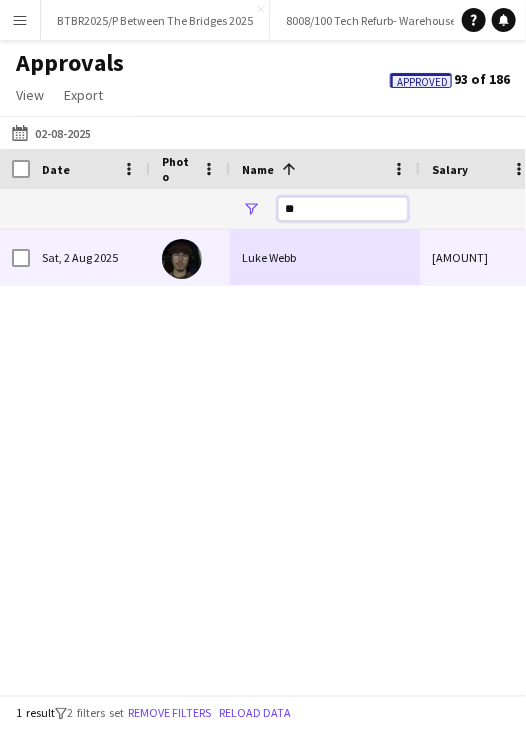 type on "**" 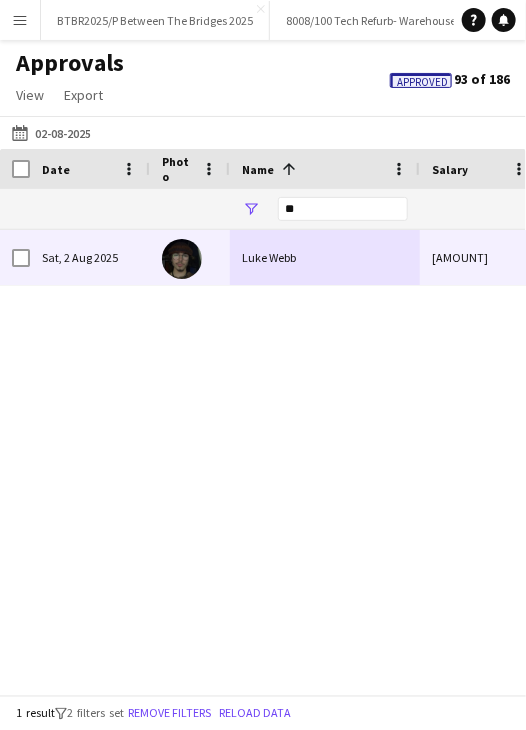 click on "Luke Webb" at bounding box center (325, 257) 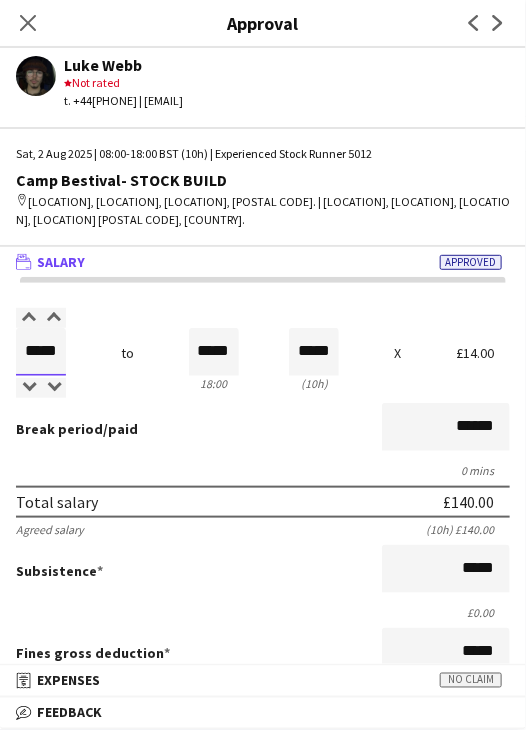 drag, startPoint x: 23, startPoint y: 353, endPoint x: 95, endPoint y: 345, distance: 72.443085 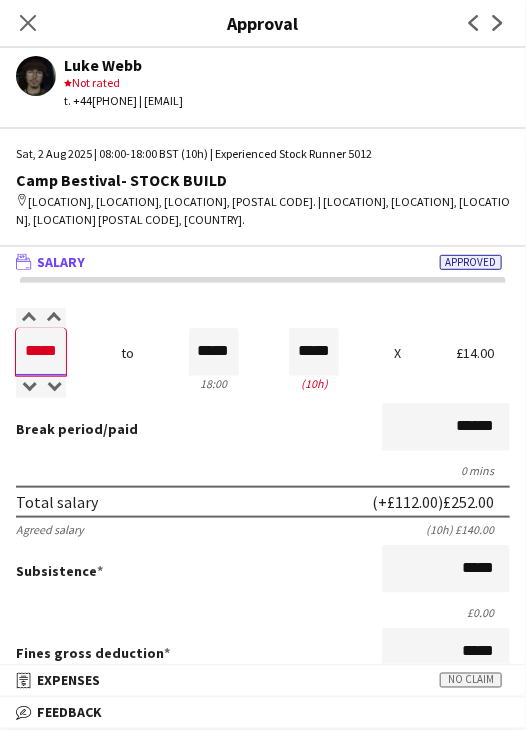 type on "*****" 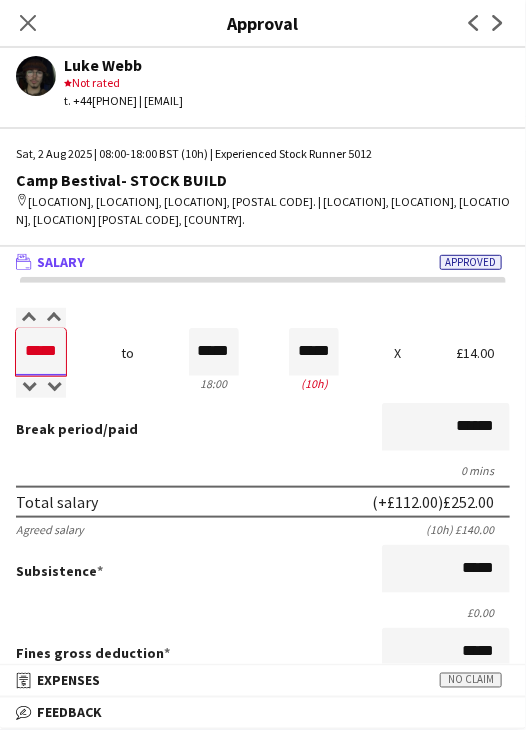 type on "*****" 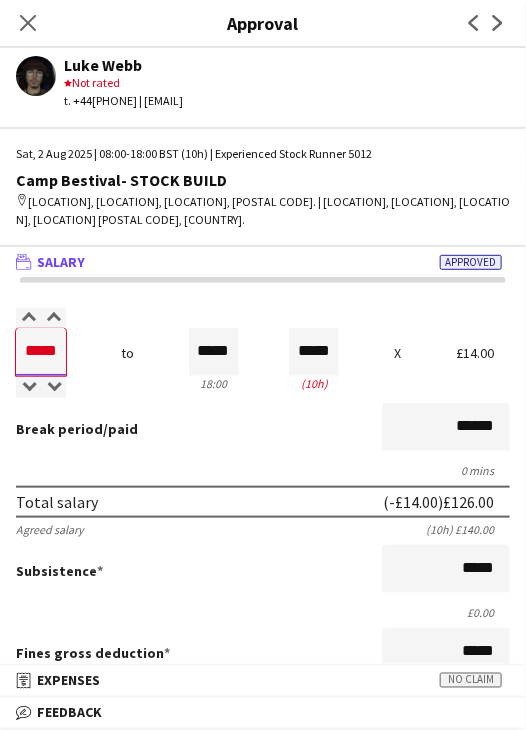 type on "*****" 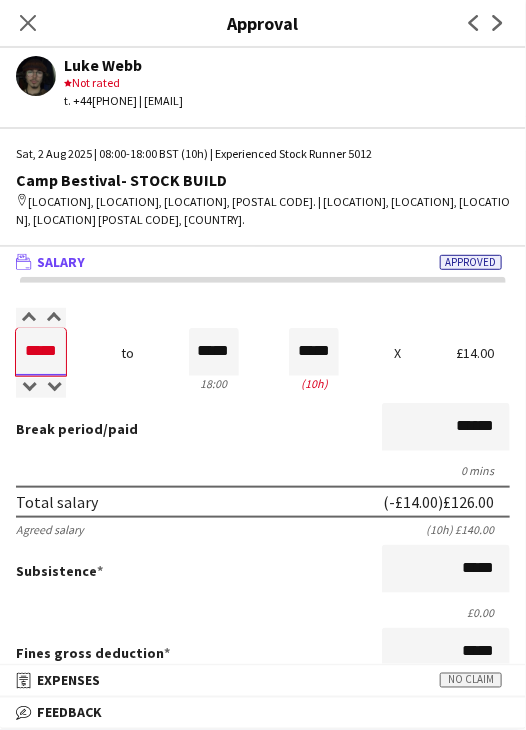 type on "*****" 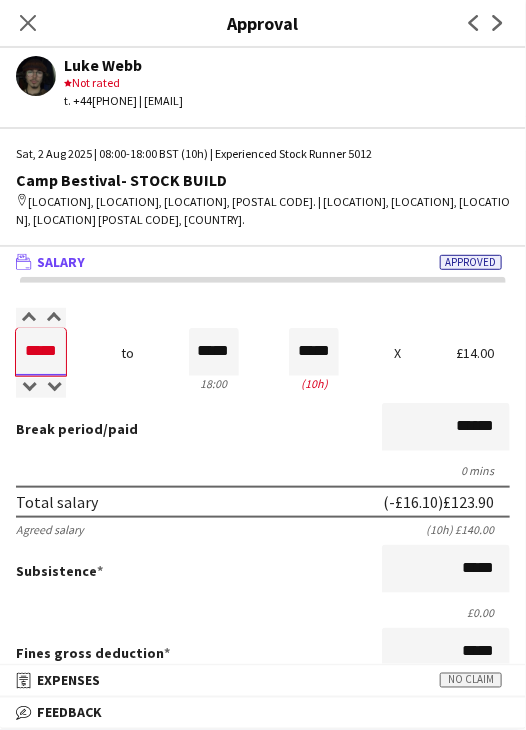 type on "*****" 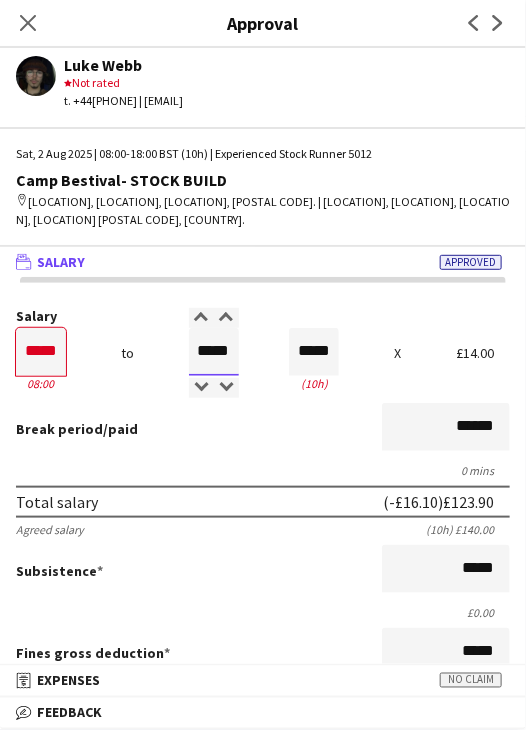 type on "*****" 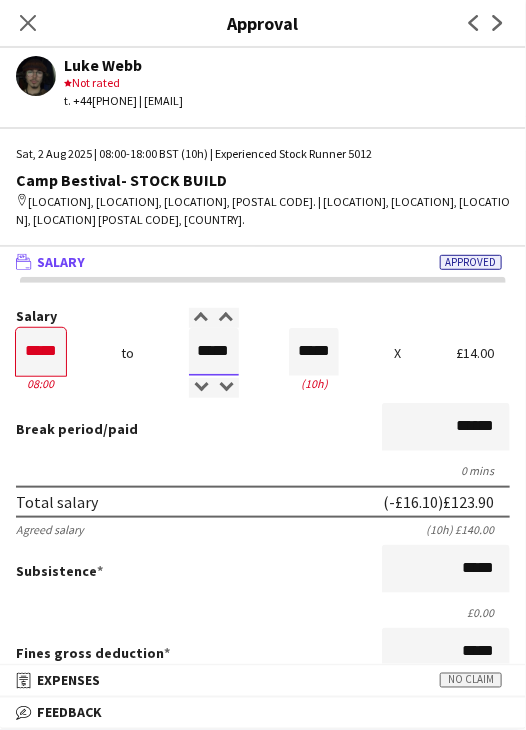 type on "*****" 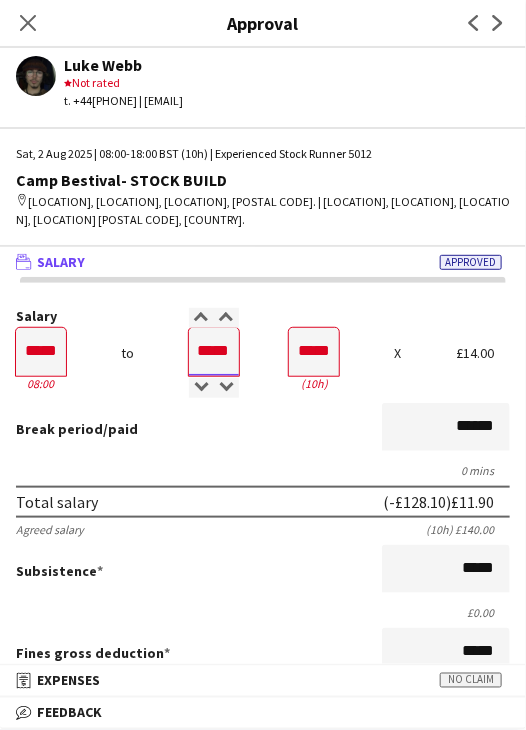 type on "*****" 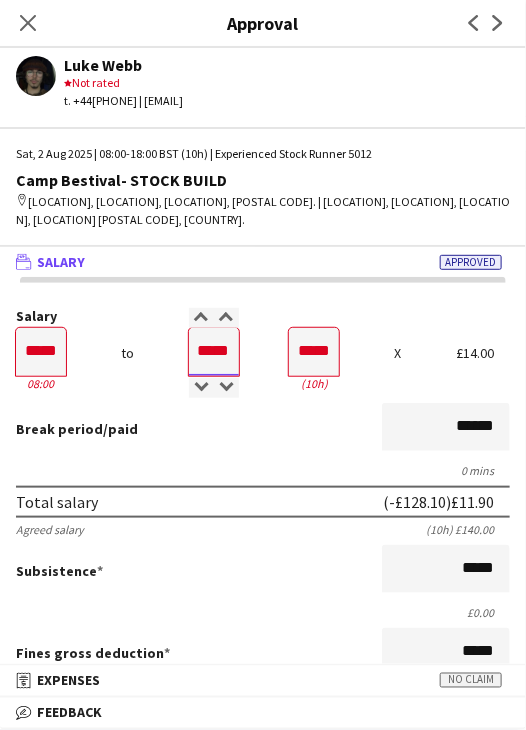 type on "*****" 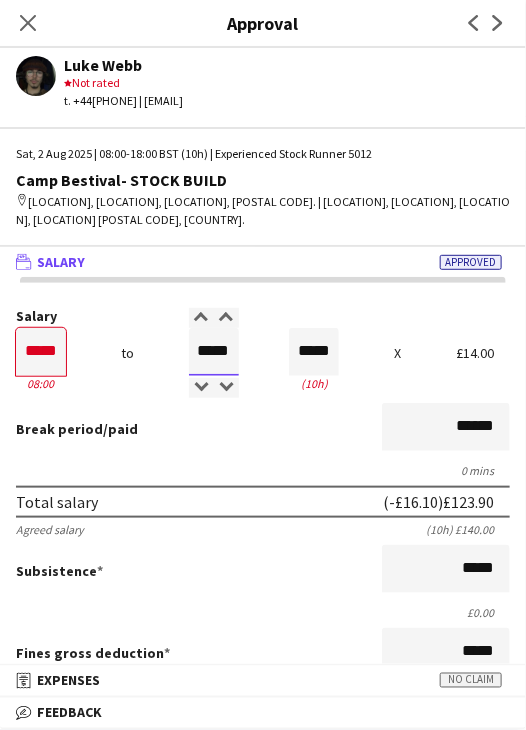 type on "*****" 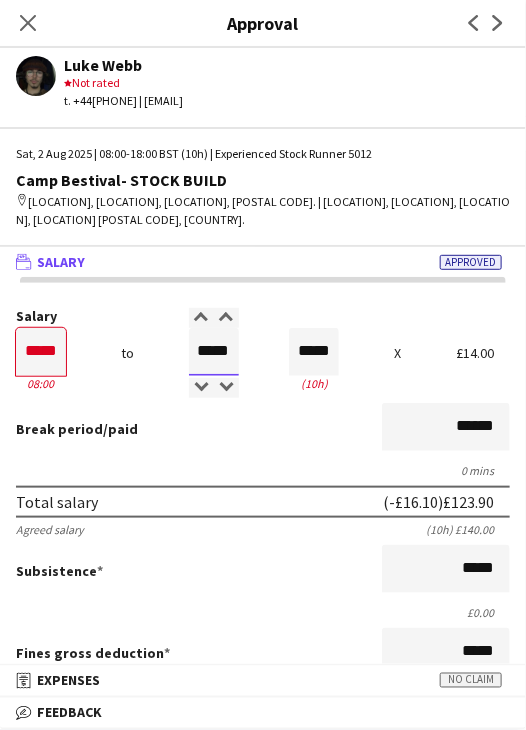 type on "*****" 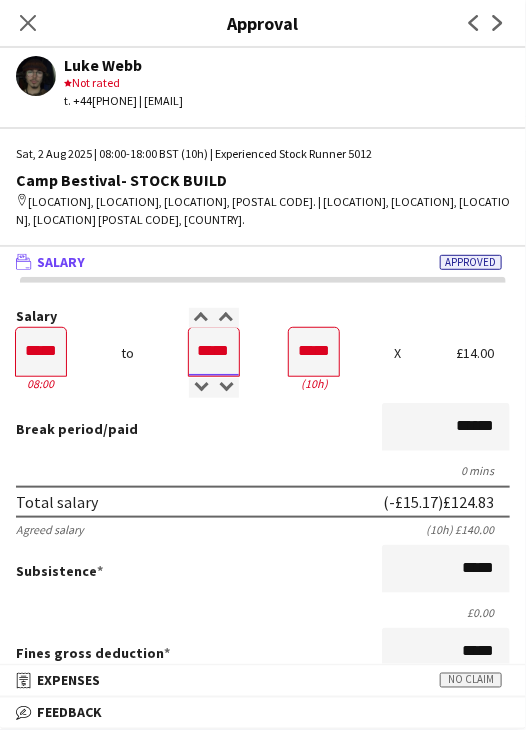 type on "*****" 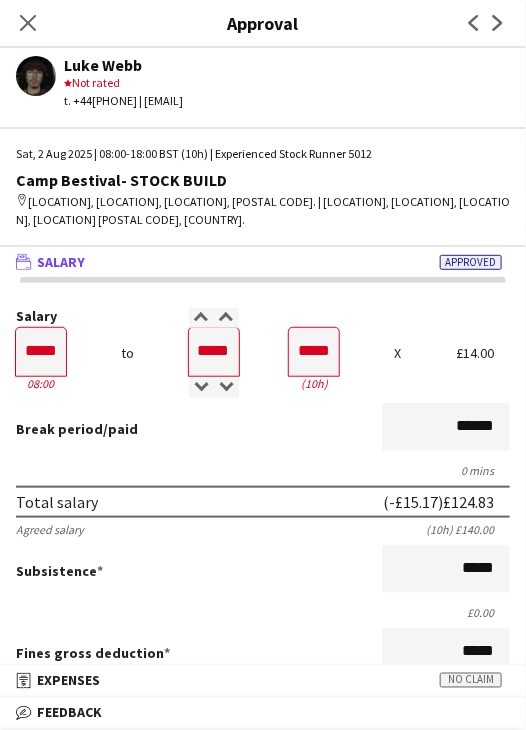 click on "Break period   /paid  ******" at bounding box center [263, 429] 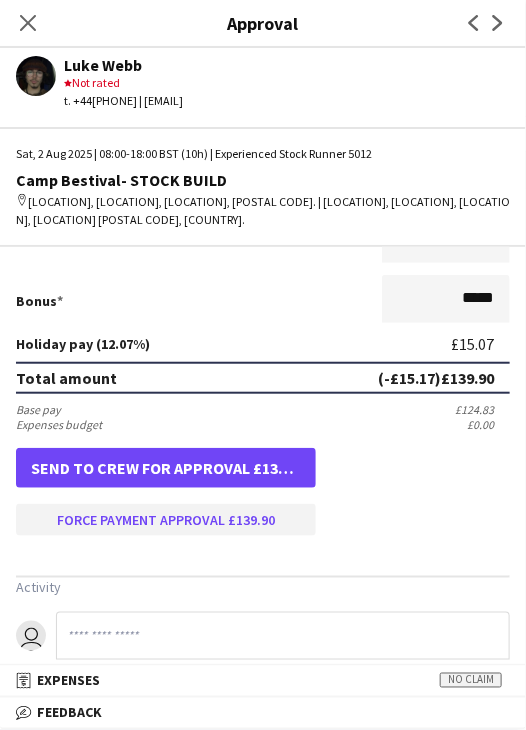 scroll, scrollTop: 537, scrollLeft: 0, axis: vertical 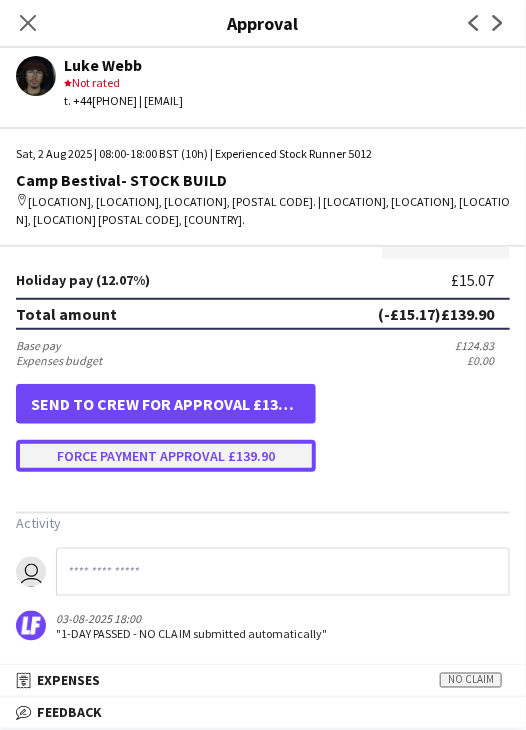 click on "Force payment approval £139.90" at bounding box center (166, 456) 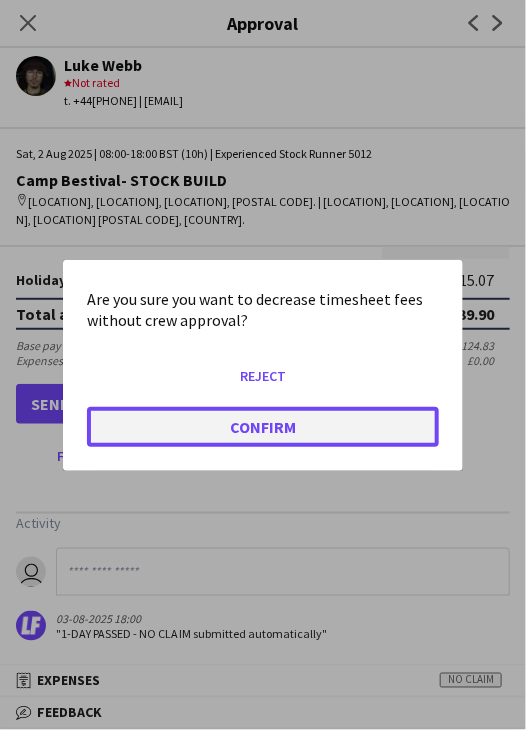 click on "Confirm" 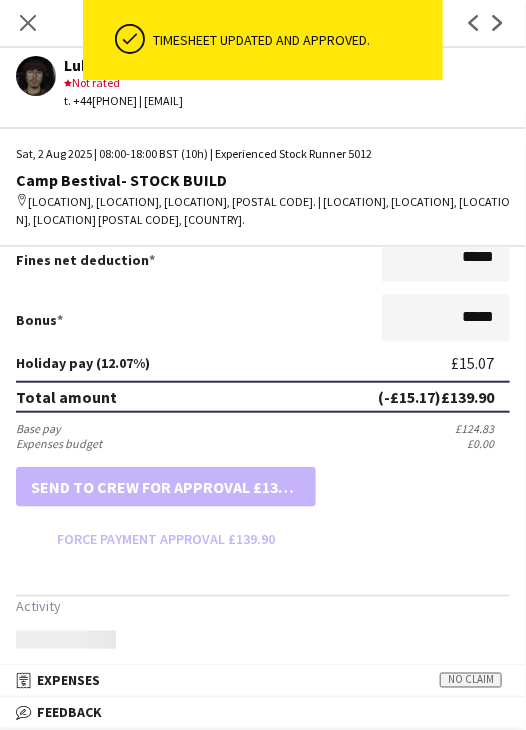 scroll, scrollTop: 537, scrollLeft: 0, axis: vertical 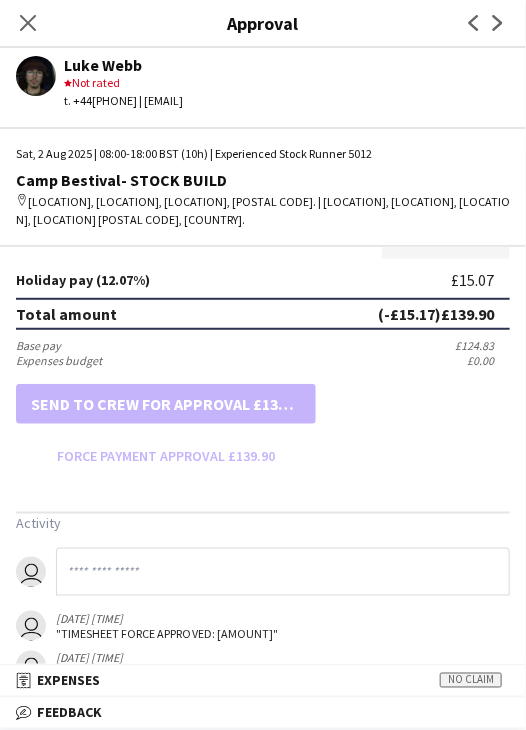 click on "Close pop-in" 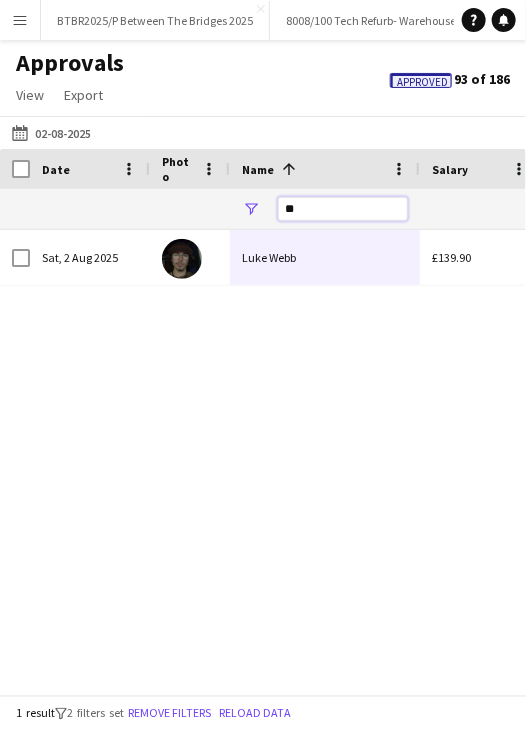 click on "**" at bounding box center (343, 209) 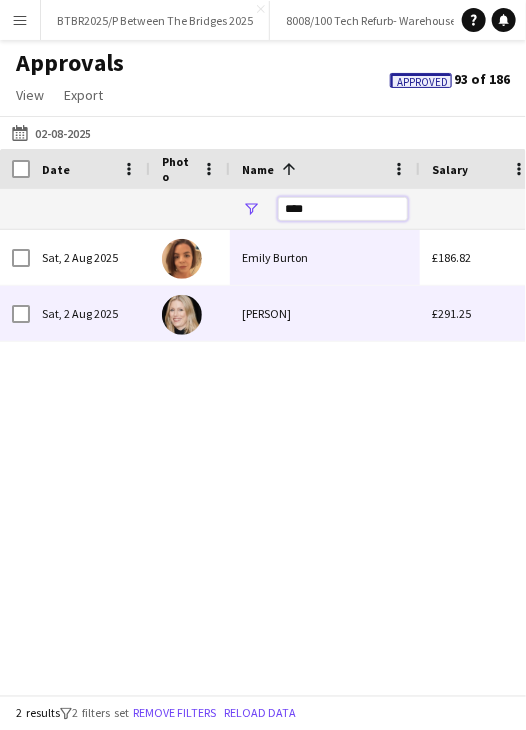 type on "****" 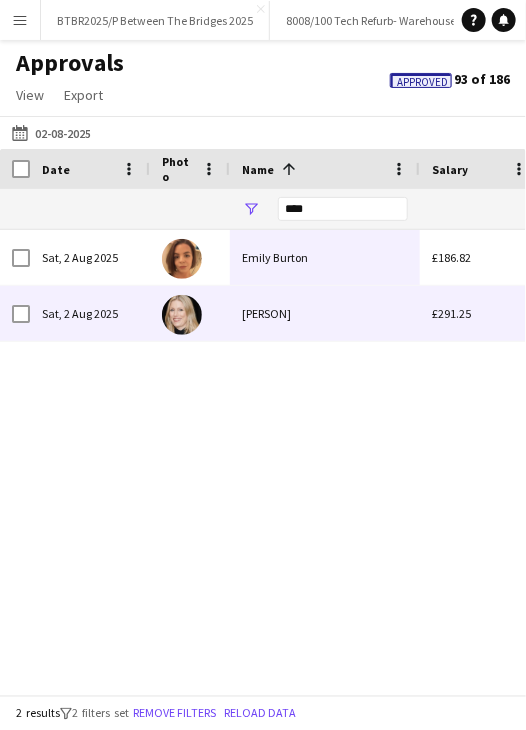 click on "[PERSON]" at bounding box center [325, 313] 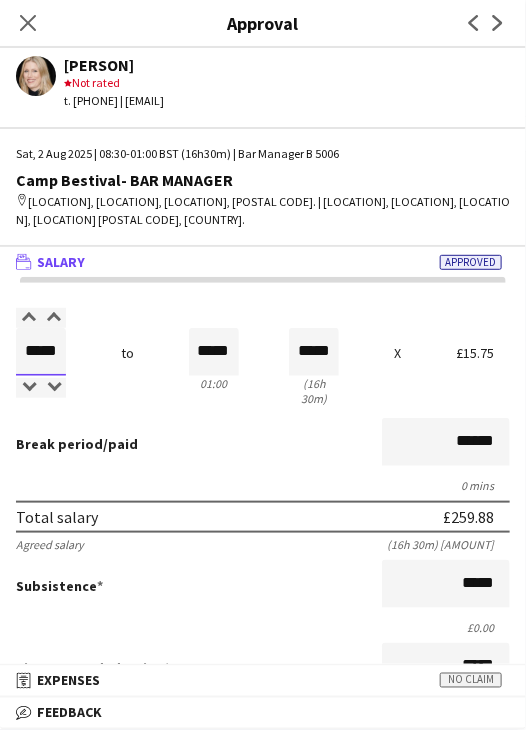 drag, startPoint x: 26, startPoint y: 351, endPoint x: 108, endPoint y: 334, distance: 83.74366 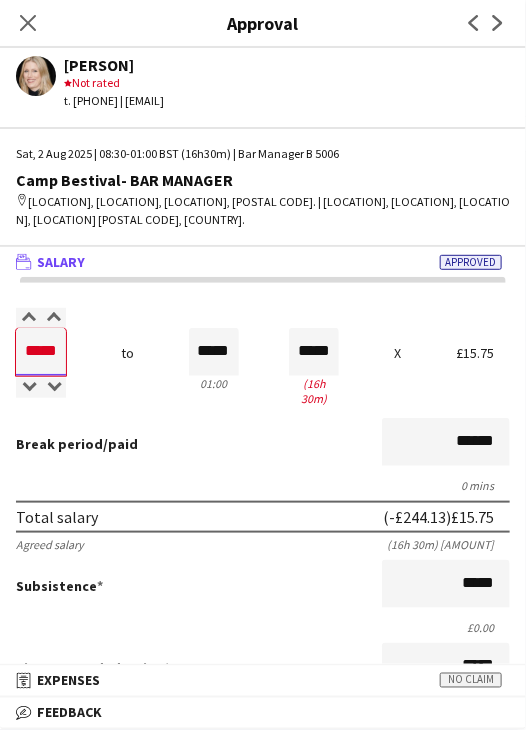 type on "*****" 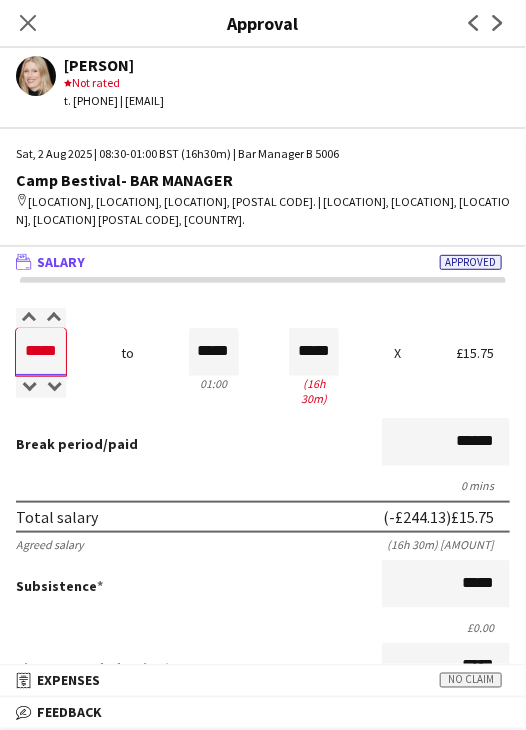type on "*****" 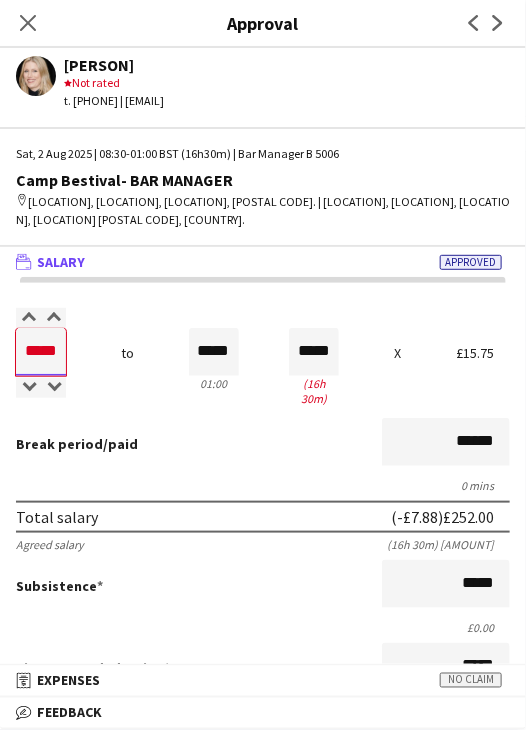 type on "*****" 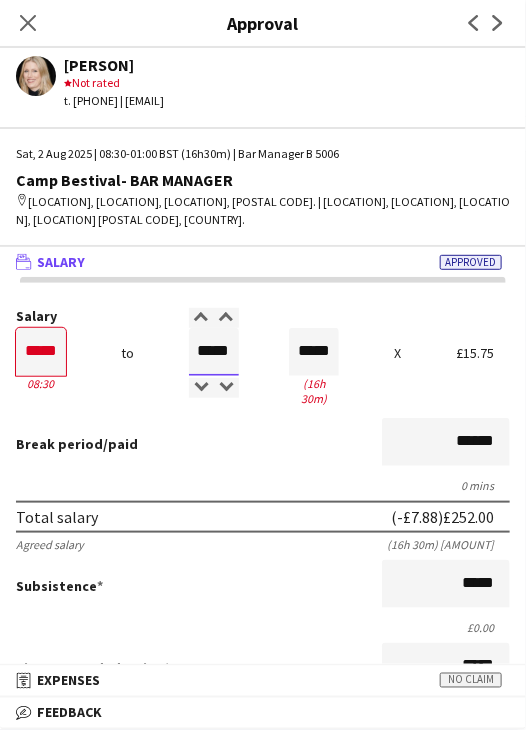 type on "*****" 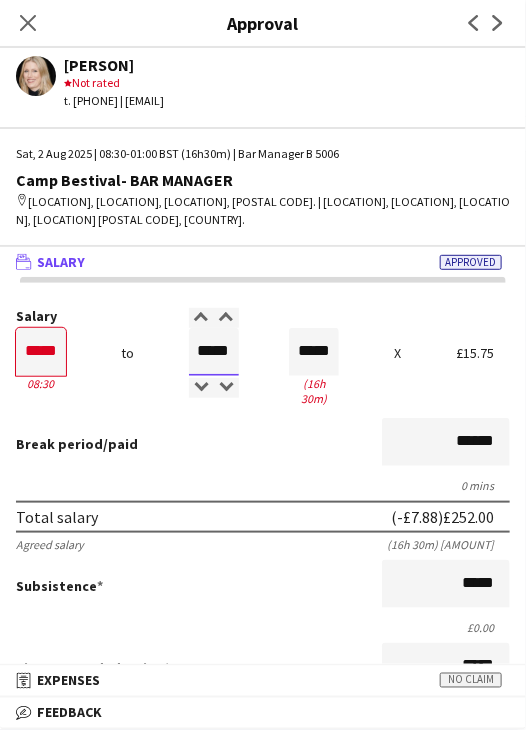 type on "*****" 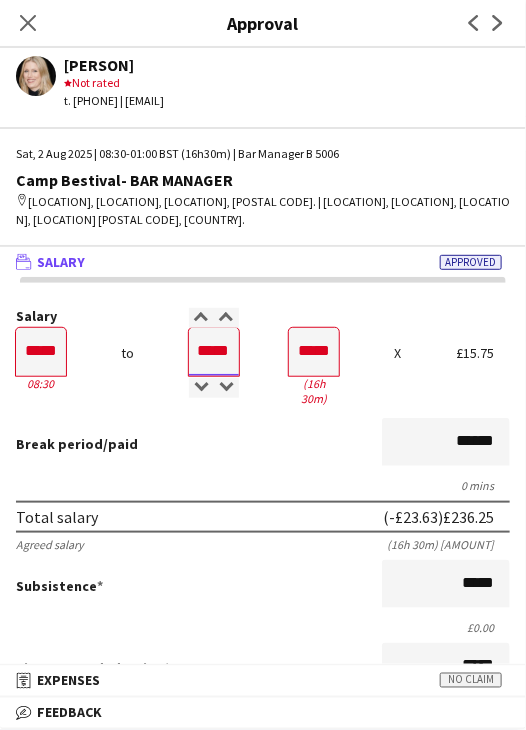 type on "*****" 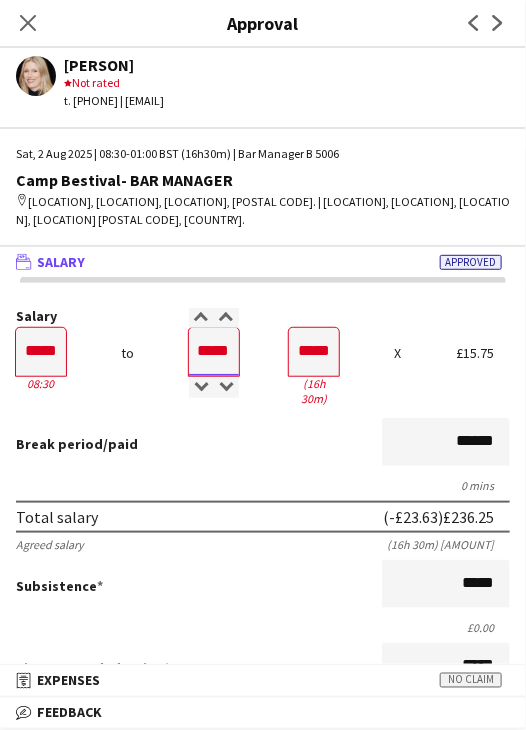 type on "*****" 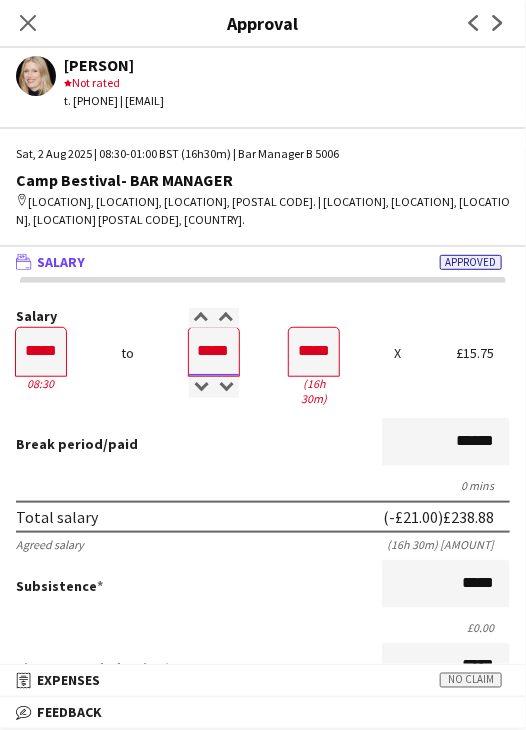 type on "*****" 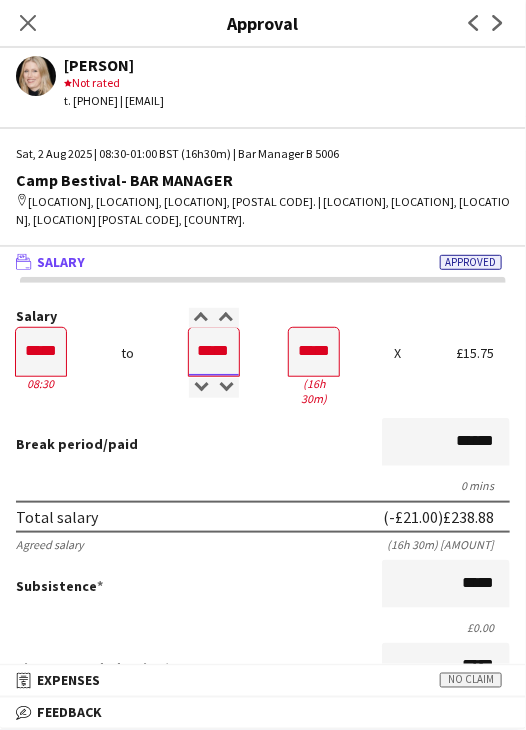 type on "*****" 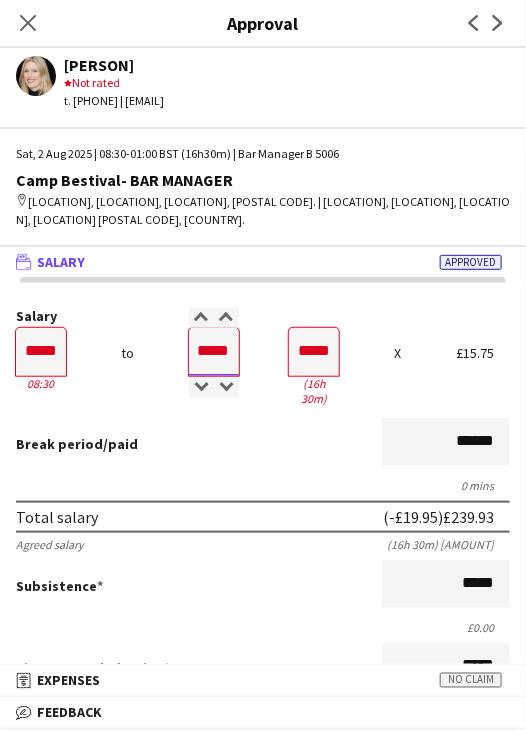 type on "*****" 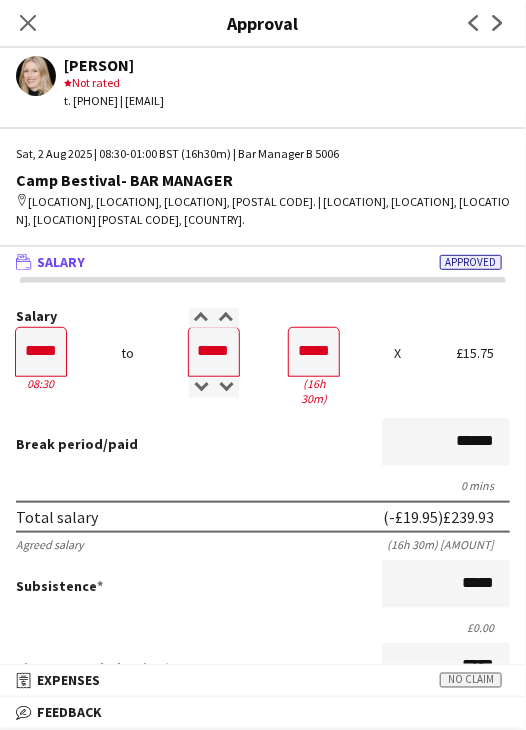 click on "Break period   /paid  ******" at bounding box center [263, 444] 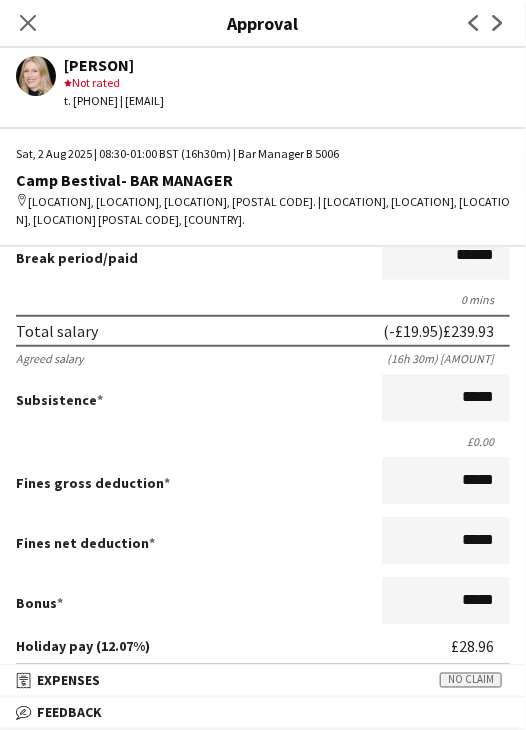 scroll, scrollTop: 500, scrollLeft: 0, axis: vertical 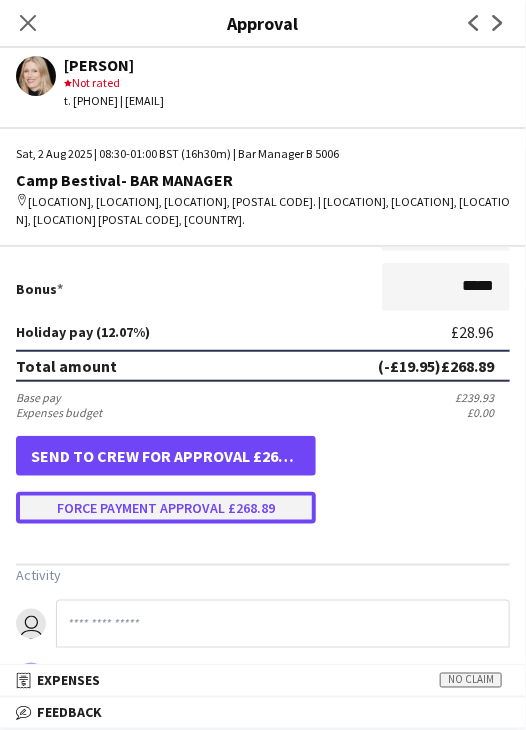 click on "Force payment approval £268.89" at bounding box center (166, 508) 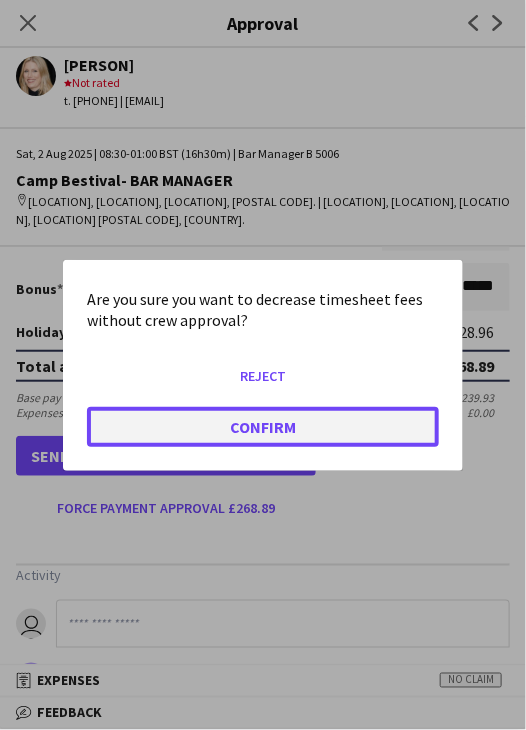 click on "Confirm" 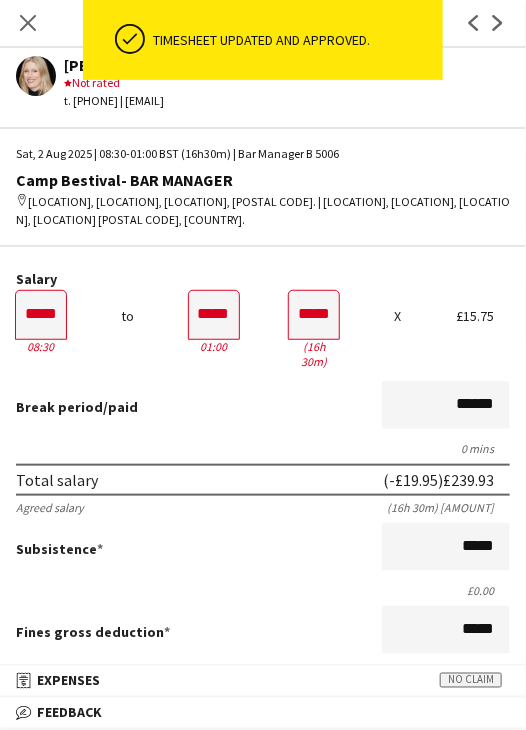 scroll, scrollTop: 0, scrollLeft: 0, axis: both 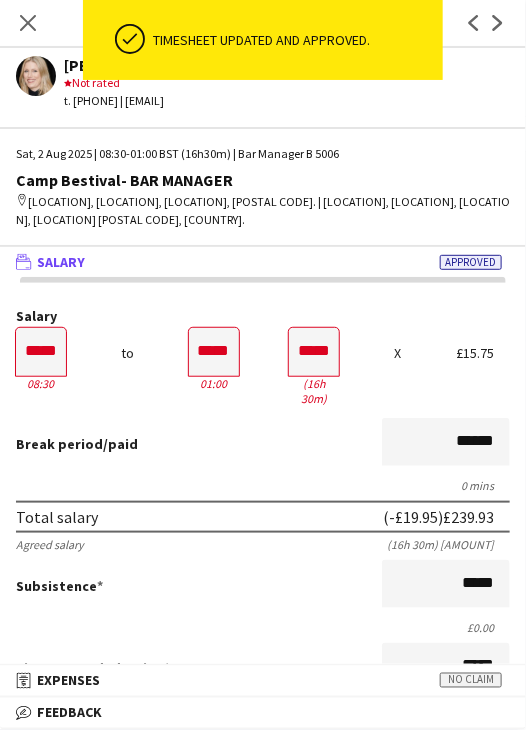 drag, startPoint x: 25, startPoint y: 14, endPoint x: 189, endPoint y: 111, distance: 190.53871 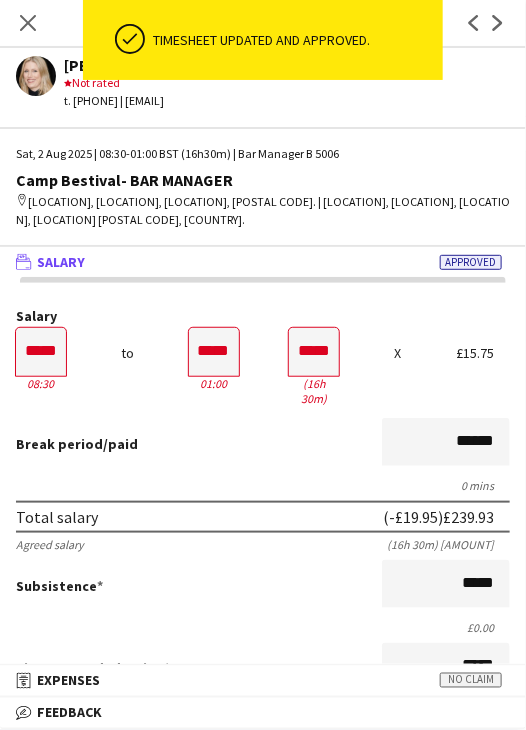 click on "Close pop-in" 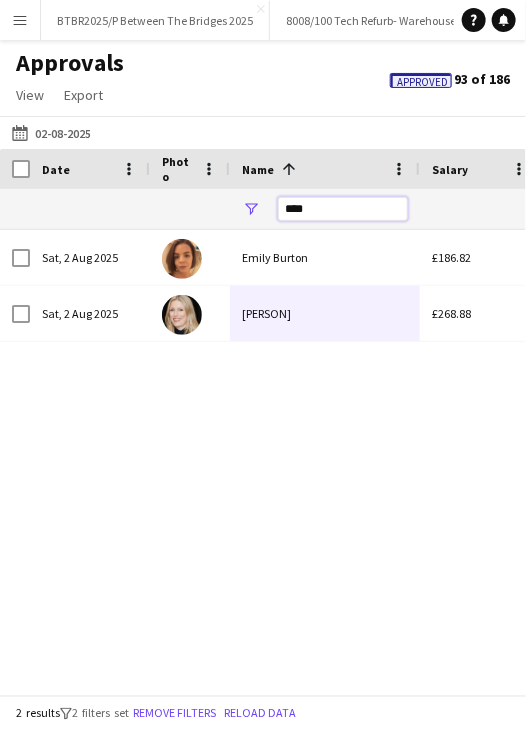 click on "****" at bounding box center (343, 209) 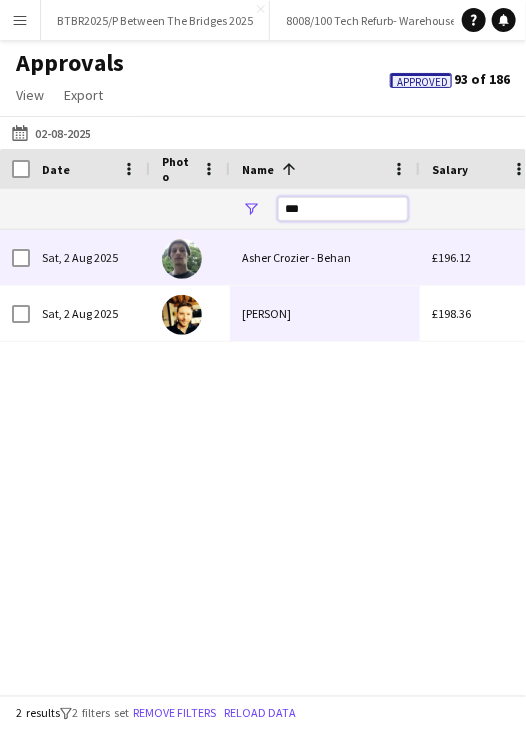 type on "***" 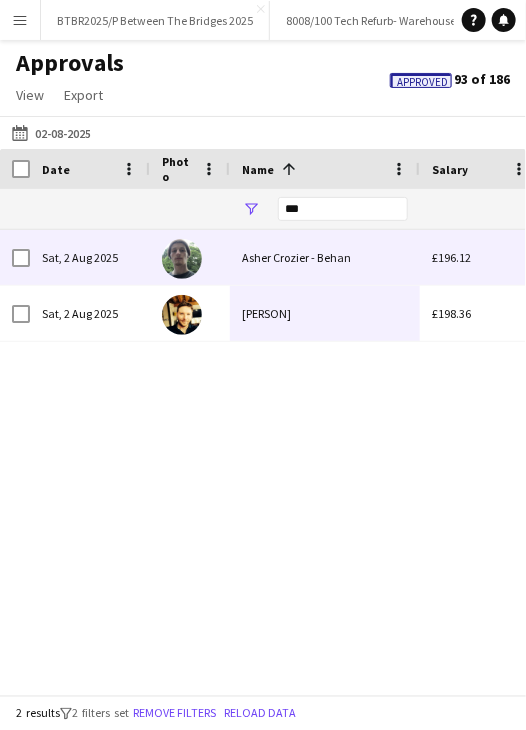 click on "Asher Crozier - Behan" at bounding box center (325, 257) 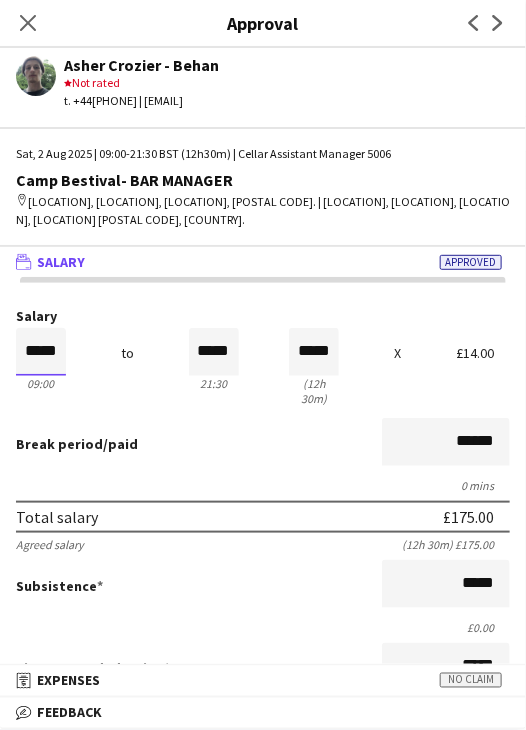 click on "*****" at bounding box center (41, 352) 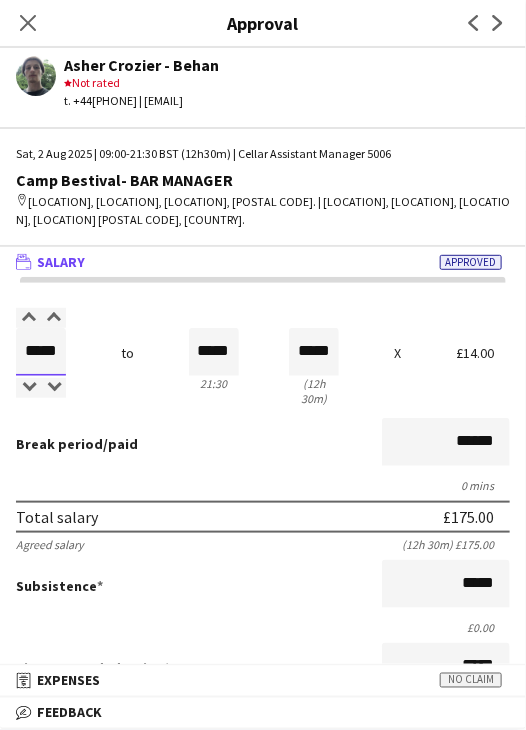 click on "*****" at bounding box center (41, 352) 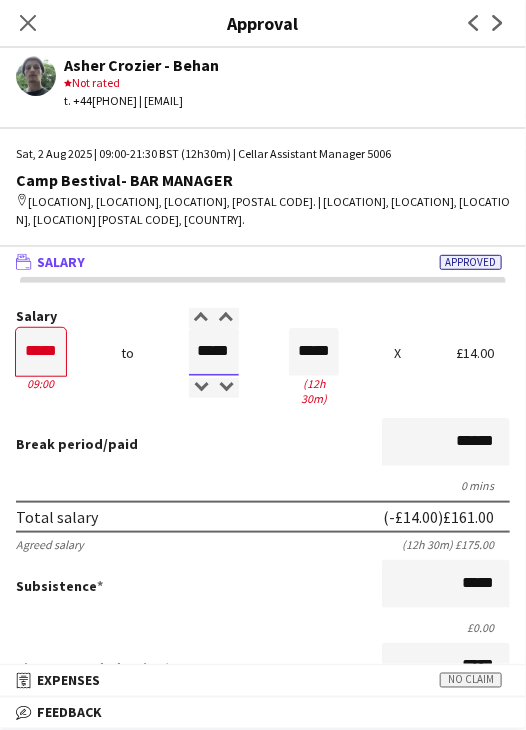 type on "*****" 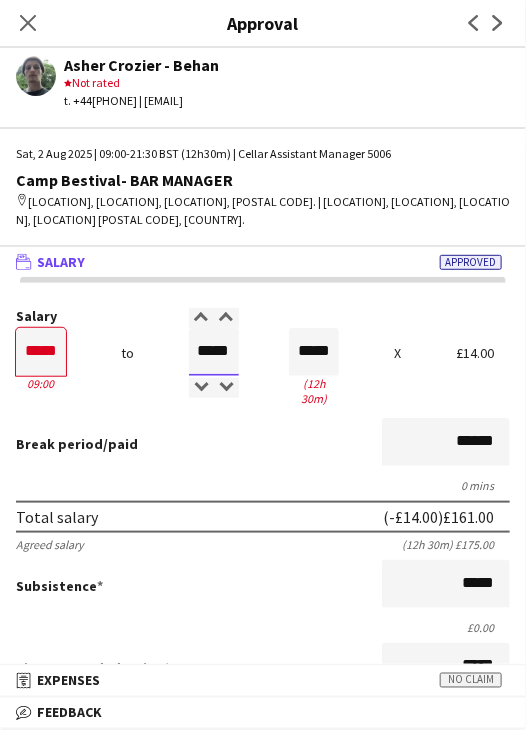 type on "*****" 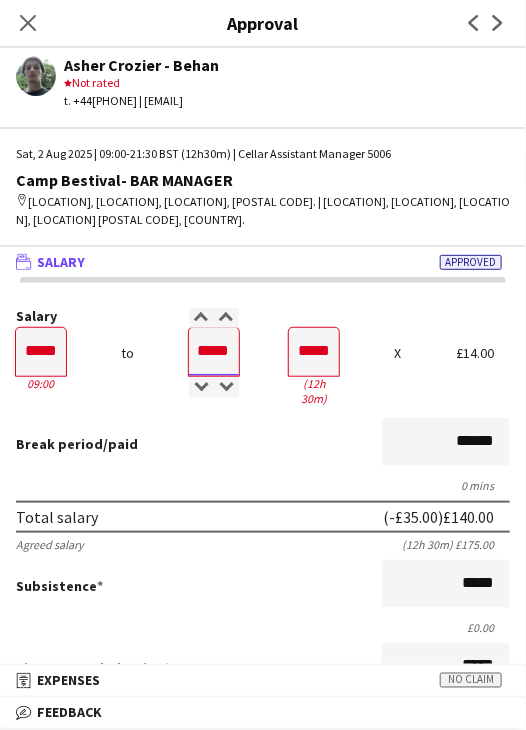 type on "*****" 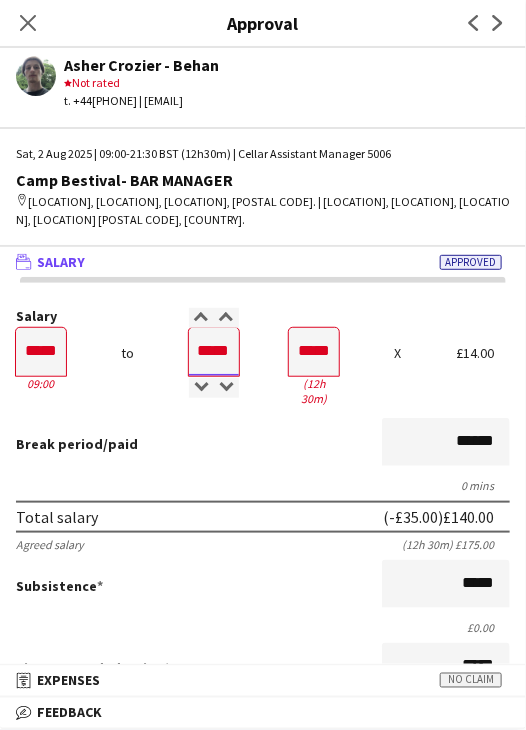 type on "*****" 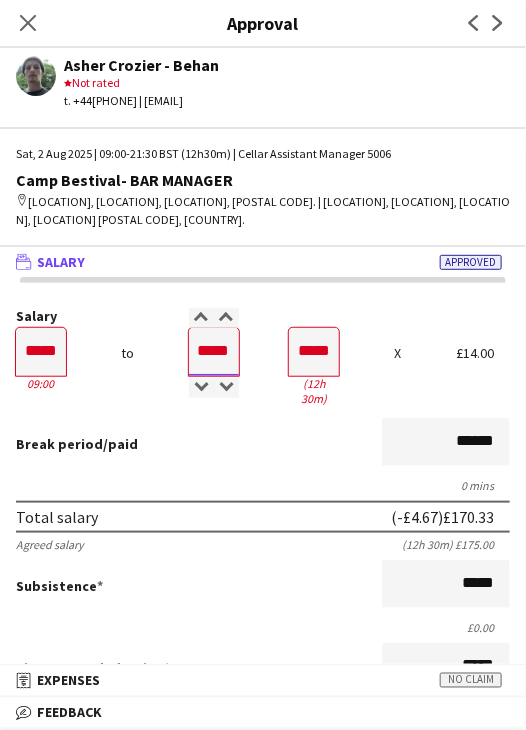 type on "*****" 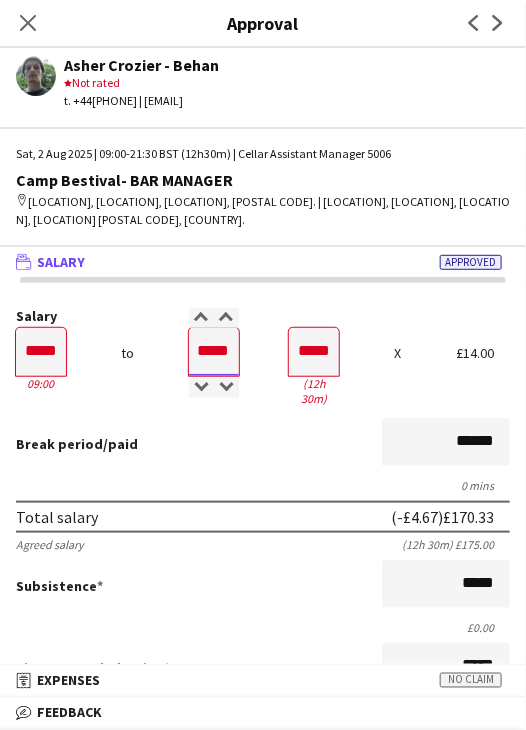 type on "*****" 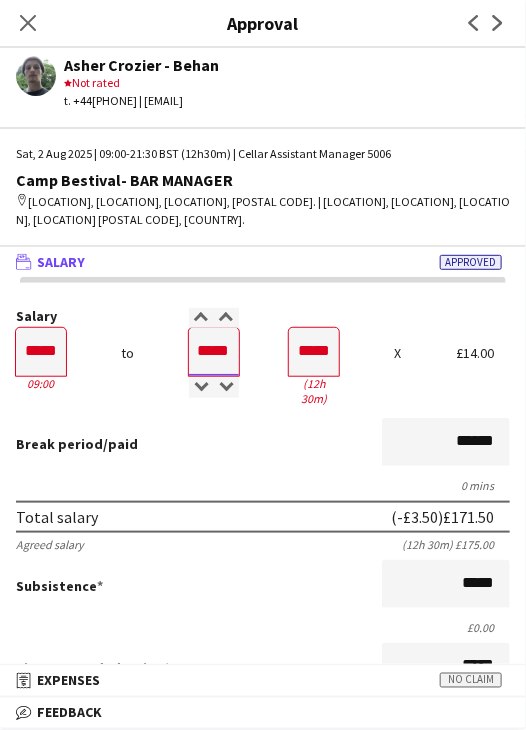 type on "*****" 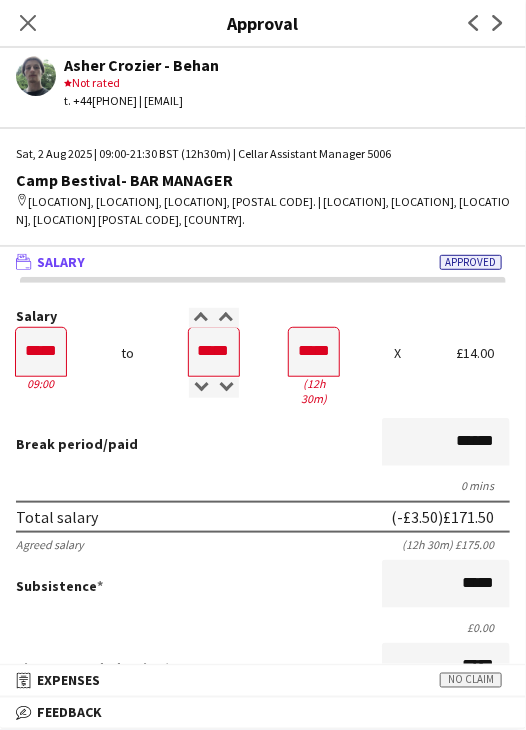 click on "Break period   /paid  ******" at bounding box center [263, 444] 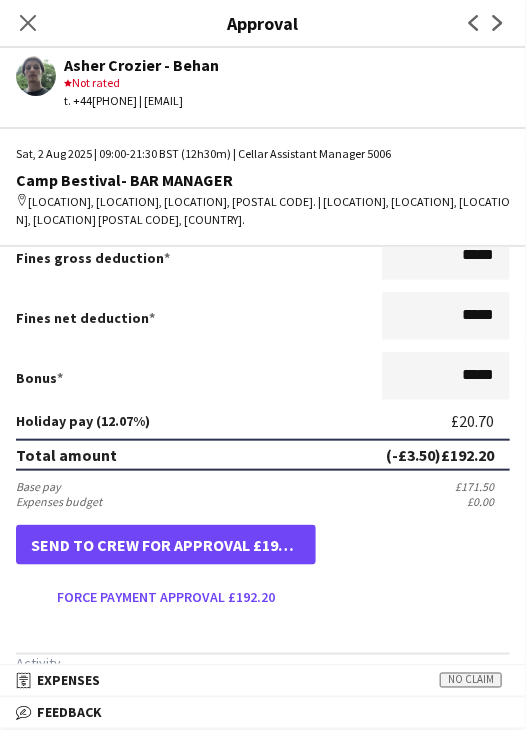 scroll, scrollTop: 500, scrollLeft: 0, axis: vertical 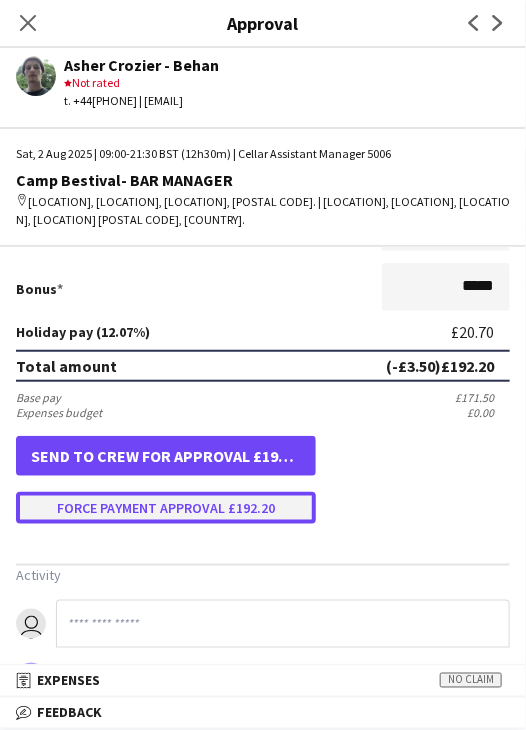 click on "Force payment approval £192.20" at bounding box center (166, 508) 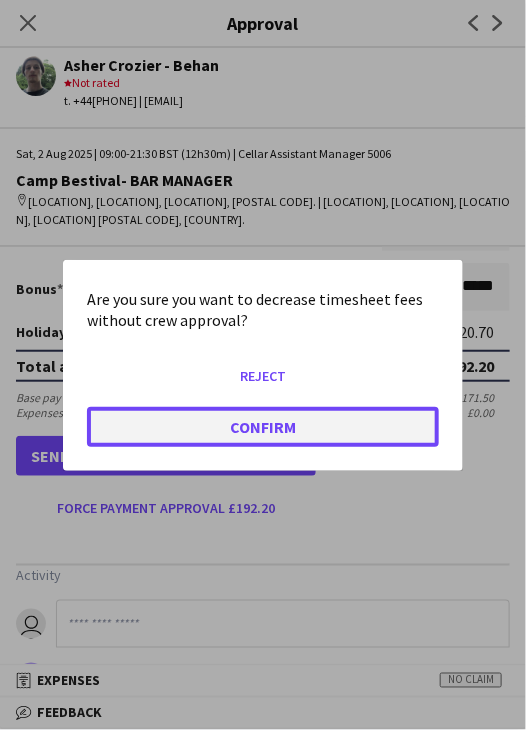 click on "Confirm" 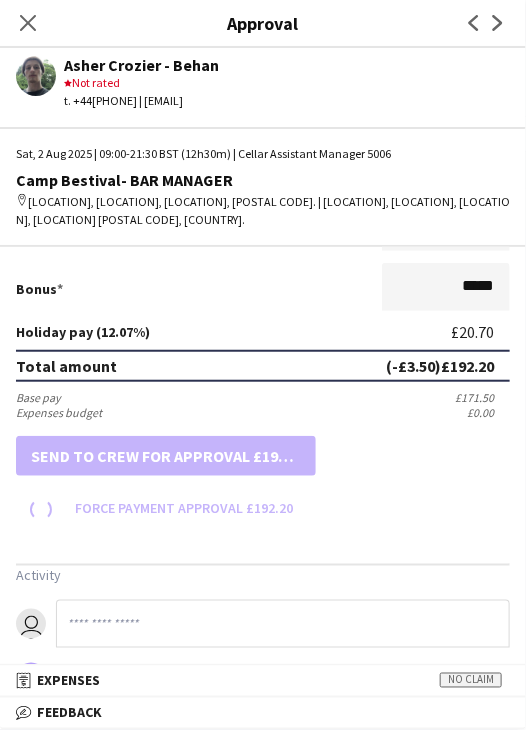 scroll, scrollTop: 500, scrollLeft: 0, axis: vertical 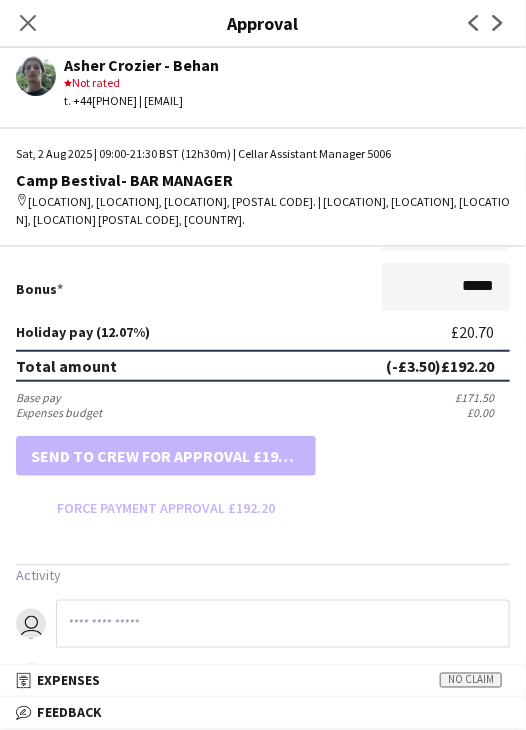 drag, startPoint x: 27, startPoint y: 18, endPoint x: 77, endPoint y: 51, distance: 59.908264 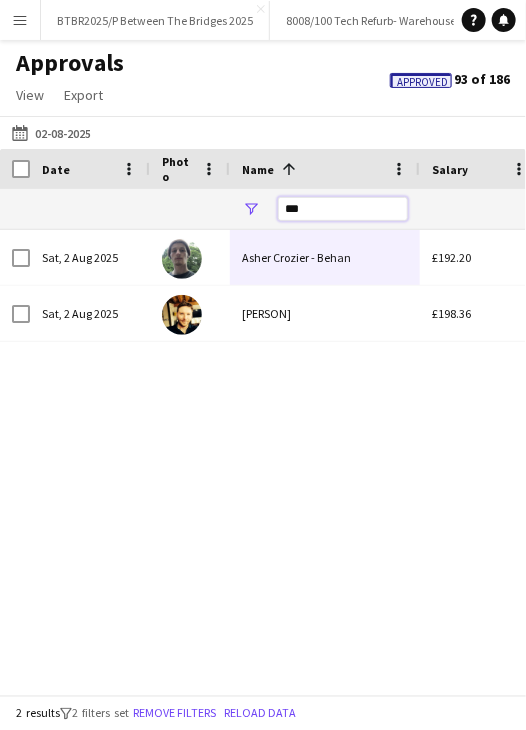 click on "***" at bounding box center (343, 209) 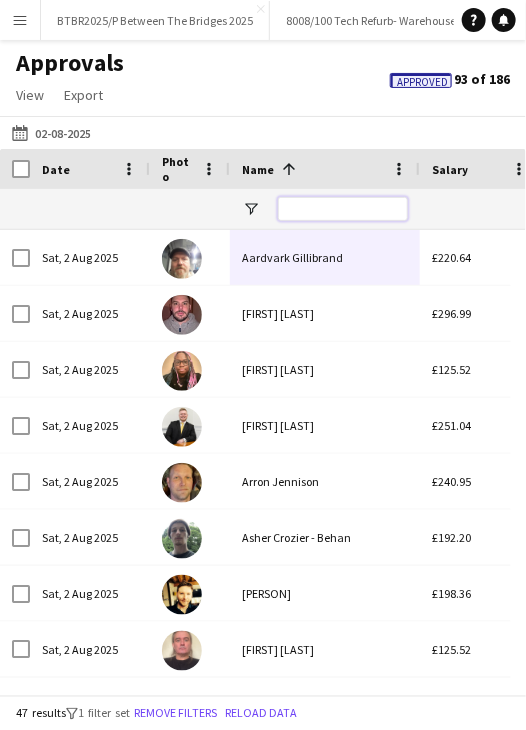click at bounding box center (343, 209) 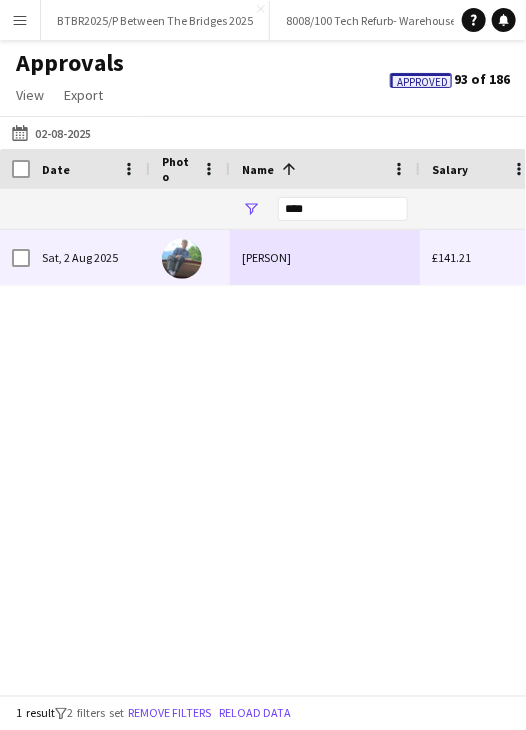 click on "[PERSON]" at bounding box center (325, 257) 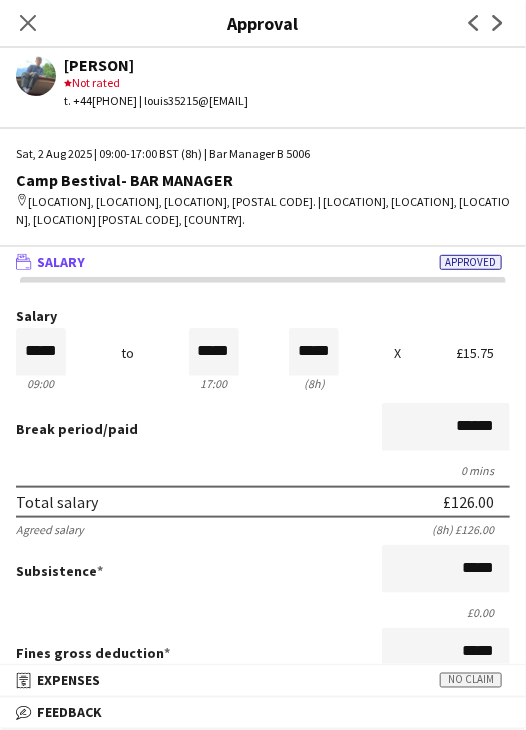 drag, startPoint x: 34, startPoint y: 16, endPoint x: 139, endPoint y: 114, distance: 143.62799 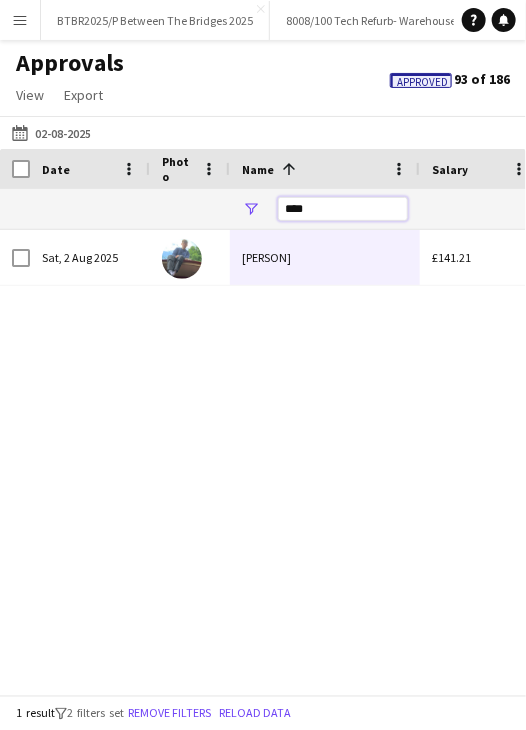 click on "****" at bounding box center [343, 209] 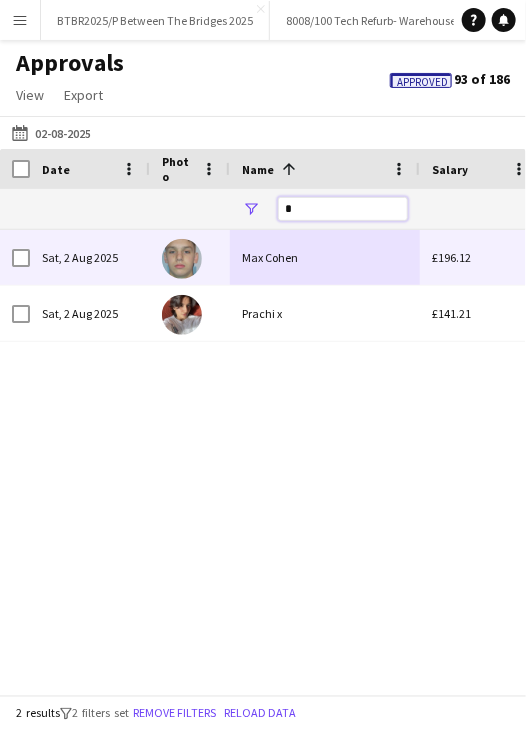 type on "*" 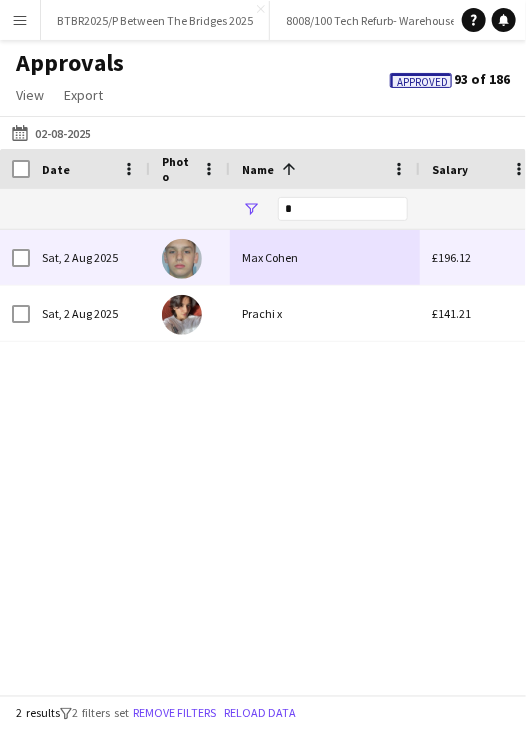 click on "Max Cohen" at bounding box center (325, 257) 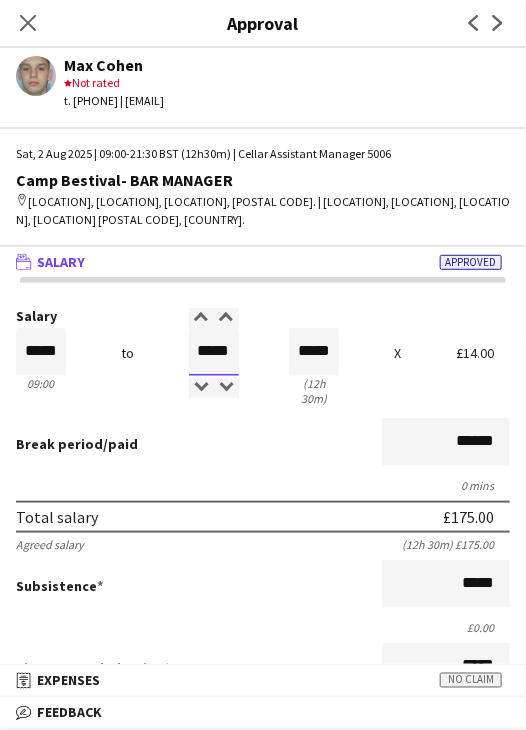 click on "*****" at bounding box center [214, 352] 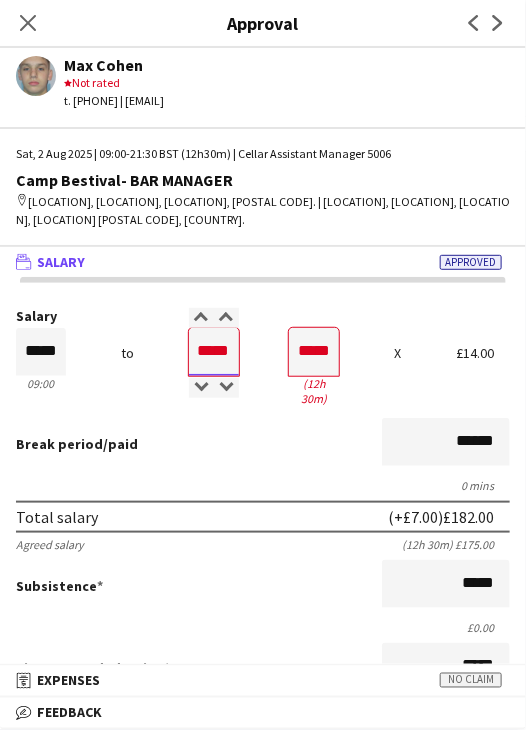 type on "*****" 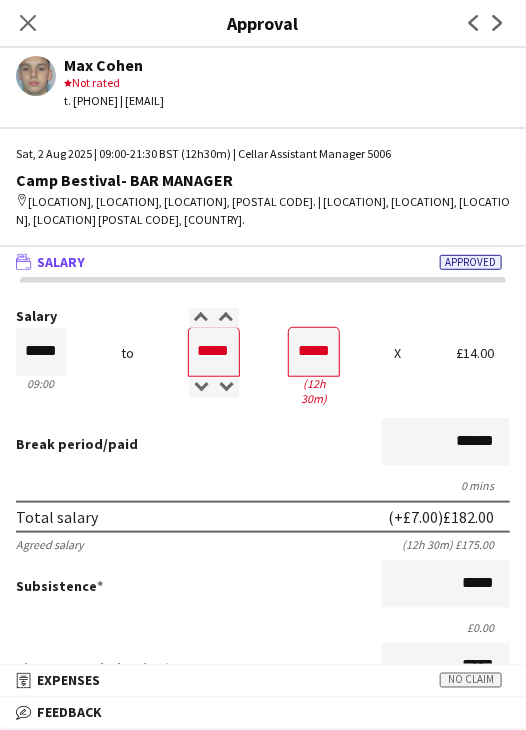 click on "Break period   /paid  ******" at bounding box center (263, 444) 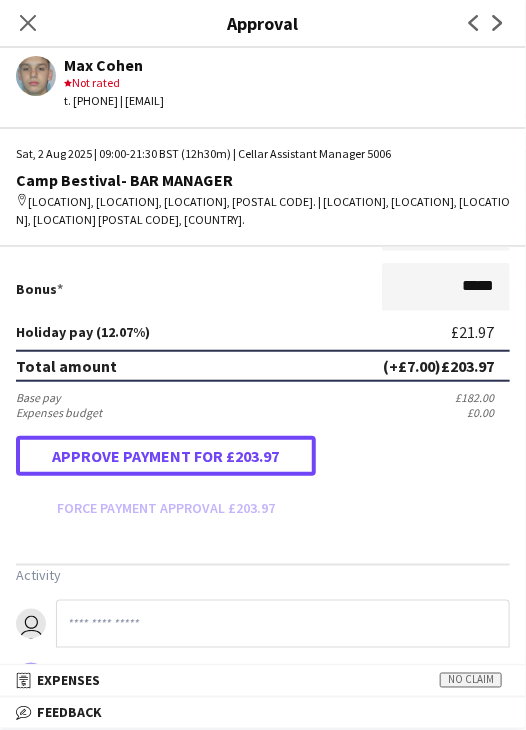click on "Approve payment for £203.97" at bounding box center (166, 456) 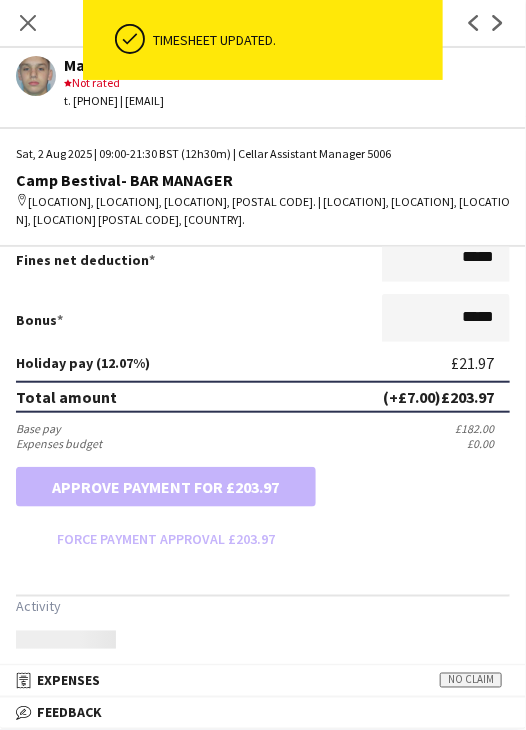 scroll, scrollTop: 500, scrollLeft: 0, axis: vertical 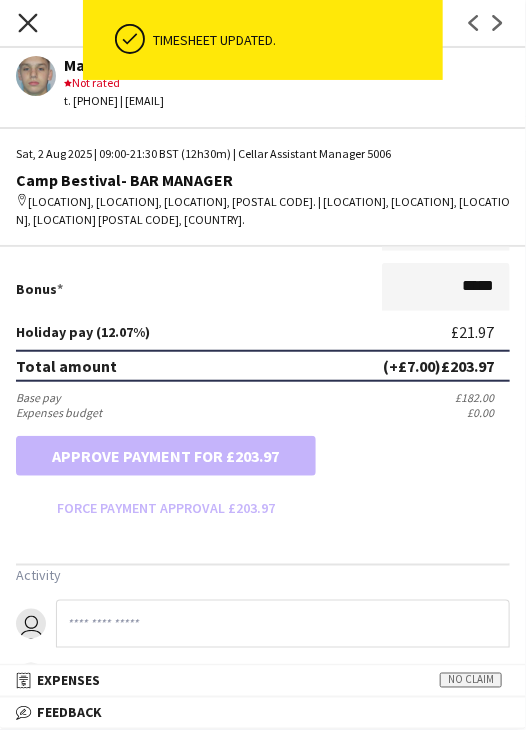 click on "Close pop-in" 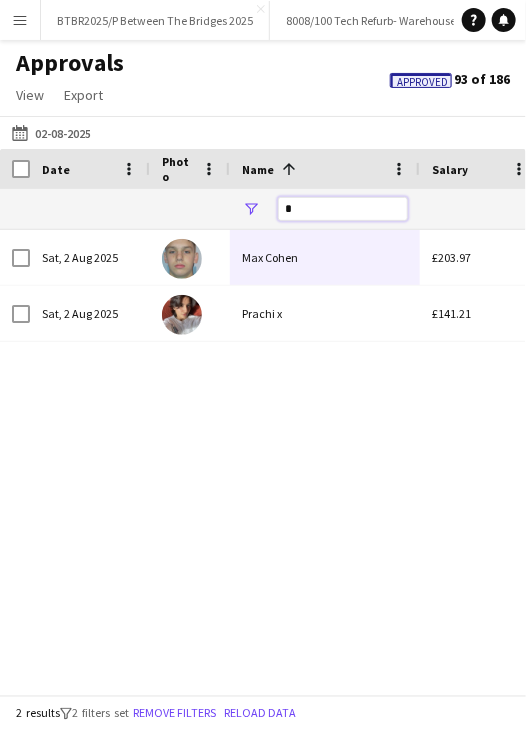 click on "*" at bounding box center [343, 209] 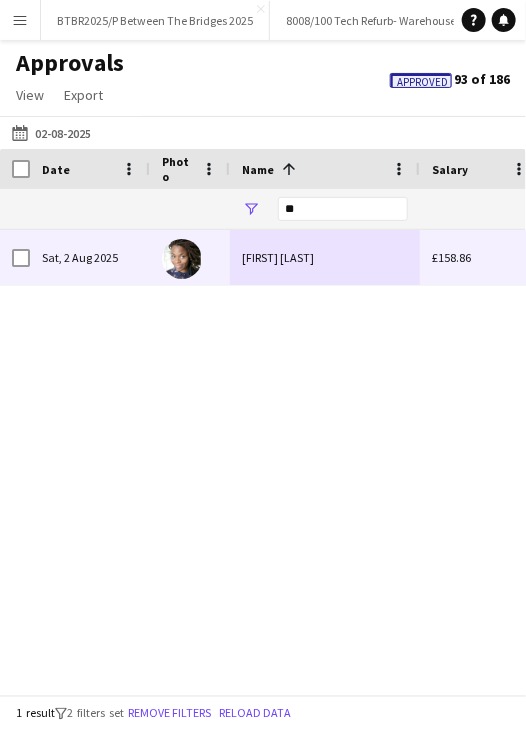 click on "[FIRST] [LAST]" at bounding box center (325, 257) 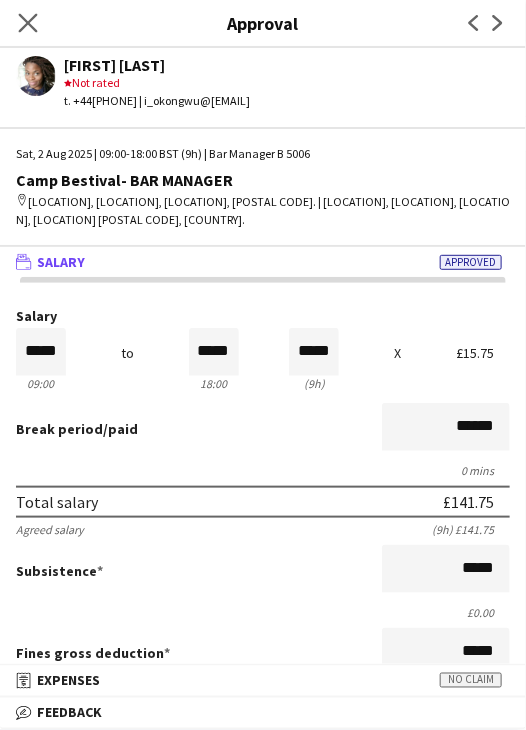 click on "Close pop-in" 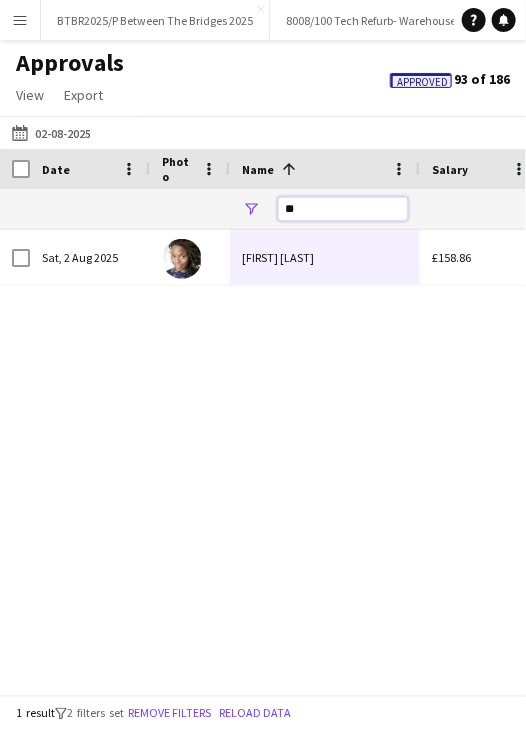 click on "**" at bounding box center (343, 209) 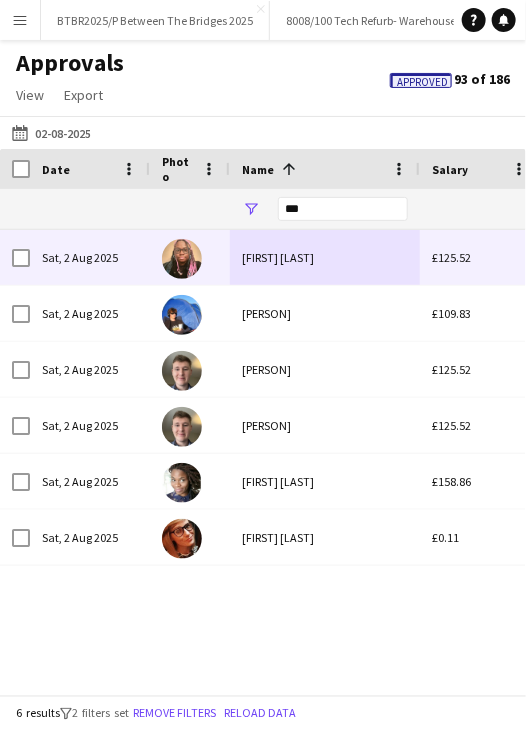 click on "[FIRST] [LAST]" at bounding box center (325, 257) 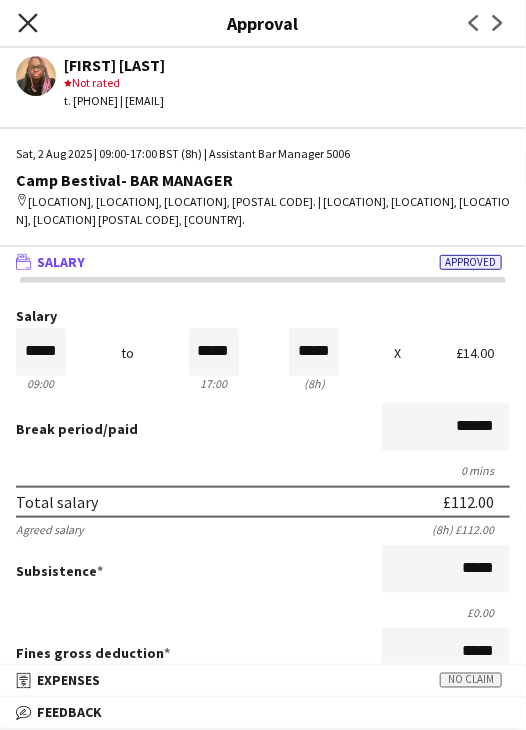 click on "Close pop-in" 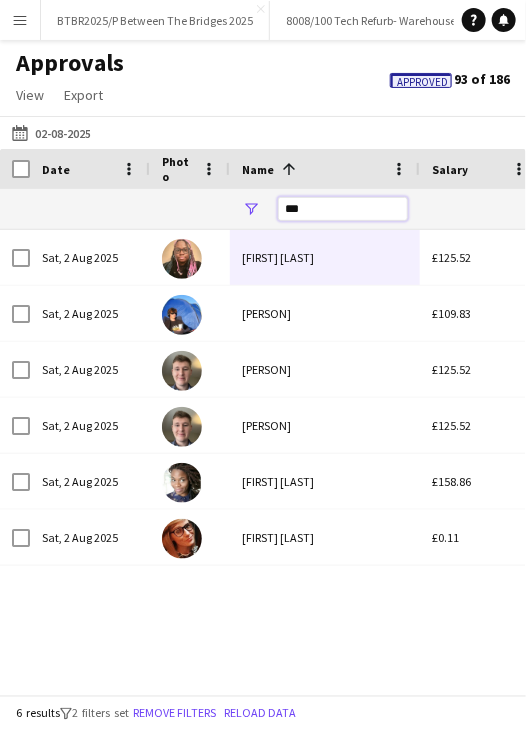 click on "***" at bounding box center [343, 209] 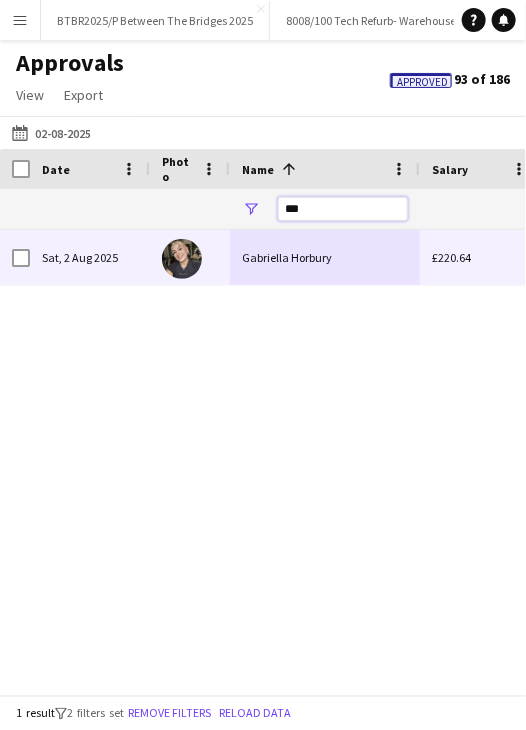 type on "***" 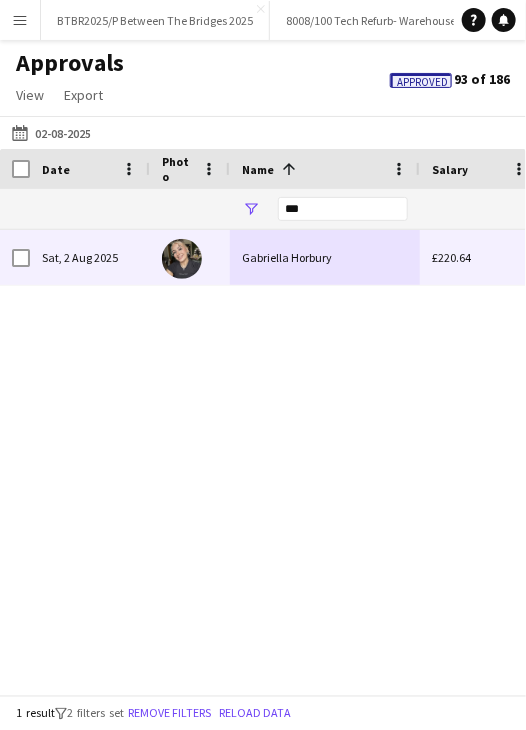 click on "Gabriella Horbury" at bounding box center [325, 257] 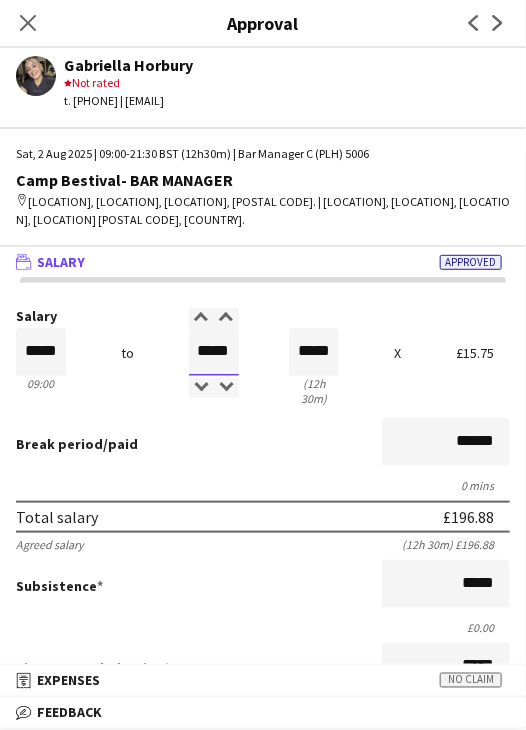 drag, startPoint x: 199, startPoint y: 353, endPoint x: 274, endPoint y: 341, distance: 75.95393 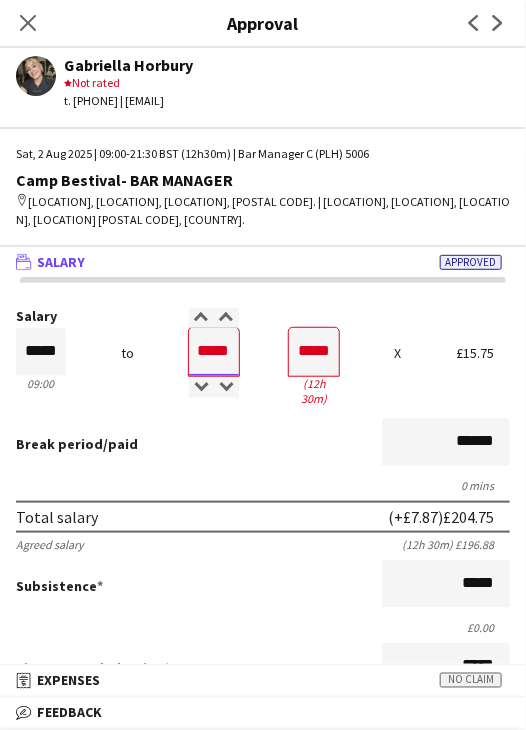 type on "*****" 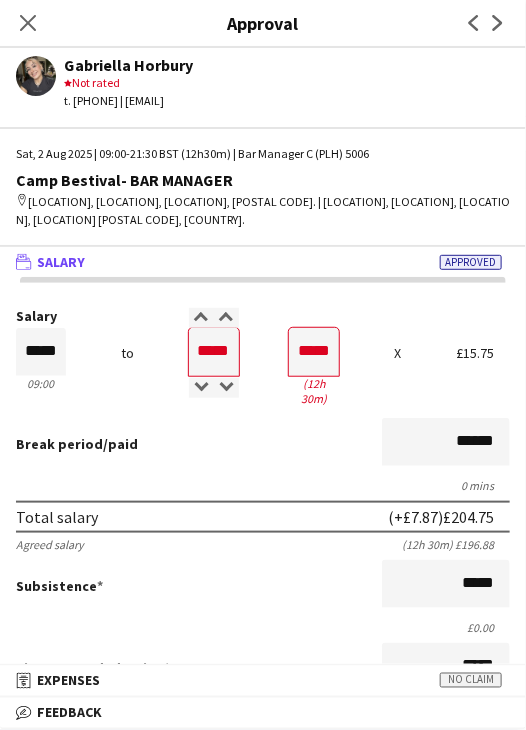 click on "Break period   /paid  ******" at bounding box center [263, 444] 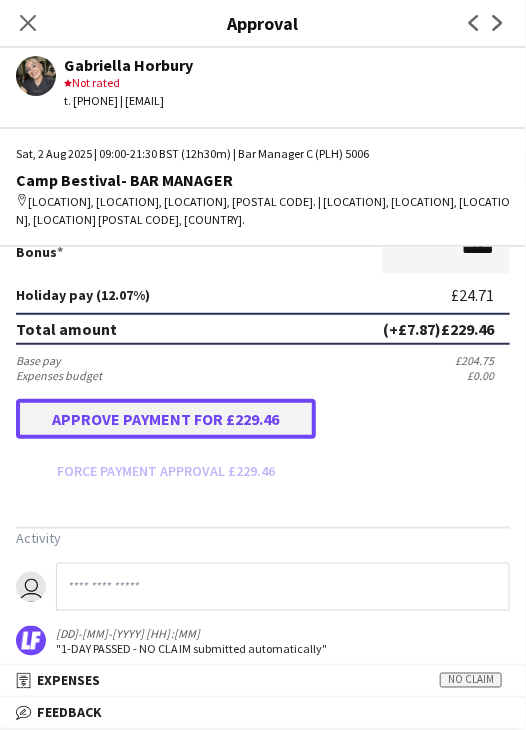 click on "Approve payment for £229.46" at bounding box center (166, 419) 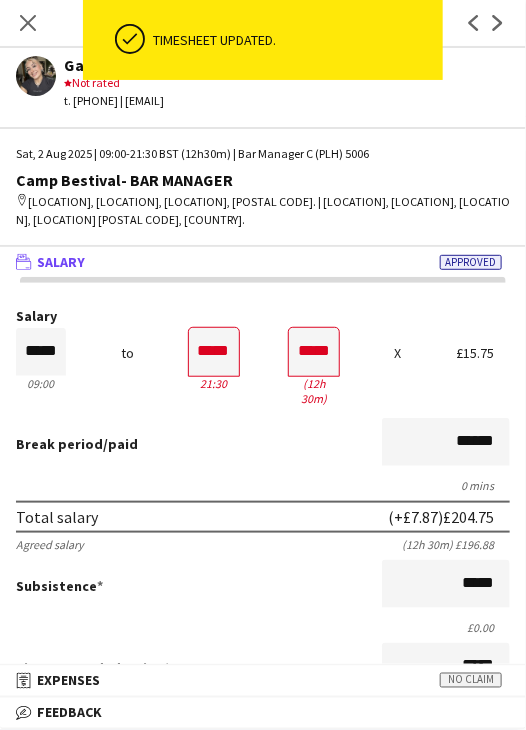 scroll, scrollTop: 0, scrollLeft: 0, axis: both 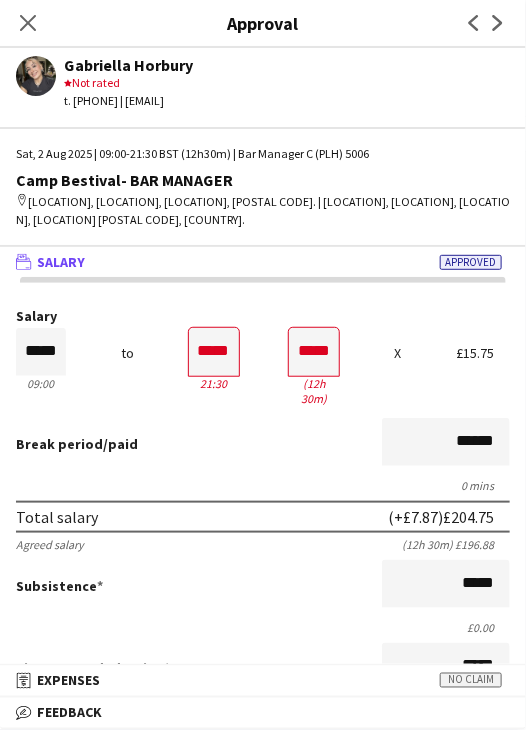 drag, startPoint x: 38, startPoint y: 25, endPoint x: 53, endPoint y: 45, distance: 25 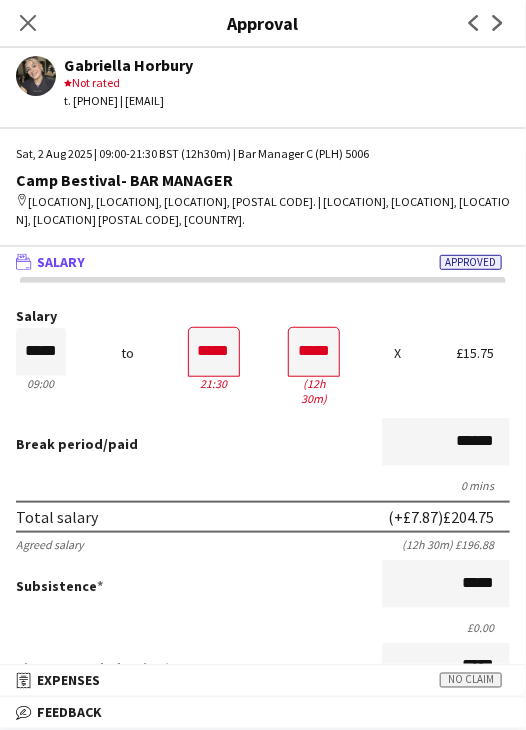 click on "Close pop-in" 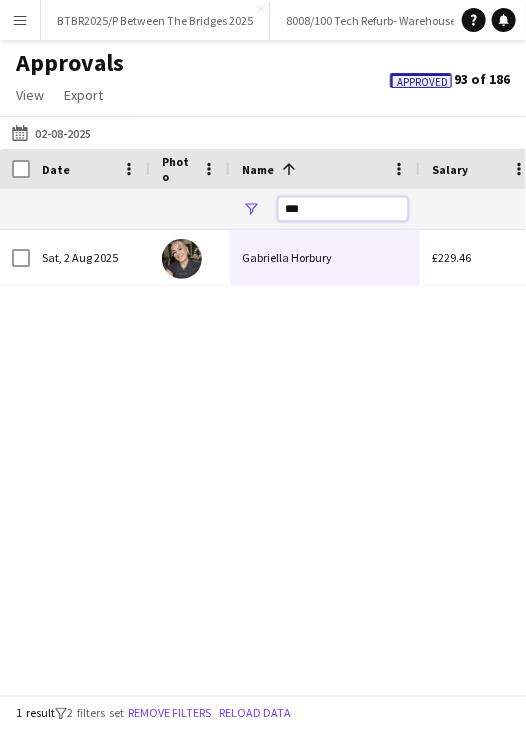 click on "***" at bounding box center [343, 209] 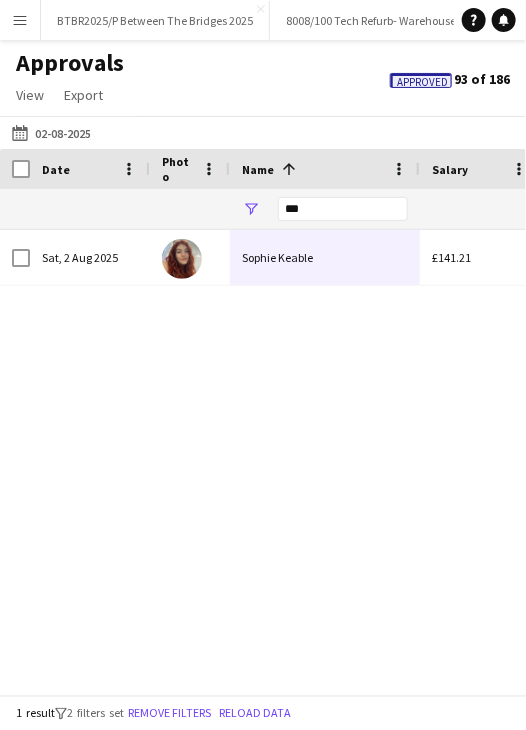 drag, startPoint x: 310, startPoint y: 288, endPoint x: 315, endPoint y: 277, distance: 12.083046 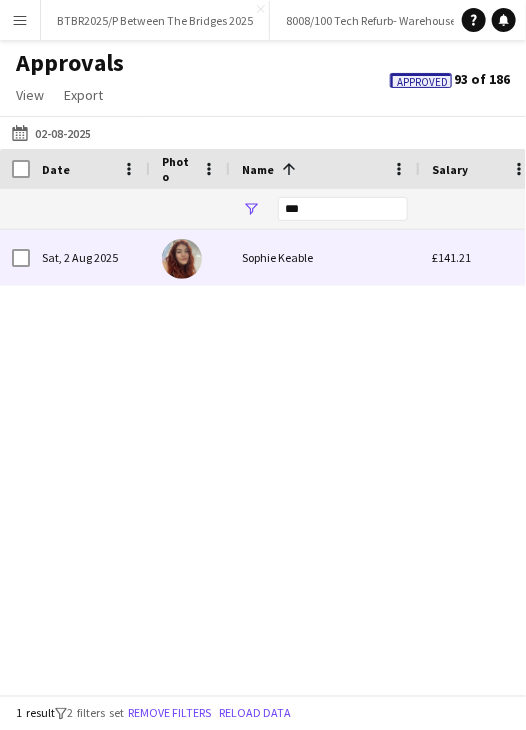 click on "Sophie Keable" at bounding box center (325, 257) 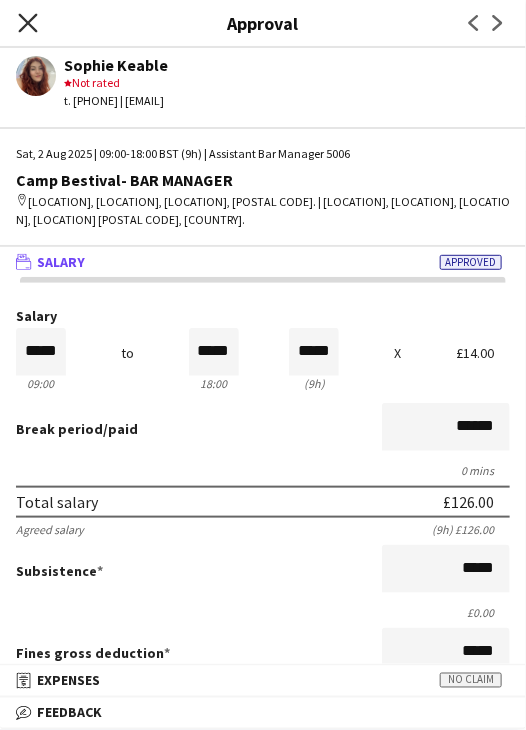 click on "Close pop-in" 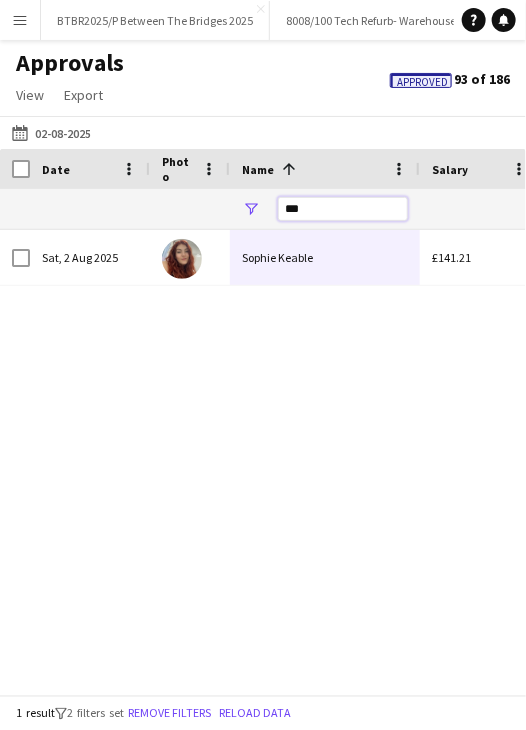click on "***" at bounding box center (343, 209) 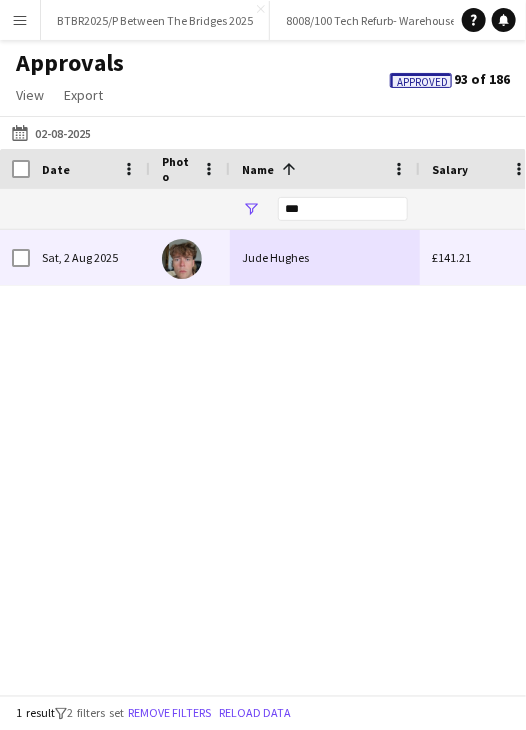 click on "Jude Hughes" at bounding box center (325, 257) 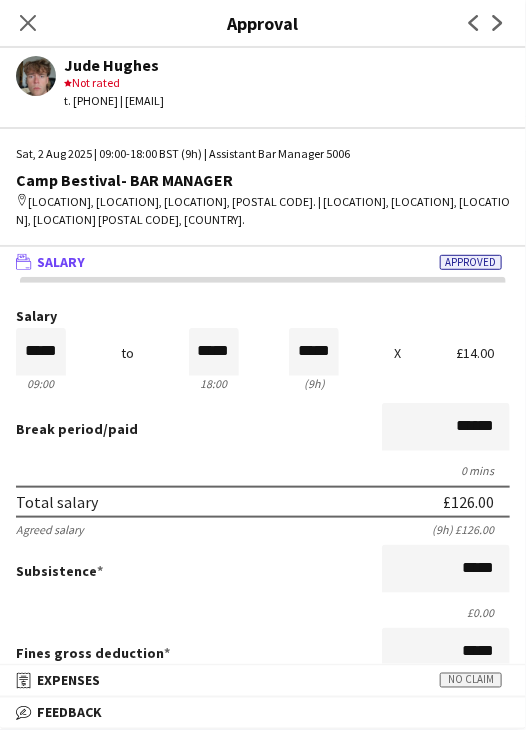 drag, startPoint x: 21, startPoint y: 24, endPoint x: 56, endPoint y: 41, distance: 38.910152 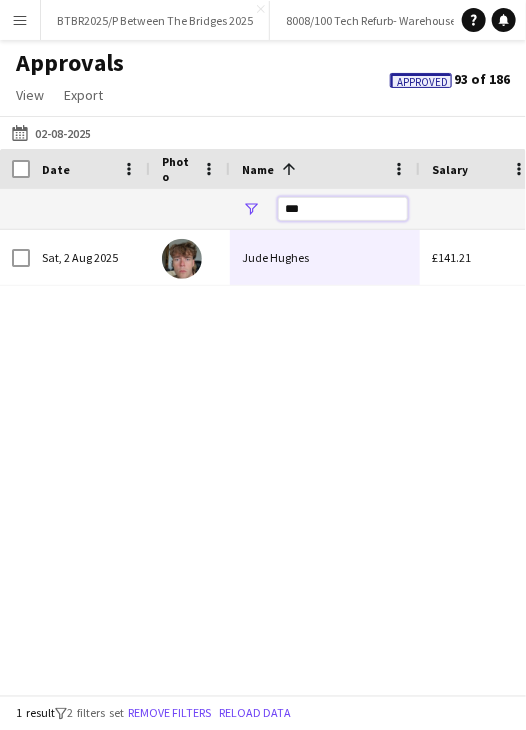 click on "***" at bounding box center [343, 209] 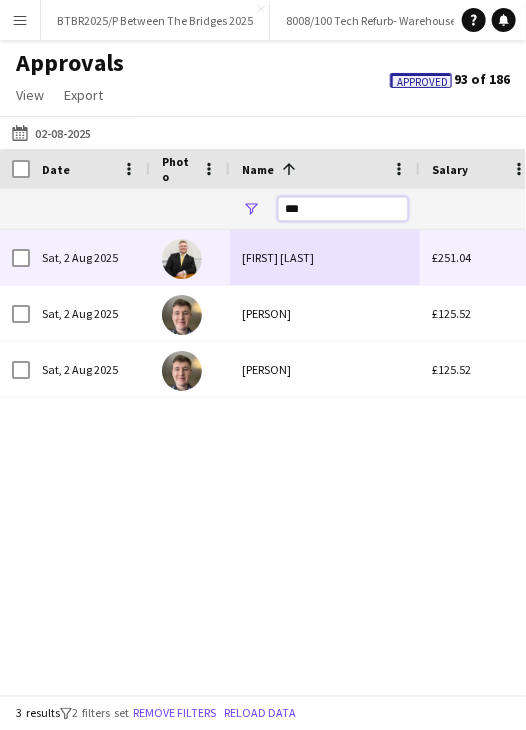 type on "***" 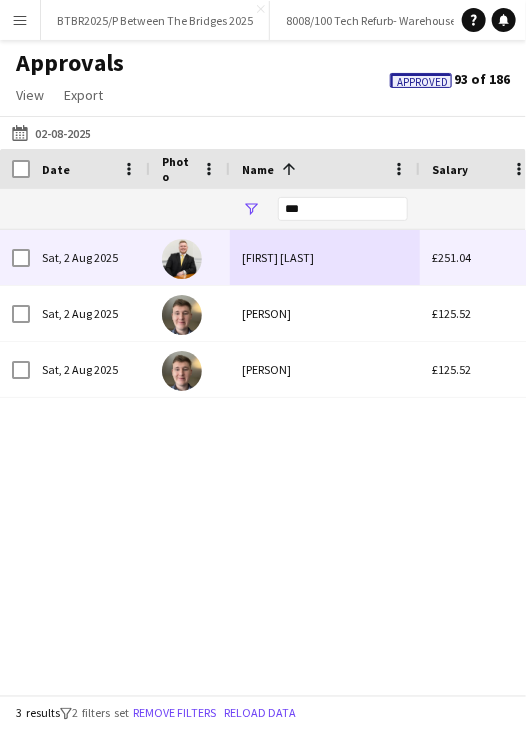 click on "[FIRST] [LAST]" at bounding box center [325, 257] 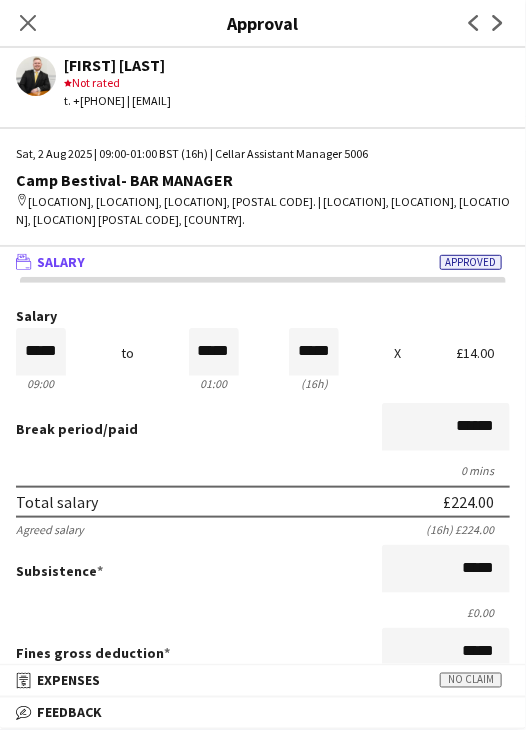 click on "Next" 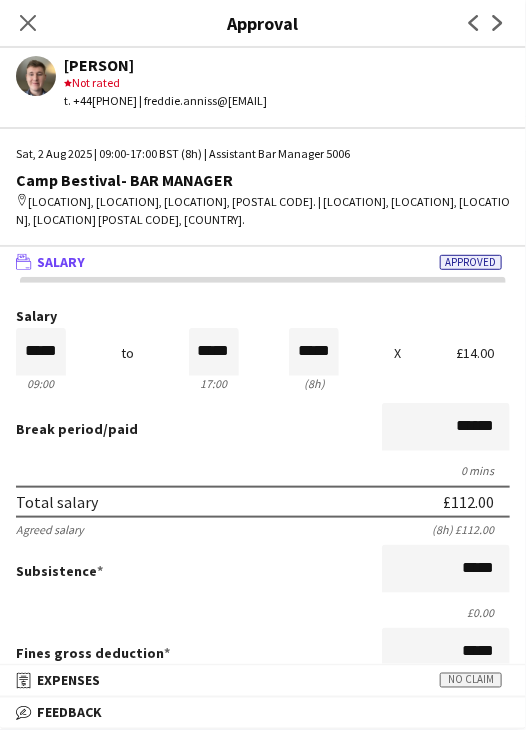 click on "Next" 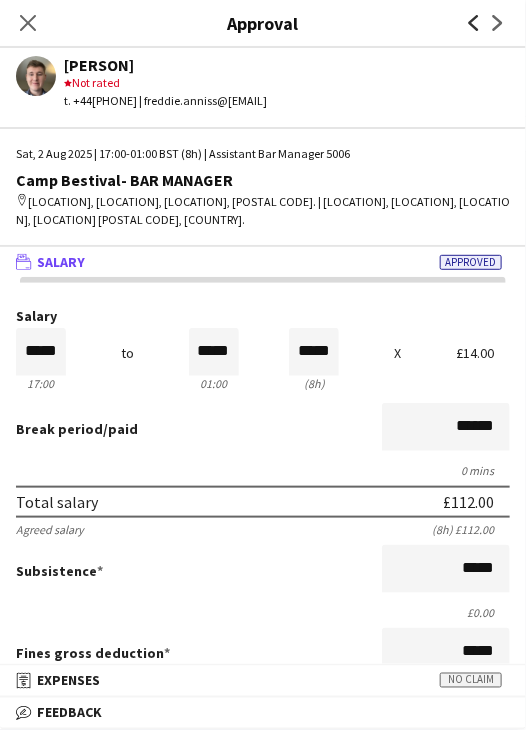 click 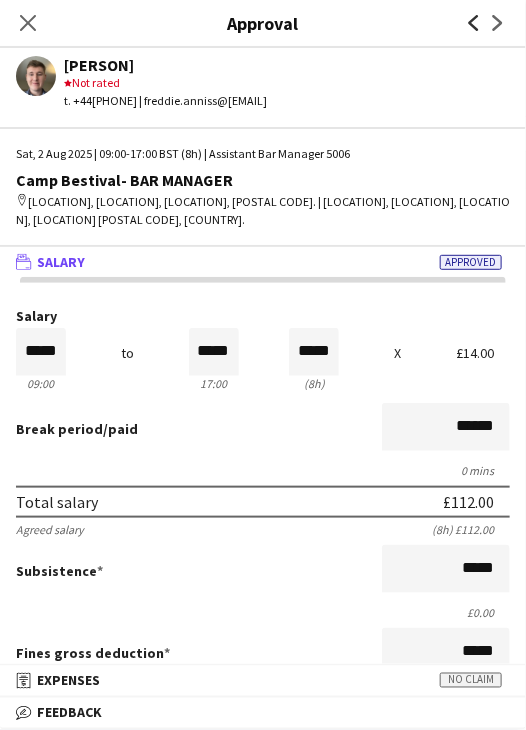 click 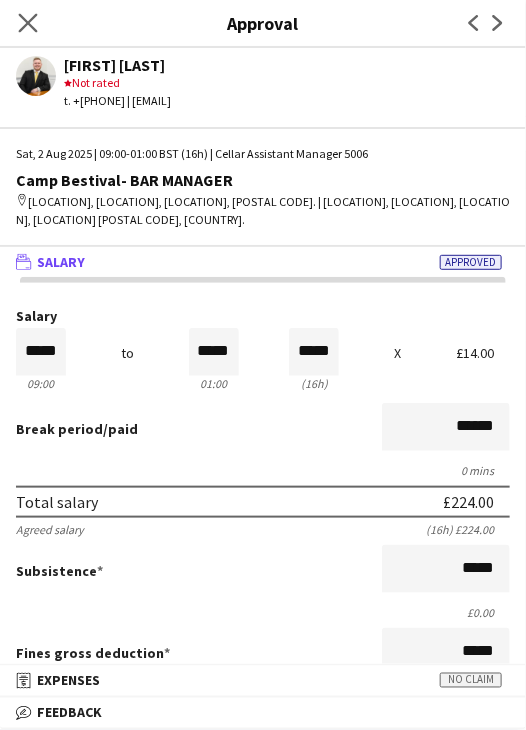click on "Close pop-in" 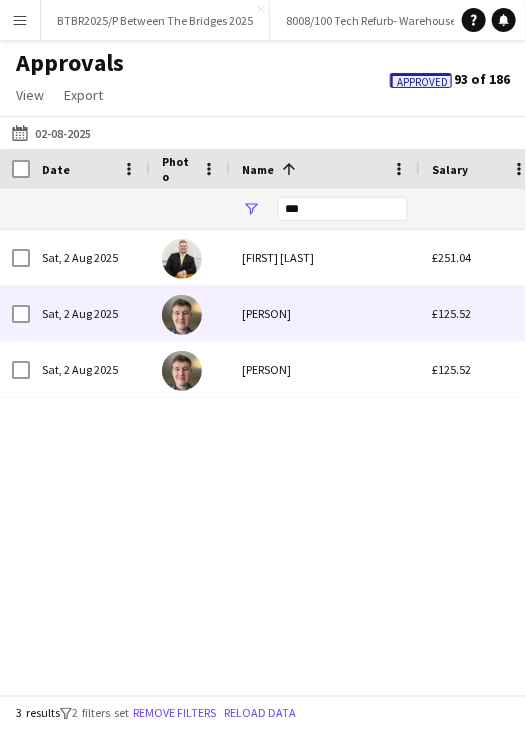 click on "[PERSON]" at bounding box center [325, 313] 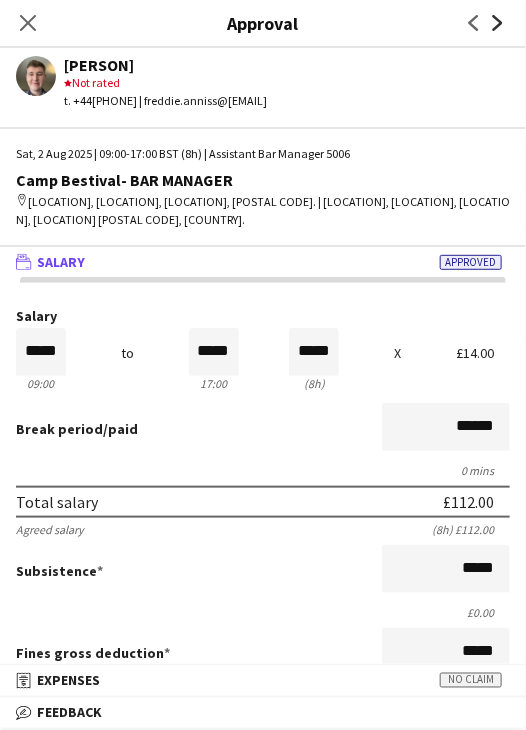click on "Next" 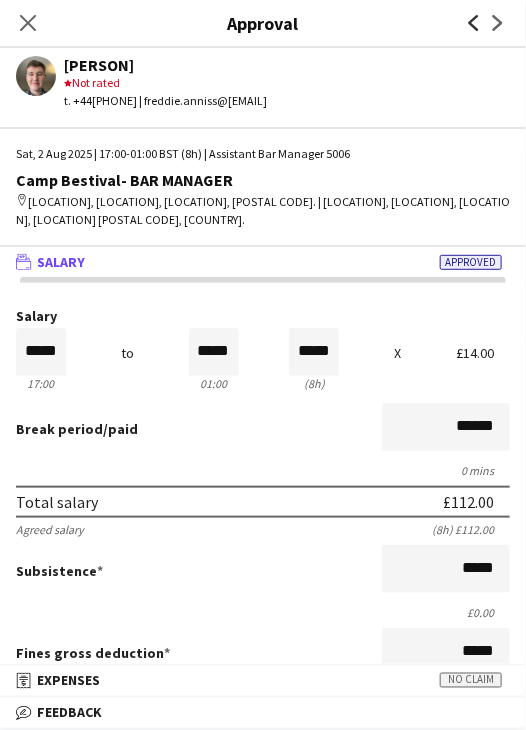 click on "Previous" 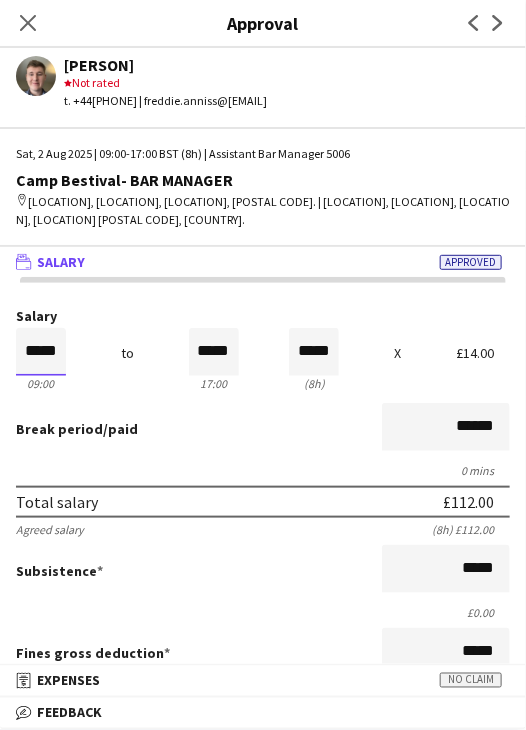 click on "*****" at bounding box center (41, 352) 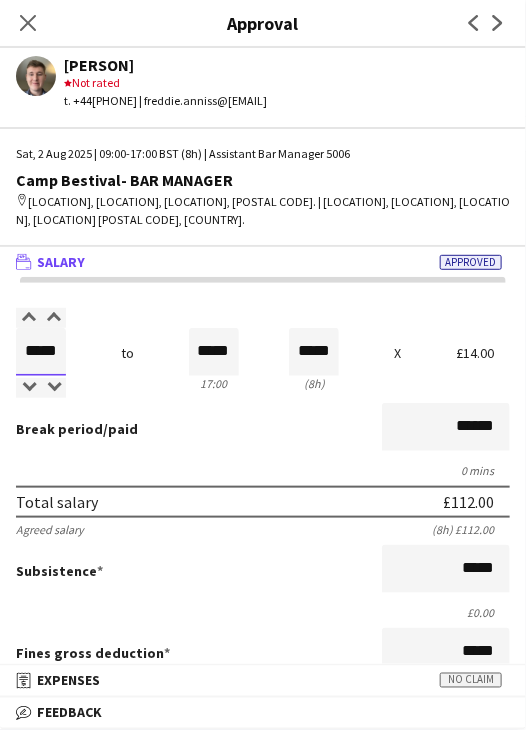 click on "*****" at bounding box center (41, 352) 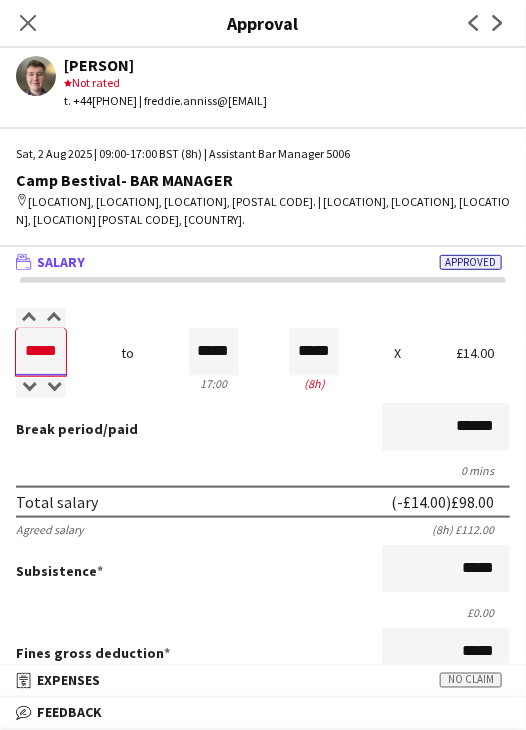 type on "*****" 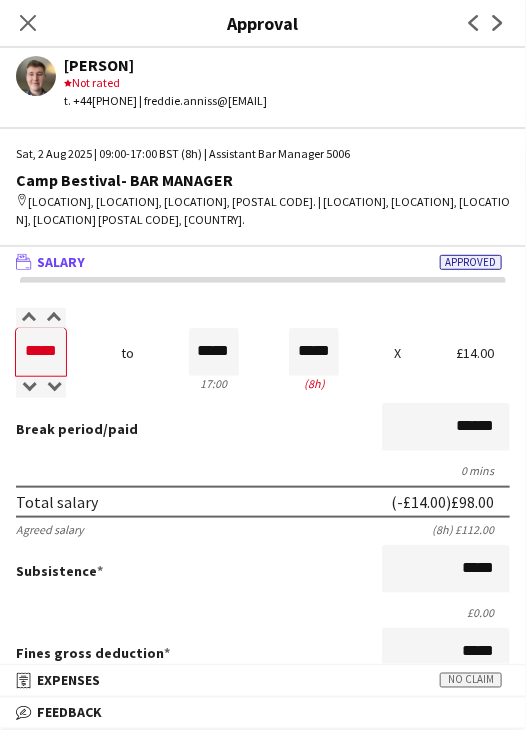 click on "Break period   /paid  ******" at bounding box center (263, 429) 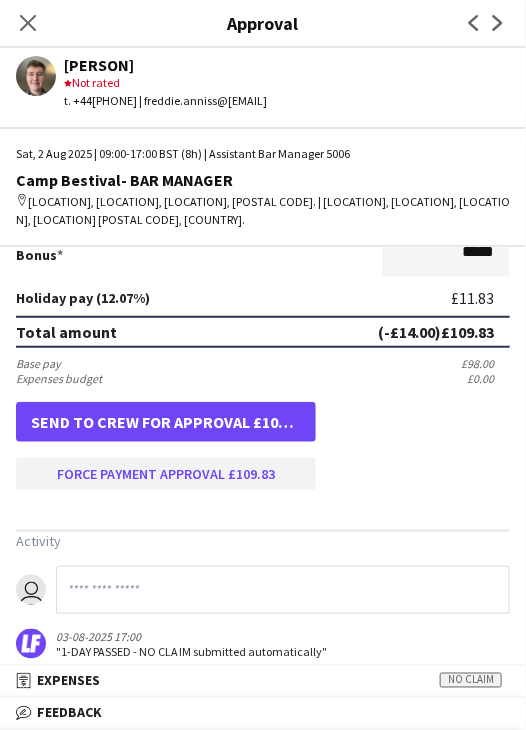 scroll, scrollTop: 537, scrollLeft: 0, axis: vertical 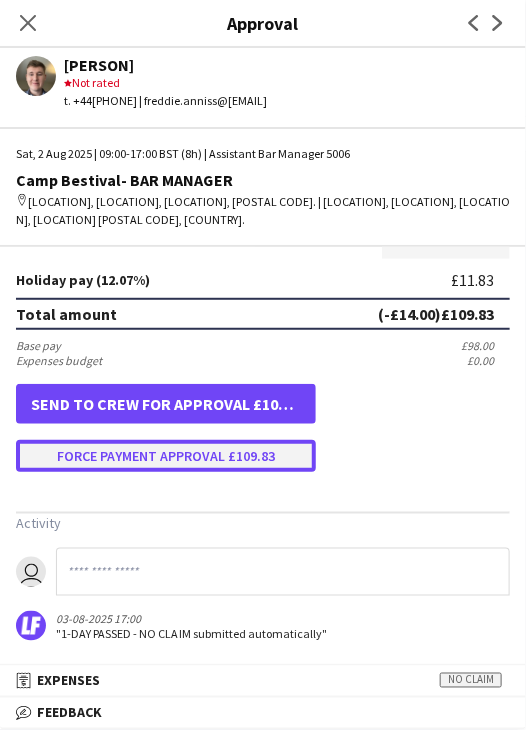 click on "Force payment approval £109.83" at bounding box center (166, 456) 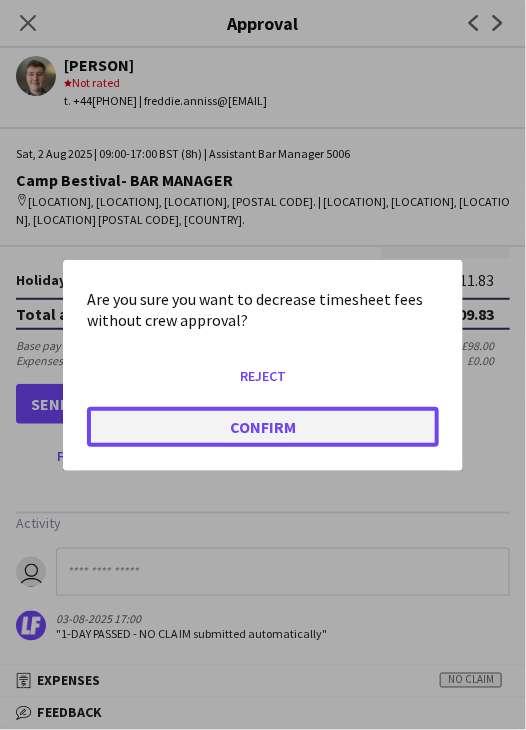 click on "Confirm" 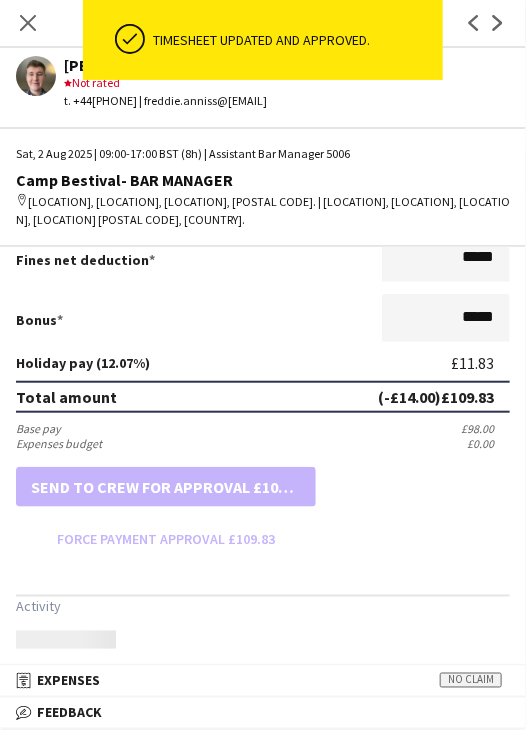 scroll, scrollTop: 537, scrollLeft: 0, axis: vertical 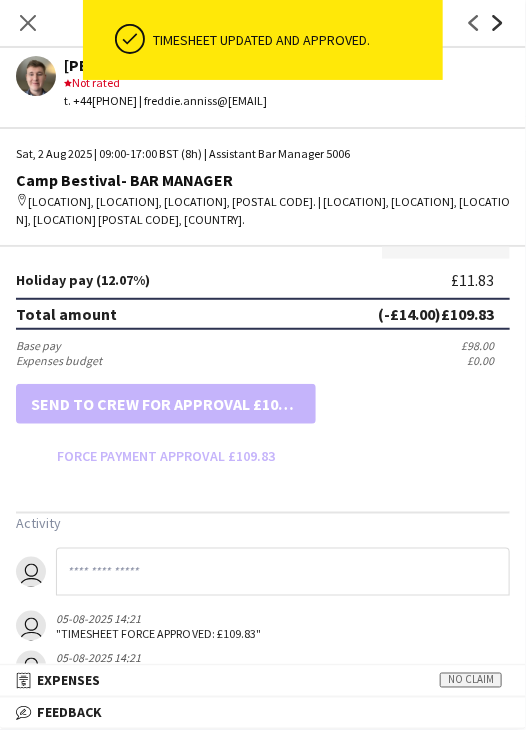click on "Next" 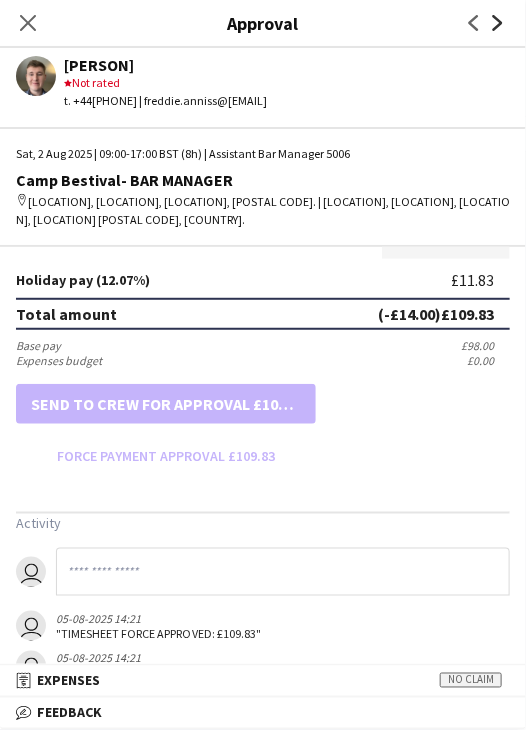 scroll, scrollTop: 0, scrollLeft: 0, axis: both 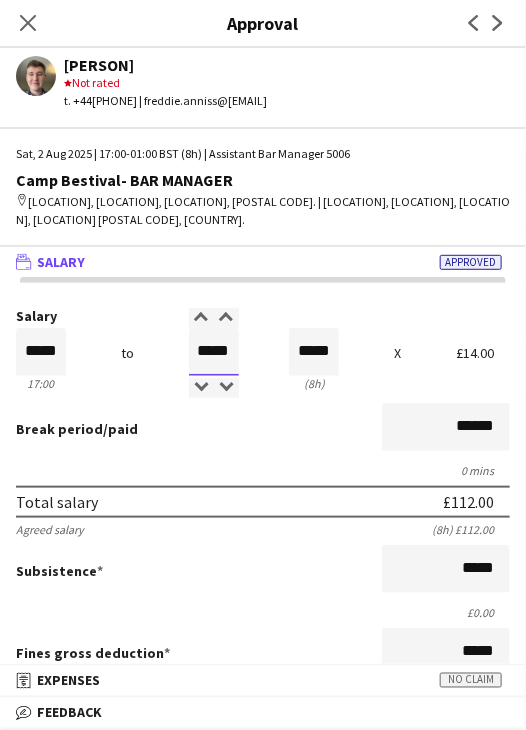 drag, startPoint x: 188, startPoint y: 345, endPoint x: 313, endPoint y: 345, distance: 125 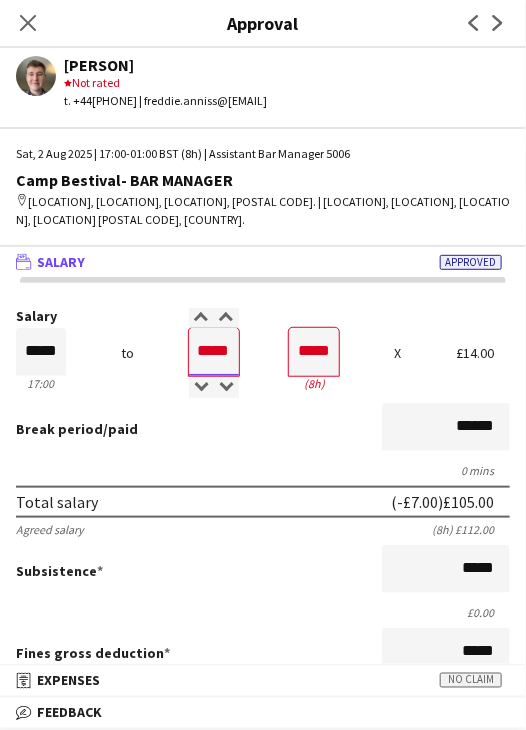 type on "*****" 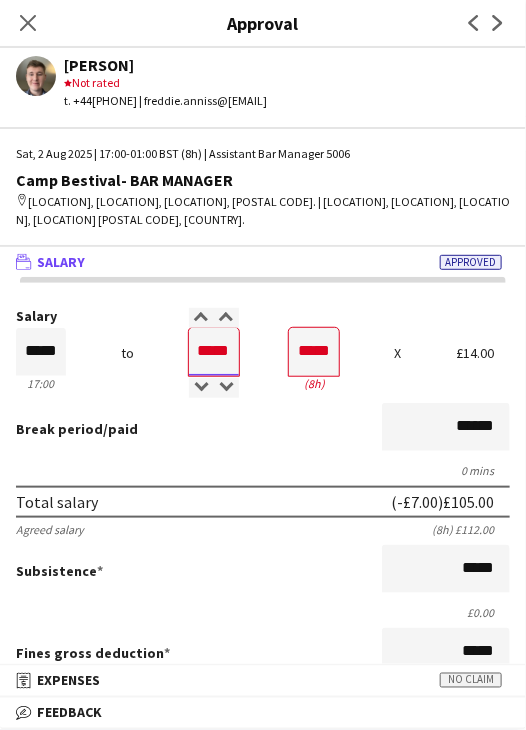 type on "*****" 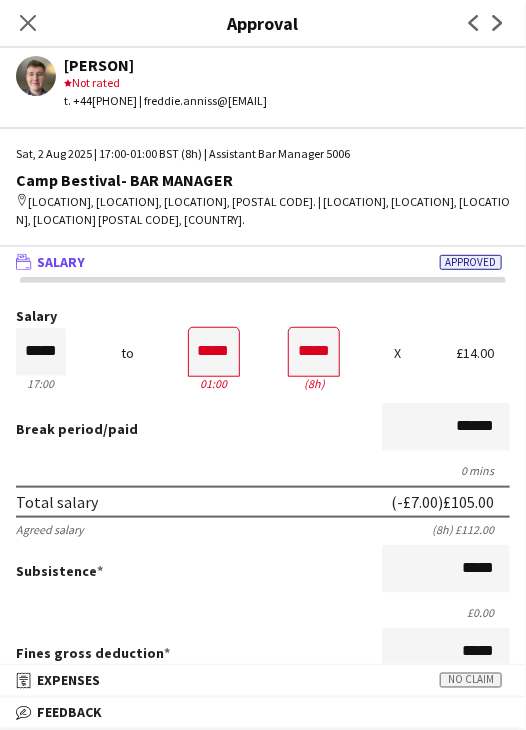 click on "Break period   /paid  ******" at bounding box center [263, 429] 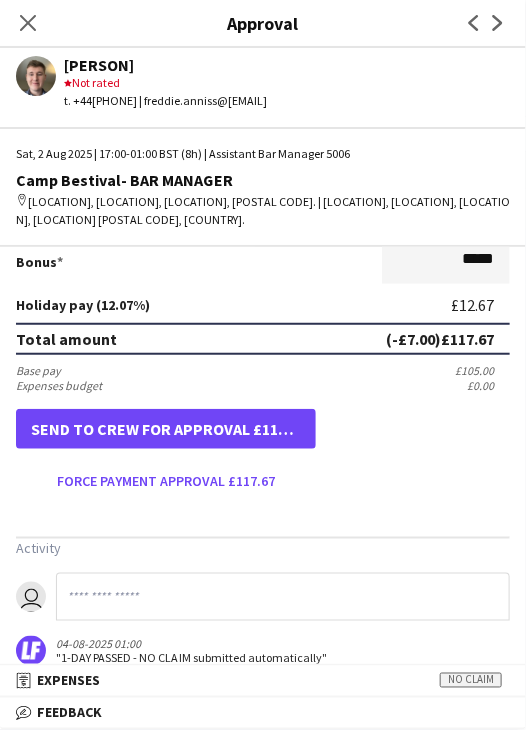 scroll, scrollTop: 537, scrollLeft: 0, axis: vertical 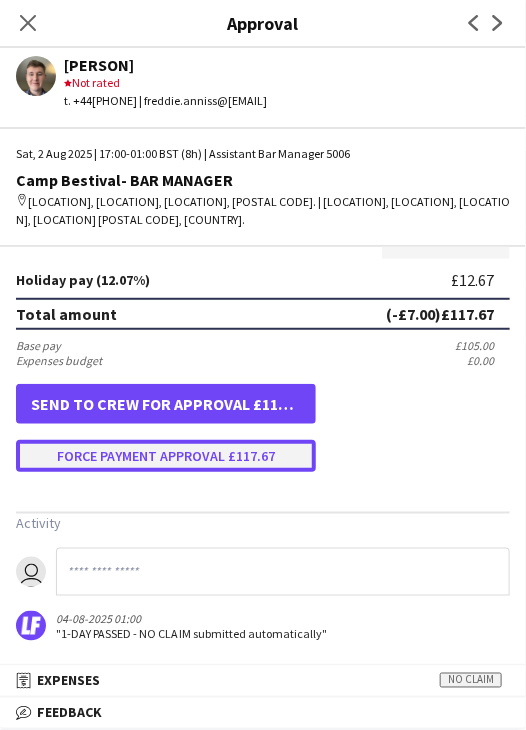 click on "Force payment approval £117.67" at bounding box center [166, 456] 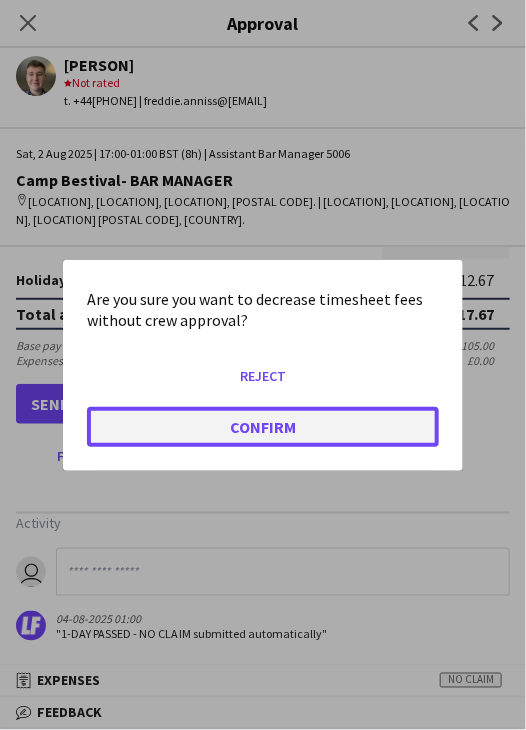 click on "Confirm" 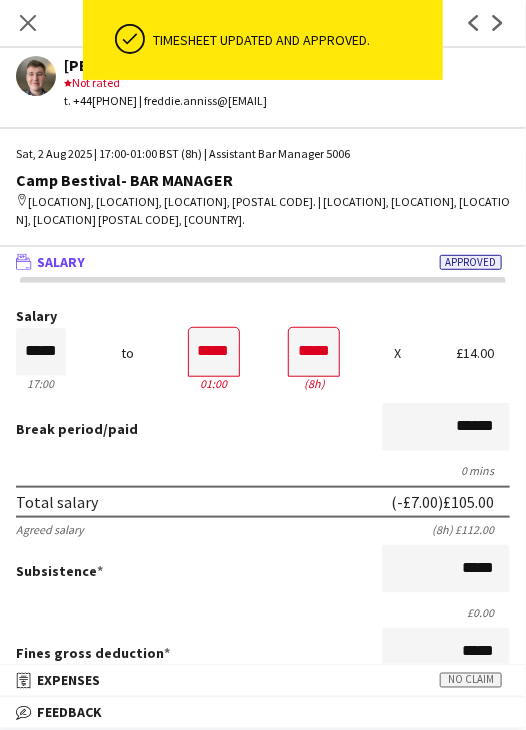 scroll, scrollTop: 0, scrollLeft: 0, axis: both 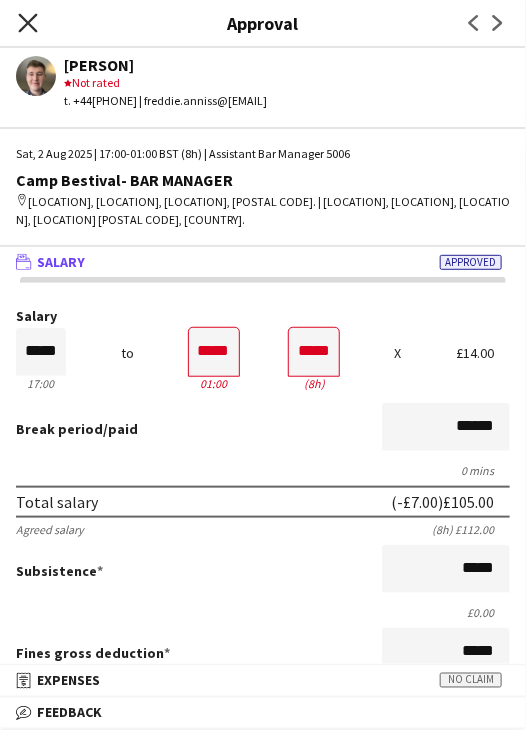click 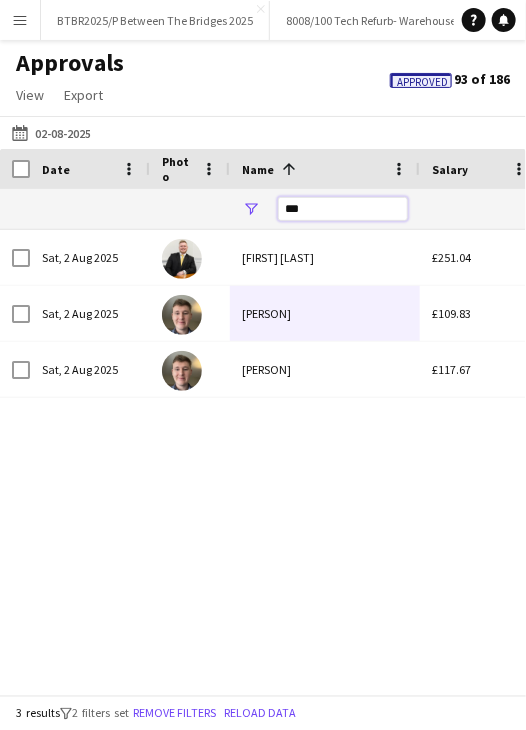 click on "***" at bounding box center [343, 209] 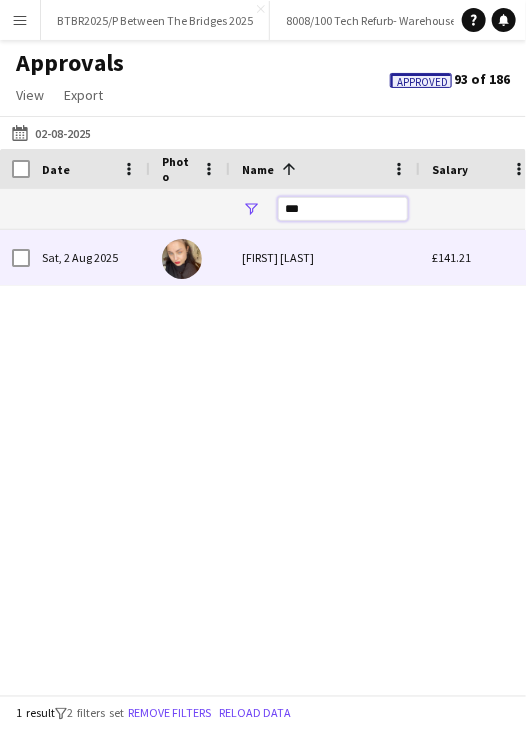 type on "***" 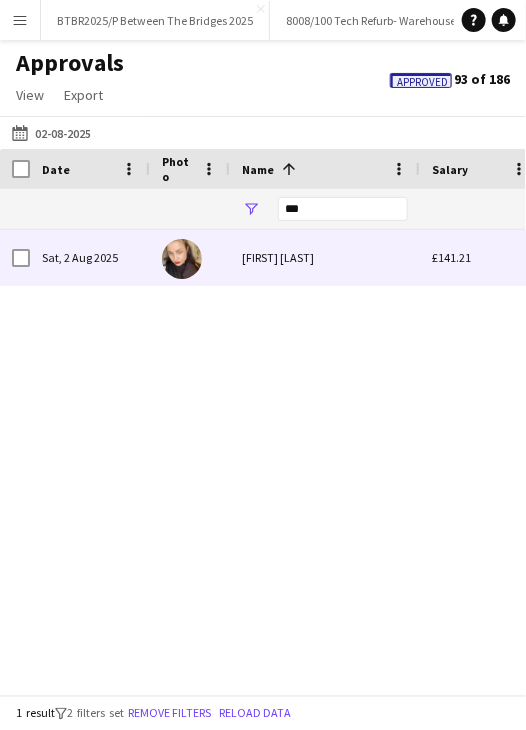 click on "[FIRST] [LAST]" at bounding box center (325, 257) 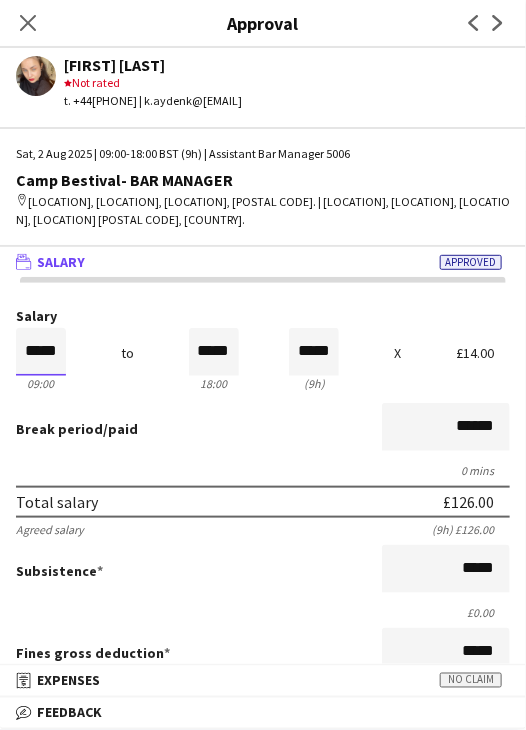 click on "*****" at bounding box center [41, 352] 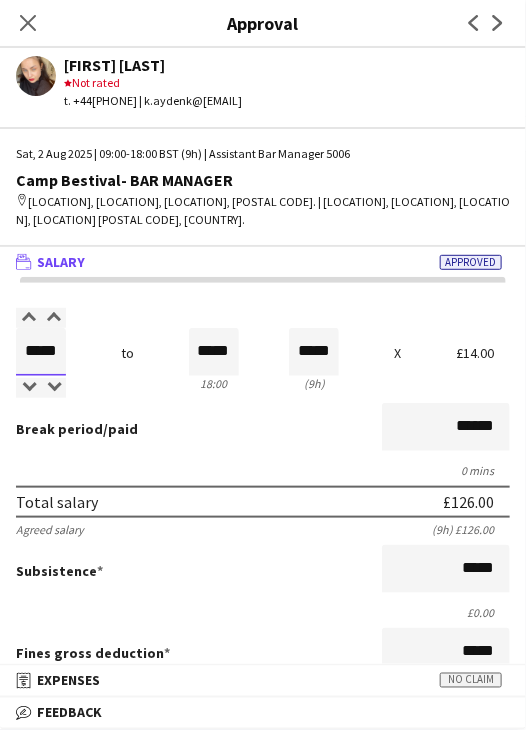 type on "*****" 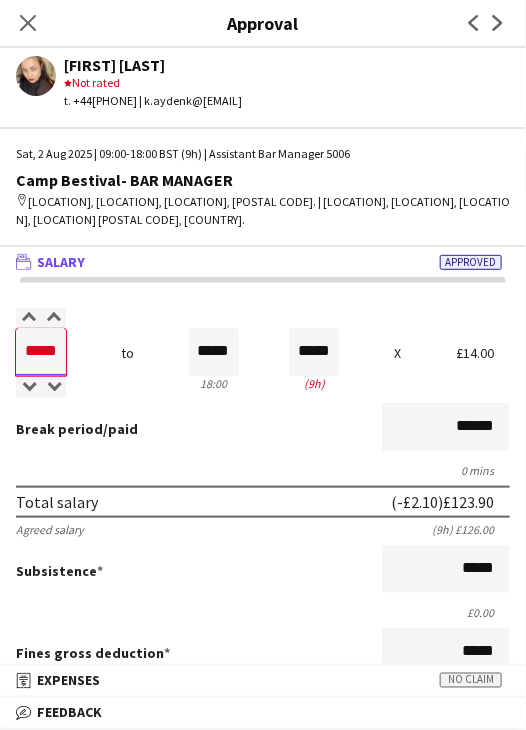 type on "*****" 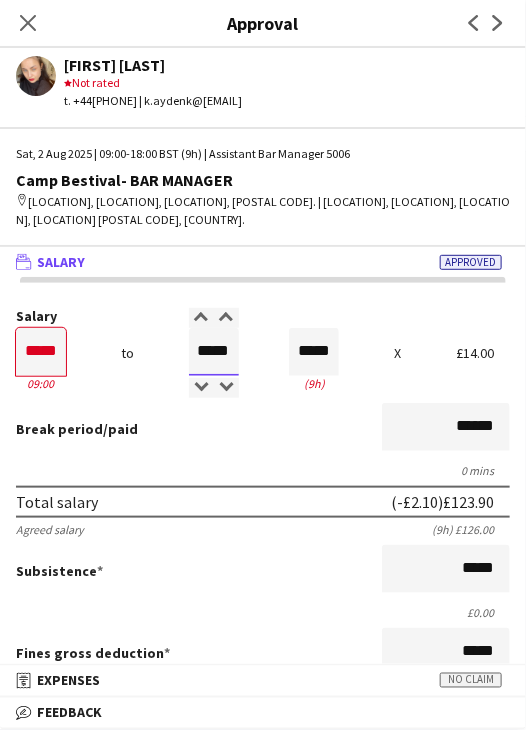 click on "*****" at bounding box center [214, 352] 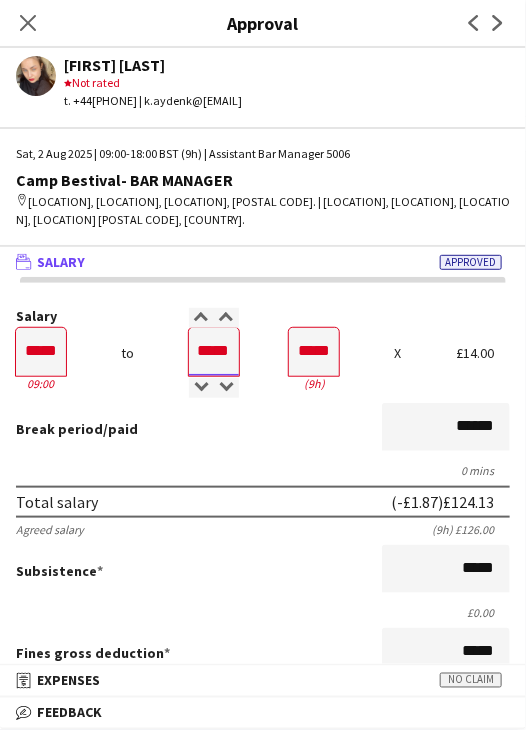 type on "*****" 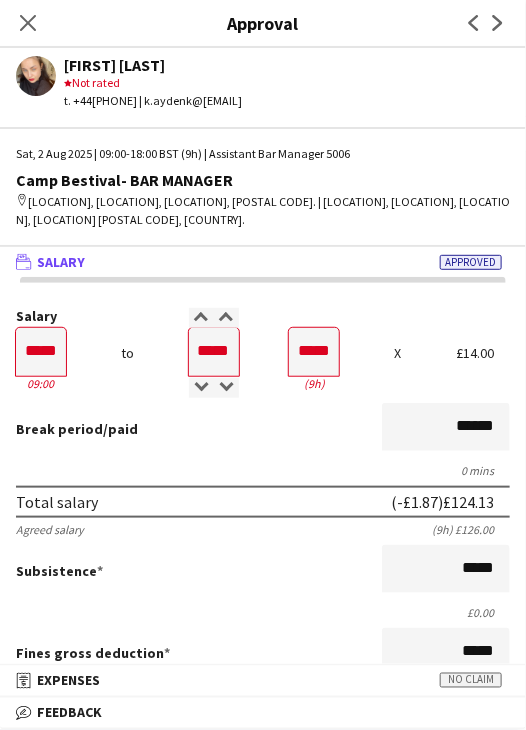 click on "Break period   /paid  ******" at bounding box center (263, 429) 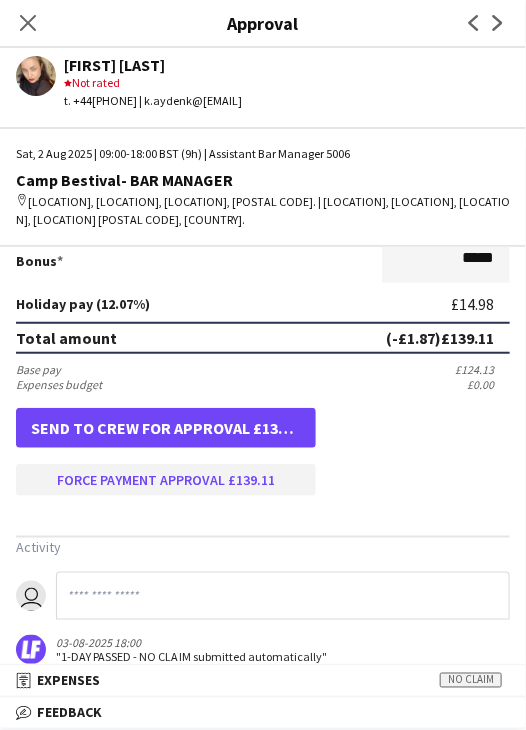 scroll, scrollTop: 537, scrollLeft: 0, axis: vertical 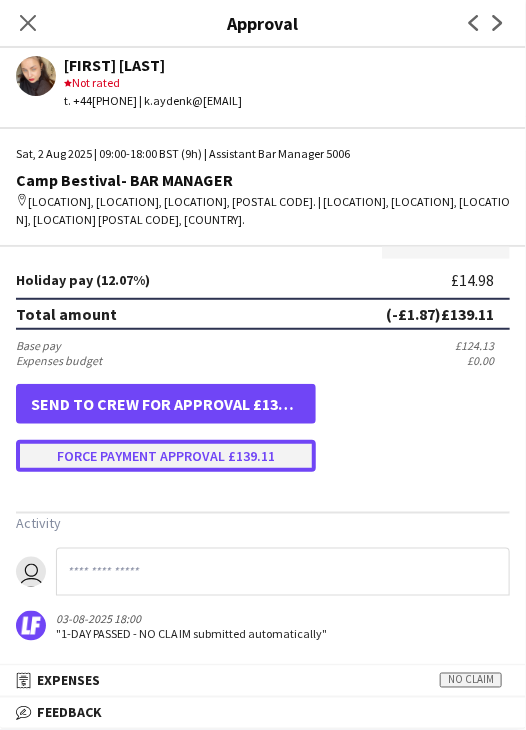 click on "Force payment approval £139.11" at bounding box center [166, 456] 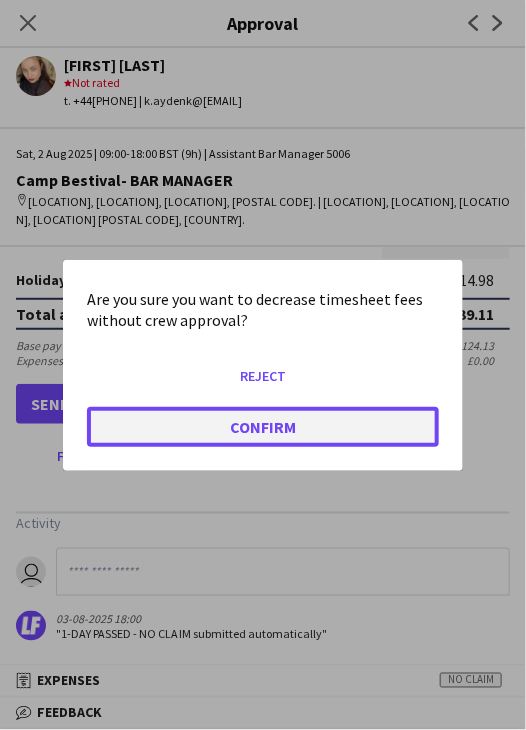 click on "Confirm" 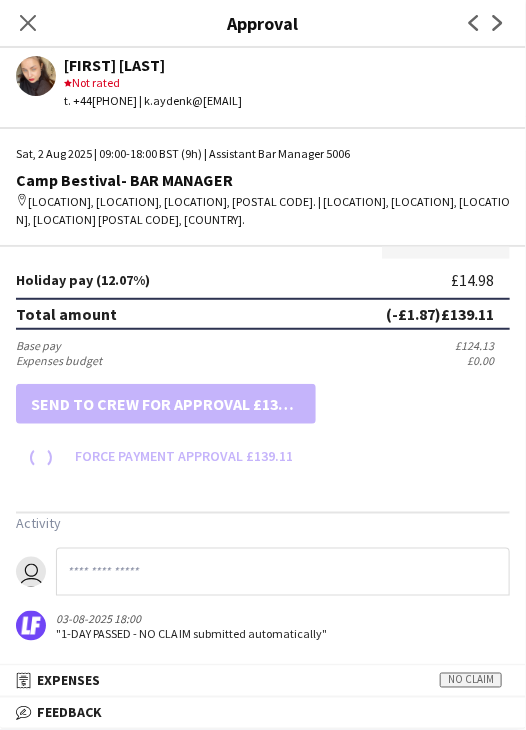 type on "*****" 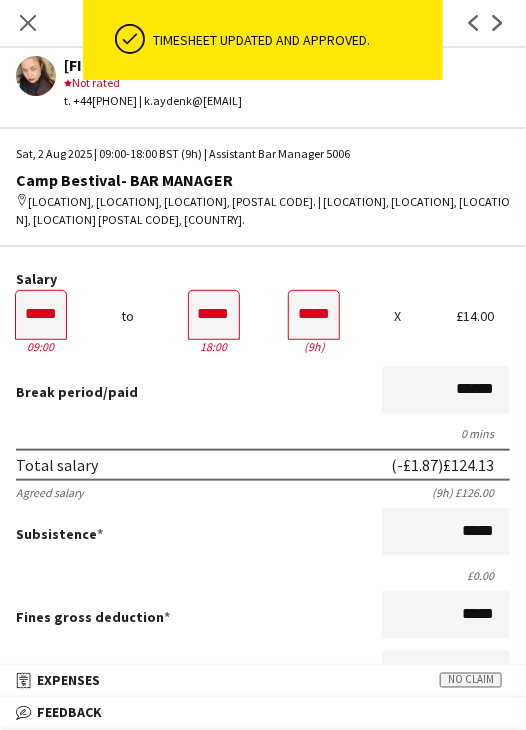 scroll, scrollTop: 0, scrollLeft: 0, axis: both 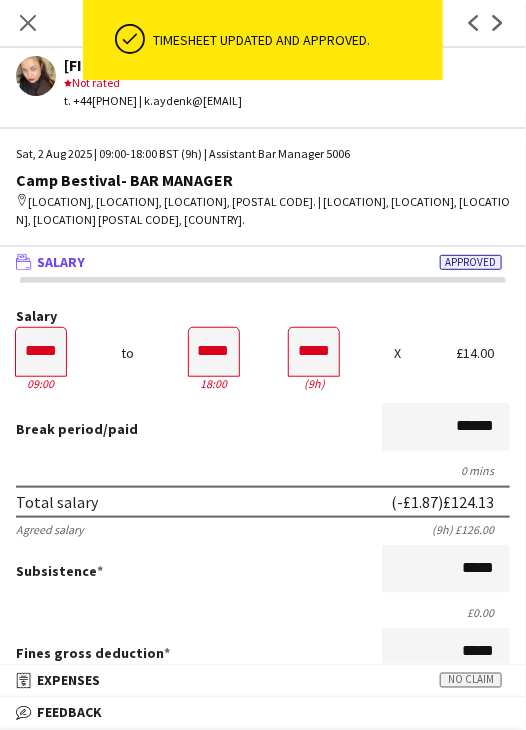 drag, startPoint x: 22, startPoint y: 27, endPoint x: 70, endPoint y: 41, distance: 50 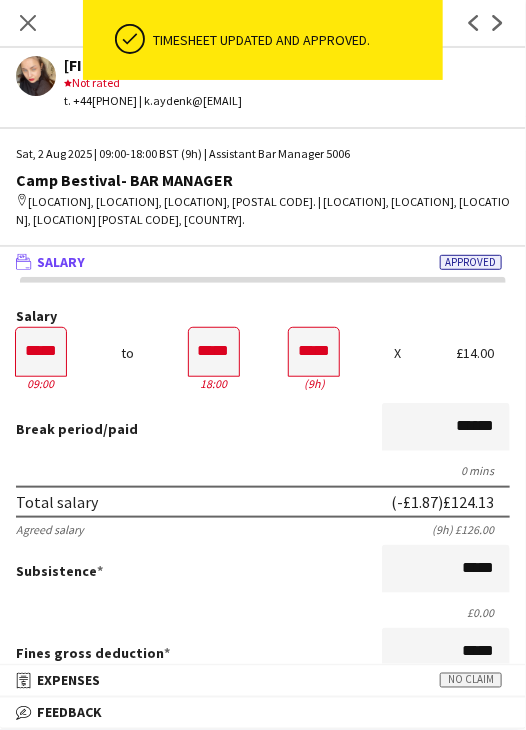 click 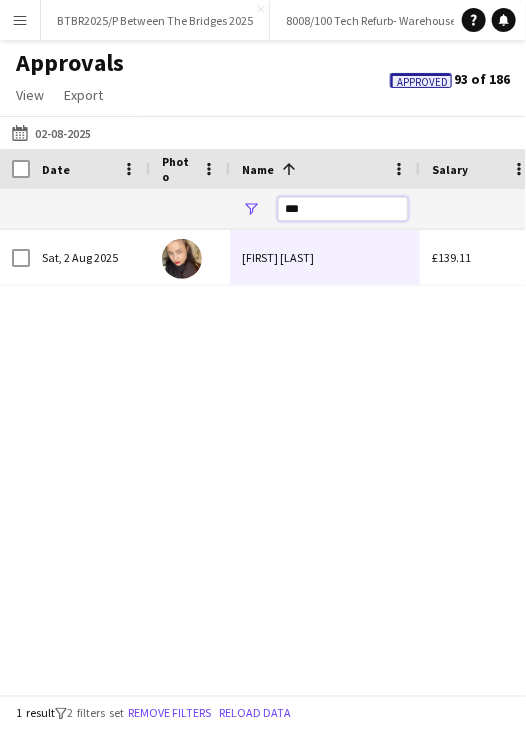 click on "***" at bounding box center [343, 209] 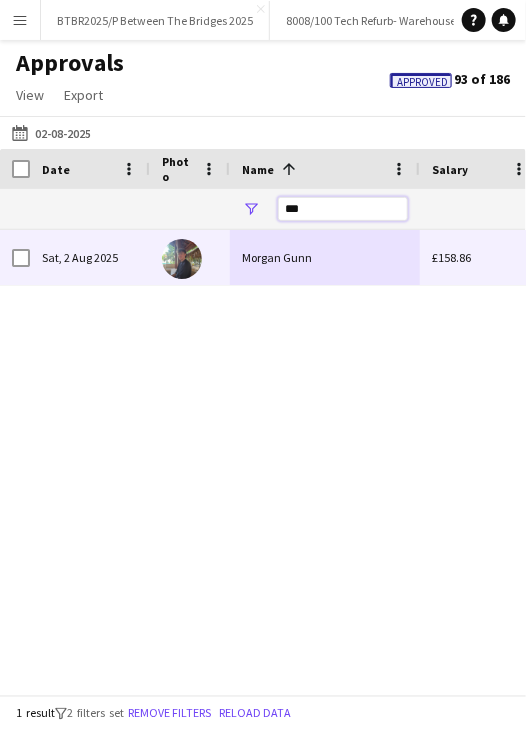 type on "***" 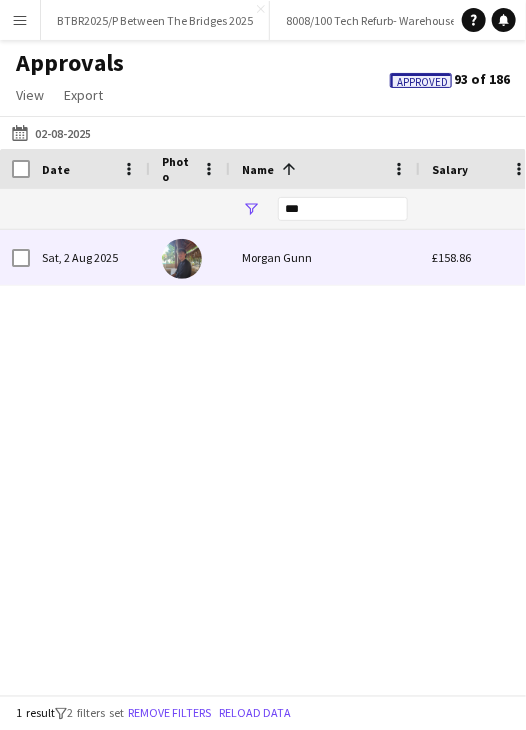 click on "Morgan Gunn" at bounding box center [325, 257] 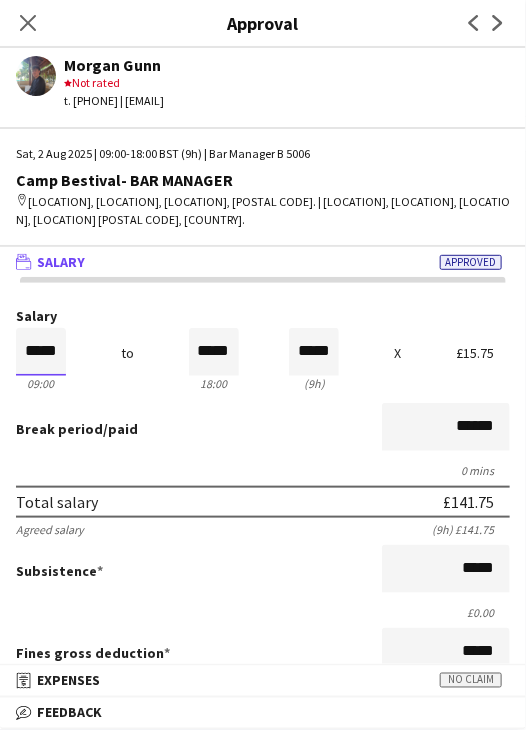 click on "*****" at bounding box center [41, 352] 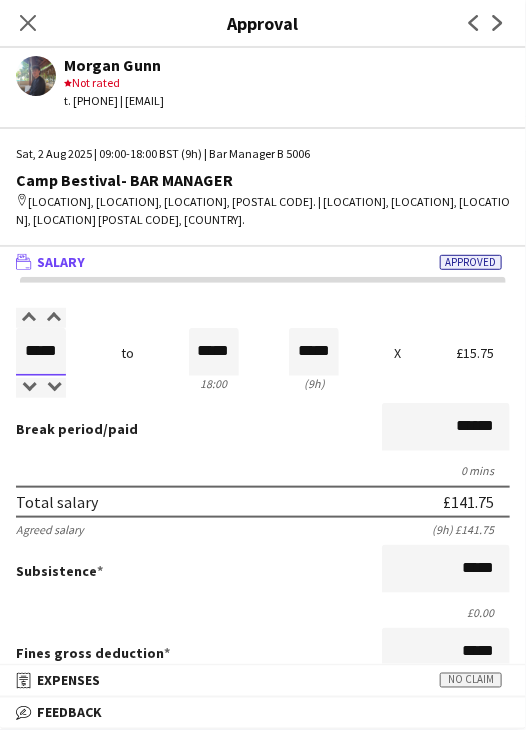 click on "*****" at bounding box center (41, 352) 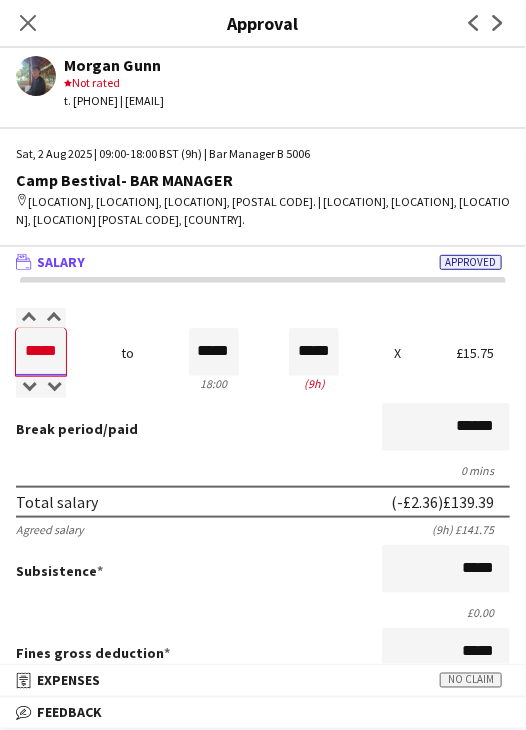 type on "*****" 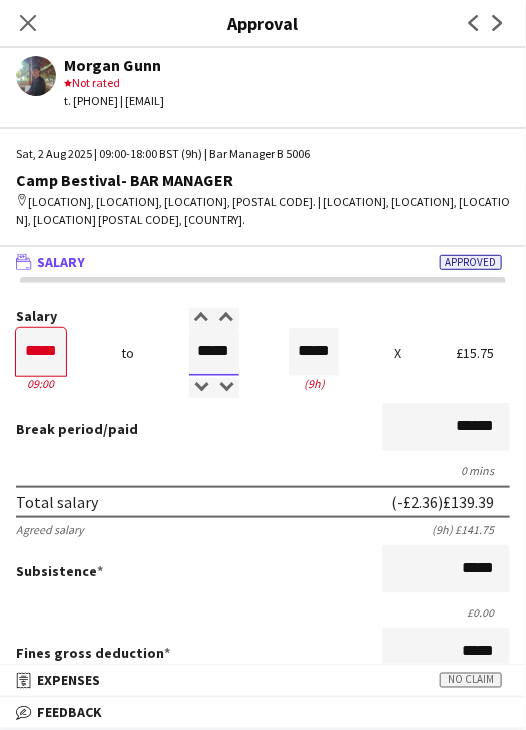 click on "*****" at bounding box center (214, 352) 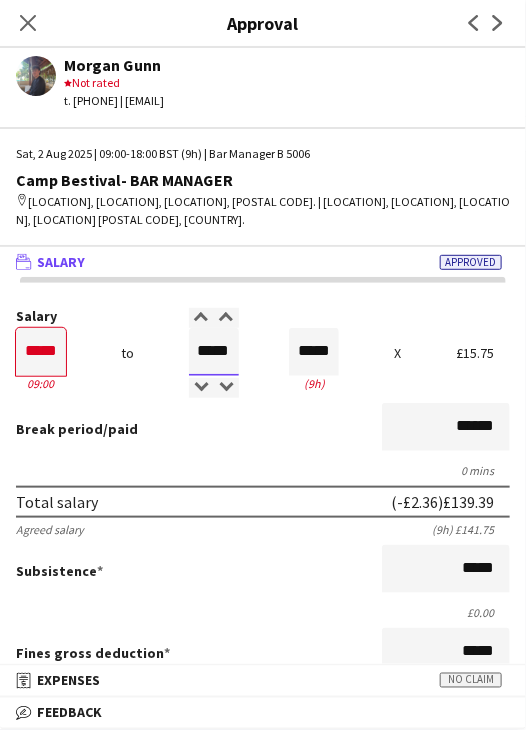 click on "*****" at bounding box center (214, 352) 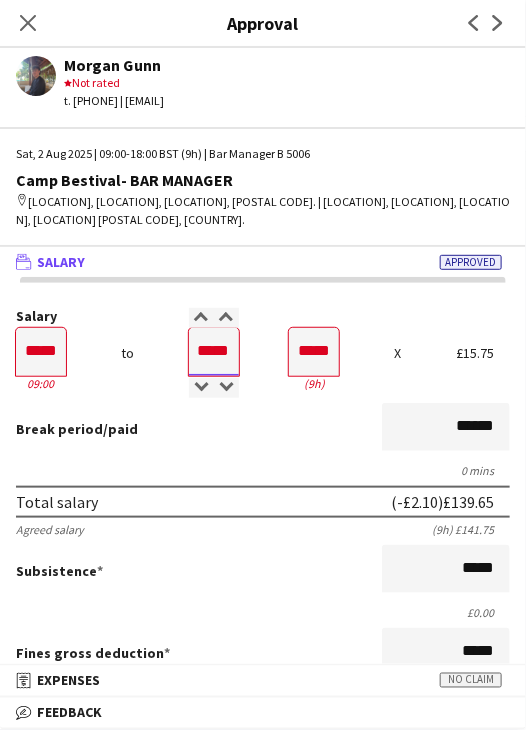 type on "*****" 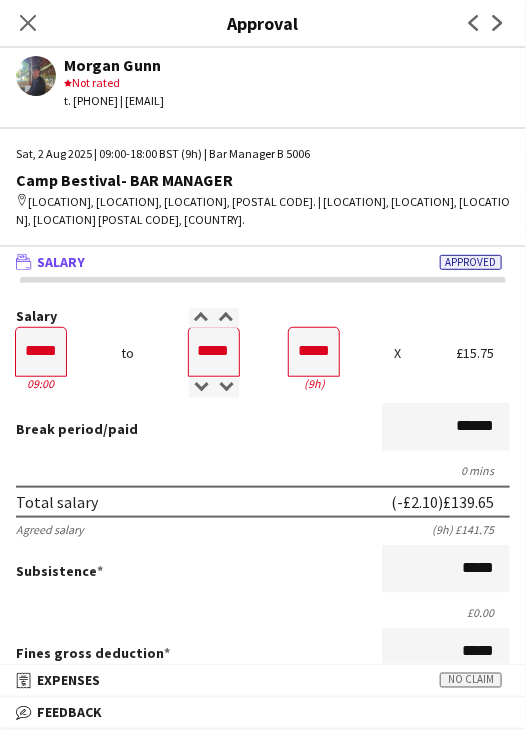 drag, startPoint x: 236, startPoint y: 462, endPoint x: 224, endPoint y: 455, distance: 13.892444 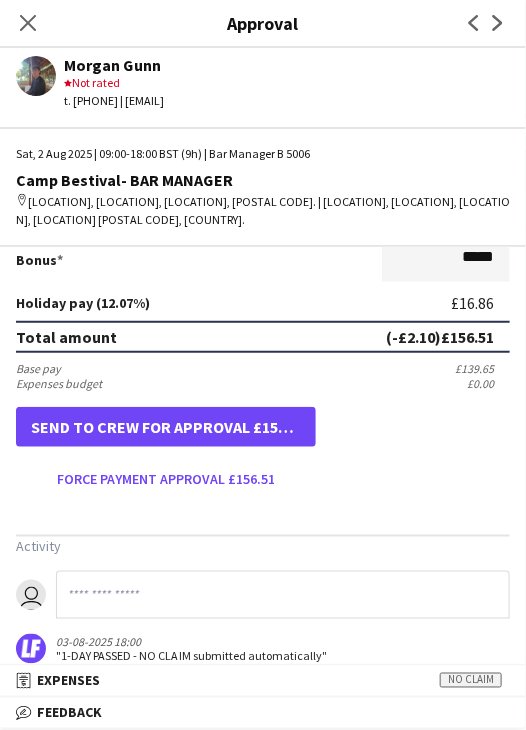 scroll, scrollTop: 537, scrollLeft: 0, axis: vertical 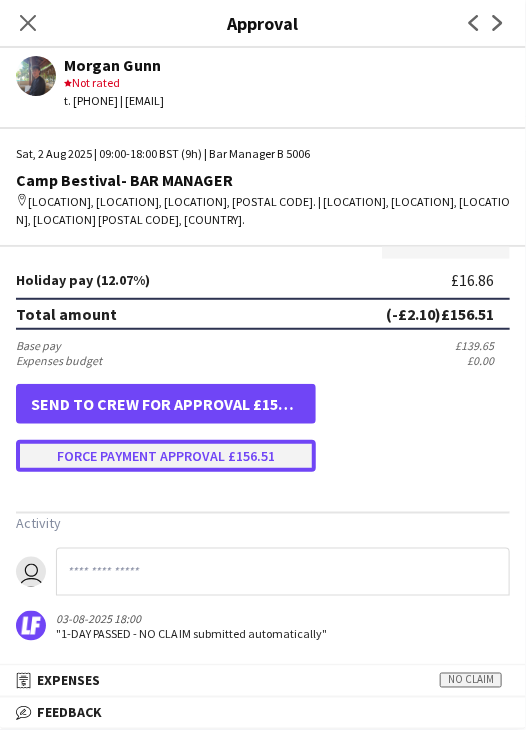 click on "Force payment approval £156.51" at bounding box center [166, 456] 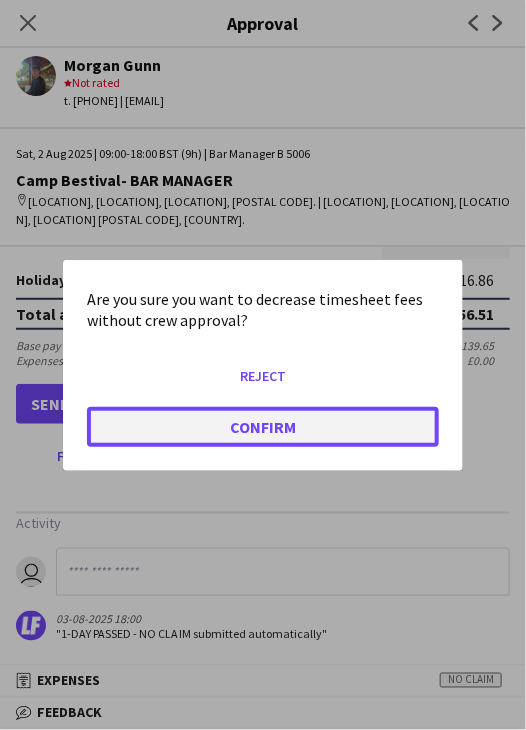 click on "Confirm" 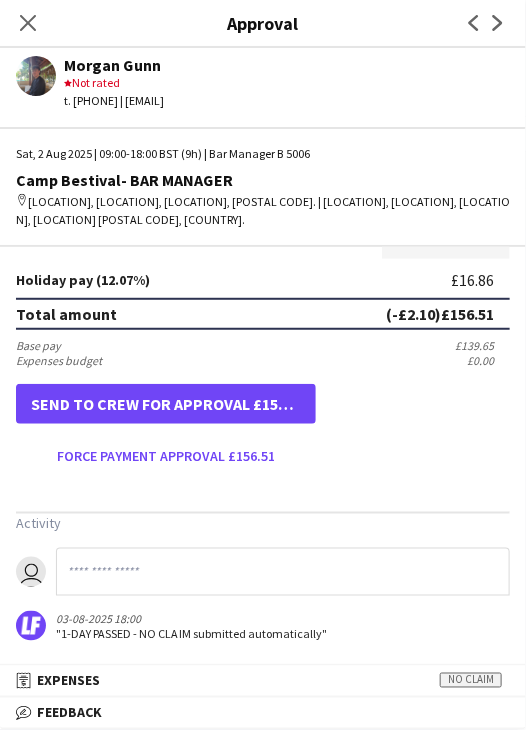 type on "*****" 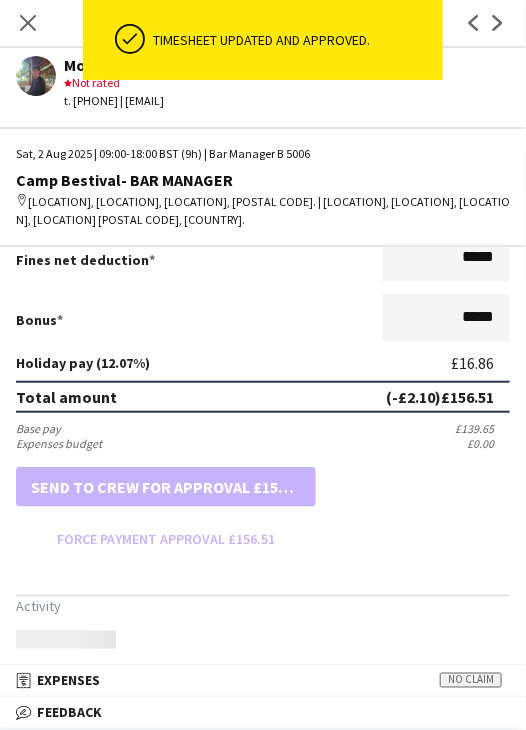 scroll, scrollTop: 537, scrollLeft: 0, axis: vertical 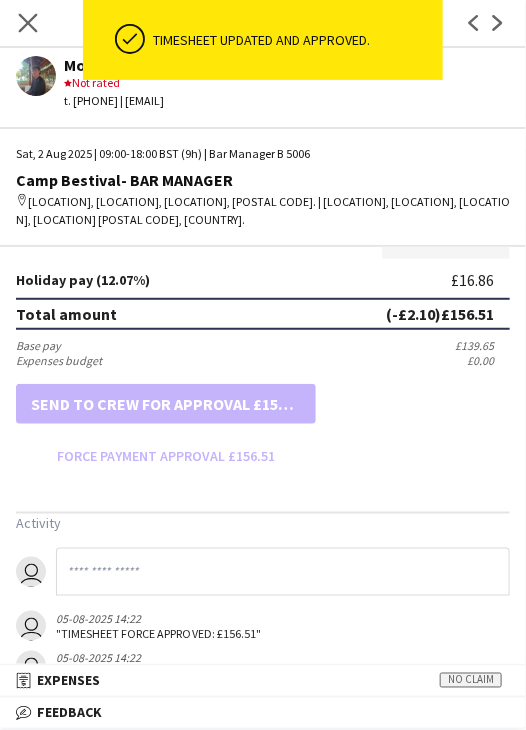 click on "Close pop-in" 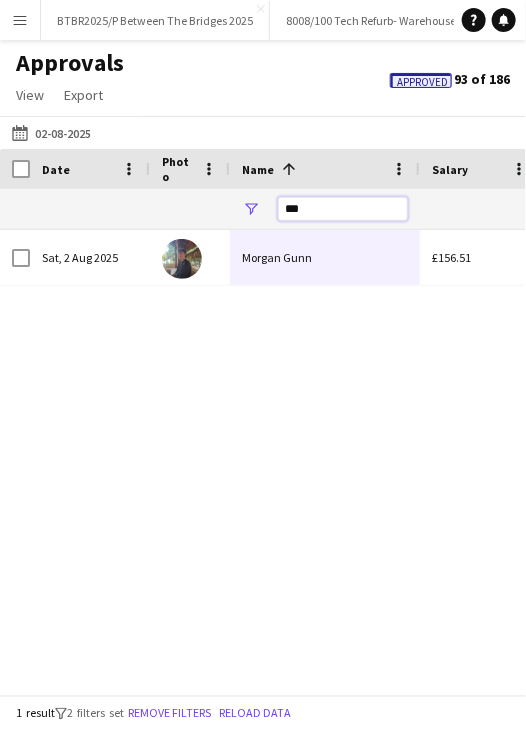 click on "***" at bounding box center (343, 209) 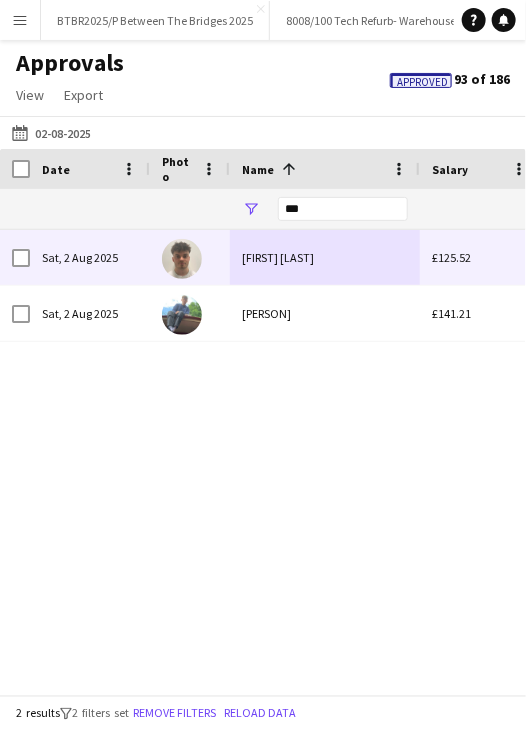 click on "[FIRST] [LAST]" at bounding box center [325, 257] 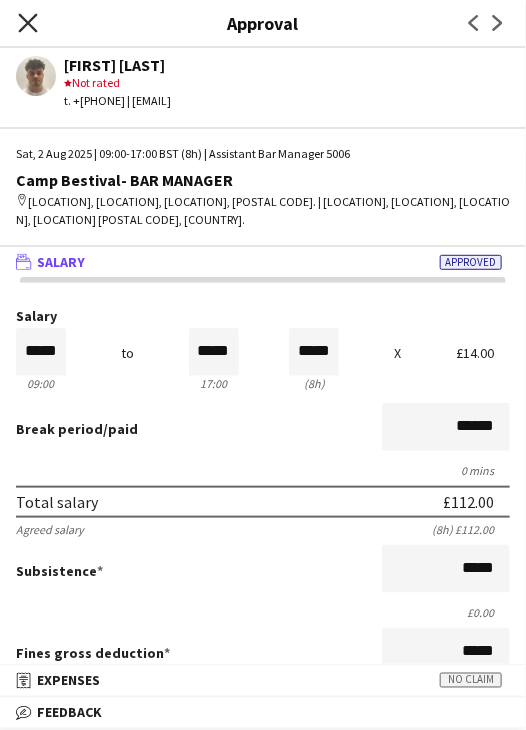 drag, startPoint x: 36, startPoint y: 14, endPoint x: 115, endPoint y: 61, distance: 91.92388 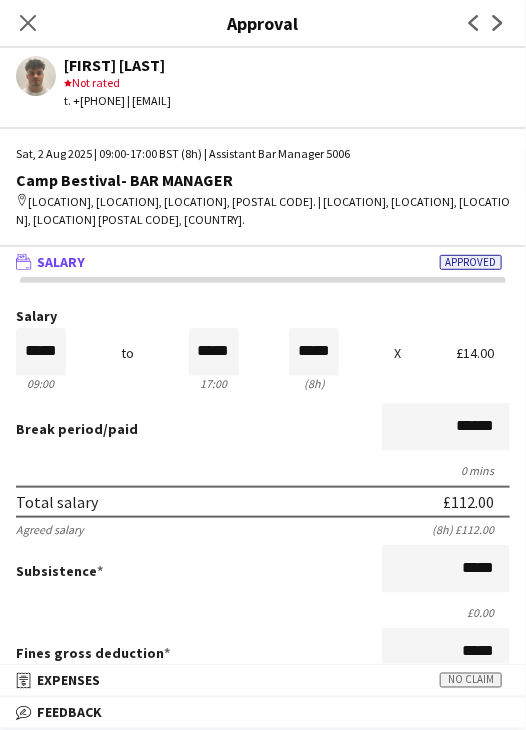 click on "Close pop-in" 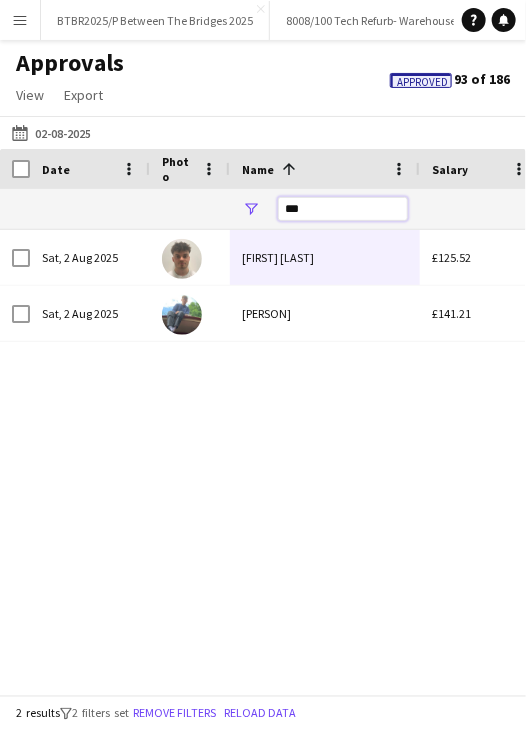 drag, startPoint x: 308, startPoint y: 205, endPoint x: 260, endPoint y: 206, distance: 48.010414 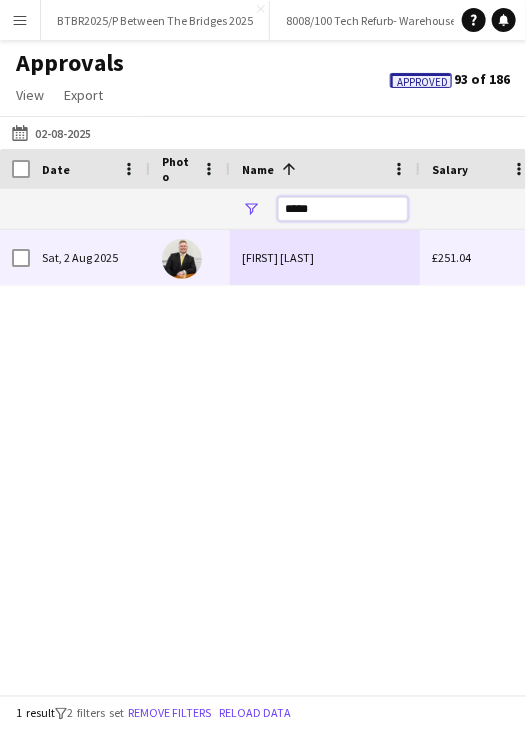 type on "*****" 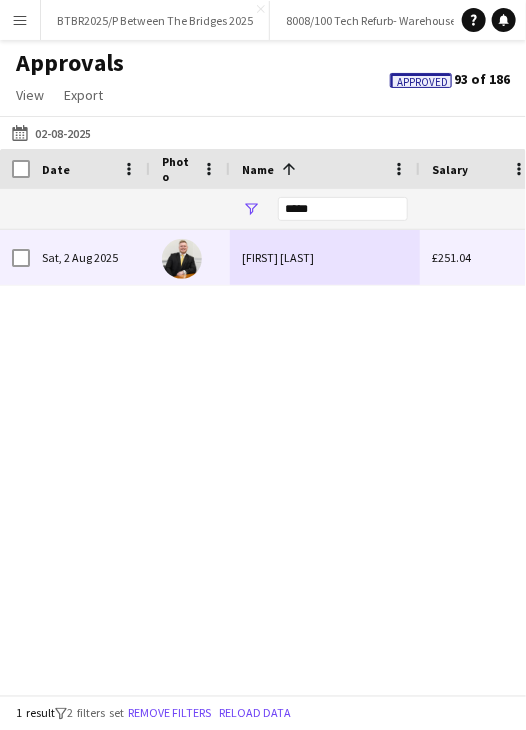 click on "[FIRST] [LAST]" at bounding box center (325, 257) 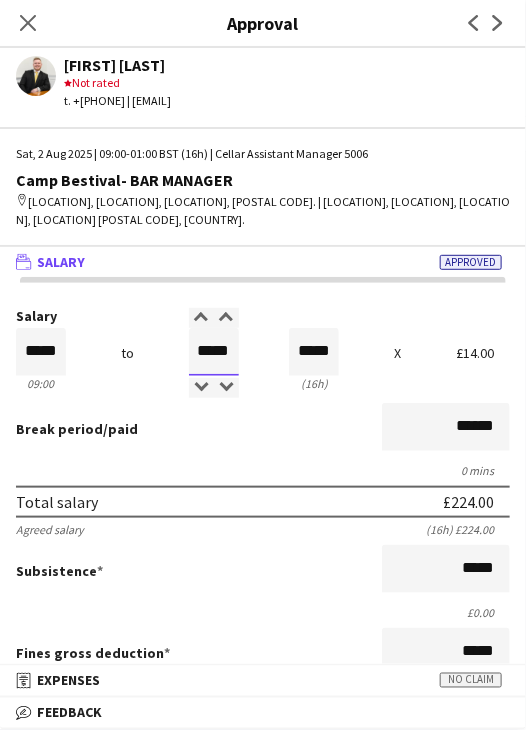 drag, startPoint x: 194, startPoint y: 345, endPoint x: 280, endPoint y: 346, distance: 86.00581 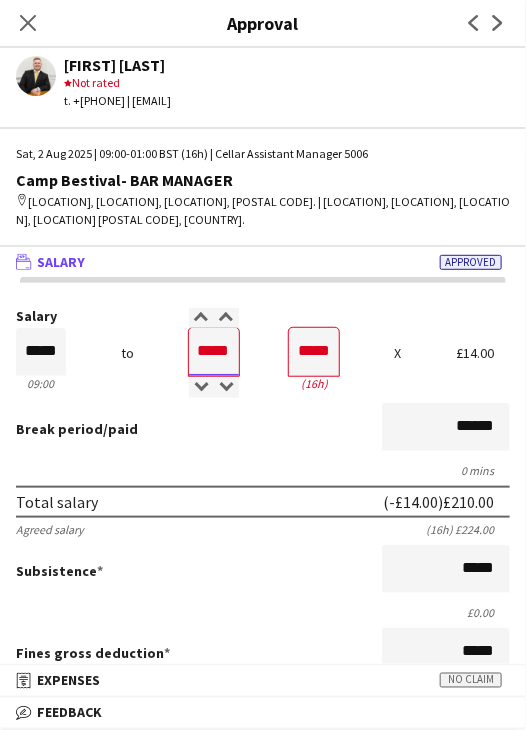 type on "*****" 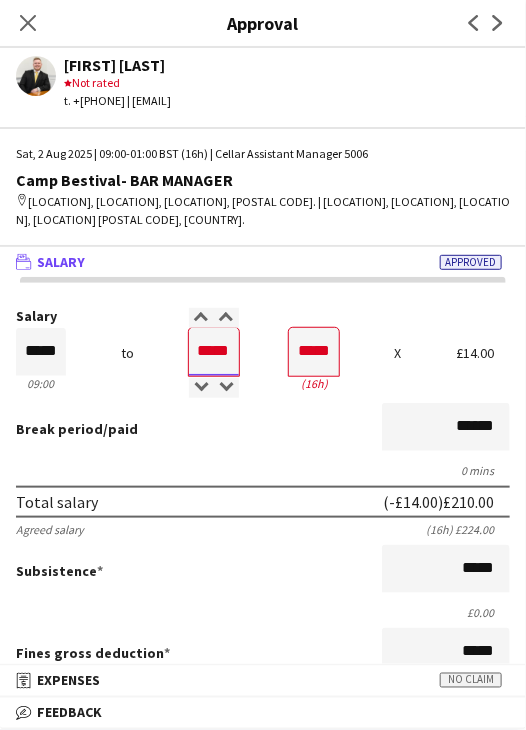 type on "*****" 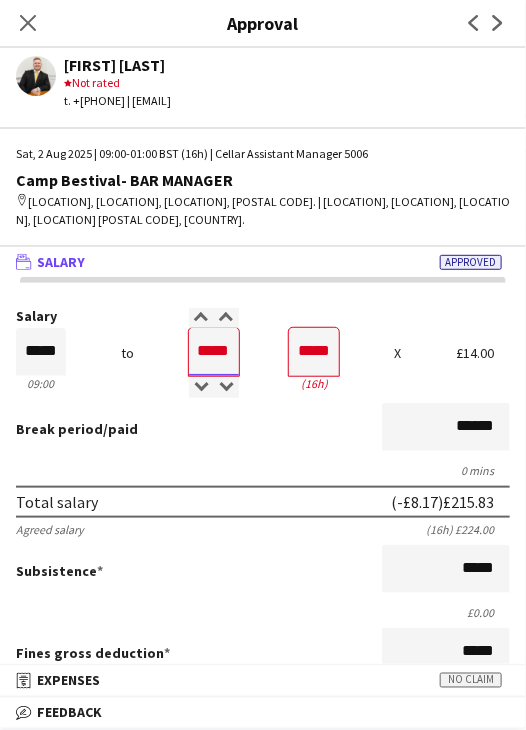 type on "*****" 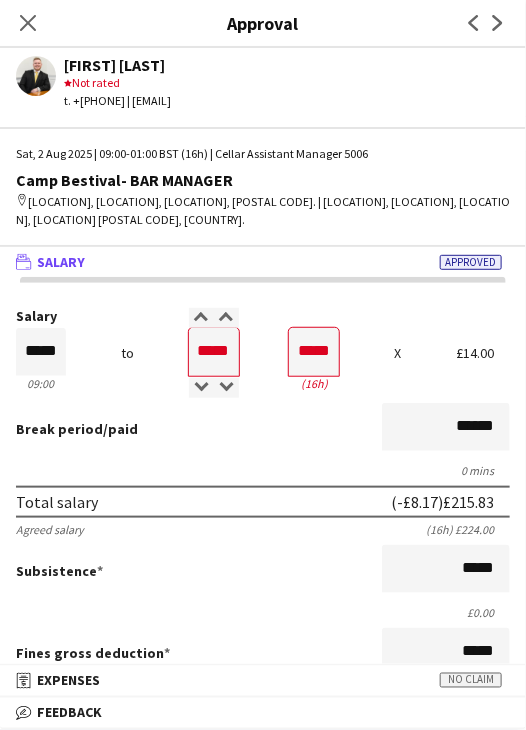 click on "0 mins" at bounding box center (263, 470) 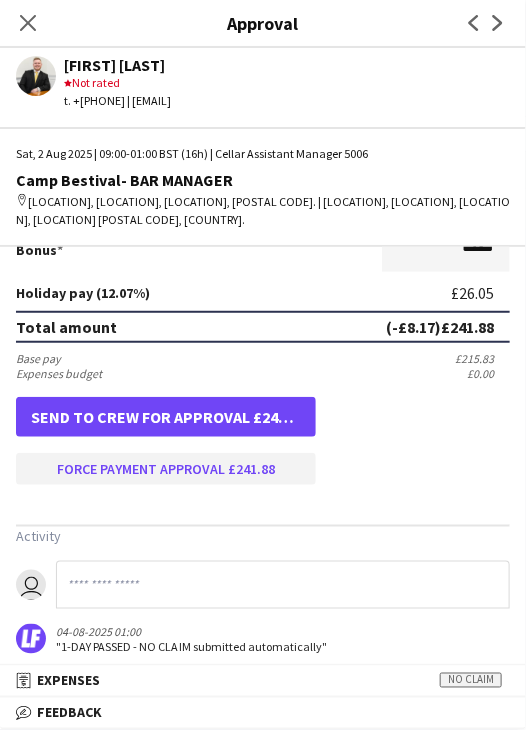 scroll, scrollTop: 537, scrollLeft: 0, axis: vertical 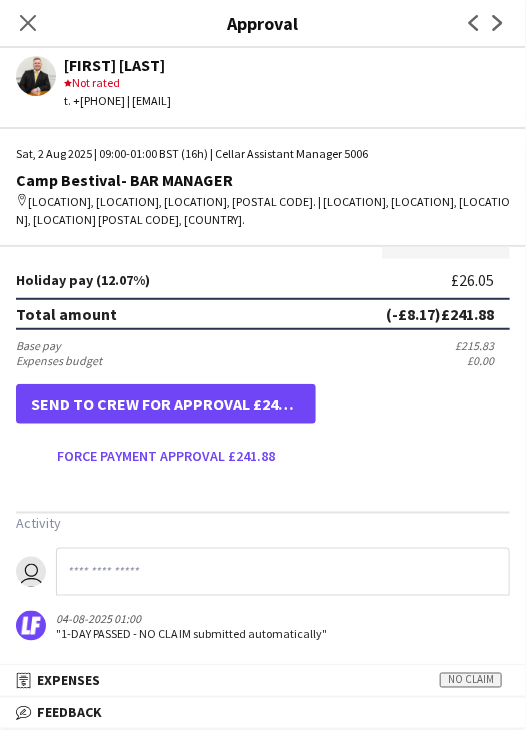 click on "Salary  *****  09:00   to  *****  01:00  *****  (16h)   X   £14.00   Break period   /paid  ******  0 mins   Total salary   (-£8.17)   £215.83   Agreed salary   (16h) £224.00   Subsistence  *****  £0.00   Fines gross deduction  *****  Fines net deduction  *****  Bonus  *****  Holiday pay (12.07%)   £26.05   Total amount   (-£8.17)   £241.88   Base pay   £215.83   Expenses budget   £0.00   Send to crew for approval £241.88   Force payment approval £241.88   Activity
user
04-08-2025 01:00   "1-DAY PASSED - NO CLAIM submitted automatically"" at bounding box center (263, 206) 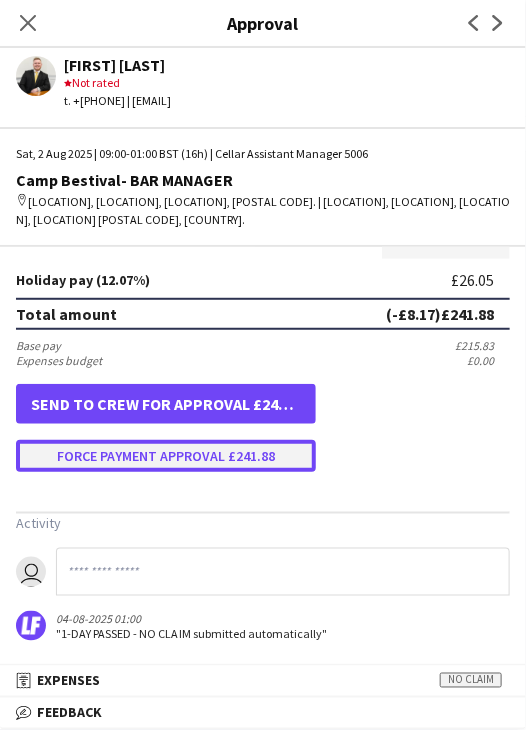 click on "Force payment approval £241.88" at bounding box center [166, 456] 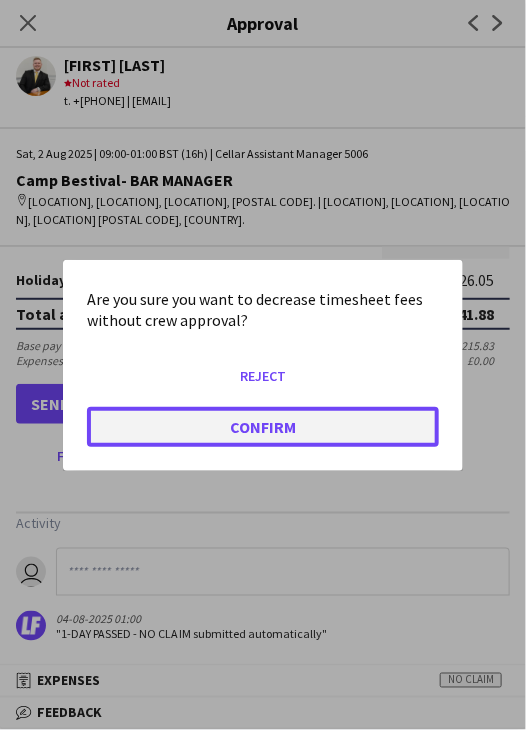 click on "Confirm" 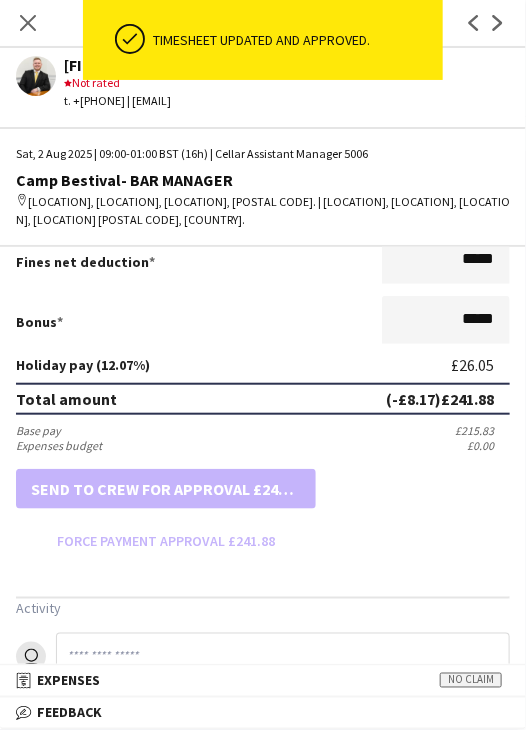 scroll, scrollTop: 537, scrollLeft: 0, axis: vertical 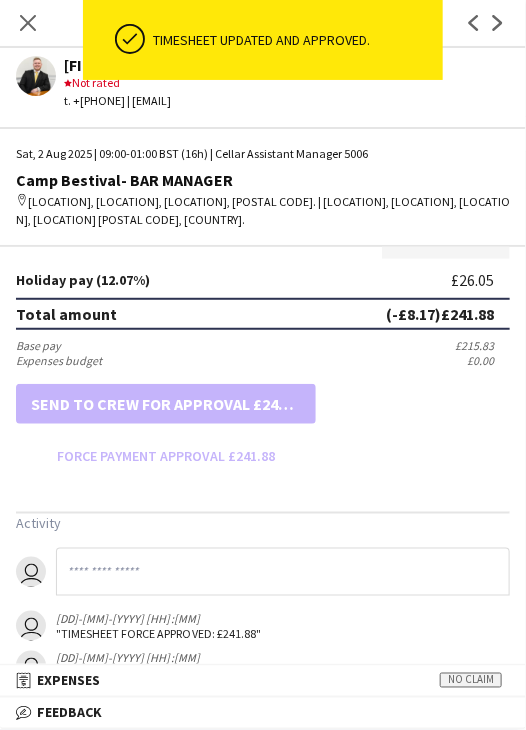 drag, startPoint x: 21, startPoint y: 17, endPoint x: 159, endPoint y: 93, distance: 157.54364 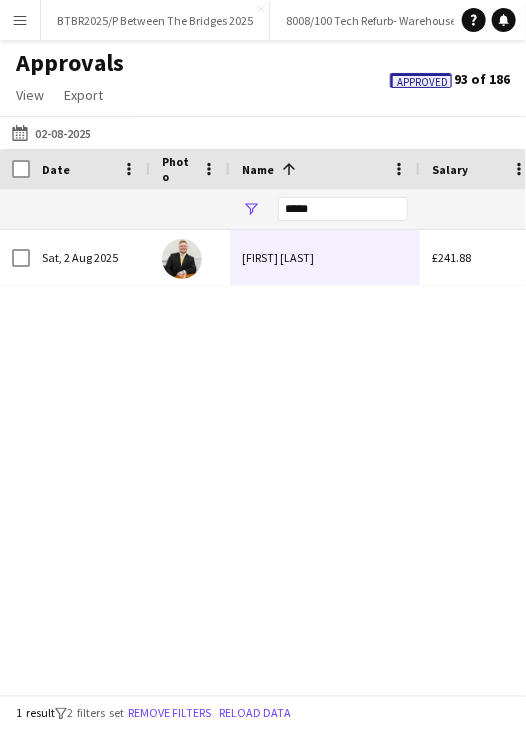click on "*****" at bounding box center (343, 209) 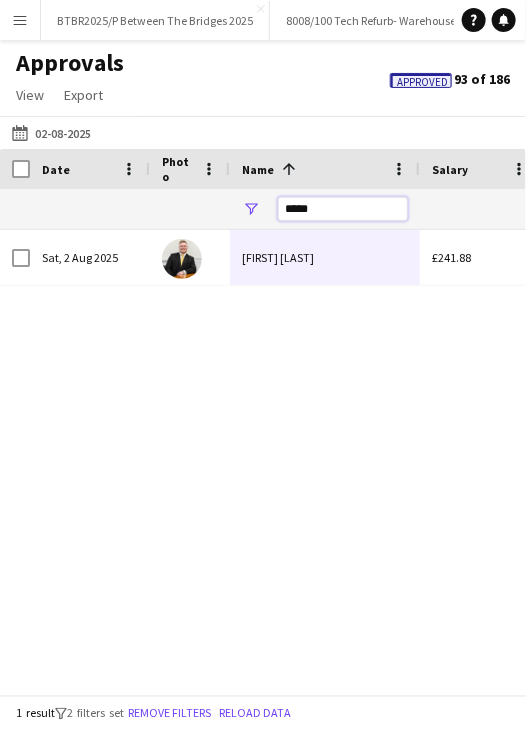 click on "*****" at bounding box center (343, 209) 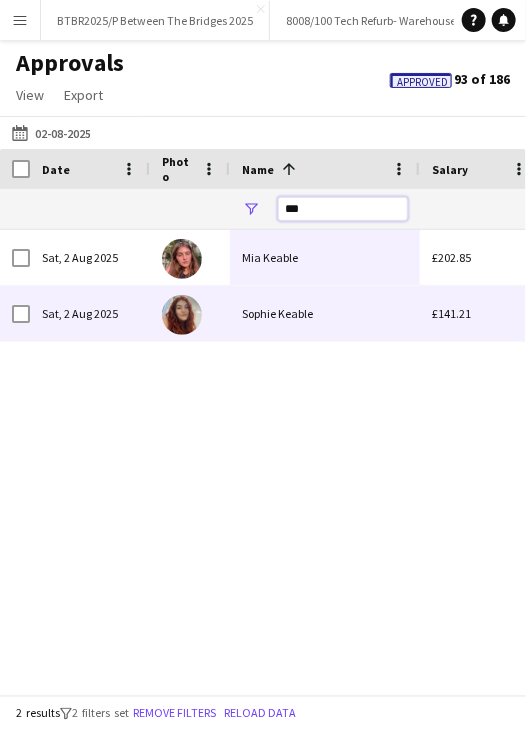 type on "***" 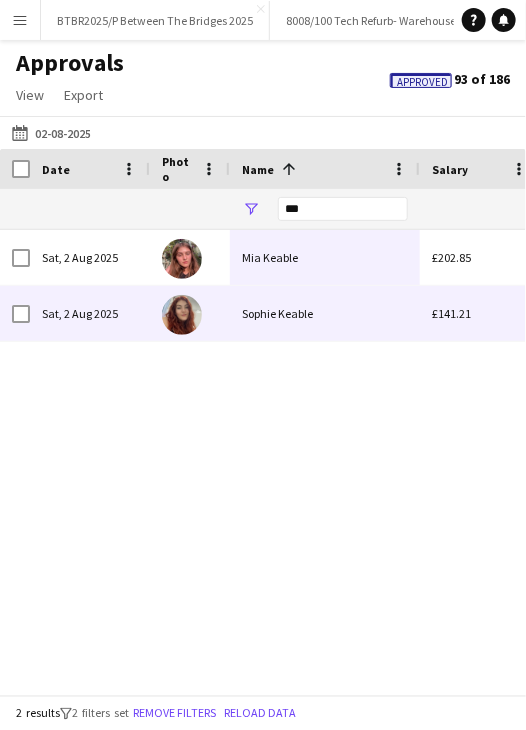 click on "Sophie Keable" at bounding box center [325, 313] 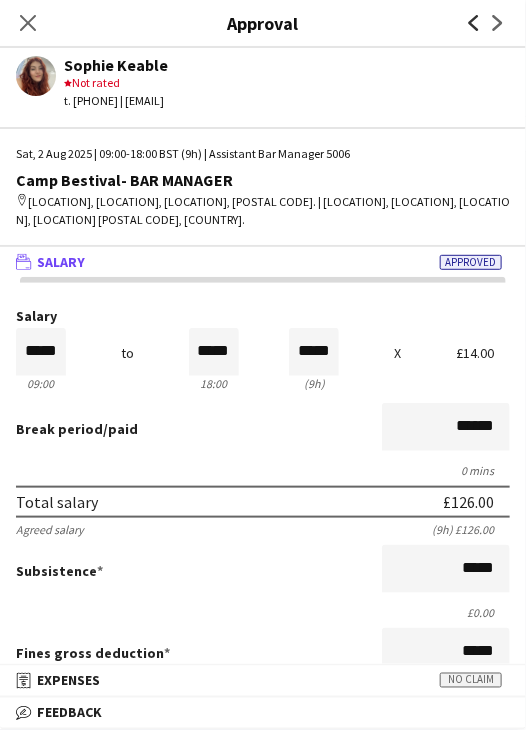 click on "Previous" 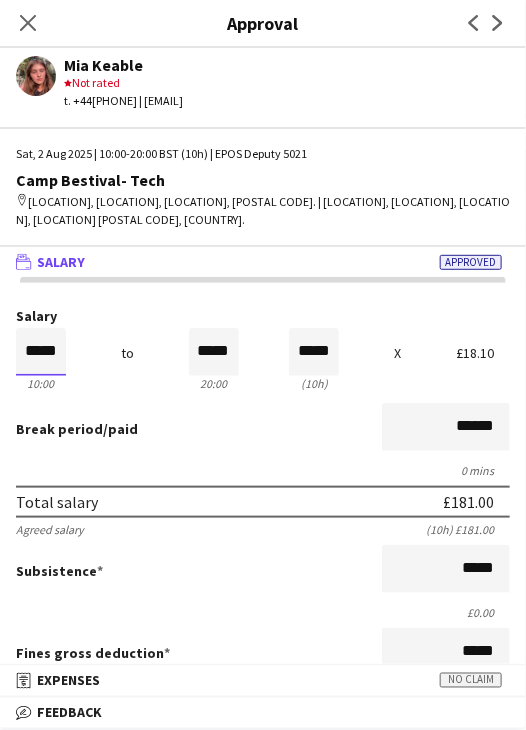 click on "*****" at bounding box center [41, 352] 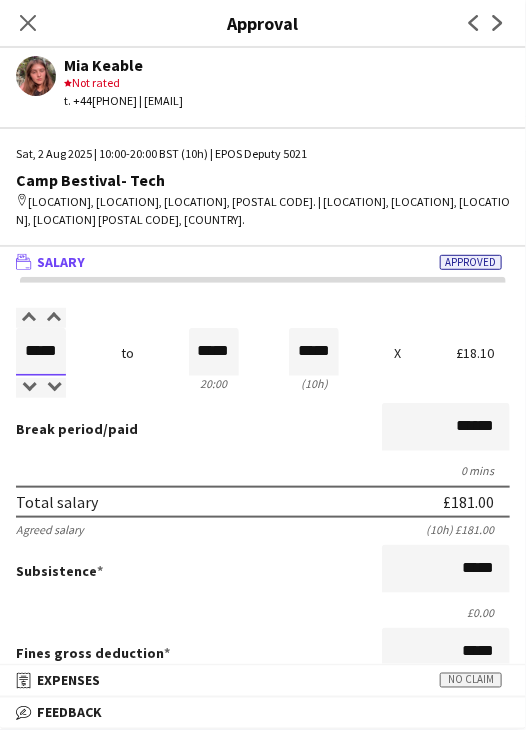 click on "*****" at bounding box center [41, 352] 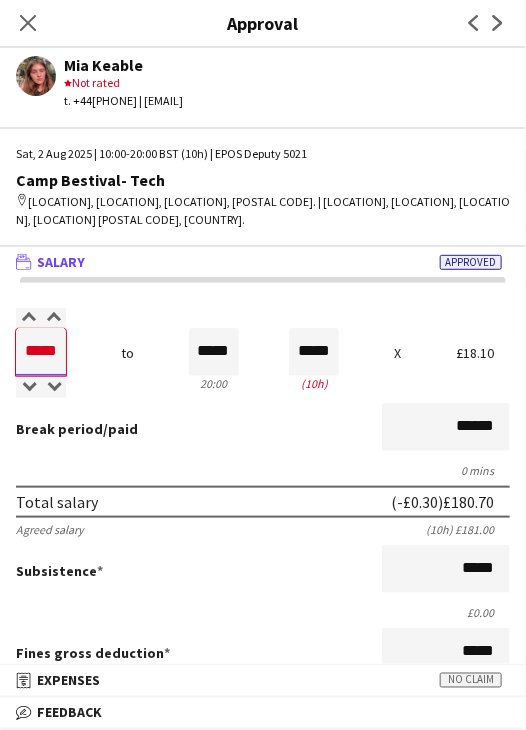 type on "*****" 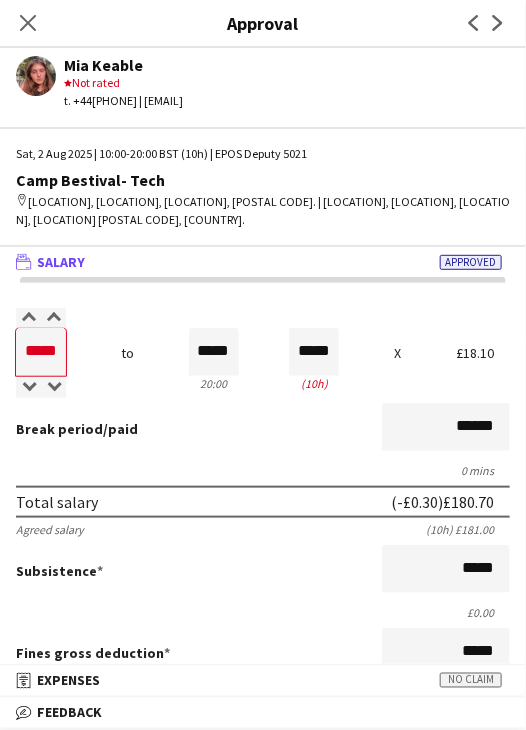 click on "Salary  *****  10:00   to  *****  20:00  *****  (10h)   X   £18.10   Break period   /paid  ******  0 mins   Total salary   (-£0.30)   £180.70   Agreed salary   (10h) £181.00   Subsistence  *****  £0.00   Fines gross deduction  *****  Fines net deduction  *****  Bonus  *****  Holiday pay (12.07%)   £21.81   Total amount   (-£0.30)   £202.51   Base pay   £180.70   Expenses budget   £0.00   Send to crew for approval £202.51   Force payment approval £202.51" at bounding box center (263, 658) 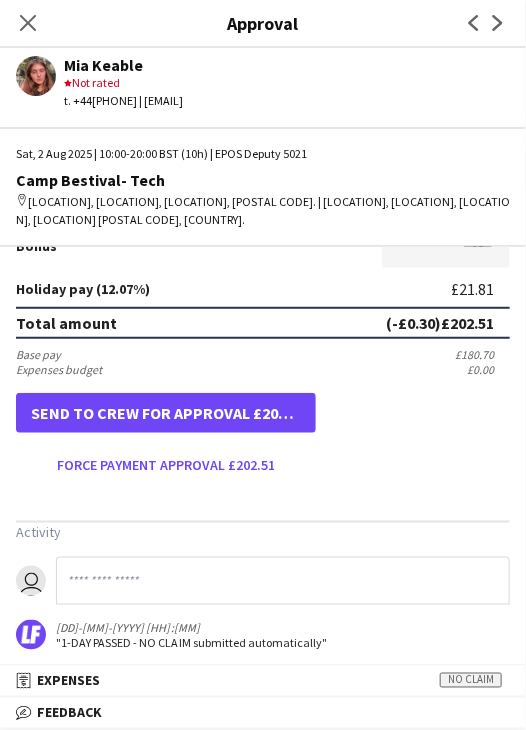 scroll, scrollTop: 537, scrollLeft: 0, axis: vertical 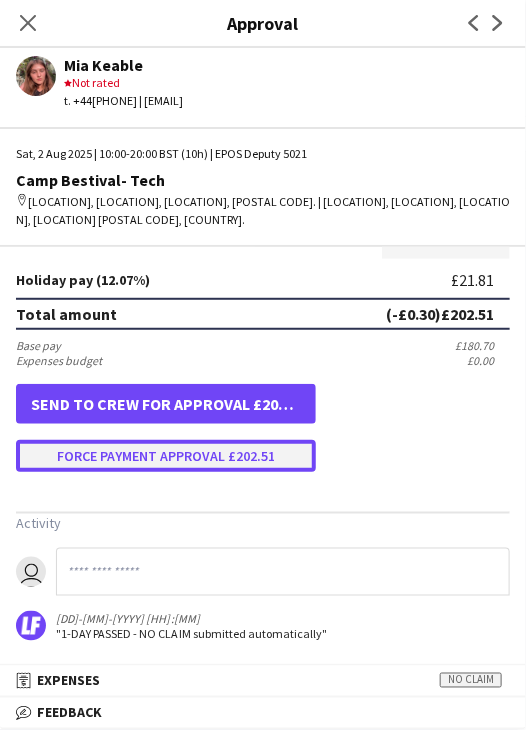 click on "Force payment approval £202.51" at bounding box center (166, 456) 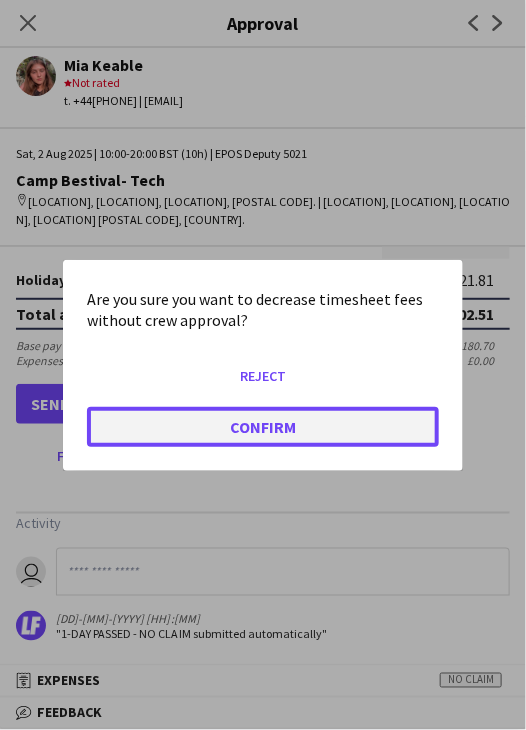 click on "Confirm" 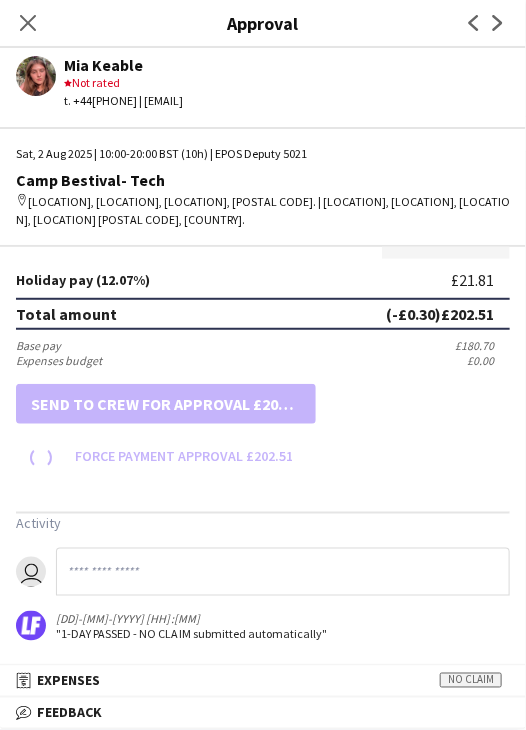scroll, scrollTop: 537, scrollLeft: 0, axis: vertical 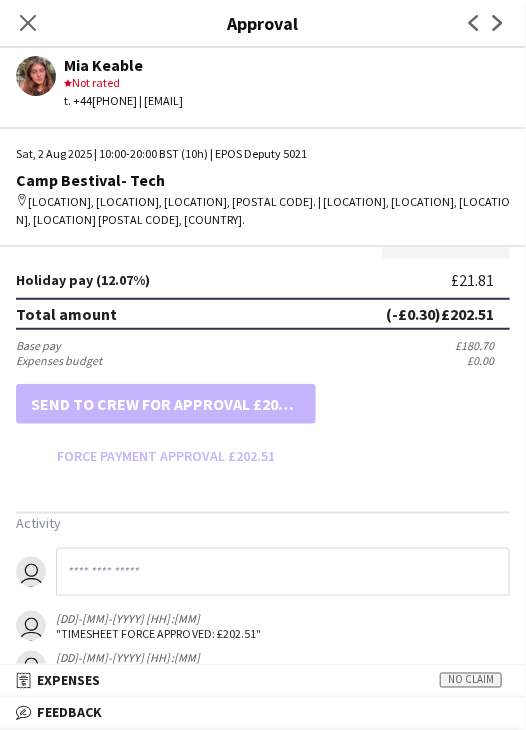 click on "Close pop-in" 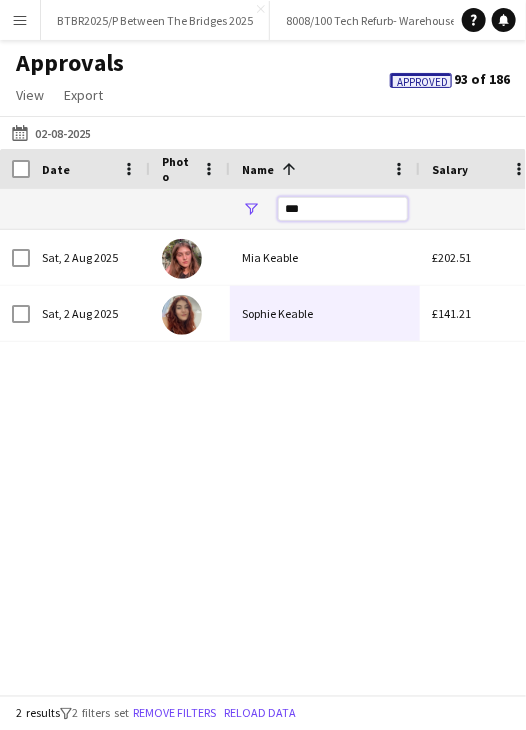 click on "***" at bounding box center (343, 209) 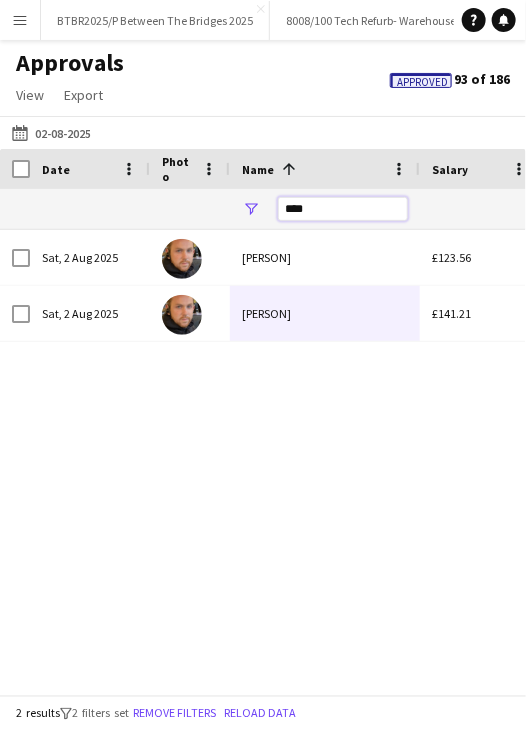 type on "****" 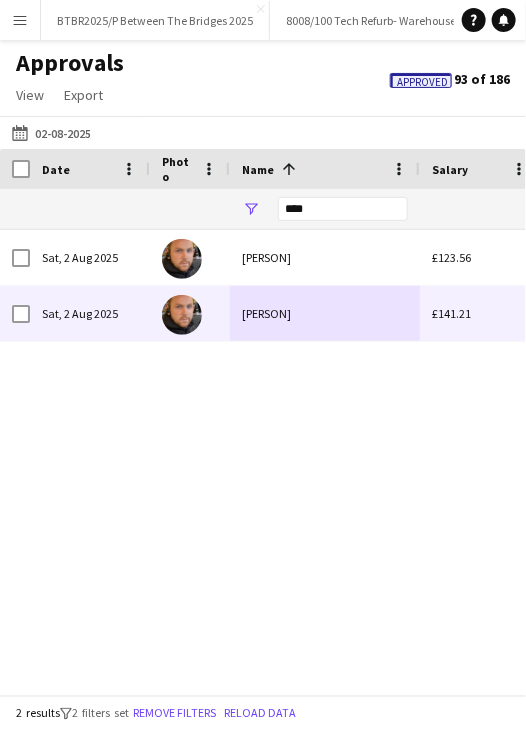click on "[PERSON]" at bounding box center (325, 257) 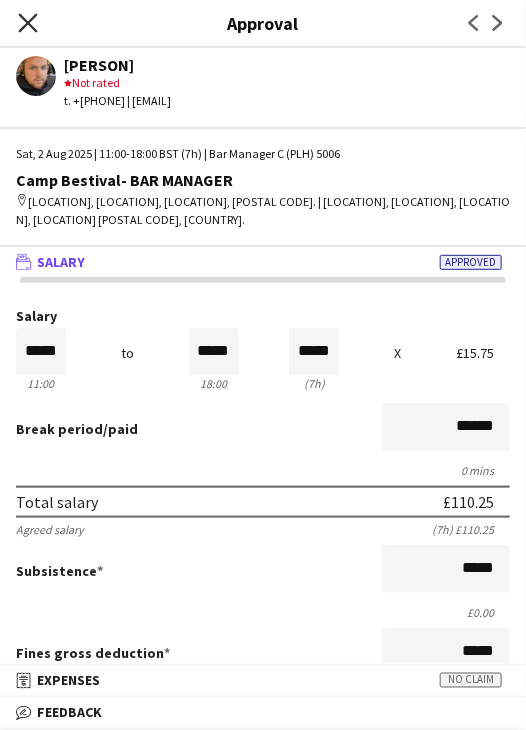 click 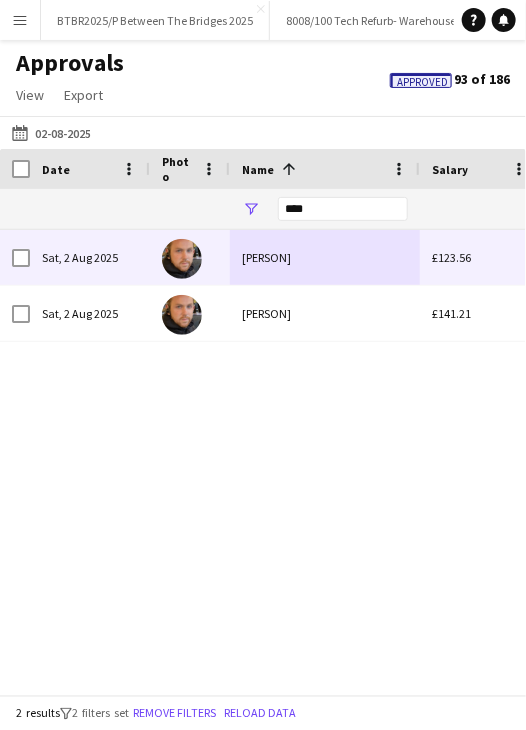 click on "[PERSON]" at bounding box center [325, 257] 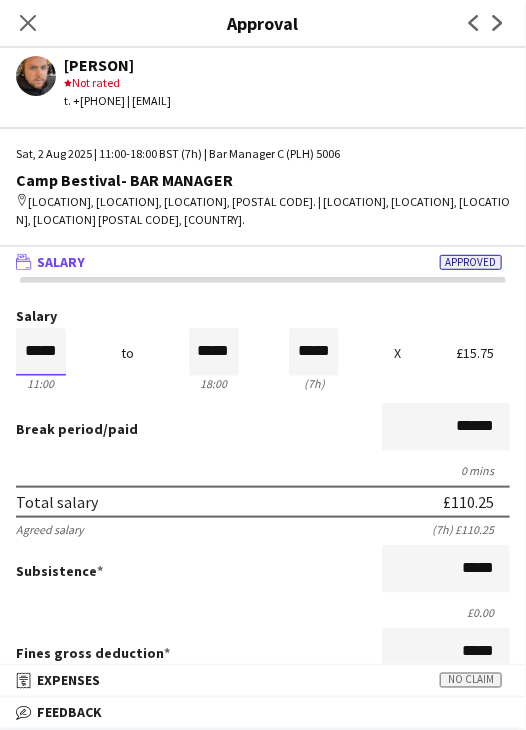 click on "*****" at bounding box center (41, 352) 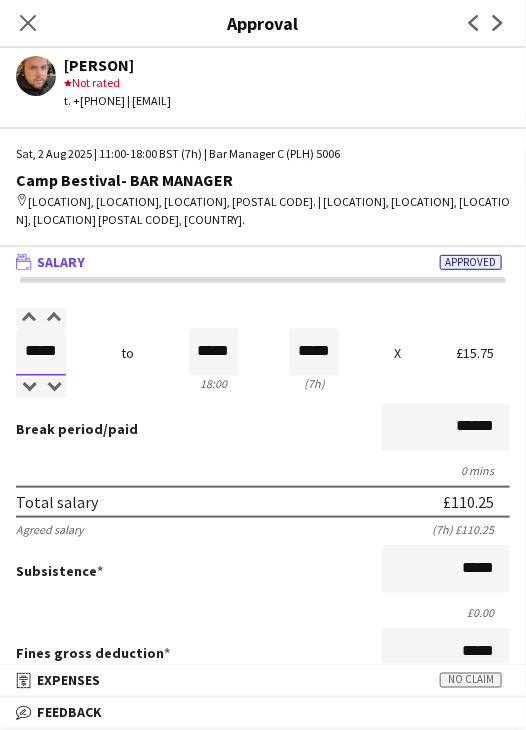 click on "*****" at bounding box center (41, 352) 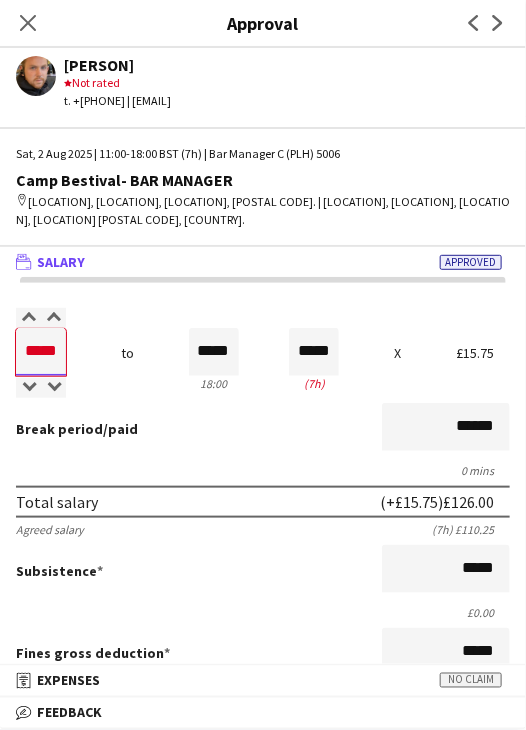 type on "*****" 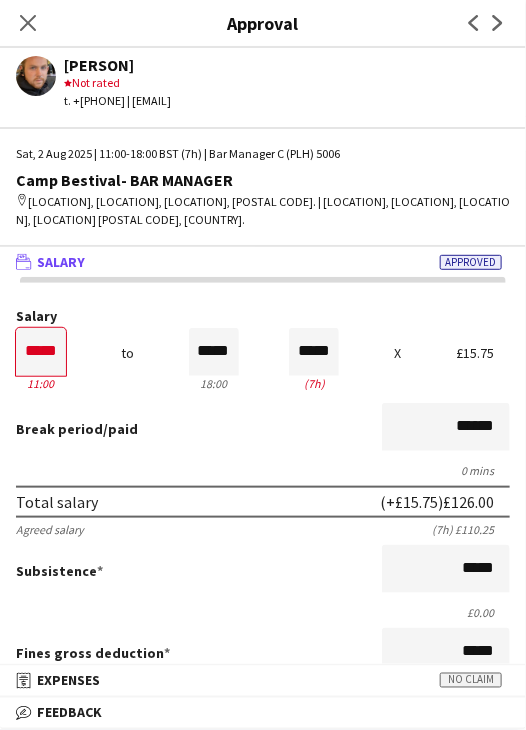 click on "Break period   /paid  ******" at bounding box center (263, 429) 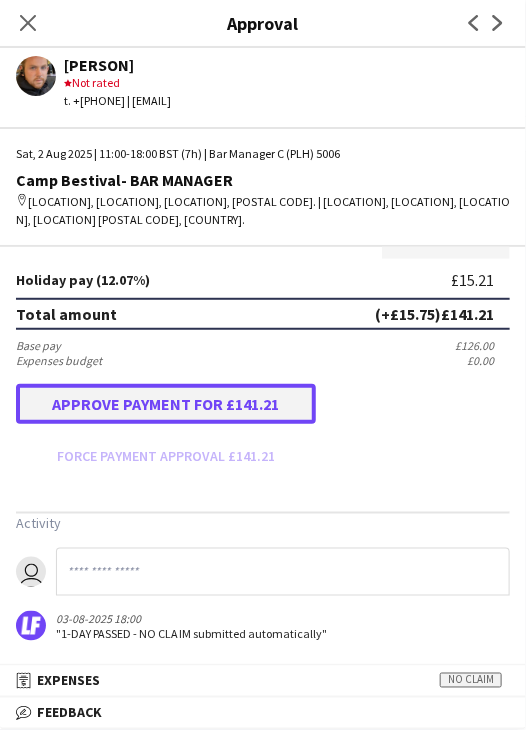 click on "Approve payment for £141.21" at bounding box center (166, 404) 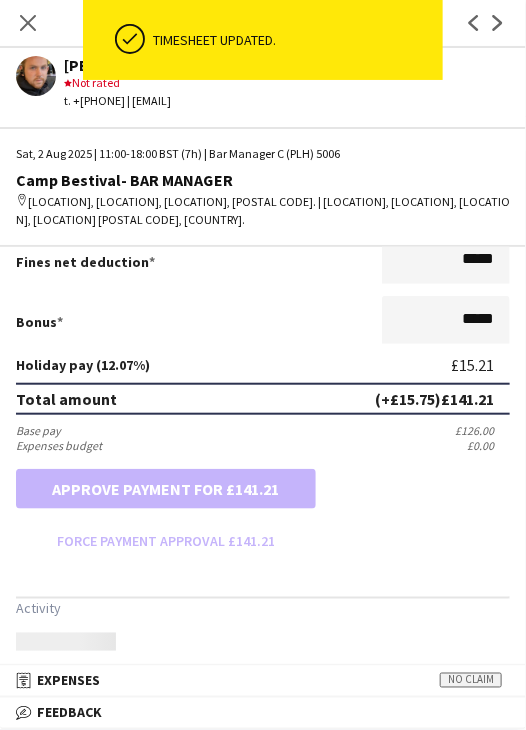 scroll, scrollTop: 537, scrollLeft: 0, axis: vertical 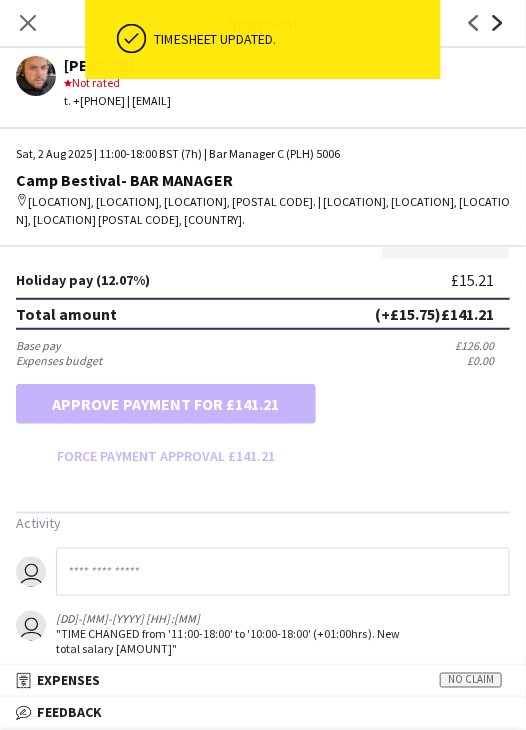 click on "Next" 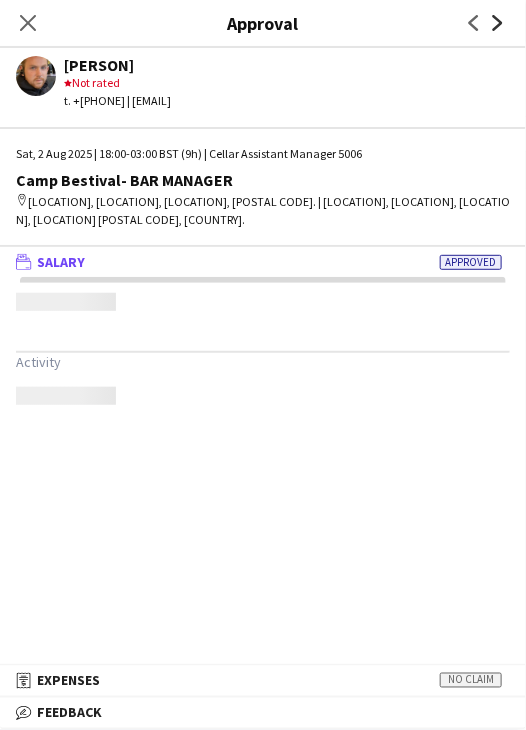 scroll, scrollTop: 0, scrollLeft: 0, axis: both 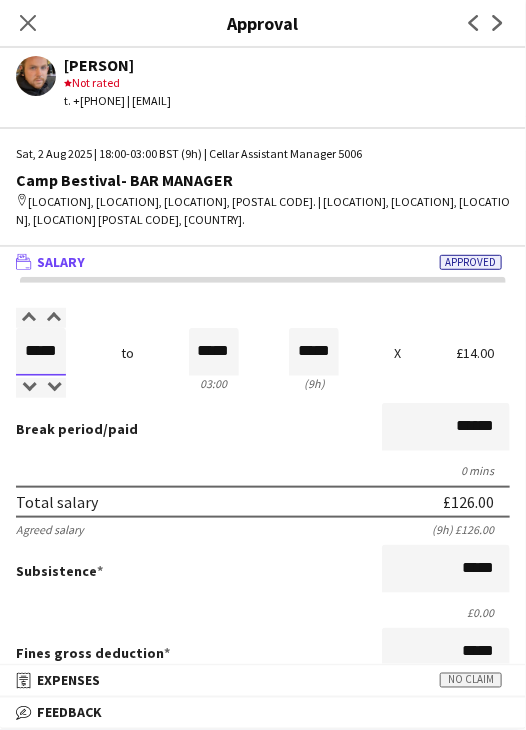click on "*****" at bounding box center [41, 352] 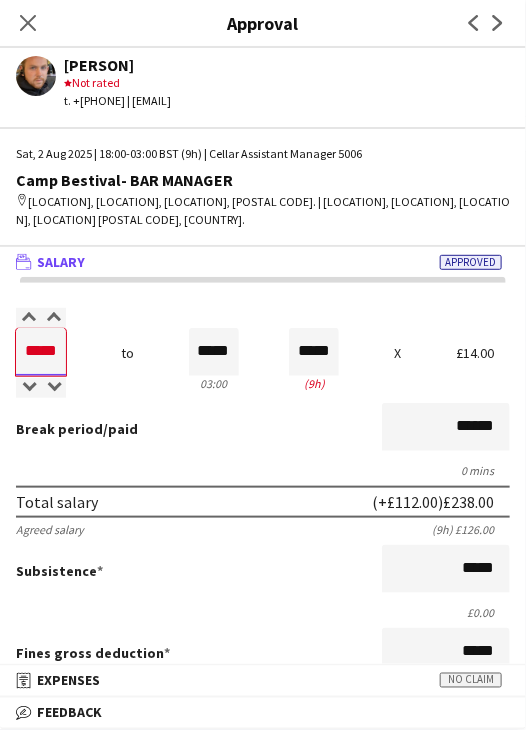 type on "*****" 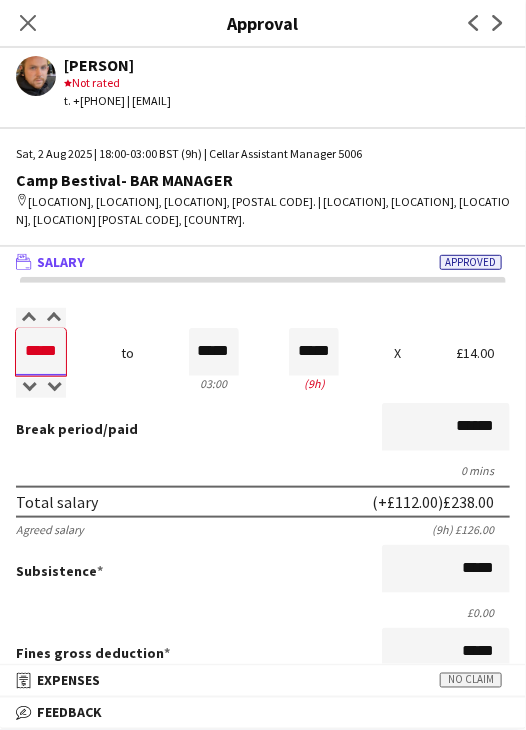 type on "*****" 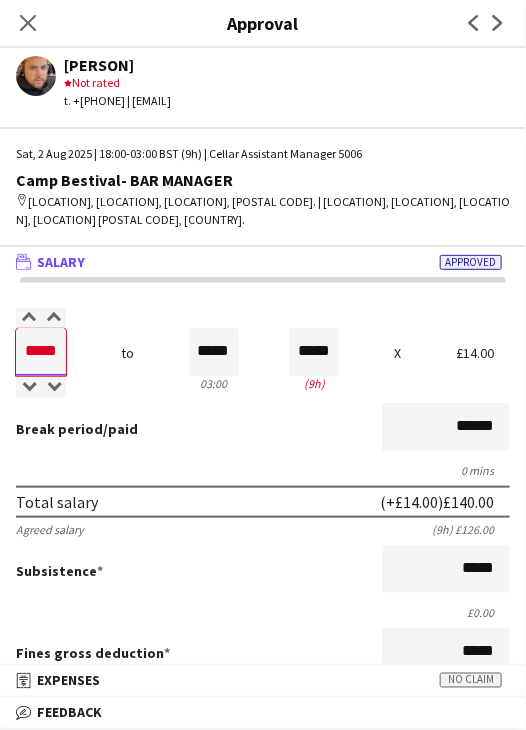 type on "*****" 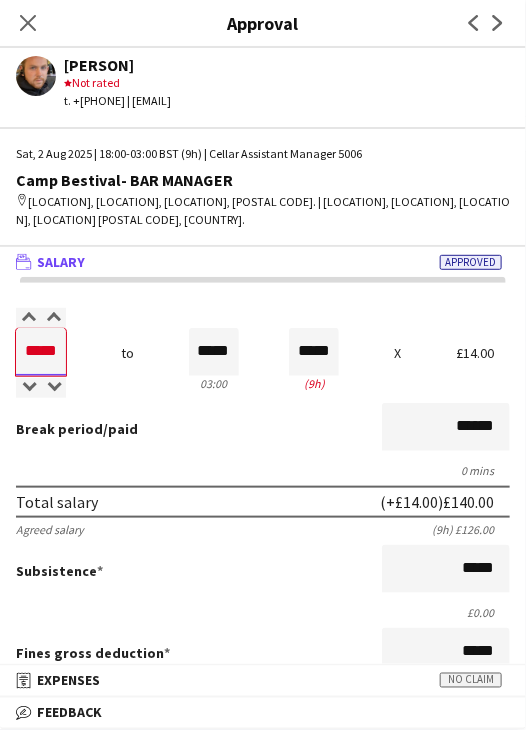 type on "*****" 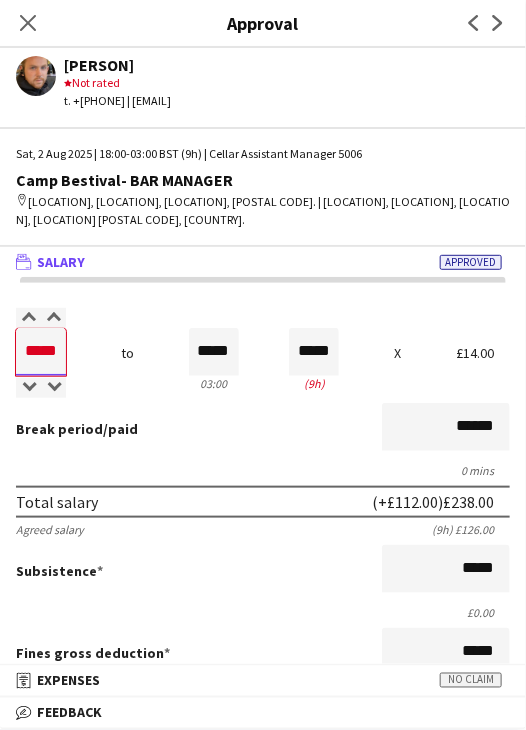 type on "*****" 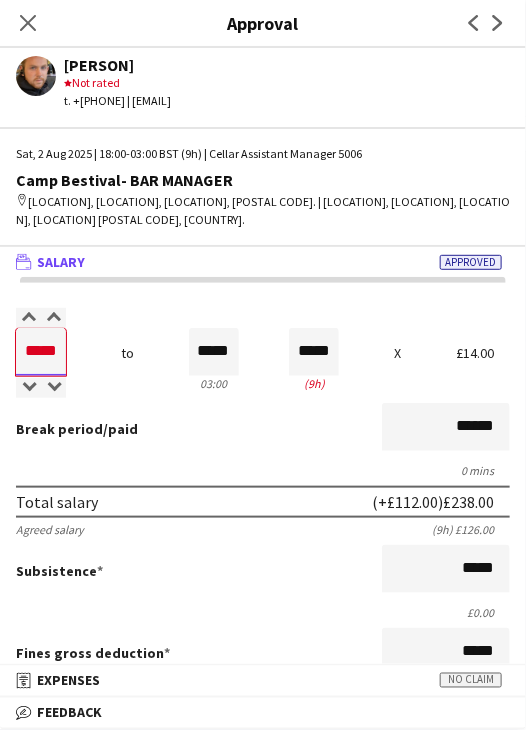 type on "*****" 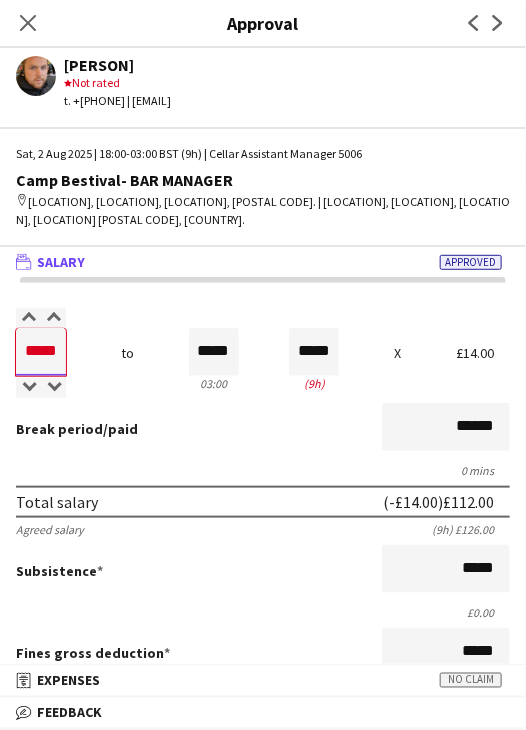 type on "*****" 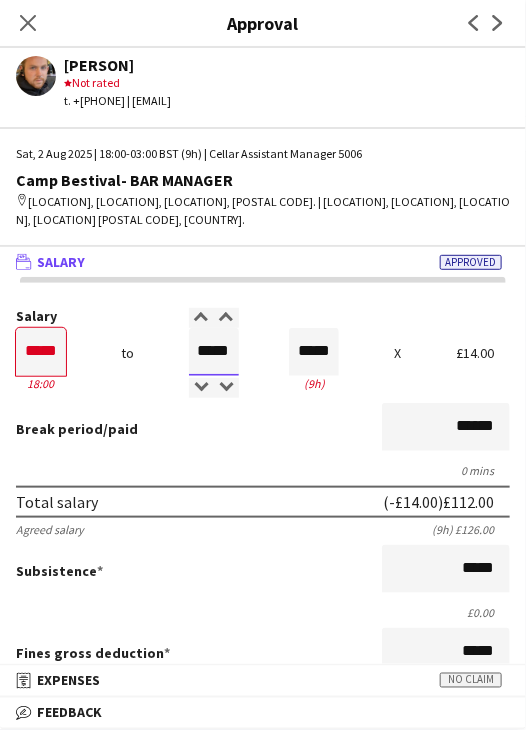 drag, startPoint x: 194, startPoint y: 360, endPoint x: 269, endPoint y: 346, distance: 76.29548 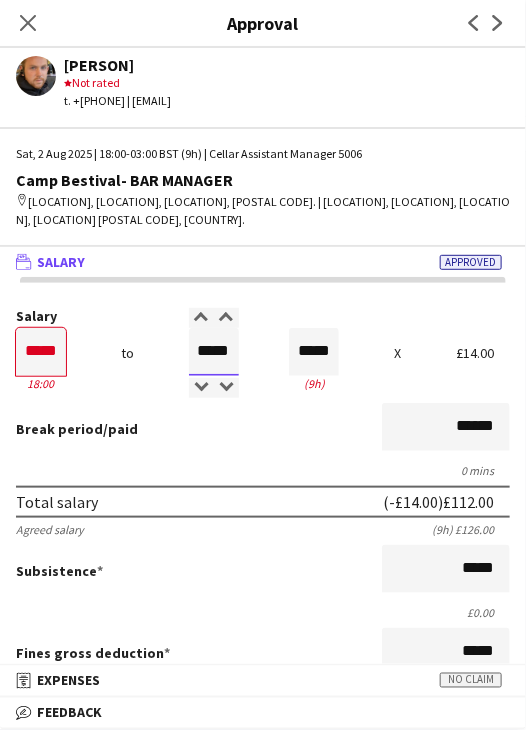 click on "Salary  *****  11:00   to  *****  03:00  *****  (9h)   X   [AMOUNT]" at bounding box center [263, 352] 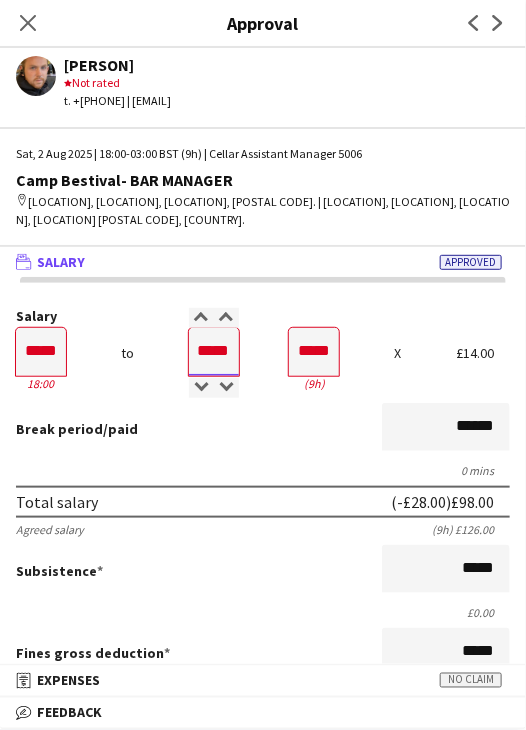 type on "*****" 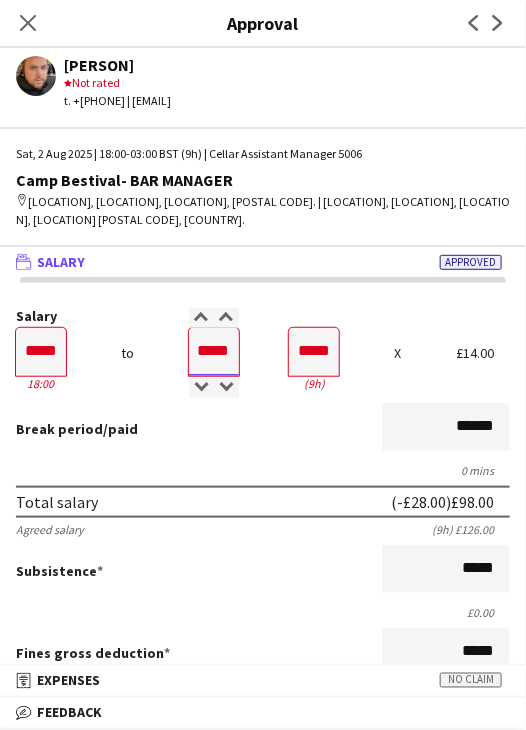 type on "*****" 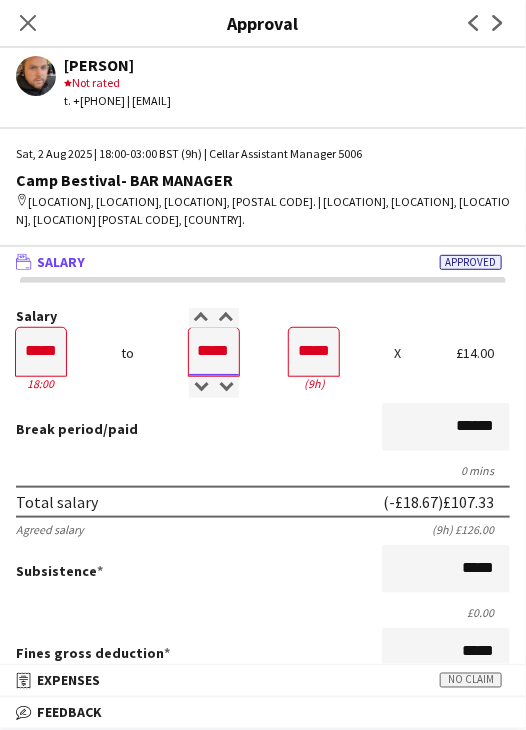 type on "*****" 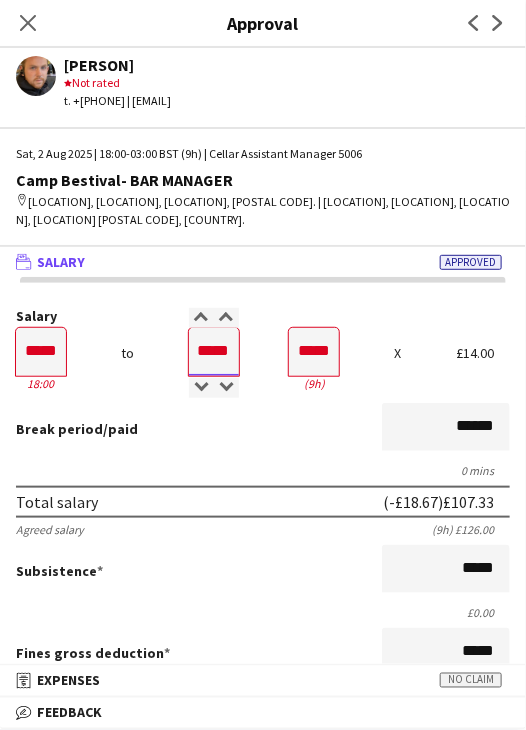 type on "*****" 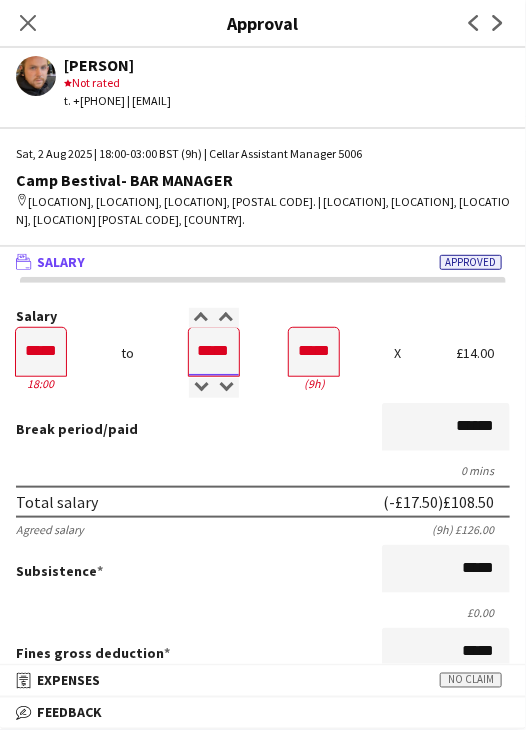 type on "*****" 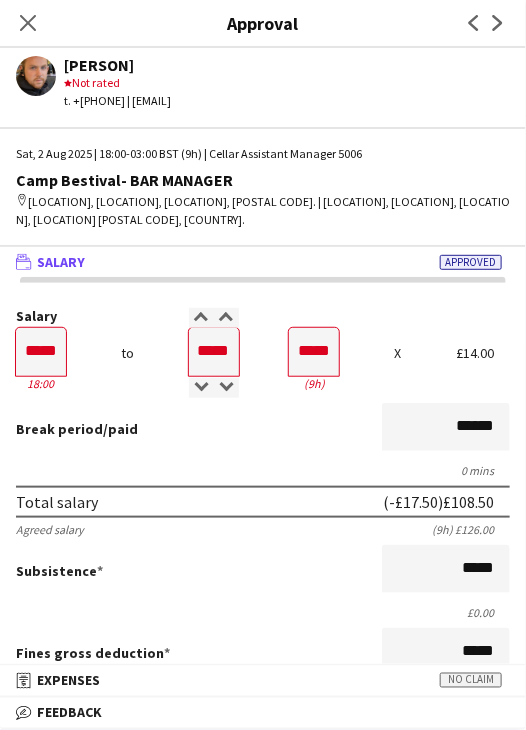 click on "Break period   /paid  ******" at bounding box center (263, 429) 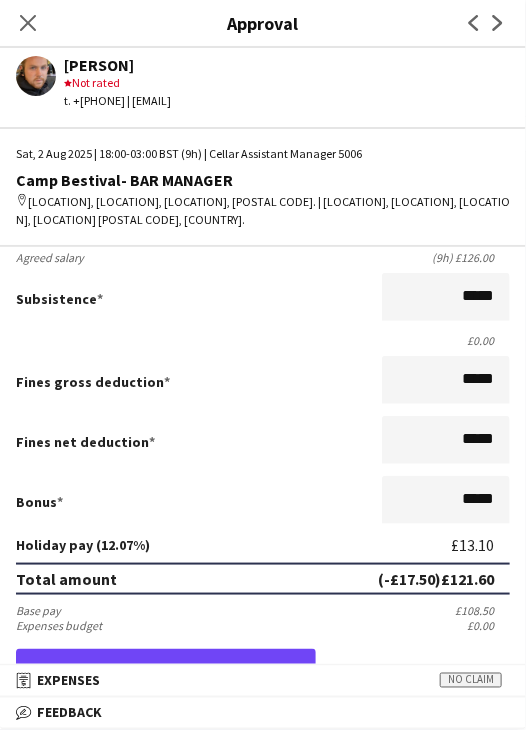 scroll, scrollTop: 537, scrollLeft: 0, axis: vertical 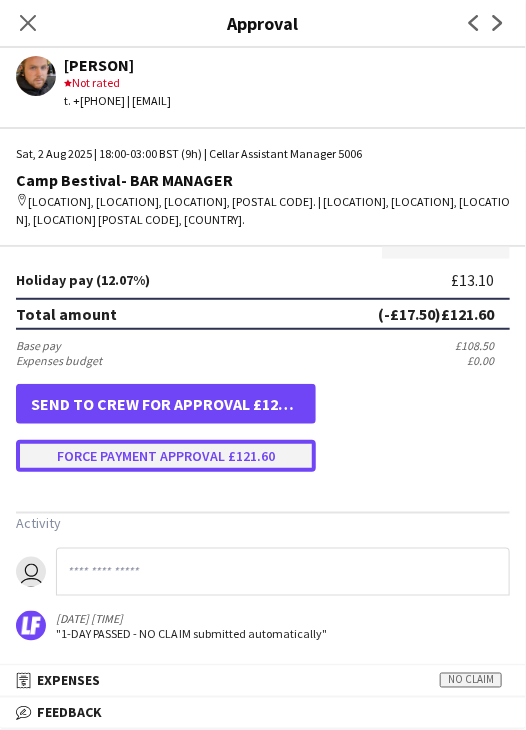click on "Force payment approval £121.60" at bounding box center (166, 456) 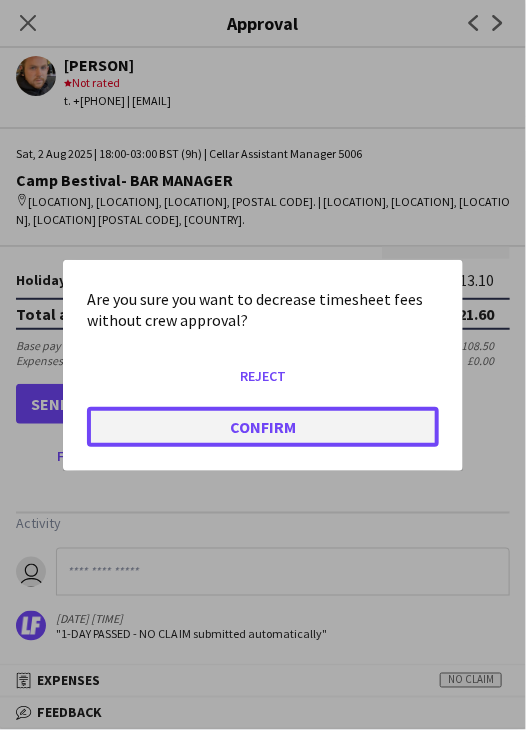 click on "Confirm" 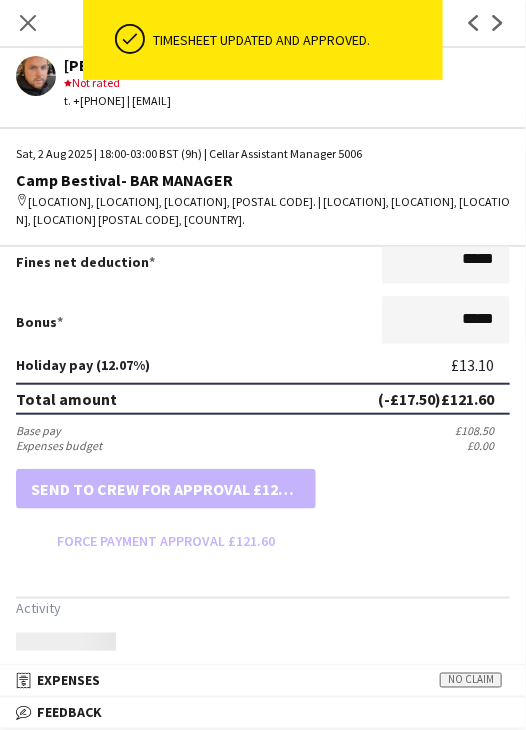 scroll, scrollTop: 537, scrollLeft: 0, axis: vertical 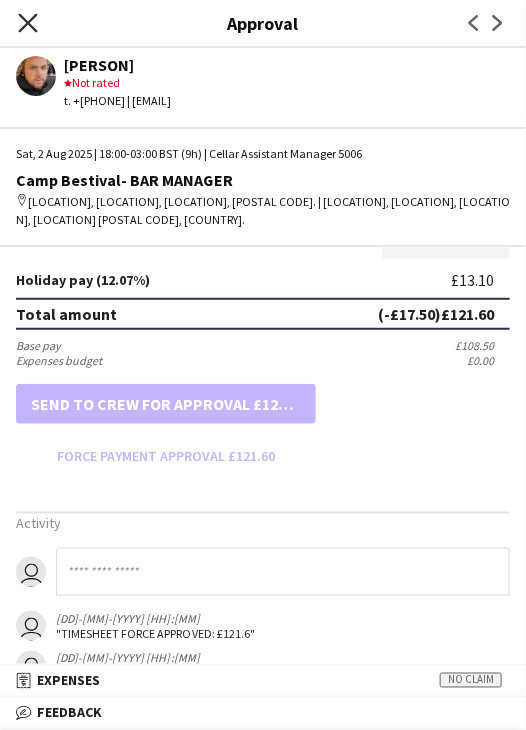 drag, startPoint x: 31, startPoint y: 21, endPoint x: 216, endPoint y: 165, distance: 234.43762 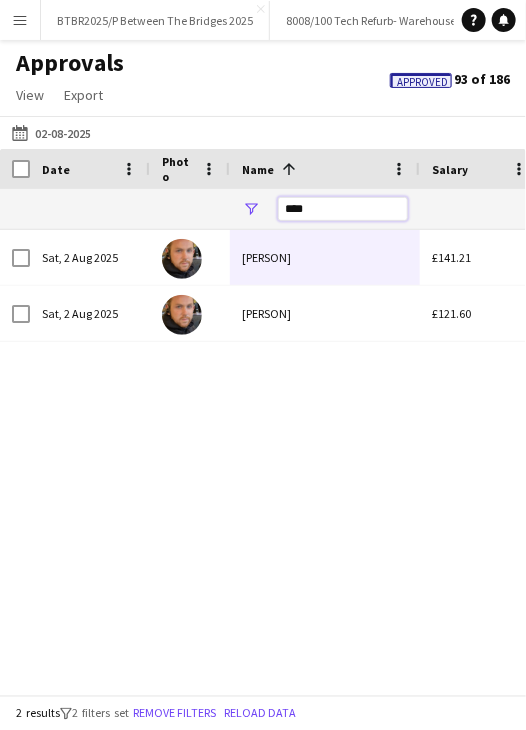 click on "****" at bounding box center (343, 209) 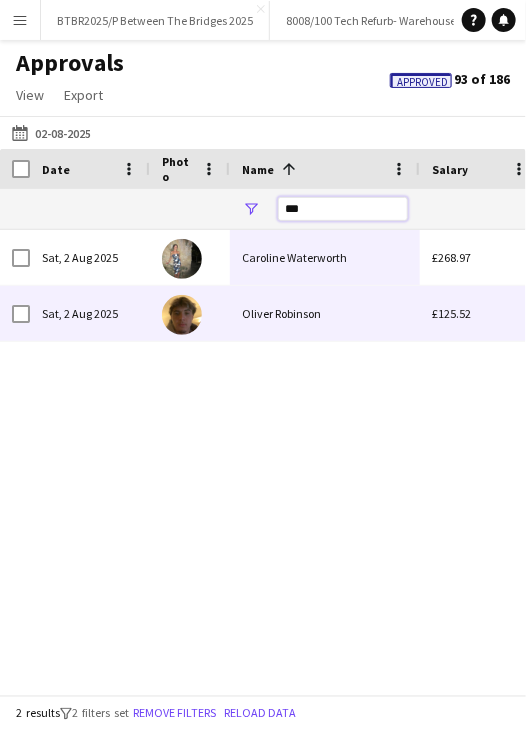 type on "***" 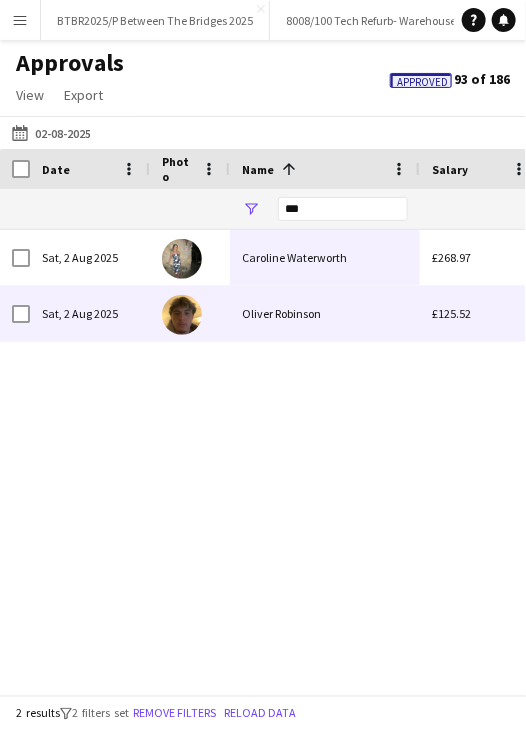 click on "Oliver Robinson" at bounding box center (325, 313) 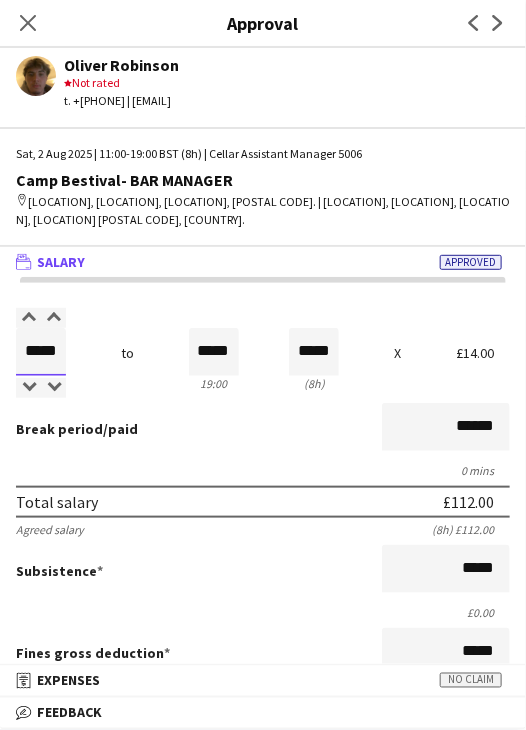 click on "*****" at bounding box center (41, 352) 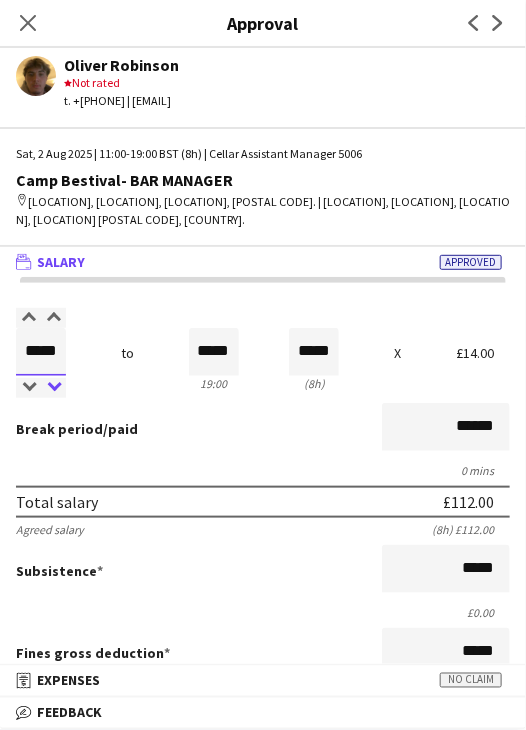 click on "*****  11:00" at bounding box center (41, 359) 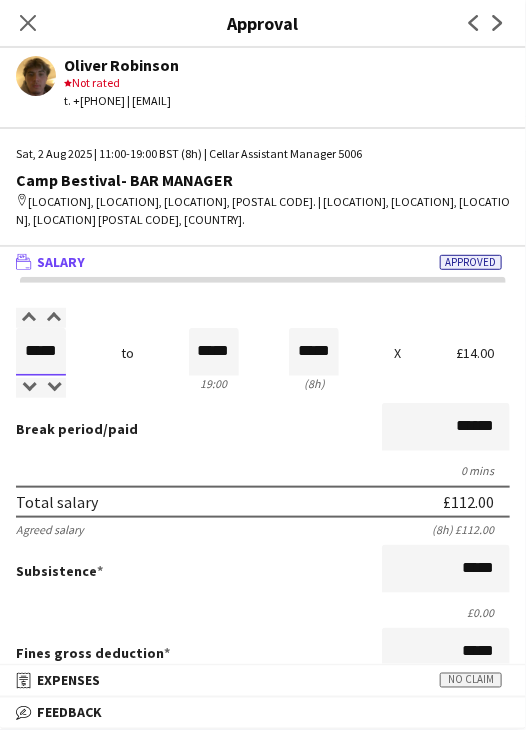 click on "*****" at bounding box center [41, 352] 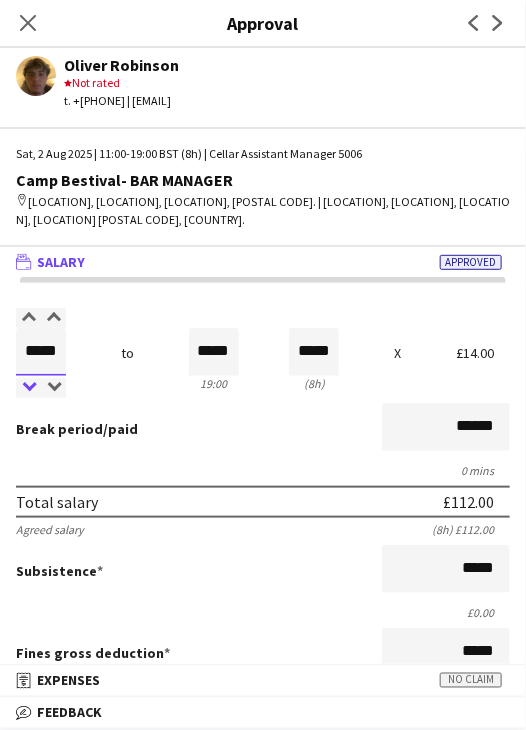 type on "*****" 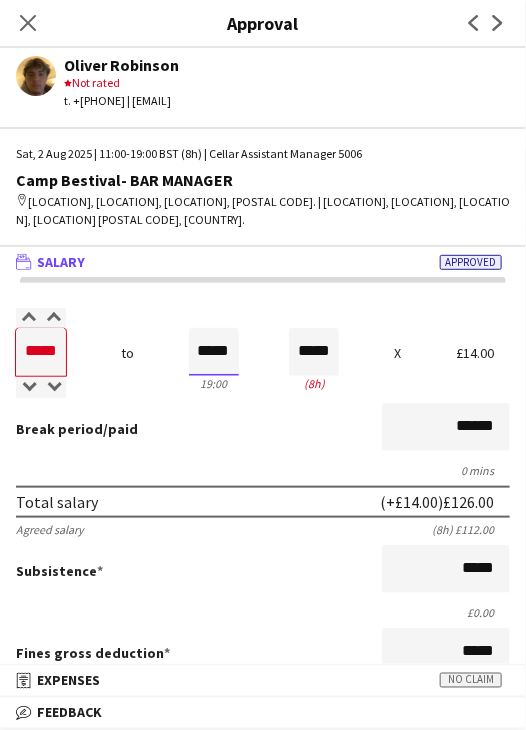 click on "*****" at bounding box center (214, 352) 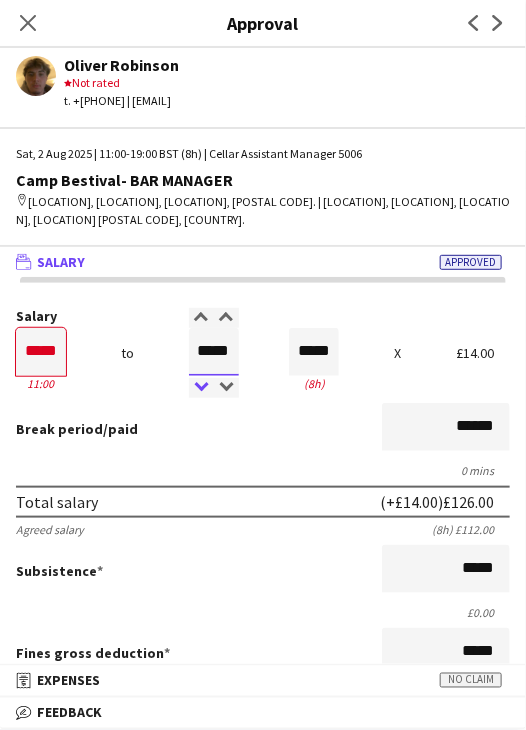 type on "*****" 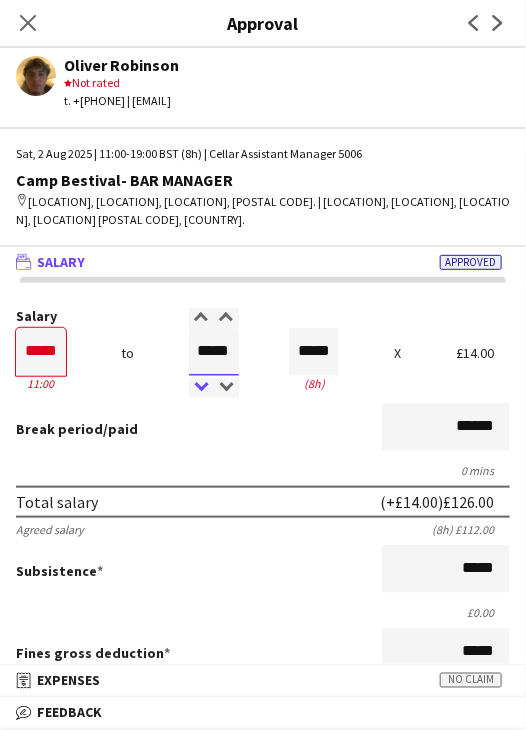 type on "*****" 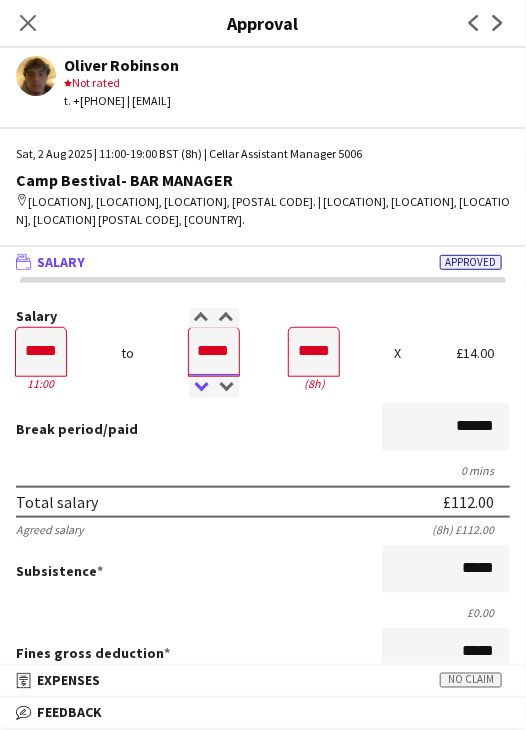 click at bounding box center [201, 388] 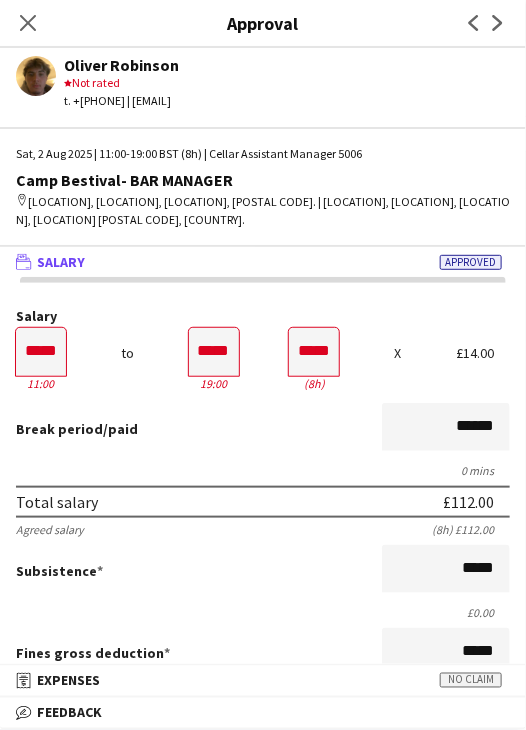 click on "Break period   /paid  ******" at bounding box center [263, 429] 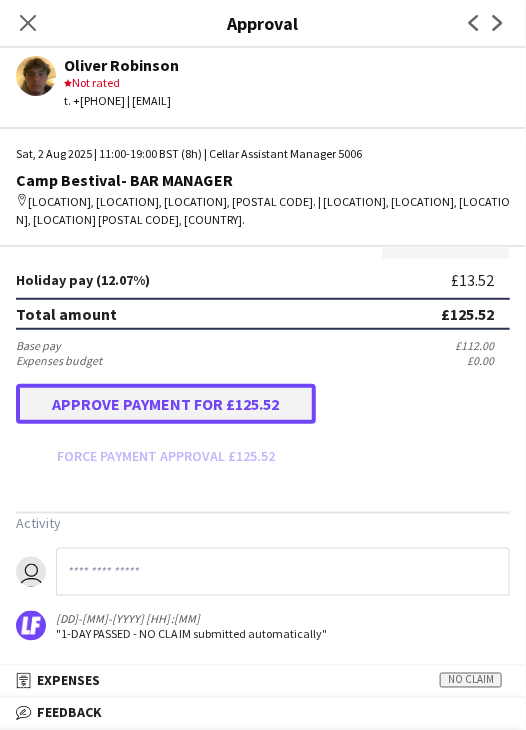 click on "Approve payment for £125.52" at bounding box center (166, 404) 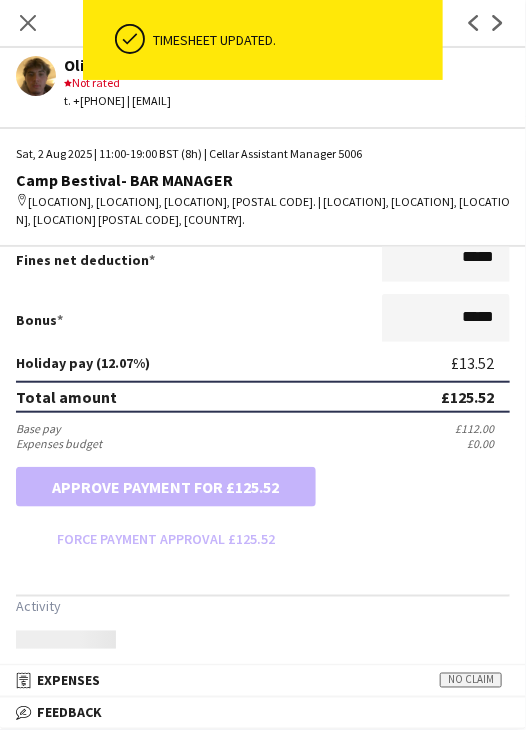 scroll, scrollTop: 537, scrollLeft: 0, axis: vertical 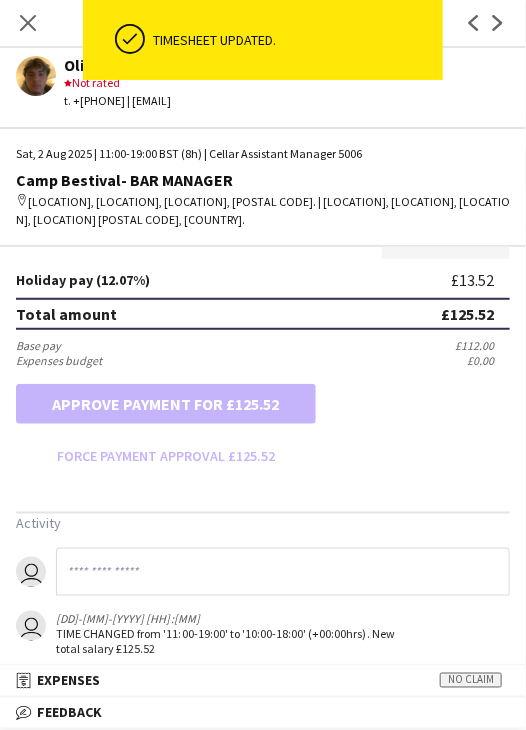 drag, startPoint x: 27, startPoint y: 29, endPoint x: 35, endPoint y: 36, distance: 10.630146 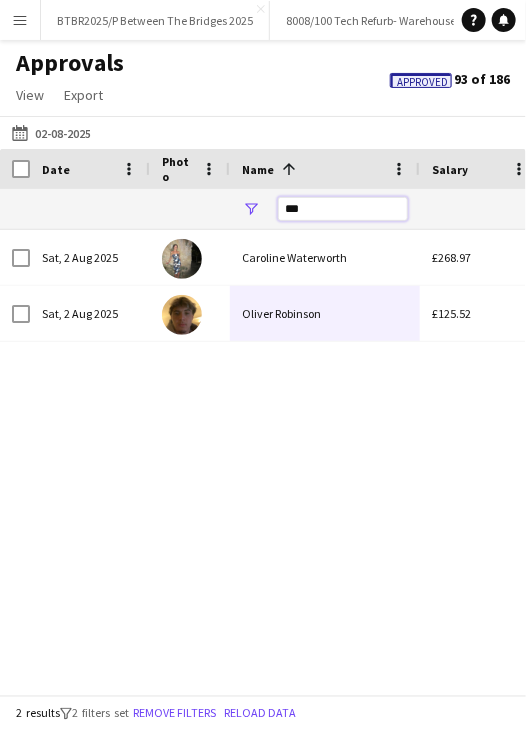 click on "***" at bounding box center (343, 209) 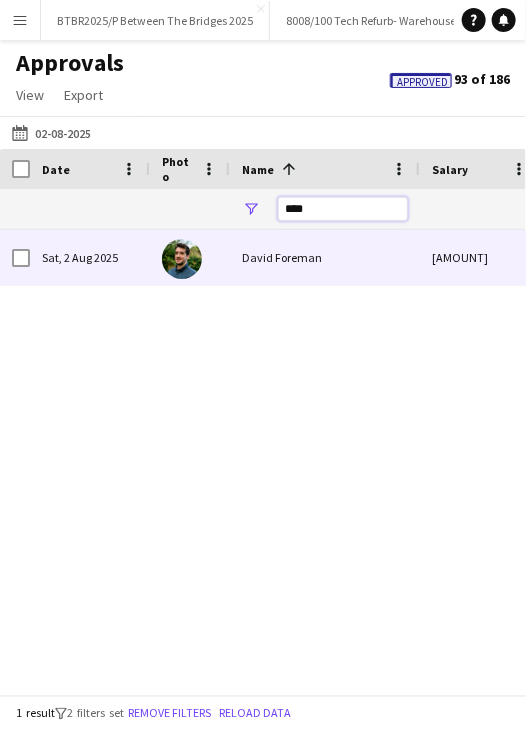 type on "****" 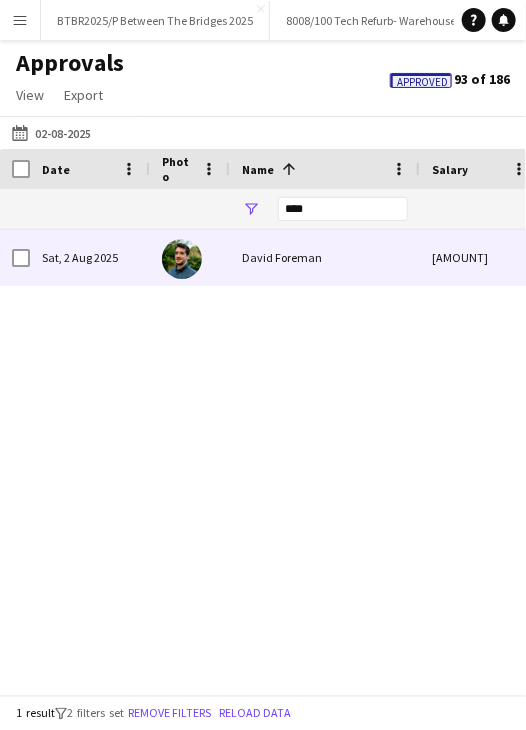 click on "David Foreman" at bounding box center (325, 257) 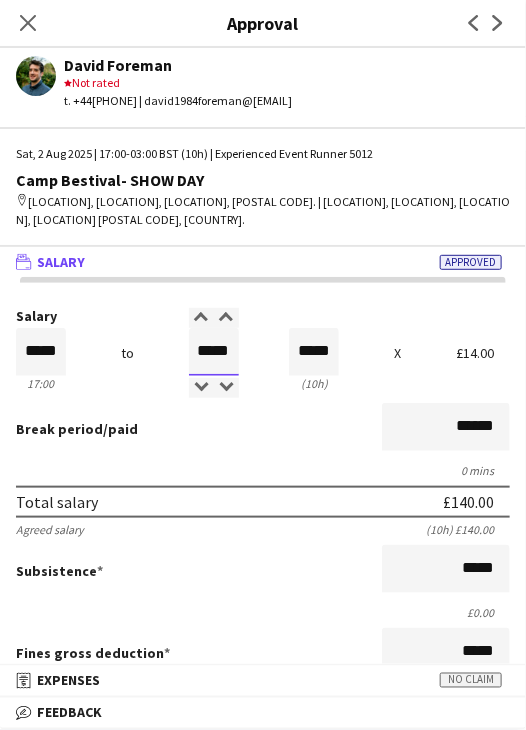 drag, startPoint x: 187, startPoint y: 344, endPoint x: 255, endPoint y: 341, distance: 68.06615 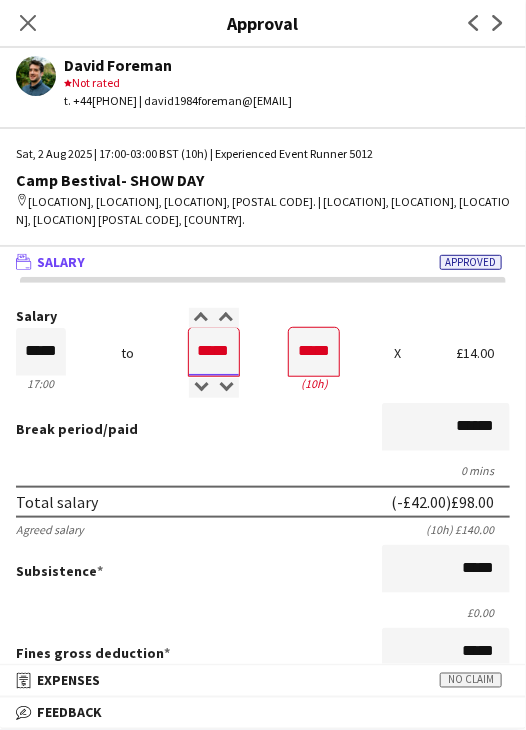 type on "*****" 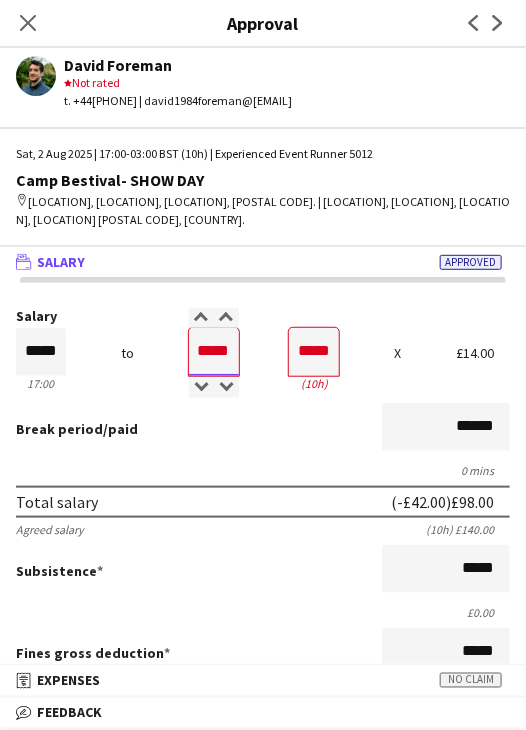 type on "*****" 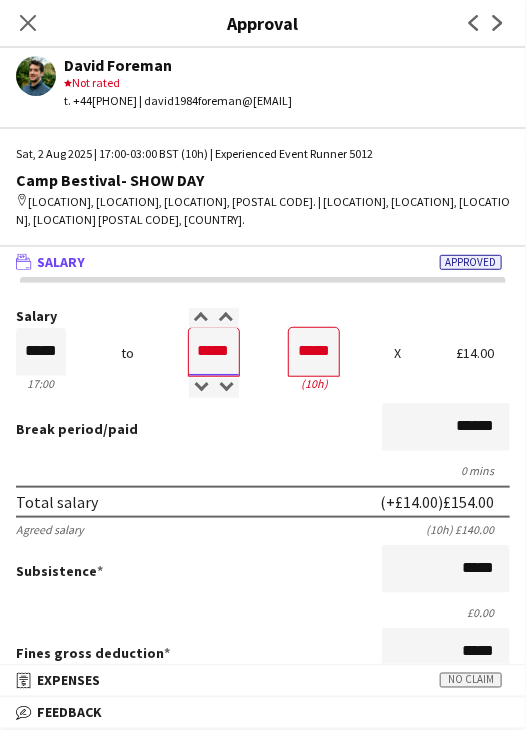 type on "*****" 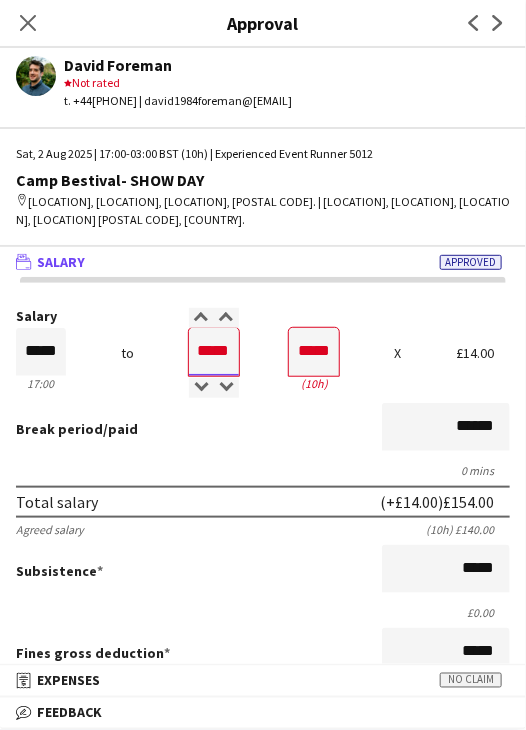 type on "*****" 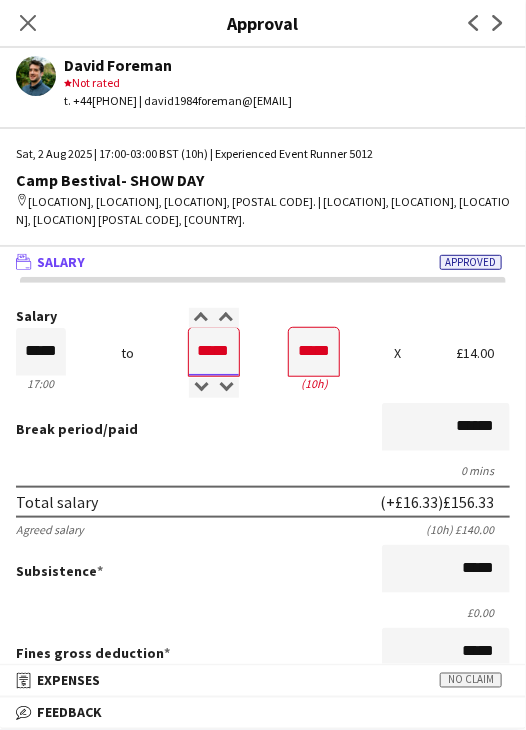 type on "*****" 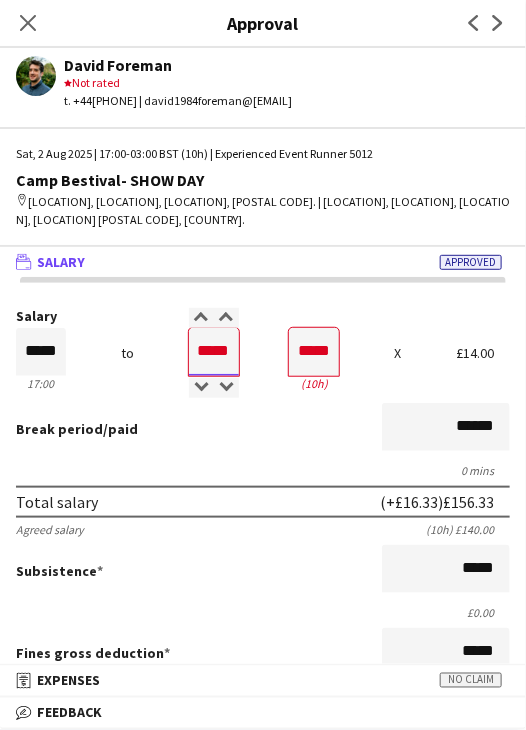 type on "*****" 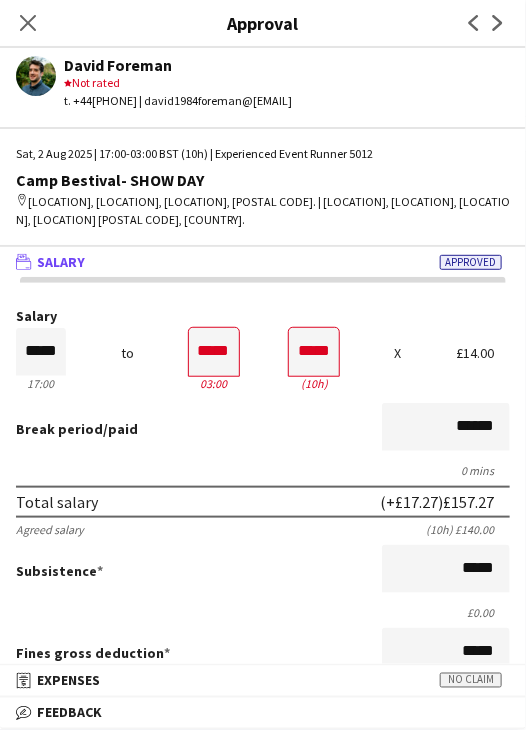 click on "Break period   /paid  ******" at bounding box center [263, 429] 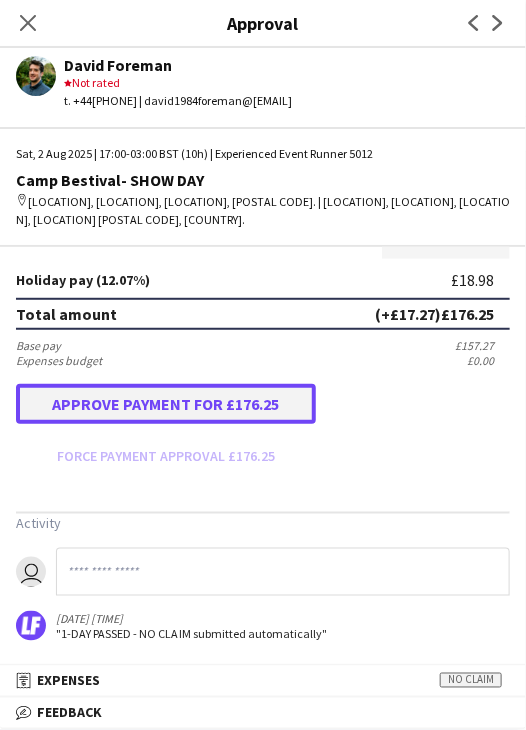 click on "Approve payment for £176.25" at bounding box center (166, 404) 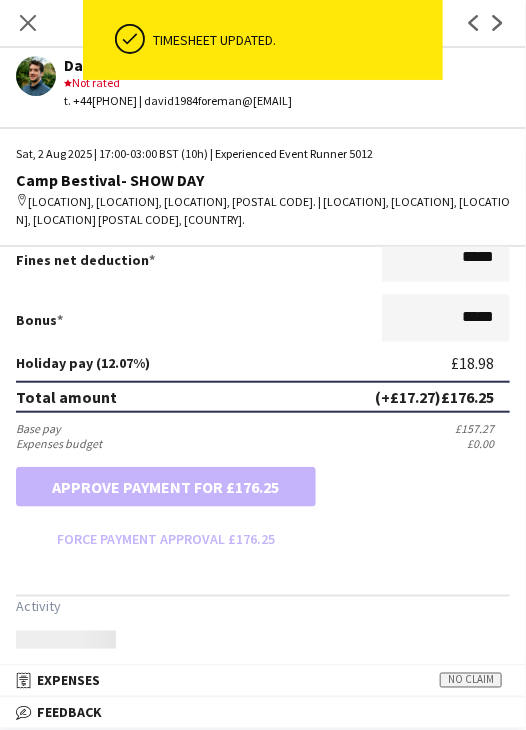 scroll, scrollTop: 537, scrollLeft: 0, axis: vertical 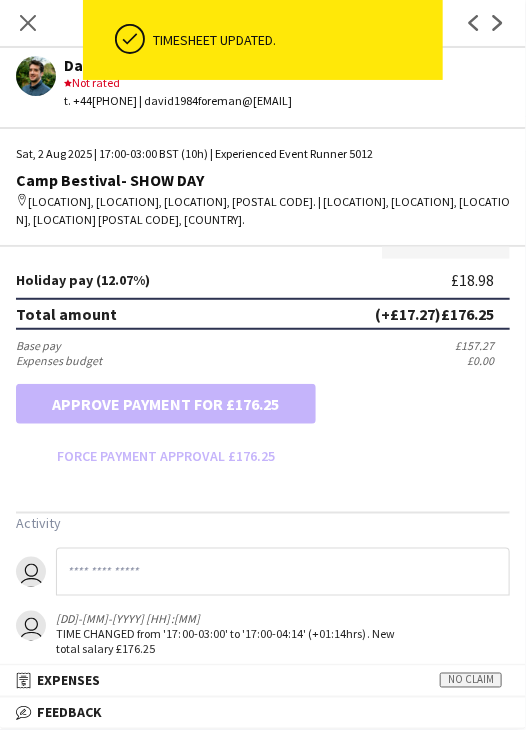 drag, startPoint x: 19, startPoint y: 27, endPoint x: 76, endPoint y: 80, distance: 77.83315 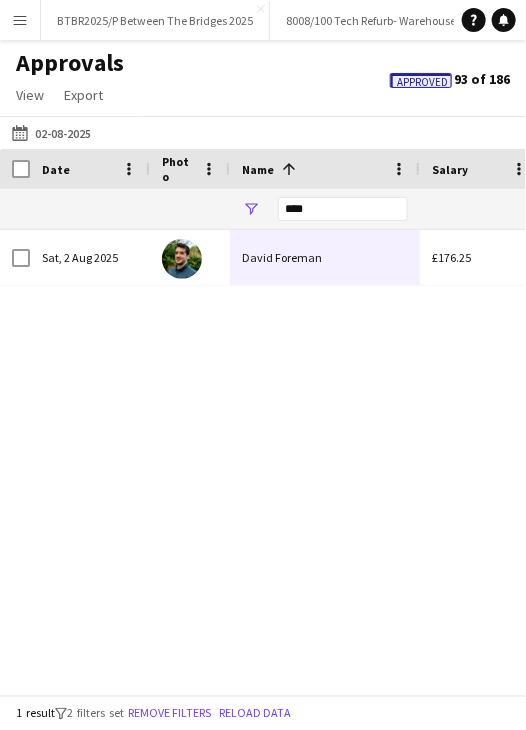 click on "****" at bounding box center (343, 209) 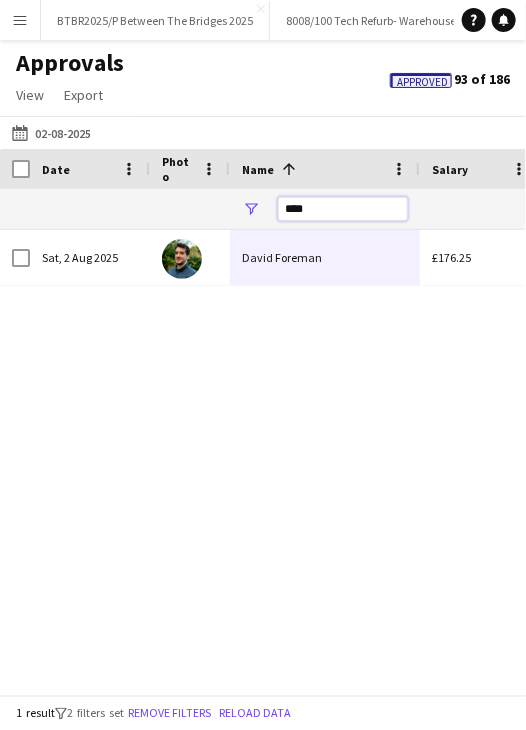 click on "****" at bounding box center (343, 209) 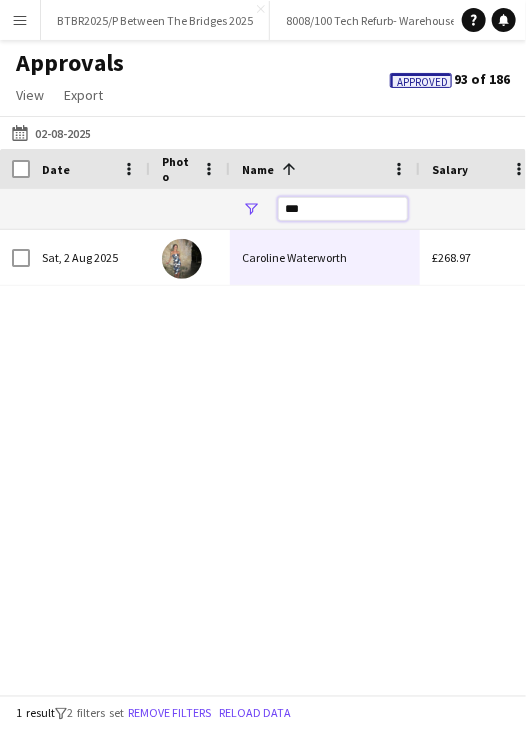 click on "***" at bounding box center (343, 209) 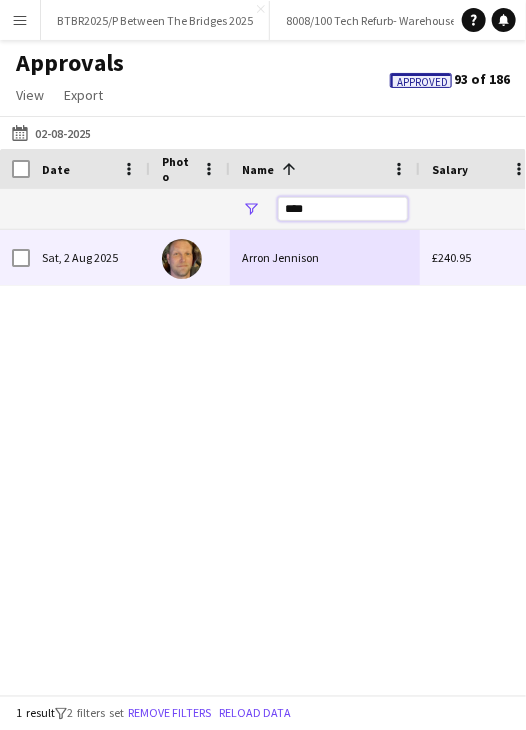 type on "****" 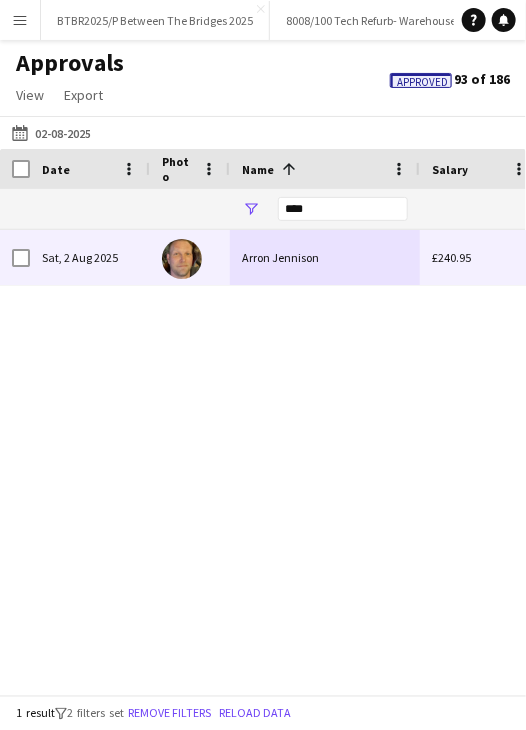 click on "Arron Jennison" at bounding box center (325, 257) 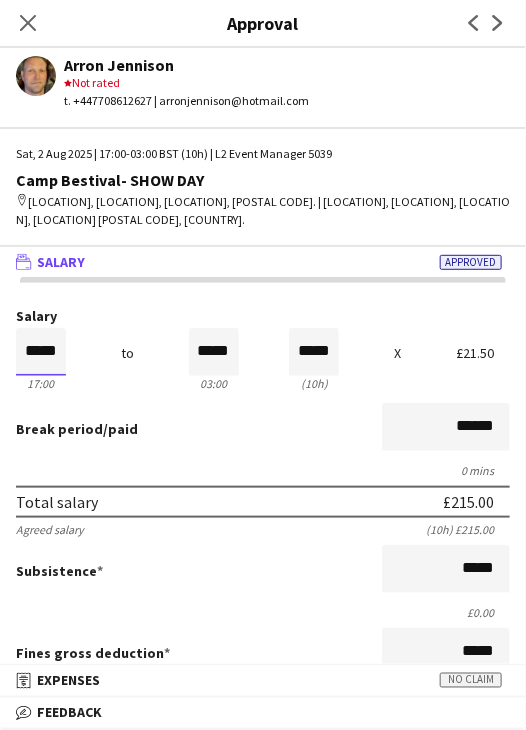click on "*****" at bounding box center [41, 352] 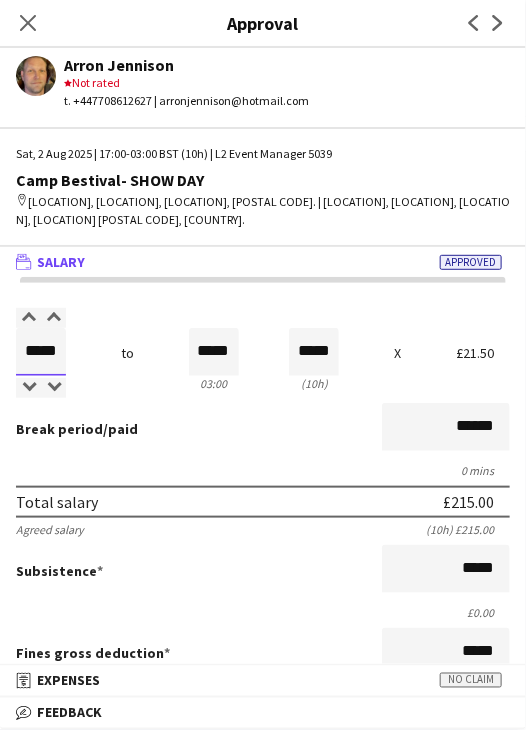 click on "*****" at bounding box center [41, 352] 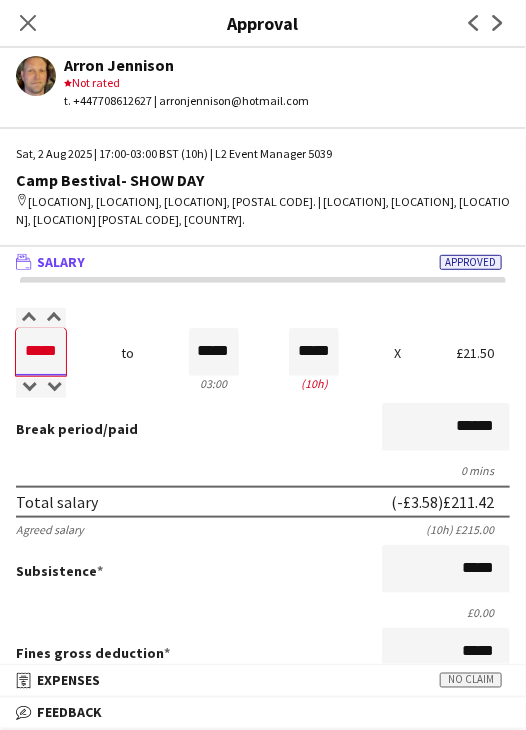 type on "*****" 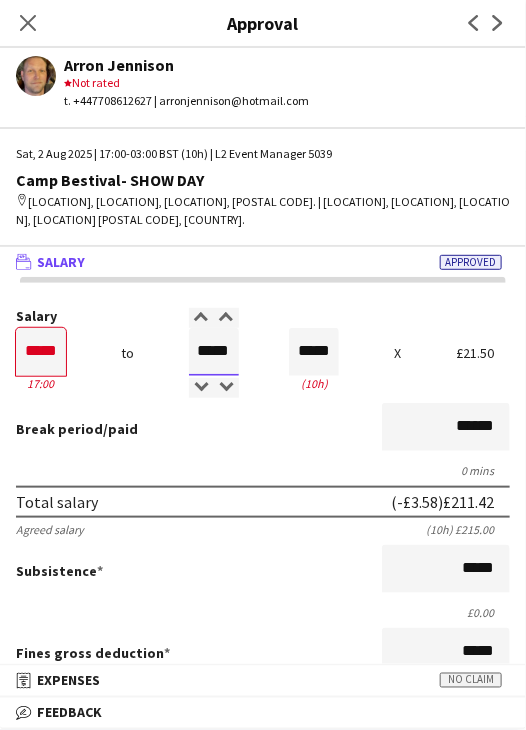 click on "*****" at bounding box center [214, 352] 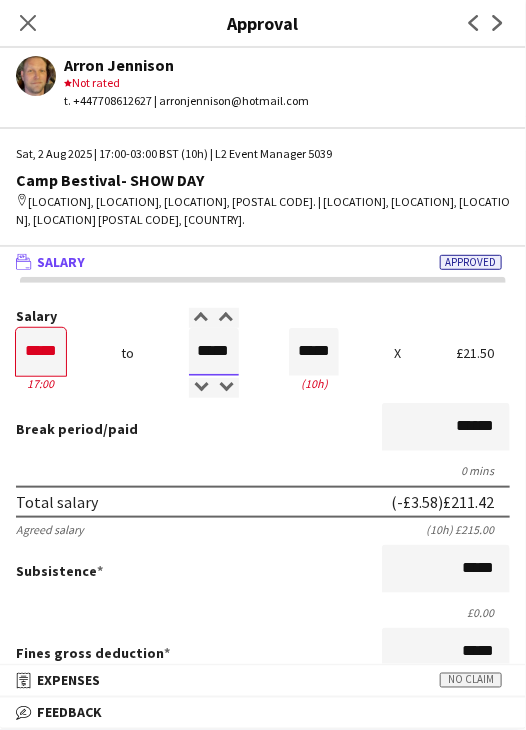 click on "*****" at bounding box center (214, 352) 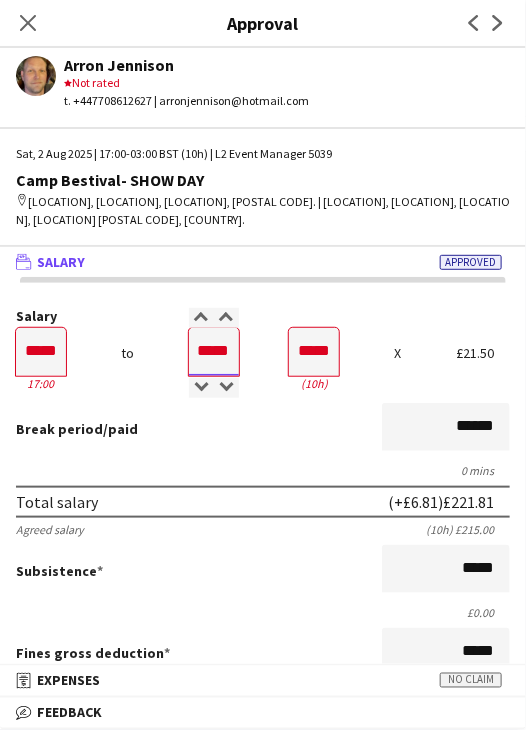 type on "*****" 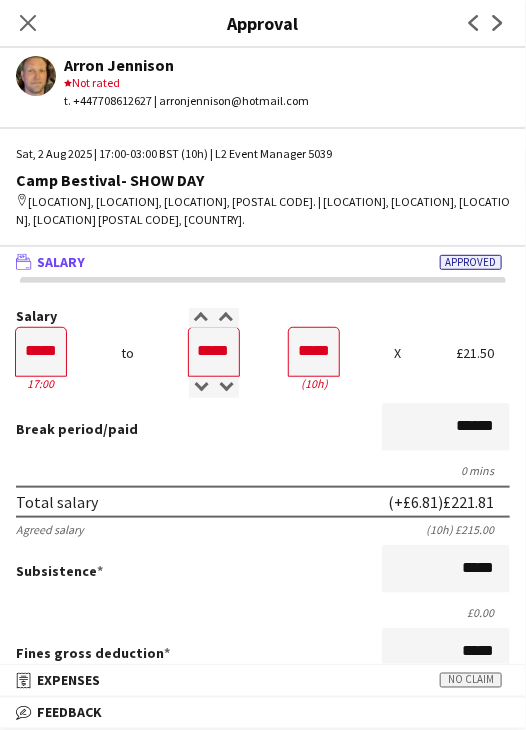 drag, startPoint x: 243, startPoint y: 419, endPoint x: 260, endPoint y: 414, distance: 17.720045 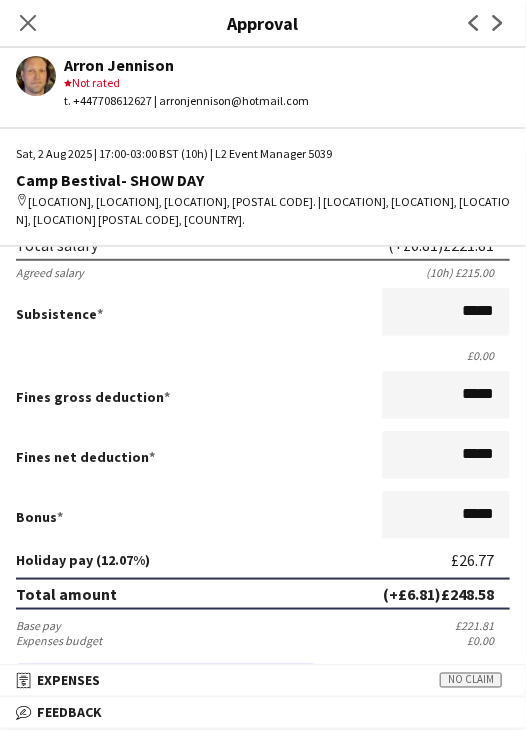 scroll, scrollTop: 500, scrollLeft: 0, axis: vertical 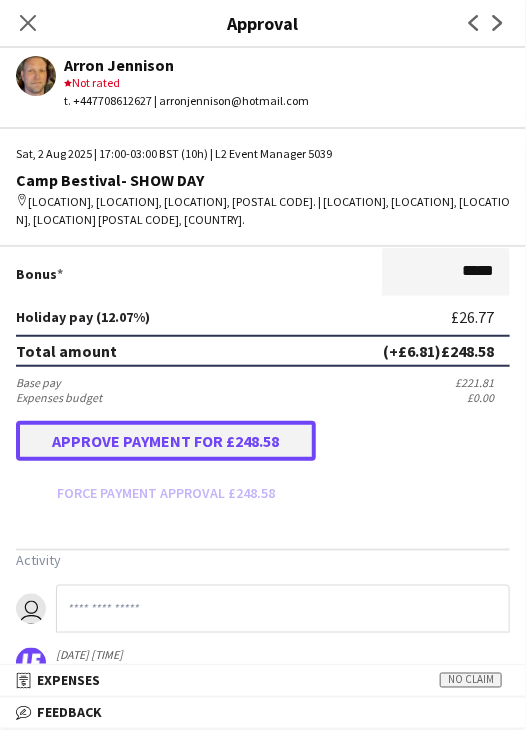 click on "Approve payment for £248.58" at bounding box center [166, 441] 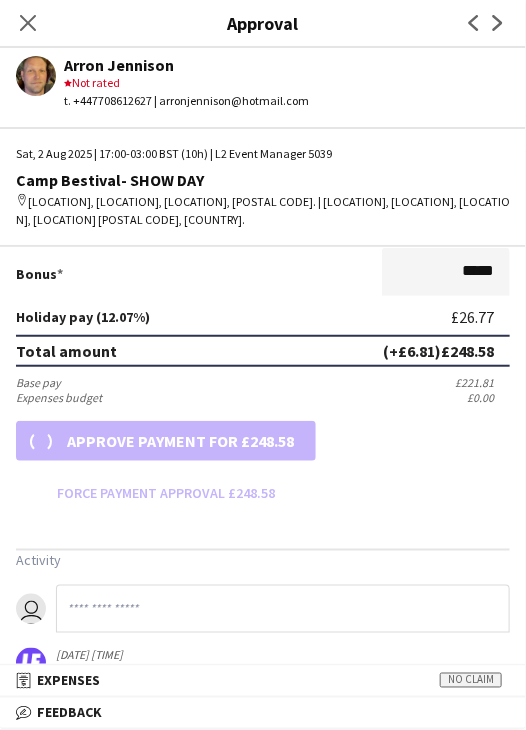 scroll, scrollTop: 500, scrollLeft: 0, axis: vertical 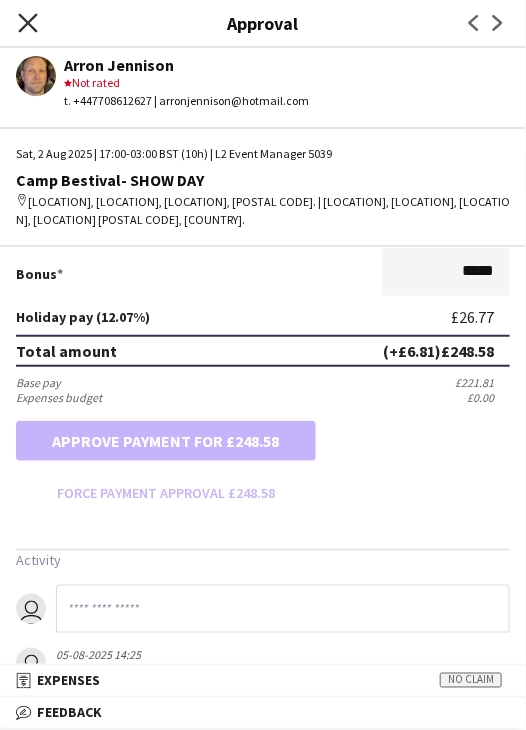 click 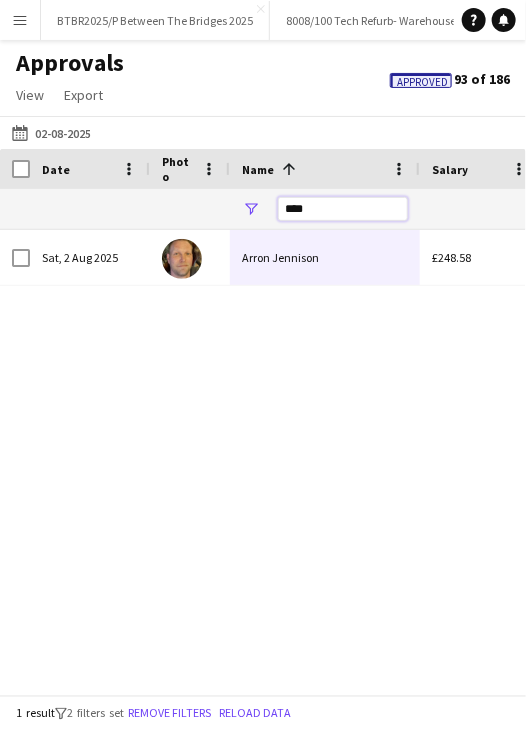 click on "****" at bounding box center (343, 209) 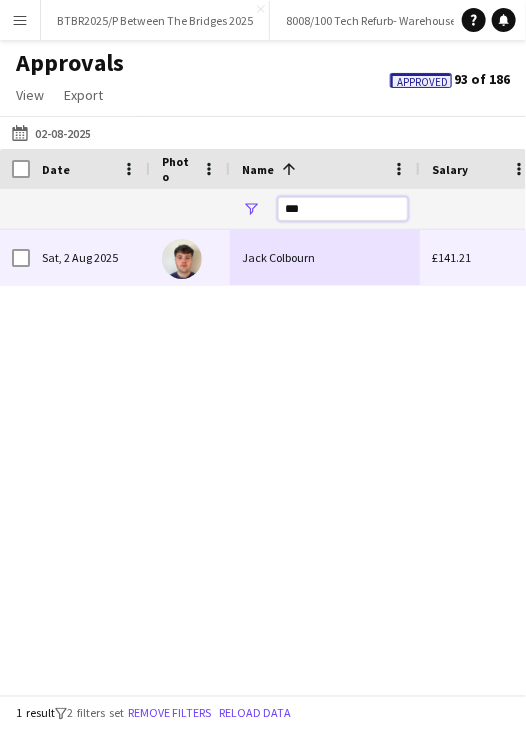 type on "***" 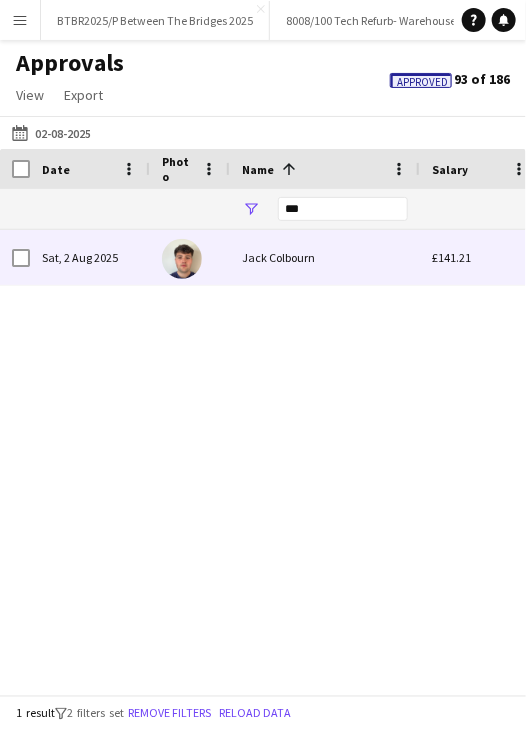 click on "Jack Colbourn" at bounding box center (325, 257) 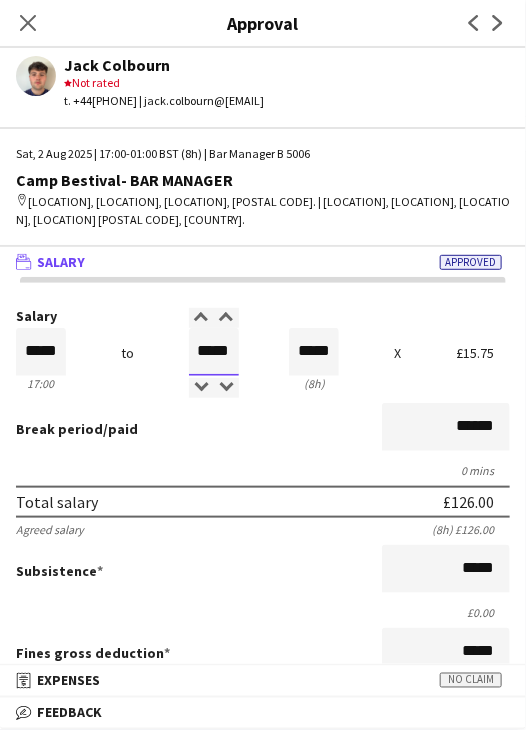 drag, startPoint x: 187, startPoint y: 352, endPoint x: 280, endPoint y: 354, distance: 93.0215 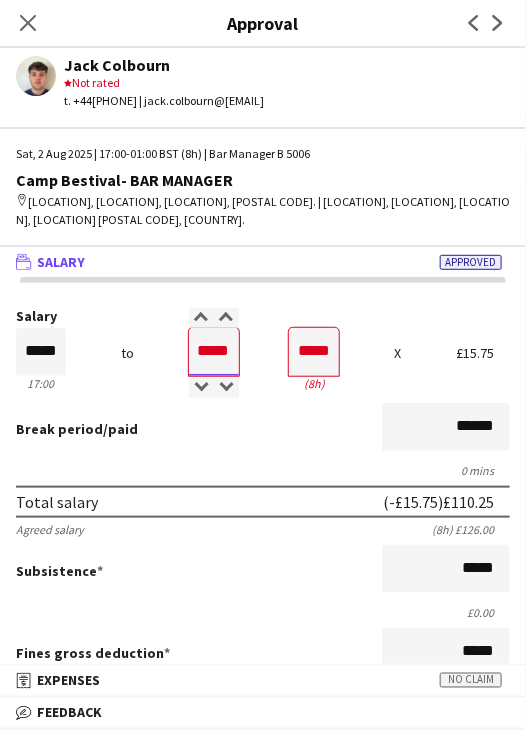 type on "*****" 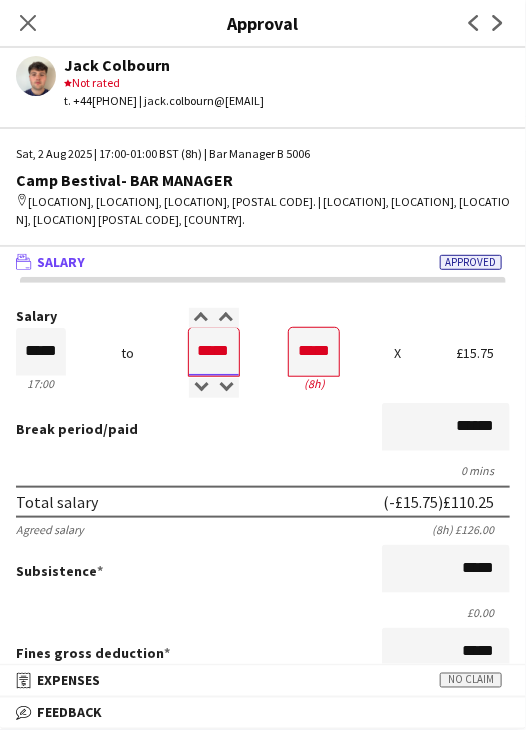 type on "*****" 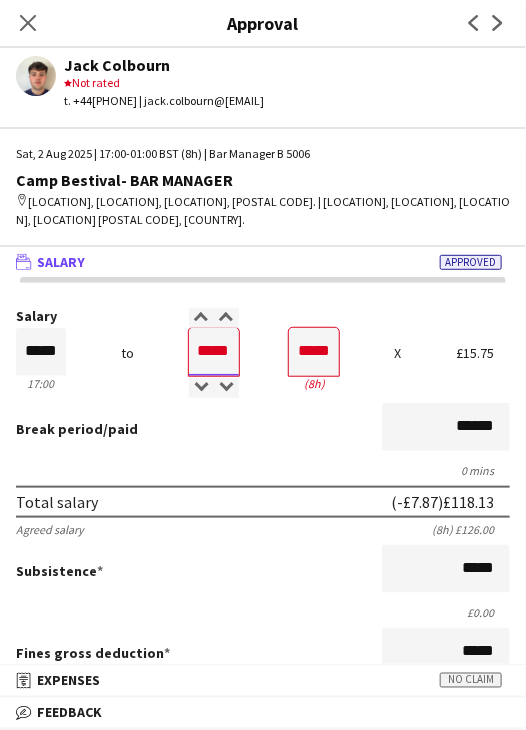 type on "*****" 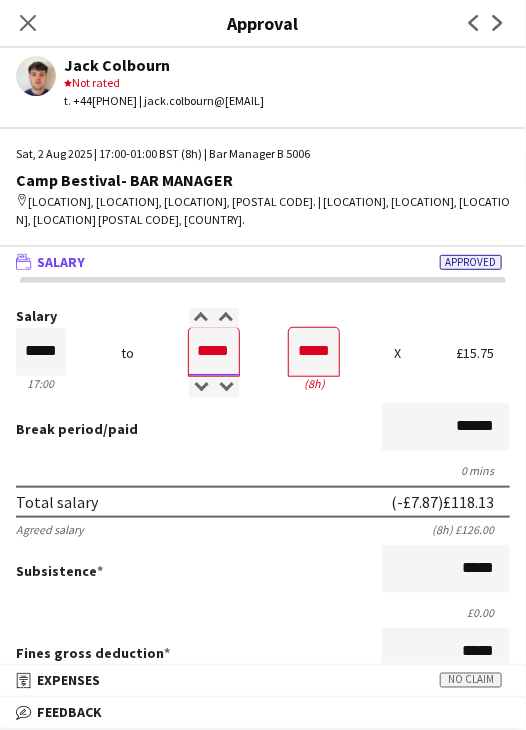 type on "*****" 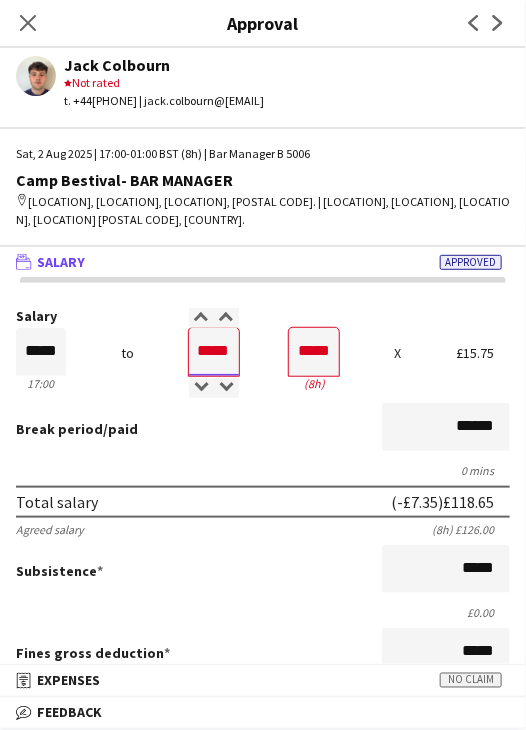 type on "*****" 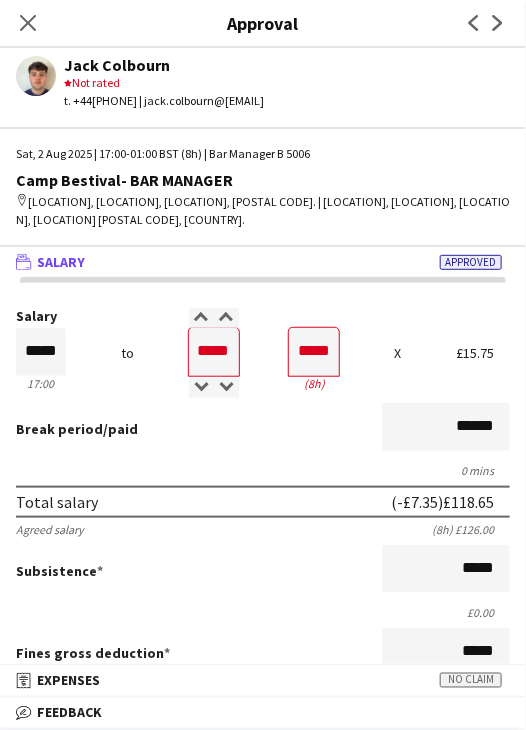 click on "Break period   /paid  ******" at bounding box center (263, 429) 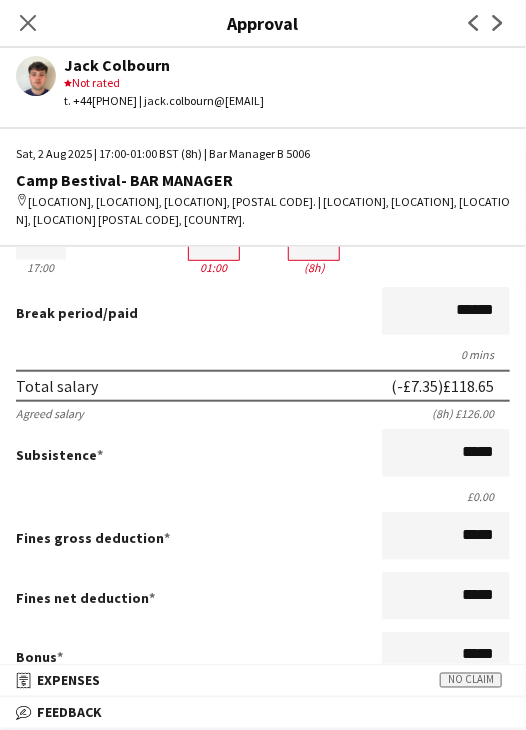 scroll, scrollTop: 537, scrollLeft: 0, axis: vertical 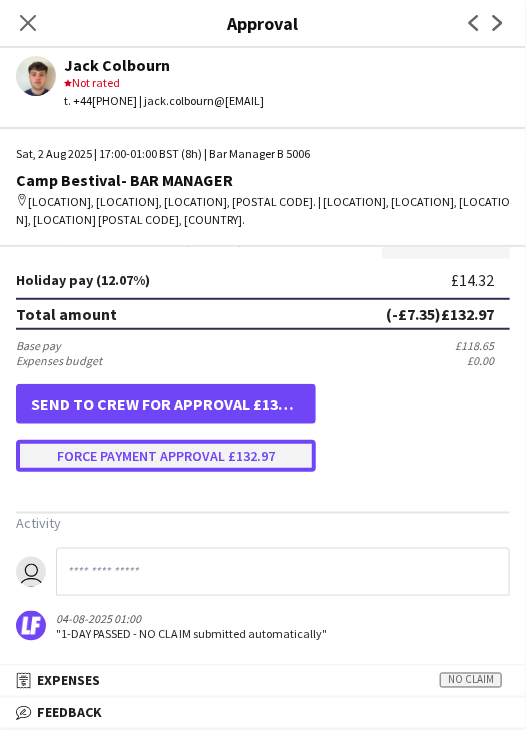 click on "Force payment approval £132.97" at bounding box center [166, 456] 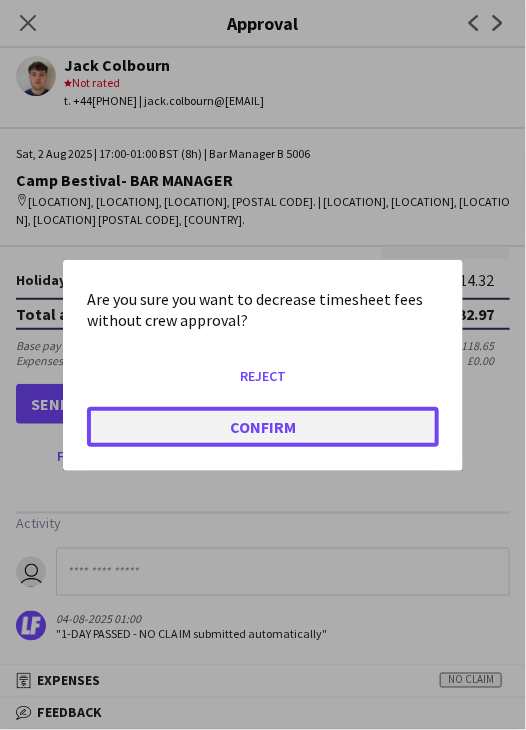 click on "Confirm" 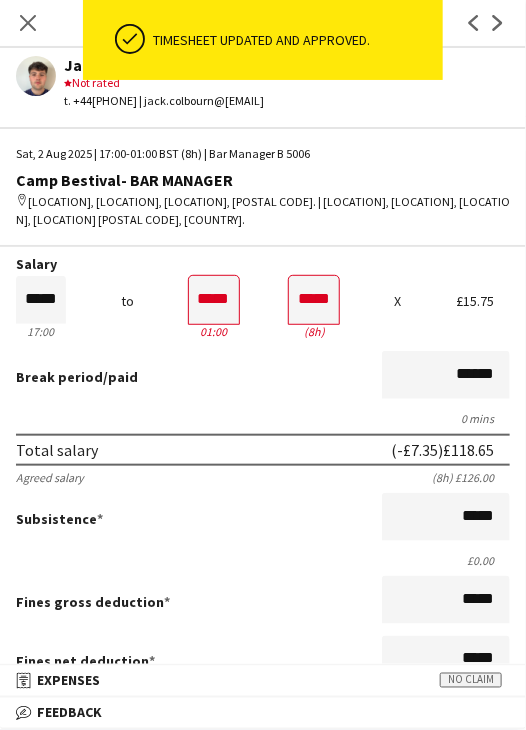 scroll, scrollTop: 37, scrollLeft: 0, axis: vertical 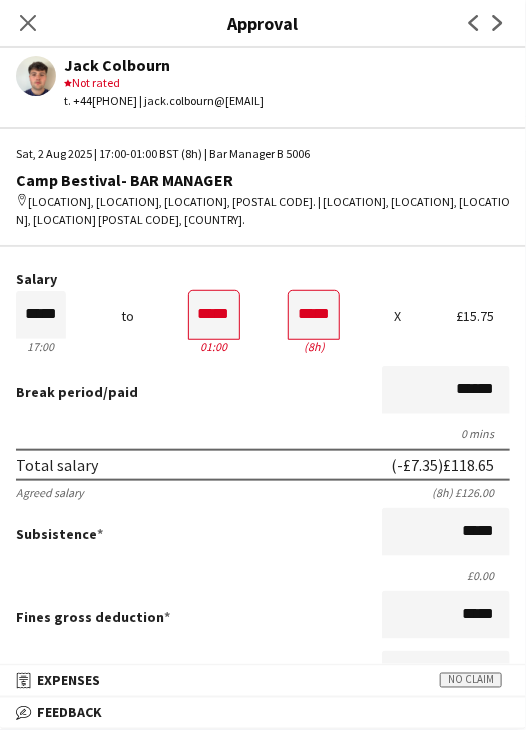 drag, startPoint x: 39, startPoint y: 25, endPoint x: 71, endPoint y: 61, distance: 48.166378 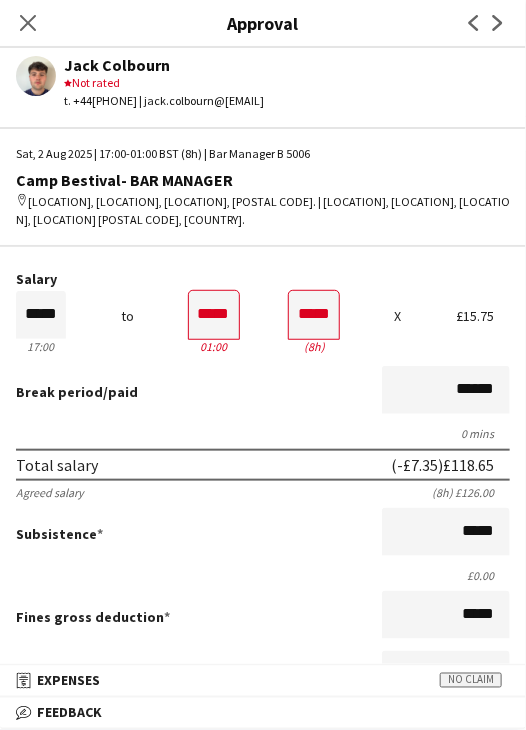 click on "Close pop-in" 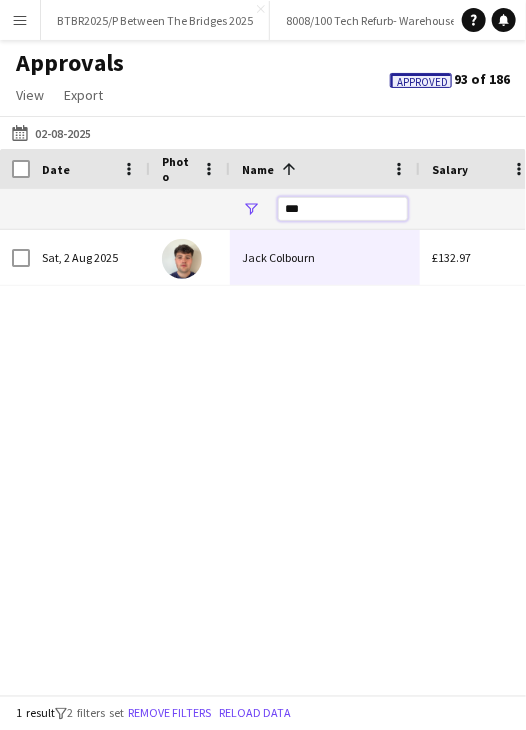 click on "***" at bounding box center (343, 209) 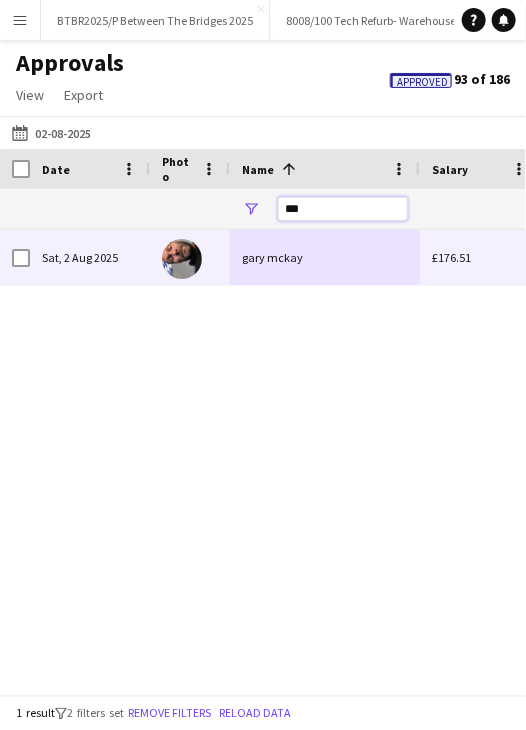 type on "***" 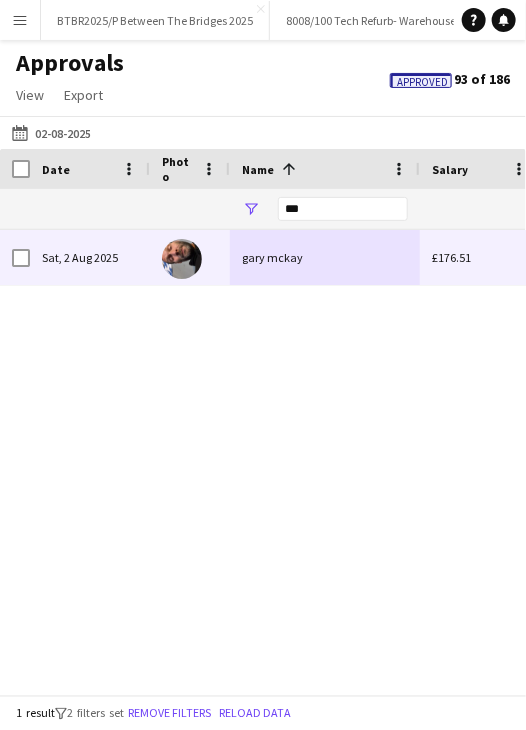 click on "gary mckay" at bounding box center (325, 257) 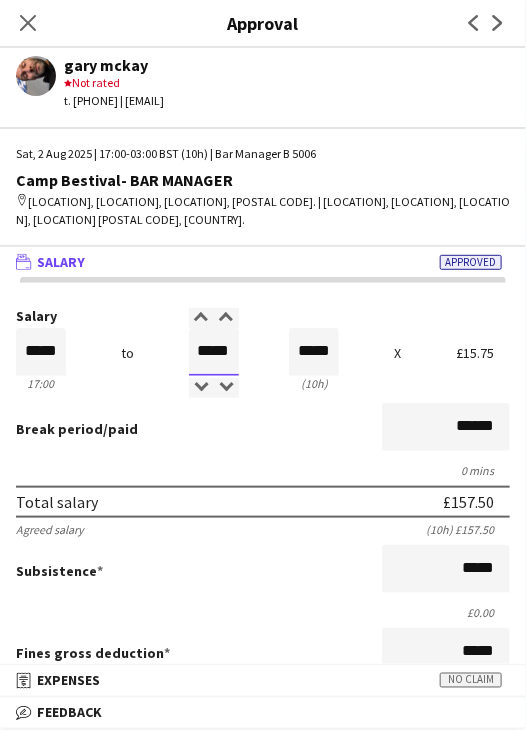 drag, startPoint x: 184, startPoint y: 356, endPoint x: 272, endPoint y: 354, distance: 88.02273 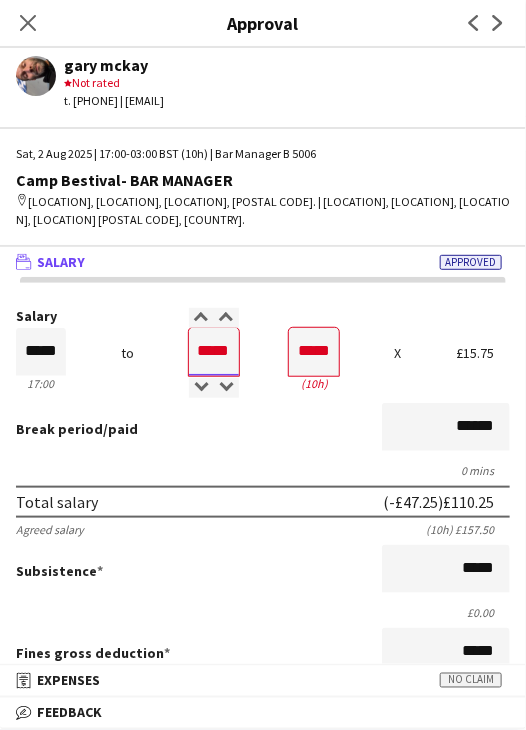 type on "*****" 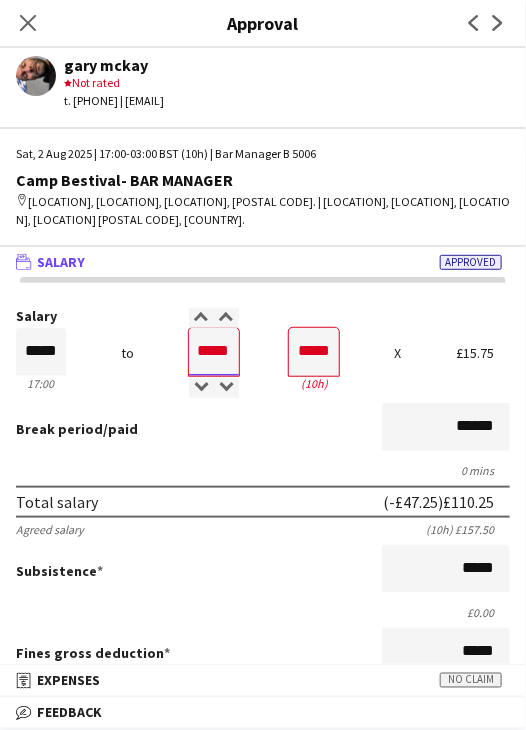 type on "*****" 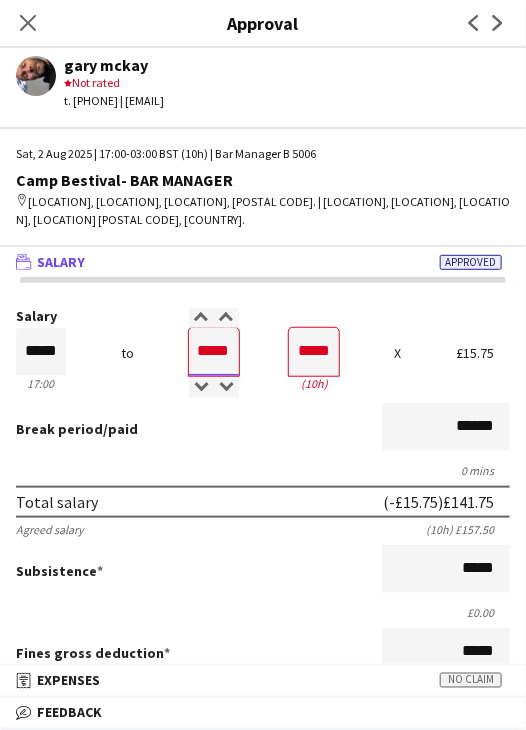 type on "*****" 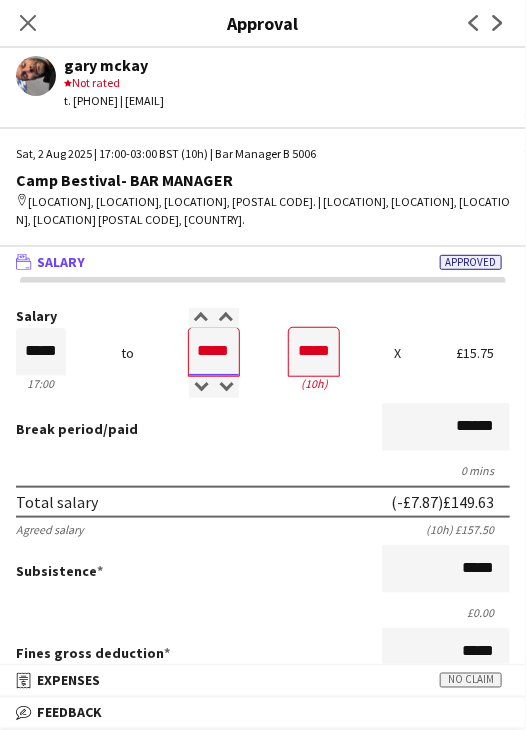 type on "*****" 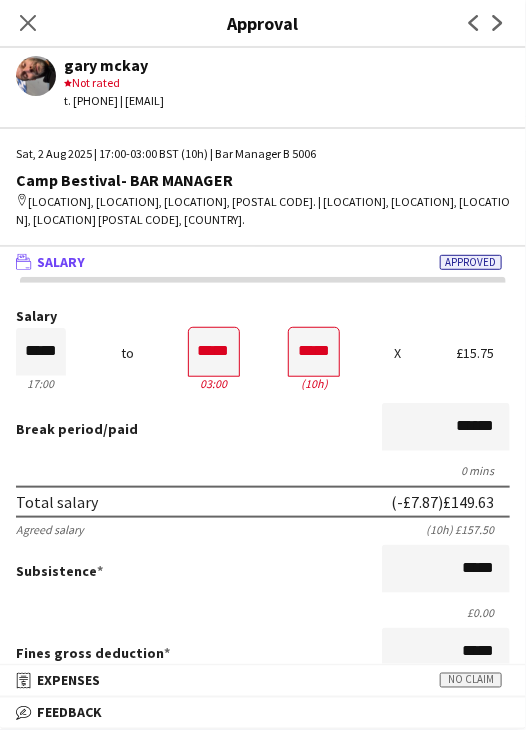 click on "Break period   /paid  ******" at bounding box center [263, 429] 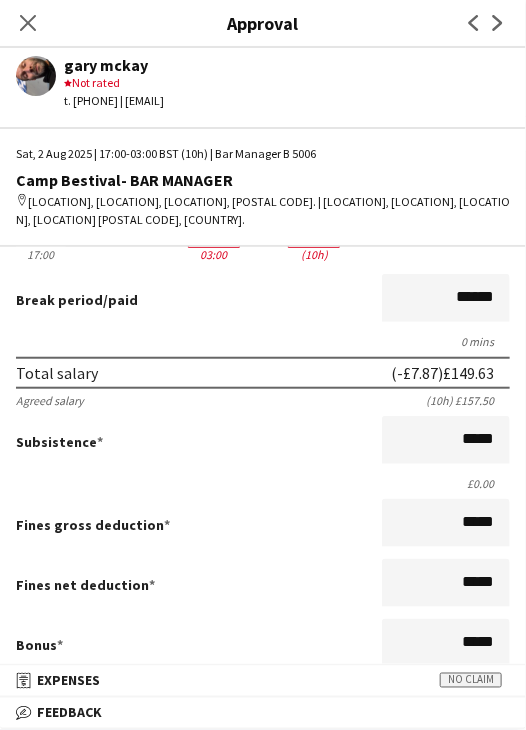 scroll, scrollTop: 400, scrollLeft: 0, axis: vertical 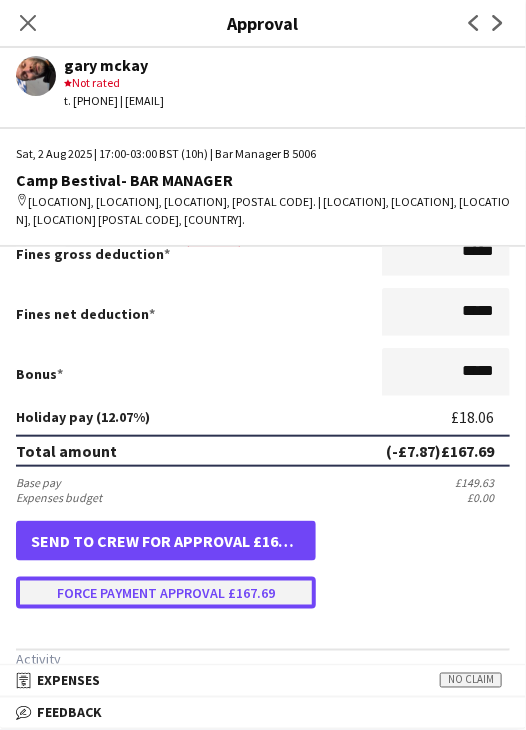 click on "Force payment approval £167.69" at bounding box center (166, 593) 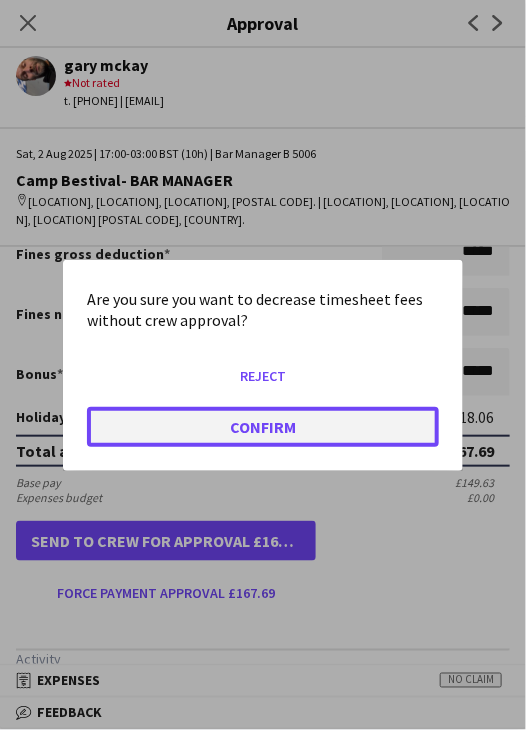 click on "Confirm" 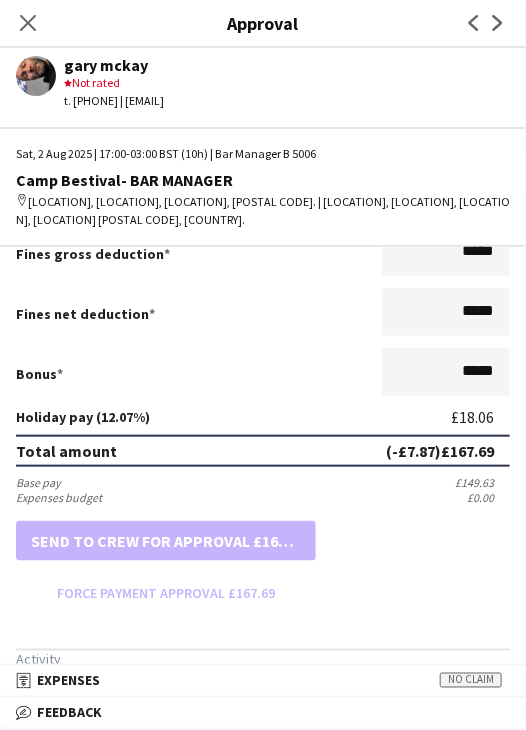 drag, startPoint x: 24, startPoint y: 21, endPoint x: 134, endPoint y: 97, distance: 133.70116 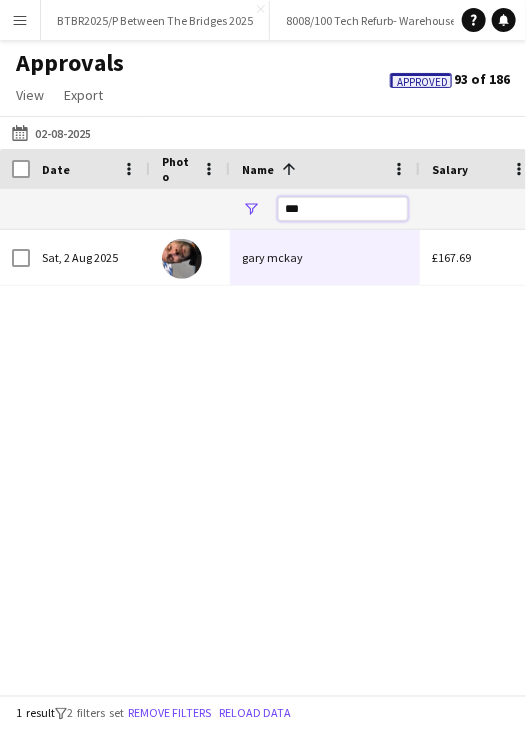 click on "***" at bounding box center (343, 209) 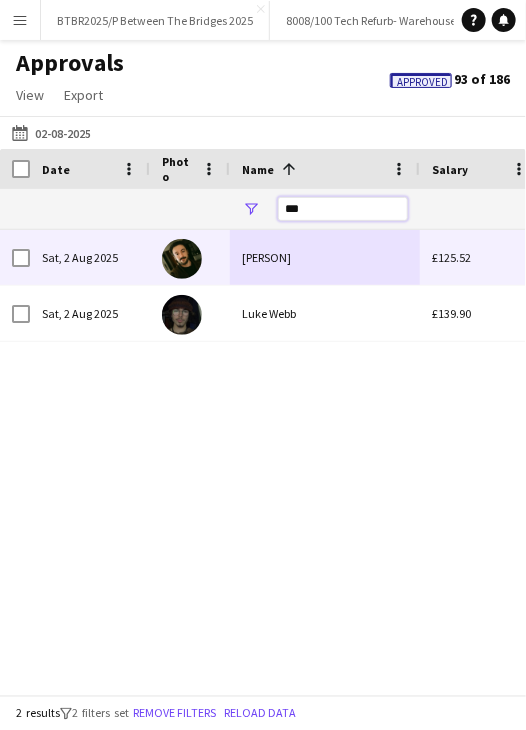 type on "***" 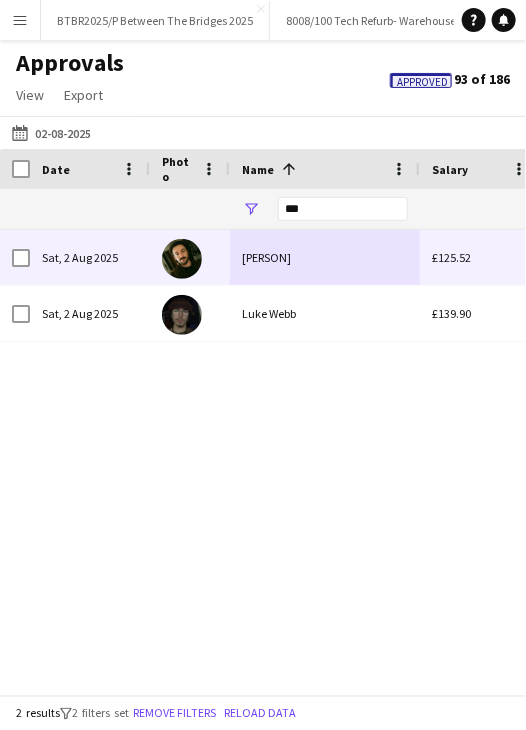 click on "[PERSON]" at bounding box center (325, 257) 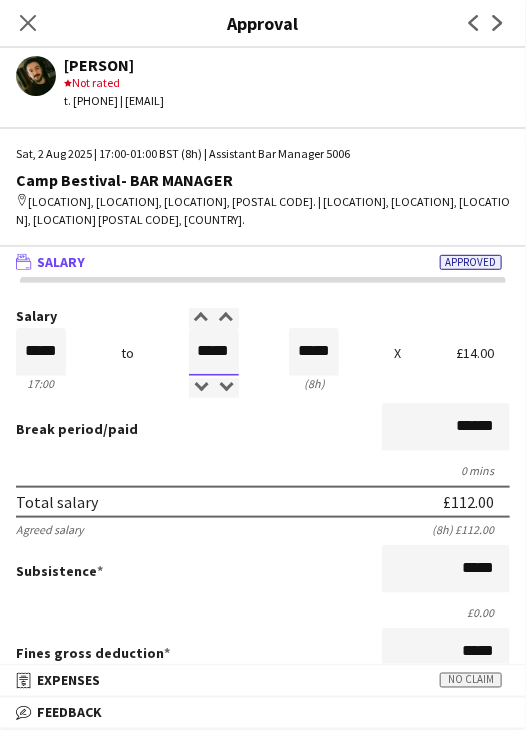 drag, startPoint x: 189, startPoint y: 349, endPoint x: 235, endPoint y: 325, distance: 51.884487 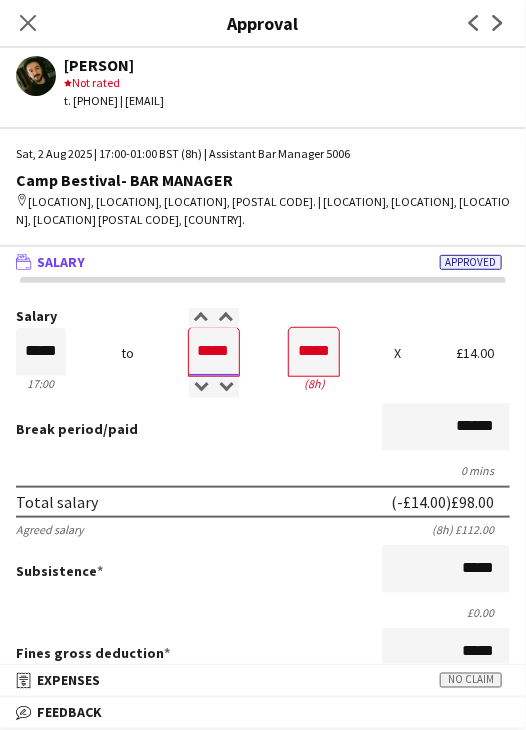 type on "*****" 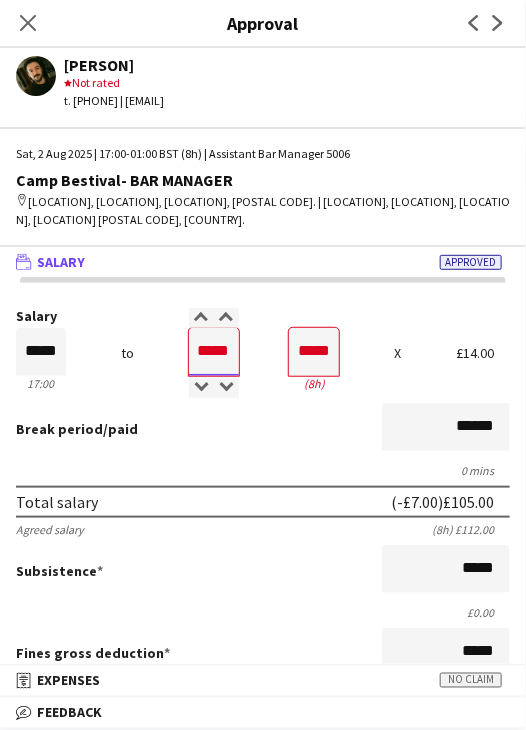 type on "*****" 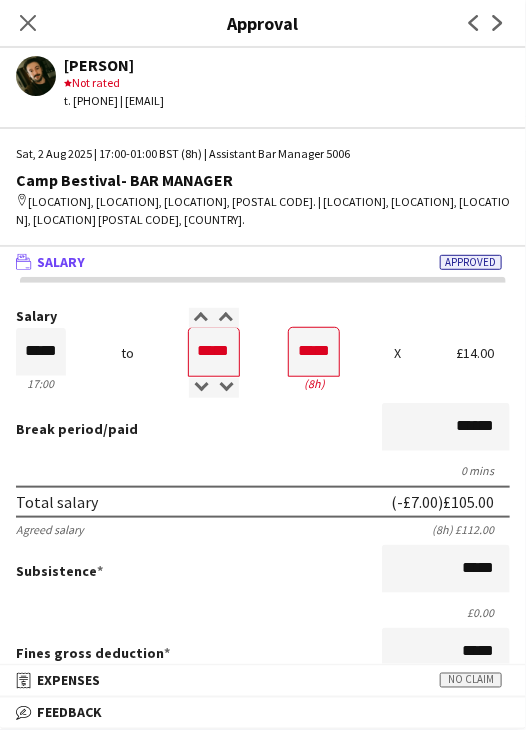 click on "Break period   /paid  ******" at bounding box center (263, 429) 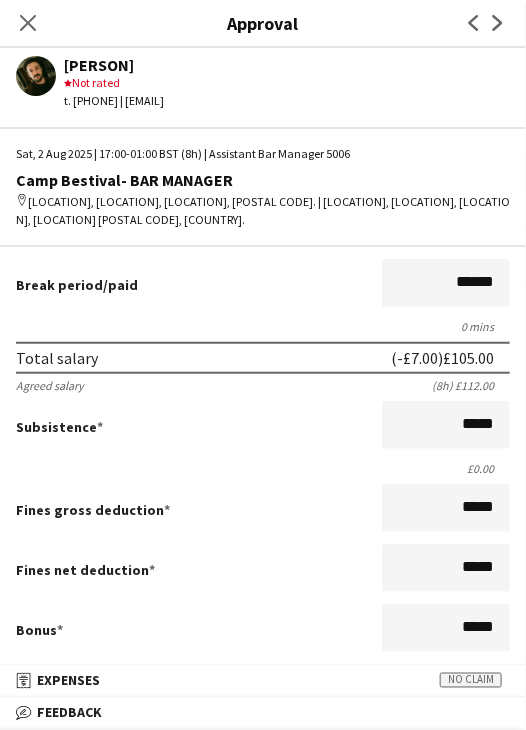 scroll, scrollTop: 537, scrollLeft: 0, axis: vertical 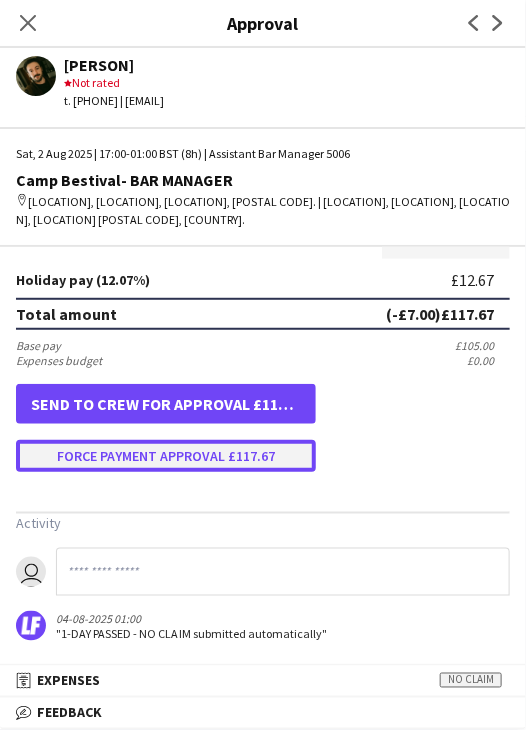 click on "Force payment approval £117.67" at bounding box center (166, 456) 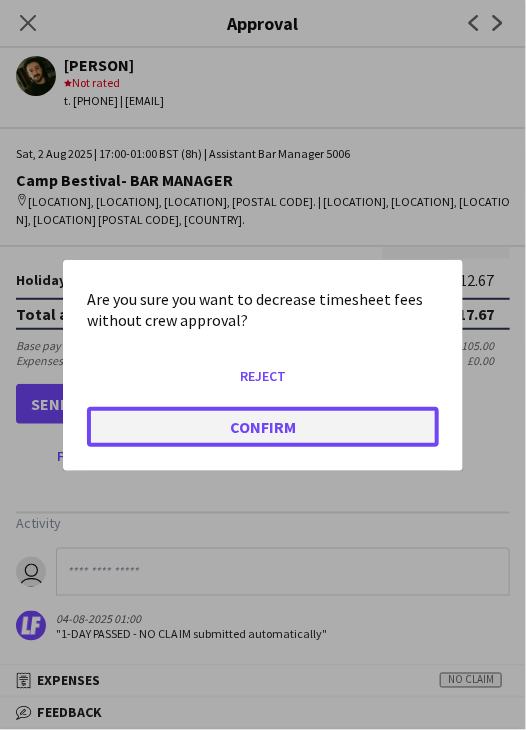 click on "Confirm" 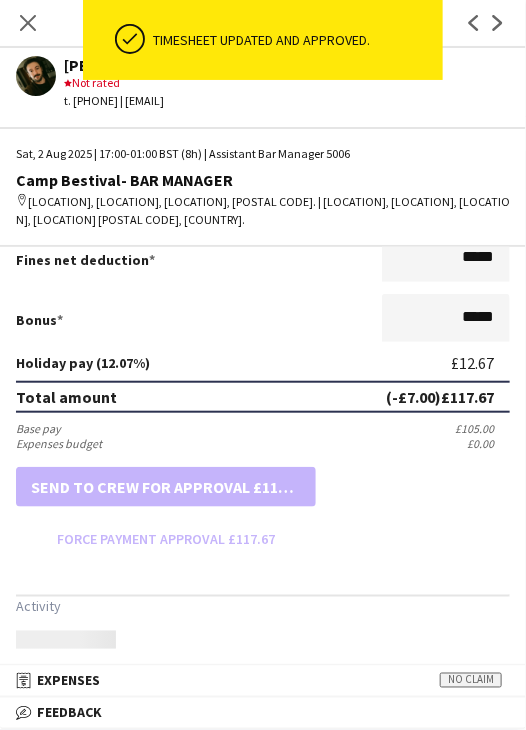 scroll, scrollTop: 537, scrollLeft: 0, axis: vertical 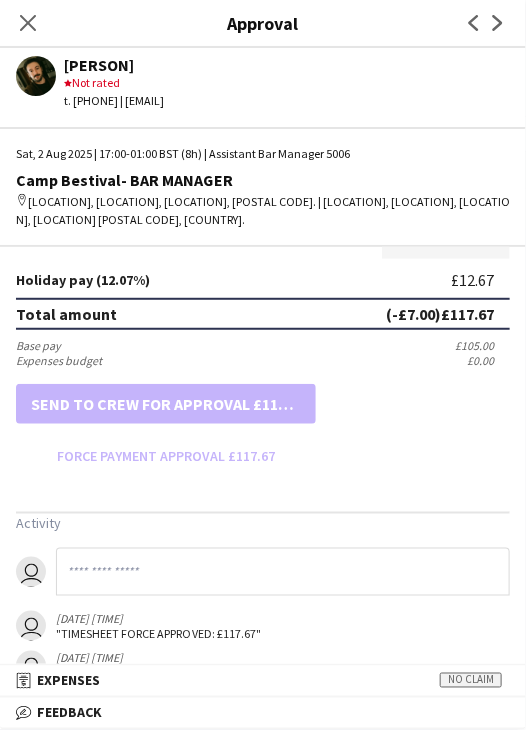 drag, startPoint x: 30, startPoint y: 21, endPoint x: 50, endPoint y: 30, distance: 21.931713 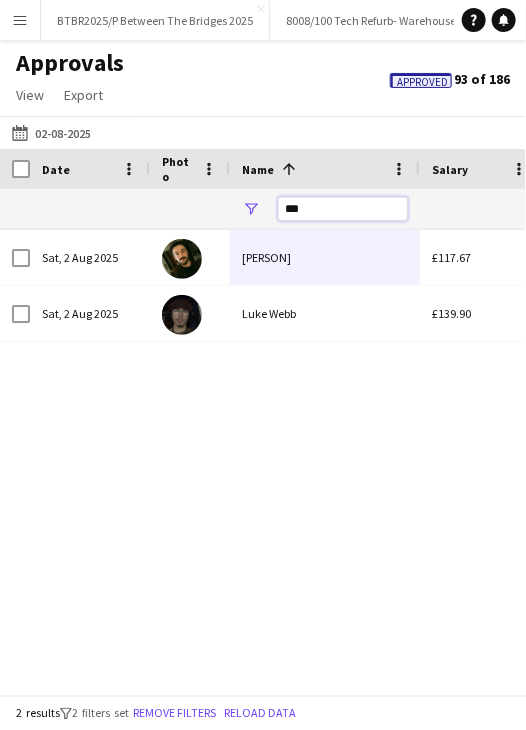 click on "***" at bounding box center [343, 209] 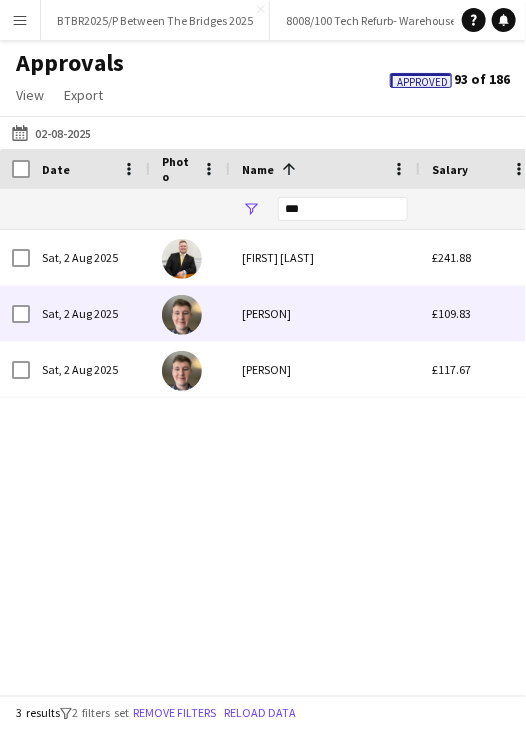 click on "[PERSON]" at bounding box center [325, 313] 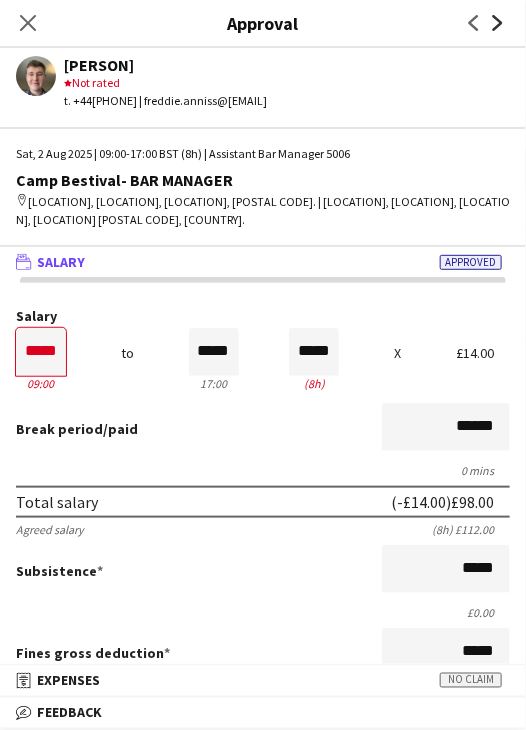 click on "Next" 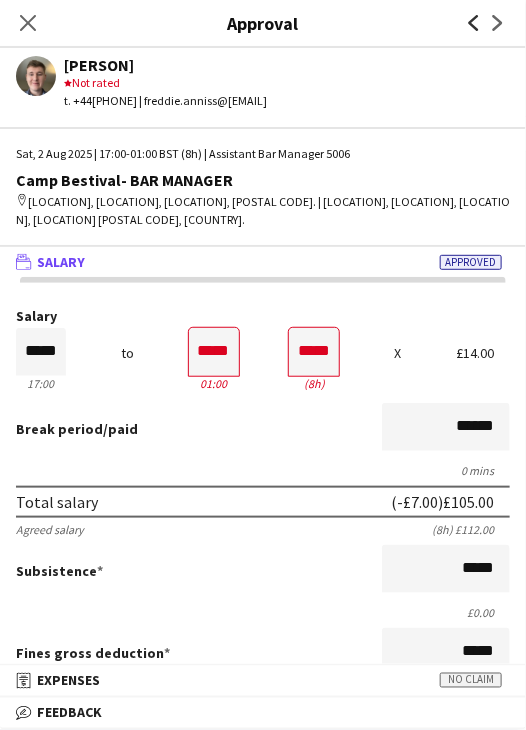 click on "Previous" 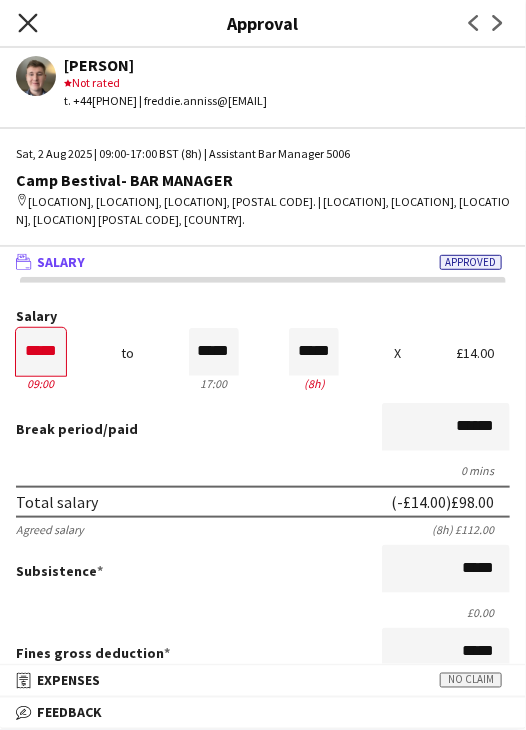 click on "Close pop-in" 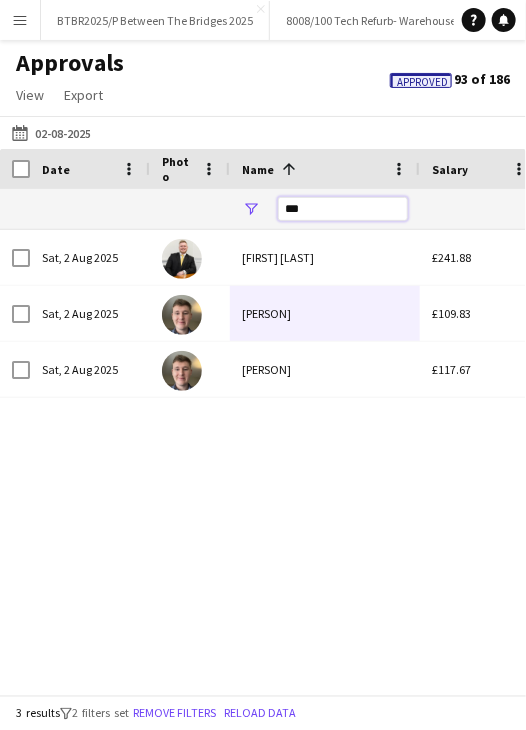 click on "***" at bounding box center (343, 209) 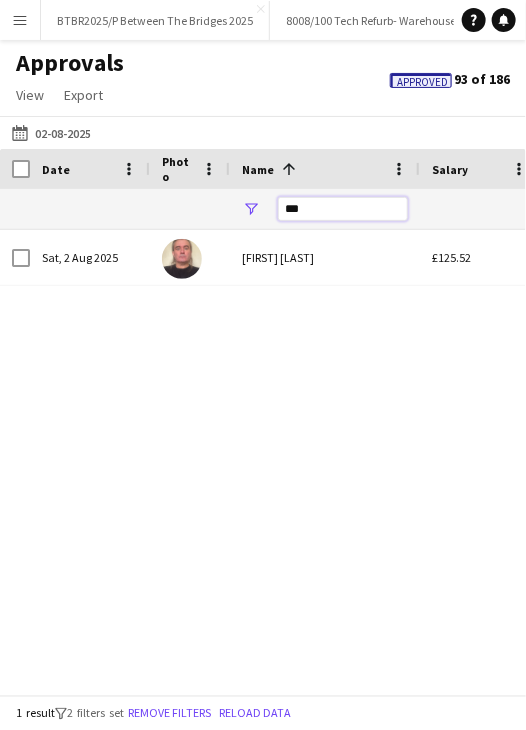 type on "***" 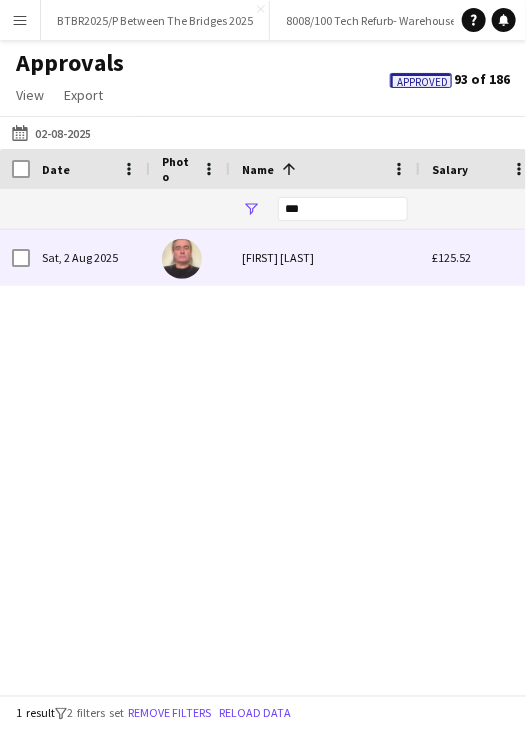 click on "[FIRST] [LAST]" at bounding box center (325, 257) 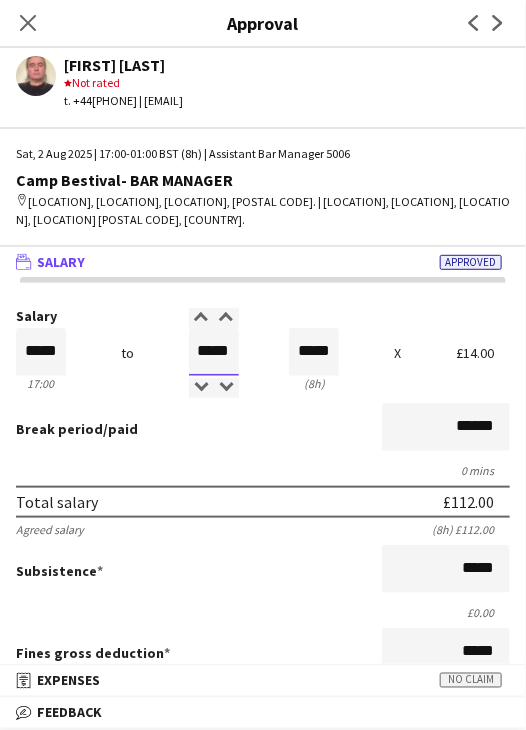 drag, startPoint x: 190, startPoint y: 350, endPoint x: 261, endPoint y: 345, distance: 71.17584 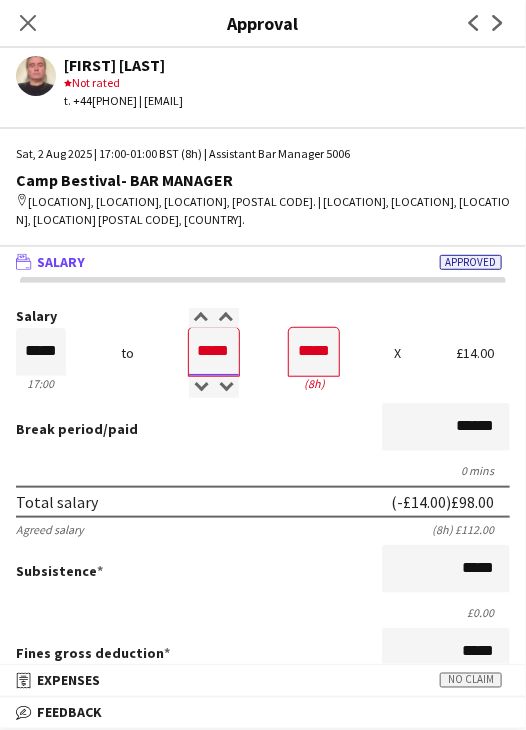 type on "*****" 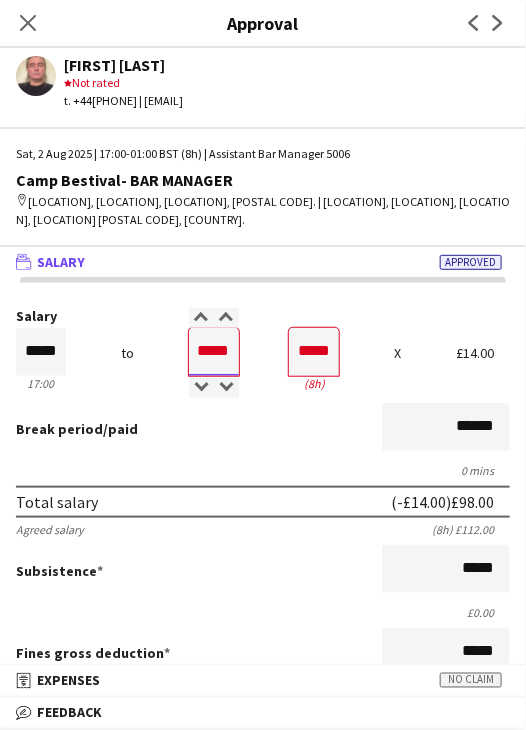 type on "*****" 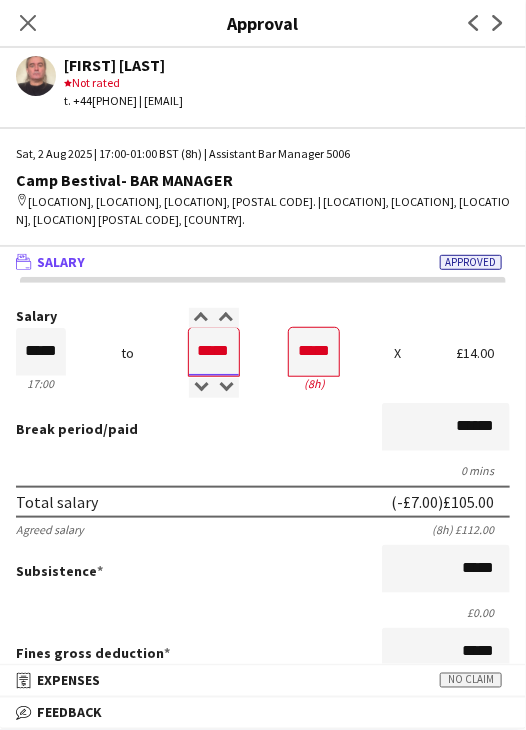type on "*****" 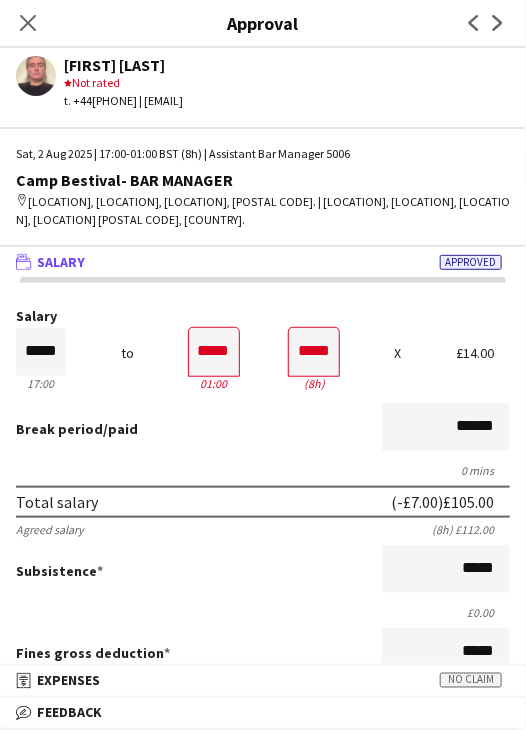 click on "Salary  *****  17:00   to  *****  01:00  *****  (8h)   X   £14.00" at bounding box center (263, 352) 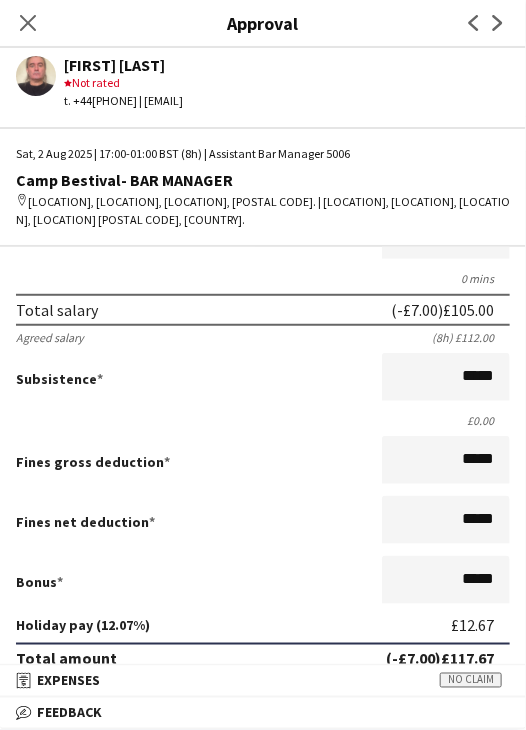 scroll, scrollTop: 537, scrollLeft: 0, axis: vertical 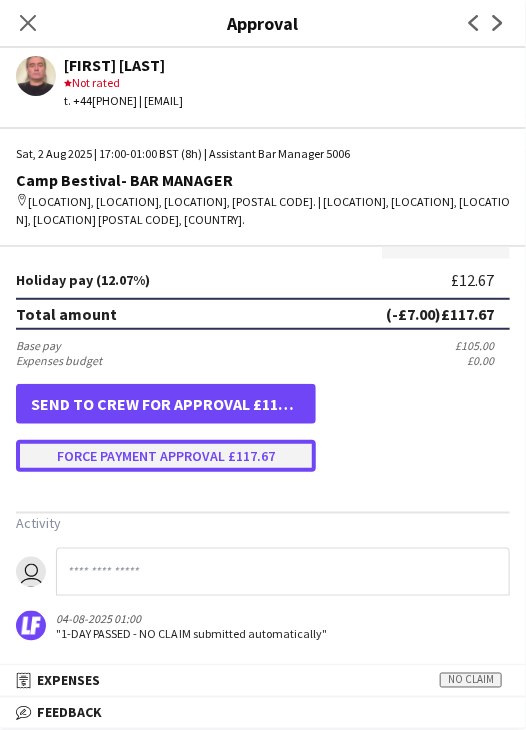 click on "Force payment approval £117.67" at bounding box center [166, 456] 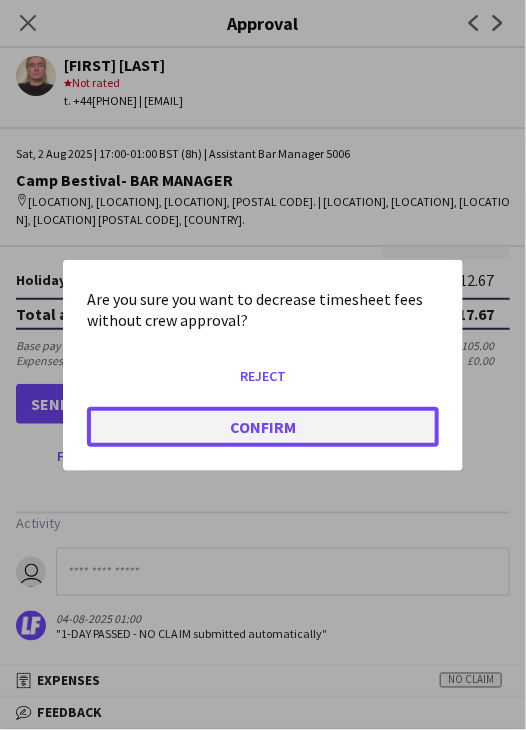 click on "Confirm" 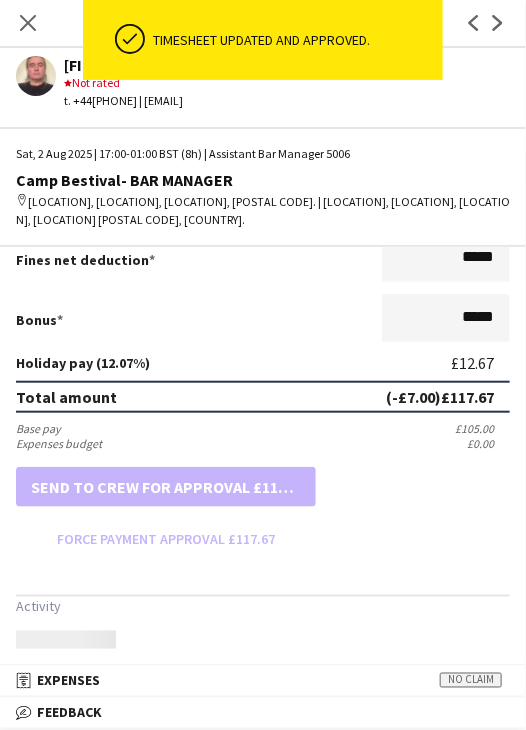 scroll, scrollTop: 537, scrollLeft: 0, axis: vertical 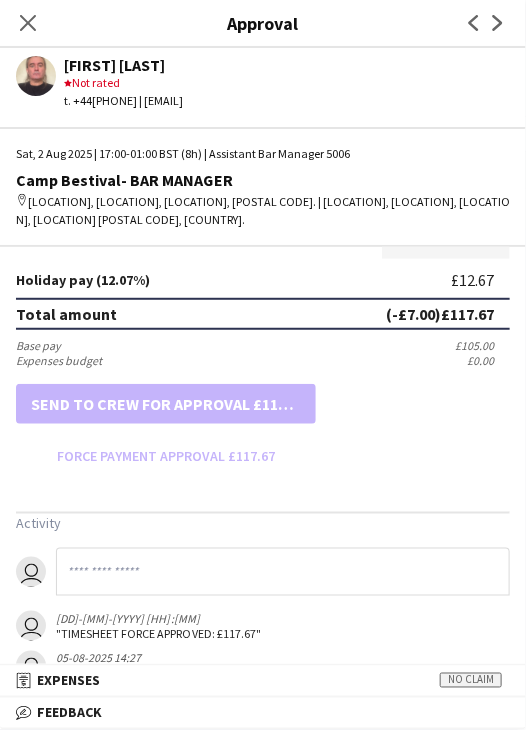 click on "Close pop-in" 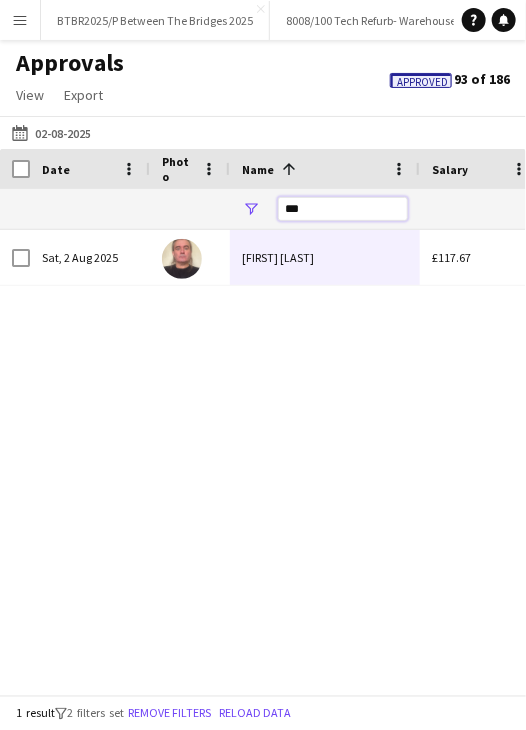 click on "***" at bounding box center (343, 209) 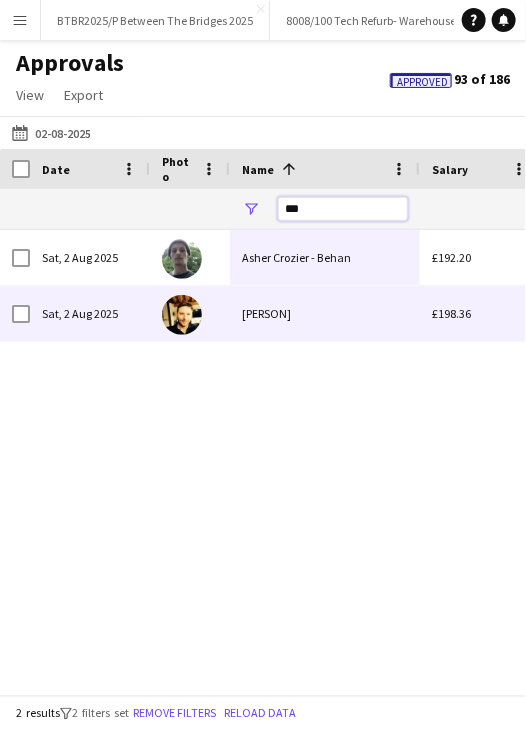 type on "***" 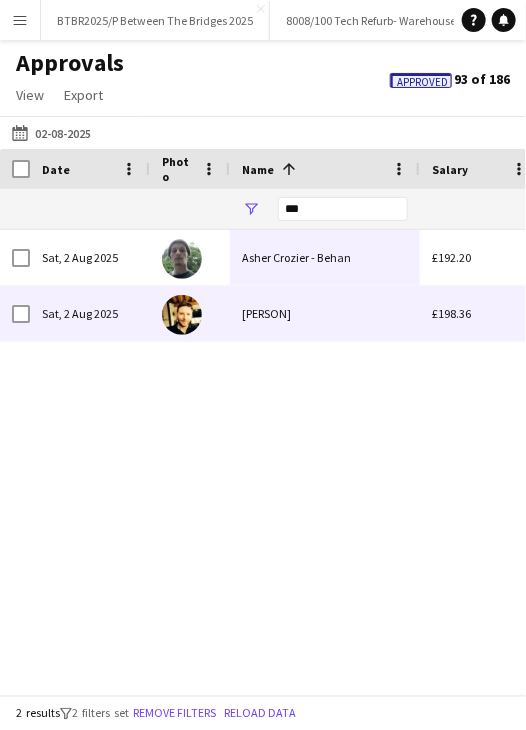click on "[PERSON]" at bounding box center (325, 313) 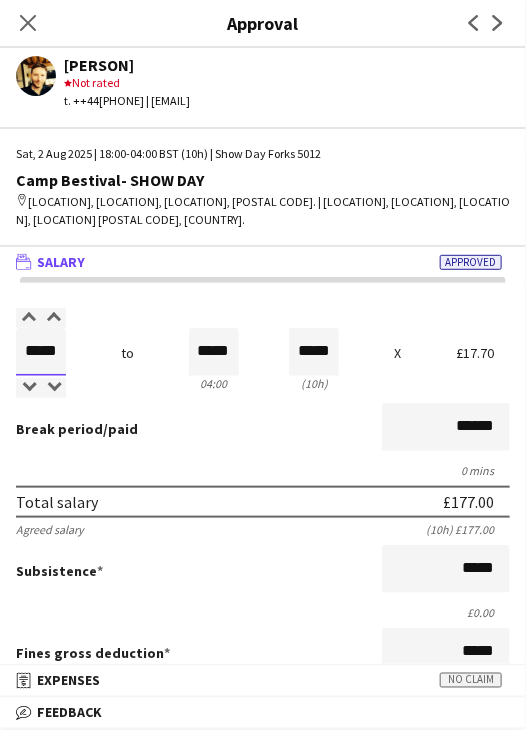 drag, startPoint x: 25, startPoint y: 345, endPoint x: 106, endPoint y: 335, distance: 81.61495 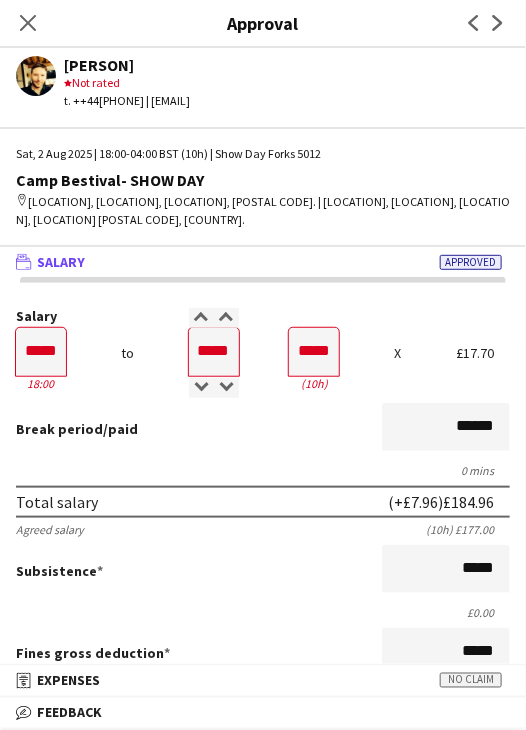 click on "Break period   /paid  ******" at bounding box center [263, 429] 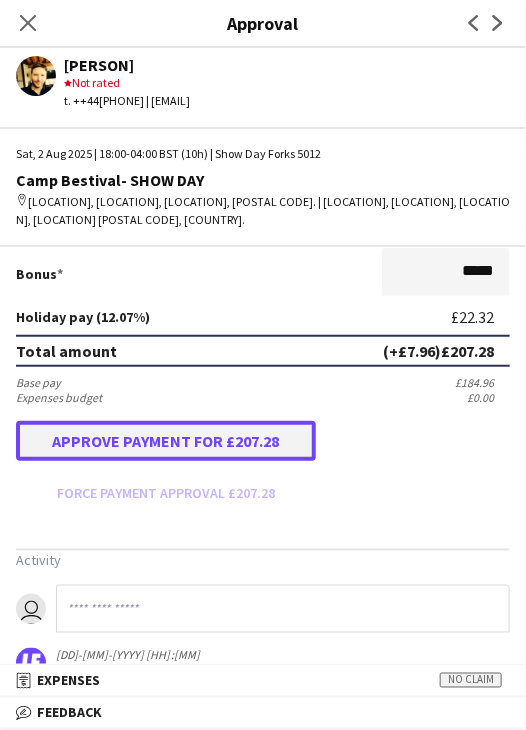 click on "Approve payment for £207.28" at bounding box center (166, 441) 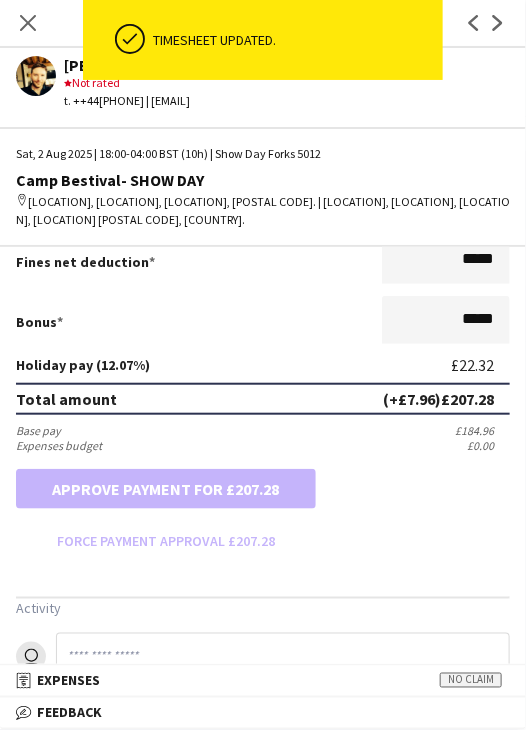 scroll, scrollTop: 500, scrollLeft: 0, axis: vertical 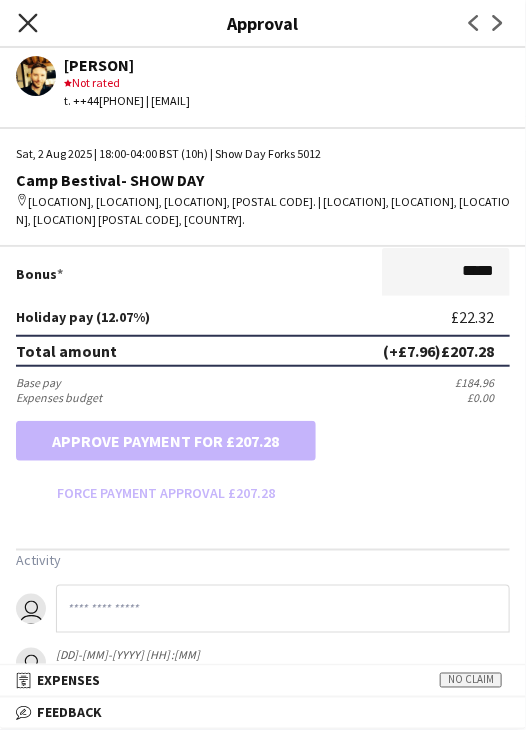 click 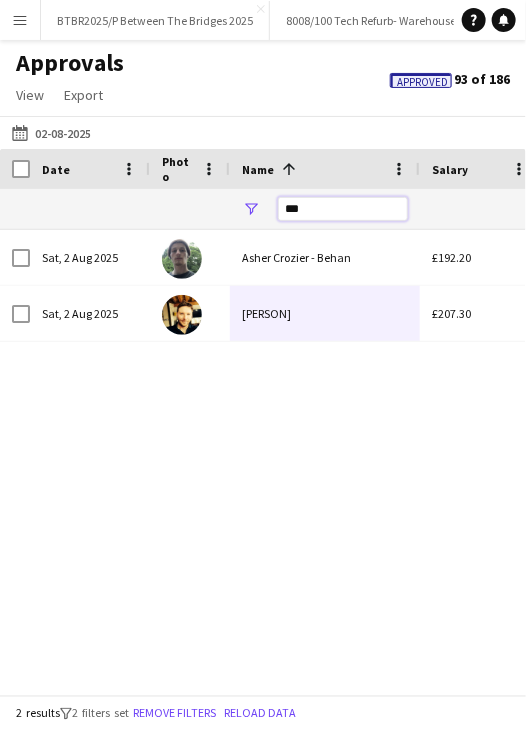 click on "***" at bounding box center (343, 209) 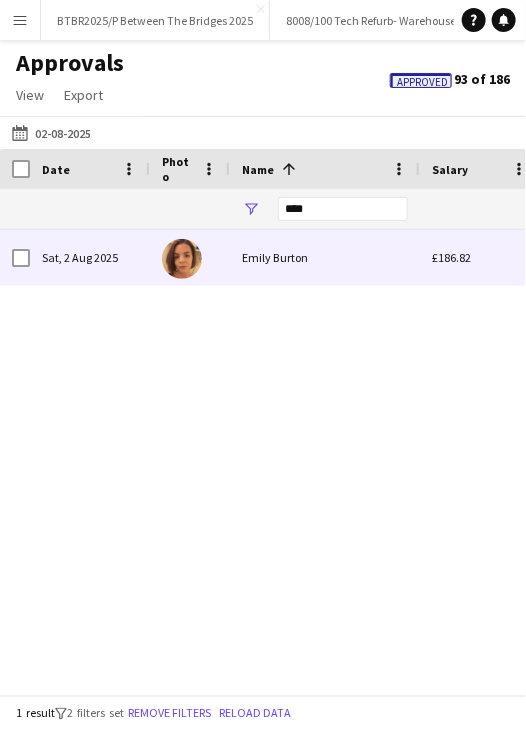 click on "Emily Burton" at bounding box center [325, 257] 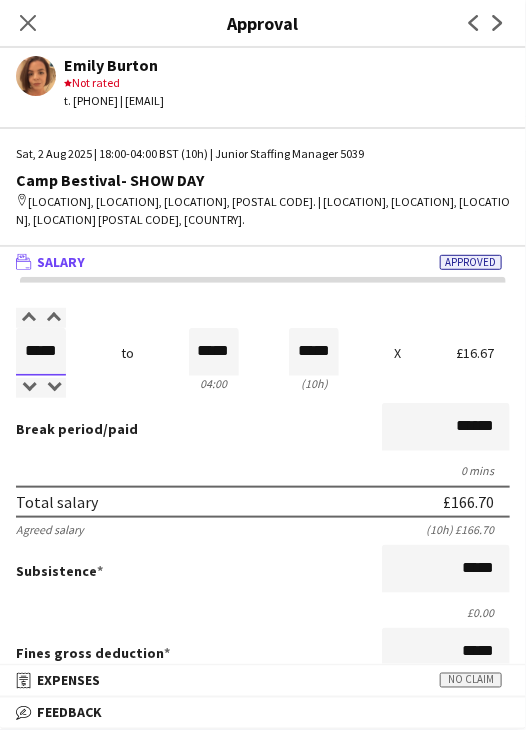 click on "*****" at bounding box center (41, 352) 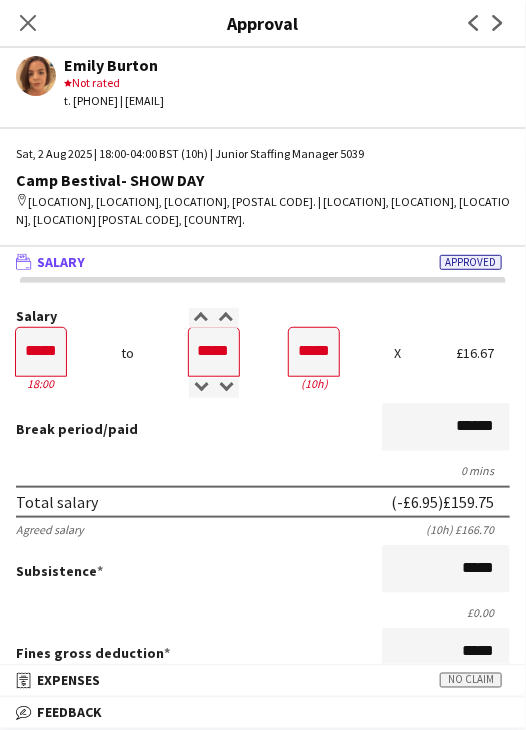 click on "Break period   /paid  ******" at bounding box center (263, 429) 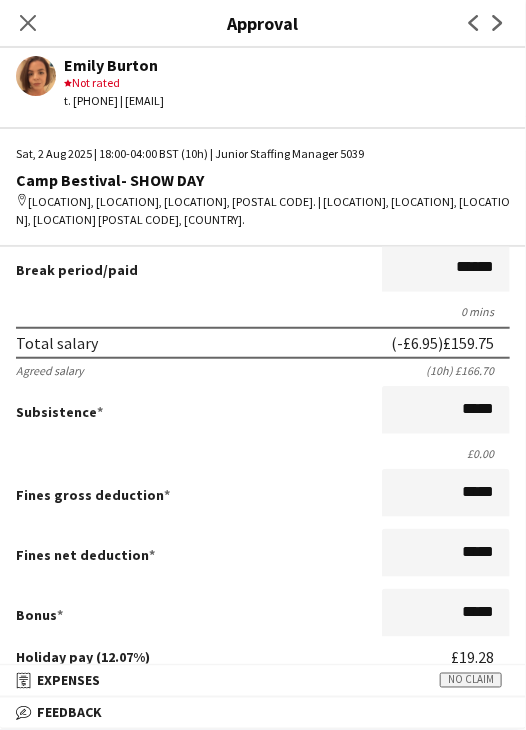 scroll, scrollTop: 500, scrollLeft: 0, axis: vertical 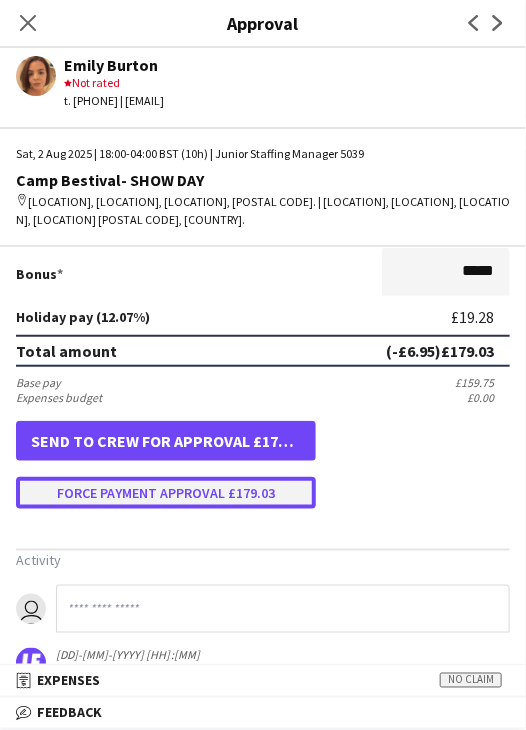 click on "Force payment approval £179.03" at bounding box center (166, 493) 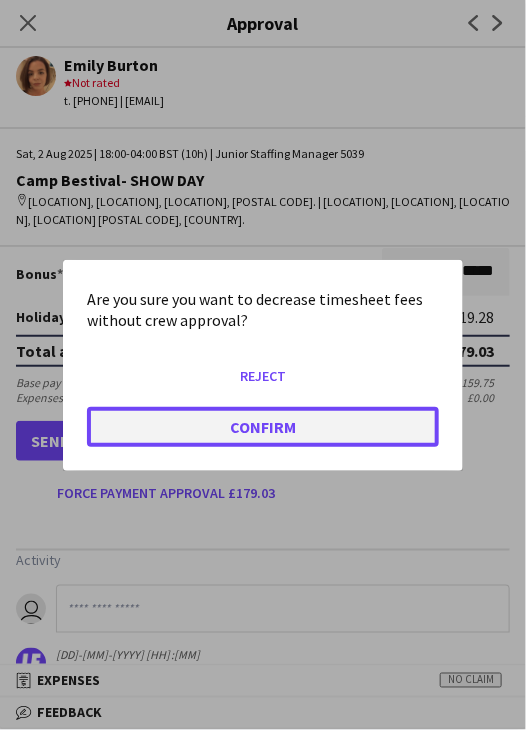 click on "Confirm" 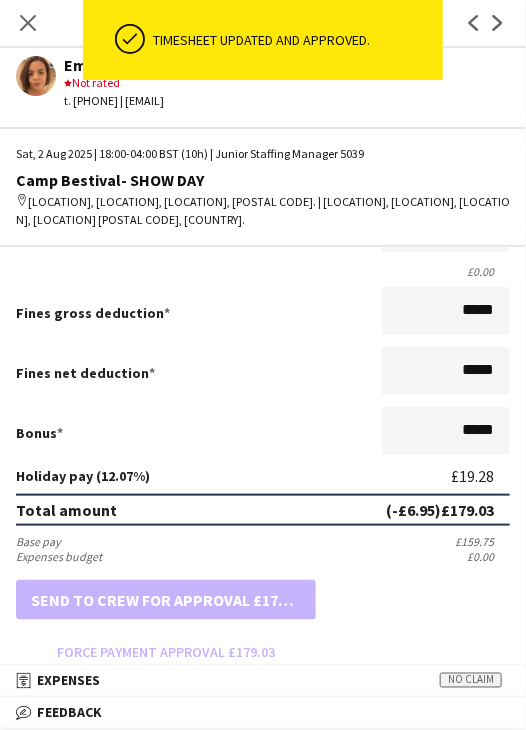 scroll, scrollTop: 0, scrollLeft: 0, axis: both 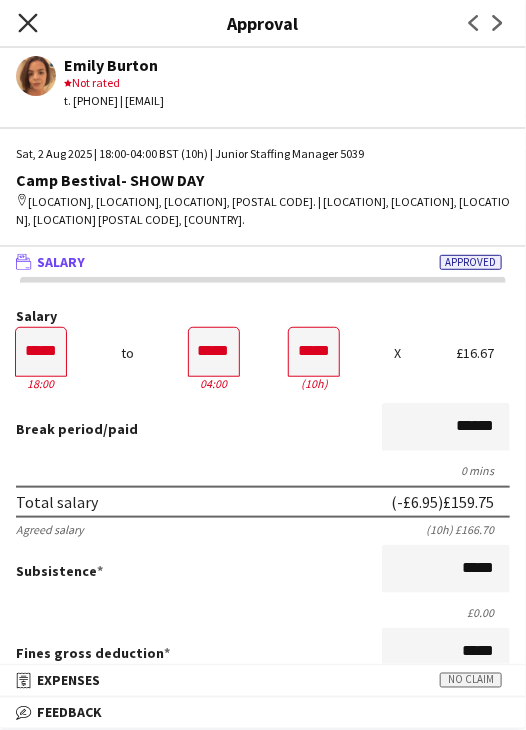 click on "Close pop-in" 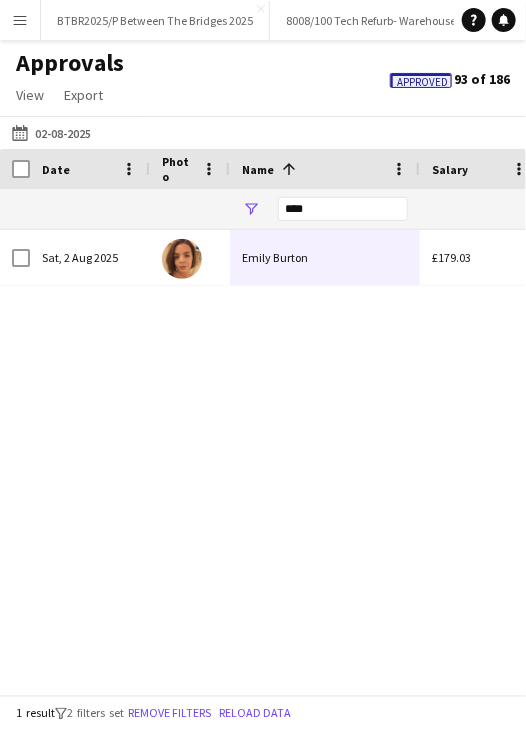 click on "****" at bounding box center [343, 209] 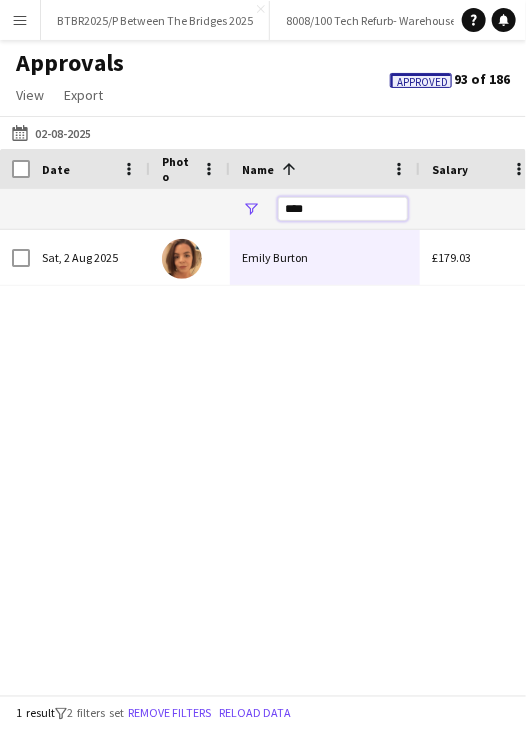click on "****" at bounding box center [343, 209] 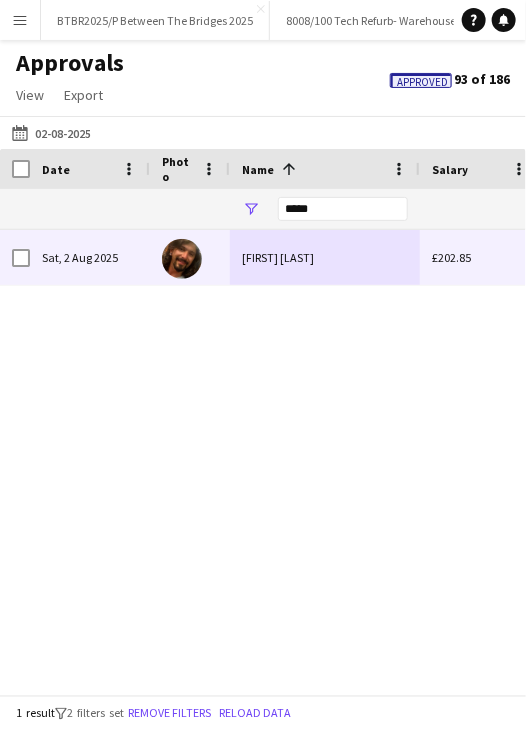 click on "[FIRST] [LAST]" at bounding box center (325, 257) 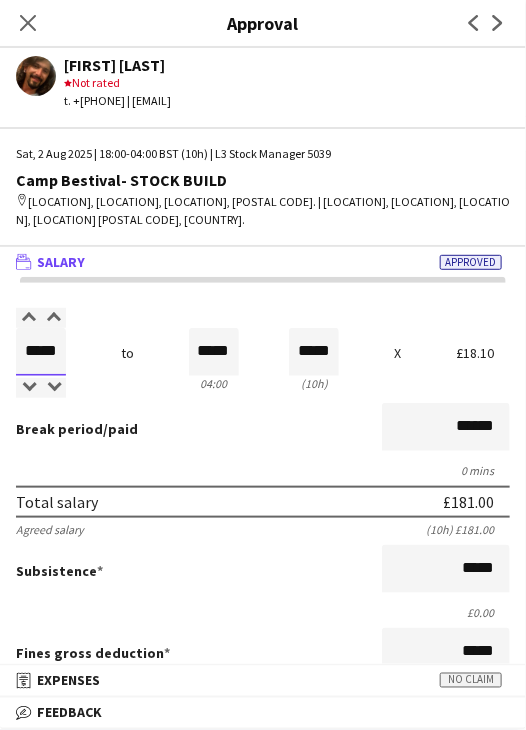 drag, startPoint x: 31, startPoint y: 361, endPoint x: 114, endPoint y: 342, distance: 85.146935 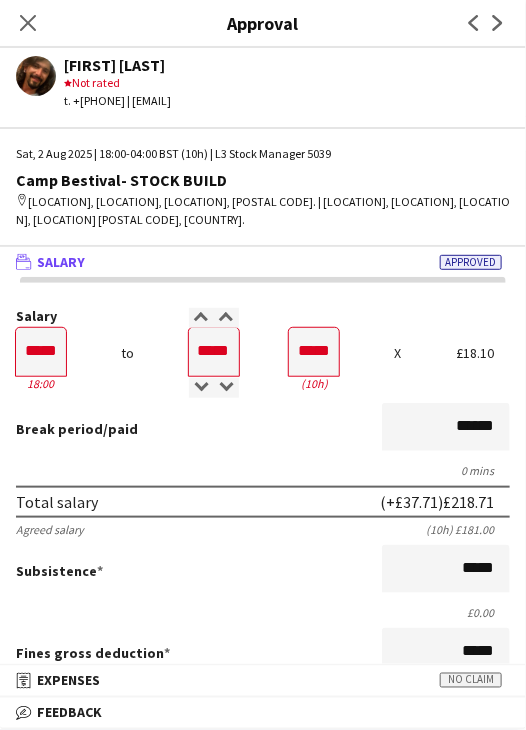 click on "Break period   /paid  ******" at bounding box center (263, 429) 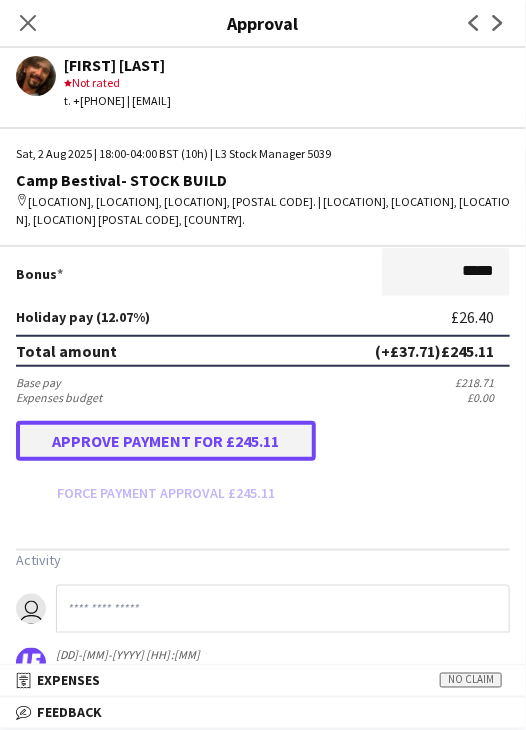 click on "Approve payment for £245.11" at bounding box center [166, 441] 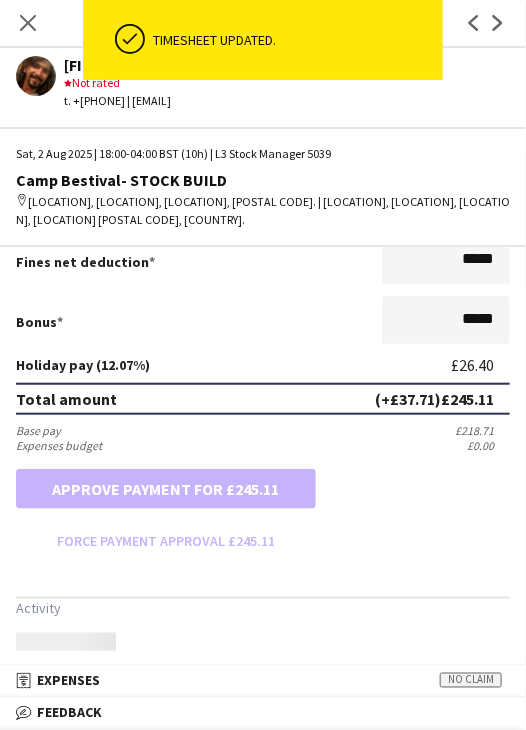 scroll, scrollTop: 500, scrollLeft: 0, axis: vertical 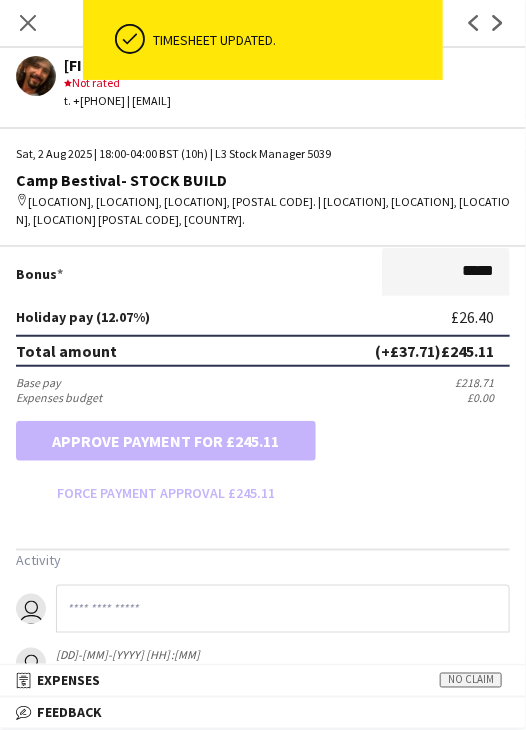 click 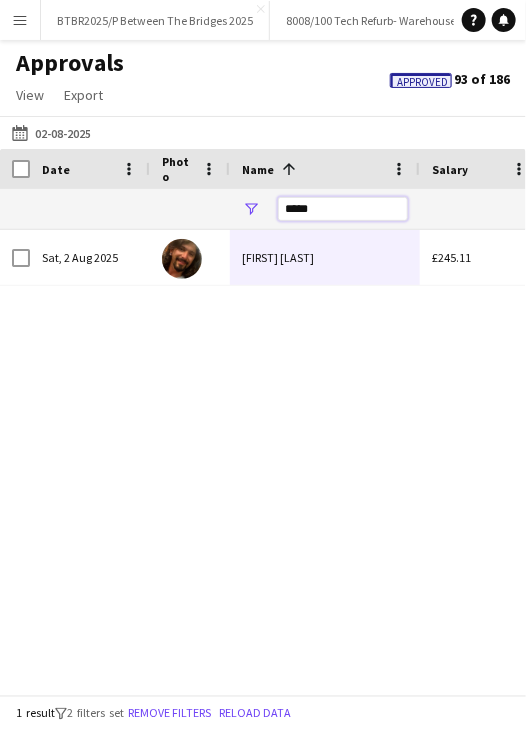 drag, startPoint x: 323, startPoint y: 206, endPoint x: 224, endPoint y: 205, distance: 99.00505 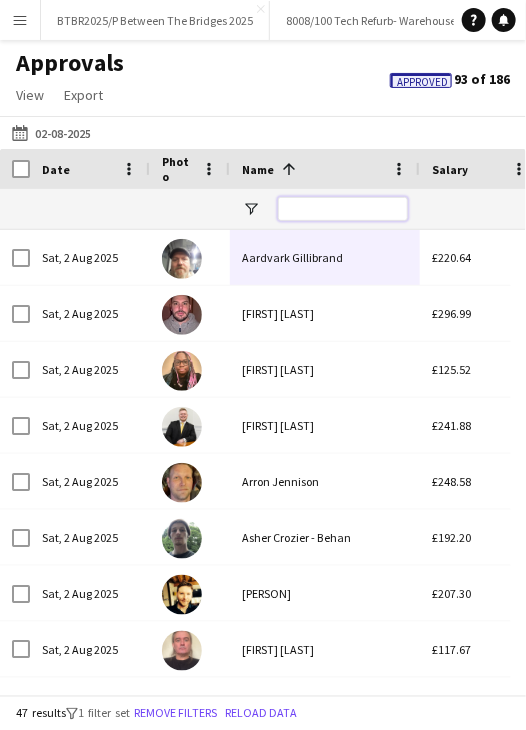 click at bounding box center [343, 209] 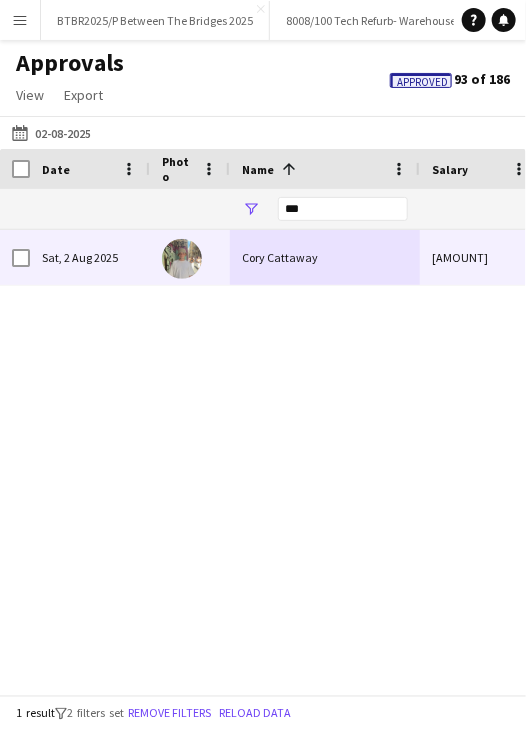 click on "Cory Cattaway" at bounding box center (325, 257) 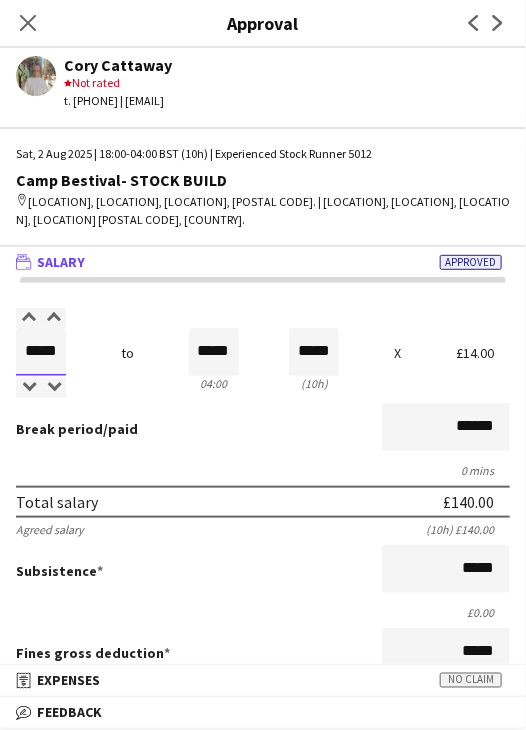 click on "*****" at bounding box center (41, 352) 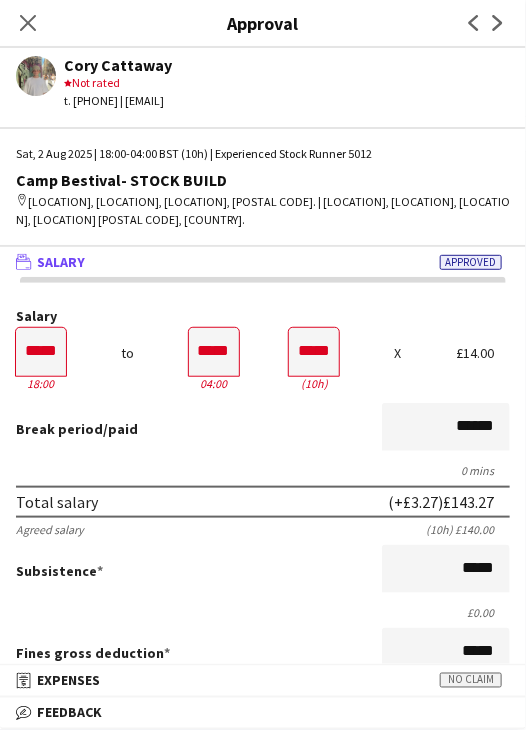 click on "Break period   /paid  ******" at bounding box center (263, 429) 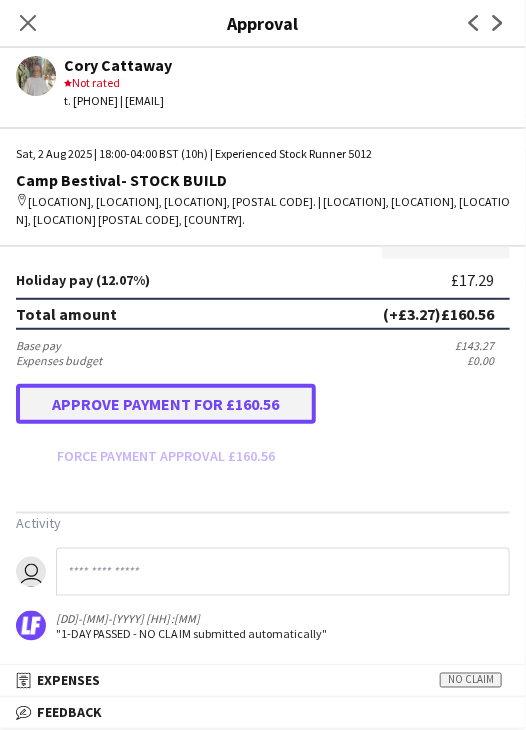 click on "Approve payment for £160.56" at bounding box center (166, 404) 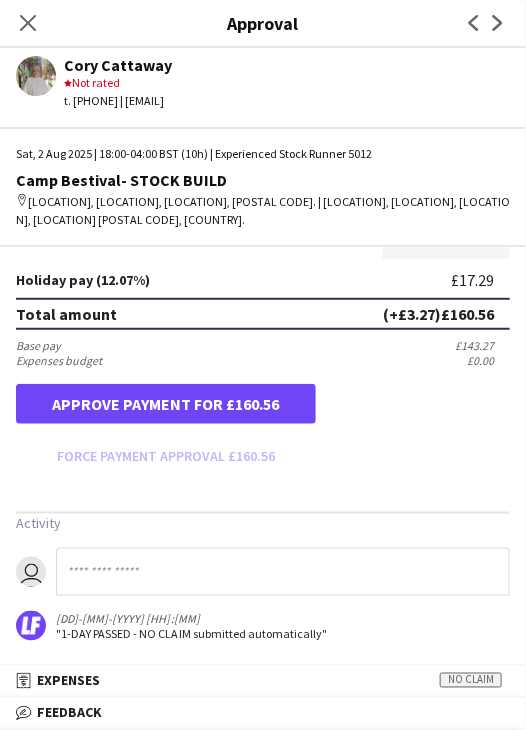scroll, scrollTop: 537, scrollLeft: 0, axis: vertical 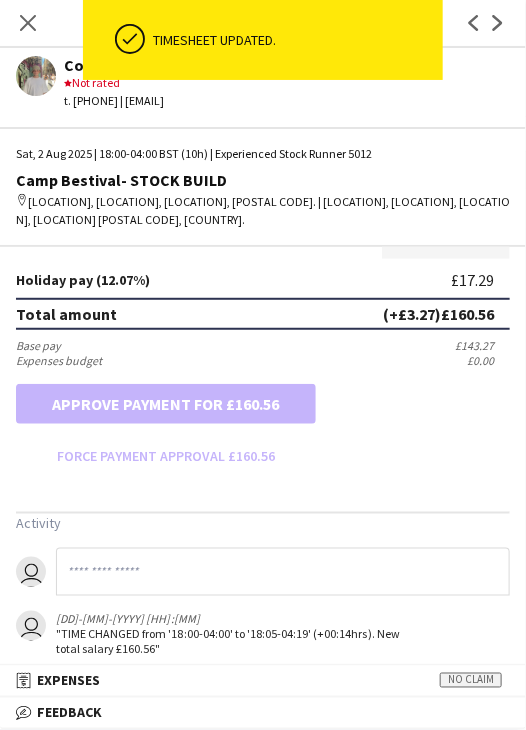 drag, startPoint x: 31, startPoint y: 17, endPoint x: 50, endPoint y: 22, distance: 19.646883 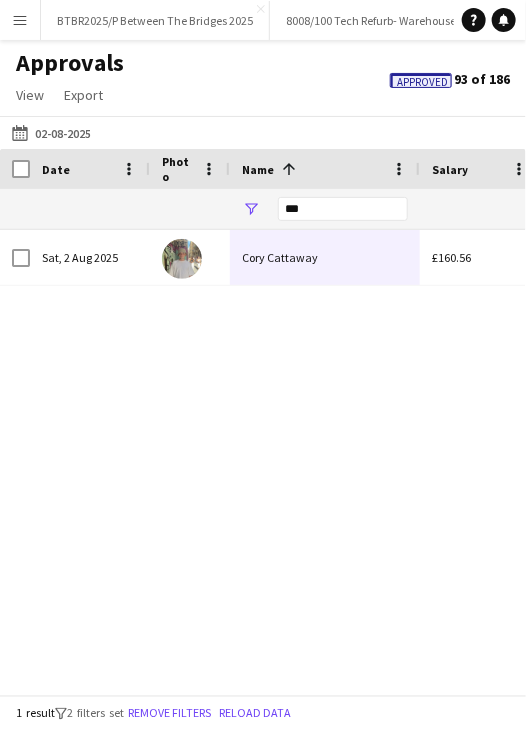 click on "***" at bounding box center [343, 209] 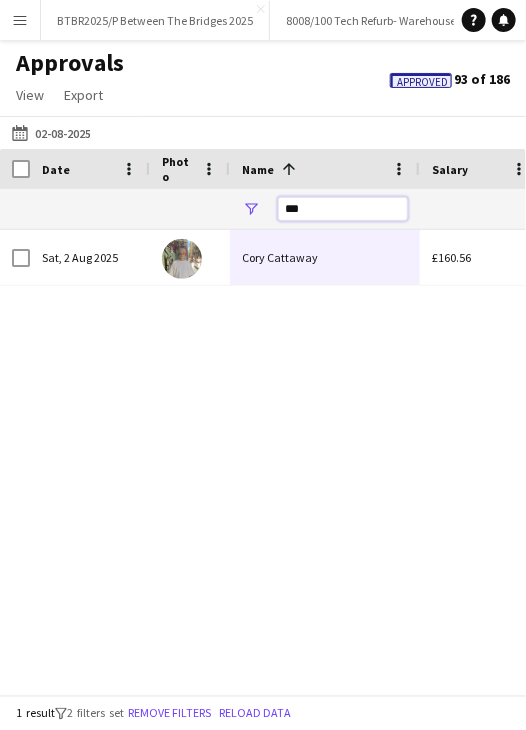 click on "***" at bounding box center (343, 209) 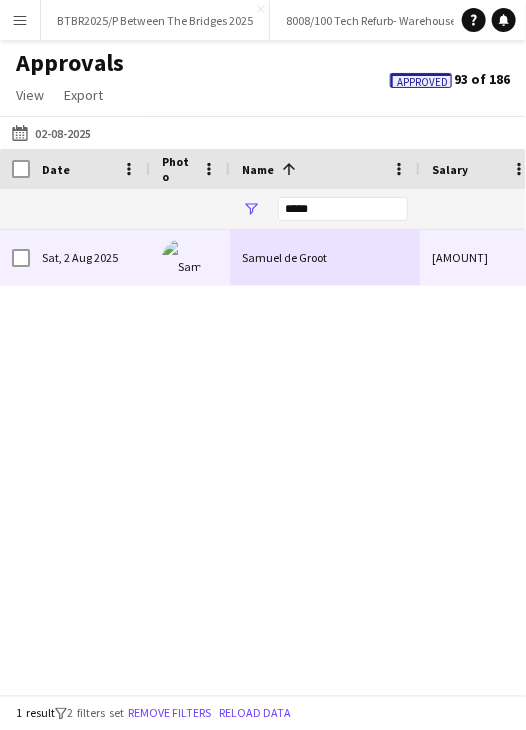 click on "Samuel de Groot" at bounding box center (325, 257) 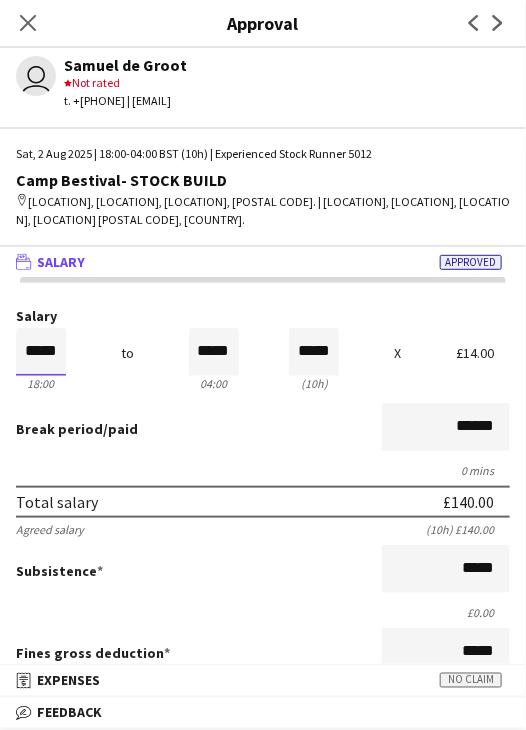 click on "*****" at bounding box center (41, 352) 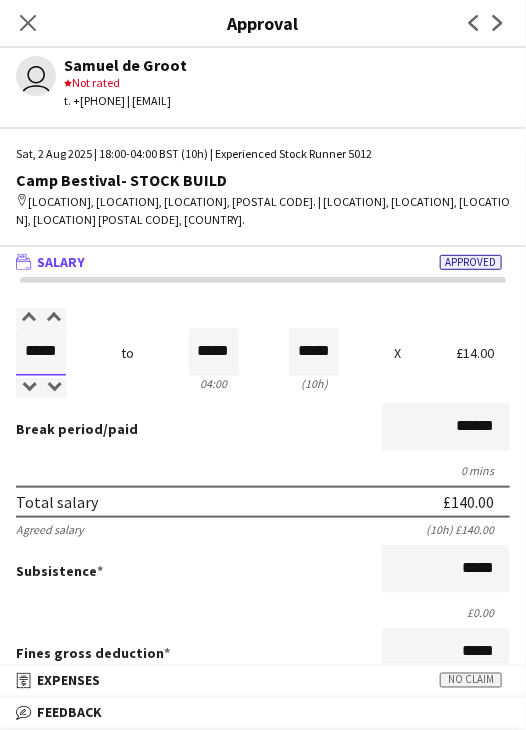 click on "*****" at bounding box center (41, 352) 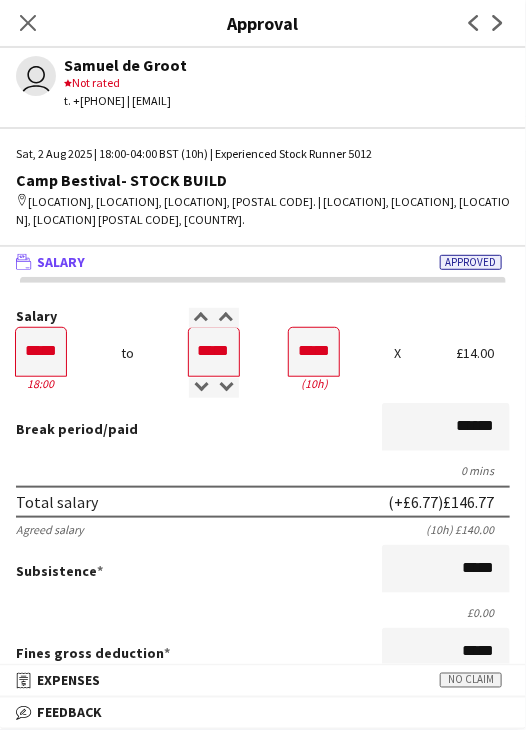 click on "Salary  *****  18:00   to  *****  04:00  *****  (10h)   X   £14.00   Break period   /paid  ******  0 mins   Total salary   (+£6.77)   £146.77   Agreed salary   (10h) £140.00   Subsistence  *****  £0.00   Fines gross deduction  *****  Fines net deduction  *****  Bonus  *****  Holiday pay (12.07%)   £17.72   Total amount   (+£6.77)   £164.49   Base pay   £146.77   Expenses budget   £0.00   Approve payment for £164.49   Force payment approval £164.49" at bounding box center [263, 658] 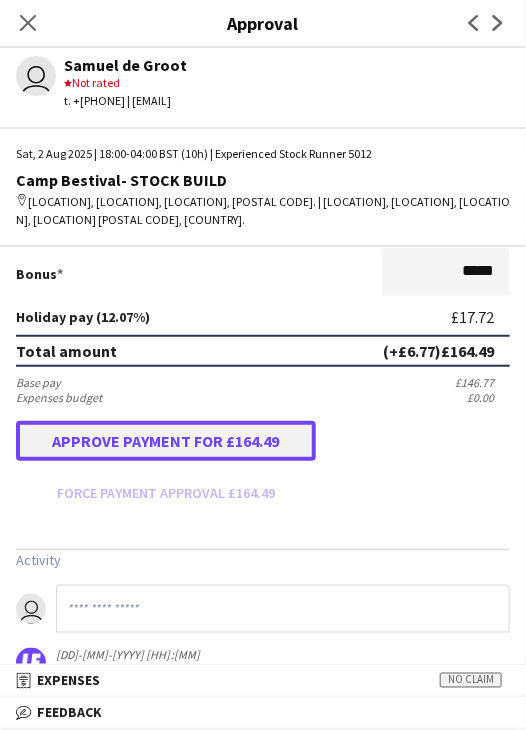 click on "Approve payment for £164.49" at bounding box center [166, 441] 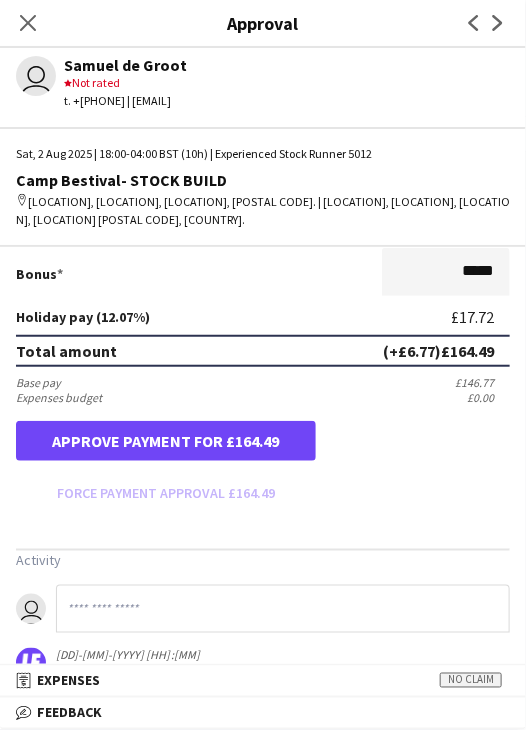 scroll, scrollTop: 500, scrollLeft: 0, axis: vertical 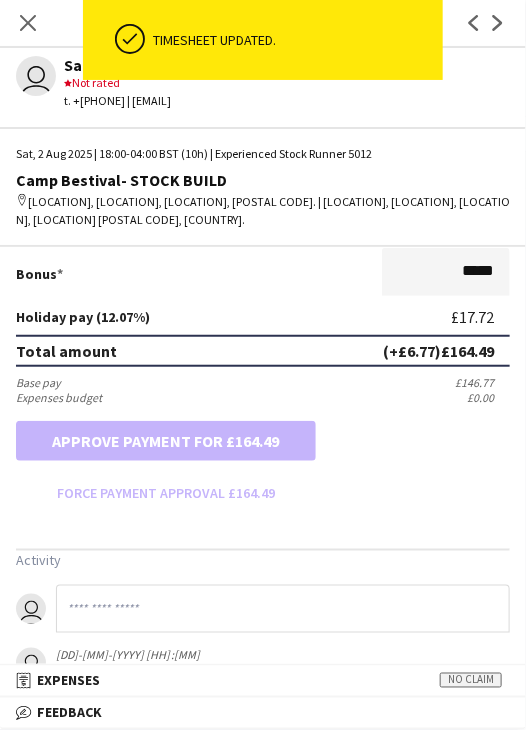 click 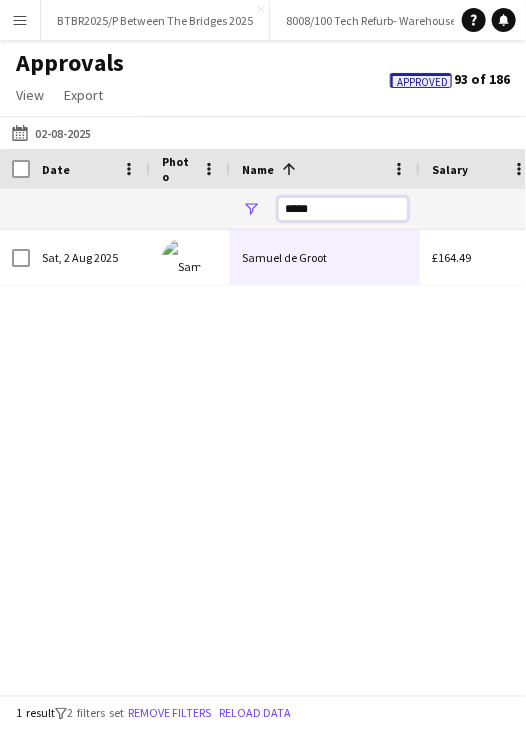 click on "*****" at bounding box center (343, 209) 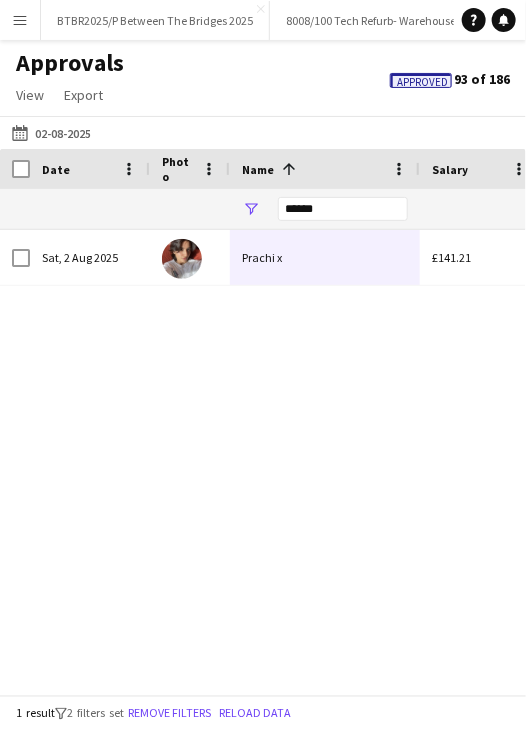 click on "Sat, 2 Aug 2025 [FIRST] x £141.21" at bounding box center (263, 455) 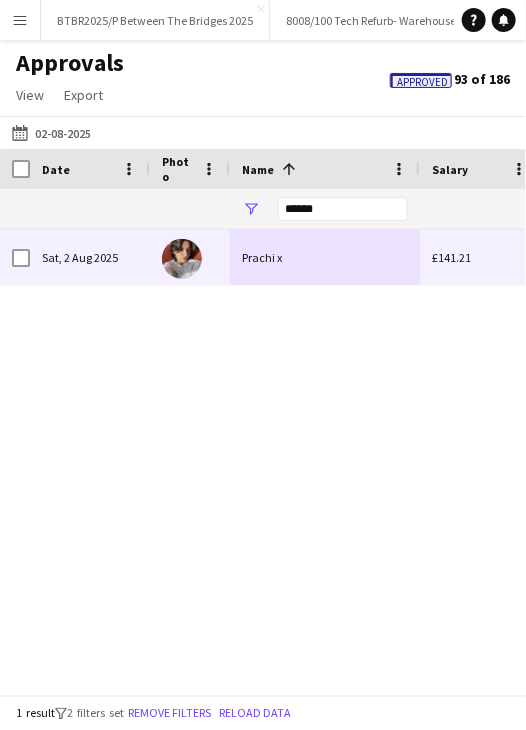 click on "Prachi x" at bounding box center (325, 257) 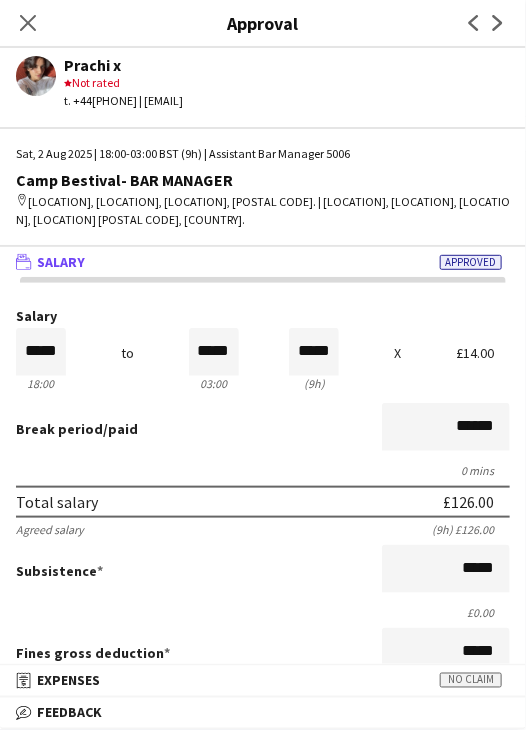 drag, startPoint x: 28, startPoint y: 21, endPoint x: 100, endPoint y: 62, distance: 82.85529 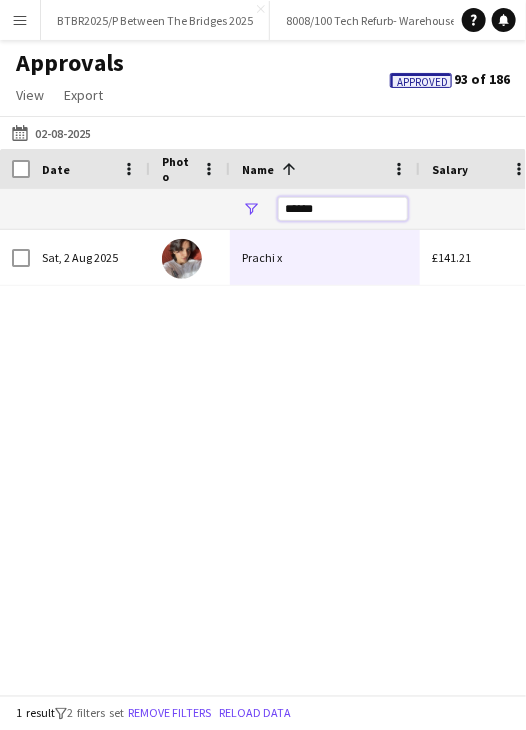 click on "******" at bounding box center [343, 209] 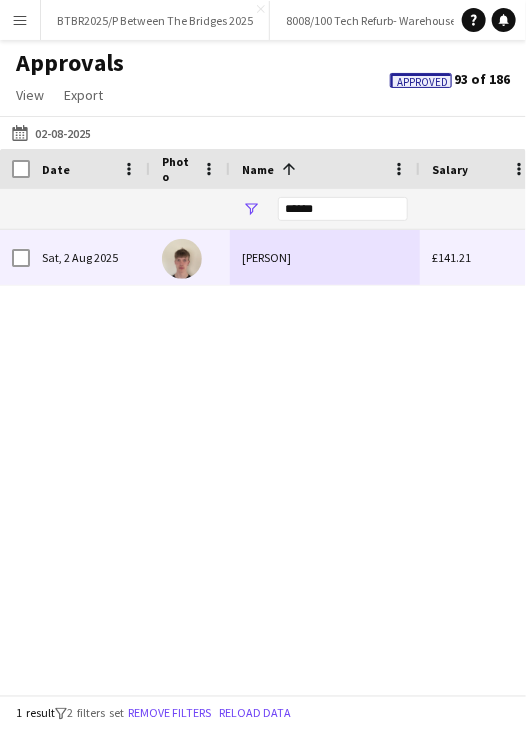 click on "[PERSON]" at bounding box center (325, 257) 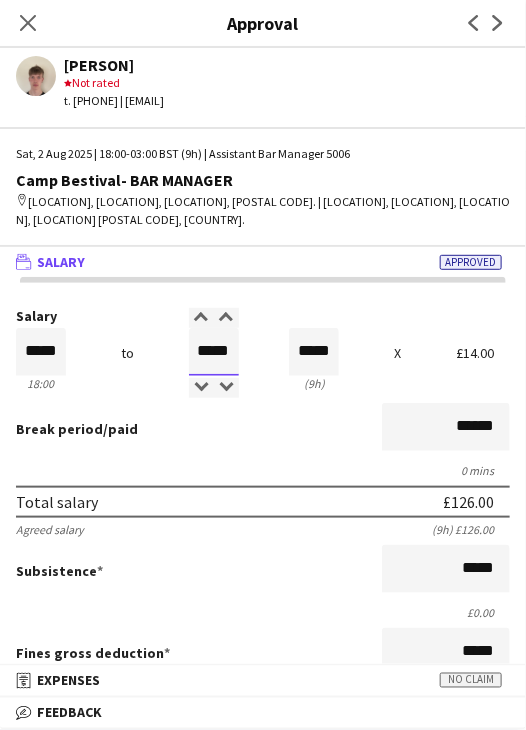drag, startPoint x: 200, startPoint y: 344, endPoint x: 260, endPoint y: 338, distance: 60.299255 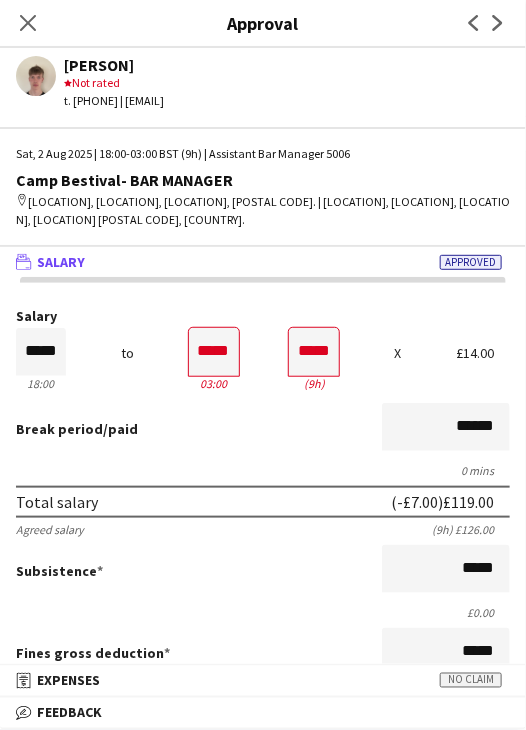 click on "Break period   /paid  ******" at bounding box center (263, 429) 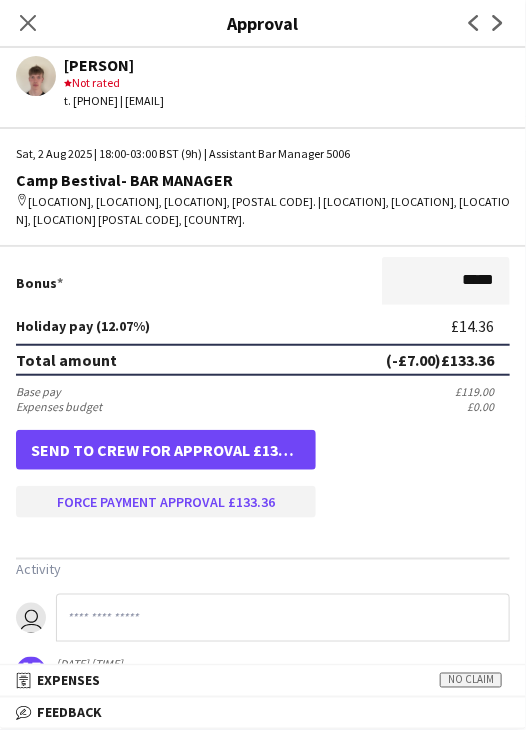scroll, scrollTop: 500, scrollLeft: 0, axis: vertical 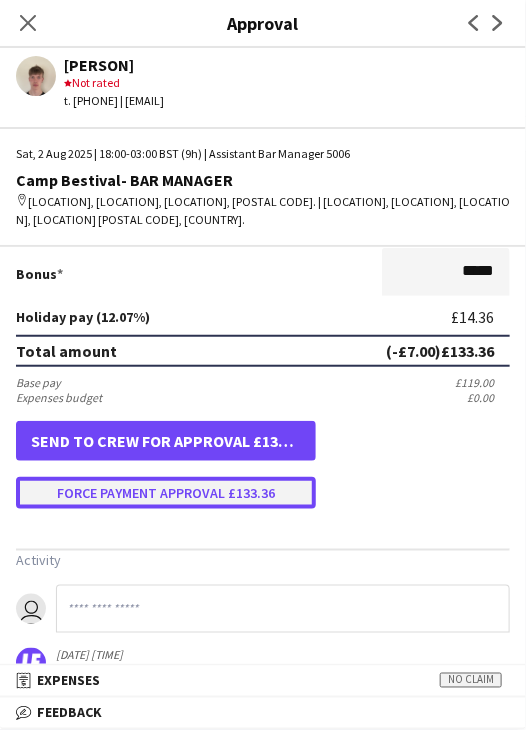 click on "Force payment approval £133.36" at bounding box center (166, 493) 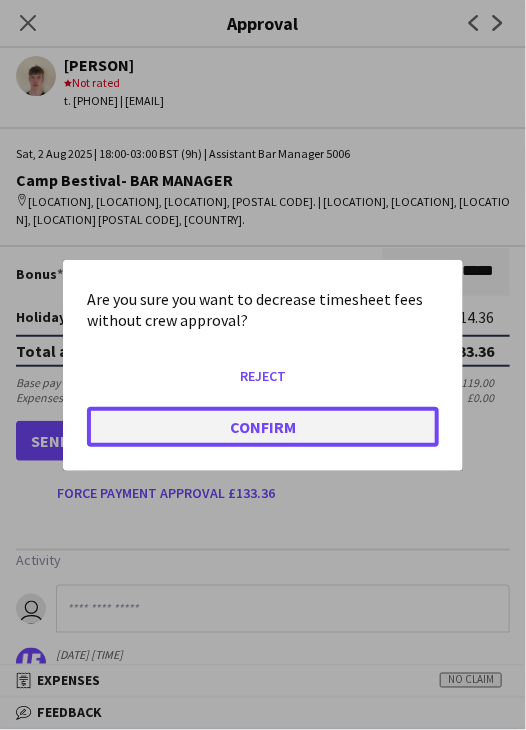 click on "Confirm" 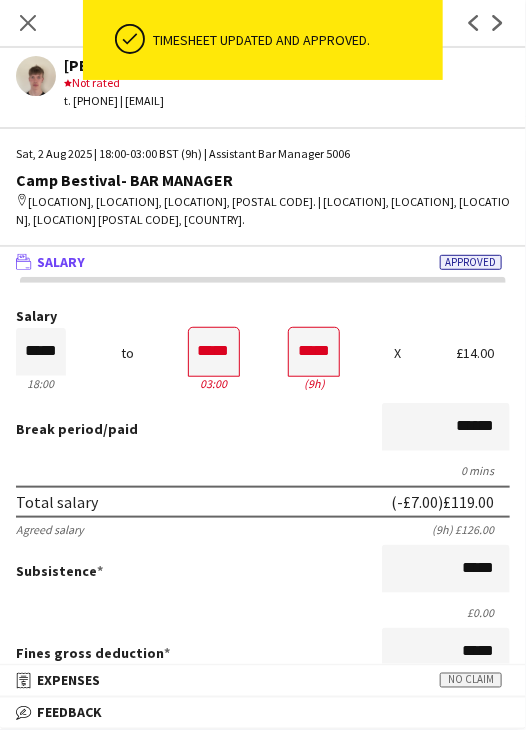 scroll, scrollTop: 0, scrollLeft: 0, axis: both 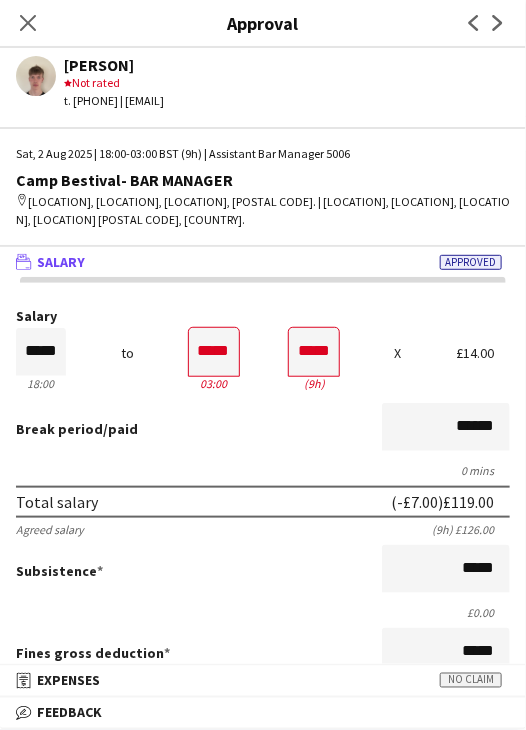 drag, startPoint x: 25, startPoint y: 17, endPoint x: 271, endPoint y: 97, distance: 258.68127 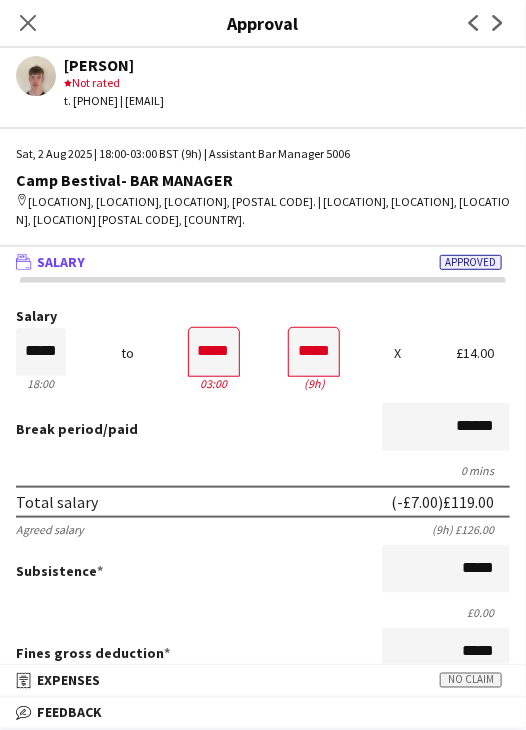 click on "Close pop-in" 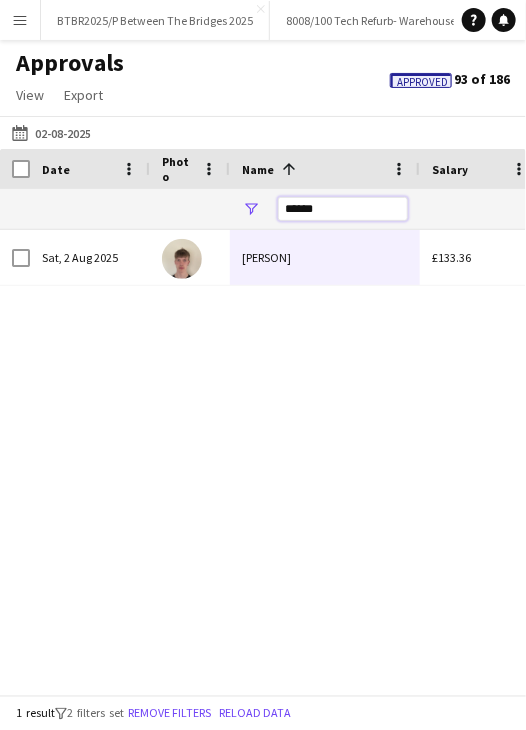 click on "******" at bounding box center [343, 209] 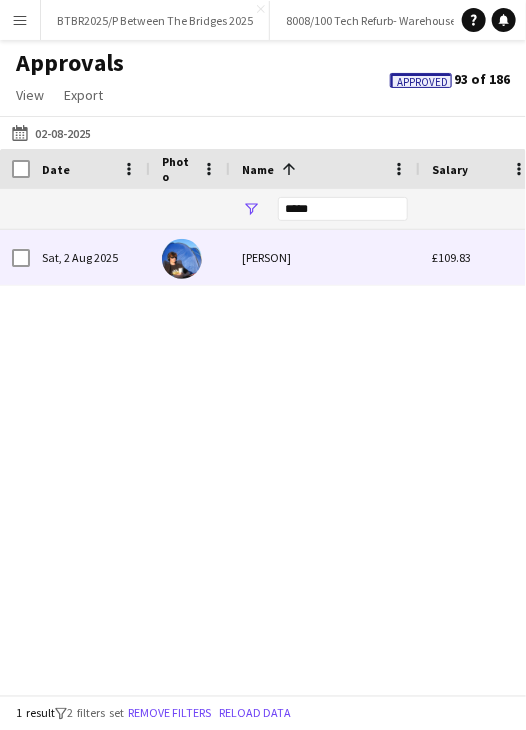 click on "[PERSON]" at bounding box center [325, 257] 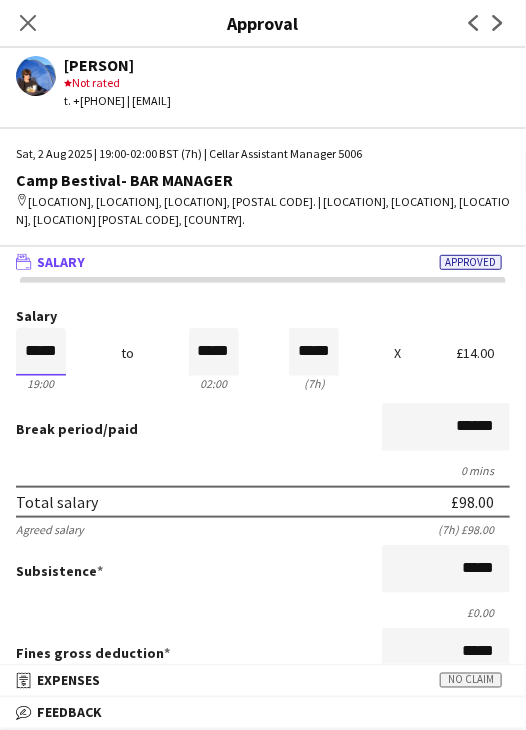 click on "*****" at bounding box center [41, 352] 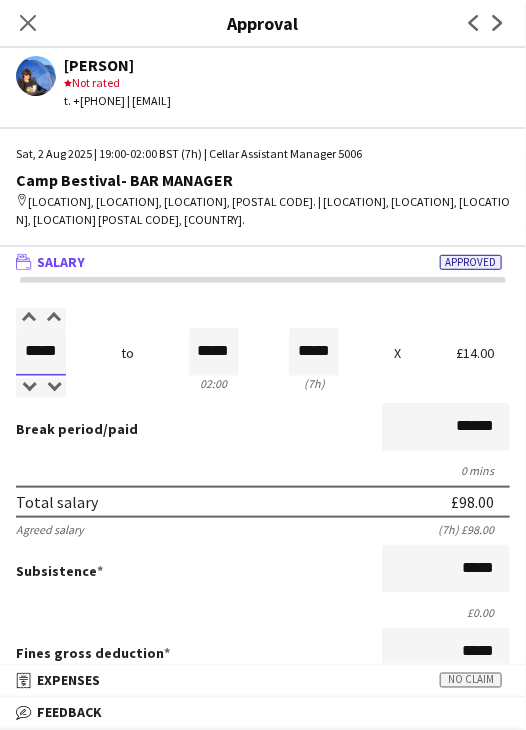 click on "*****" at bounding box center [41, 352] 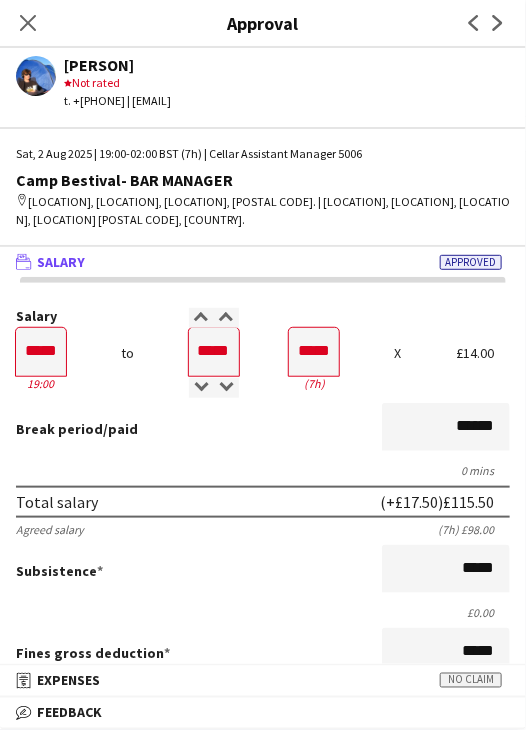 click on "Salary  *****  19:00   to  *****  02:00  *****  (7h)   X   £14.00   Break period   /paid  ******  0 mins   Total salary   (+£17.50)   £115.50   Agreed salary   (7h) £98.00   Subsistence  *****  £0.00   Fines gross deduction  *****  Fines net deduction  *****  Bonus  *****  Holiday pay (12.07%)   £13.94   Total amount   (+£17.50)   £129.44   Base pay   £115.50   Expenses budget   £0.00   Approve payment for £129.44   Force payment approval £129.44" at bounding box center [263, 658] 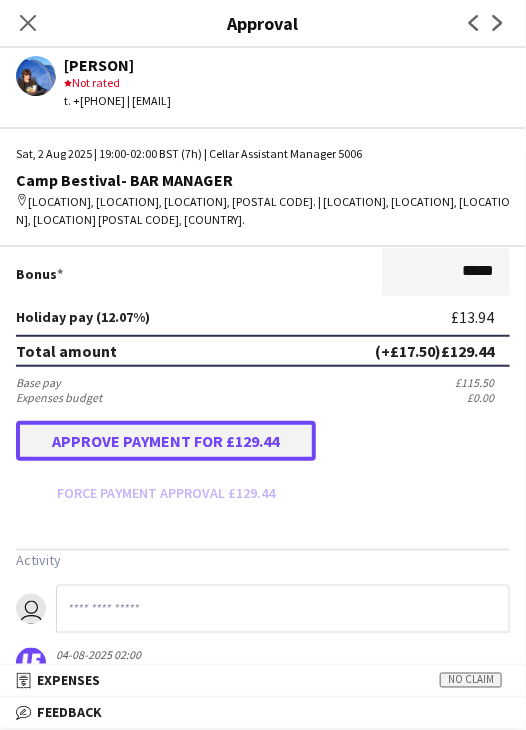 click on "Approve payment for £129.44" at bounding box center (166, 441) 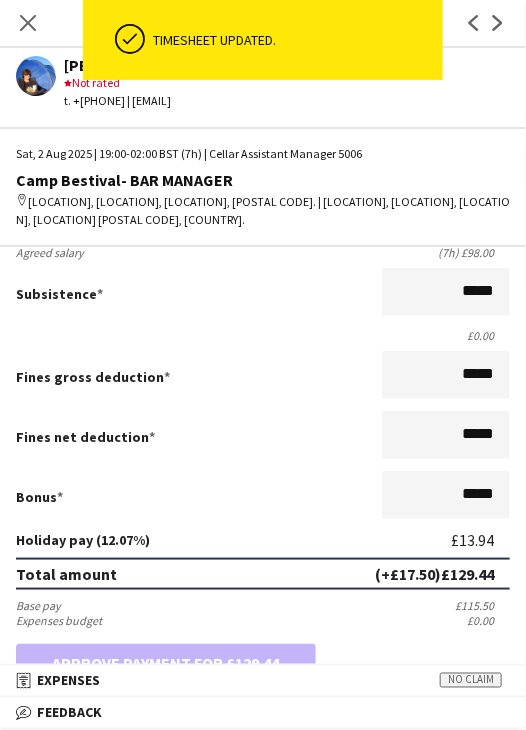 scroll, scrollTop: 0, scrollLeft: 0, axis: both 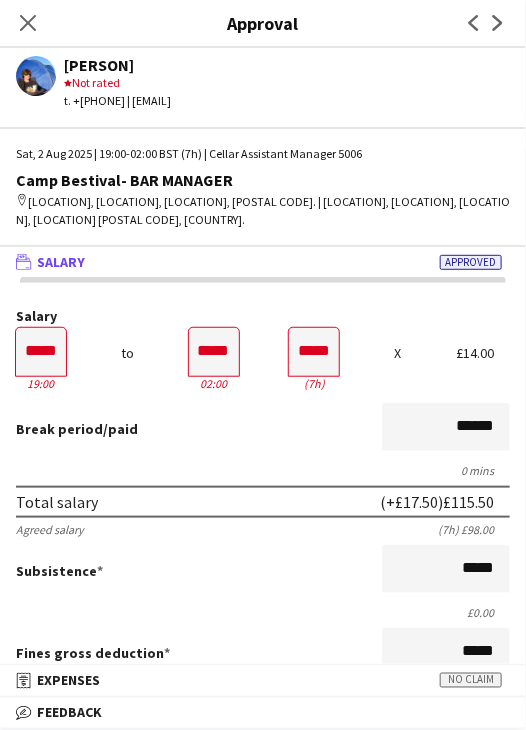 drag, startPoint x: 37, startPoint y: 23, endPoint x: 104, endPoint y: 72, distance: 83.00603 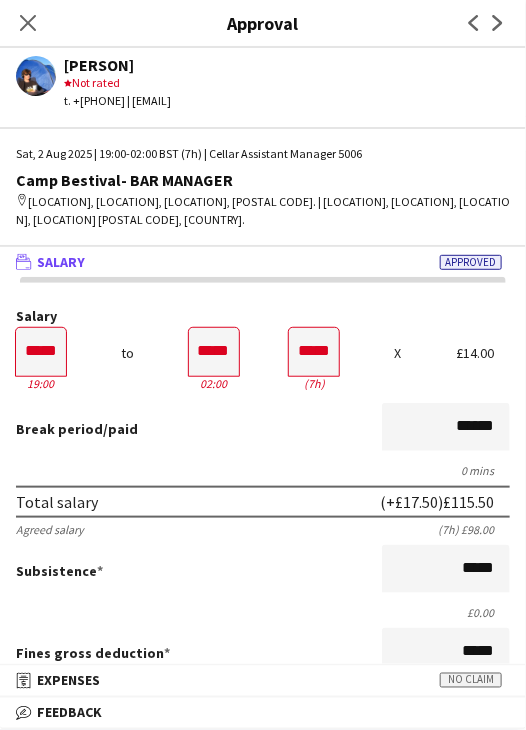 click on "Close pop-in" 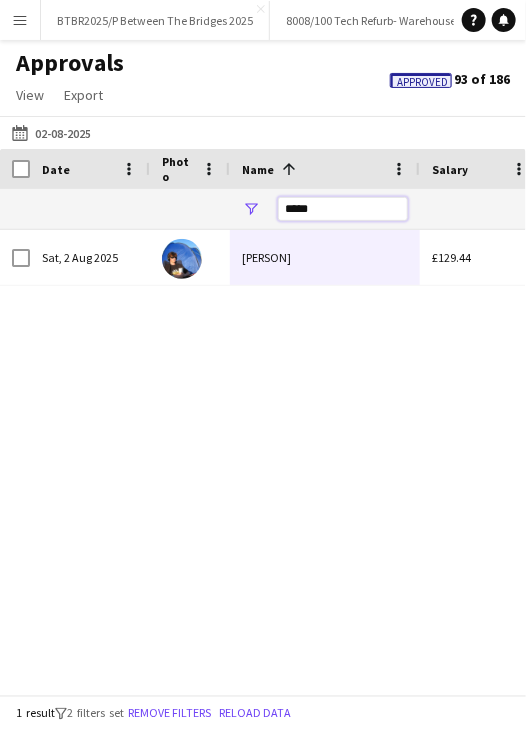 click on "*****" at bounding box center (343, 209) 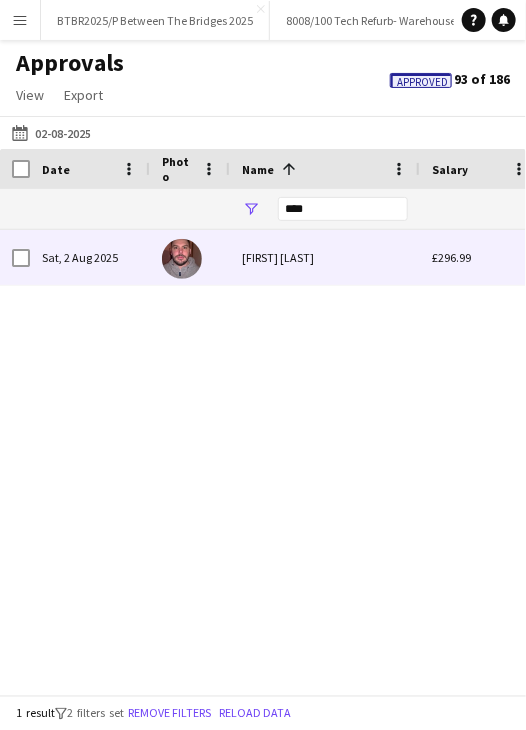 click on "[FIRST] [LAST]" at bounding box center [325, 257] 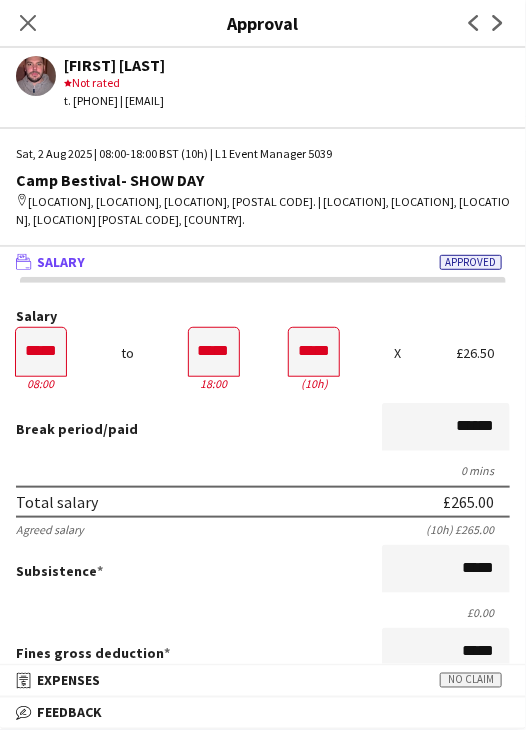 click 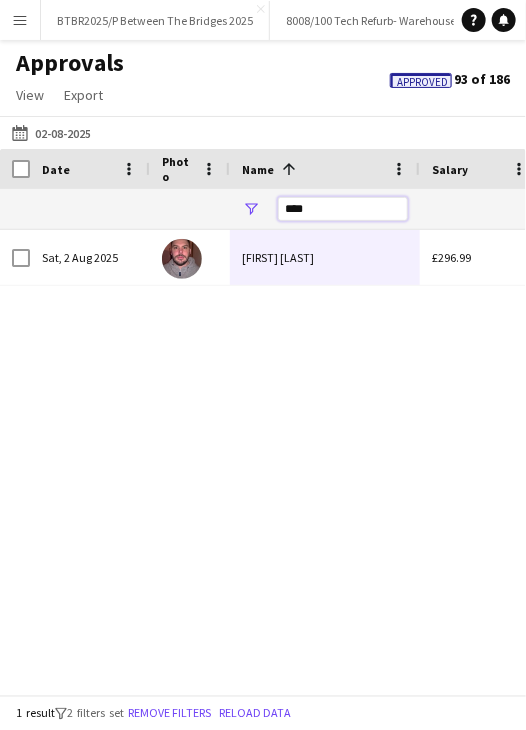 click on "****" at bounding box center (343, 209) 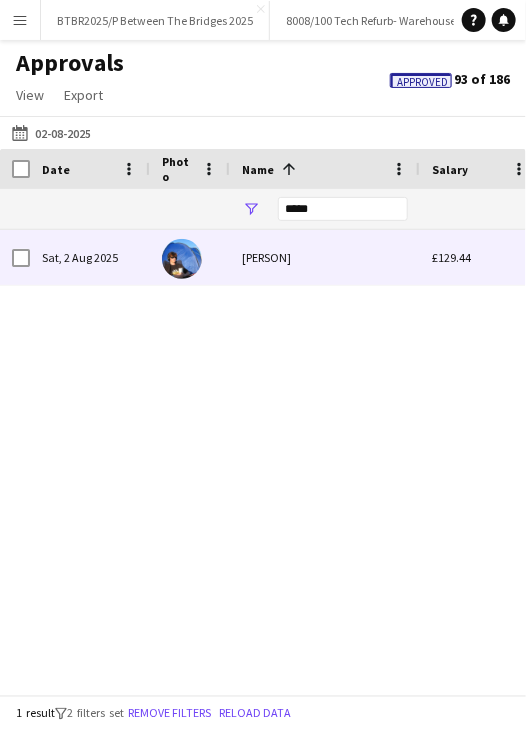 click on "[PERSON]" at bounding box center (325, 257) 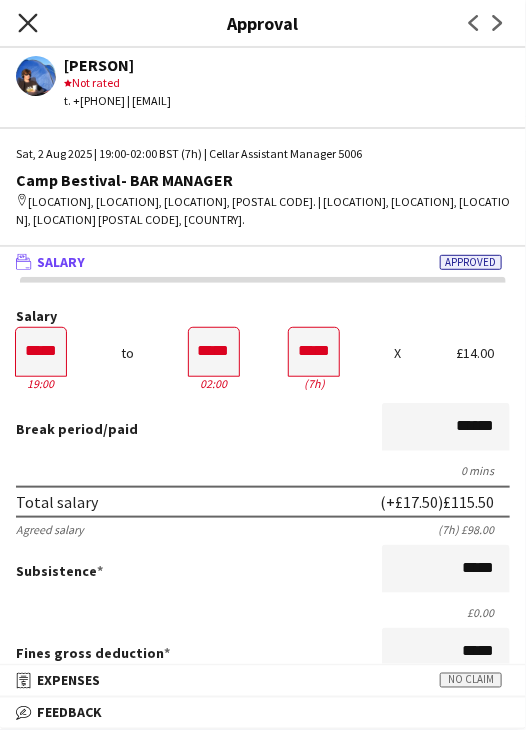 click on "Close pop-in" 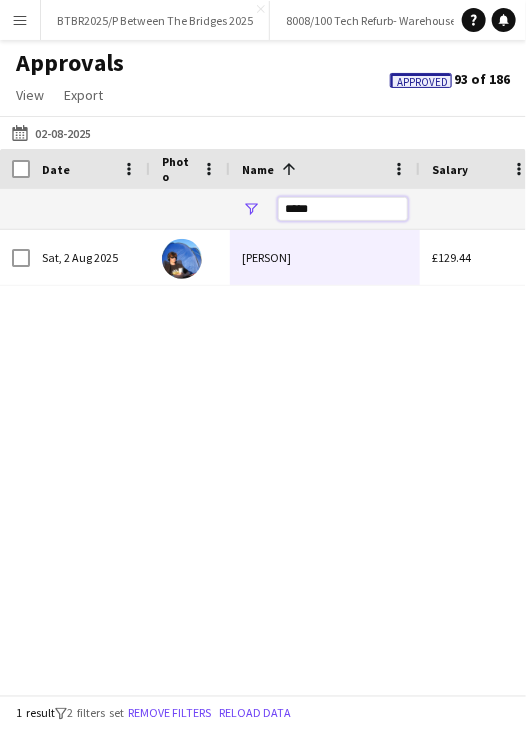 click on "*****" at bounding box center [343, 209] 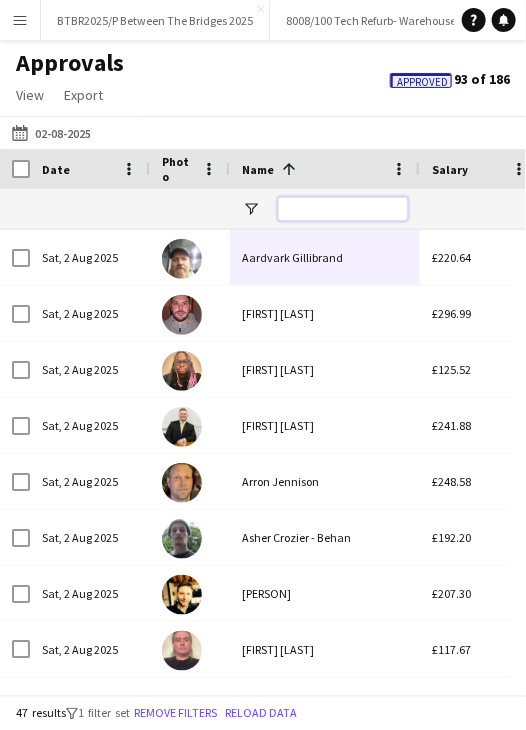 click at bounding box center [343, 209] 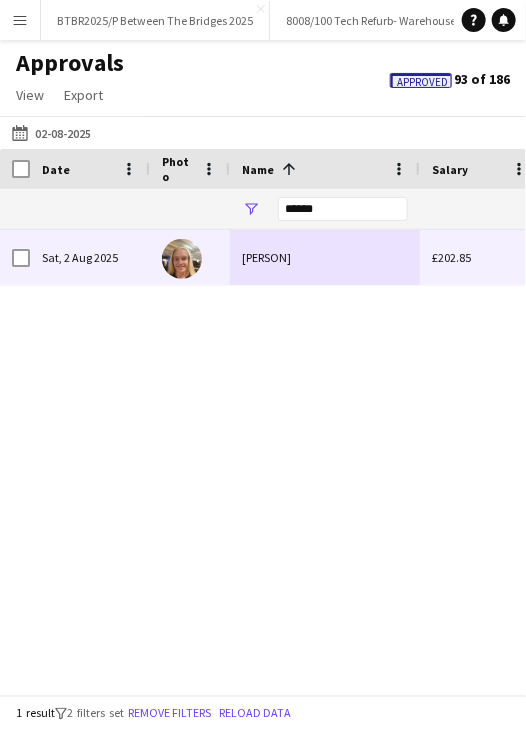 click on "[PERSON]" at bounding box center (325, 257) 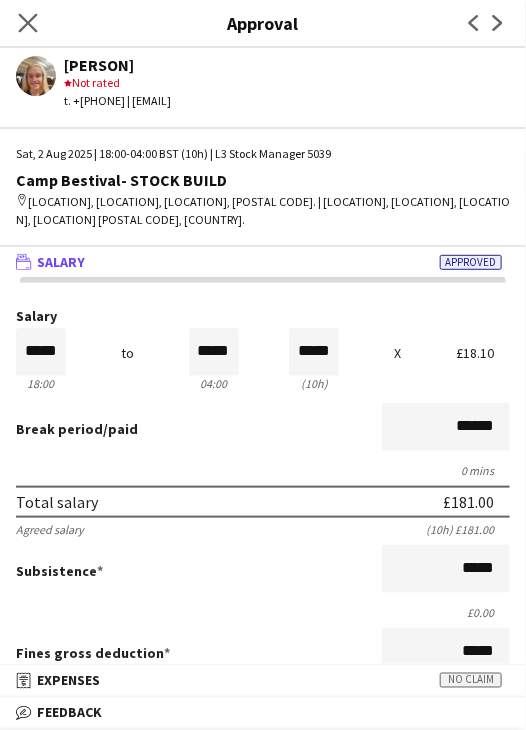 click on "Close pop-in" 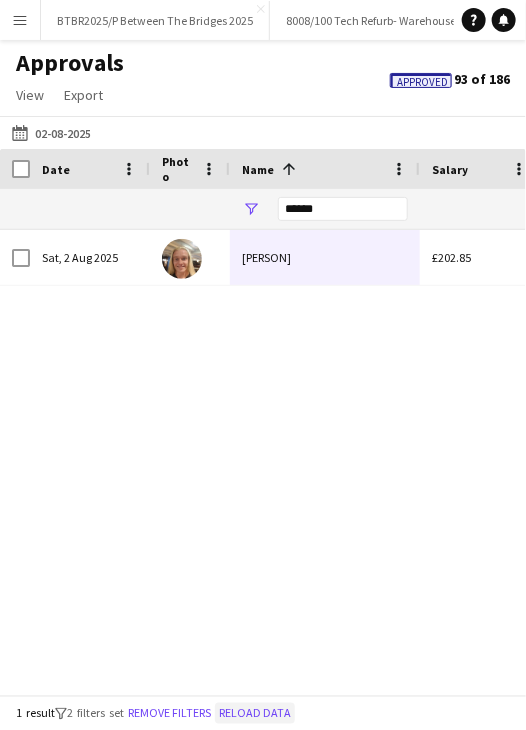 click on "Reload data" 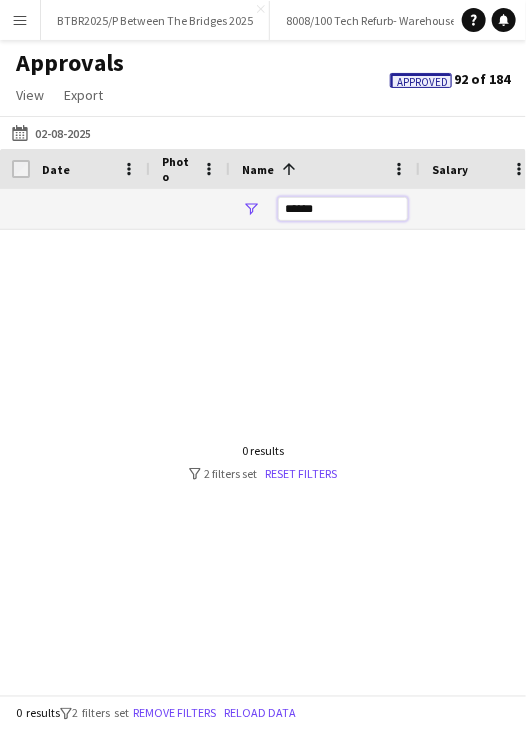 drag, startPoint x: 304, startPoint y: 217, endPoint x: 226, endPoint y: 220, distance: 78.05767 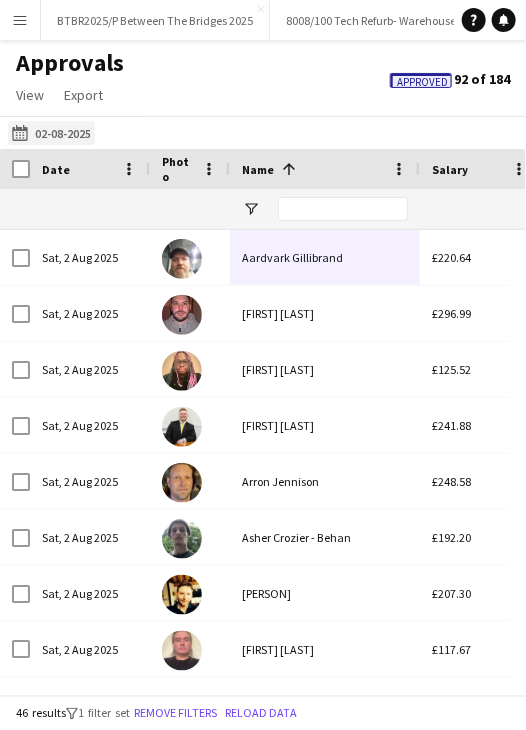 click on "Yesterday
02-08-2025" 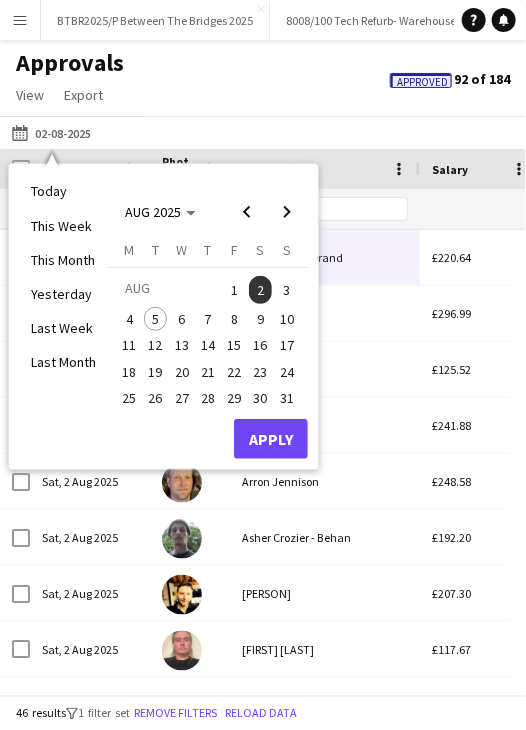 click on "3" at bounding box center [287, 290] 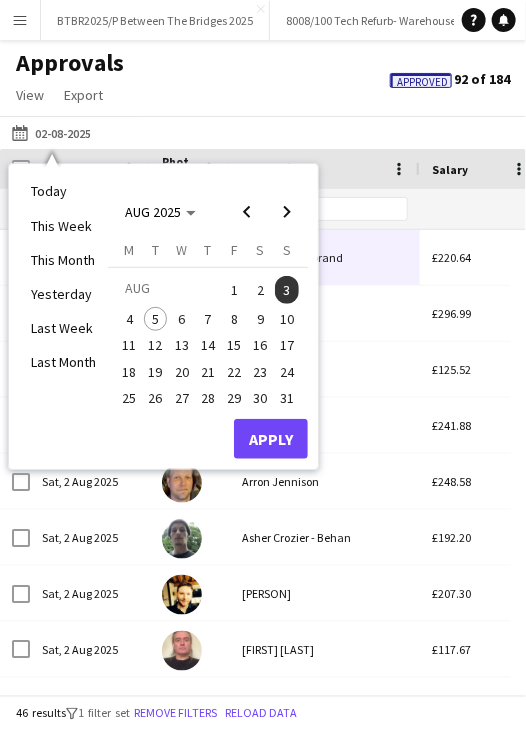 click on "Monday M Tuesday T Wednesday W Thursday T Friday F Saturday S Sunday S  AUG   1   2   3   4   5   6   7   8   9   10   11   12   13   14   15   16   17   18   19   20   21   22   23   24   25   26   27   28   29   30   31
Comparison range
Comparison range" at bounding box center (208, 330) 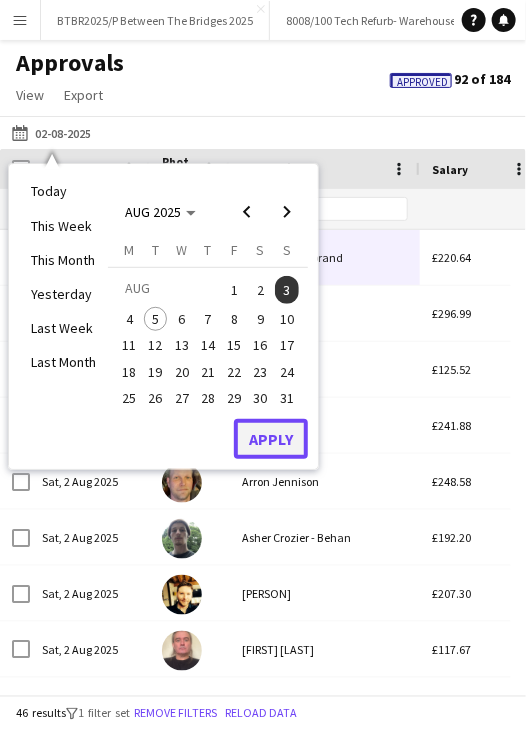 click on "Apply" at bounding box center (271, 439) 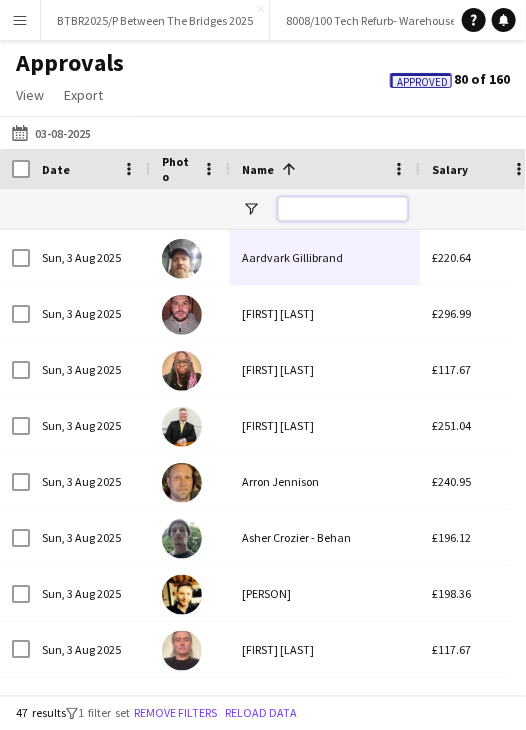 click at bounding box center (343, 209) 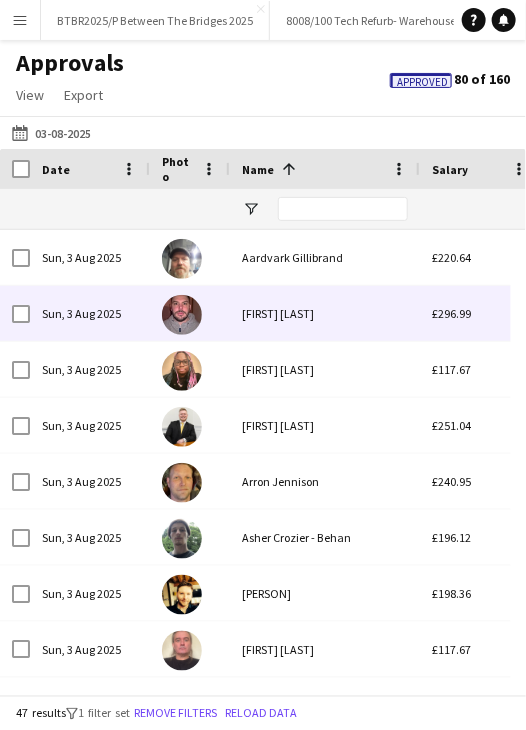 click on "[FIRST] [LAST]" at bounding box center (325, 313) 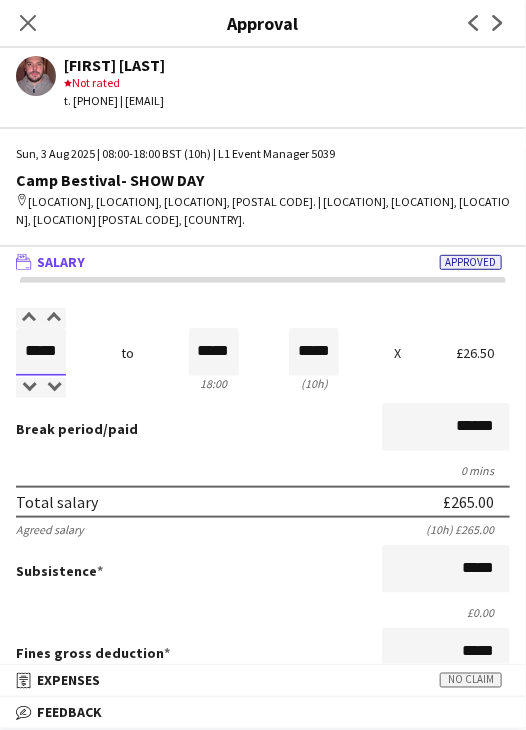 click on "*****" at bounding box center (41, 352) 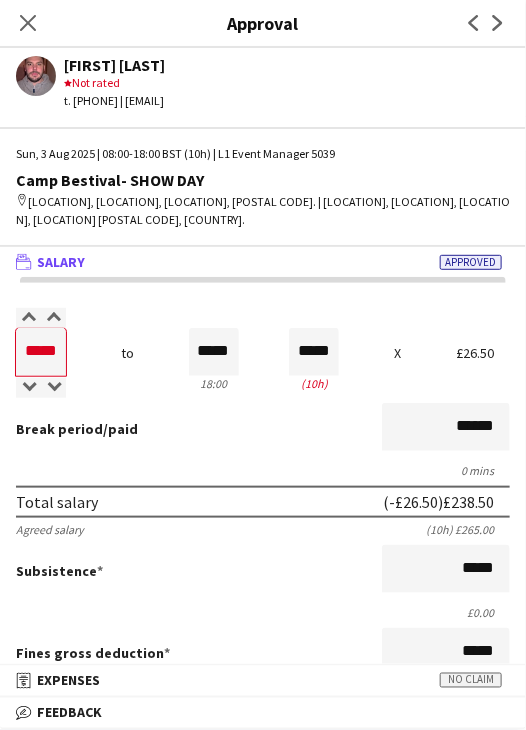click on "Break period   /paid  ******" at bounding box center (263, 429) 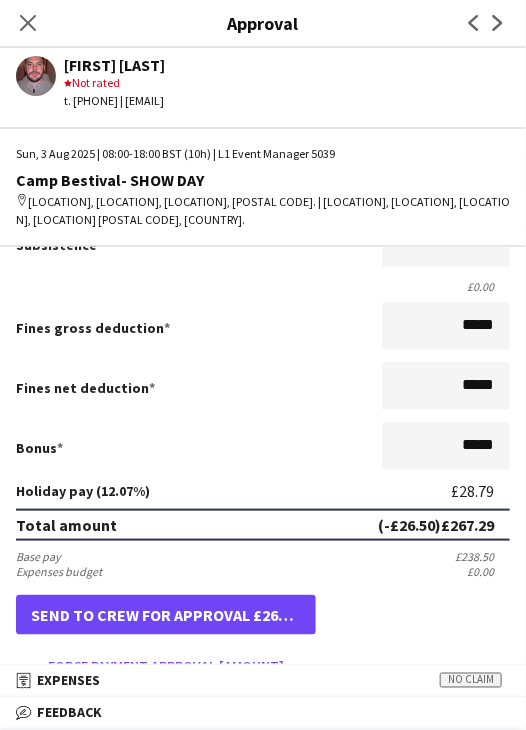 scroll, scrollTop: 400, scrollLeft: 0, axis: vertical 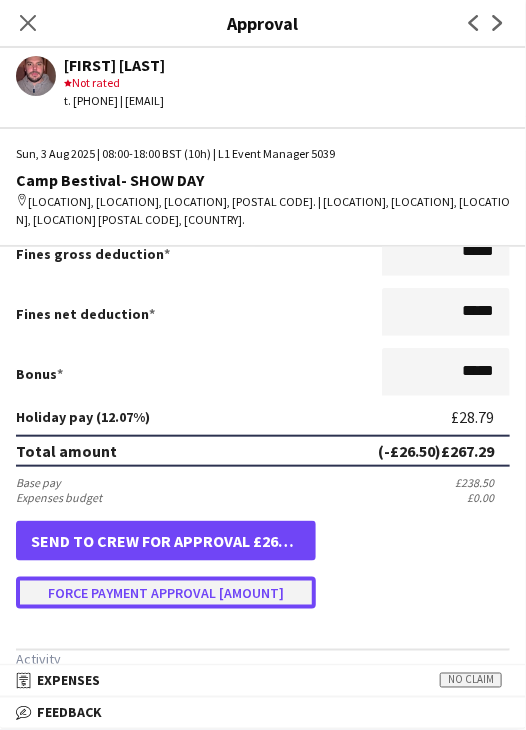 click on "Force payment approval [AMOUNT]" at bounding box center [166, 593] 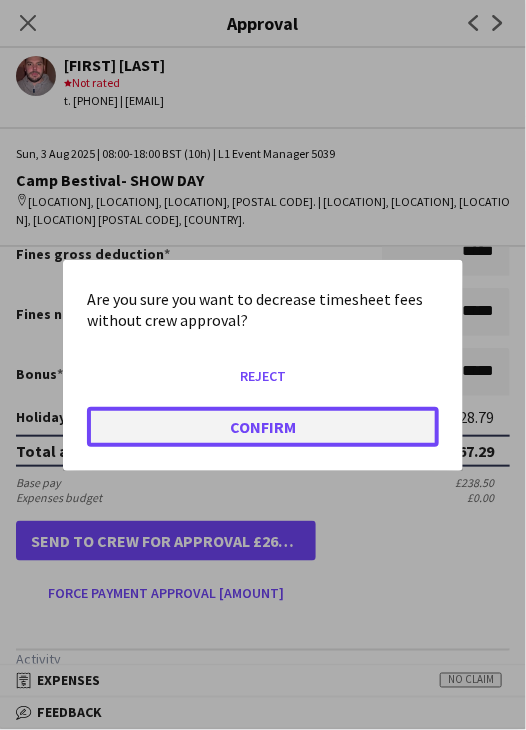 click on "Confirm" 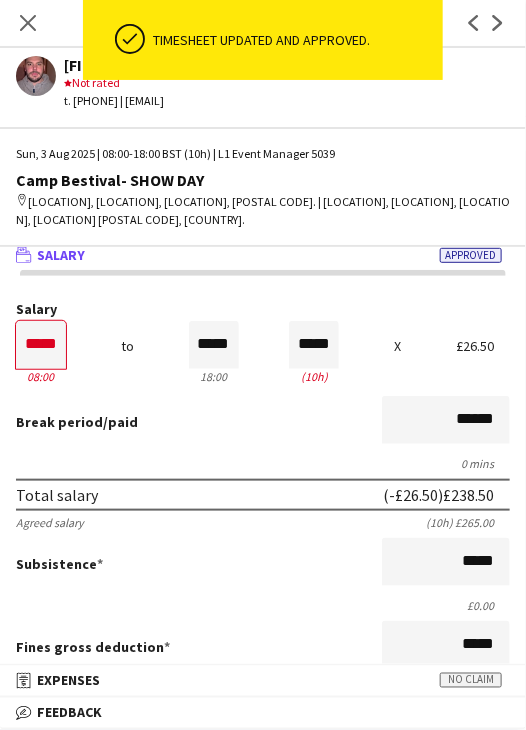 scroll, scrollTop: 0, scrollLeft: 0, axis: both 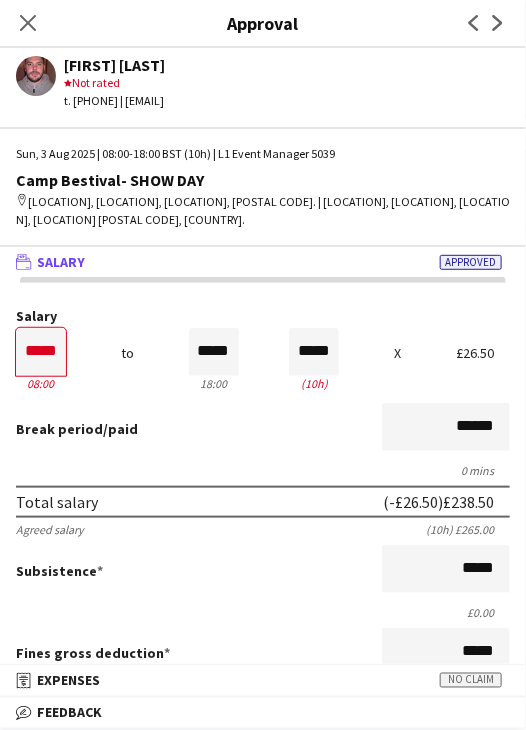 click on "Close pop-in" 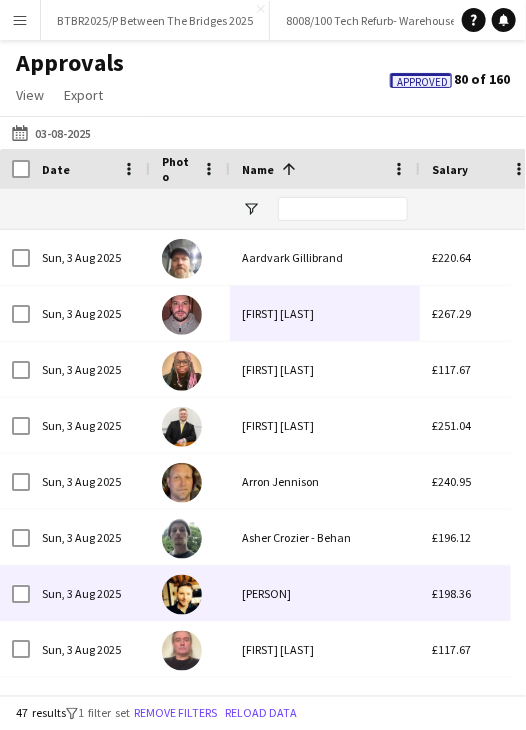 scroll, scrollTop: 186, scrollLeft: 0, axis: vertical 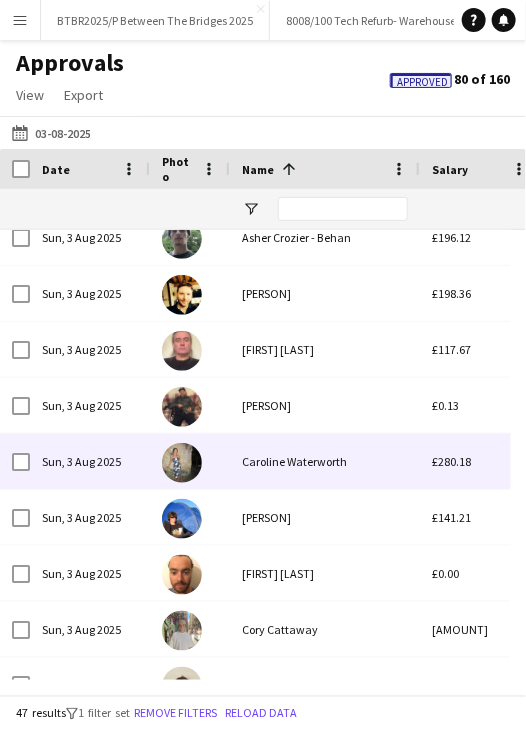 click on "Caroline Waterworth" at bounding box center [325, 461] 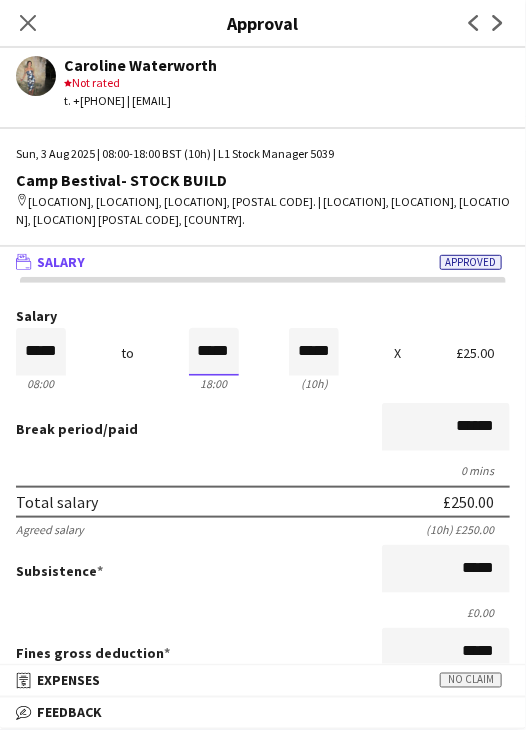 click on "*****" at bounding box center (214, 352) 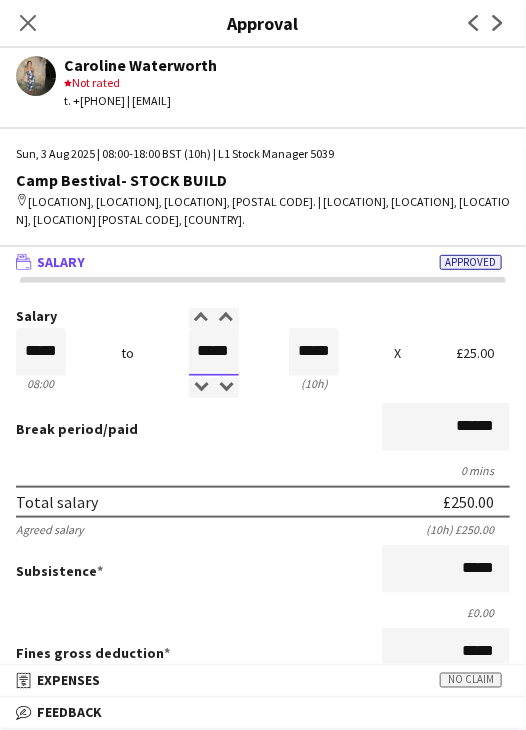 click on "*****" at bounding box center (214, 352) 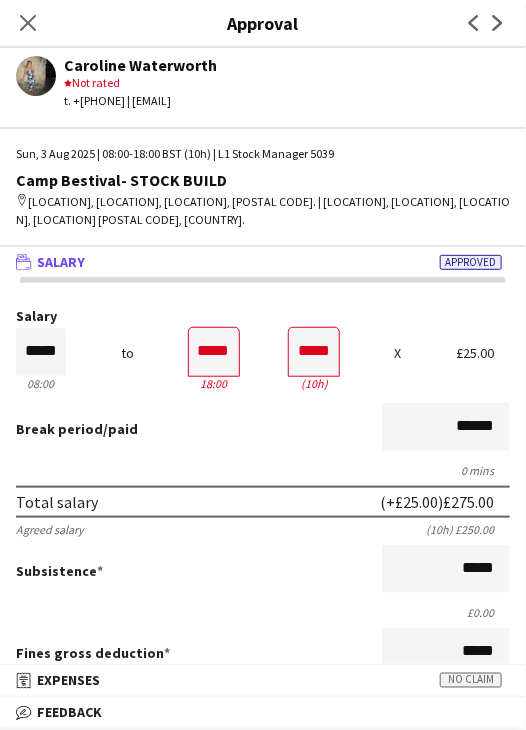 click on "Break period   /paid  ******" at bounding box center (263, 429) 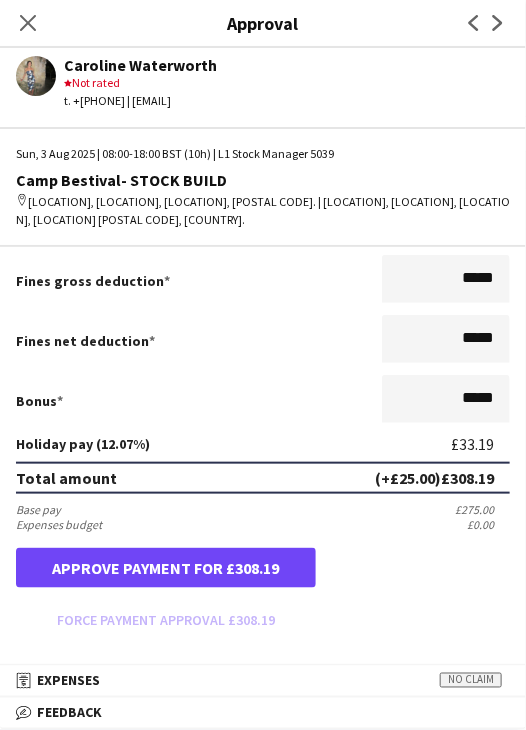 scroll, scrollTop: 400, scrollLeft: 0, axis: vertical 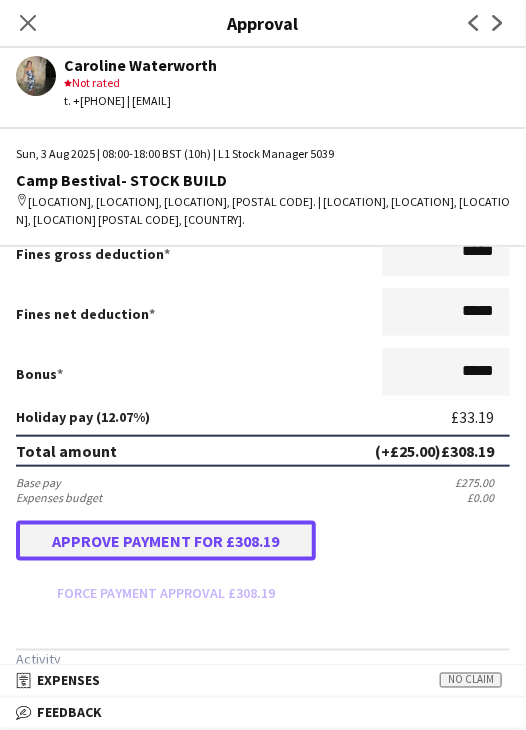 click on "Approve payment for £308.19" at bounding box center [166, 541] 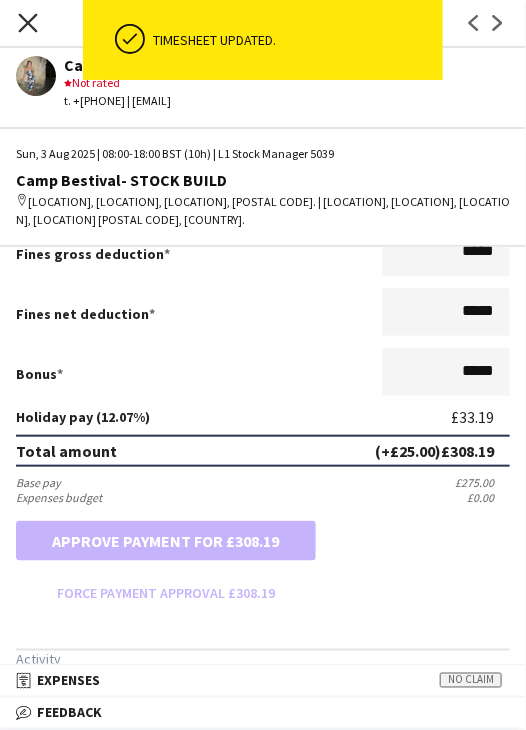 click on "Close pop-in" 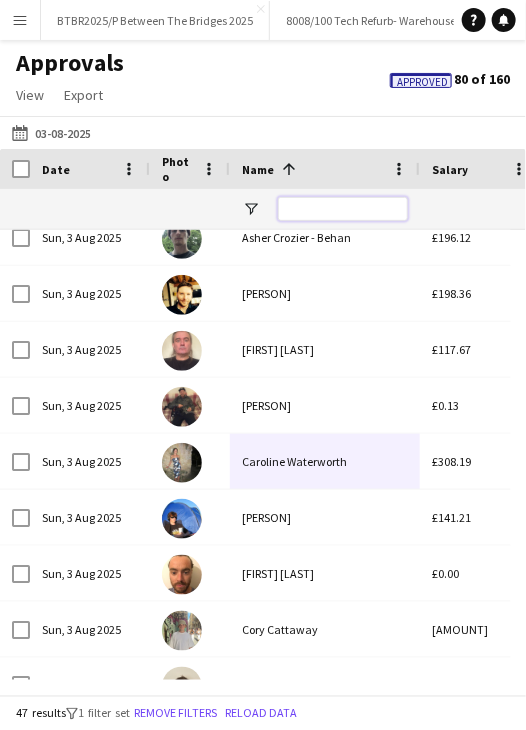 click at bounding box center (343, 209) 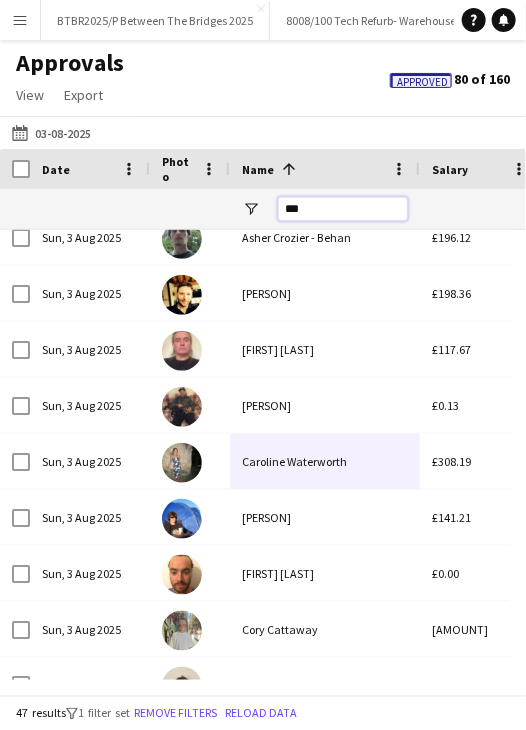 scroll, scrollTop: 0, scrollLeft: 0, axis: both 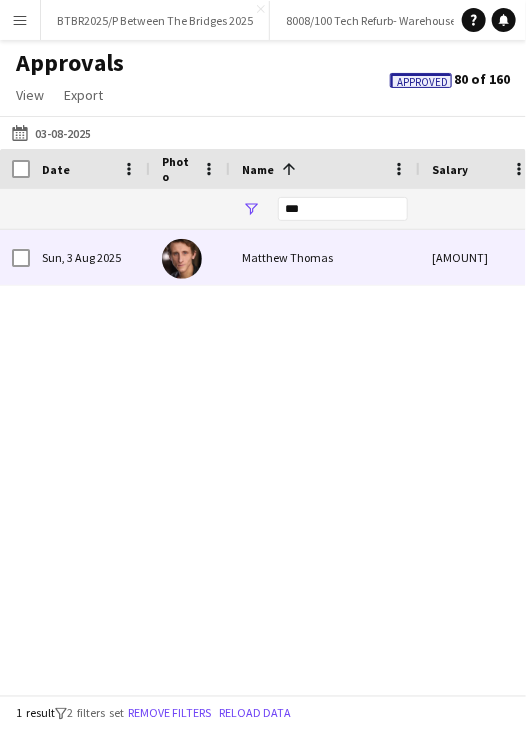 click on "Matthew Thomas" at bounding box center (325, 257) 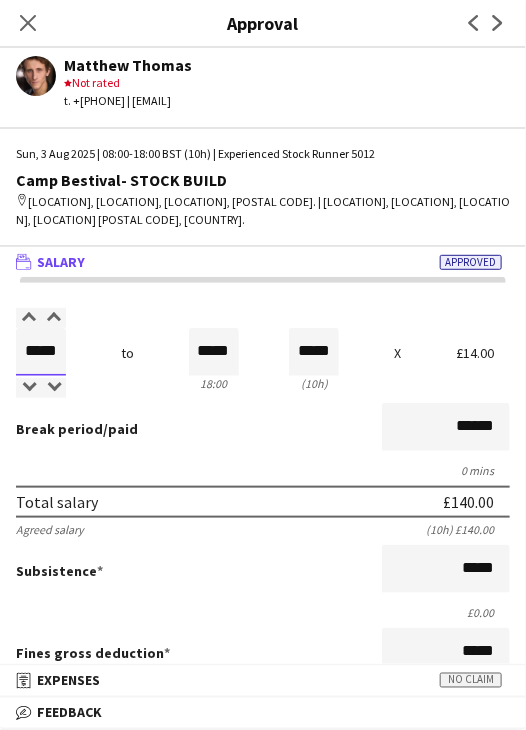 drag, startPoint x: 28, startPoint y: 349, endPoint x: 100, endPoint y: 340, distance: 72.56032 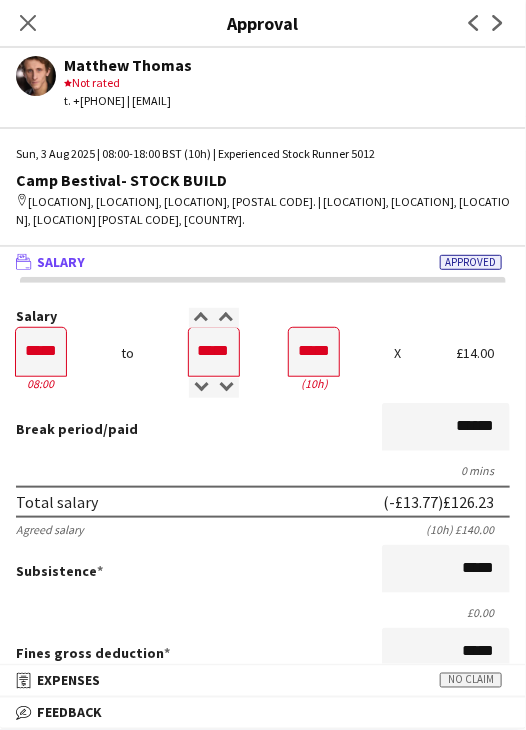 click on "Break period   /paid  ******" at bounding box center (263, 429) 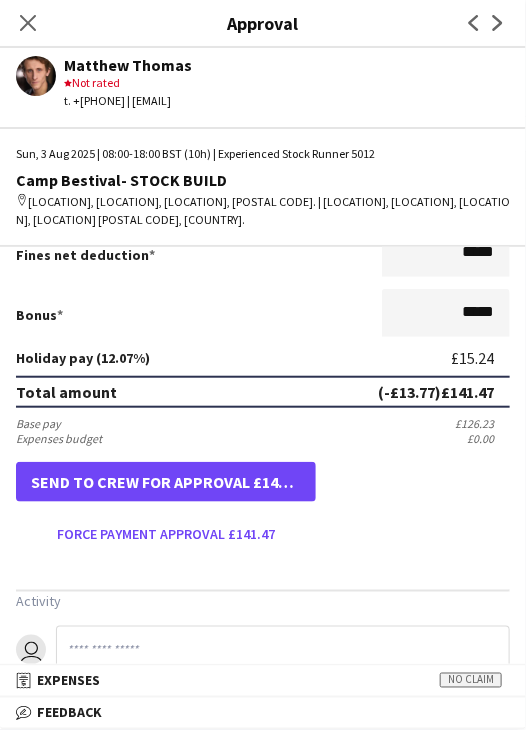 scroll, scrollTop: 500, scrollLeft: 0, axis: vertical 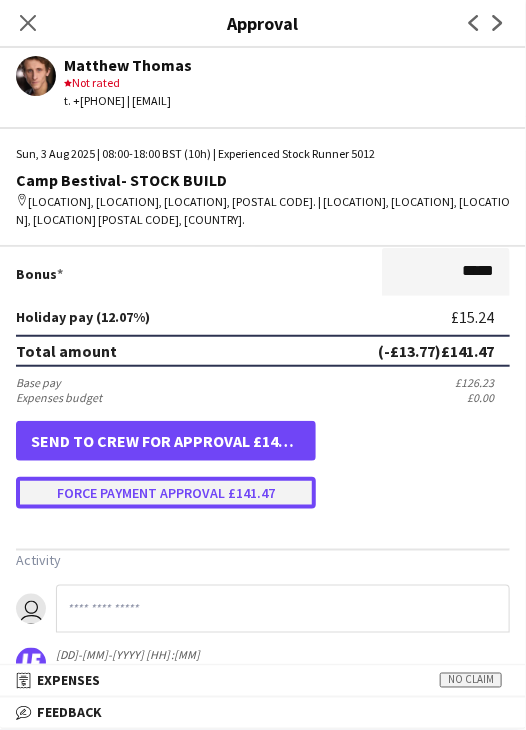 click on "Force payment approval £141.47" at bounding box center (166, 493) 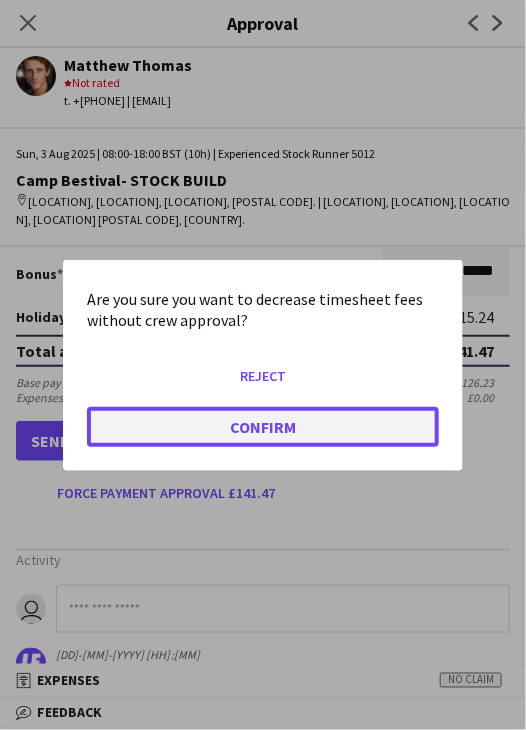 click on "Confirm" 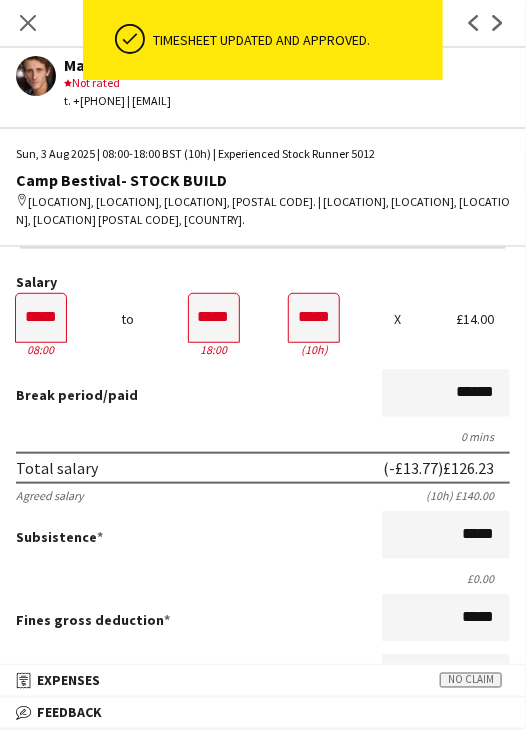 scroll, scrollTop: 0, scrollLeft: 0, axis: both 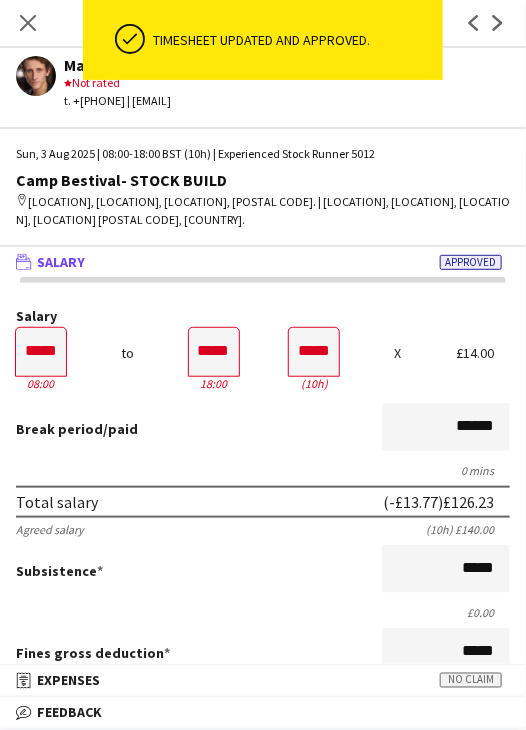 click on "Close pop-in" 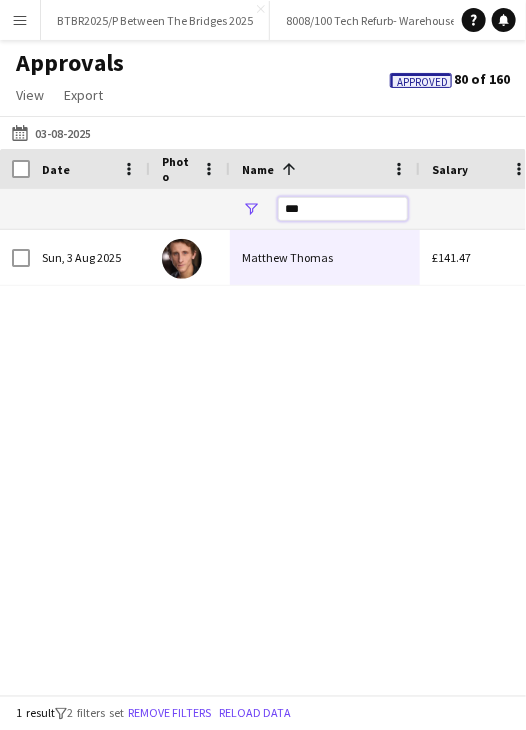 click on "***" at bounding box center [343, 209] 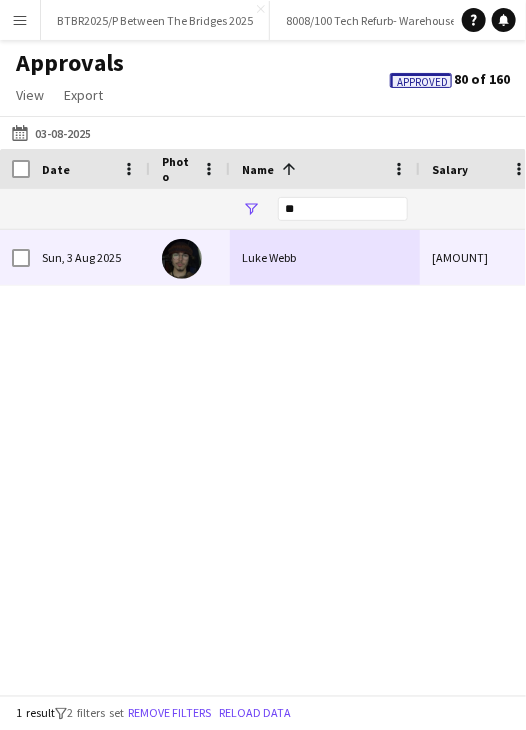 click on "Luke Webb" at bounding box center (325, 257) 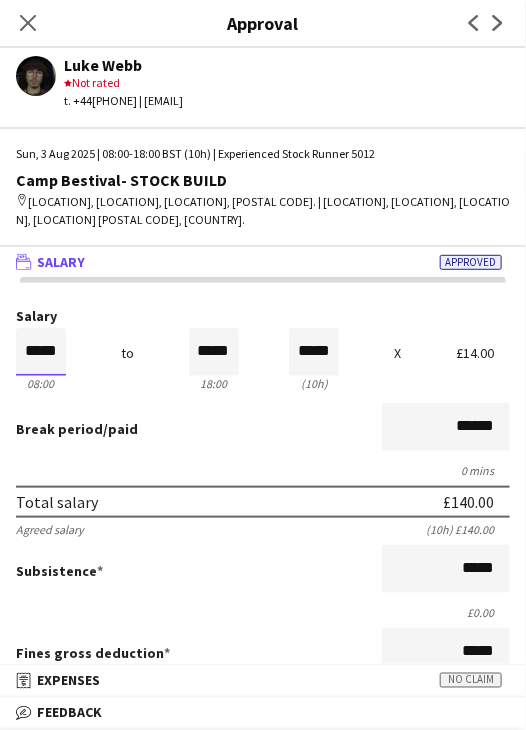 click on "*****" at bounding box center [41, 352] 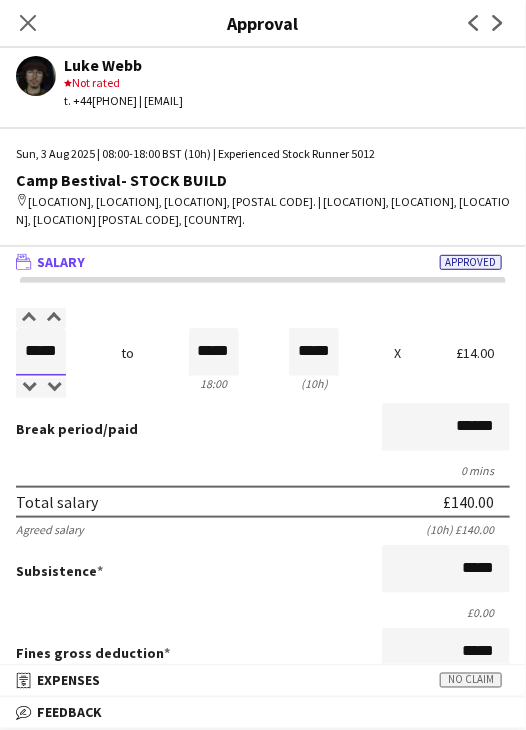 click on "*****" at bounding box center (41, 352) 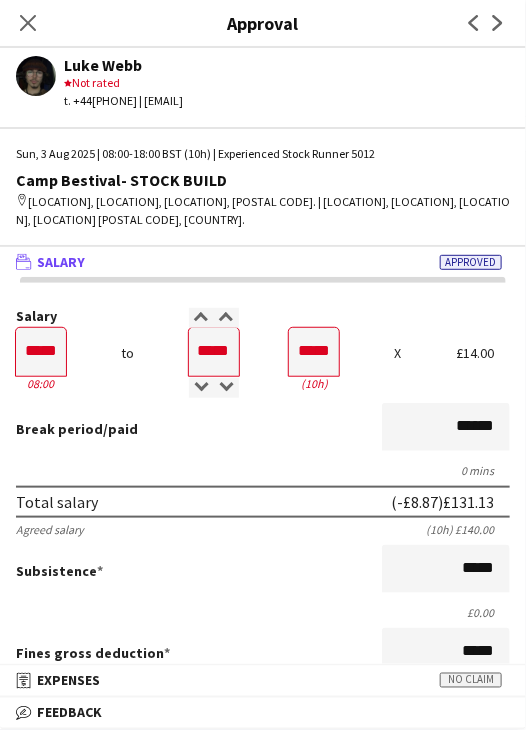 drag, startPoint x: 188, startPoint y: 455, endPoint x: 204, endPoint y: 453, distance: 16.124516 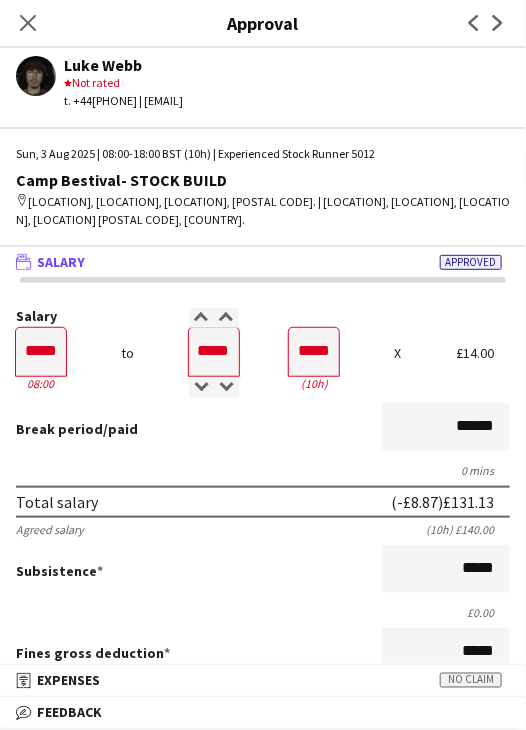 click on "Salary  *****  08:00   to  *****  18:00  *****  (10h)   X   £14.00   Break period   /paid  ******  0 mins   Total salary   (-£8.87)   £131.13   Agreed salary   (10h) £140.00   Subsistence  *****  £0.00   Fines gross deduction  *****  Fines net deduction  *****  Bonus  *****  Holiday pay (12.07%)   £15.83   Total amount   (-£8.87)   £146.96   Base pay   £131.13   Expenses budget   £0.00   Send to crew for approval £146.96   Force payment approval £146.96" at bounding box center (263, 658) 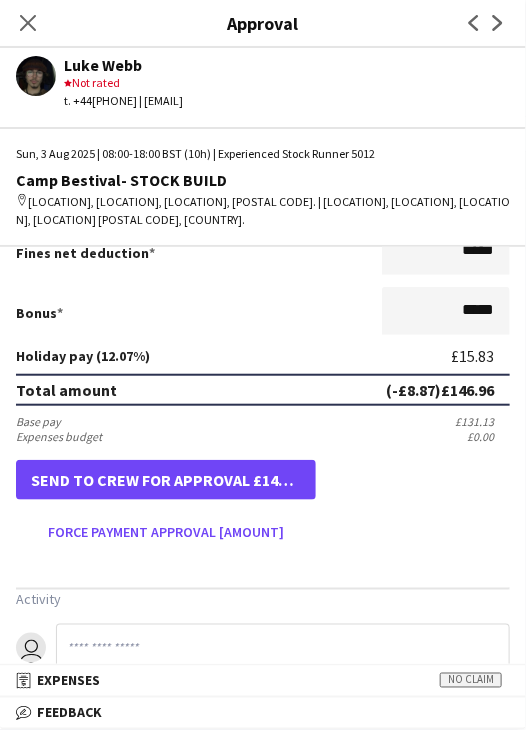 scroll, scrollTop: 500, scrollLeft: 0, axis: vertical 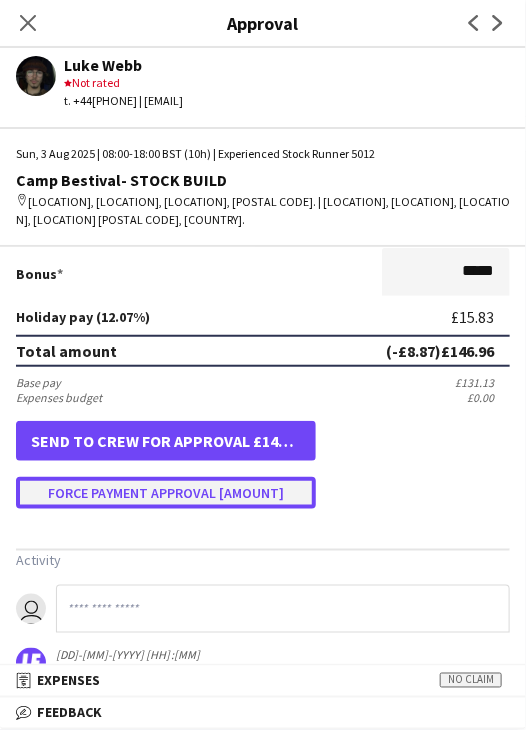 click on "Force payment approval [AMOUNT]" at bounding box center [166, 493] 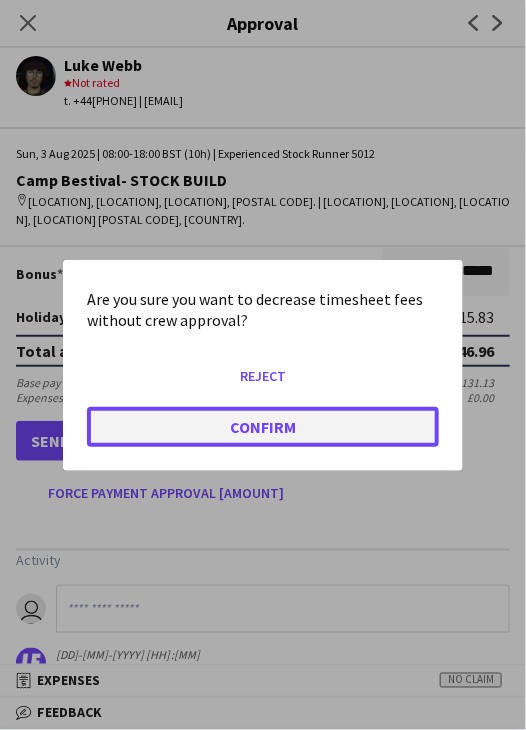 click on "Confirm" 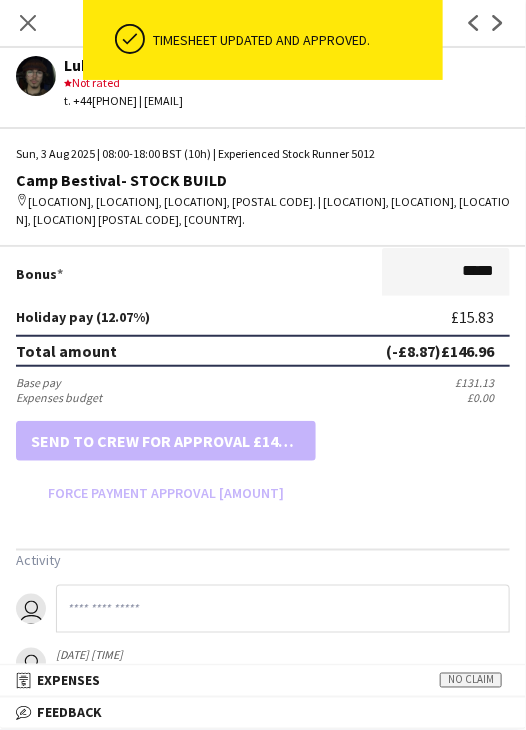 scroll, scrollTop: 500, scrollLeft: 0, axis: vertical 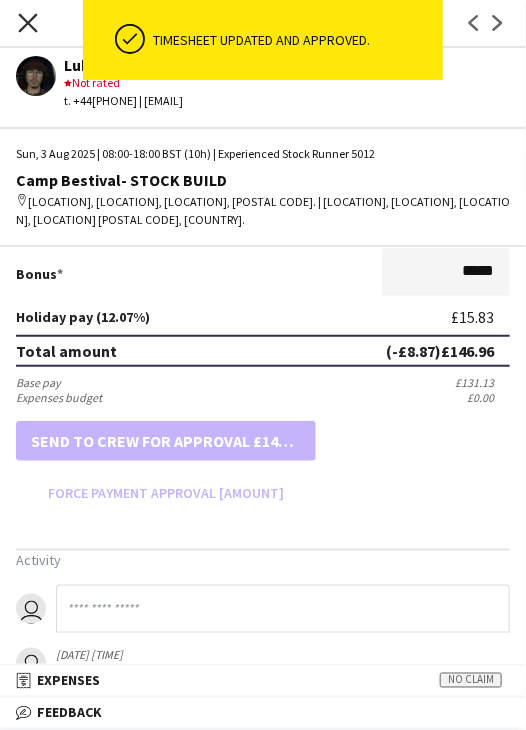click on "Close pop-in" 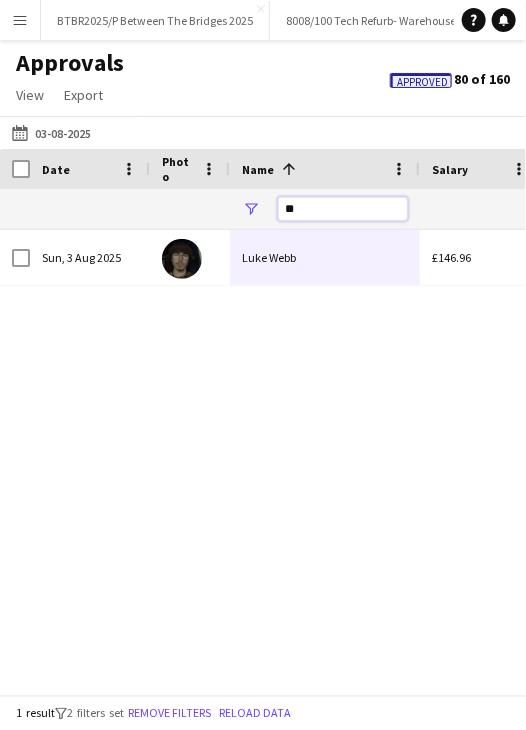 click on "**" at bounding box center (343, 209) 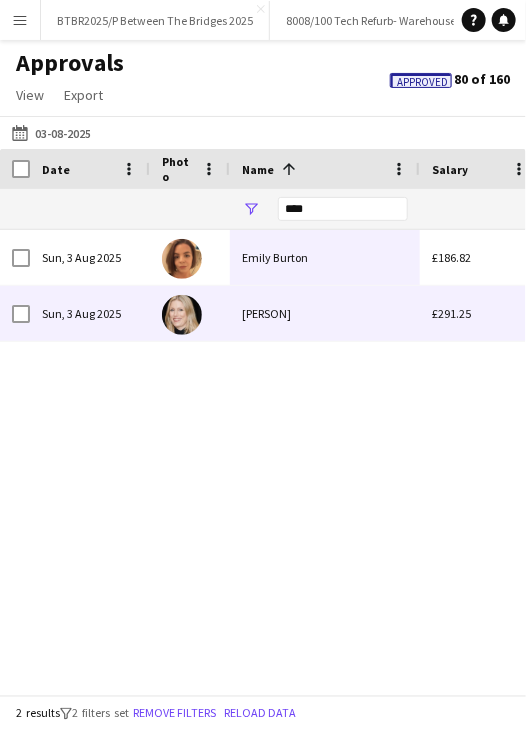 click on "[PERSON]" at bounding box center [325, 313] 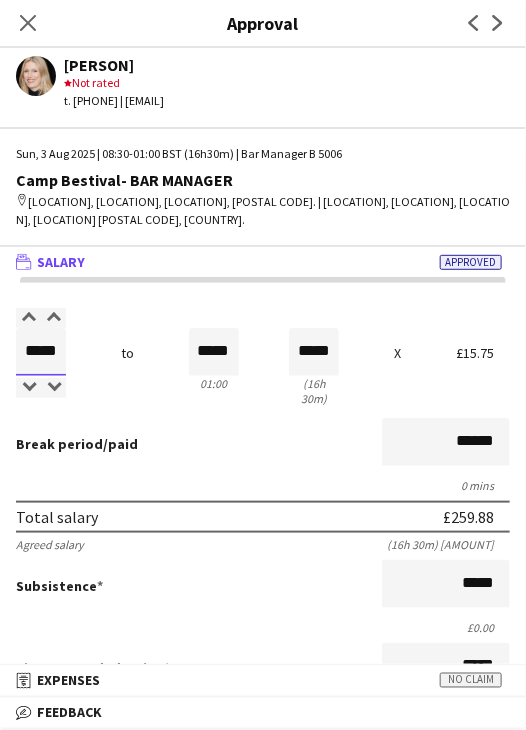 drag, startPoint x: 26, startPoint y: 345, endPoint x: 93, endPoint y: 327, distance: 69.375786 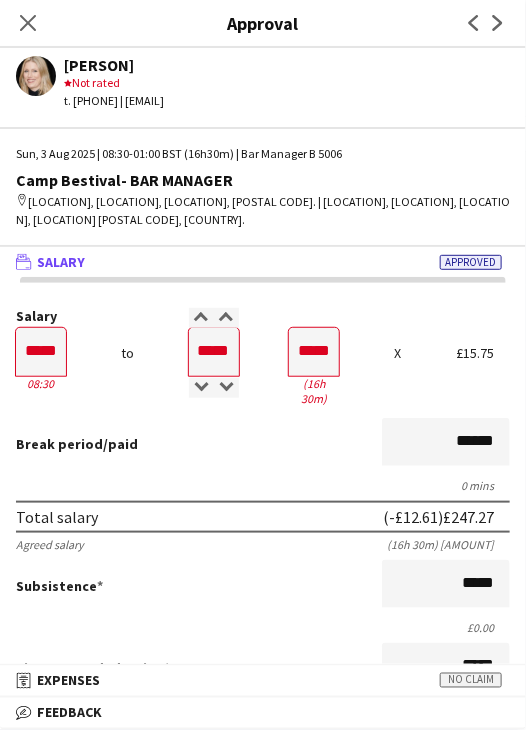 click on "Break period   /paid  ******" at bounding box center (263, 444) 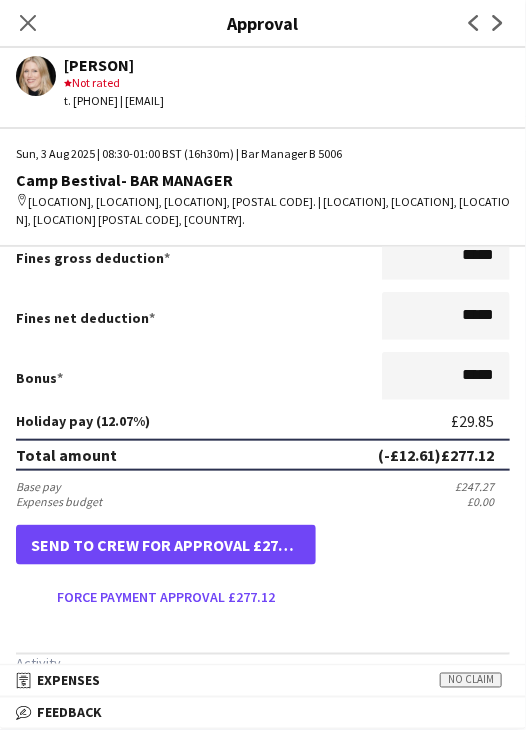 scroll, scrollTop: 500, scrollLeft: 0, axis: vertical 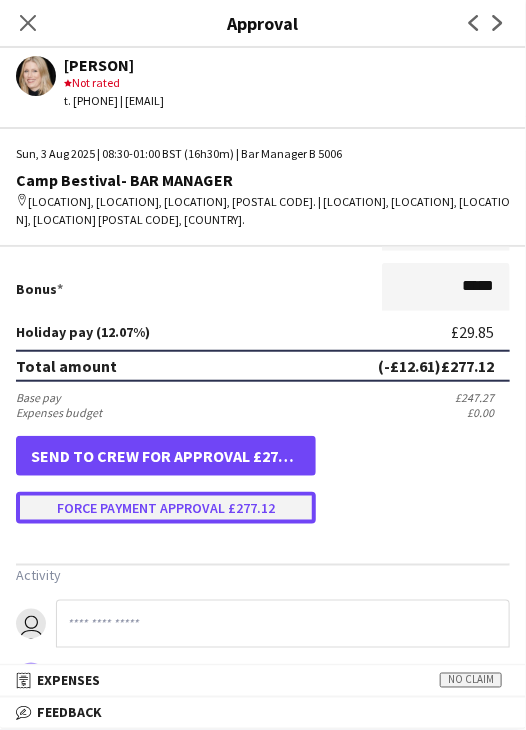 click on "Force payment approval £277.12" at bounding box center [166, 508] 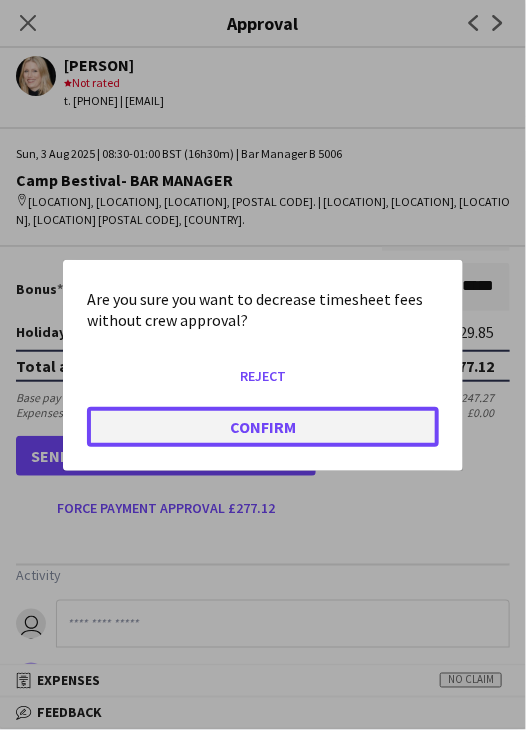 click on "Confirm" 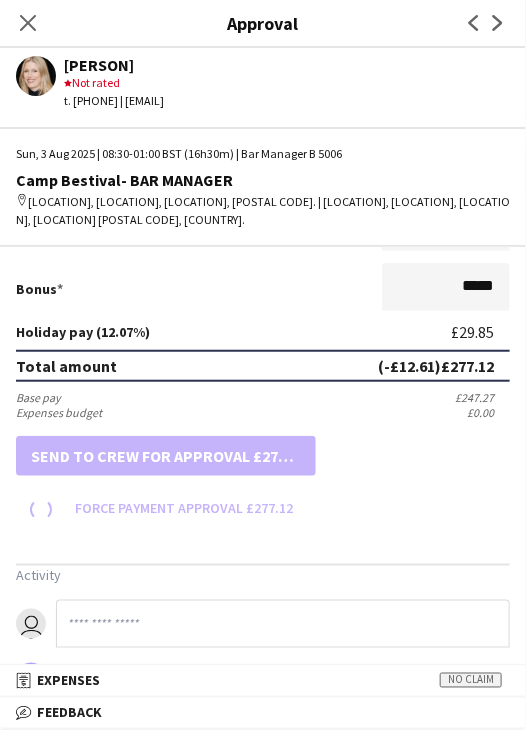 scroll, scrollTop: 500, scrollLeft: 0, axis: vertical 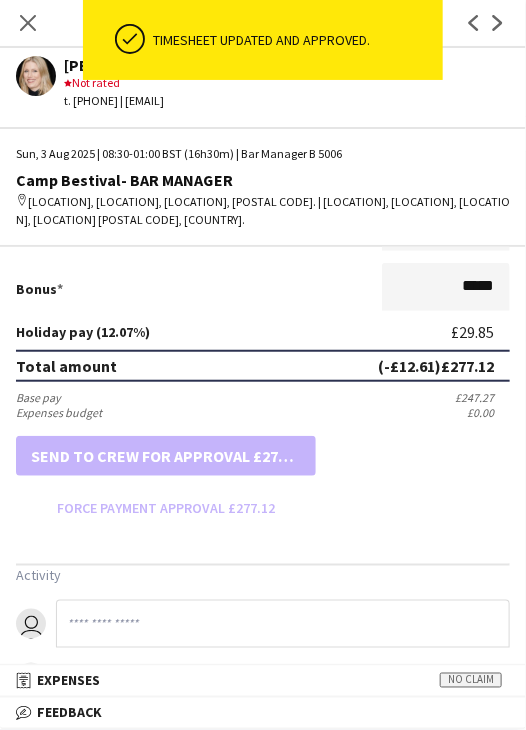 drag, startPoint x: 29, startPoint y: 26, endPoint x: 121, endPoint y: 115, distance: 128.0039 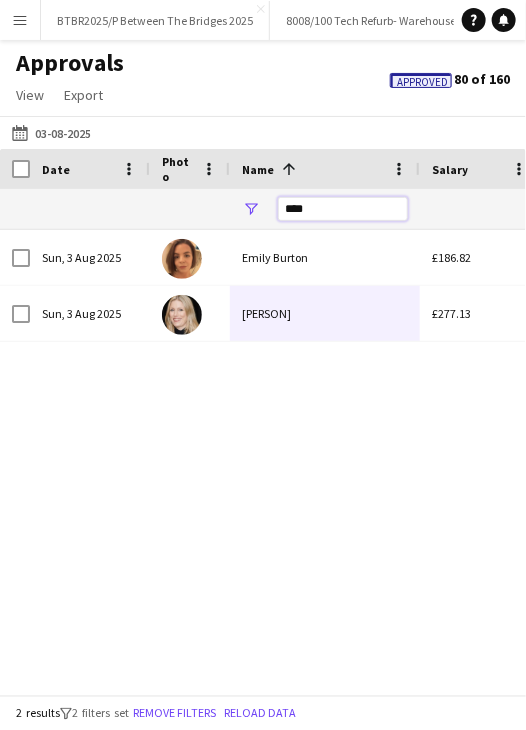 click on "****" at bounding box center [343, 209] 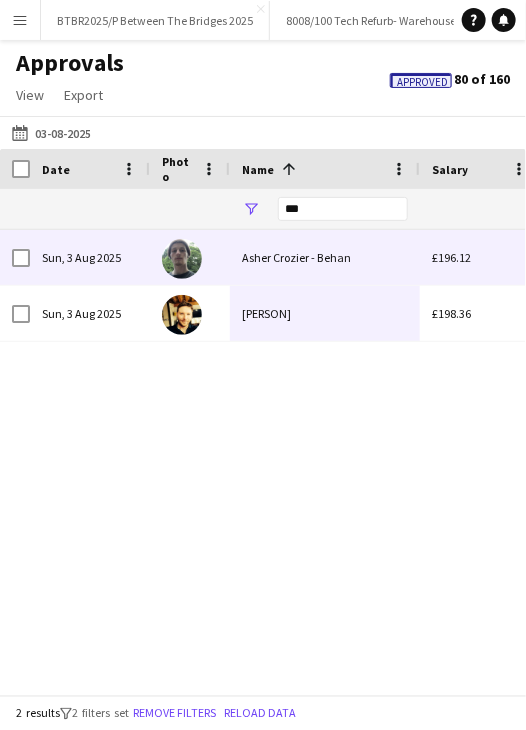 click on "Asher Crozier - Behan" at bounding box center [325, 257] 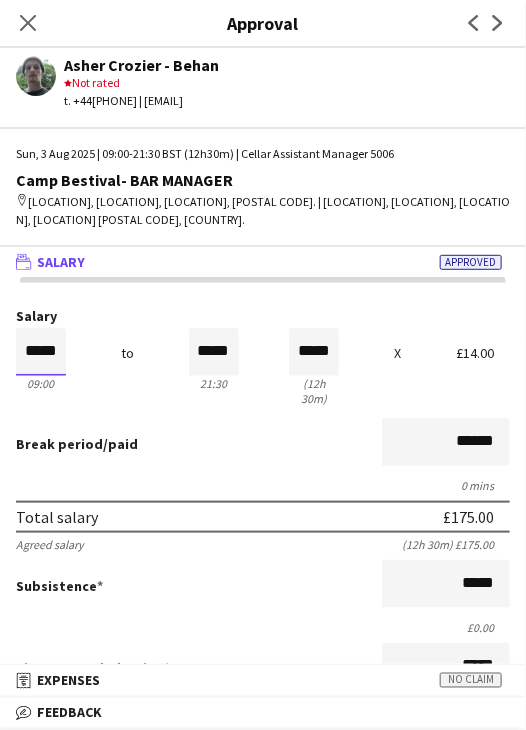 click on "*****" at bounding box center [41, 352] 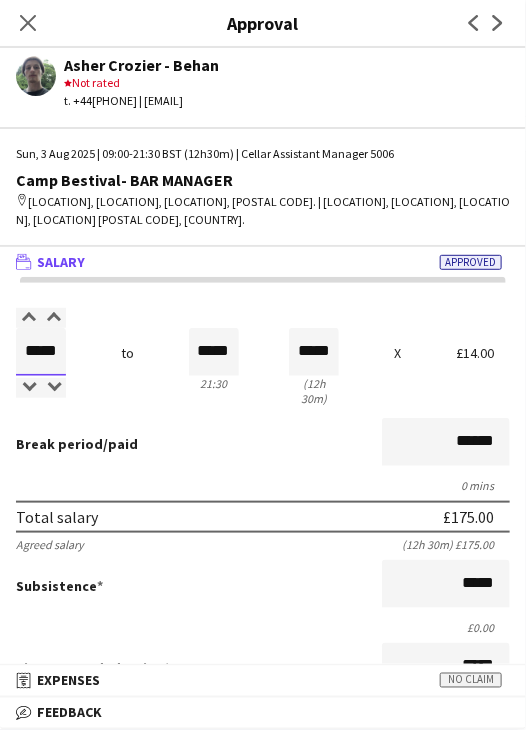 click on "*****" at bounding box center (41, 352) 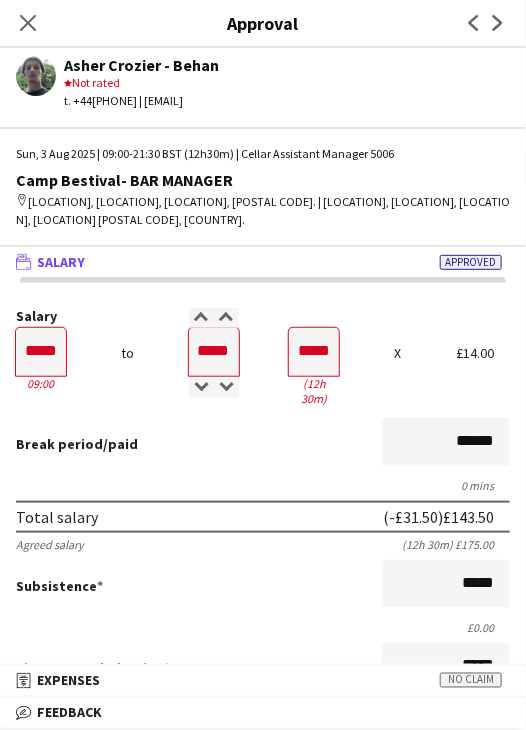 click on "Break period   /paid  ******" at bounding box center (263, 444) 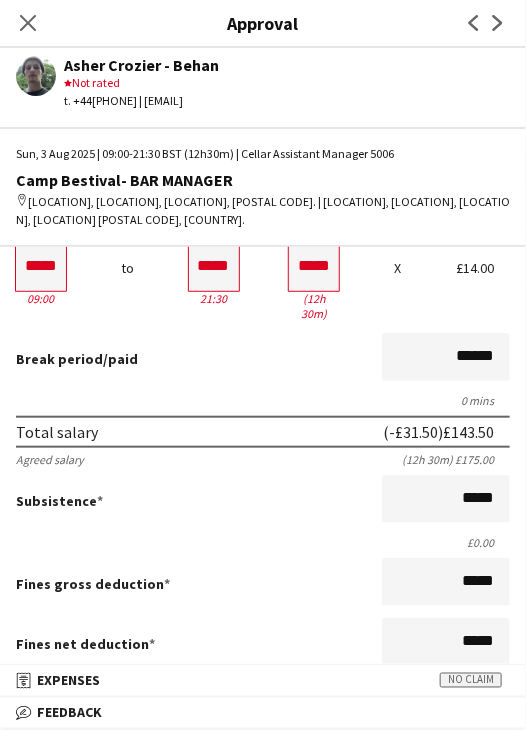 scroll, scrollTop: 400, scrollLeft: 0, axis: vertical 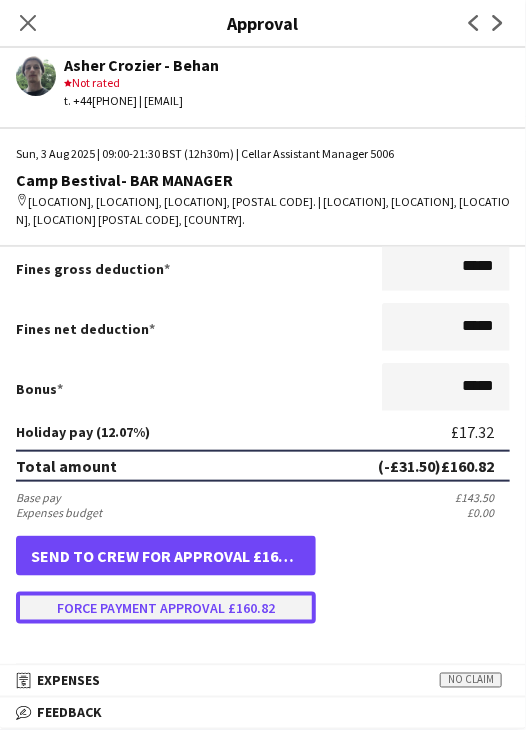 click on "Force payment approval £160.82" at bounding box center (166, 608) 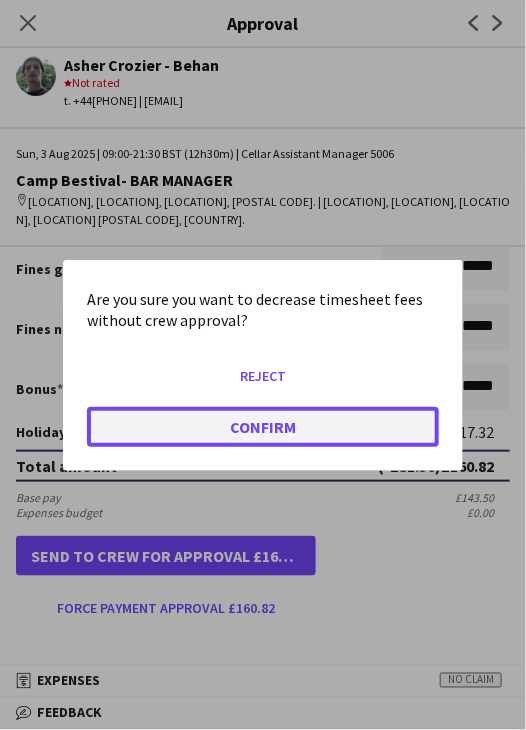 click on "Confirm" 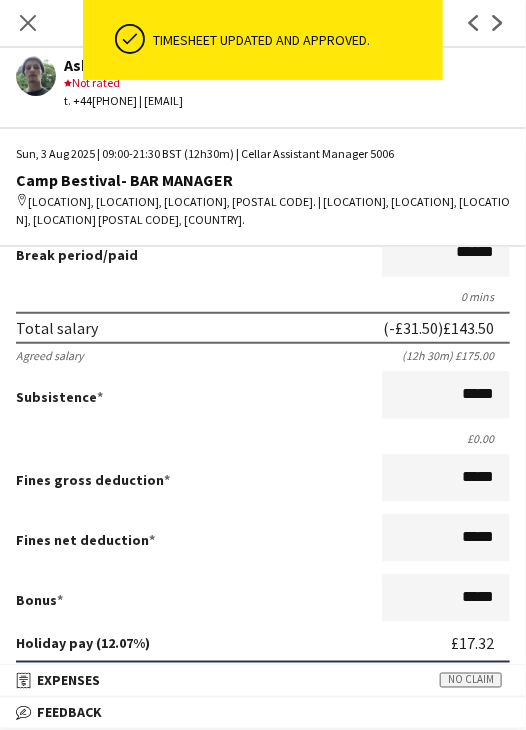 scroll, scrollTop: 0, scrollLeft: 0, axis: both 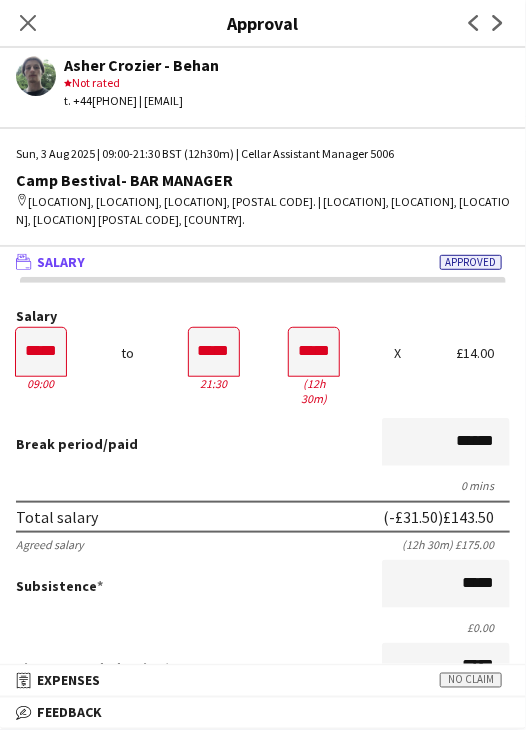drag, startPoint x: 23, startPoint y: 17, endPoint x: 213, endPoint y: 97, distance: 206.15529 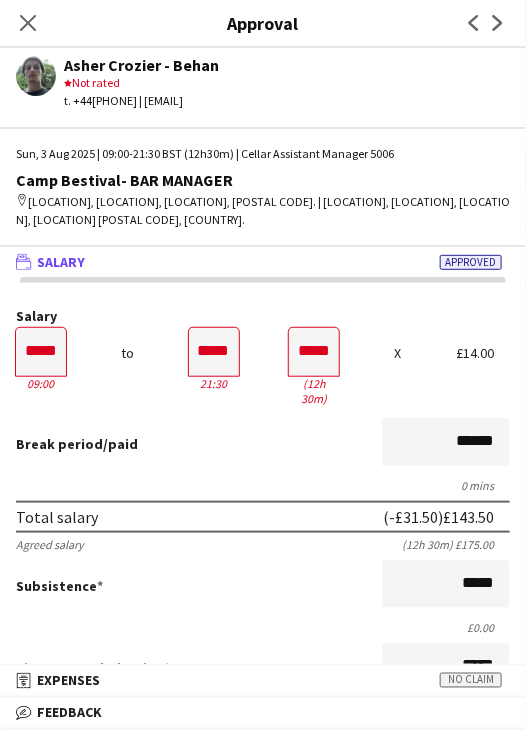 click on "Close pop-in" 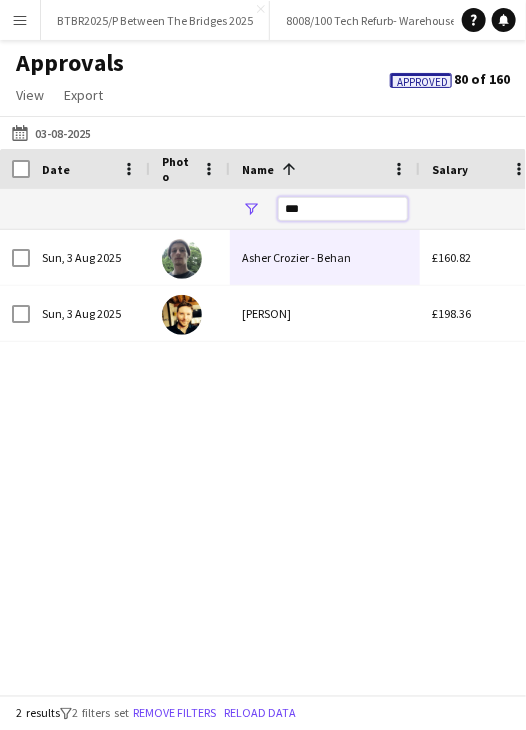 click on "***" at bounding box center (343, 209) 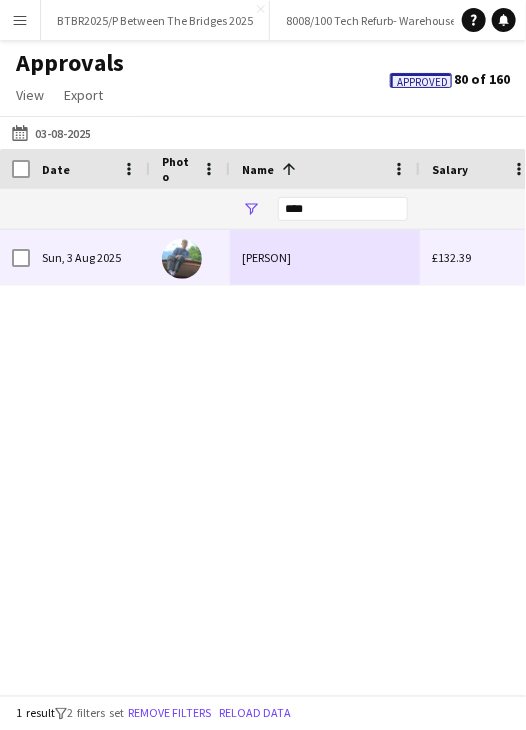 click on "[PERSON]" at bounding box center [325, 257] 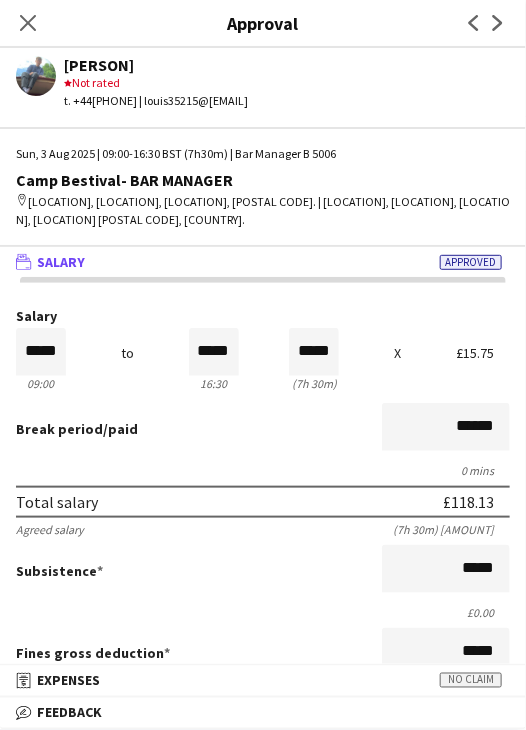 drag, startPoint x: 32, startPoint y: 17, endPoint x: 60, endPoint y: 31, distance: 31.304953 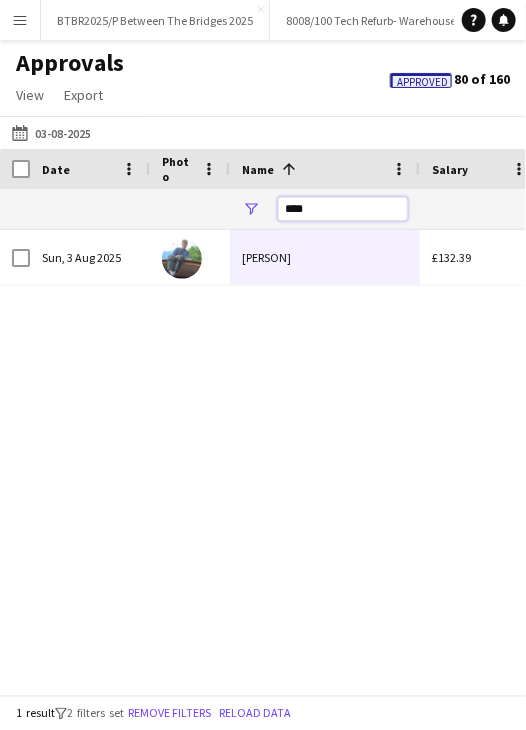 click on "****" at bounding box center [343, 209] 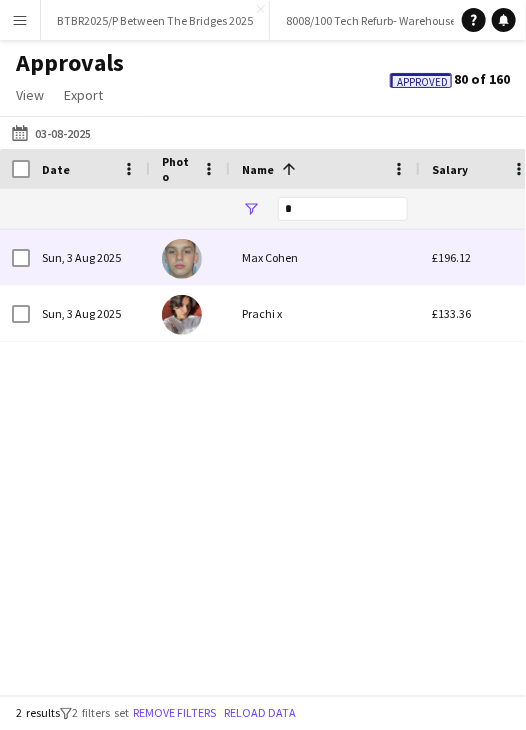 click on "Max Cohen" at bounding box center [325, 257] 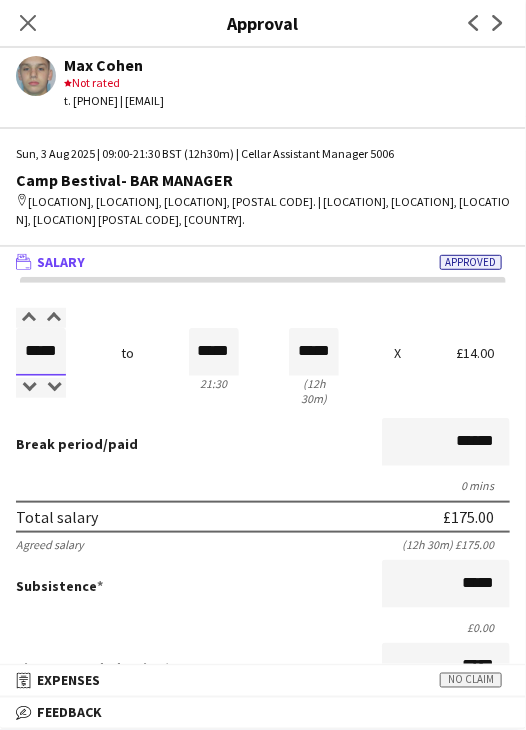 click on "*****" at bounding box center [41, 352] 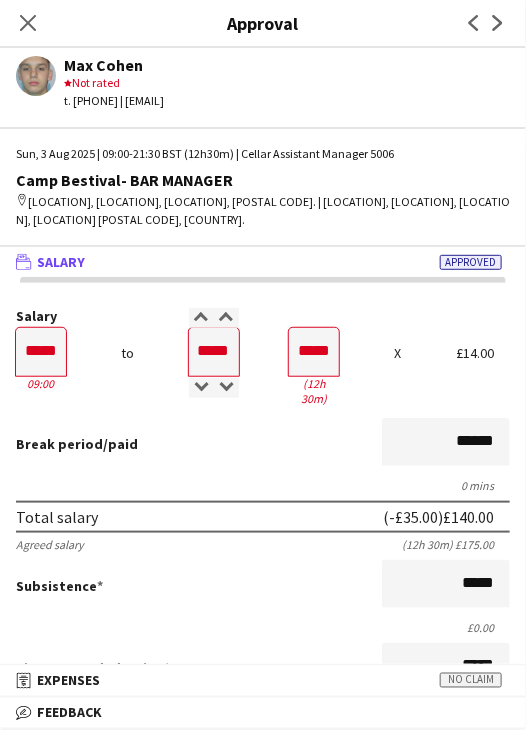 click on "Break period   /paid  ******" at bounding box center [263, 444] 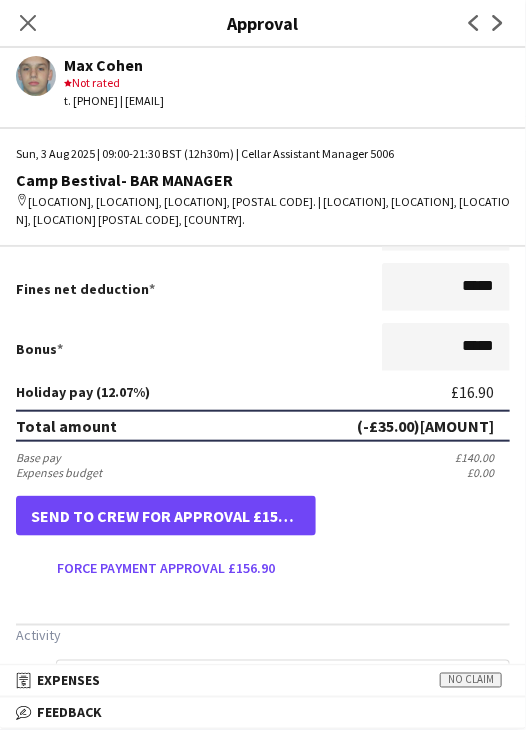 scroll, scrollTop: 500, scrollLeft: 0, axis: vertical 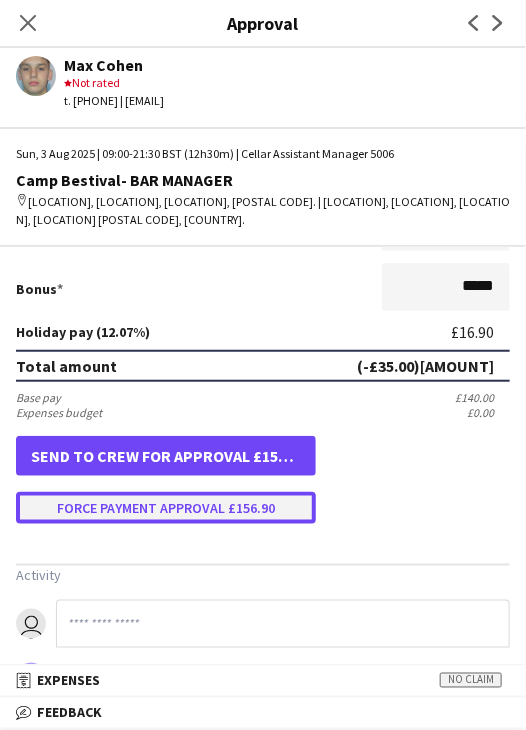 click on "Force payment approval £156.90" at bounding box center (166, 508) 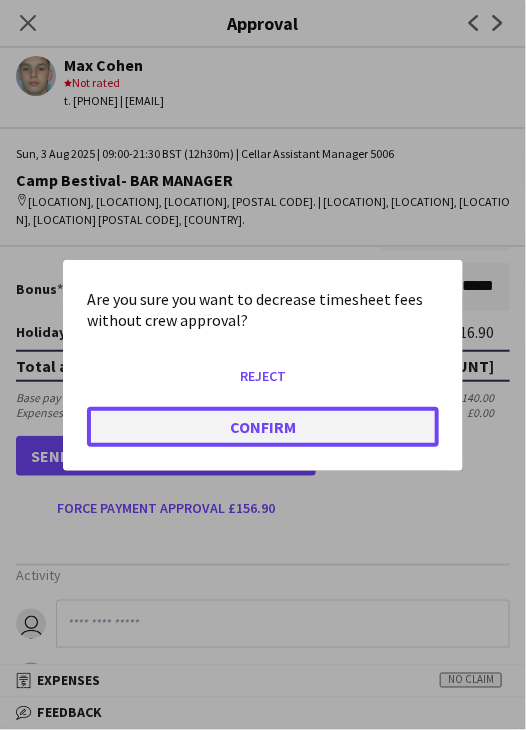 click on "Confirm" 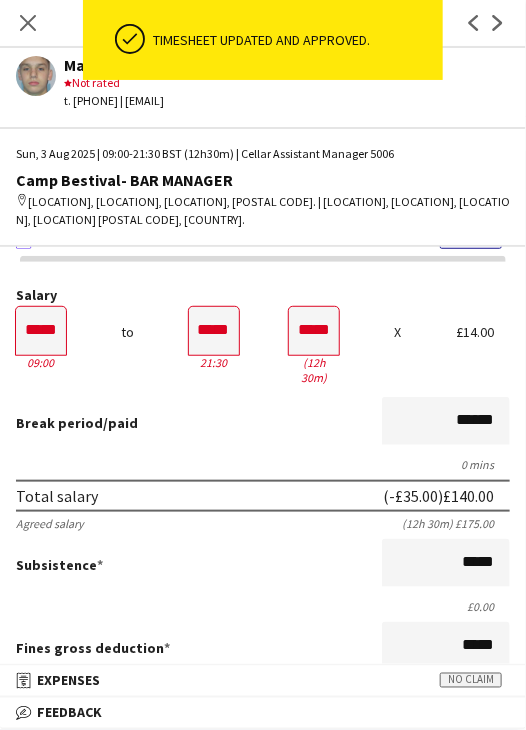 scroll, scrollTop: 0, scrollLeft: 0, axis: both 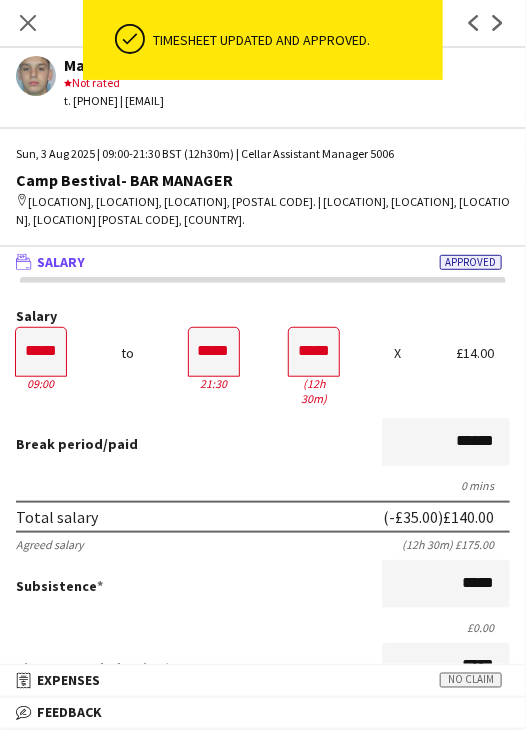 drag, startPoint x: 29, startPoint y: 22, endPoint x: 171, endPoint y: 109, distance: 166.53227 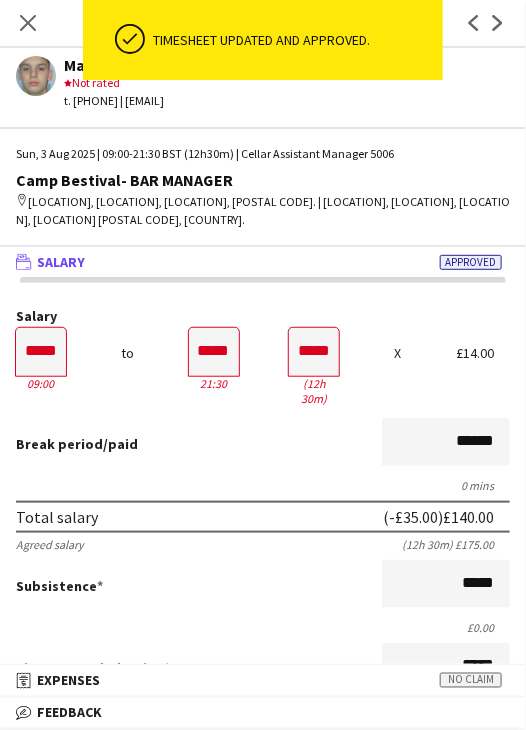 click 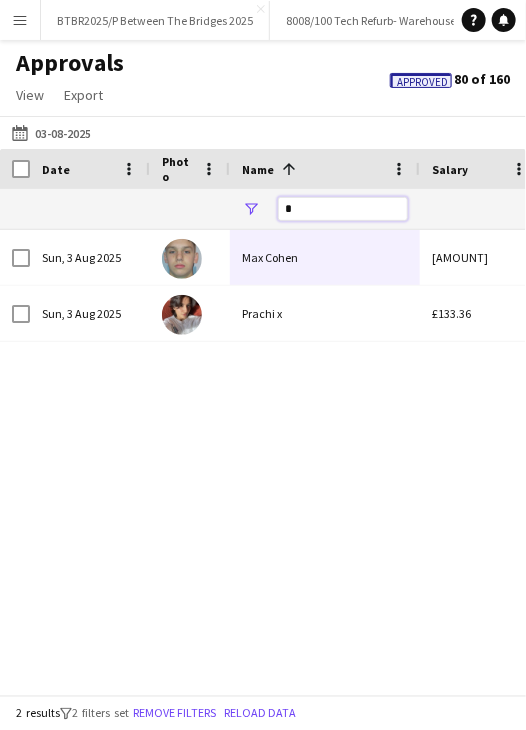 click on "*" at bounding box center (343, 209) 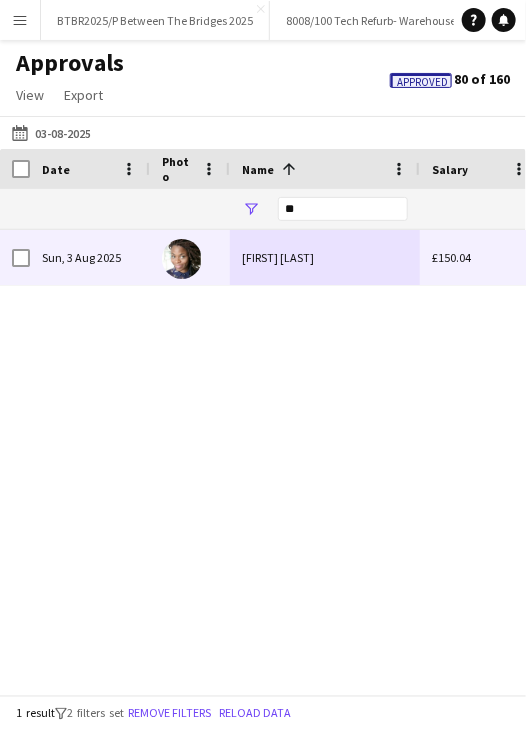 click on "[FIRST] [LAST]" at bounding box center [325, 257] 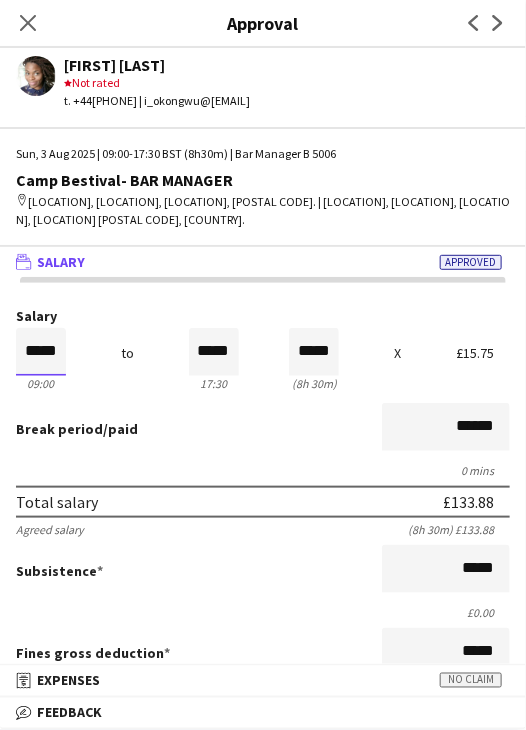 click on "*****" at bounding box center [41, 352] 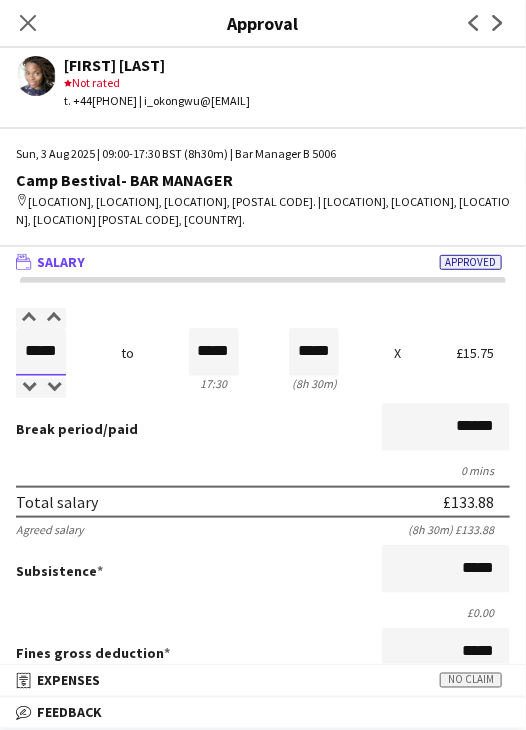click on "*****" at bounding box center [41, 352] 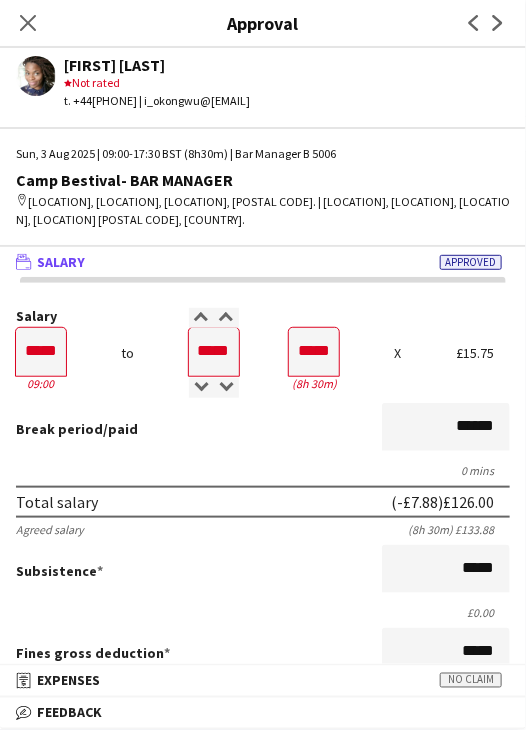 click on "0 mins" at bounding box center [263, 470] 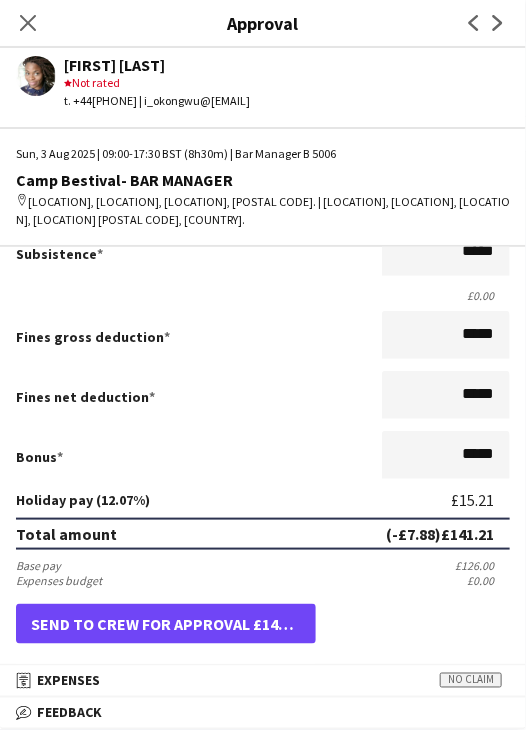 scroll, scrollTop: 400, scrollLeft: 0, axis: vertical 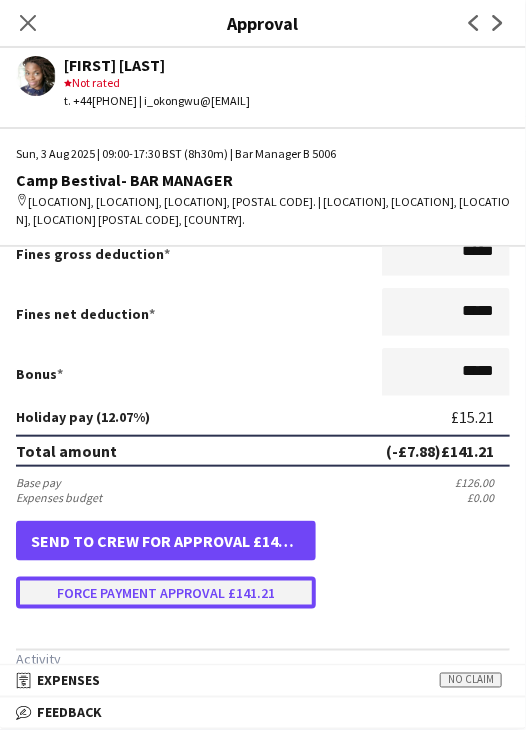 click on "Force payment approval £141.21" at bounding box center (166, 593) 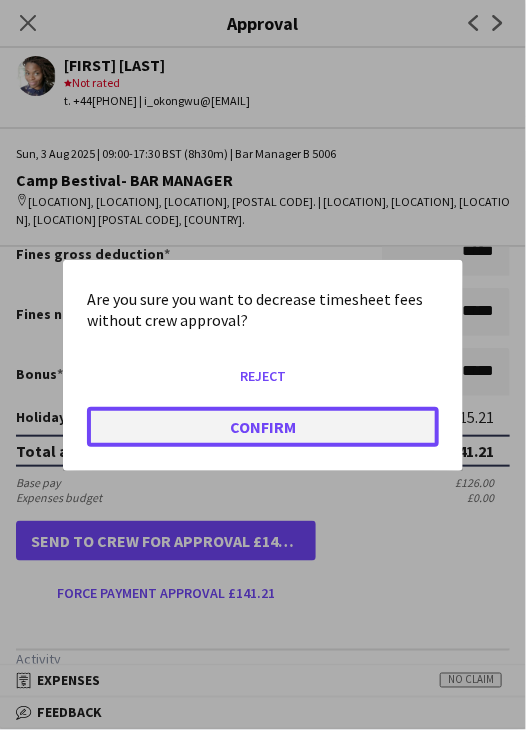 click on "Confirm" 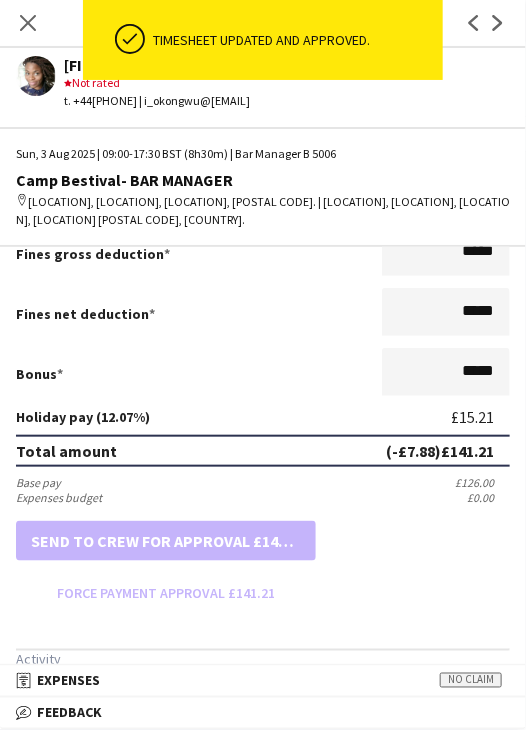 click on "Close pop-in" 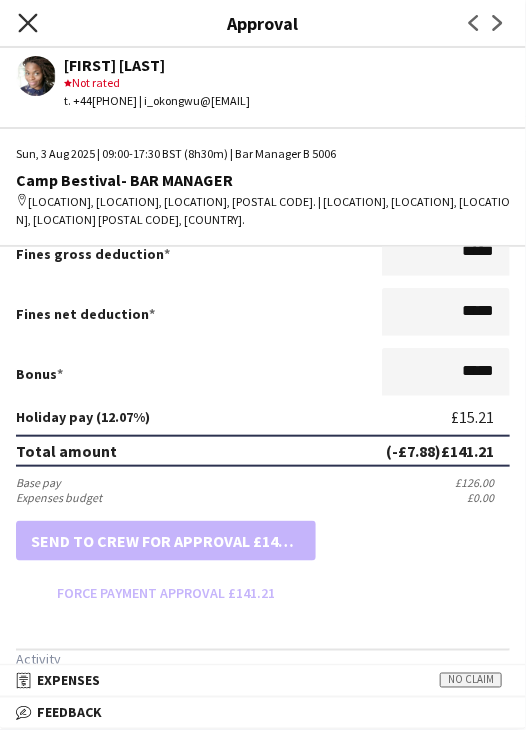 click on "Close pop-in" 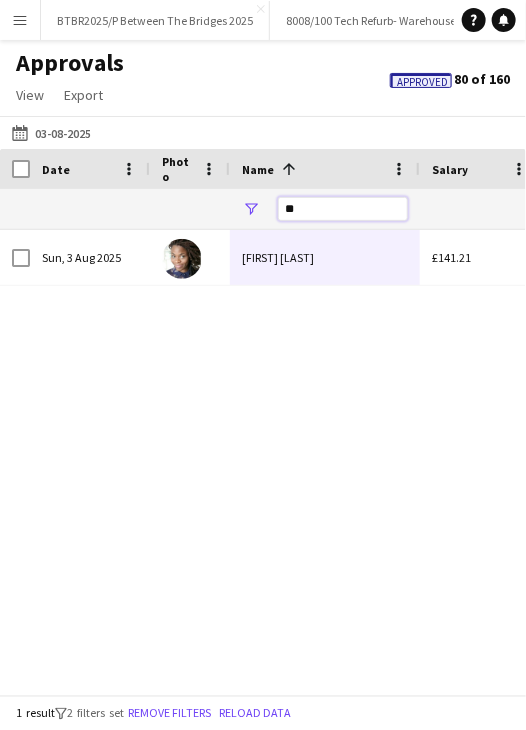 click on "**" at bounding box center [343, 209] 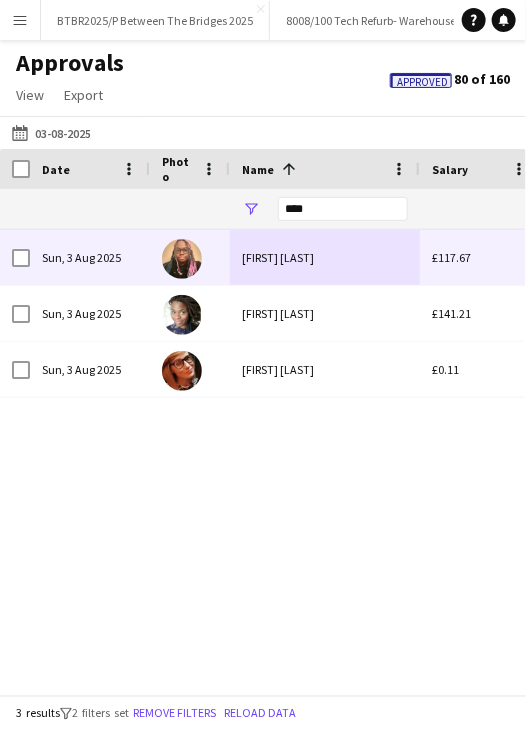 click on "[FIRST] [LAST]" at bounding box center [325, 257] 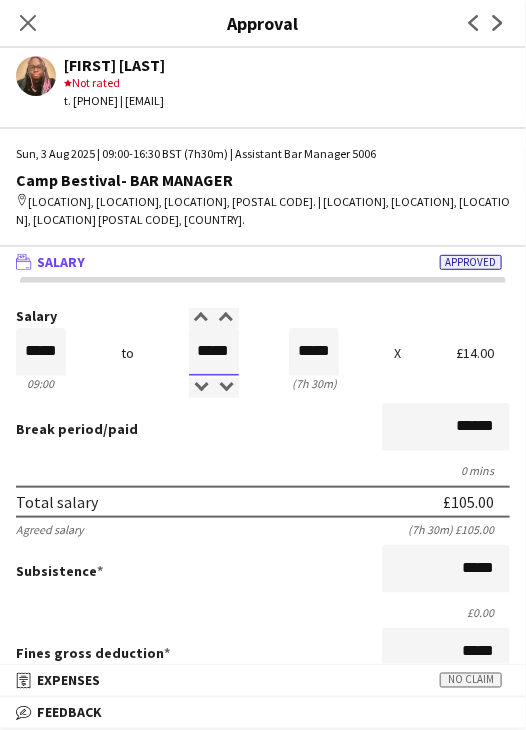 click on "*****" at bounding box center (214, 352) 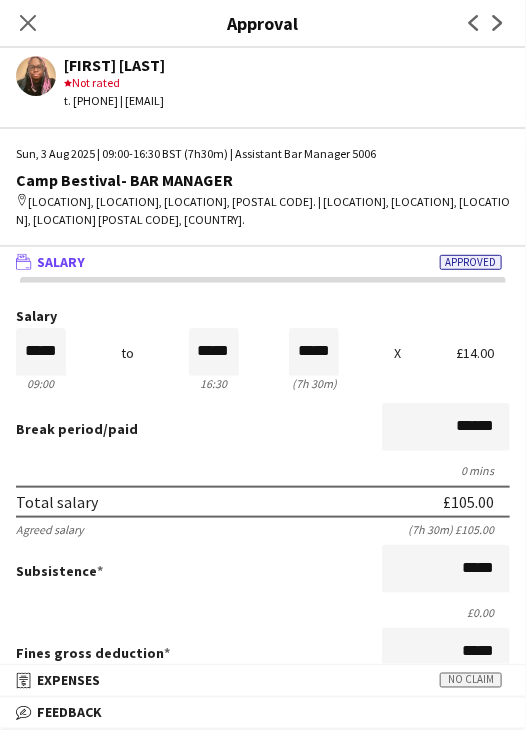 click on "0 mins" at bounding box center (263, 470) 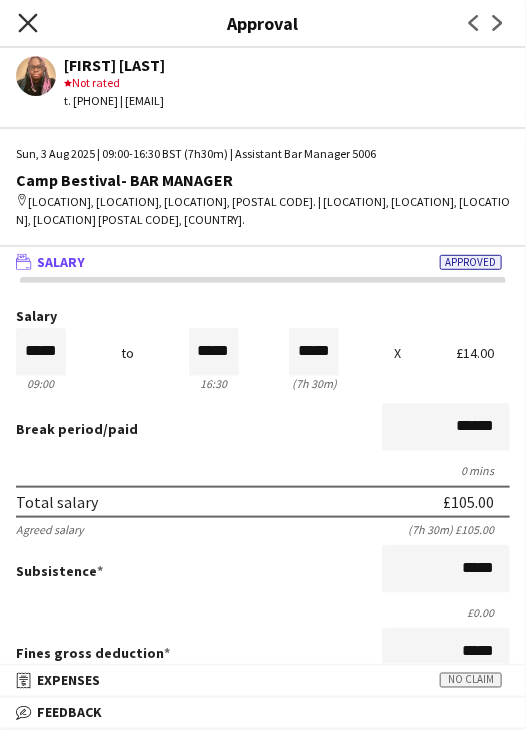 click on "Close pop-in" 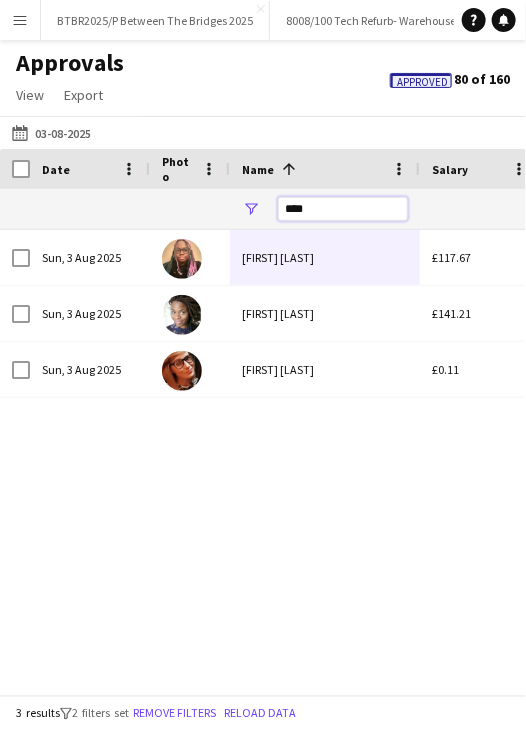 click on "****" at bounding box center [343, 209] 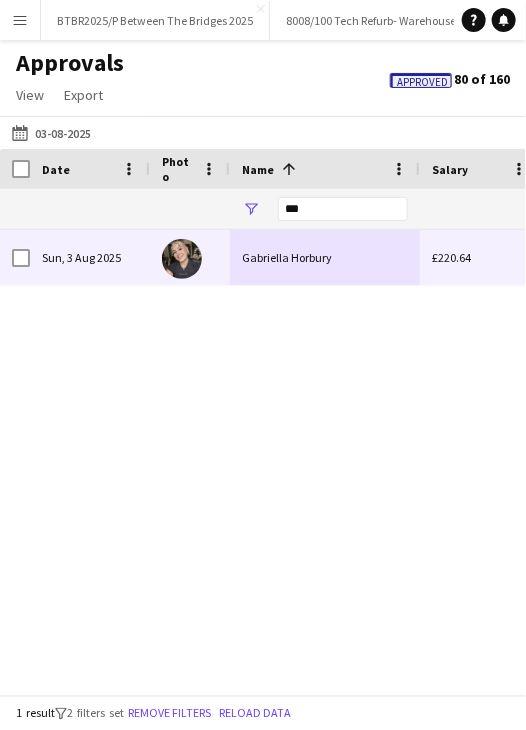 click on "Gabriella Horbury" at bounding box center [325, 257] 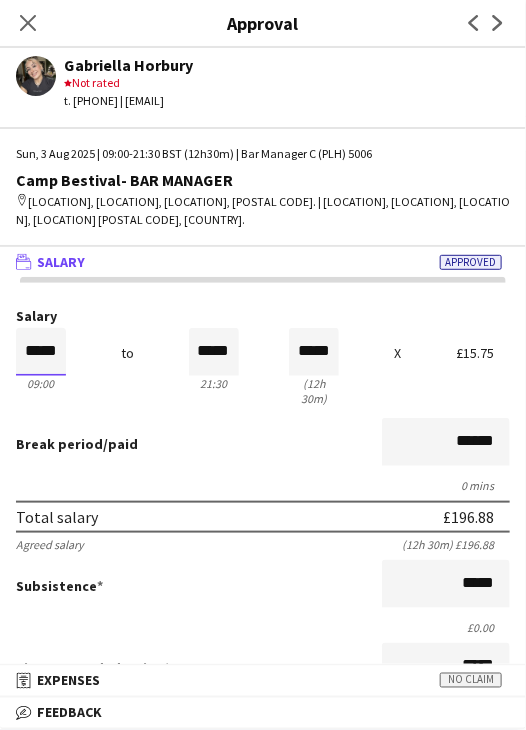 click on "*****" at bounding box center (41, 352) 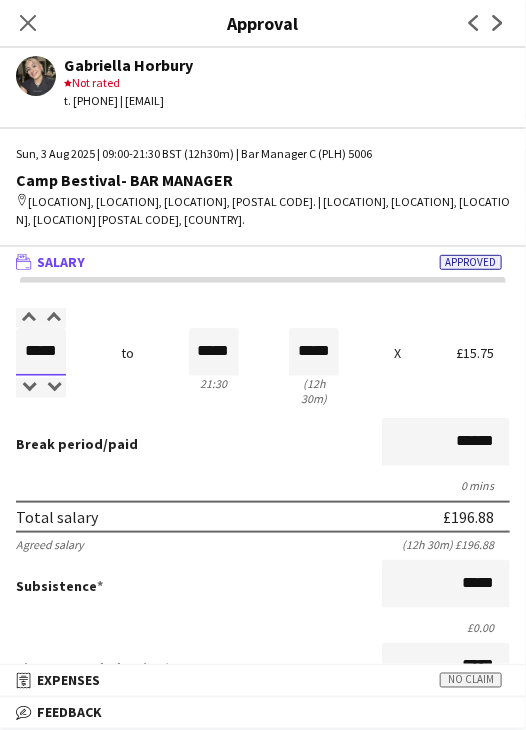click on "*****" at bounding box center [41, 352] 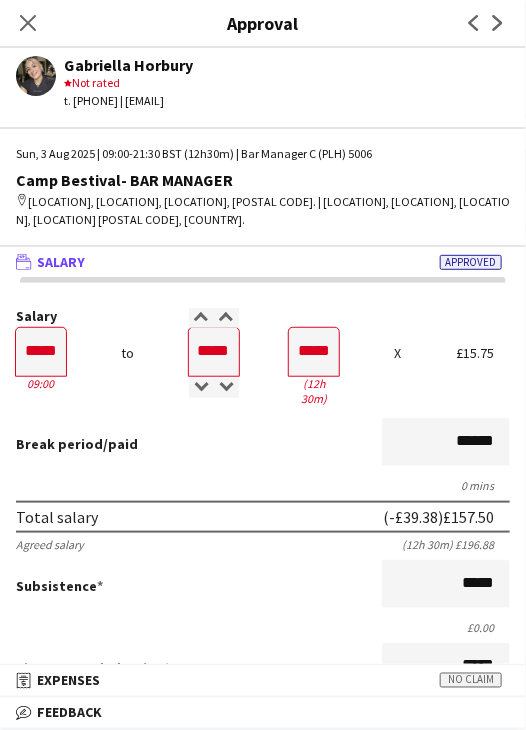 click on "Break period   /paid  ******" at bounding box center [263, 444] 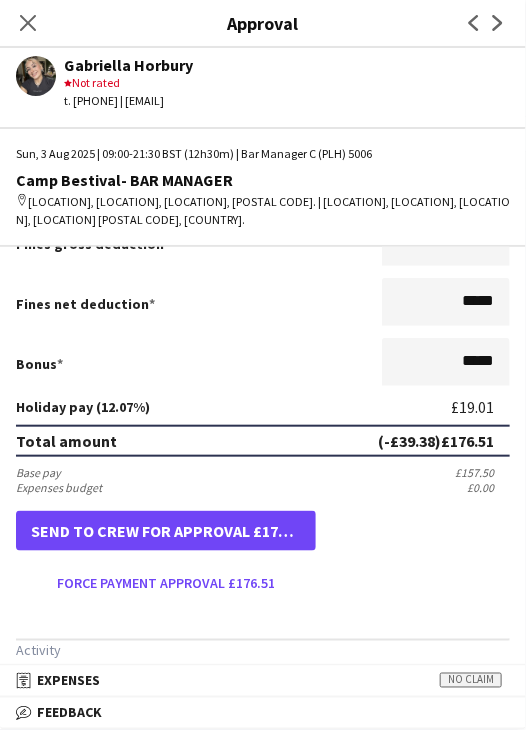 scroll, scrollTop: 500, scrollLeft: 0, axis: vertical 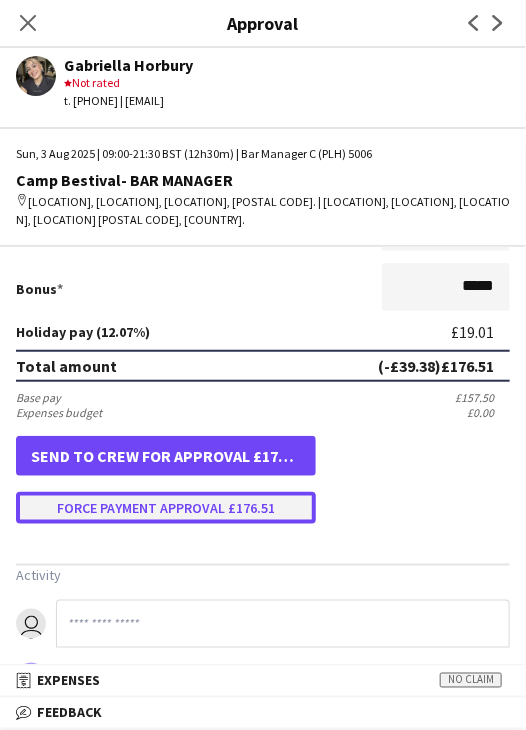 click on "Force payment approval £176.51" at bounding box center (166, 508) 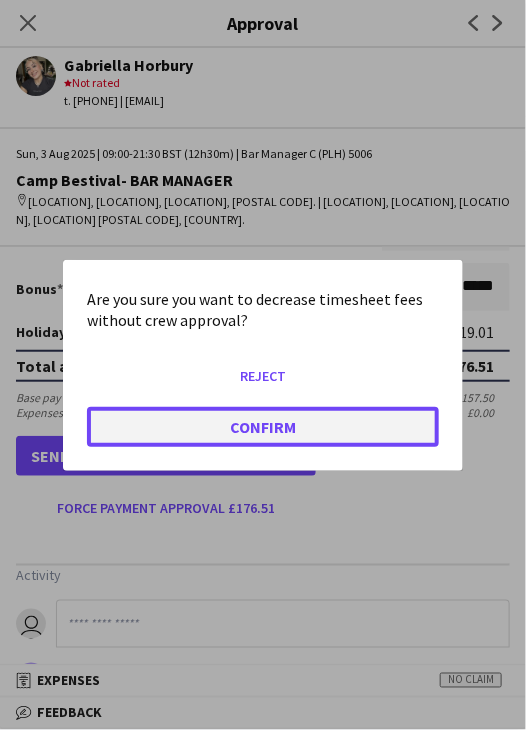 click on "Confirm" 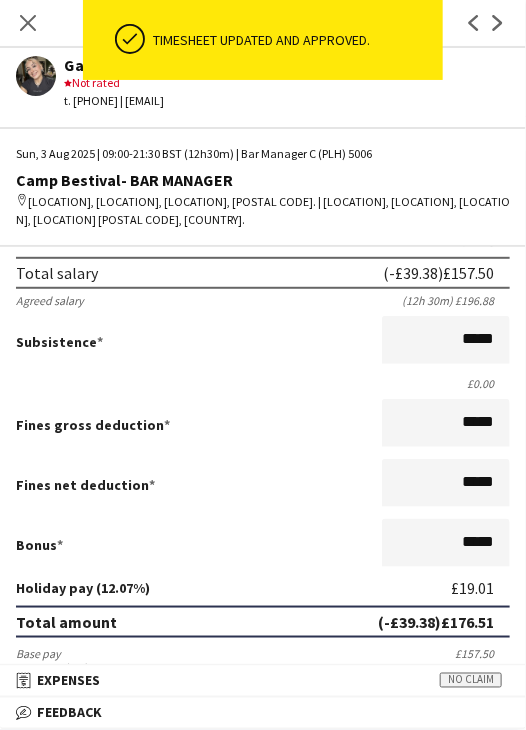 scroll, scrollTop: 200, scrollLeft: 0, axis: vertical 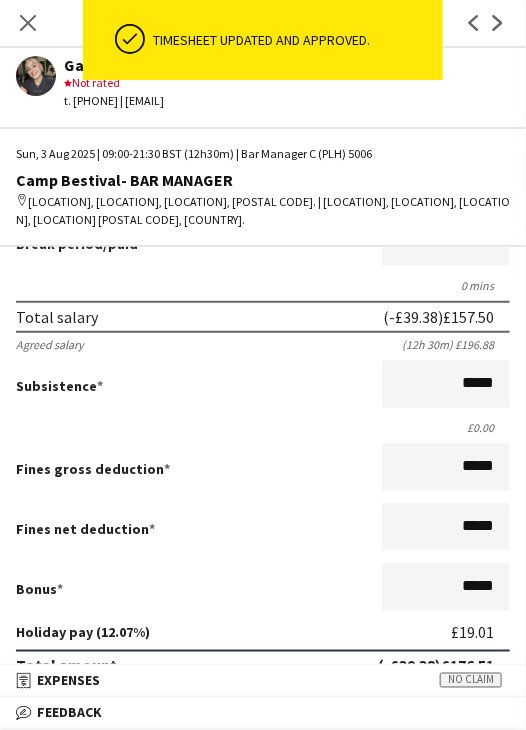 drag, startPoint x: 29, startPoint y: 19, endPoint x: 207, endPoint y: 126, distance: 207.68486 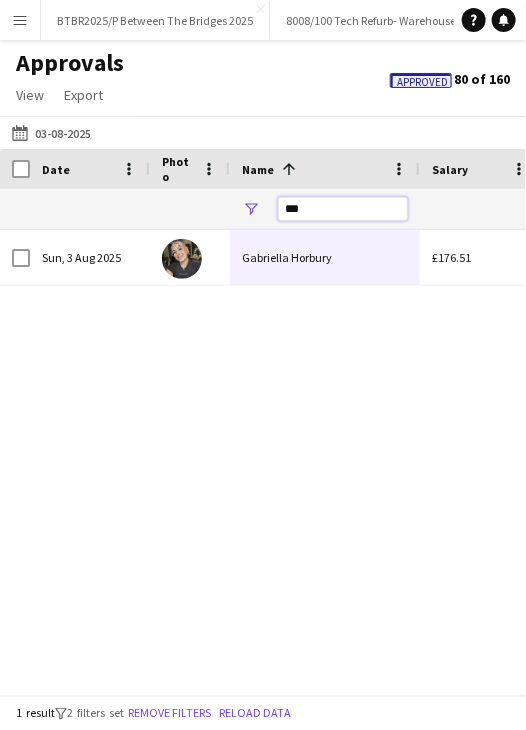 click on "***" at bounding box center (343, 209) 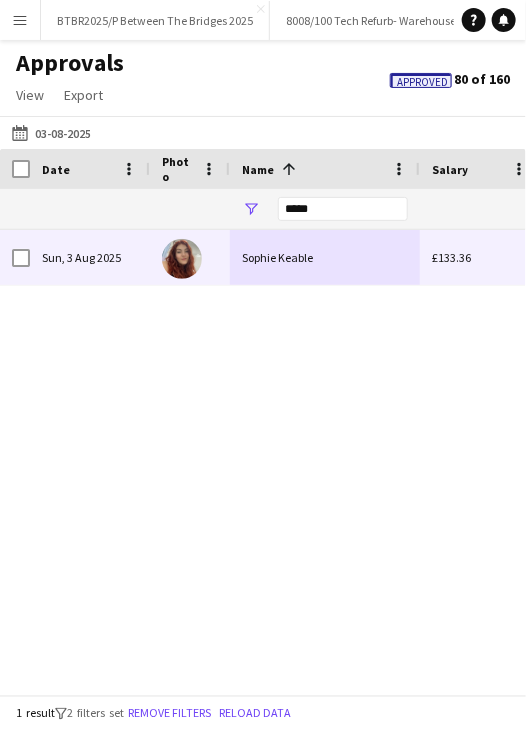click on "Sophie Keable" at bounding box center (325, 257) 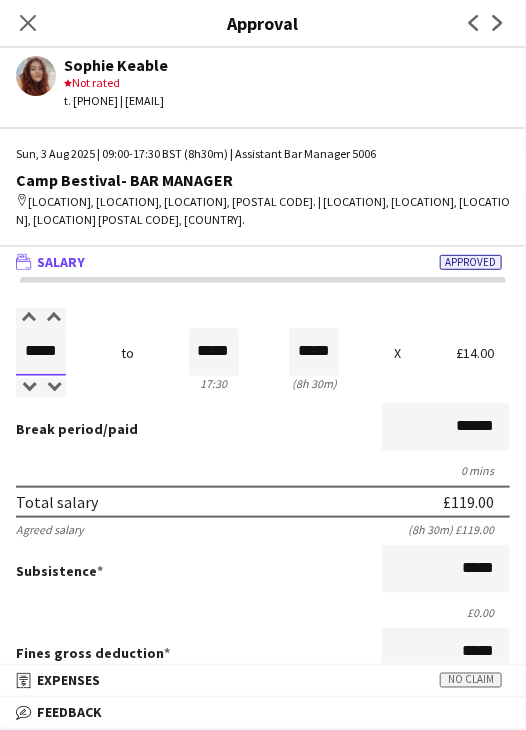 click on "*****" at bounding box center [41, 352] 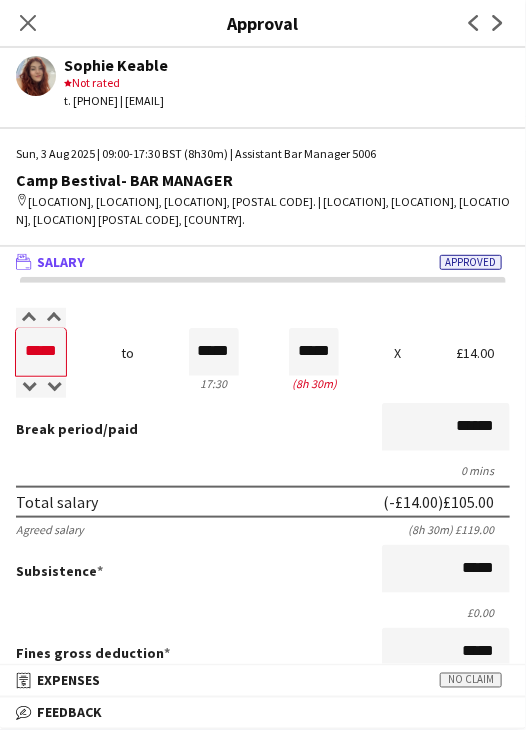 click on "Break period   /paid  ******" at bounding box center (263, 429) 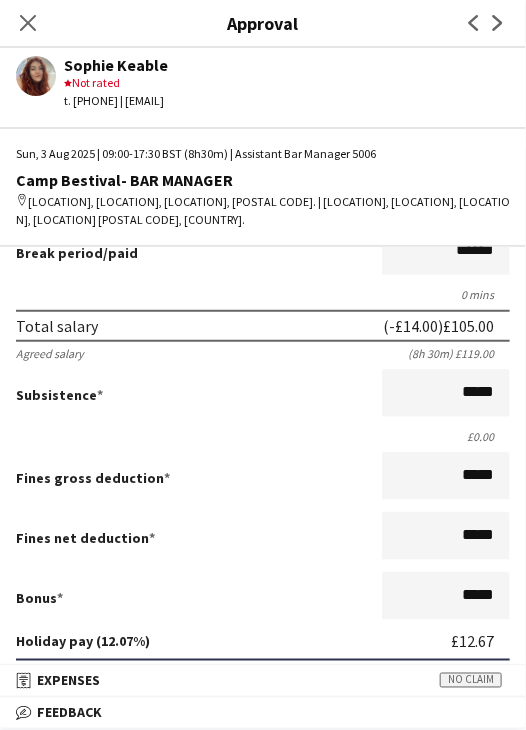 scroll, scrollTop: 537, scrollLeft: 0, axis: vertical 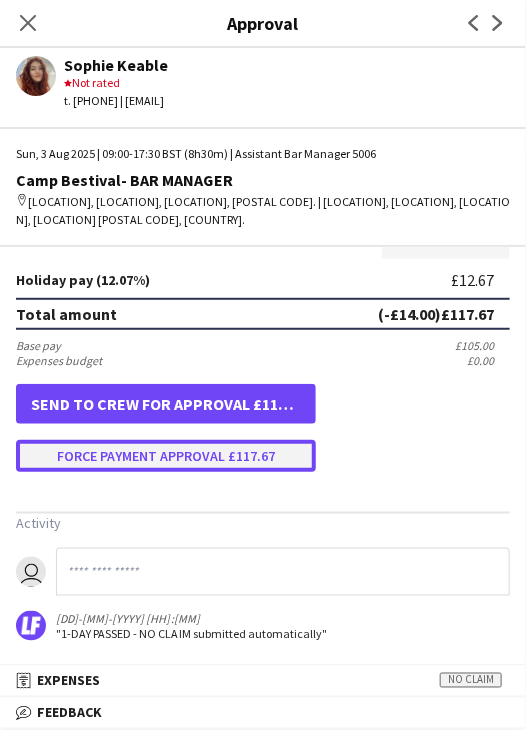click on "Force payment approval £117.67" at bounding box center [166, 456] 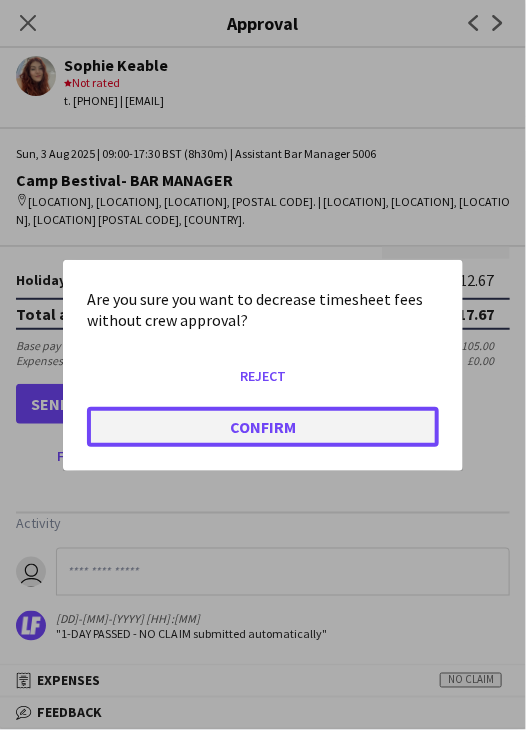 click on "Confirm" 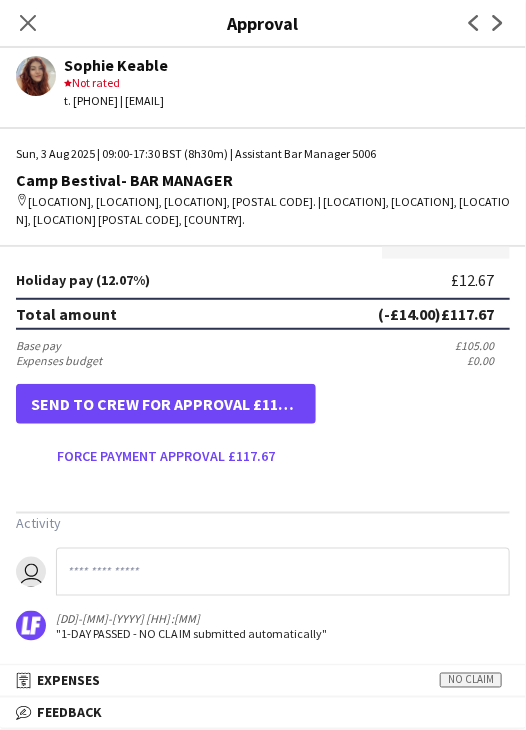 scroll, scrollTop: 537, scrollLeft: 0, axis: vertical 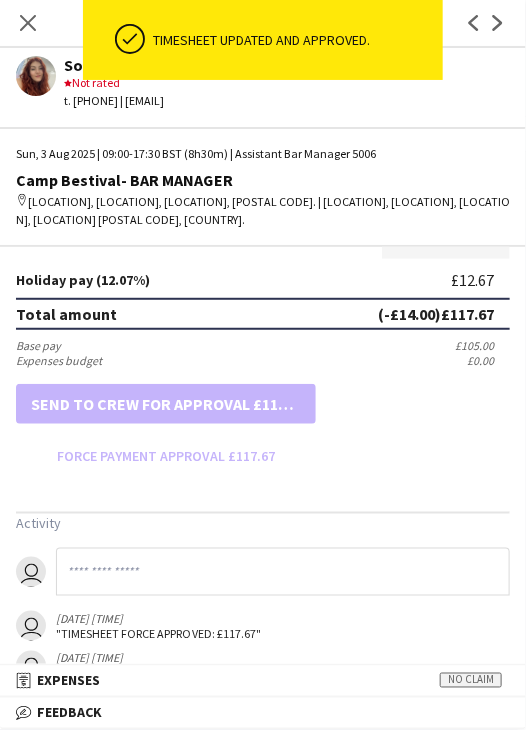 drag, startPoint x: 30, startPoint y: 25, endPoint x: 109, endPoint y: 60, distance: 86.40602 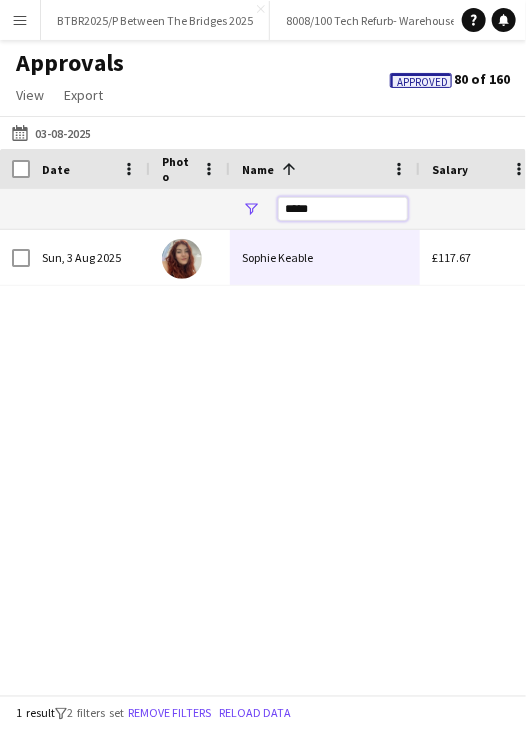click on "*****" at bounding box center (343, 209) 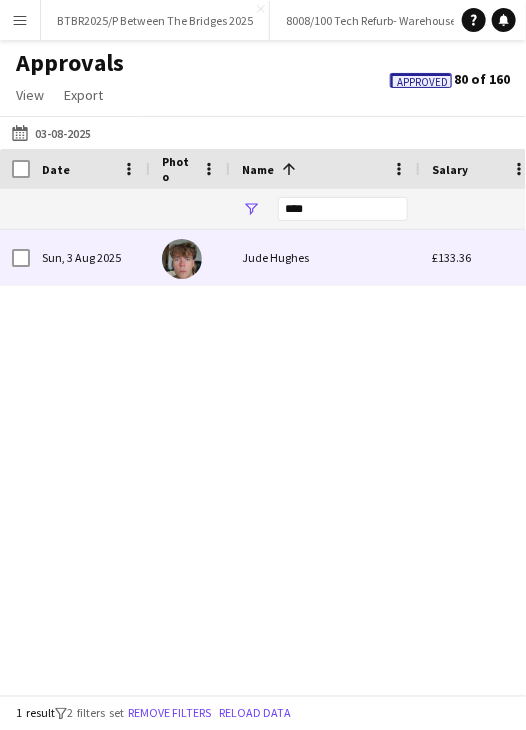 click on "Jude Hughes" at bounding box center (325, 257) 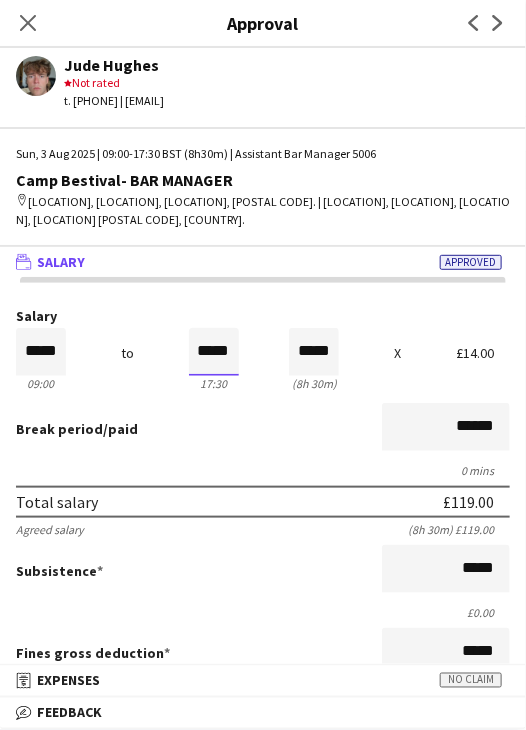 click on "*****" at bounding box center [214, 352] 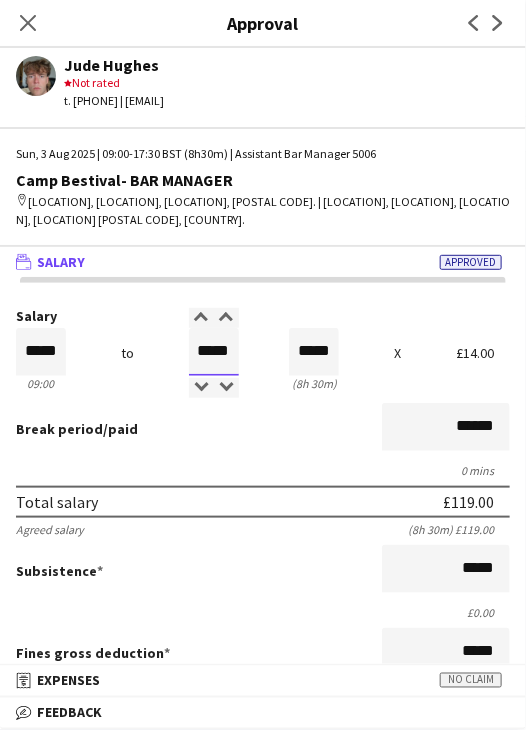 click on "*****" at bounding box center [214, 352] 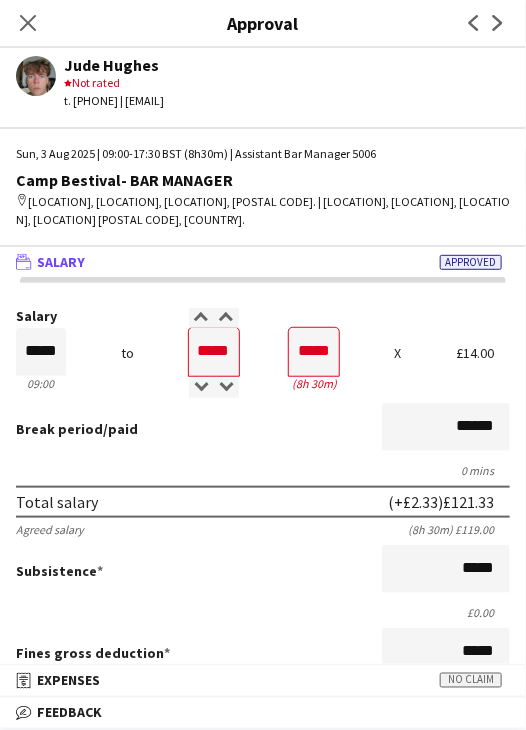 drag, startPoint x: 246, startPoint y: 432, endPoint x: 256, endPoint y: 422, distance: 14.142136 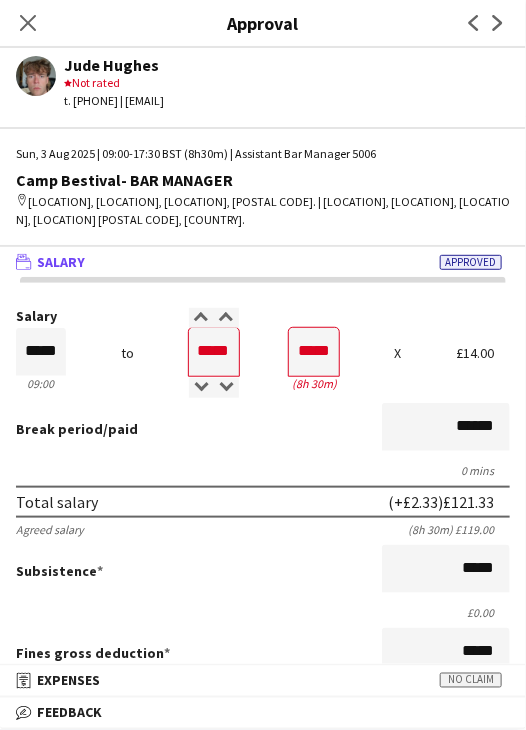click on "Break period   /paid  ******" at bounding box center (263, 429) 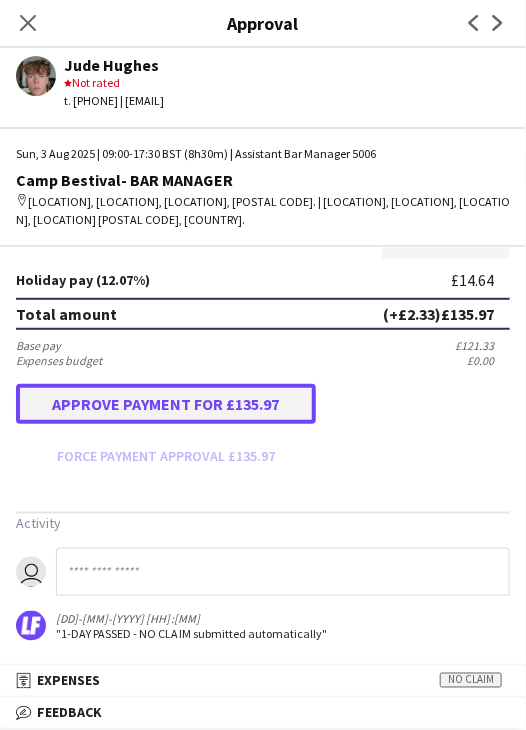 click on "Approve payment for £135.97" at bounding box center [166, 404] 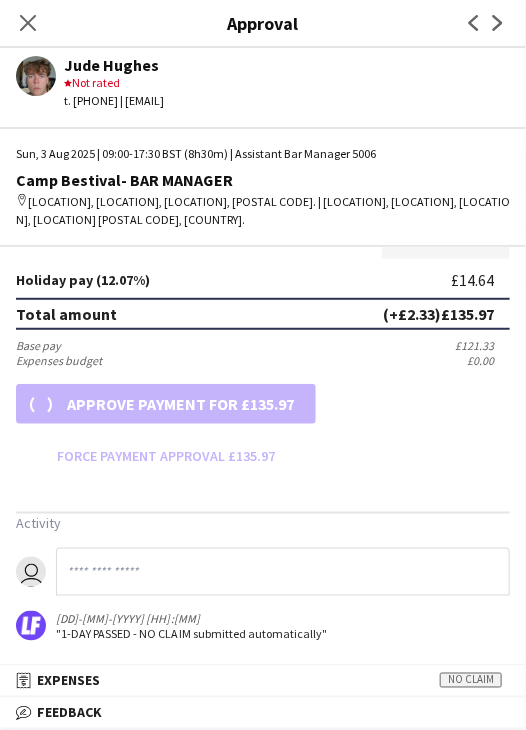scroll, scrollTop: 537, scrollLeft: 0, axis: vertical 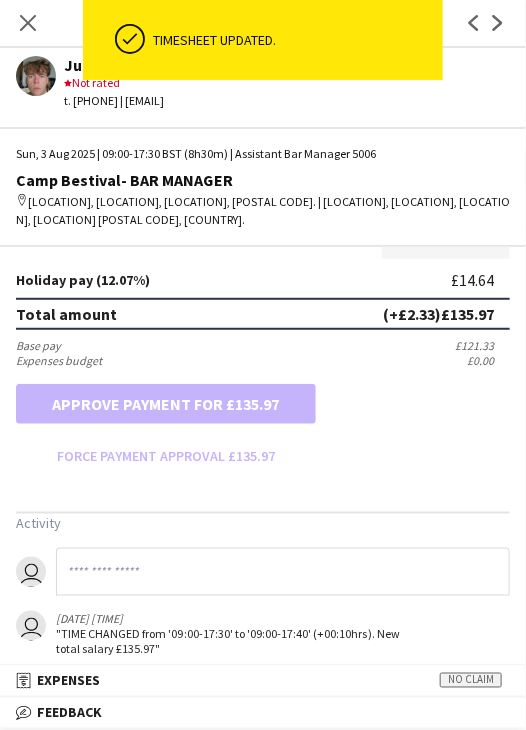 click on "Close pop-in" 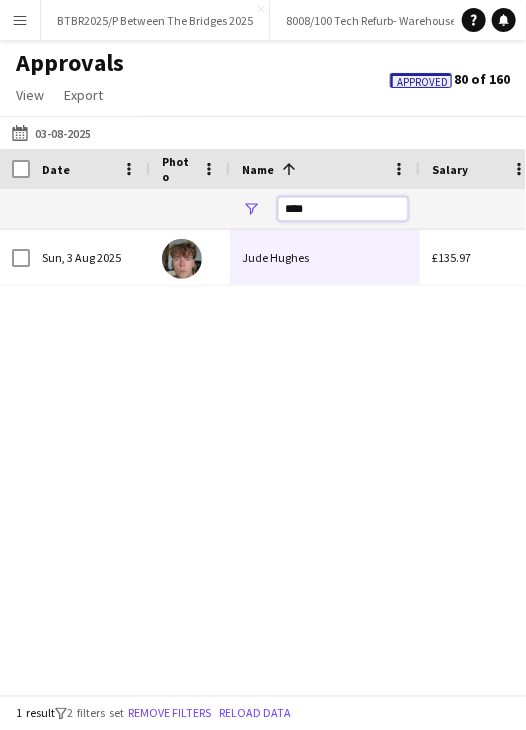 click on "****" at bounding box center [343, 209] 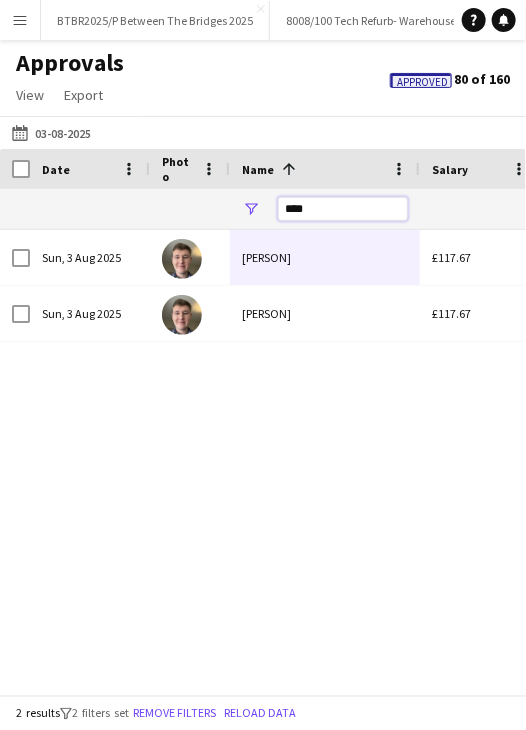 click on "****" at bounding box center (343, 209) 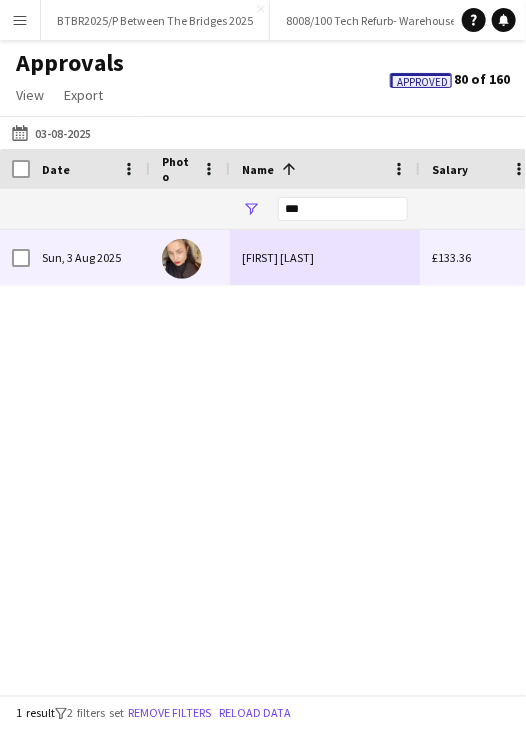 click on "[FIRST] [LAST]" at bounding box center [325, 257] 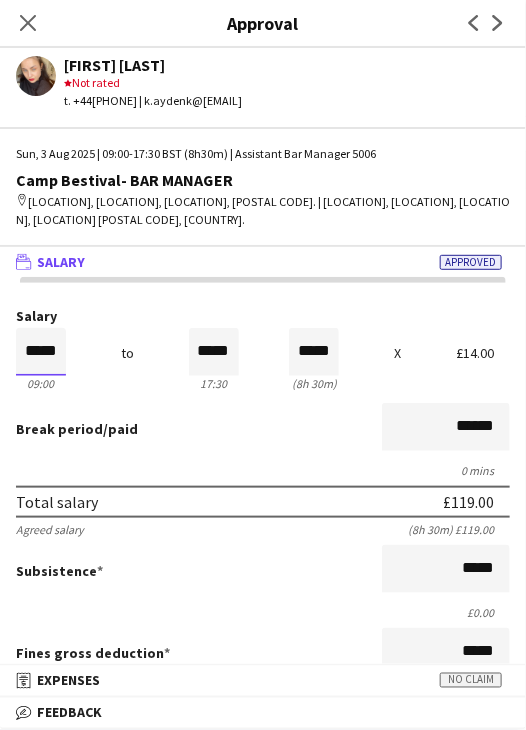 click on "*****" at bounding box center (41, 352) 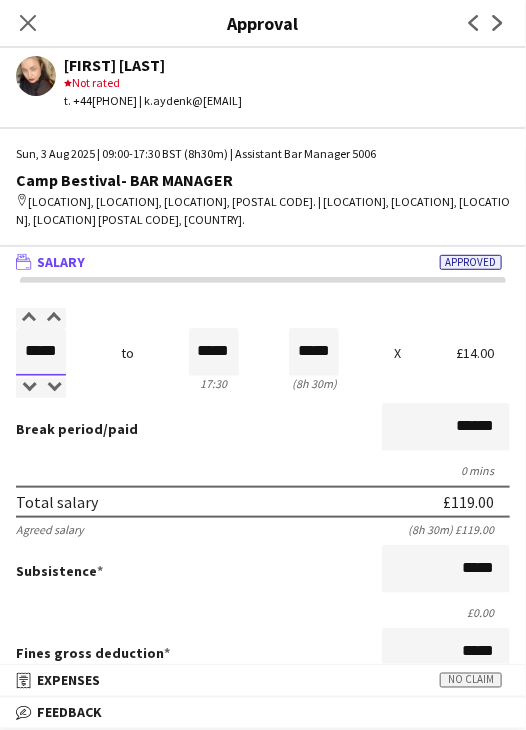 click on "*****" at bounding box center (41, 352) 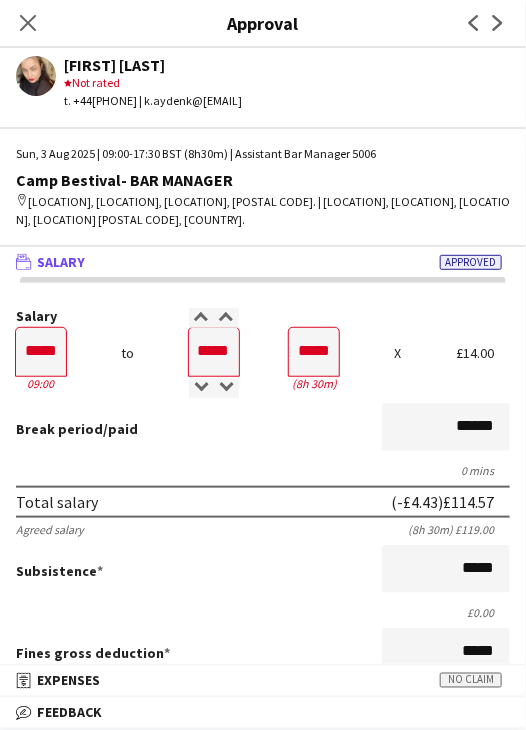 drag, startPoint x: 160, startPoint y: 439, endPoint x: 249, endPoint y: 444, distance: 89.140335 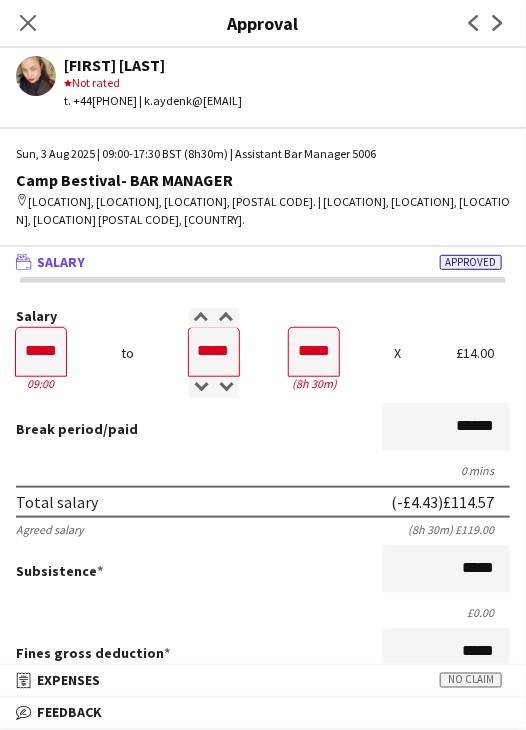 click on "Break period   /paid  ******" at bounding box center (263, 429) 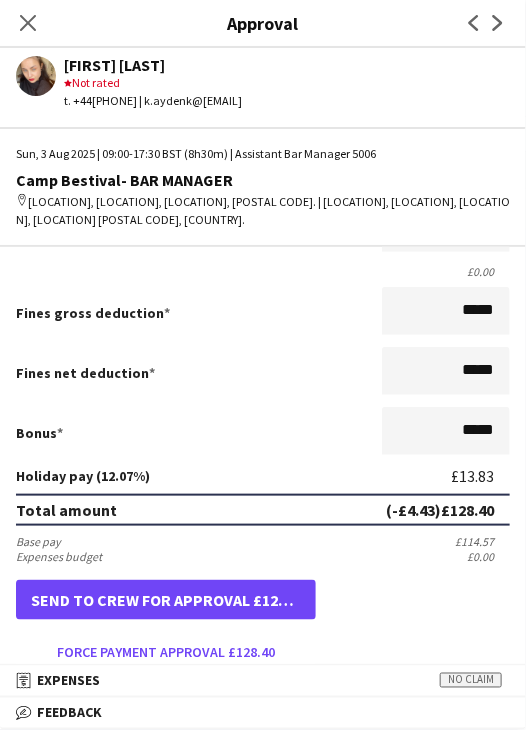 scroll, scrollTop: 500, scrollLeft: 0, axis: vertical 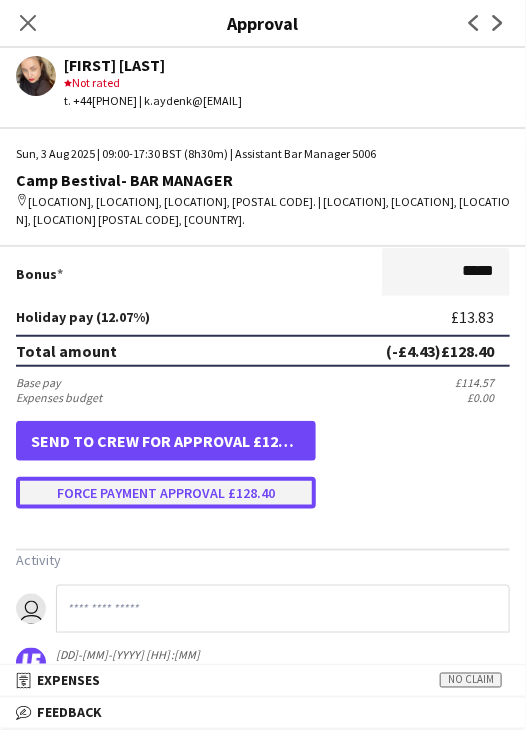 click on "Force payment approval £128.40" at bounding box center (166, 493) 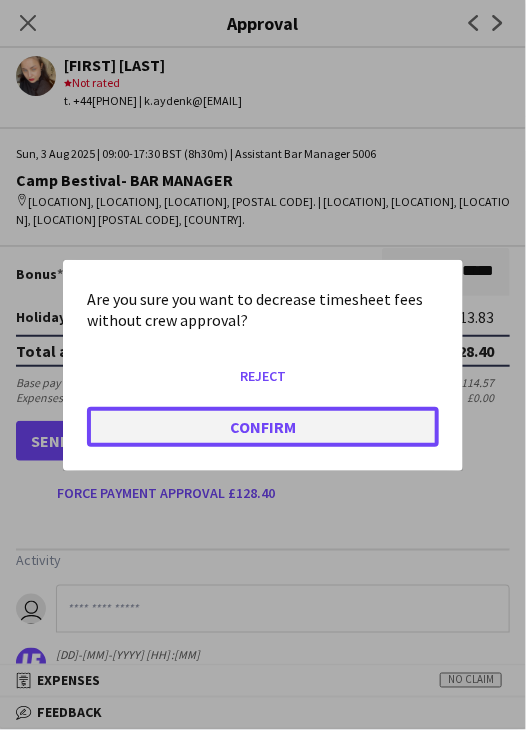 click on "Confirm" 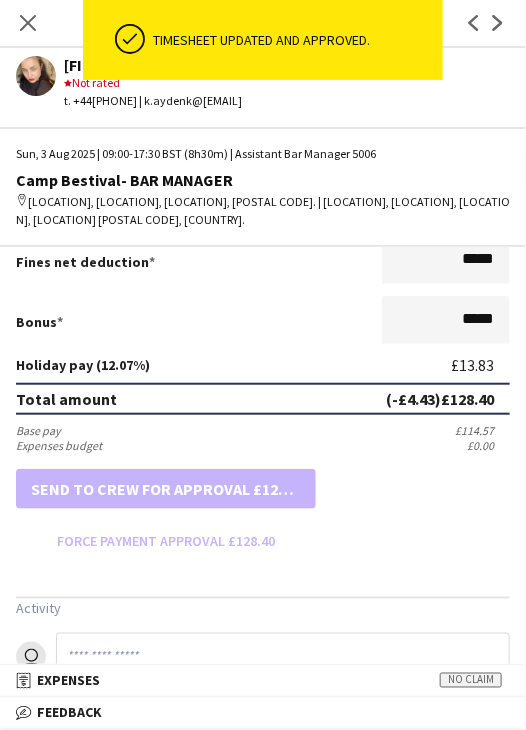 scroll, scrollTop: 500, scrollLeft: 0, axis: vertical 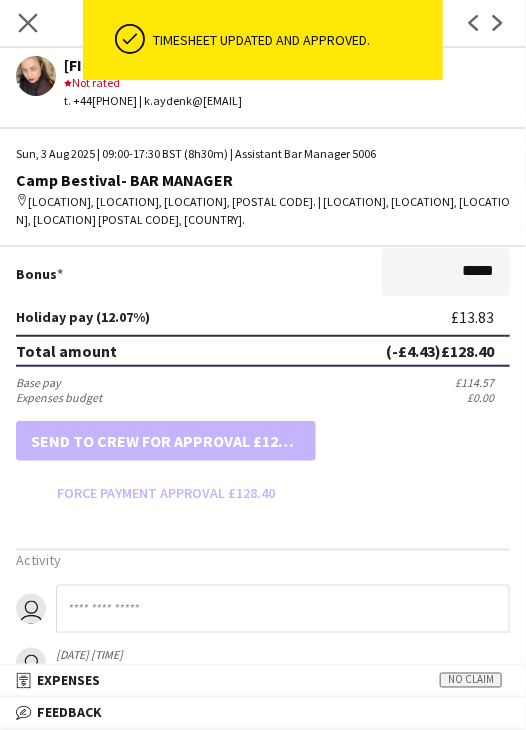 click on "Close pop-in" 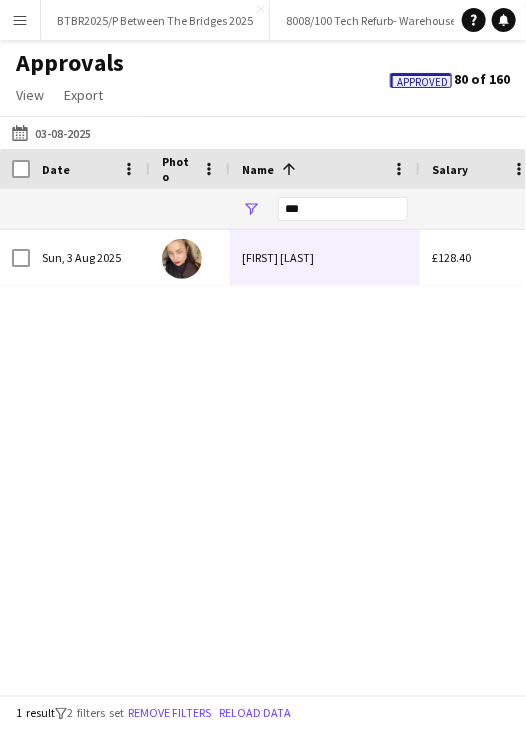 click on "***" at bounding box center (343, 209) 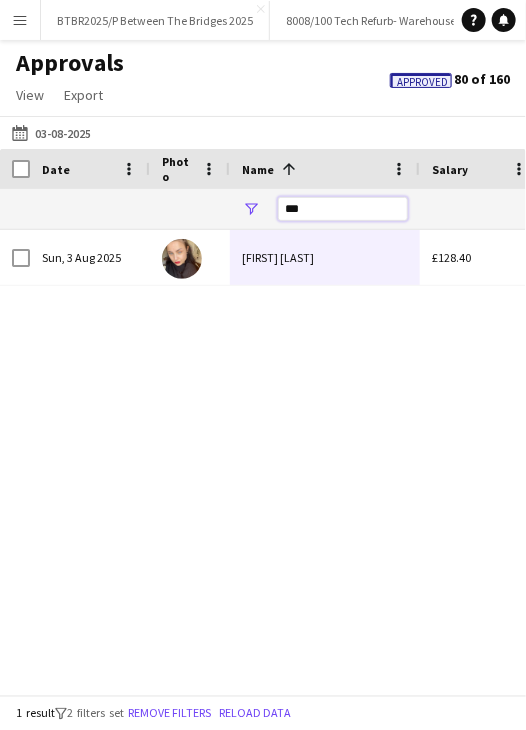 click on "***" at bounding box center (343, 209) 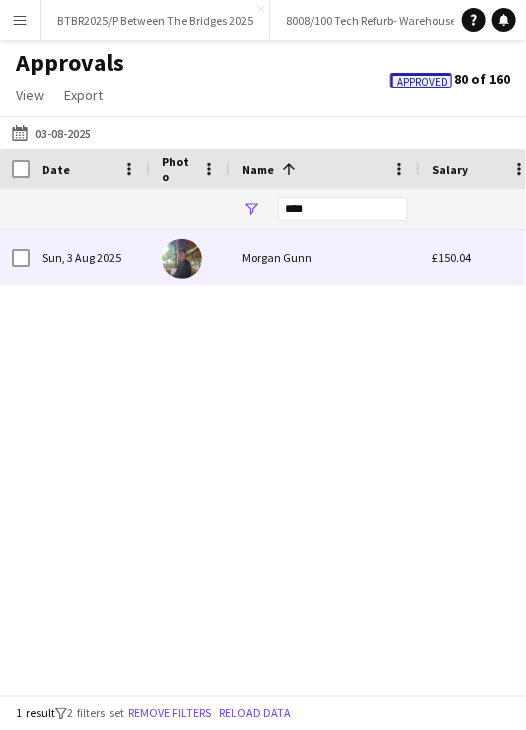 click on "Morgan Gunn" at bounding box center (325, 257) 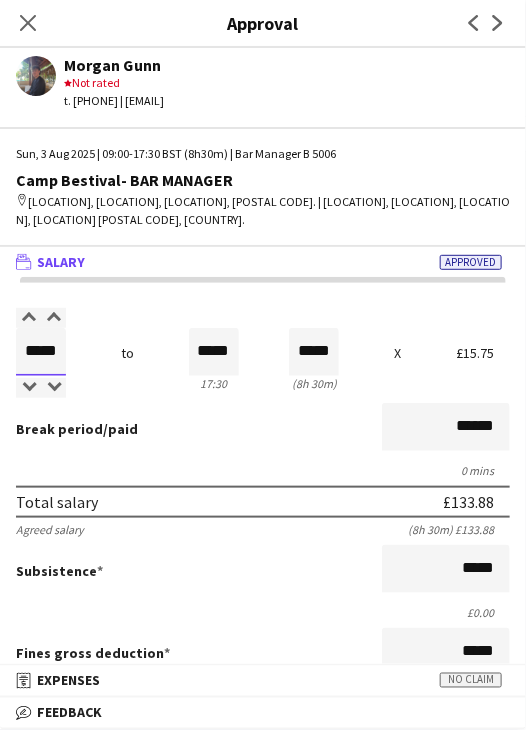 click on "*****" at bounding box center (41, 352) 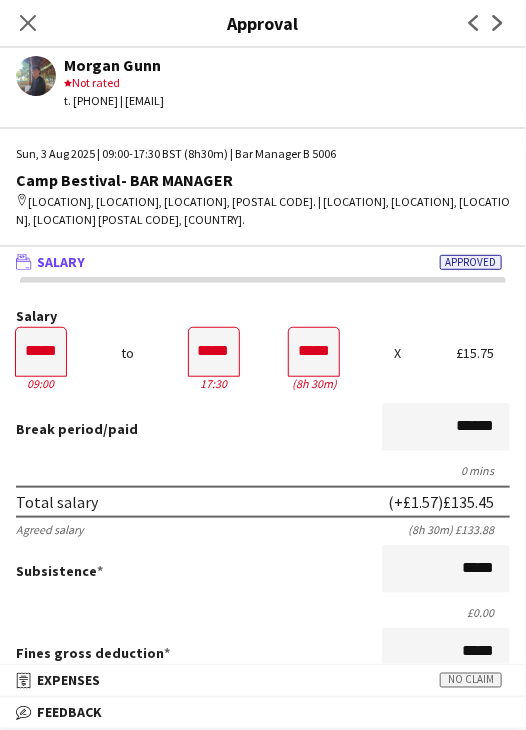 drag, startPoint x: 144, startPoint y: 425, endPoint x: 172, endPoint y: 427, distance: 28.071337 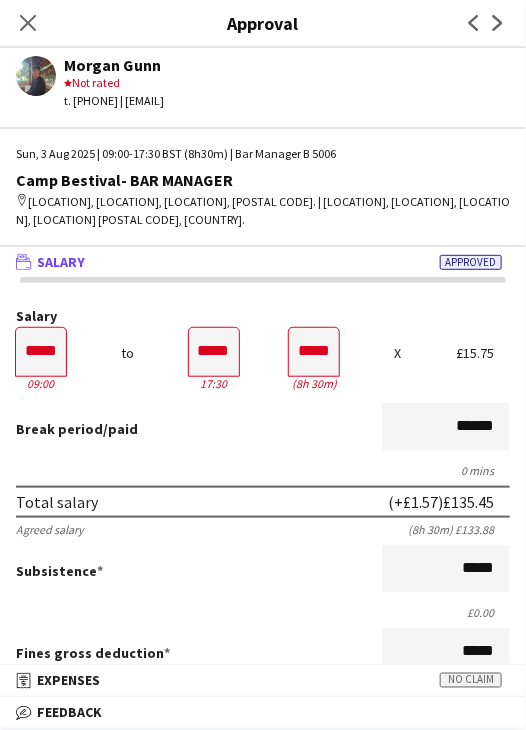 click on "Break period   /paid  ******" at bounding box center (263, 429) 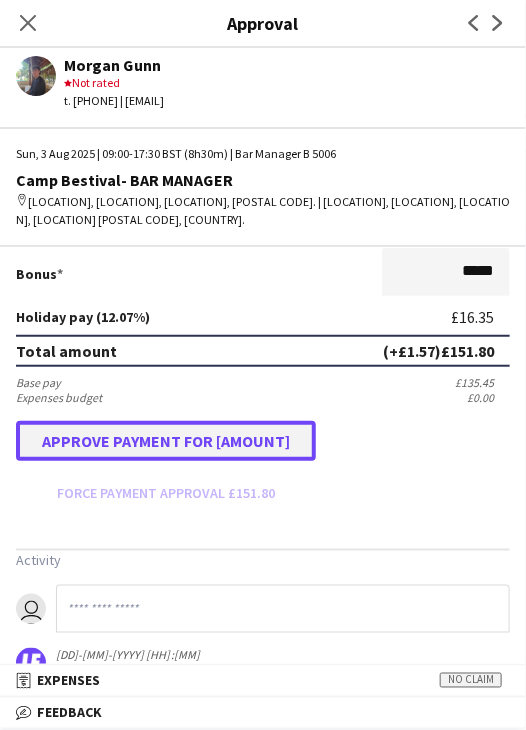 click on "Approve payment for [AMOUNT]" at bounding box center (166, 441) 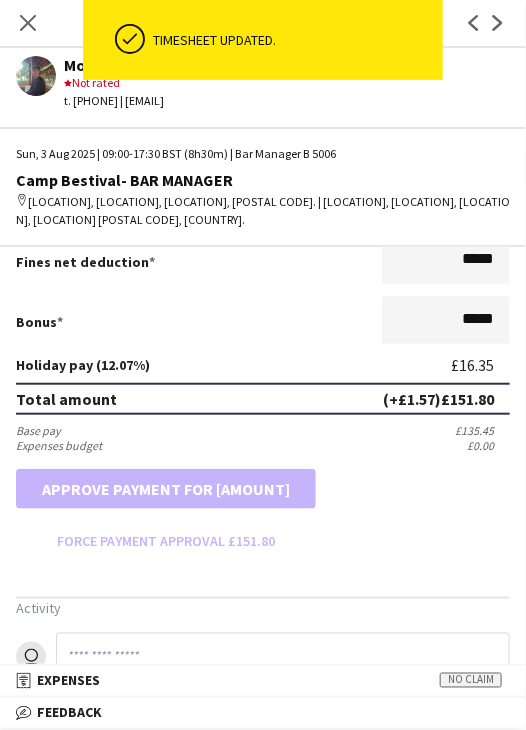 scroll, scrollTop: 500, scrollLeft: 0, axis: vertical 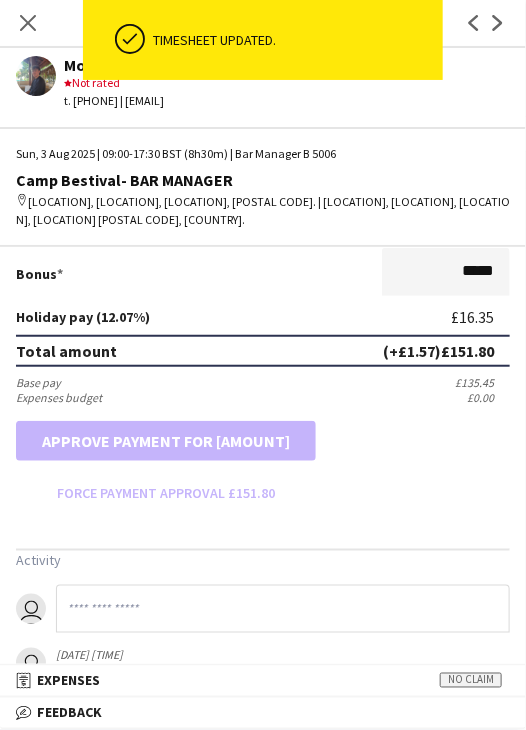 drag, startPoint x: 24, startPoint y: 23, endPoint x: 149, endPoint y: 73, distance: 134.62912 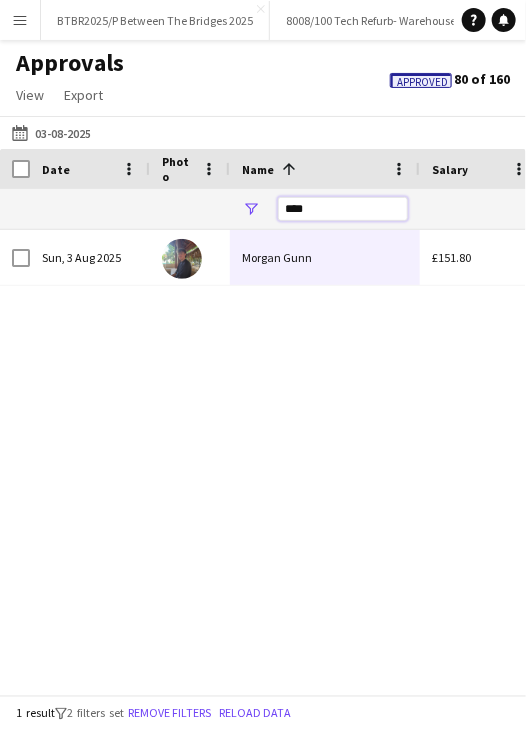 click on "****" at bounding box center (343, 209) 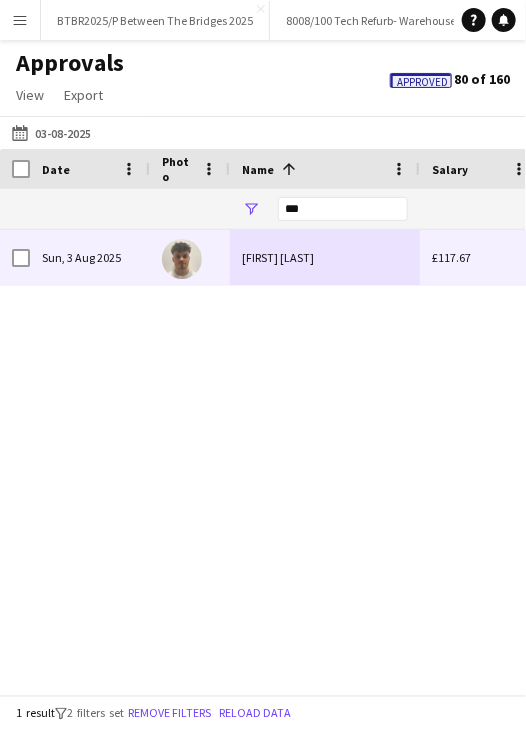 click on "[FIRST] [LAST]" at bounding box center [325, 257] 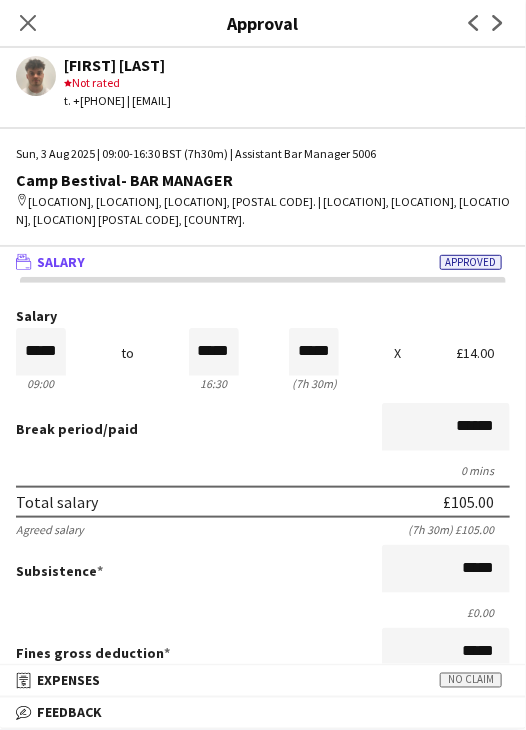 drag, startPoint x: 37, startPoint y: 19, endPoint x: 71, endPoint y: 28, distance: 35.17101 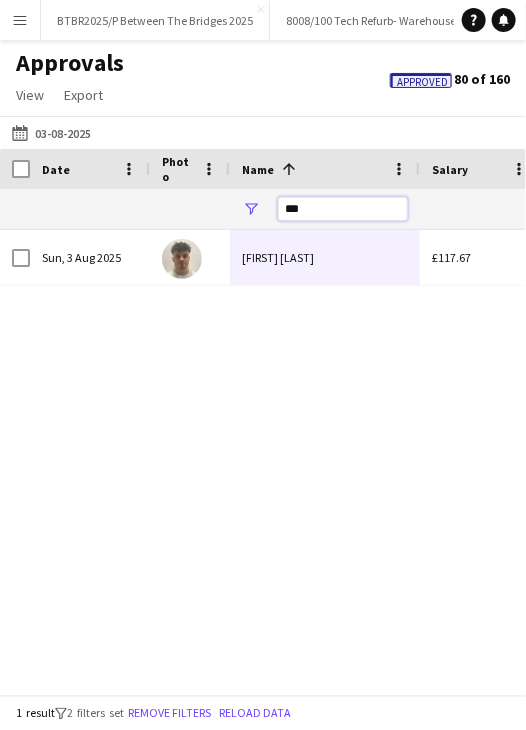click on "***" at bounding box center [343, 209] 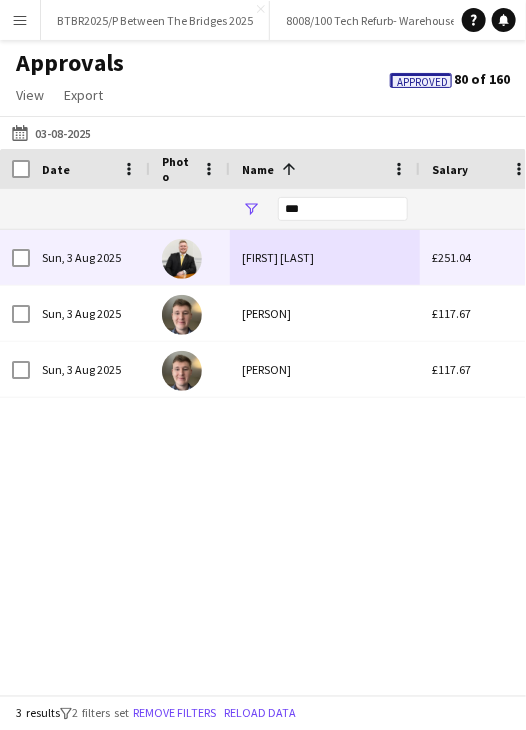 click on "[FIRST] [LAST]" at bounding box center [325, 257] 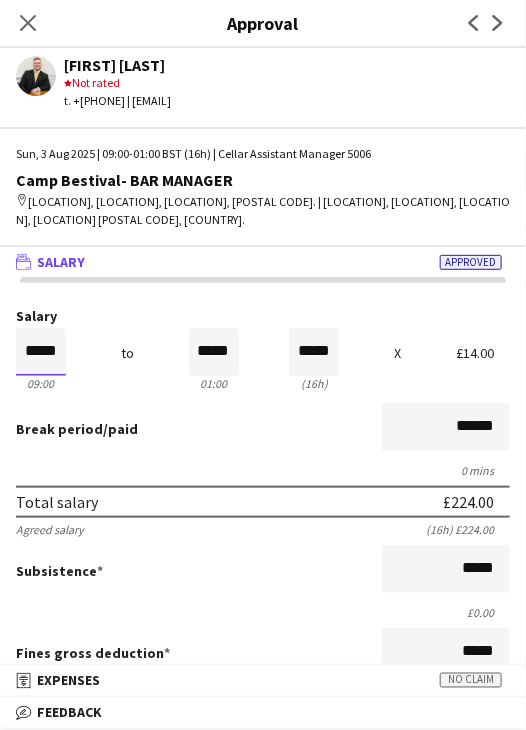 click on "*****" at bounding box center (41, 352) 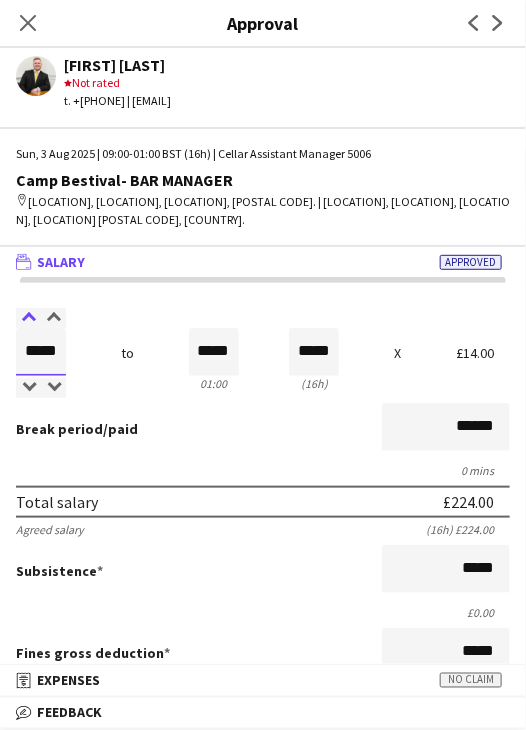 click at bounding box center [28, 318] 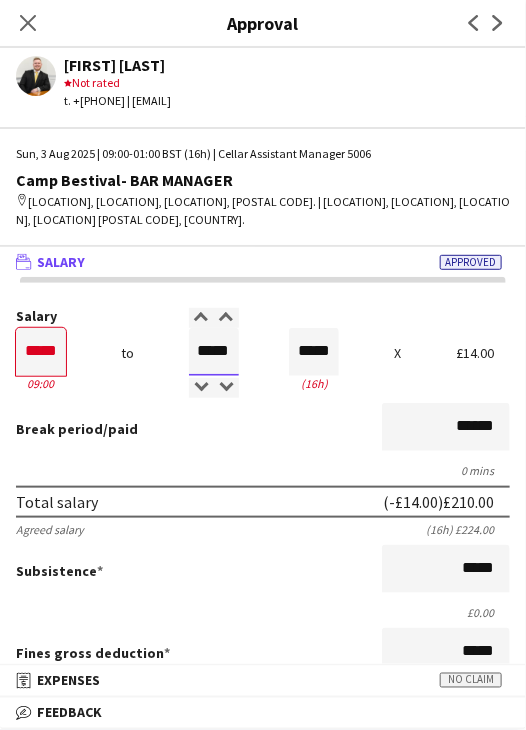 drag, startPoint x: 188, startPoint y: 354, endPoint x: 271, endPoint y: 331, distance: 86.127815 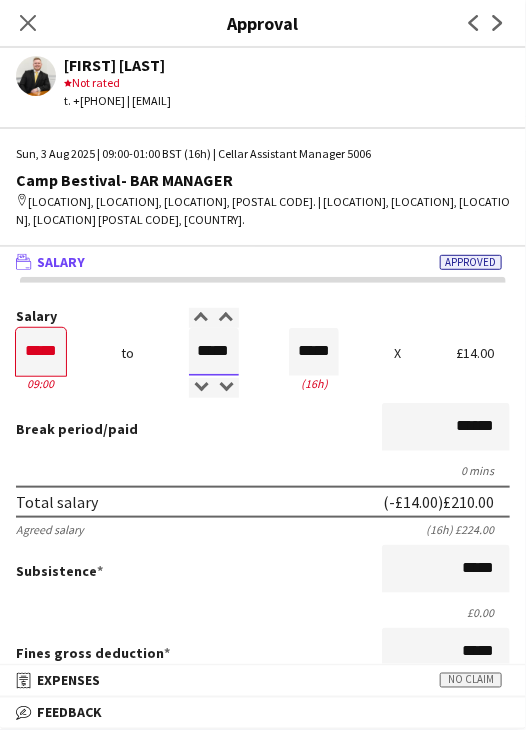 click on "Salary  *****  09:00   to  *****  01:00  *****  (16h)   X   £14.00" at bounding box center [263, 352] 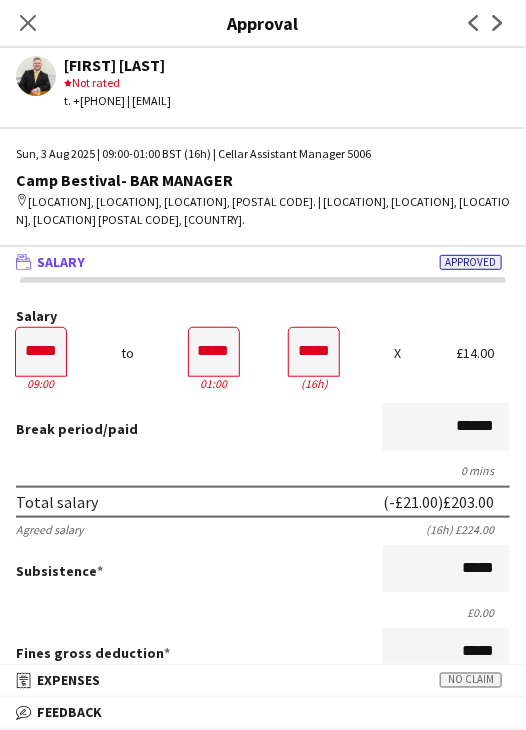 click on "Break period   /paid  ******" at bounding box center [263, 429] 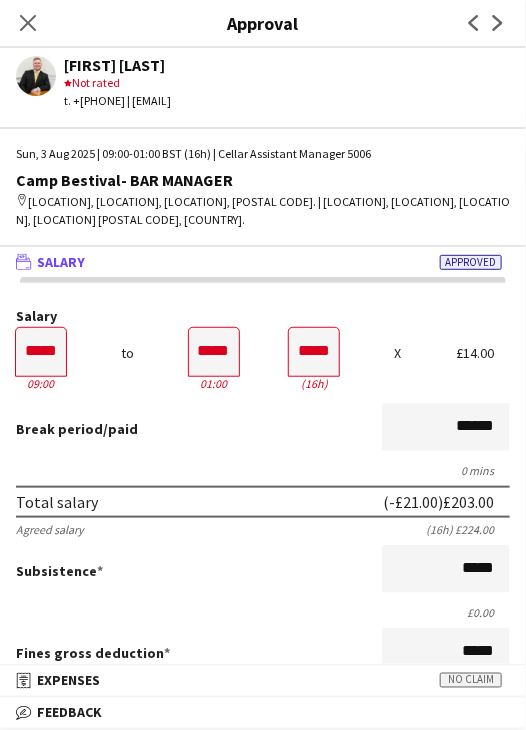 scroll, scrollTop: 537, scrollLeft: 0, axis: vertical 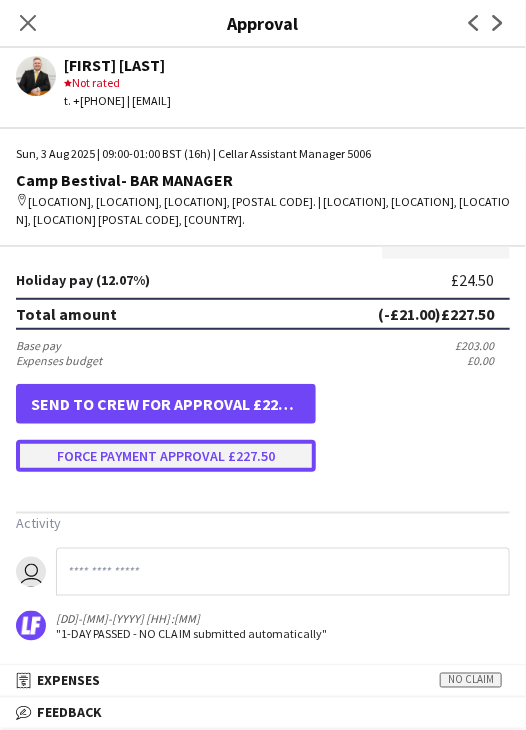 click on "Force payment approval £227.50" at bounding box center (166, 456) 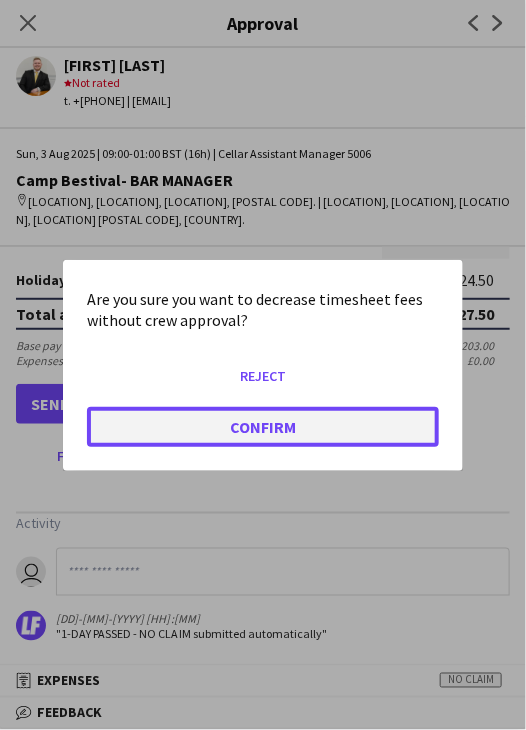 click on "Confirm" 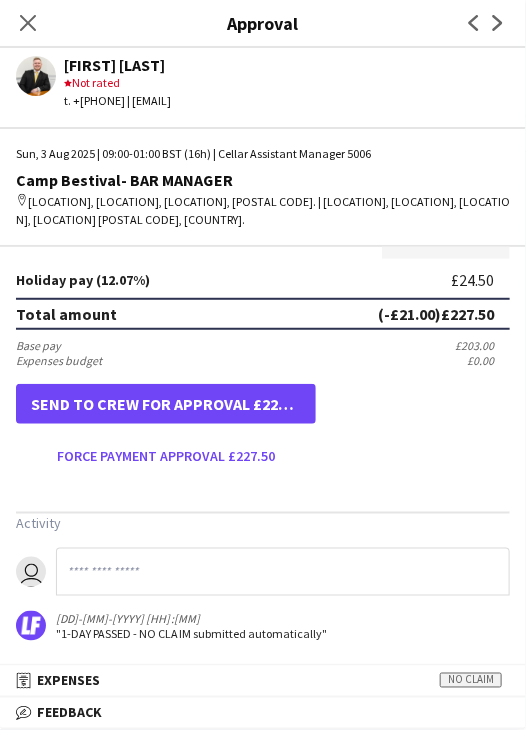 scroll, scrollTop: 537, scrollLeft: 0, axis: vertical 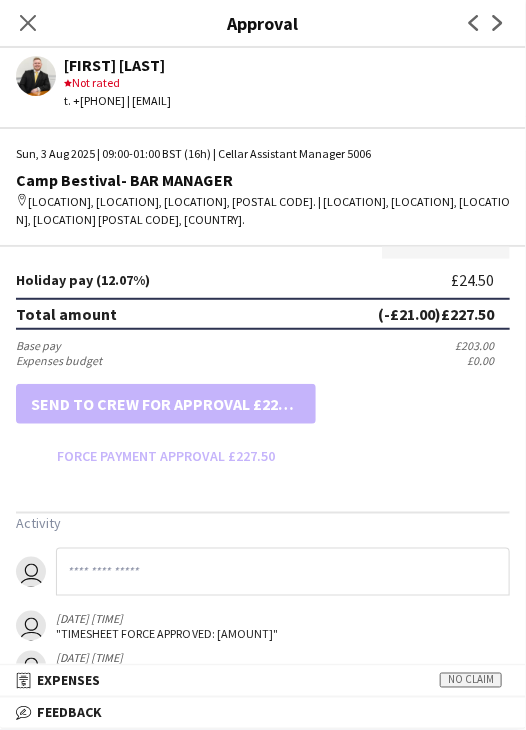drag, startPoint x: 24, startPoint y: 23, endPoint x: 213, endPoint y: 101, distance: 204.4627 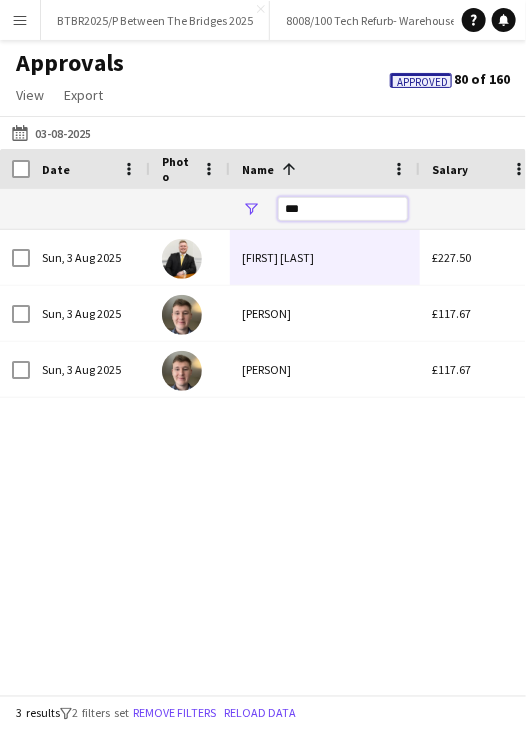 click on "***" at bounding box center (343, 209) 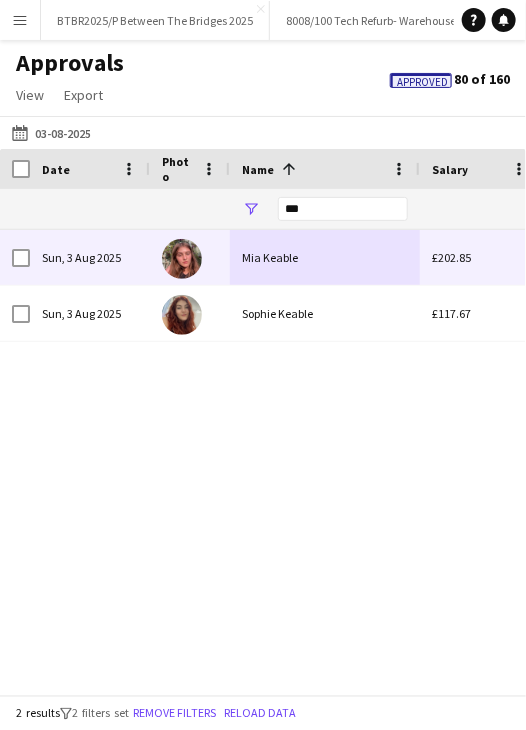 click on "Mia Keable" at bounding box center [325, 257] 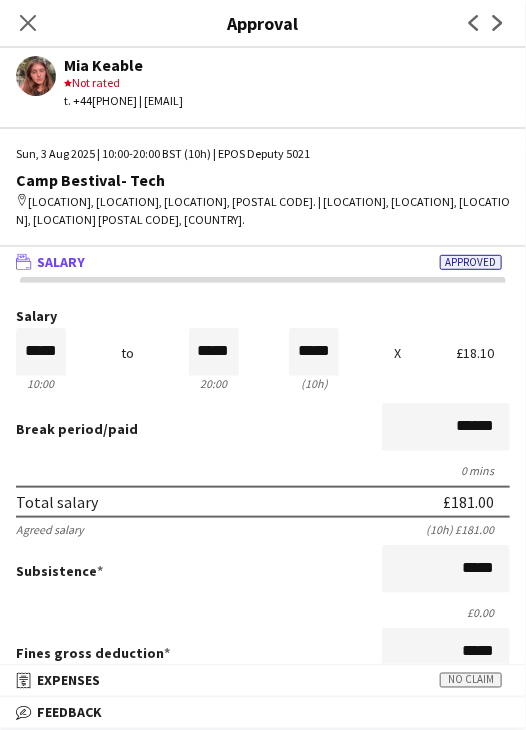 click on "Break period   /paid  ******" at bounding box center (263, 429) 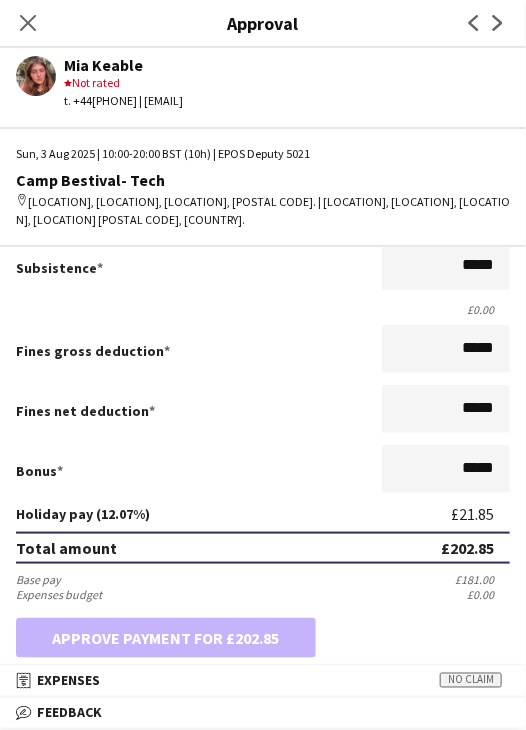 scroll, scrollTop: 0, scrollLeft: 0, axis: both 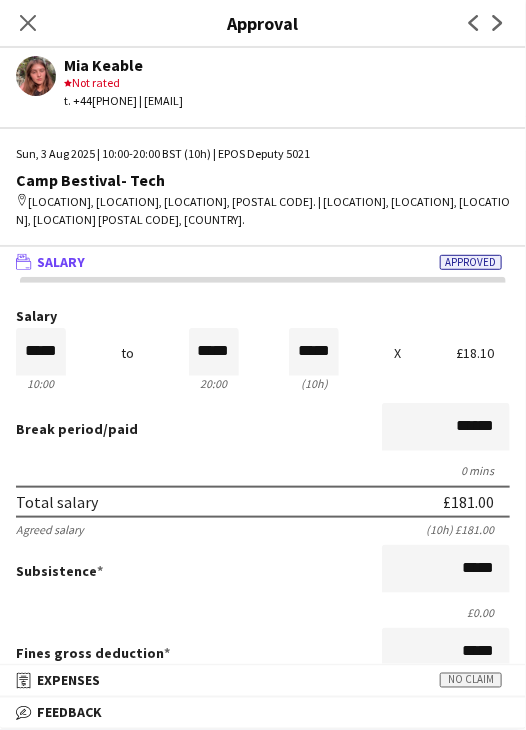 drag, startPoint x: 38, startPoint y: 21, endPoint x: 54, endPoint y: 40, distance: 24.839485 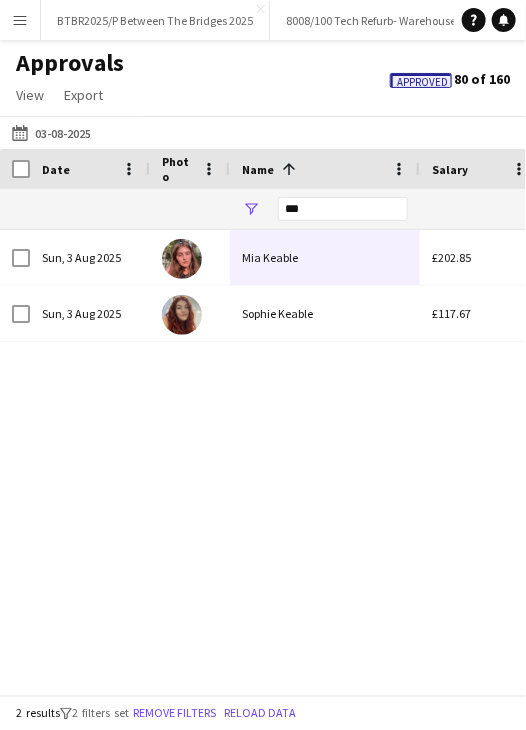 click on "***" at bounding box center (343, 209) 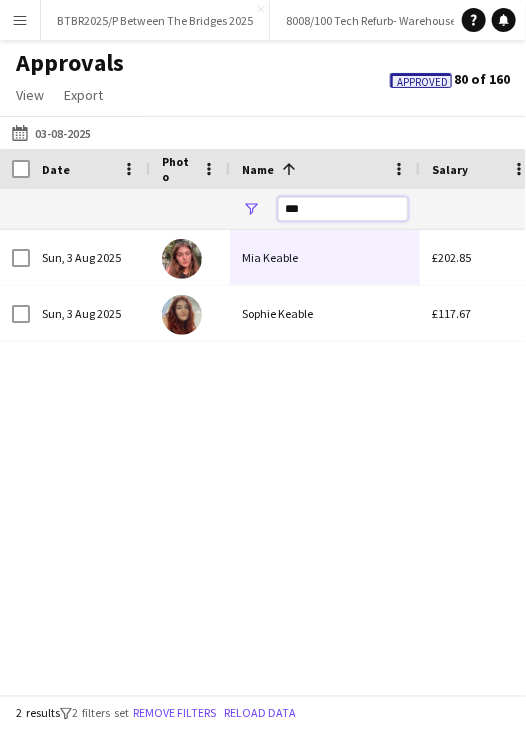 click on "***" at bounding box center [343, 209] 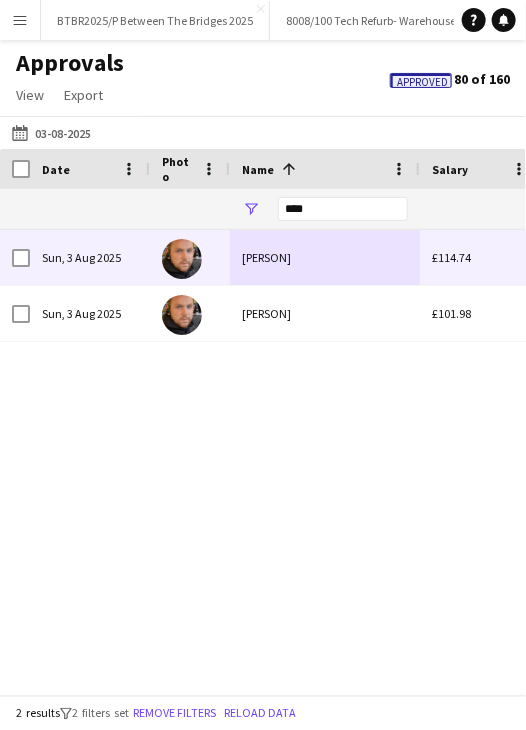 click on "[PERSON]" at bounding box center [325, 257] 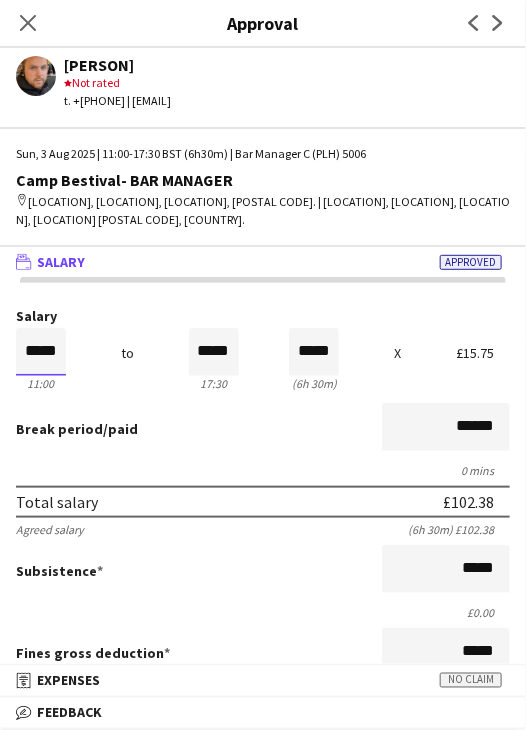 click on "*****" at bounding box center [41, 352] 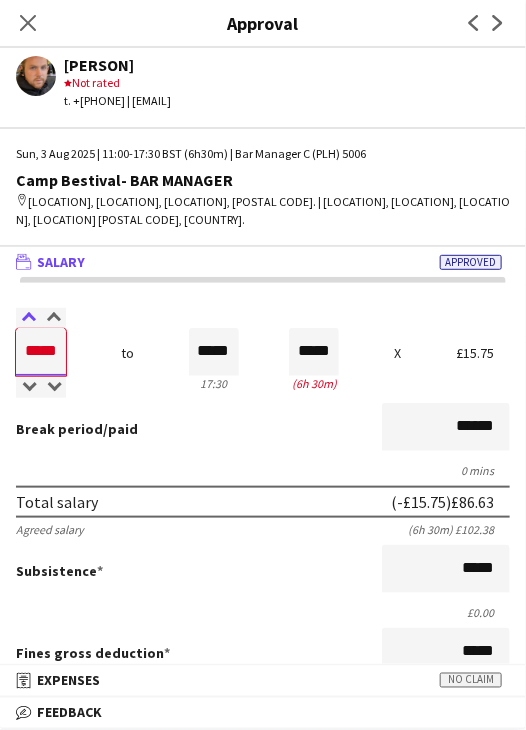 click at bounding box center [28, 318] 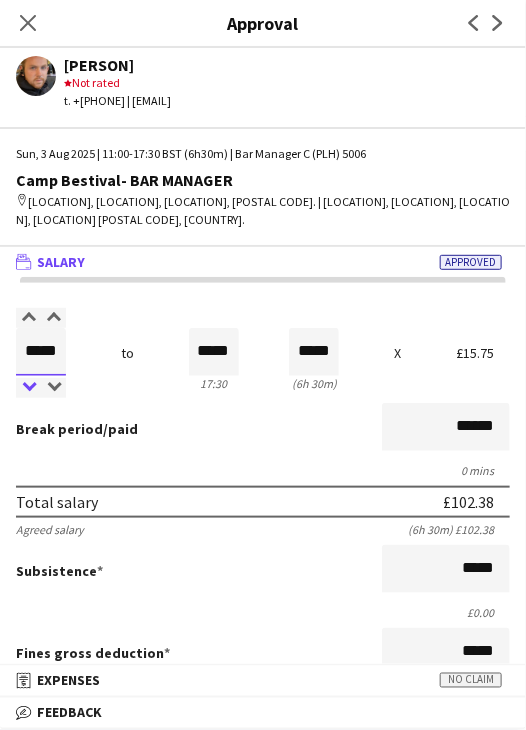 click at bounding box center [28, 388] 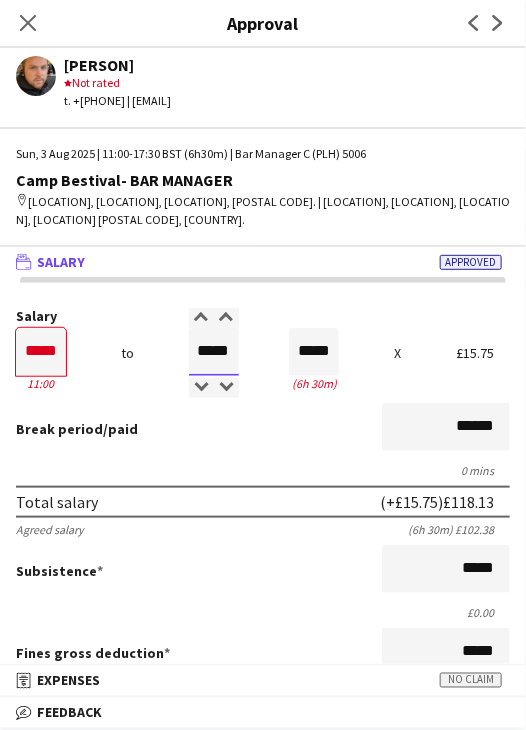 drag, startPoint x: 190, startPoint y: 348, endPoint x: 285, endPoint y: 354, distance: 95.189285 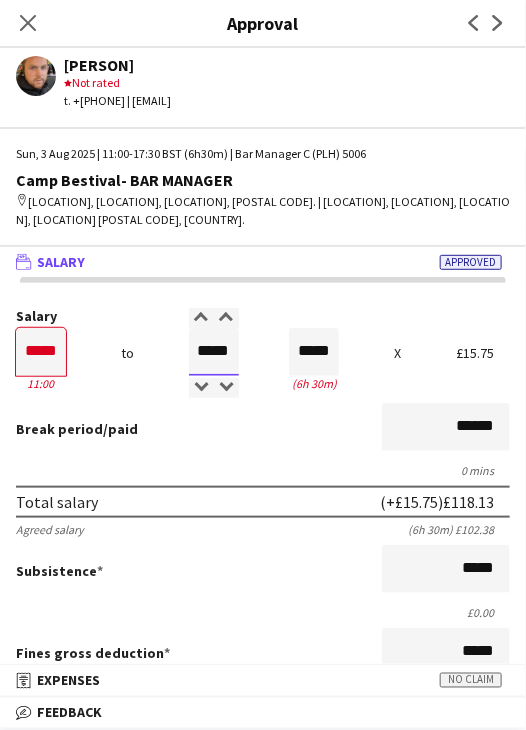 click on "Salary  *****  11:00   to  *****  17:30  *****  (6h 30m)   X   [AMOUNT]" at bounding box center (263, 352) 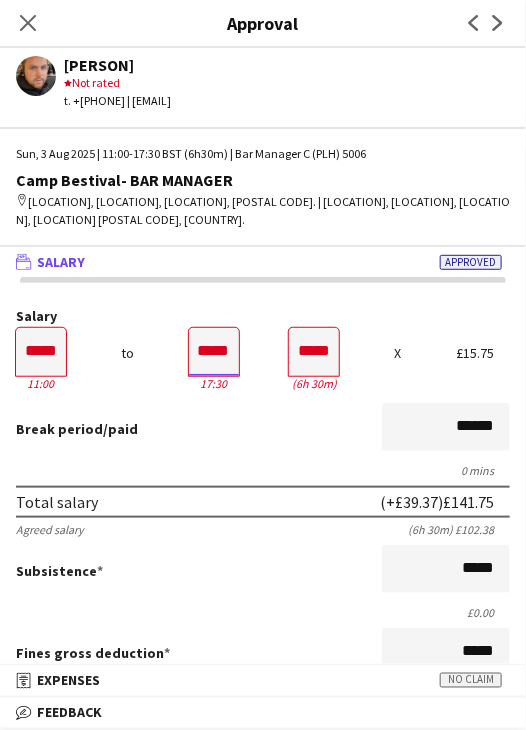 click on "*****" at bounding box center [214, 352] 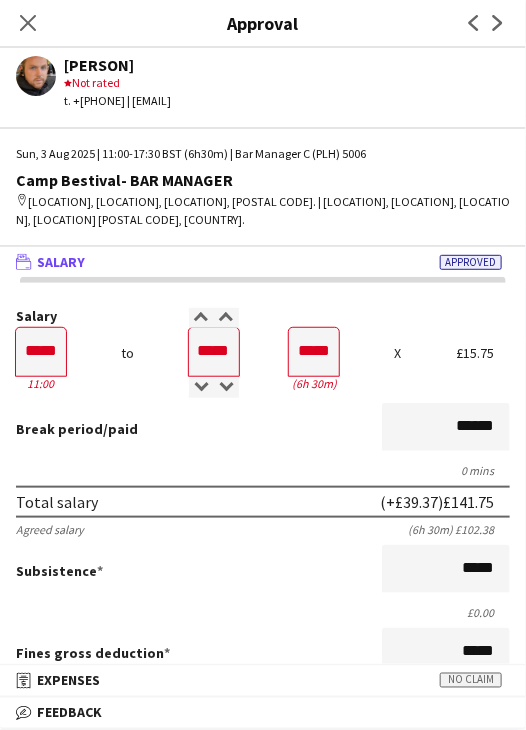 click on "Break period   /paid  ******" at bounding box center (263, 429) 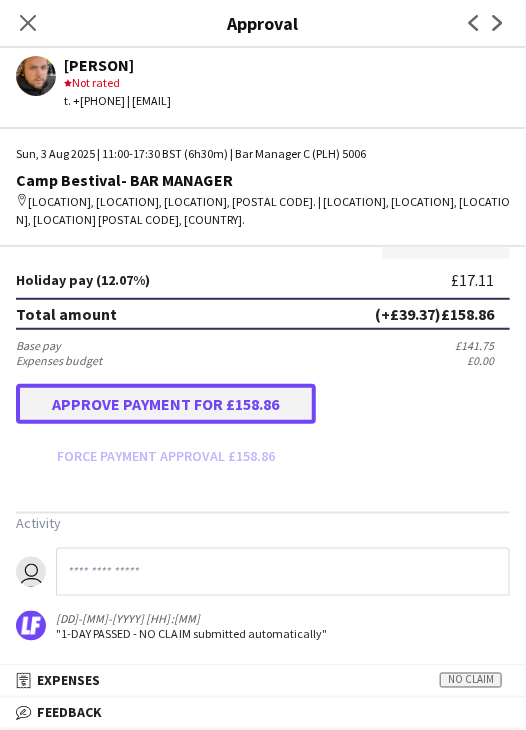 click on "Approve payment for £158.86" at bounding box center [166, 404] 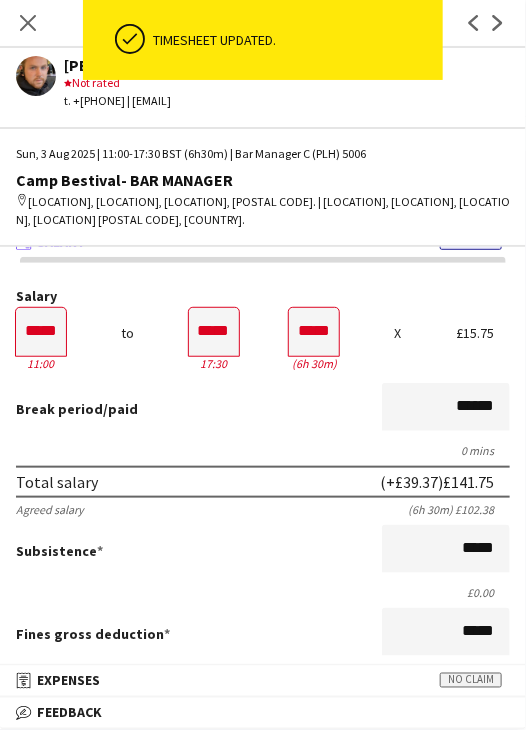 scroll, scrollTop: 0, scrollLeft: 0, axis: both 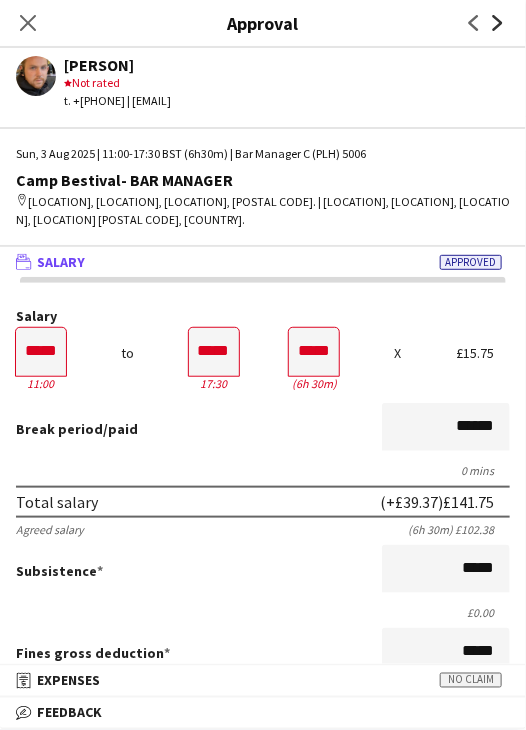 click on "Next" 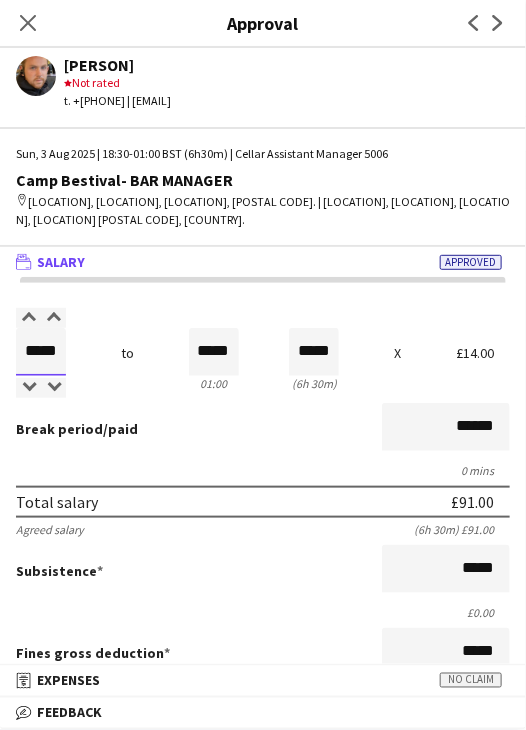 drag, startPoint x: 24, startPoint y: 353, endPoint x: 132, endPoint y: 339, distance: 108.903625 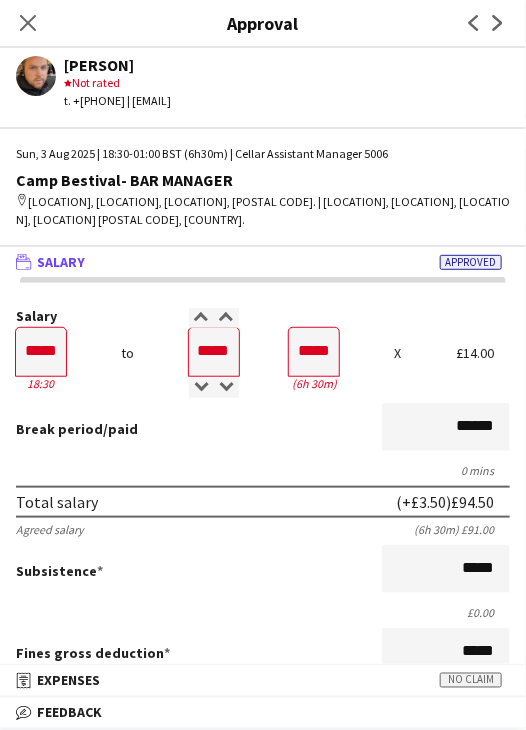 click on "0 mins" at bounding box center [263, 470] 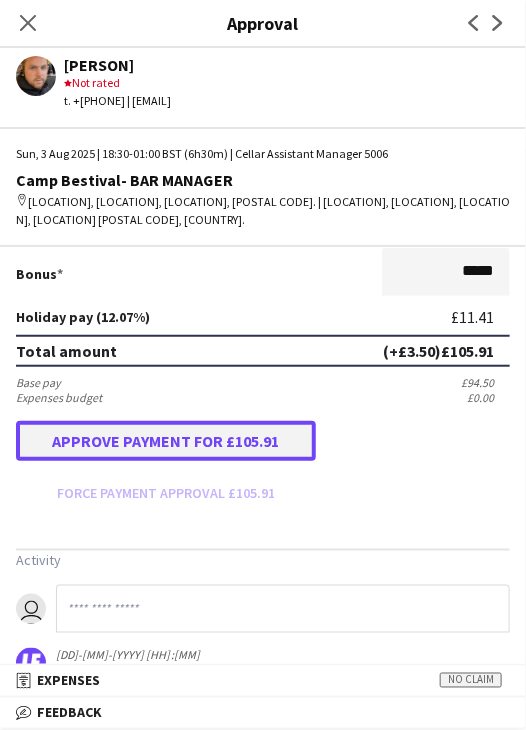 click on "Approve payment for £105.91" at bounding box center [166, 441] 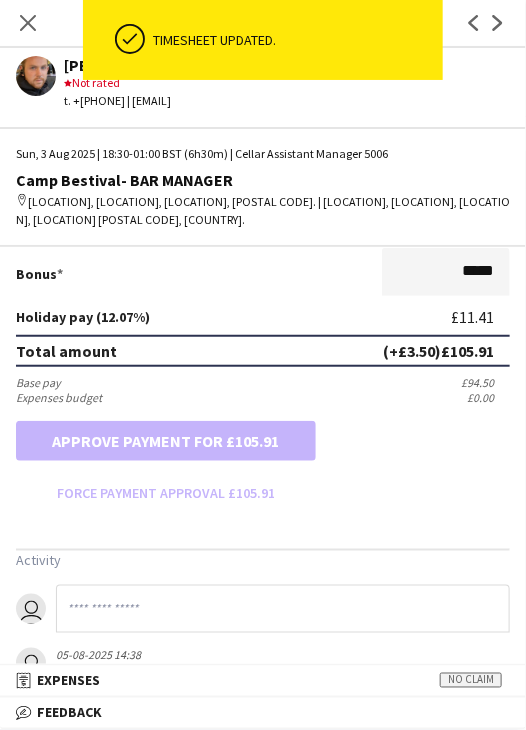 scroll, scrollTop: 500, scrollLeft: 0, axis: vertical 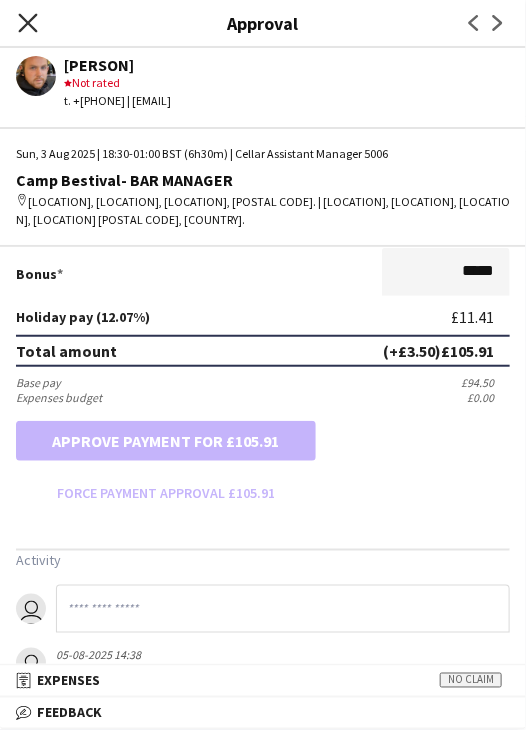 drag, startPoint x: 31, startPoint y: 32, endPoint x: 259, endPoint y: 119, distance: 244.03484 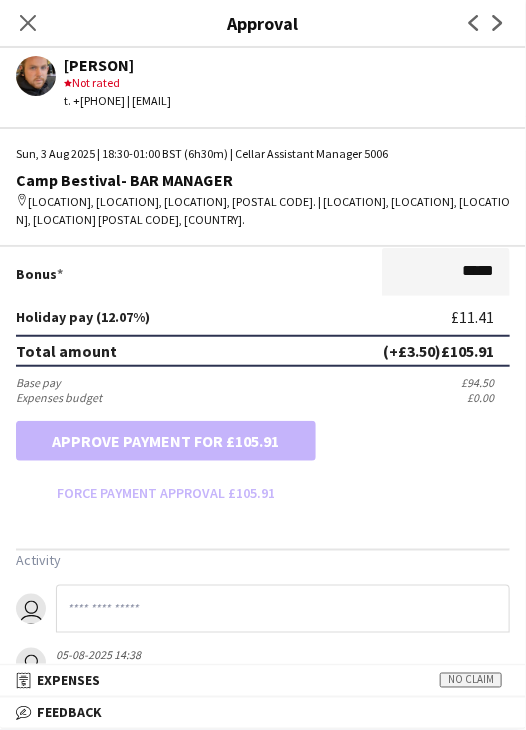 click on "Close pop-in" 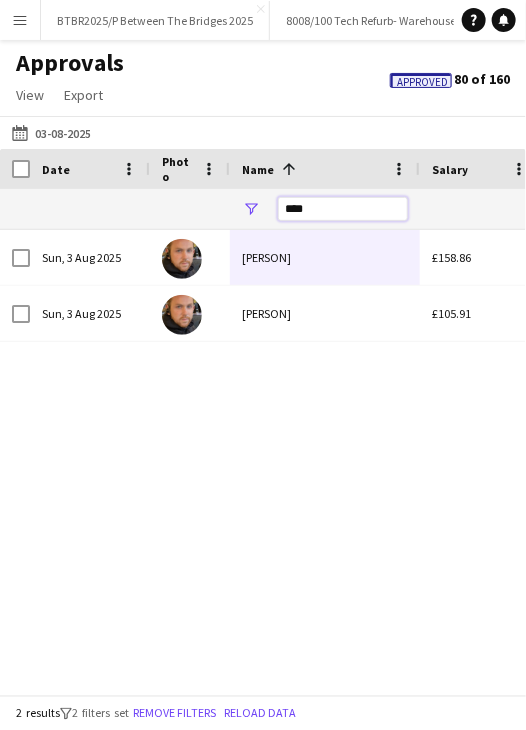 click on "****" at bounding box center [343, 209] 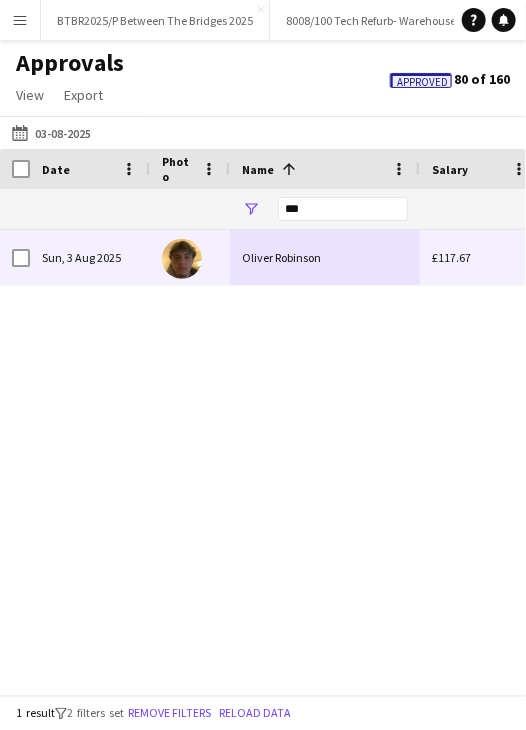 click on "Oliver Robinson" at bounding box center (325, 257) 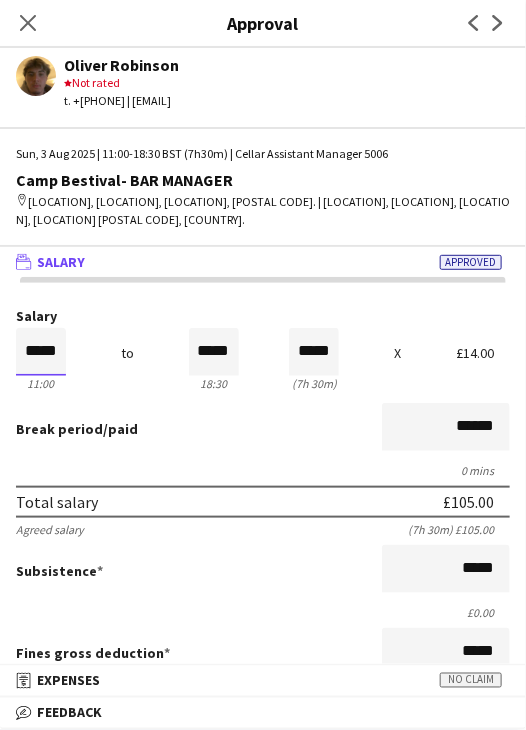 click on "*****" at bounding box center [41, 352] 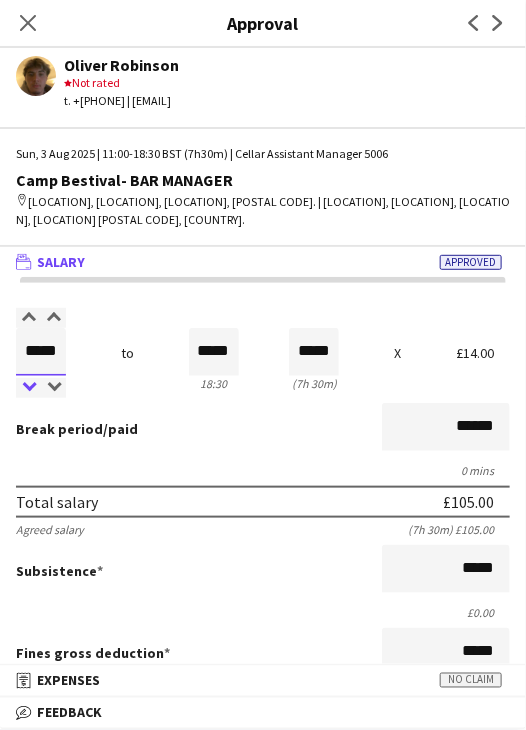 click at bounding box center (28, 388) 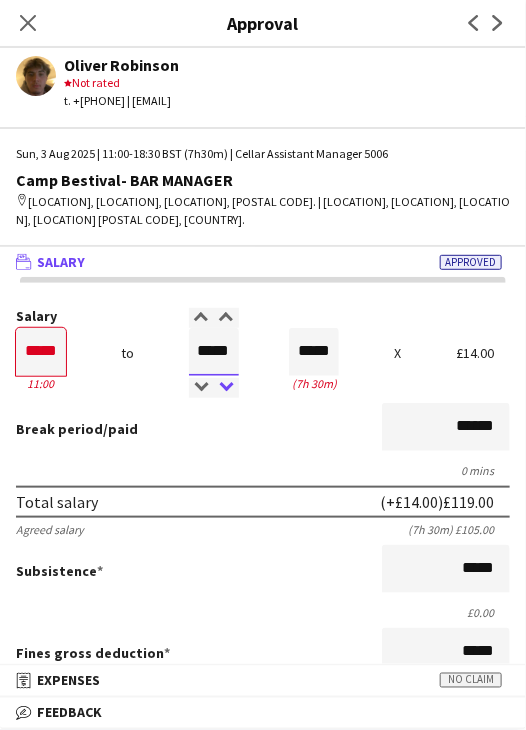 drag, startPoint x: 220, startPoint y: 358, endPoint x: 224, endPoint y: 385, distance: 27.294687 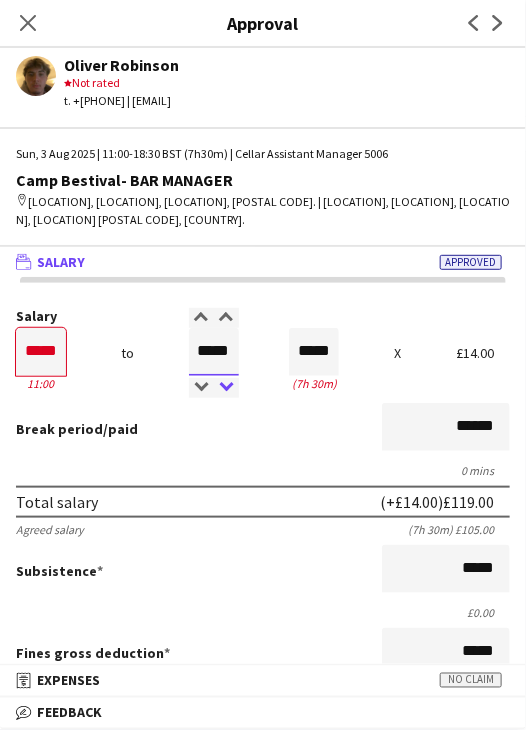 click on "*****" at bounding box center (214, 352) 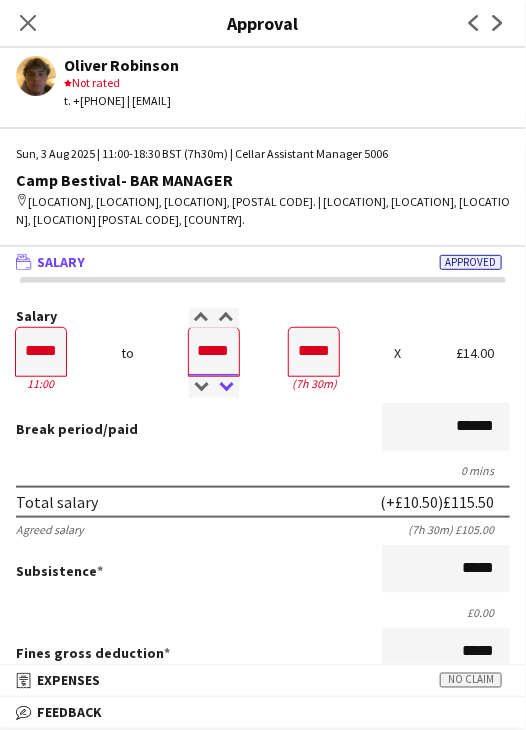 click at bounding box center (226, 388) 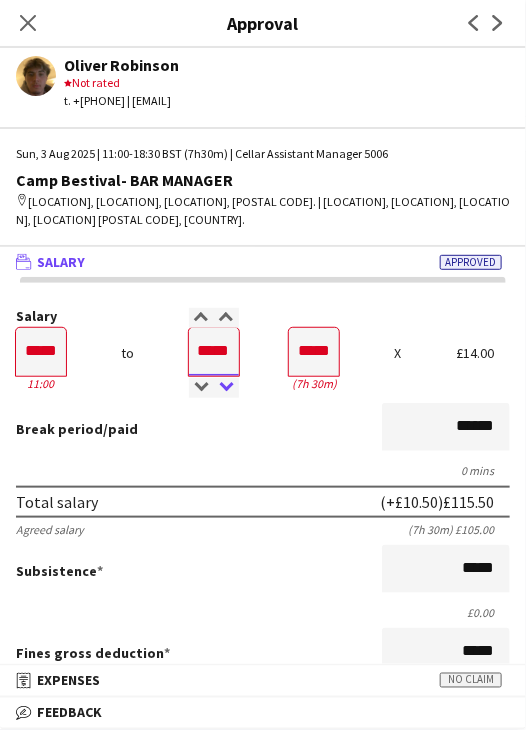 click at bounding box center [226, 388] 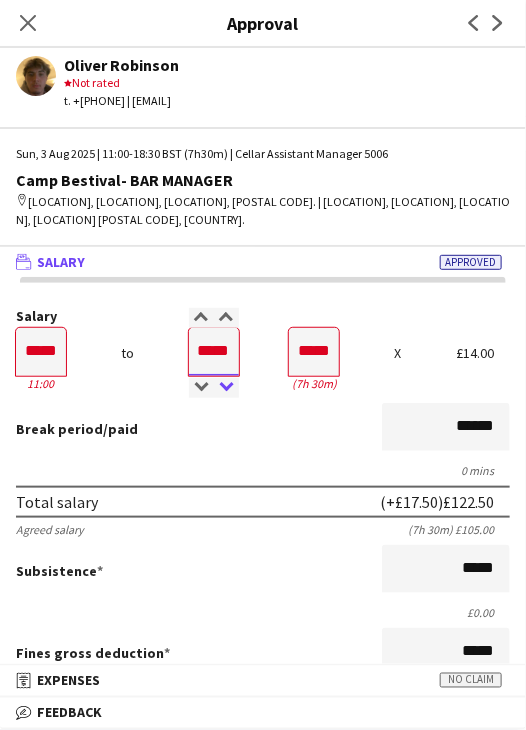 click at bounding box center [226, 388] 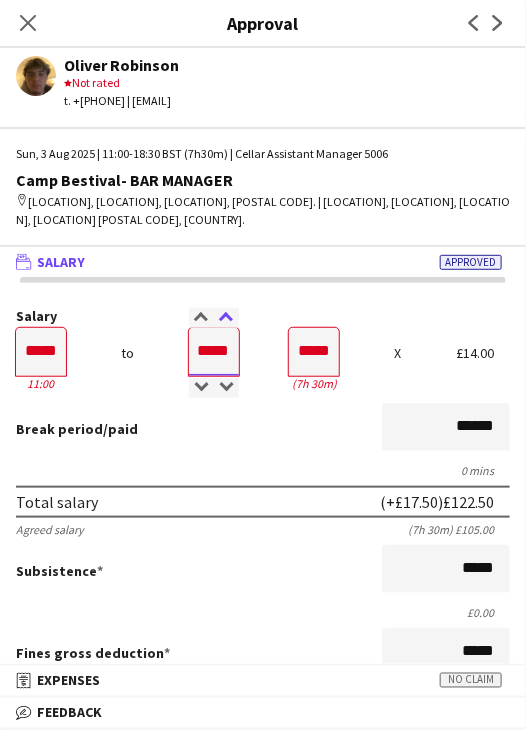 click at bounding box center [226, 318] 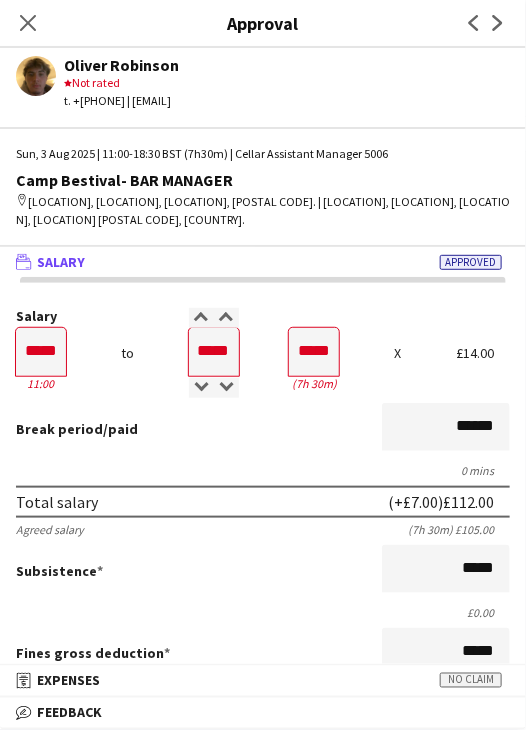 click on "Break period   /paid  ******" at bounding box center (263, 429) 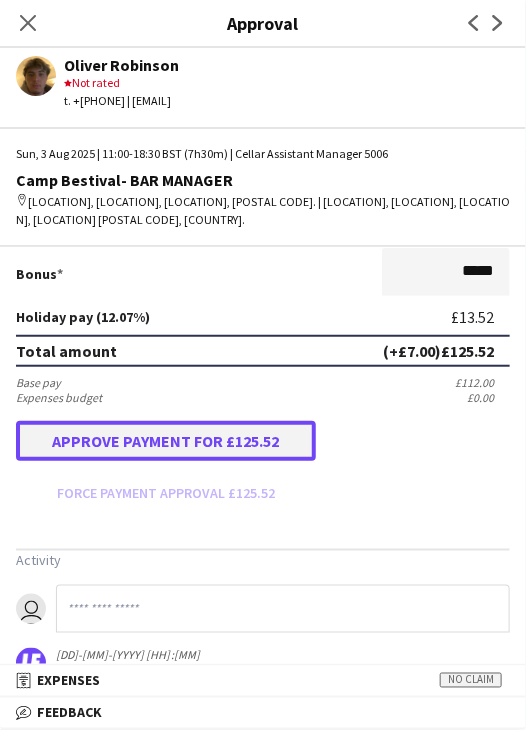 click on "Approve payment for £125.52" at bounding box center (166, 441) 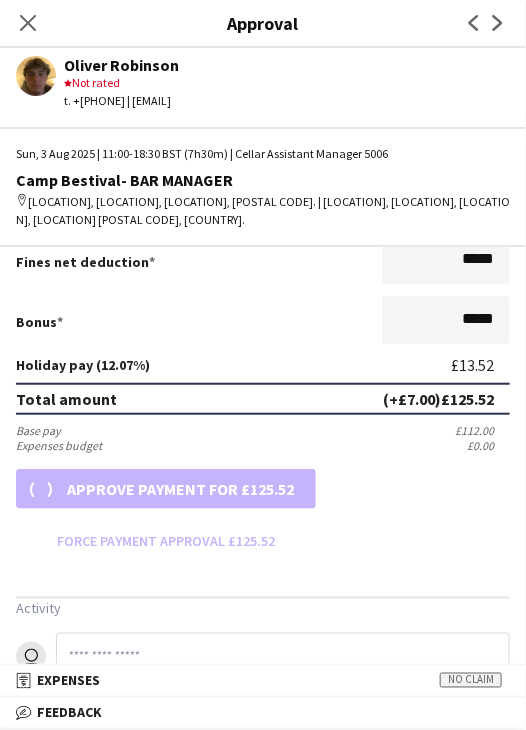 scroll, scrollTop: 500, scrollLeft: 0, axis: vertical 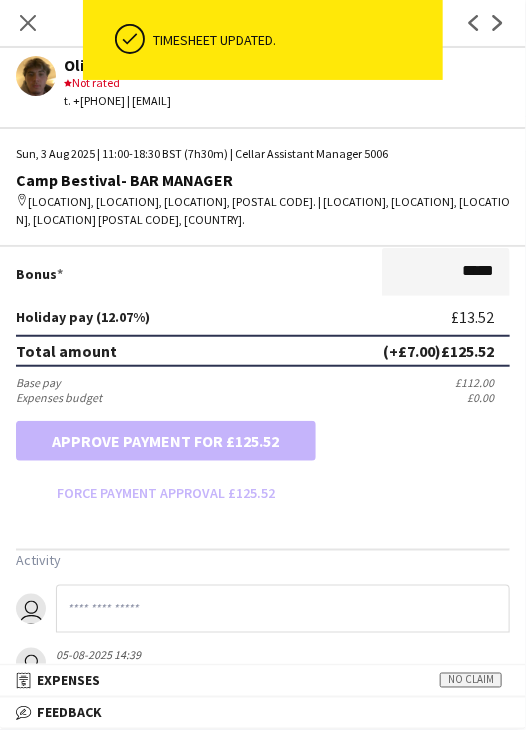 drag, startPoint x: 30, startPoint y: 30, endPoint x: 41, endPoint y: 29, distance: 11.045361 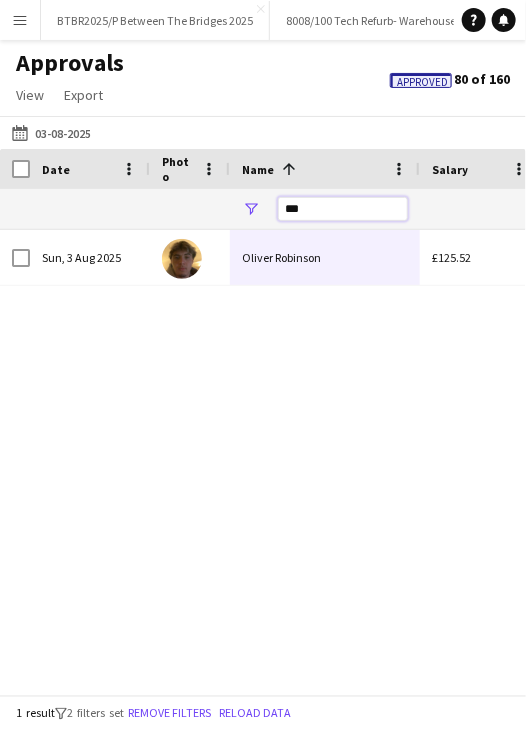 click on "***" at bounding box center (343, 209) 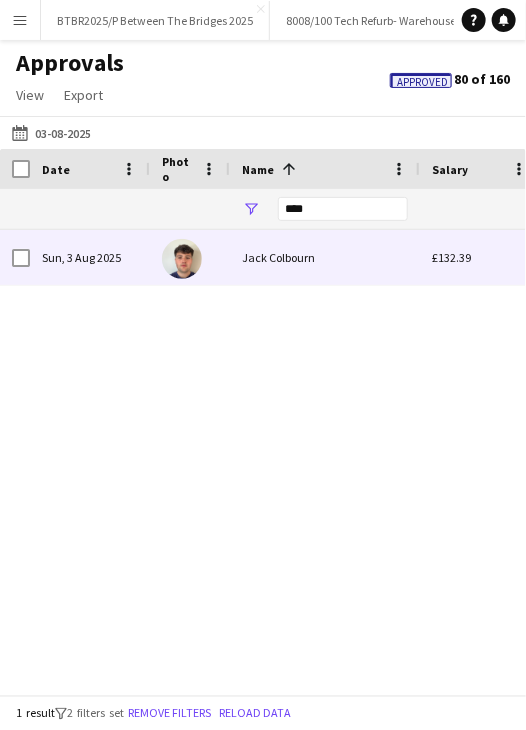 click on "Jack Colbourn" at bounding box center (325, 257) 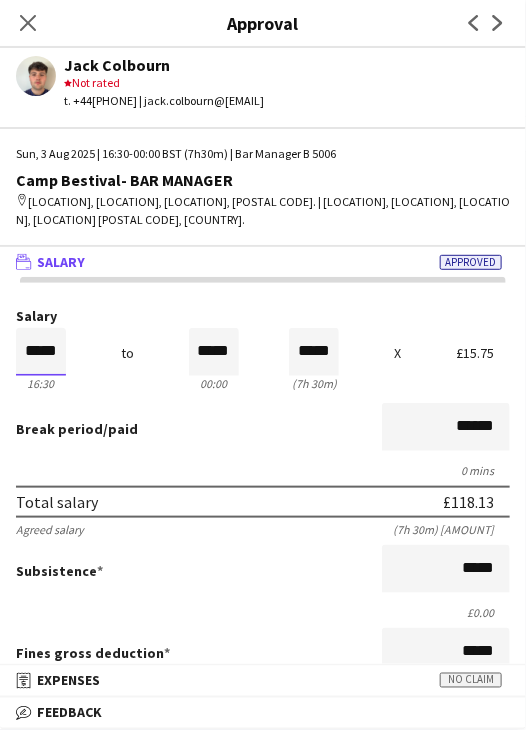 click on "*****" at bounding box center (41, 352) 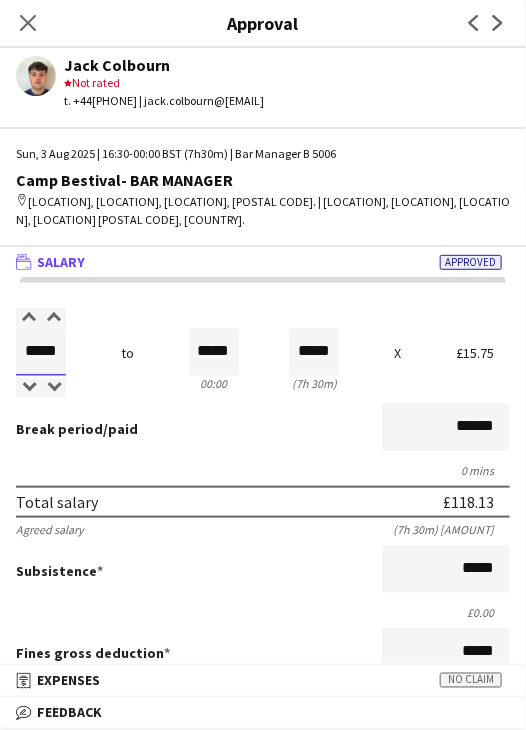 click on "*****" at bounding box center [41, 352] 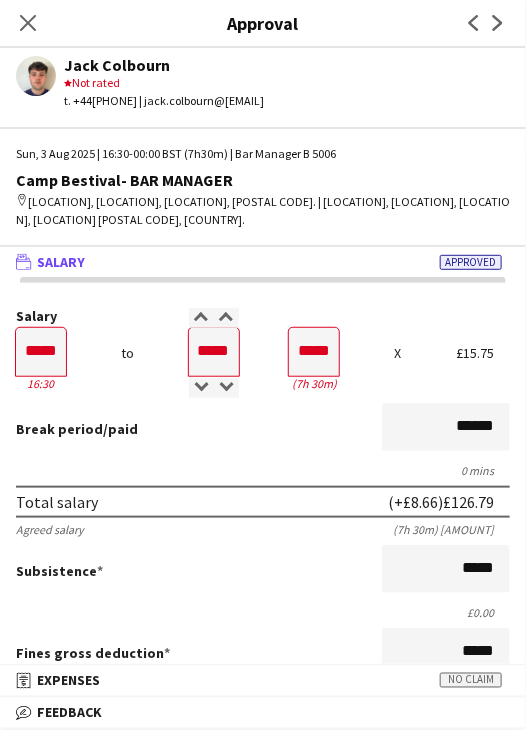 click on "Break period   /paid  ******" at bounding box center (263, 429) 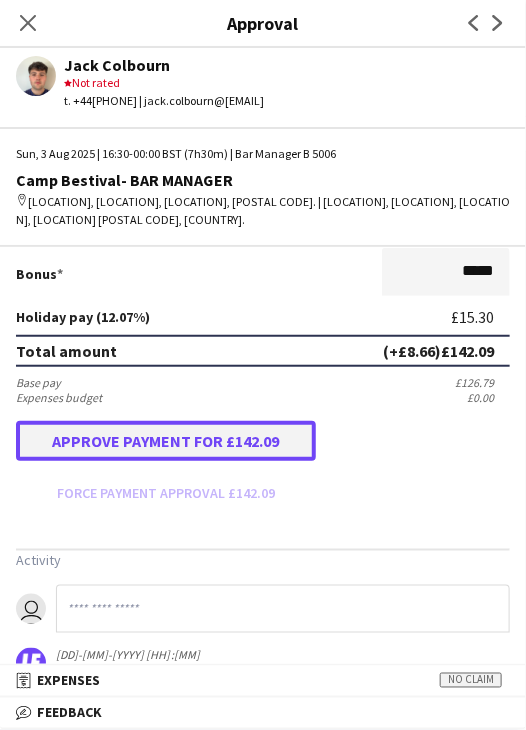 click on "Approve payment for £142.09" at bounding box center (166, 441) 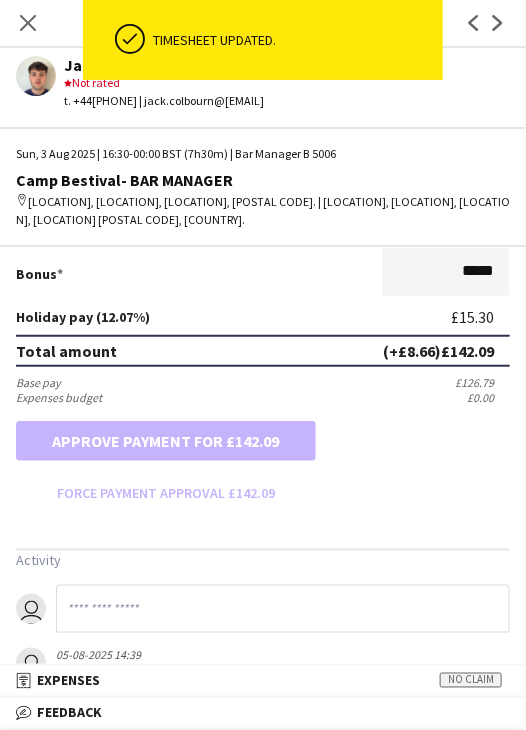 scroll, scrollTop: 0, scrollLeft: 0, axis: both 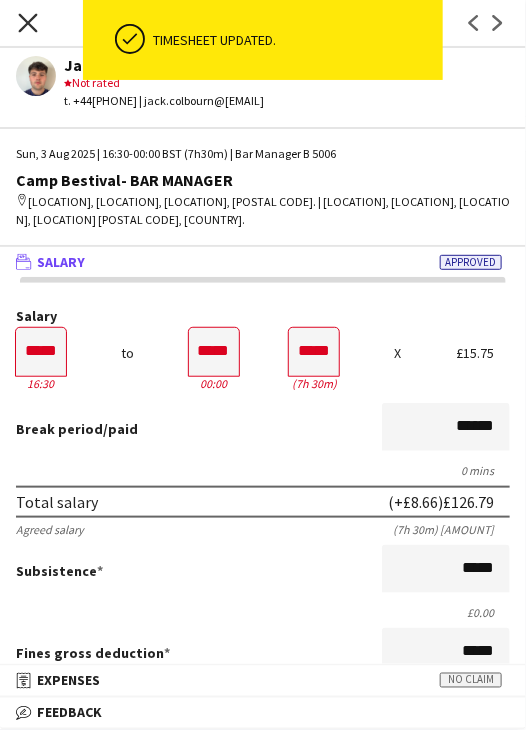 click on "Close pop-in" 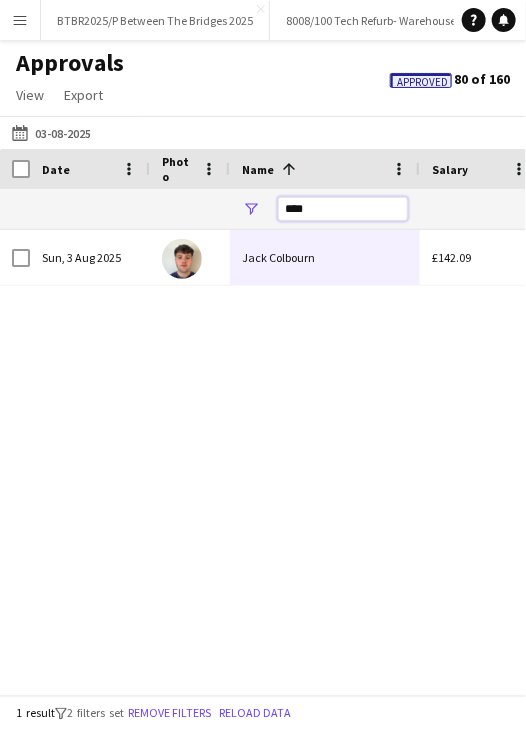 click on "****" at bounding box center [343, 209] 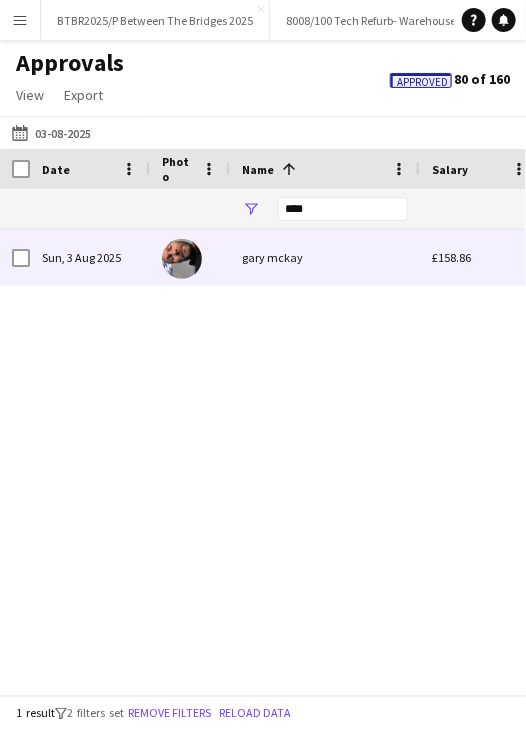 click on "gary mckay" at bounding box center [325, 257] 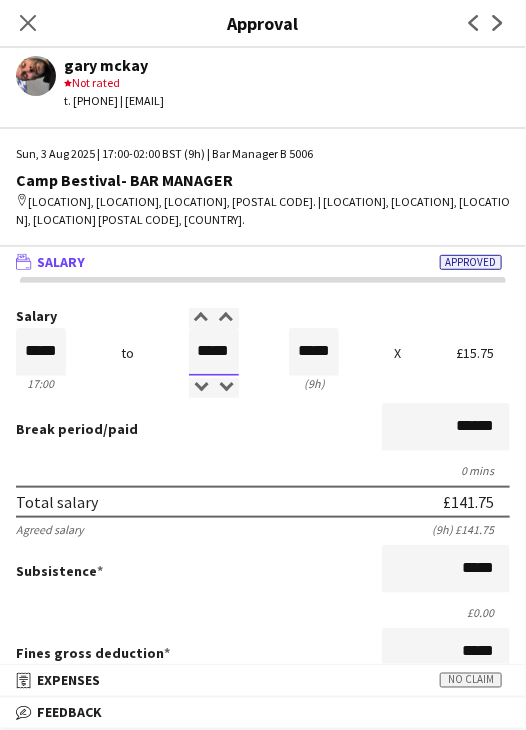 drag, startPoint x: 193, startPoint y: 348, endPoint x: 254, endPoint y: 349, distance: 61.008198 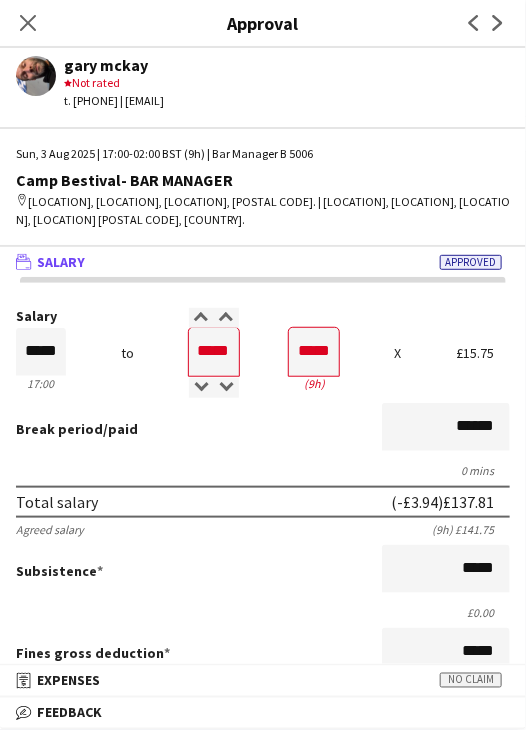 click on "Break period   /paid  ******" at bounding box center (263, 429) 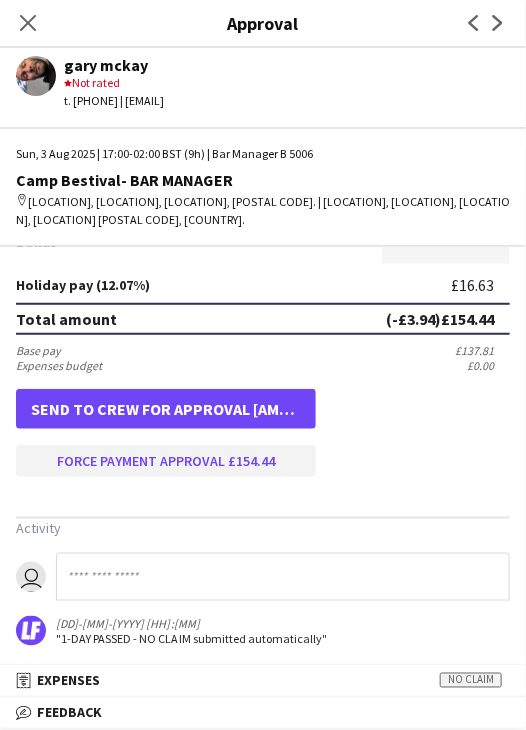 scroll, scrollTop: 537, scrollLeft: 0, axis: vertical 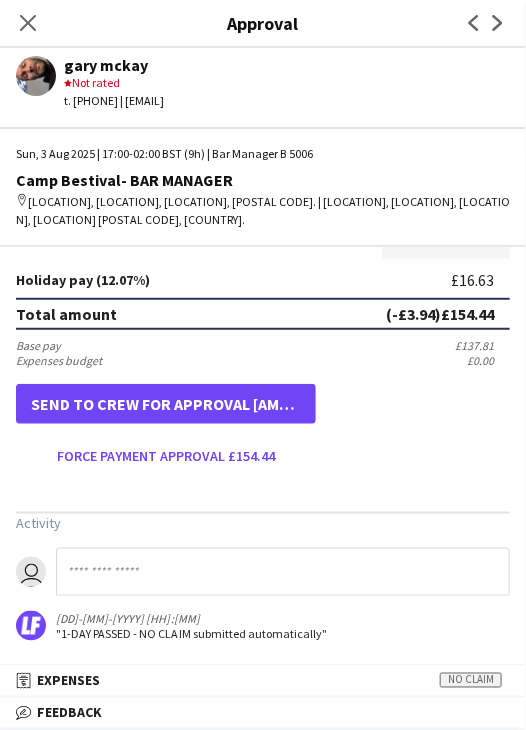 click on "Salary  *****  17:00   to  *****  02:00  *****  (9h)   X   £15.75   Break period   /paid  ******  0 mins   Total salary   (-£3.94)   £137.81   Agreed salary   (9h) £141.75   Subsistence  *****  £0.00   Fines gross deduction  *****  Fines net deduction  *****  Bonus  *****  Holiday pay (12.07%)   £16.63   Total amount   (-£3.94)   £154.44   Base pay   £137.81   Expenses budget   £0.00   Send to crew for approval £154.44   Force payment approval £154.44" at bounding box center (263, 121) 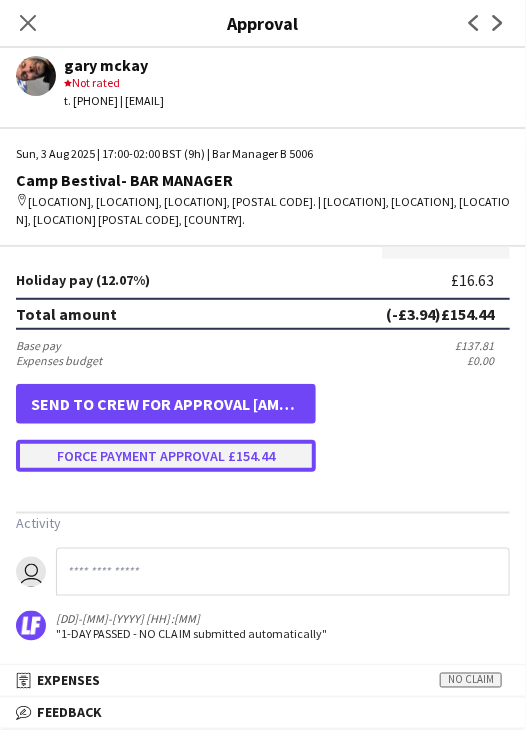 click on "Force payment approval £154.44" at bounding box center (166, 456) 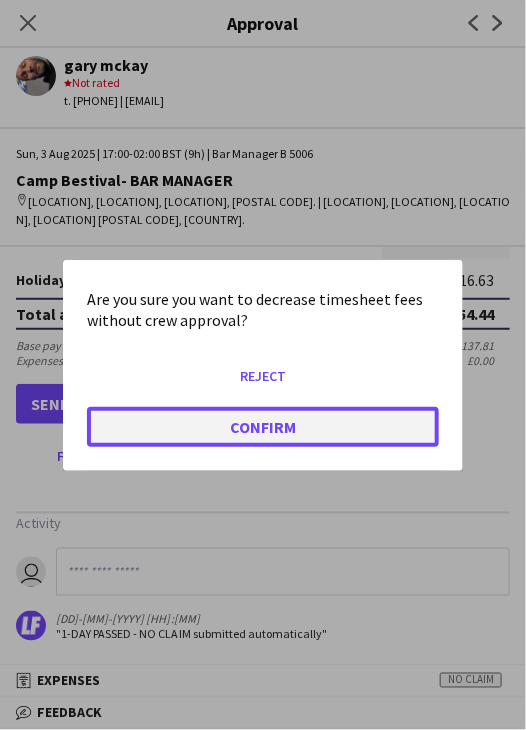click on "Confirm" 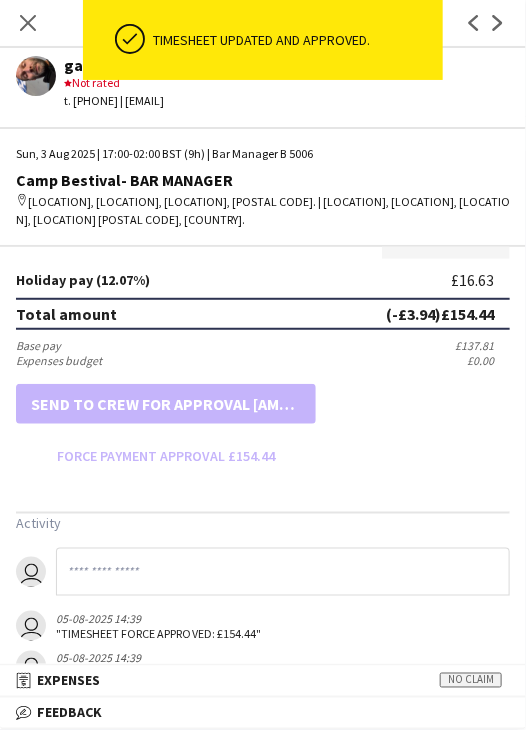 scroll, scrollTop: 37, scrollLeft: 0, axis: vertical 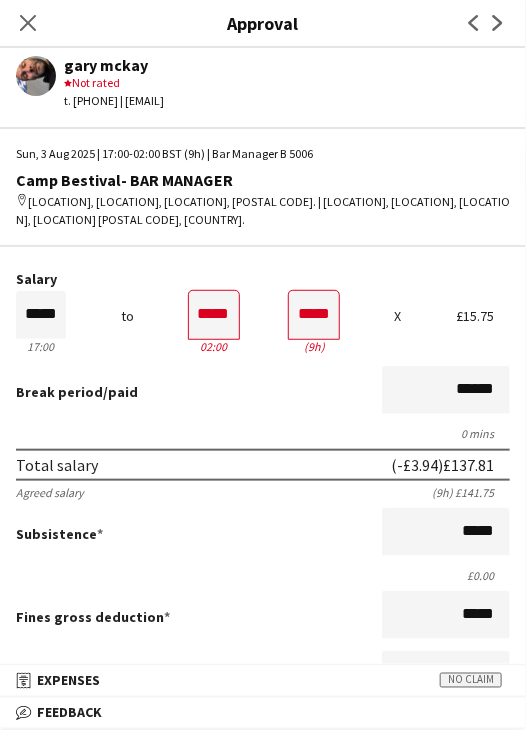 drag, startPoint x: 31, startPoint y: 17, endPoint x: 121, endPoint y: 46, distance: 94.55686 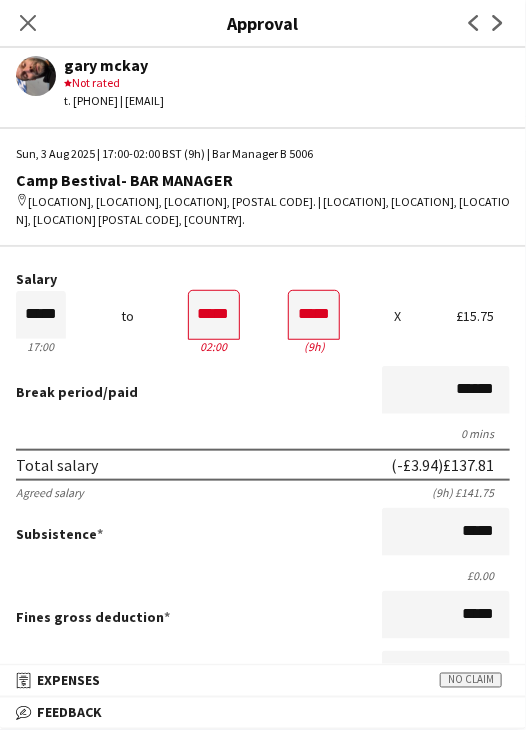 click on "Close pop-in" 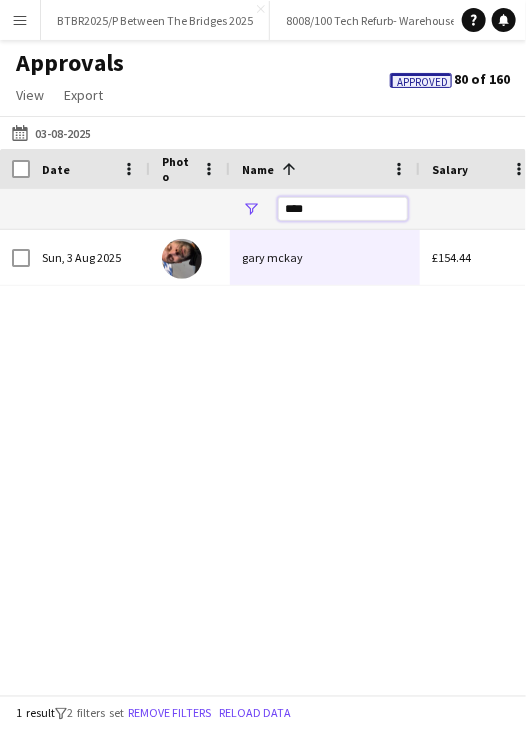 click on "****" at bounding box center [343, 209] 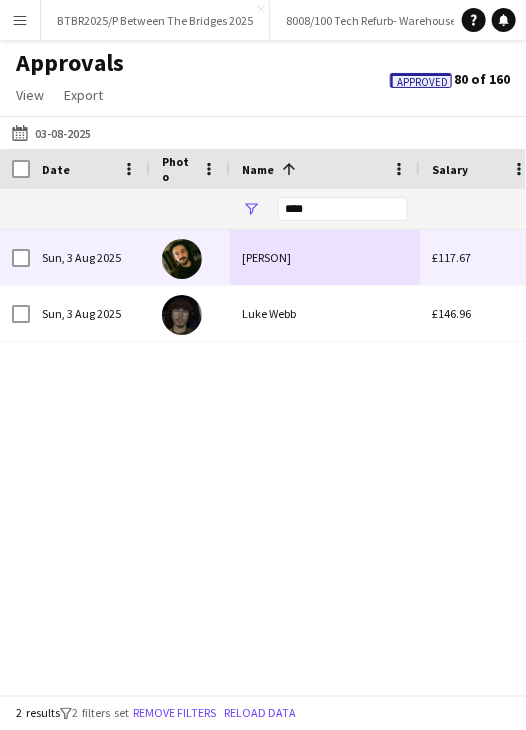 click on "[PERSON]" at bounding box center [325, 257] 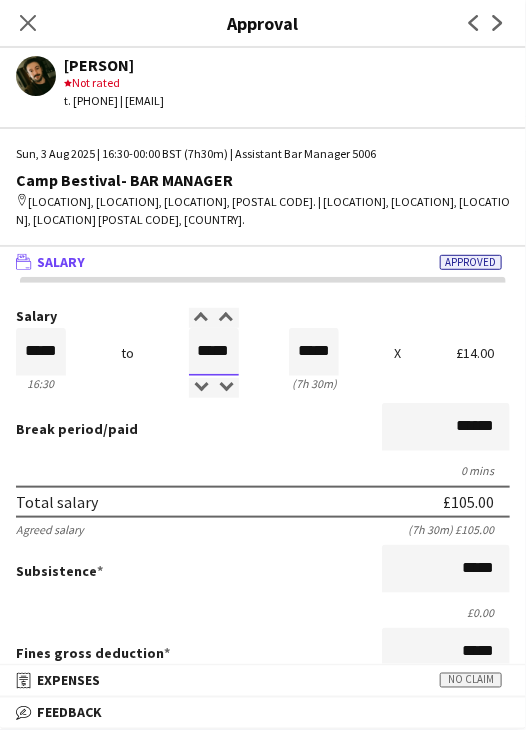 drag, startPoint x: 191, startPoint y: 362, endPoint x: 260, endPoint y: 355, distance: 69.354164 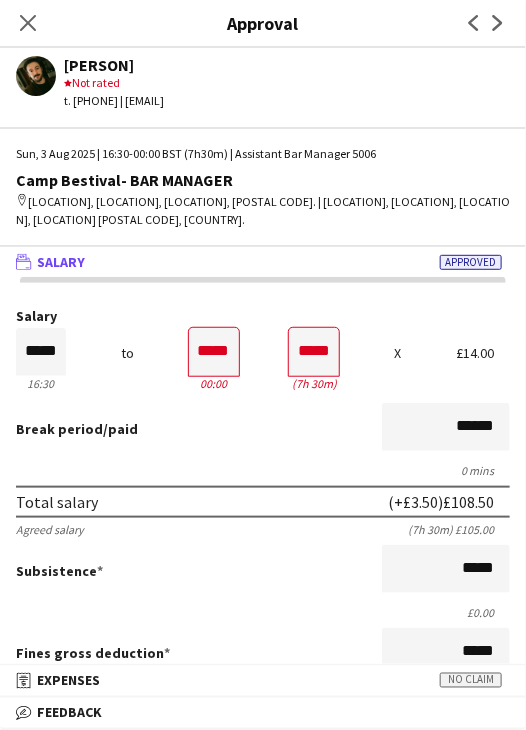click on "Break period   /paid  ******" at bounding box center [263, 429] 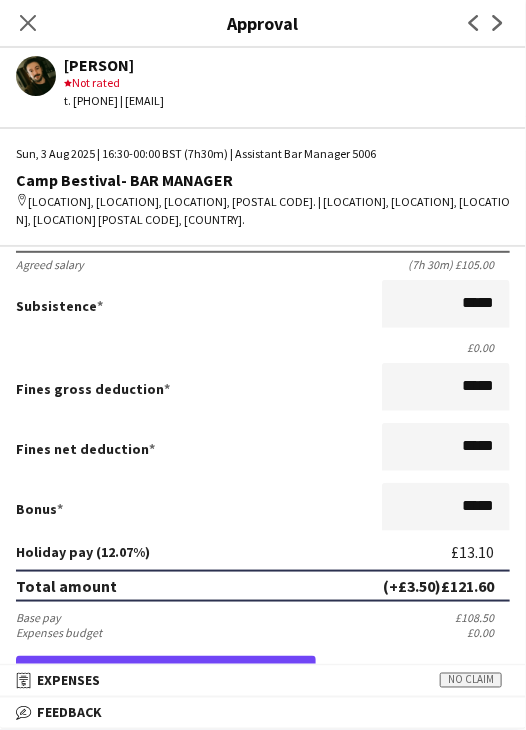 scroll, scrollTop: 400, scrollLeft: 0, axis: vertical 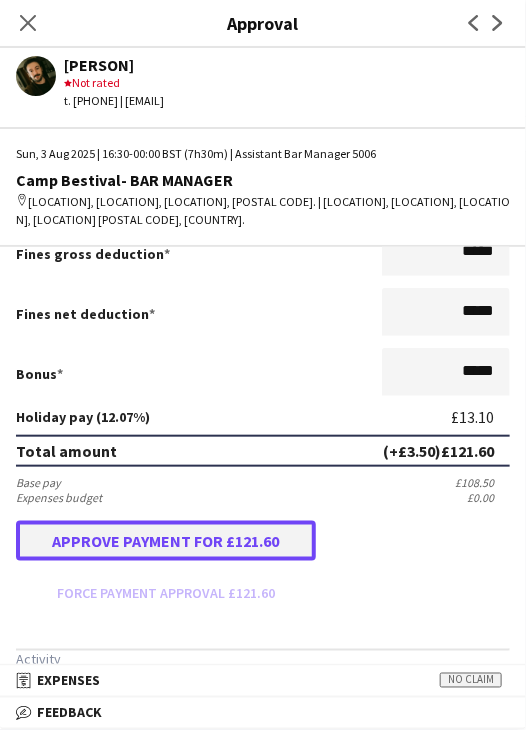 click on "Approve payment for £121.60" at bounding box center (166, 541) 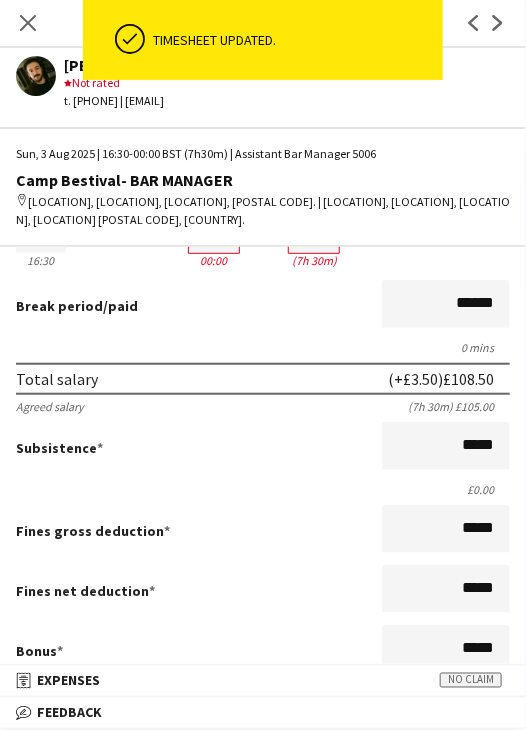 scroll, scrollTop: 0, scrollLeft: 0, axis: both 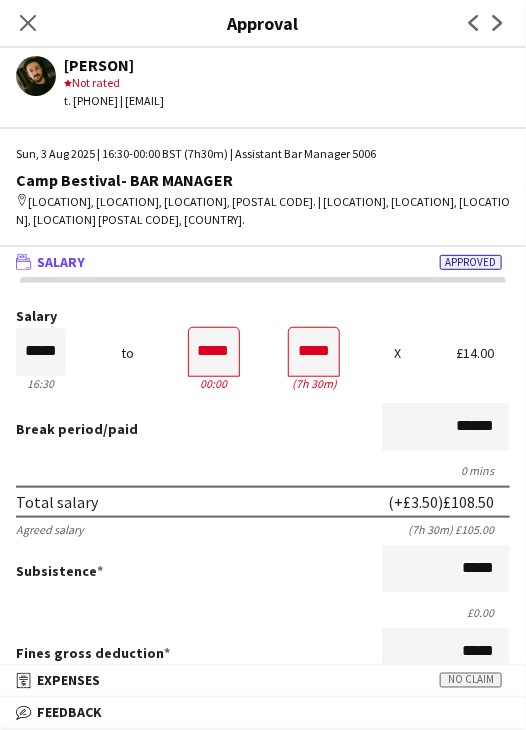 click on "Close pop-in" 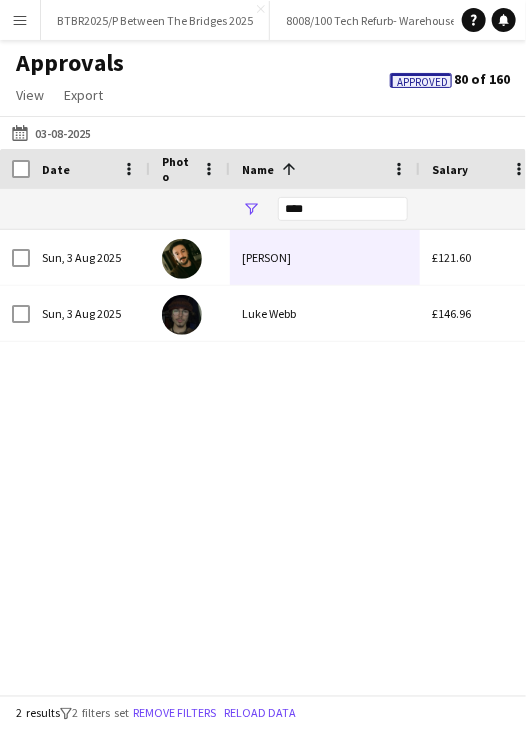 click on "Check-In
Salary
Name
1
Photo" at bounding box center [1815, 189] 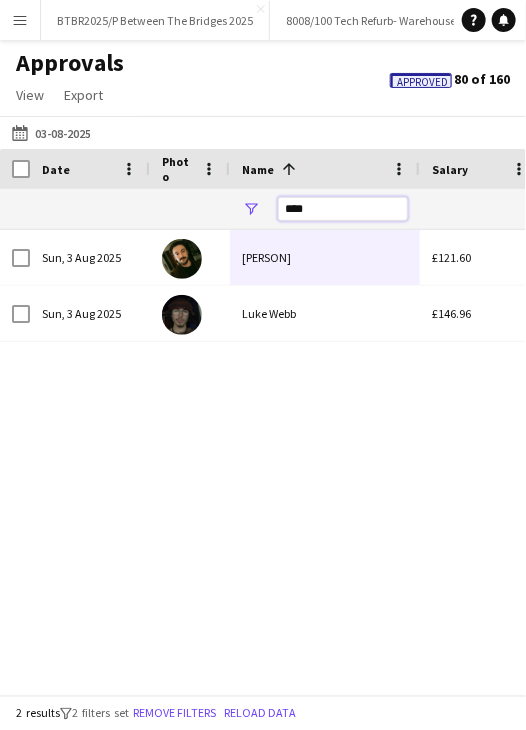 drag, startPoint x: 321, startPoint y: 213, endPoint x: 246, endPoint y: 205, distance: 75.42546 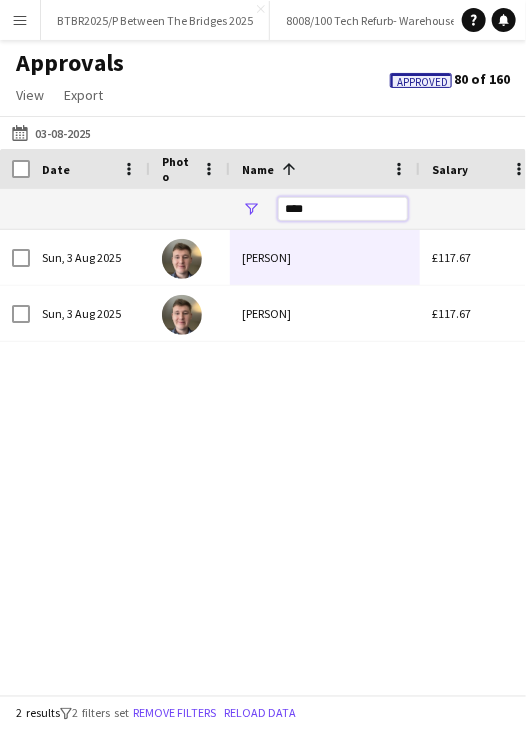 click on "****" at bounding box center [343, 209] 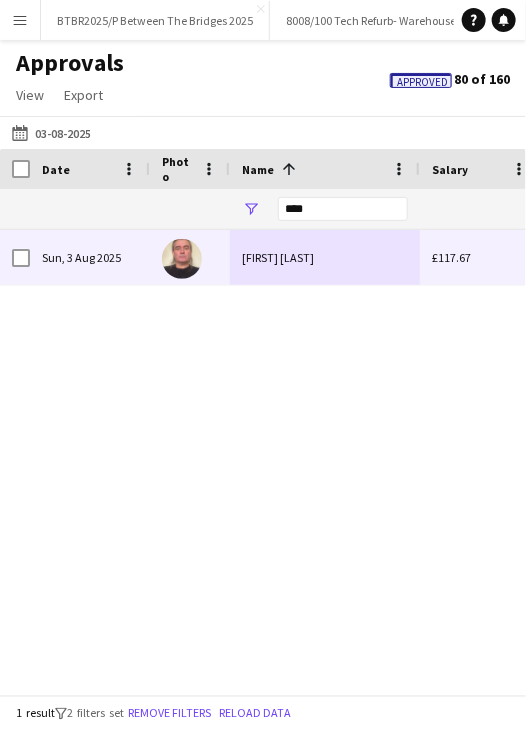 click on "[FIRST] [LAST]" at bounding box center (325, 257) 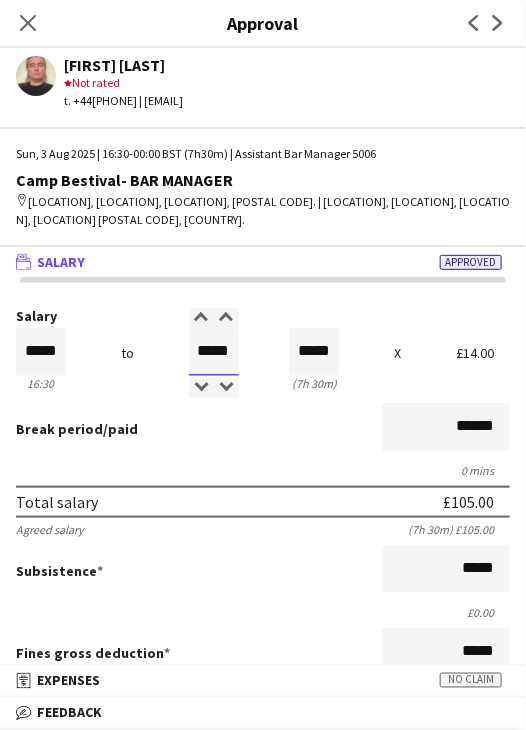 click on "*****" at bounding box center (214, 352) 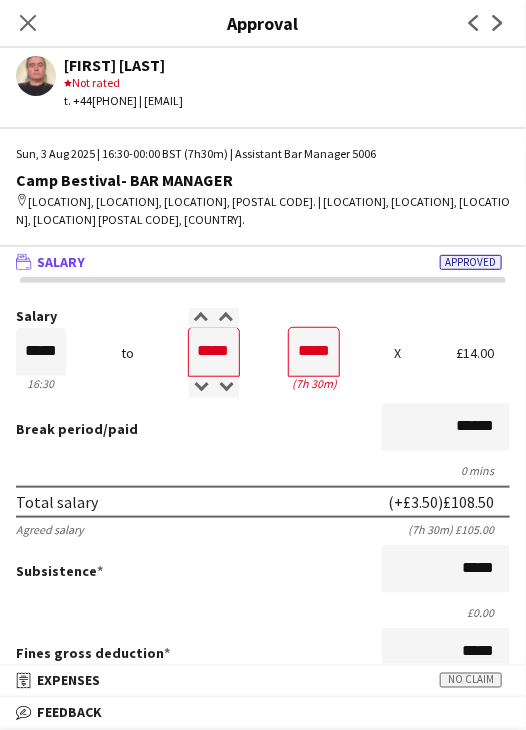 click on "0 mins" at bounding box center (263, 470) 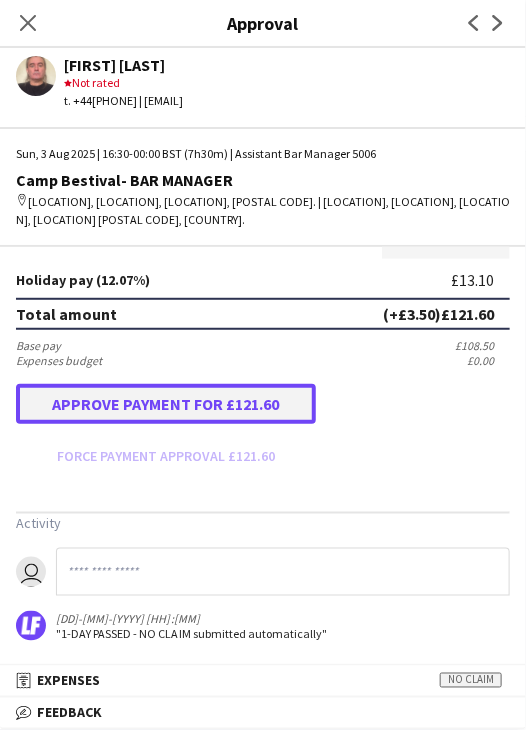 click on "Approve payment for £121.60" at bounding box center [166, 404] 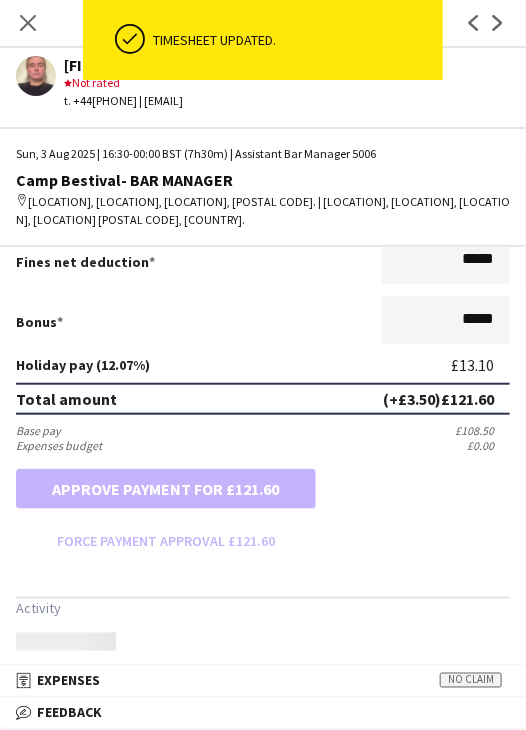 scroll, scrollTop: 537, scrollLeft: 0, axis: vertical 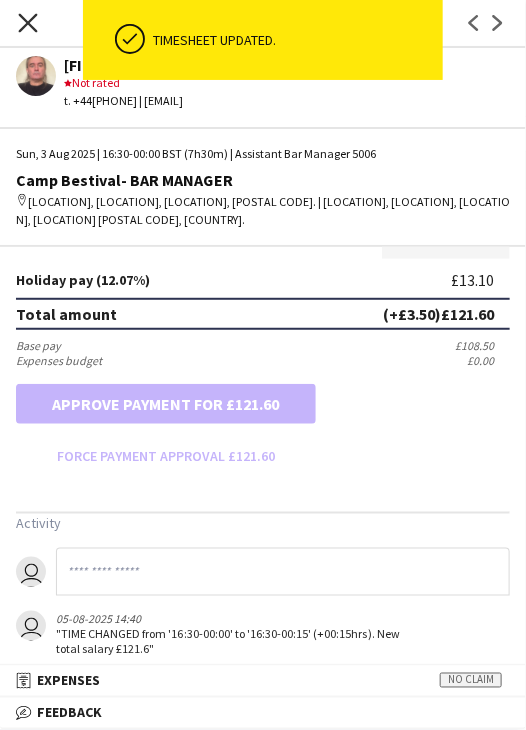 click on "Close pop-in" 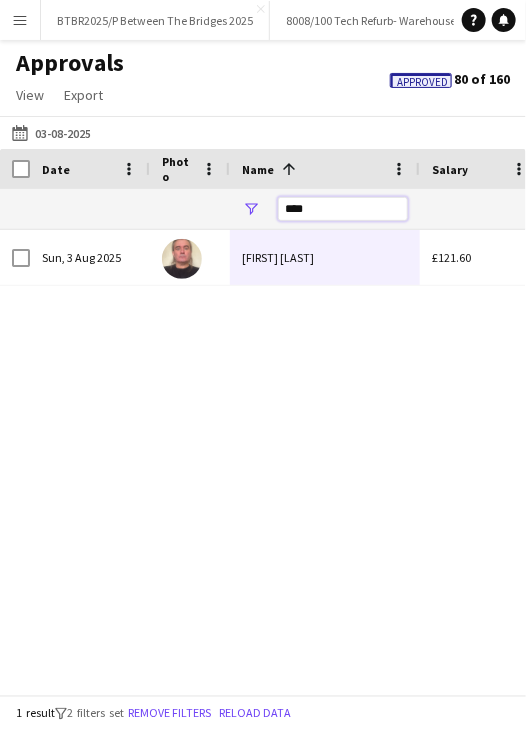 click on "****" at bounding box center [343, 209] 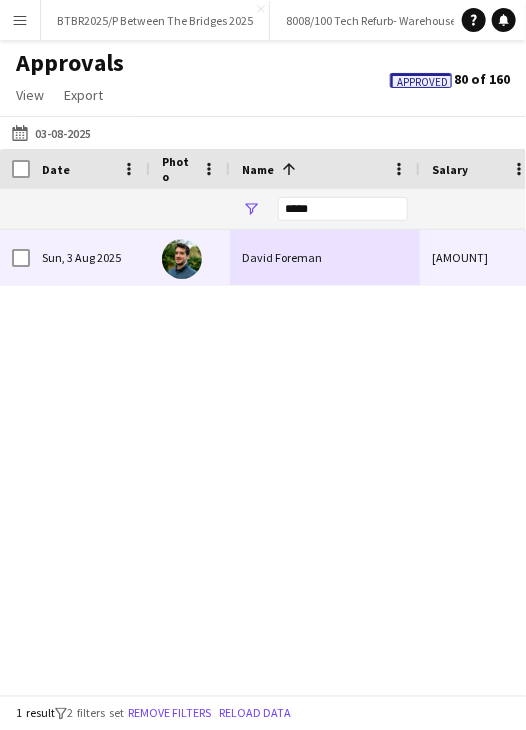 click on "David Foreman" at bounding box center [325, 257] 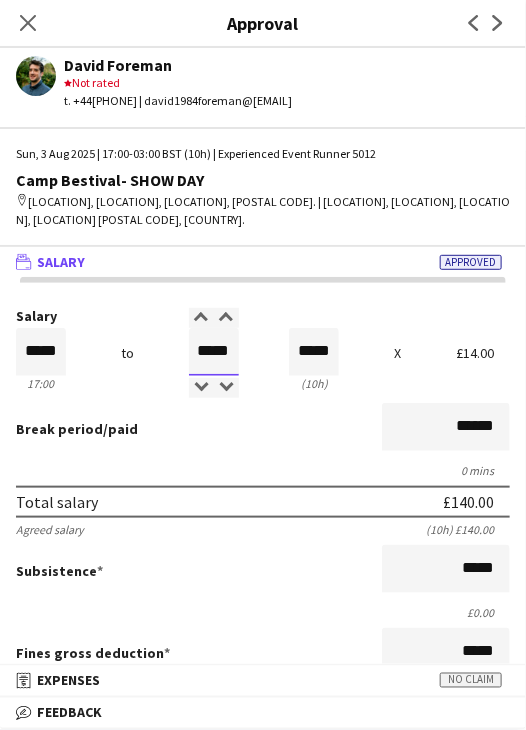 drag, startPoint x: 182, startPoint y: 356, endPoint x: 260, endPoint y: 349, distance: 78.31347 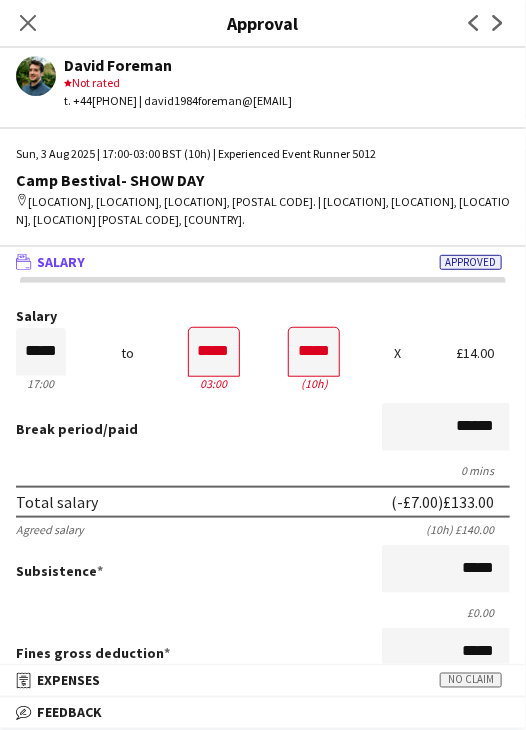 drag, startPoint x: 262, startPoint y: 406, endPoint x: 284, endPoint y: 399, distance: 23.086792 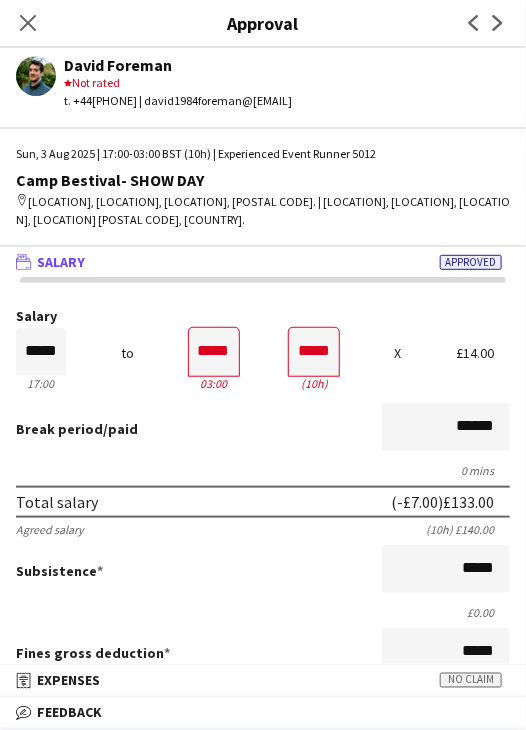 click on "Break period   /paid  ******" at bounding box center [263, 429] 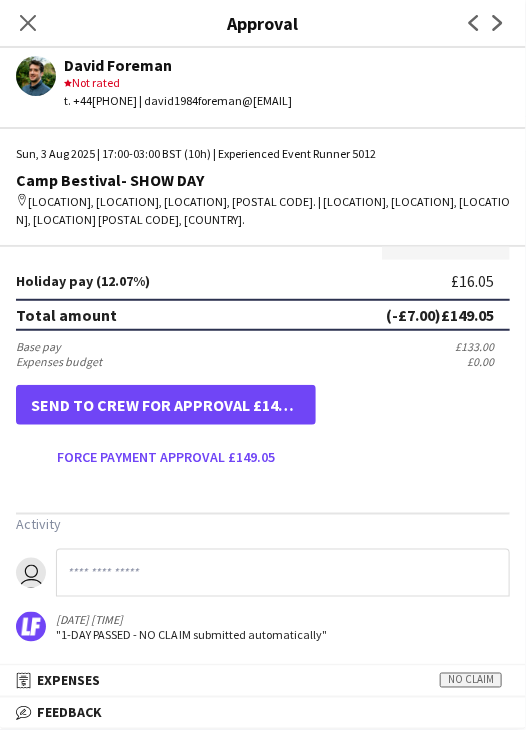 scroll, scrollTop: 537, scrollLeft: 0, axis: vertical 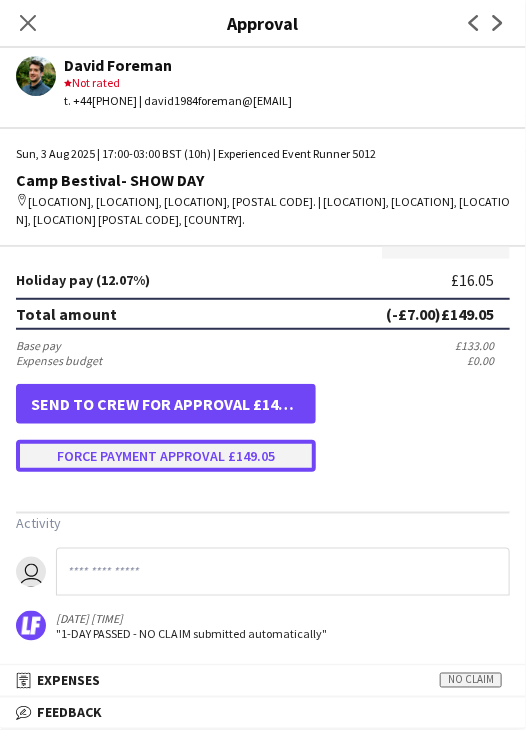 click on "Force payment approval £149.05" at bounding box center [166, 456] 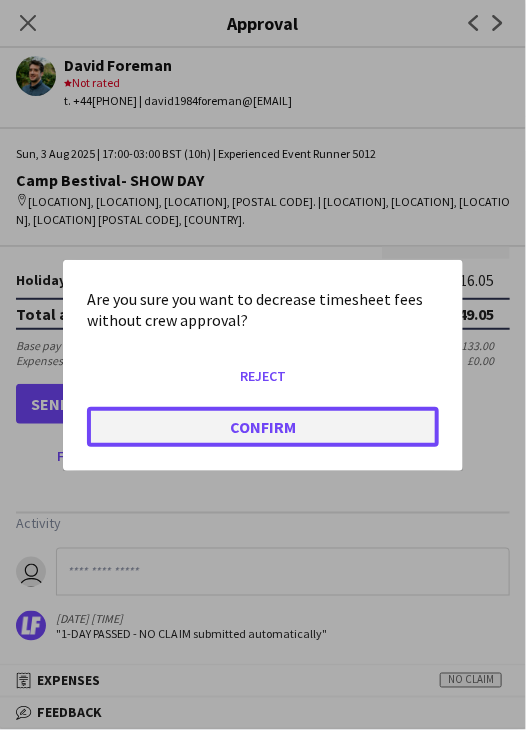 click on "Confirm" 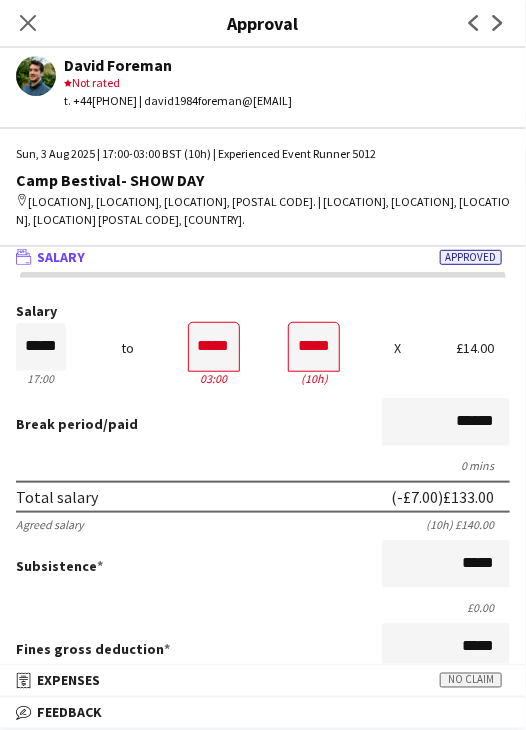 scroll, scrollTop: 0, scrollLeft: 0, axis: both 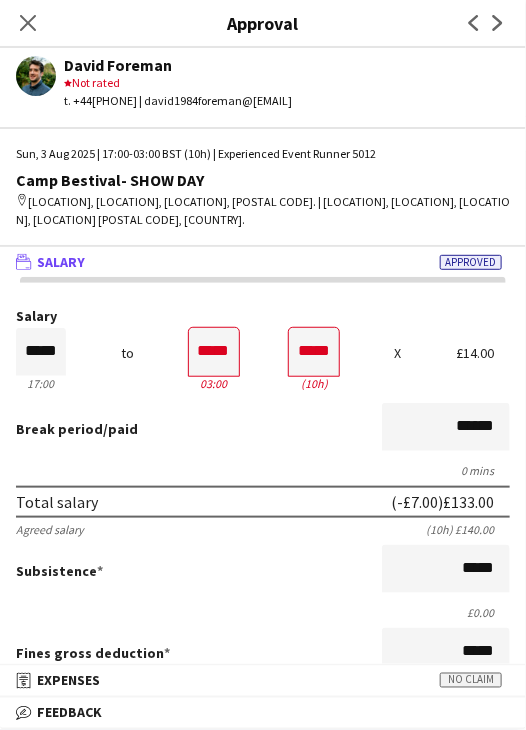 drag, startPoint x: 20, startPoint y: 25, endPoint x: 151, endPoint y: 102, distance: 151.95393 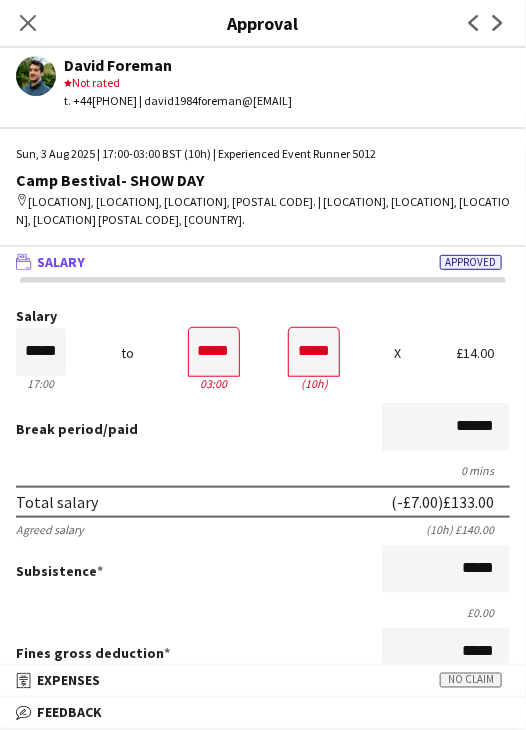 click on "Close pop-in" 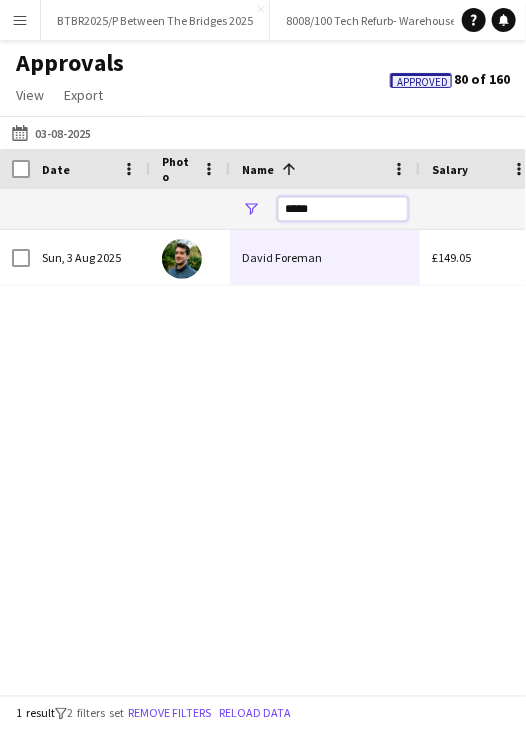 click on "*****" at bounding box center (343, 209) 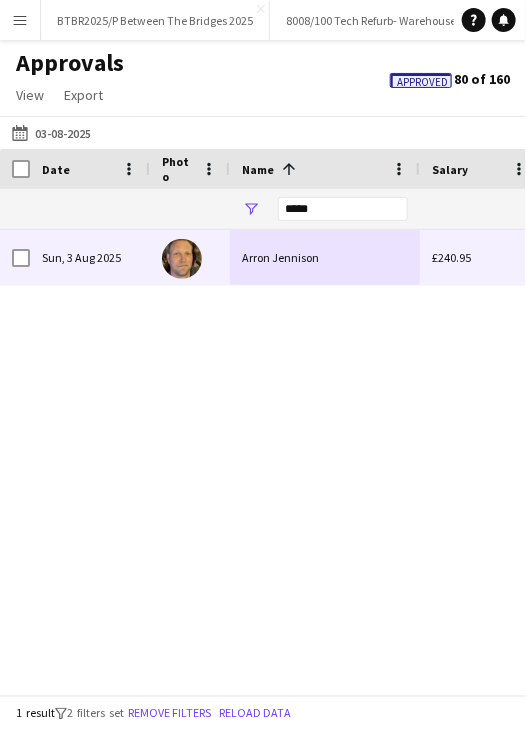 click on "Arron Jennison" at bounding box center [325, 257] 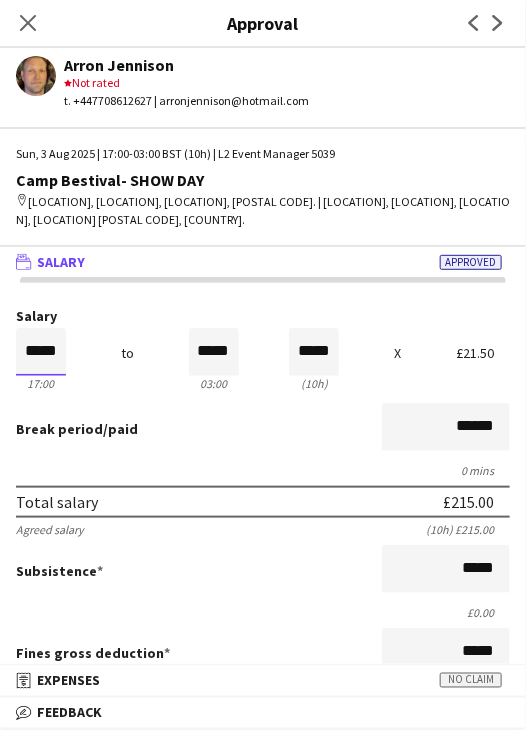 click on "*****" at bounding box center (41, 352) 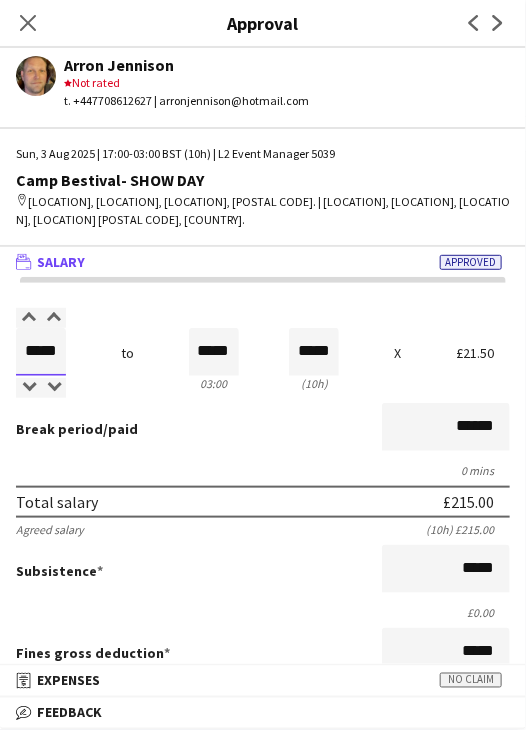 click on "*****" at bounding box center (41, 352) 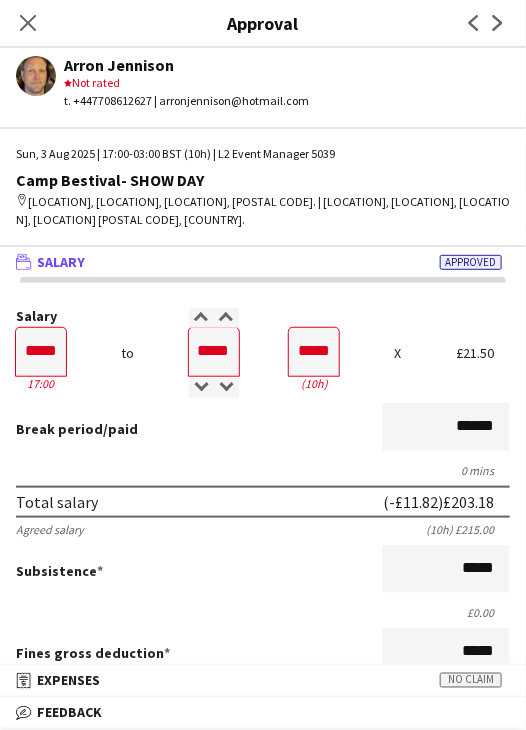 click on "Break period   /paid  ******" at bounding box center [263, 429] 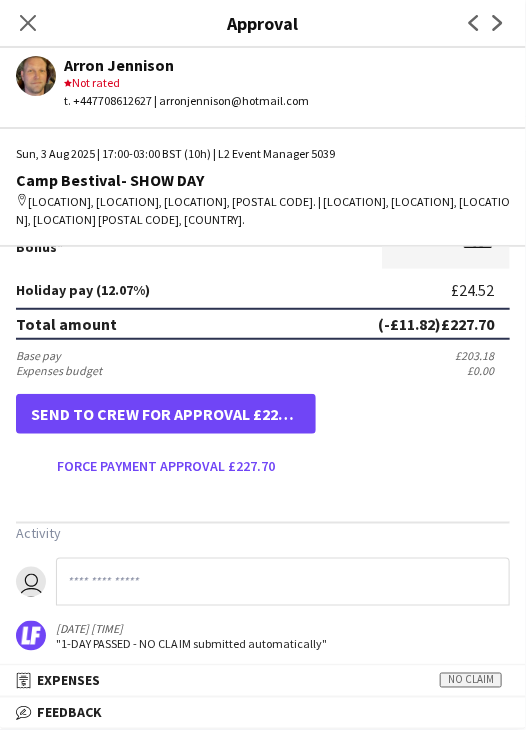 scroll, scrollTop: 537, scrollLeft: 0, axis: vertical 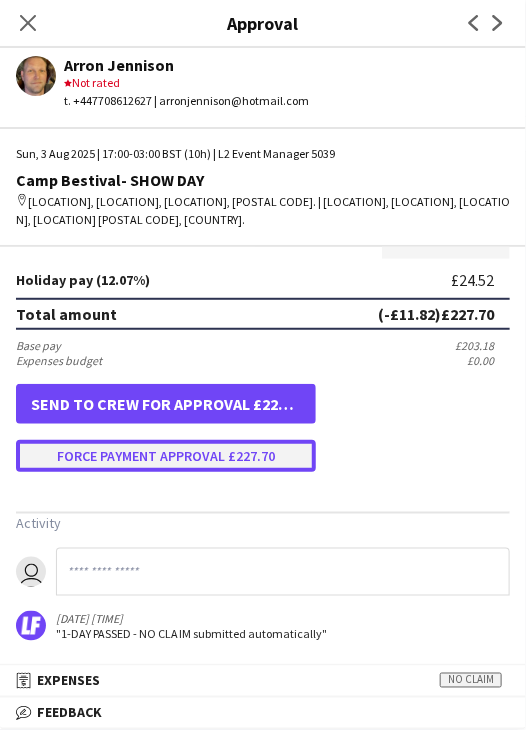 click on "Force payment approval £227.70" at bounding box center (166, 456) 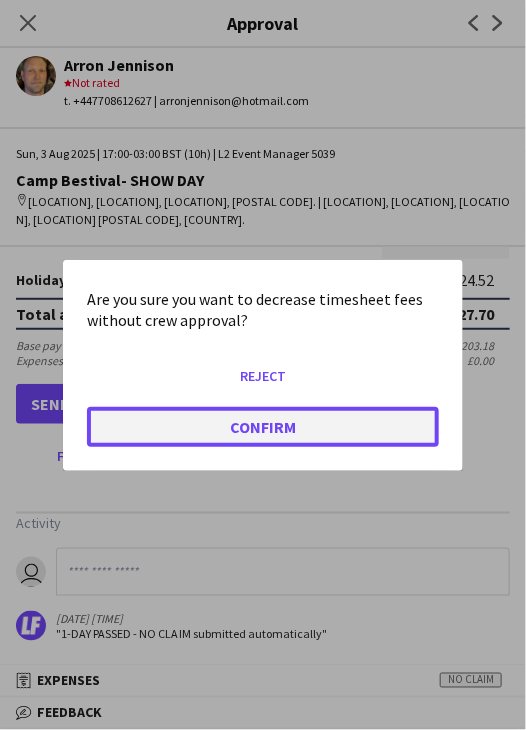click on "Confirm" 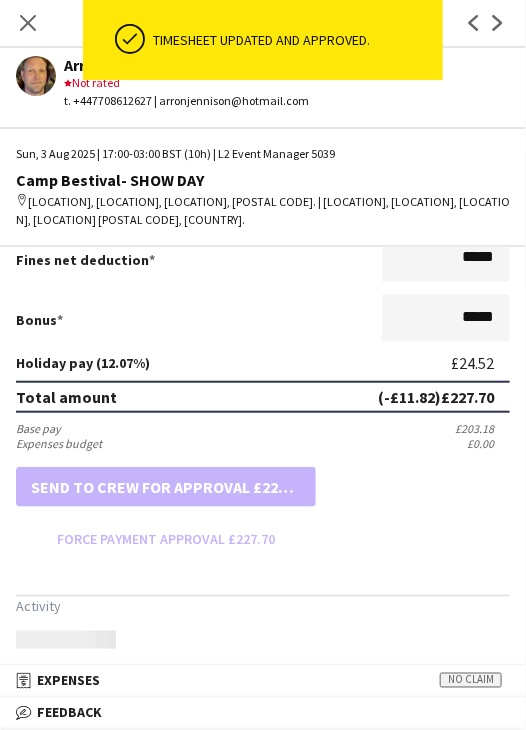 scroll, scrollTop: 537, scrollLeft: 0, axis: vertical 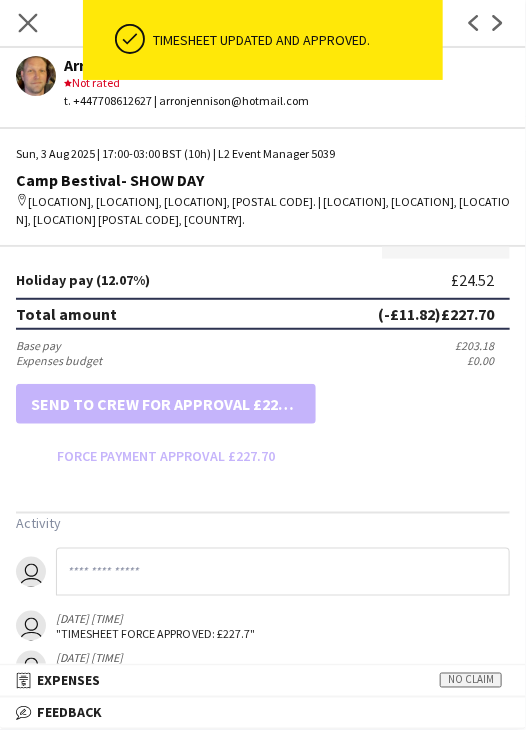 click on "Close pop-in" 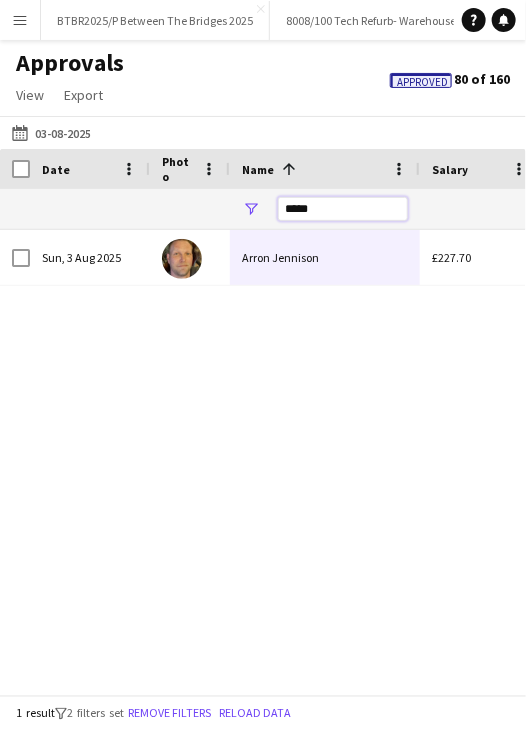 click on "*****" at bounding box center [343, 209] 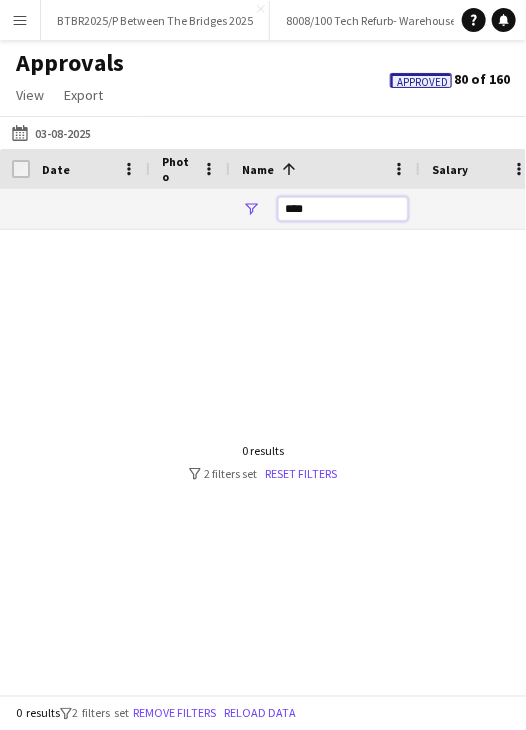 click on "****" at bounding box center (343, 209) 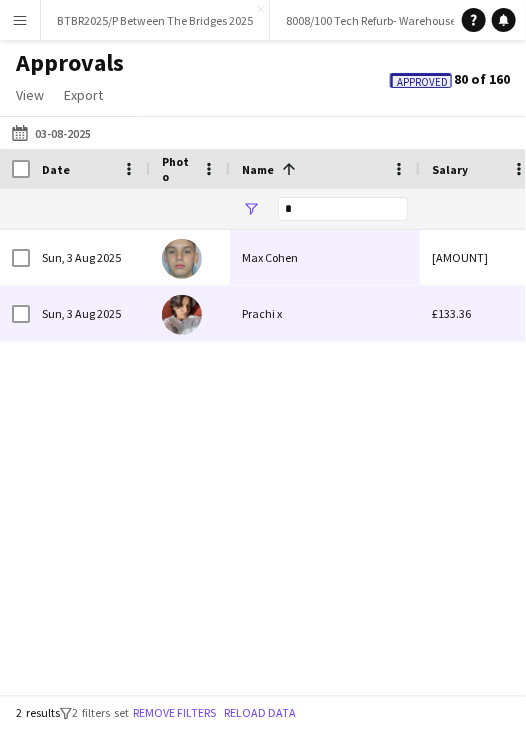 click on "Prachi x" at bounding box center [325, 313] 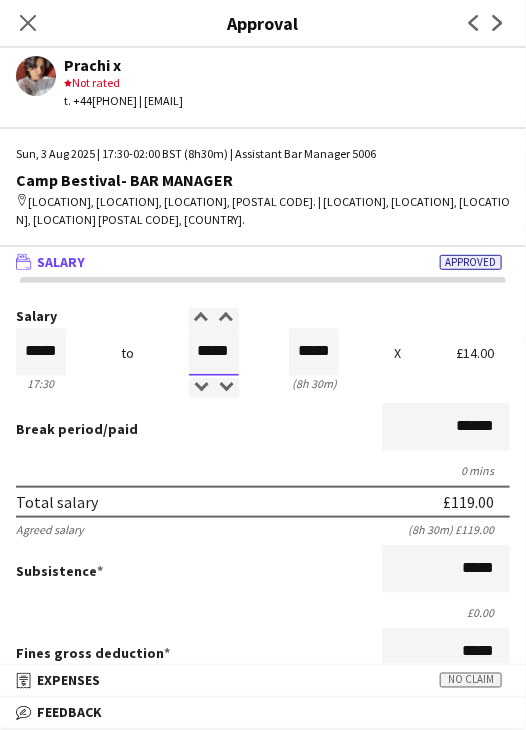 drag, startPoint x: 187, startPoint y: 357, endPoint x: 258, endPoint y: 329, distance: 76.321686 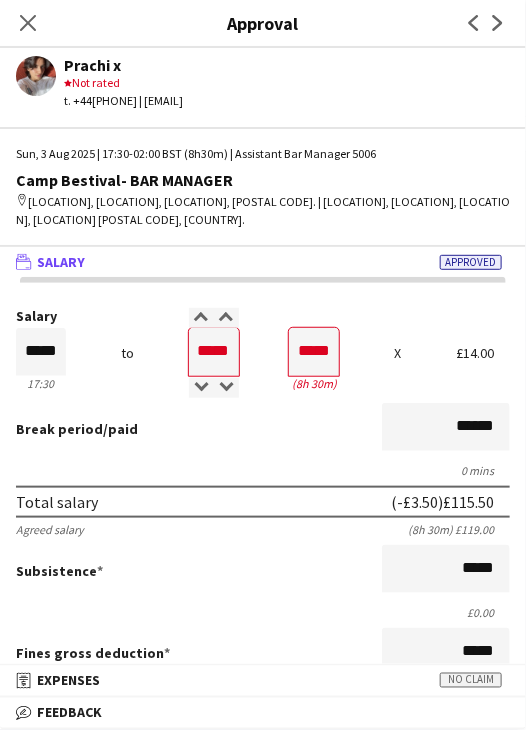 click on "Break period   /paid  ******" at bounding box center (263, 429) 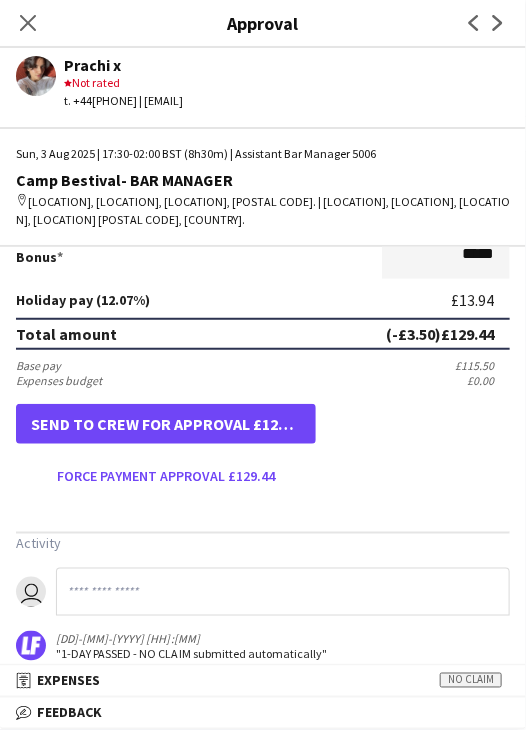 scroll, scrollTop: 537, scrollLeft: 0, axis: vertical 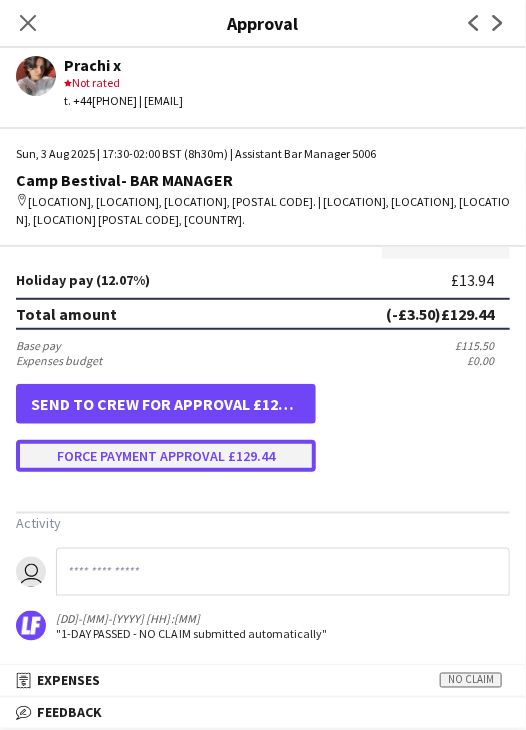 click on "Force payment approval £129.44" at bounding box center (166, 456) 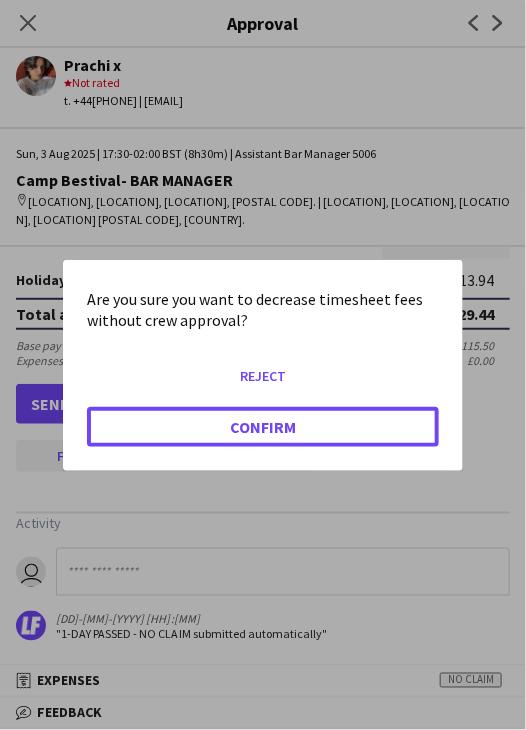 drag, startPoint x: 202, startPoint y: 455, endPoint x: 214, endPoint y: 435, distance: 23.323807 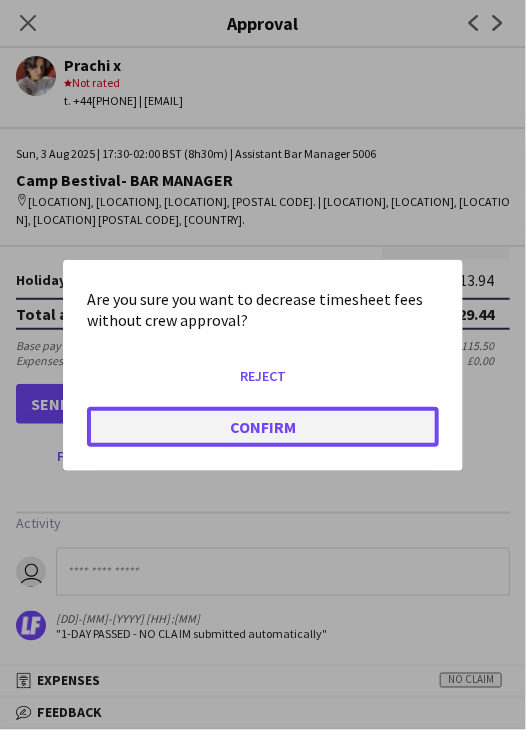 click on "Confirm" 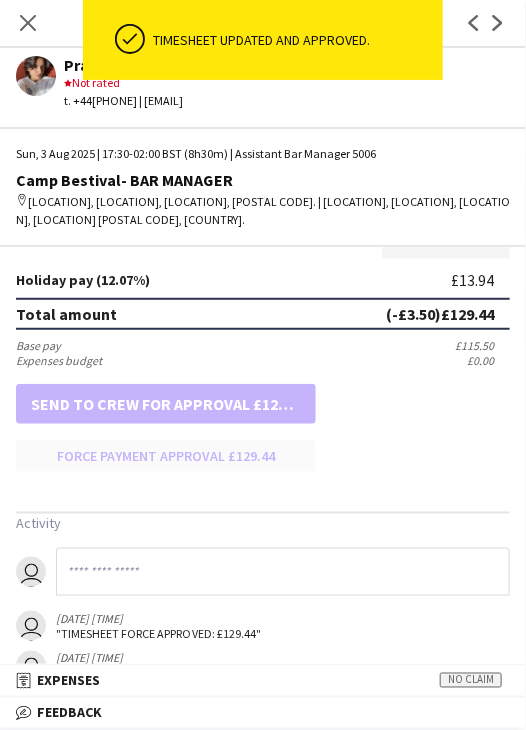 scroll, scrollTop: 537, scrollLeft: 0, axis: vertical 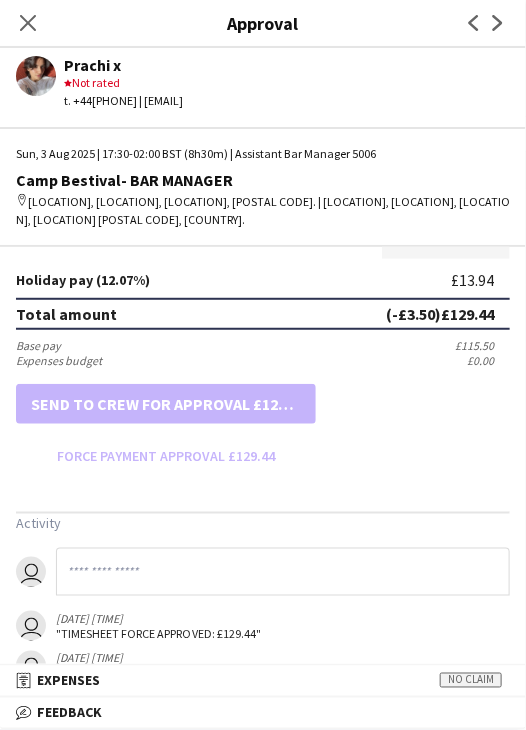 click on "Close pop-in" 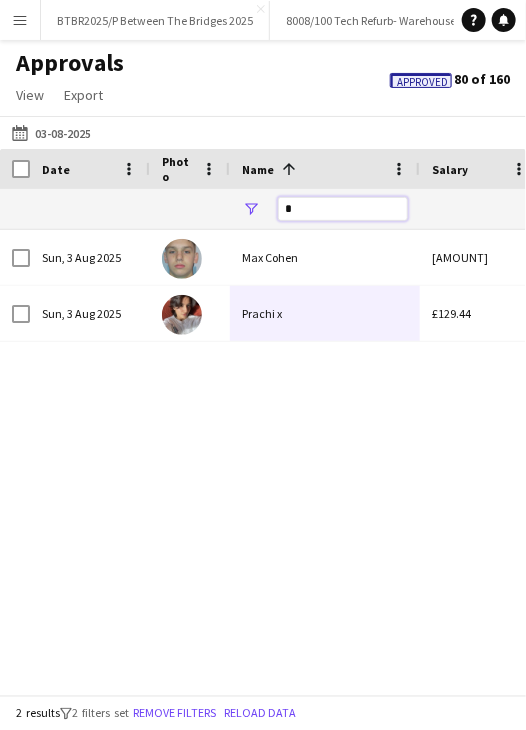 drag, startPoint x: 374, startPoint y: 220, endPoint x: 232, endPoint y: 214, distance: 142.12671 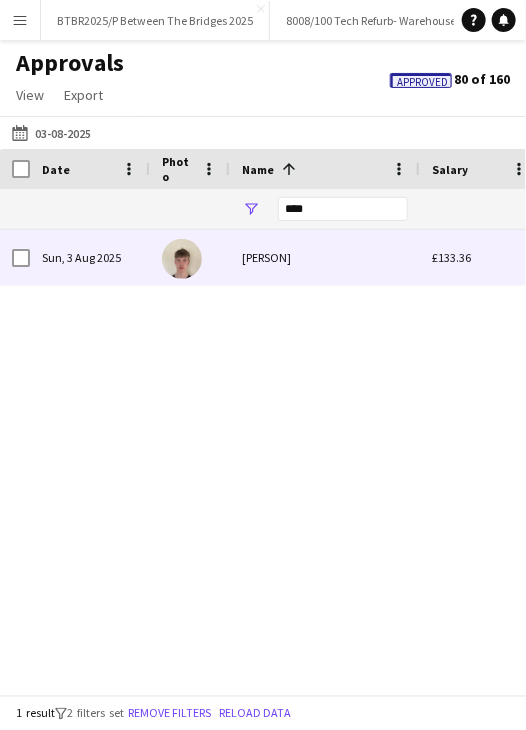 click on "[PERSON]" at bounding box center (325, 257) 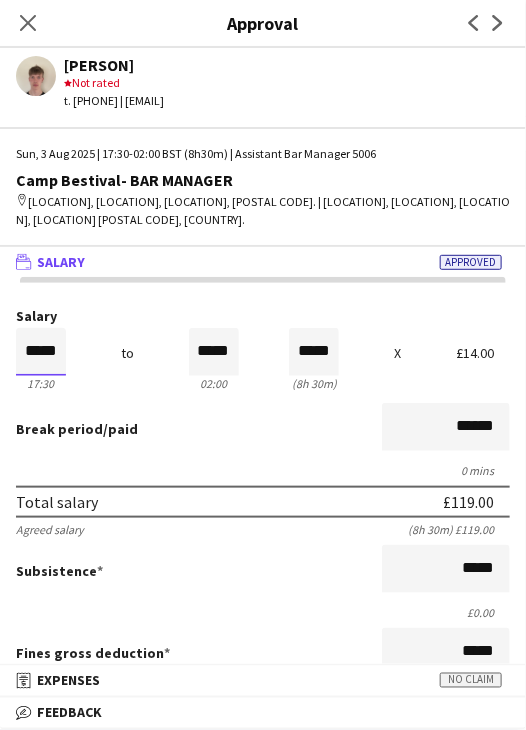 click on "*****" at bounding box center (41, 352) 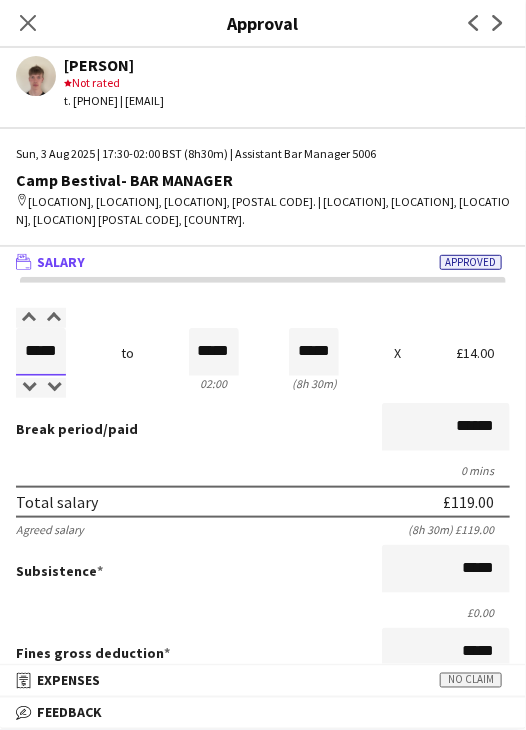 click on "*****" at bounding box center [41, 352] 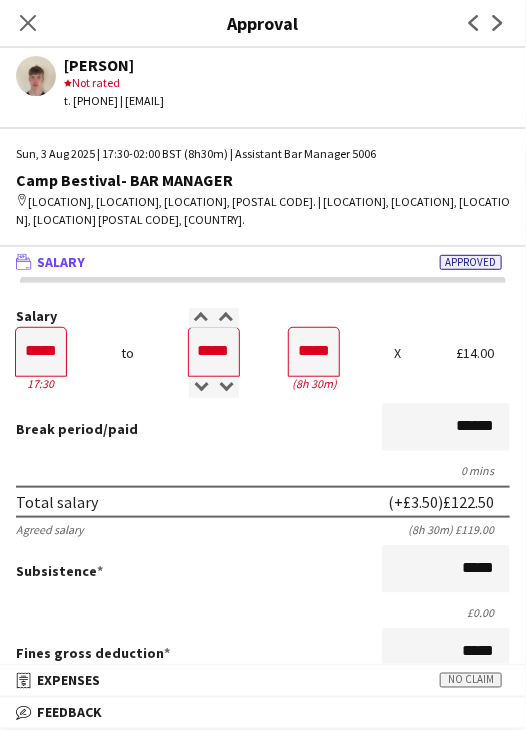 click on "0 mins" at bounding box center [263, 470] 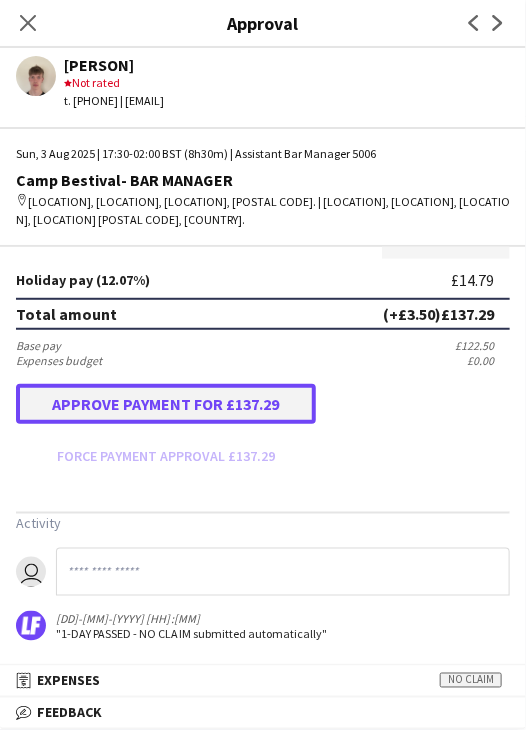 click on "Approve payment for £137.29" at bounding box center [166, 404] 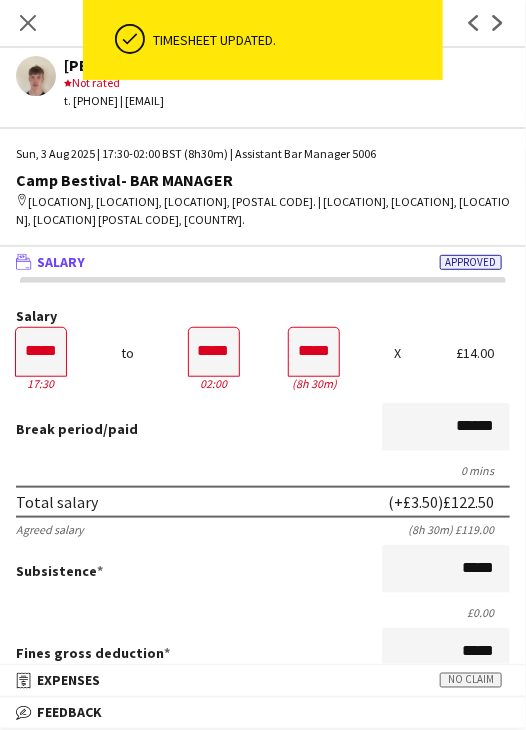 scroll, scrollTop: 0, scrollLeft: 0, axis: both 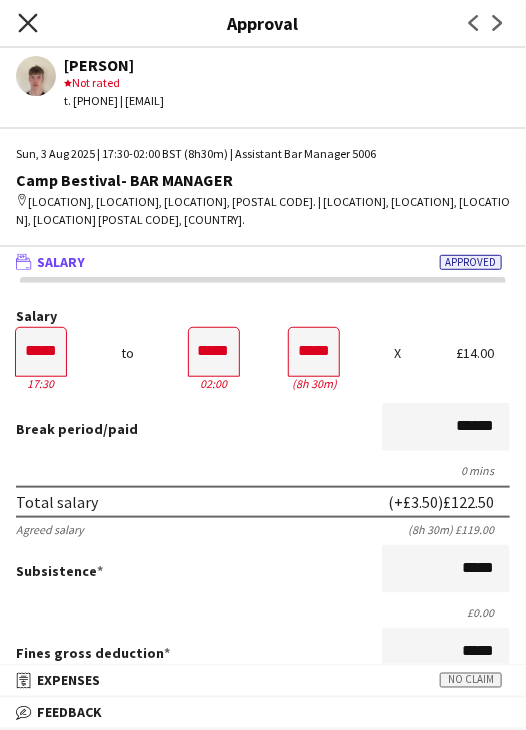 click on "Close pop-in" 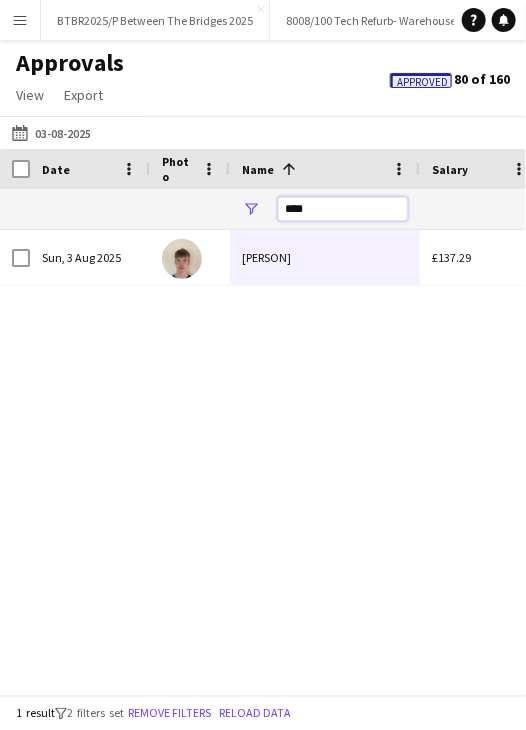 click on "****" at bounding box center [343, 209] 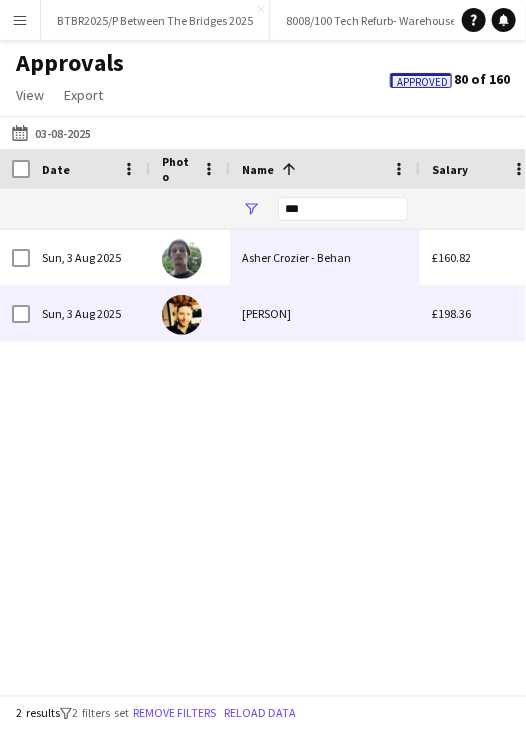 click on "[PERSON]" at bounding box center (325, 313) 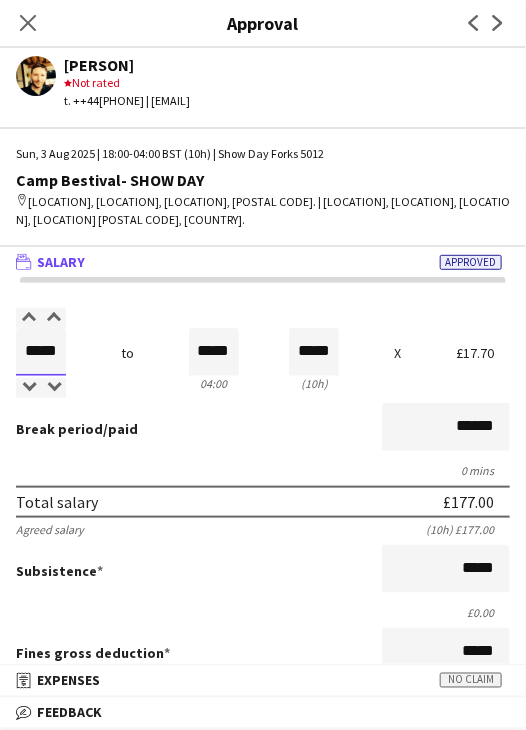 drag, startPoint x: 24, startPoint y: 345, endPoint x: 170, endPoint y: 333, distance: 146.49232 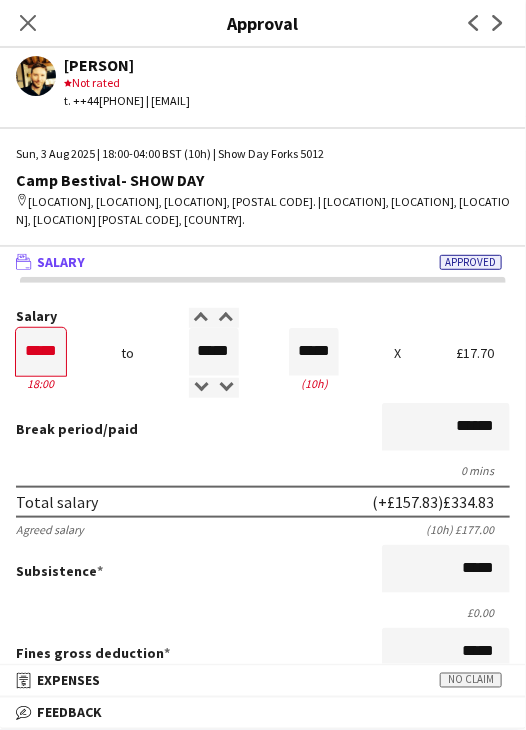 click on "Salary  *****  18:00   to  *****  04:00  *****  (10h)   X   £17.70   Break period   /paid  ******  0 mins   Total salary   (+£157.83)   £334.83   Agreed salary   (10h) £177.00   Subsistence  *****  £0.00   Fines gross deduction  *****  Fines net deduction  *****  Bonus  *****  Holiday pay (12.07%)   £40.41   Total amount   (+£157.83)   £375.24   Base pay   £334.83   Expenses budget   £0.00   Approve payment for £375.24   Force payment approval £375.24" at bounding box center (263, 658) 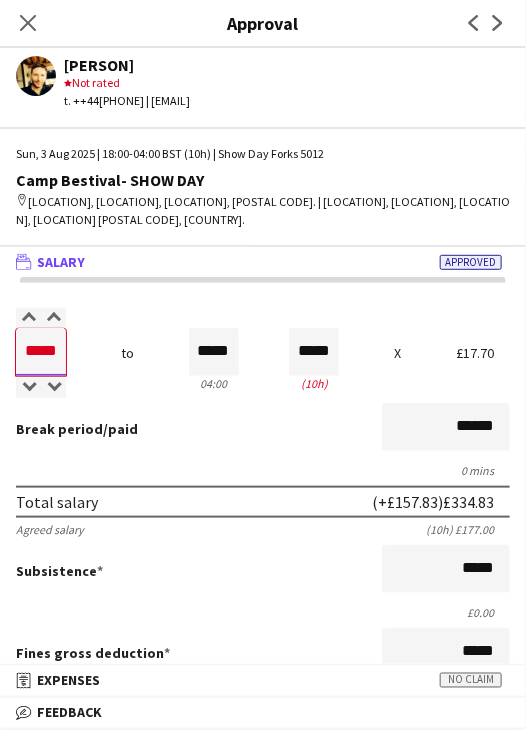click on "*****" at bounding box center (41, 352) 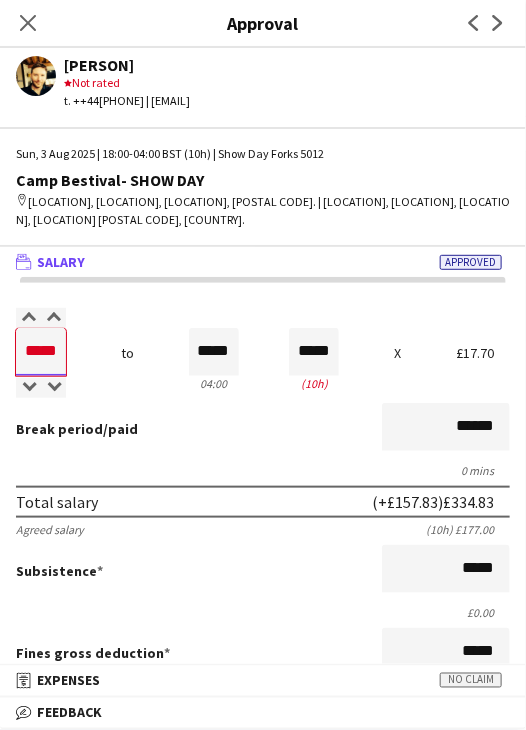 click on "*****" at bounding box center [41, 352] 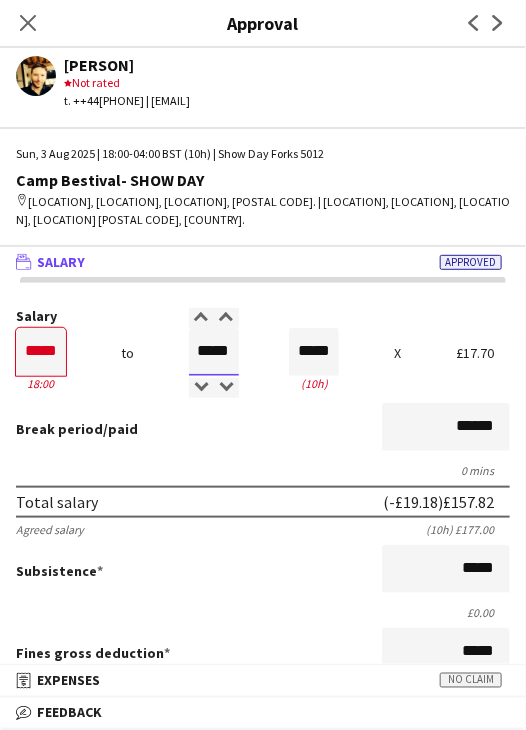 drag, startPoint x: 185, startPoint y: 349, endPoint x: 263, endPoint y: 341, distance: 78.40918 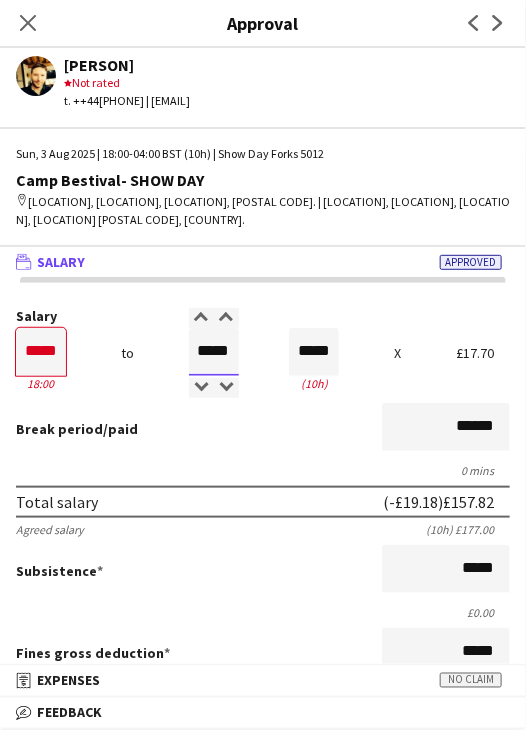 click on "Salary  *****  18:00   to  *****  04:00  *****  (10h)   X   £17.70" at bounding box center [263, 352] 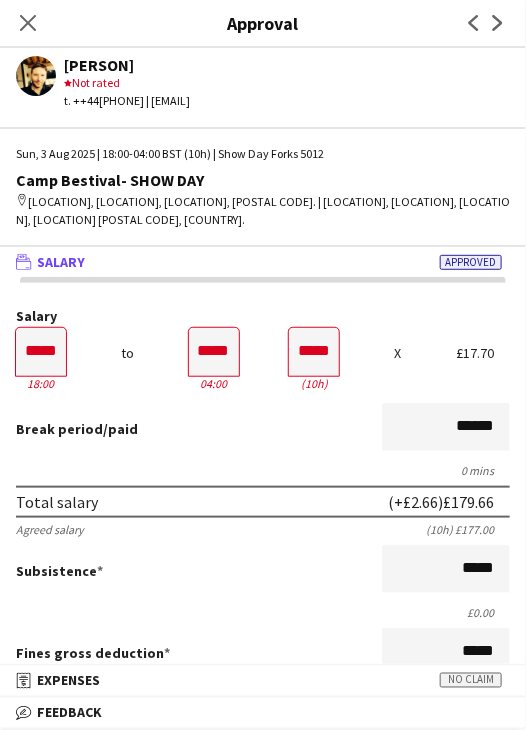 click on "Break period   /paid  ******" at bounding box center [263, 429] 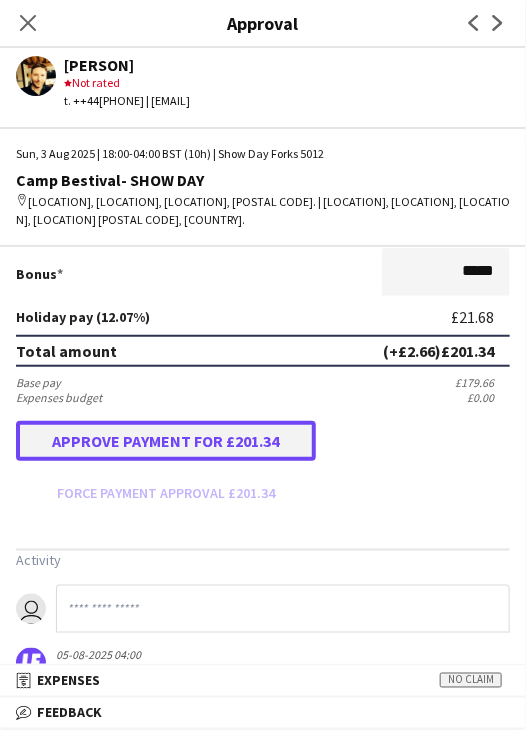 click on "Approve payment for £201.34" at bounding box center (166, 441) 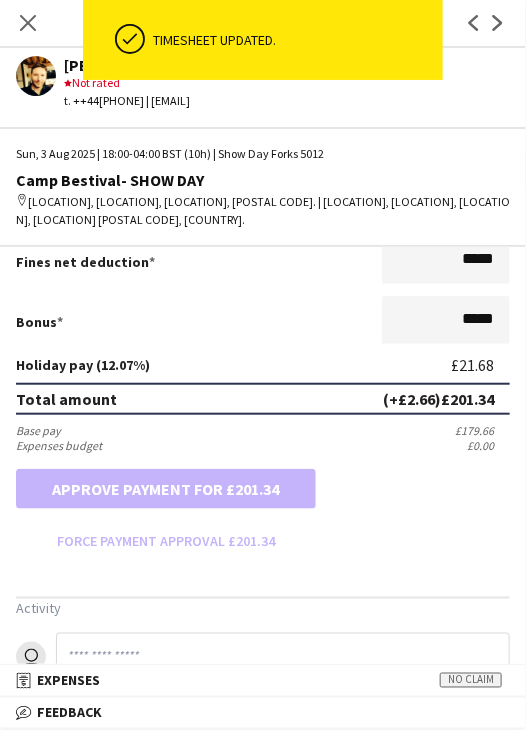 scroll, scrollTop: 500, scrollLeft: 0, axis: vertical 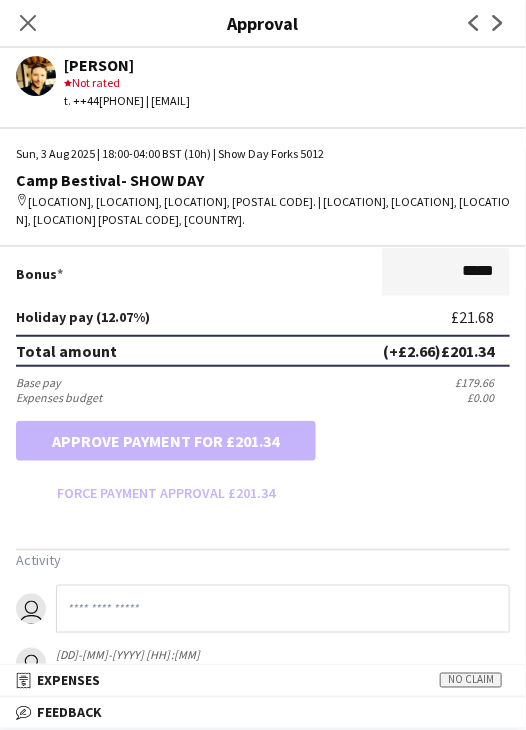 click on "Close pop-in" 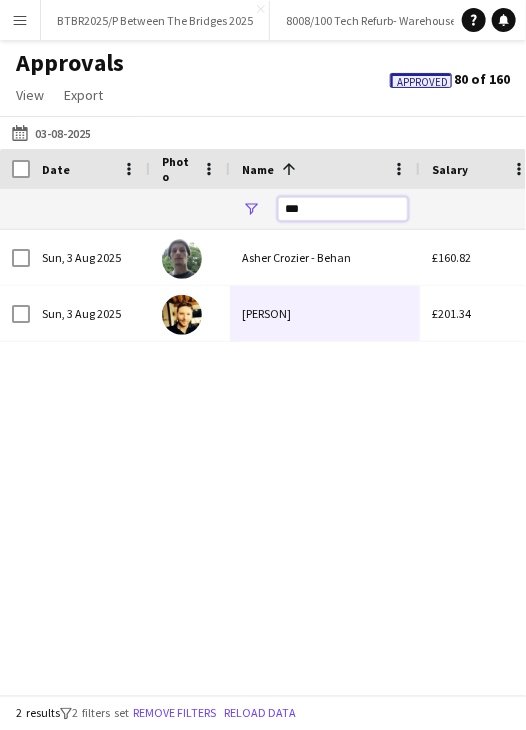 click on "***" at bounding box center [343, 209] 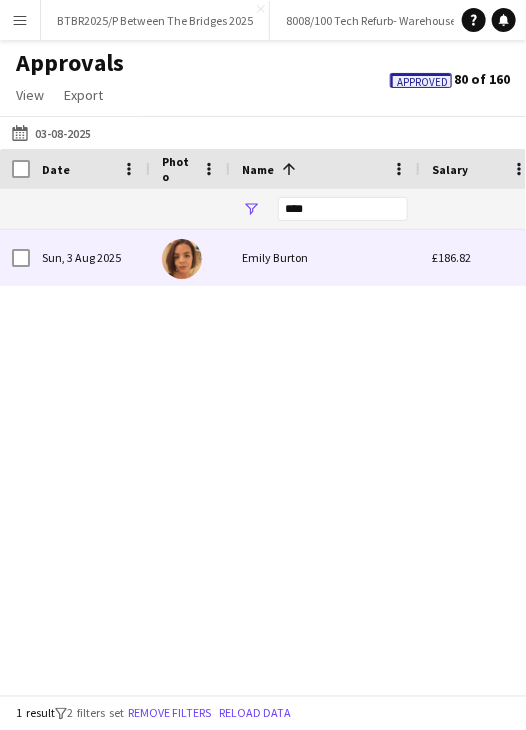 click on "Emily Burton" at bounding box center [325, 257] 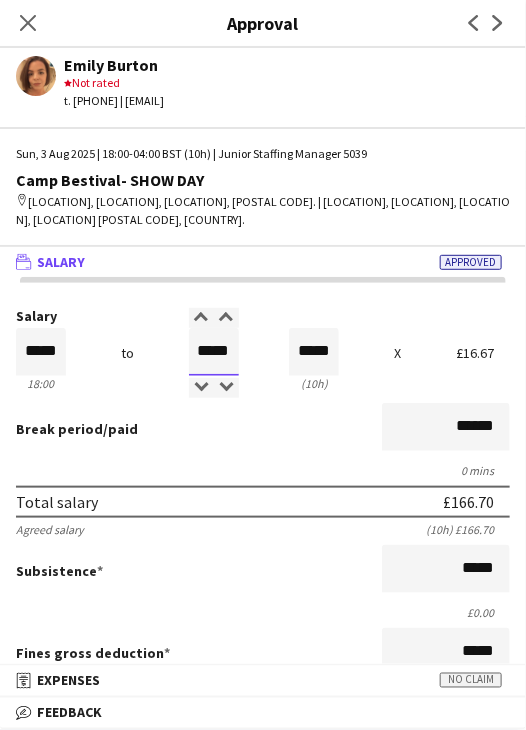 drag, startPoint x: 192, startPoint y: 353, endPoint x: 281, endPoint y: 353, distance: 89 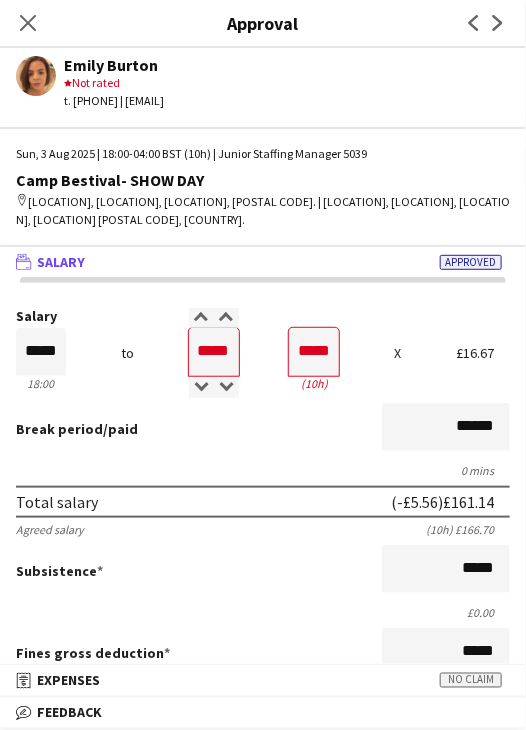 click on "Break period   /paid  ******" at bounding box center (263, 429) 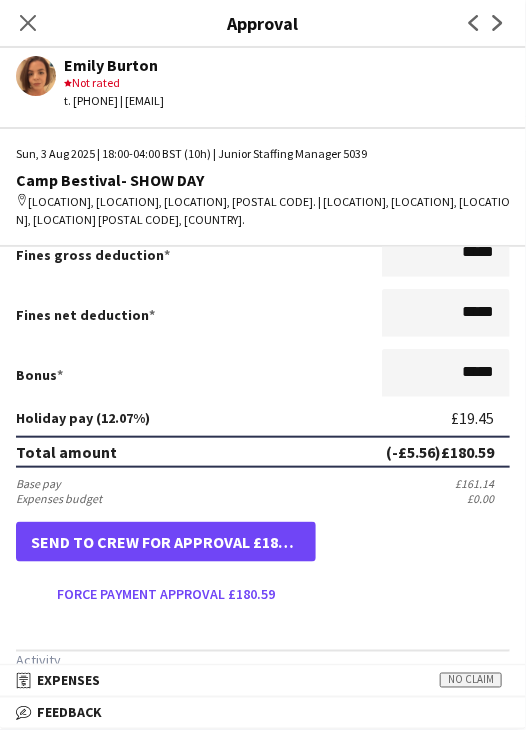 scroll, scrollTop: 400, scrollLeft: 0, axis: vertical 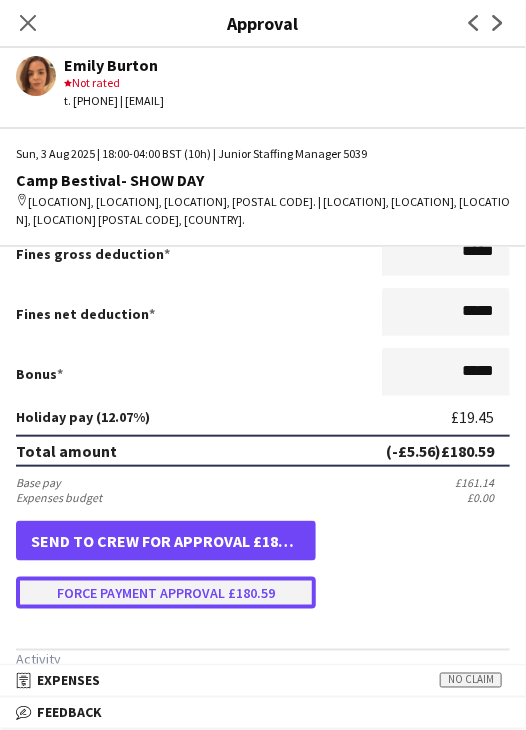click on "Force payment approval £180.59" at bounding box center [166, 593] 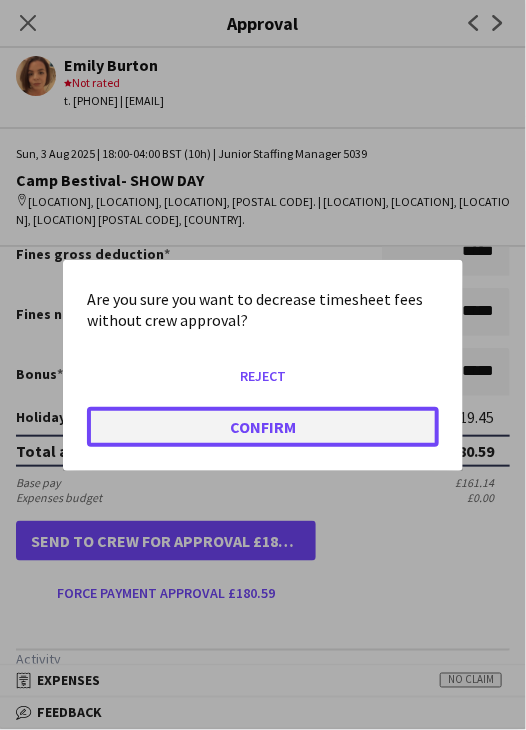 click on "Confirm" 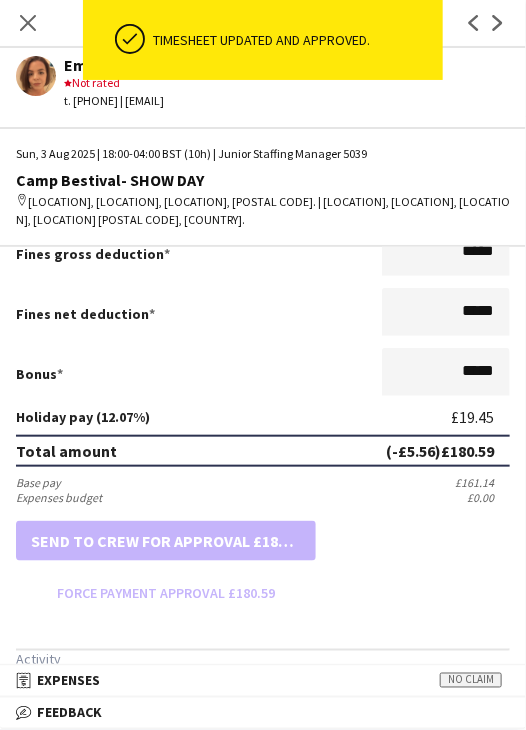 scroll, scrollTop: 0, scrollLeft: 0, axis: both 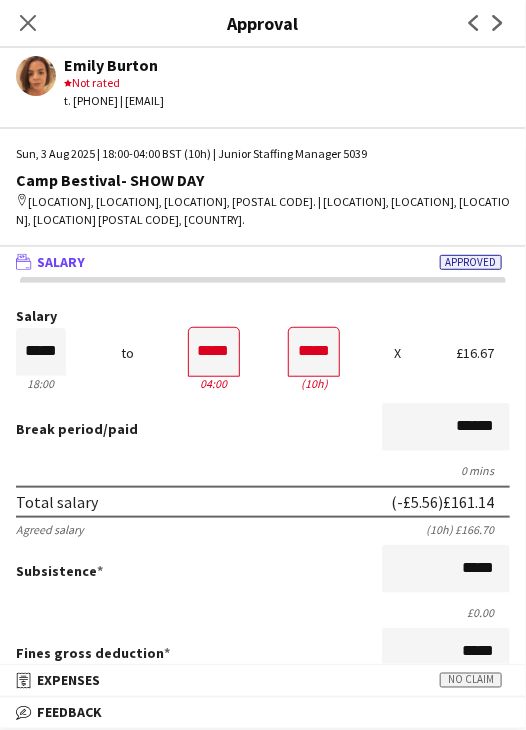 drag, startPoint x: 31, startPoint y: 11, endPoint x: 135, endPoint y: 65, distance: 117.18362 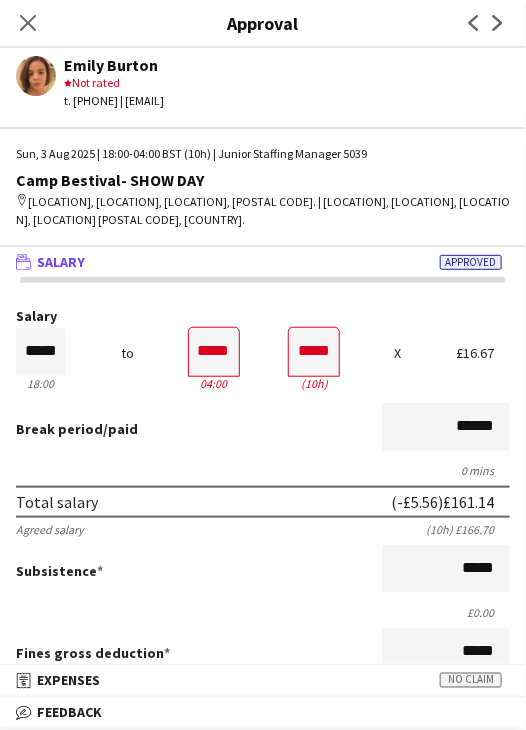 click on "Close pop-in" 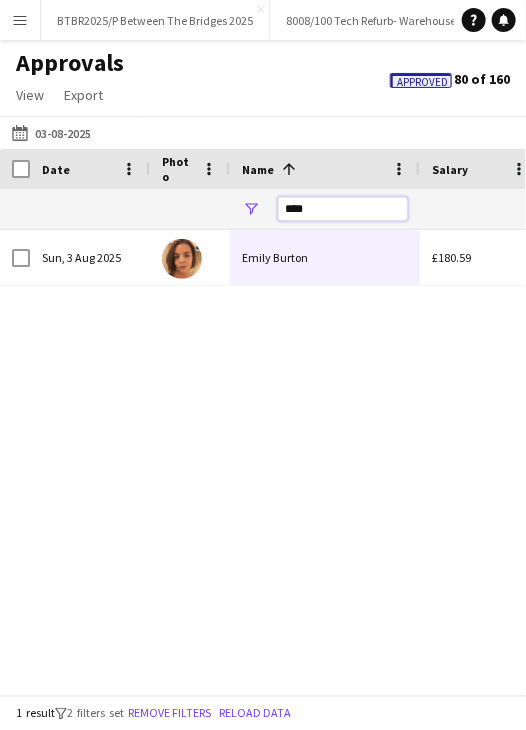 drag, startPoint x: 329, startPoint y: 205, endPoint x: 246, endPoint y: 209, distance: 83.09633 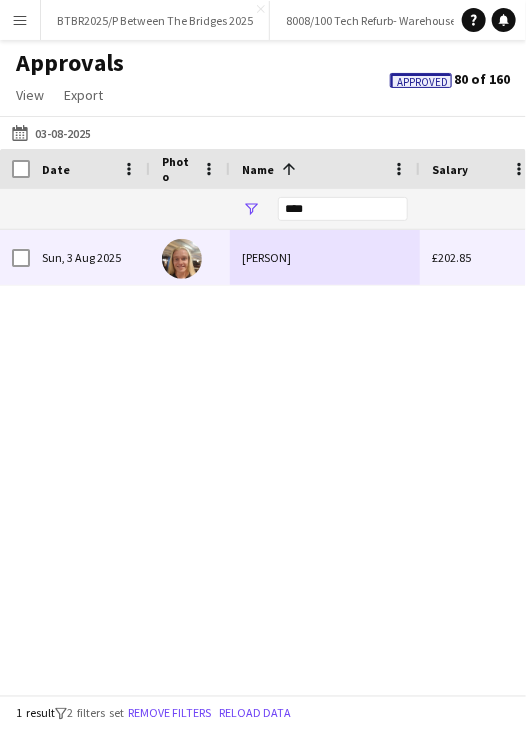 click on "[PERSON]" at bounding box center [325, 257] 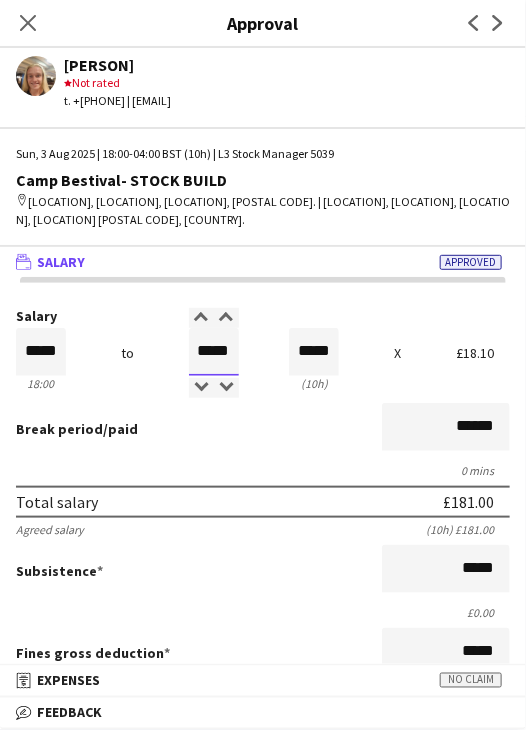 drag, startPoint x: 256, startPoint y: 345, endPoint x: 263, endPoint y: 335, distance: 12.206555 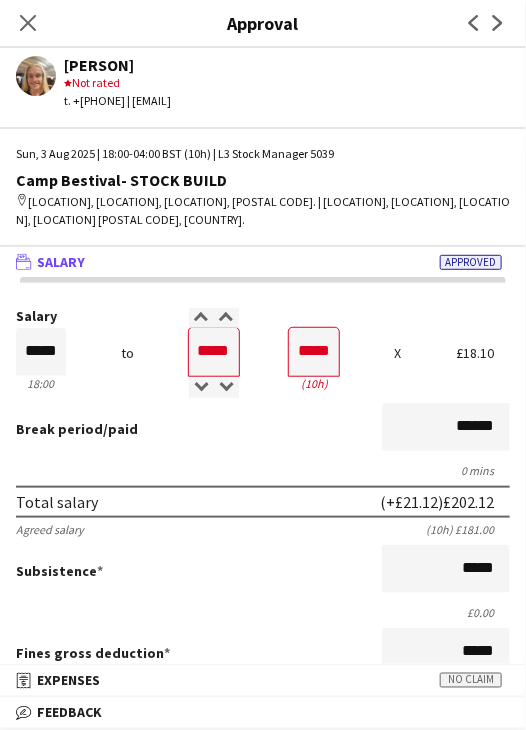 click on "Break period   /paid  ******" at bounding box center [263, 429] 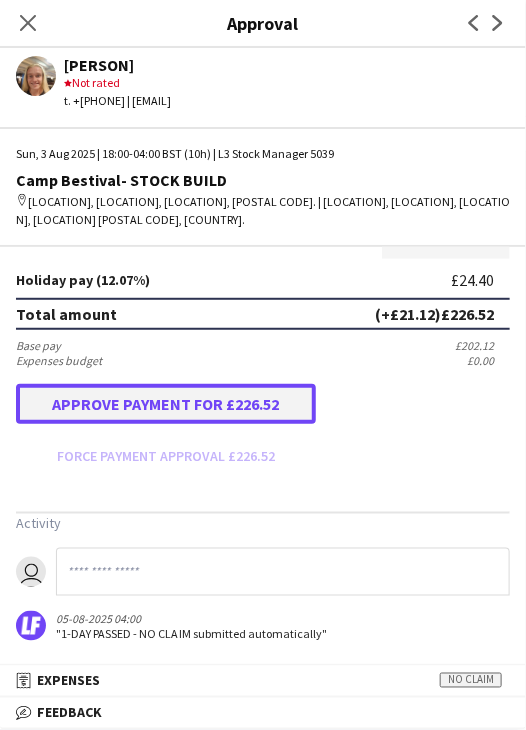 click on "Approve payment for £226.52" at bounding box center (166, 404) 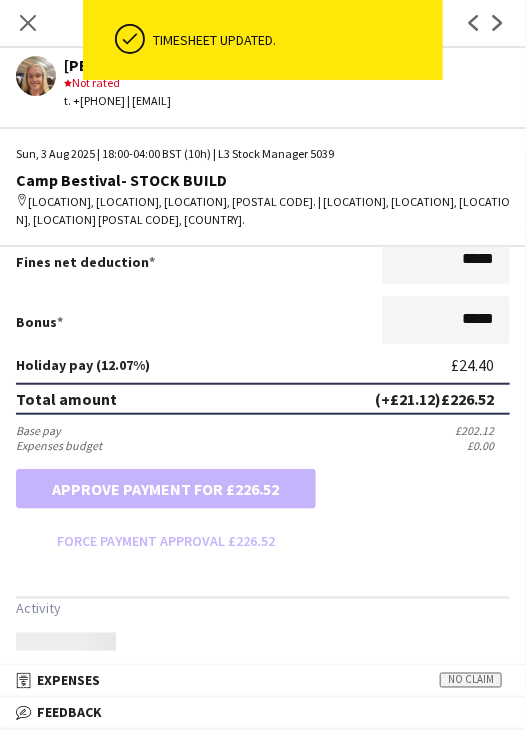 scroll, scrollTop: 537, scrollLeft: 0, axis: vertical 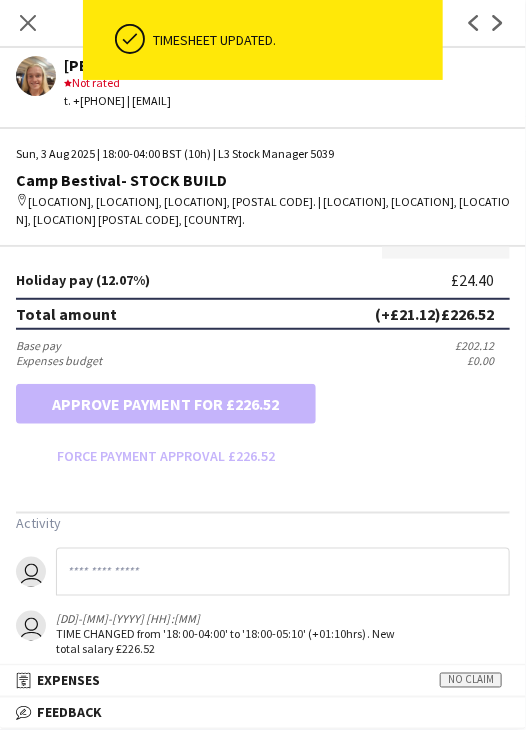 drag, startPoint x: 32, startPoint y: 22, endPoint x: 106, endPoint y: 70, distance: 88.20431 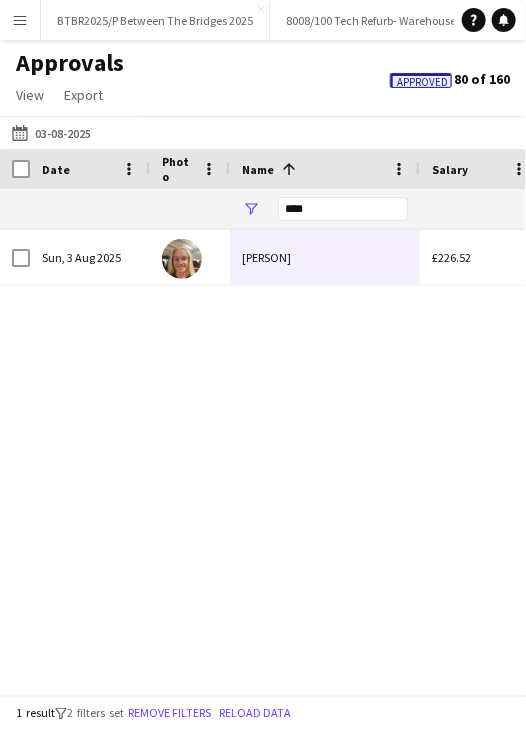 drag, startPoint x: 330, startPoint y: 223, endPoint x: 293, endPoint y: 213, distance: 38.327538 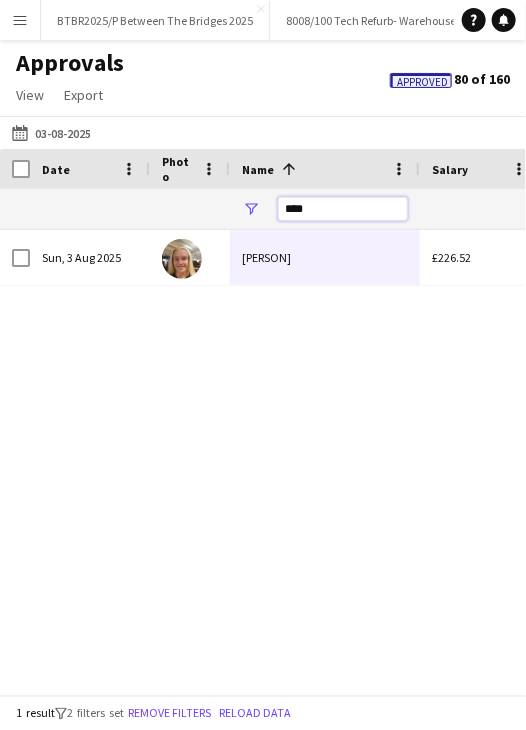 click on "****" at bounding box center [343, 209] 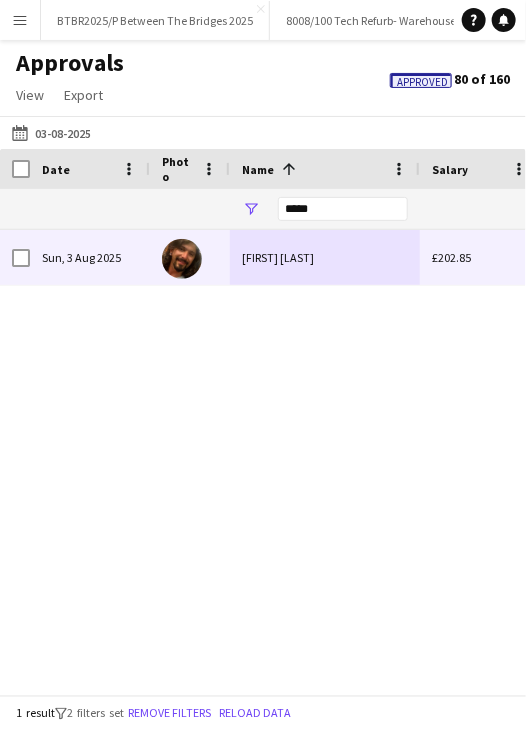 click on "[FIRST] [LAST]" at bounding box center [325, 257] 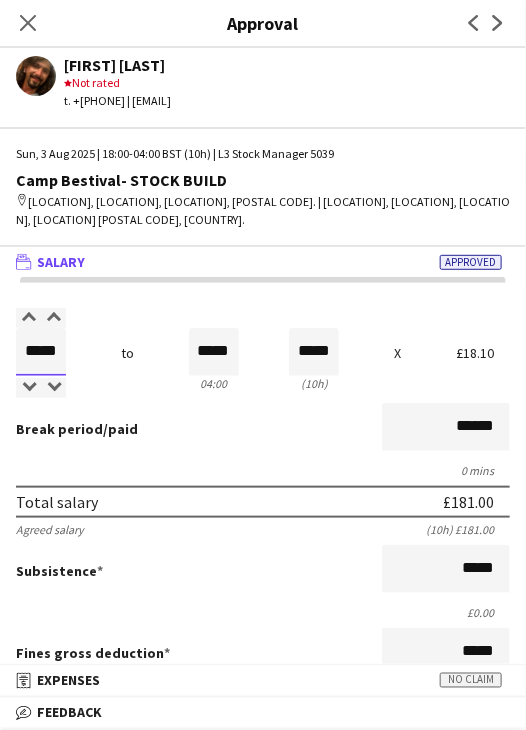 drag, startPoint x: 31, startPoint y: 342, endPoint x: 112, endPoint y: 325, distance: 82.764725 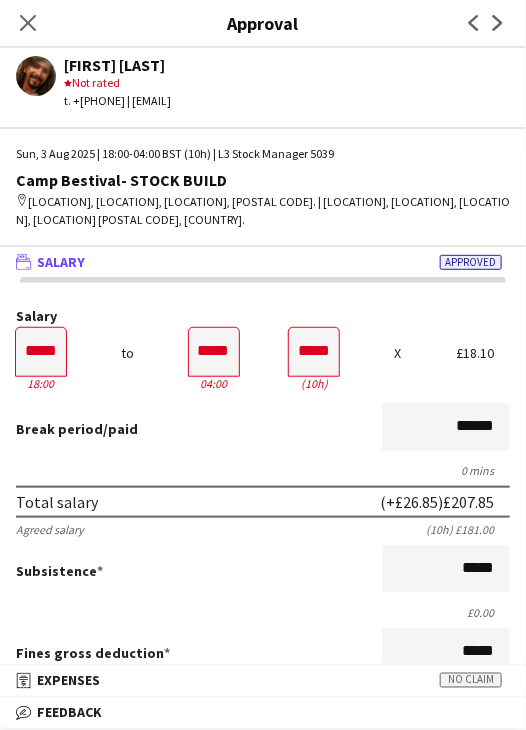 click on "Break period   /paid  ******" at bounding box center [263, 429] 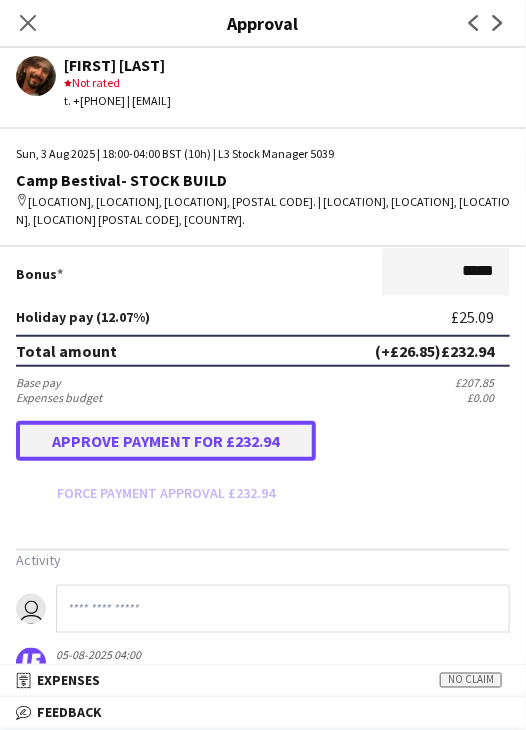 click on "Approve payment for £232.94" at bounding box center (166, 441) 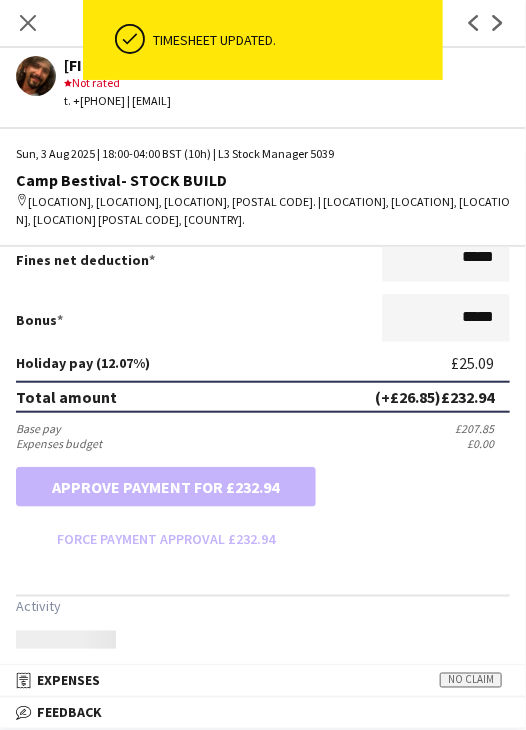 scroll, scrollTop: 500, scrollLeft: 0, axis: vertical 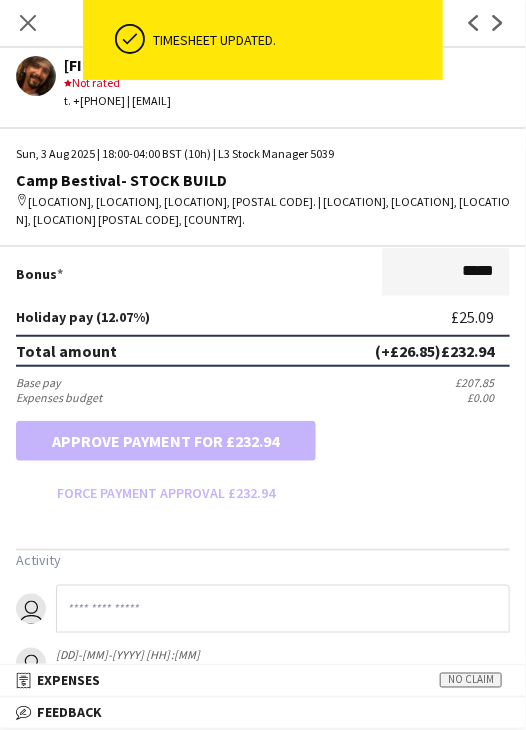 drag, startPoint x: 36, startPoint y: 20, endPoint x: 207, endPoint y: 98, distance: 187.94946 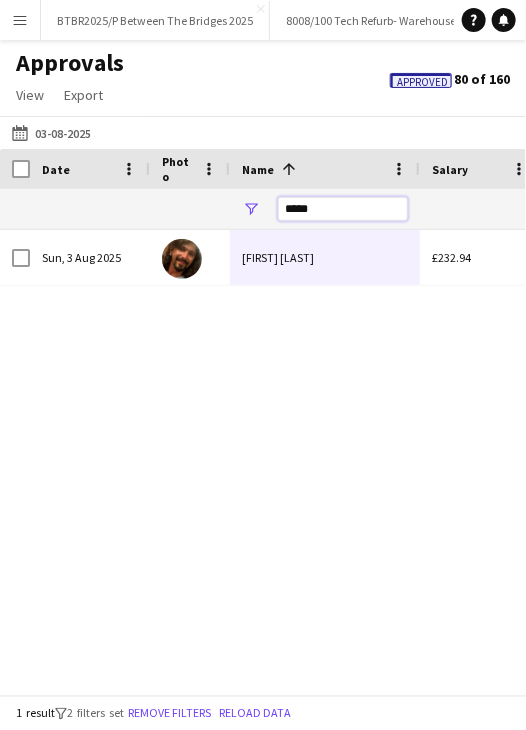 click on "*****" at bounding box center [343, 209] 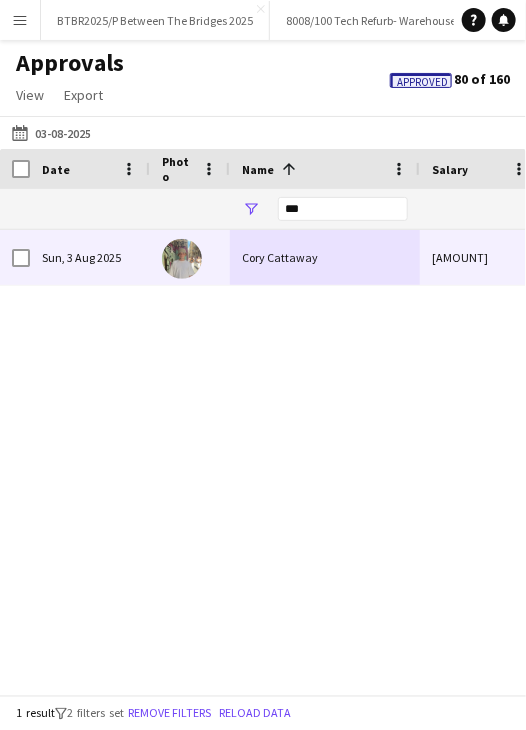 click on "Cory Cattaway" at bounding box center (325, 257) 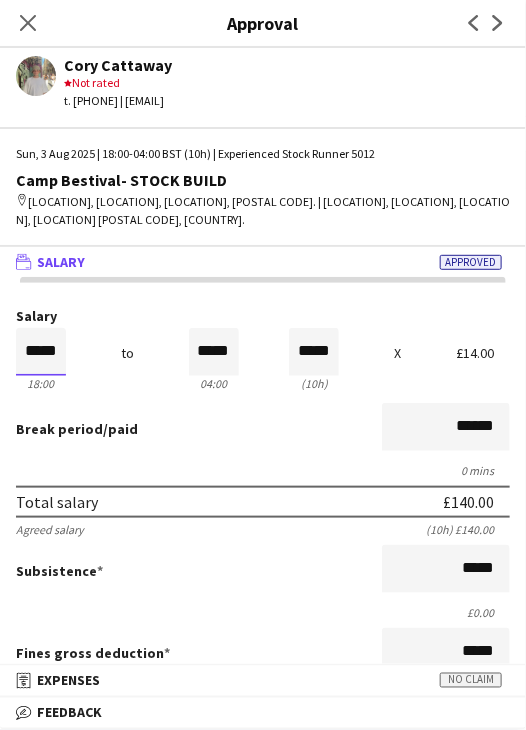 click on "*****" at bounding box center [41, 352] 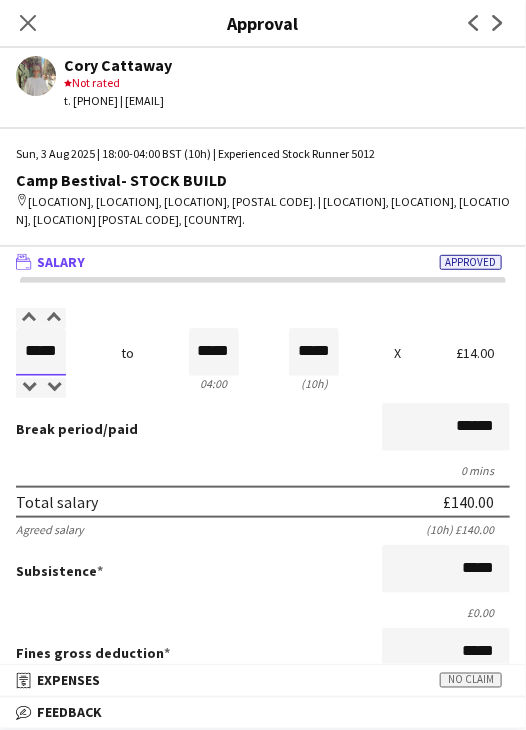 click on "*****" at bounding box center (41, 352) 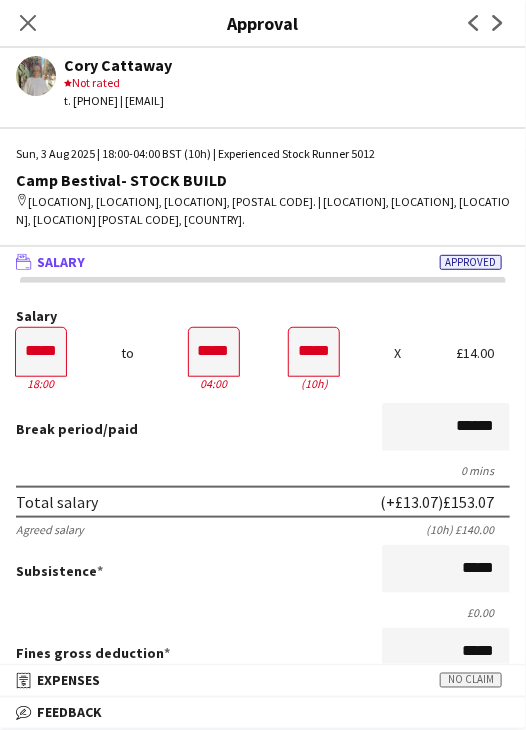 click on "Break period   /paid  ******" at bounding box center [263, 429] 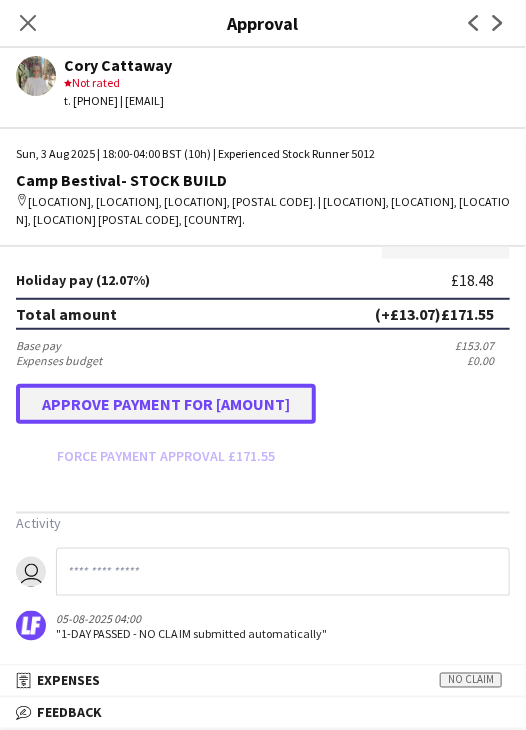 click on "Approve payment for [AMOUNT]" at bounding box center (166, 404) 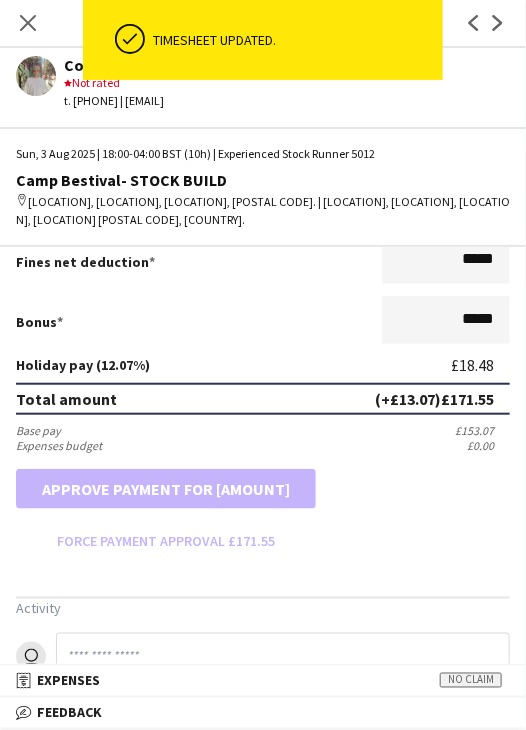 scroll, scrollTop: 537, scrollLeft: 0, axis: vertical 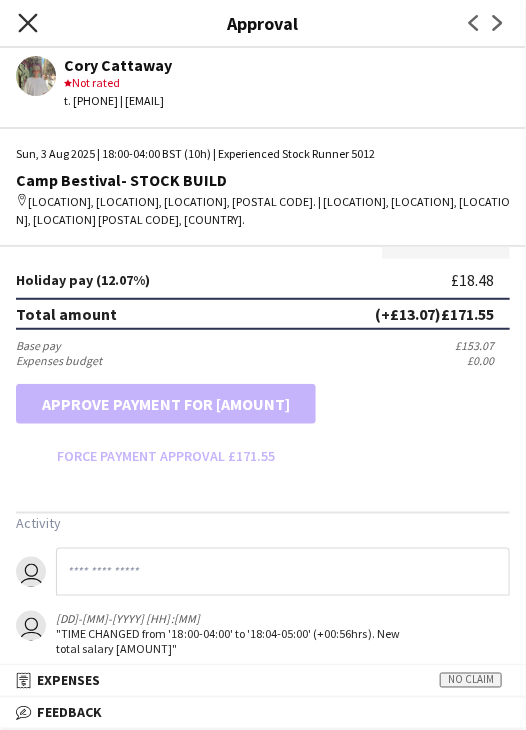click on "Close pop-in" 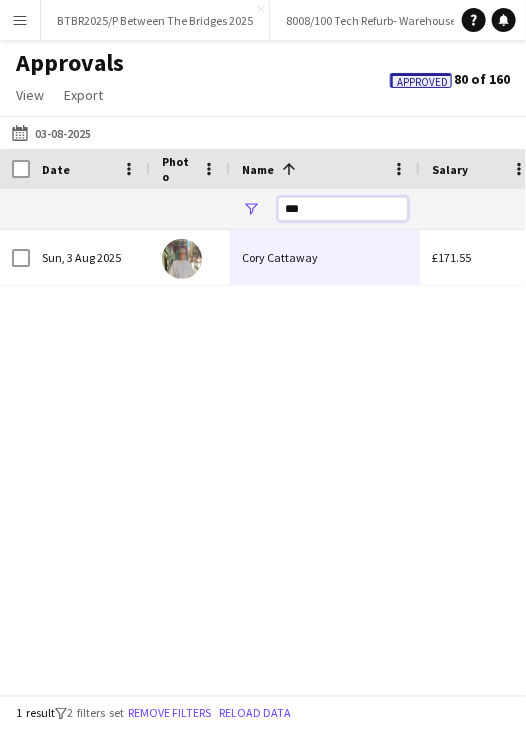 drag, startPoint x: 315, startPoint y: 212, endPoint x: 224, endPoint y: 205, distance: 91.26884 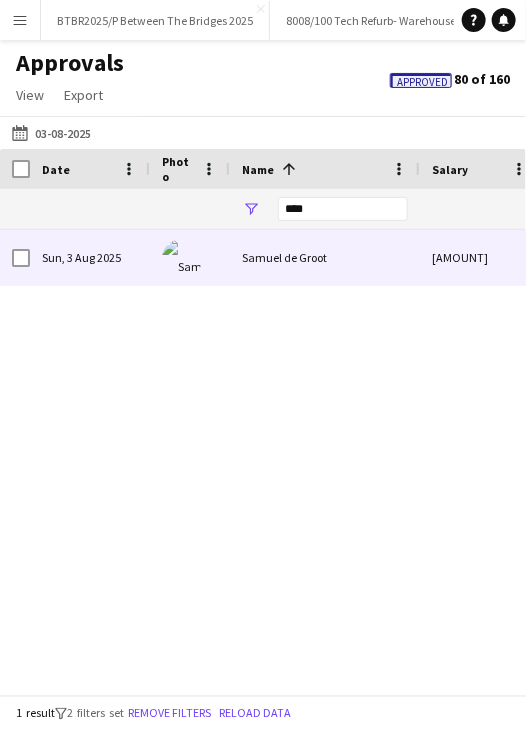 click on "Samuel de Groot" at bounding box center (325, 257) 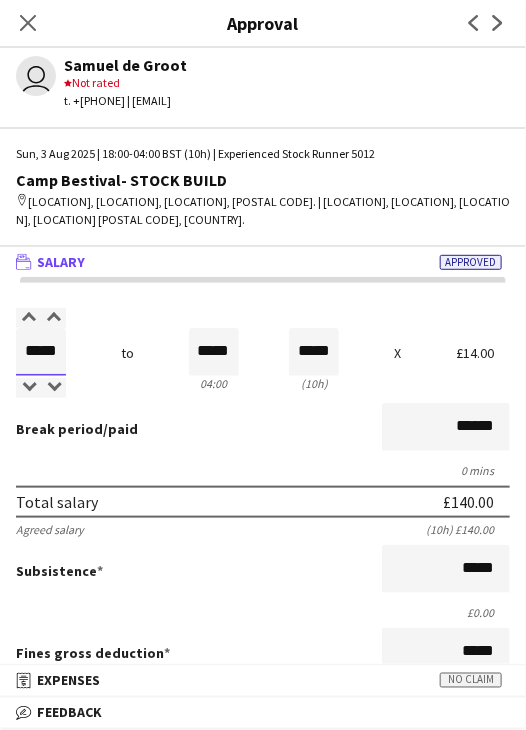 drag, startPoint x: 27, startPoint y: 352, endPoint x: 123, endPoint y: 320, distance: 101.19289 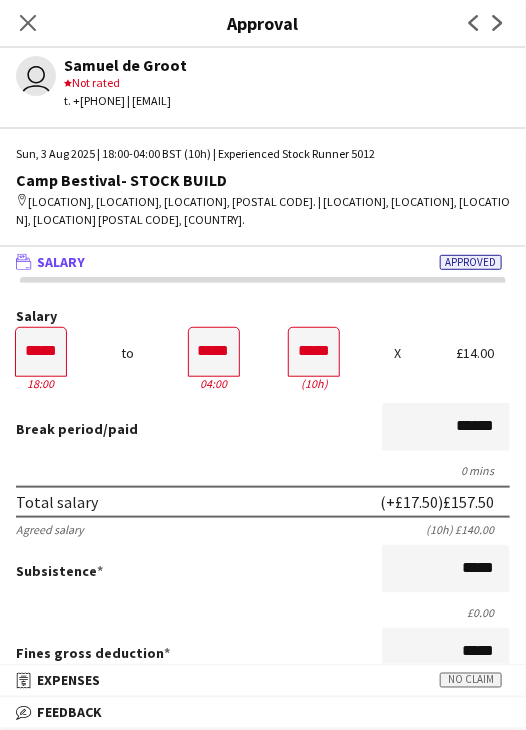 click on "Break period   /paid  ******" at bounding box center [263, 429] 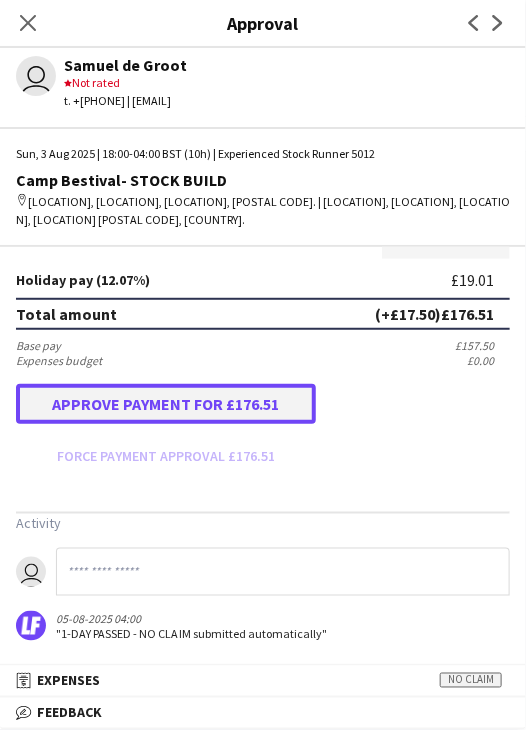 click on "Approve payment for £176.51" at bounding box center (166, 404) 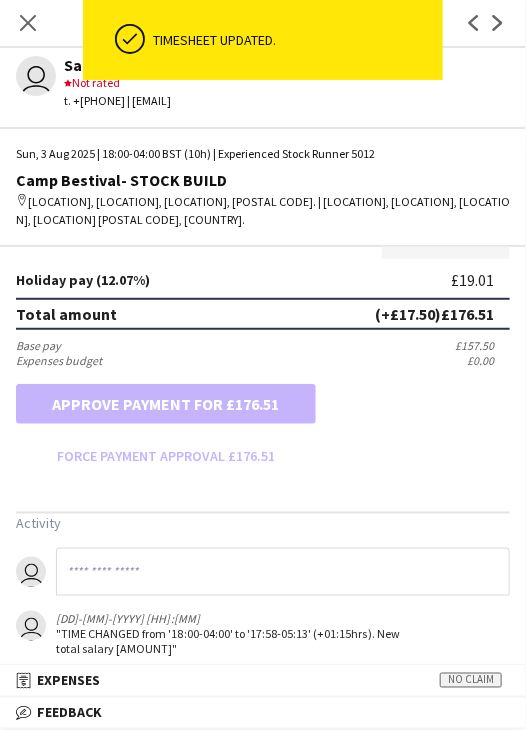 scroll, scrollTop: 537, scrollLeft: 0, axis: vertical 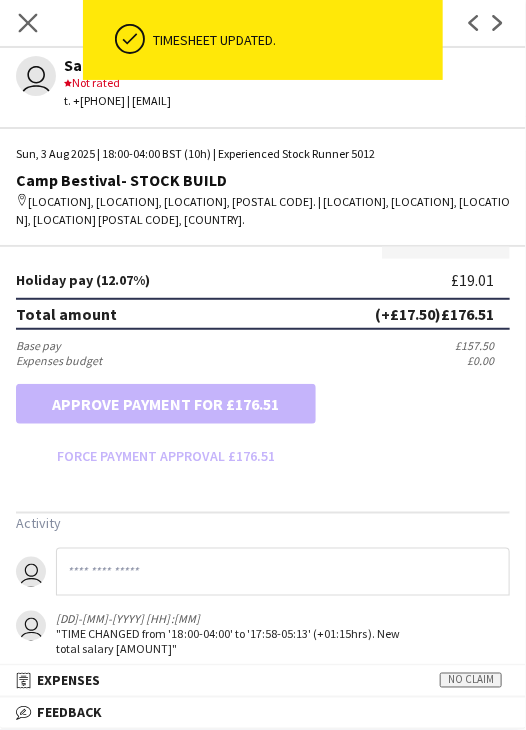 click on "Close pop-in" 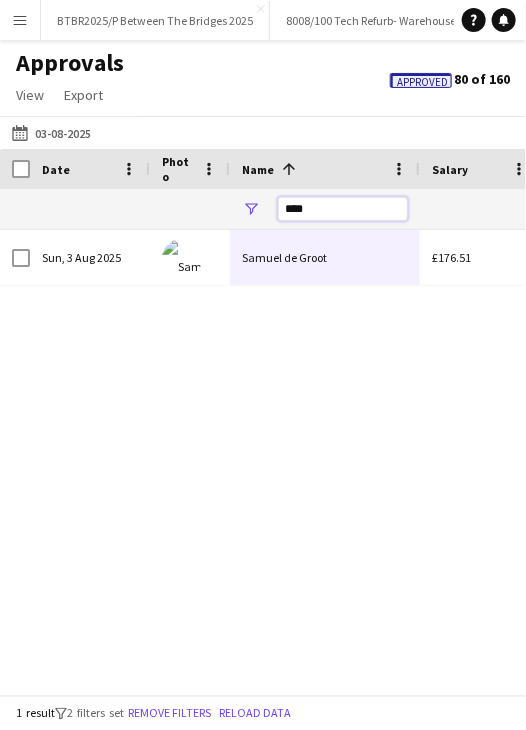 click on "****" at bounding box center (343, 209) 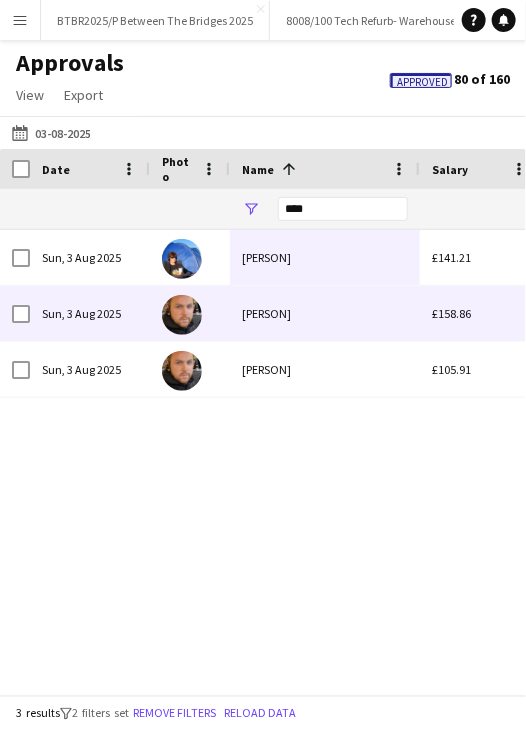 click on "[PERSON]" at bounding box center (325, 257) 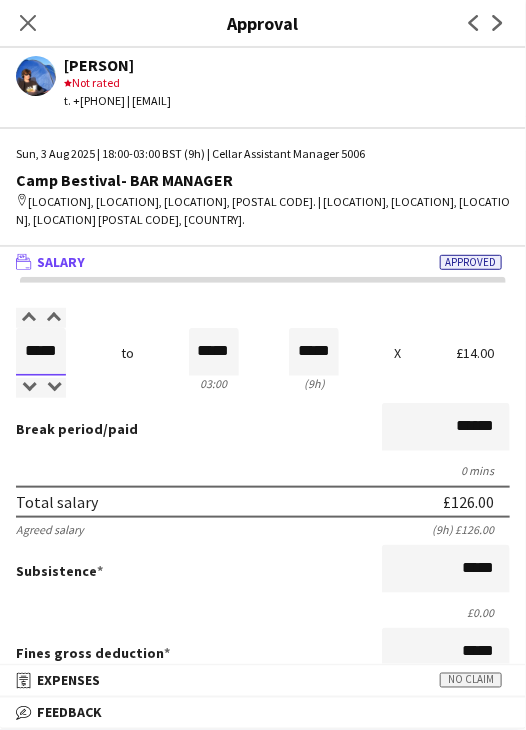 drag, startPoint x: 30, startPoint y: 352, endPoint x: 86, endPoint y: 348, distance: 56.142673 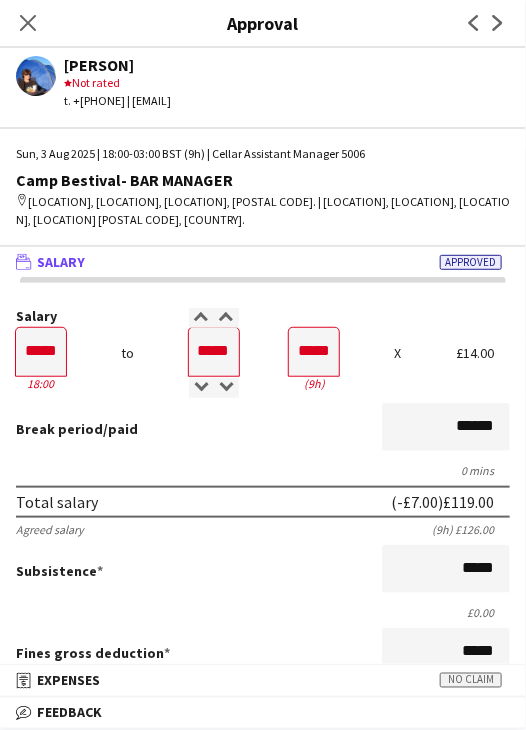 click on "Break period   /paid  ******" at bounding box center [263, 429] 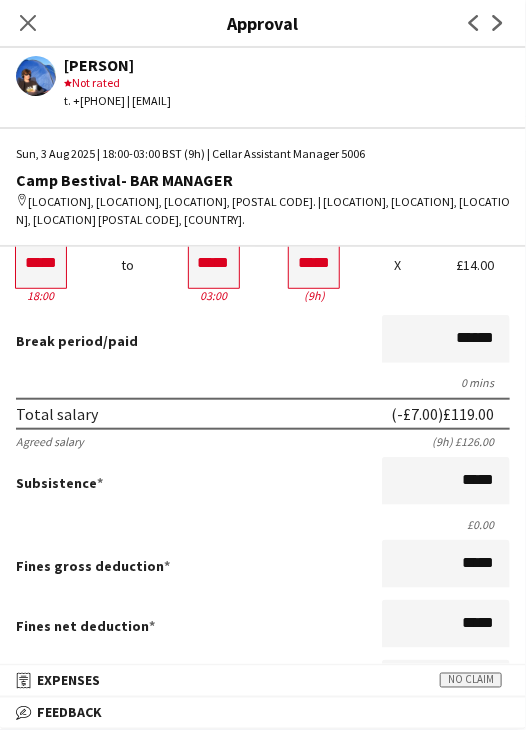 scroll, scrollTop: 400, scrollLeft: 0, axis: vertical 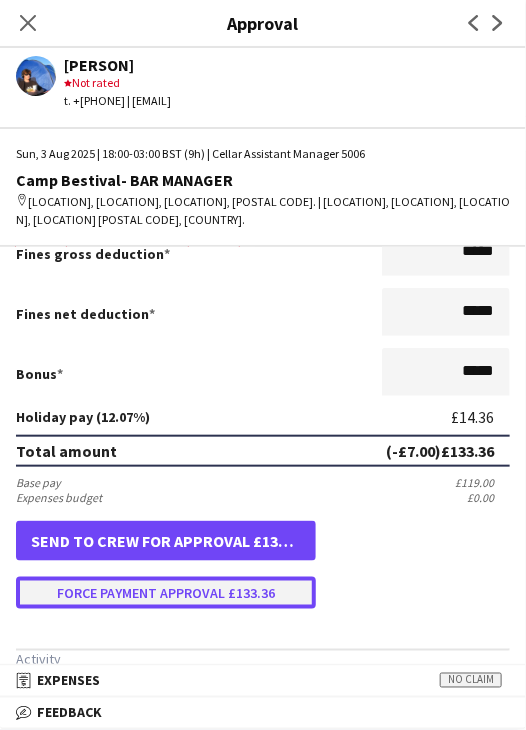 click on "Force payment approval £133.36" at bounding box center (166, 593) 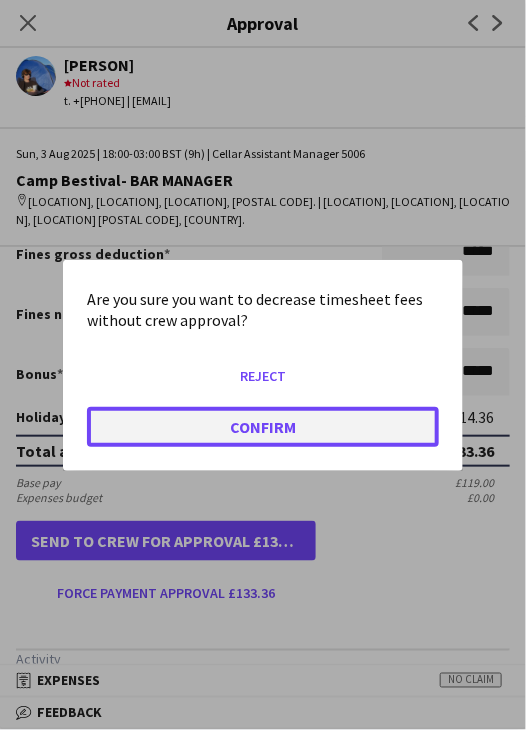 click on "Confirm" 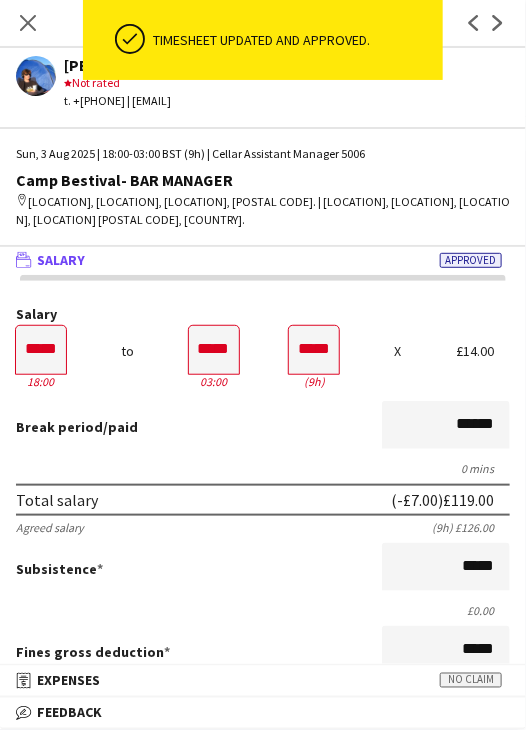 scroll, scrollTop: 0, scrollLeft: 0, axis: both 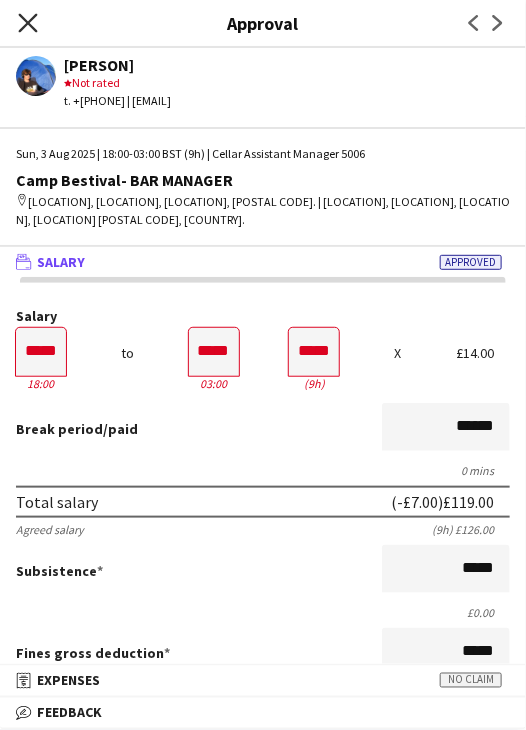 click on "Close pop-in" 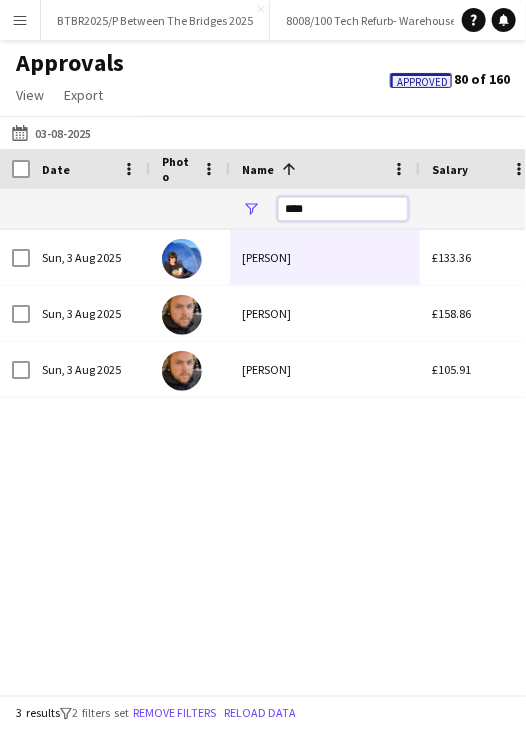 click on "****" at bounding box center [343, 209] 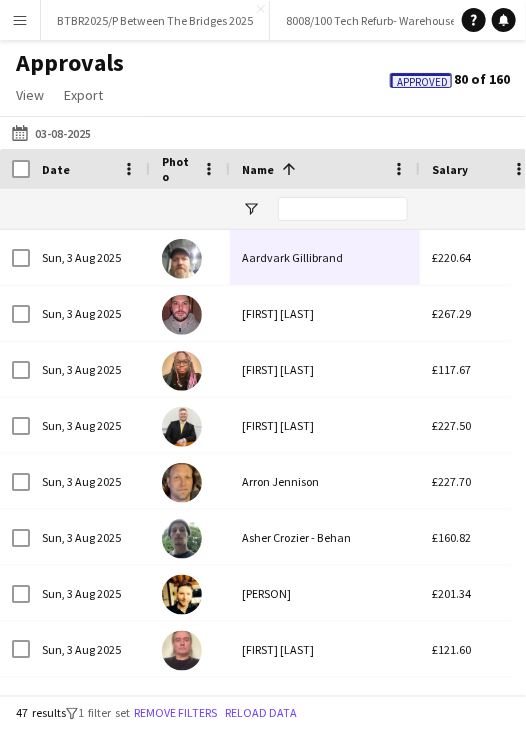 click on "Yesterday
[DATE]
Today   This Week   This Week   This Month   Yesterday   Last Week   Last Month  AUG 2025 AUG 2025 Monday M Tuesday T Wednesday W Thursday T Friday F Saturday S Sunday S  AUG   1   2   3   4   5   6   7   8   9   10   11   12   13   14   15   16   17   18   19   20   21   22   23   24   25   26   27   28   29   30   31
Comparison range
Comparison range
Apply" 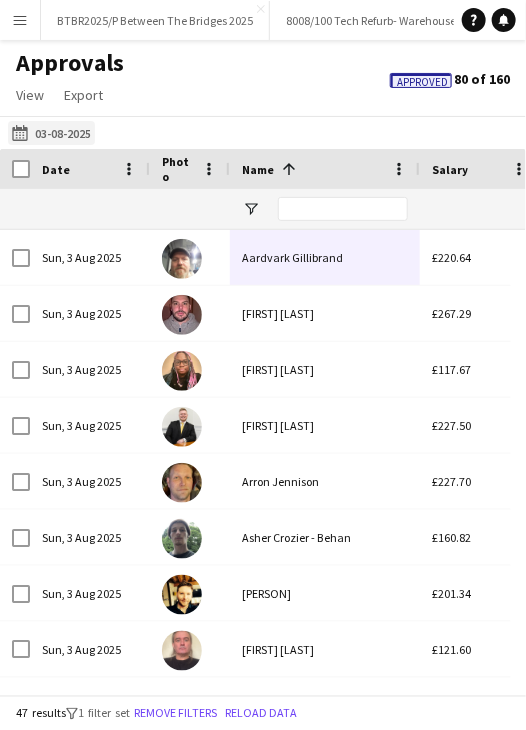 click on "Yesterday
03-08-2025" 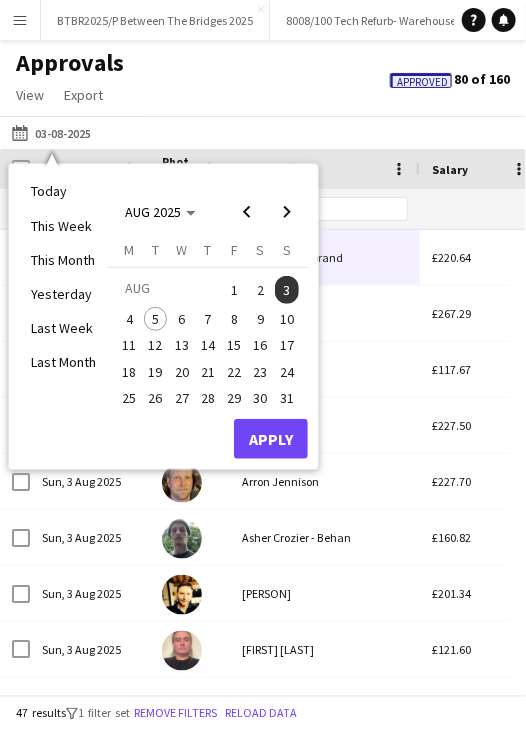 drag, startPoint x: 121, startPoint y: 324, endPoint x: 293, endPoint y: 435, distance: 204.7071 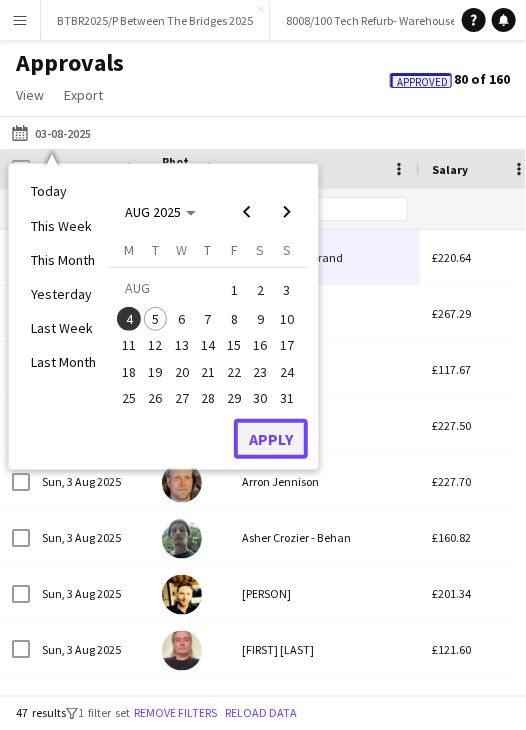 click on "Apply" at bounding box center (271, 439) 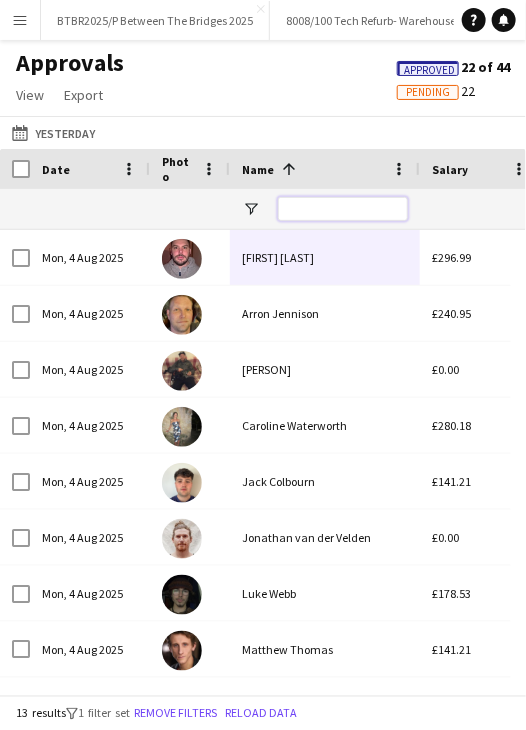 click at bounding box center (343, 209) 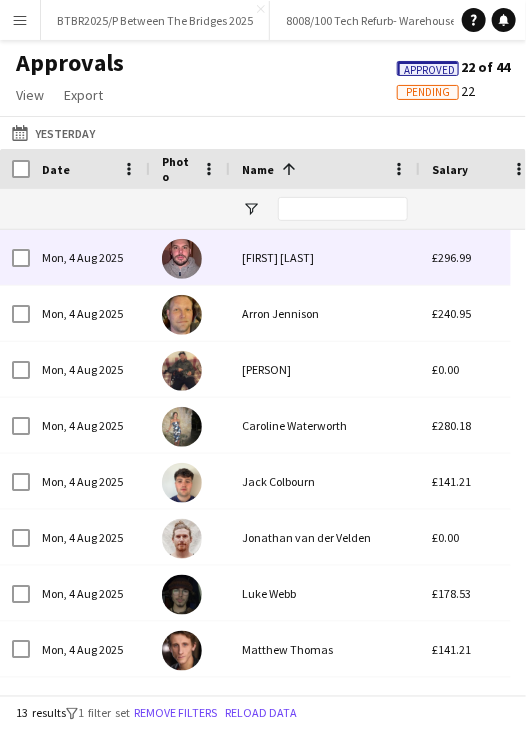 click on "[FIRST] [LAST]" at bounding box center (325, 257) 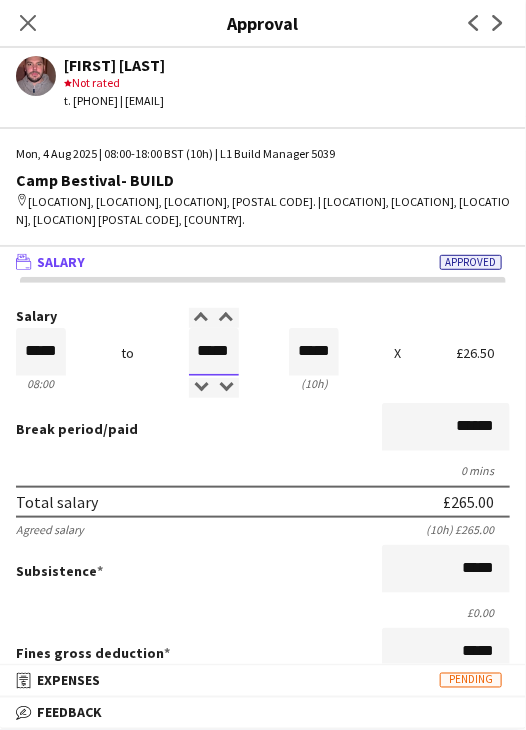 click on "*****" at bounding box center (214, 352) 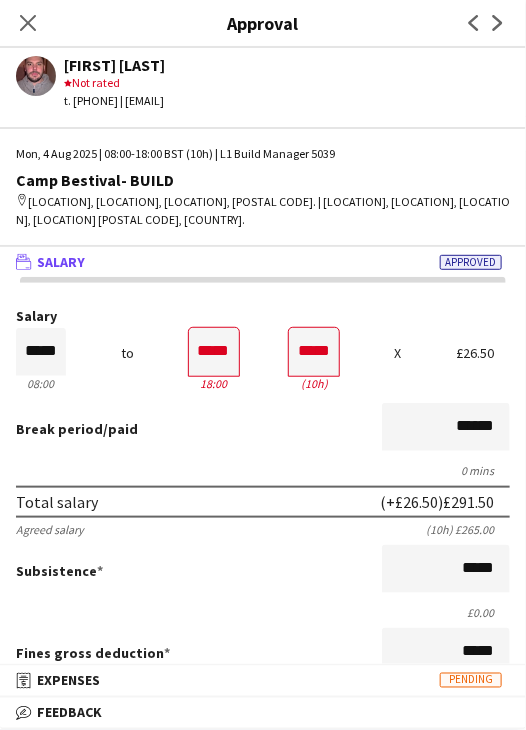 click on "Break period   /paid  ******" at bounding box center (263, 429) 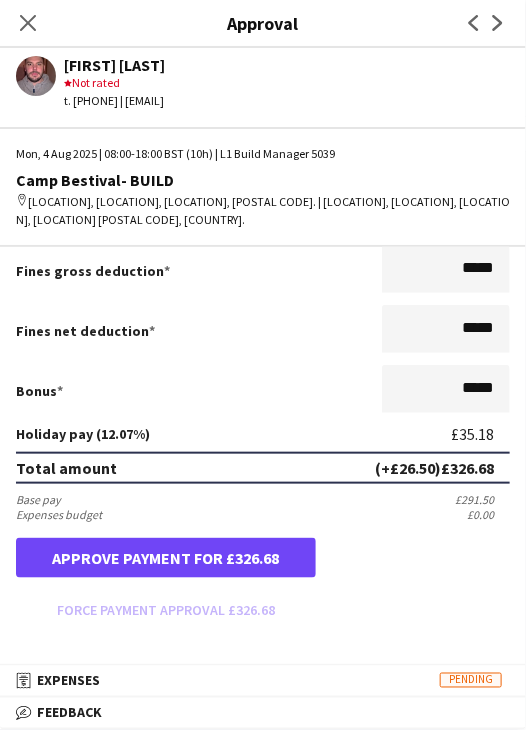 scroll, scrollTop: 400, scrollLeft: 0, axis: vertical 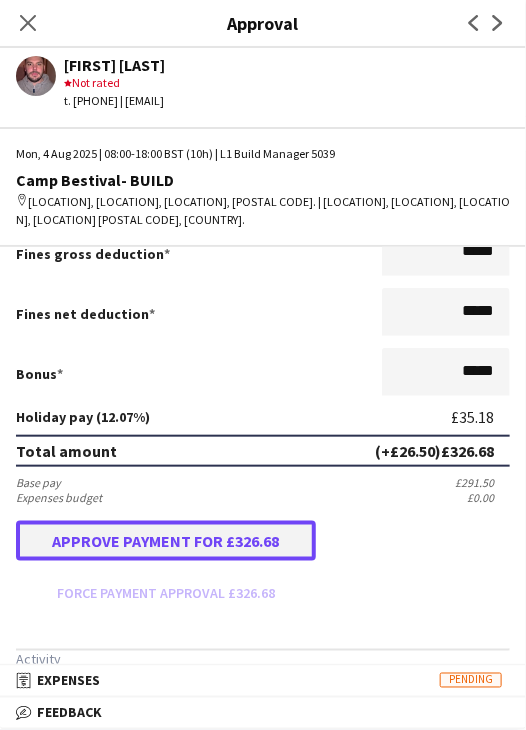 click on "Approve payment for £326.68" at bounding box center (166, 541) 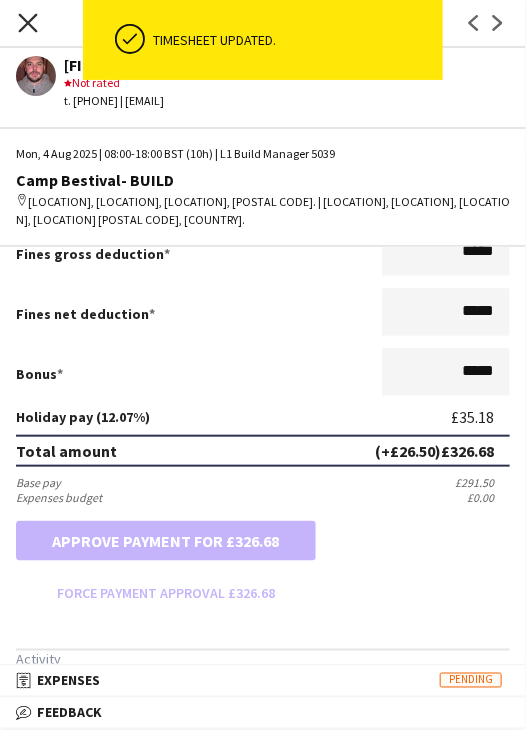 click on "Close pop-in" 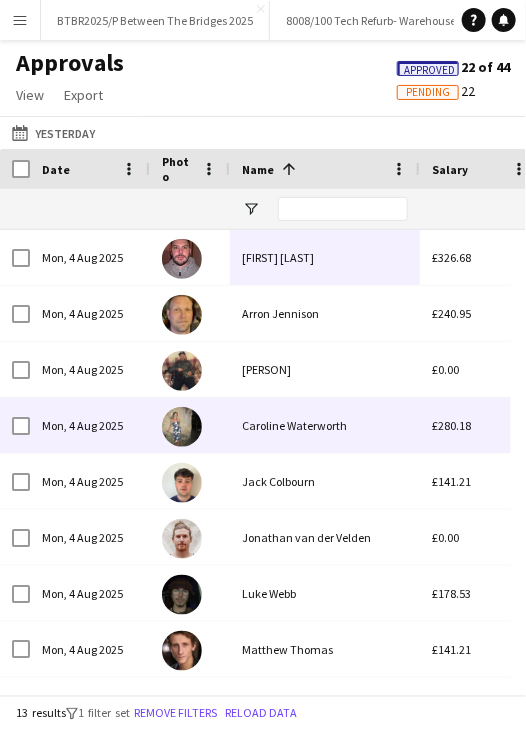 click on "Caroline Waterworth" at bounding box center (325, 425) 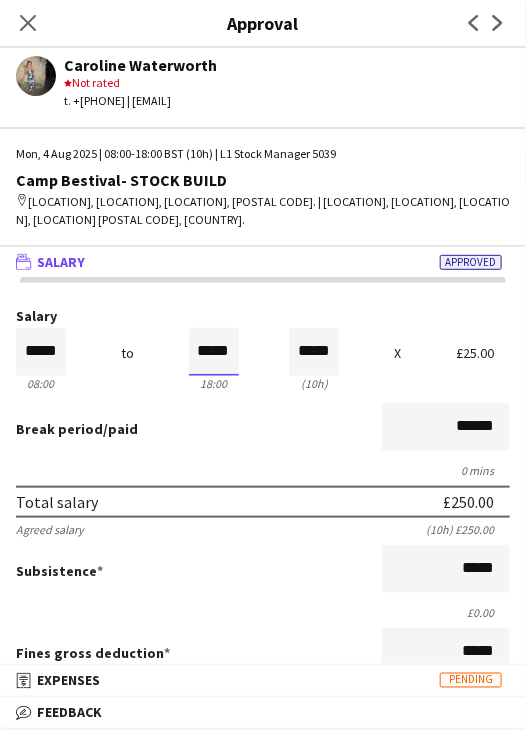 drag, startPoint x: 188, startPoint y: 354, endPoint x: 258, endPoint y: 336, distance: 72.277245 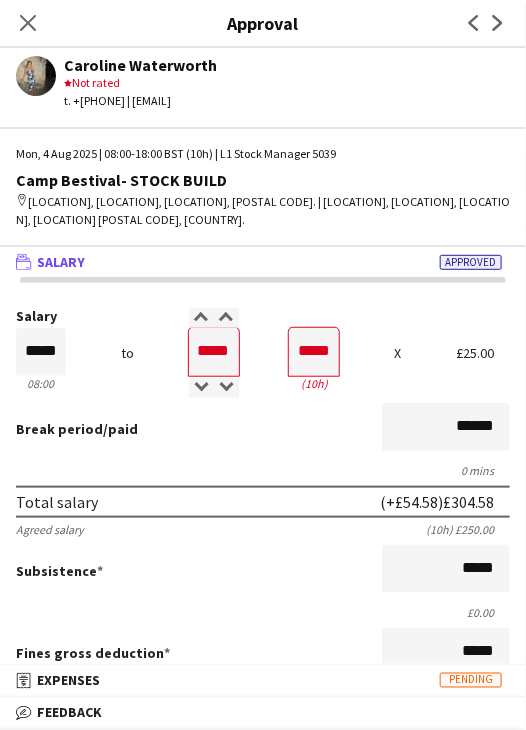 click on "Break period   /paid  ******" at bounding box center (263, 429) 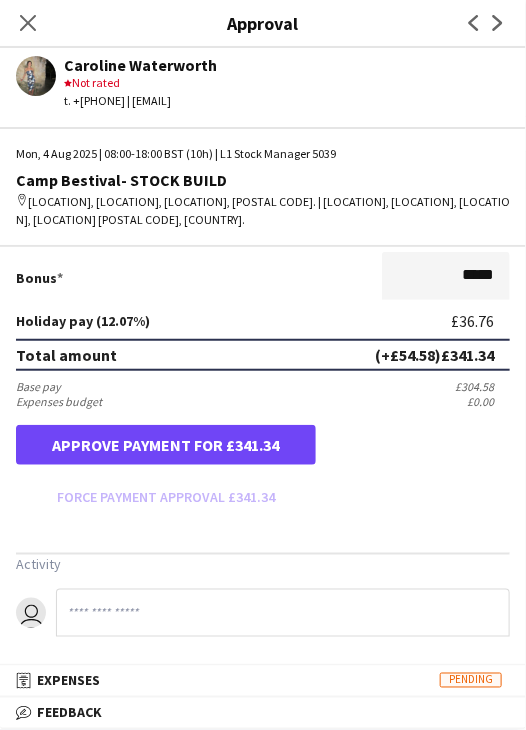 scroll, scrollTop: 497, scrollLeft: 0, axis: vertical 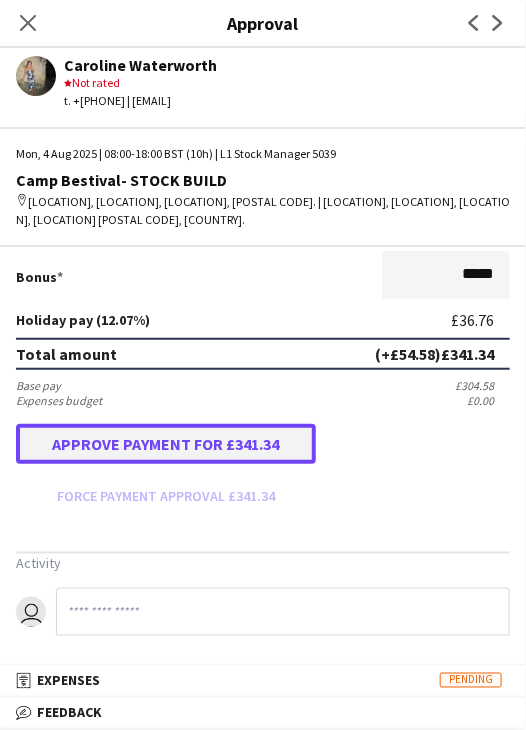 click on "Approve payment for £341.34" at bounding box center [166, 444] 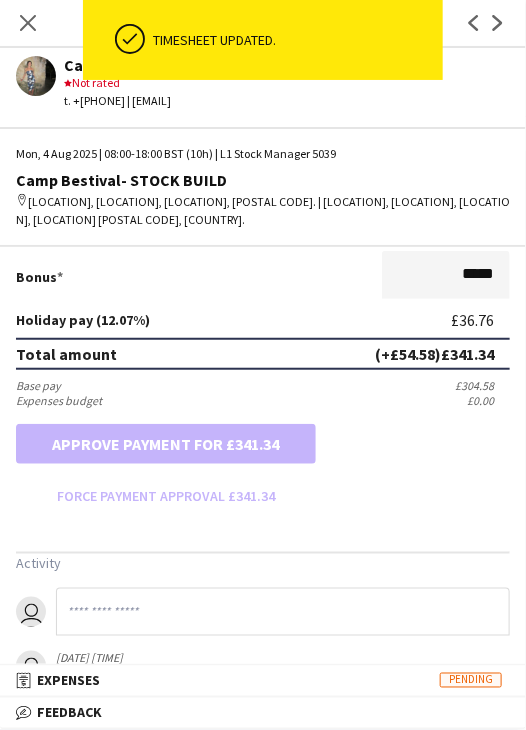 scroll, scrollTop: 0, scrollLeft: 0, axis: both 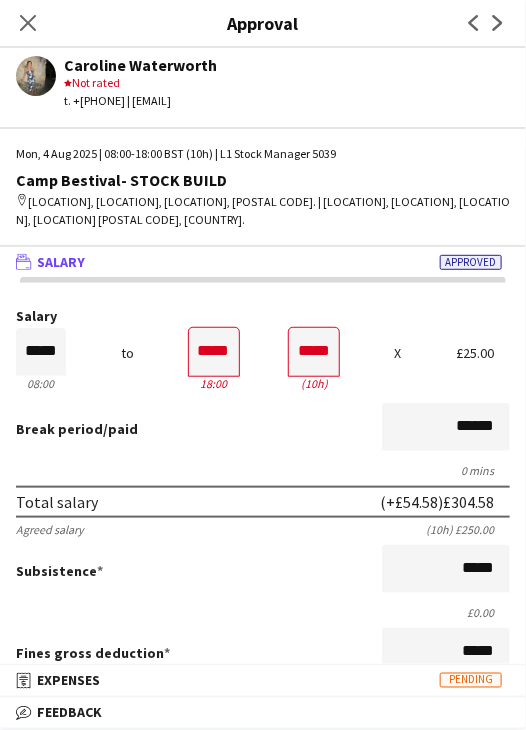 drag, startPoint x: 13, startPoint y: 25, endPoint x: 72, endPoint y: 50, distance: 64.07808 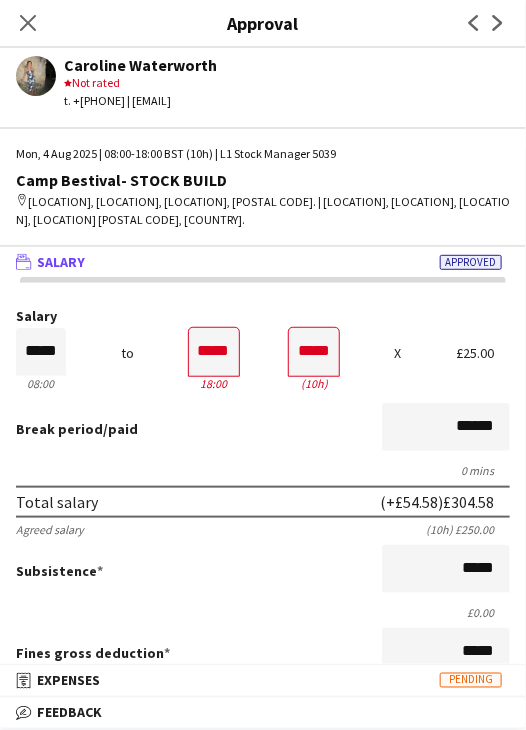 click on "Close pop-in" 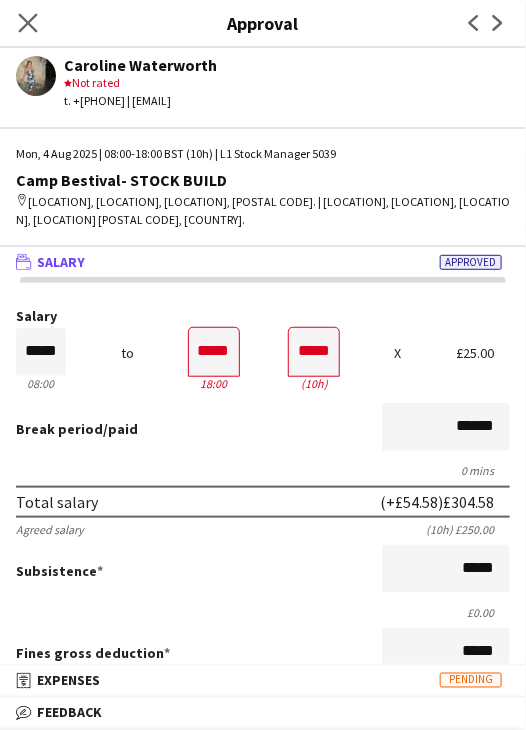 click on "Close pop-in" 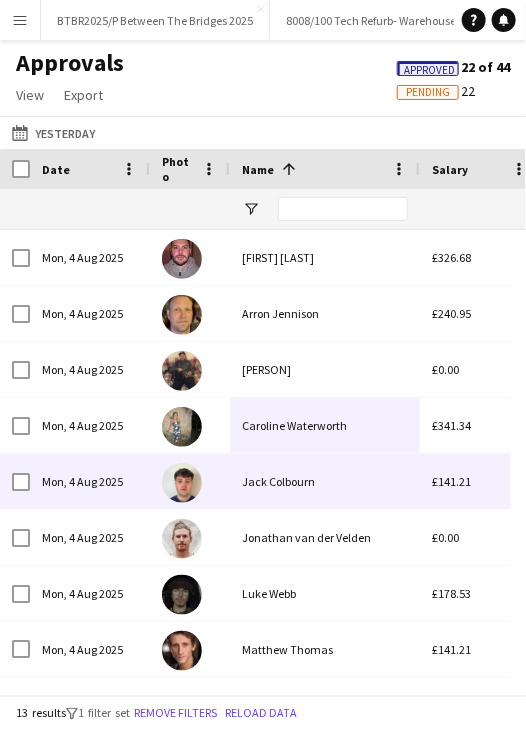 scroll, scrollTop: 42, scrollLeft: 0, axis: vertical 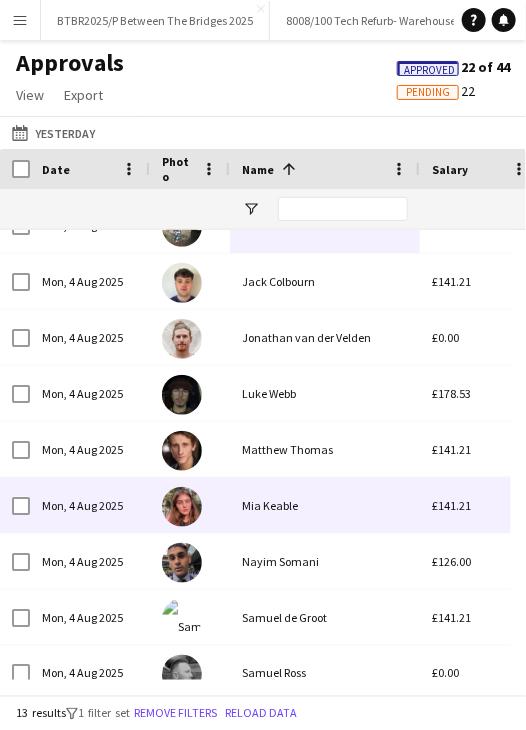 click on "Mia Keable" at bounding box center [325, 505] 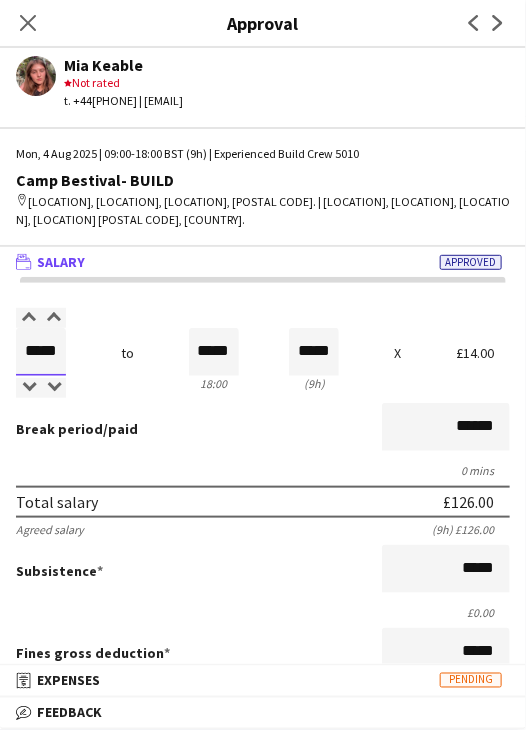 drag, startPoint x: 24, startPoint y: 355, endPoint x: 103, endPoint y: 341, distance: 80.23092 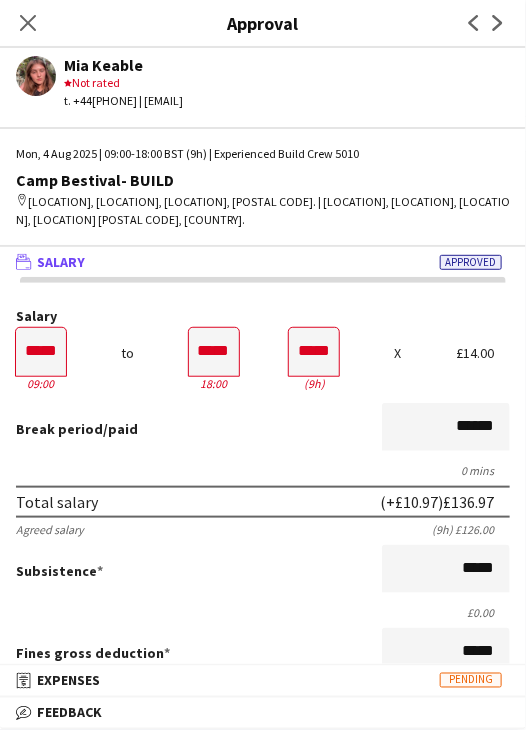 click on "Break period   /paid  ******" at bounding box center (263, 429) 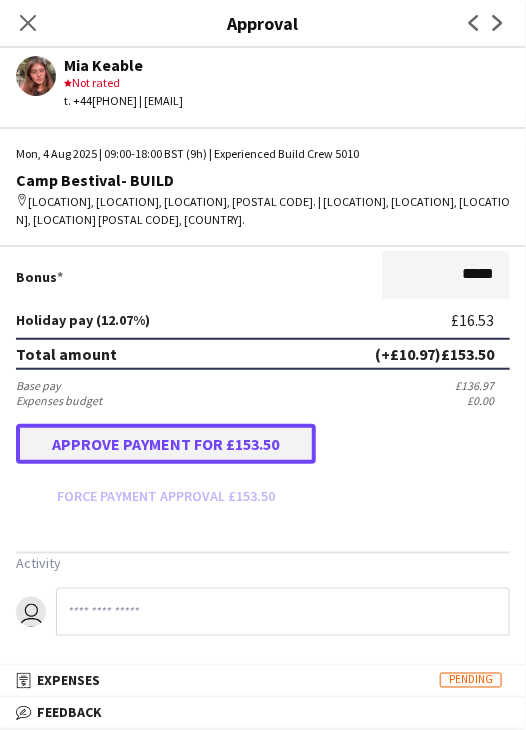 click on "Approve payment for £153.50" at bounding box center [166, 444] 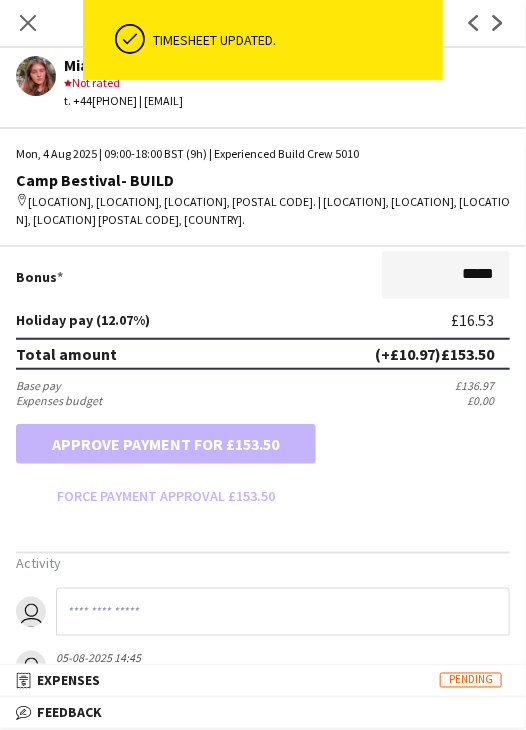 scroll, scrollTop: 497, scrollLeft: 0, axis: vertical 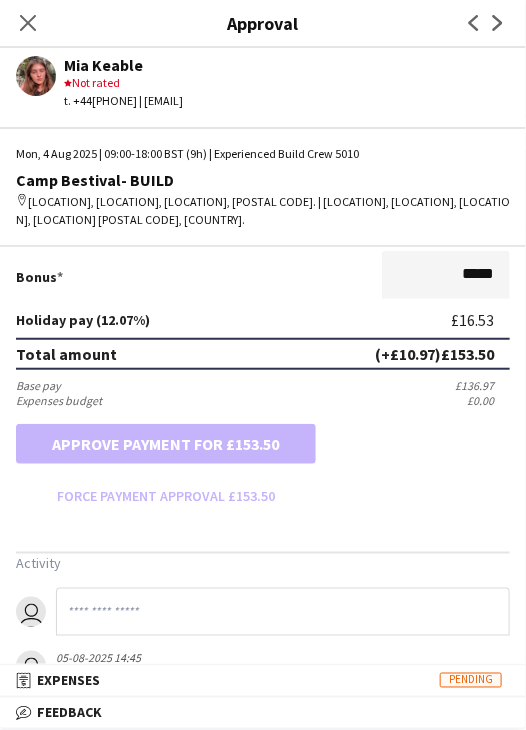 click on "Close pop-in" 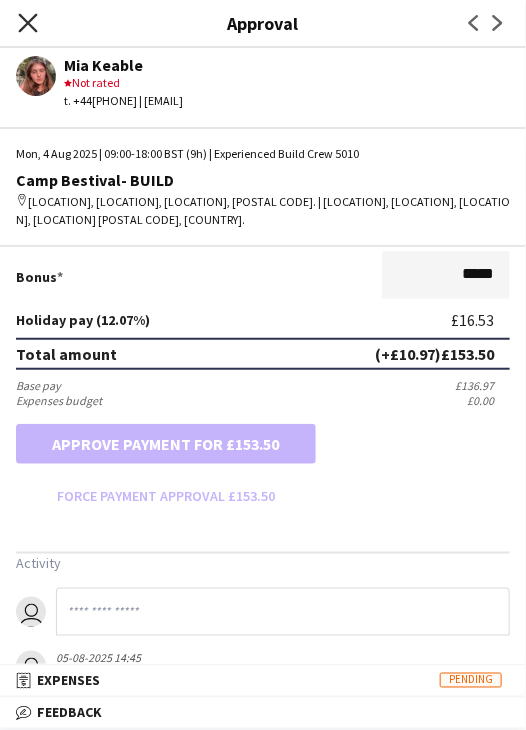 click on "Close pop-in" 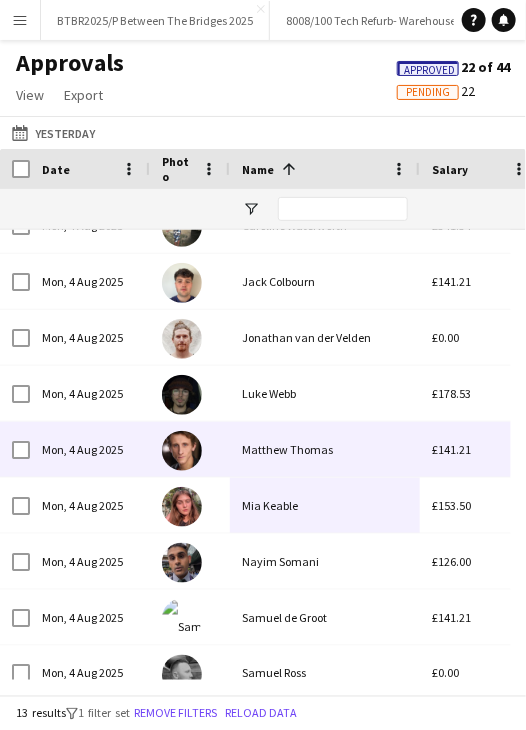 click on "Matthew Thomas" at bounding box center (325, 449) 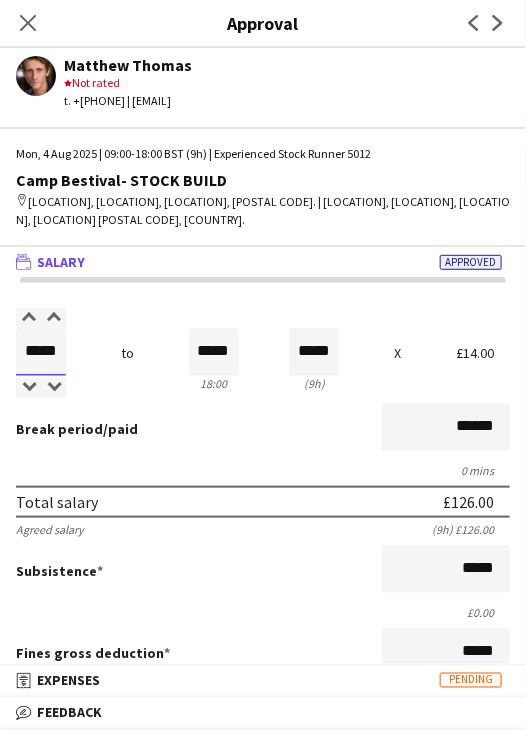 click on "*****" at bounding box center [41, 352] 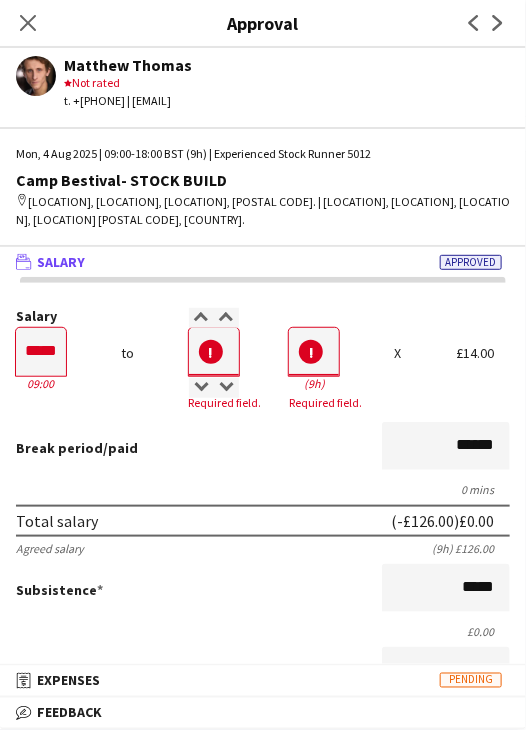 click at bounding box center [214, 352] 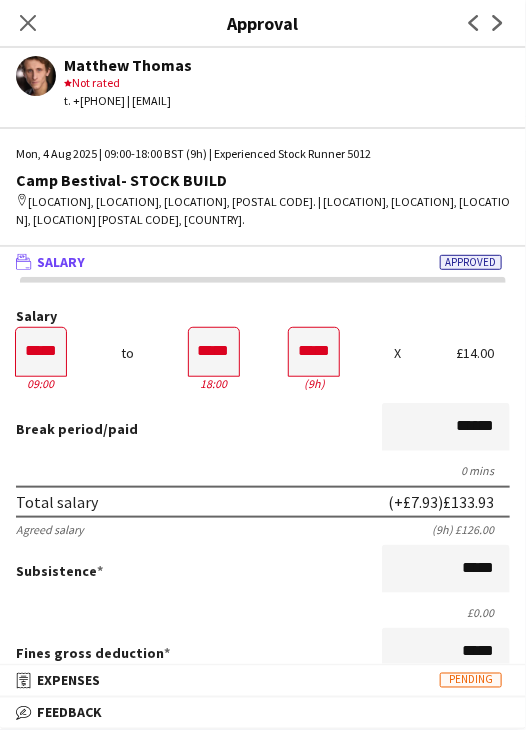 click on "Break period   /paid  ******" at bounding box center (263, 429) 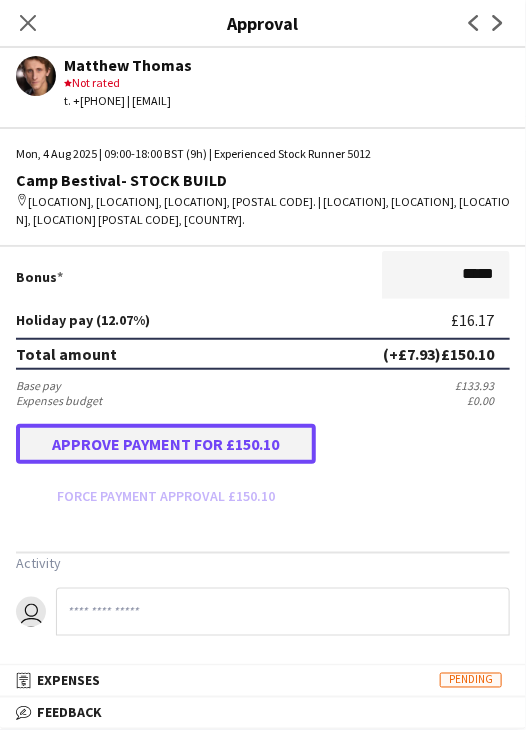 click on "Approve payment for £150.10" at bounding box center [166, 444] 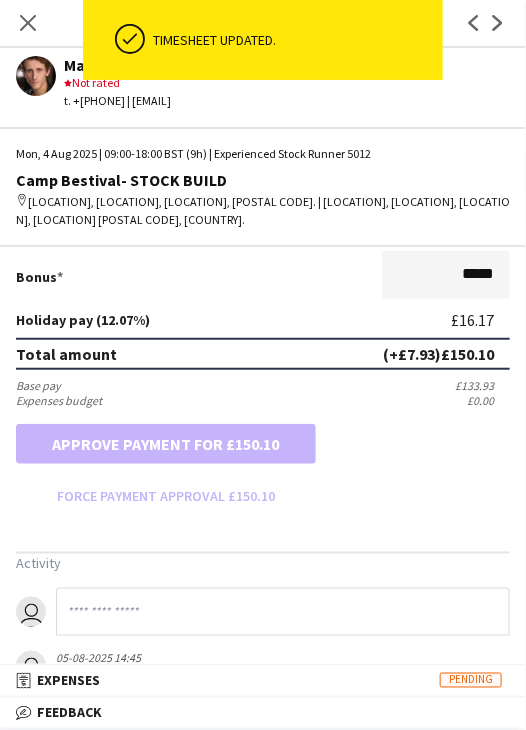 scroll, scrollTop: 0, scrollLeft: 0, axis: both 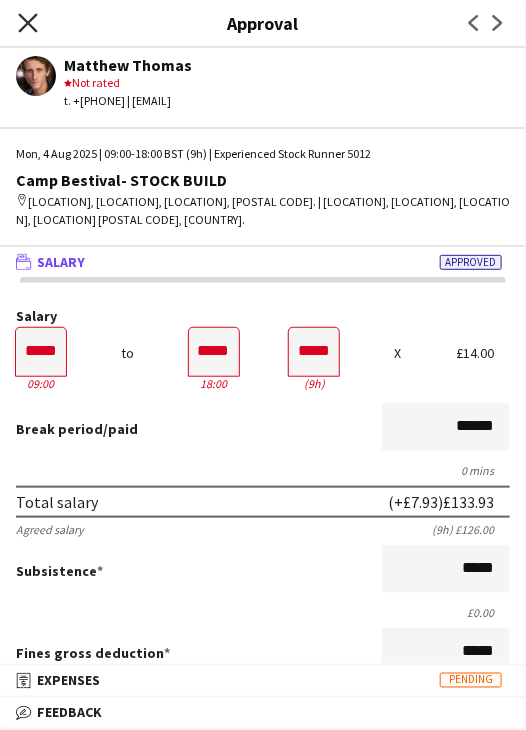 click on "Close pop-in" 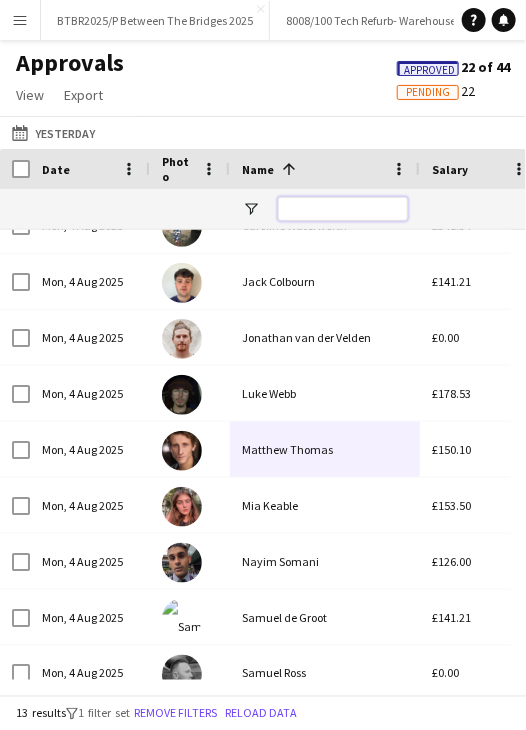 click at bounding box center (343, 209) 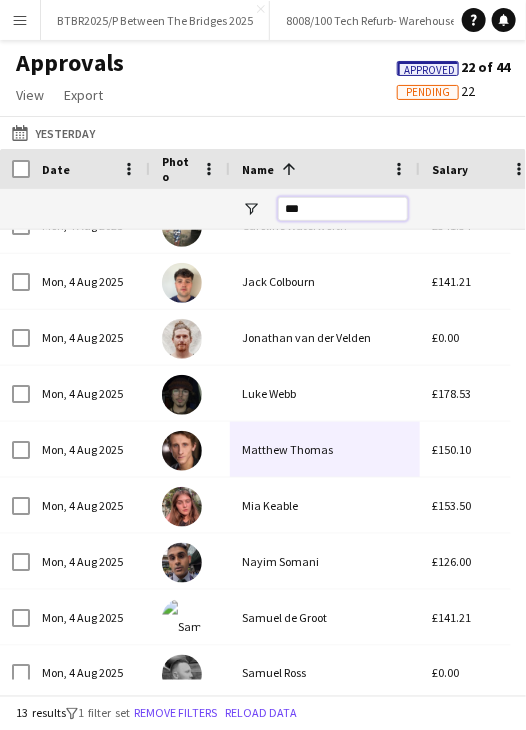scroll, scrollTop: 0, scrollLeft: 0, axis: both 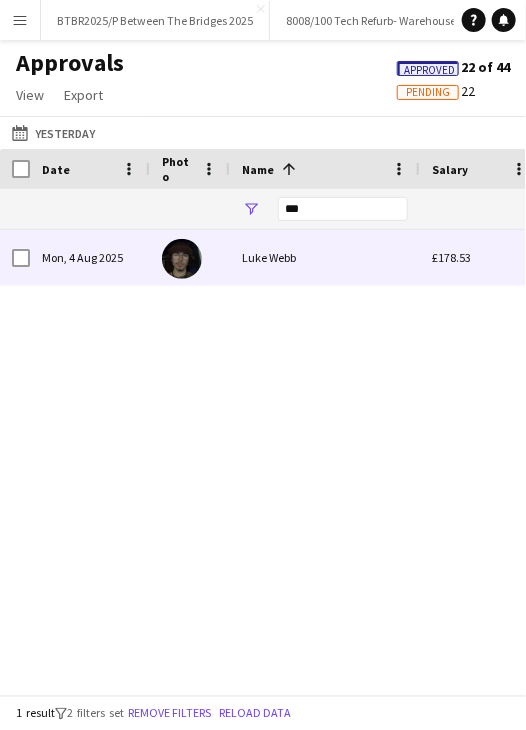 click on "Luke Webb" at bounding box center [325, 257] 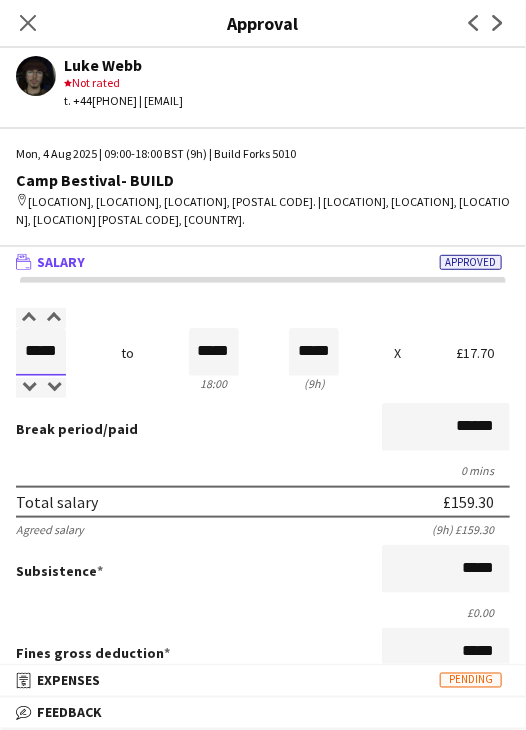 click on "*****" at bounding box center [41, 352] 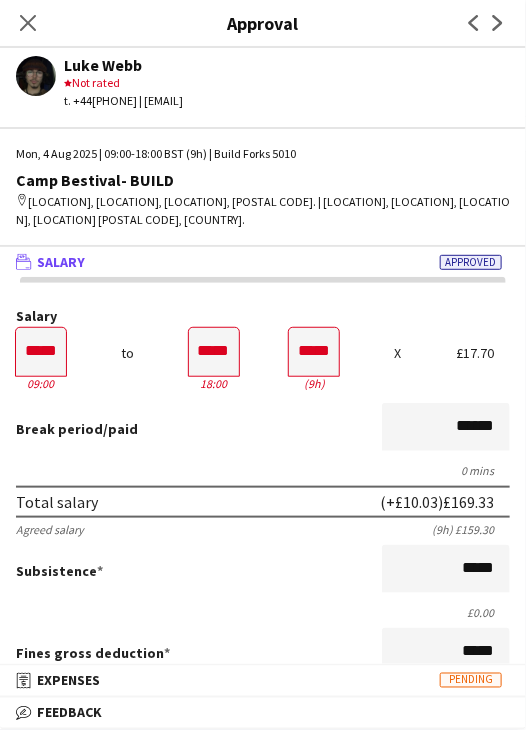 click on "Break period   /paid  ******" at bounding box center (263, 429) 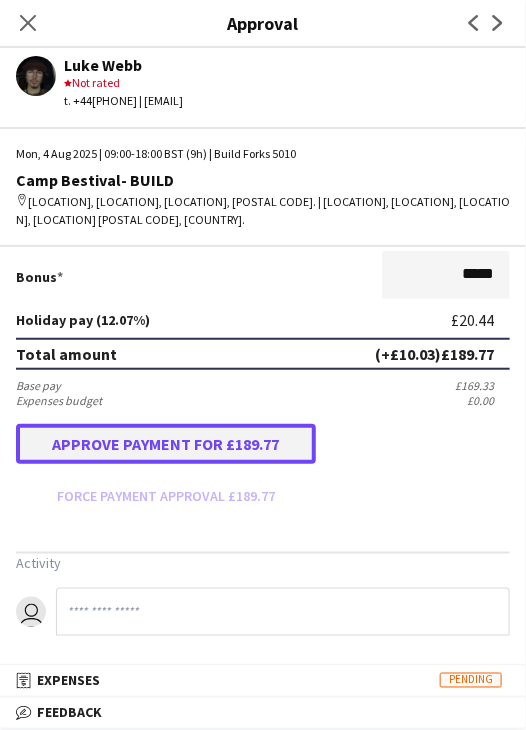 click on "Approve payment for £189.77" at bounding box center [166, 444] 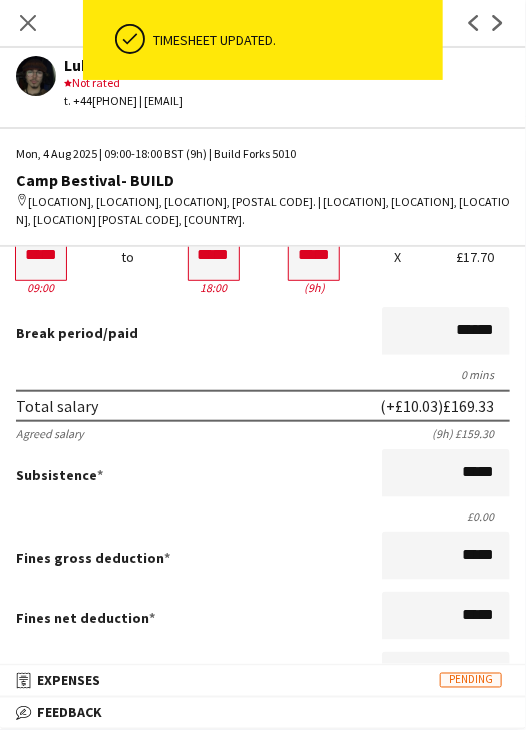 scroll, scrollTop: 0, scrollLeft: 0, axis: both 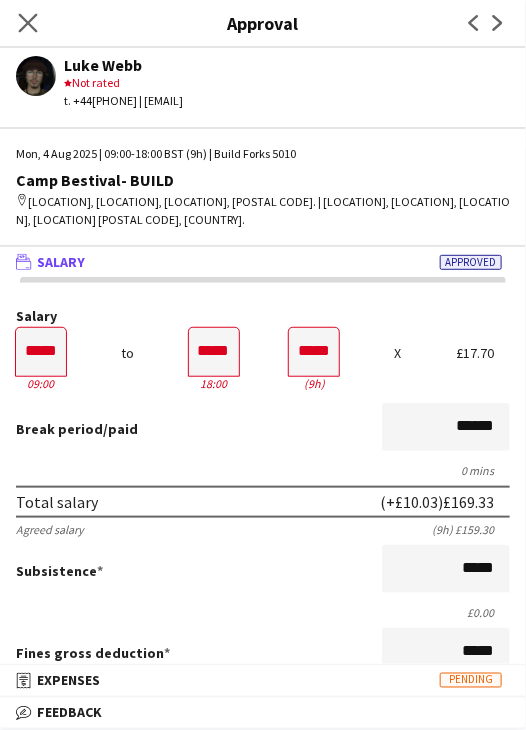 click on "Close pop-in" 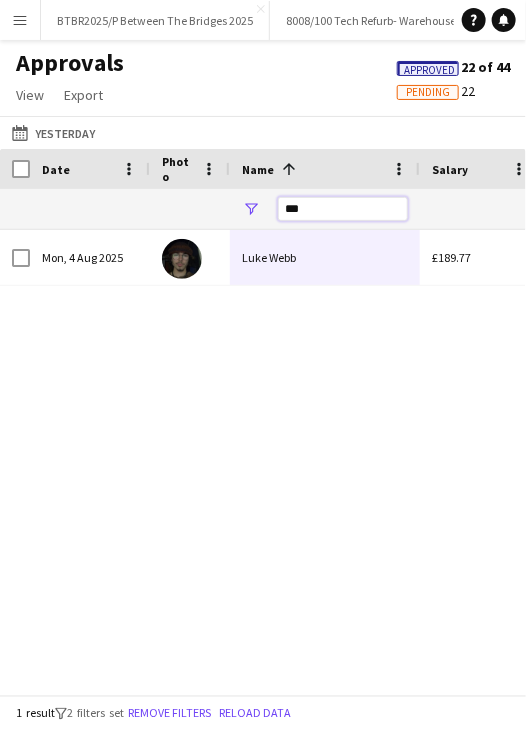 click on "***" at bounding box center [343, 209] 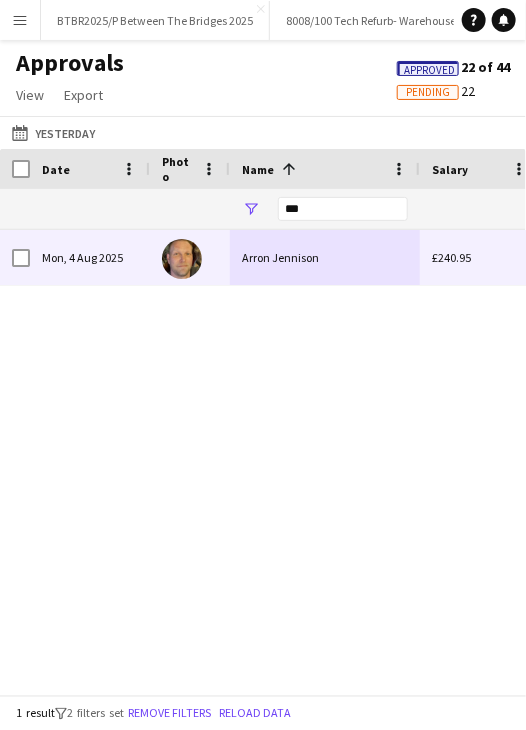 click on "Arron Jennison" at bounding box center [325, 257] 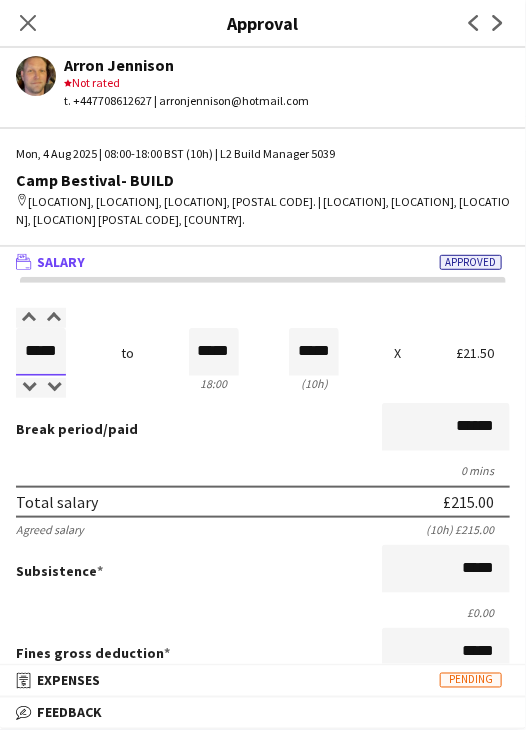 drag, startPoint x: 33, startPoint y: 352, endPoint x: 92, endPoint y: 342, distance: 59.841457 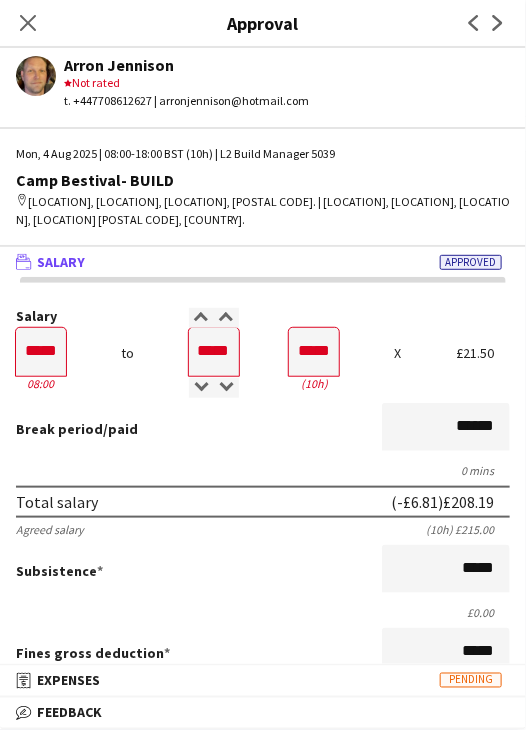 click on "Break period   /paid  ******" at bounding box center [263, 429] 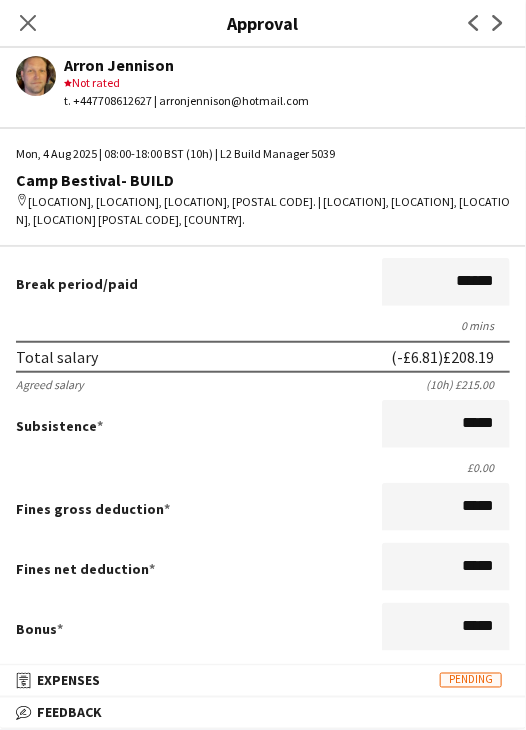 scroll, scrollTop: 497, scrollLeft: 0, axis: vertical 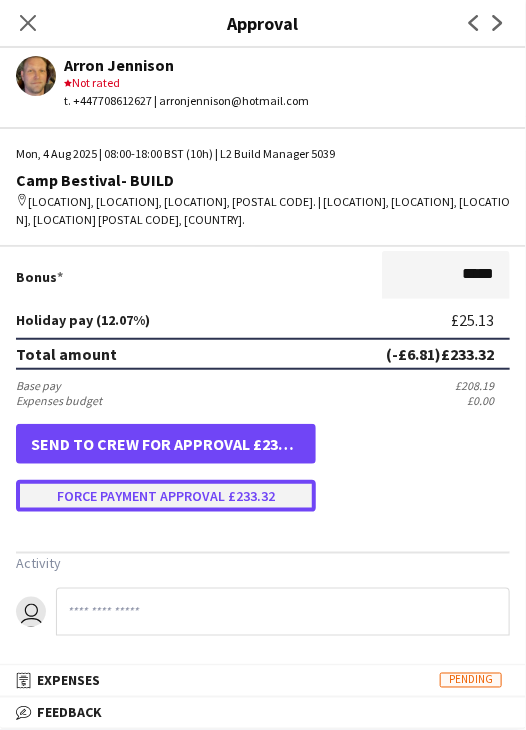 click on "Force payment approval £233.32" at bounding box center [166, 496] 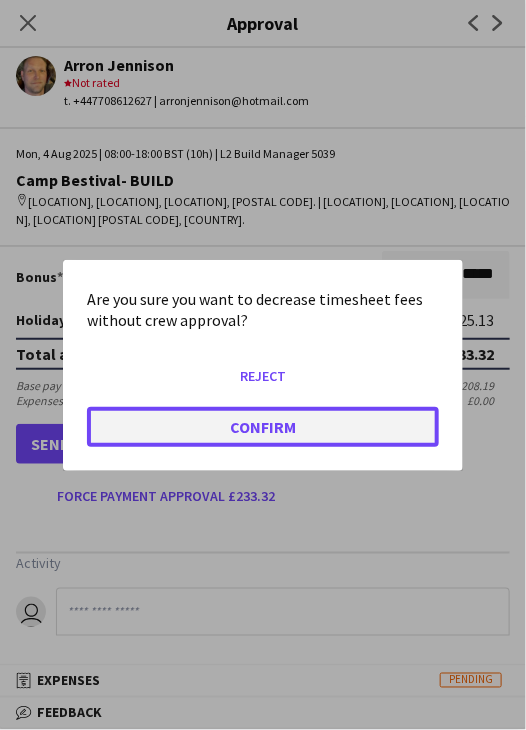 click on "Confirm" 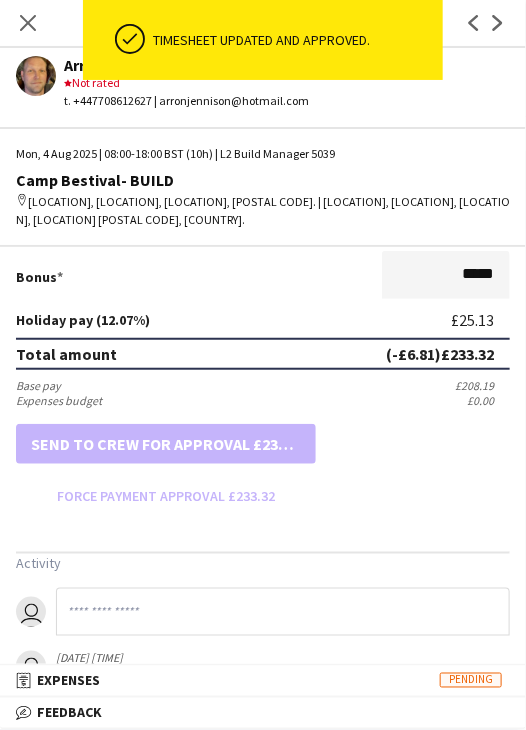 scroll, scrollTop: 0, scrollLeft: 0, axis: both 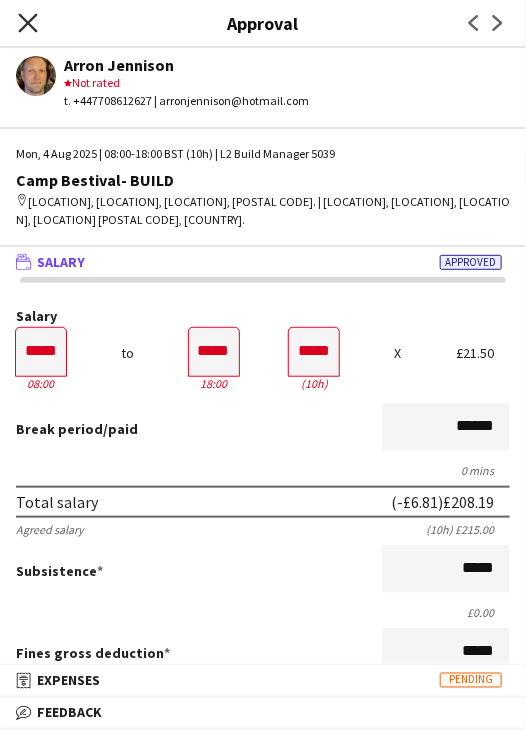 click on "Close pop-in" 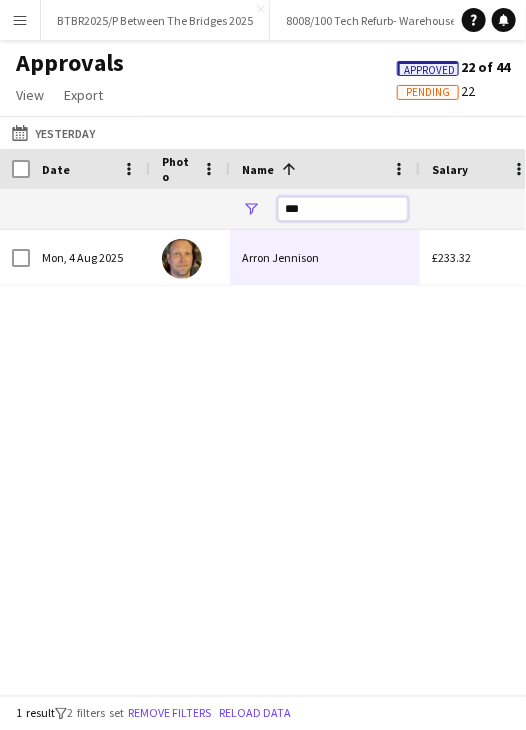 click on "***" at bounding box center (343, 209) 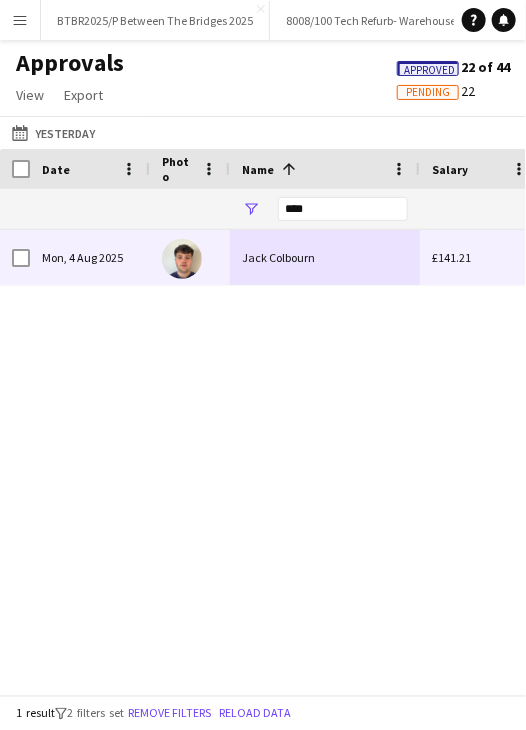 click on "Jack Colbourn" at bounding box center (325, 257) 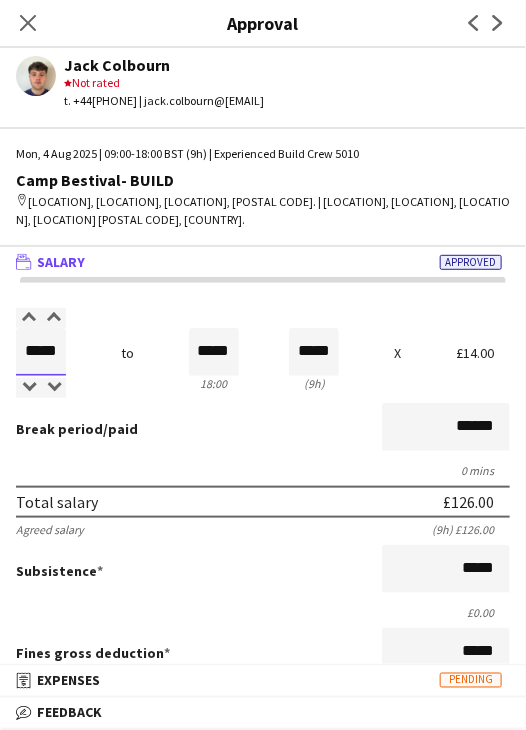 drag, startPoint x: 27, startPoint y: 352, endPoint x: 72, endPoint y: 332, distance: 49.24429 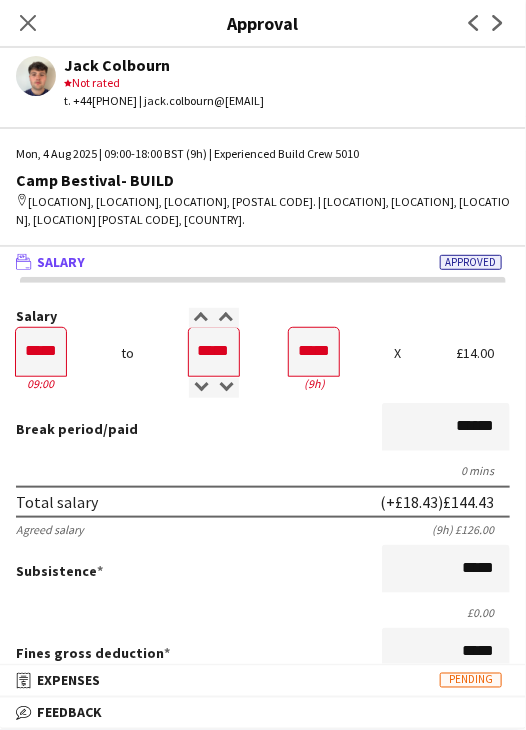 click on "Break period   /paid  ******" at bounding box center [263, 429] 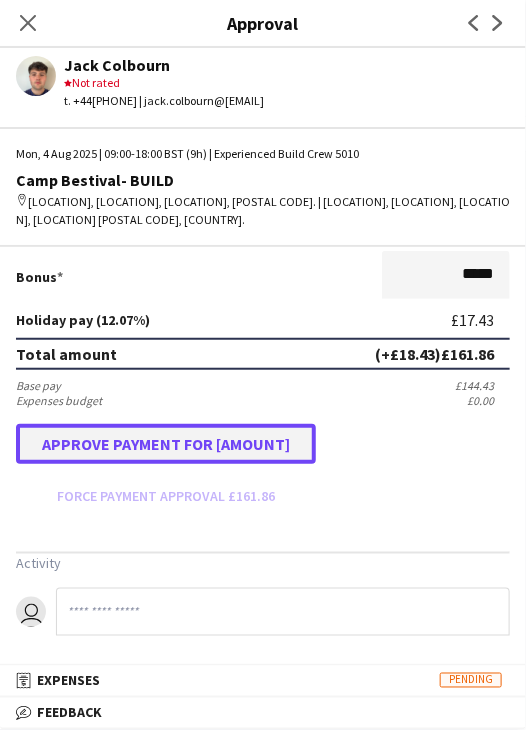 click on "Approve payment for [AMOUNT]" at bounding box center (166, 444) 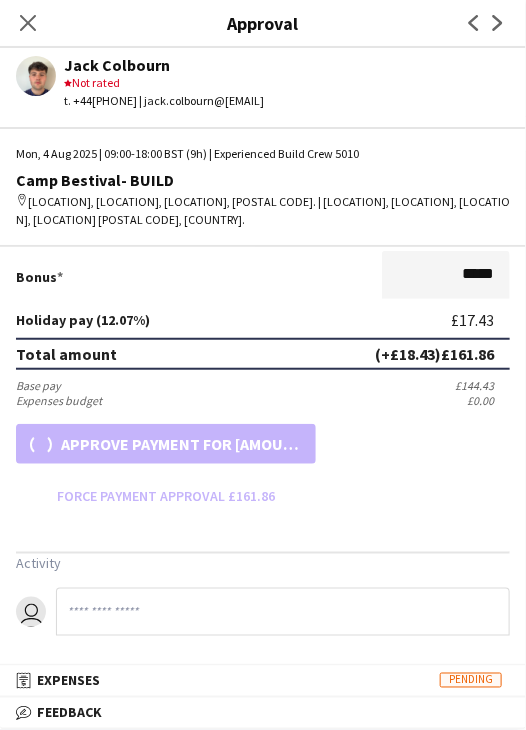 scroll, scrollTop: 497, scrollLeft: 0, axis: vertical 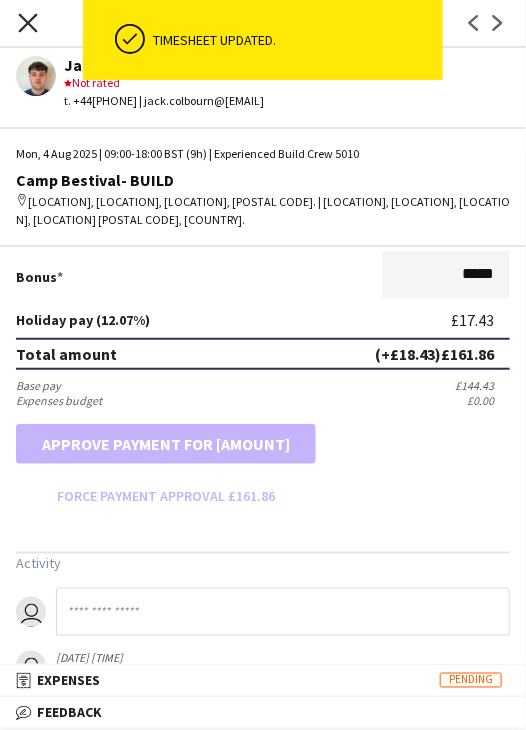 click on "Close pop-in" 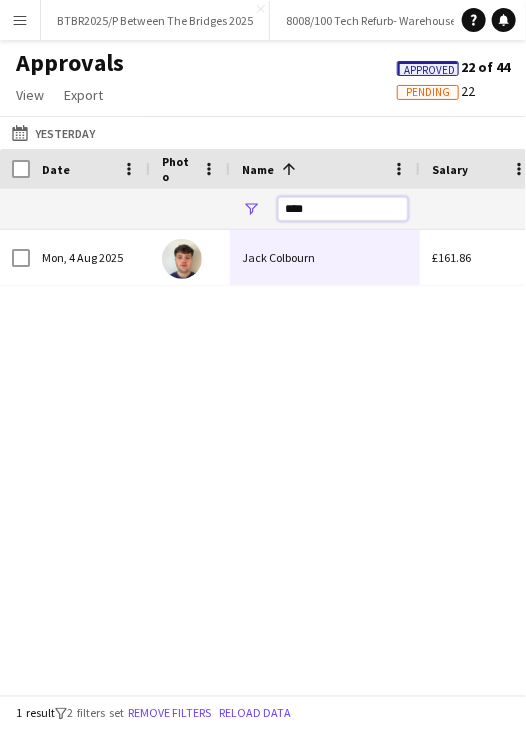 click on "****" at bounding box center (343, 209) 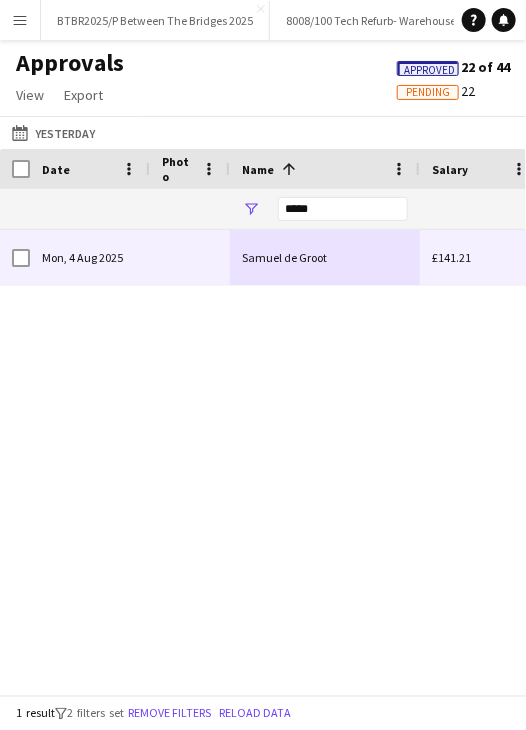 click on "Mon, 4 Aug 2025 Jack Colbourn £161.86
Mon, 4 Aug 2025 Samuel de Groot £141.21" at bounding box center [263, 455] 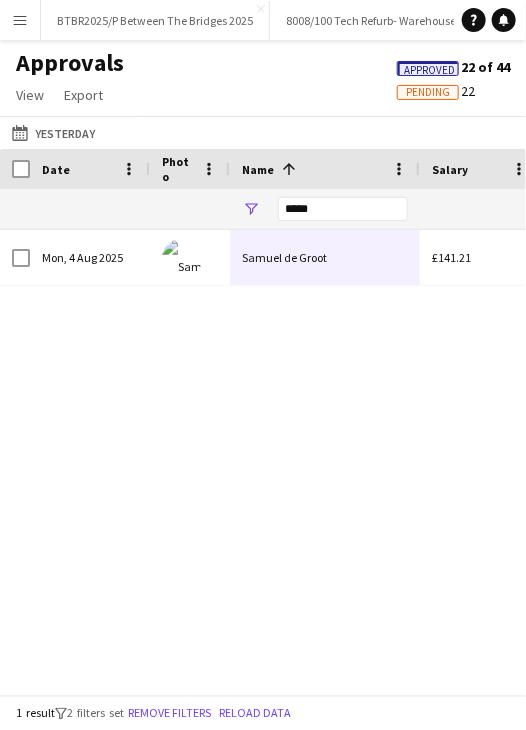 click on "Samuel de Groot" at bounding box center [325, 257] 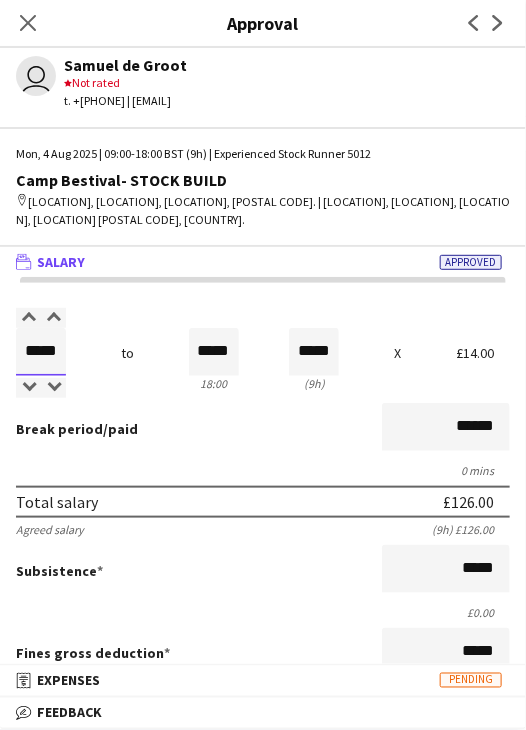 drag, startPoint x: 21, startPoint y: 349, endPoint x: 132, endPoint y: 313, distance: 116.6919 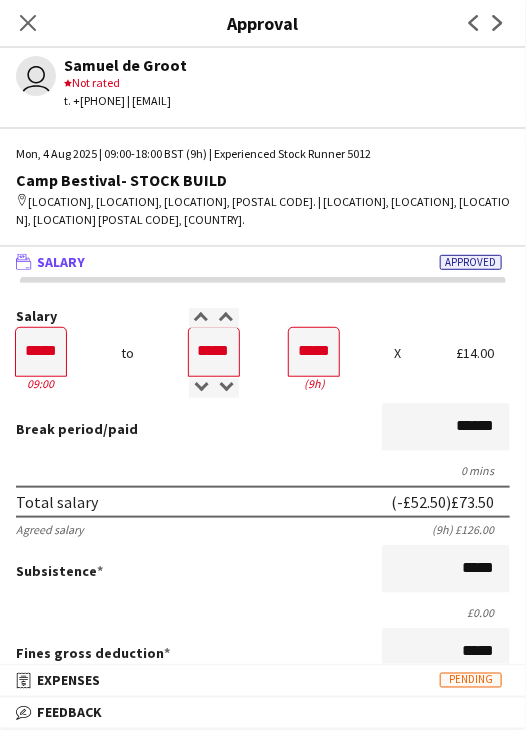 click on "Break period   /paid  ******" at bounding box center (263, 429) 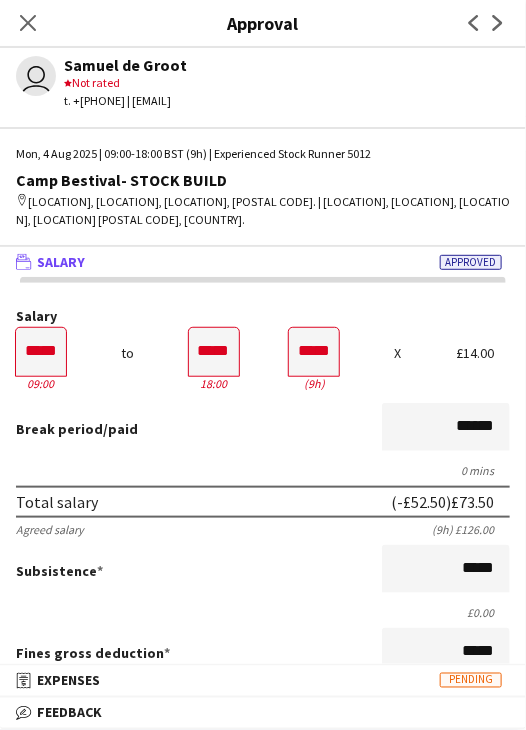 scroll, scrollTop: 497, scrollLeft: 0, axis: vertical 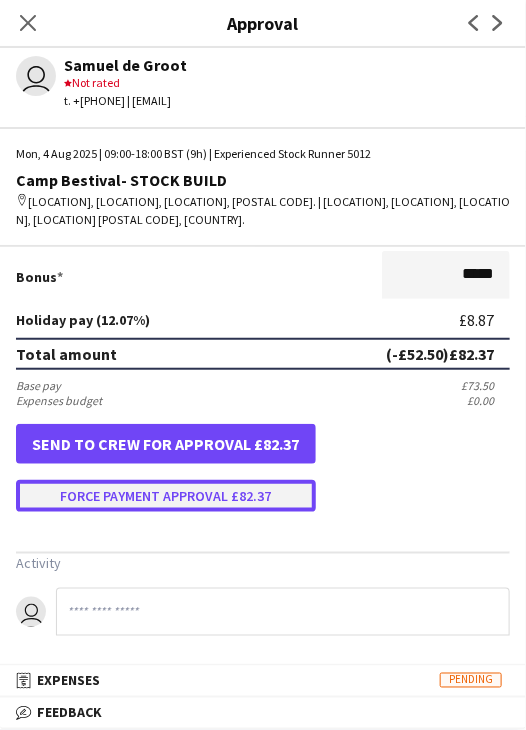 click on "Force payment approval £82.37" at bounding box center (166, 496) 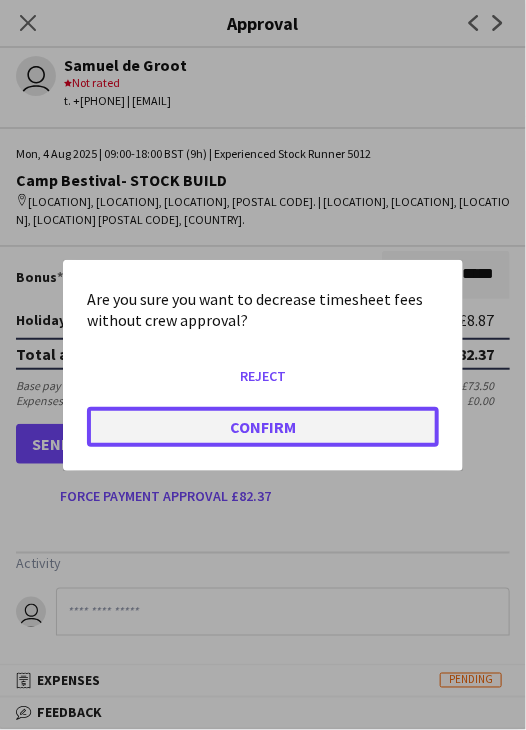 click on "Confirm" 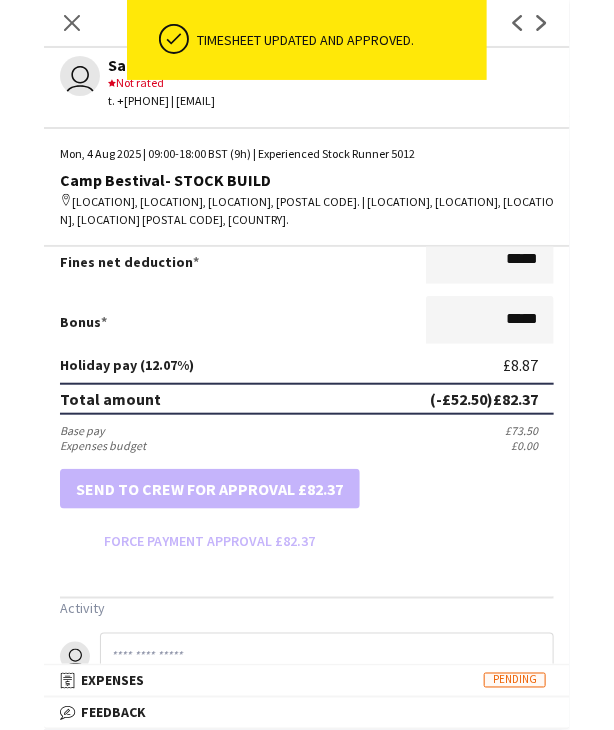 scroll, scrollTop: 497, scrollLeft: 0, axis: vertical 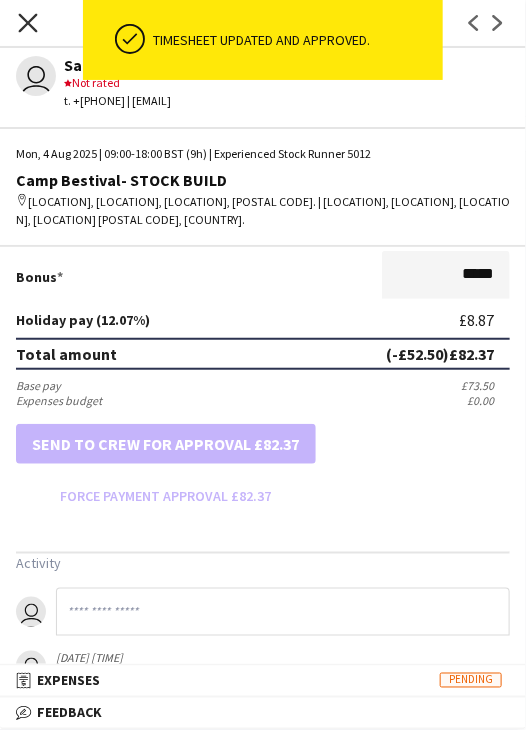 click on "Close pop-in" 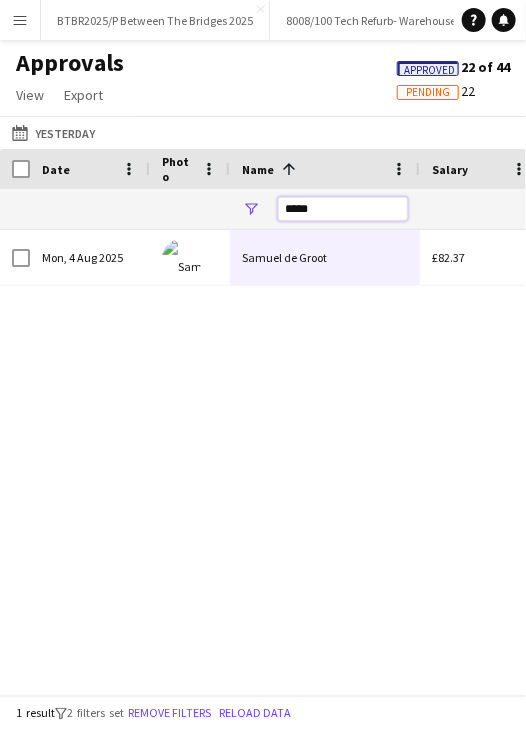 drag, startPoint x: 322, startPoint y: 197, endPoint x: 247, endPoint y: 201, distance: 75.10659 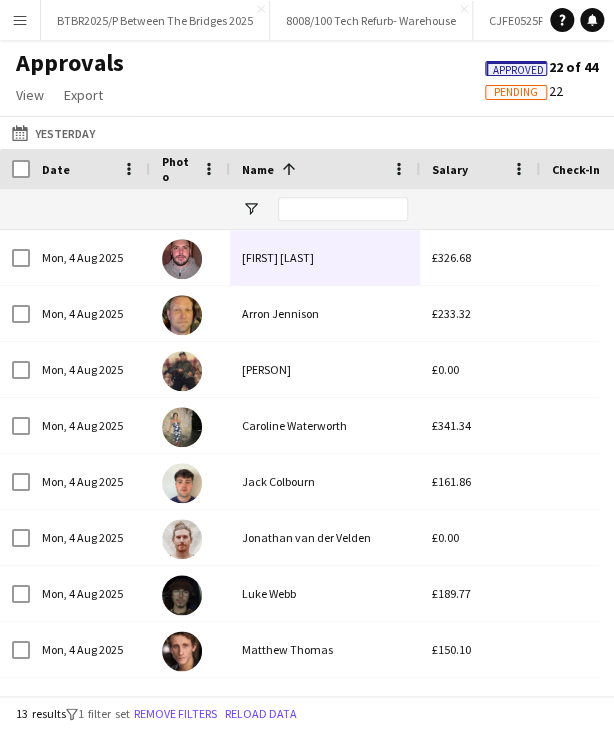drag, startPoint x: 74, startPoint y: 125, endPoint x: 112, endPoint y: 149, distance: 44.94441 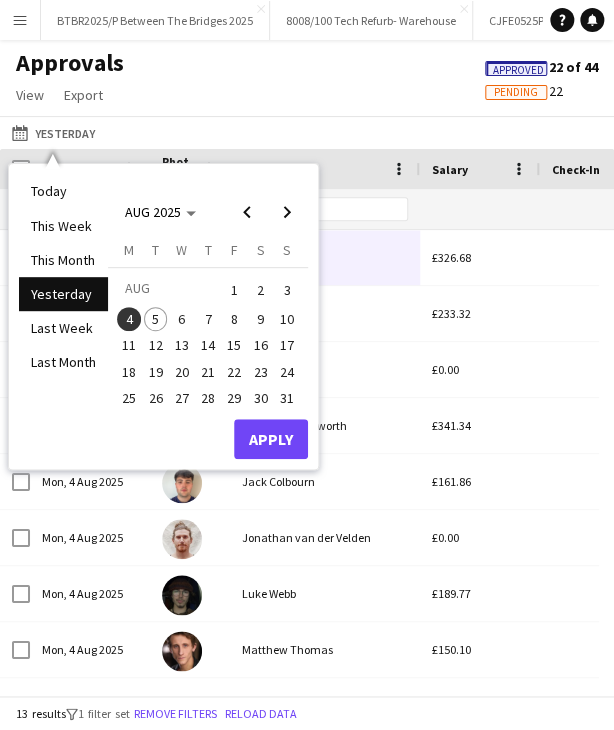 click on "2" at bounding box center [260, 290] 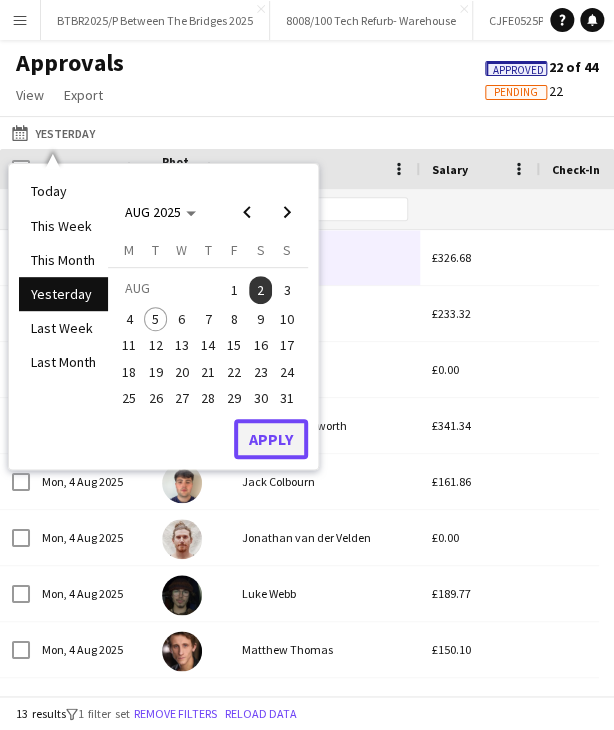 click on "Apply" at bounding box center [271, 439] 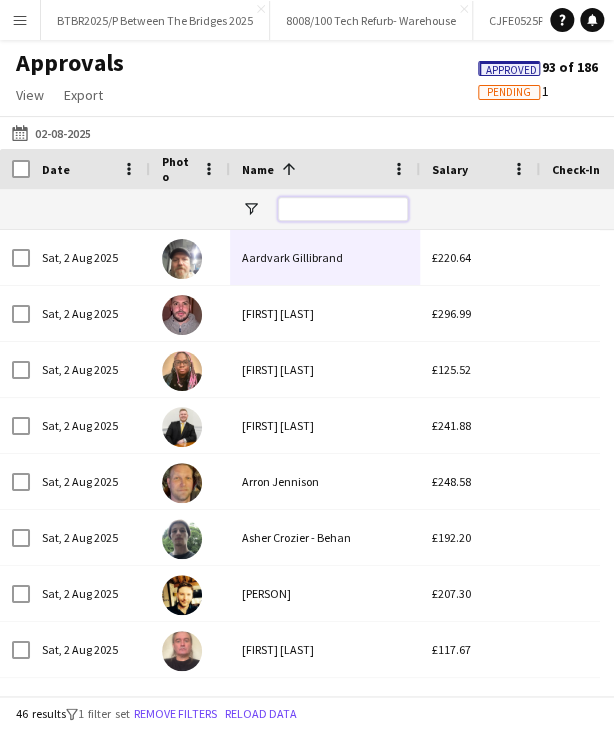 click at bounding box center (343, 209) 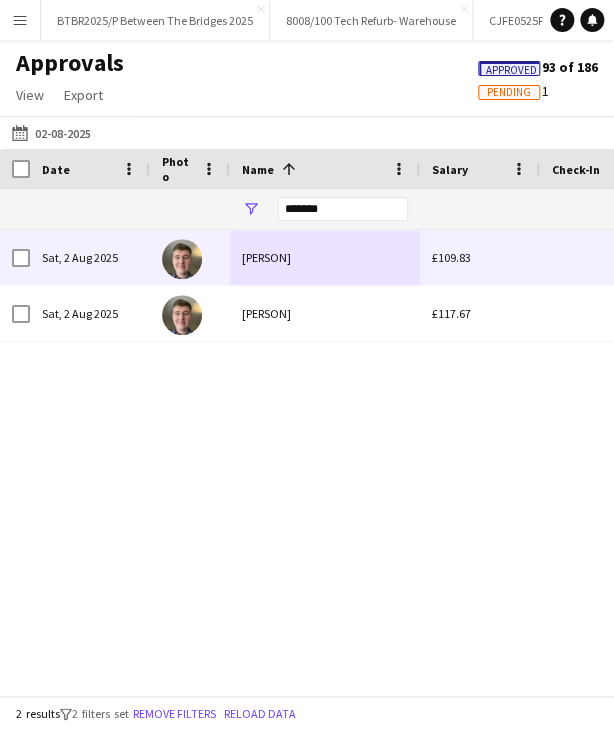 click on "[PERSON]" at bounding box center (325, 257) 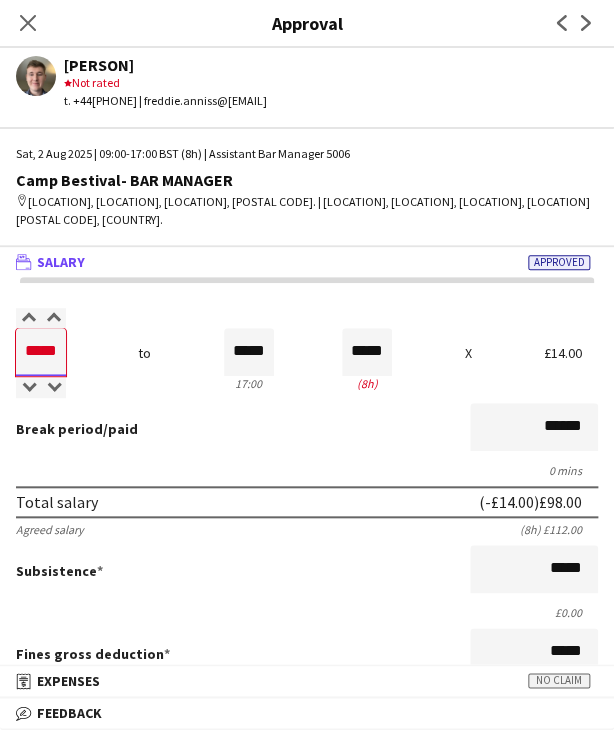 click on "*****" at bounding box center [41, 352] 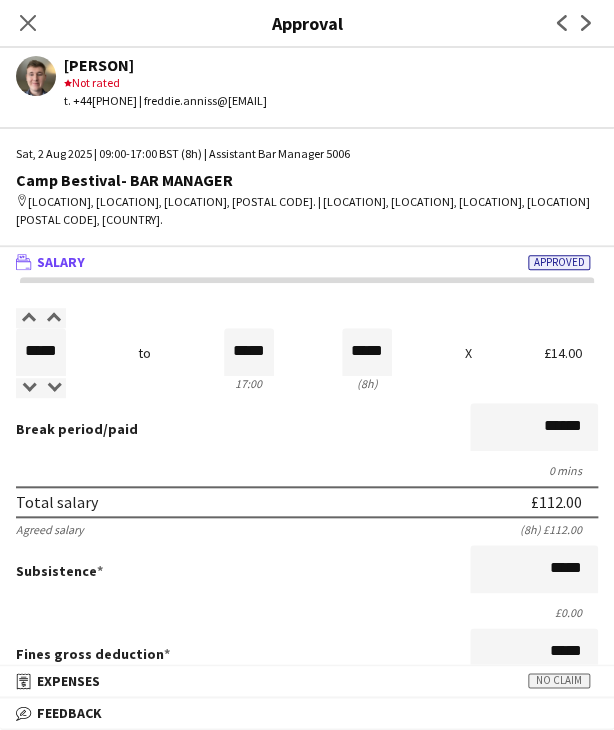 click on "Break period   /paid  ******" at bounding box center (307, 429) 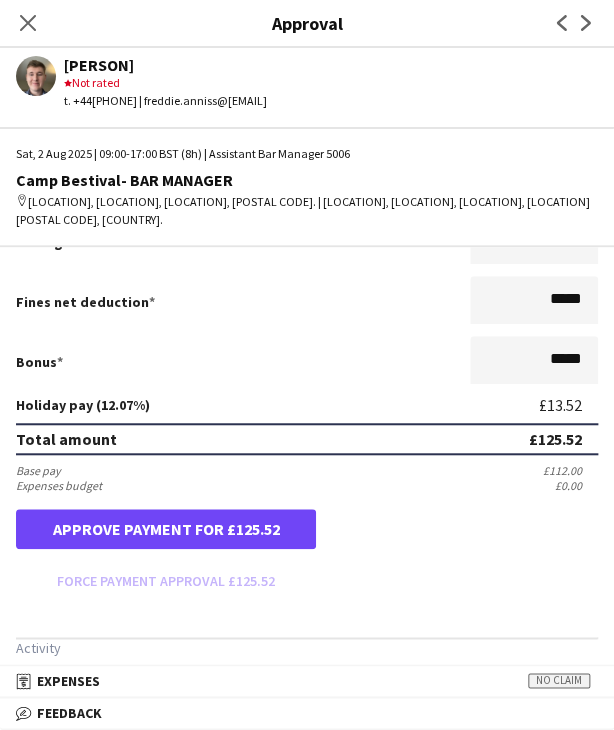 scroll, scrollTop: 600, scrollLeft: 0, axis: vertical 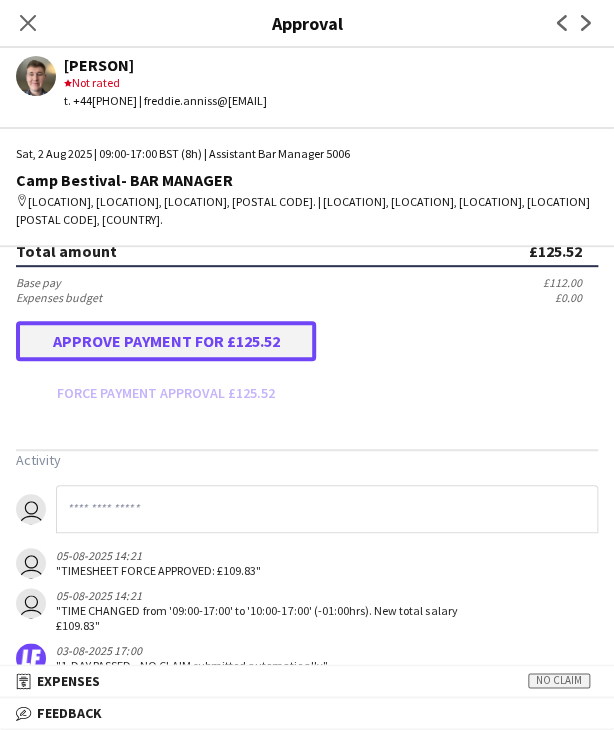 click on "Approve payment for £125.52" at bounding box center (166, 341) 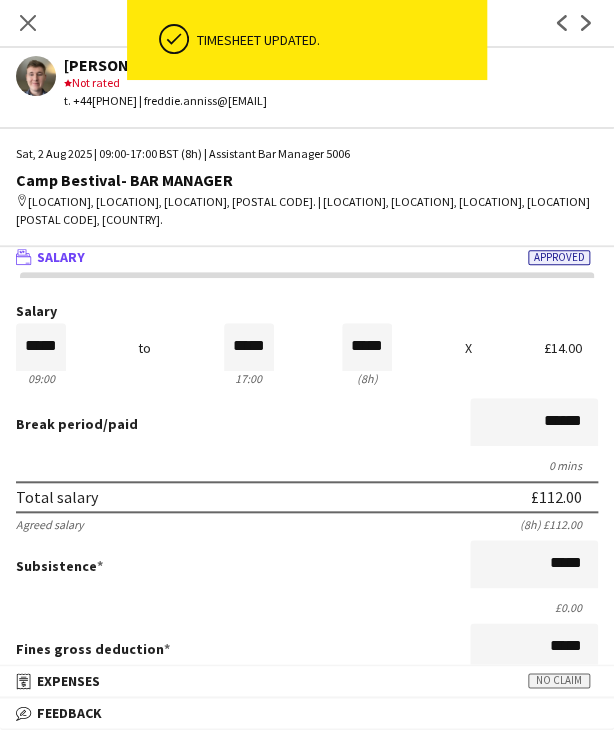 scroll, scrollTop: 0, scrollLeft: 0, axis: both 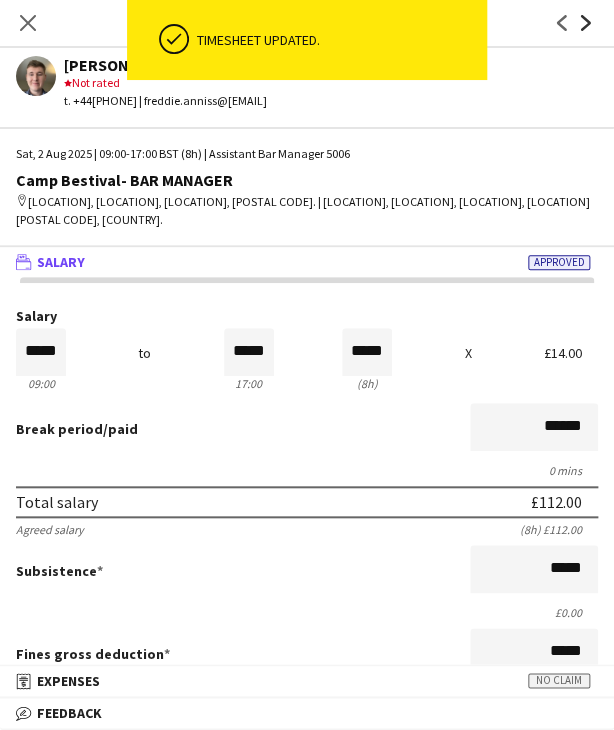 click on "Next" 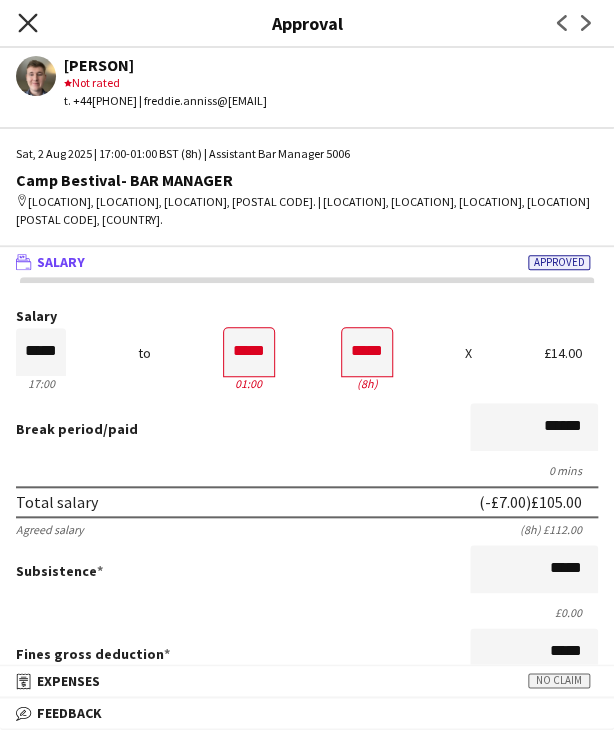 click on "Close pop-in" 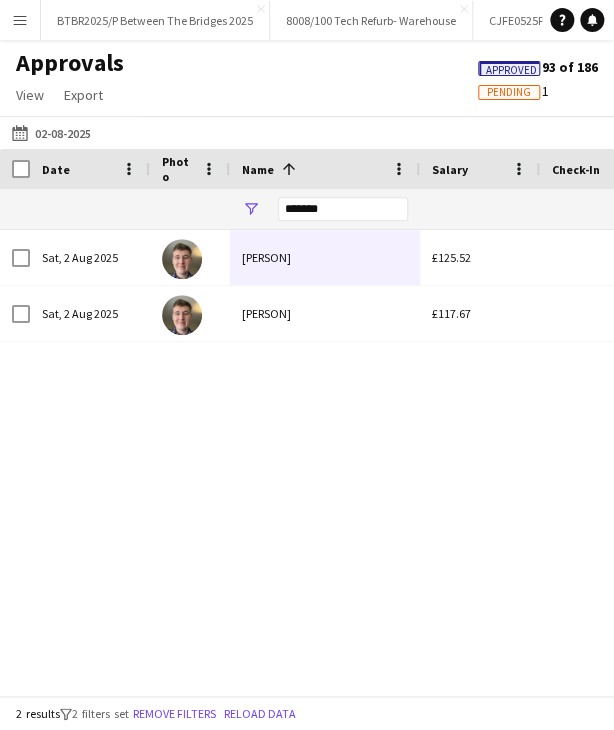 drag, startPoint x: 76, startPoint y: 136, endPoint x: 94, endPoint y: 151, distance: 23.43075 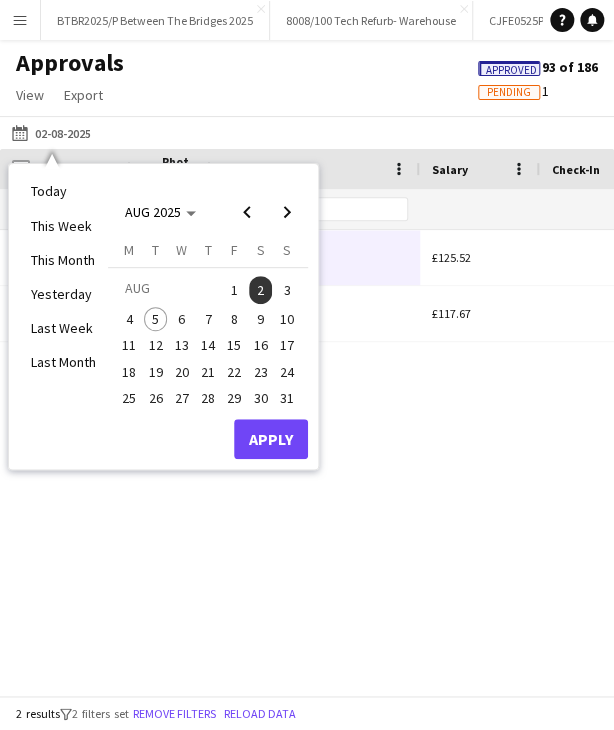 click on "Yesterday
[DD]-[MM]-[YYYY]
Today   This Week   This Month   Yesterday   Last Week   Last Month  AUG 2025AUG 2025 Monday M Tuesday T Wednesday W Thursday T Friday F Saturday S Sunday S  AUG   1   2   3   4   5   6   7   8   9   10   11   12   13   14   15   16   17   18   19   20   21   22   23   24   25   26   27   28   29   30   31
Comparison range
Comparison range
Apply" 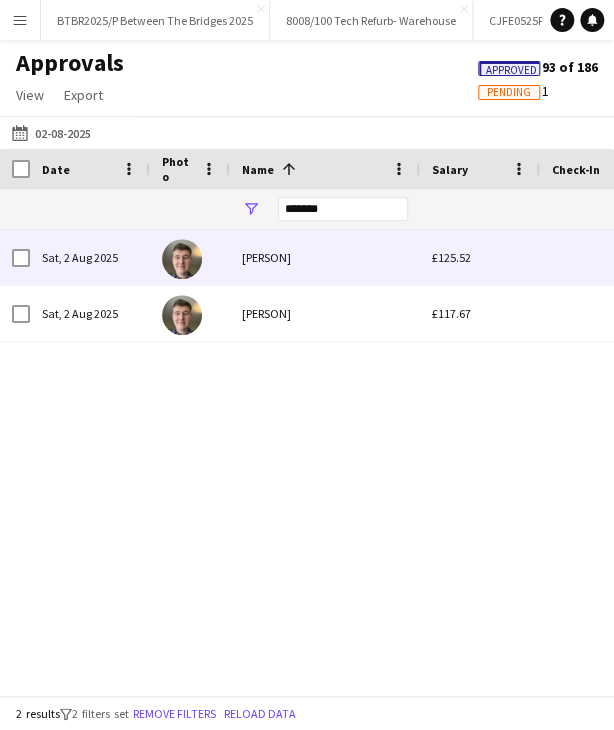 click on "[PERSON]" at bounding box center (325, 257) 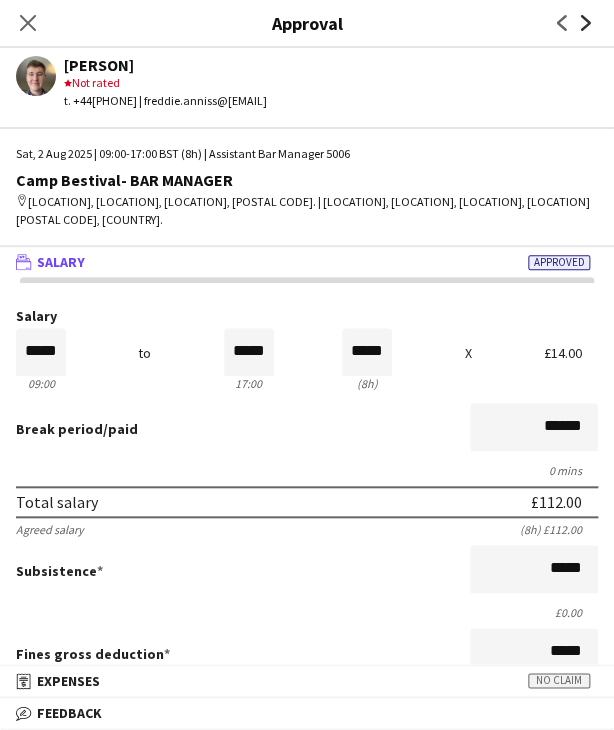 click on "Next" 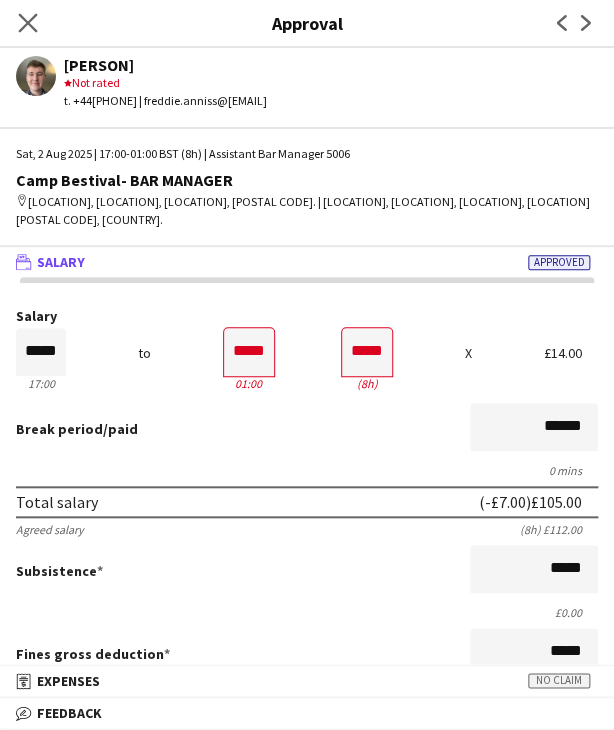 click on "Close pop-in" 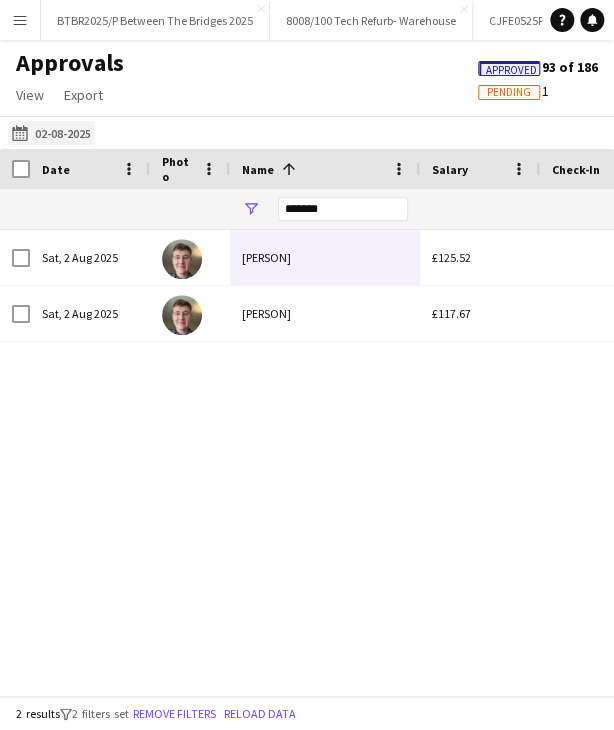 click on "Yesterday
02-08-2025" 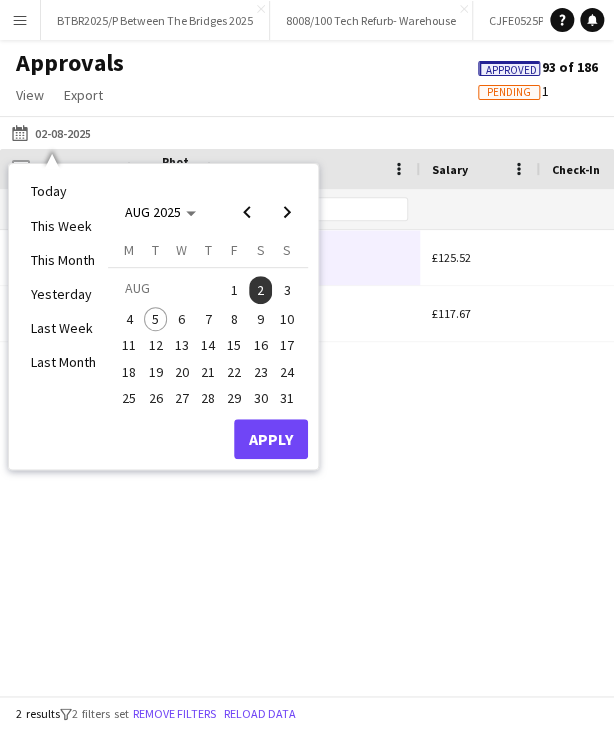 click on "3" at bounding box center [287, 290] 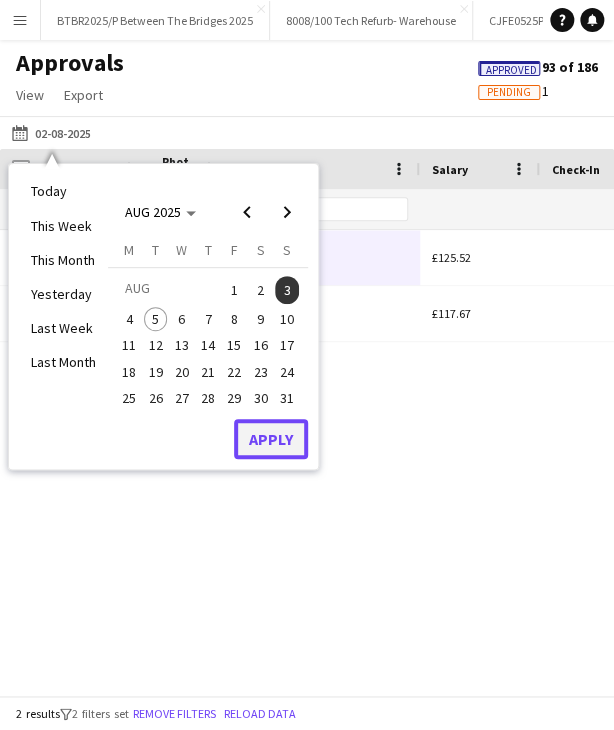 click on "Apply" at bounding box center (271, 439) 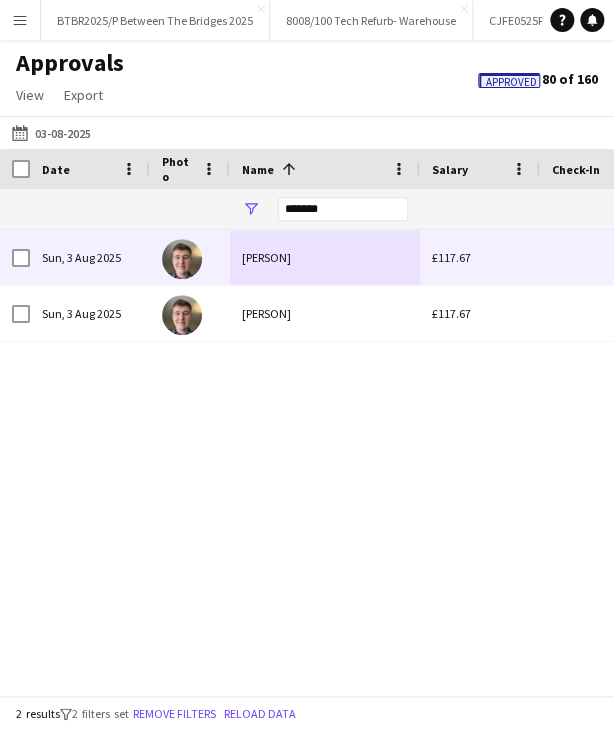 click on "[PERSON]" at bounding box center [325, 257] 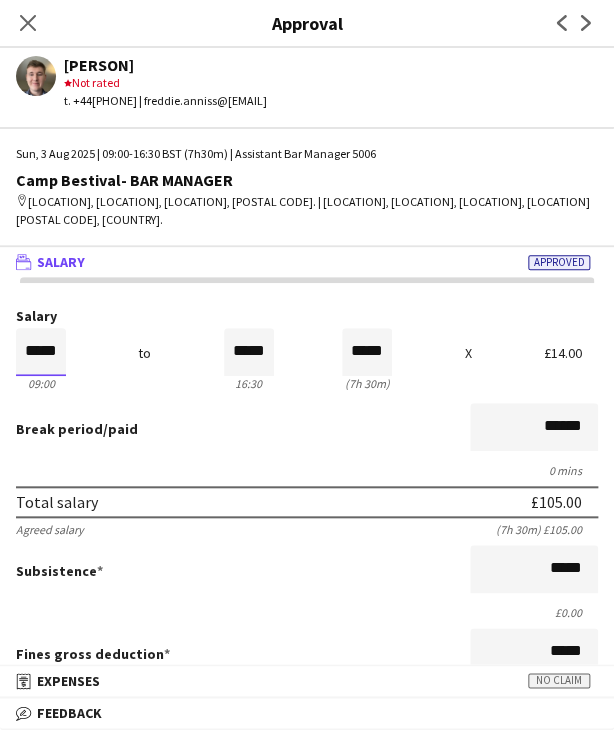 click on "*****" at bounding box center [41, 352] 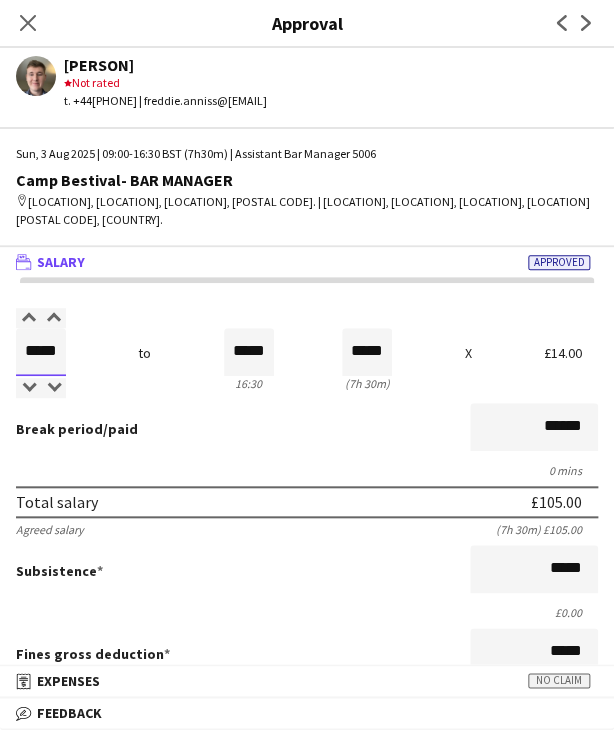 click on "*****" at bounding box center [41, 352] 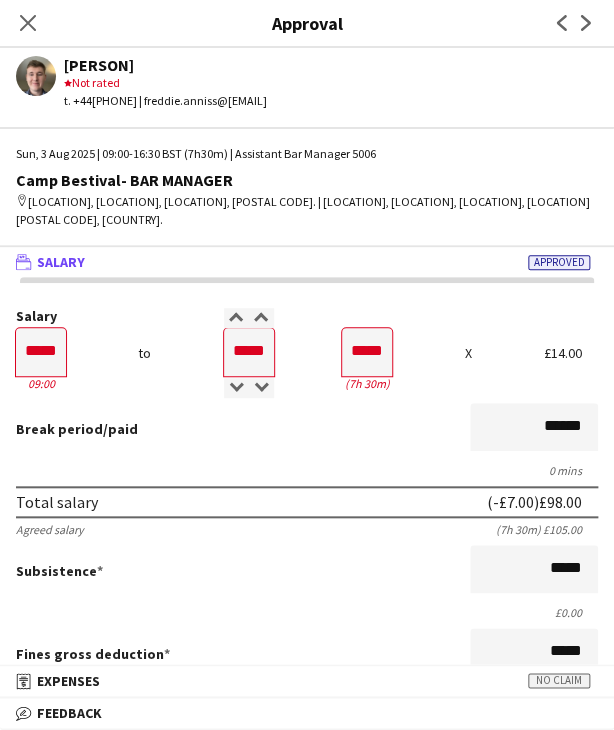 click on "0 mins" at bounding box center (307, 470) 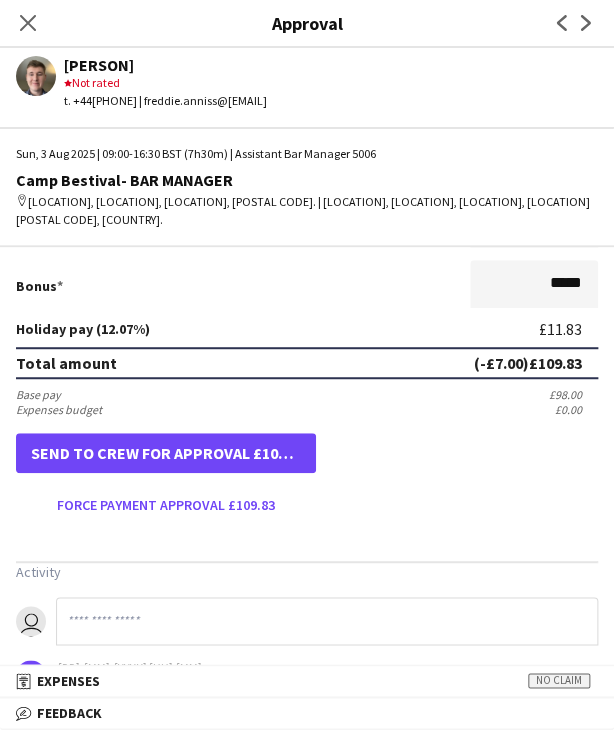 scroll, scrollTop: 537, scrollLeft: 0, axis: vertical 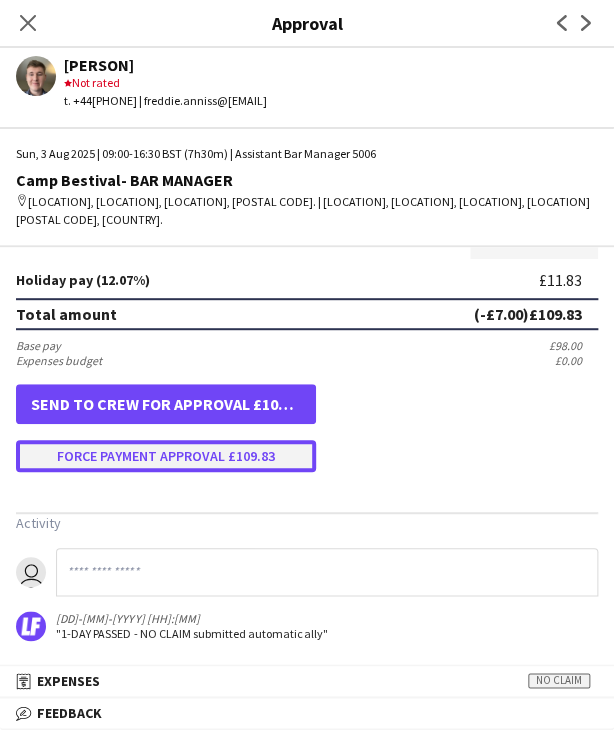 click on "Force payment approval £109.83" at bounding box center [166, 456] 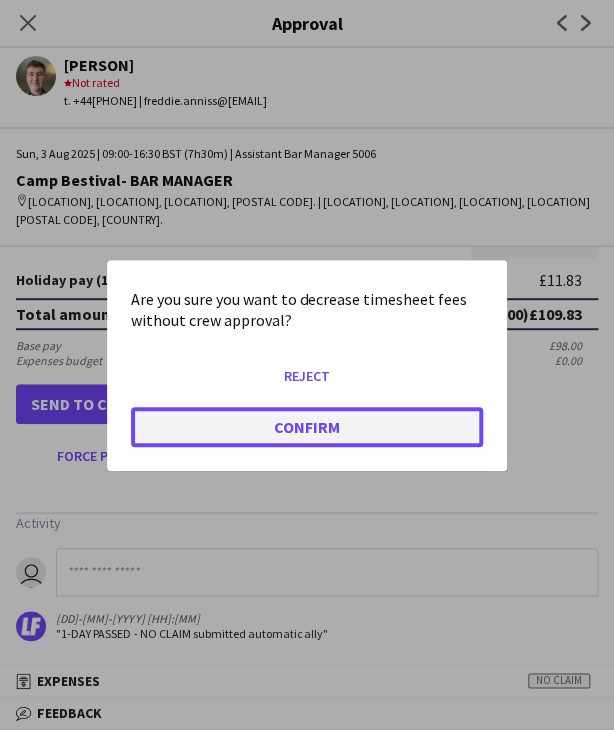 click on "Confirm" 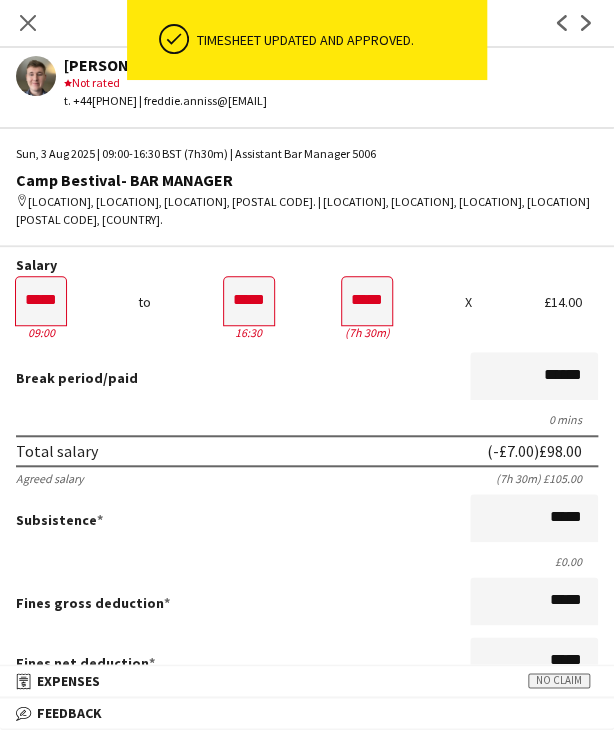 scroll, scrollTop: 37, scrollLeft: 0, axis: vertical 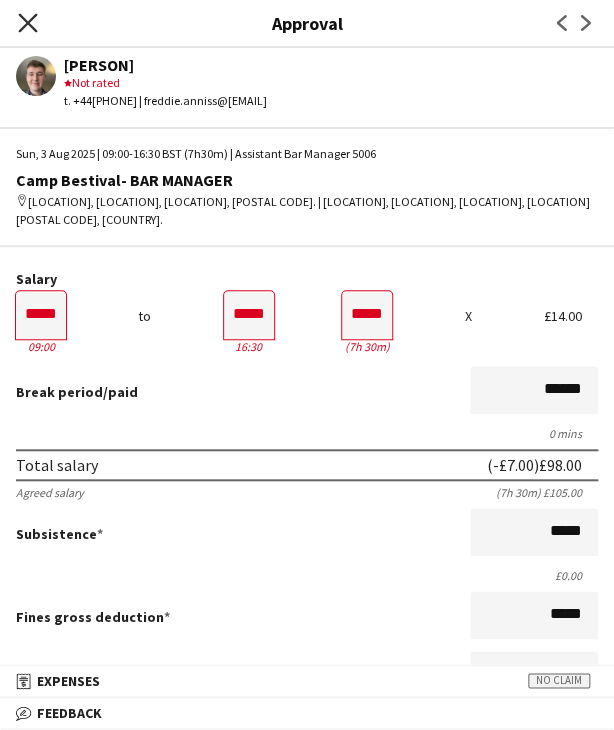 drag, startPoint x: 29, startPoint y: 31, endPoint x: 187, endPoint y: 133, distance: 188.06381 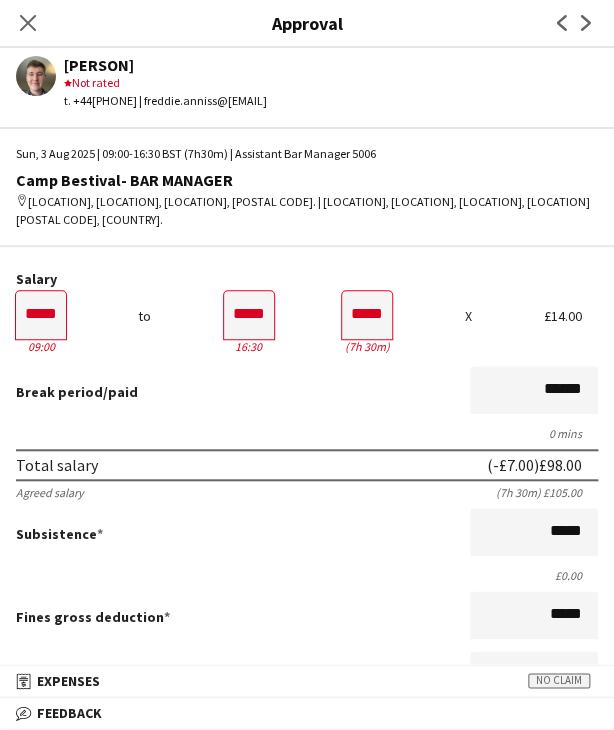 click on "Close pop-in" 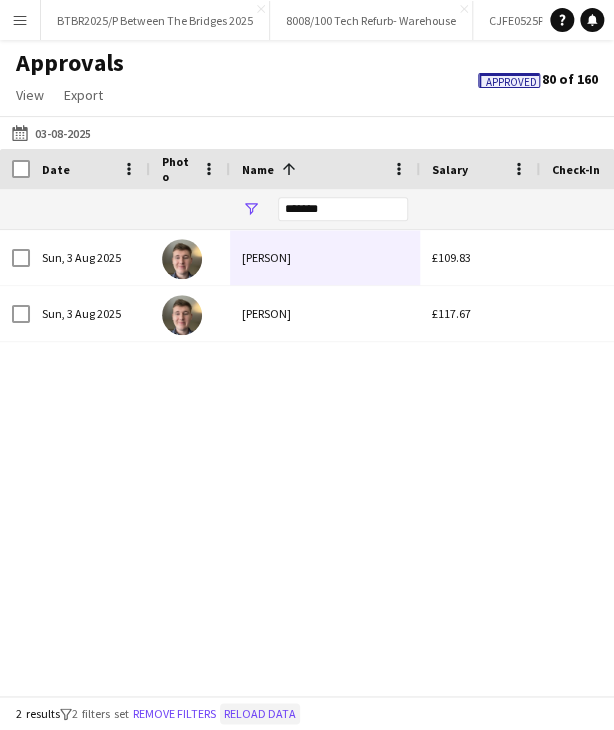 click on "Reload data" 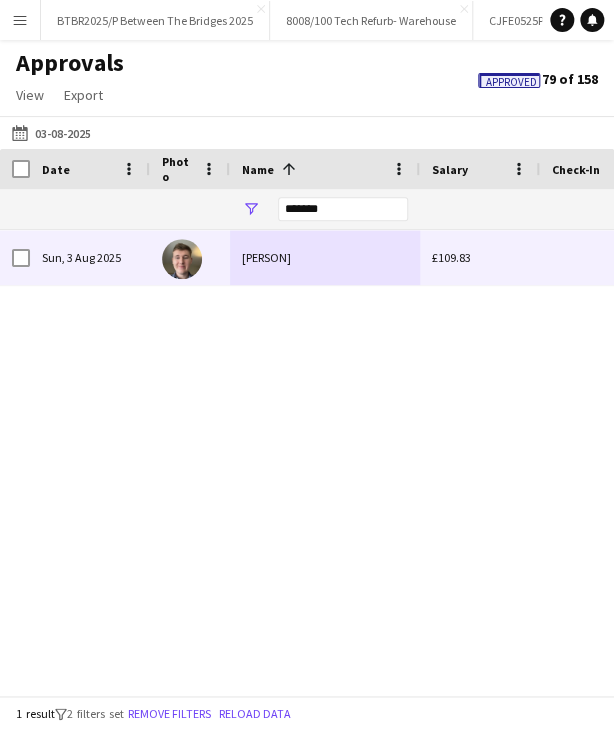 click on "[PERSON]" at bounding box center (325, 257) 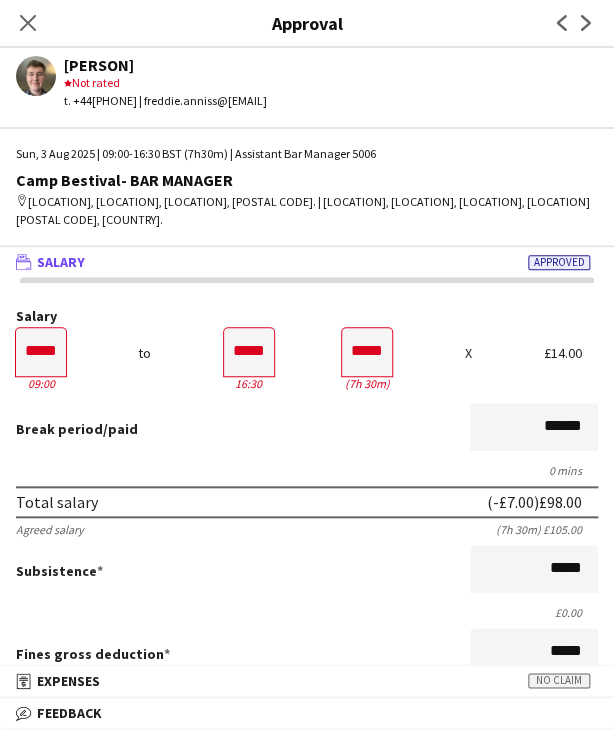 drag, startPoint x: 22, startPoint y: 34, endPoint x: 50, endPoint y: 51, distance: 32.75668 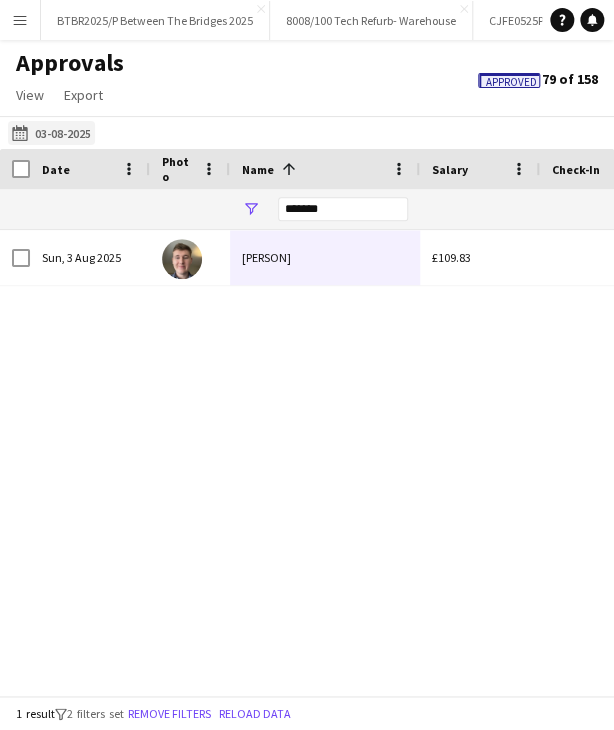 click on "Yesterday
03-08-2025" 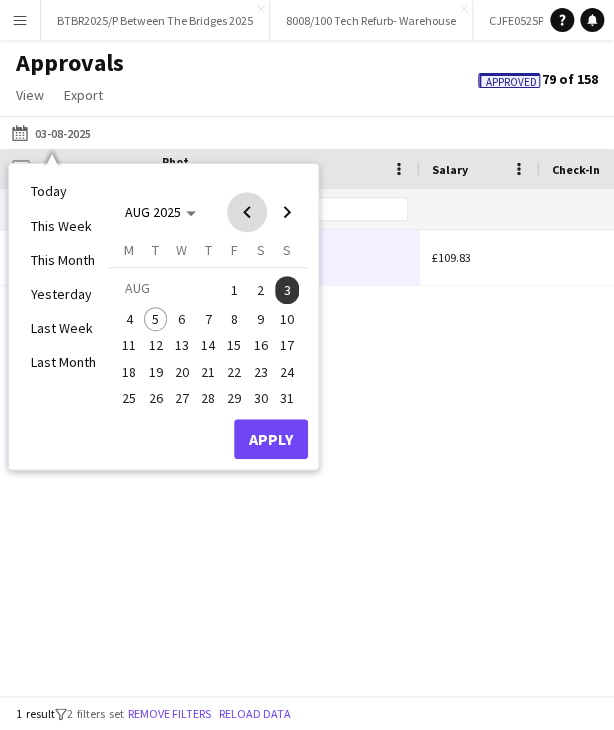 click at bounding box center (247, 212) 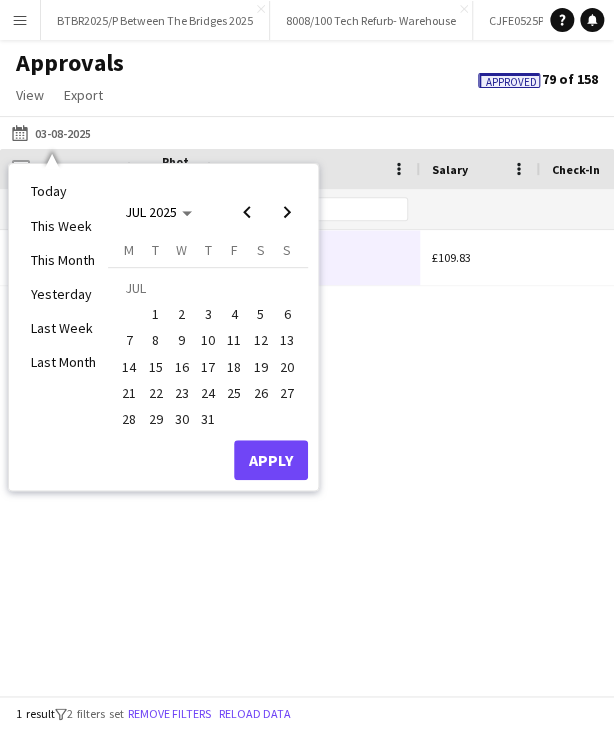 click on "22" at bounding box center (156, 393) 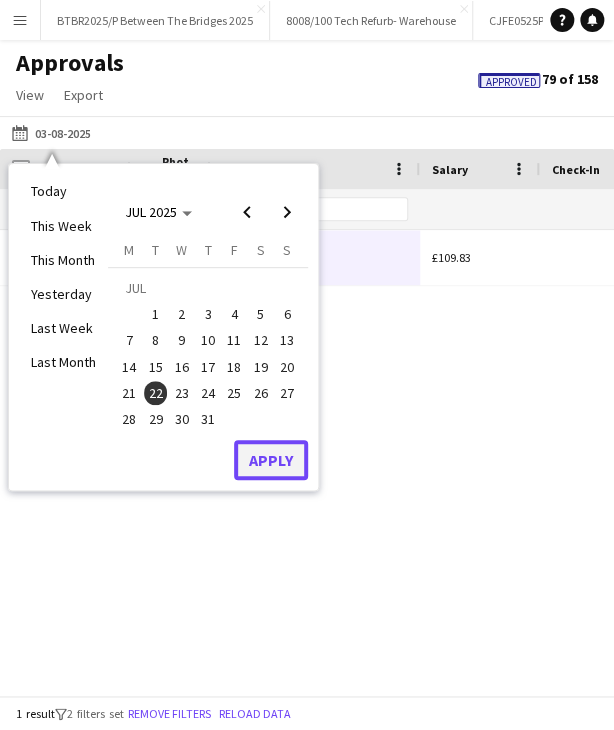 click on "Apply" at bounding box center [271, 460] 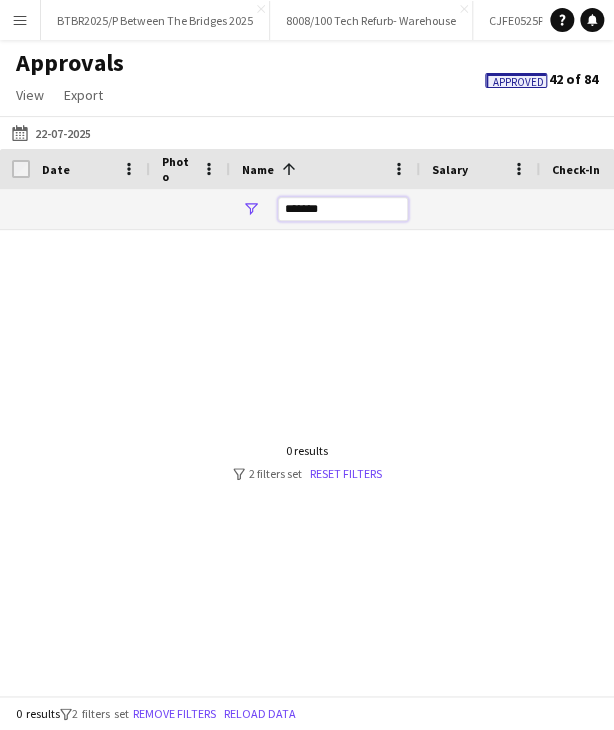 click on "*******" at bounding box center (343, 209) 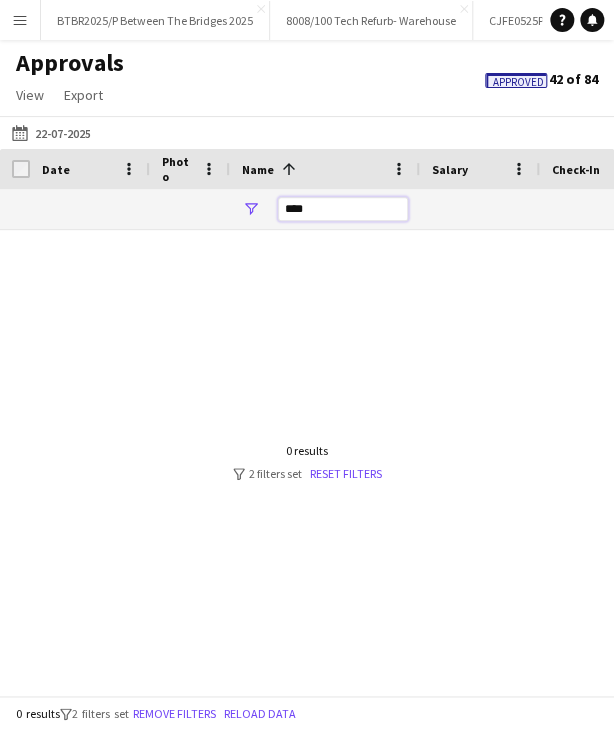 click on "****" at bounding box center [343, 209] 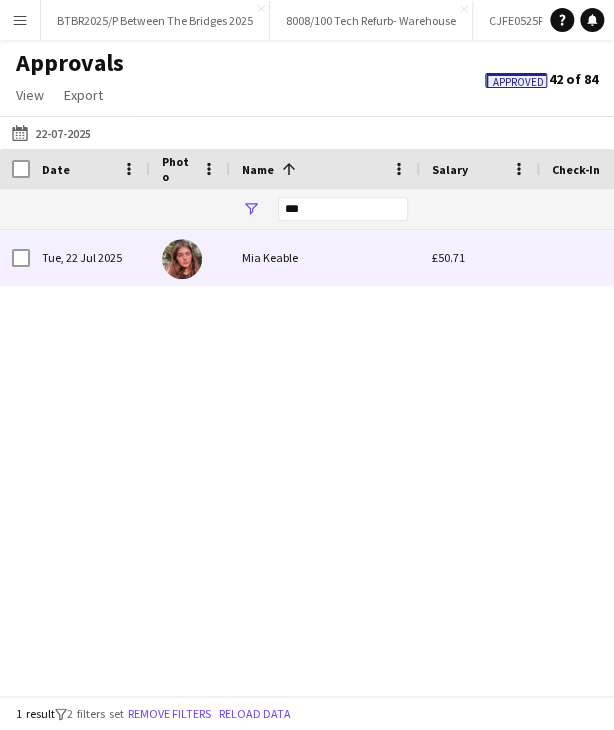 click on "Mia Keable" at bounding box center (325, 257) 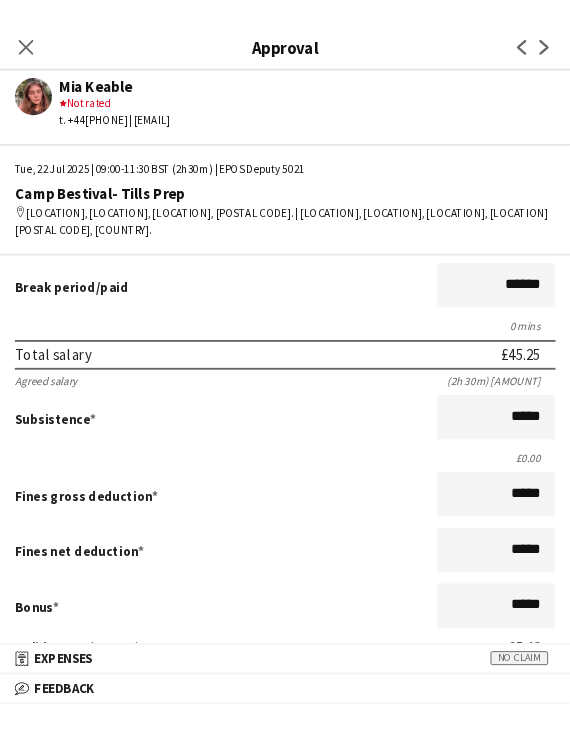 scroll, scrollTop: 0, scrollLeft: 0, axis: both 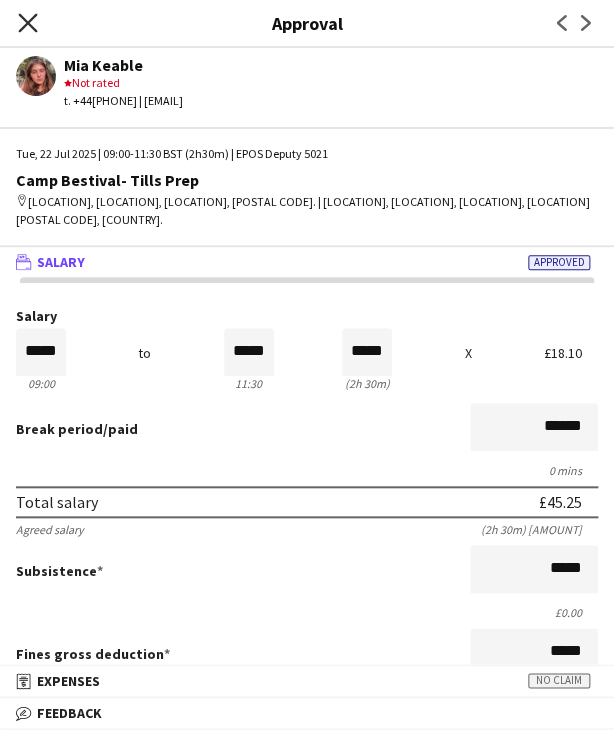 click on "Close pop-in" 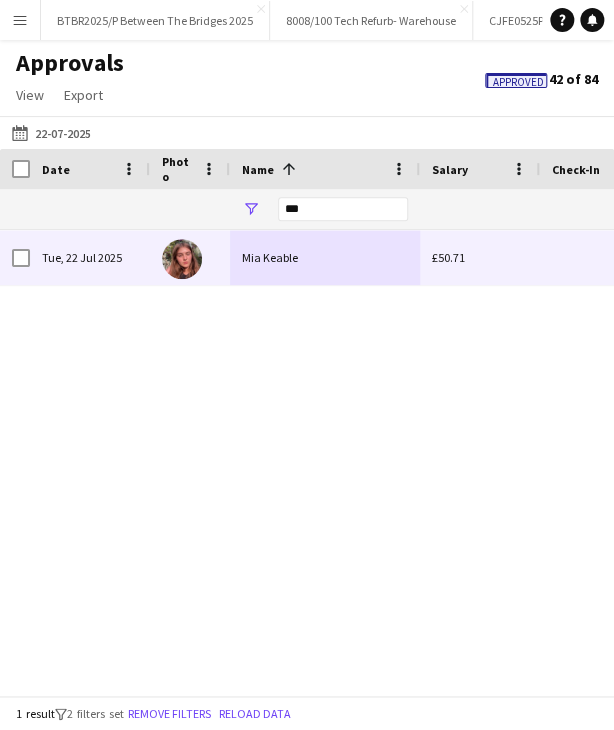 click on "Mia Keable" at bounding box center [325, 257] 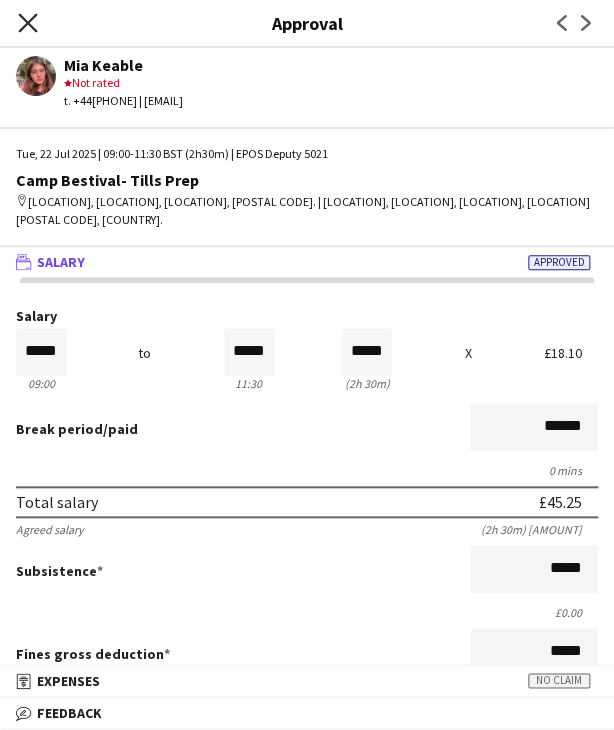 click 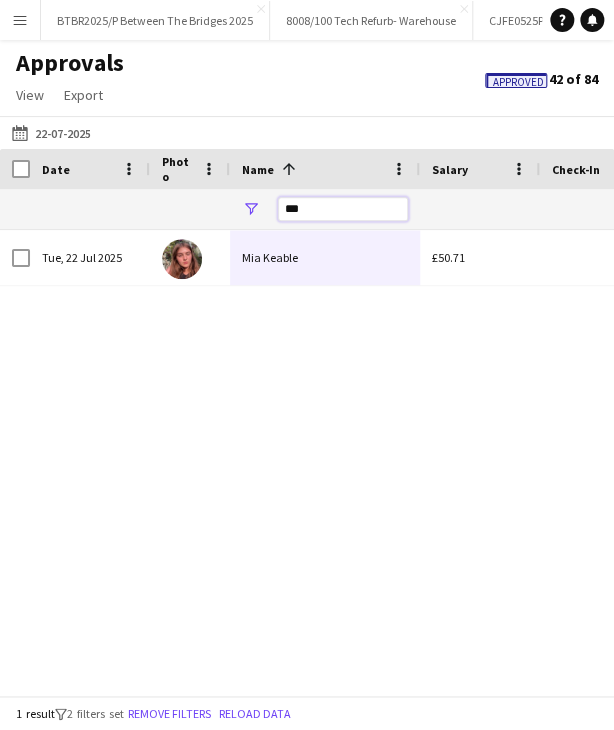 click on "***" at bounding box center (343, 209) 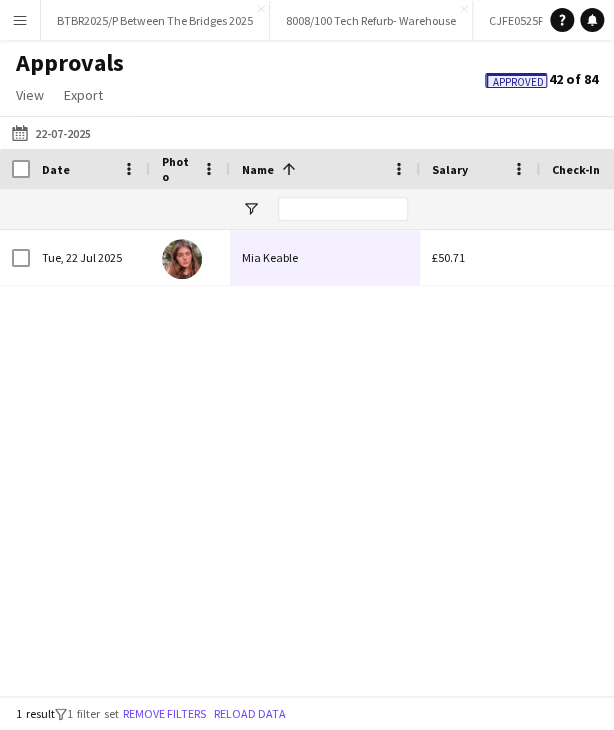click on "Approvals   View  Customise view Customise filters Reset Filters Reset View Reset All  Export  Export as XLSX Export as CSV Export as PDF Approved  42 of 84" 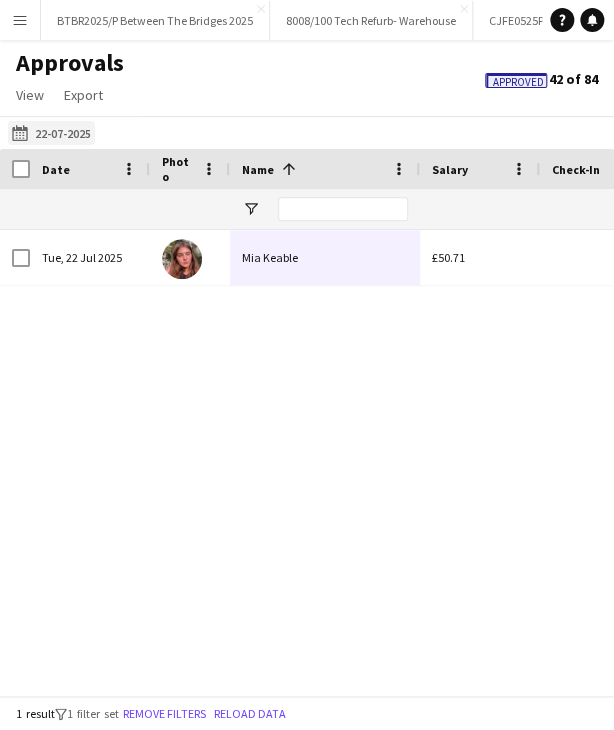 click on "Yesterday
[DD]-[MM]-[YYYY]" 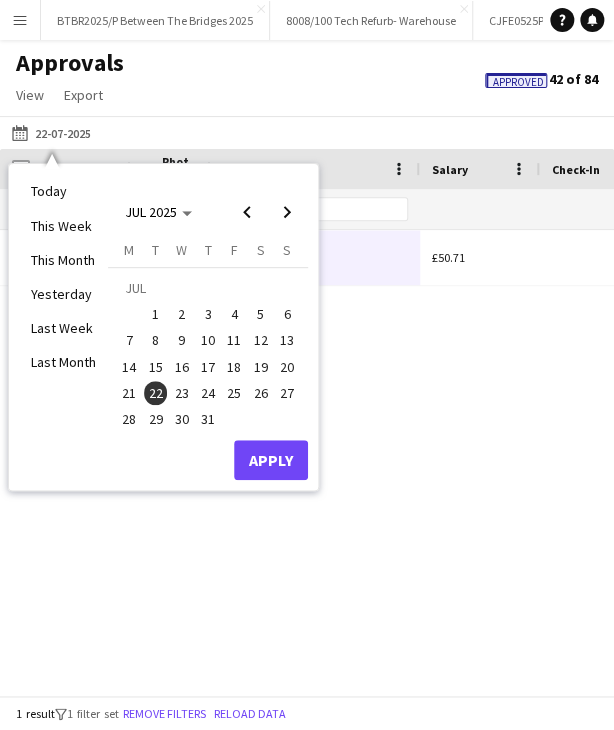 click on "22" at bounding box center (156, 393) 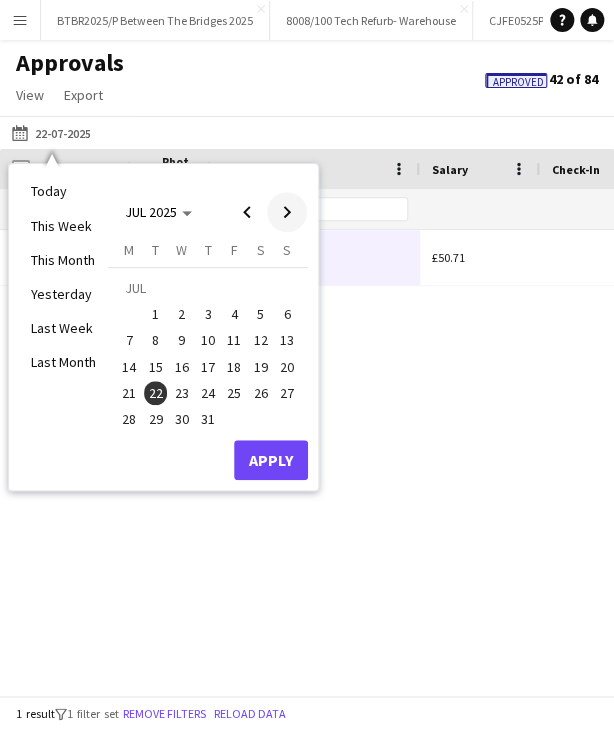 click at bounding box center [287, 212] 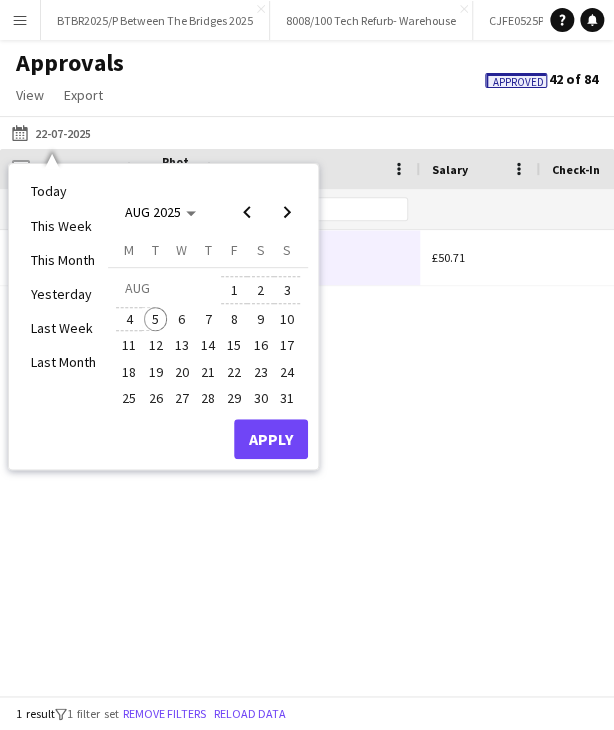 click on "5" at bounding box center (156, 319) 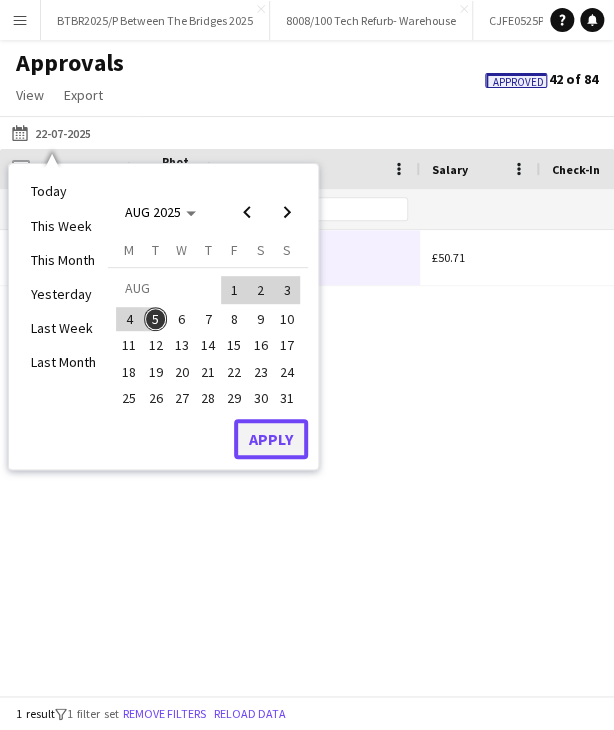 click on "Apply" at bounding box center (271, 439) 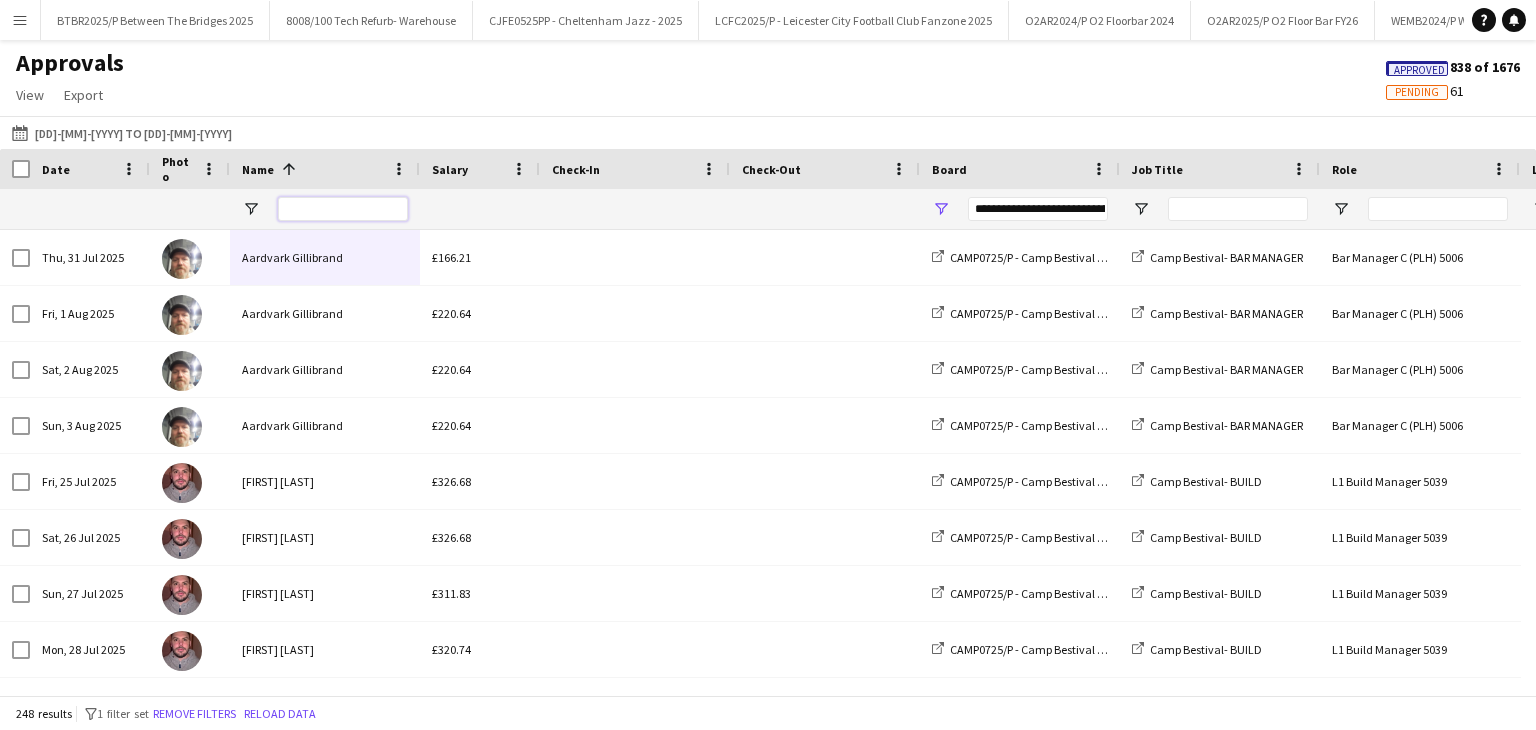 click at bounding box center (343, 209) 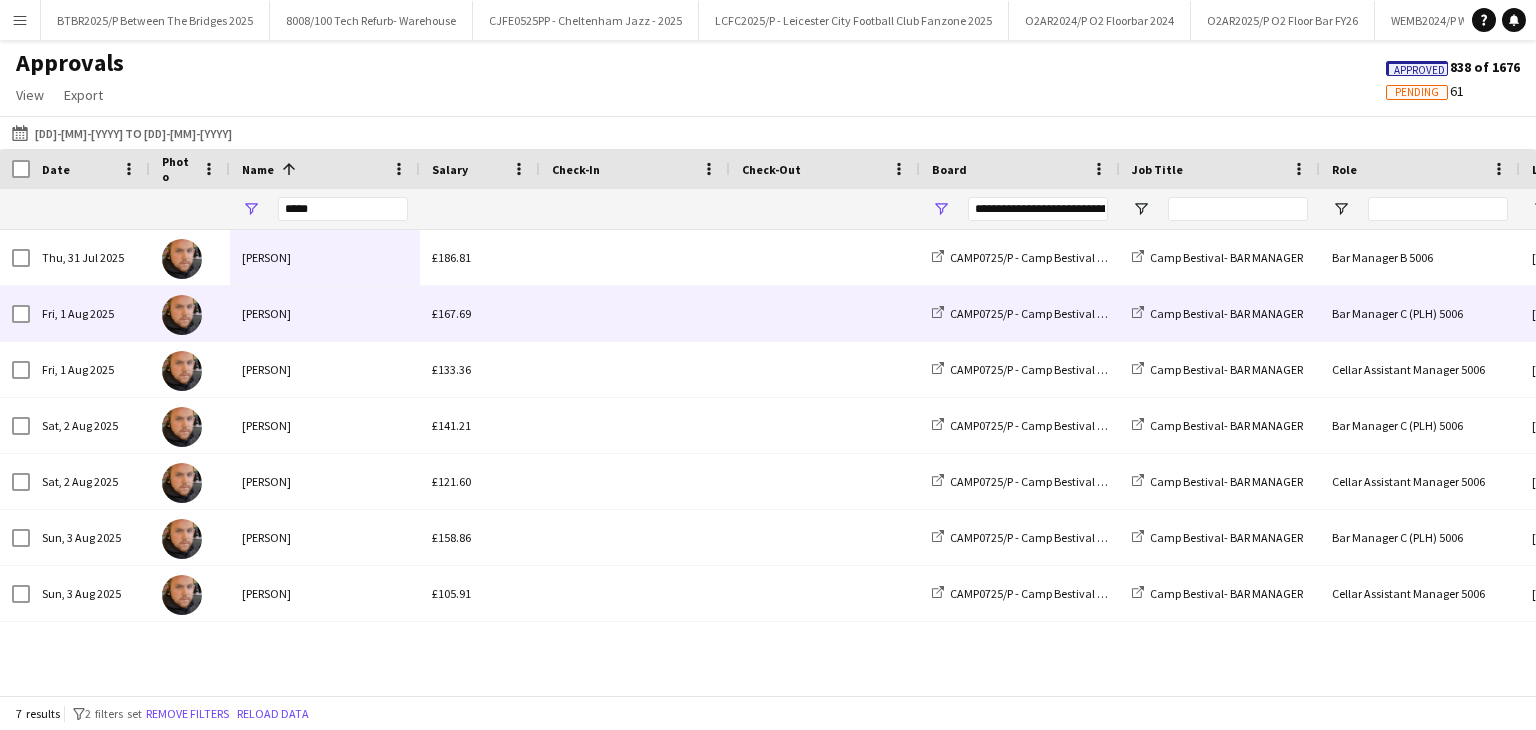 click on "£167.69" at bounding box center (451, 313) 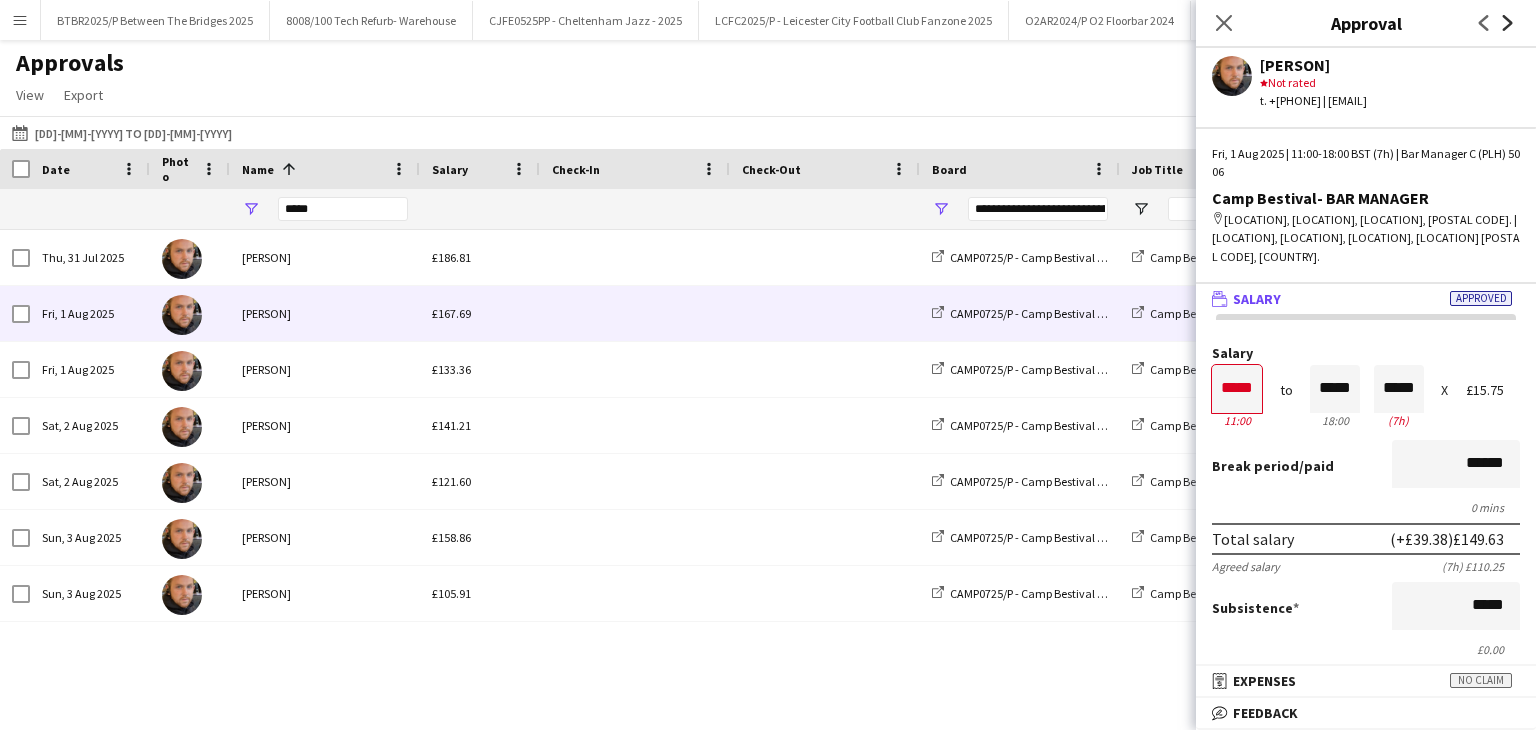 click on "Next" 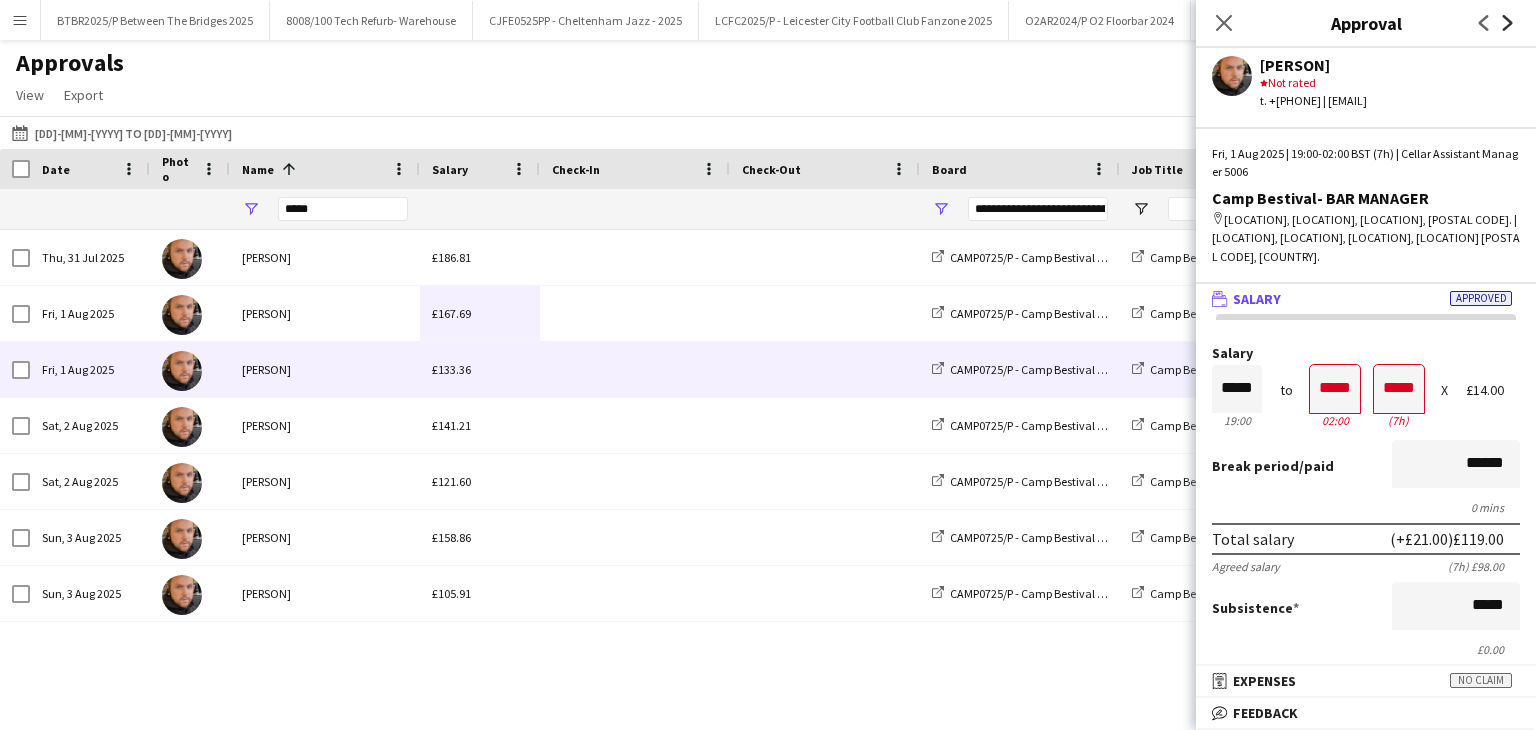 click on "Next" 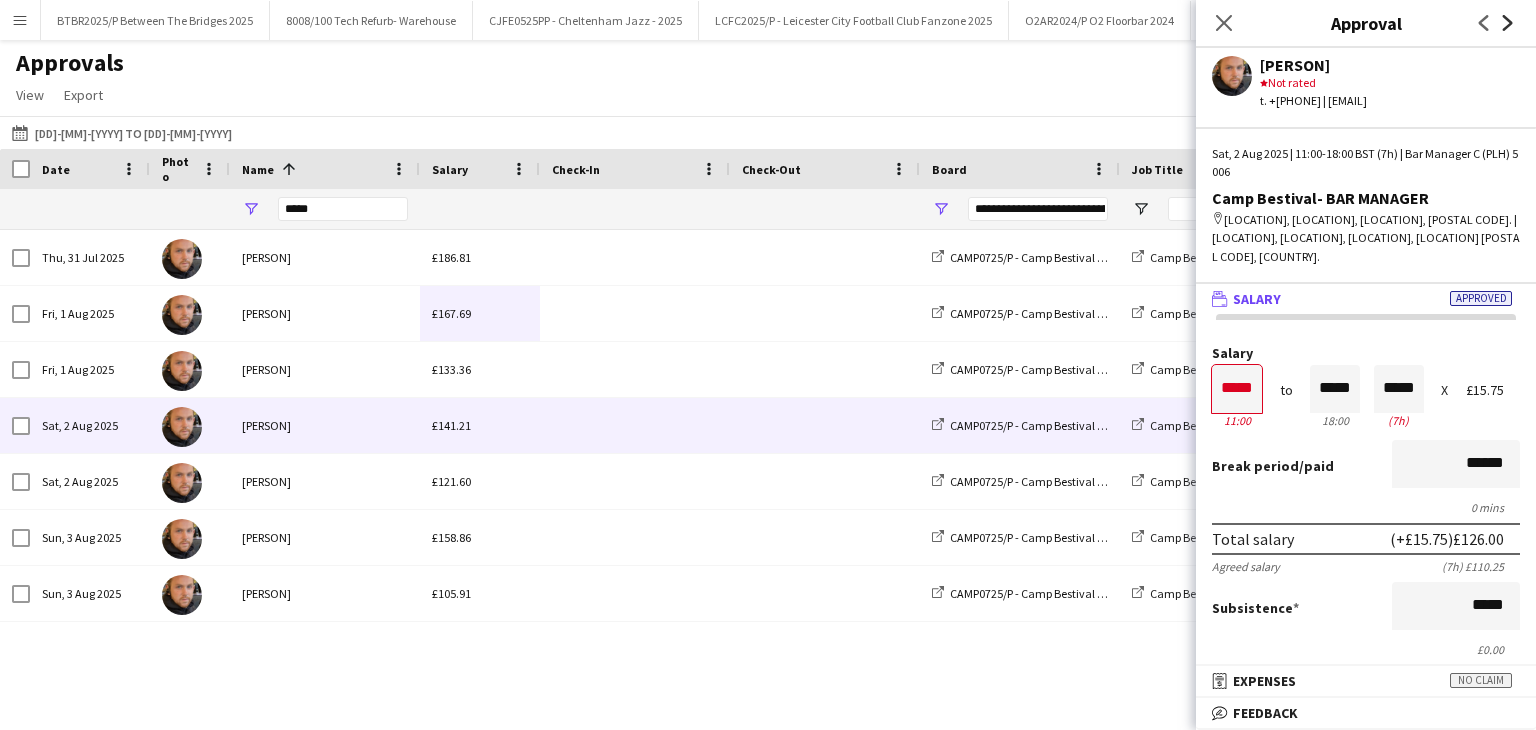 click on "Next" 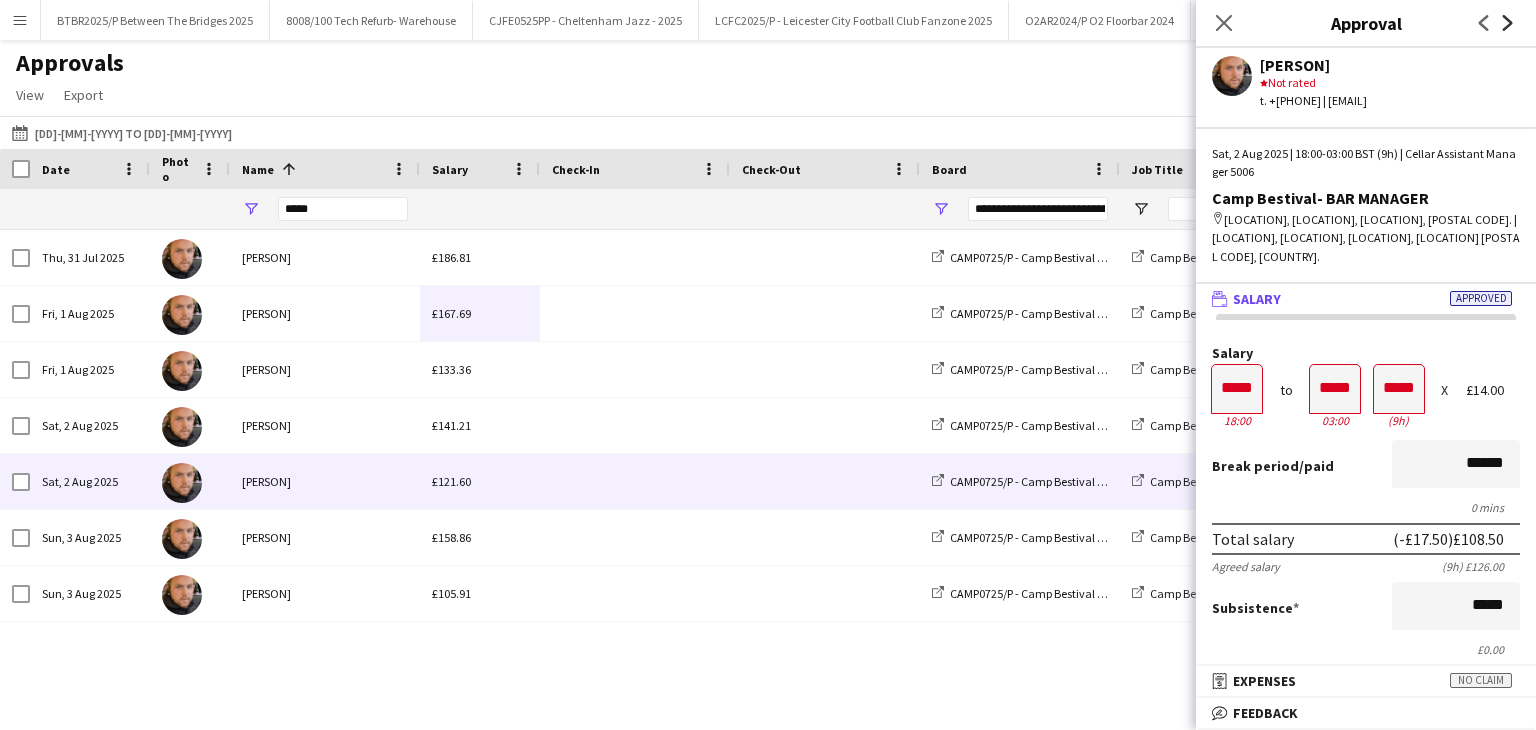 click on "Next" 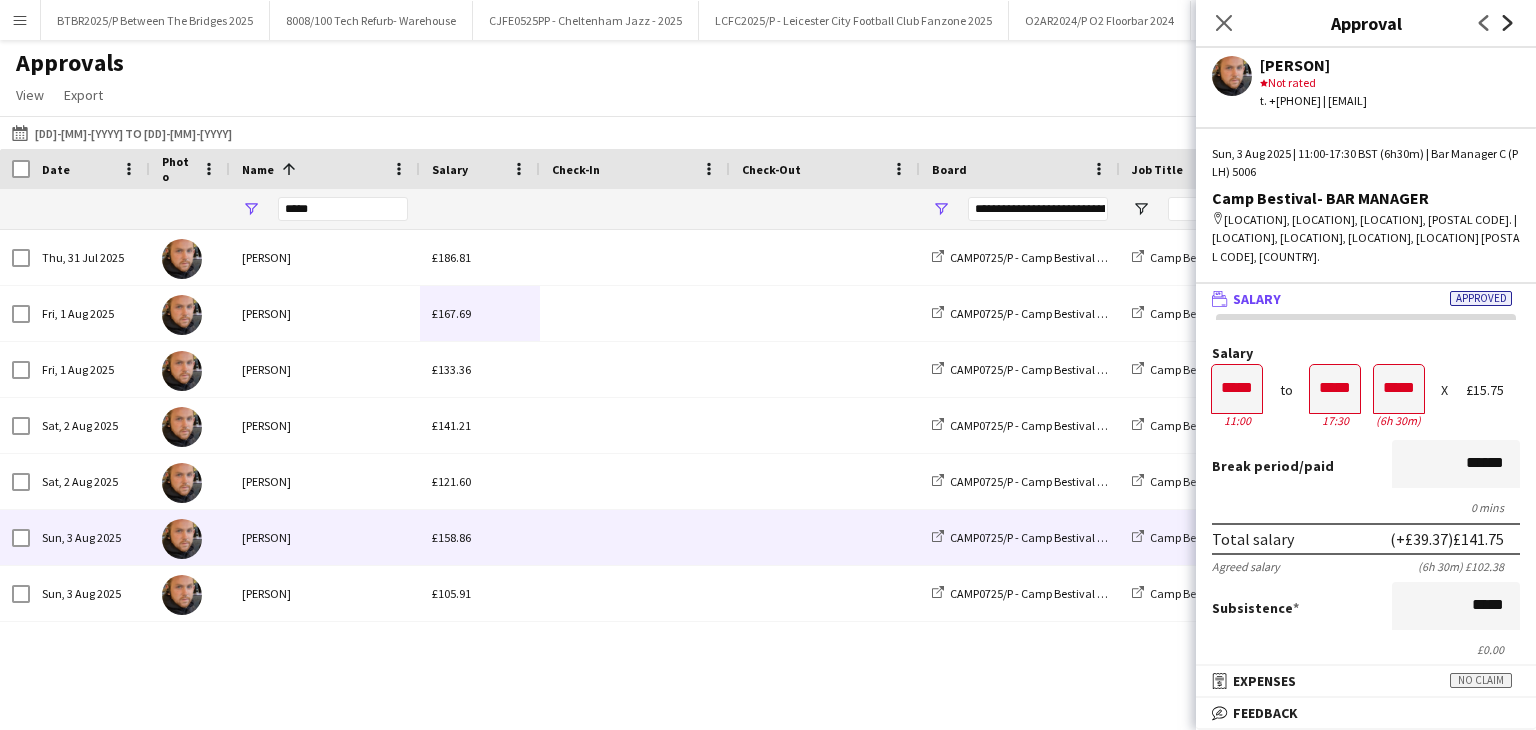 click on "Next" 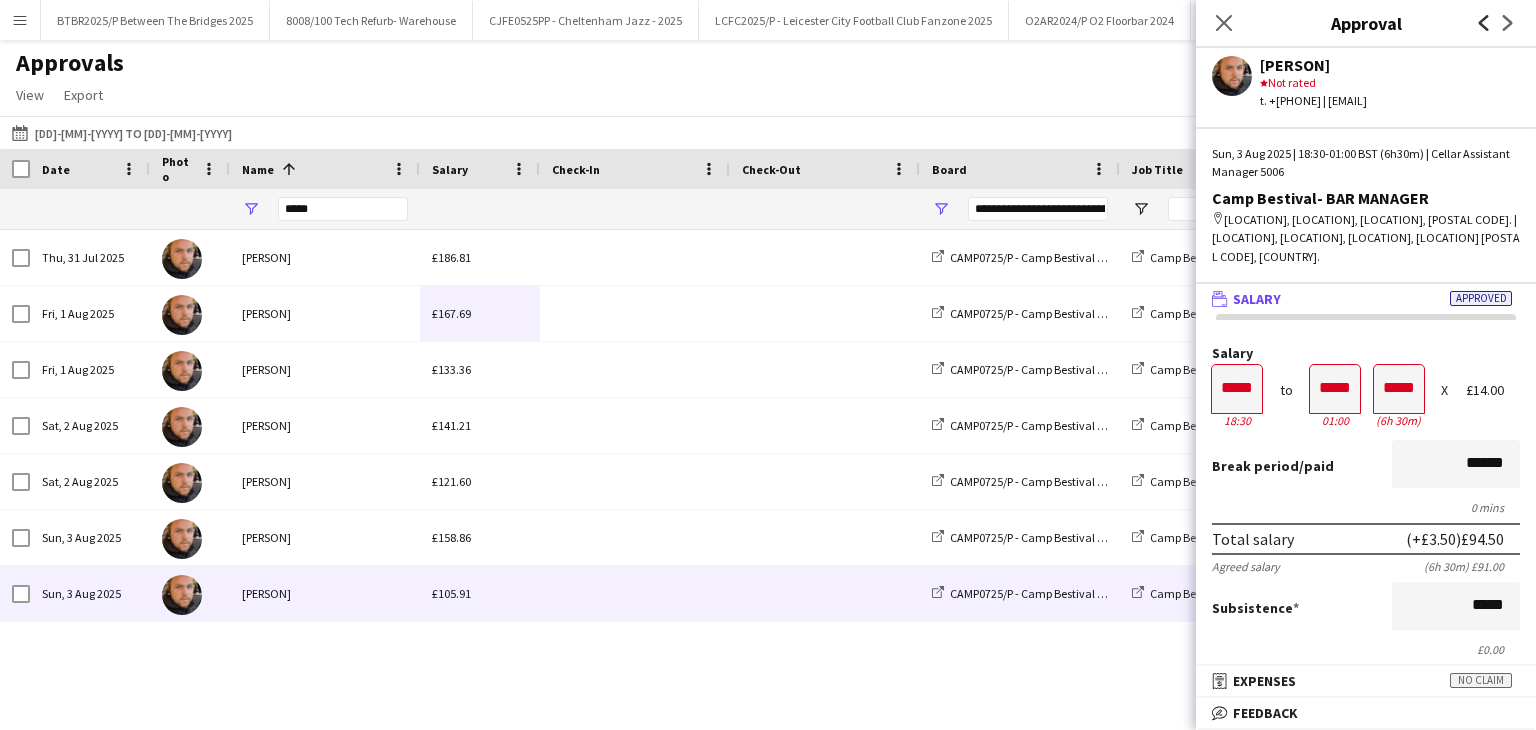 click on "Previous" 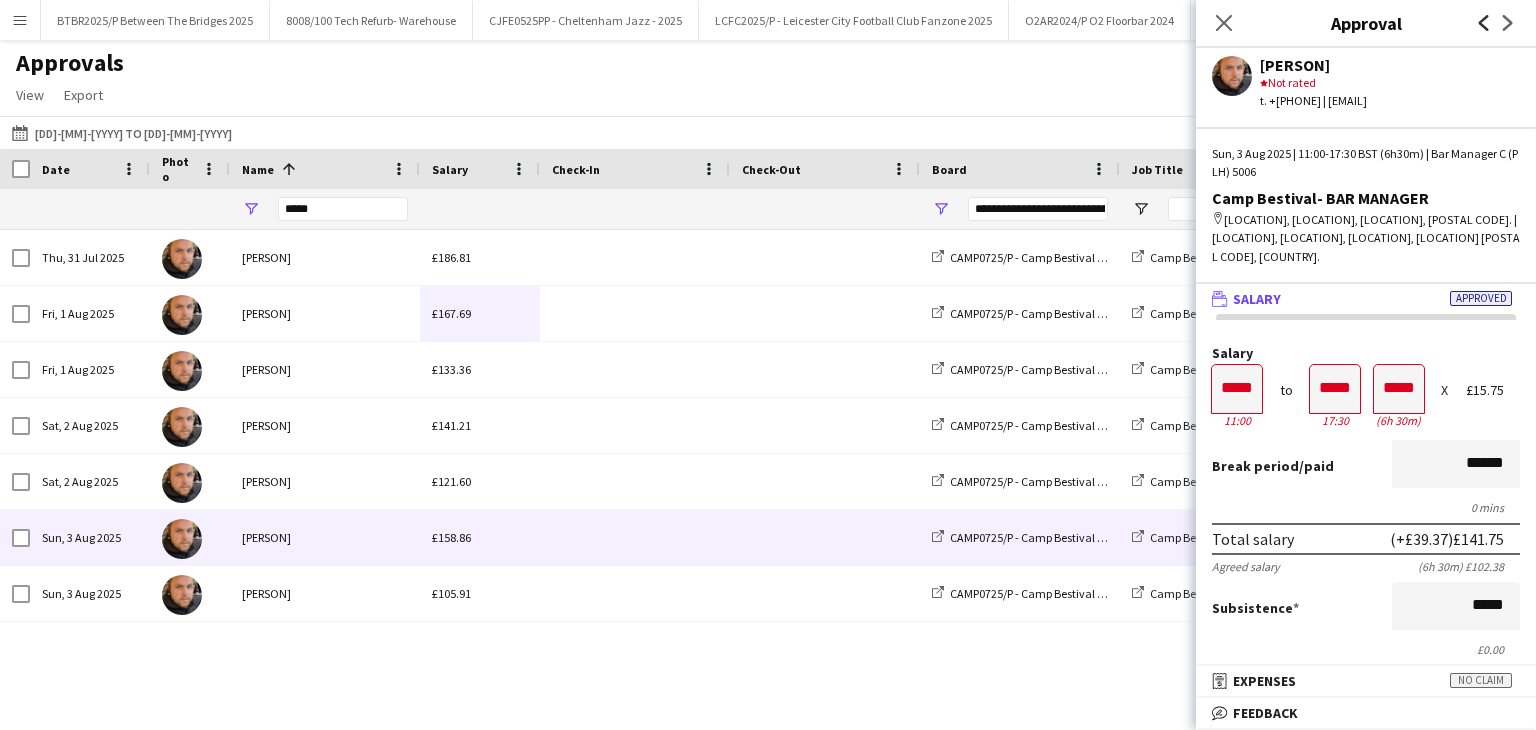 click on "Previous" 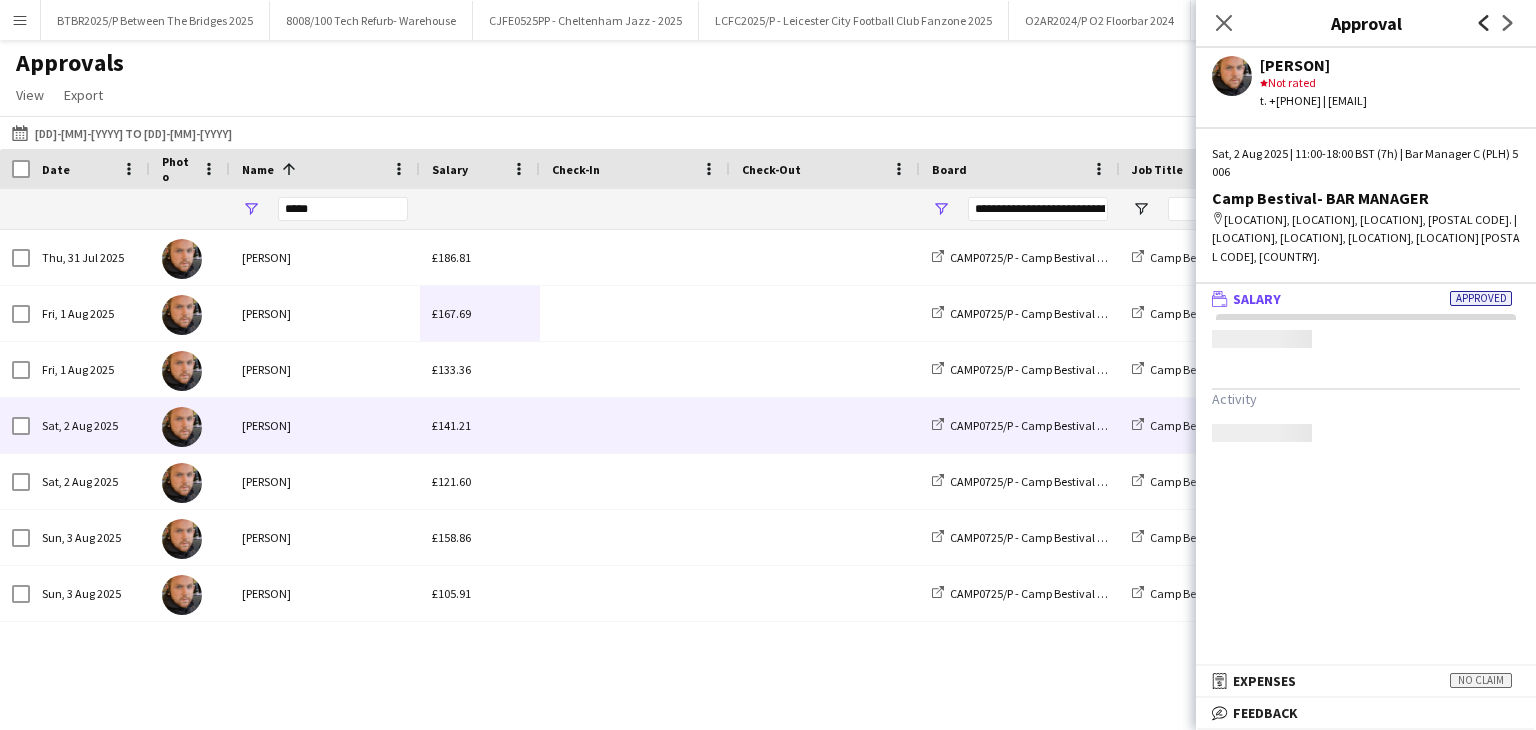 click on "Previous" 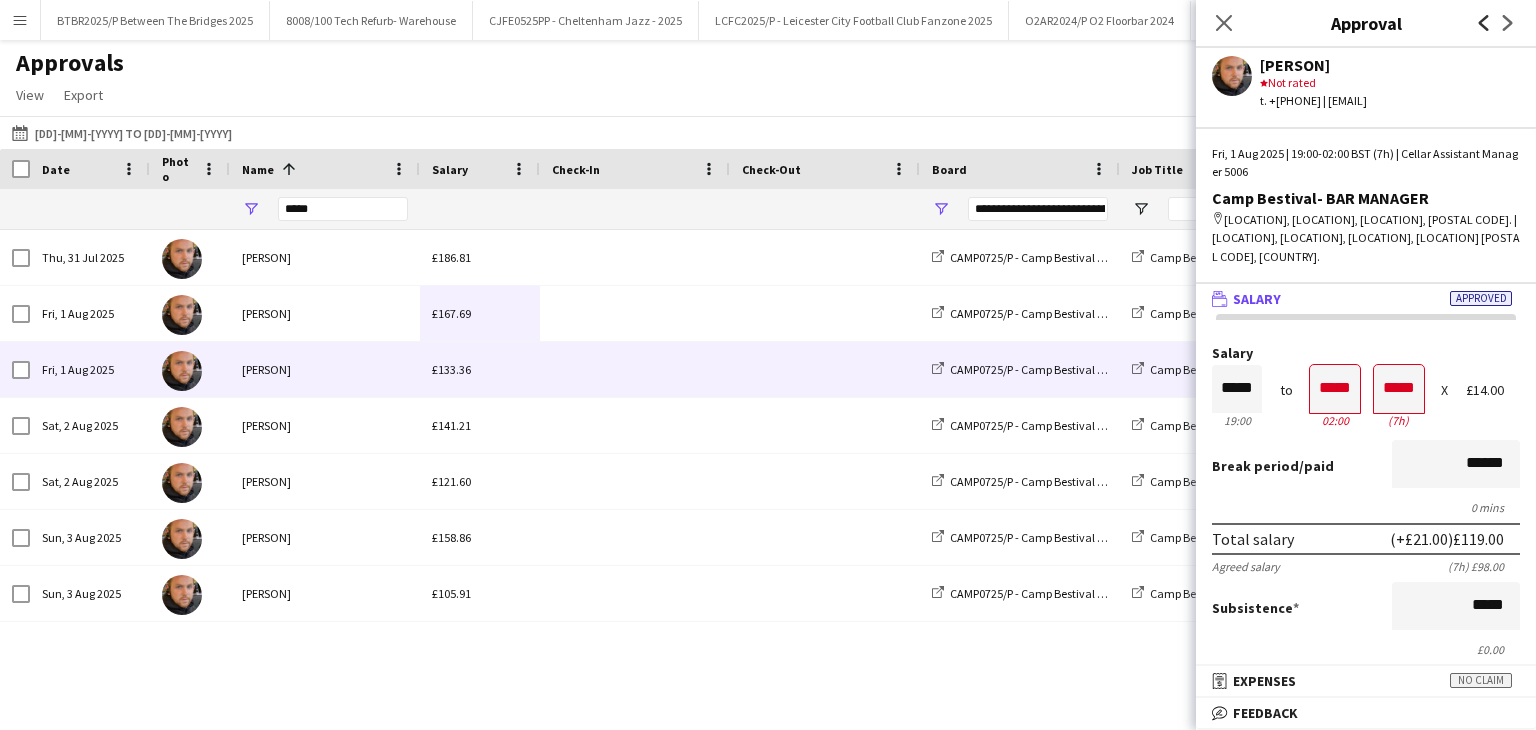 click on "Previous" 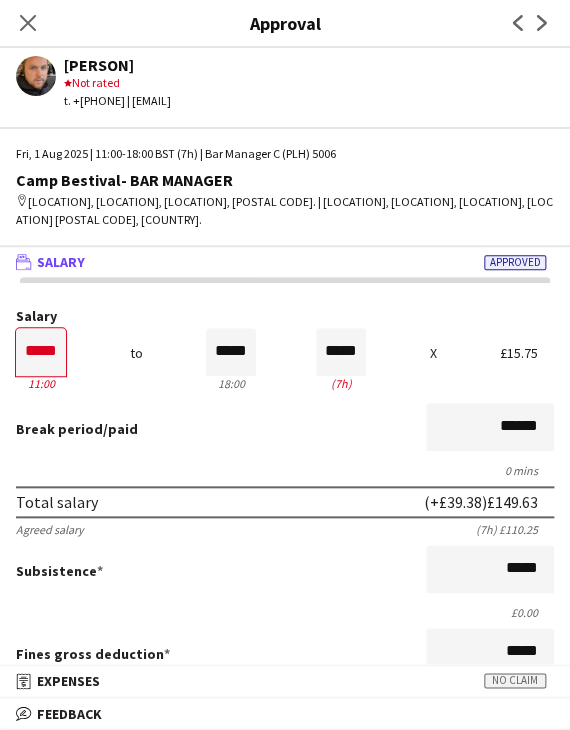 click on "Next" 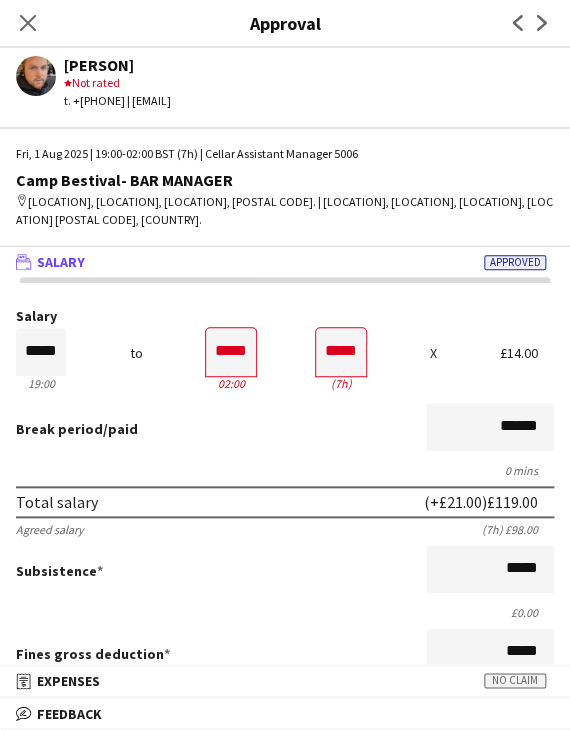 click on "Next" 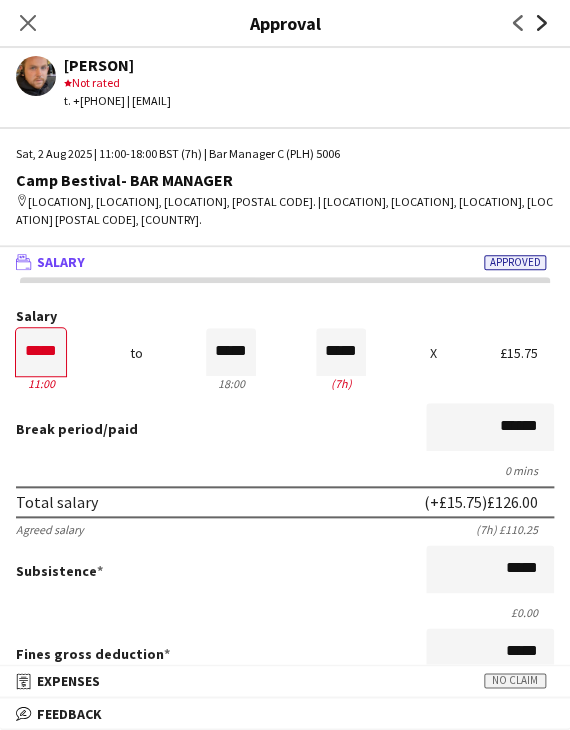 click 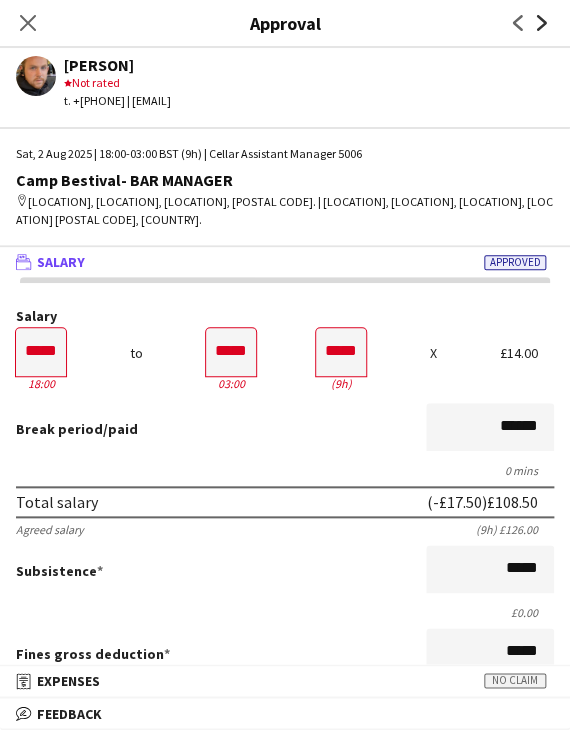 click 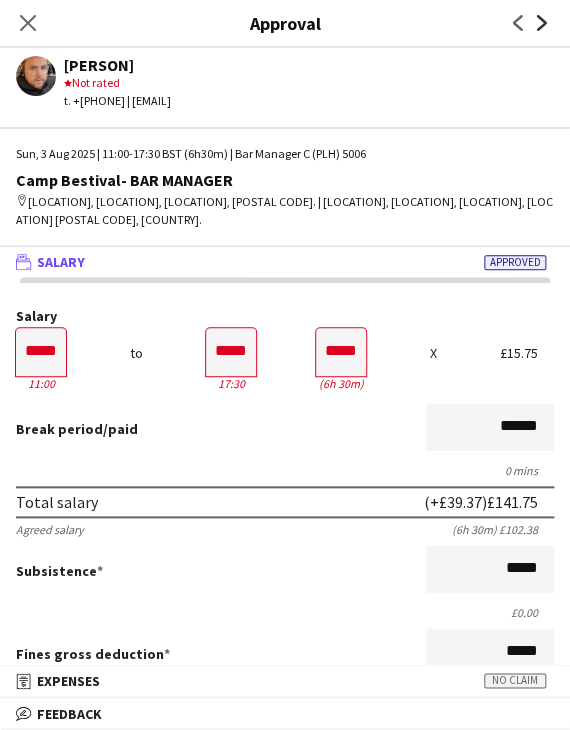 click on "Next" 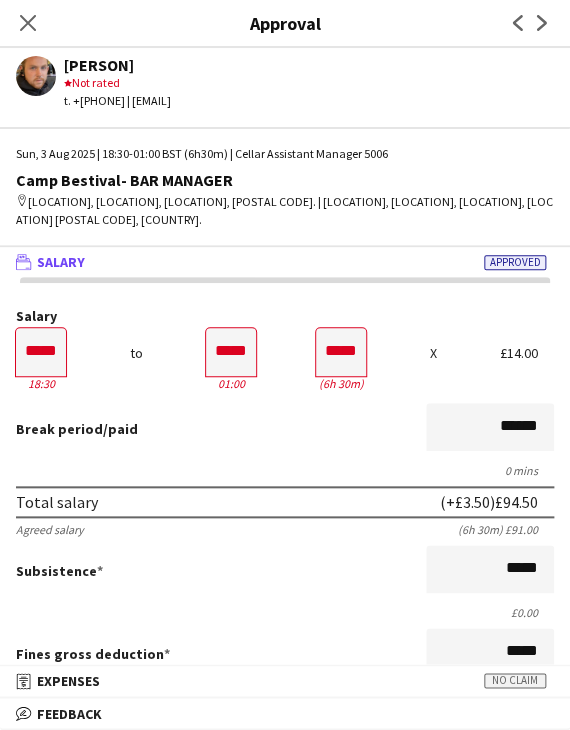 drag, startPoint x: 23, startPoint y: 24, endPoint x: 120, endPoint y: 68, distance: 106.51291 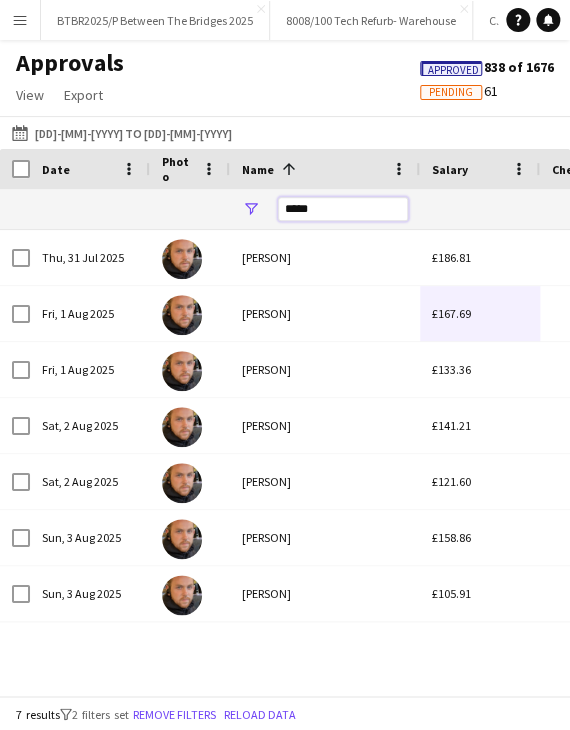 click on "*****" at bounding box center (343, 209) 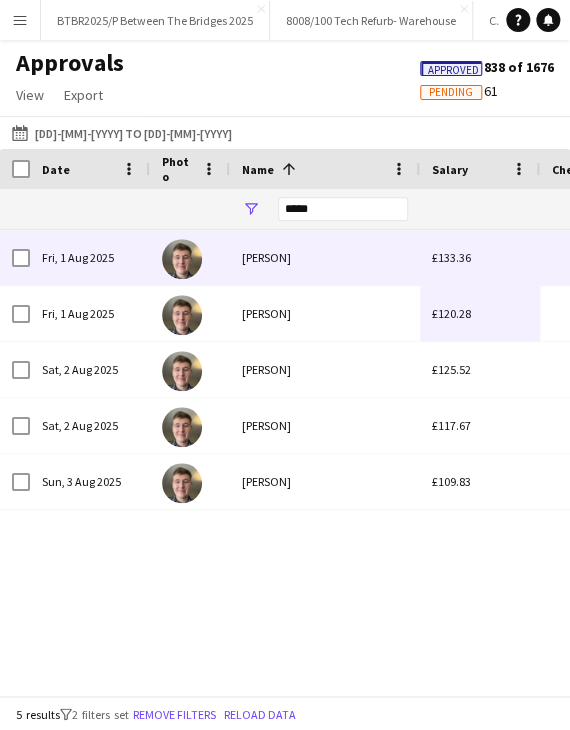 click on "[PERSON]" at bounding box center [325, 257] 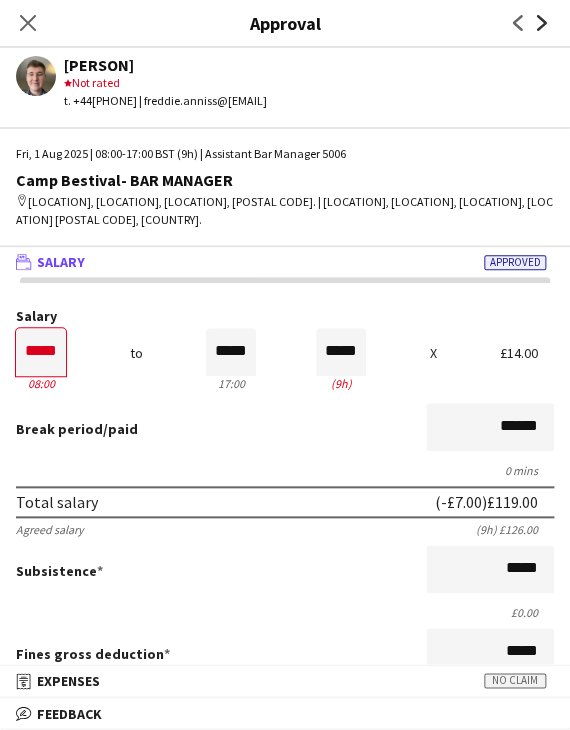 click on "Next" 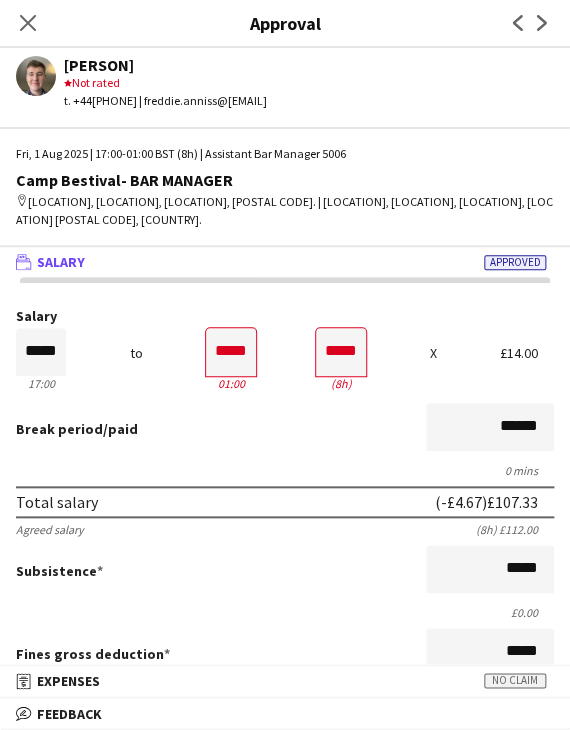 click on "Previous" 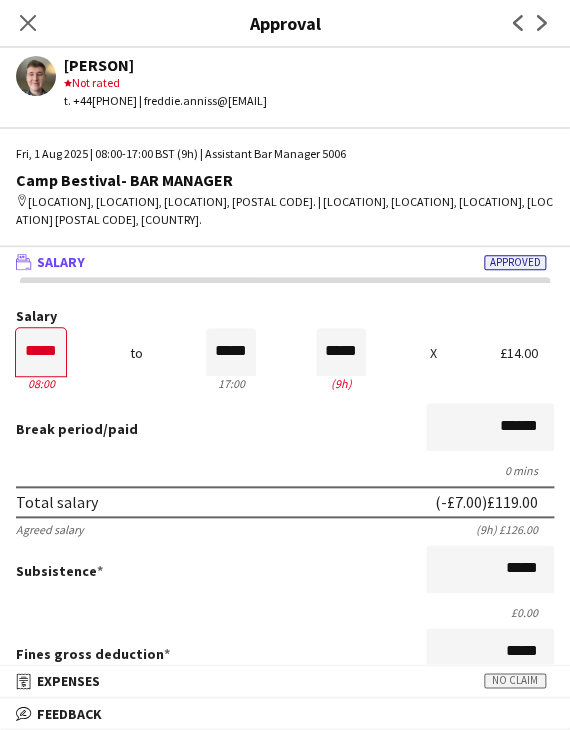 click on "Next" 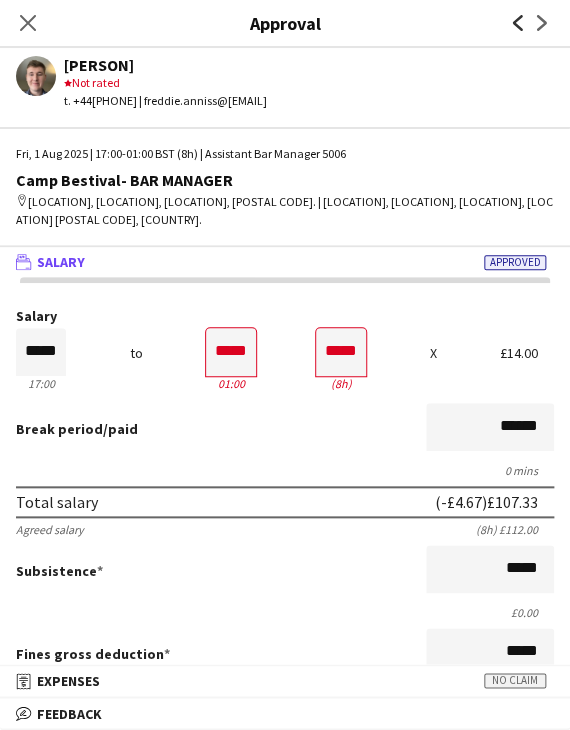 click on "Previous" 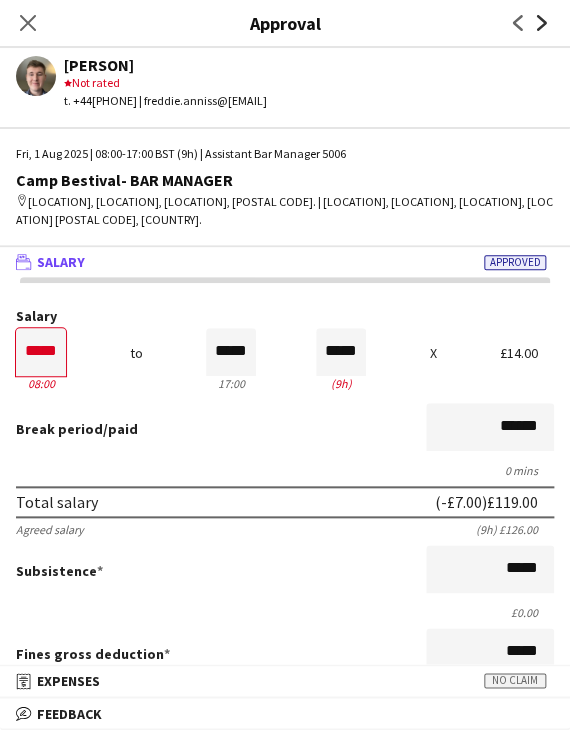 click on "Next" 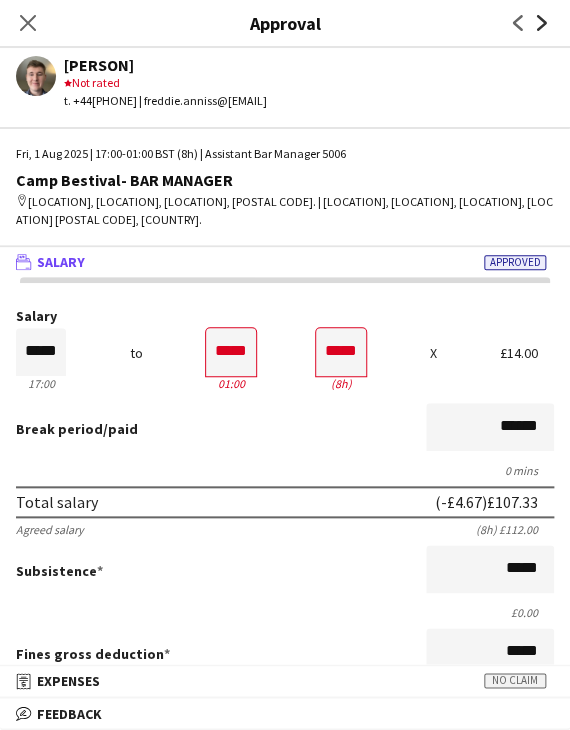click on "Next" 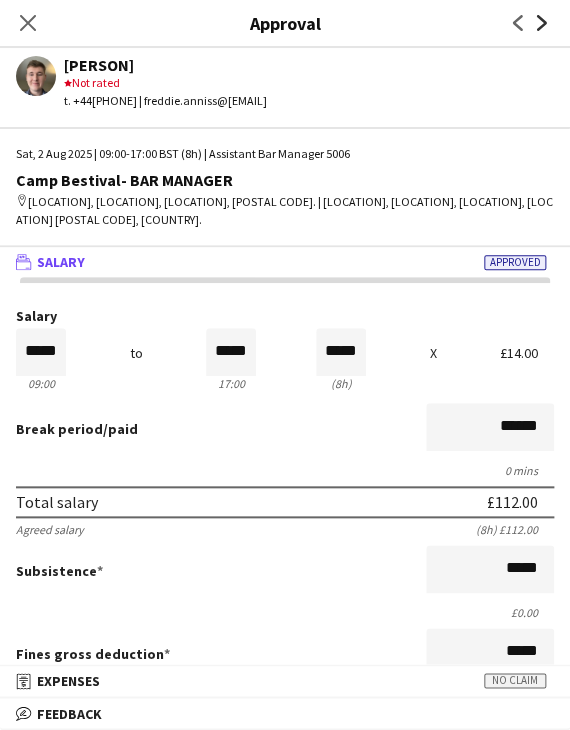 click on "Next" 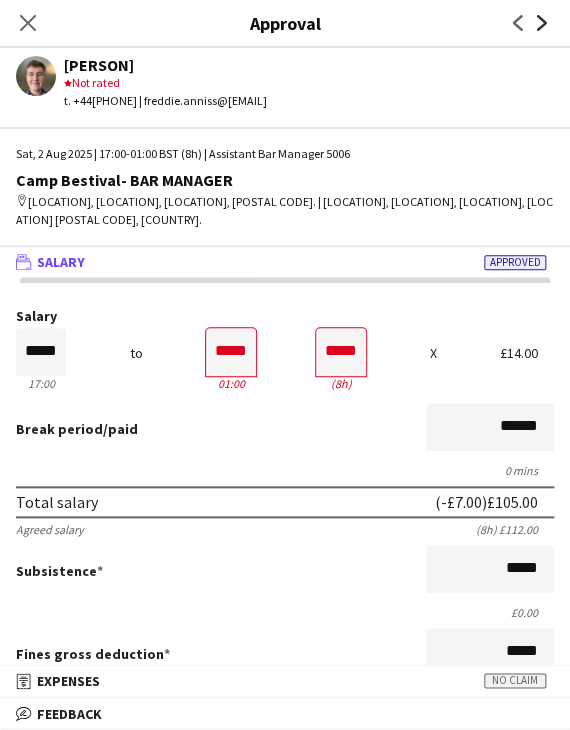 click on "Next" 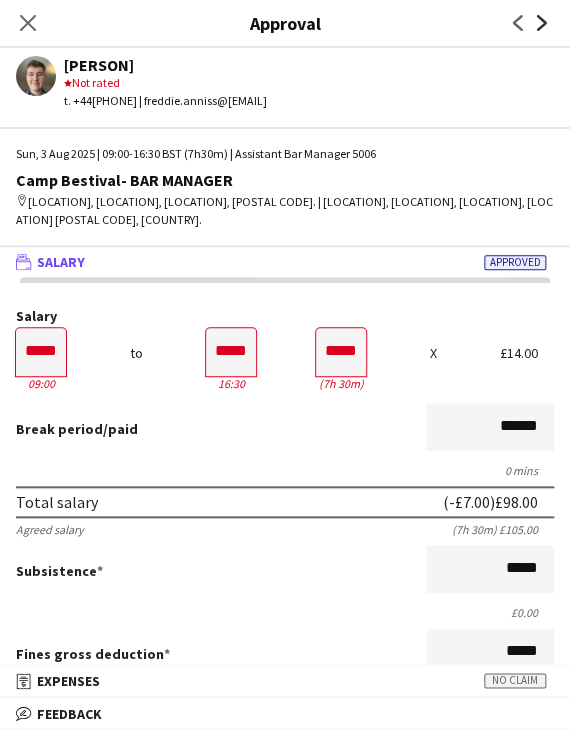 click on "Next" 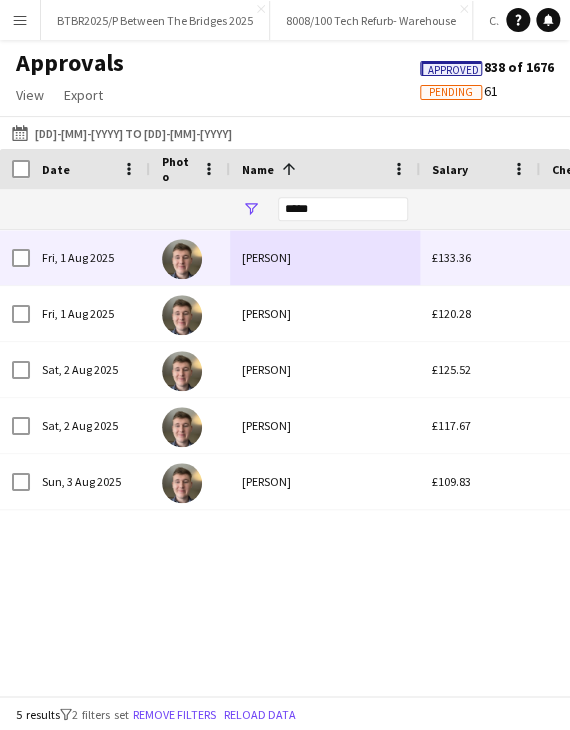 click on "[PERSON]" at bounding box center (325, 257) 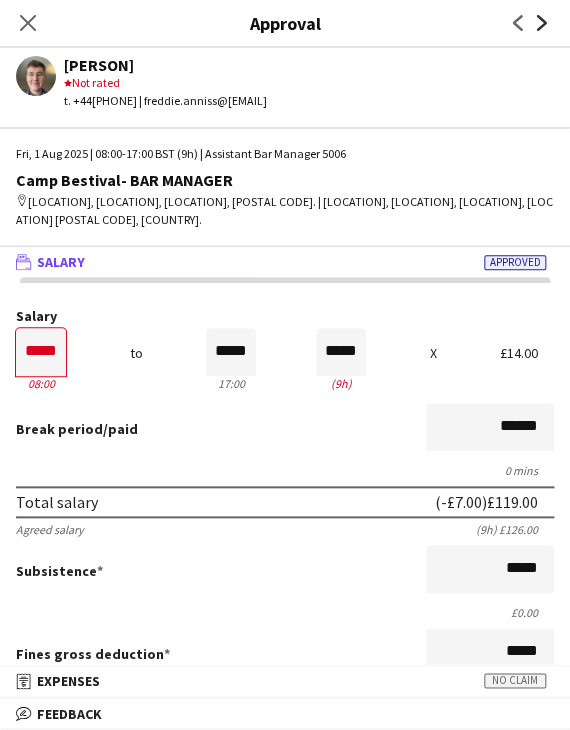 click on "Next" 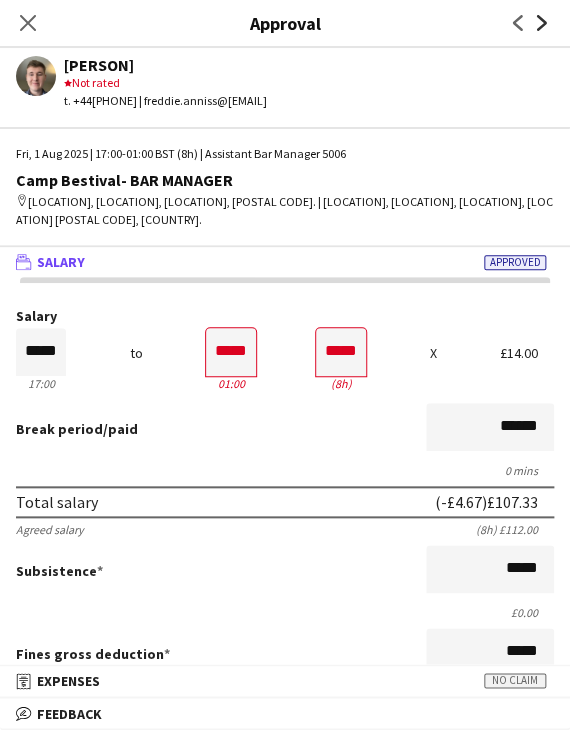 click on "Next" 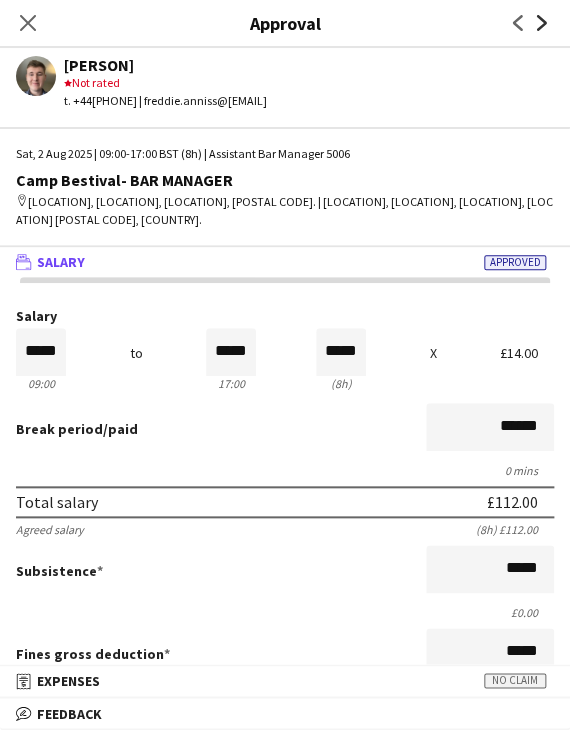 click on "Next" 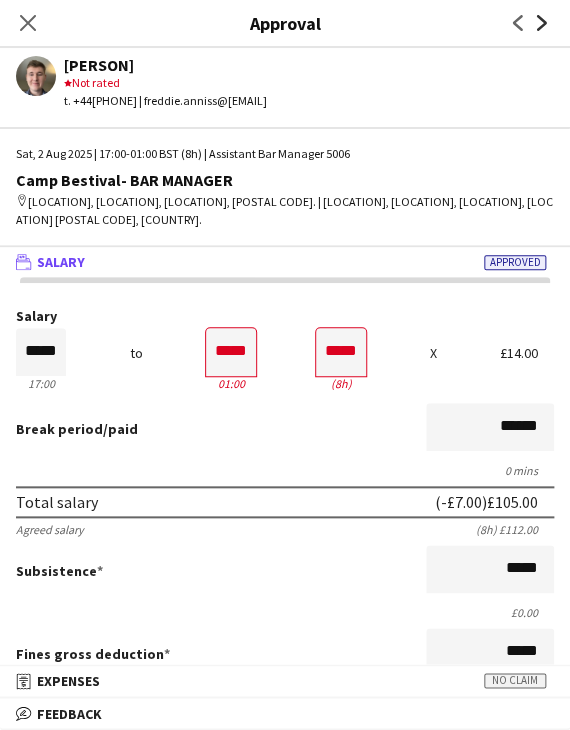 click on "Next" 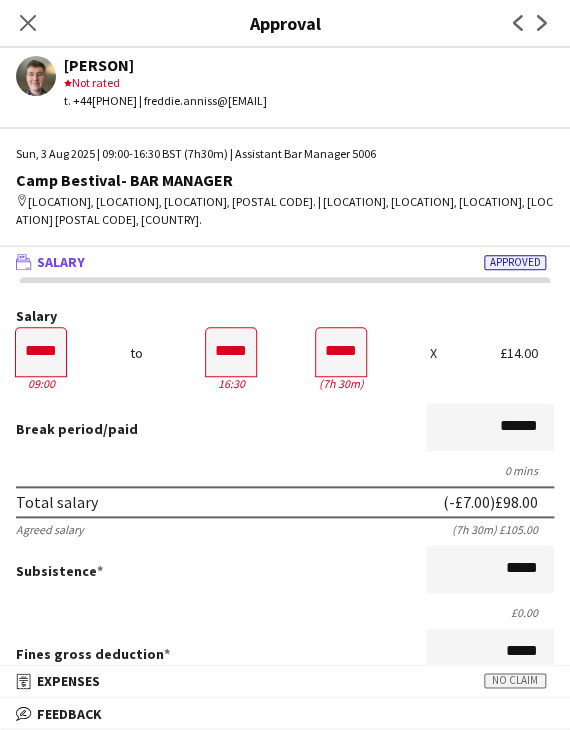 click on "Close pop-in" 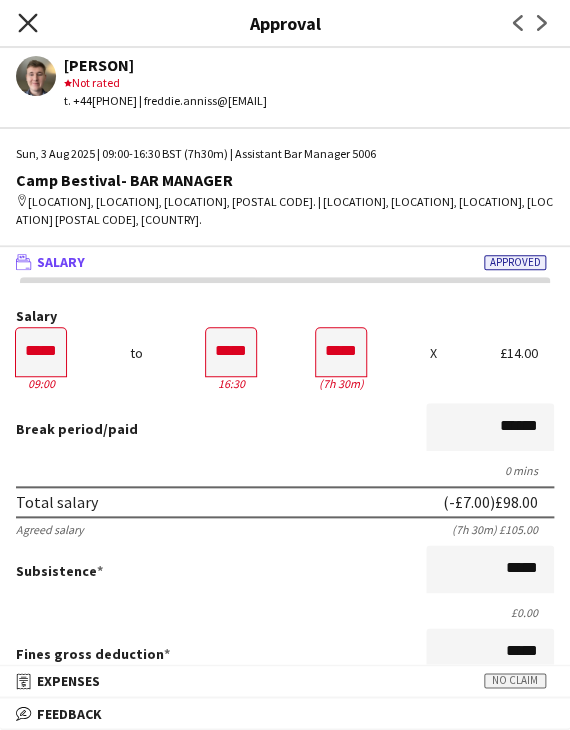 click on "Close pop-in" 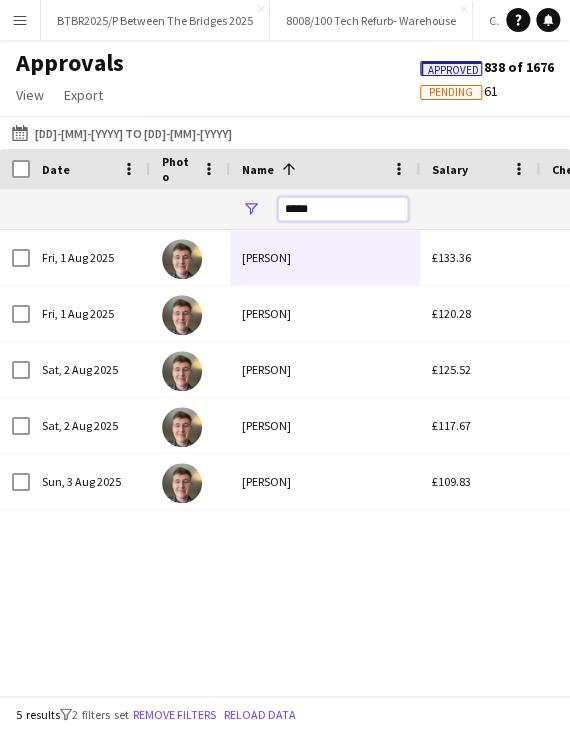 click on "*****" at bounding box center [343, 209] 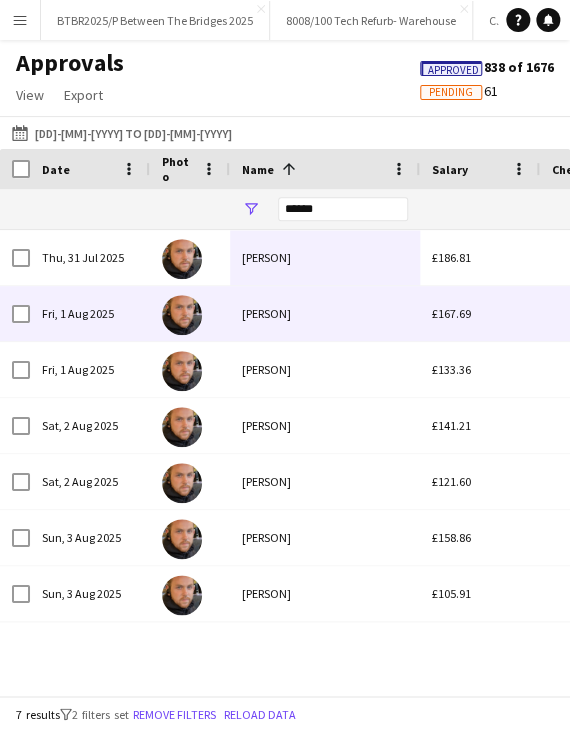 click on "[PERSON]" at bounding box center (325, 313) 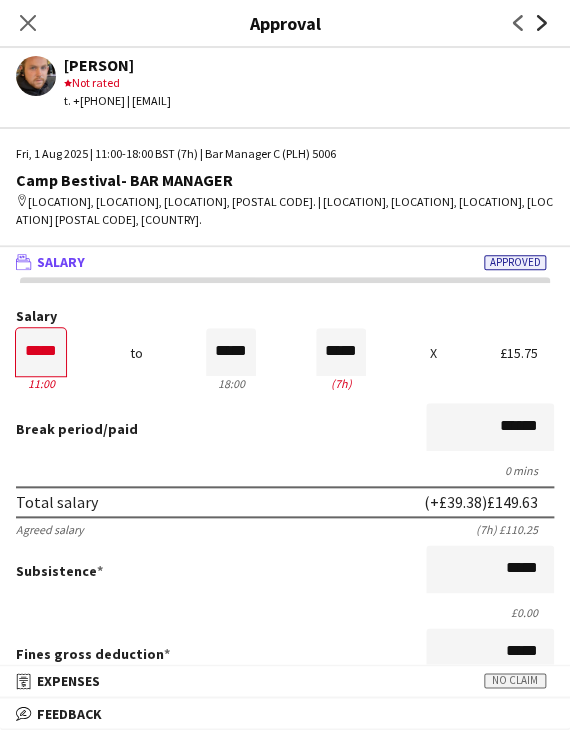 click on "Next" 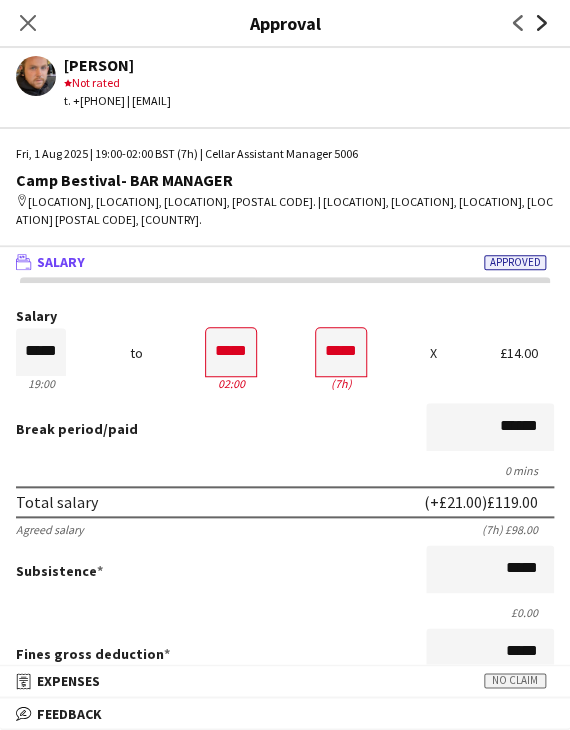 click on "Next" 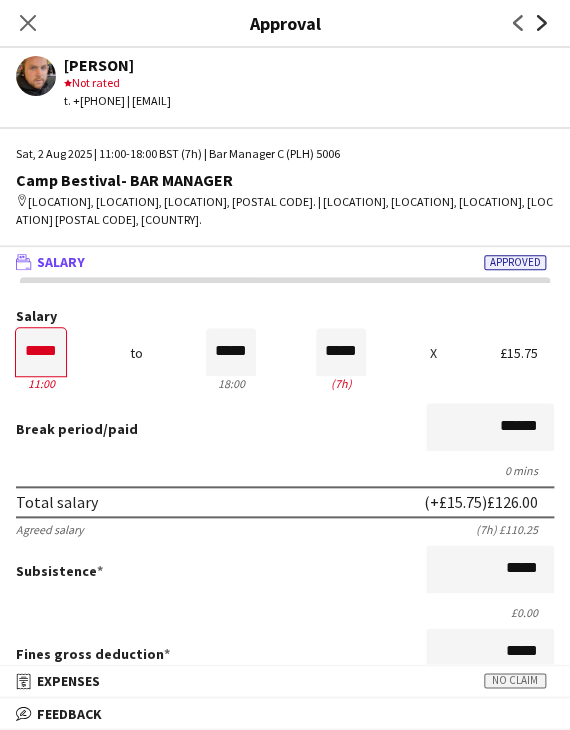 click on "Next" 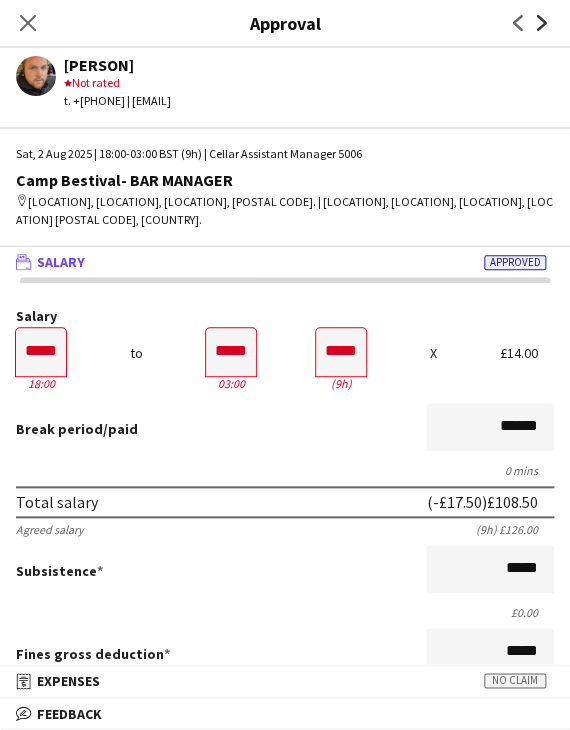 click on "Next" 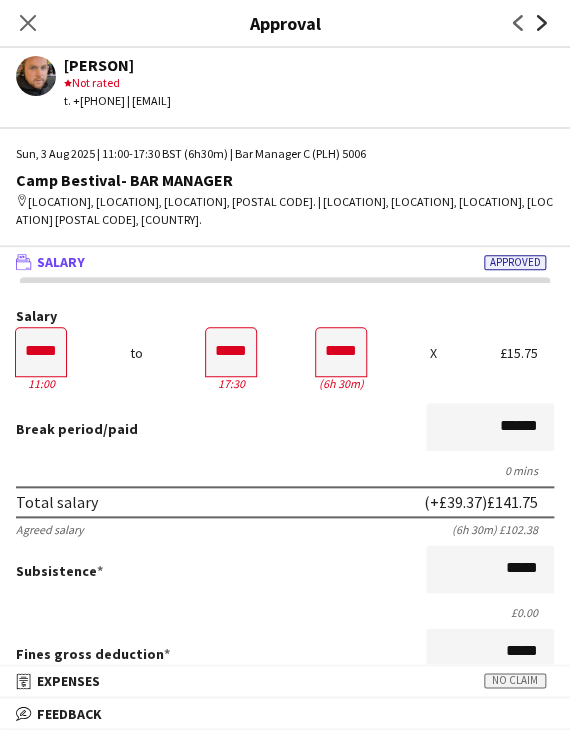 click on "Next" 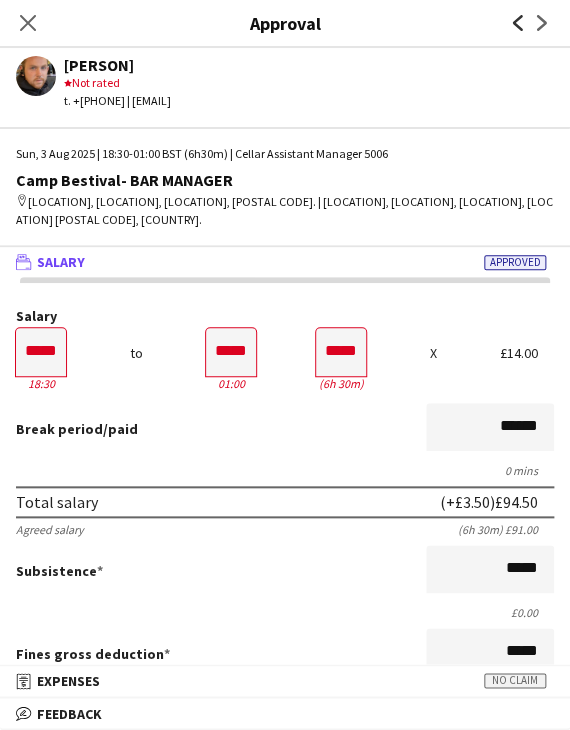 click on "Previous" 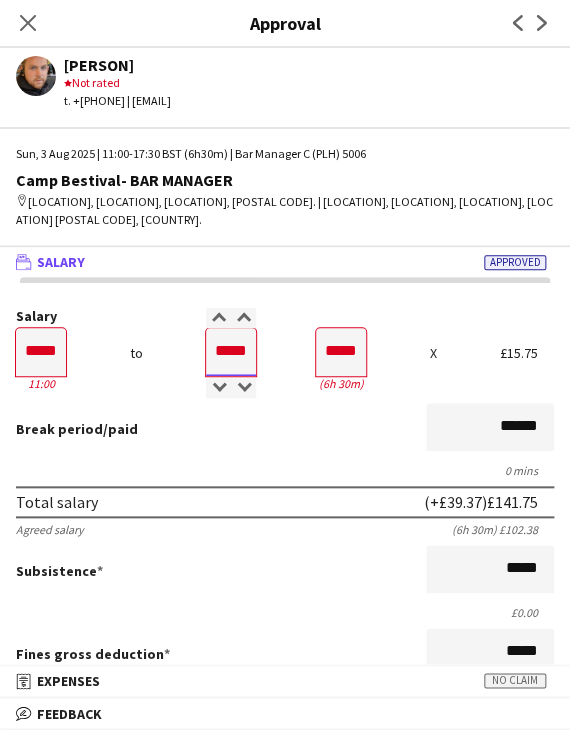 click on "*****" at bounding box center [231, 352] 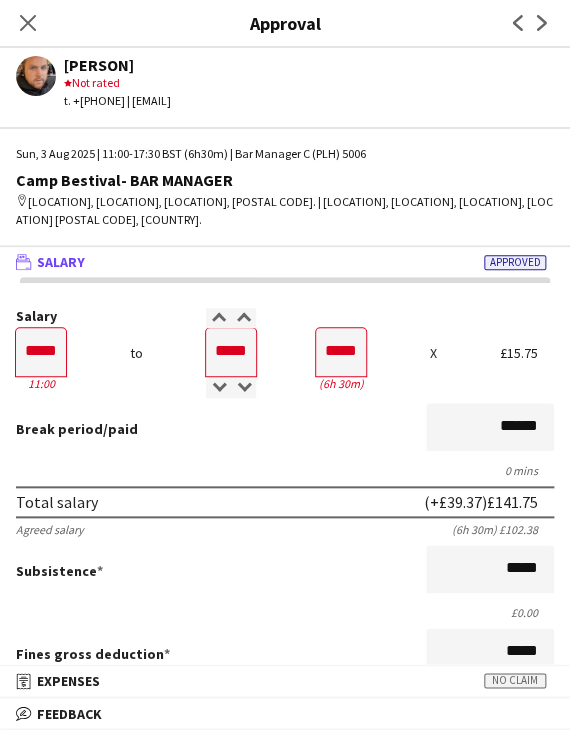 click on "Salary  *****  11:00   to  *****  17:30  *****  (6h 30m)   X   [AMOUNT]   Break period   /paid  ******  0 mins   Total salary   (+[AMOUNT])   [AMOUNT]   Agreed salary   (6h 30m) [AMOUNT]   Subsistence  *****  [AMOUNT]   Fines gross deduction  *****  Fines net deduction  *****  Bonus  *****  Holiday pay (12.07%)   [AMOUNT]   Total amount   (+[AMOUNT])   [AMOUNT]   Base pay   [AMOUNT]   Expenses budget   [AMOUNT]   Approve payment for [AMOUNT]   Force payment approval [AMOUNT]" at bounding box center (285, 658) 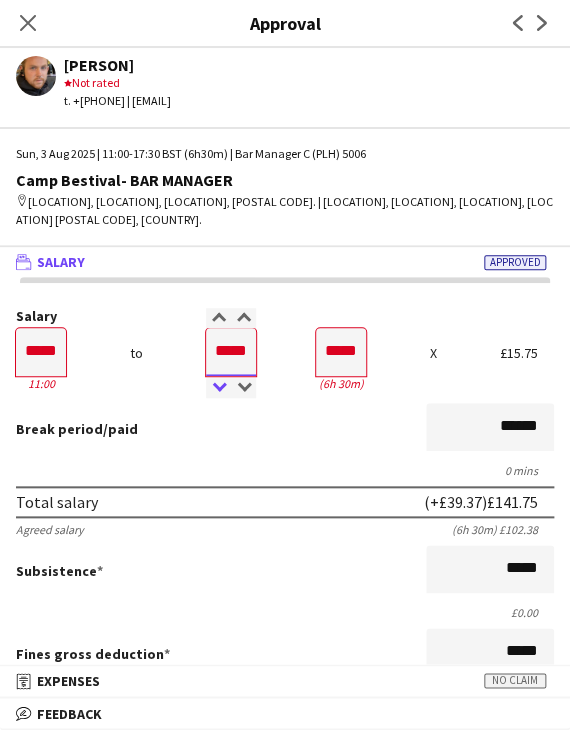 drag, startPoint x: 212, startPoint y: 365, endPoint x: 206, endPoint y: 397, distance: 32.55764 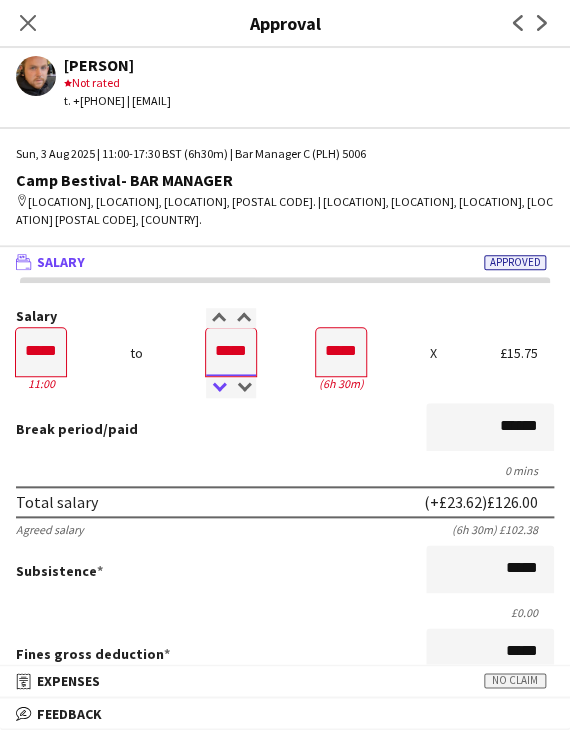 click at bounding box center [218, 388] 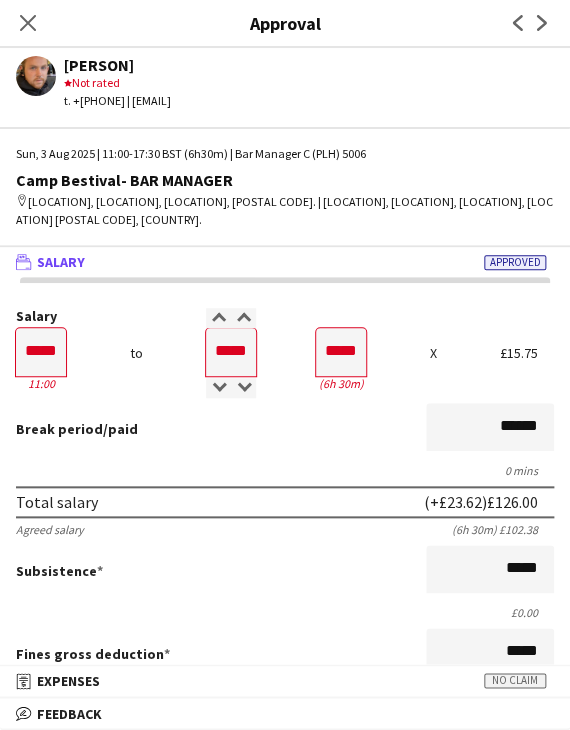 click on "Break period   /paid  ******" at bounding box center (285, 429) 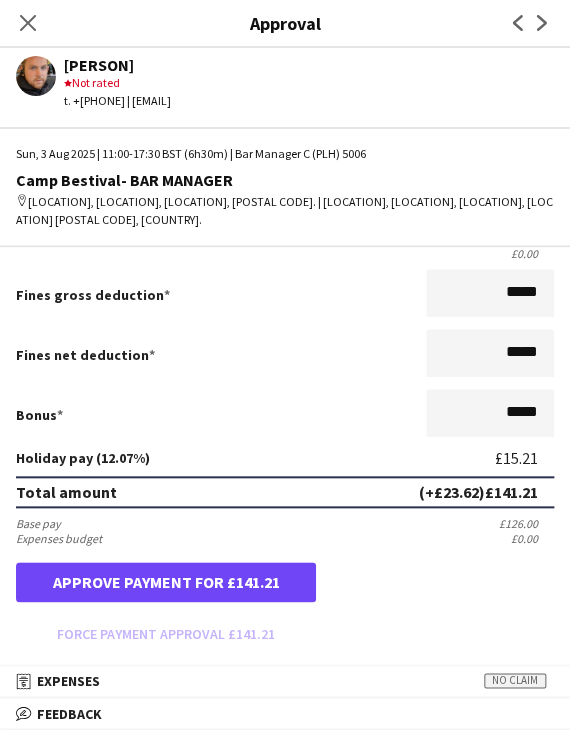 scroll, scrollTop: 592, scrollLeft: 0, axis: vertical 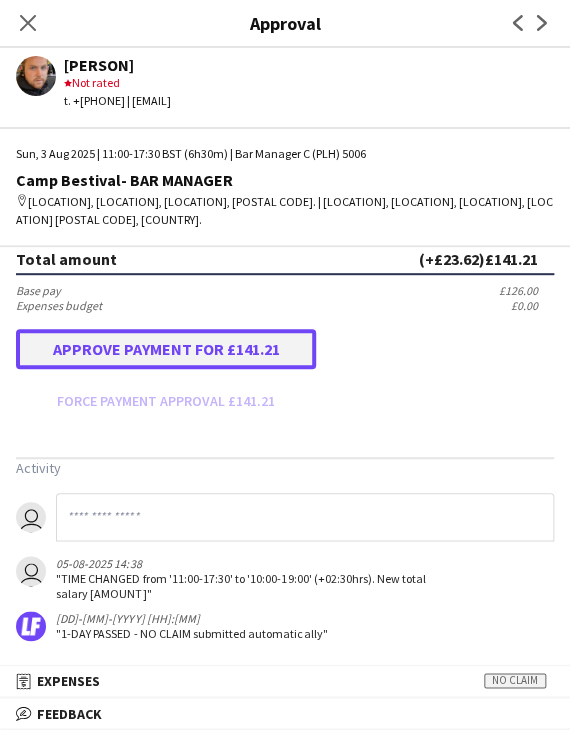 click on "Approve payment for £141.21" at bounding box center [166, 349] 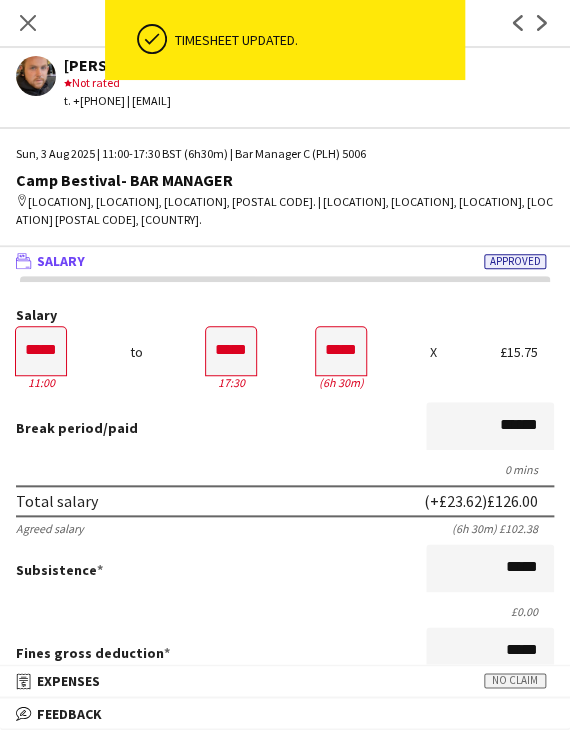 scroll, scrollTop: 0, scrollLeft: 0, axis: both 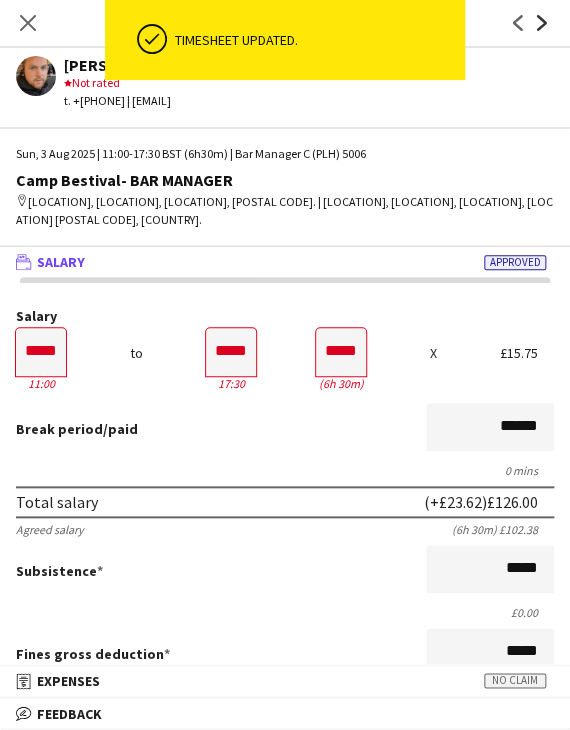 click on "Next" 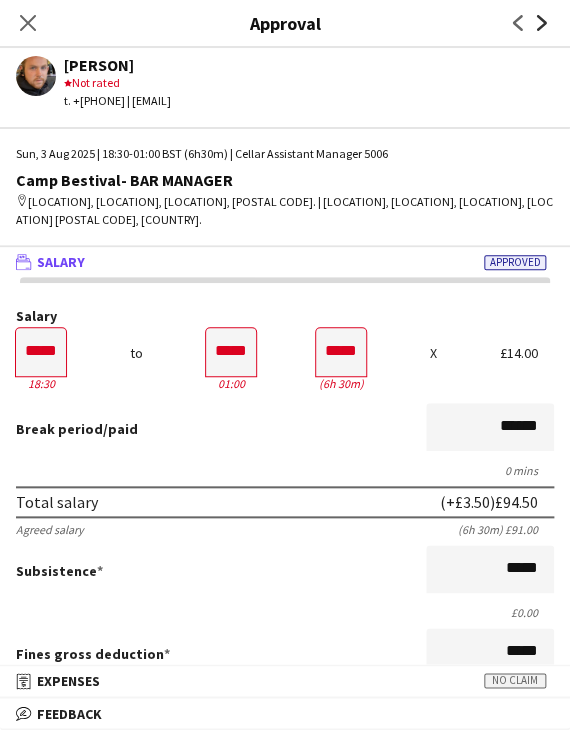 click on "Next" 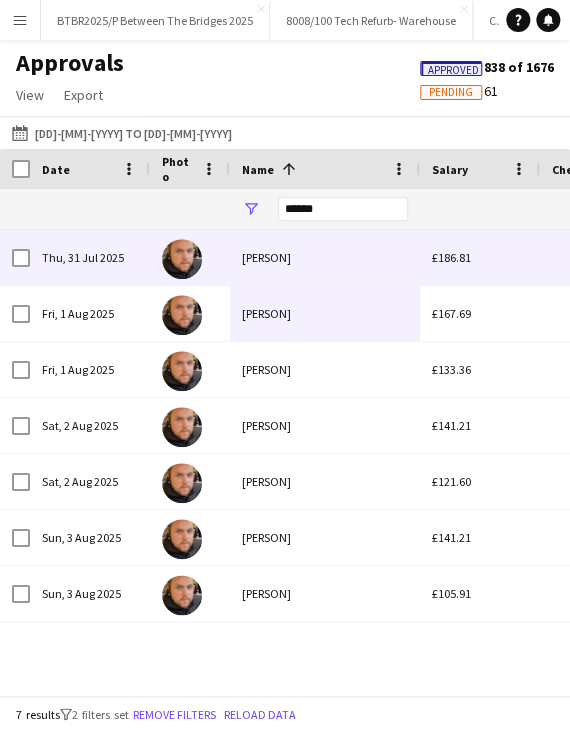 click on "[PERSON]" at bounding box center (325, 257) 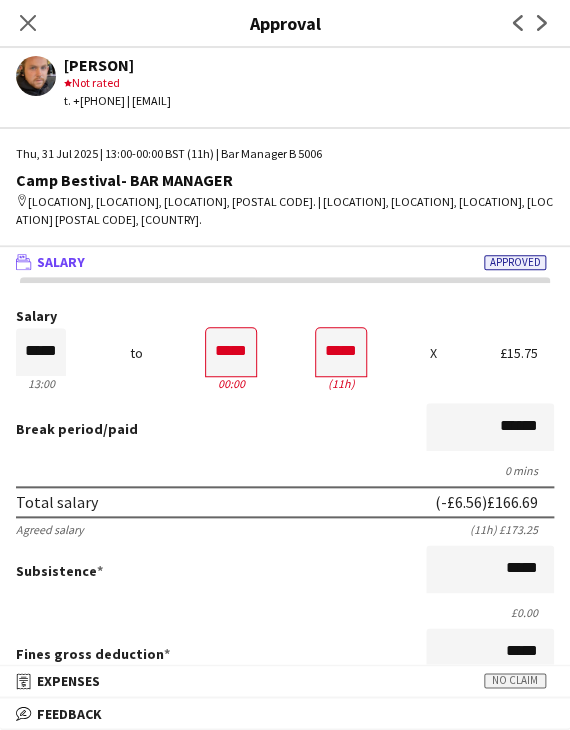 click on "Previous" 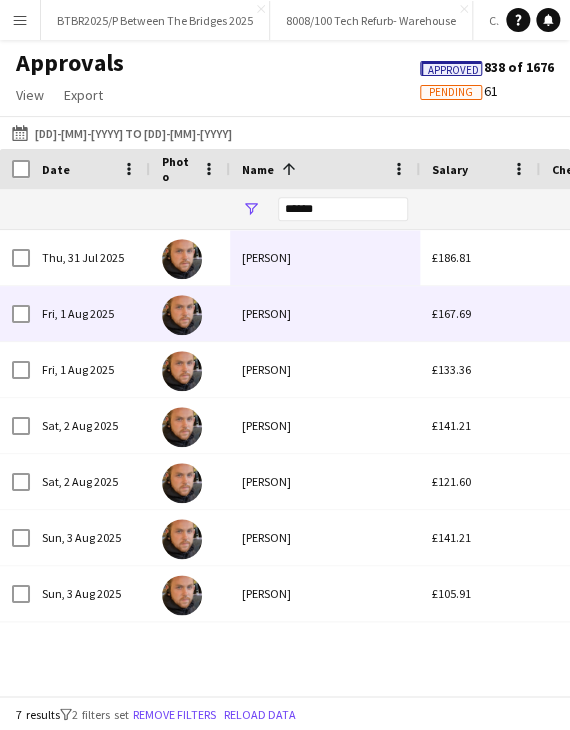 click on "[PERSON]" at bounding box center (325, 313) 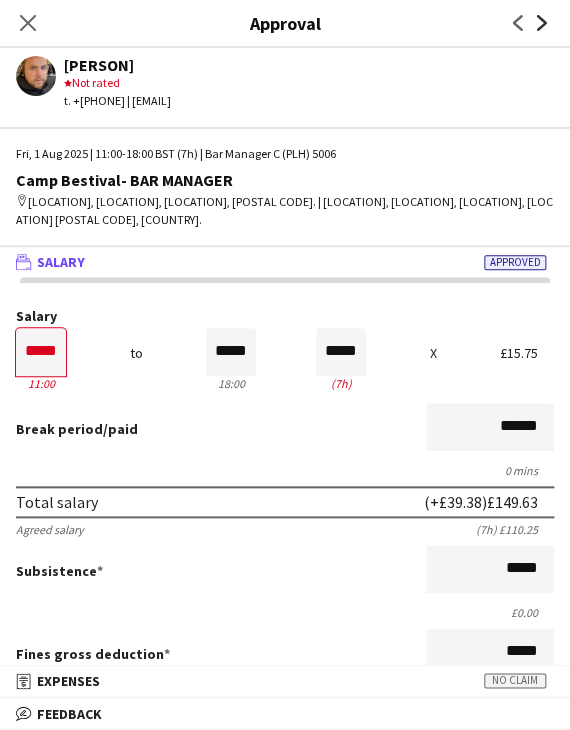 click 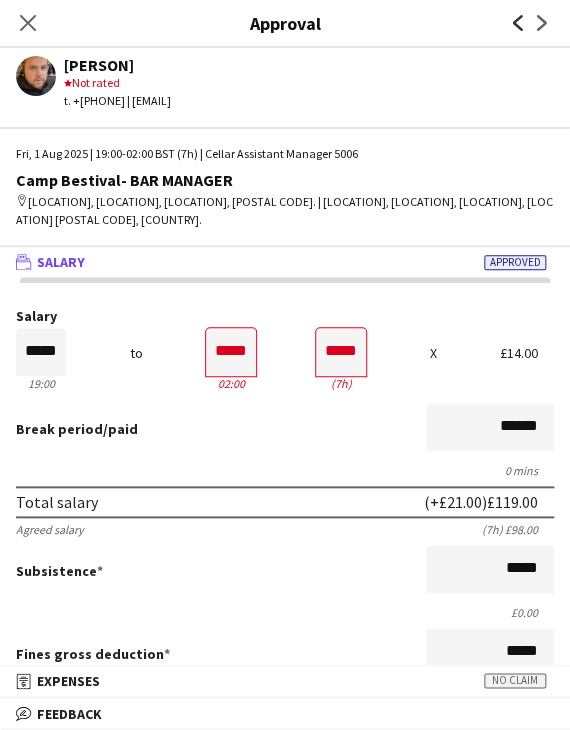 click on "Previous" 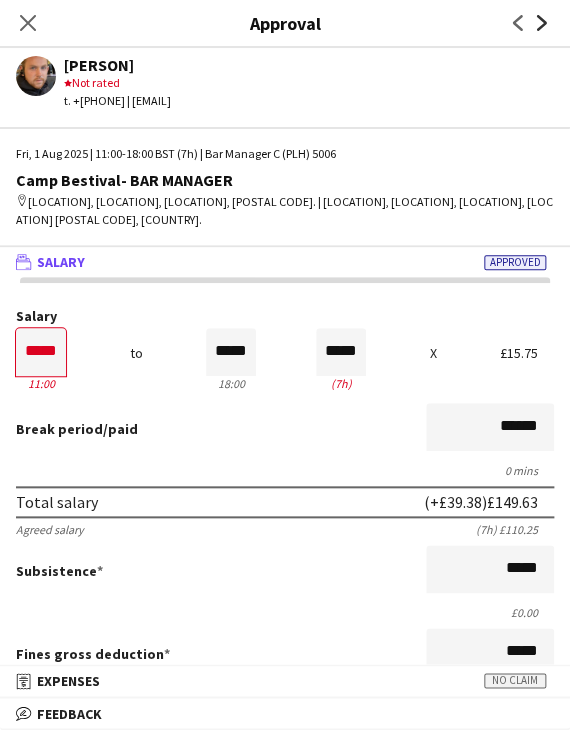 click 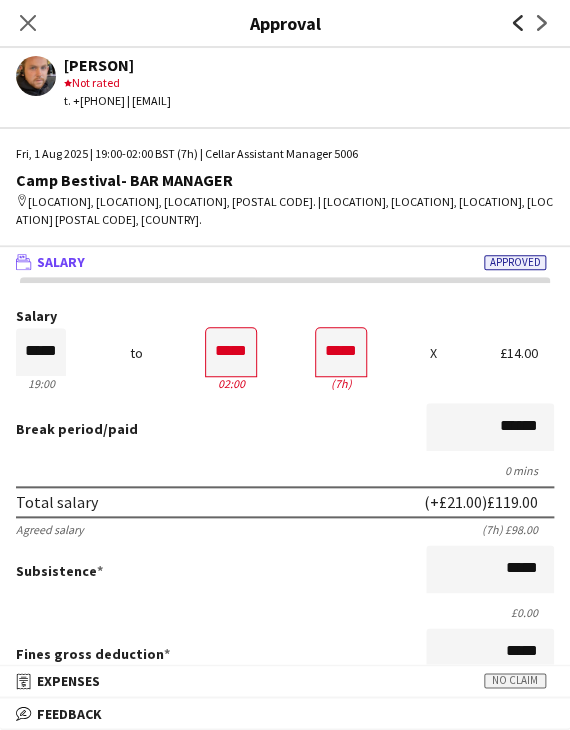 click on "Previous" 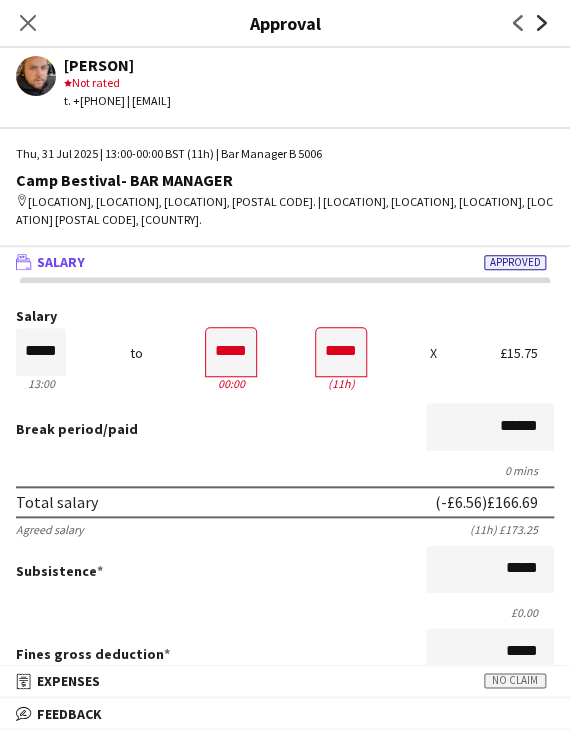 click 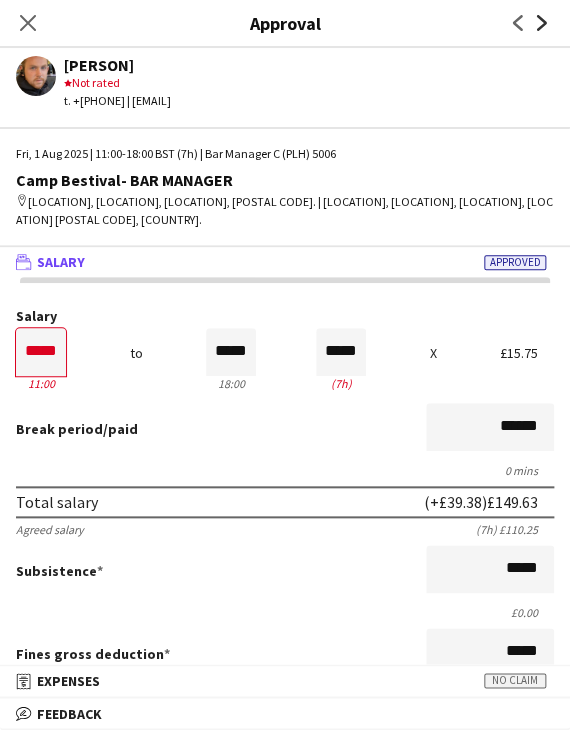 click 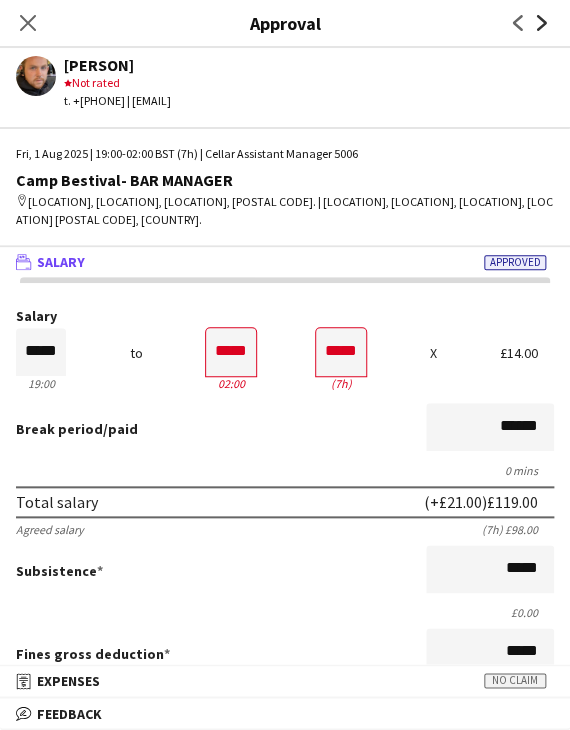 click 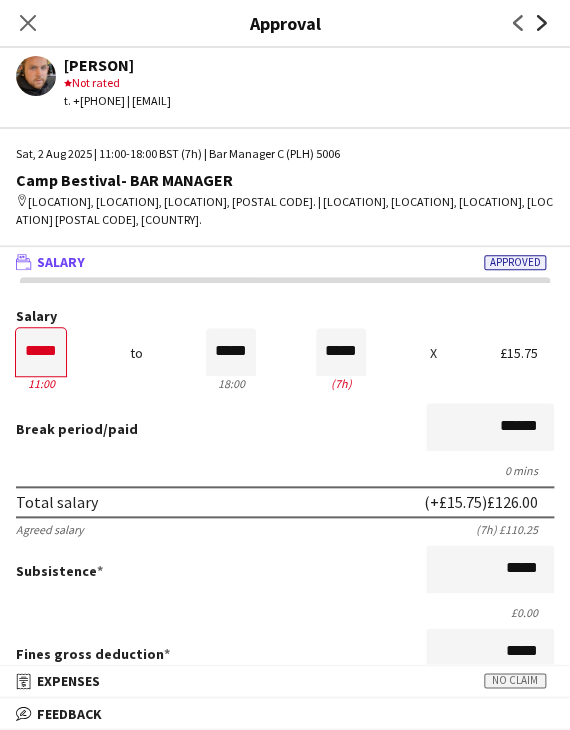 click 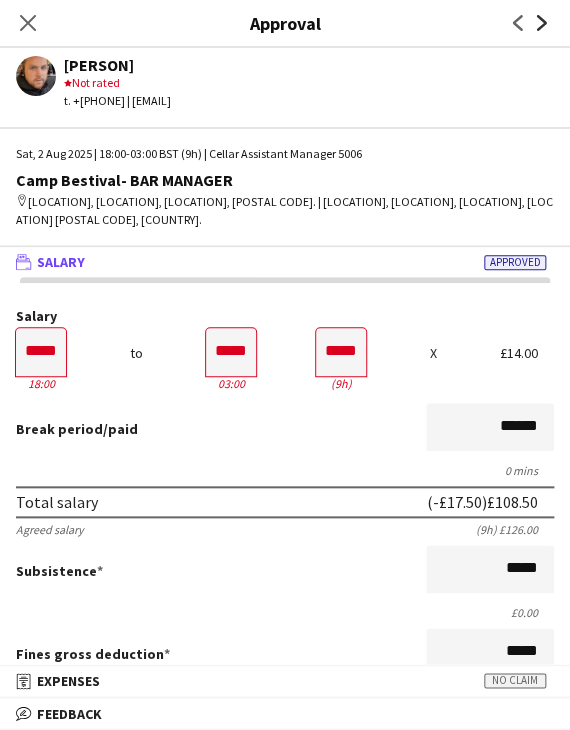 click 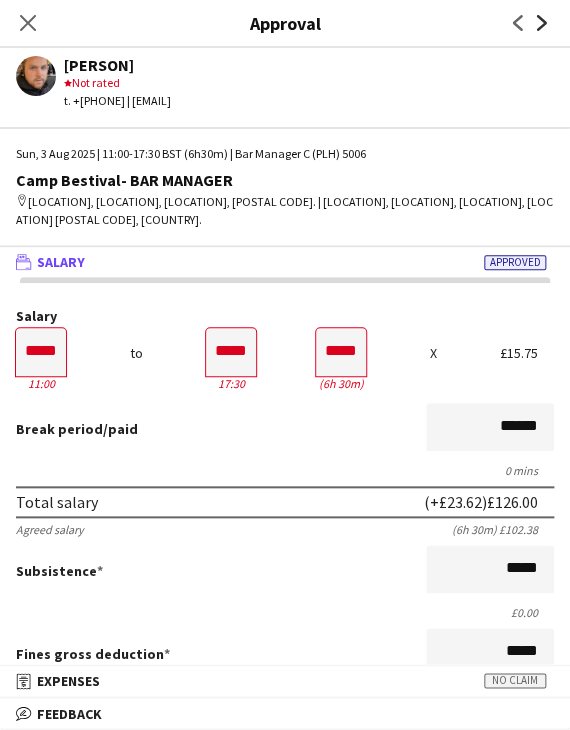 click 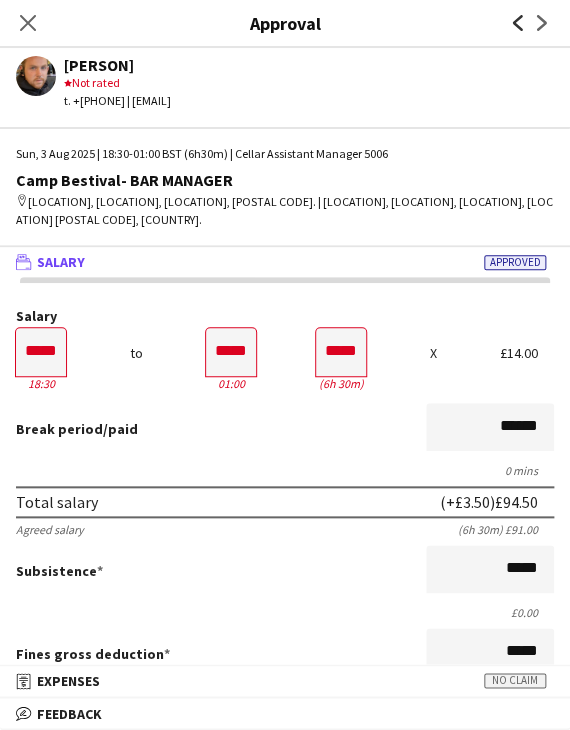 click on "Previous" 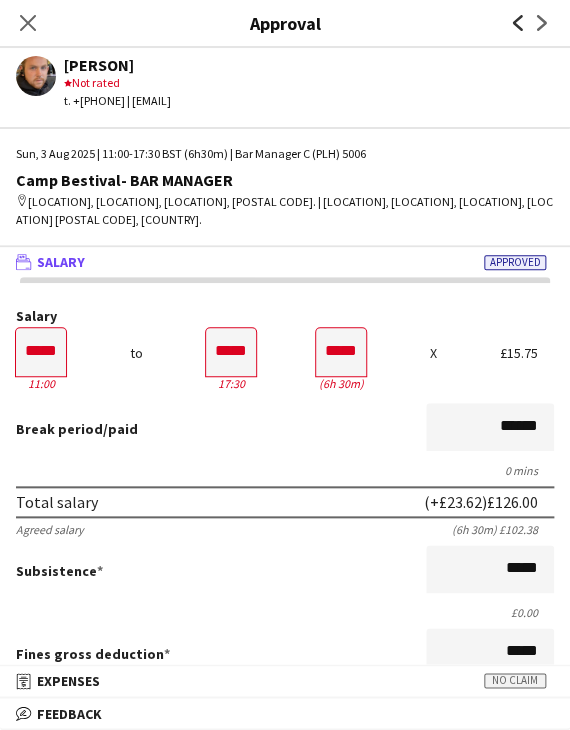 click on "Previous" 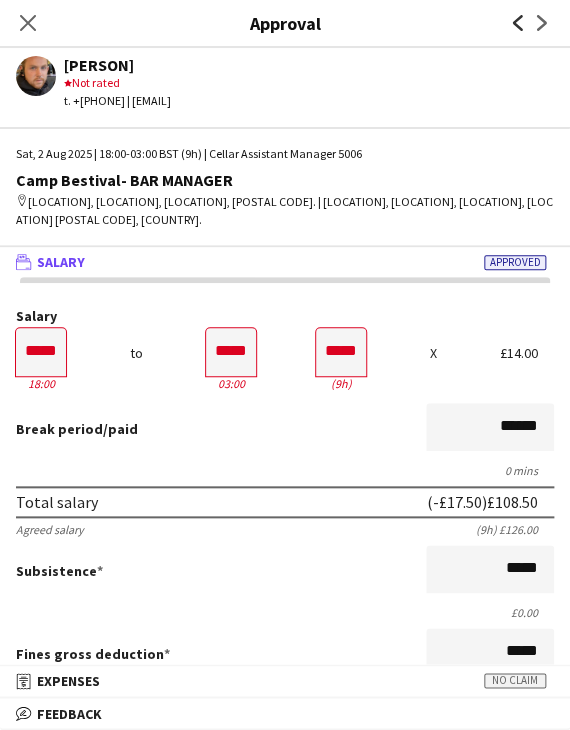 click on "Previous" 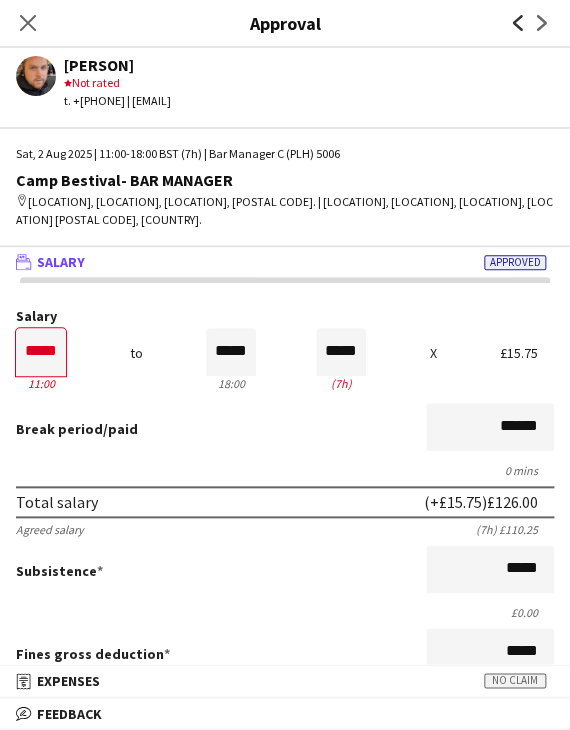 click on "Previous" 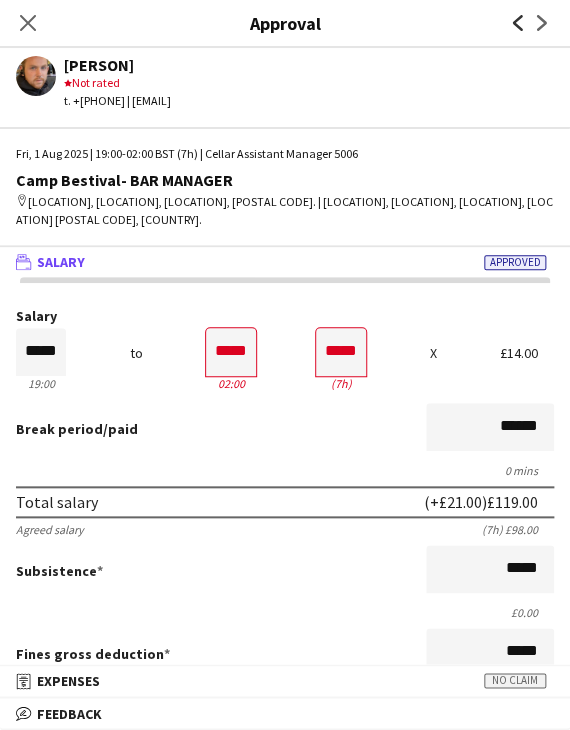 click on "Previous" 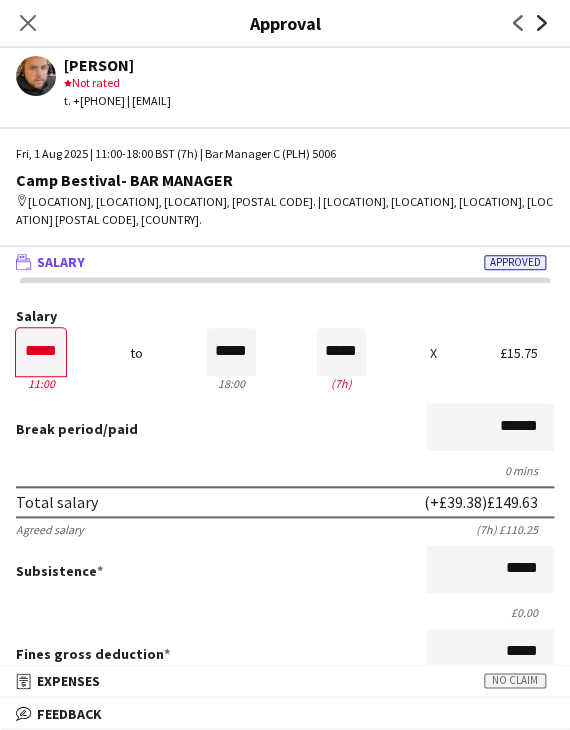click on "Next" 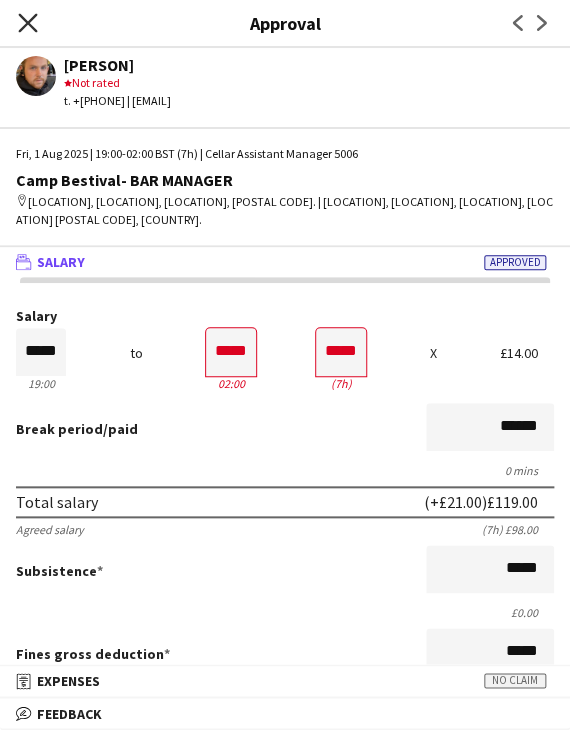 click 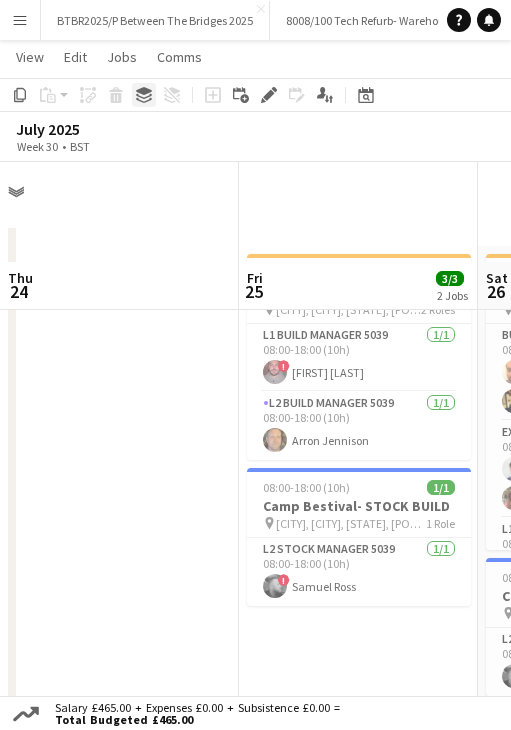 scroll, scrollTop: 100, scrollLeft: 0, axis: vertical 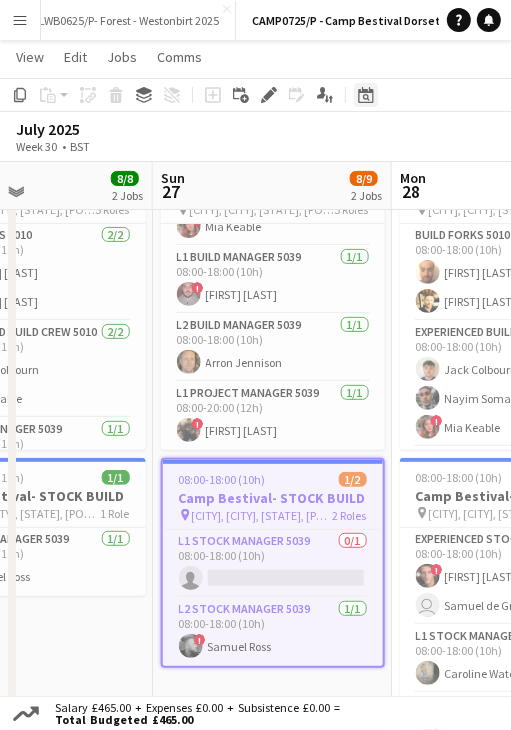 click on "Date picker" at bounding box center (366, 95) 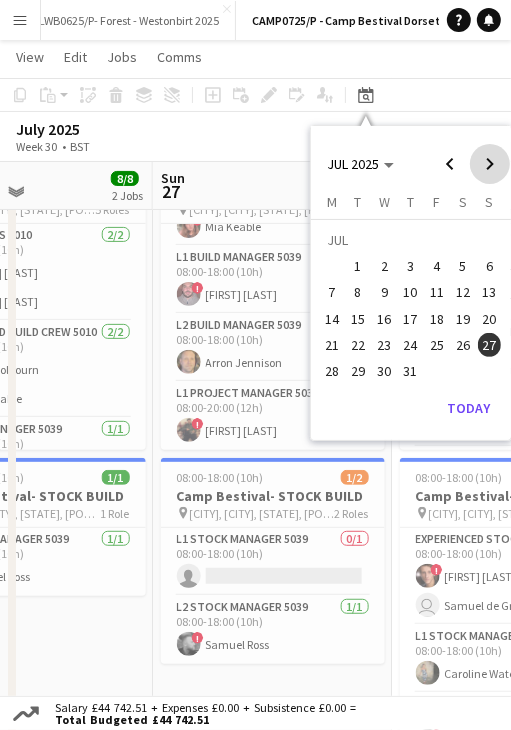 click at bounding box center (490, 164) 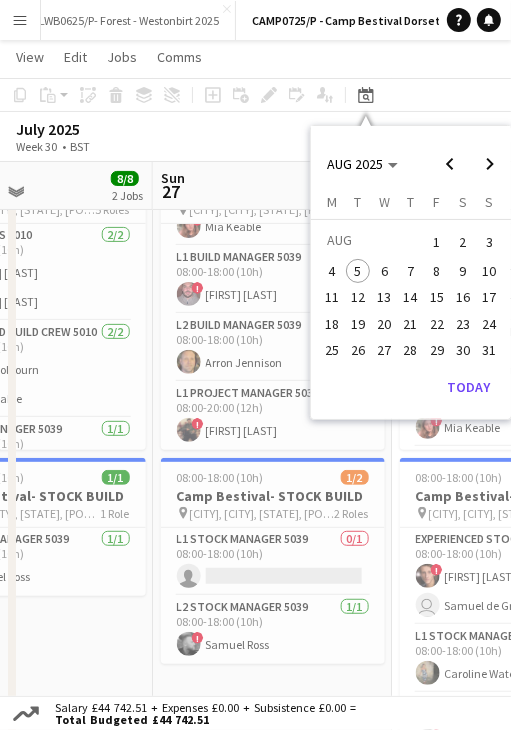 click on "2" at bounding box center (463, 242) 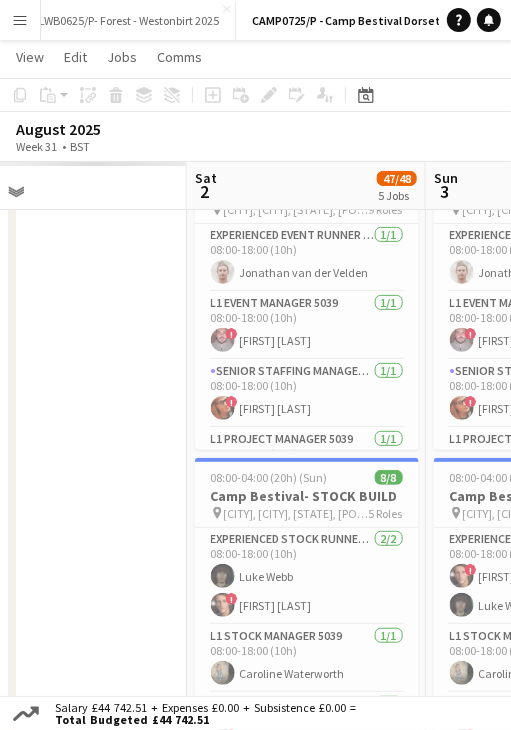 scroll, scrollTop: 0, scrollLeft: 644, axis: horizontal 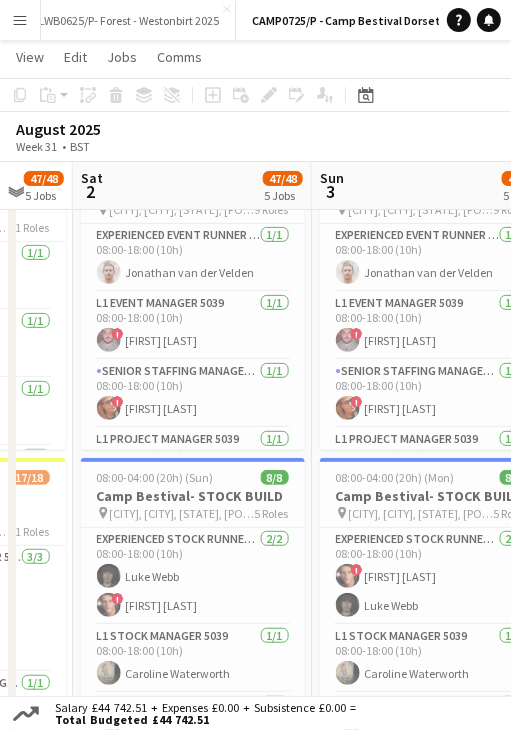 drag, startPoint x: 391, startPoint y: 183, endPoint x: 165, endPoint y: 223, distance: 229.51253 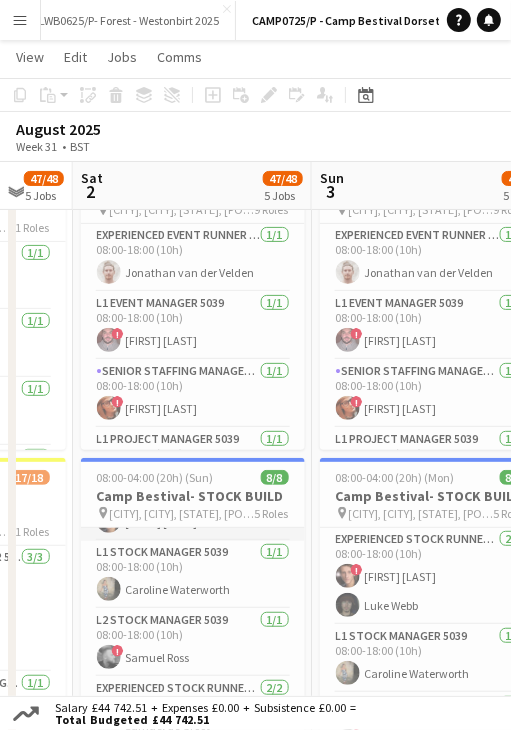 scroll, scrollTop: 200, scrollLeft: 0, axis: vertical 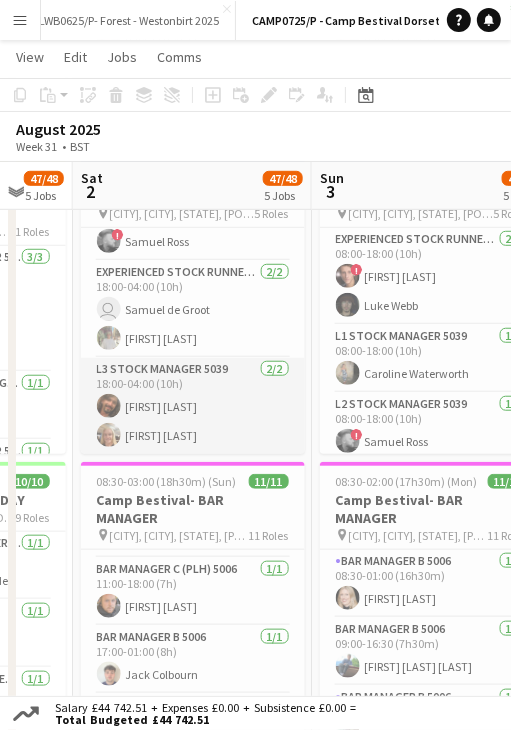 click on "L3 Stock Manager 5039   2/2   18:00-04:00 (10h)
Julio Pereira Nathan Fothergill" at bounding box center [193, 406] 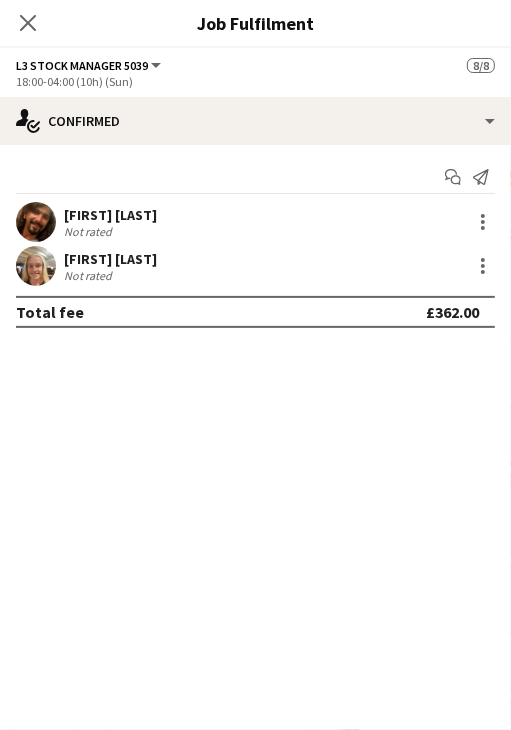 scroll, scrollTop: 0, scrollLeft: 645, axis: horizontal 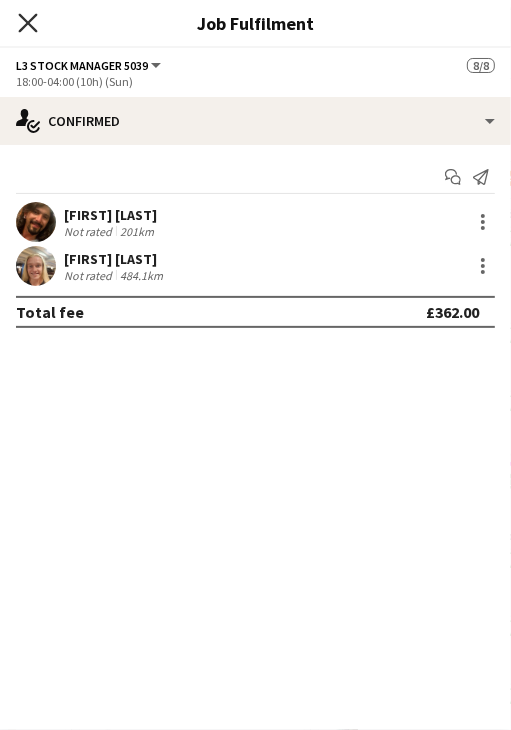 click 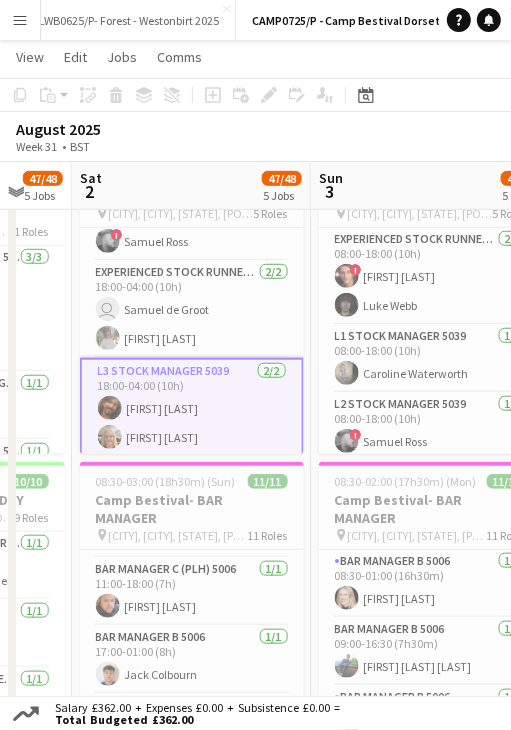 click on "Sat   2   47/48   5 Jobs" at bounding box center (191, 186) 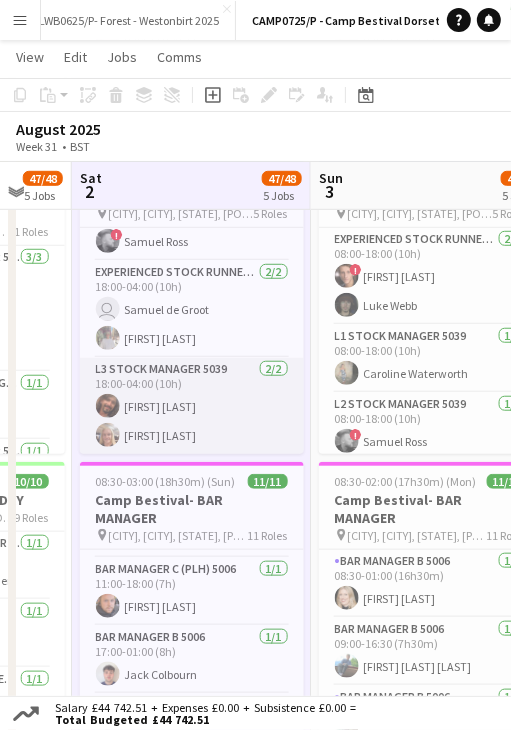 click on "L3 Stock Manager 5039   2/2   18:00-04:00 (10h)
Julio Pereira Nathan Fothergill" at bounding box center (192, 406) 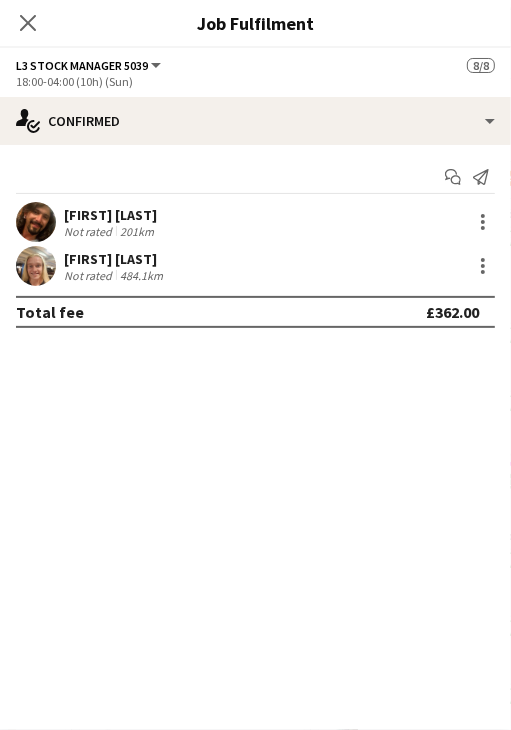 click at bounding box center [481, 266] 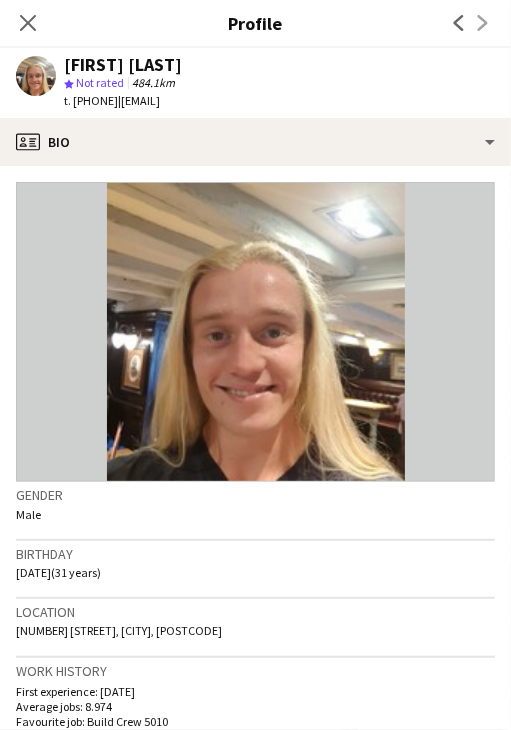 drag, startPoint x: 23, startPoint y: 17, endPoint x: 308, endPoint y: 134, distance: 308.08115 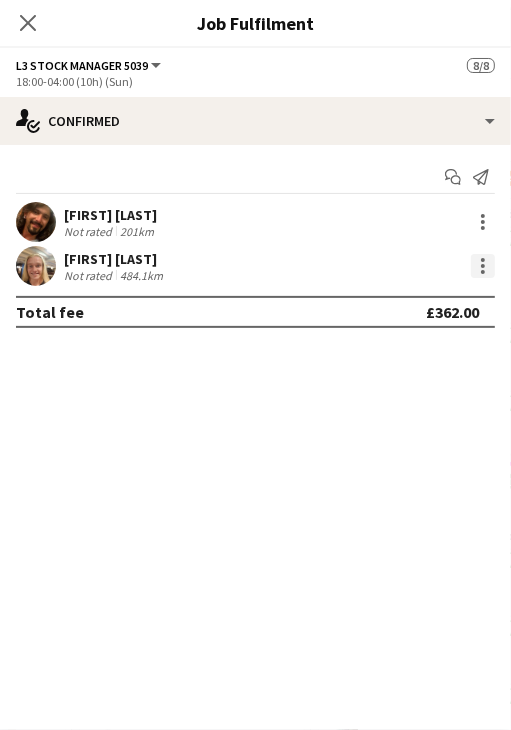 click at bounding box center [483, 272] 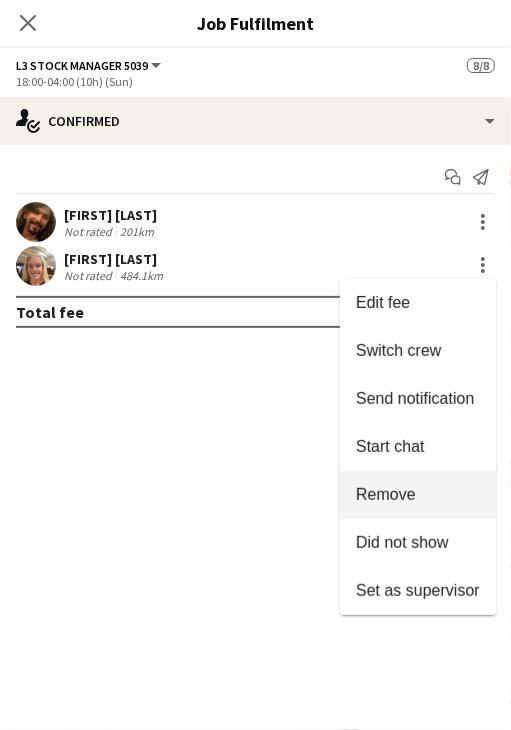 click on "Remove" at bounding box center (386, 494) 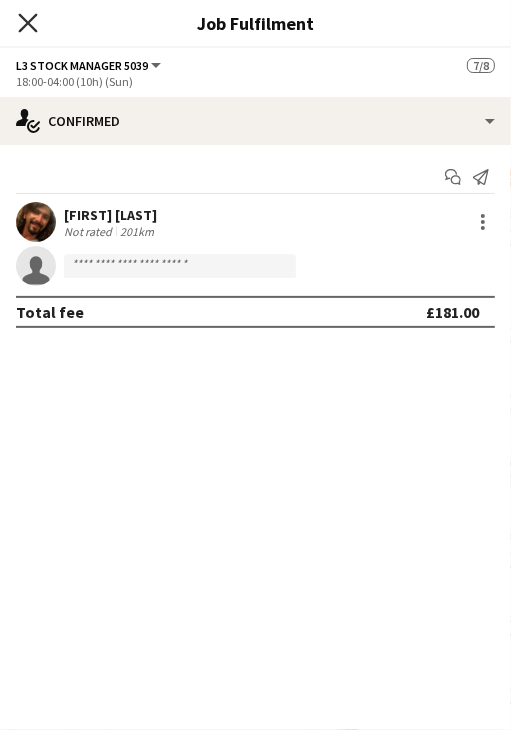 click 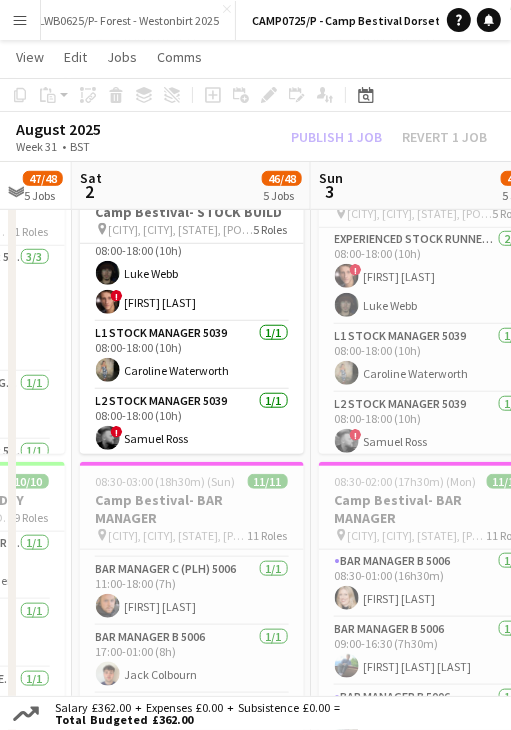 scroll, scrollTop: 0, scrollLeft: 0, axis: both 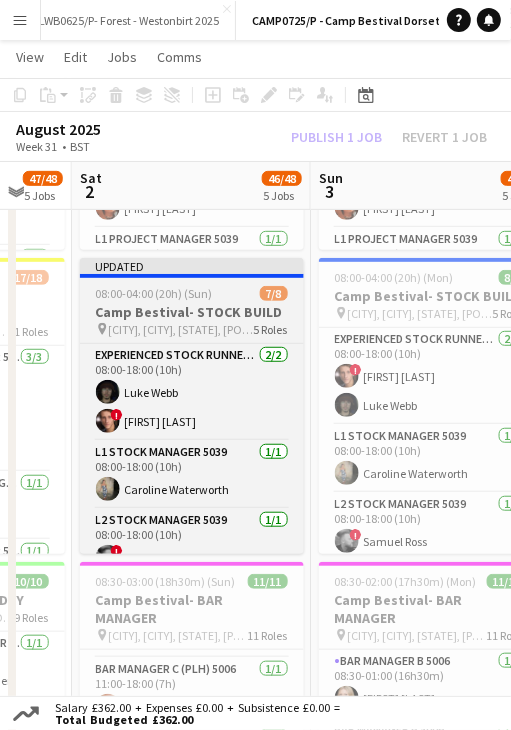 click on "08:00-04:00 (20h) (Sun)" at bounding box center (154, 293) 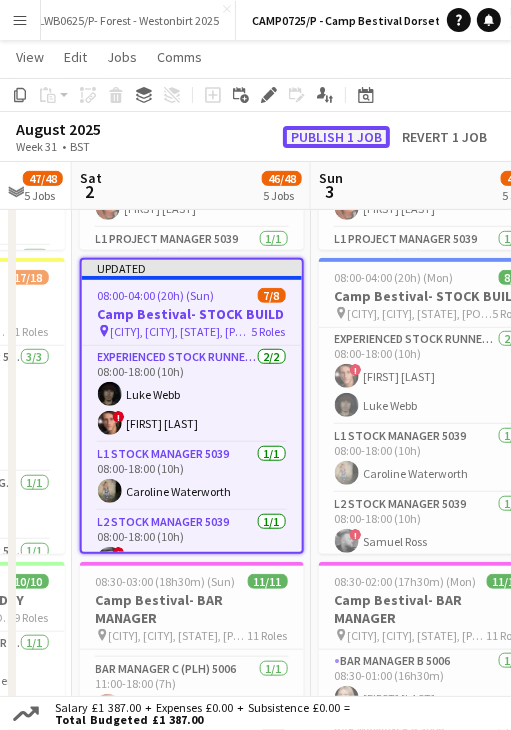 click on "Publish 1 job" 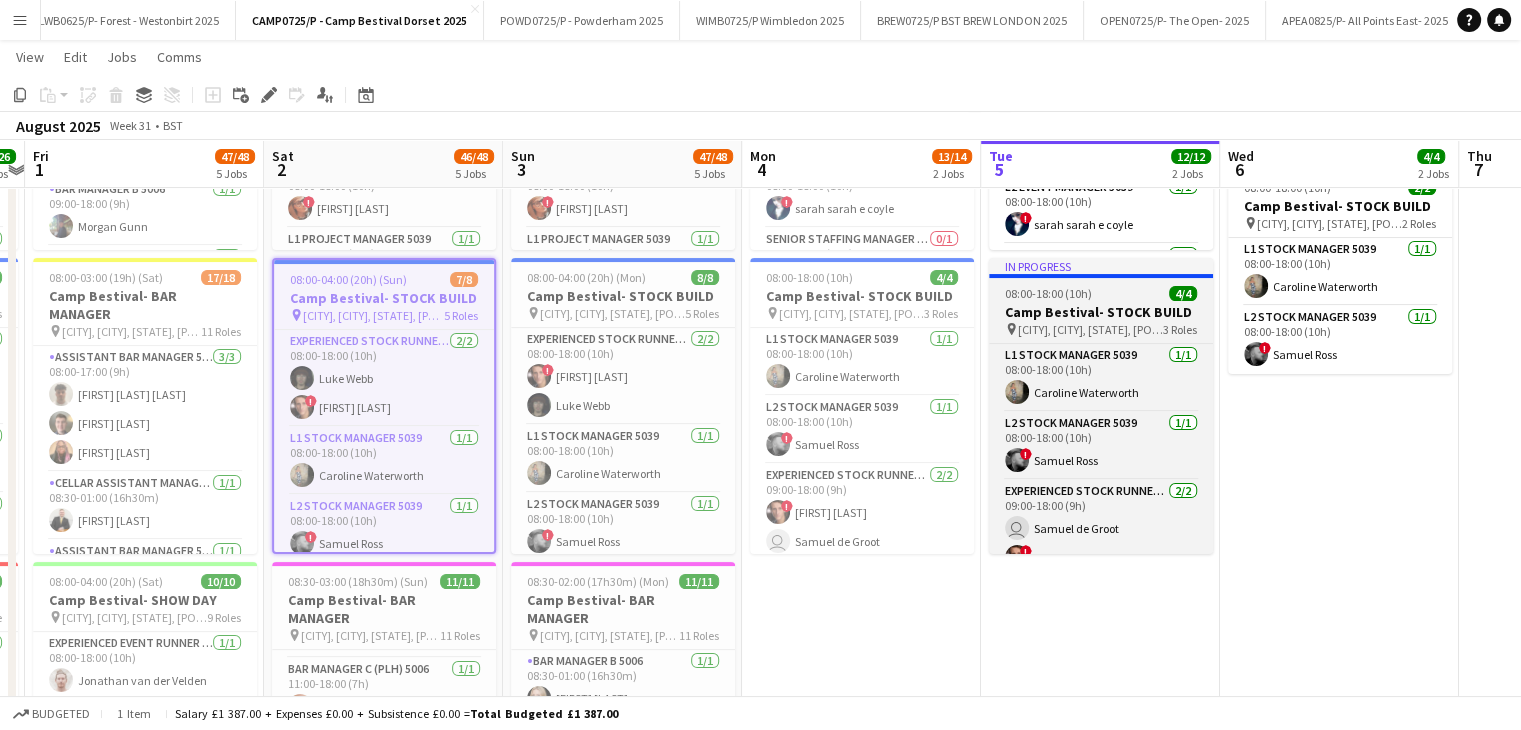 scroll, scrollTop: 0, scrollLeft: 690, axis: horizontal 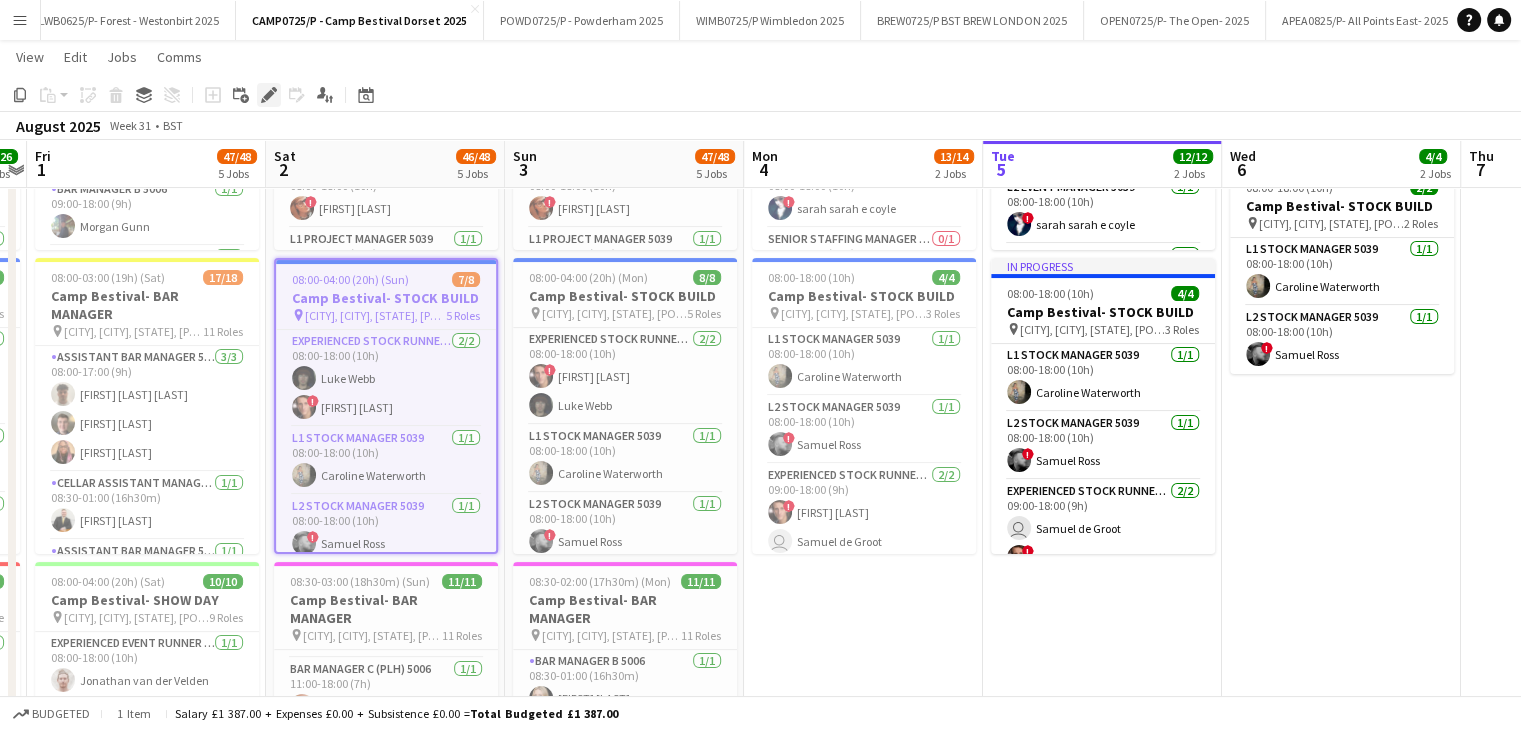 click 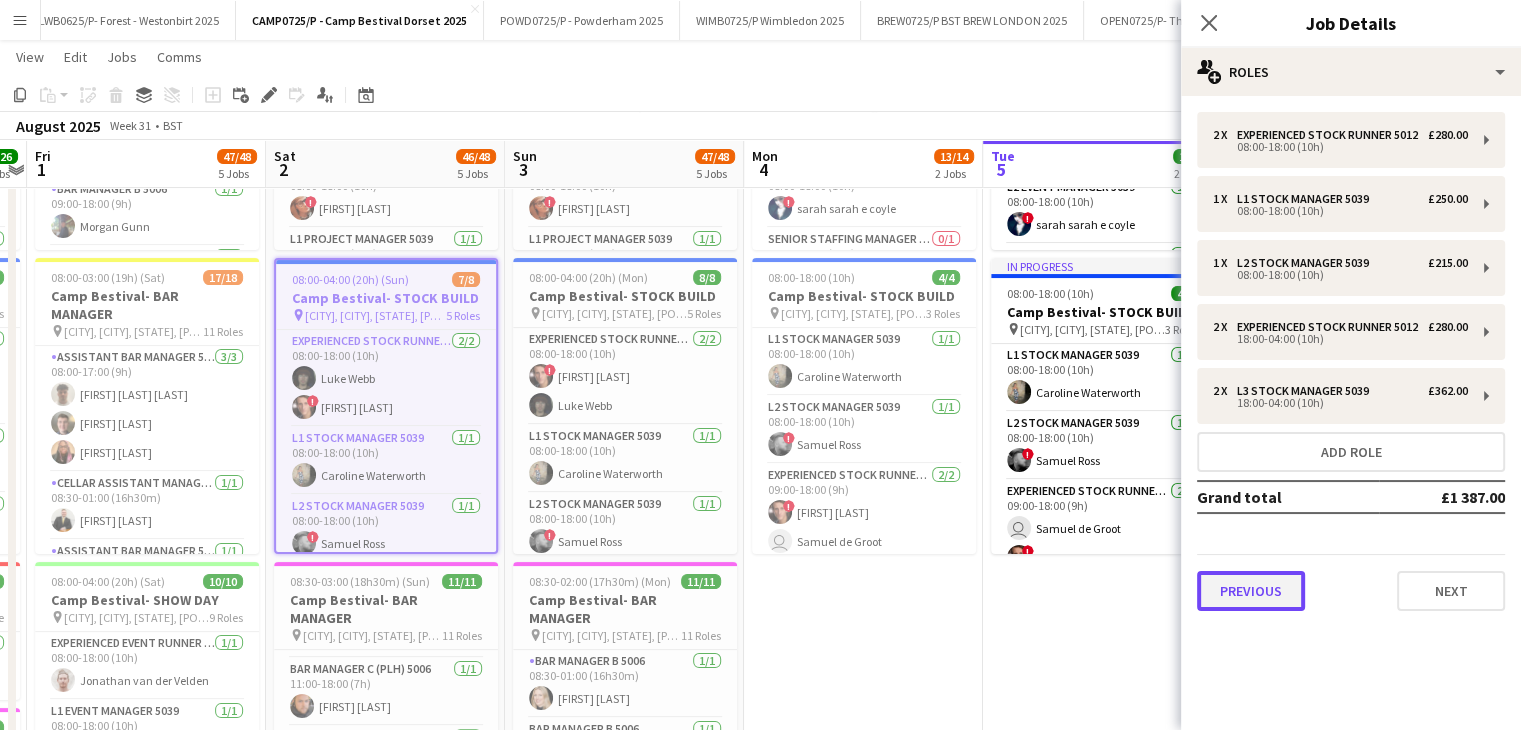 click on "Previous" at bounding box center (1251, 591) 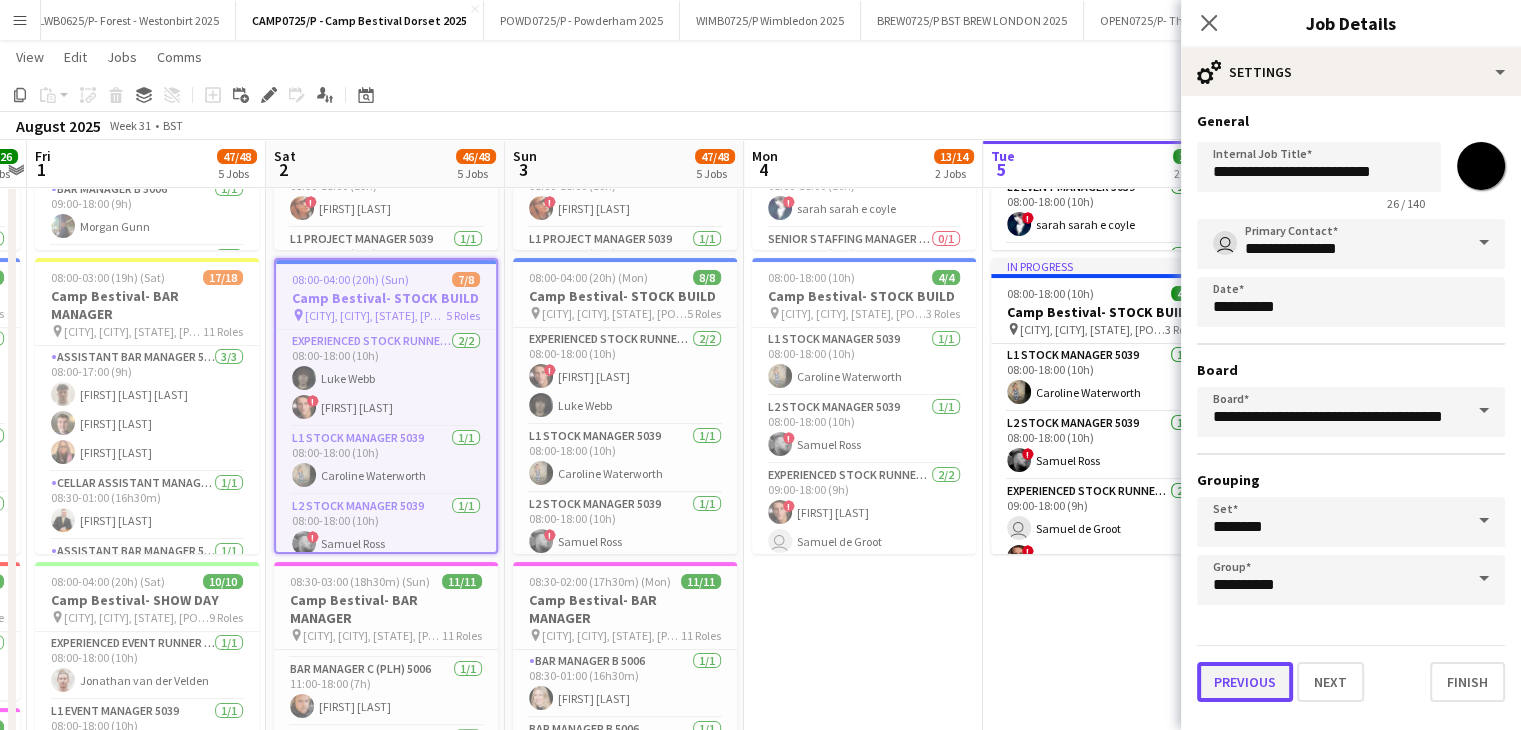 click on "Previous" at bounding box center [1245, 682] 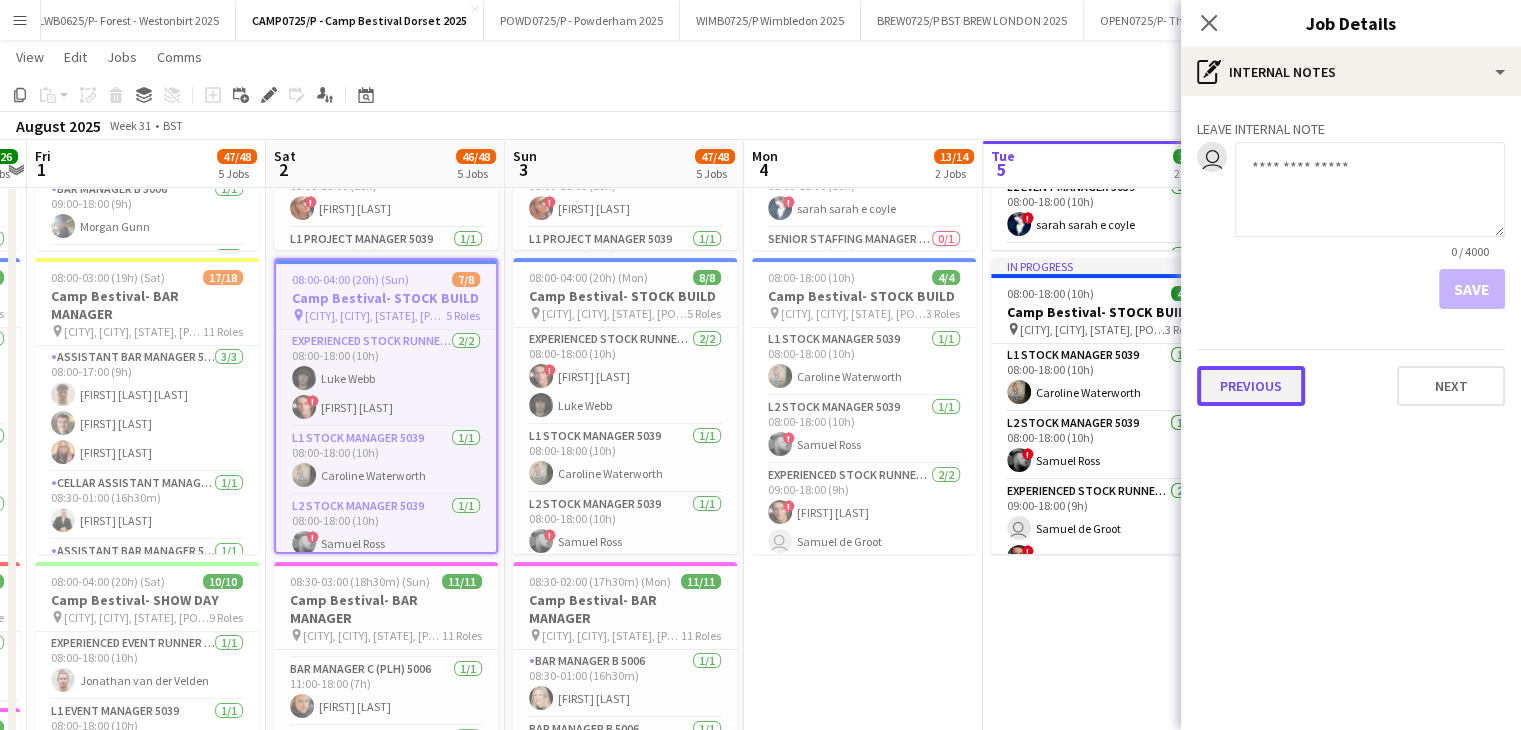 click on "Previous" at bounding box center (1251, 386) 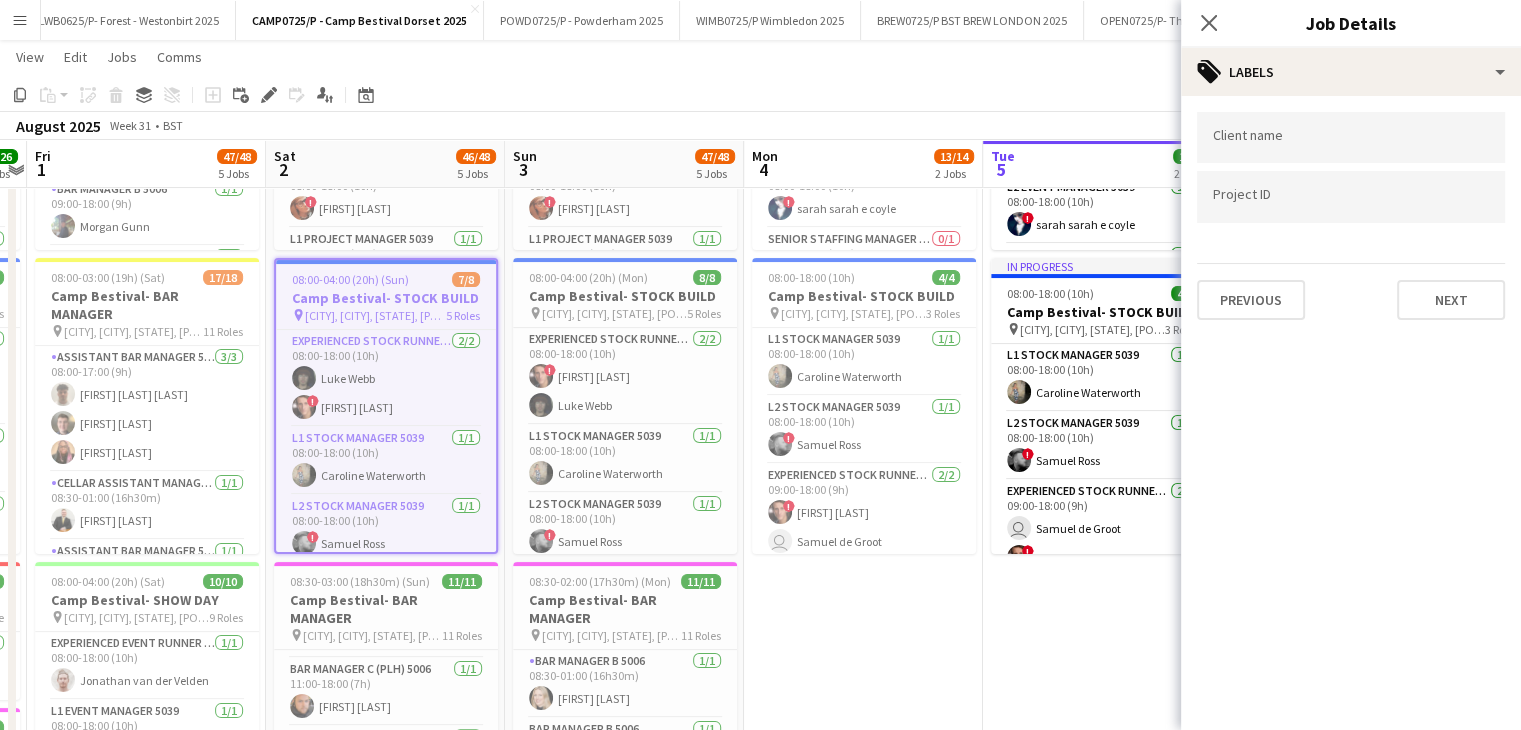 click on "Client name   Project ID   Previous   Next" at bounding box center [1351, 216] 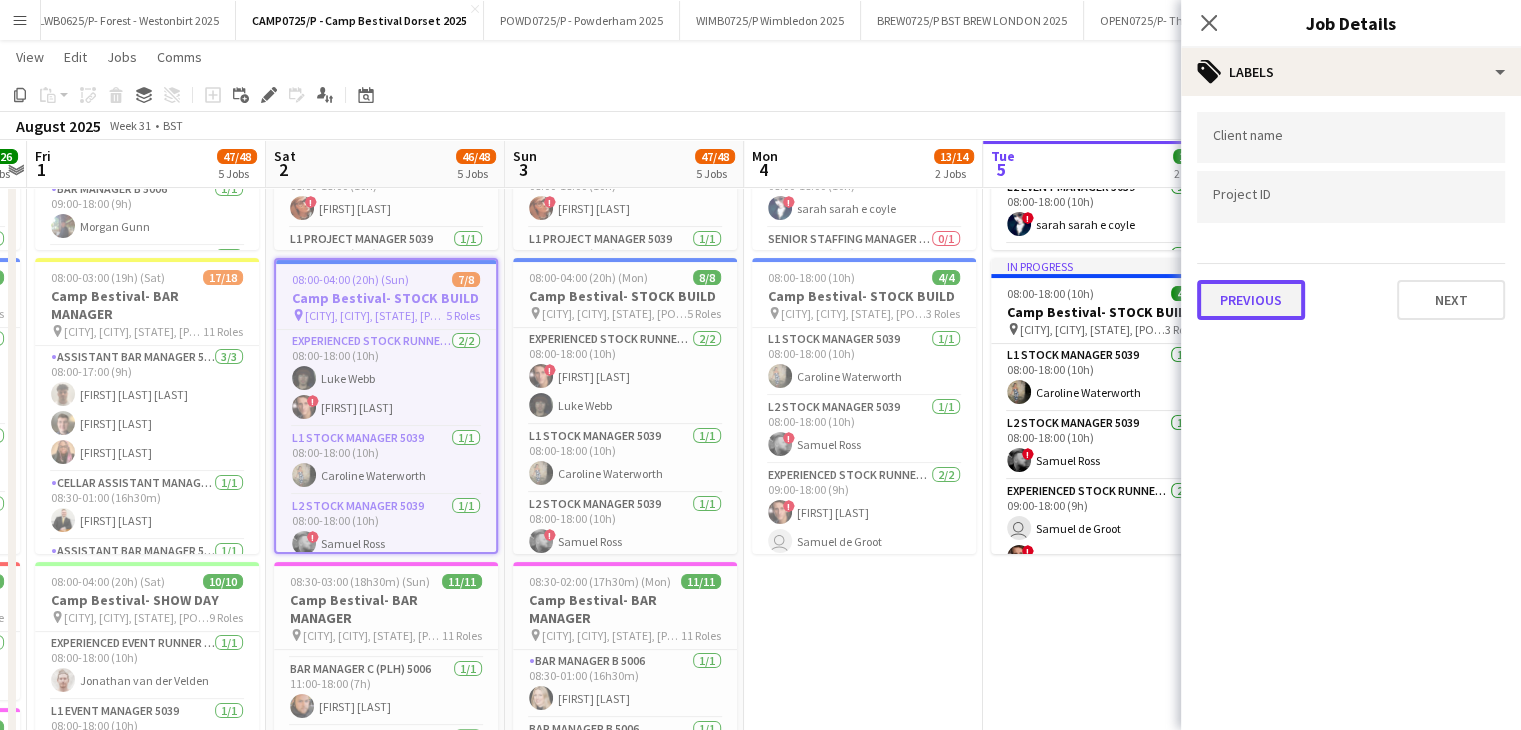 click on "Previous" at bounding box center [1251, 300] 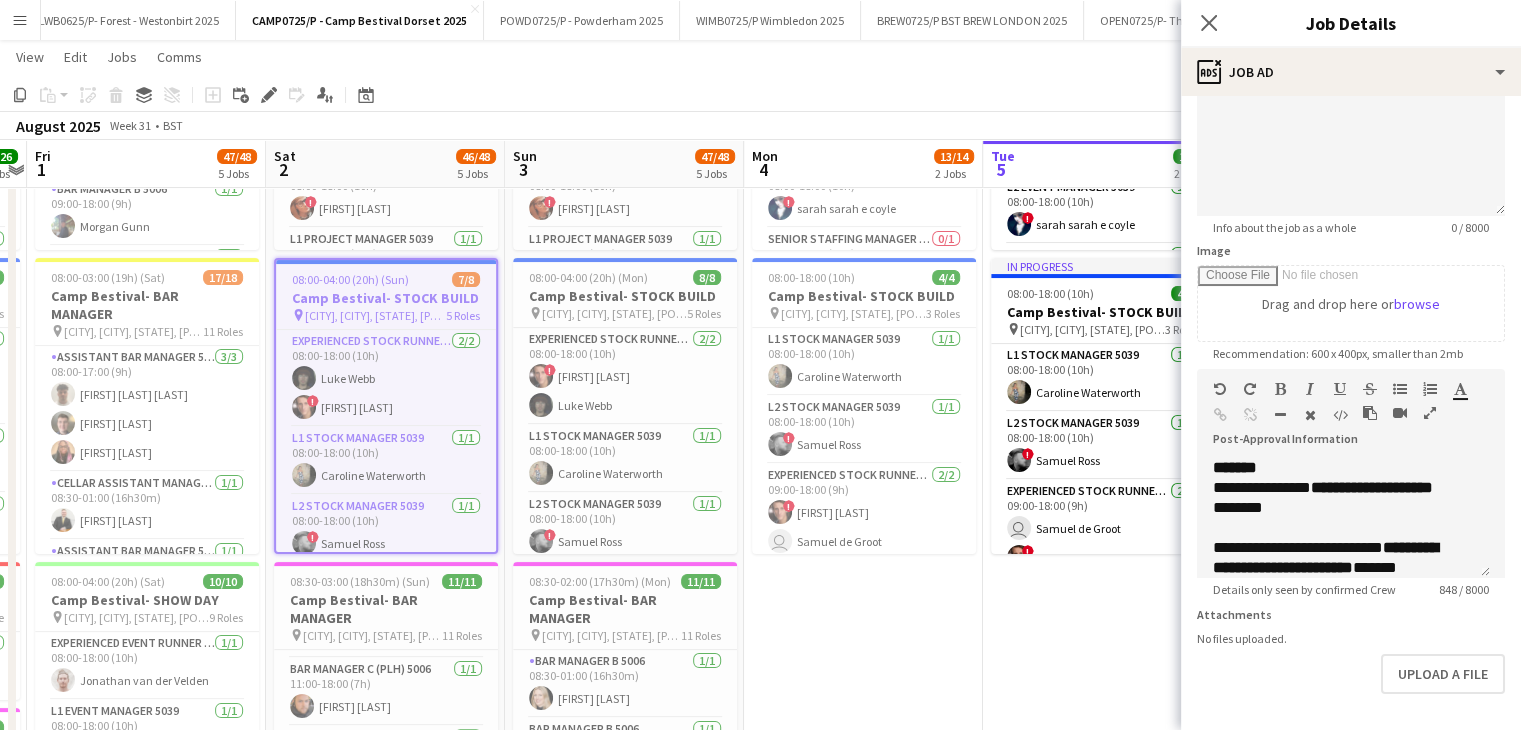 scroll, scrollTop: 272, scrollLeft: 0, axis: vertical 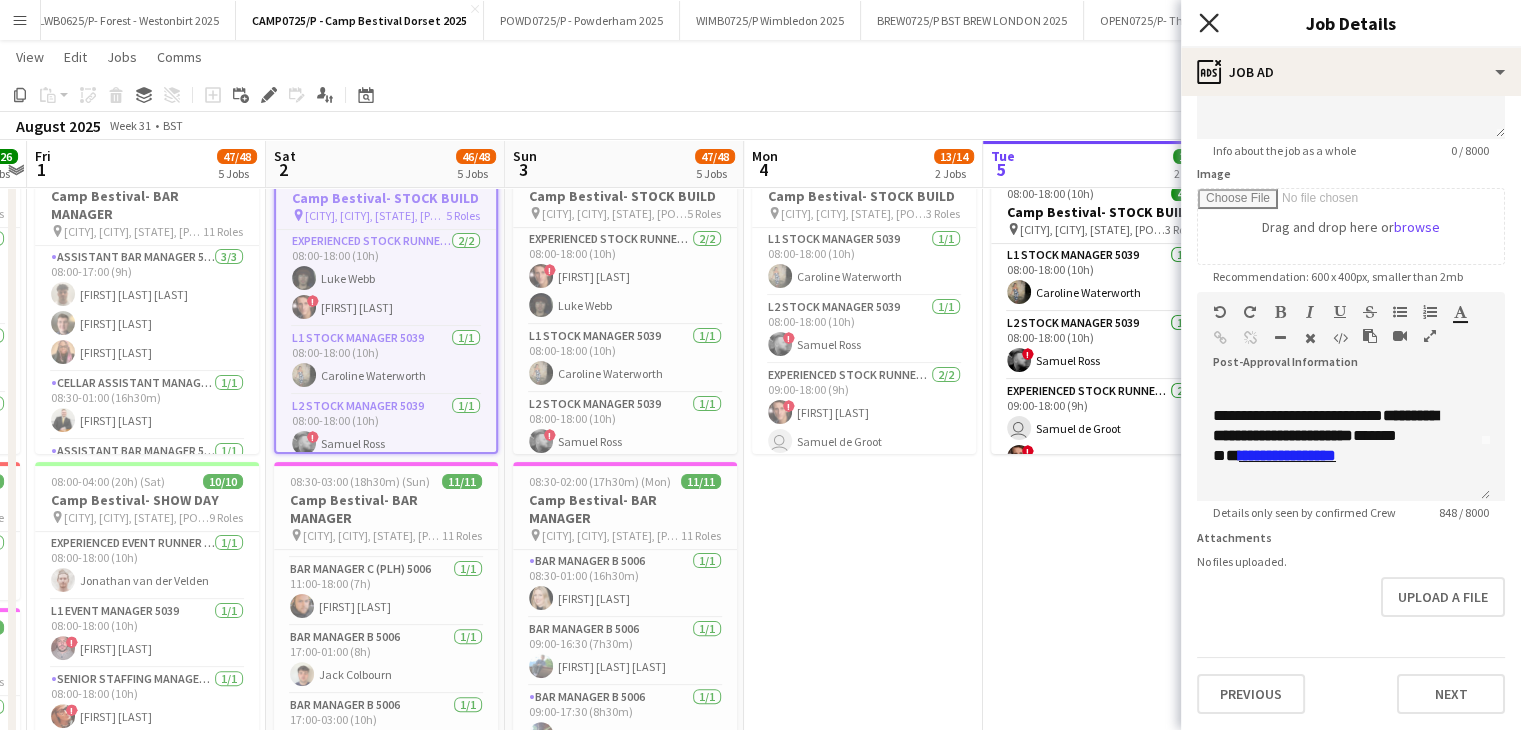 click 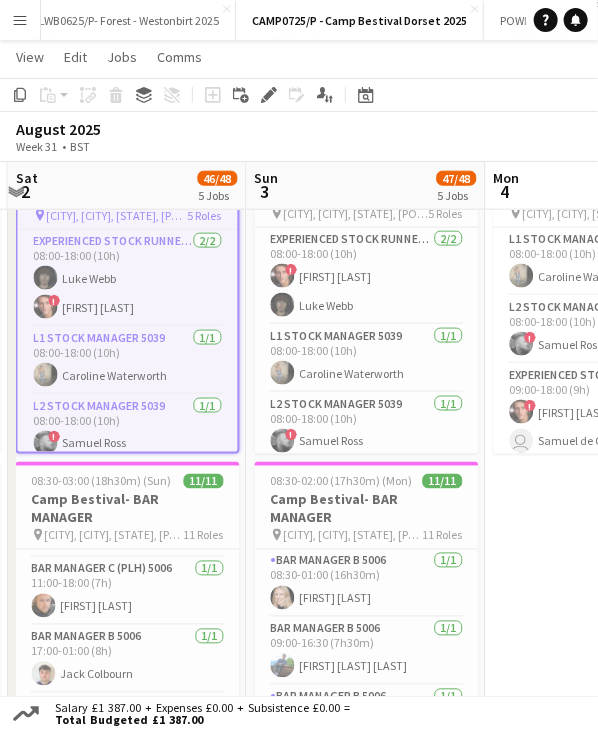 scroll, scrollTop: 0, scrollLeft: 777, axis: horizontal 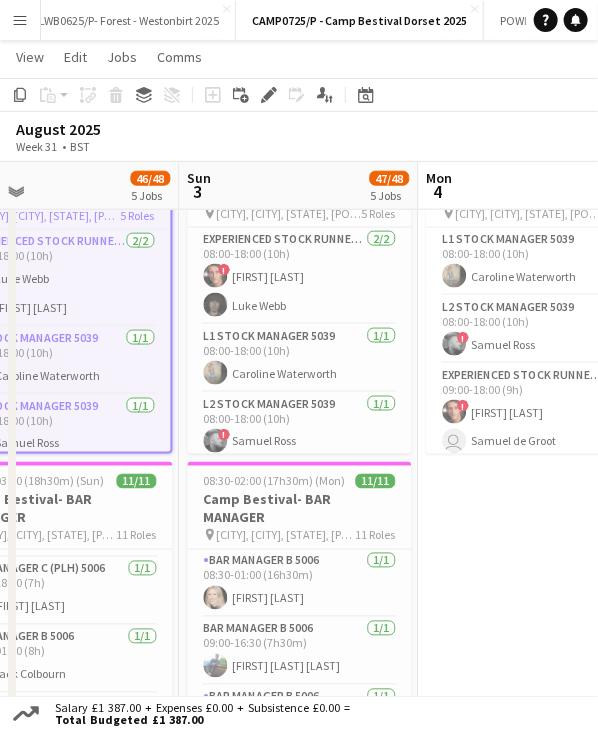 drag, startPoint x: 432, startPoint y: 177, endPoint x: 106, endPoint y: 193, distance: 326.3924 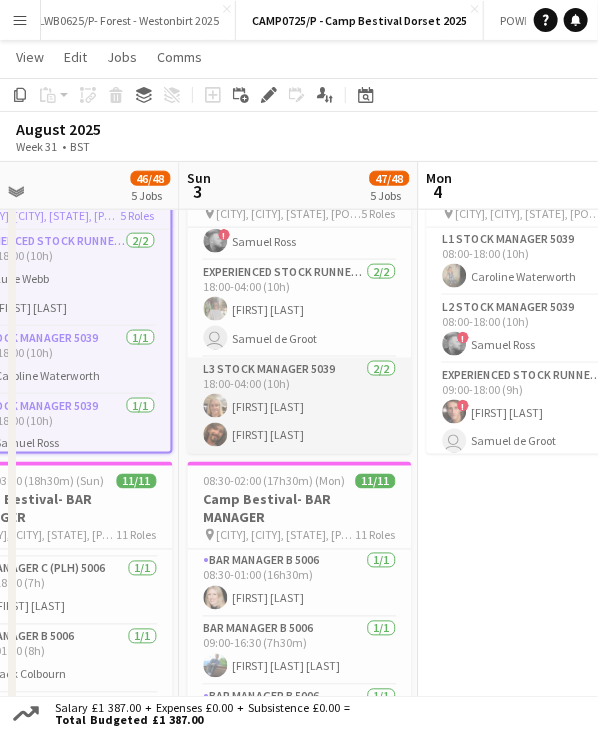 scroll, scrollTop: 200, scrollLeft: 0, axis: vertical 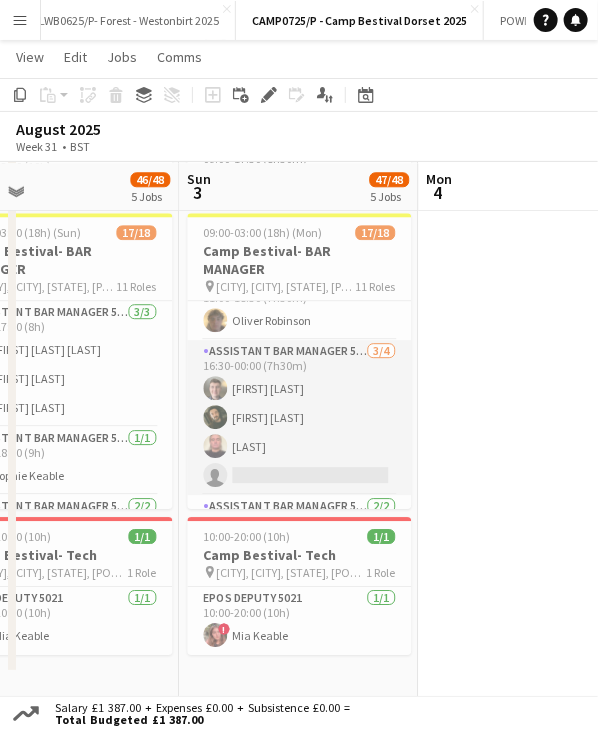 click on "Assistant Bar Manager 5006   3/4   16:30-00:00 (7h30m)
Freddie Anniss Luke Michael Smith Atanas Koychev
single-neutral-actions" at bounding box center (299, 417) 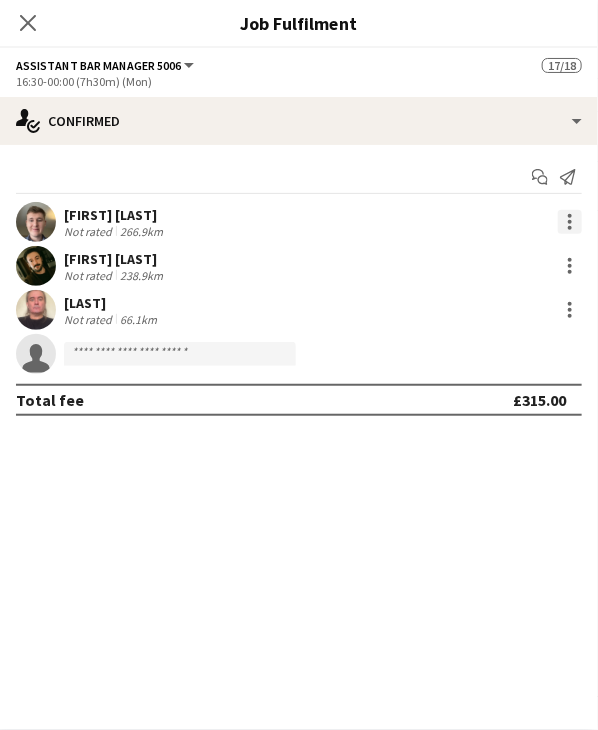 click at bounding box center [570, 222] 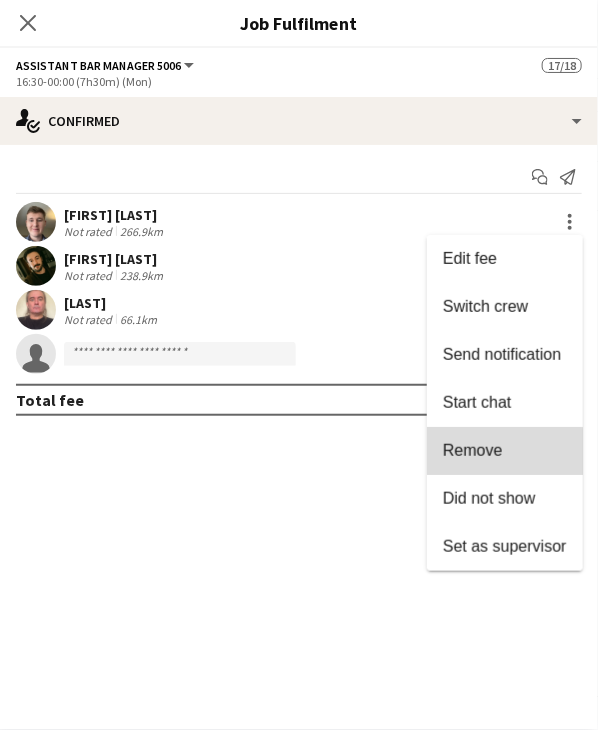 click on "Remove" at bounding box center [473, 450] 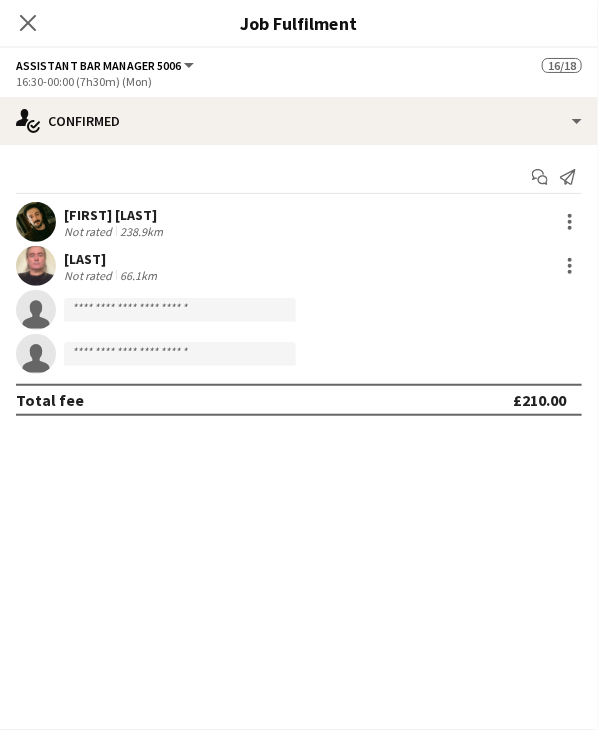 click on "Close pop-in" 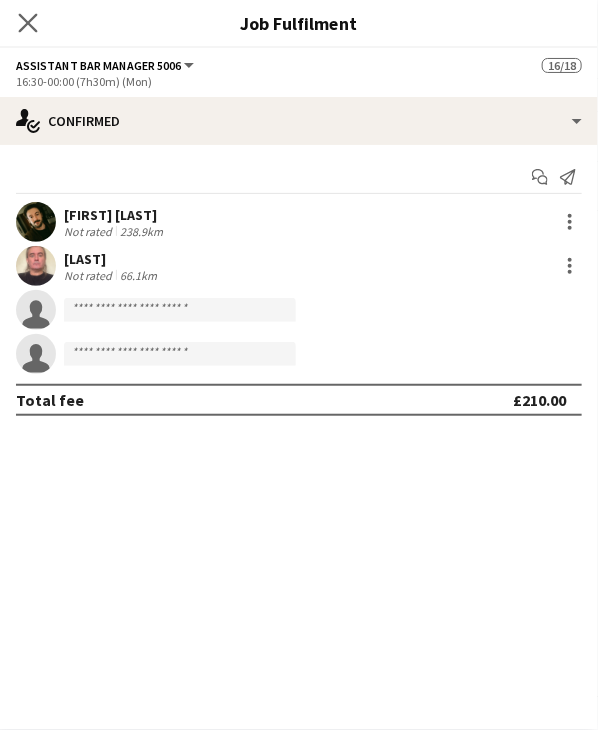 click on "Close pop-in" 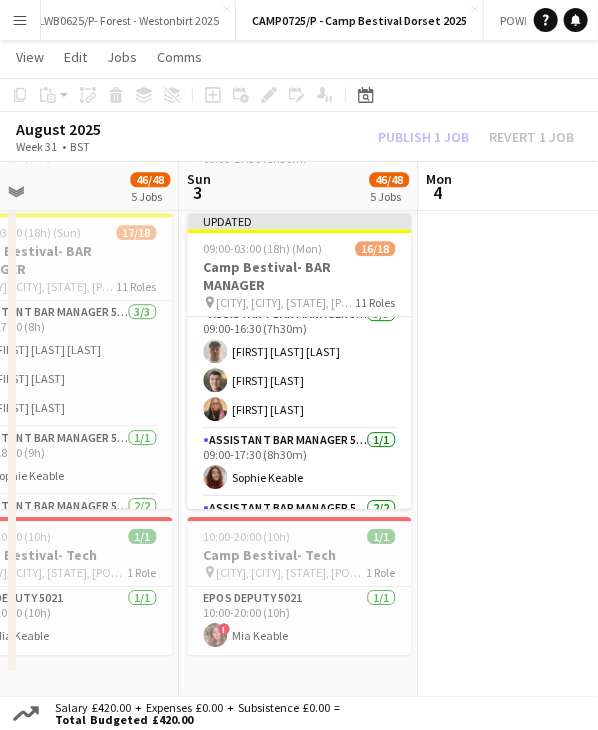scroll, scrollTop: 0, scrollLeft: 0, axis: both 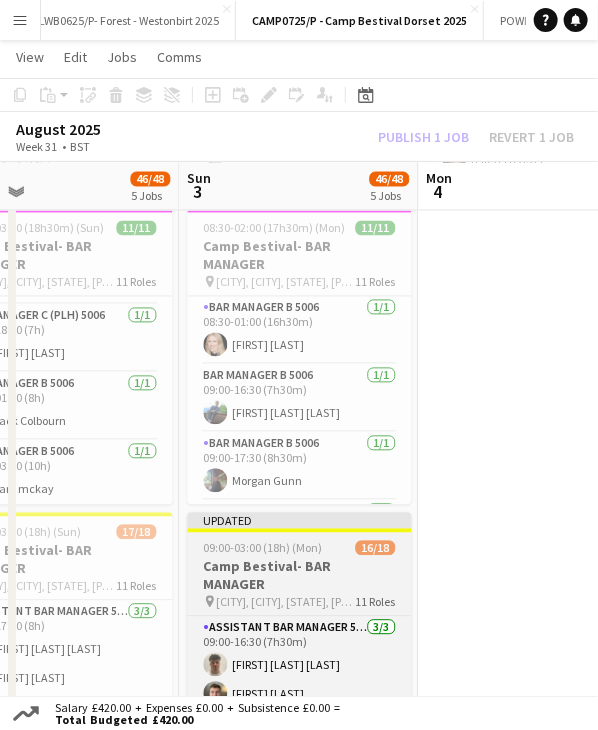 click on "09:00-03:00 (18h) (Mon)   16/18" at bounding box center (299, 548) 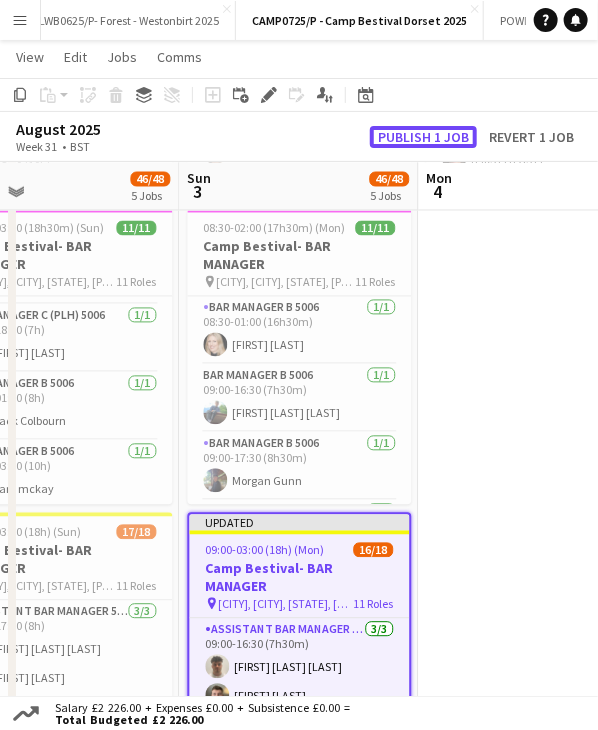 click on "Publish 1 job" 